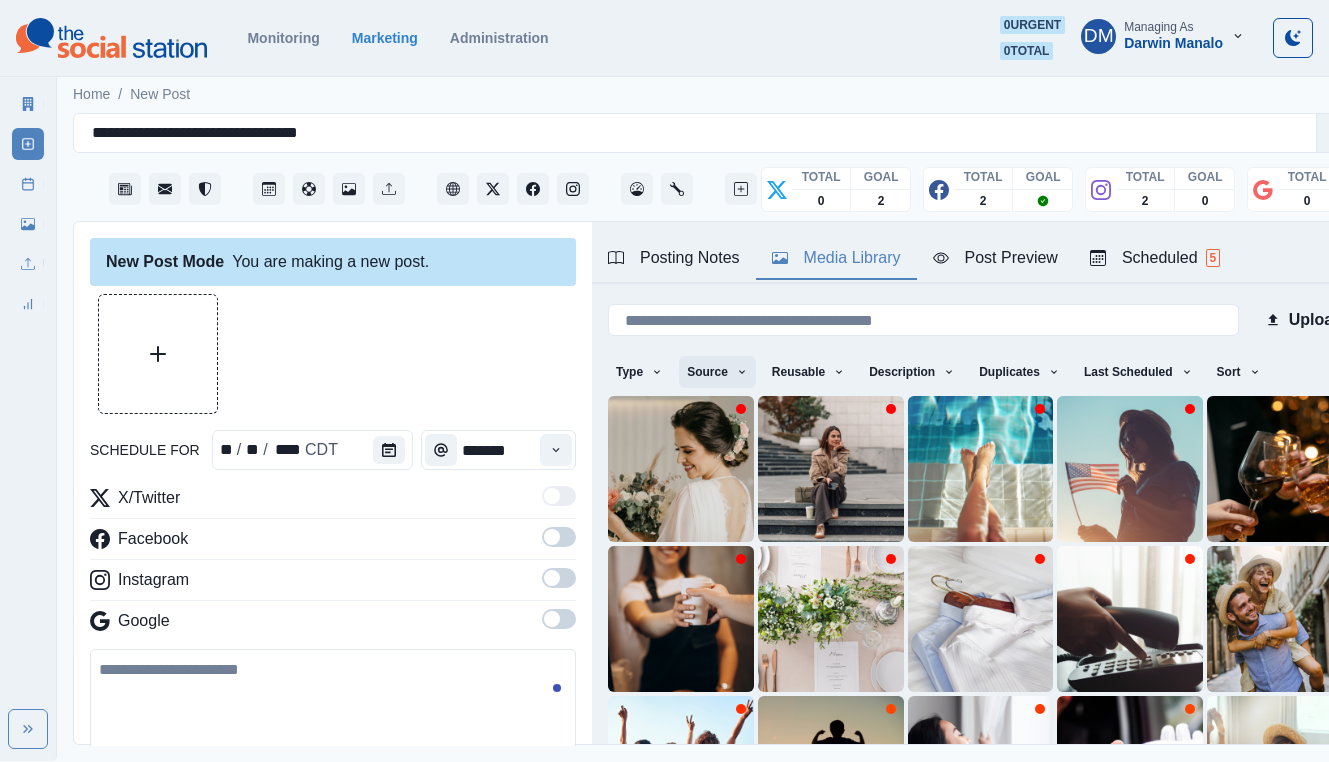 scroll, scrollTop: 0, scrollLeft: 0, axis: both 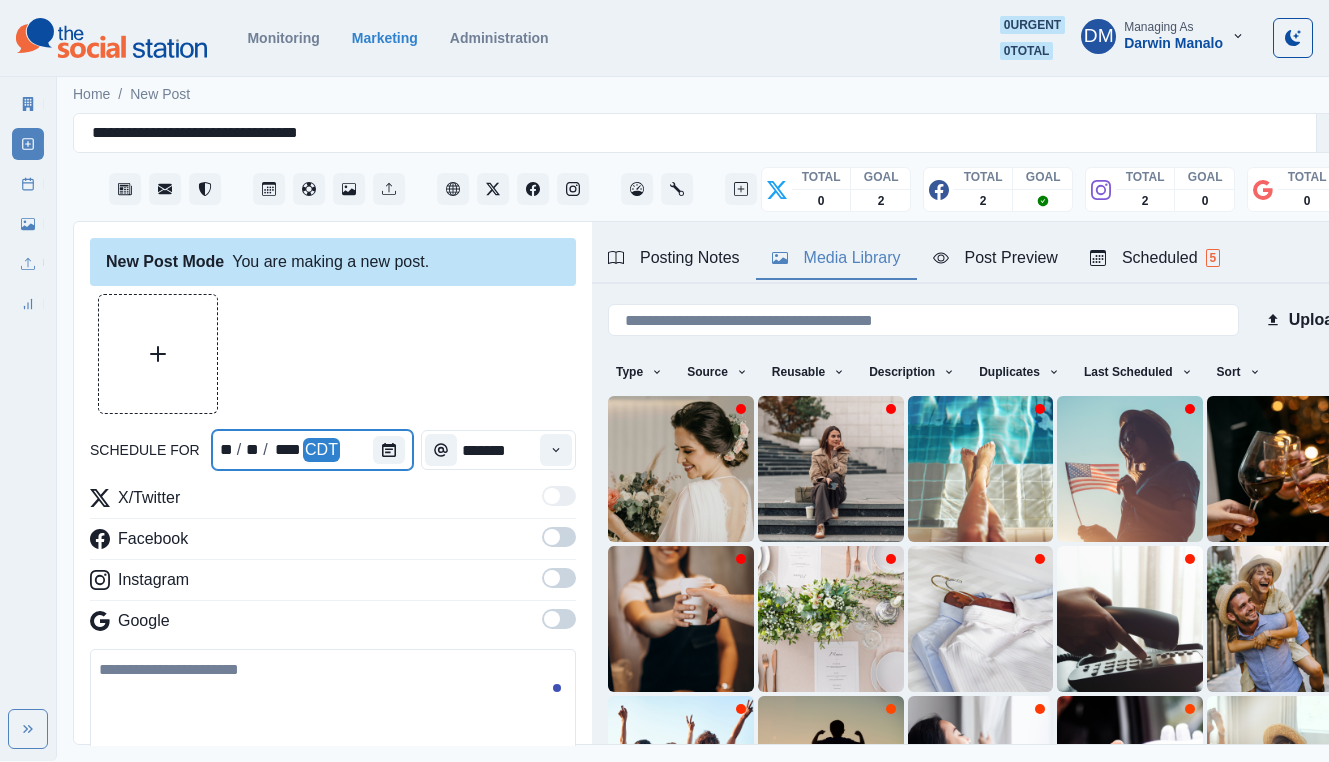 click at bounding box center [393, 450] 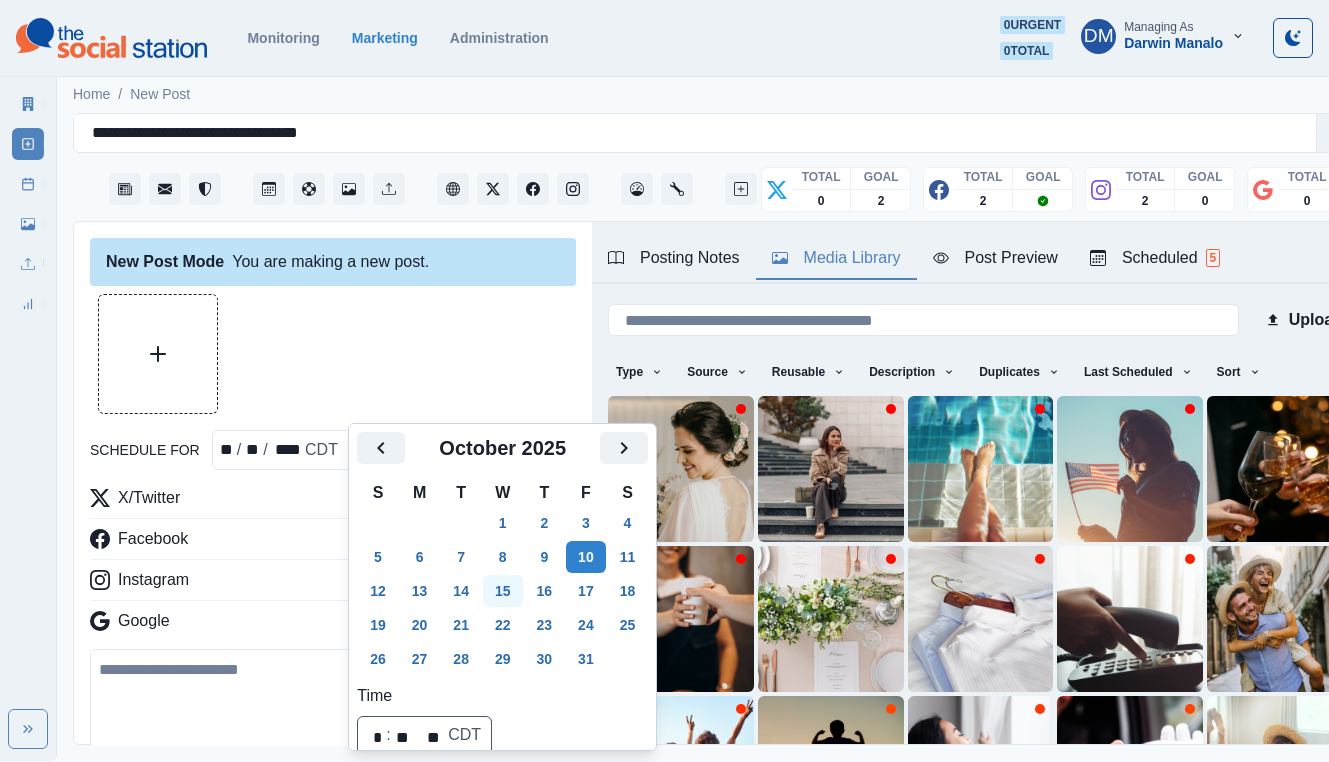 click on "15" at bounding box center (503, 591) 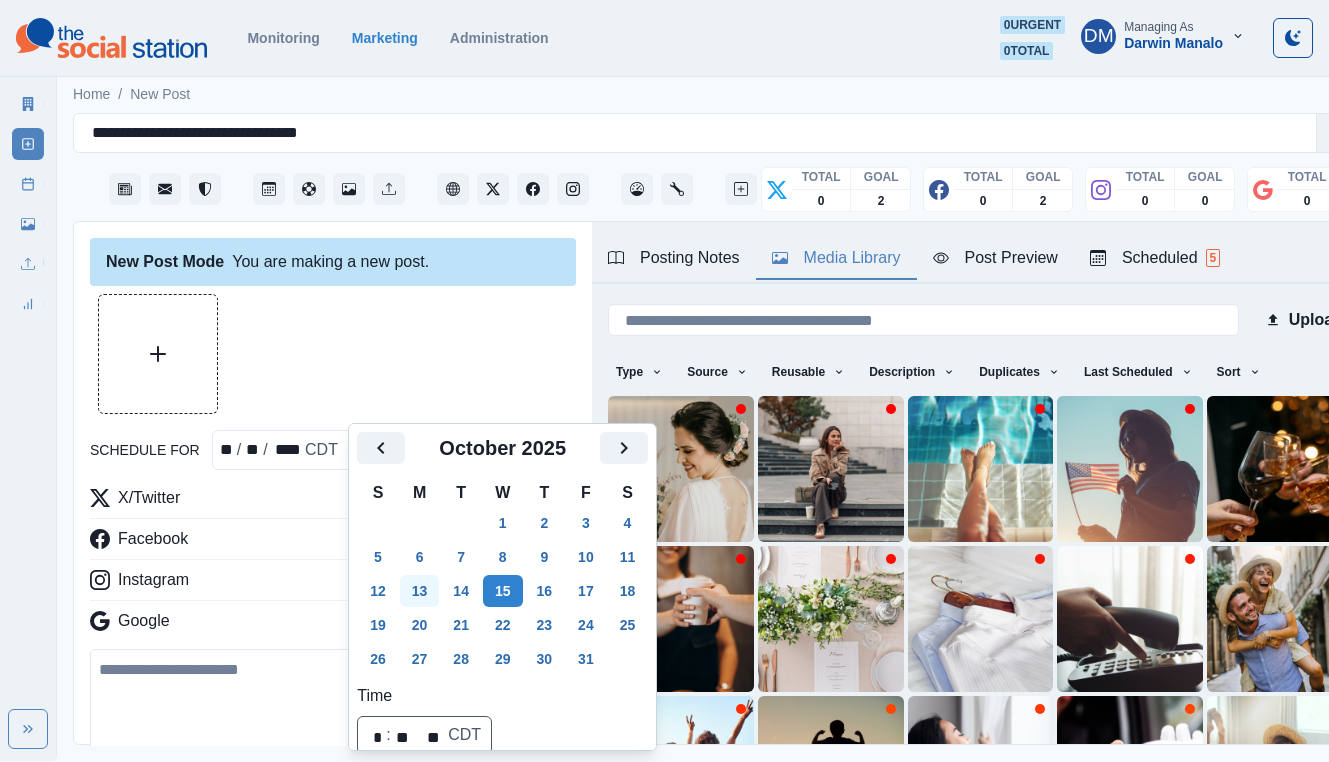 click on "13" at bounding box center [420, 591] 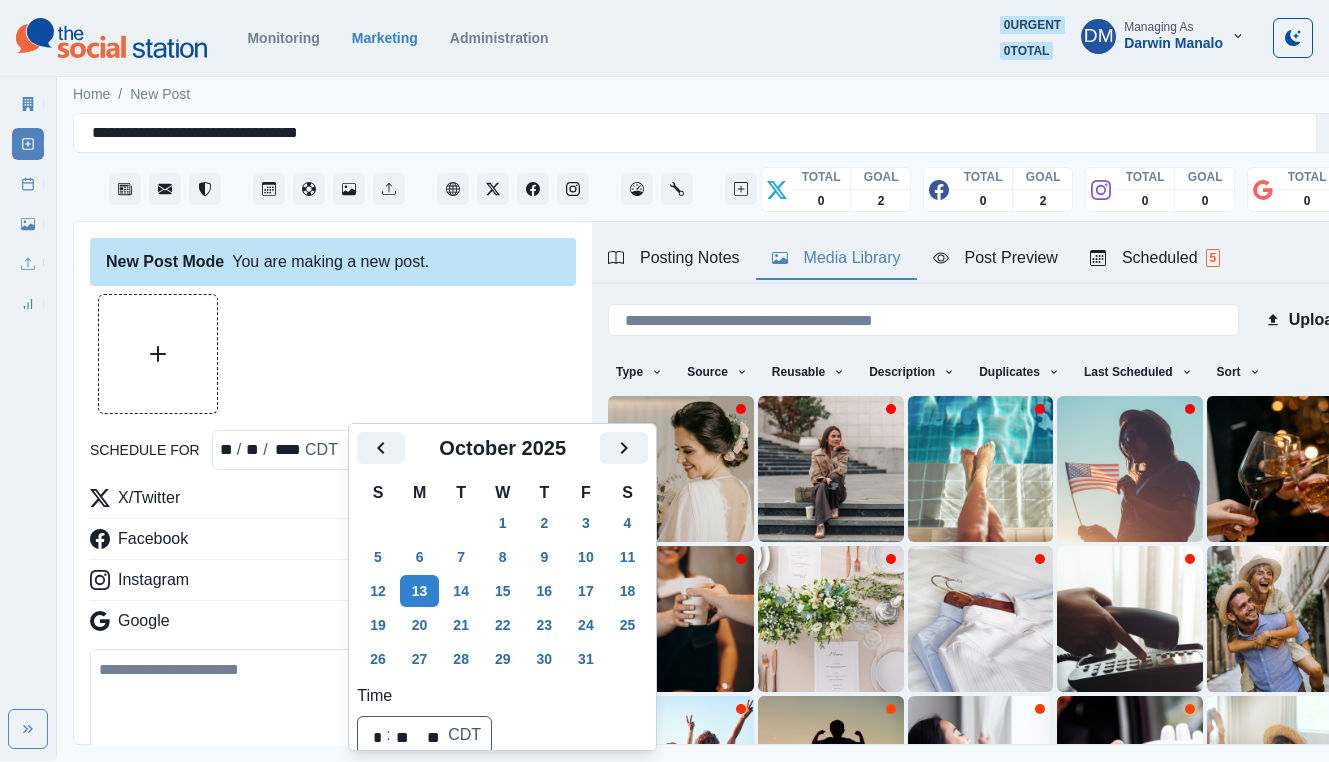 click at bounding box center (556, 450) 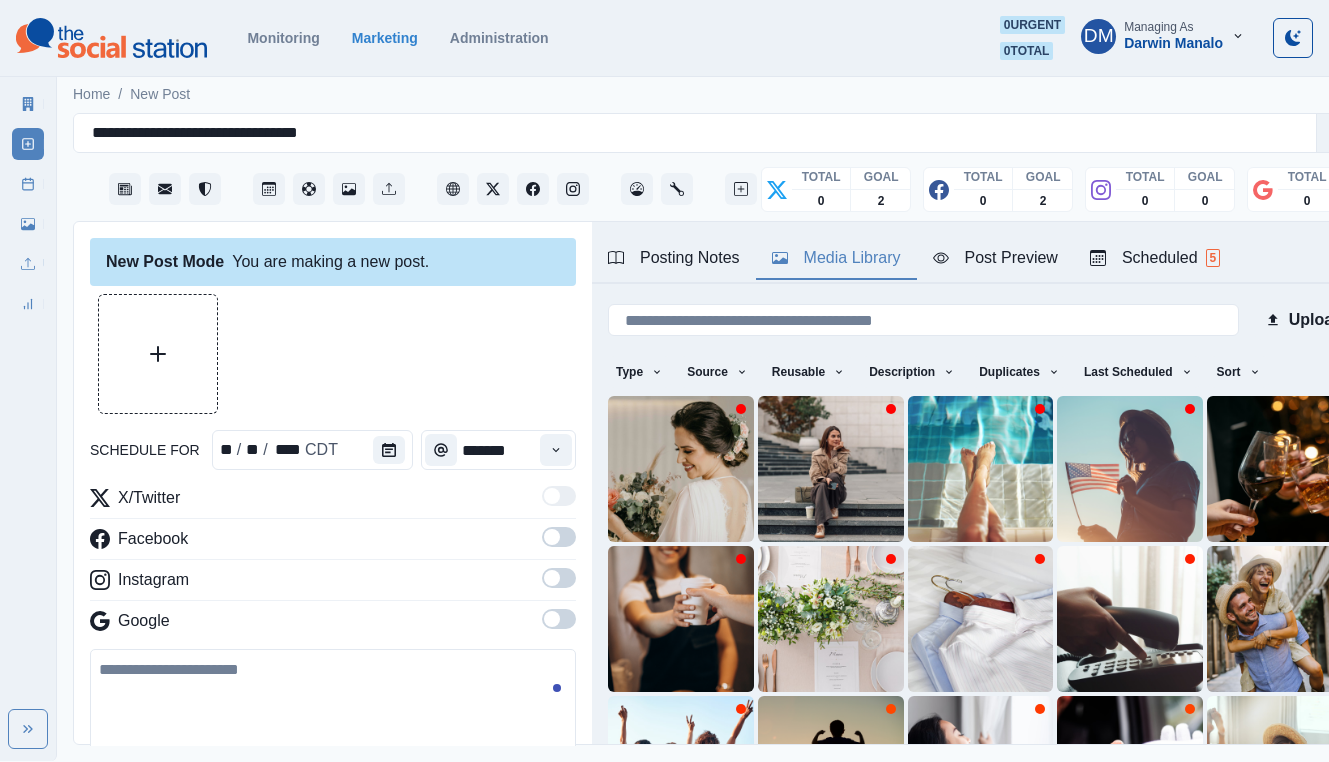 click on "schedule for  ** / ** / **** CDT ******* X/Twitter Facebook Instagram Google
2200 Clear Schedule Post" at bounding box center (333, 578) 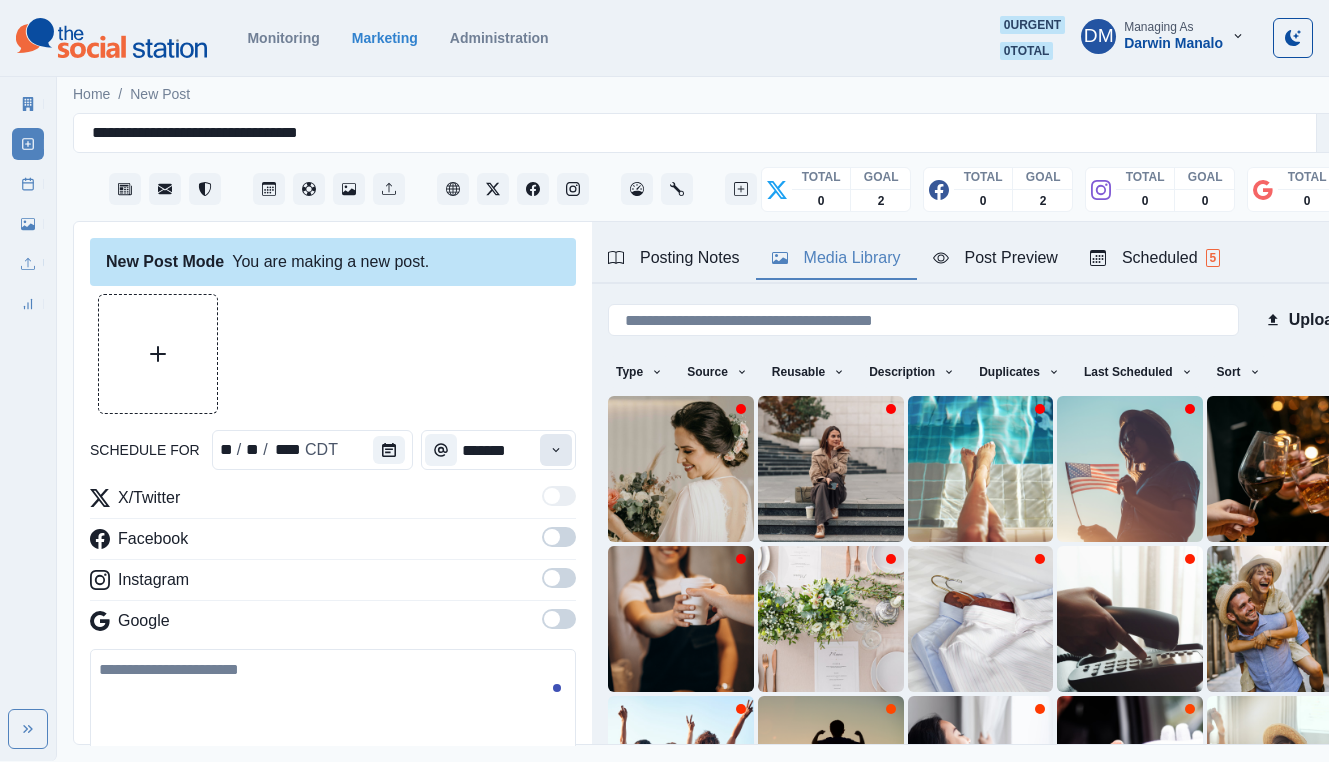 click 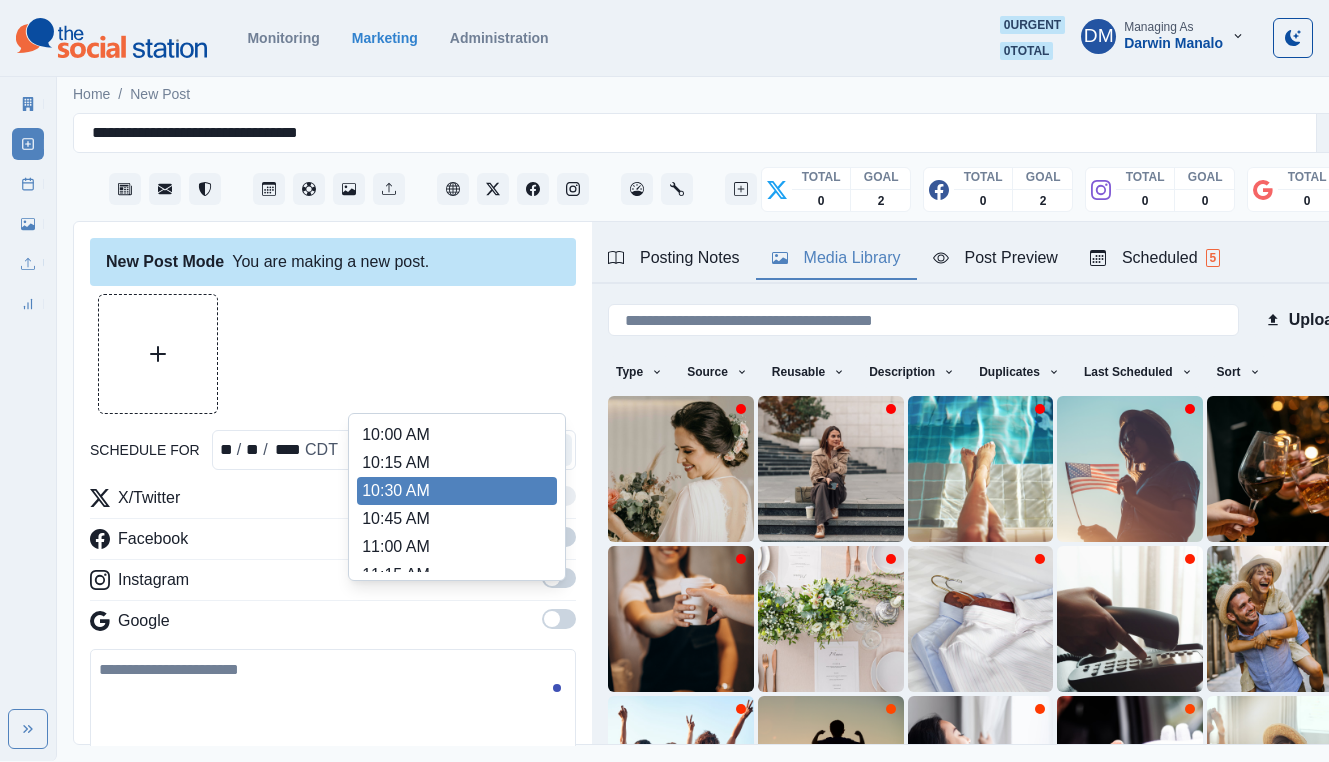 scroll, scrollTop: 227, scrollLeft: 0, axis: vertical 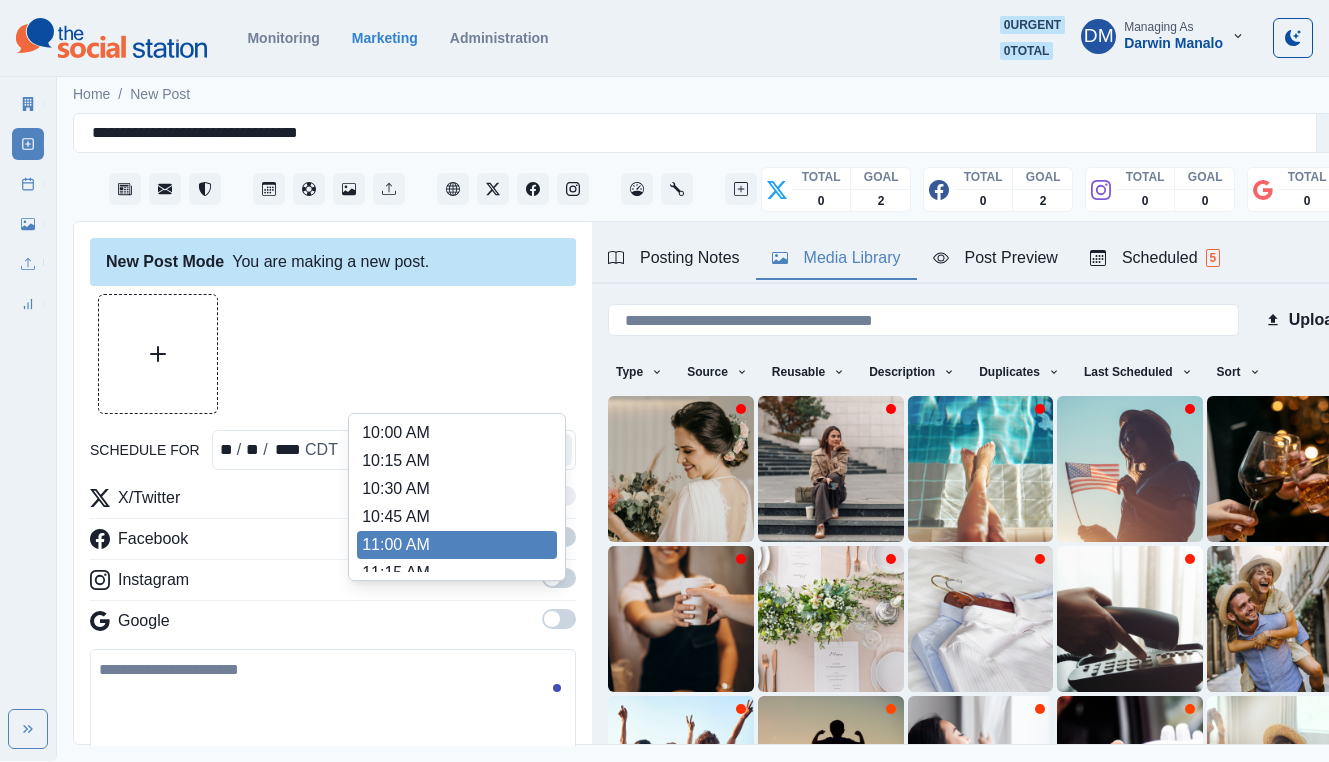 click on "11:00 AM" at bounding box center (457, 545) 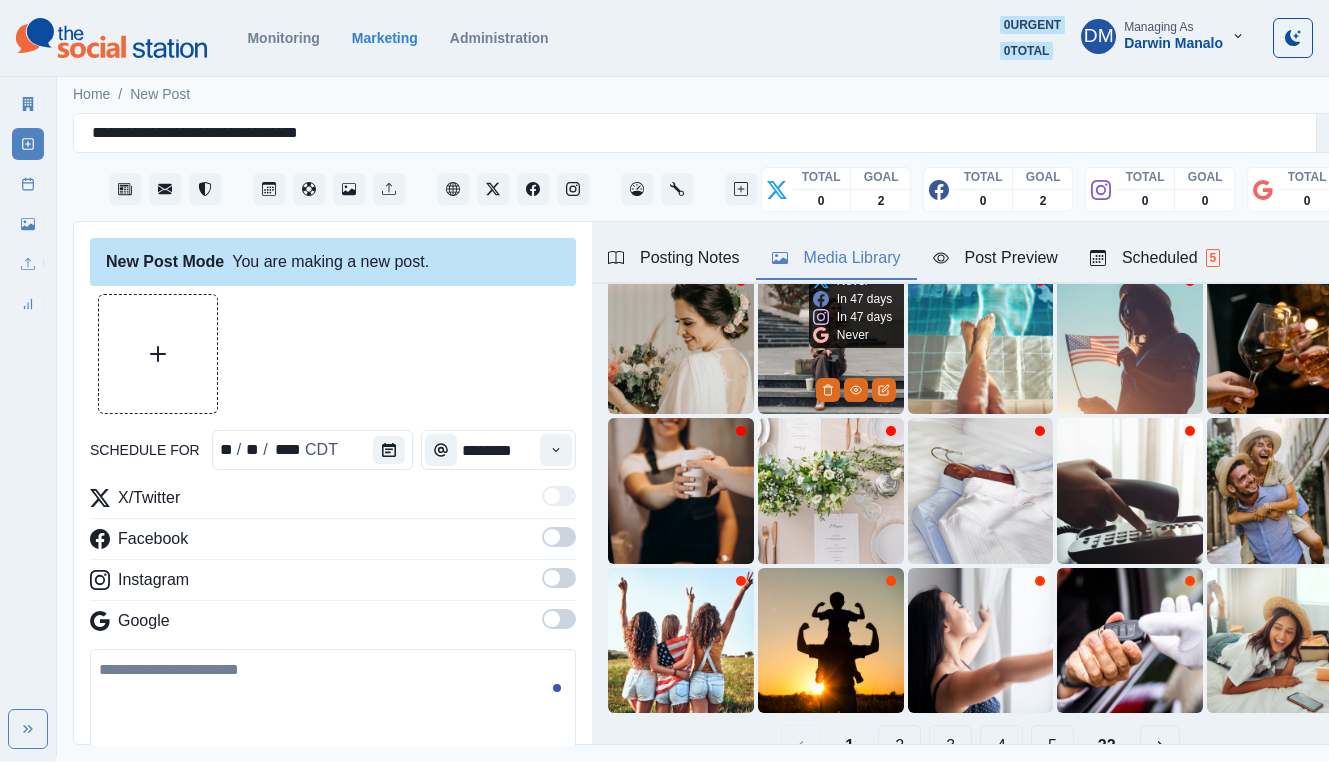 scroll, scrollTop: 141, scrollLeft: 0, axis: vertical 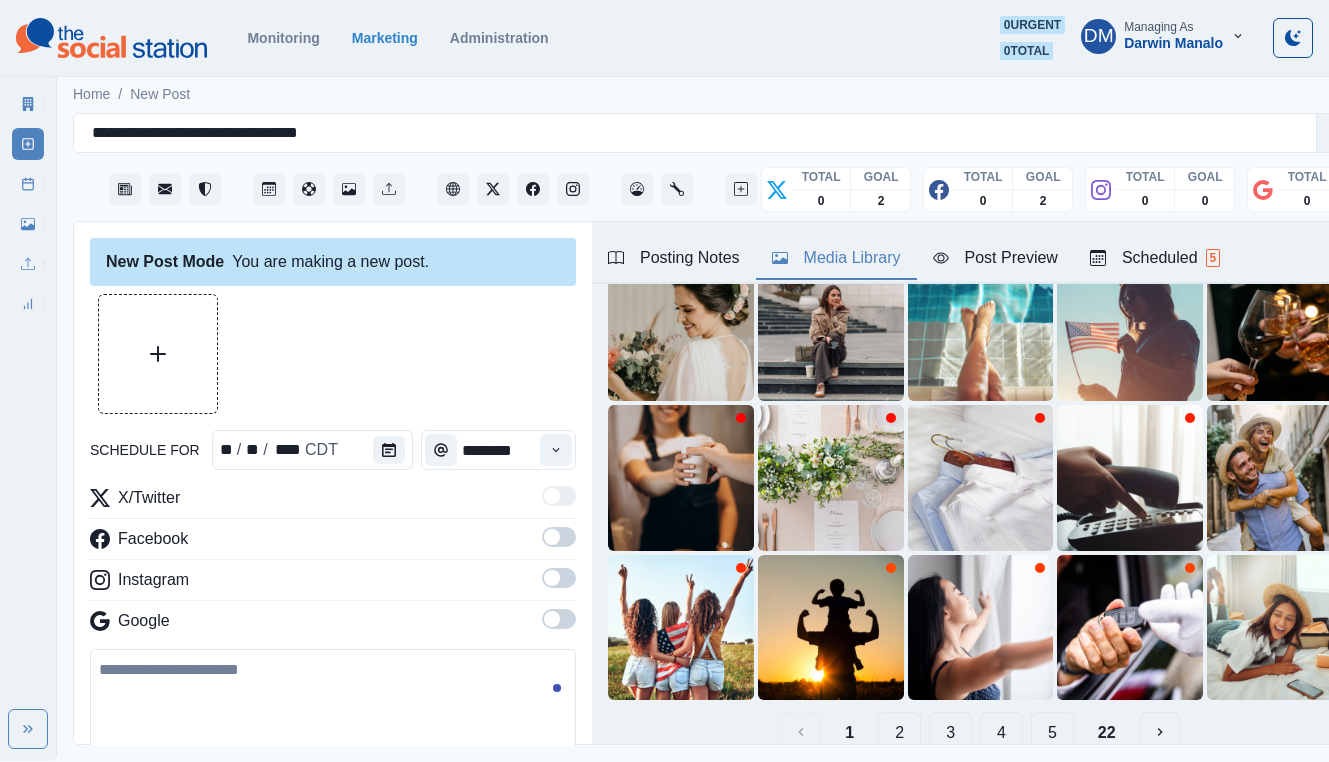 click on "2" at bounding box center [899, 732] 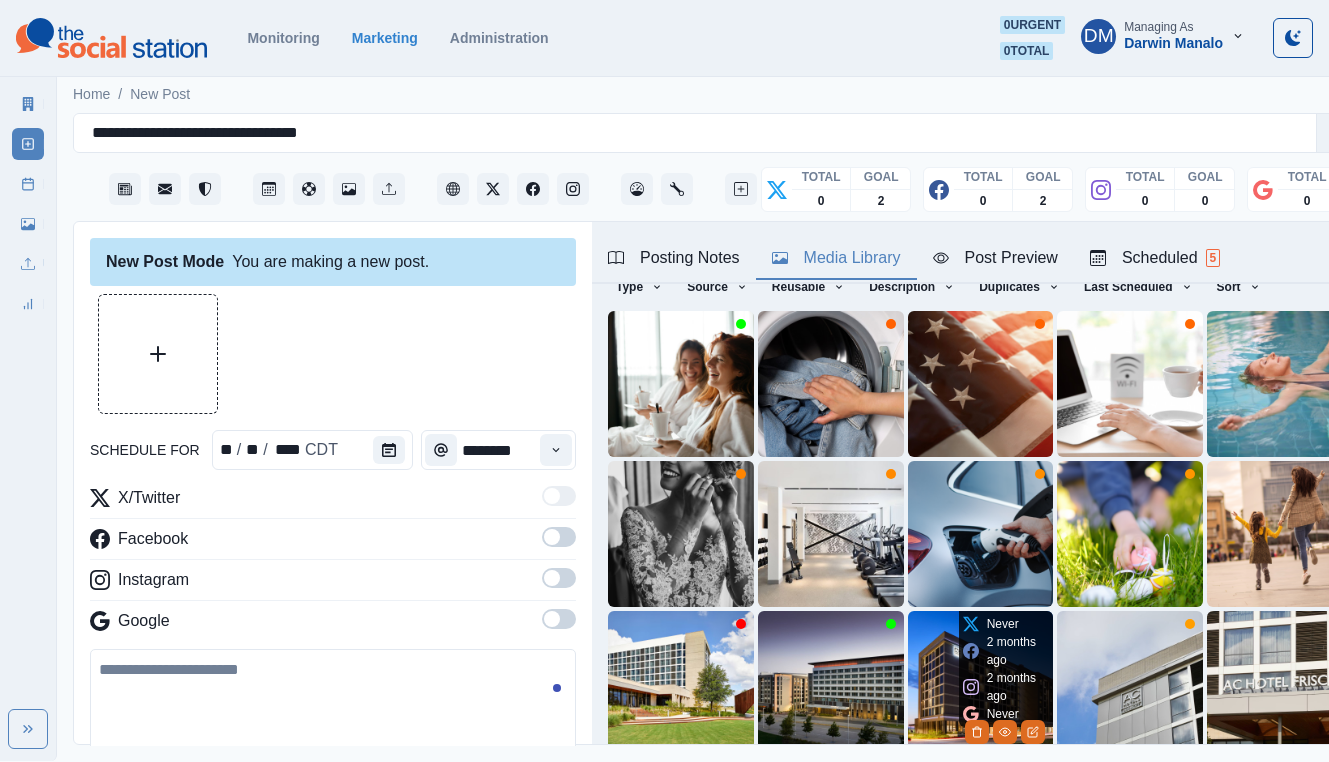 scroll, scrollTop: 141, scrollLeft: 0, axis: vertical 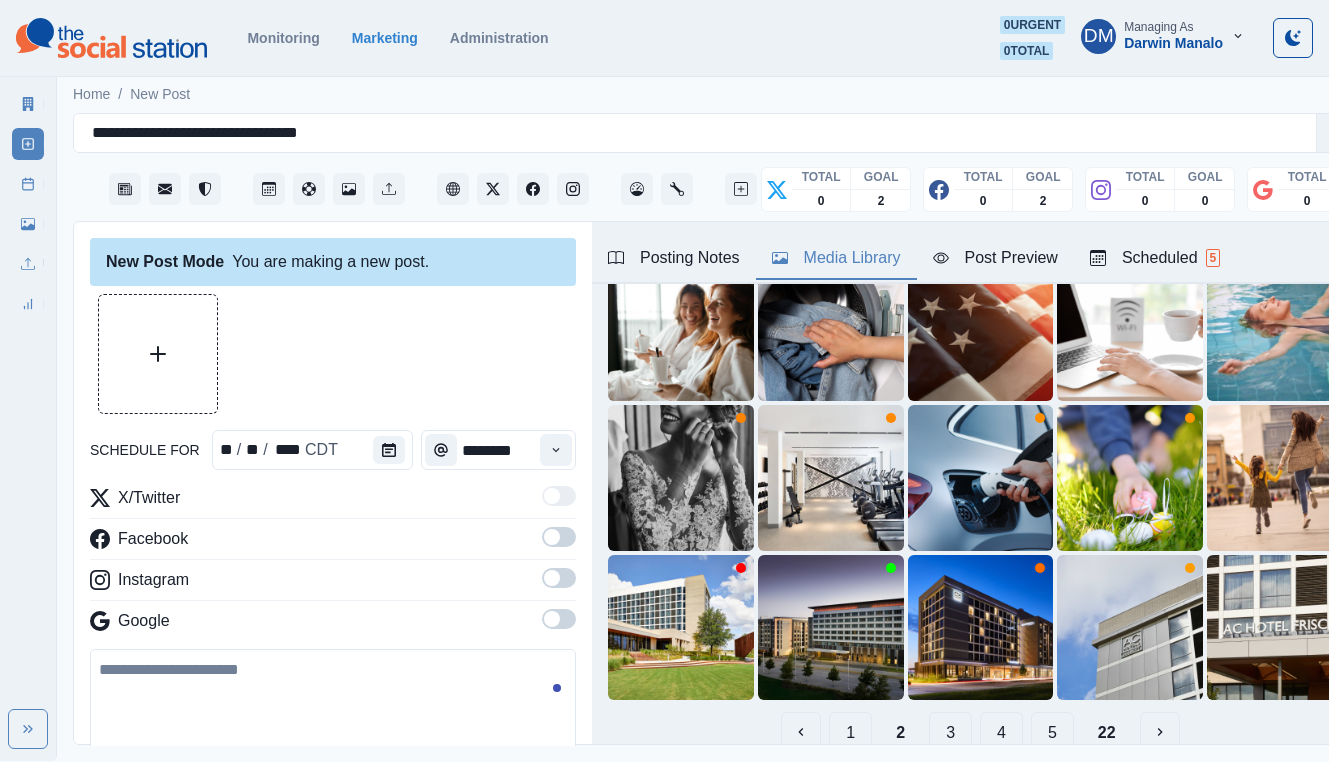 click on "3" at bounding box center [950, 732] 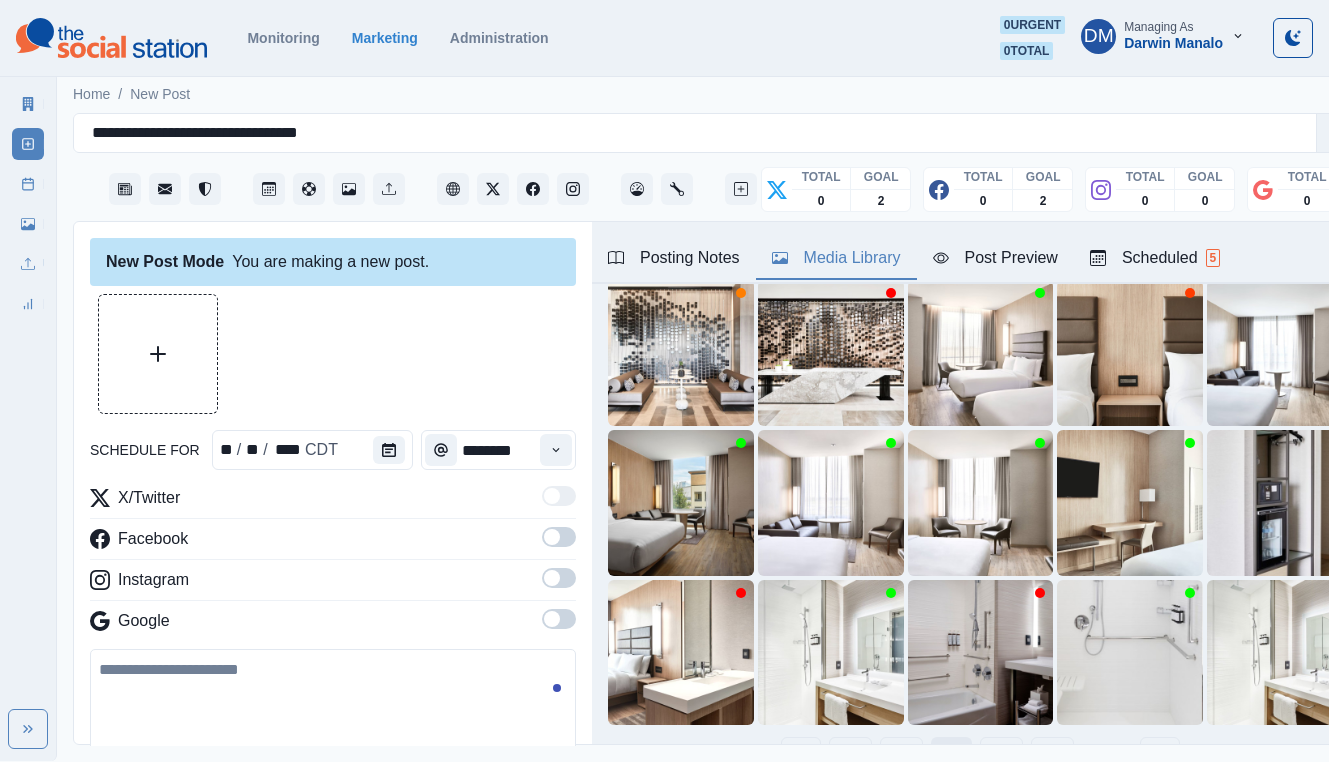scroll, scrollTop: 141, scrollLeft: 0, axis: vertical 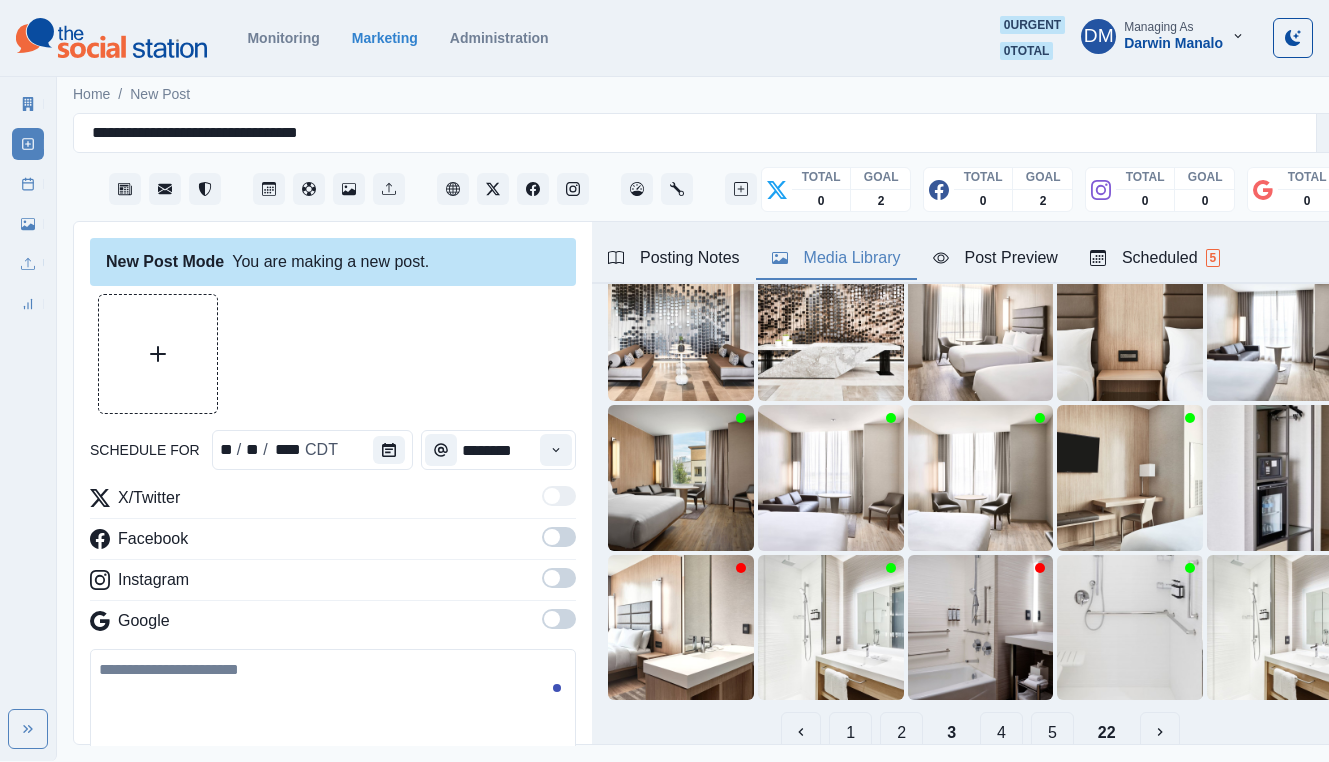 click on "4" at bounding box center (1001, 732) 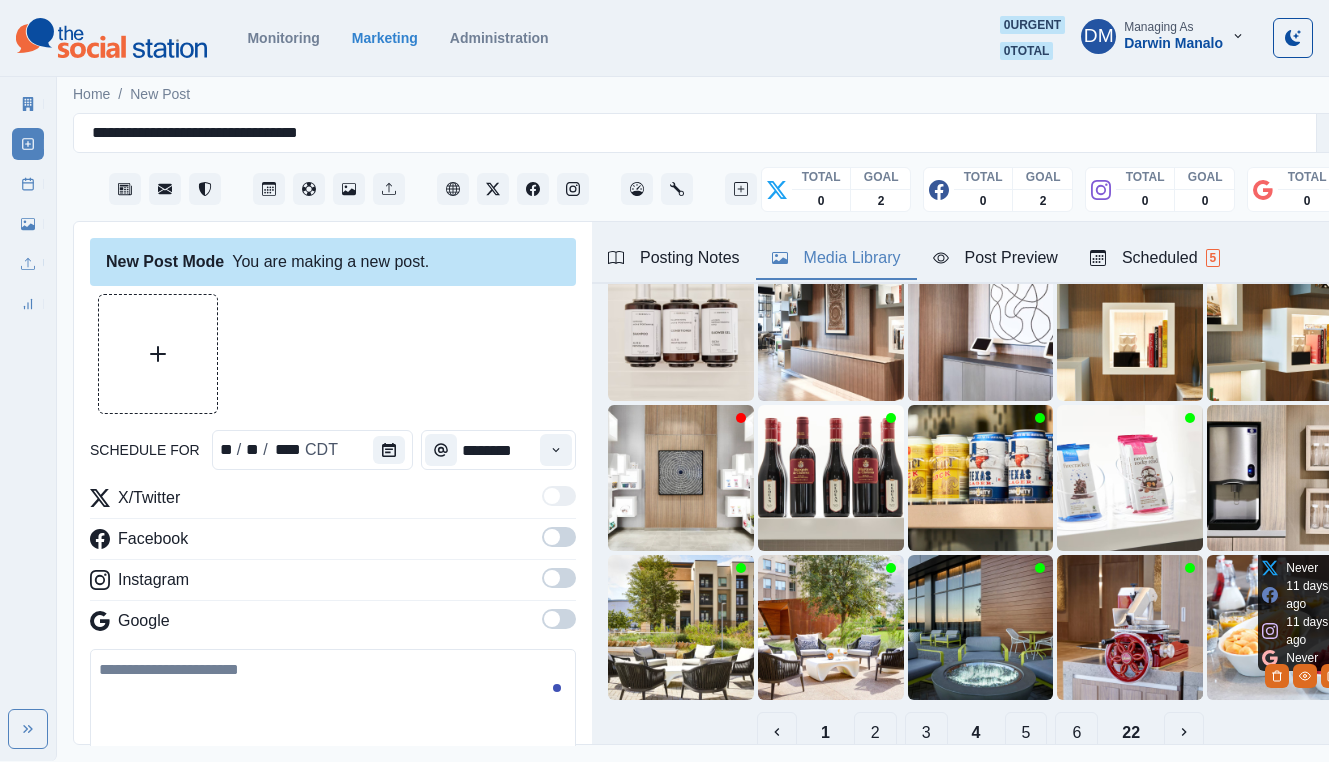 click at bounding box center (1280, 628) 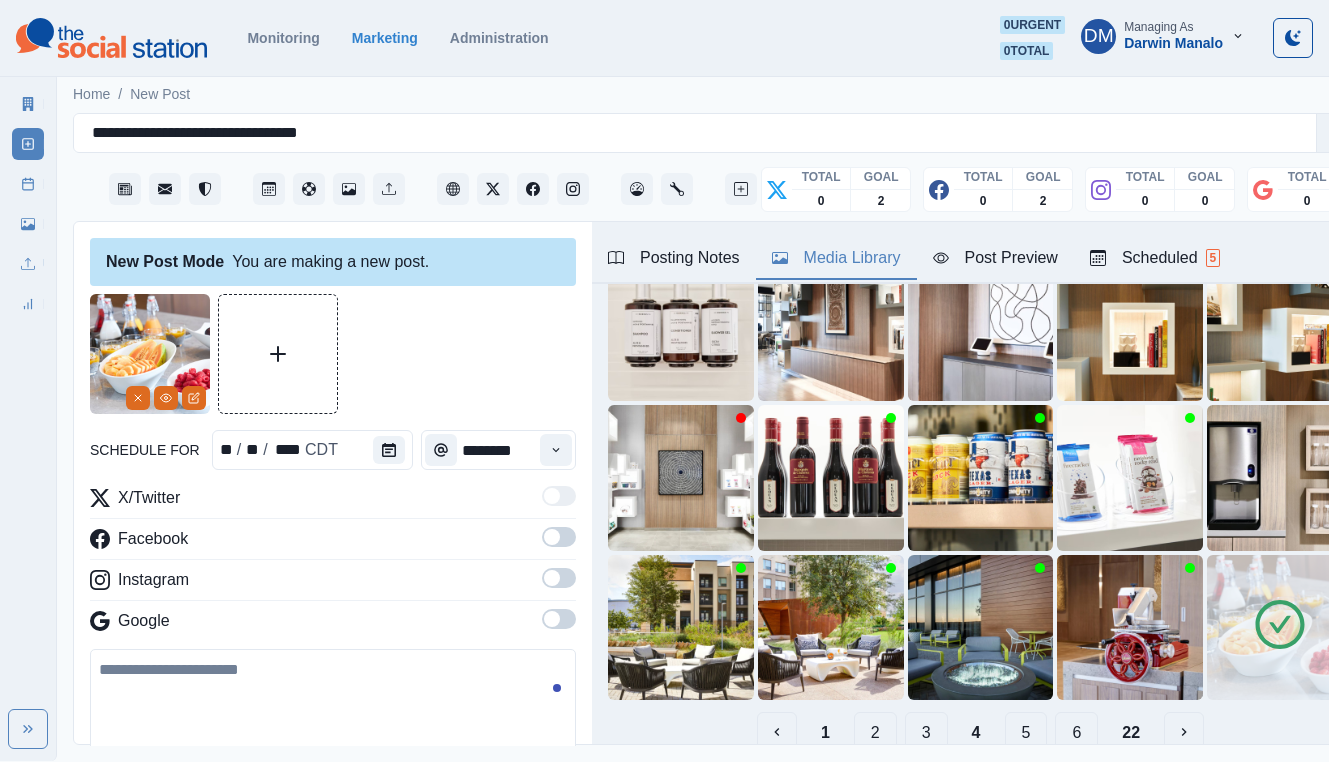 click at bounding box center [1280, 628] 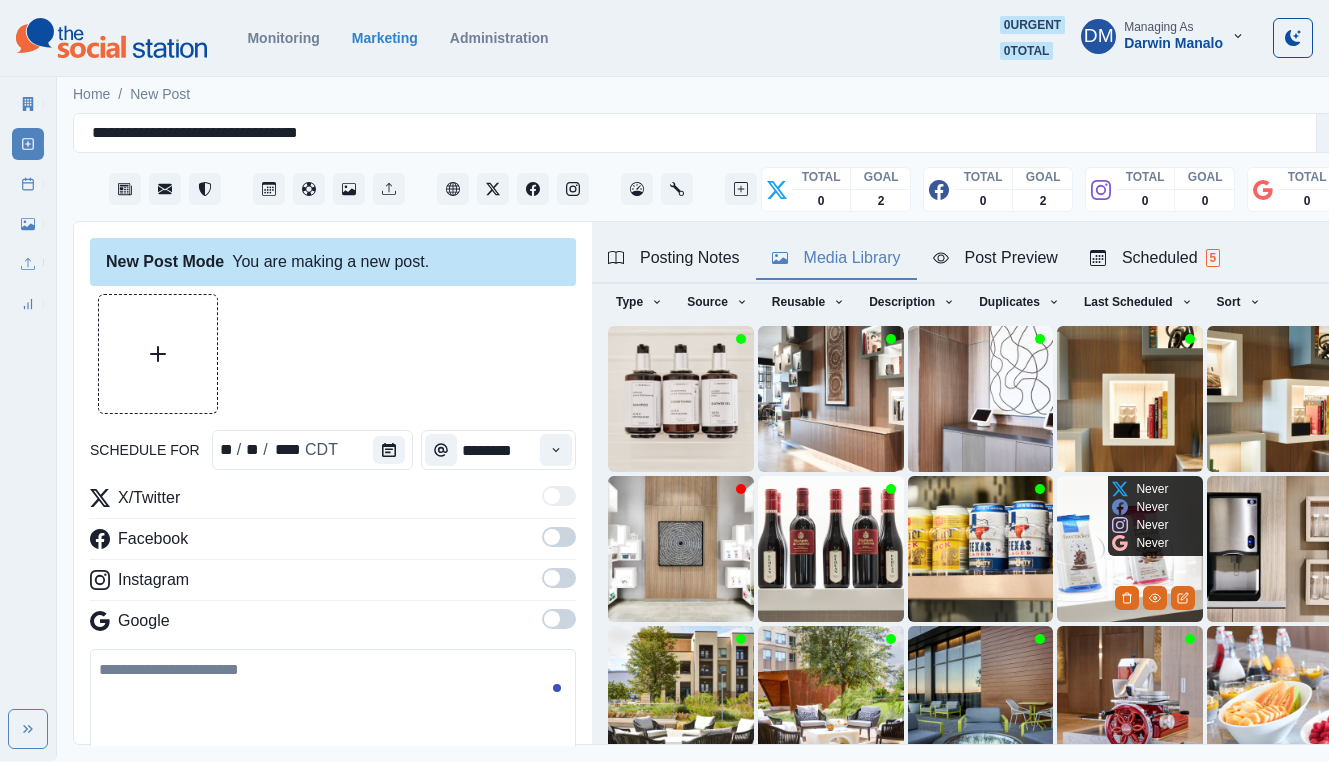 scroll, scrollTop: 75, scrollLeft: 0, axis: vertical 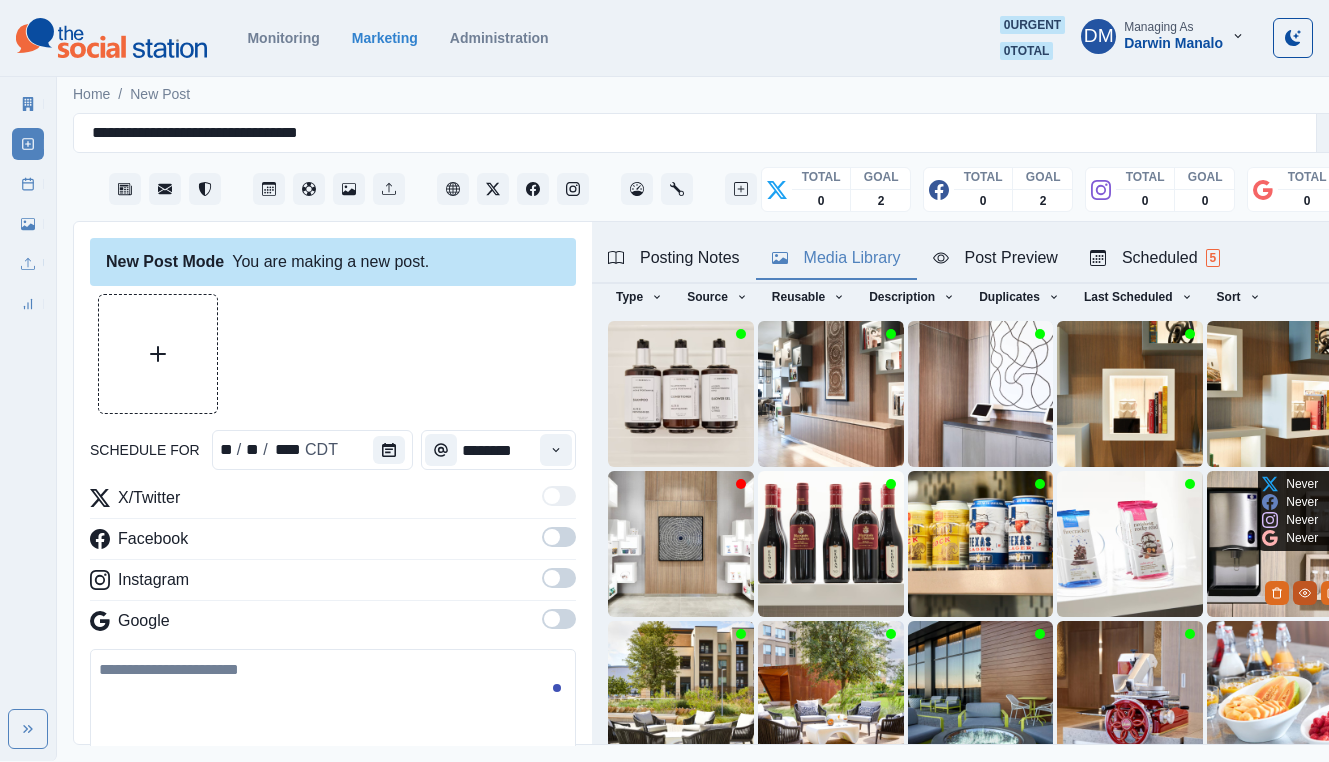 click at bounding box center (1305, 593) 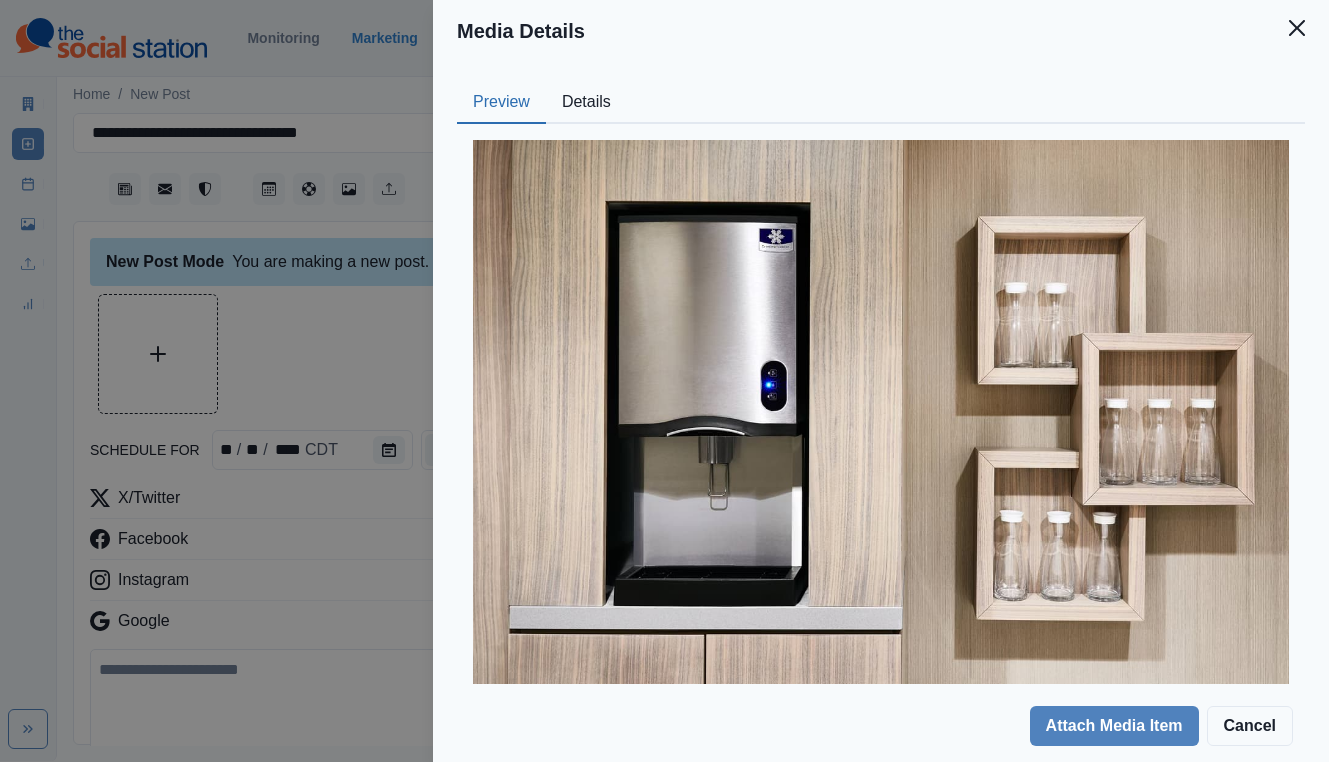 click on "Details" at bounding box center (586, 103) 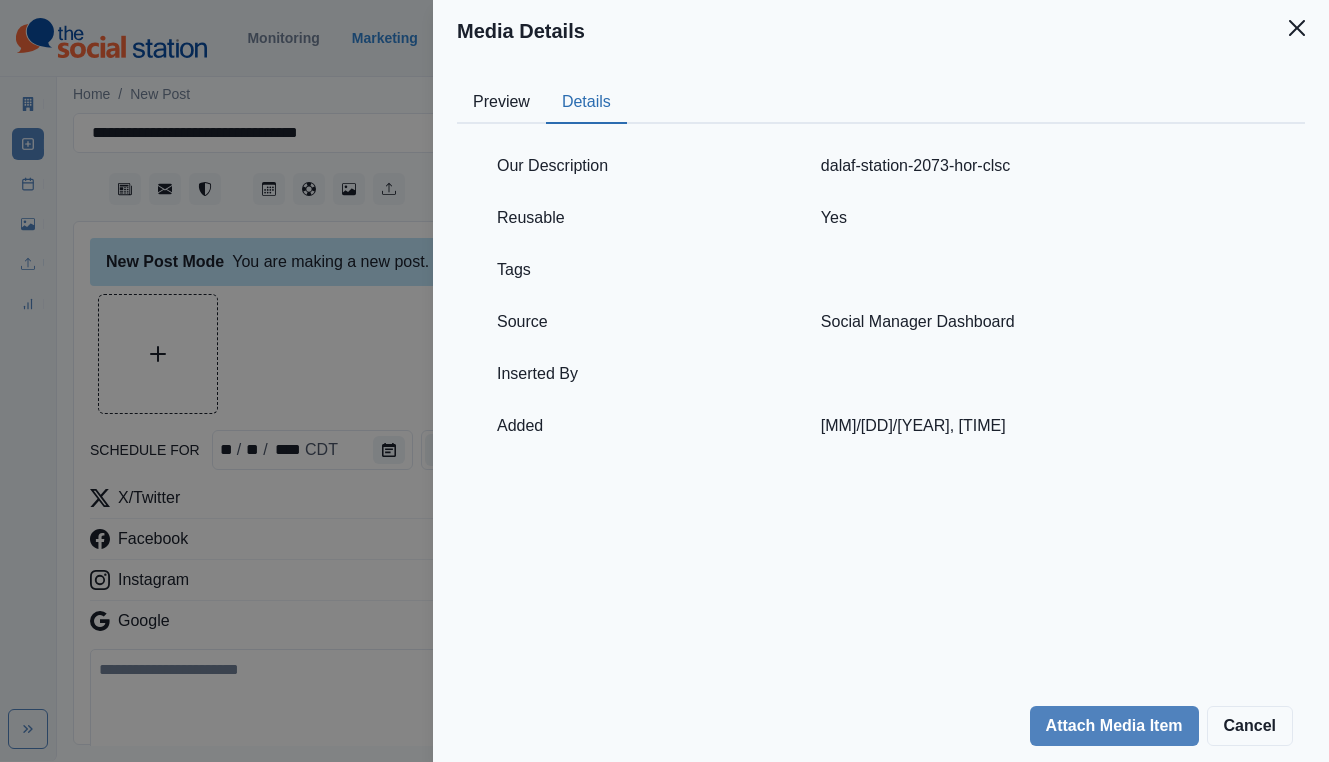 click on "Media Details Preview Details Our Description dalaf-station-2073-hor-clsc Reusable Yes Tags Source Social Manager Dashboard Inserted By Added [MM]/[DD]/[YEAR], [TIME] Attach Media Item Cancel" at bounding box center (664, 381) 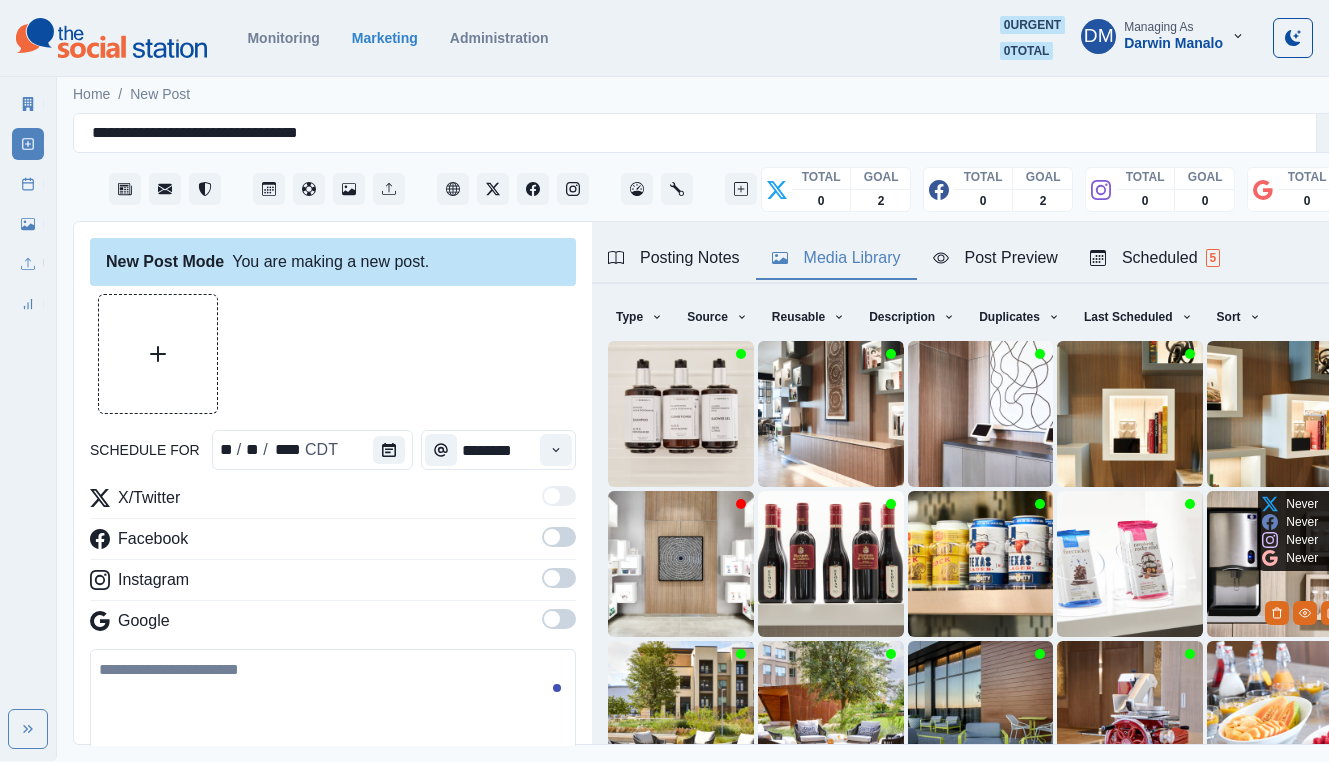 scroll, scrollTop: 51, scrollLeft: 0, axis: vertical 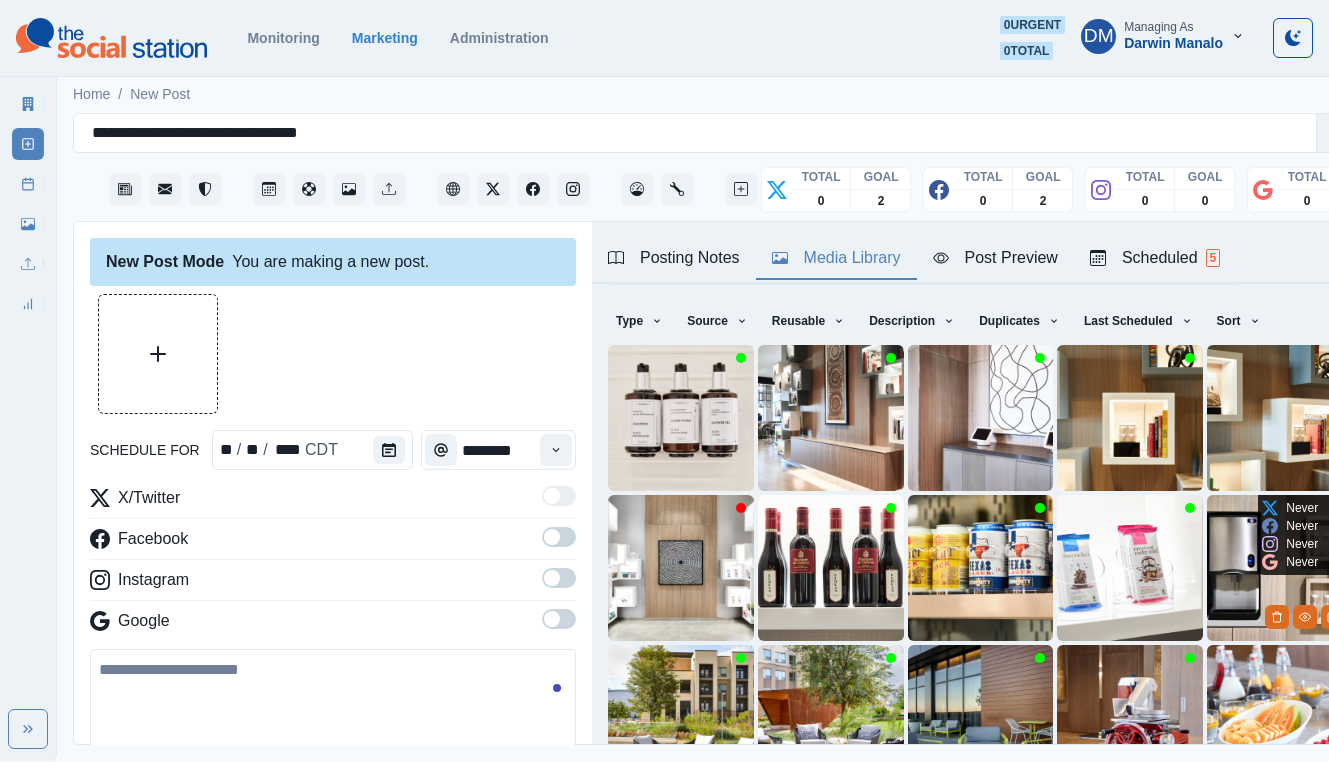 click at bounding box center [1280, 568] 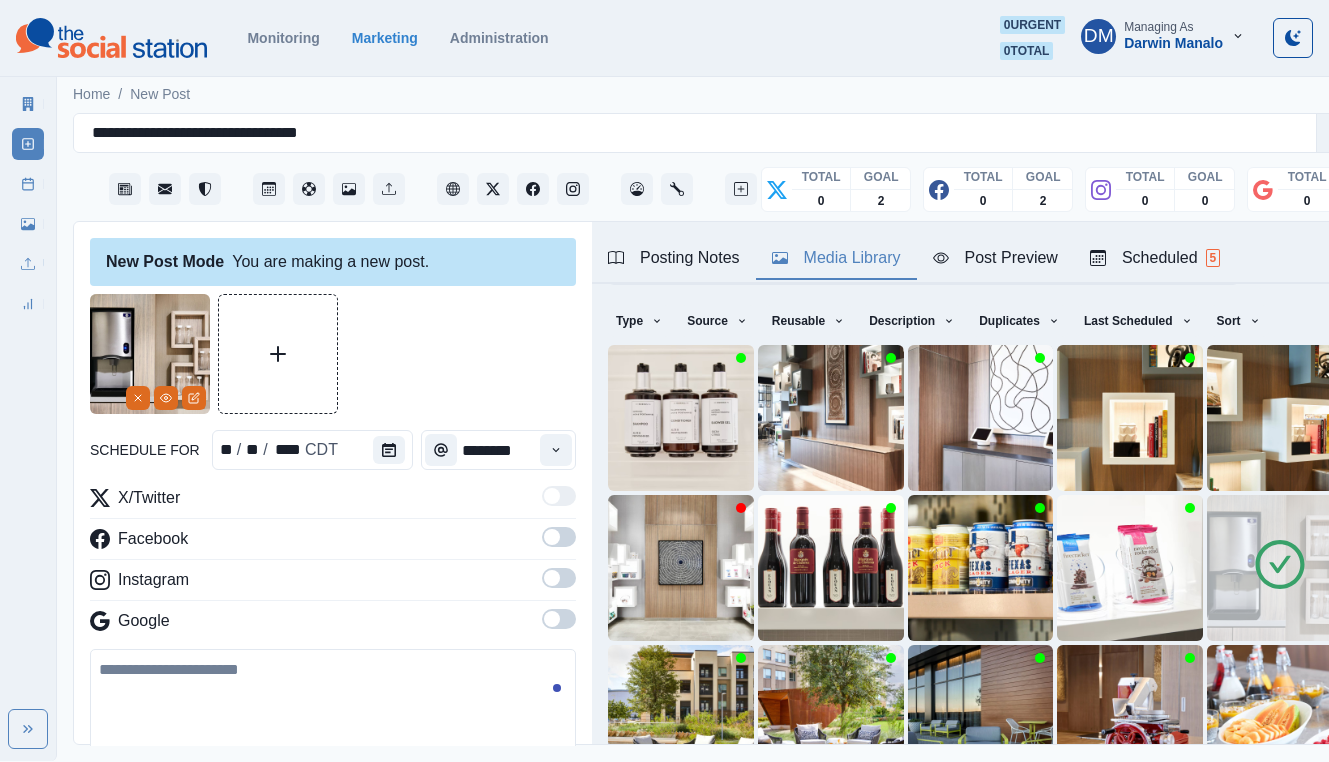 click at bounding box center [333, 706] 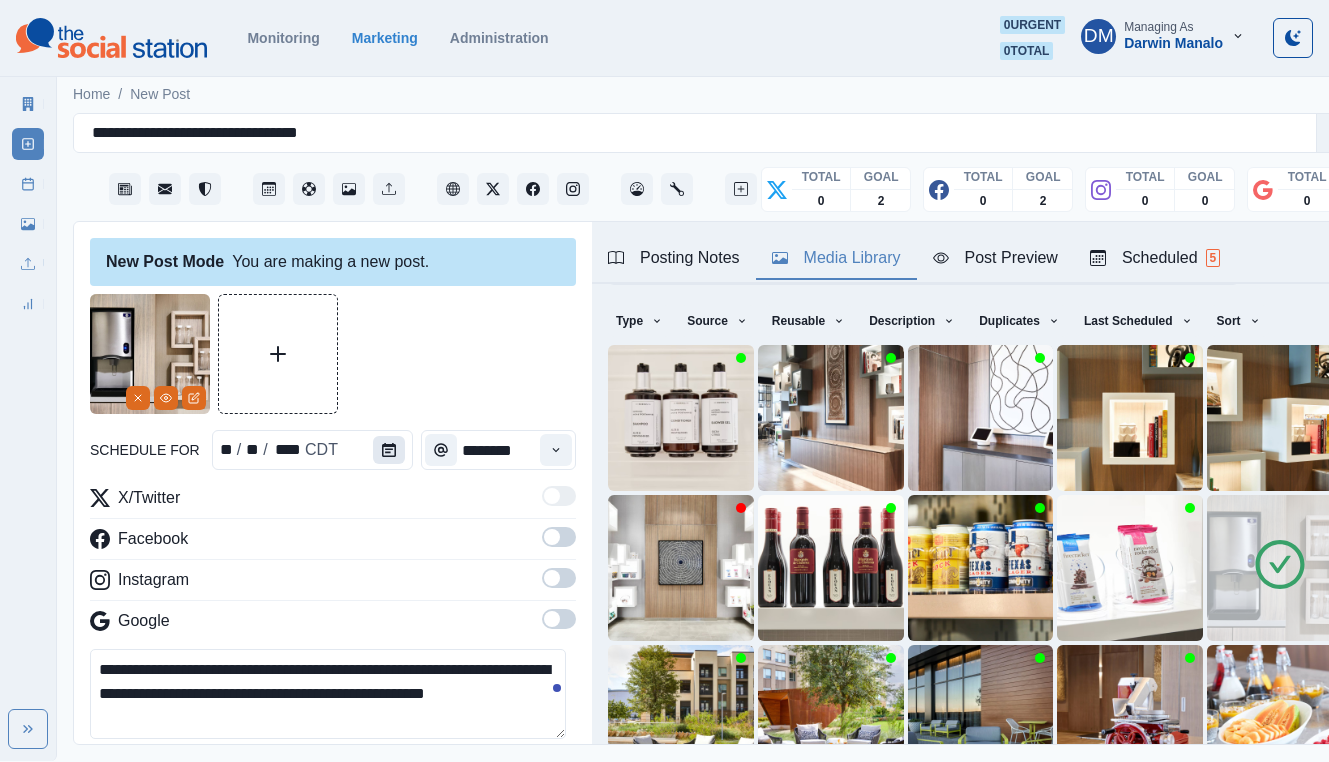 type on "**********" 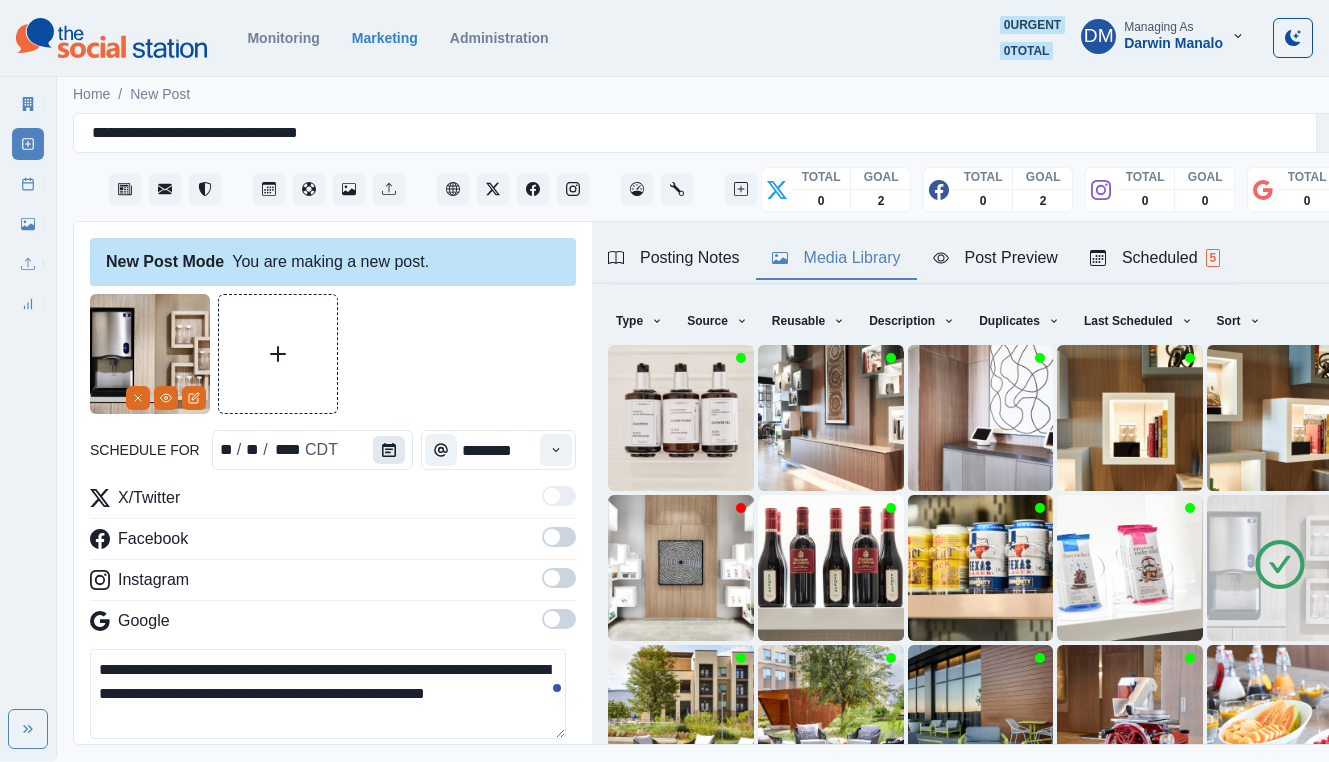 click at bounding box center [389, 450] 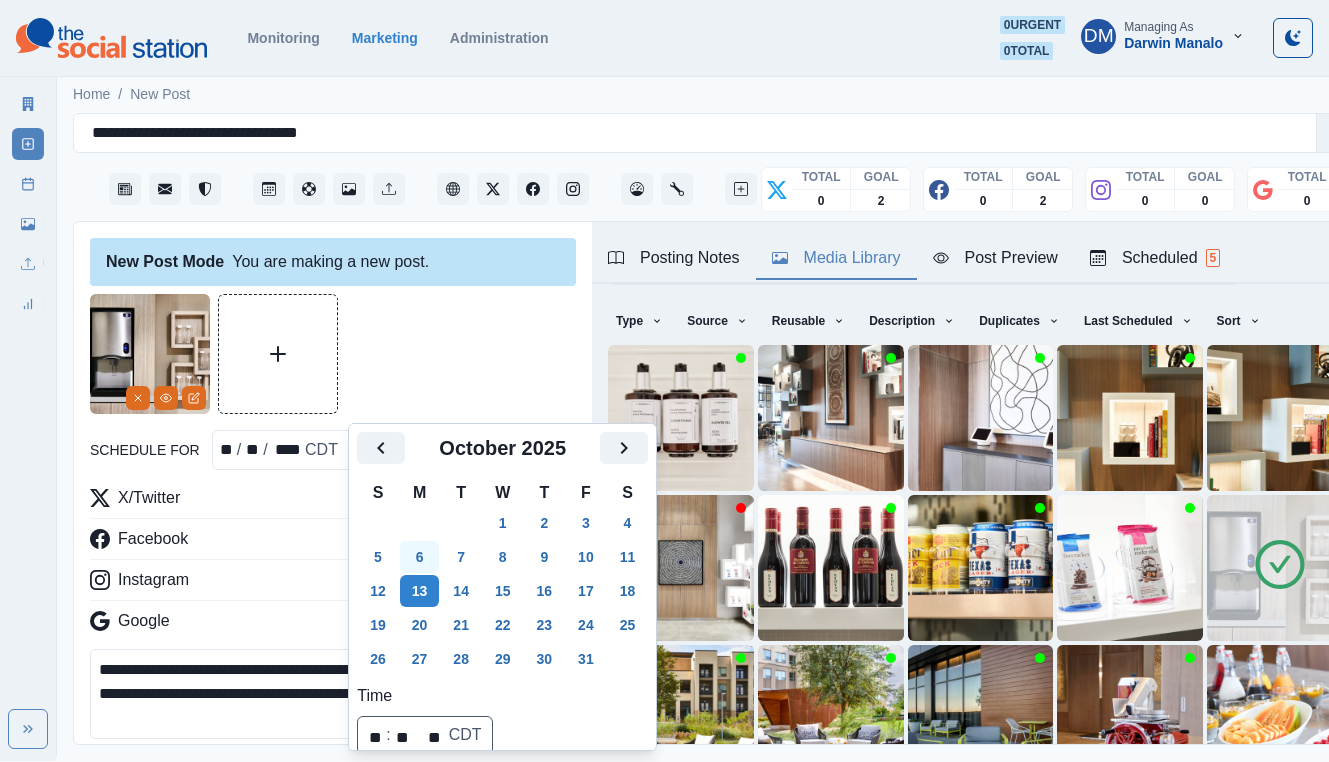 click on "6" at bounding box center [420, 557] 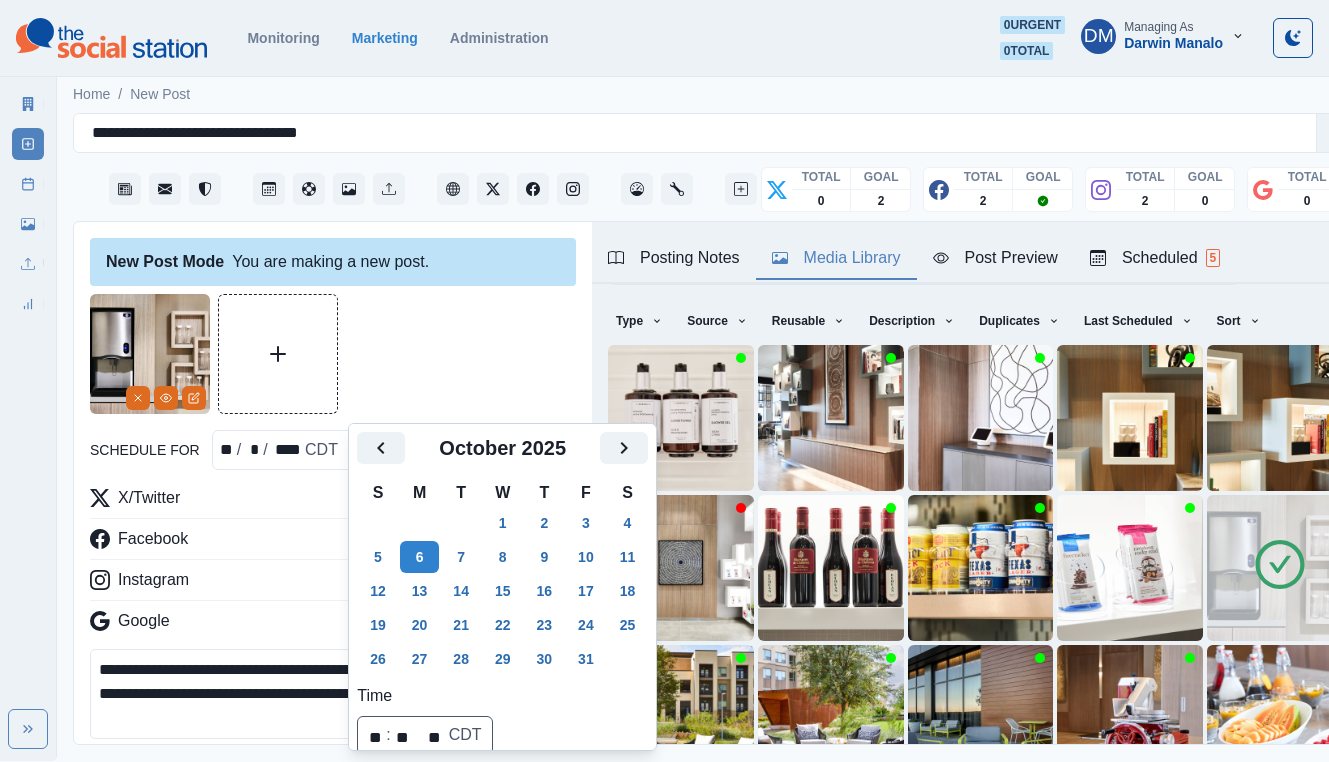 scroll, scrollTop: 103, scrollLeft: 0, axis: vertical 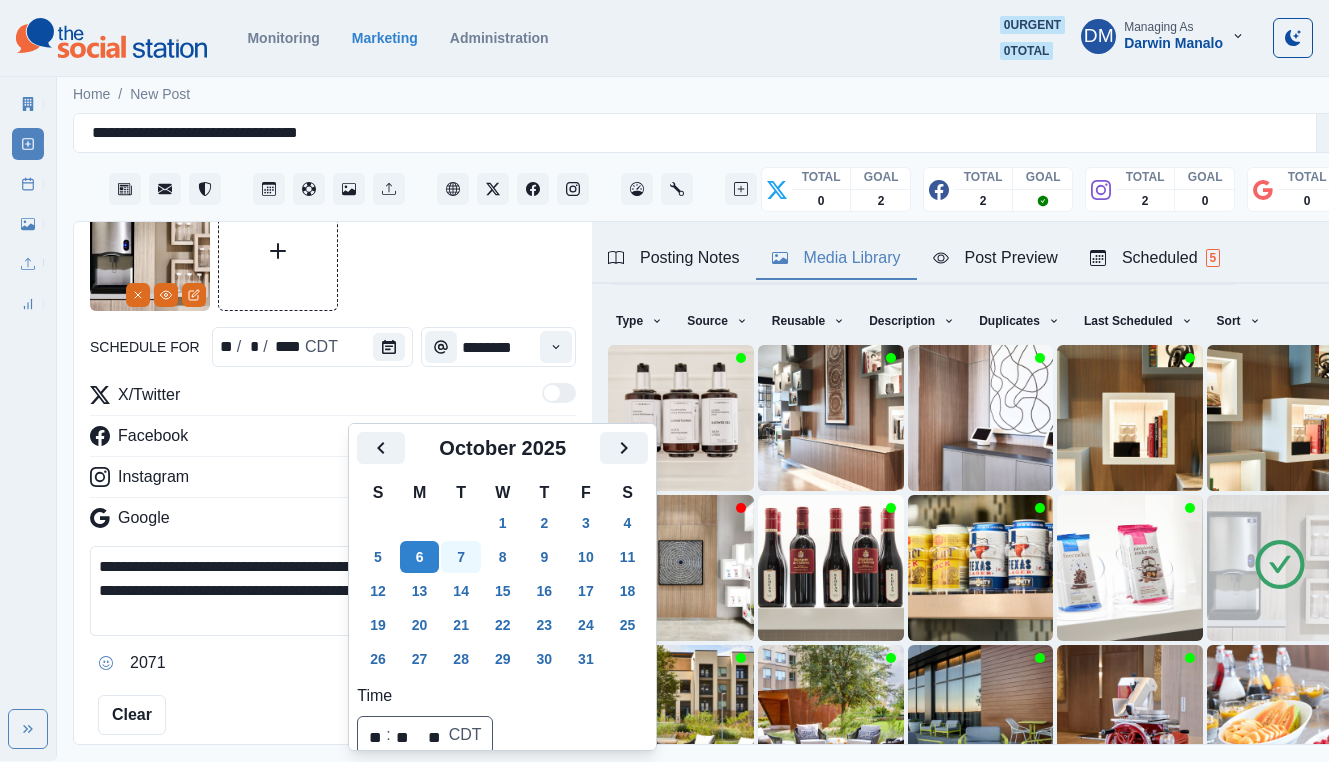 click on "7" at bounding box center (461, 557) 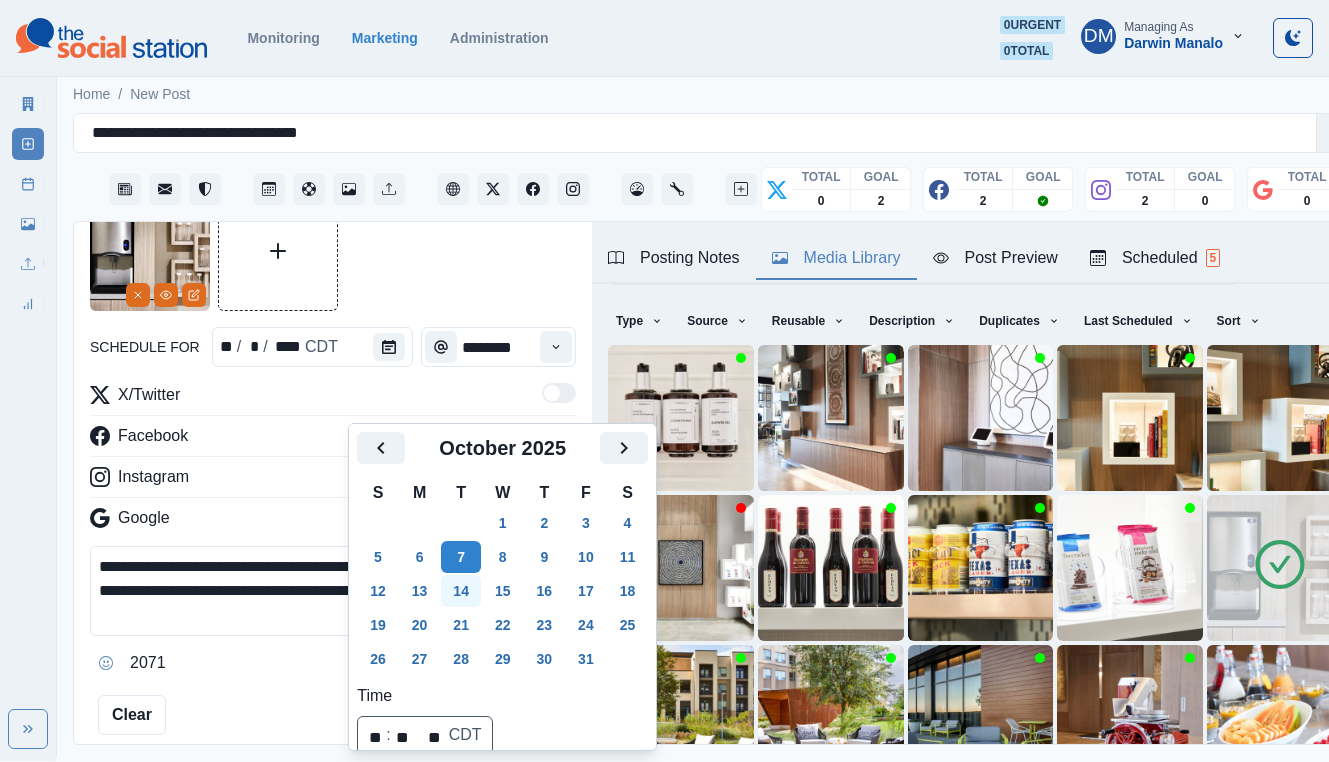 click on "14" at bounding box center (461, 591) 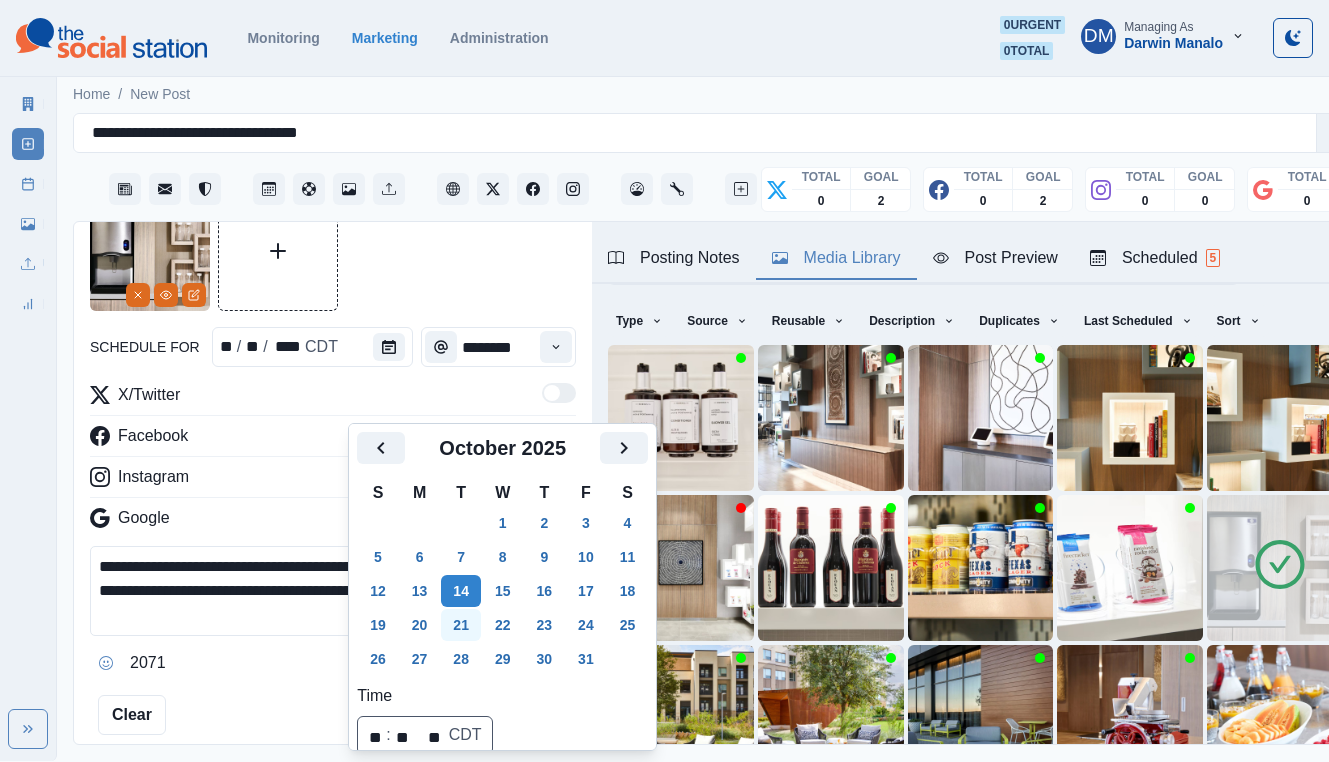 click on "21" at bounding box center [461, 625] 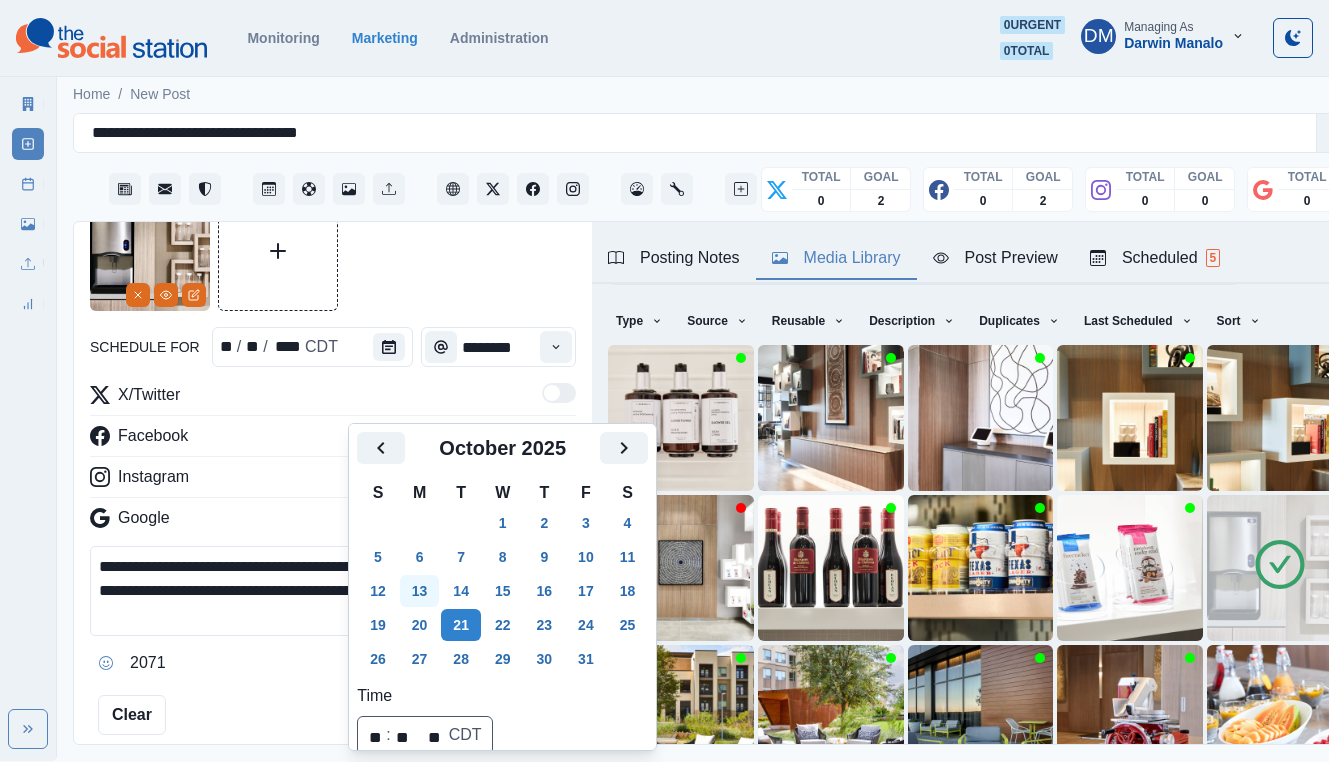 click on "13" at bounding box center (420, 591) 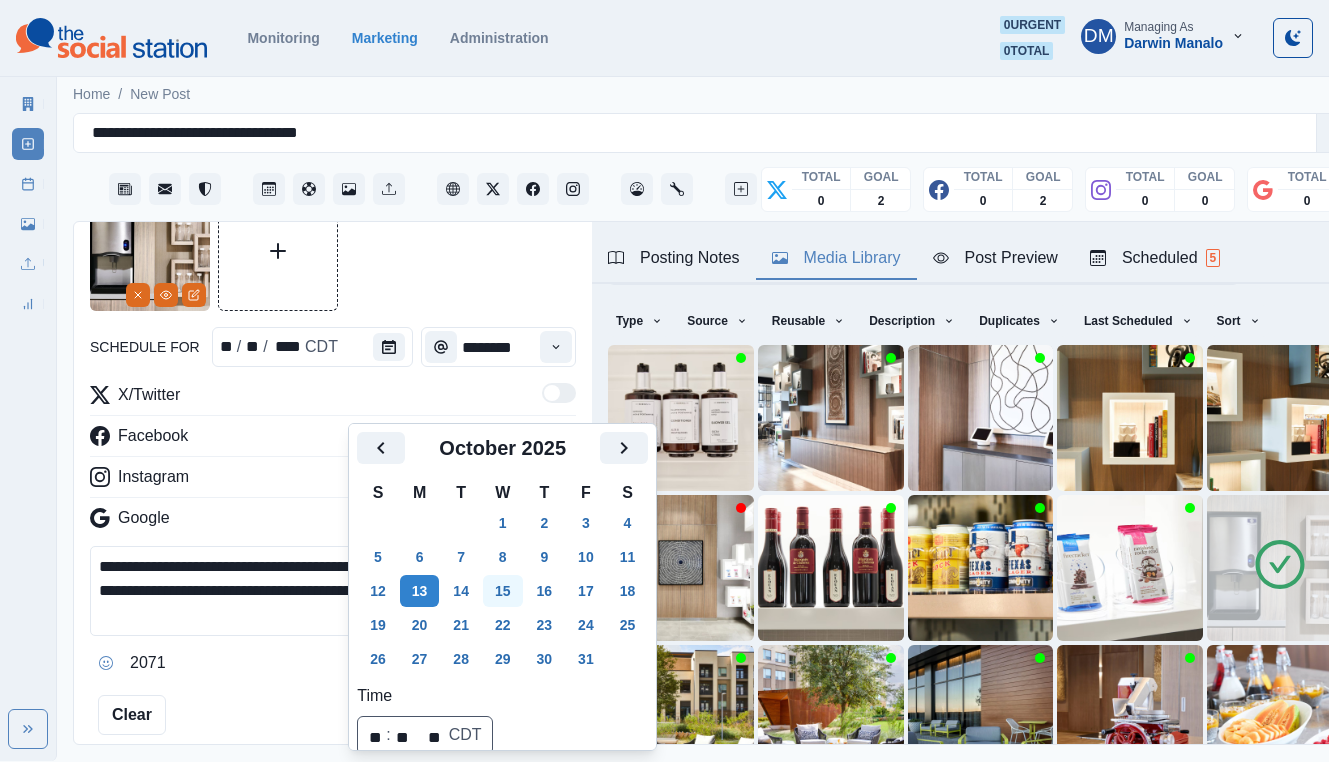click on "15" at bounding box center [503, 591] 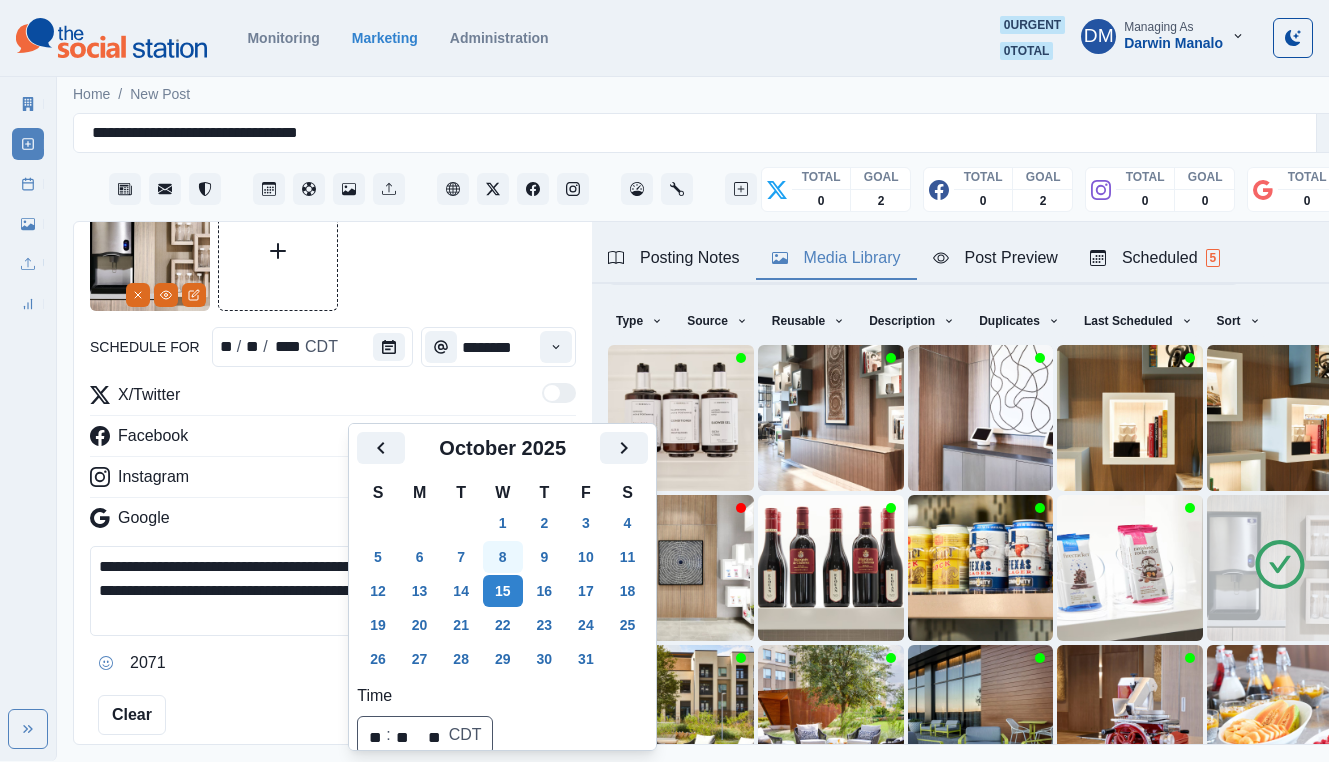 click on "8" at bounding box center (503, 557) 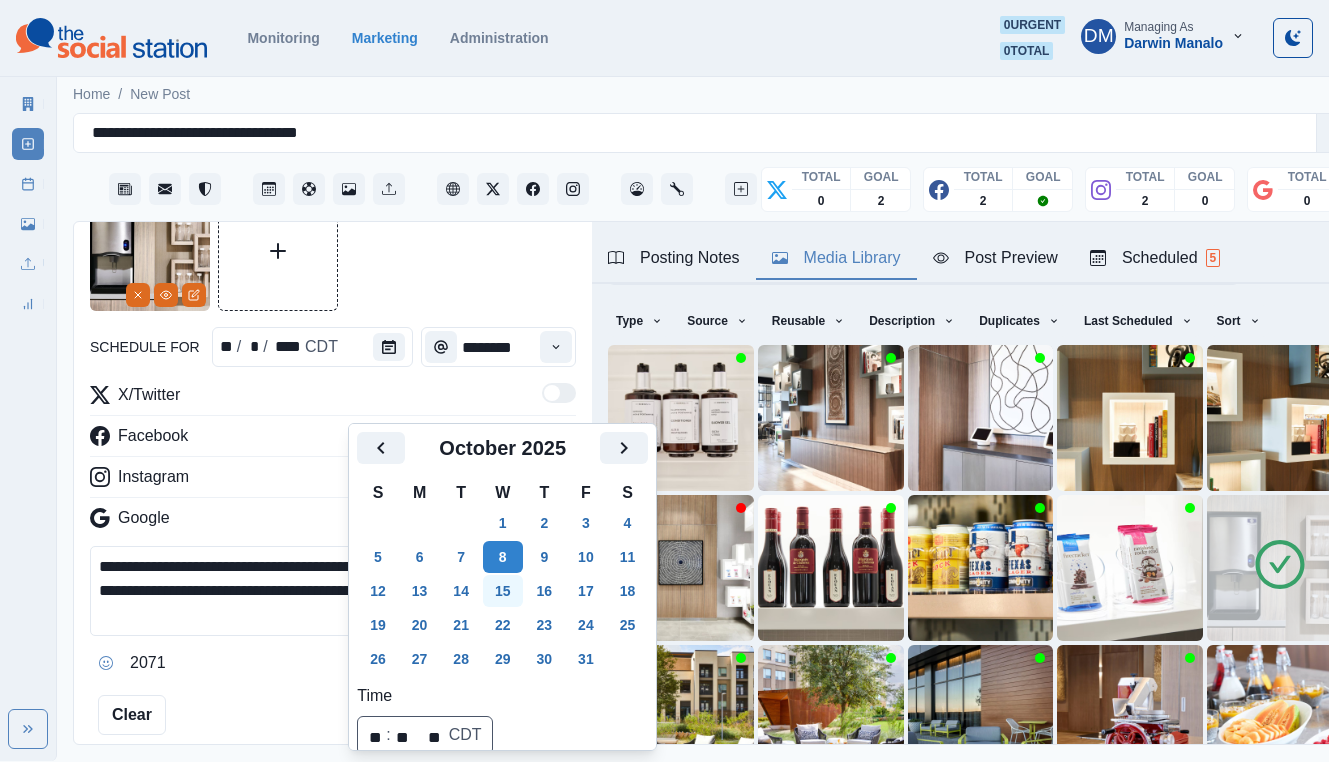 click on "15" at bounding box center (503, 591) 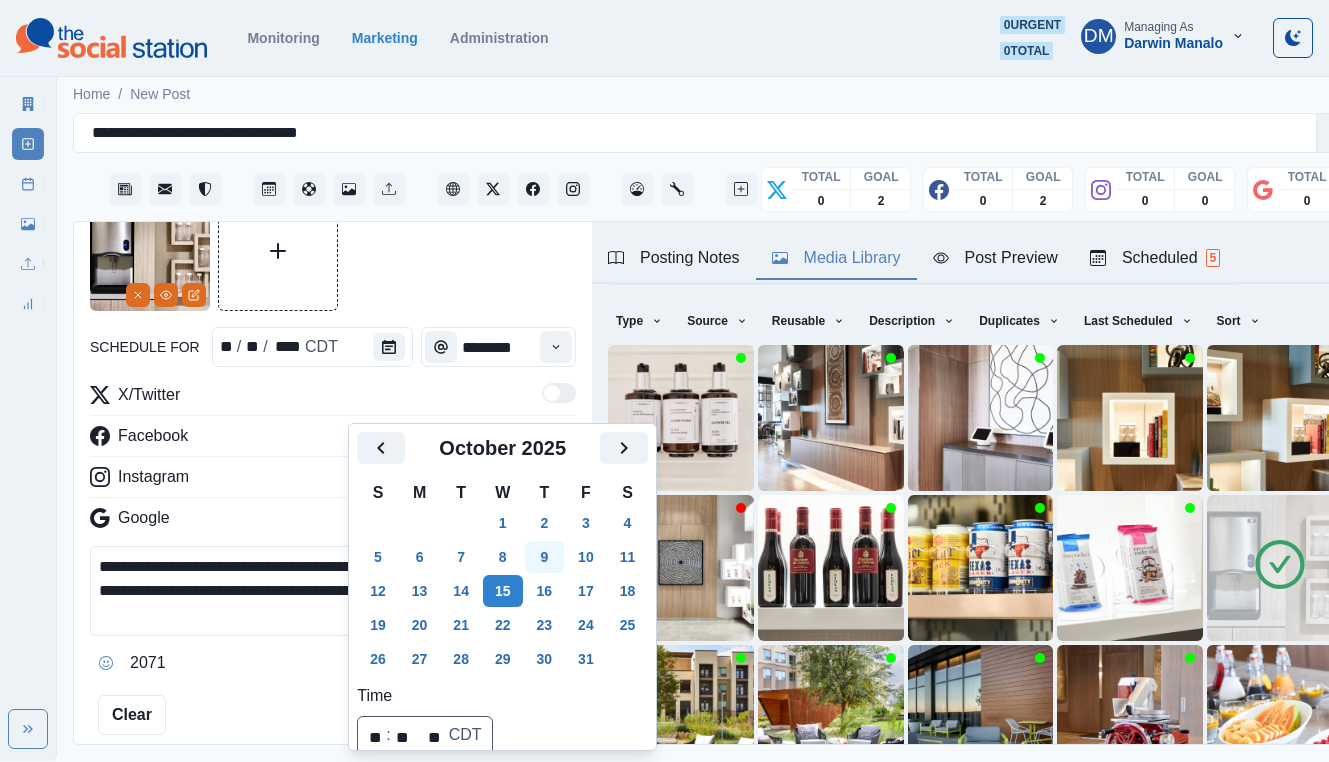click on "9" at bounding box center [545, 557] 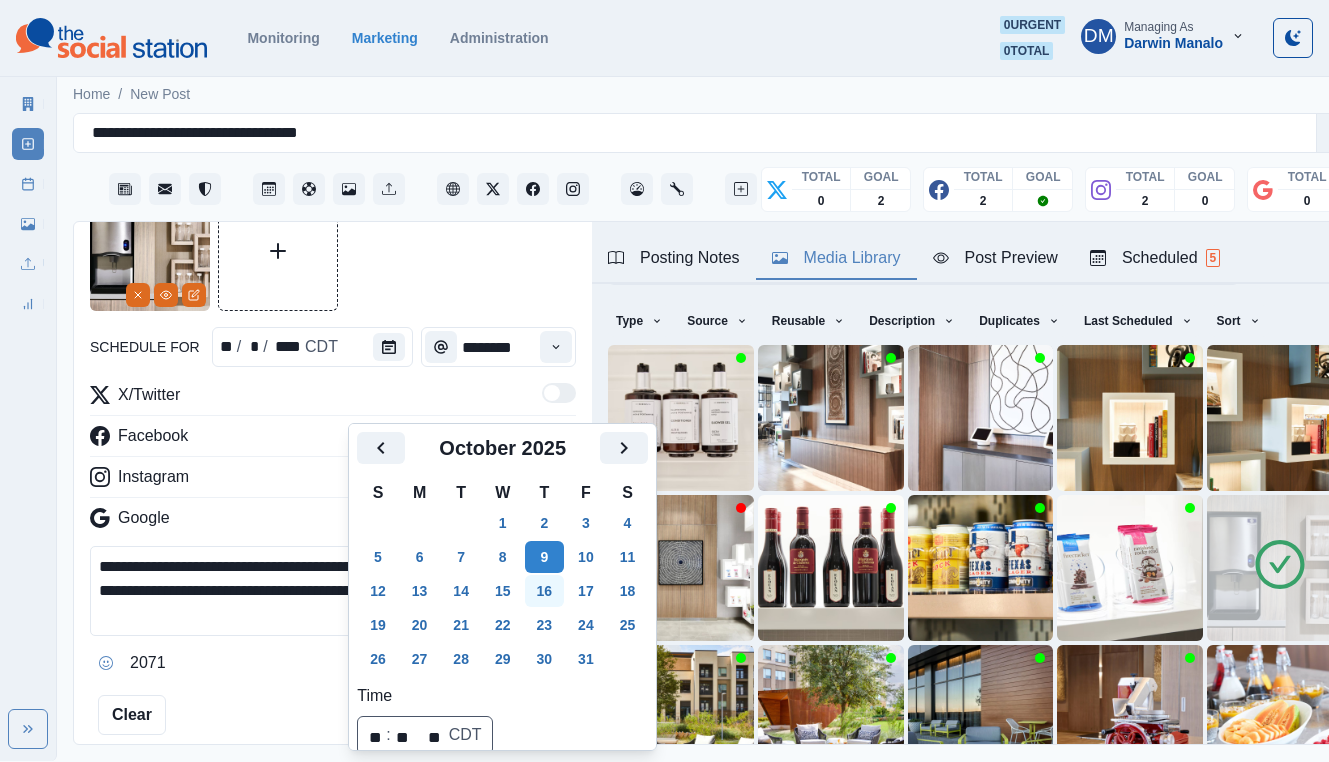 click on "16" at bounding box center (545, 591) 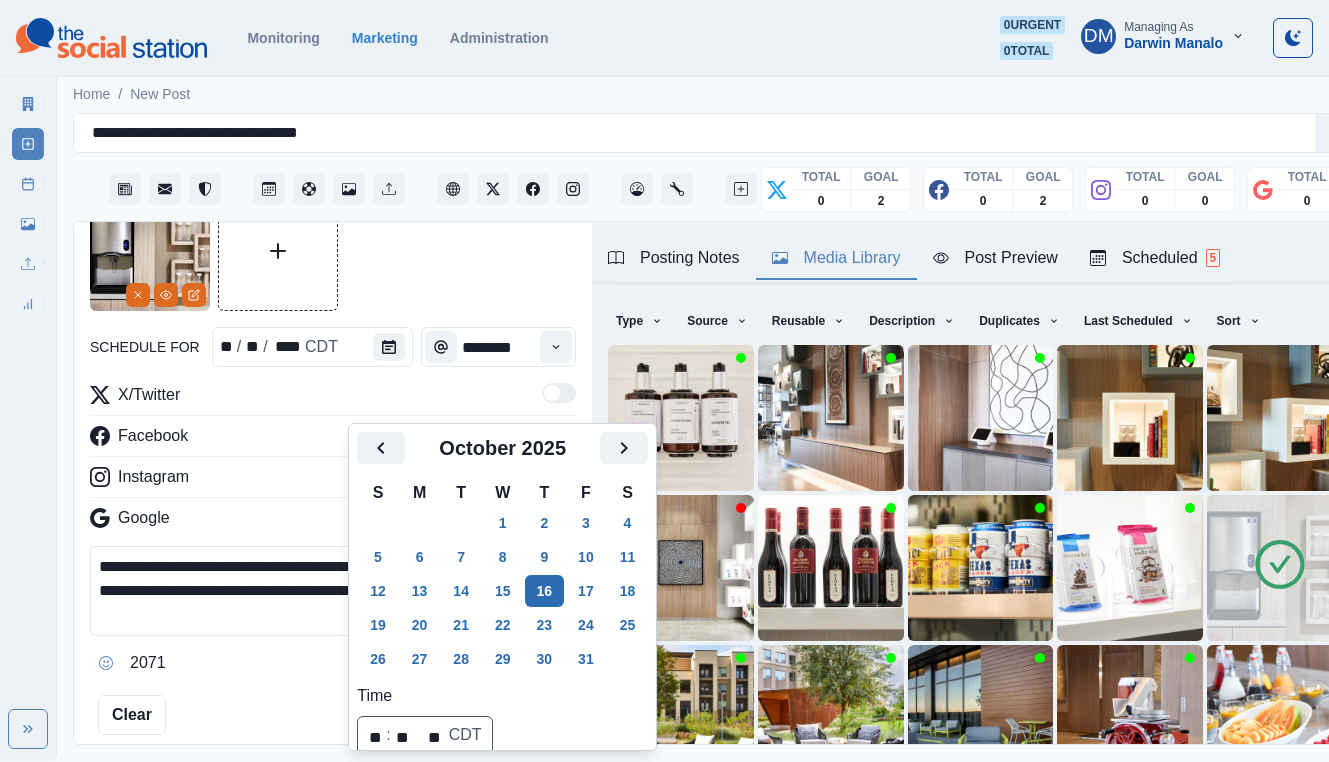 scroll, scrollTop: 103, scrollLeft: 0, axis: vertical 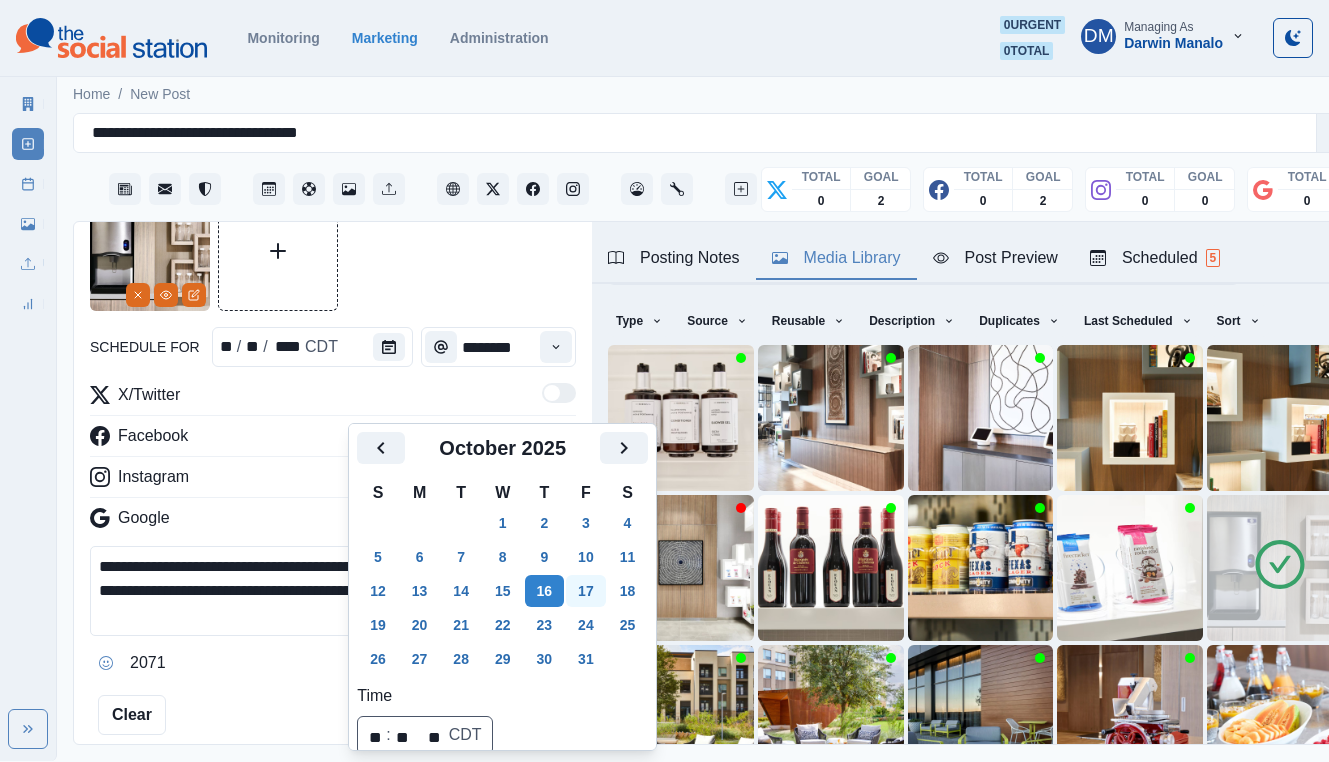 click on "17" at bounding box center (586, 591) 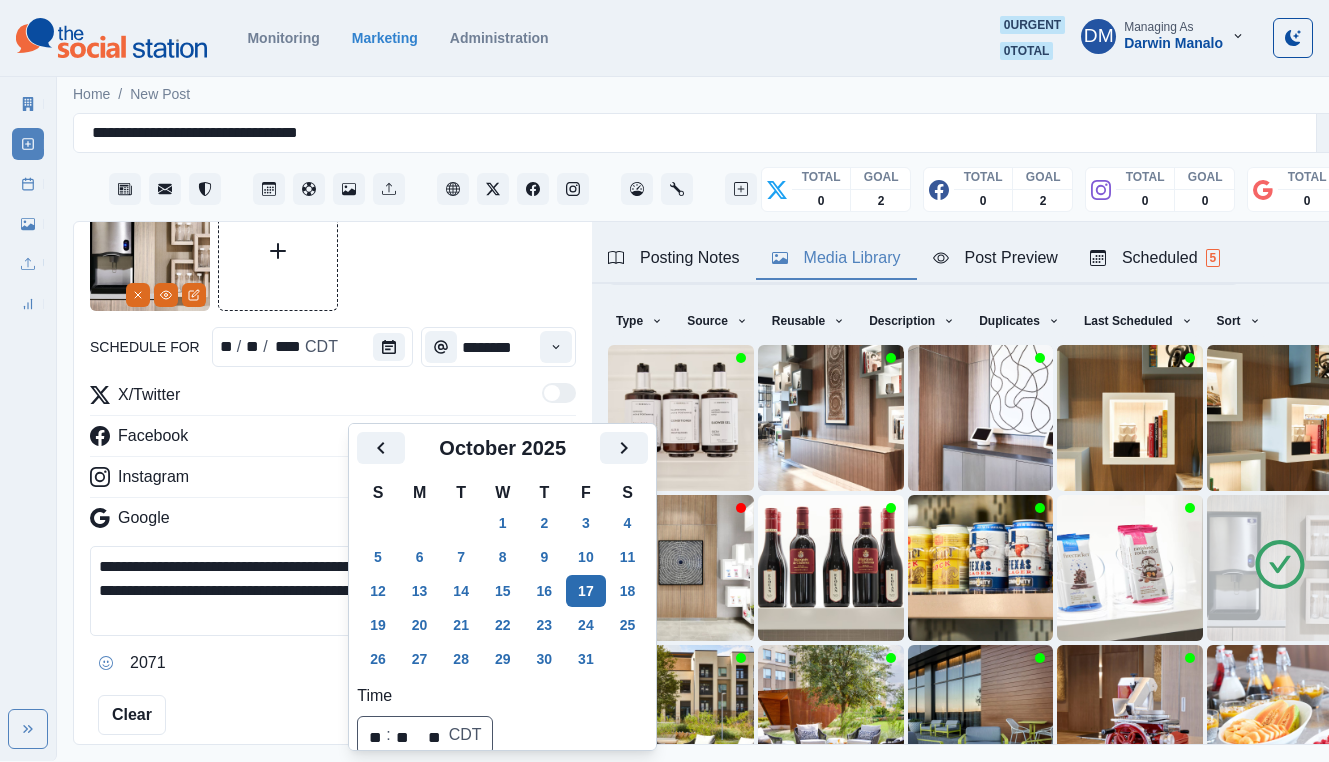 click on "17" at bounding box center [586, 591] 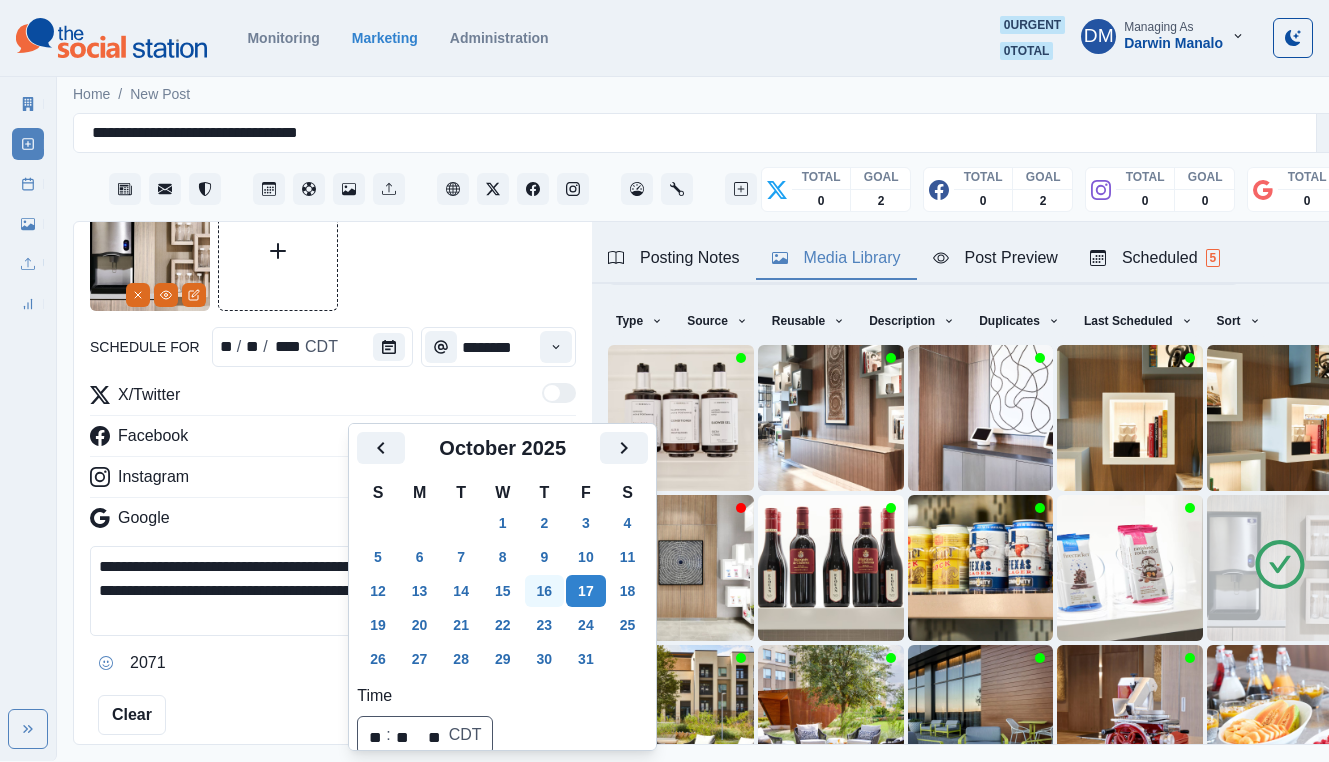 click on "16" at bounding box center [545, 591] 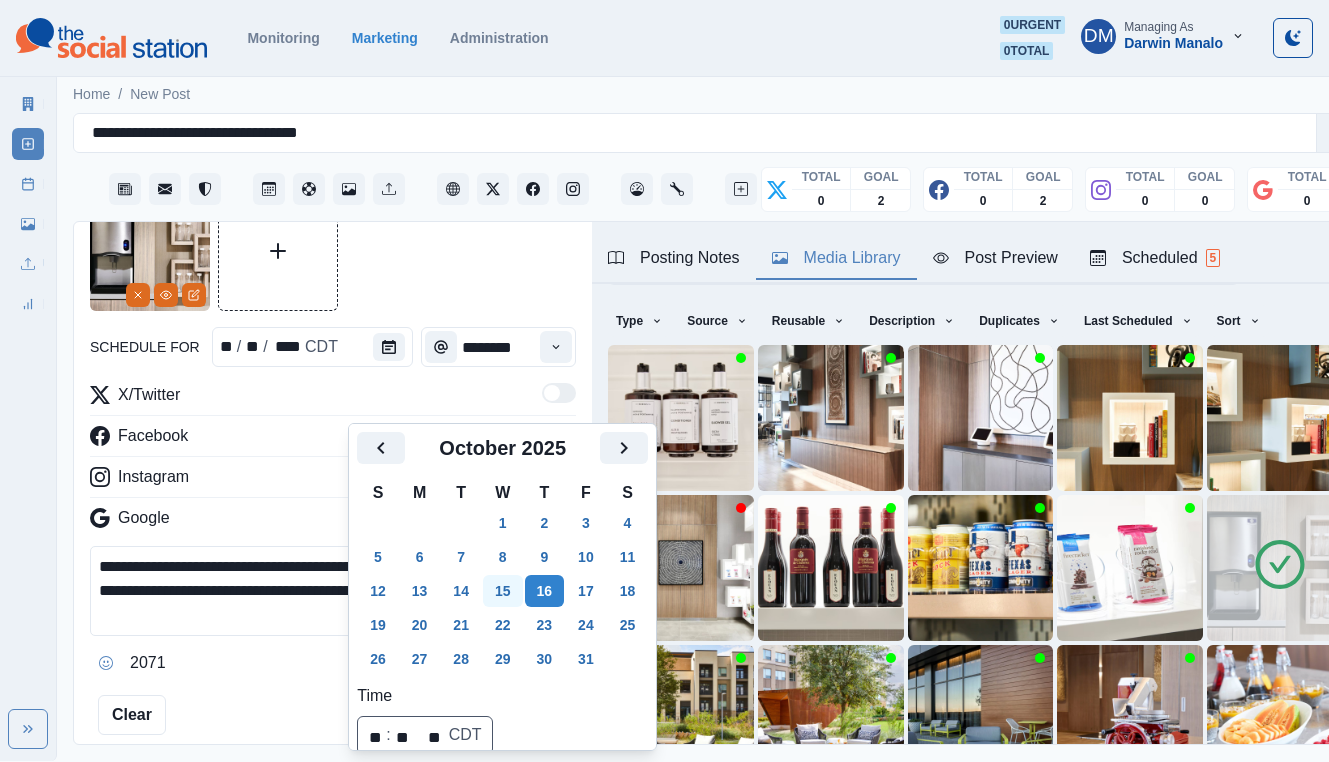 click on "15" at bounding box center (503, 591) 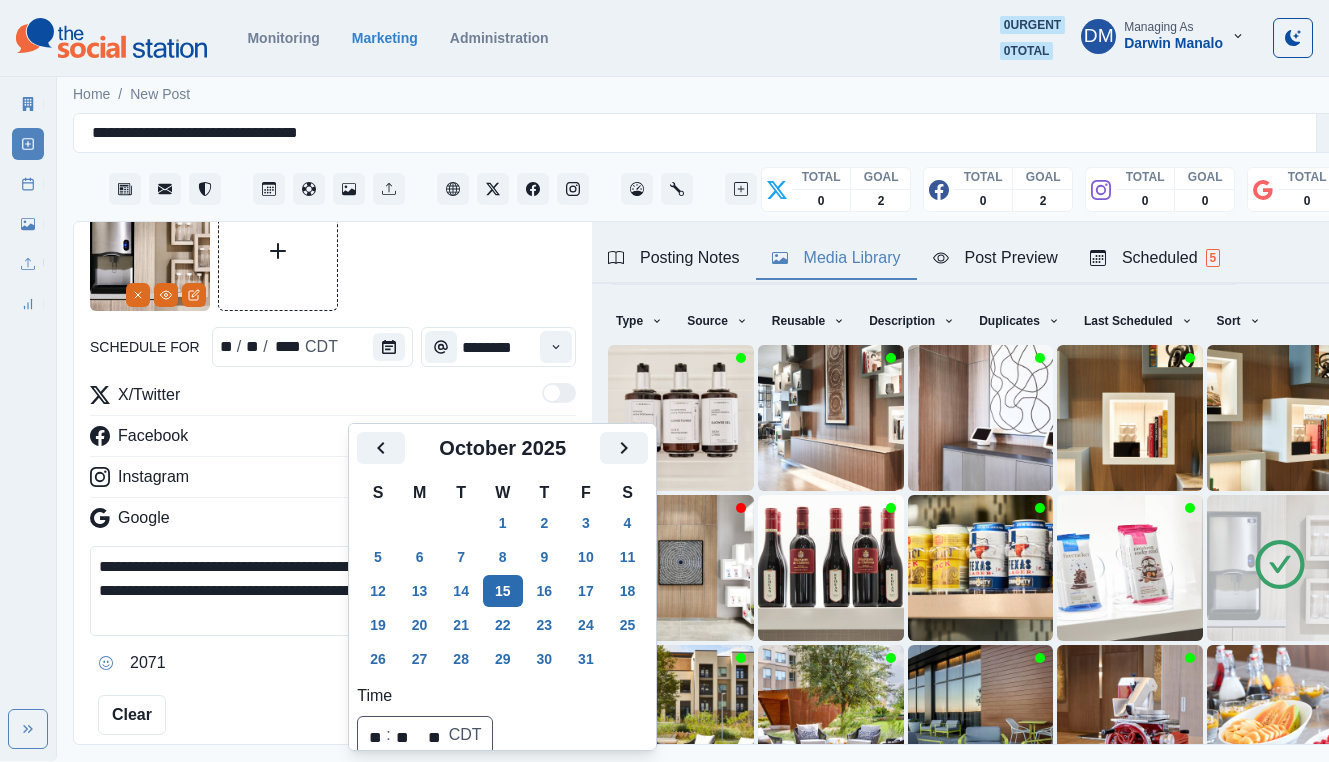 click on "15" at bounding box center (503, 591) 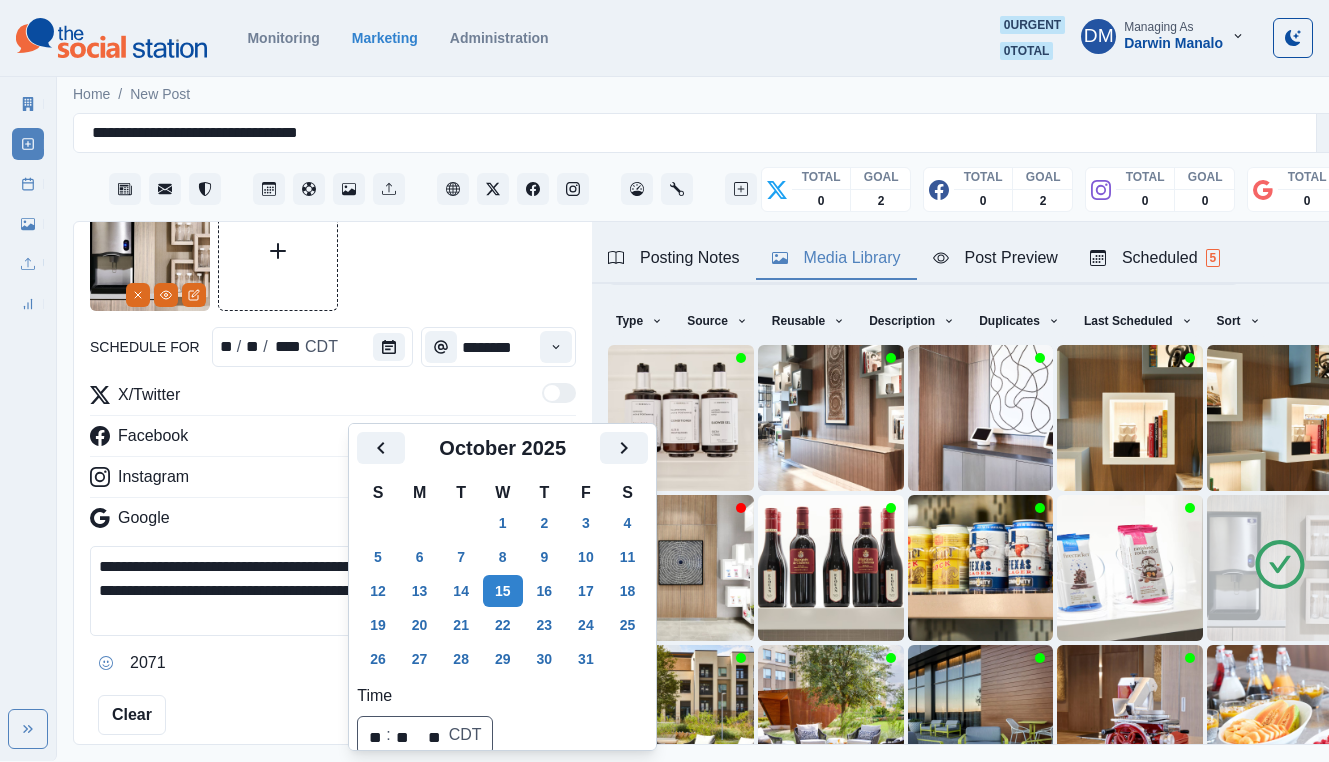 click on "2071" at bounding box center (333, 663) 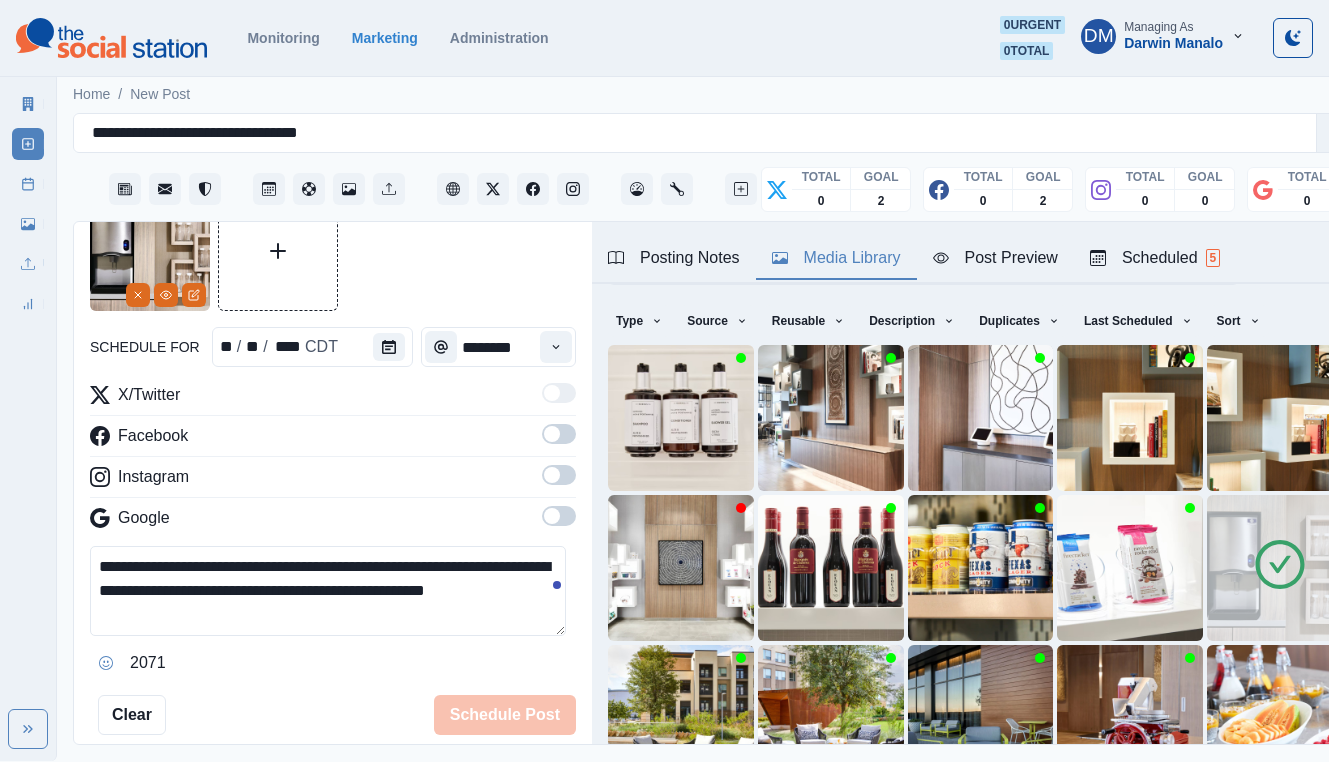 click on "**********" at bounding box center (328, 591) 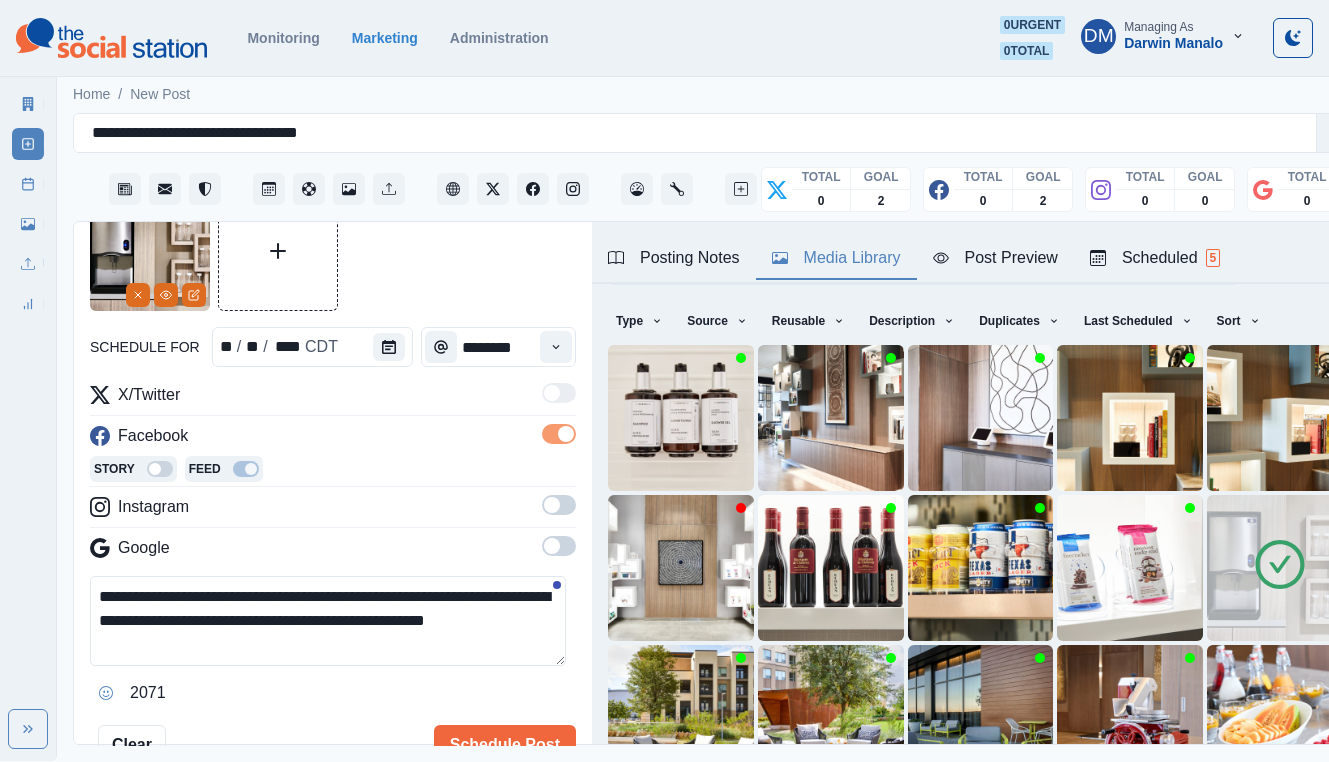 click at bounding box center (552, 505) 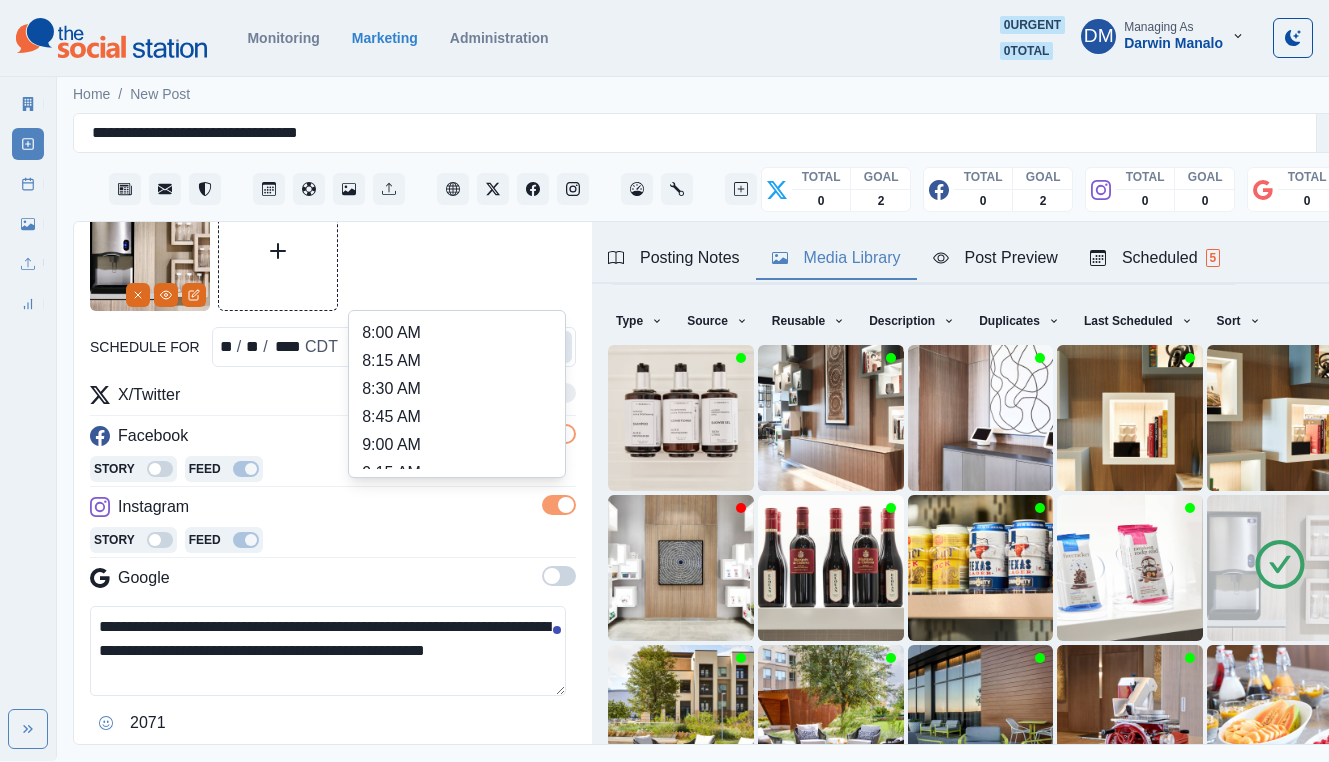 click at bounding box center [556, 347] 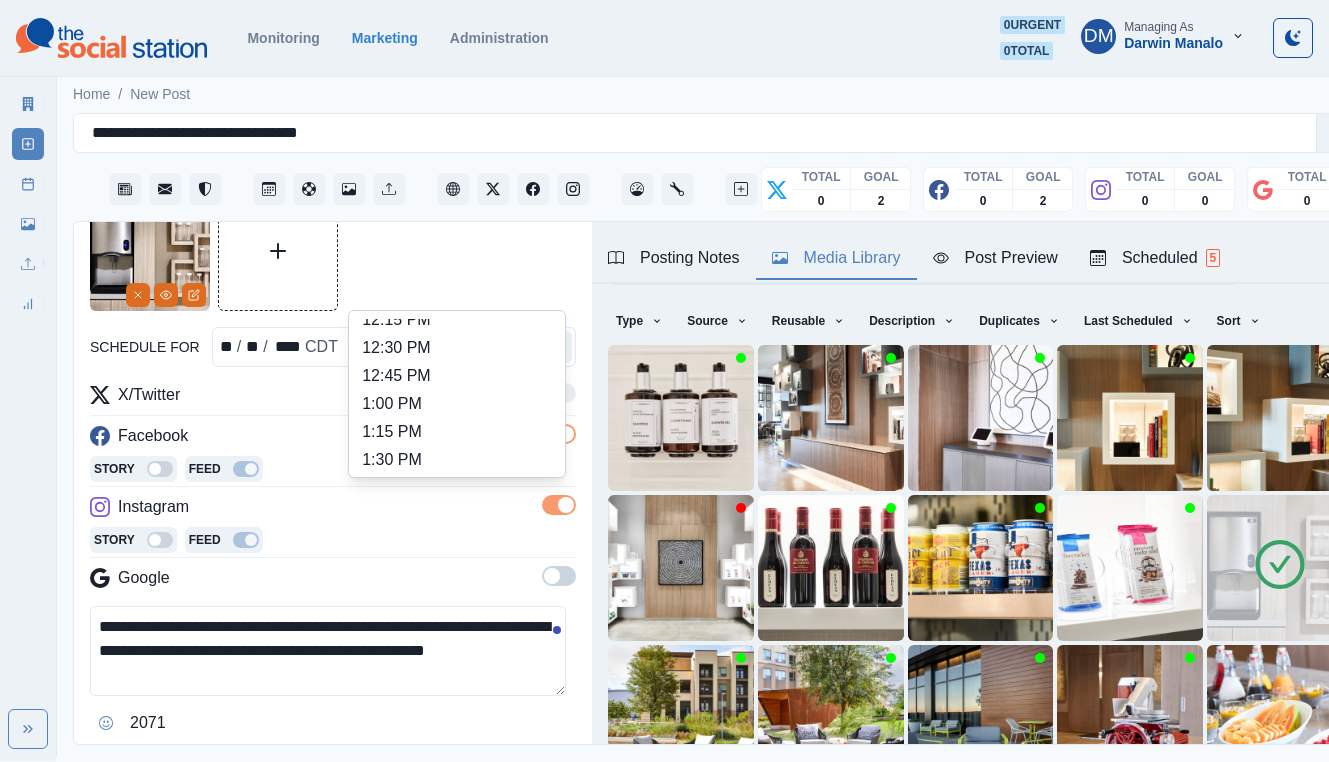 scroll, scrollTop: 528, scrollLeft: 0, axis: vertical 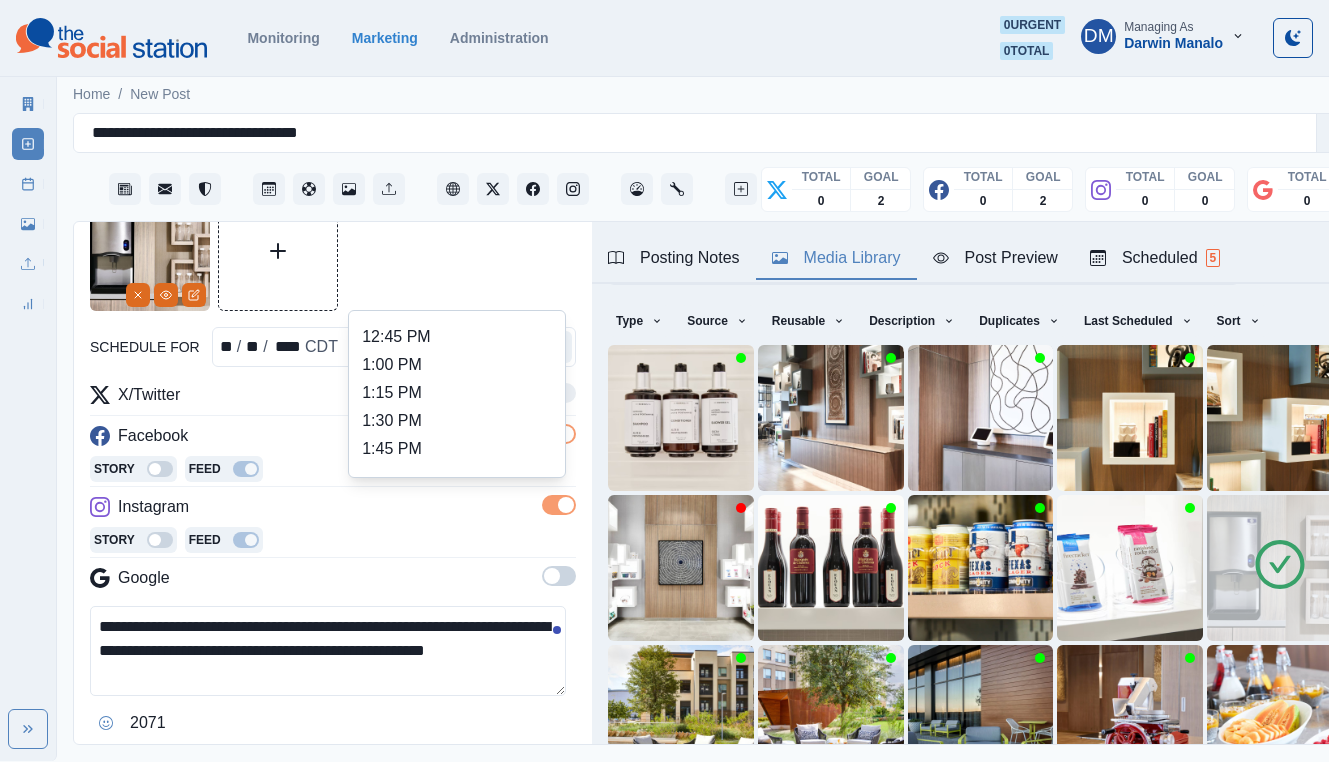 click on "2:45 PM" at bounding box center (457, 561) 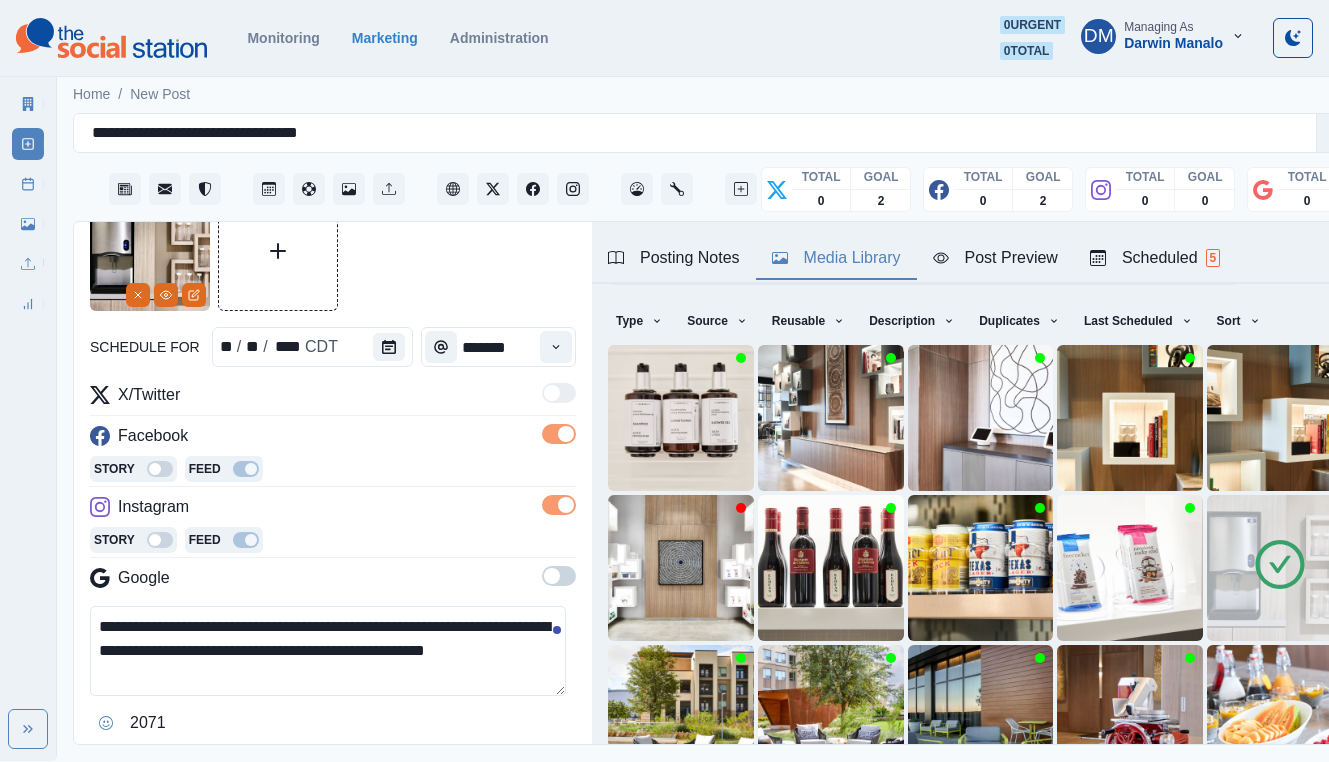 click on "Schedule Multiple" at bounding box center (492, 775) 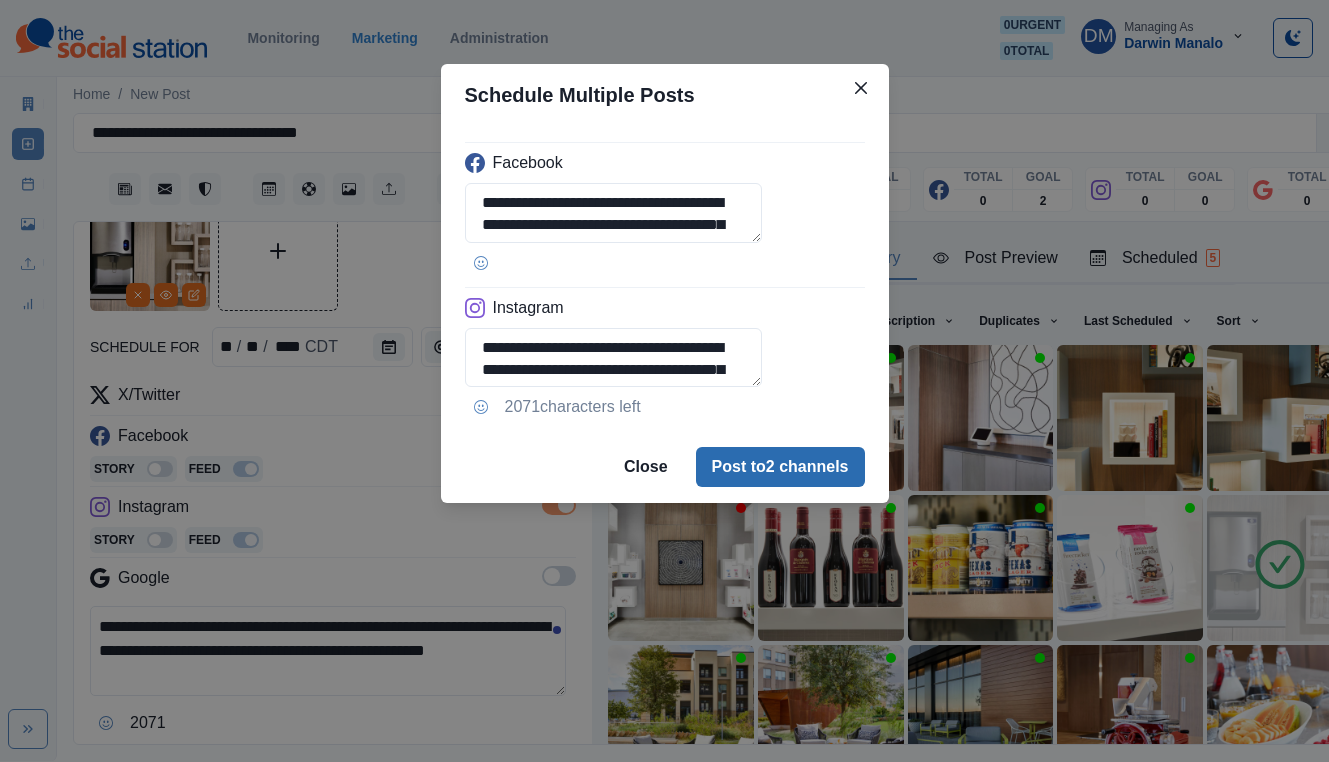 click on "Post to  2   channels" at bounding box center (780, 467) 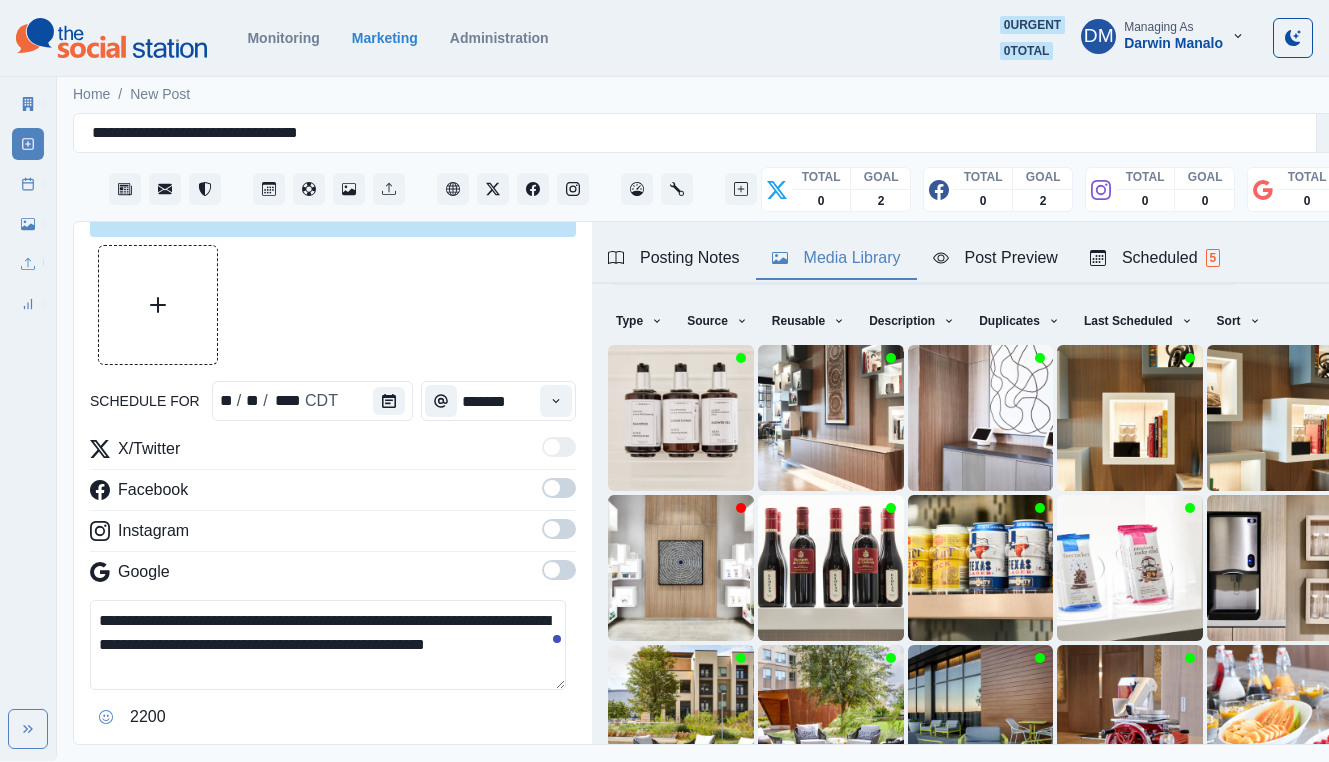 scroll, scrollTop: 0, scrollLeft: 0, axis: both 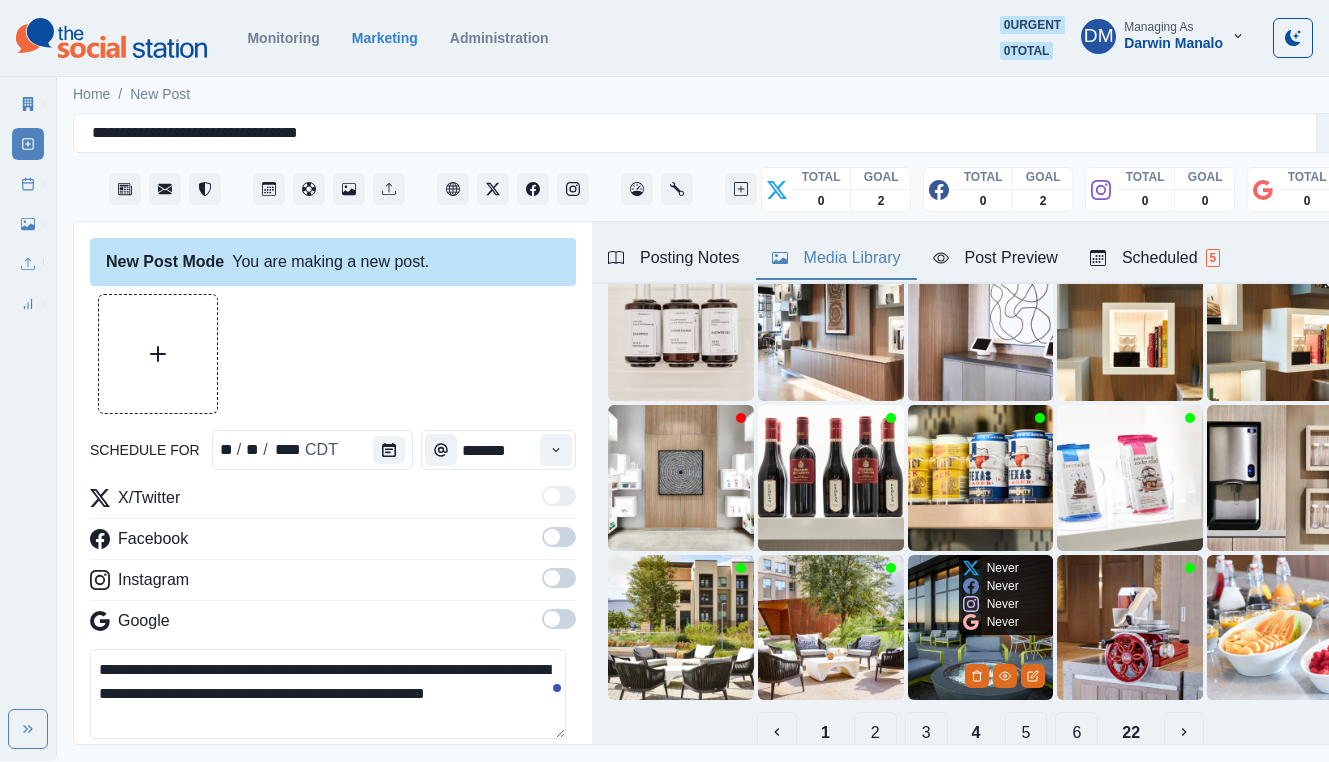 click at bounding box center [981, 628] 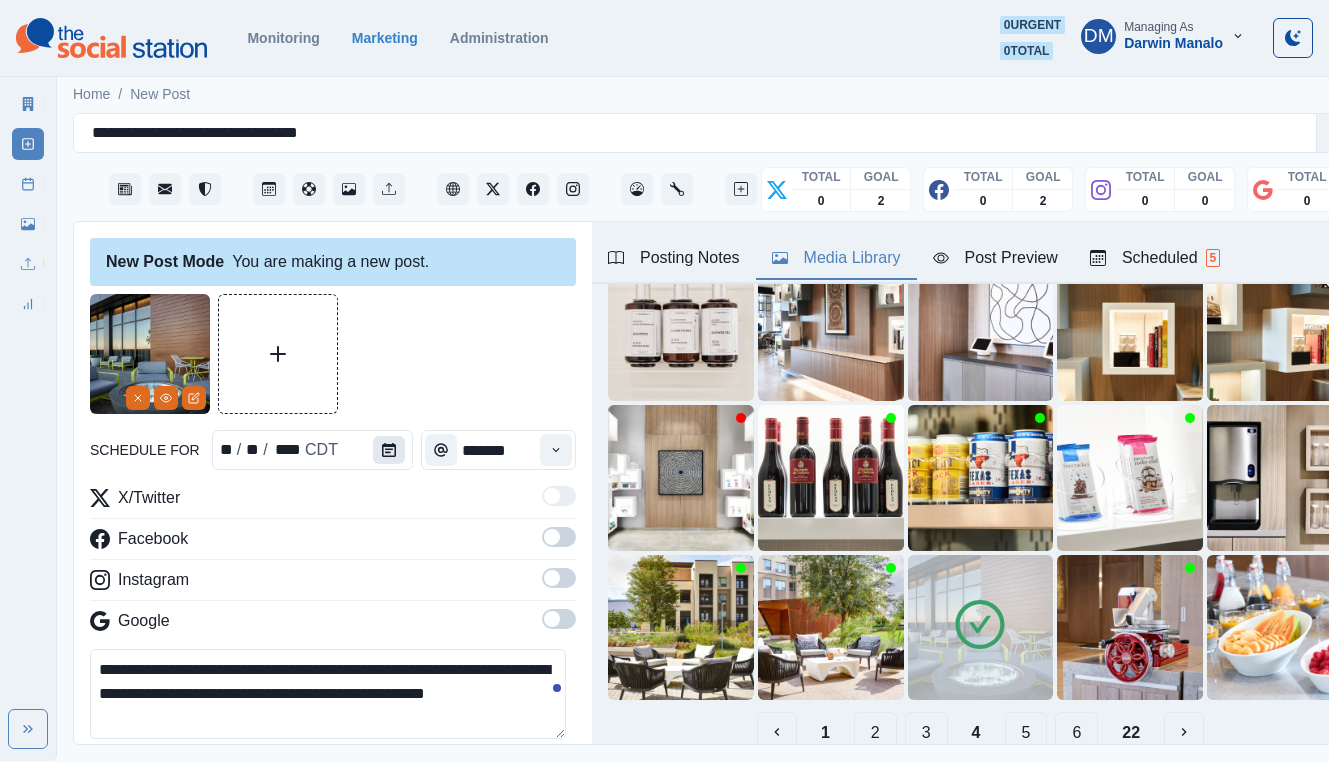 click 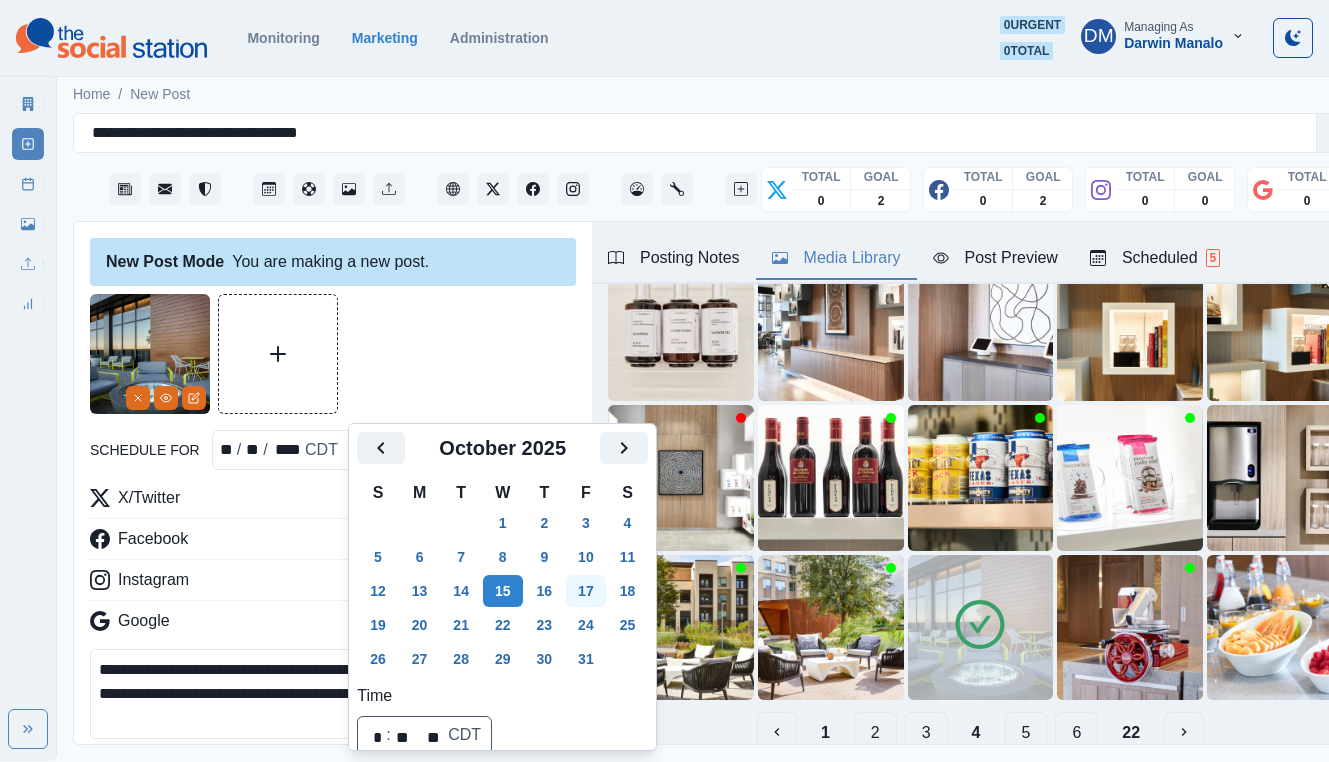 click on "17" at bounding box center (586, 591) 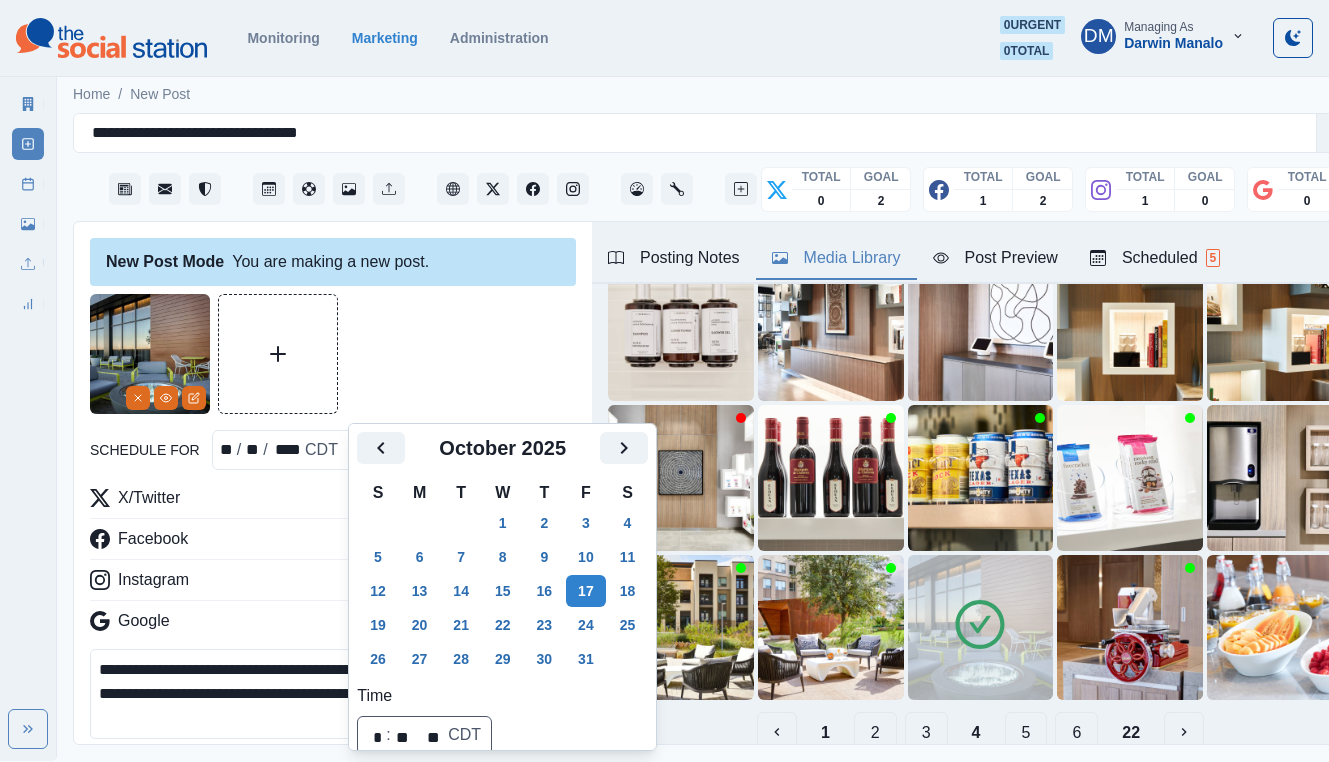 click on "Time ⁦ * : ** ⁩   **   CDT" at bounding box center [502, 719] 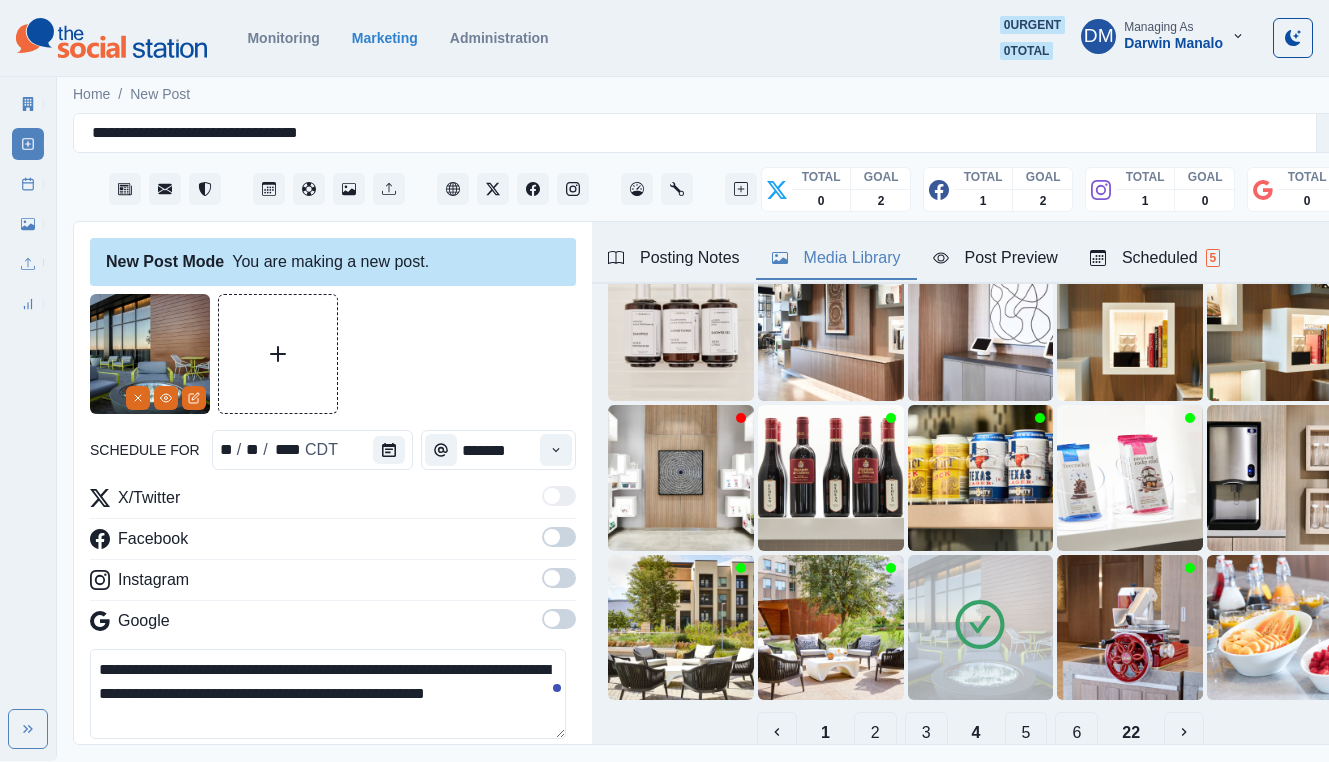 click on "**********" at bounding box center [328, 694] 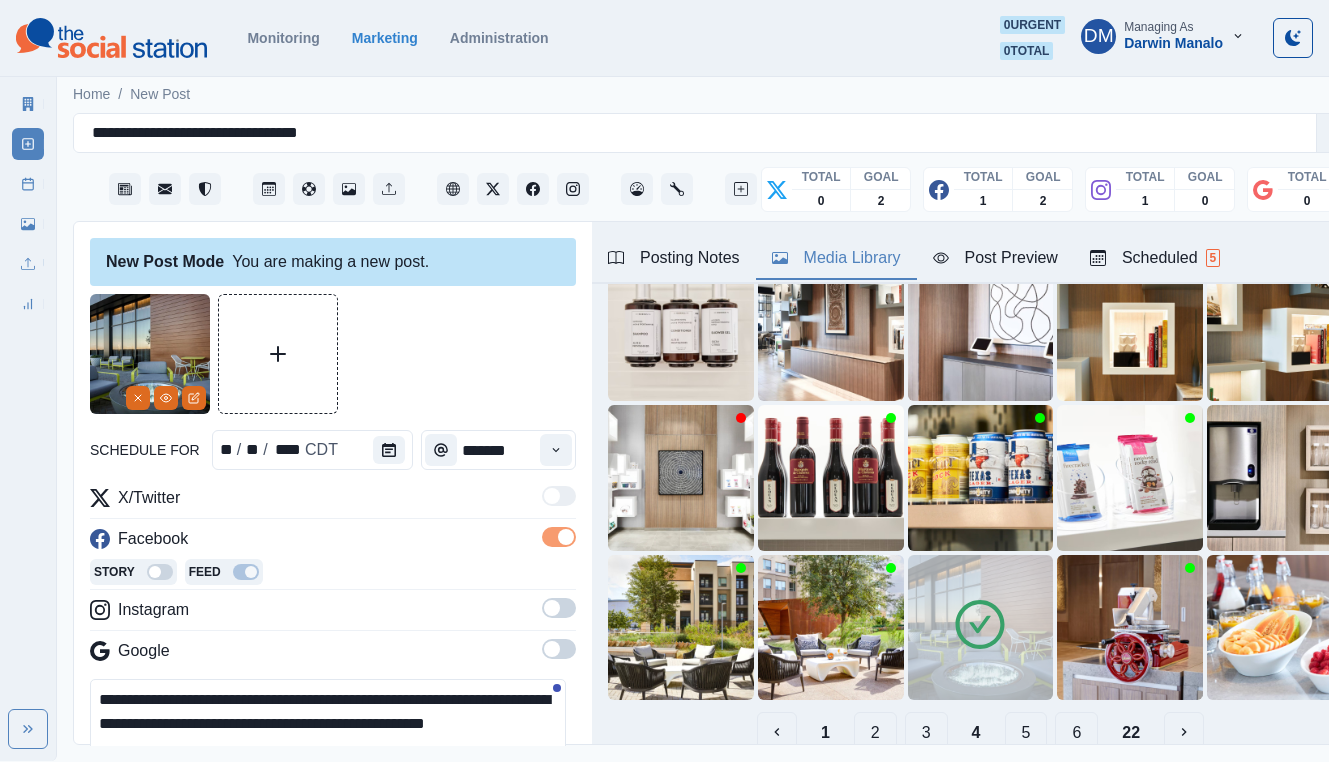 click at bounding box center [552, 608] 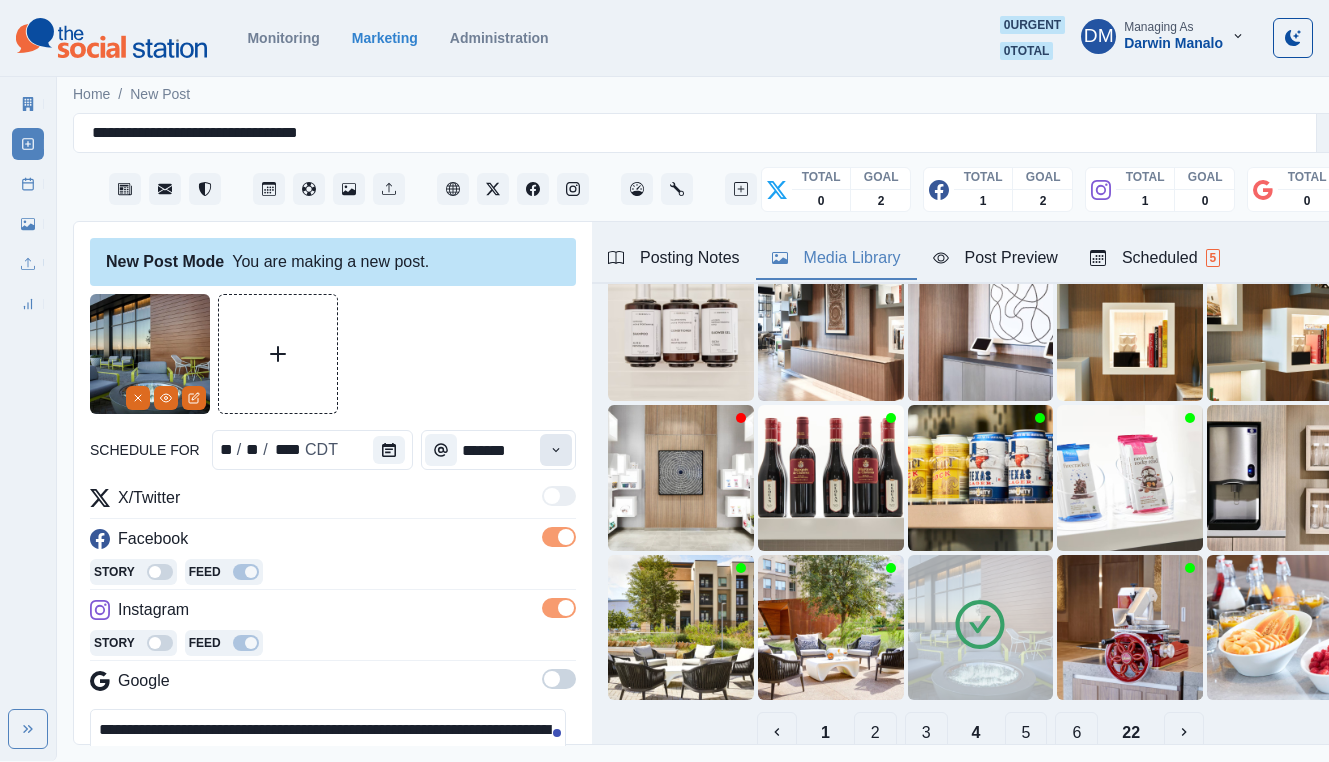 click at bounding box center [556, 450] 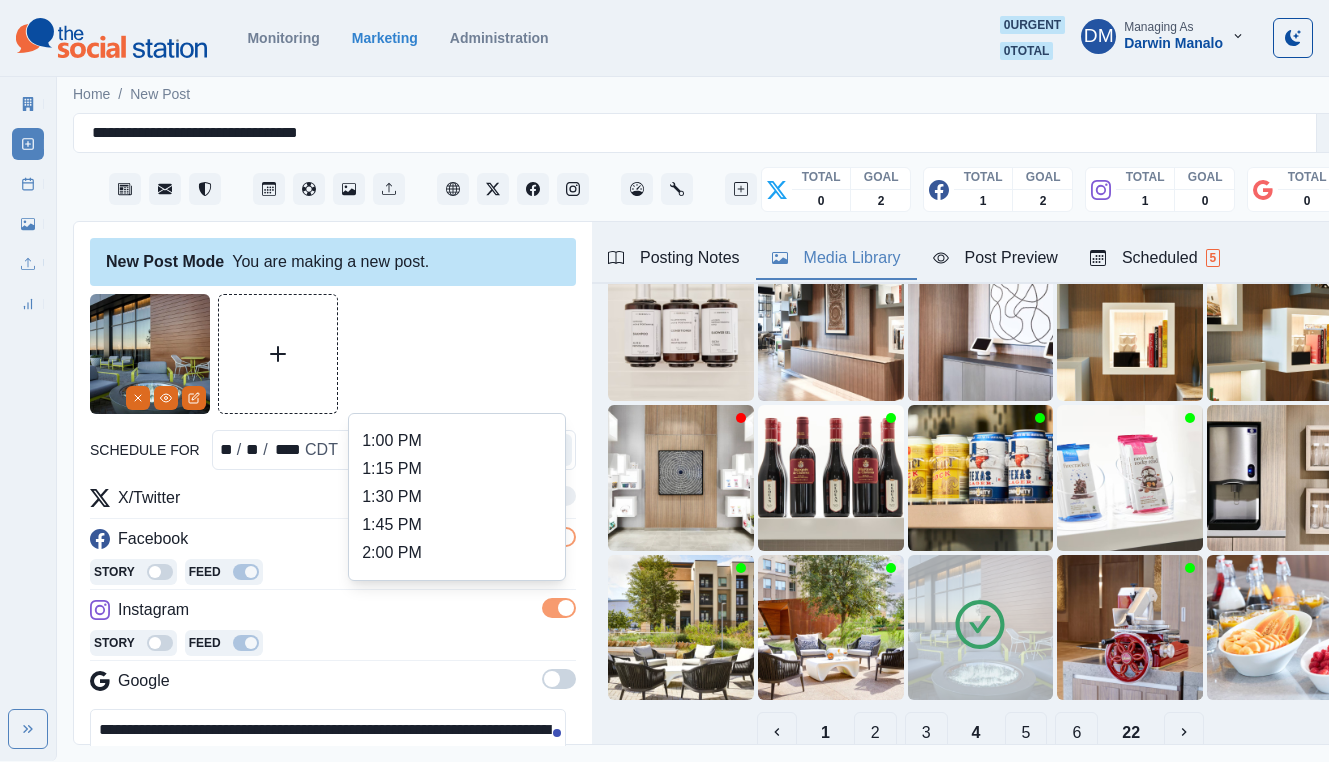 scroll, scrollTop: 558, scrollLeft: 0, axis: vertical 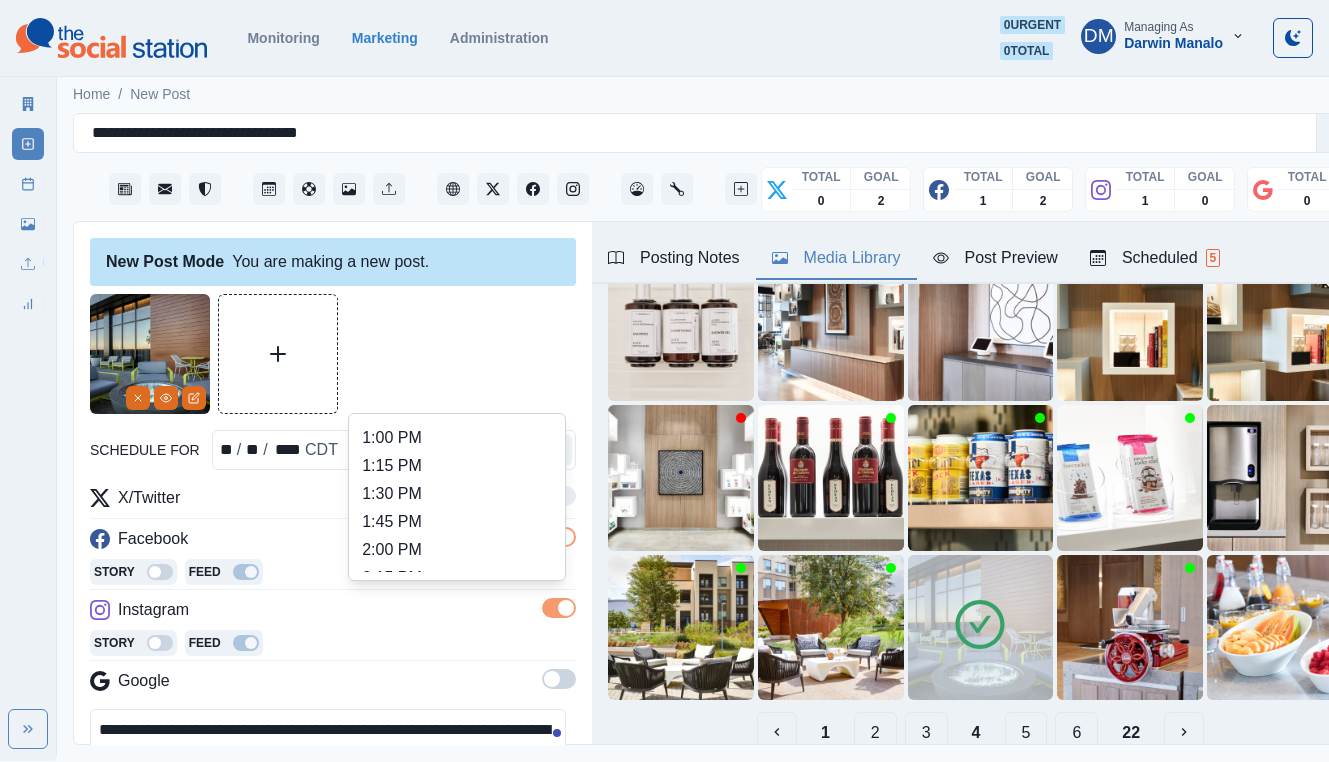 click on "3:00 PM" at bounding box center (457, 662) 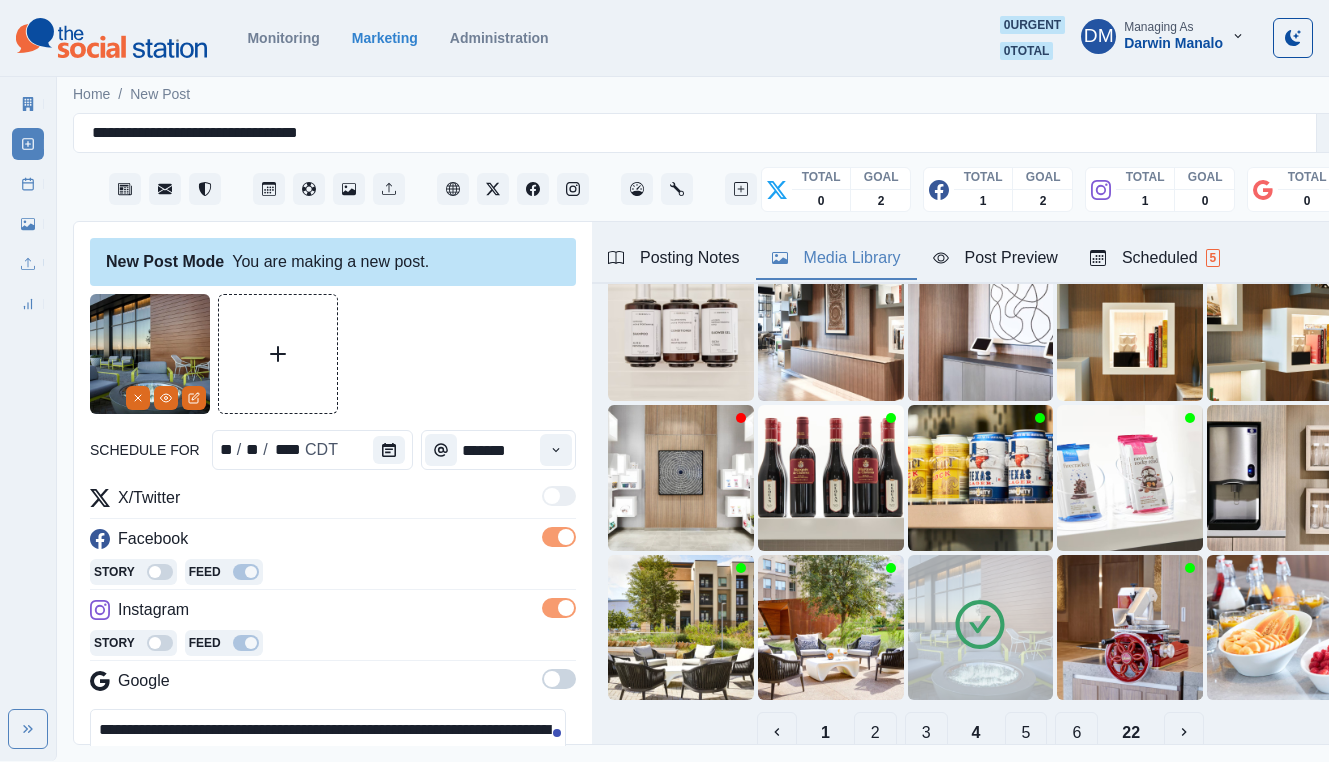click on "**********" at bounding box center (328, 754) 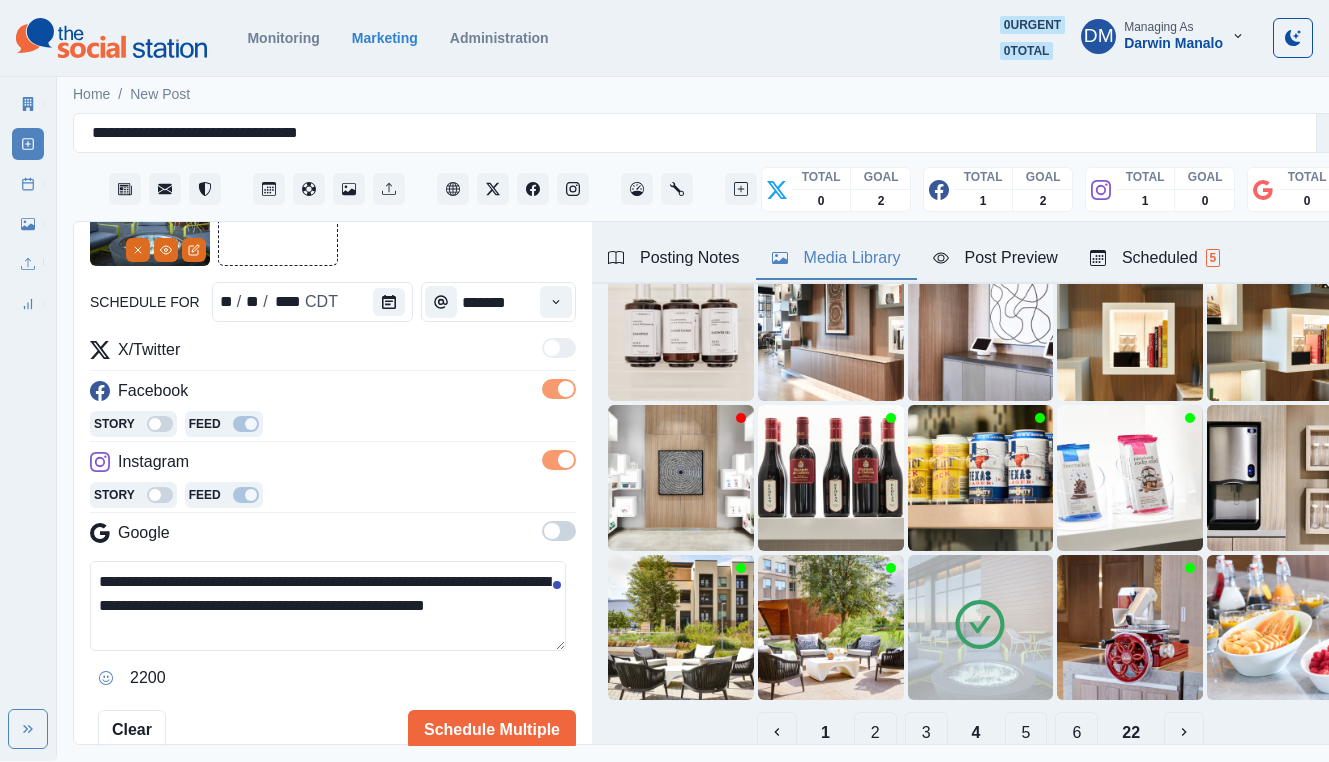 click on "**********" at bounding box center (328, 606) 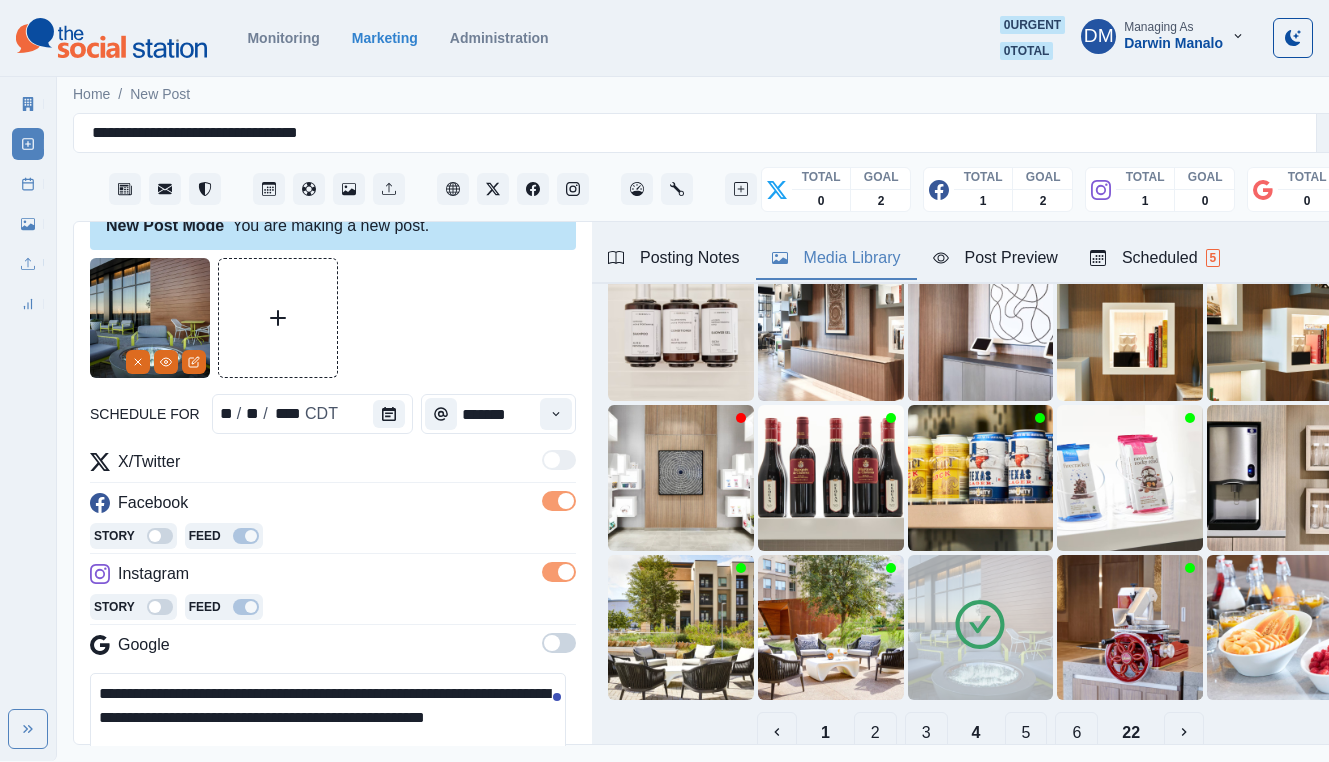 scroll, scrollTop: 40, scrollLeft: 0, axis: vertical 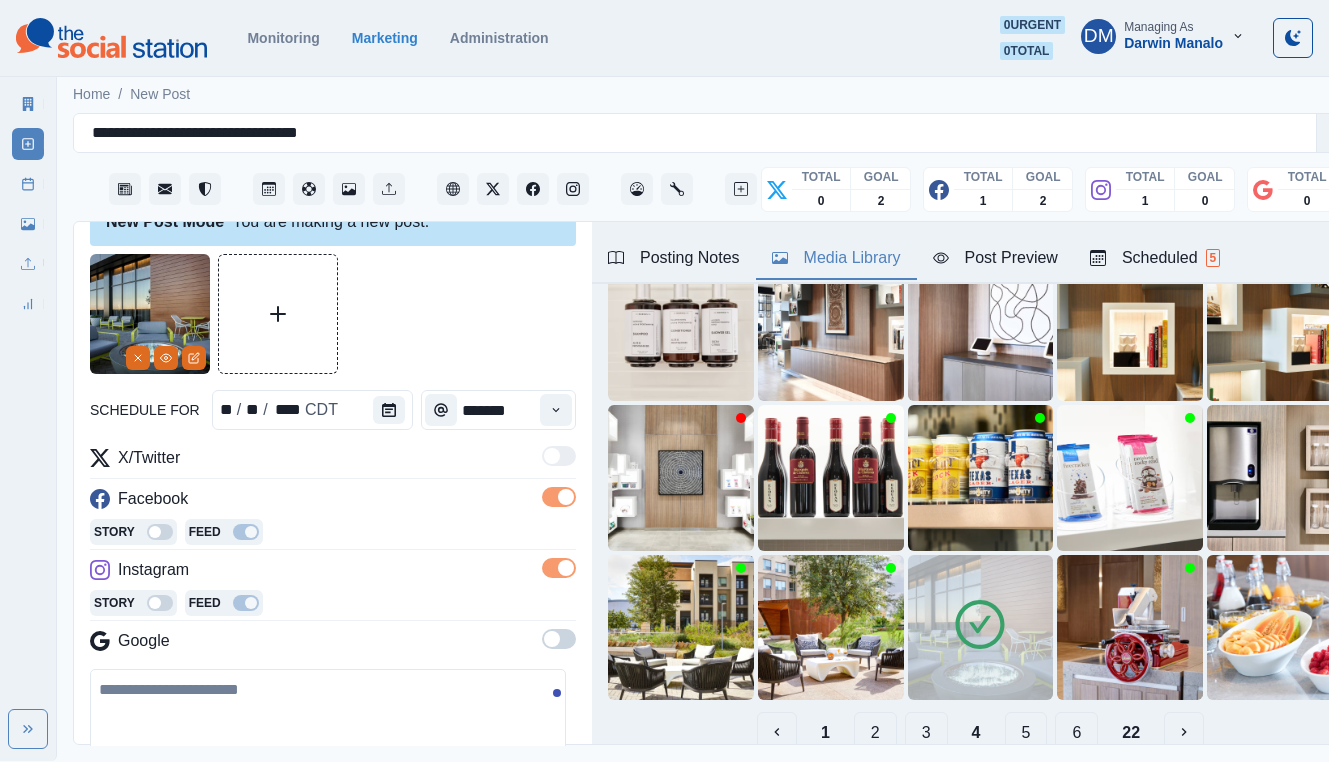 paste on "**********" 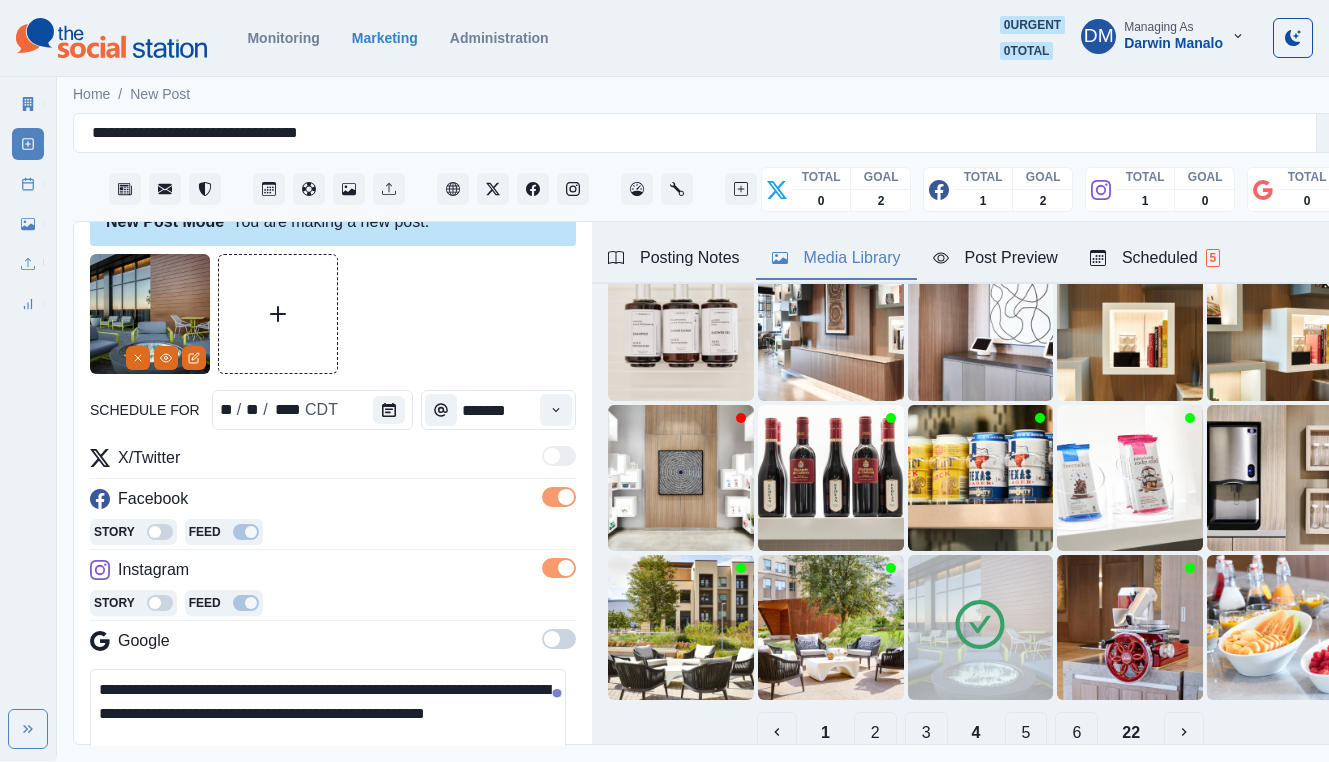 scroll, scrollTop: 148, scrollLeft: 0, axis: vertical 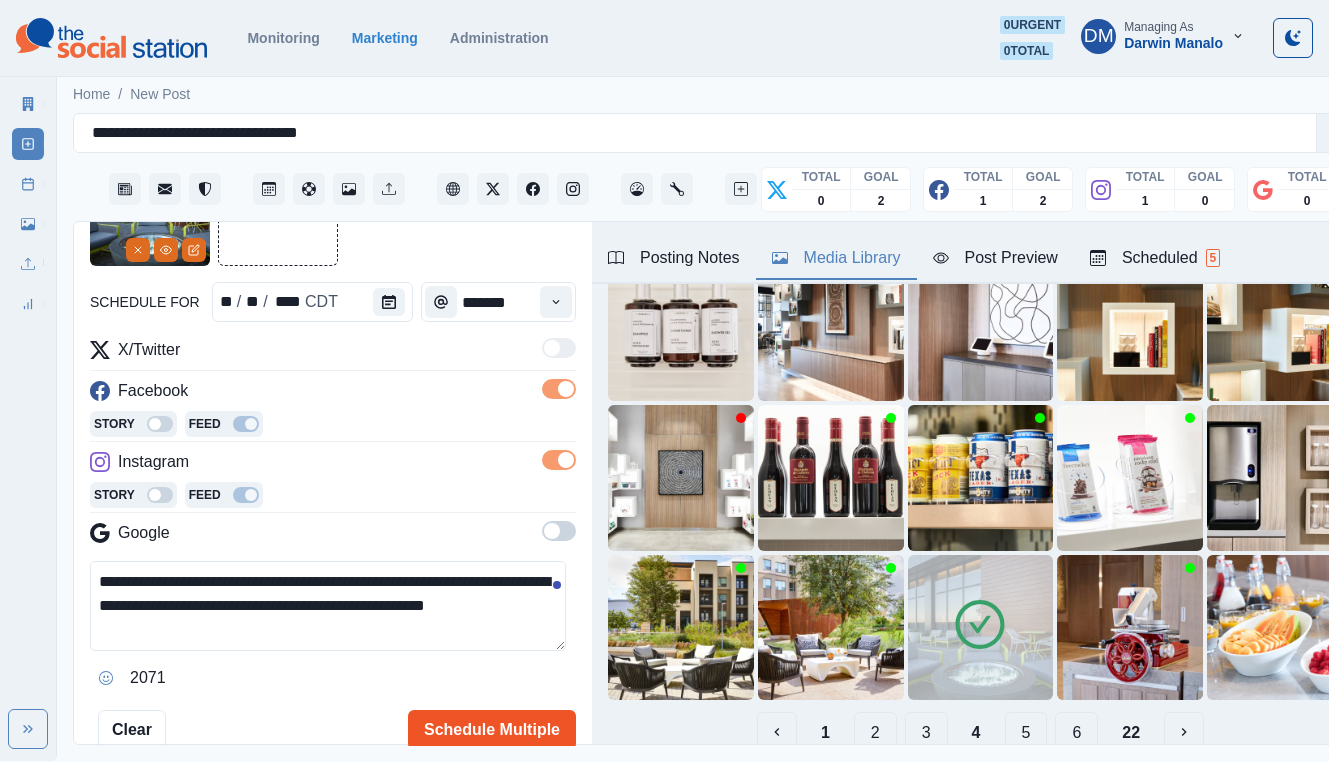 type on "**********" 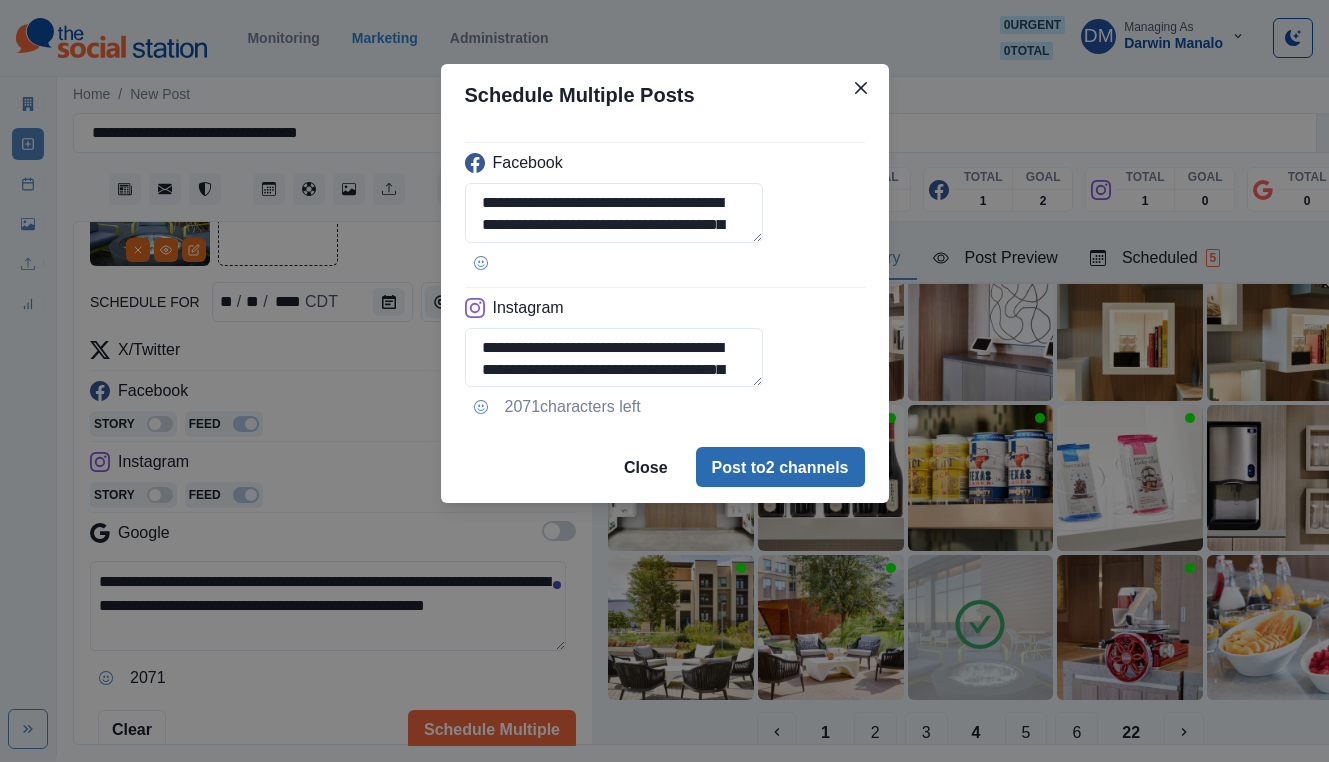 click on "Post to  2   channels" at bounding box center [780, 467] 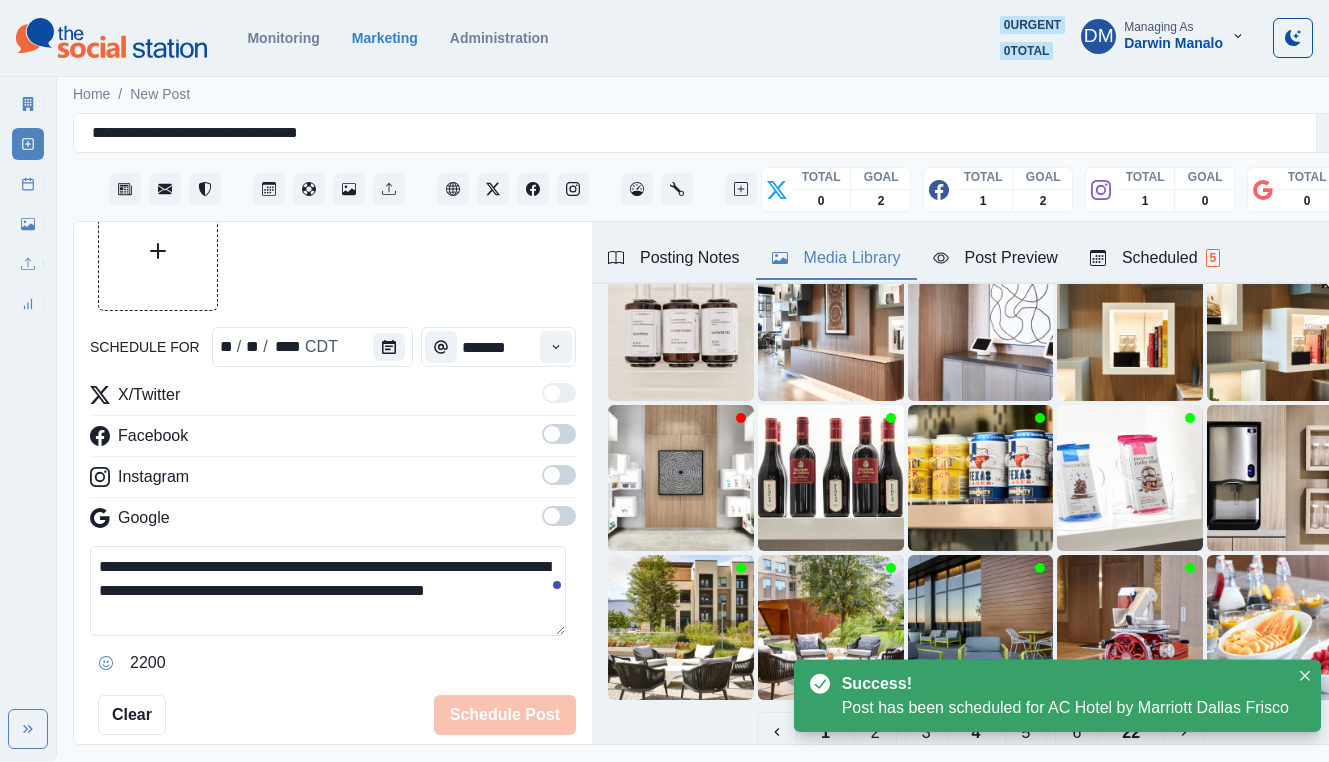 scroll, scrollTop: 148, scrollLeft: 0, axis: vertical 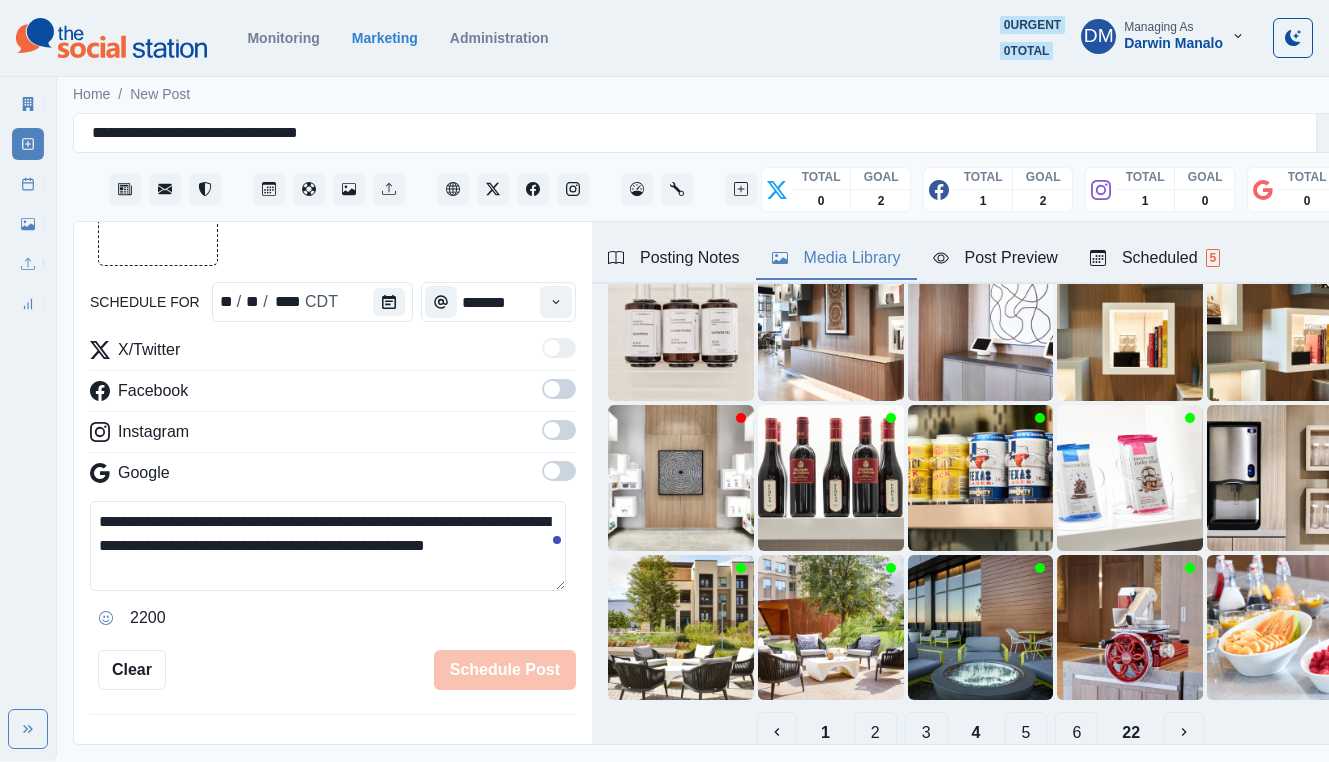 click on "5" at bounding box center (1026, 732) 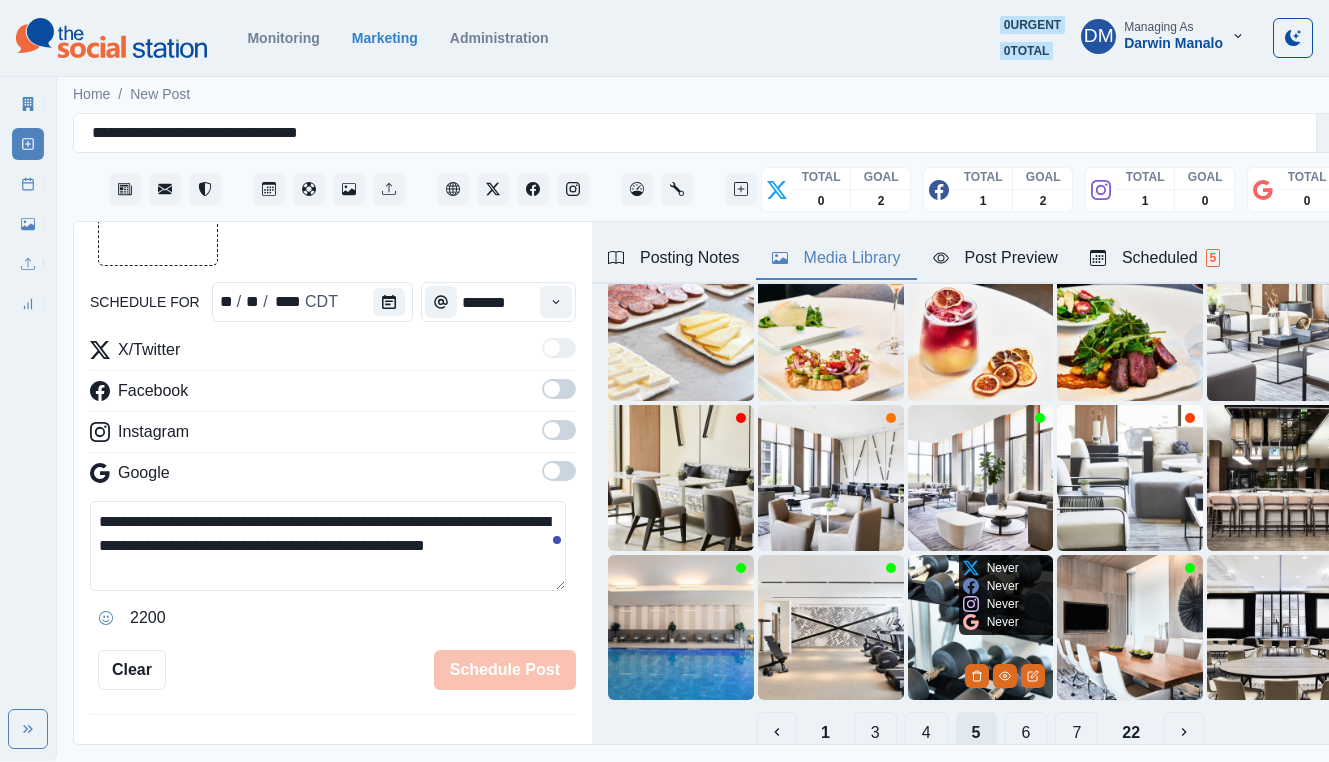 scroll, scrollTop: 0, scrollLeft: 0, axis: both 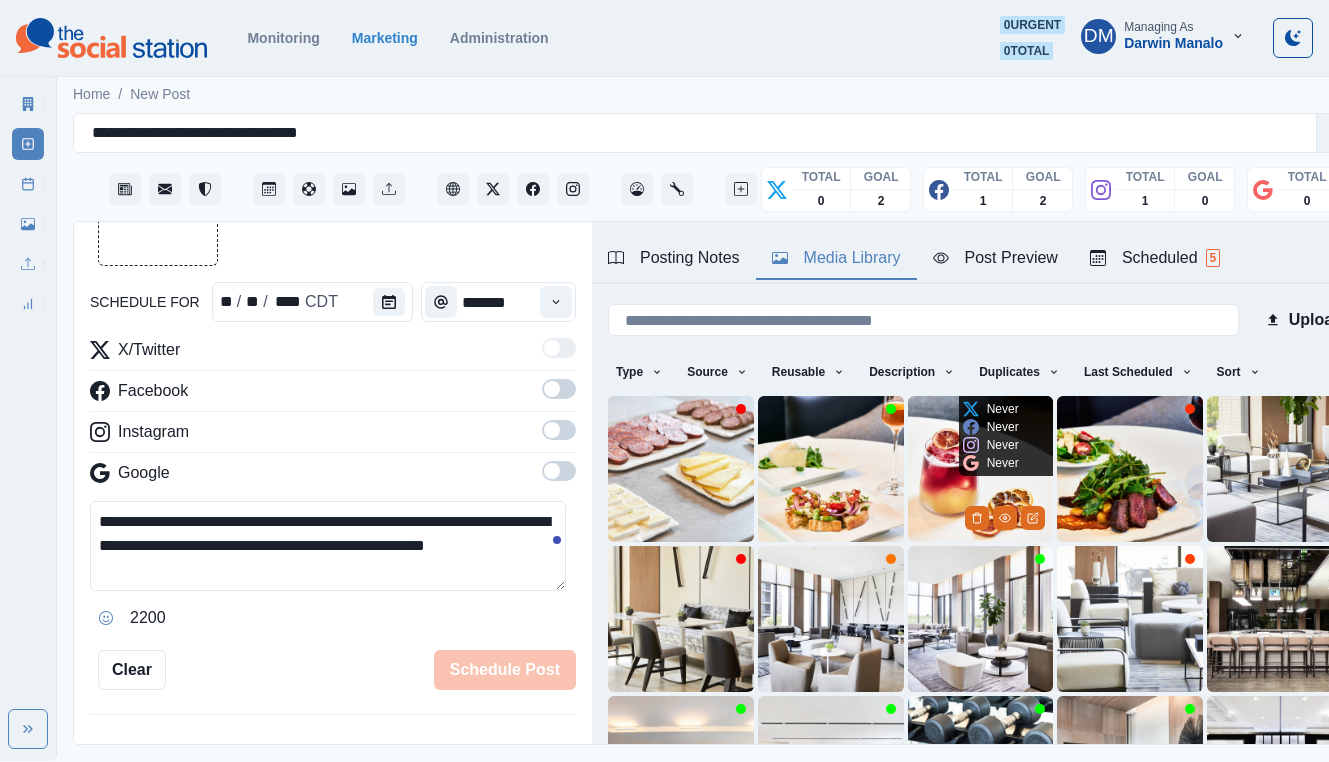 click at bounding box center [981, 469] 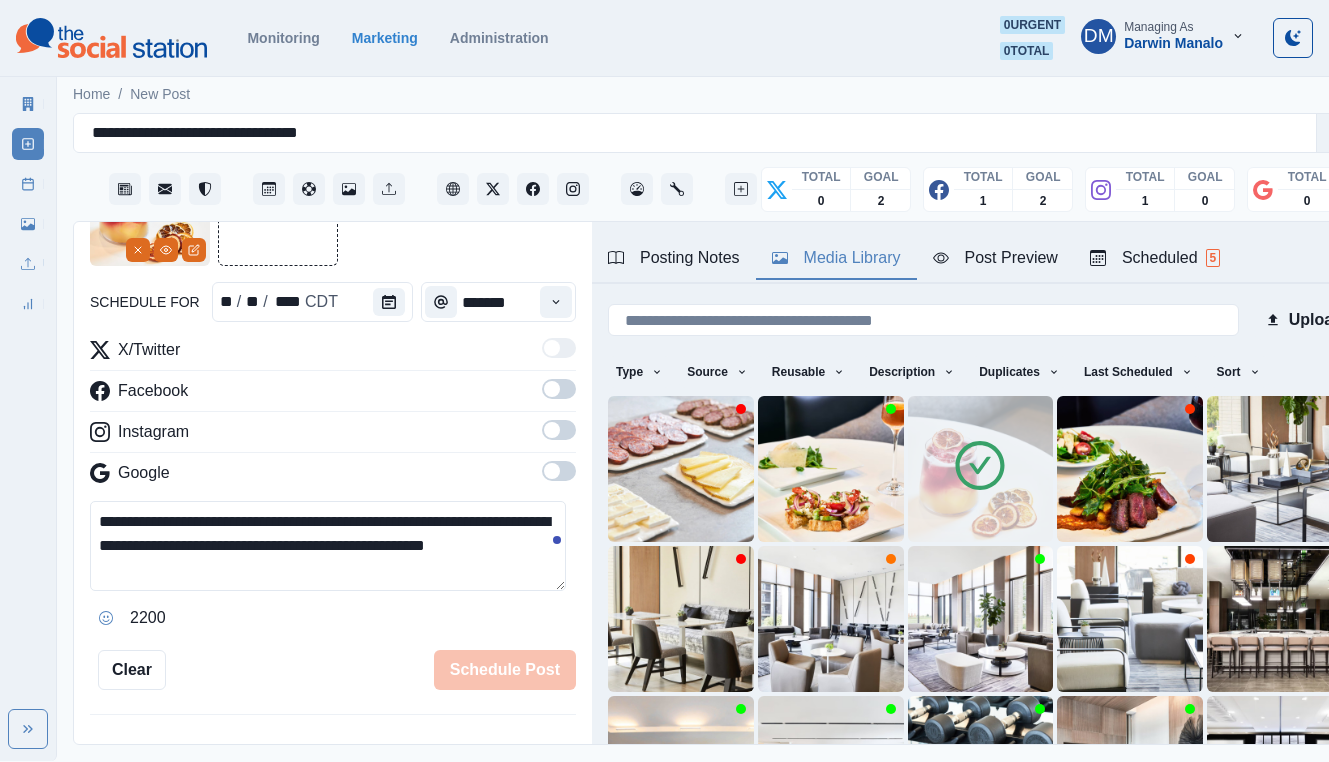 click at bounding box center (981, 469) 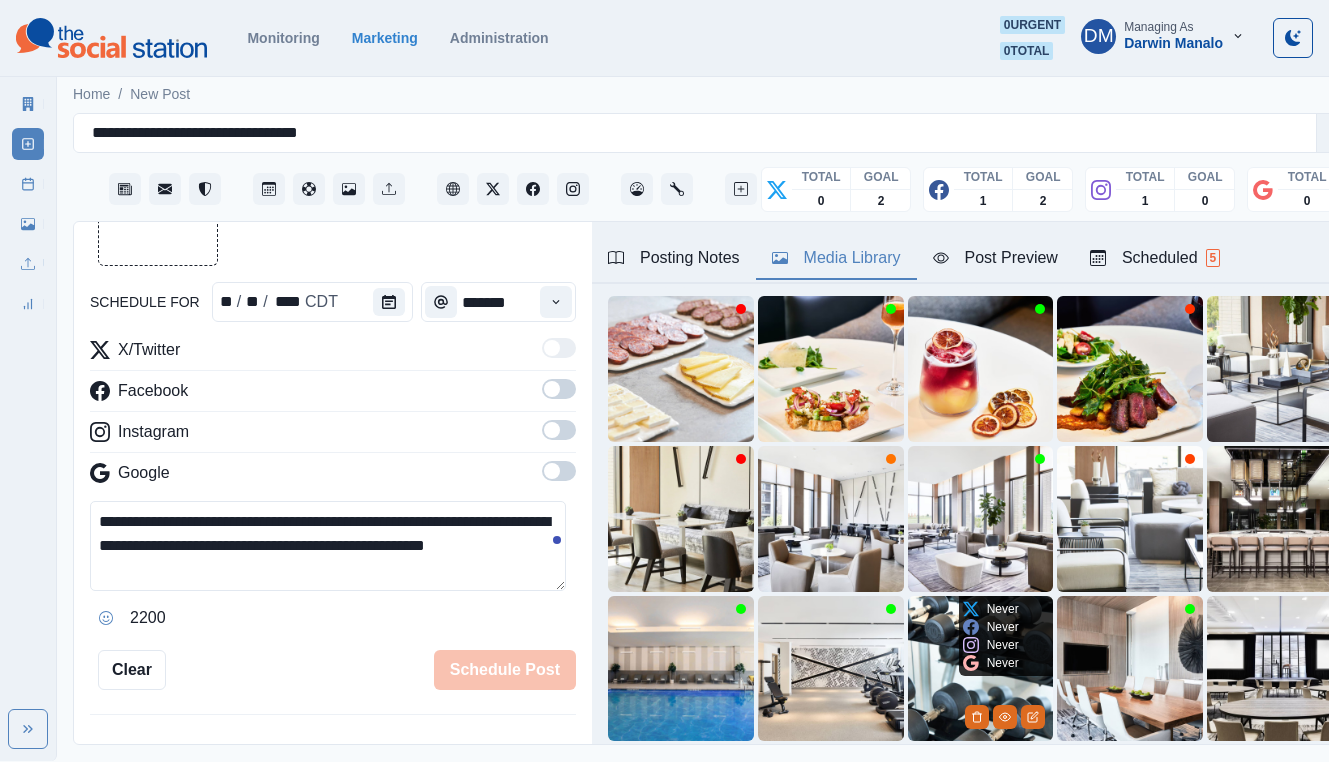 scroll, scrollTop: 106, scrollLeft: 0, axis: vertical 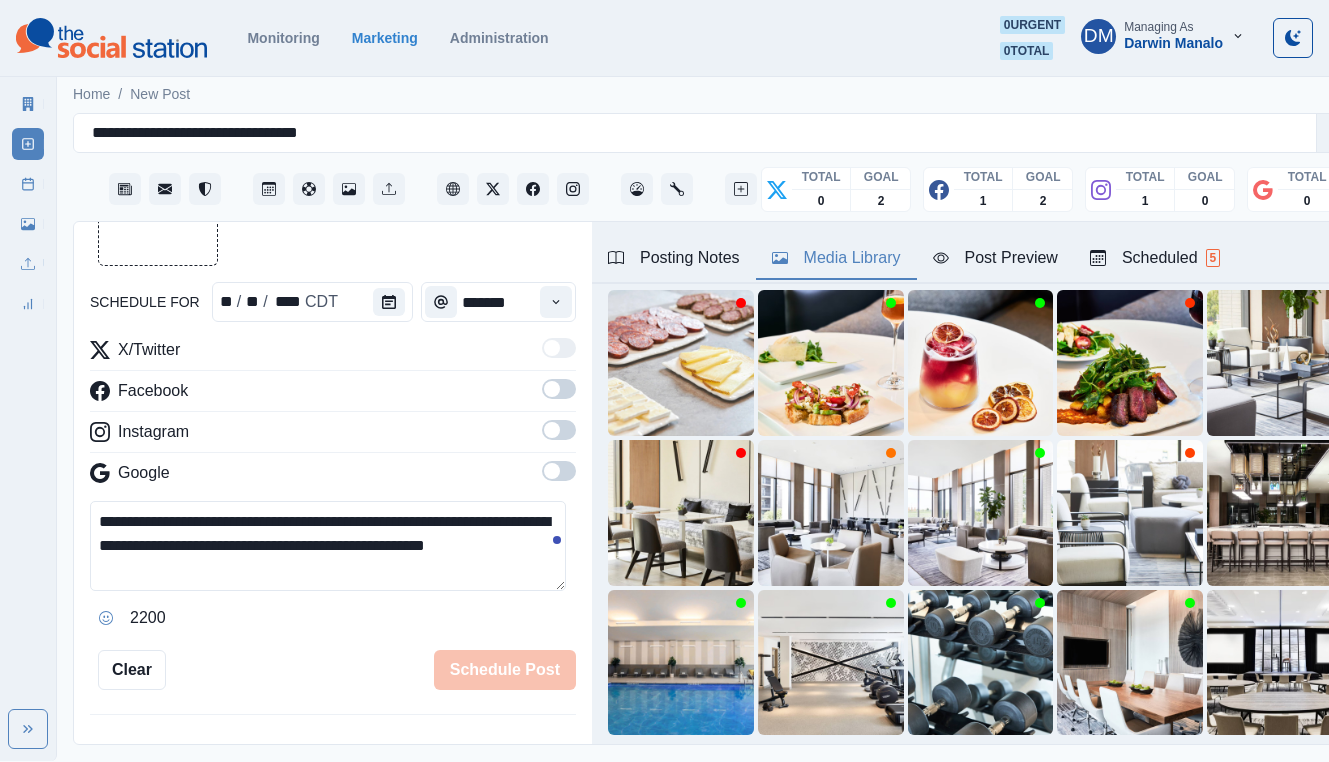 click on "4" at bounding box center [926, 767] 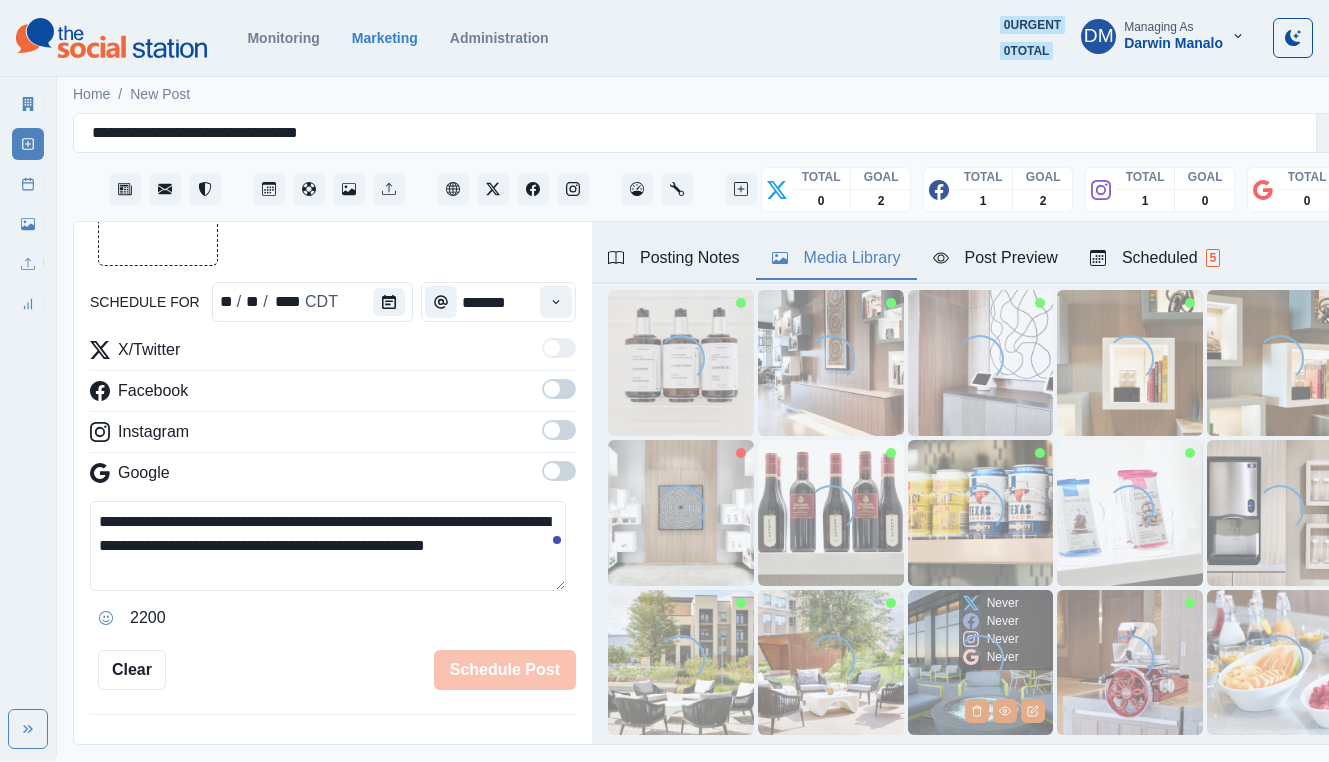 scroll, scrollTop: 0, scrollLeft: 0, axis: both 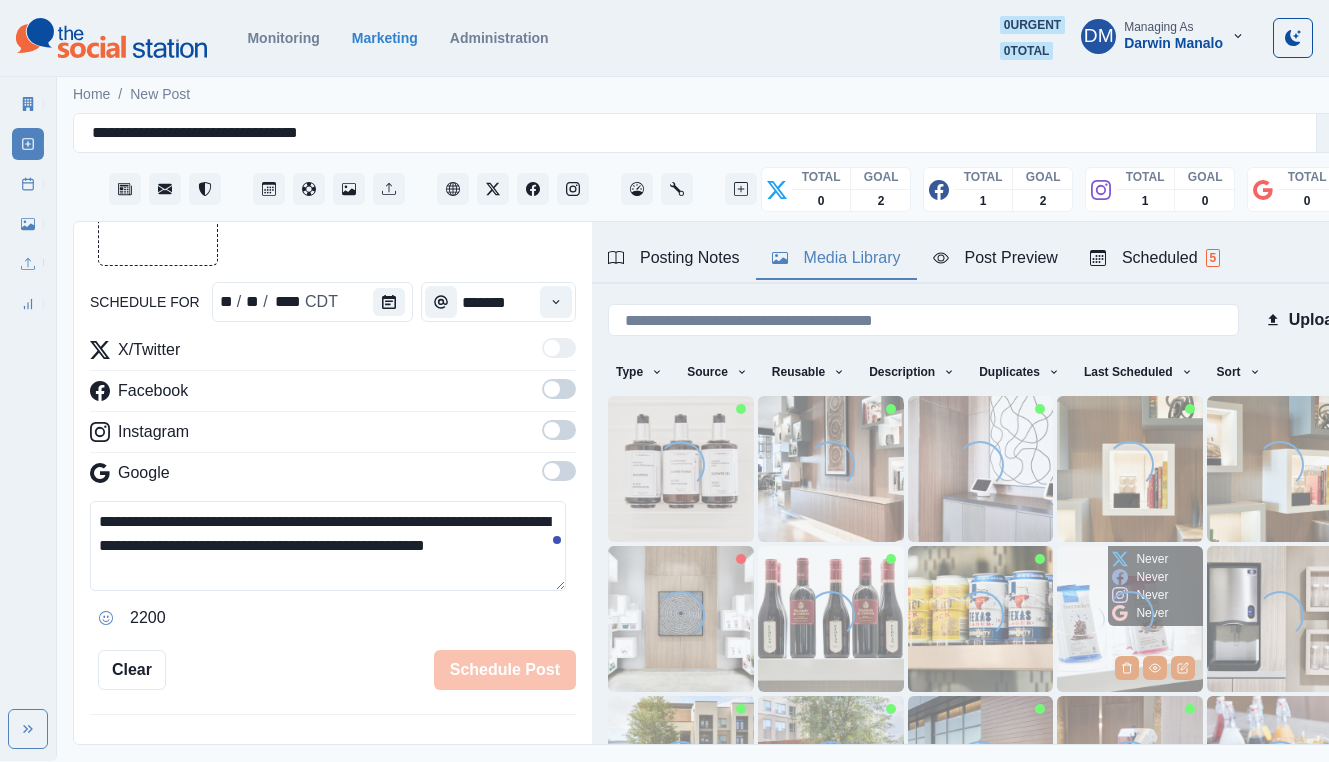 click at bounding box center [1130, 619] 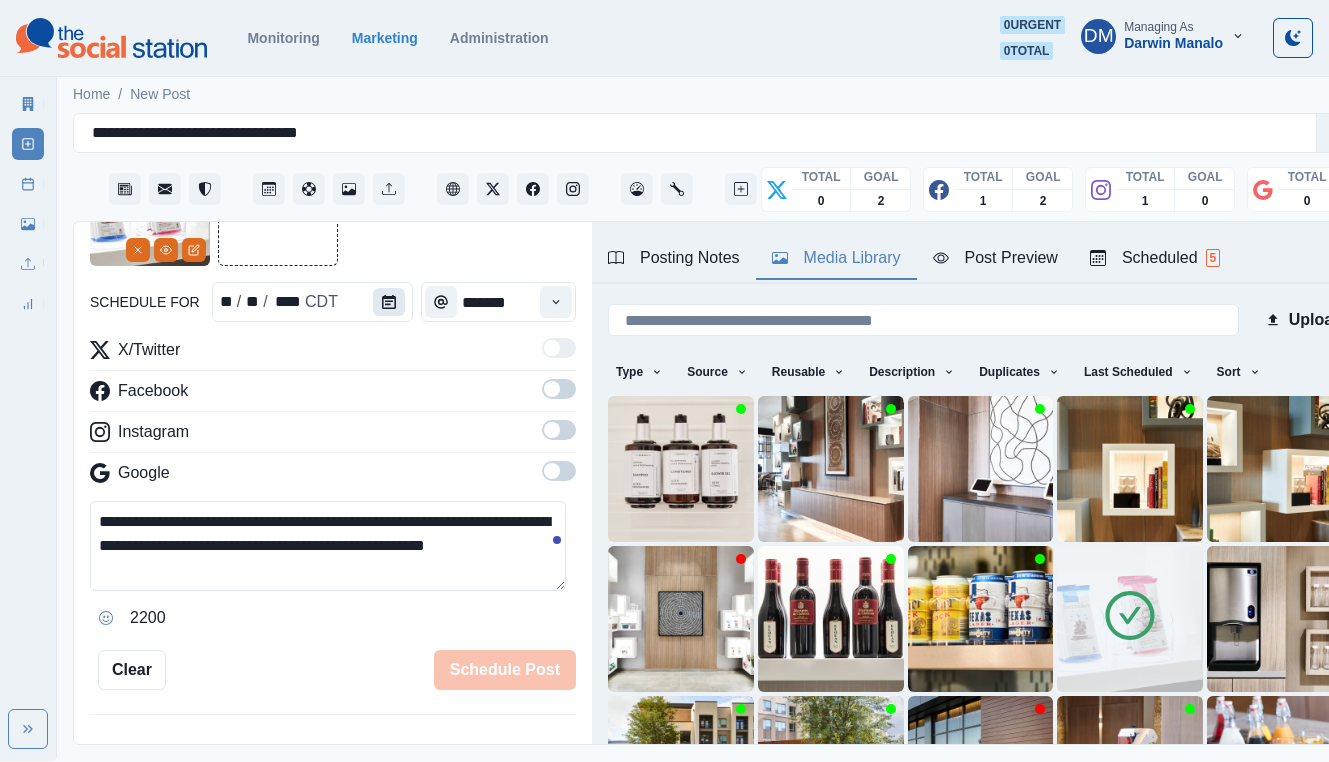click at bounding box center (389, 302) 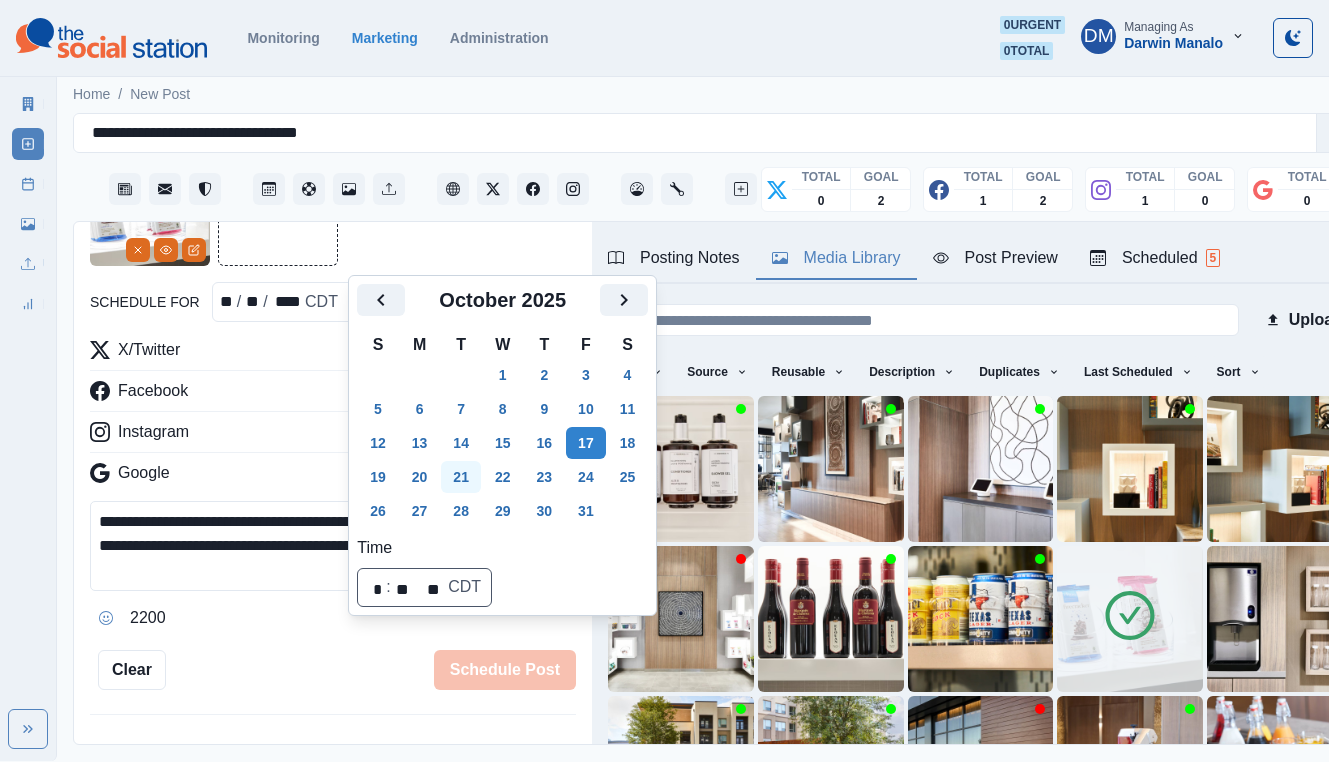 click on "21" at bounding box center (461, 477) 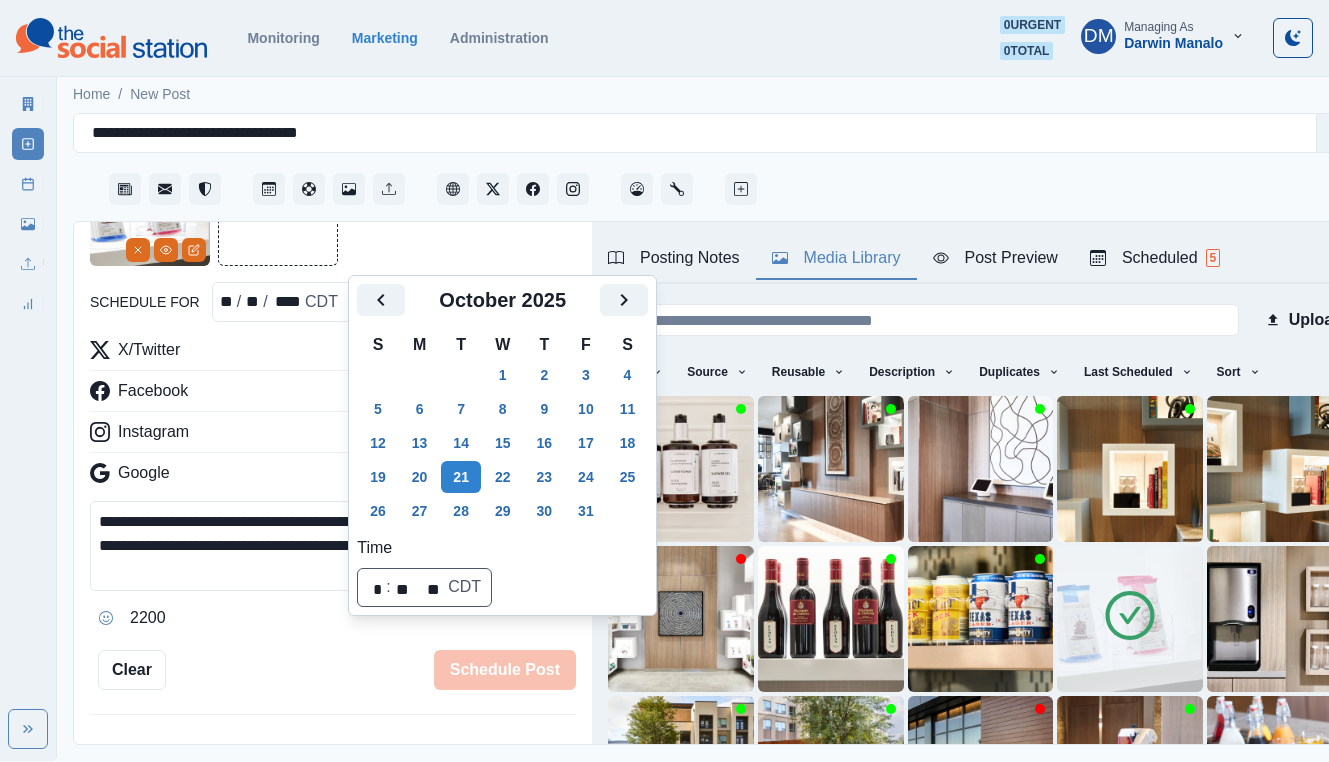 click on "**********" at bounding box center (328, 546) 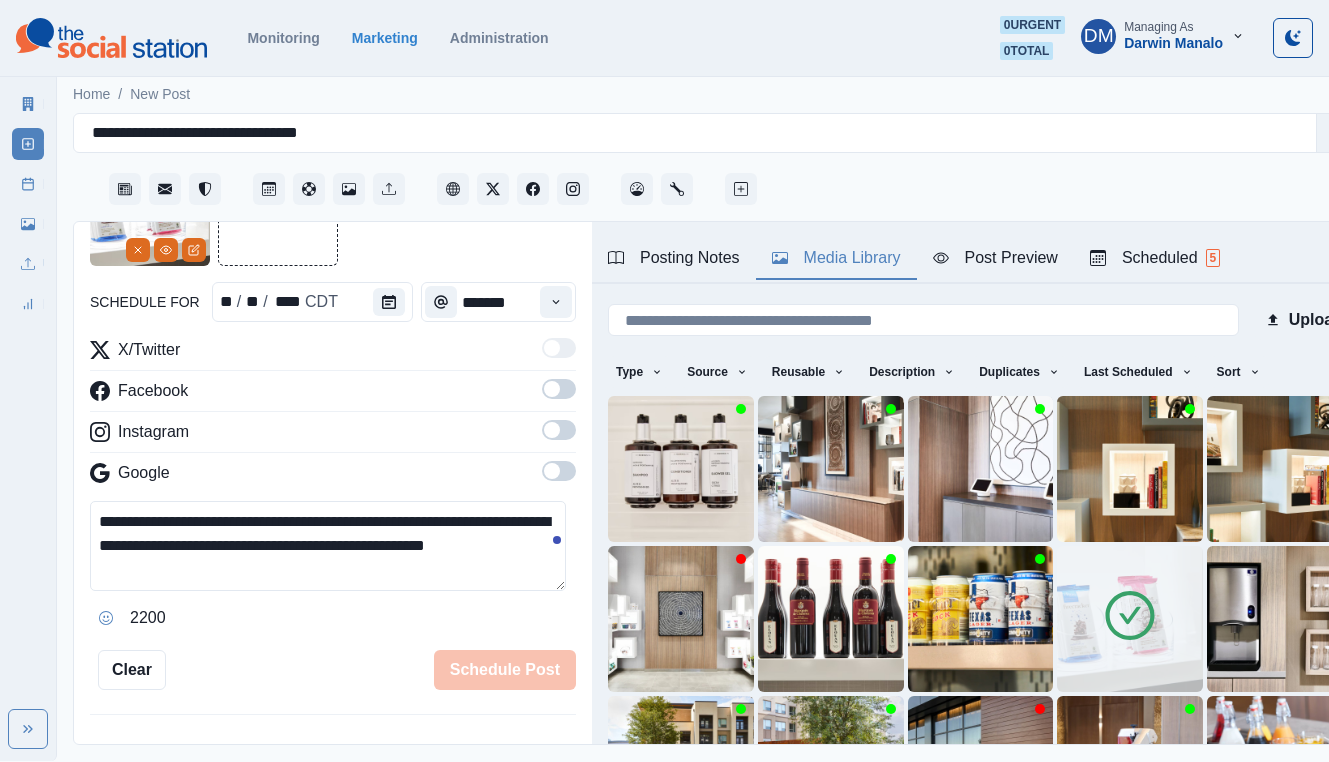 scroll, scrollTop: 103, scrollLeft: 0, axis: vertical 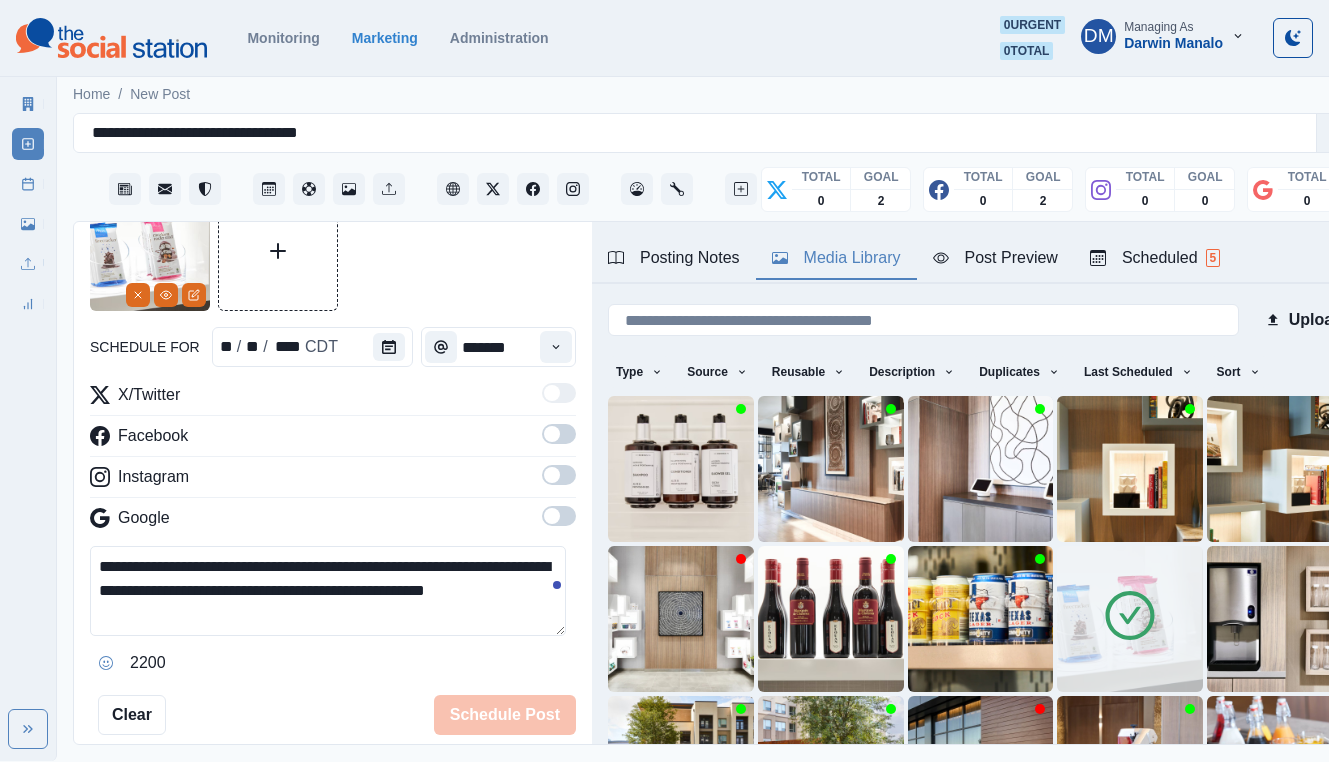 click on "Google" at bounding box center [333, 522] 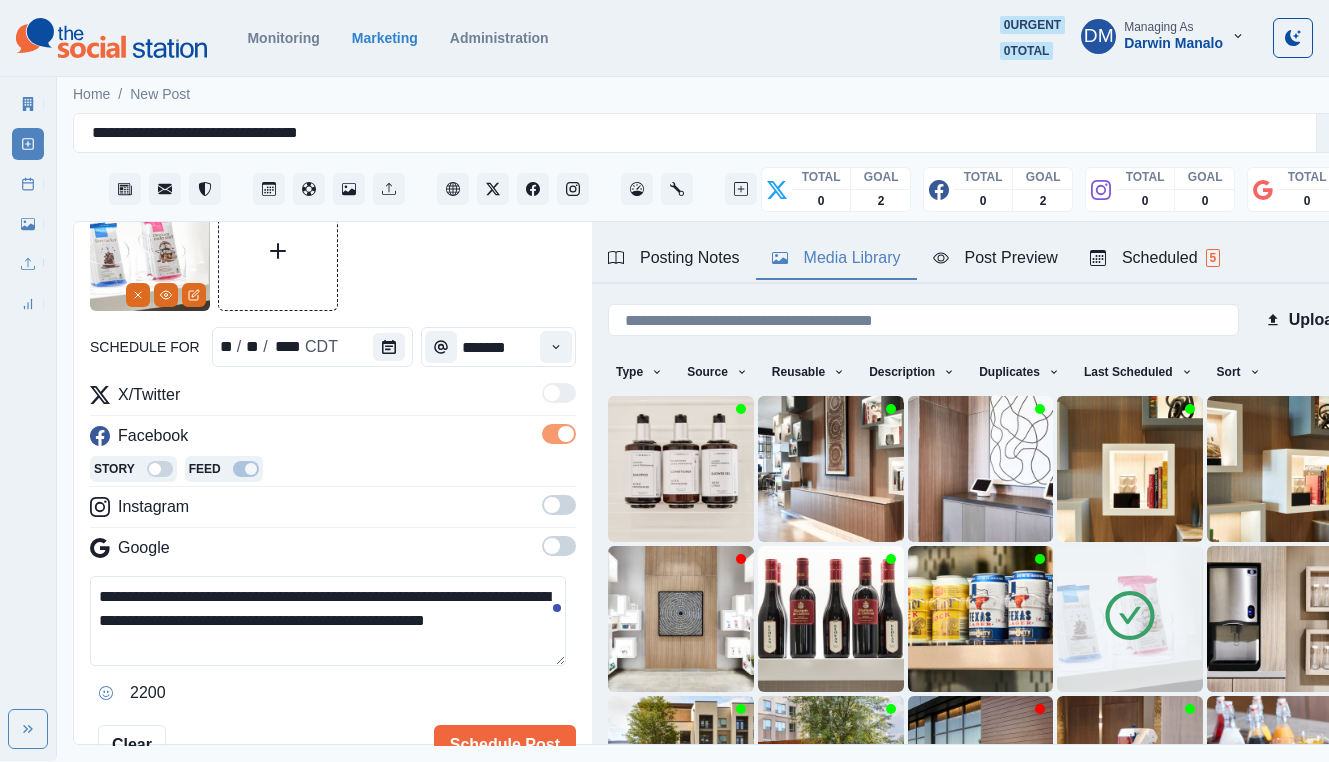 click at bounding box center (559, 505) 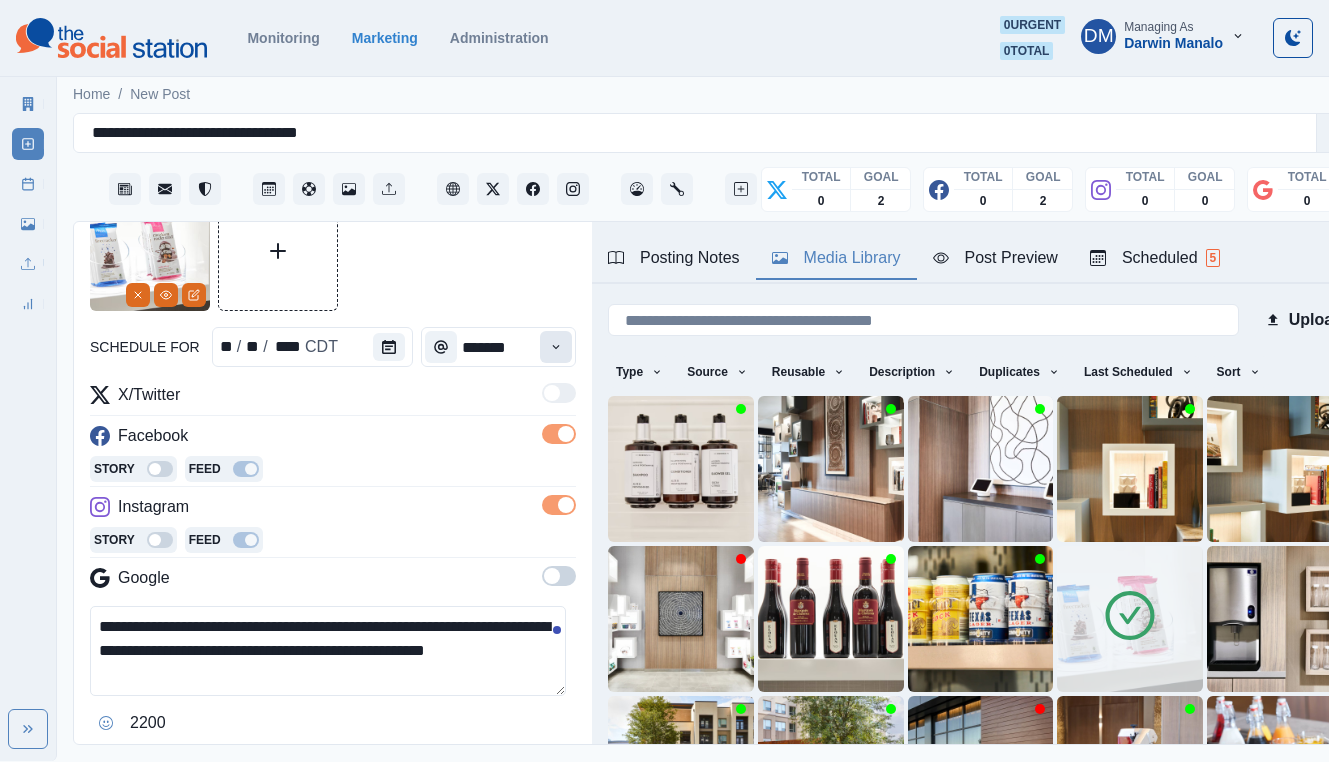 click 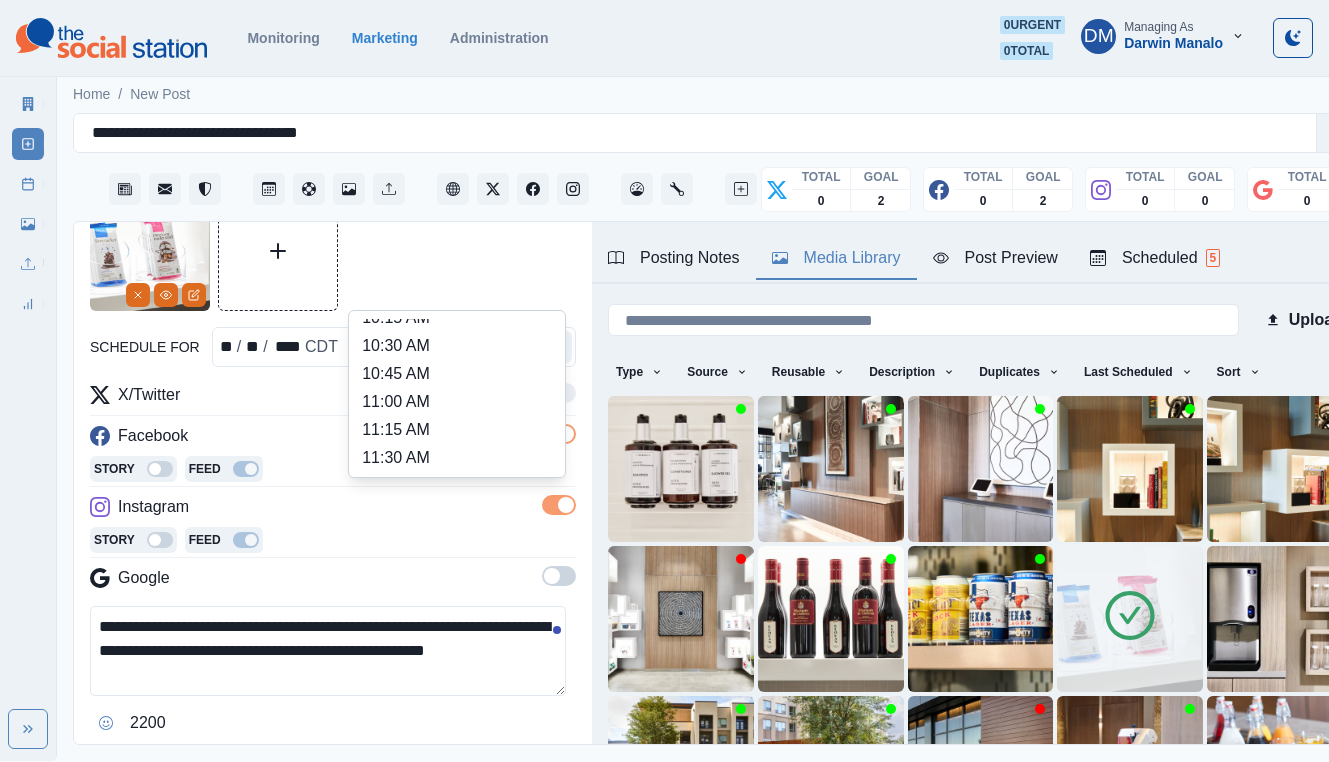 scroll, scrollTop: 306, scrollLeft: 0, axis: vertical 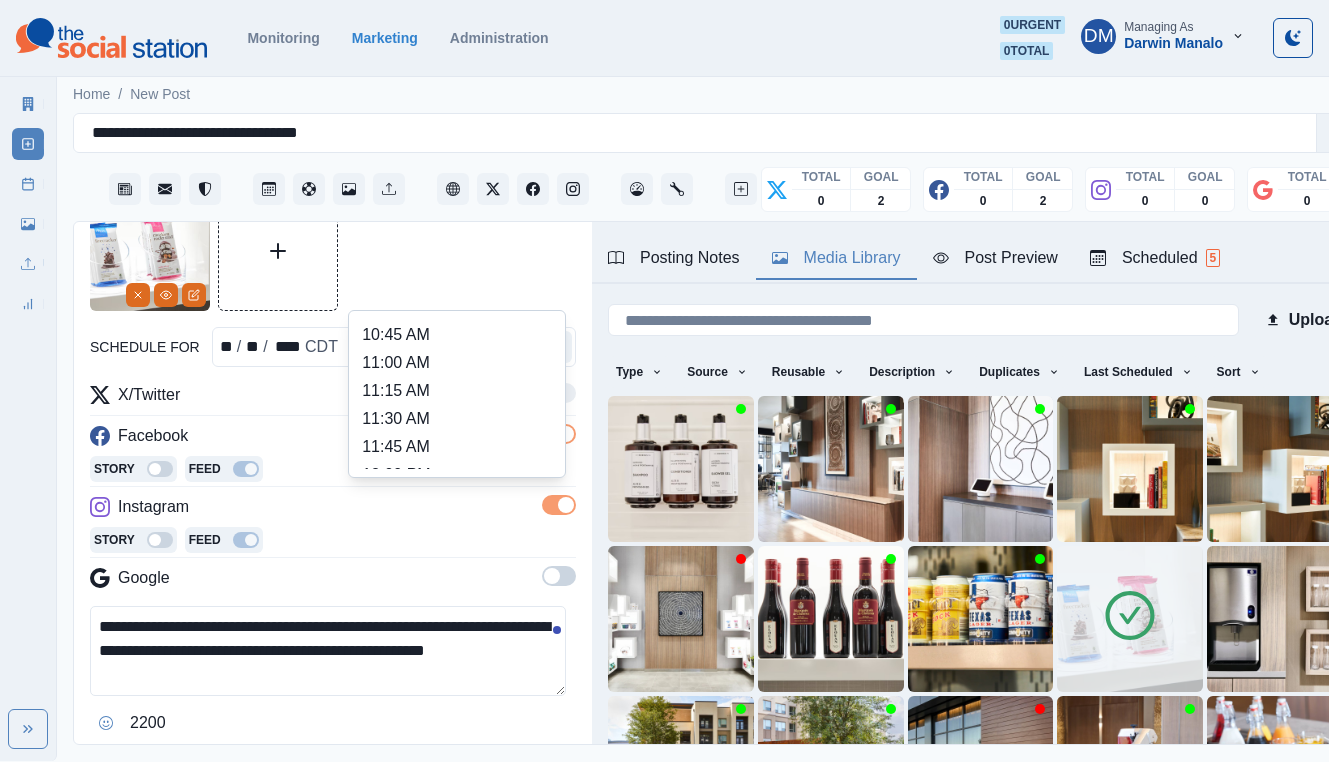 click on "12:15 PM" at bounding box center [457, 503] 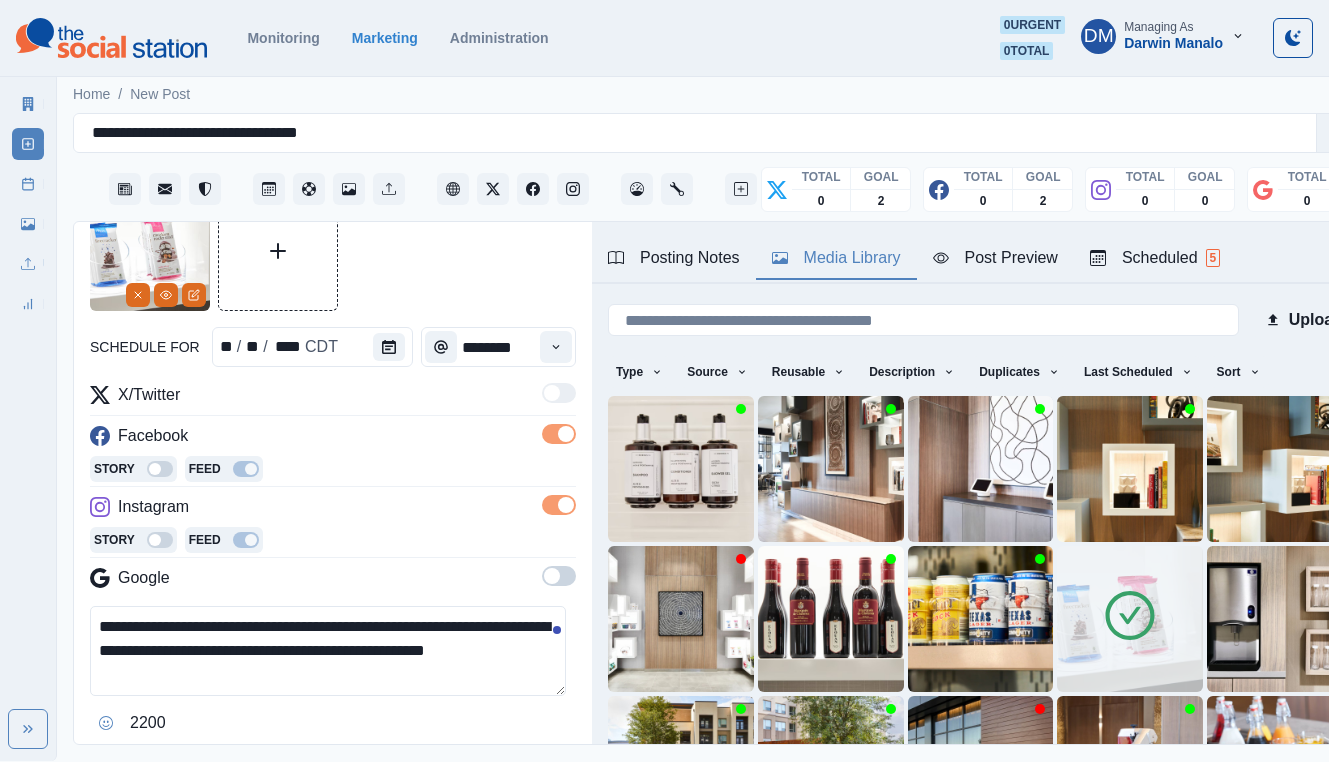 click on "**********" at bounding box center [328, 651] 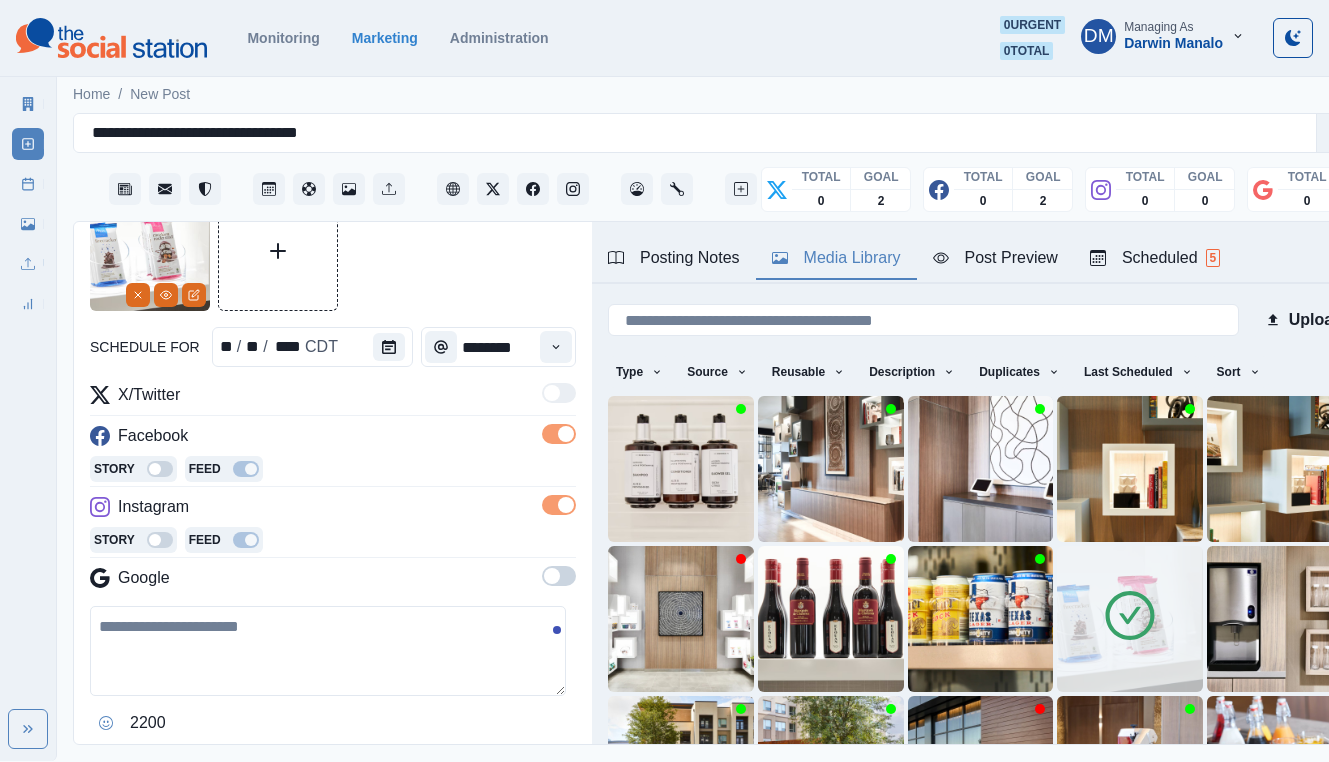 paste on "**********" 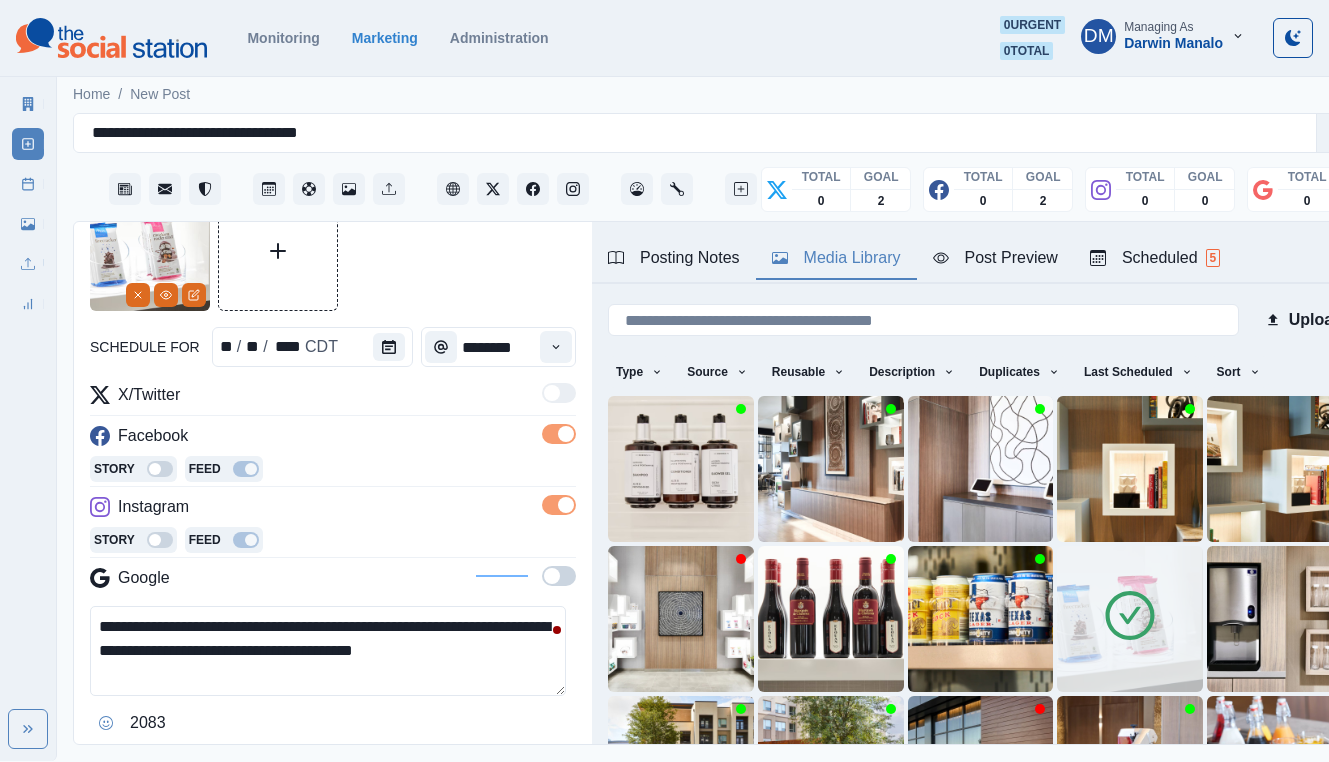 type on "**********" 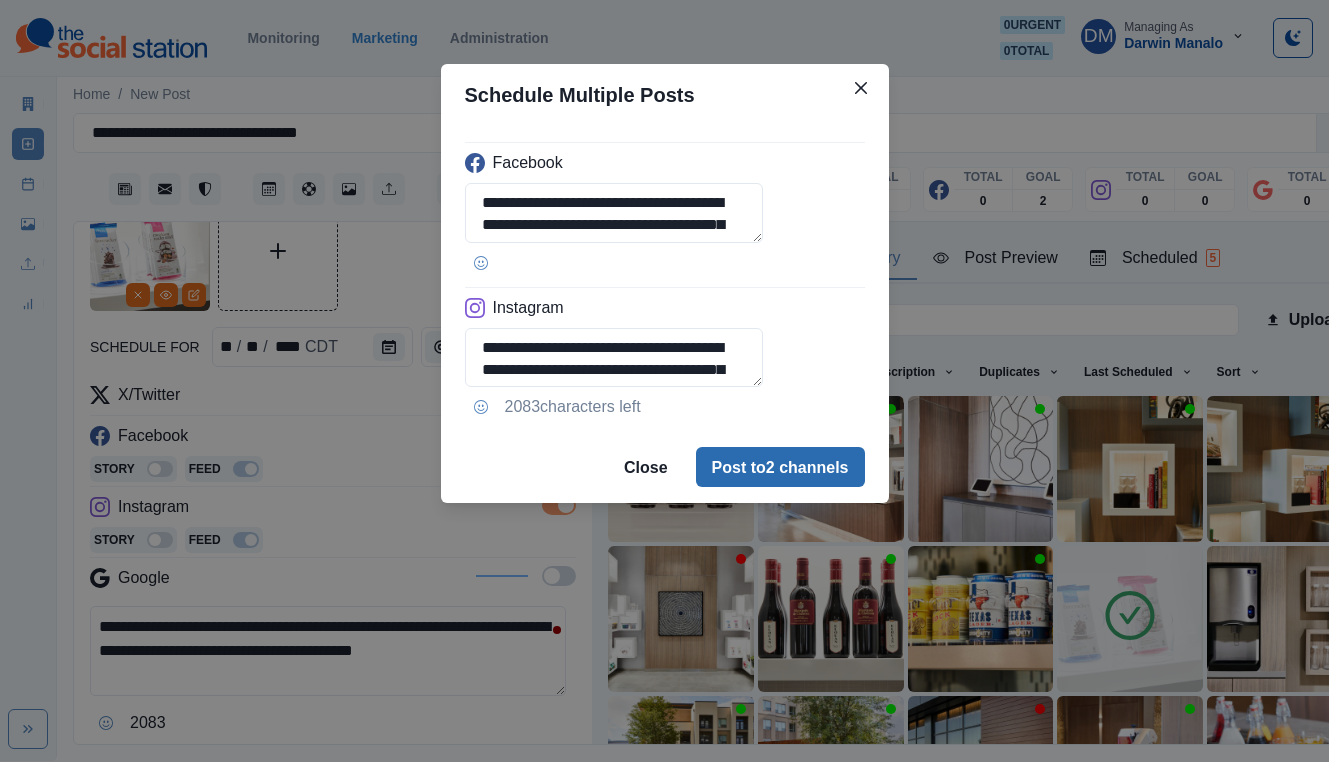 click on "Post to  2   channels" at bounding box center (780, 467) 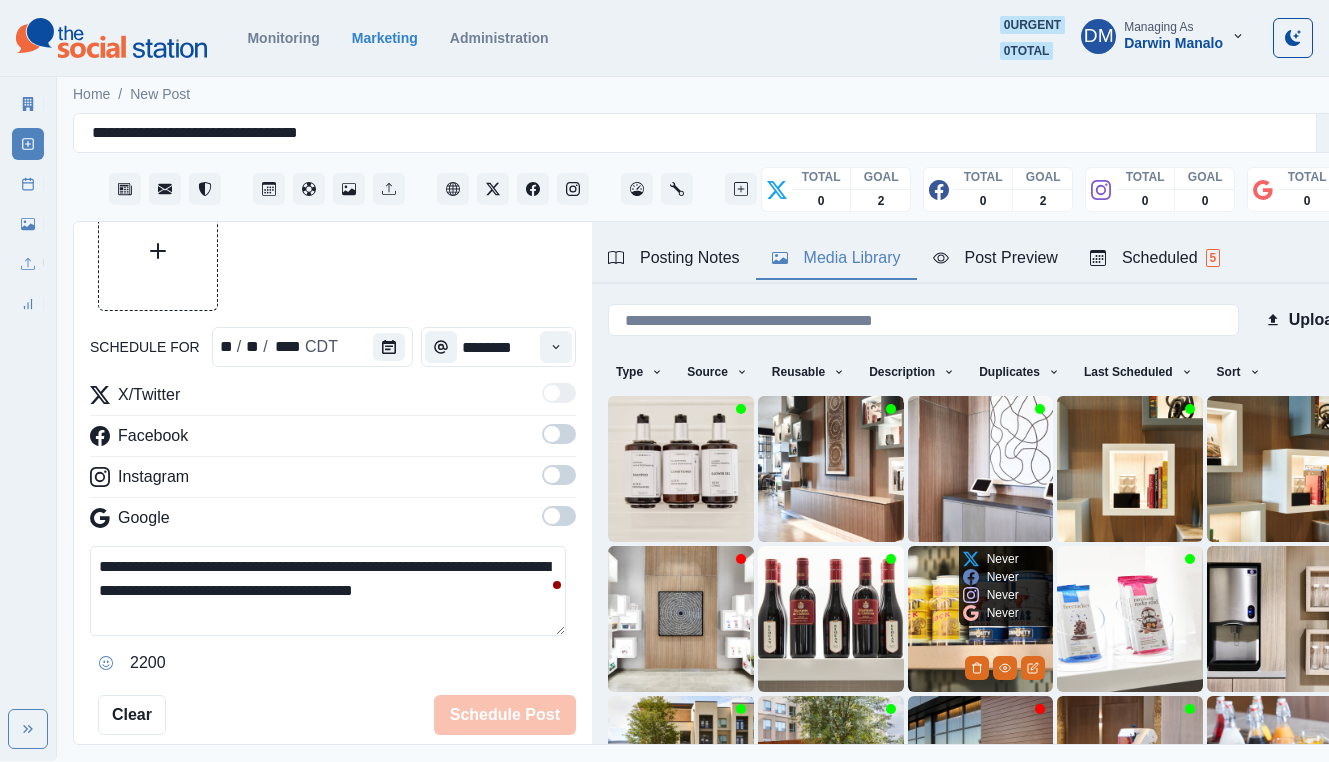 scroll, scrollTop: 141, scrollLeft: 0, axis: vertical 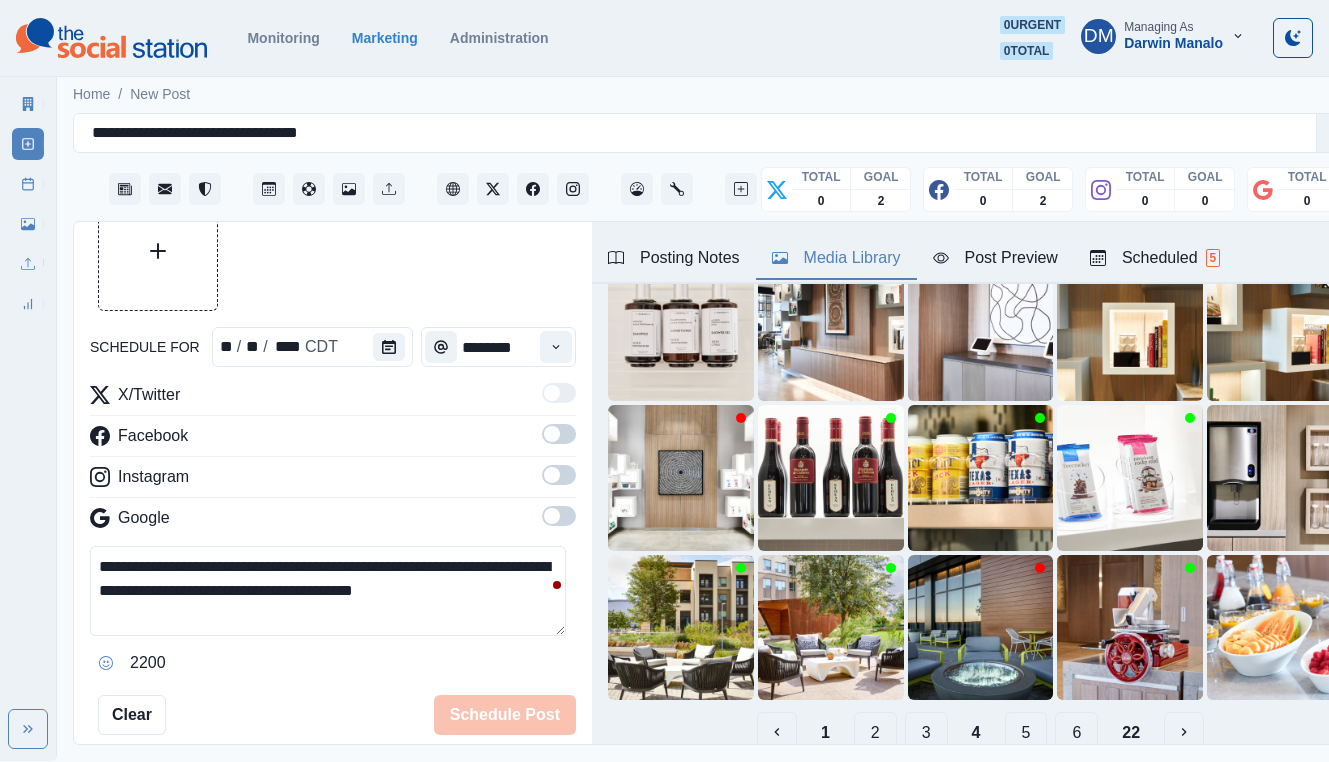 click on "1" at bounding box center [825, 732] 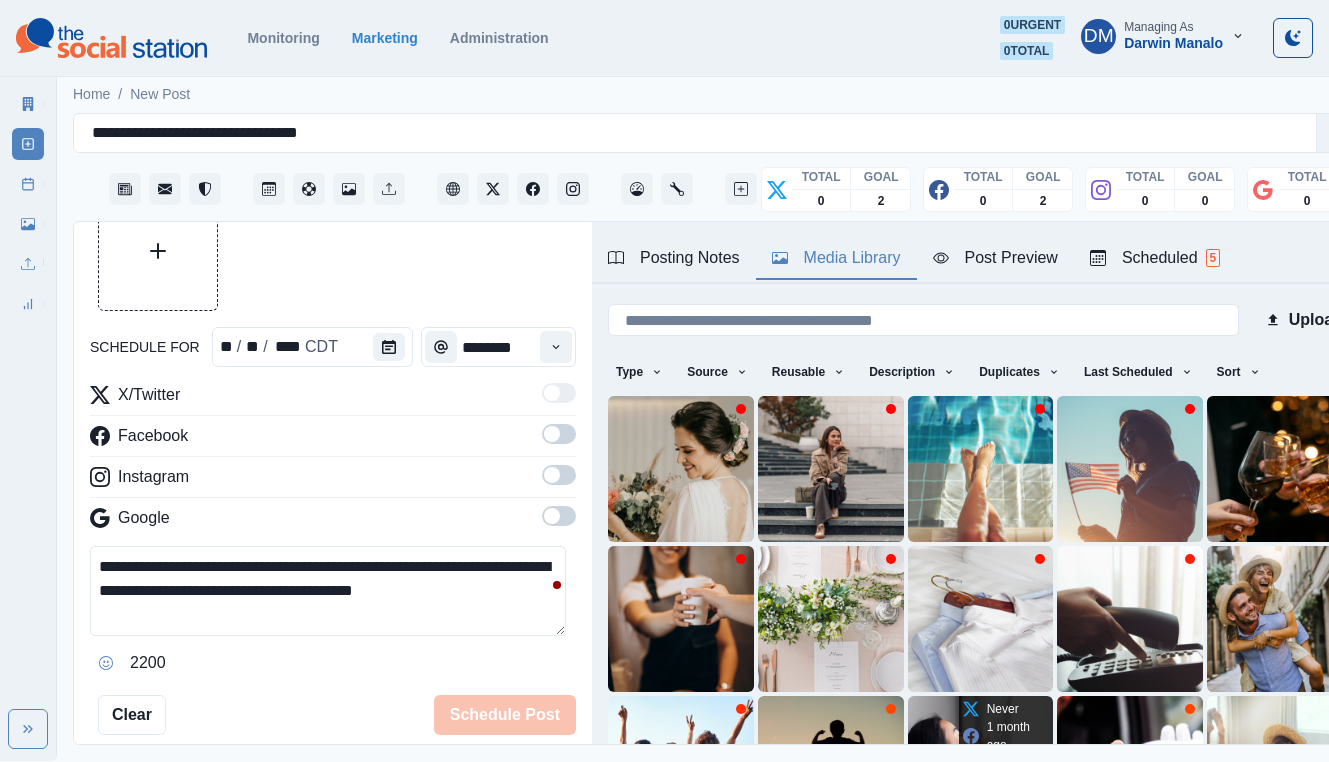 scroll, scrollTop: 141, scrollLeft: 0, axis: vertical 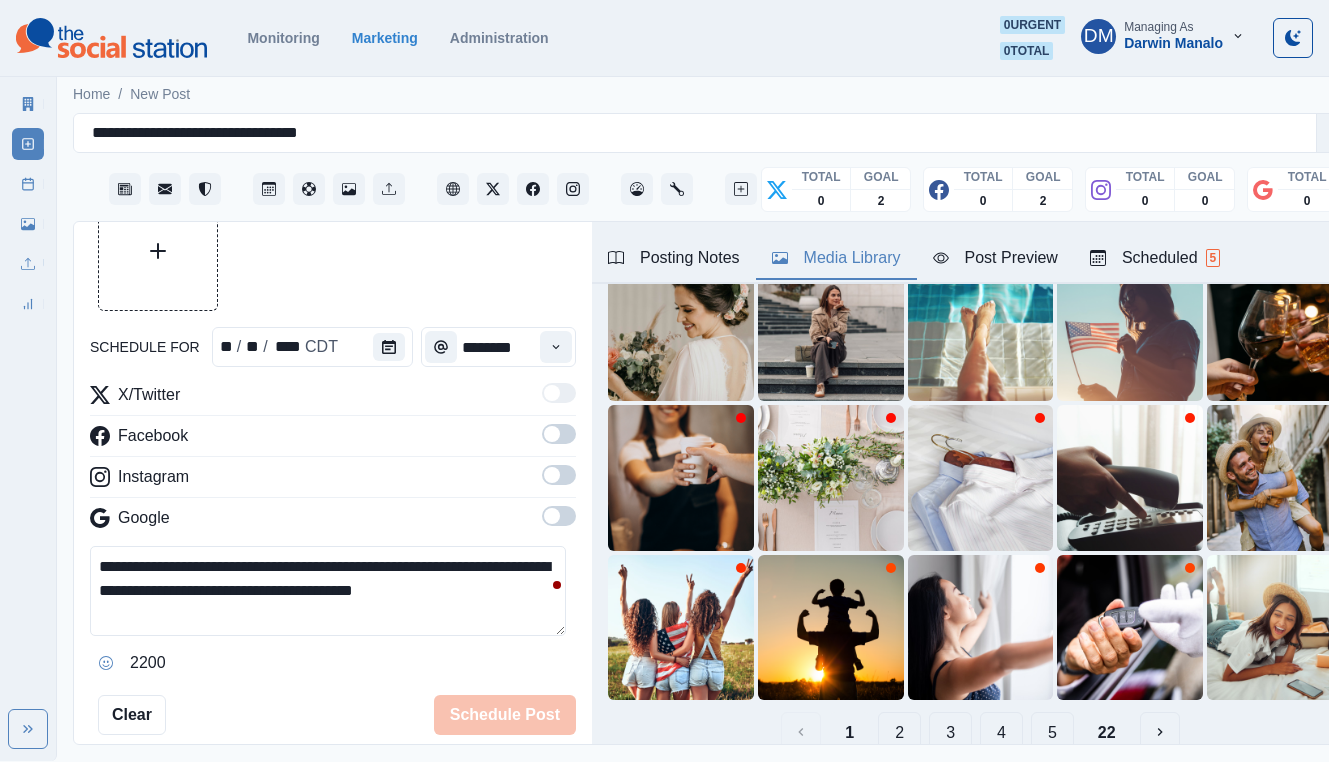 click on "2" at bounding box center [899, 732] 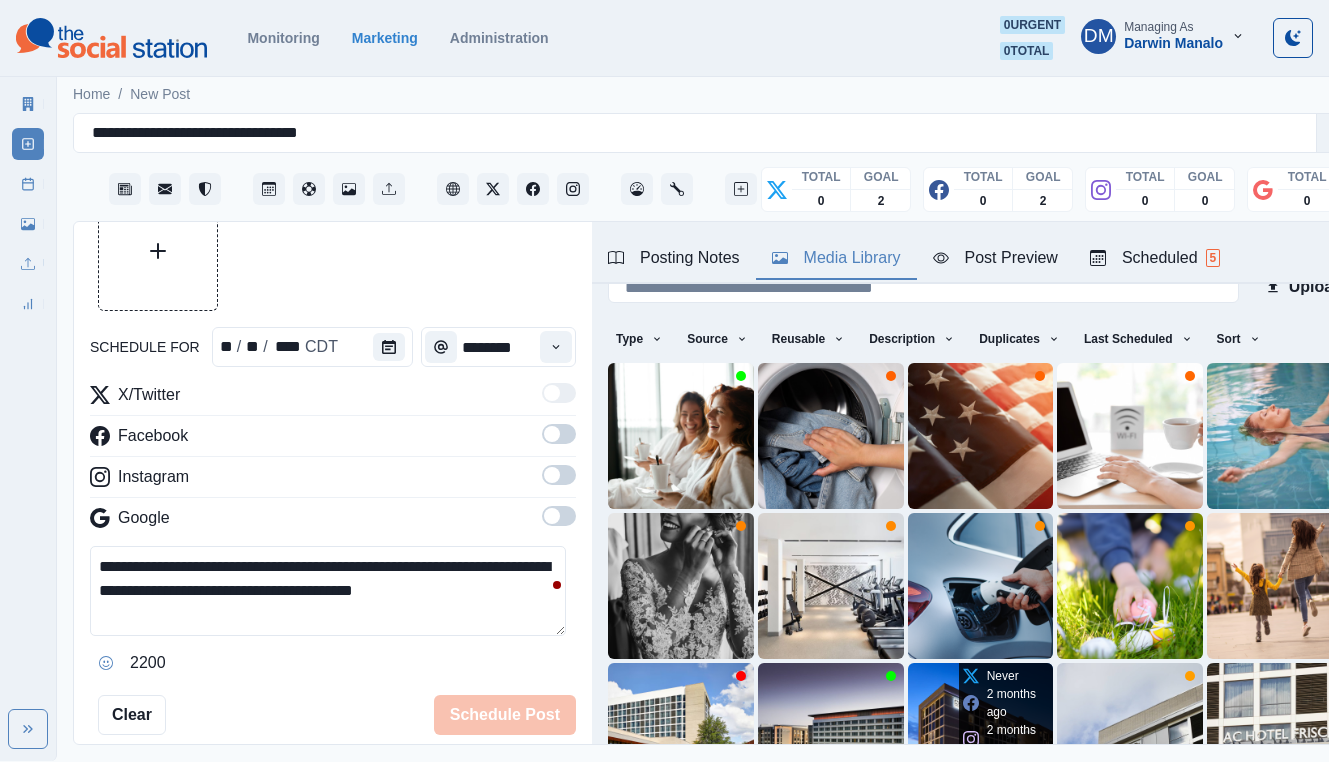 scroll, scrollTop: 141, scrollLeft: 0, axis: vertical 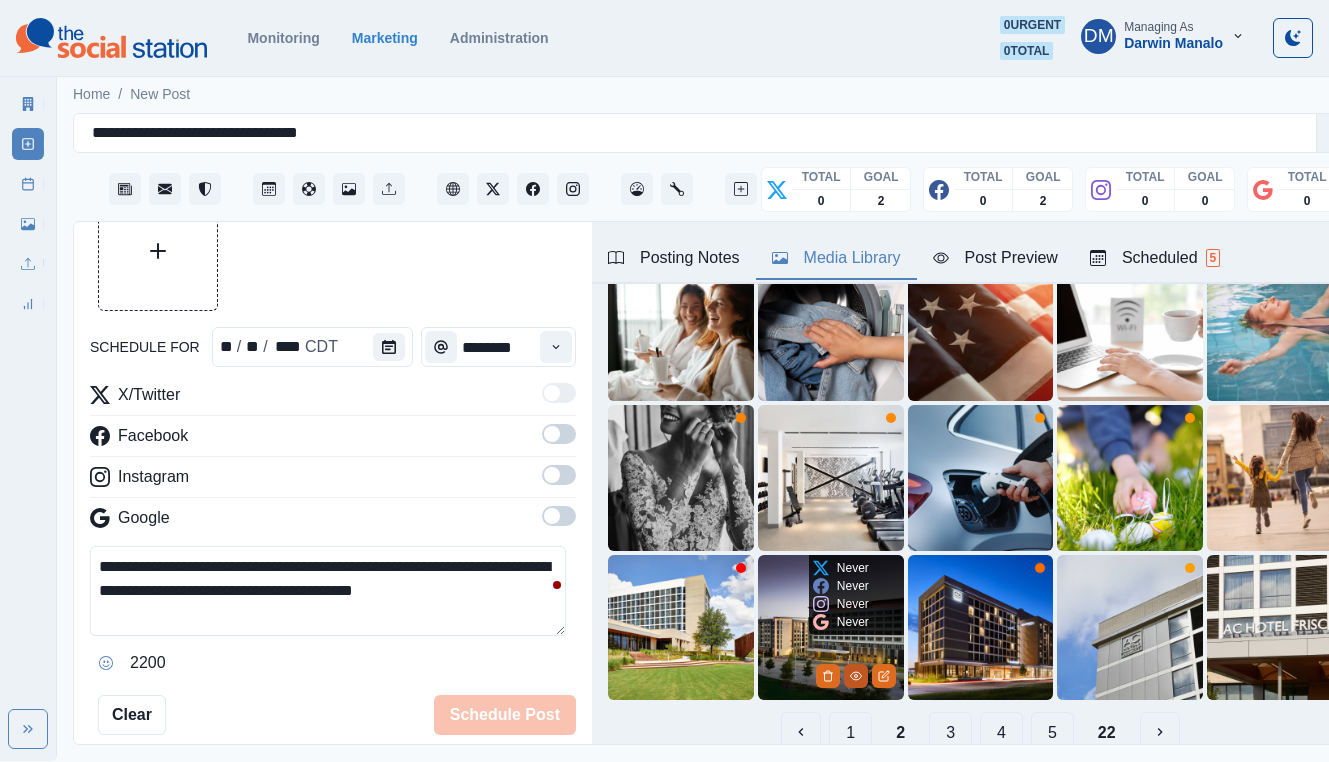 click 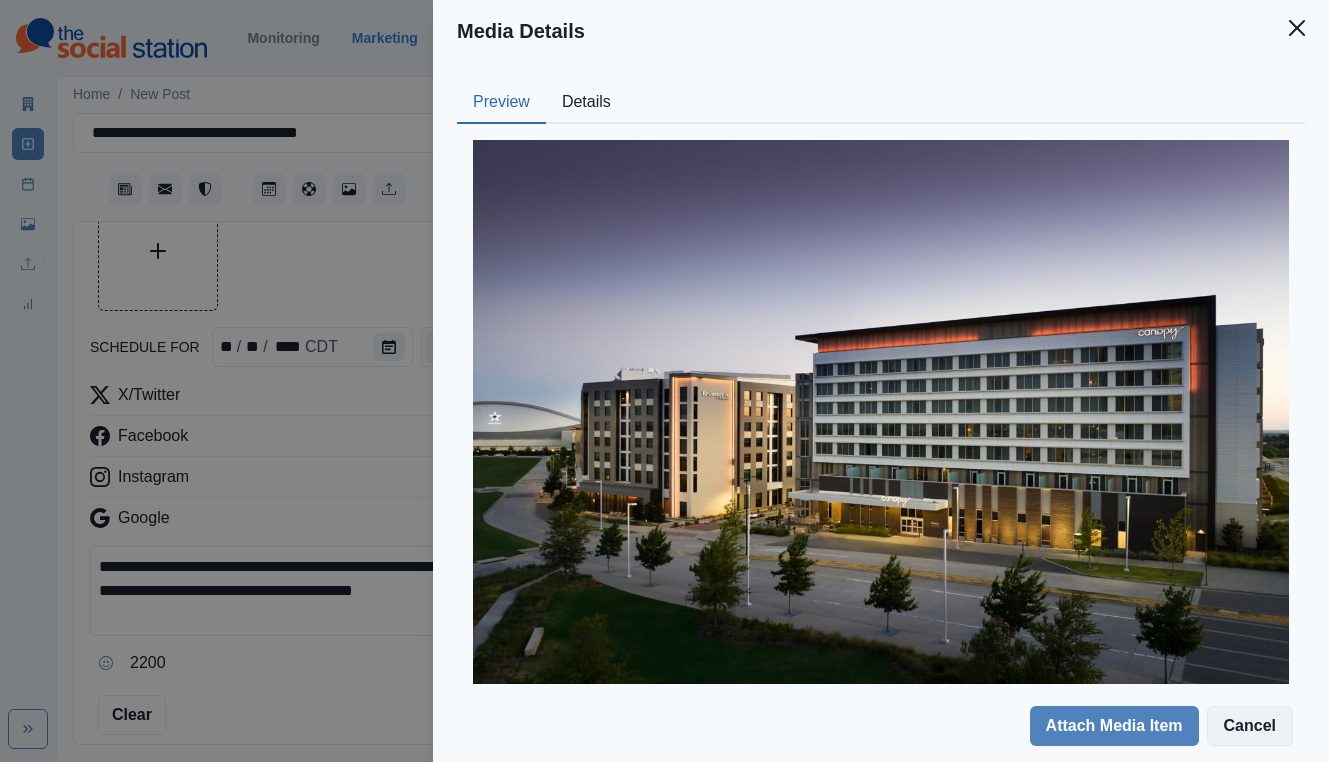click on "Cancel" at bounding box center (1250, 726) 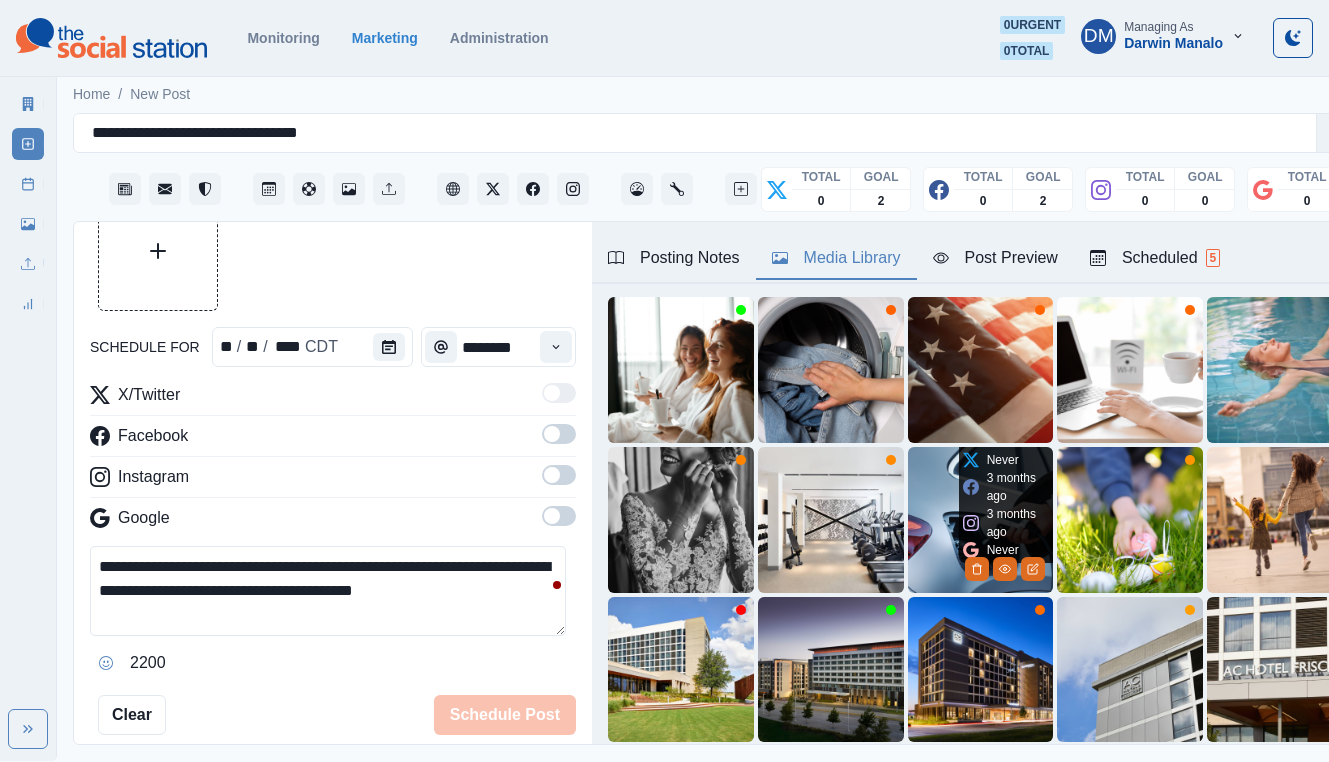 scroll, scrollTop: 78, scrollLeft: 0, axis: vertical 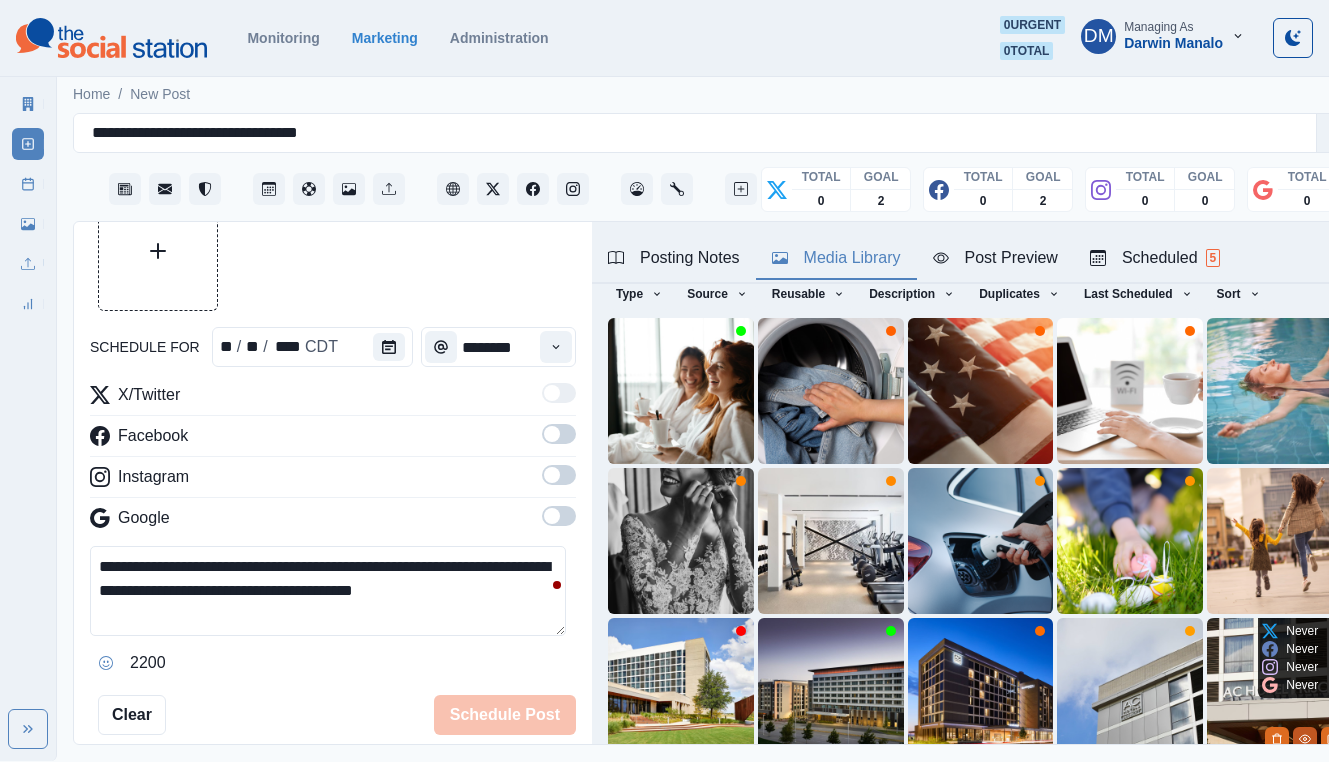 click 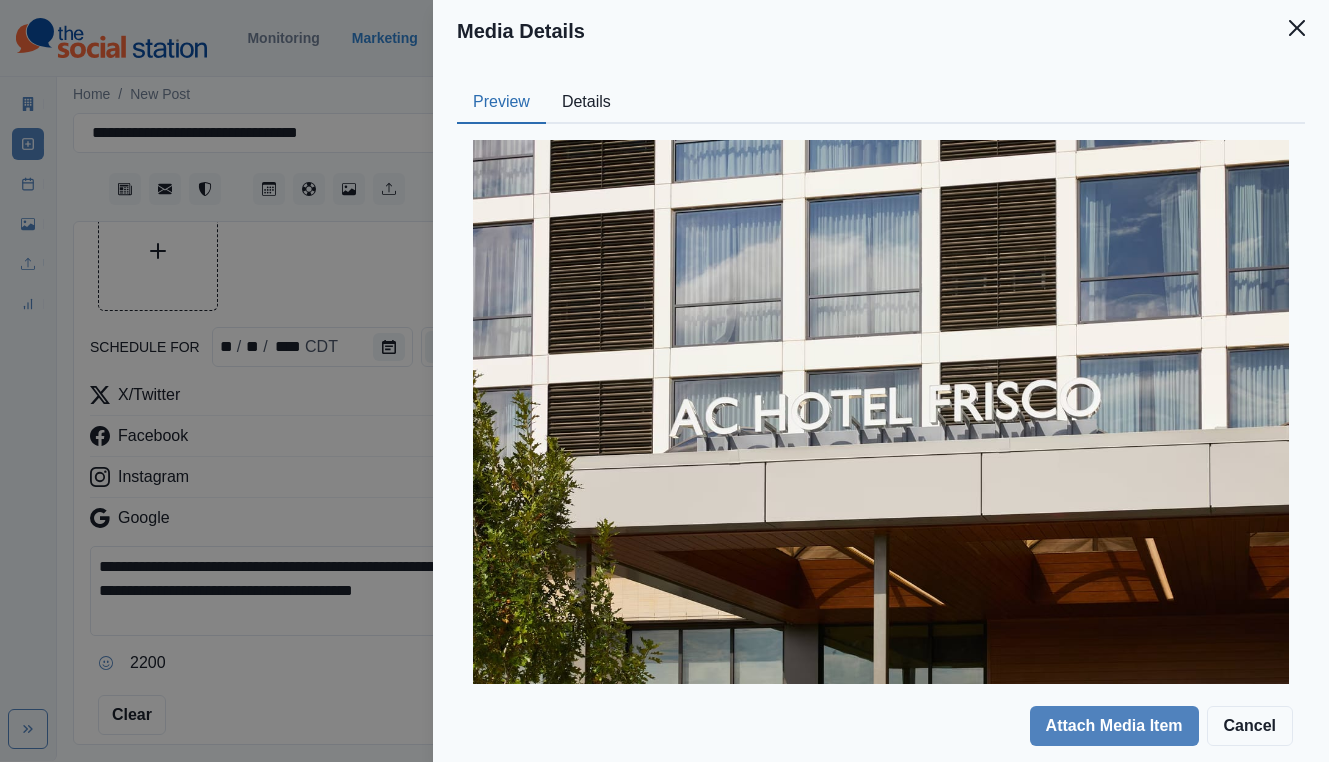 click on "Details" at bounding box center (586, 103) 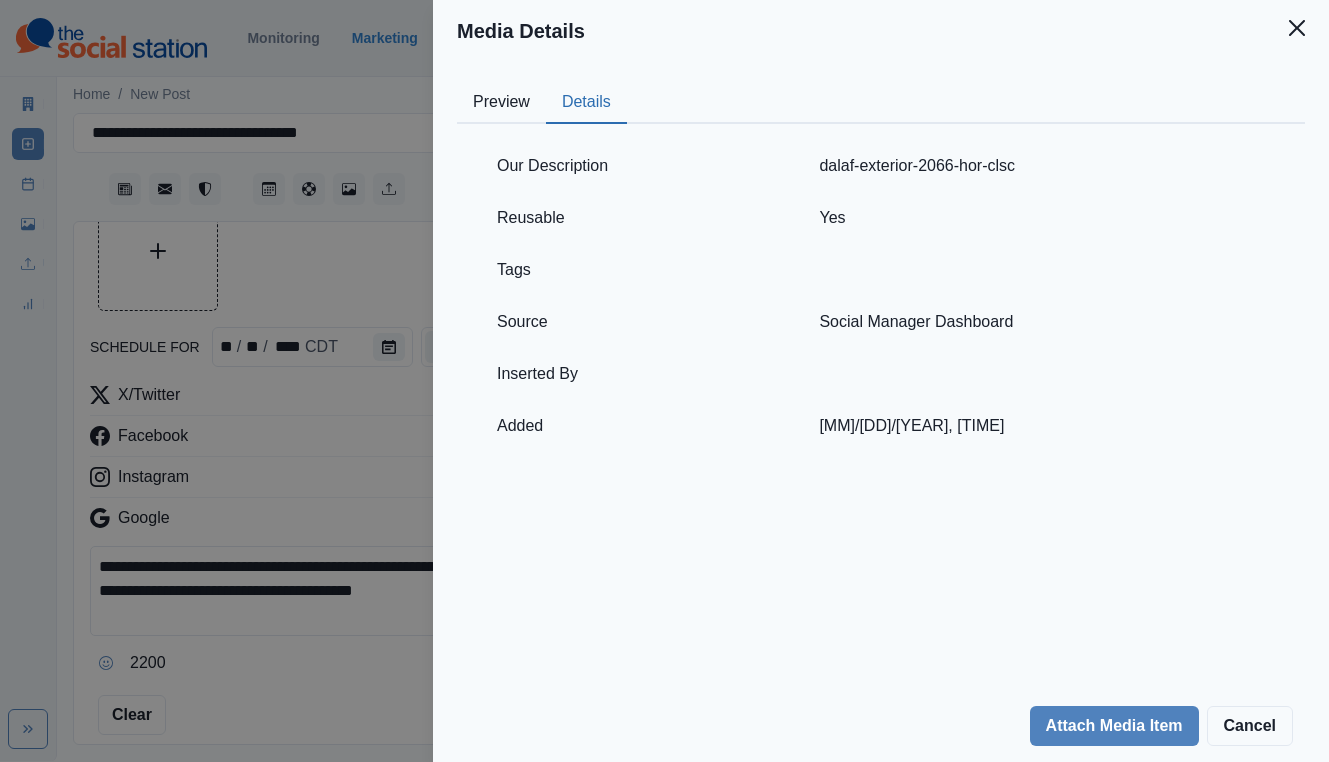 click on "Preview" at bounding box center (501, 103) 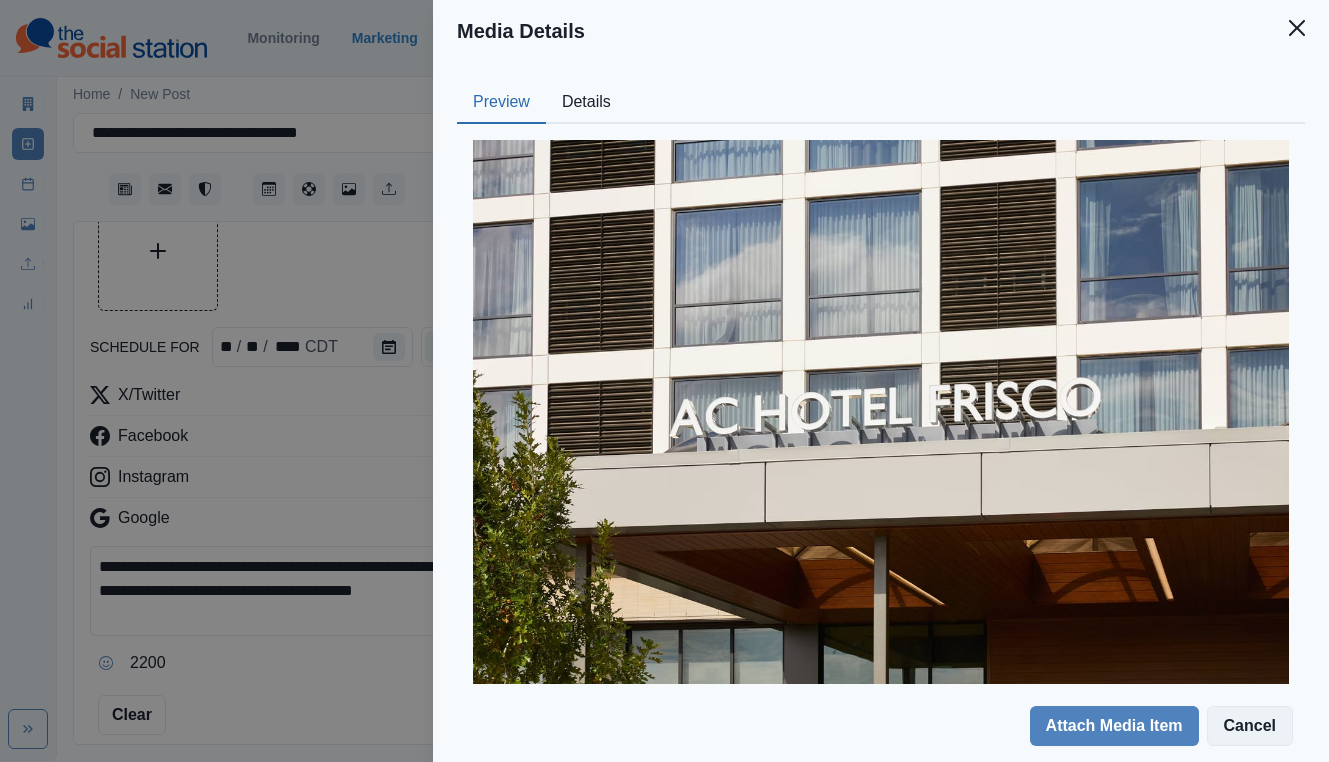 click on "Cancel" at bounding box center [1250, 726] 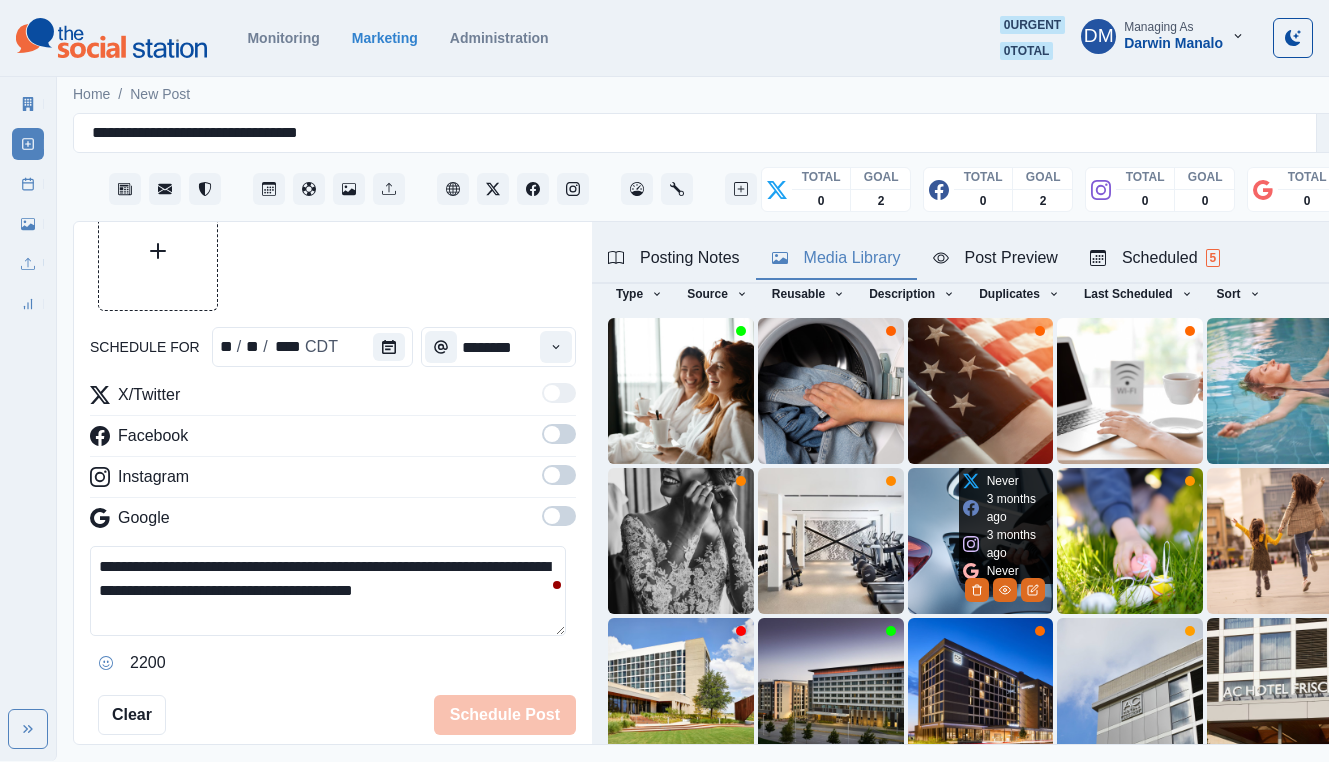 scroll, scrollTop: 141, scrollLeft: 0, axis: vertical 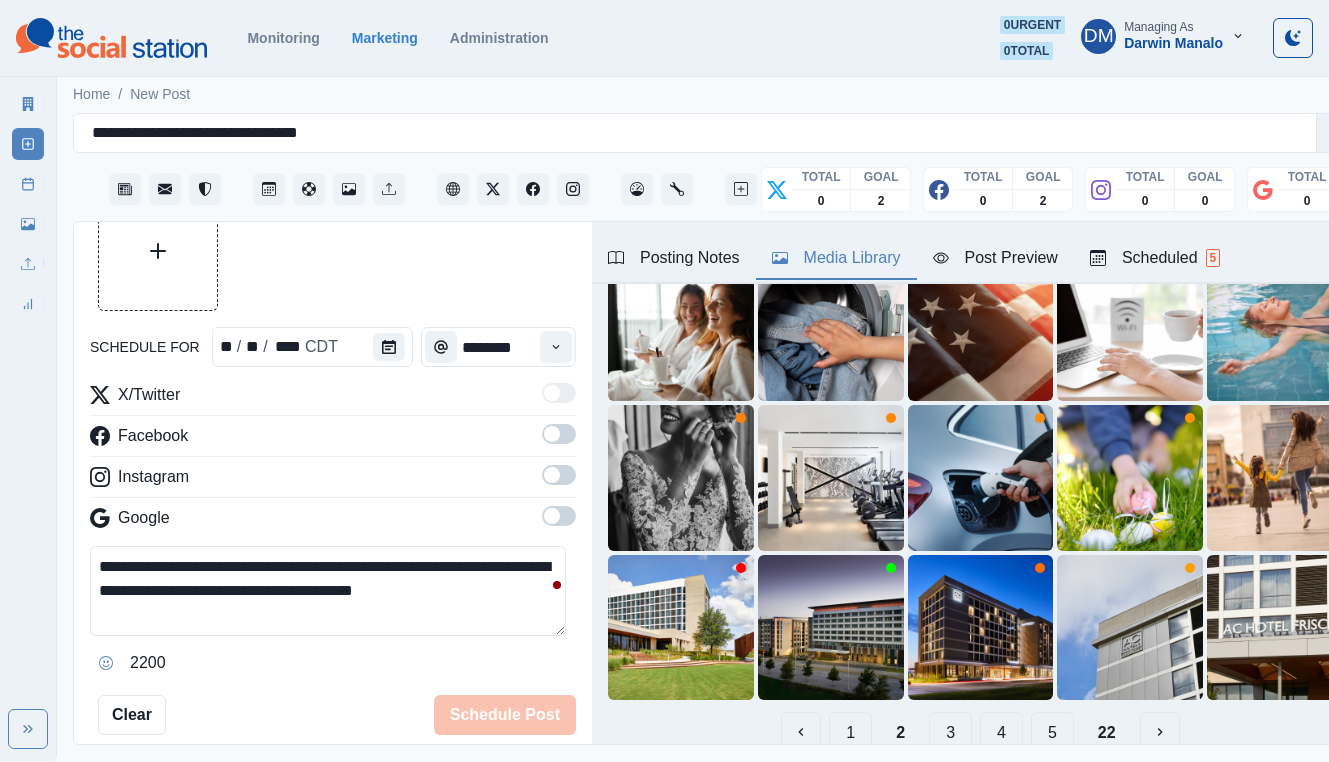 click on "3" at bounding box center [950, 732] 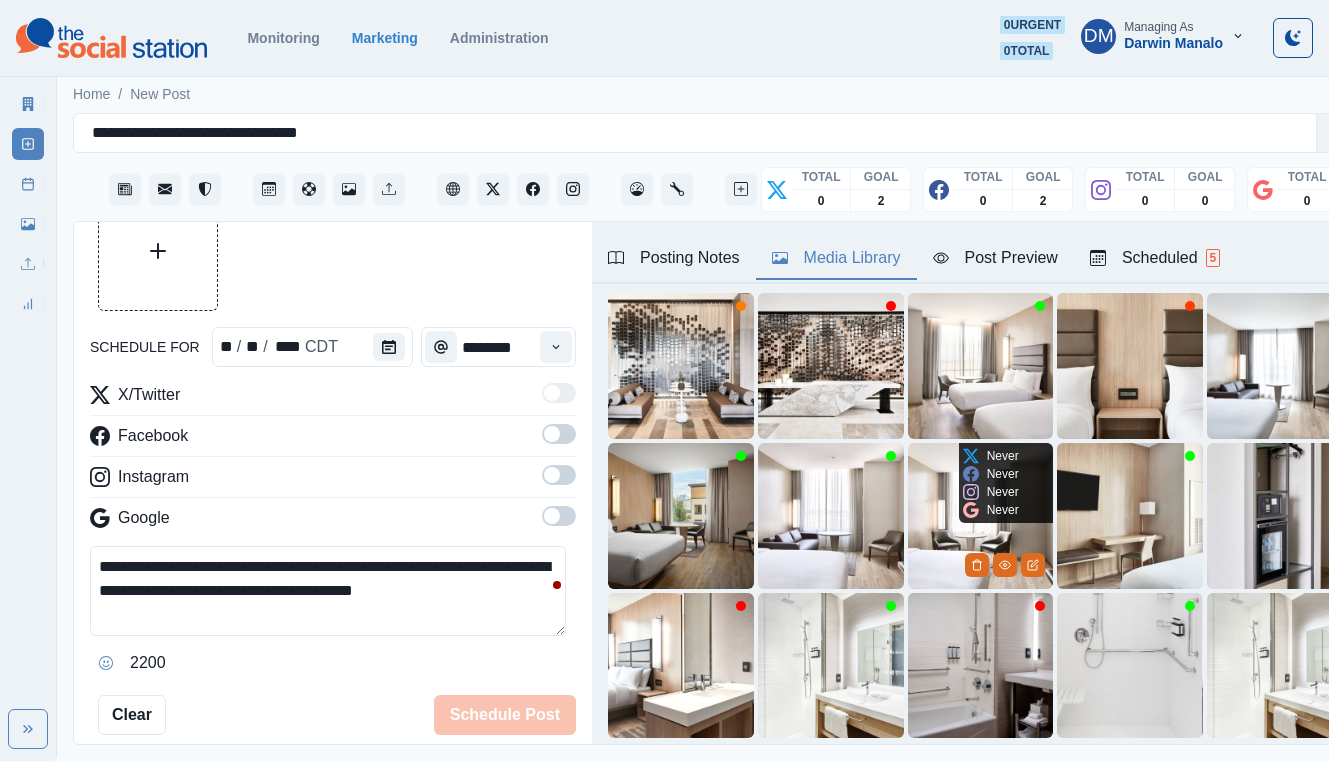 scroll, scrollTop: 90, scrollLeft: 0, axis: vertical 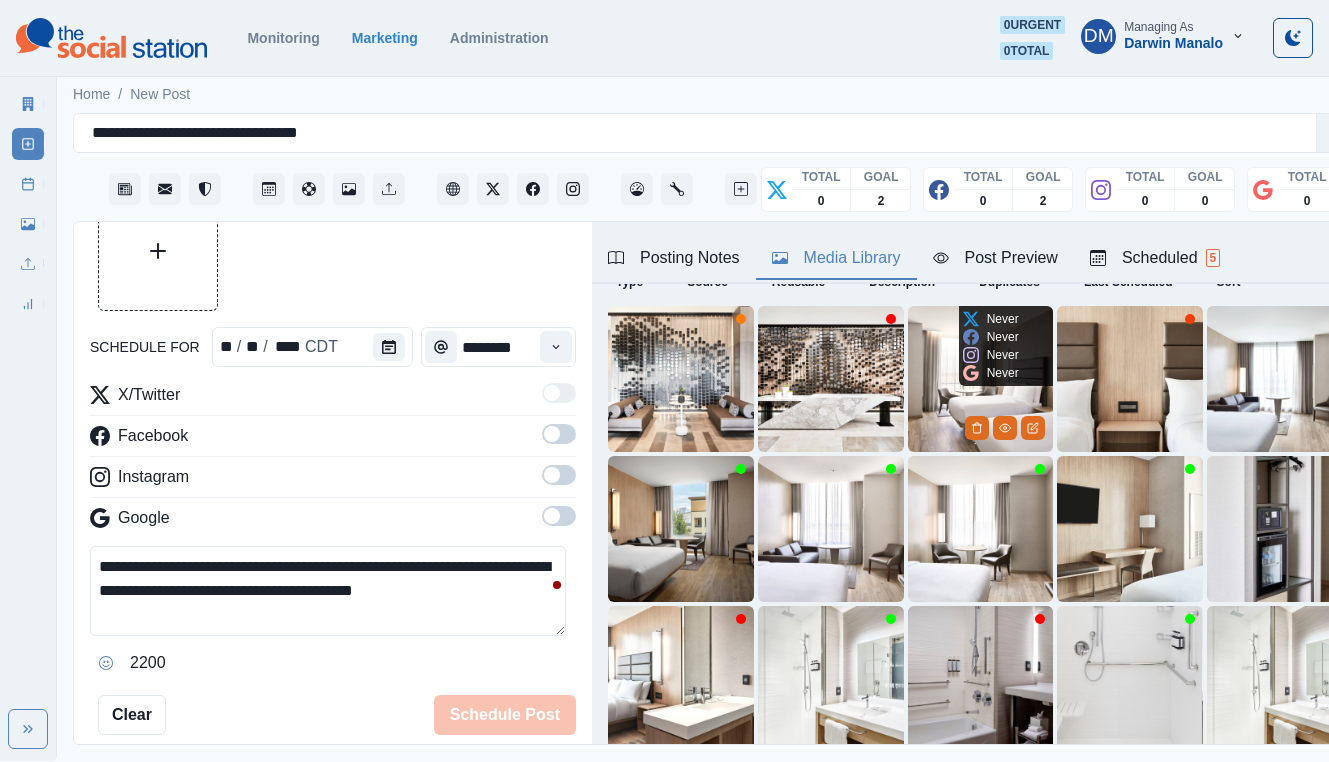 click at bounding box center [981, 379] 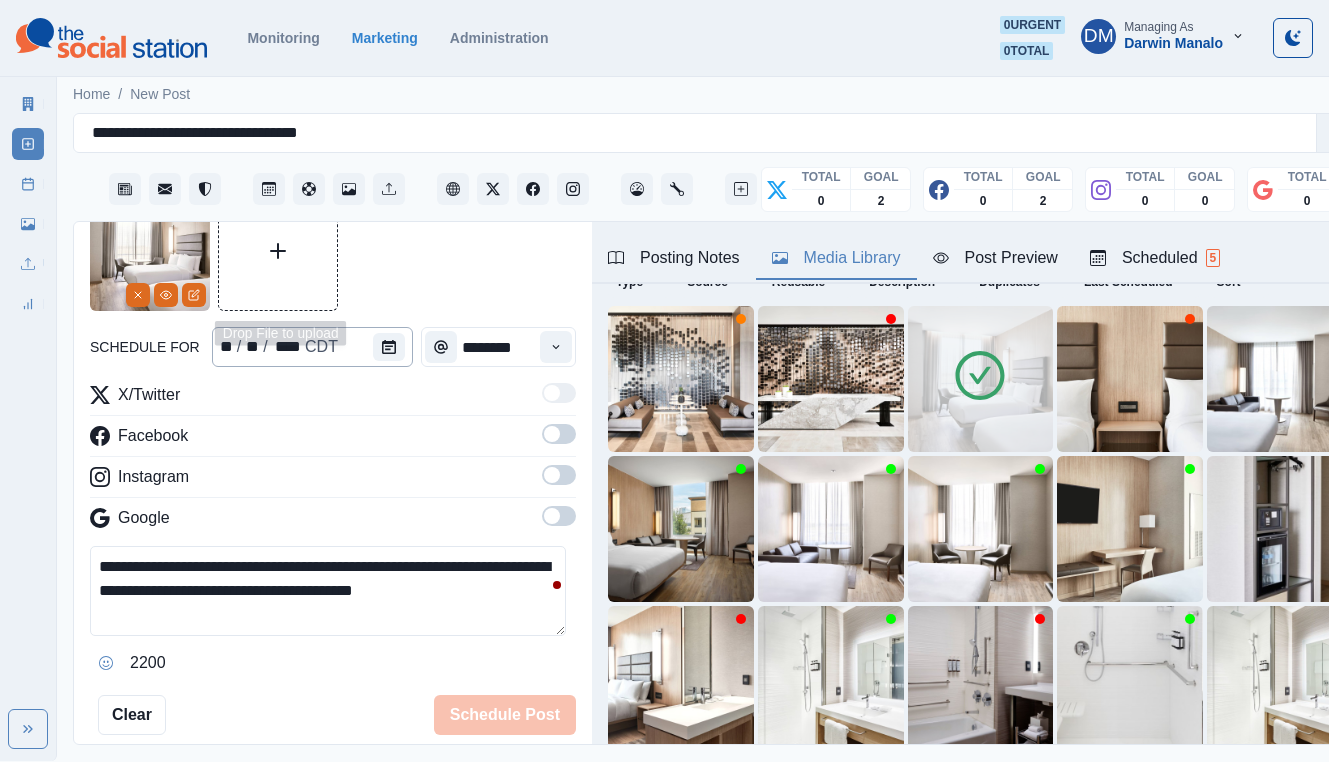 click on "**********" at bounding box center [333, 463] 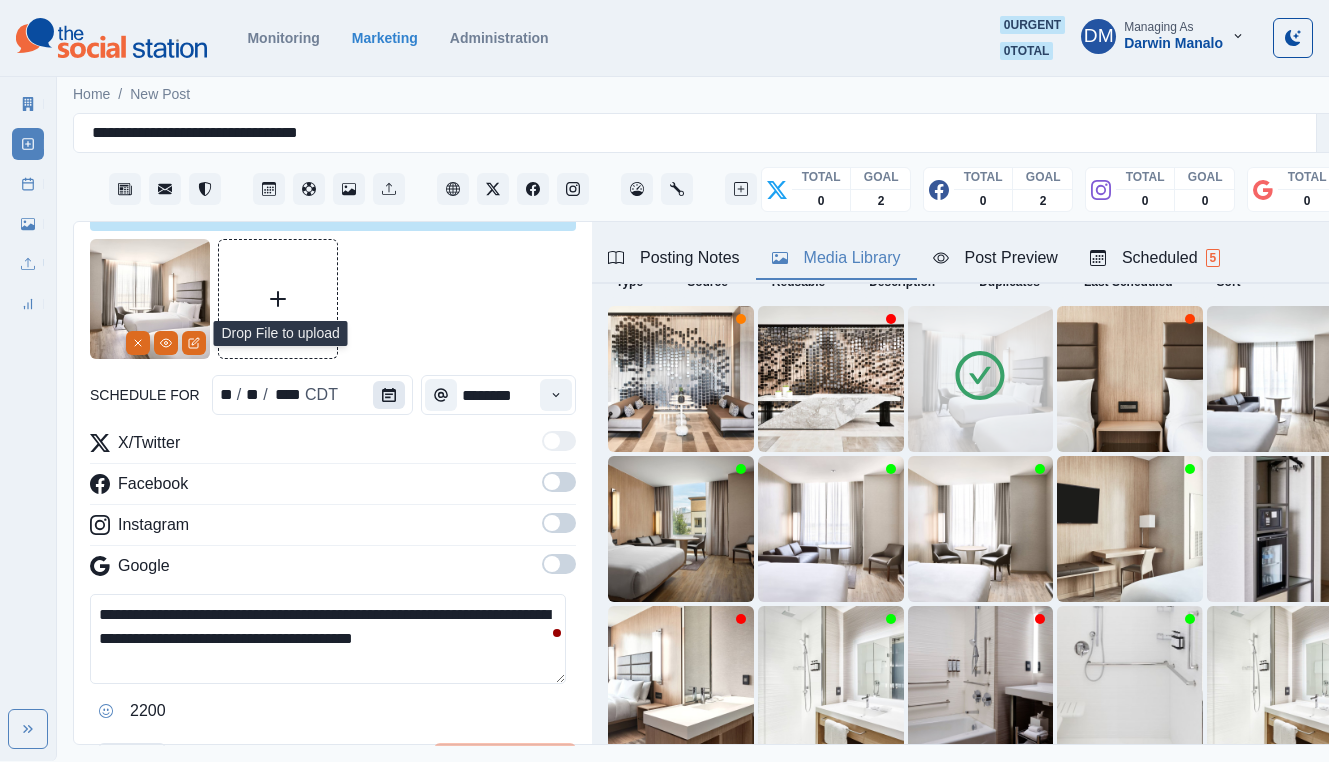click 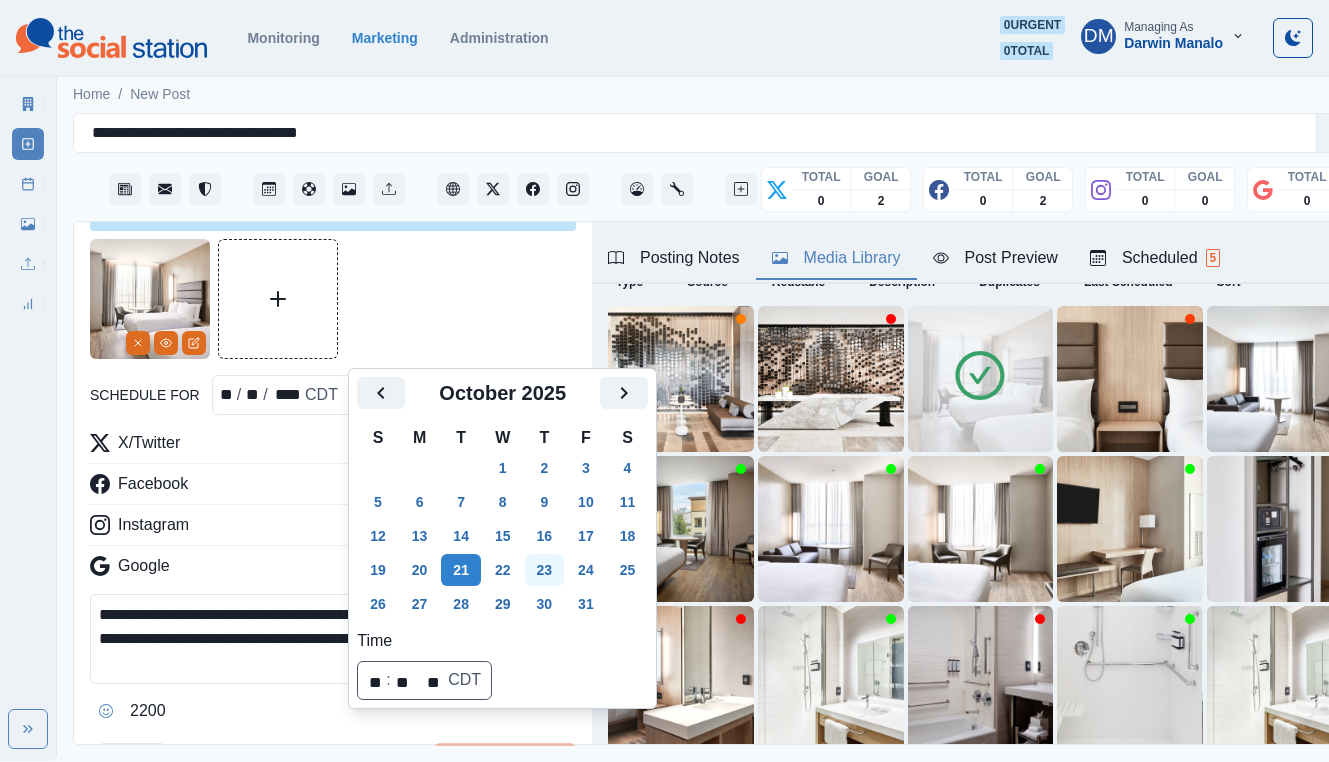 click on "23" at bounding box center (545, 570) 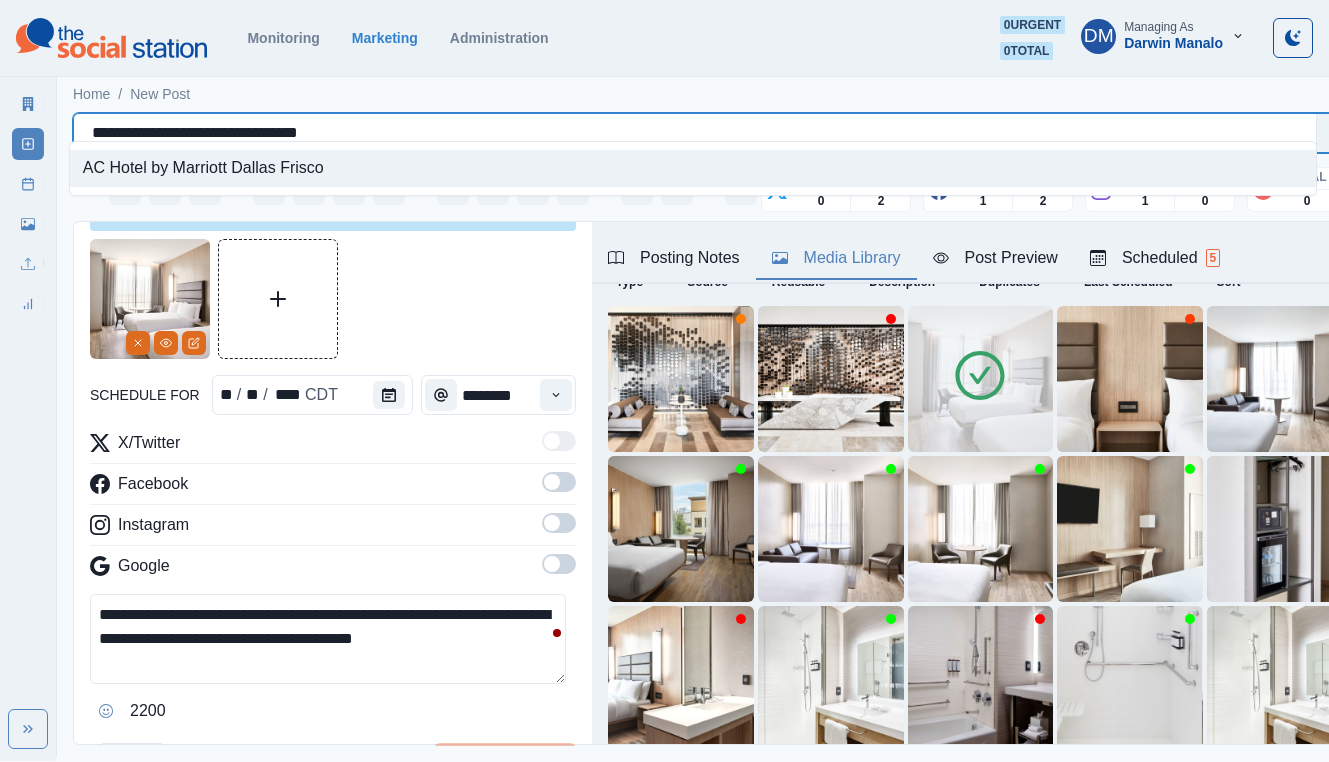 drag, startPoint x: 84, startPoint y: 119, endPoint x: 347, endPoint y: 112, distance: 263.09314 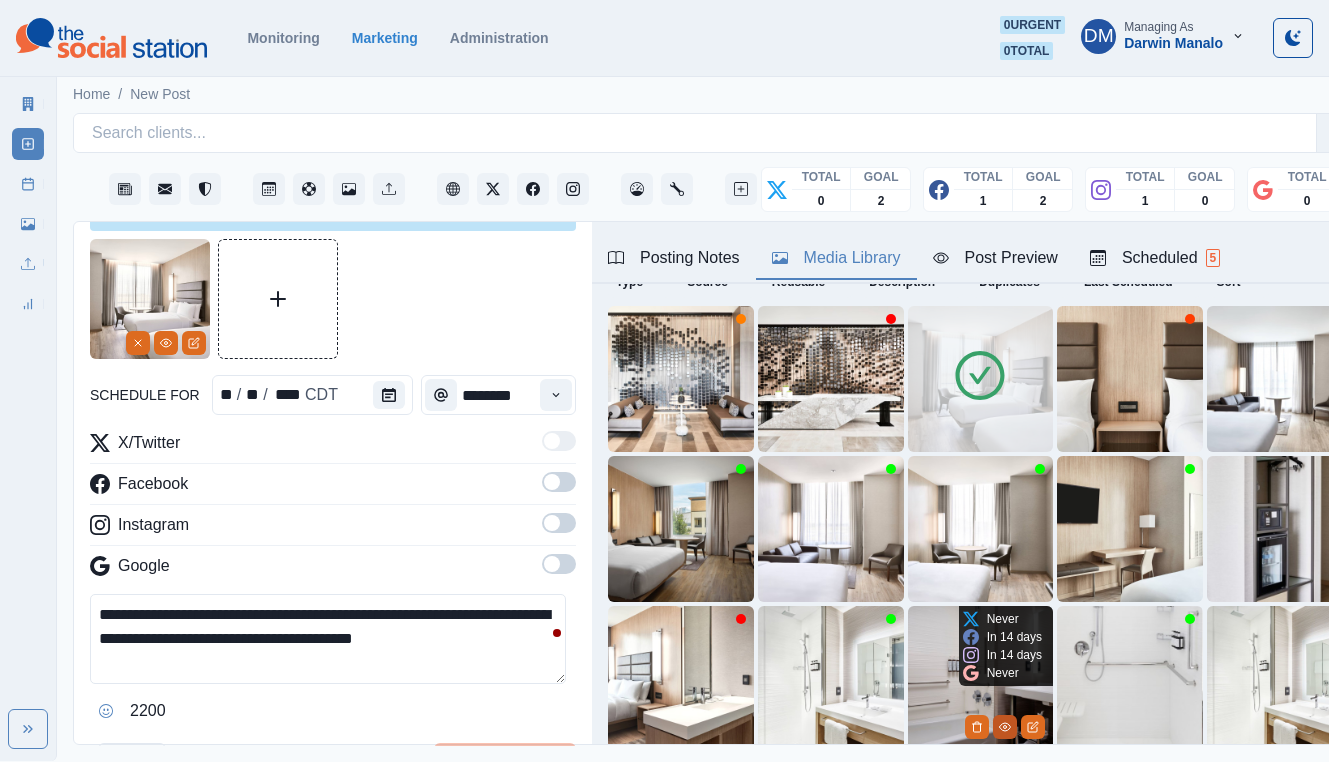 click 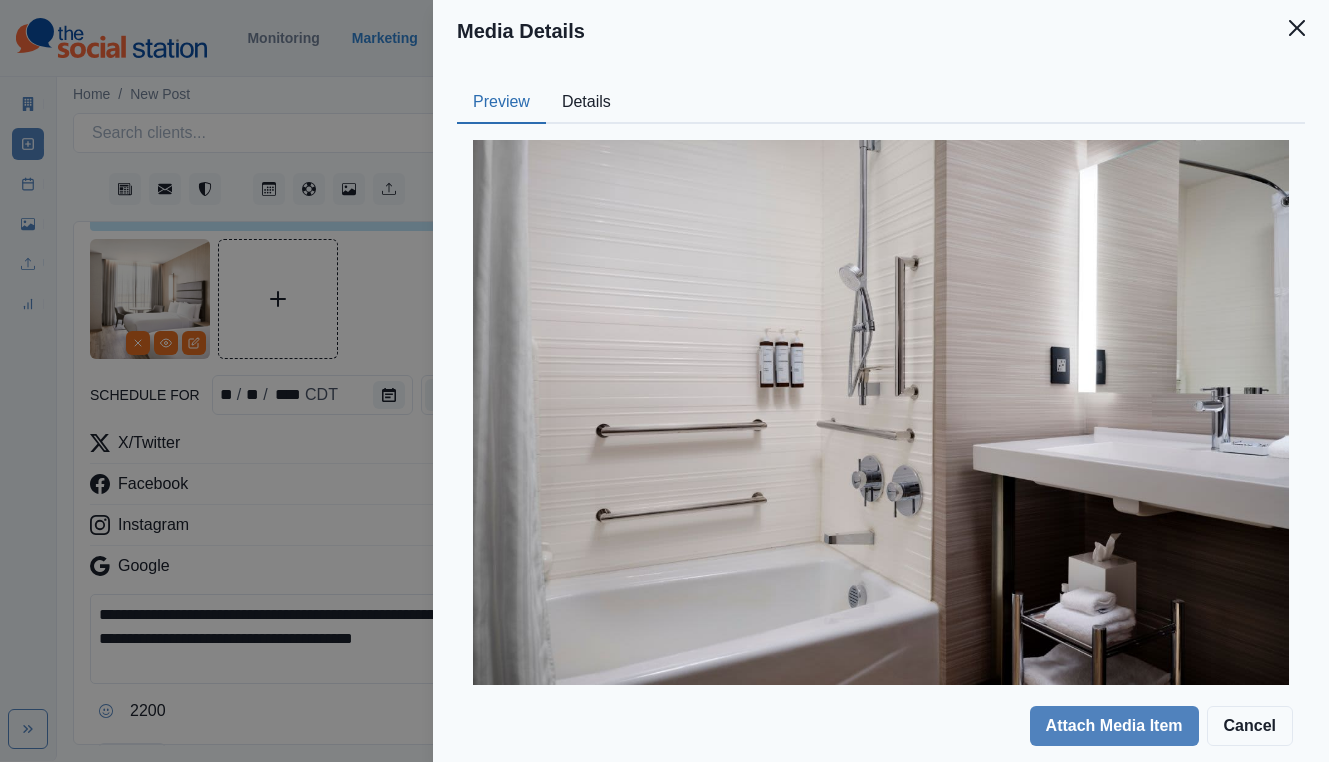 click on "Details" at bounding box center [586, 103] 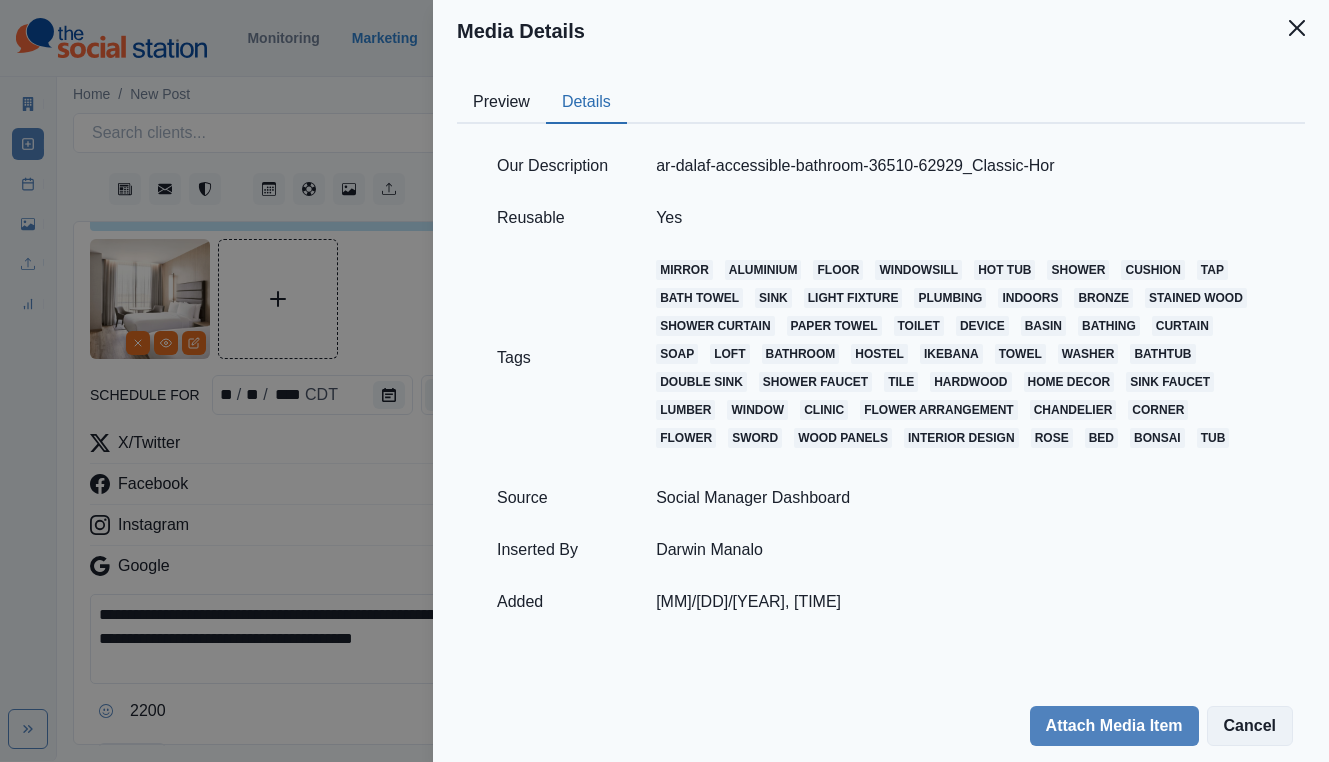 click on "Cancel" at bounding box center [1250, 726] 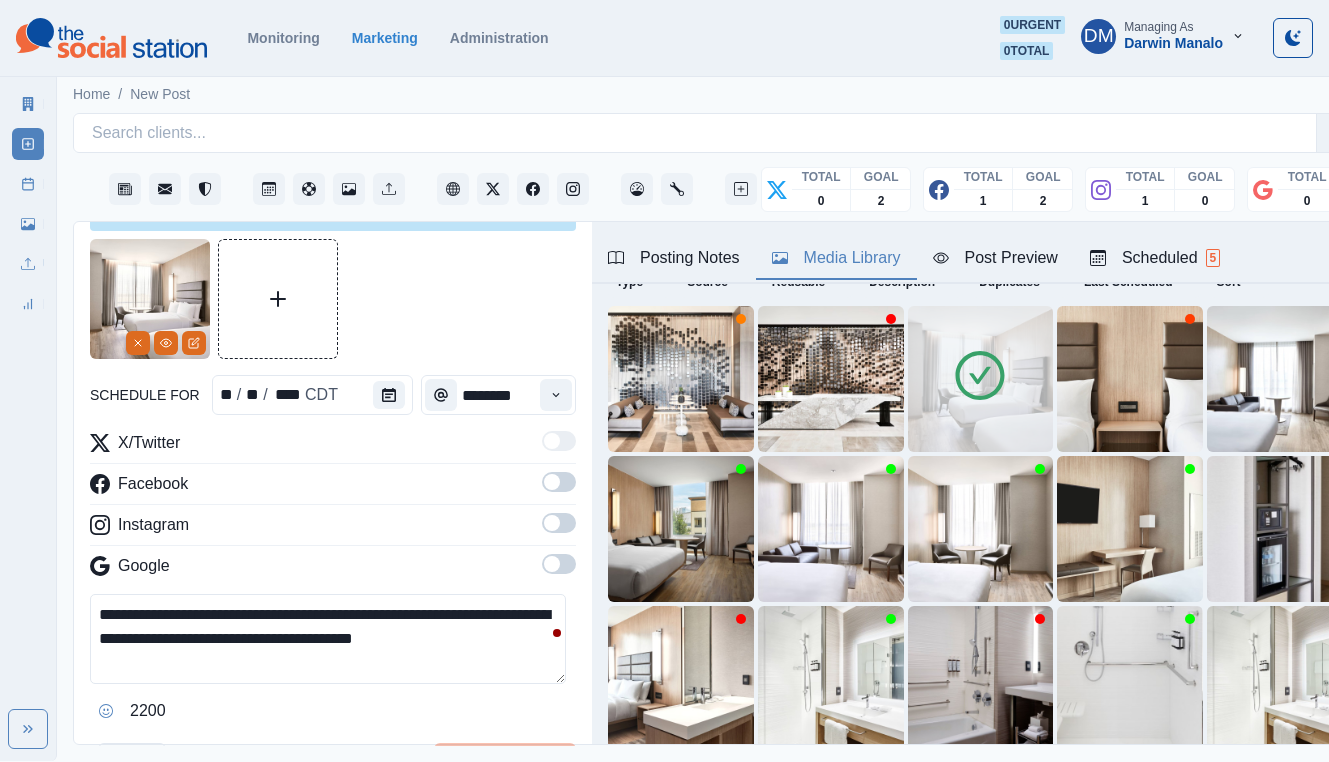 click on "4" at bounding box center (1001, 783) 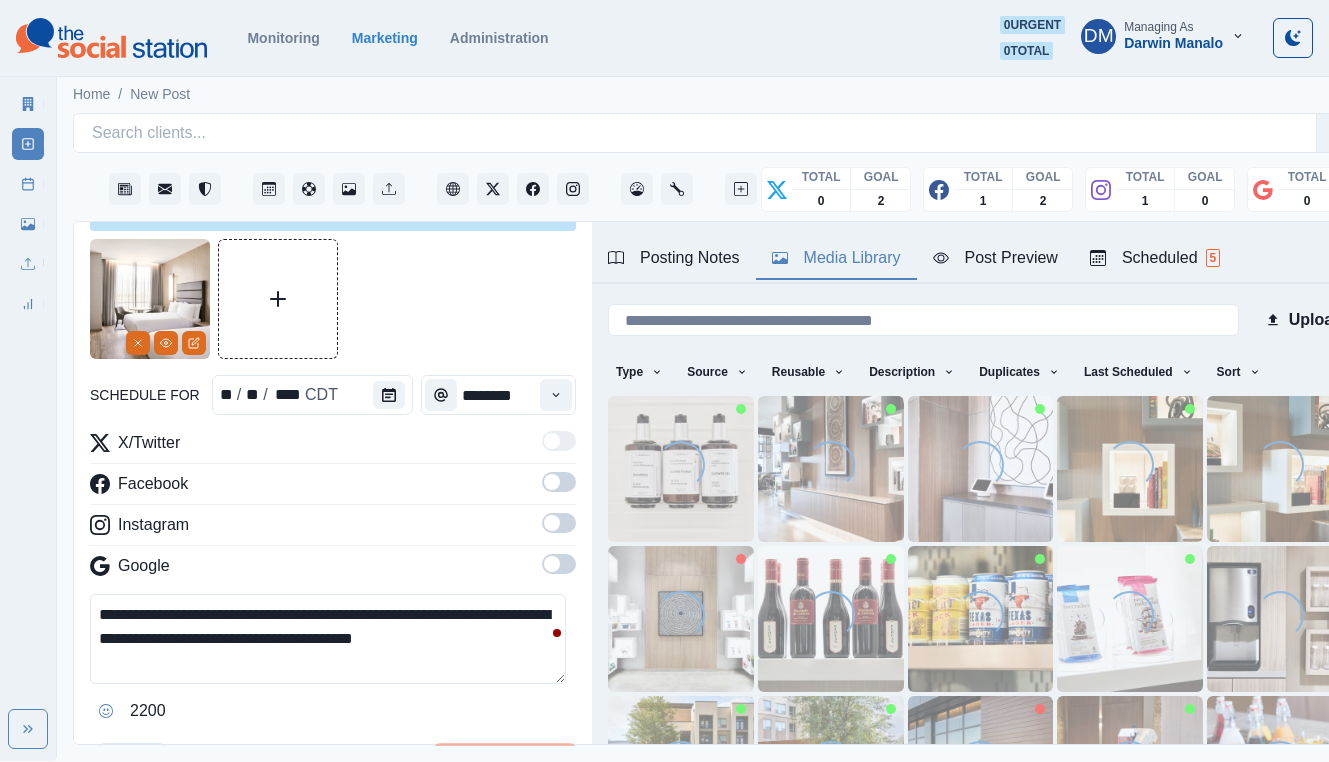 scroll, scrollTop: 141, scrollLeft: 0, axis: vertical 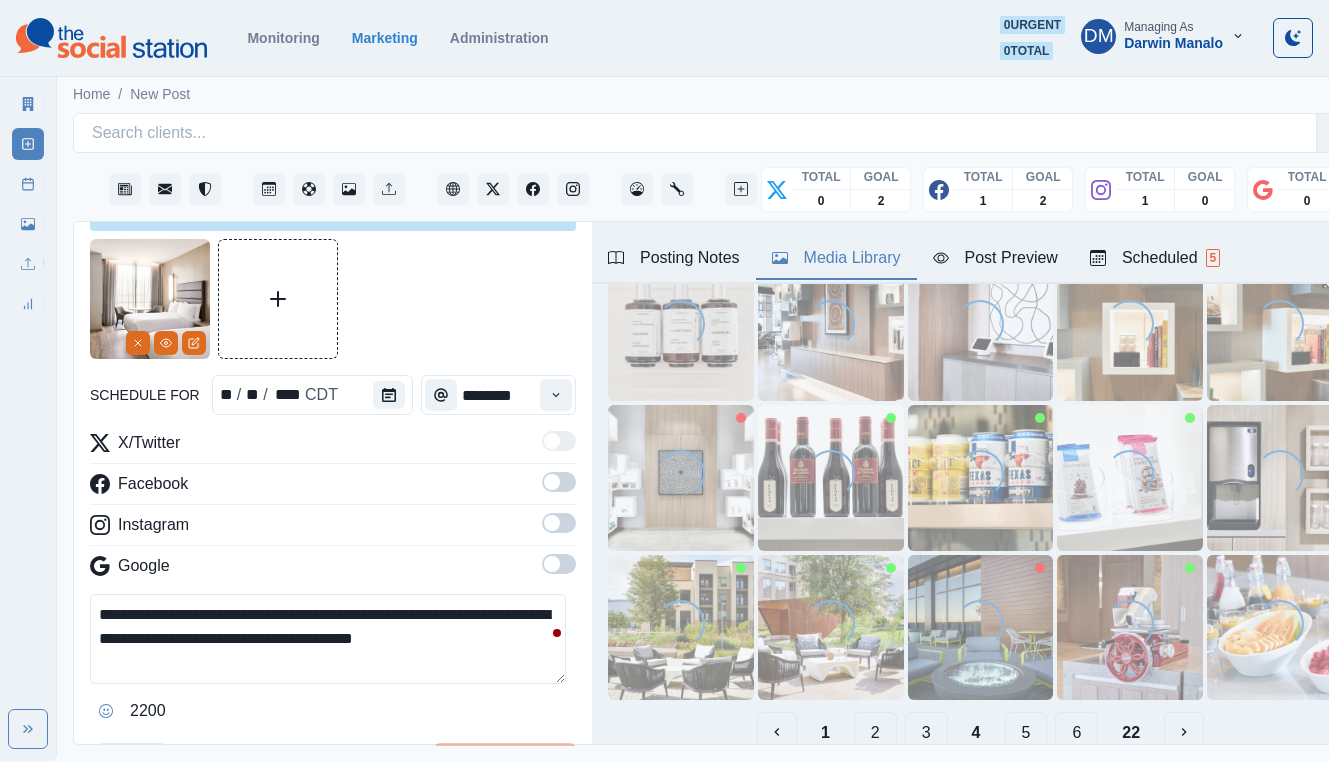 click on "3" at bounding box center [926, 732] 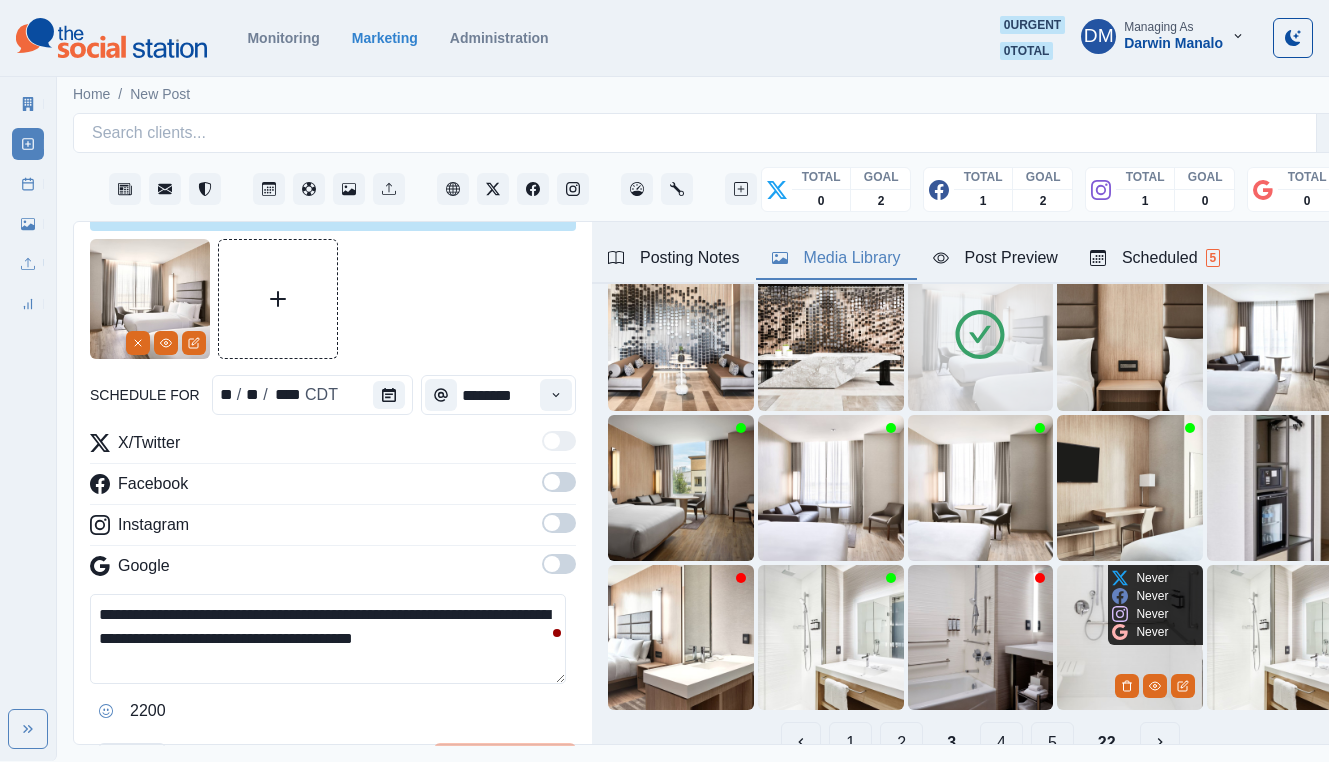 scroll, scrollTop: 141, scrollLeft: 0, axis: vertical 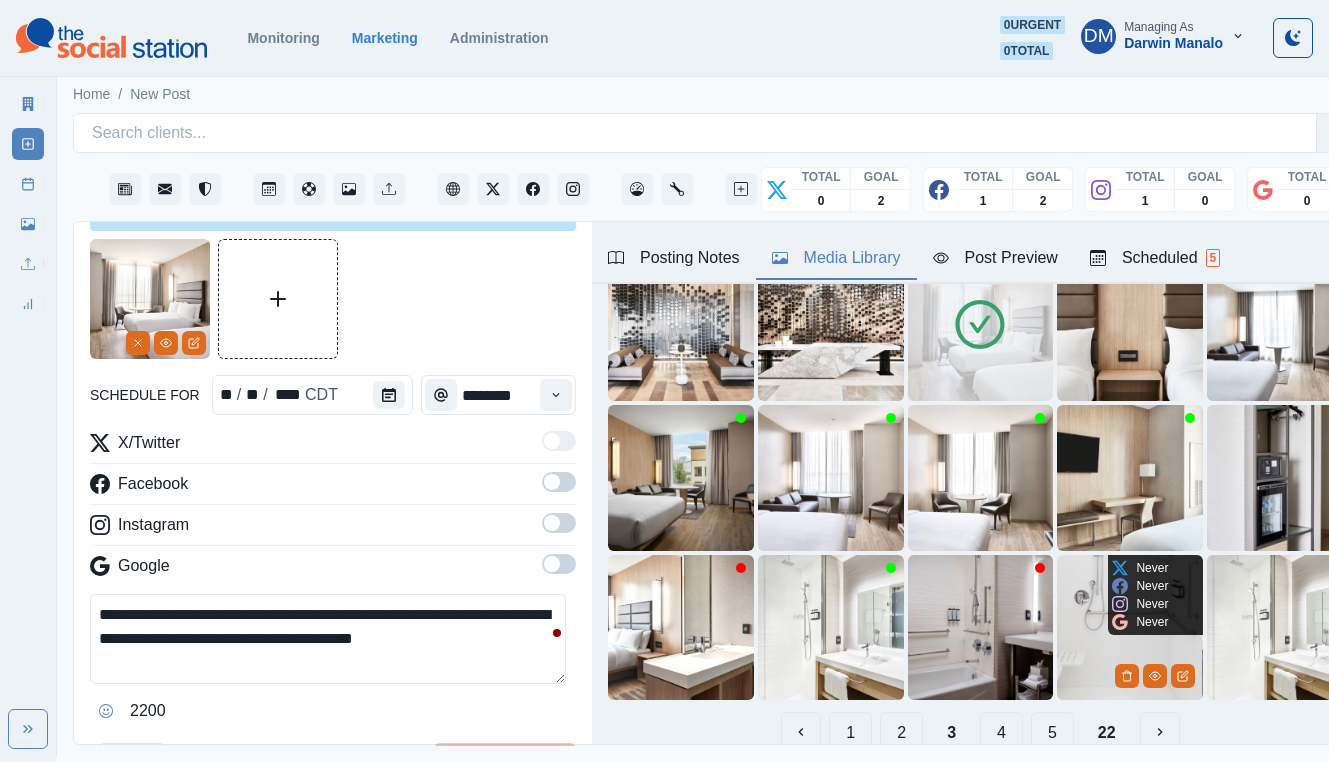 click at bounding box center (1130, 628) 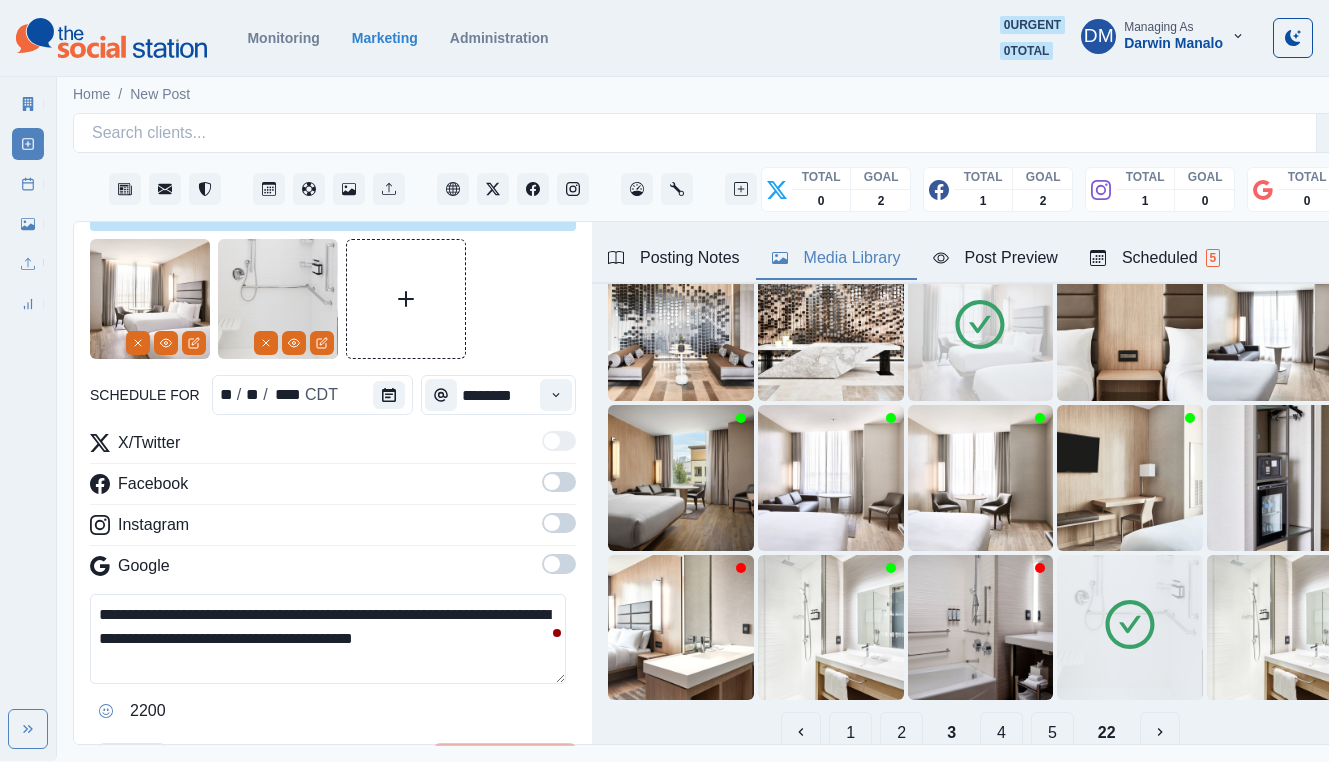 click at bounding box center (1130, 628) 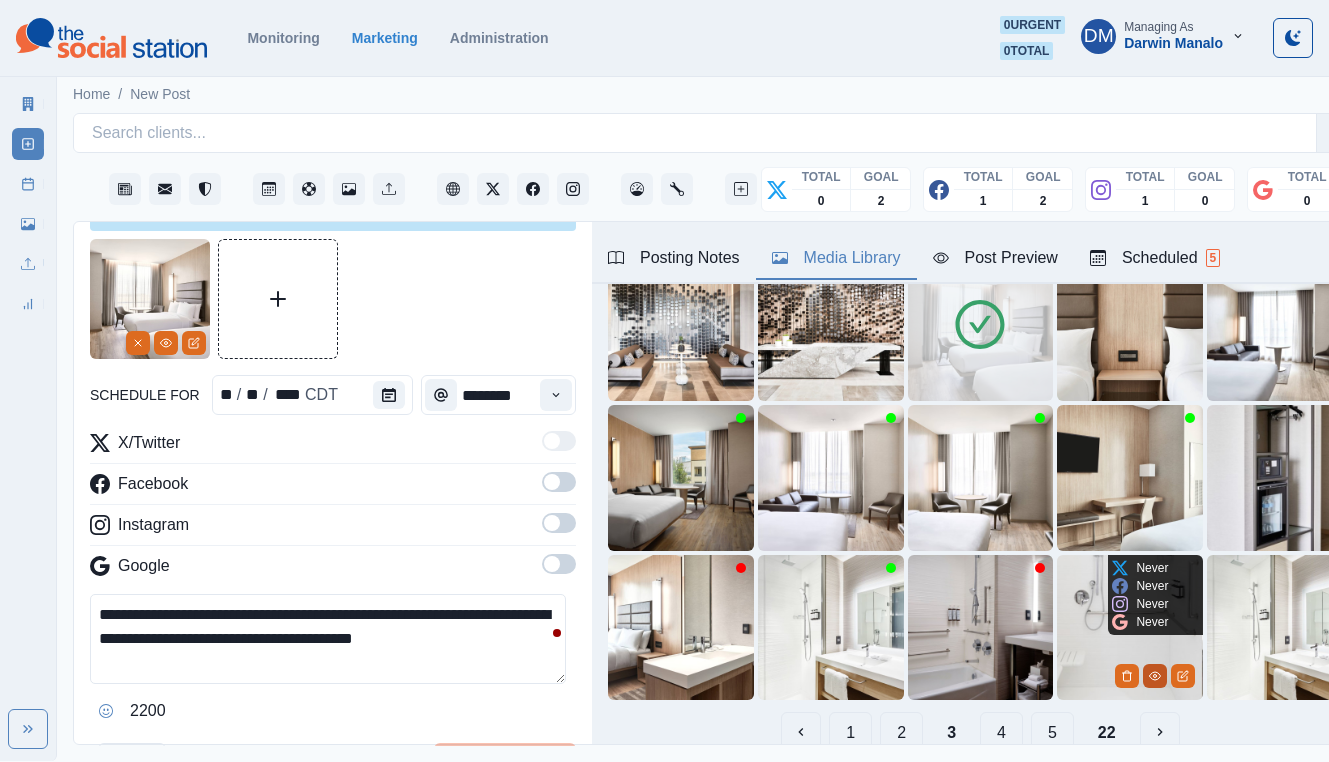 click at bounding box center (1155, 676) 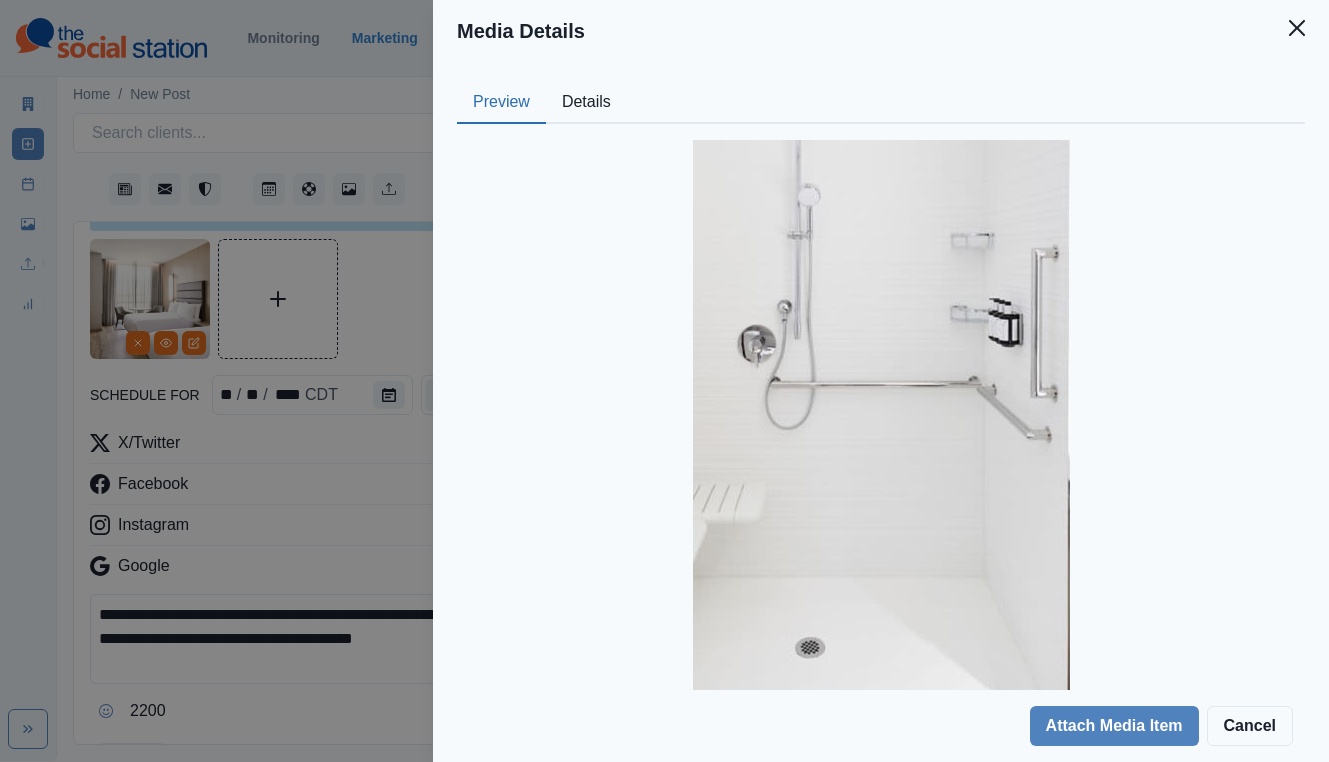 click on "Details" at bounding box center [586, 103] 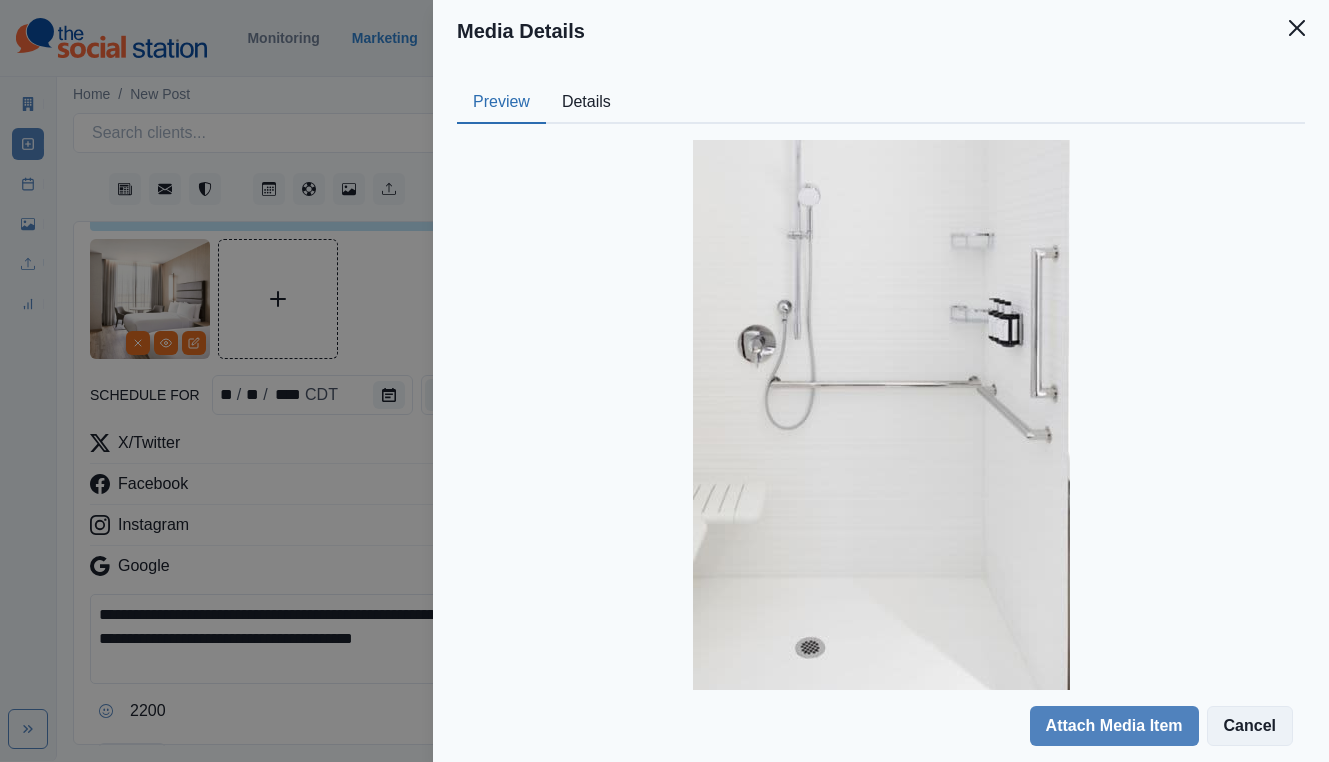 click on "Cancel" at bounding box center [1250, 726] 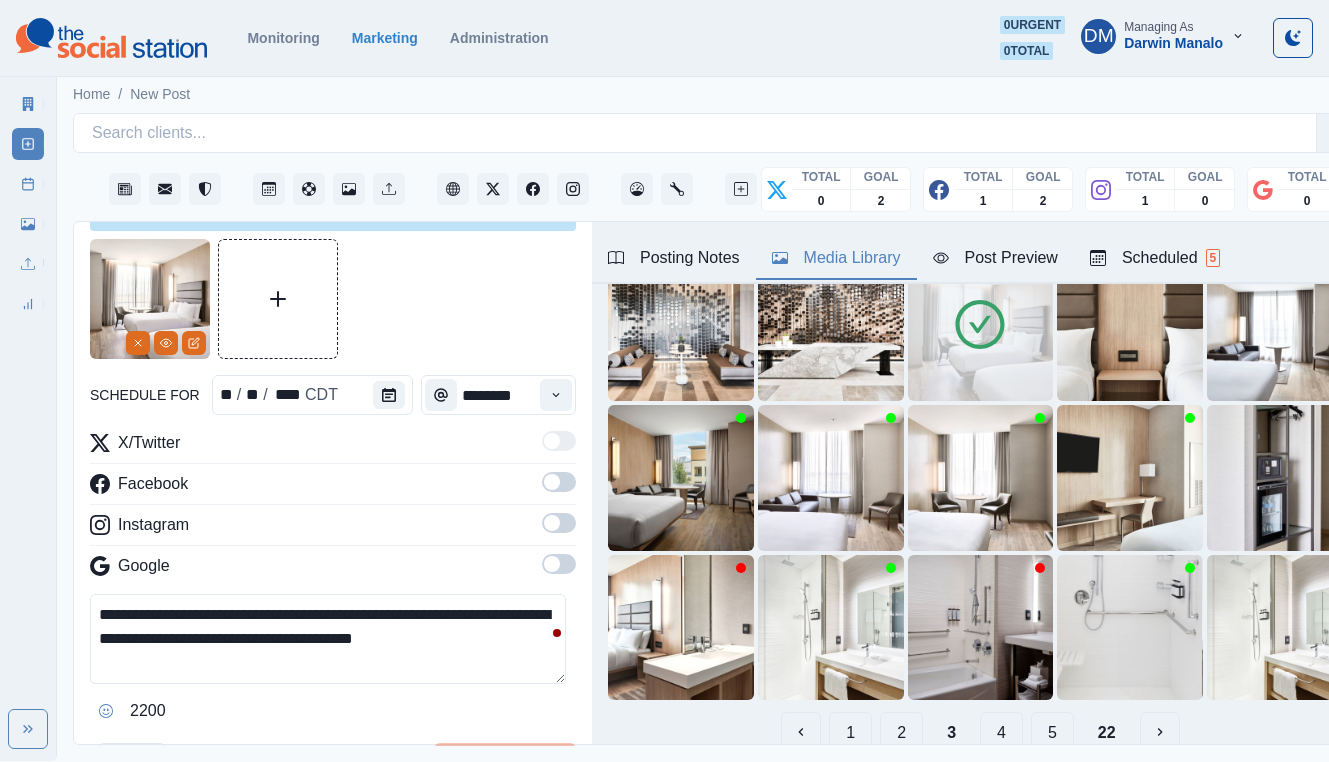 click on "**********" at bounding box center [328, 639] 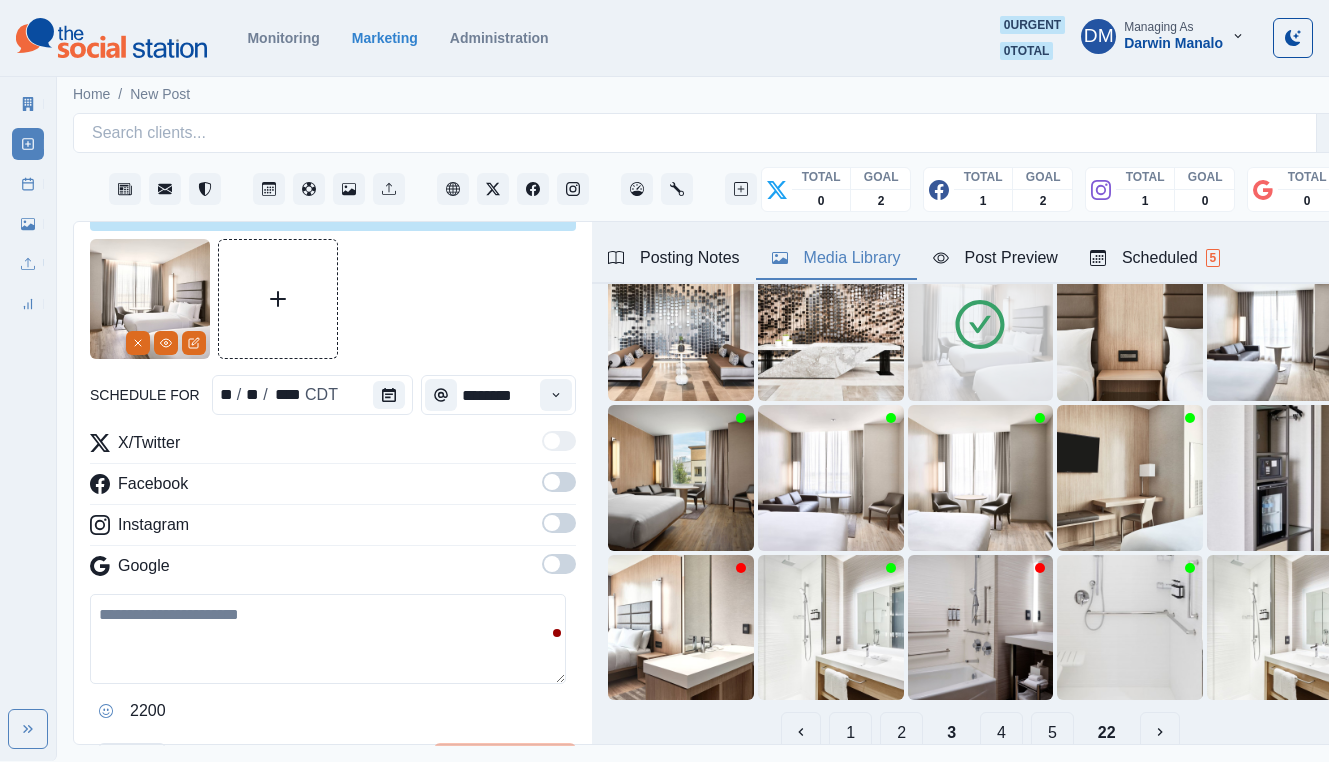 paste on "**********" 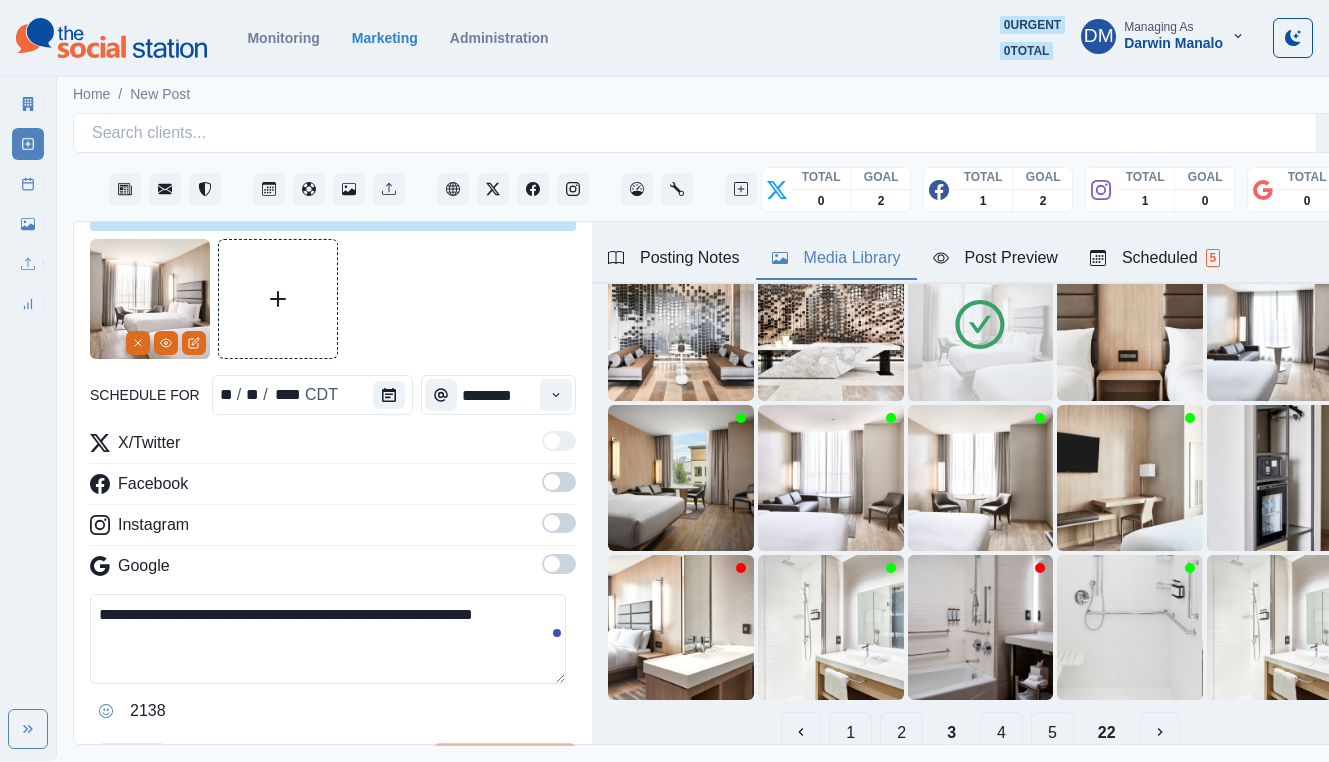 paste on "**********" 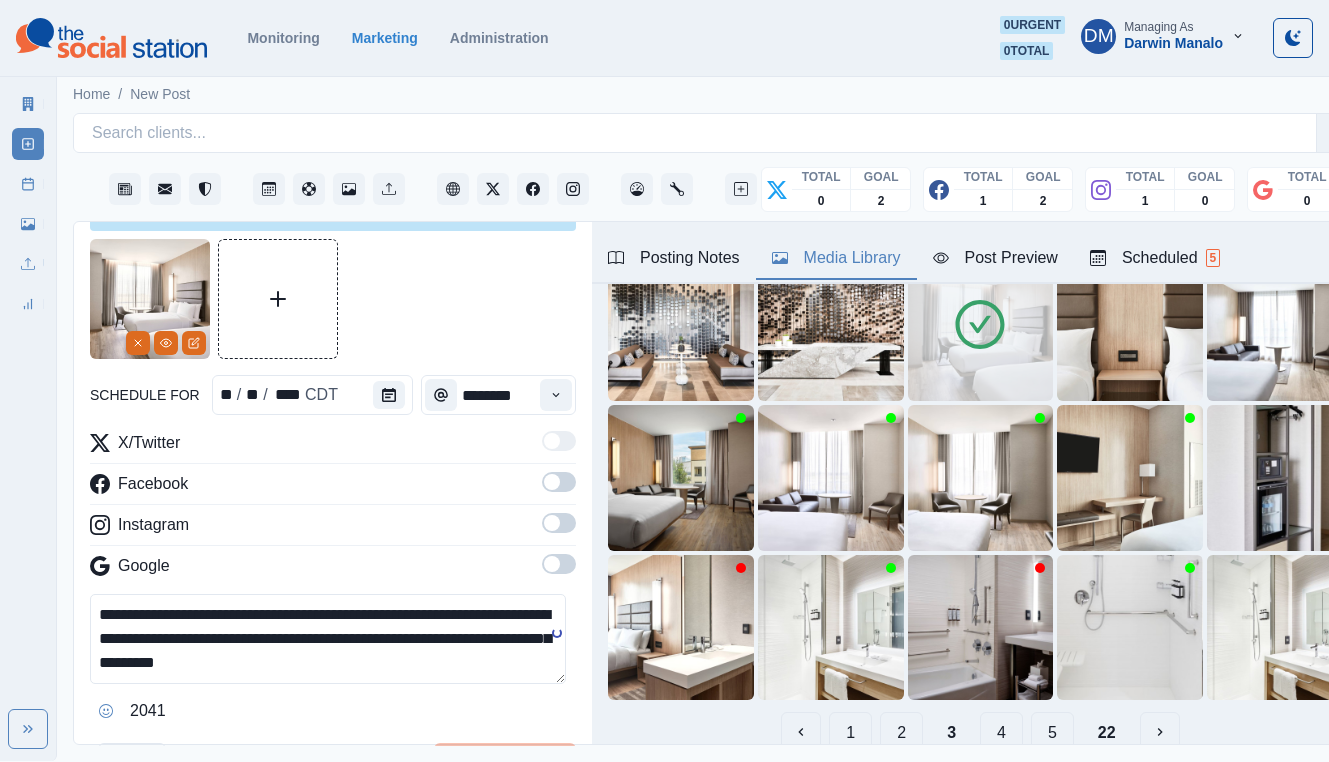 type on "**********" 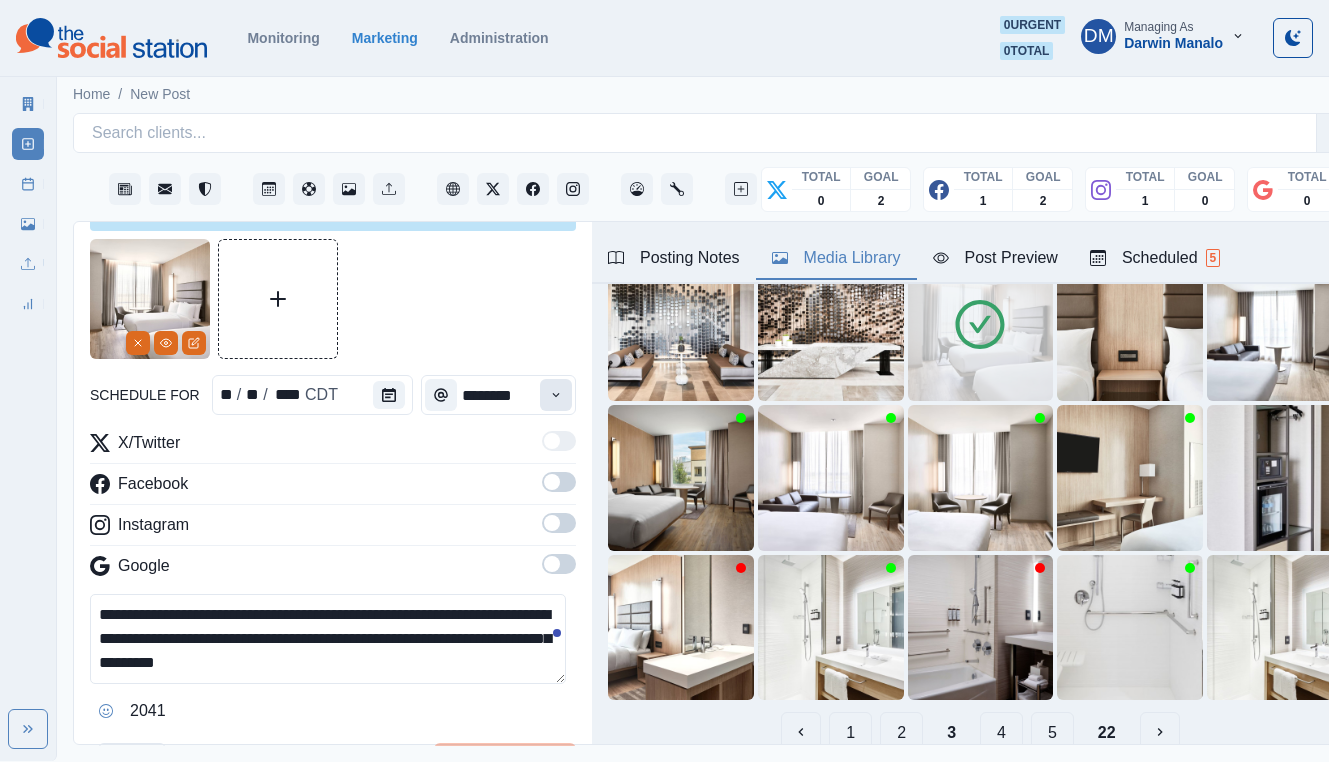 click 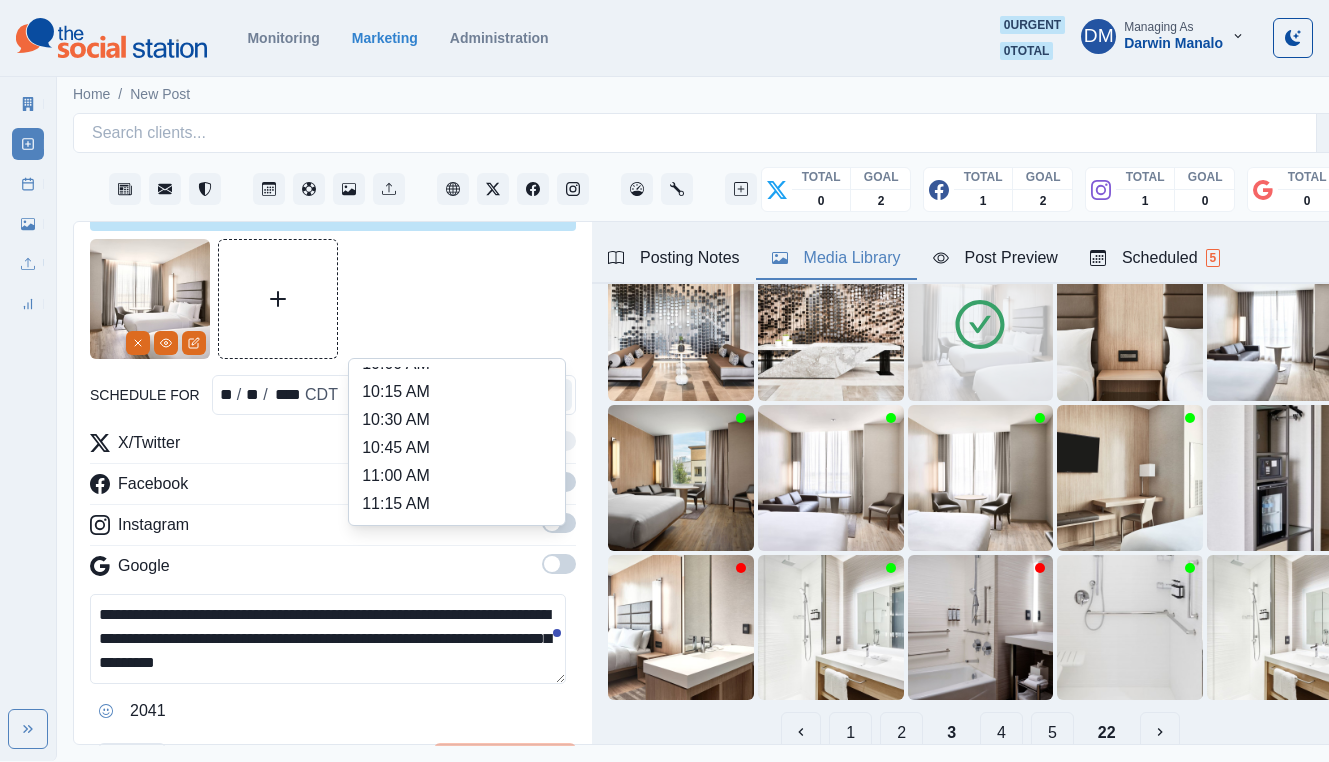 scroll, scrollTop: 293, scrollLeft: 0, axis: vertical 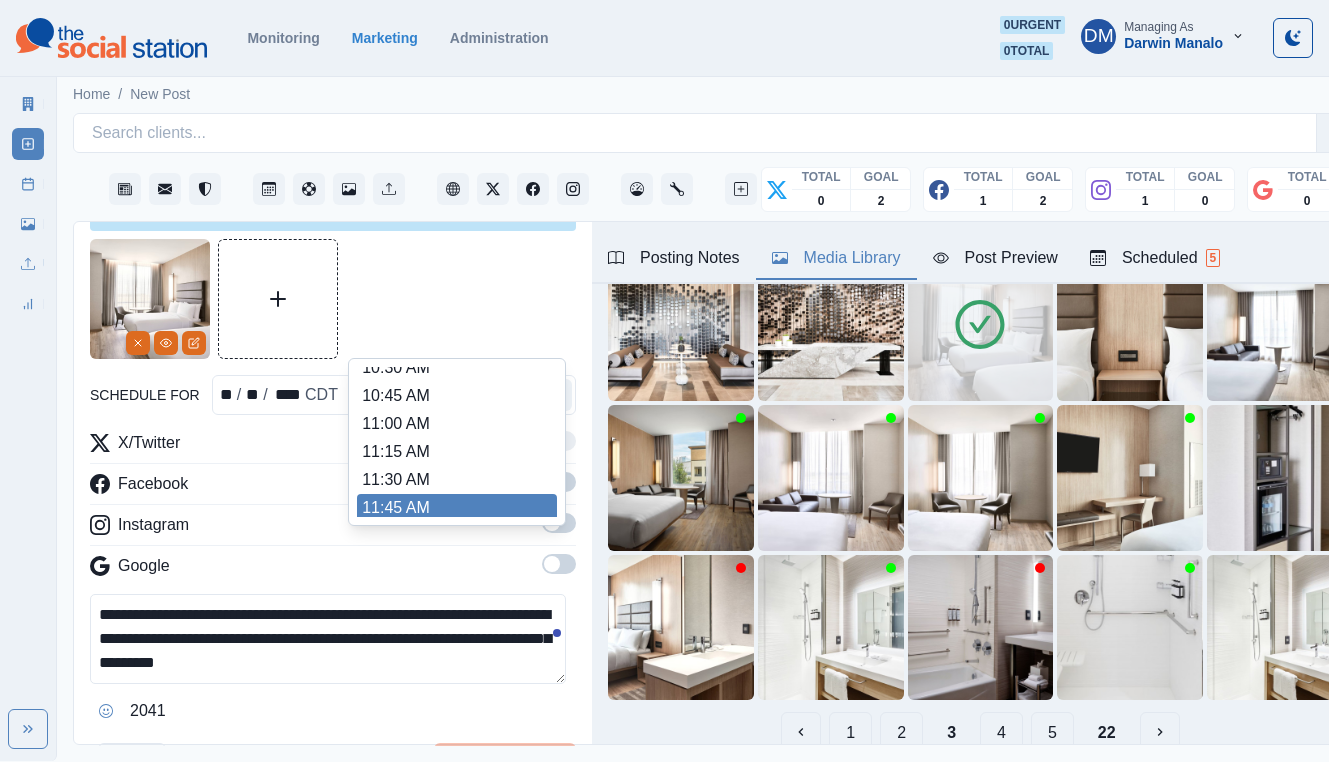 click on "11:45 AM" at bounding box center [457, 508] 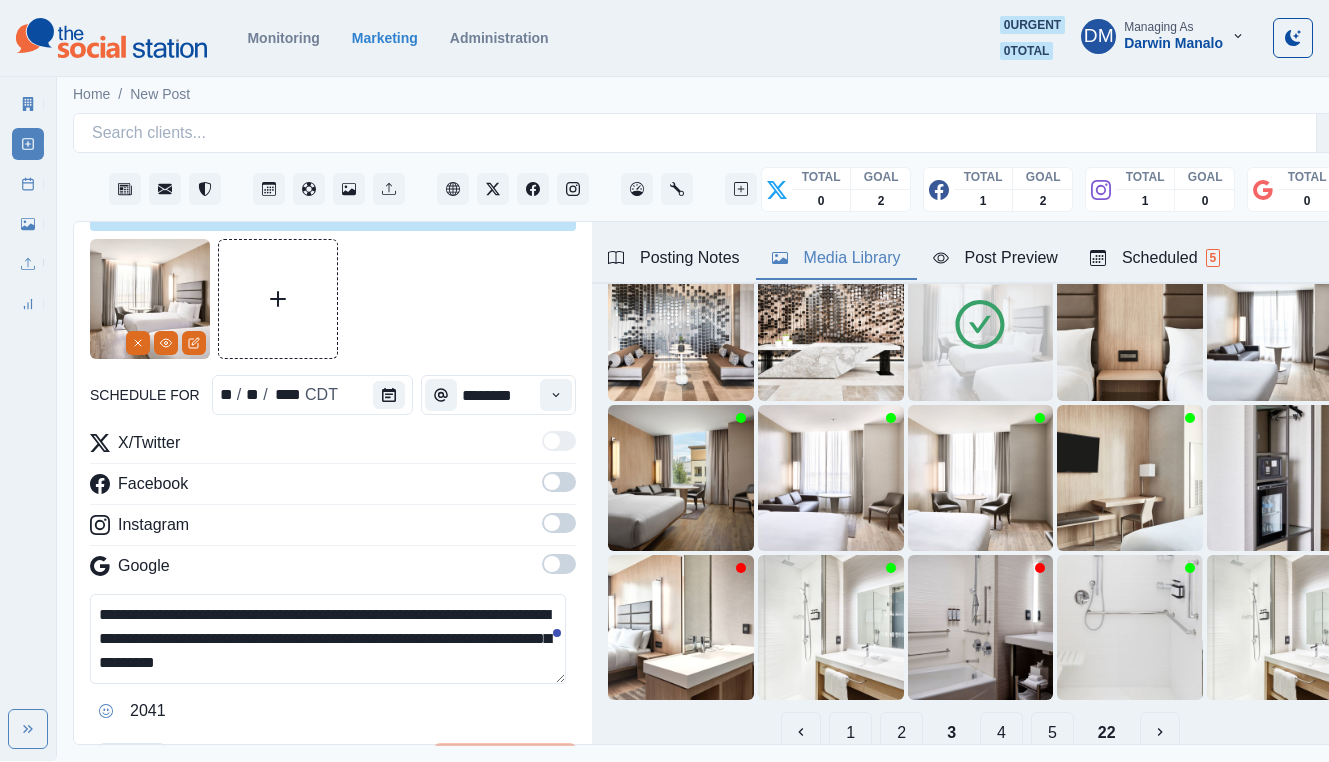 click at bounding box center [552, 482] 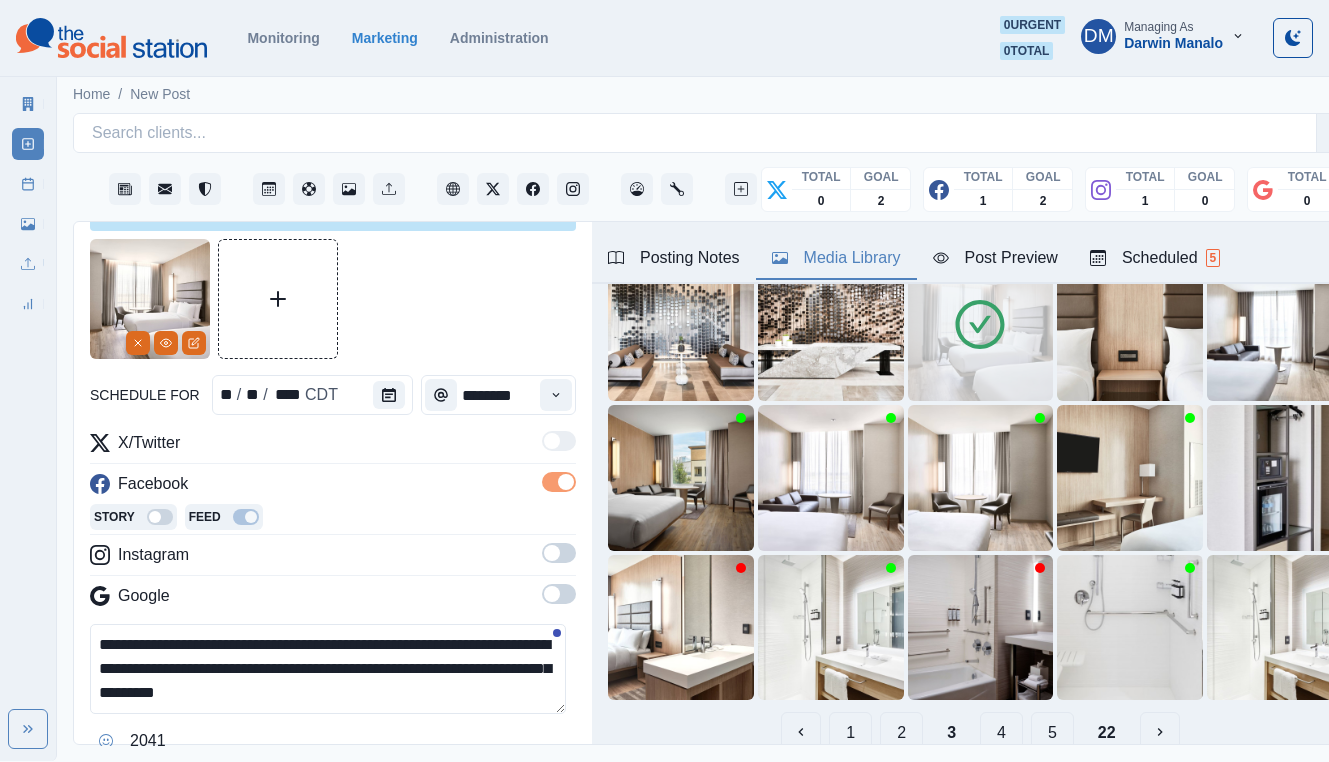 click at bounding box center [552, 553] 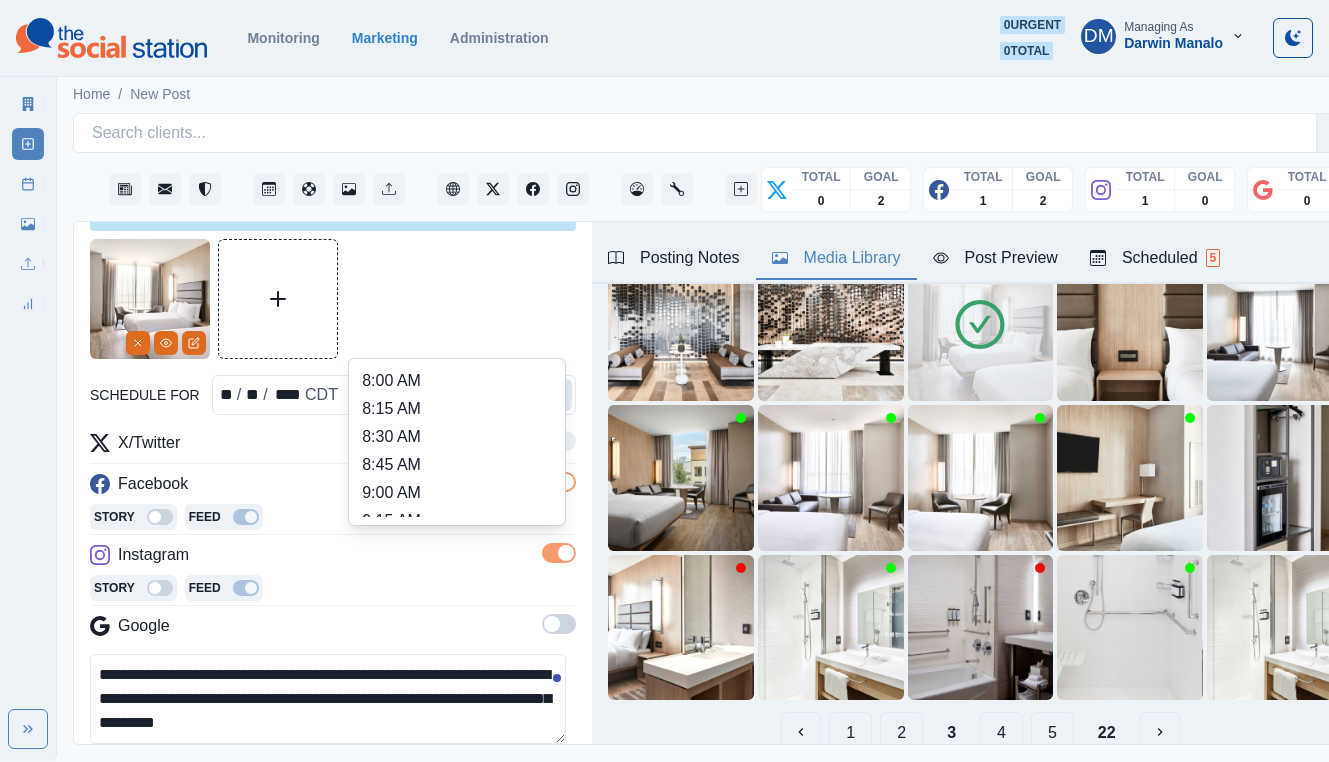 click 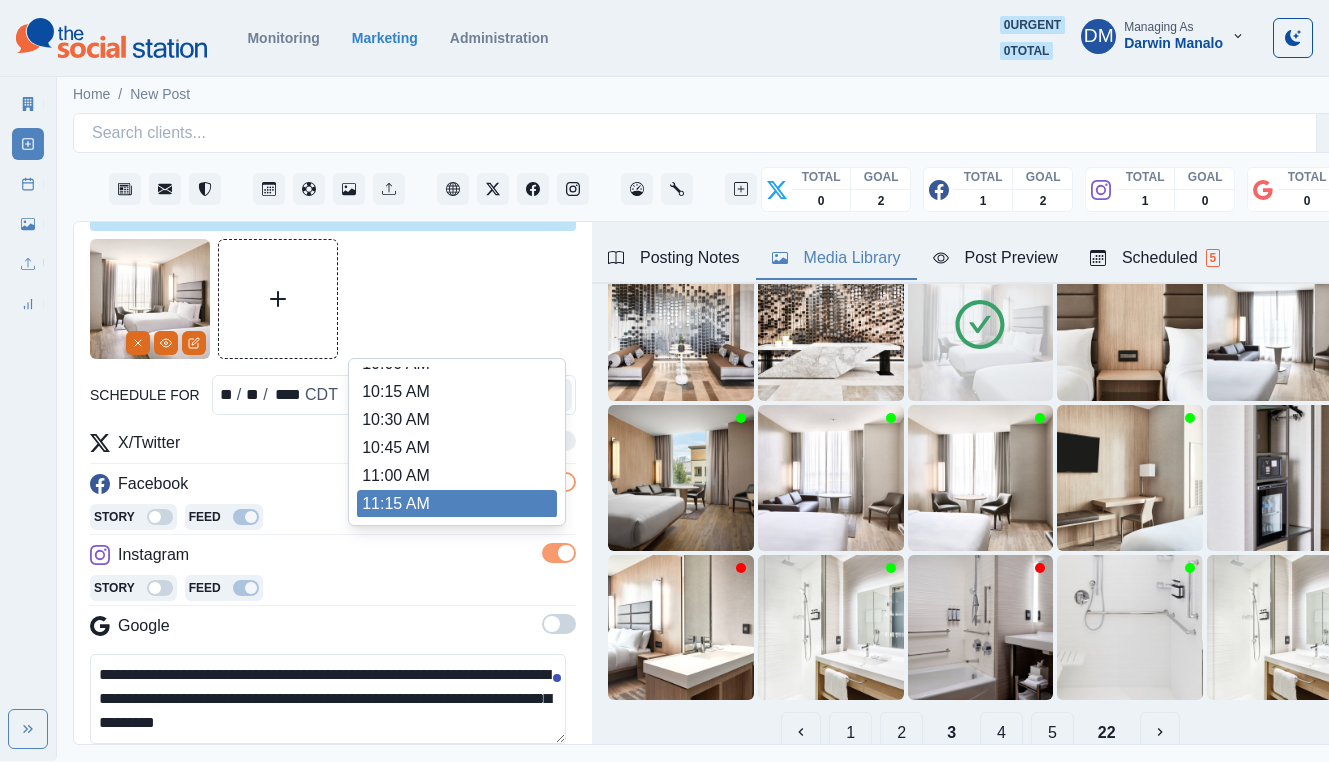scroll, scrollTop: 237, scrollLeft: 0, axis: vertical 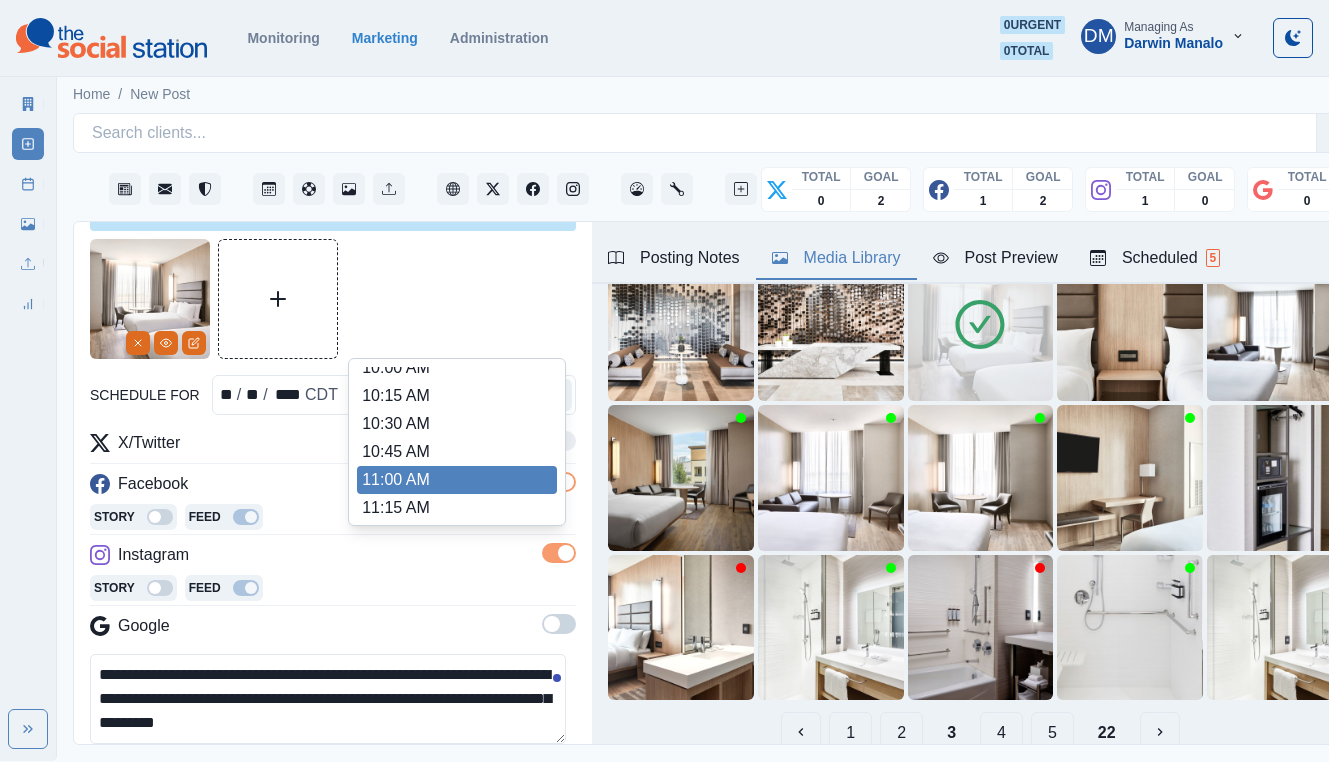 click on "11:00 AM" at bounding box center [457, 480] 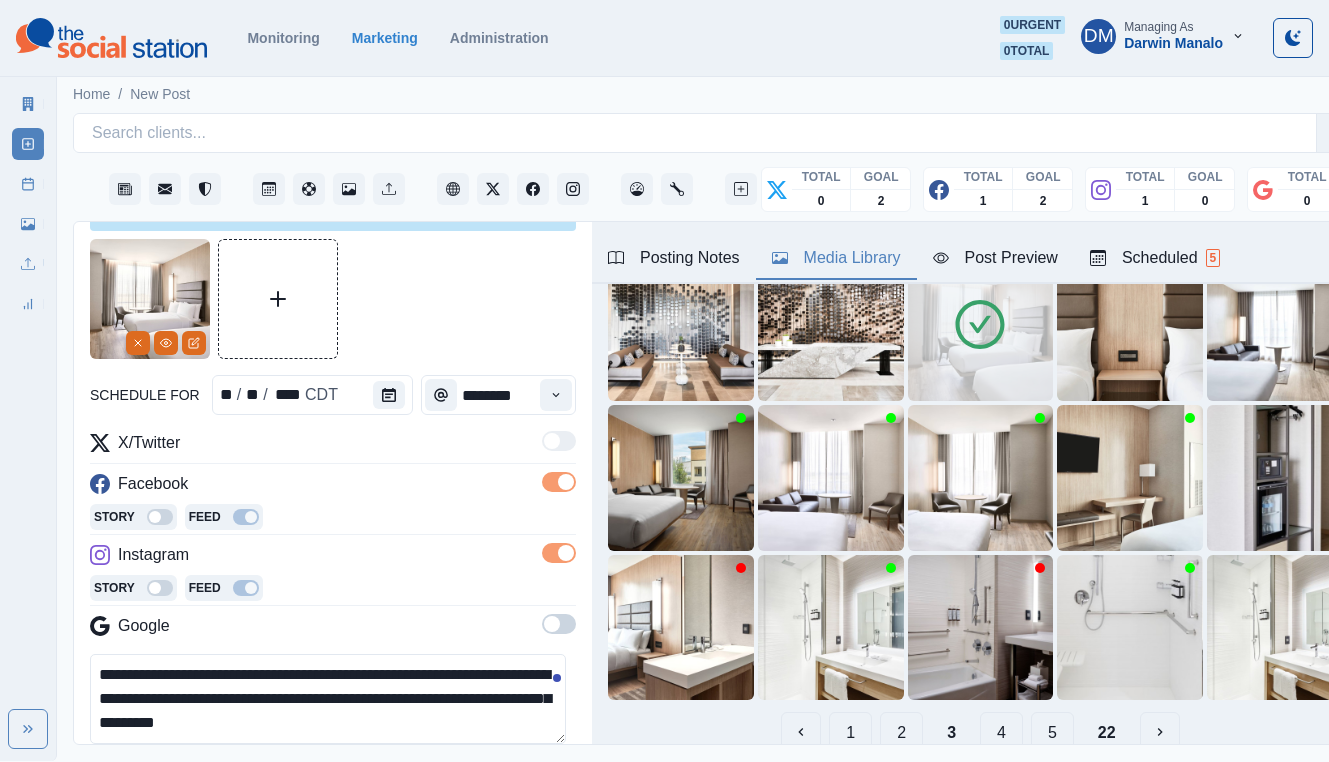 click on "**********" at bounding box center [328, 699] 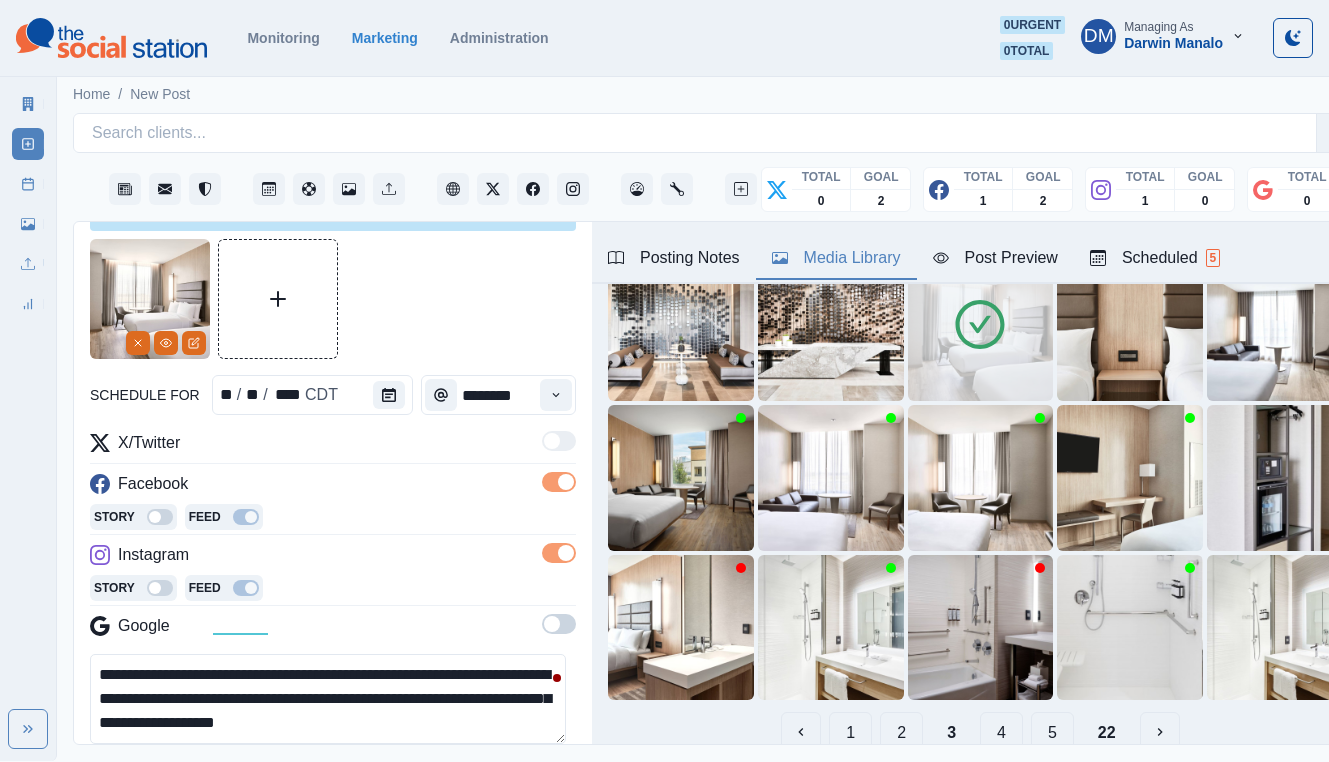 scroll, scrollTop: 8, scrollLeft: 0, axis: vertical 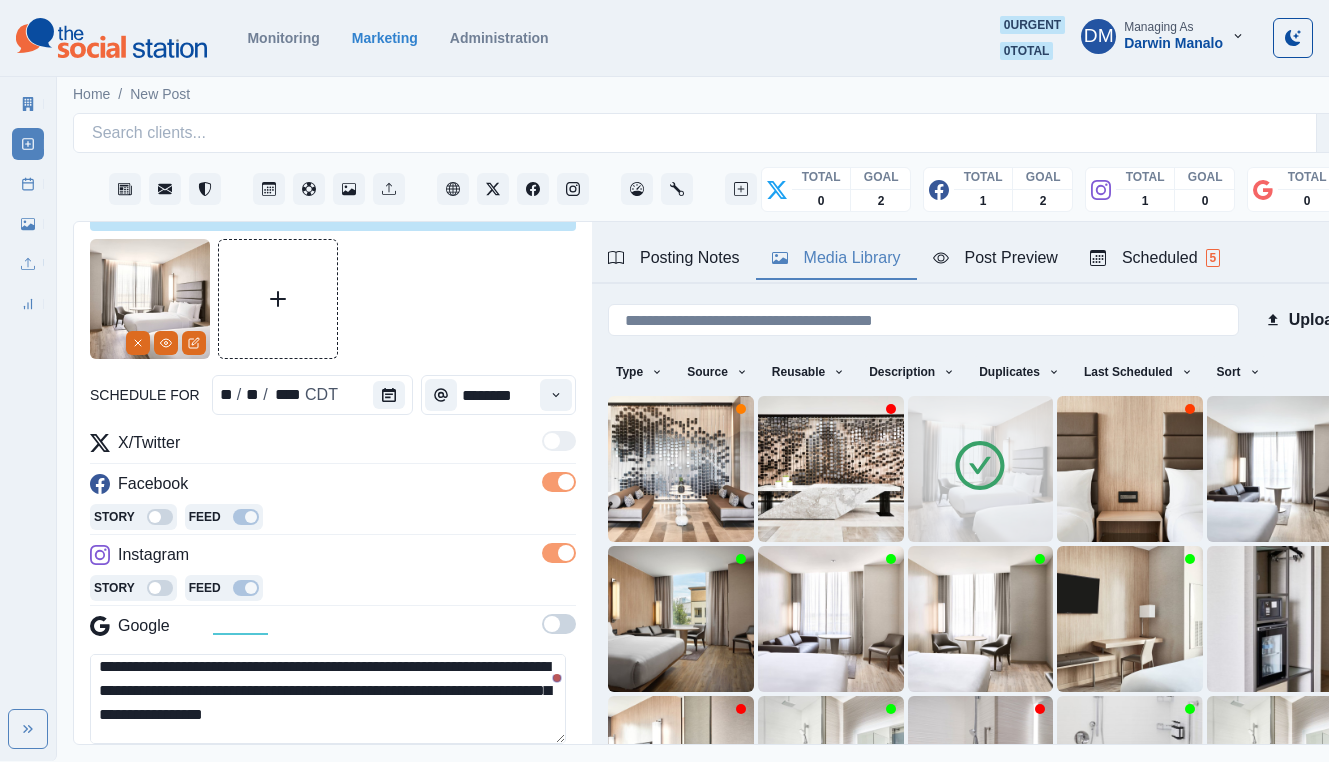 click on "Posting Notes" at bounding box center [674, 258] 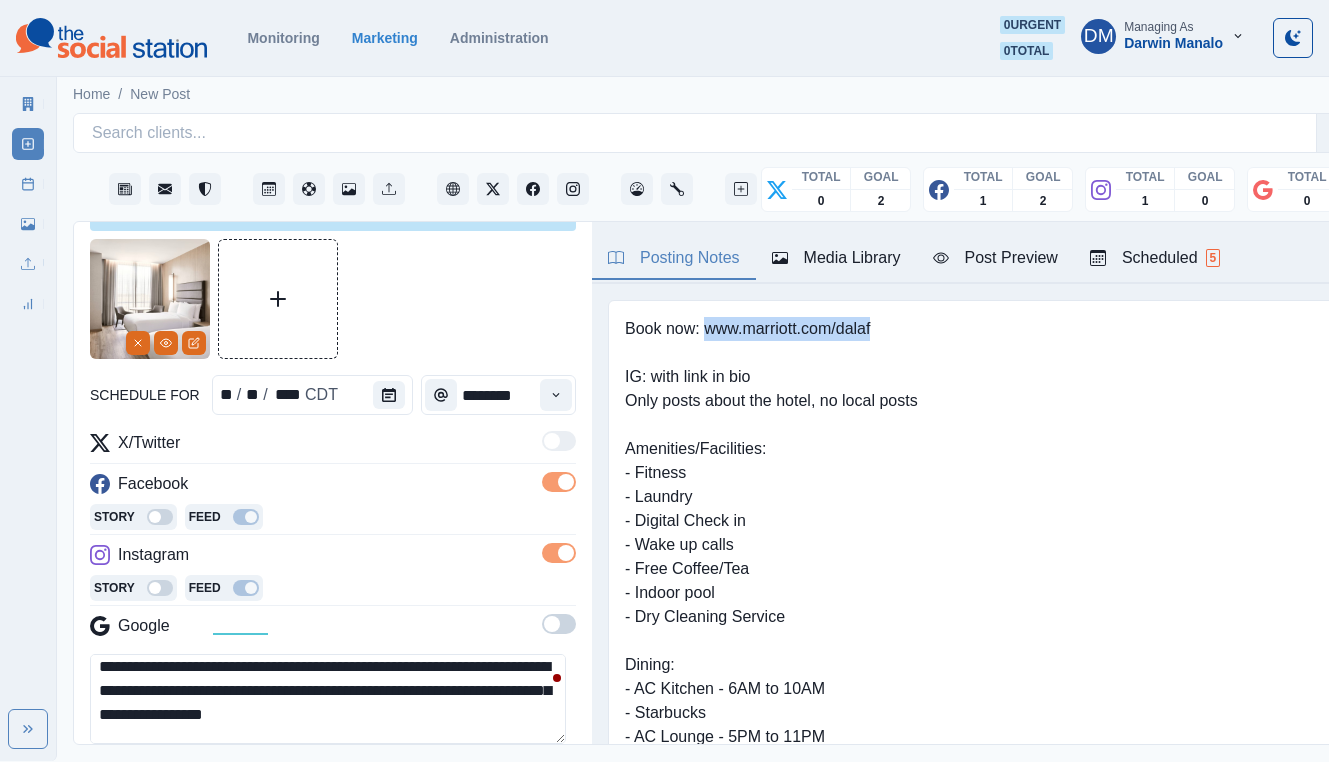 drag, startPoint x: 655, startPoint y: 279, endPoint x: 844, endPoint y: 278, distance: 189.00264 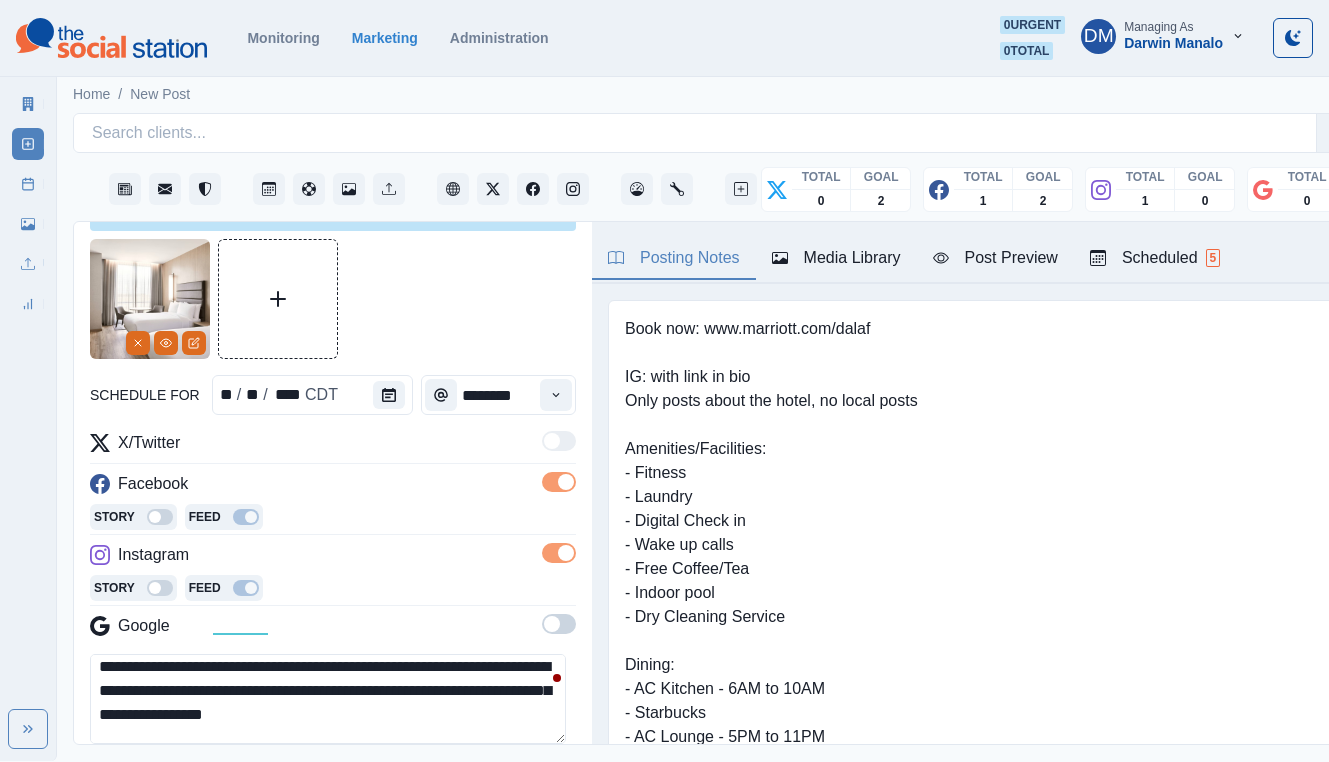 click on "**********" at bounding box center [328, 699] 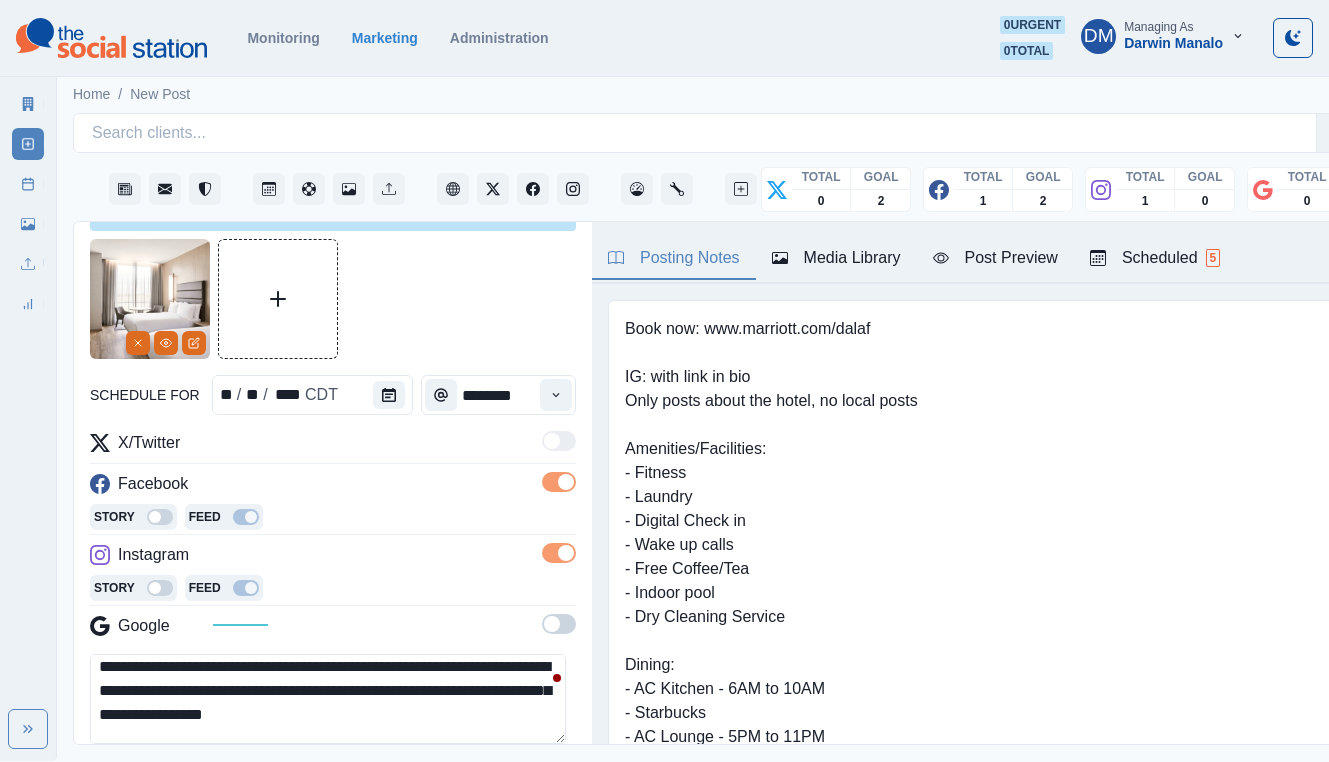 scroll, scrollTop: 18, scrollLeft: 0, axis: vertical 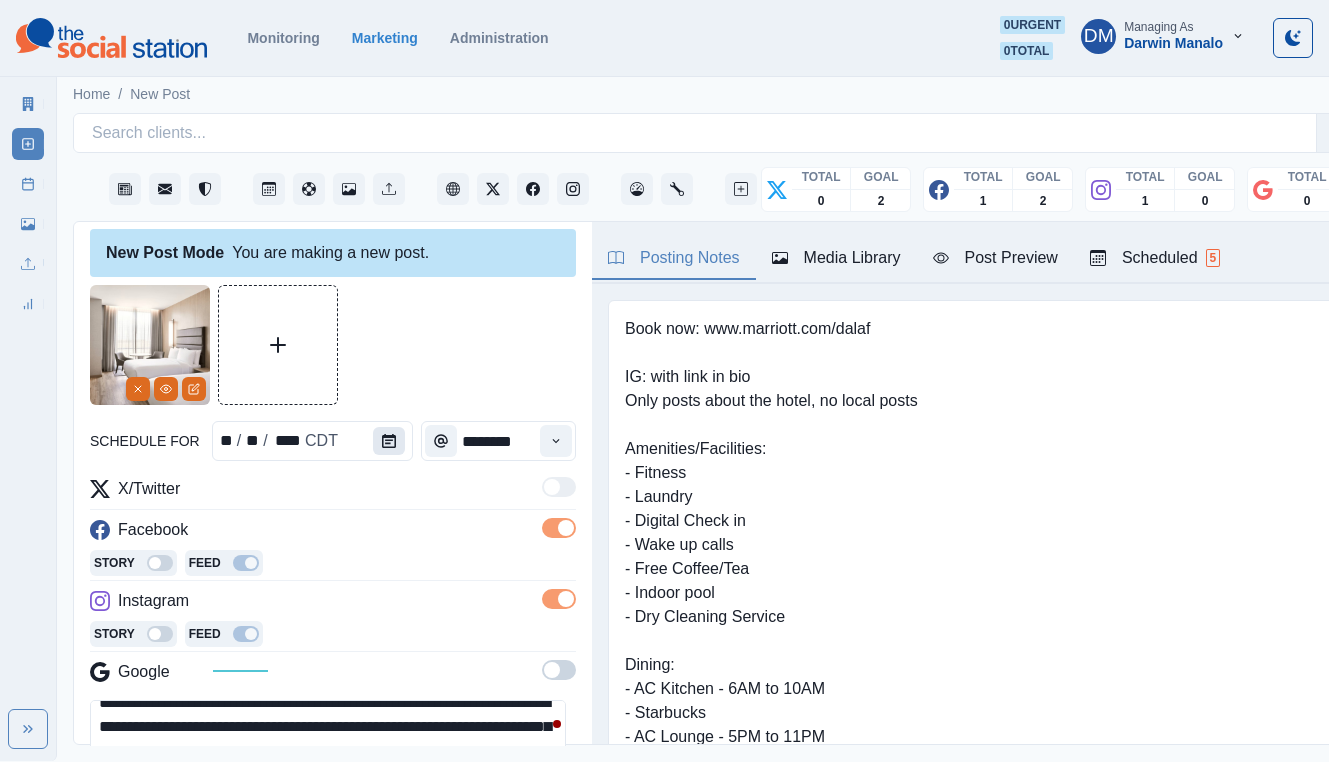 type on "**********" 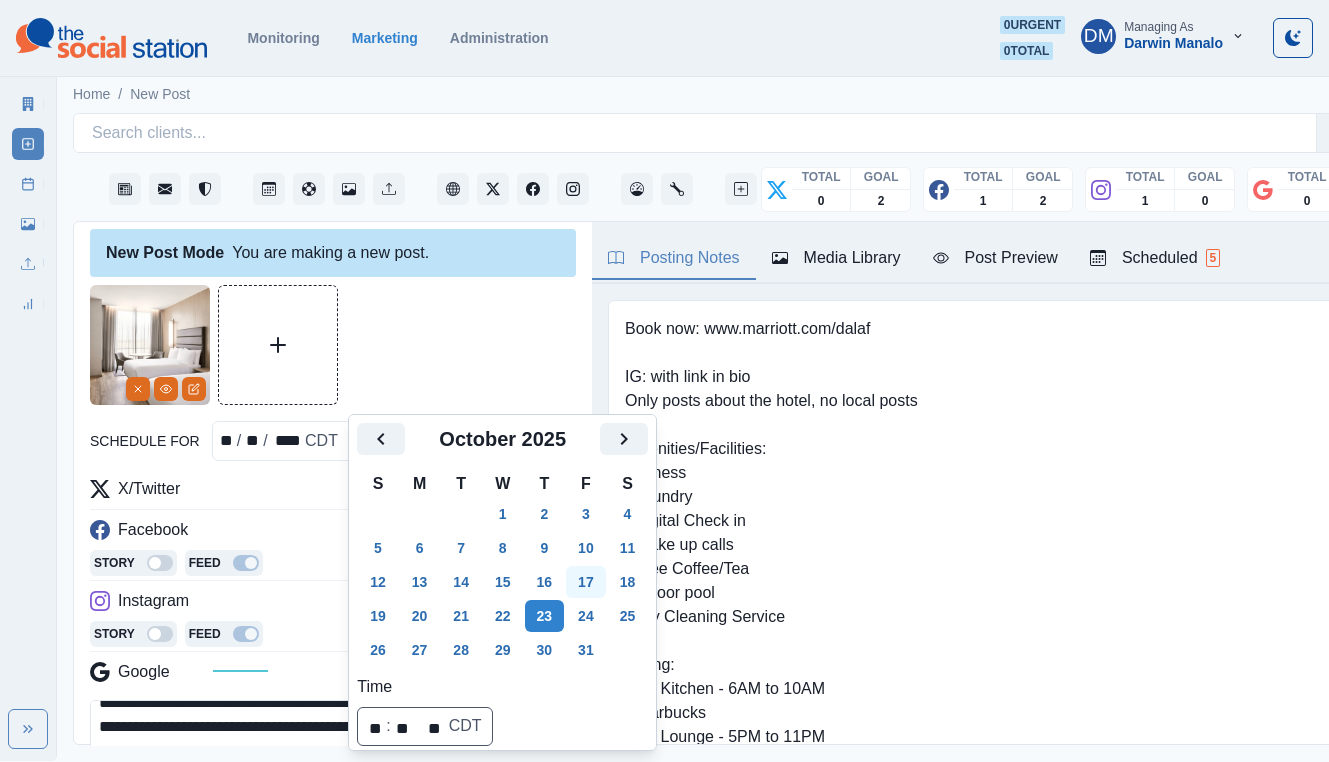 click on "17" at bounding box center [586, 582] 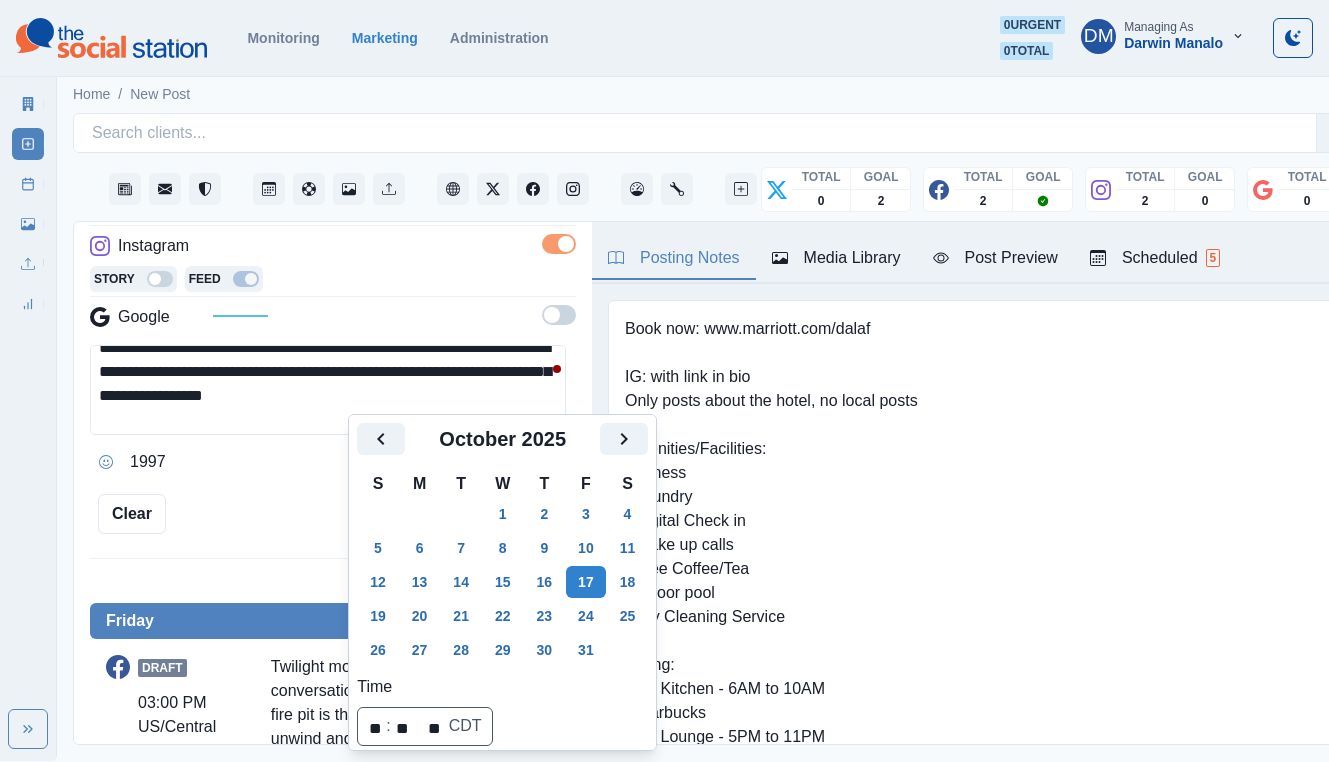 scroll, scrollTop: 399, scrollLeft: 0, axis: vertical 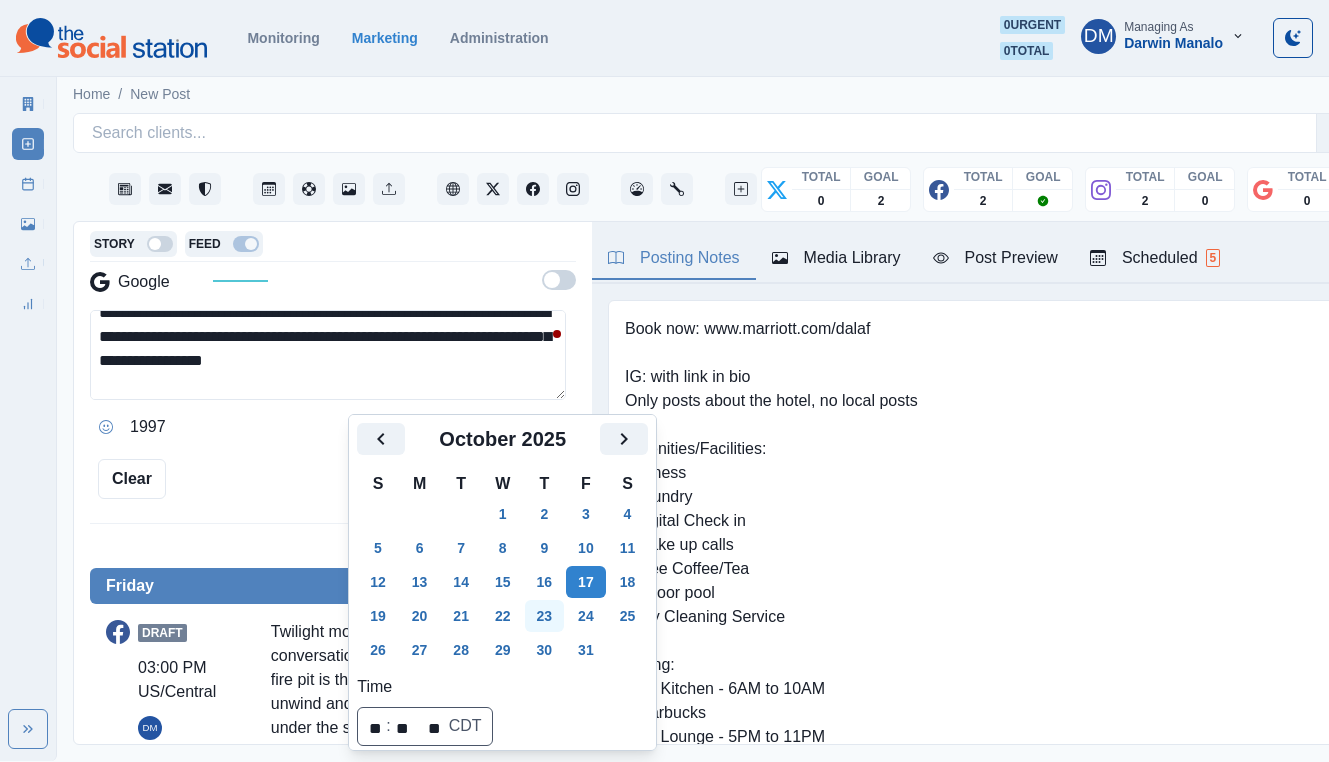 click on "23" at bounding box center [545, 616] 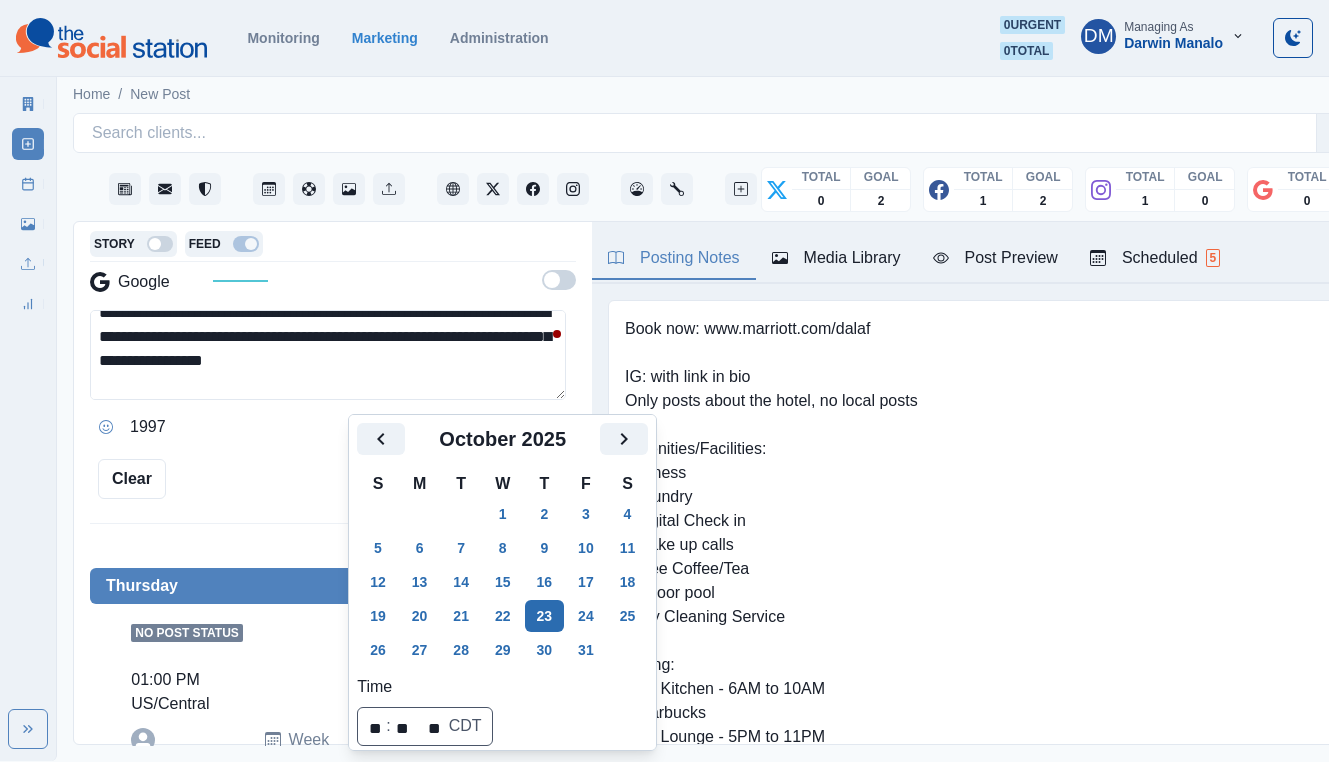 scroll, scrollTop: 281, scrollLeft: 0, axis: vertical 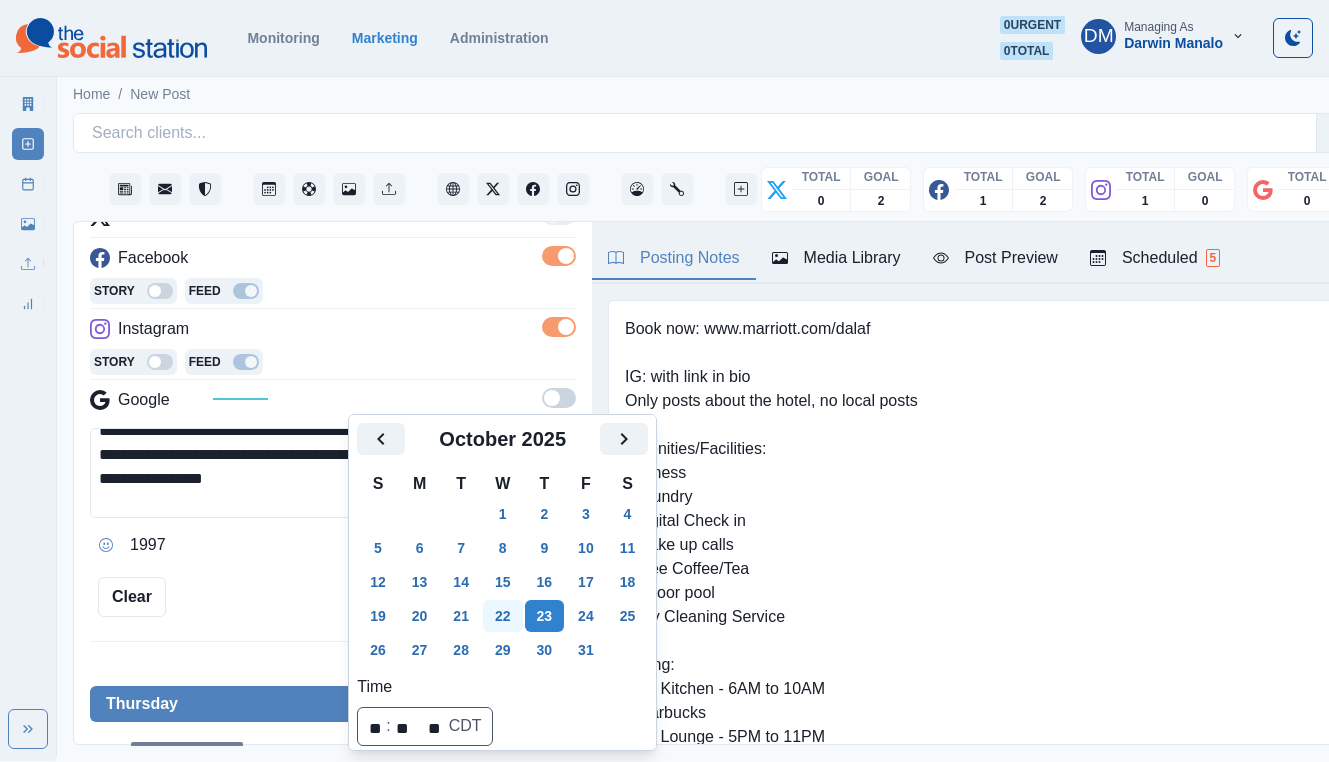 click on "22" at bounding box center (503, 616) 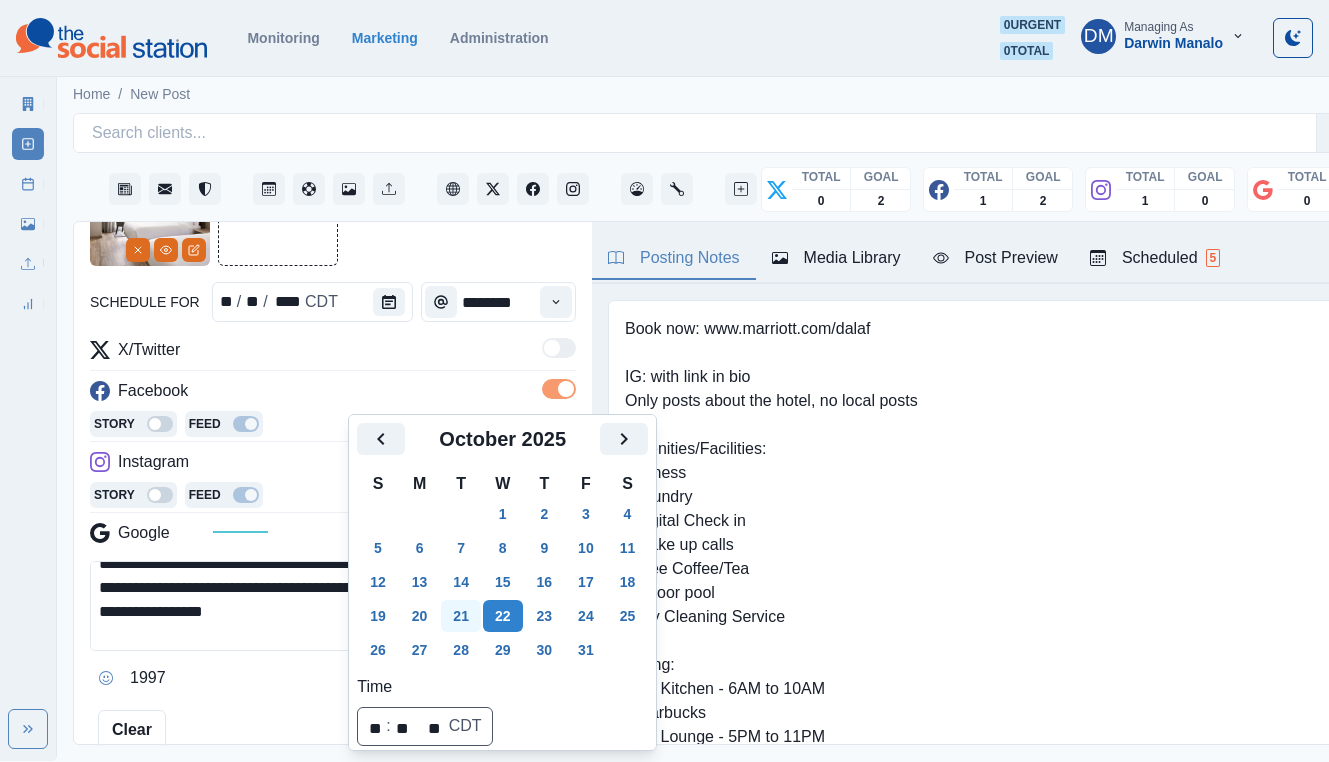 click on "21" at bounding box center [461, 616] 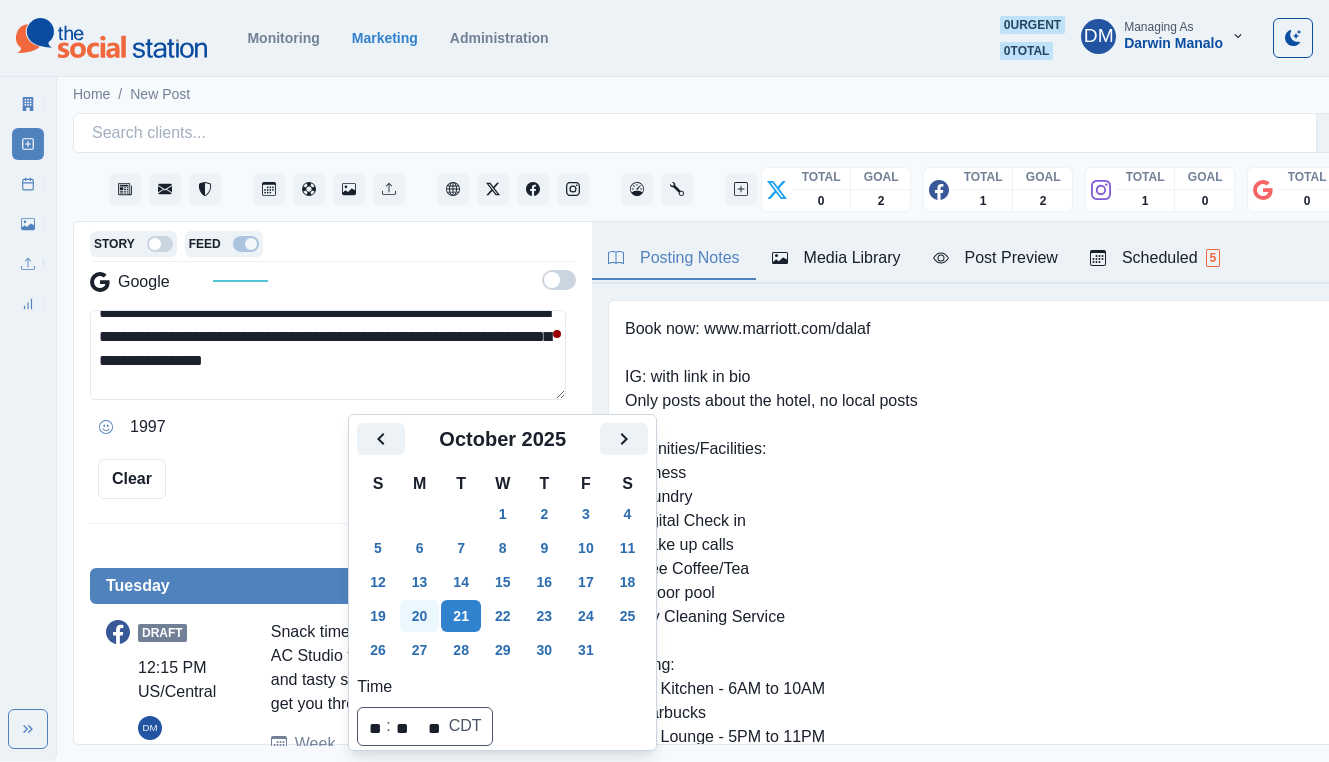 click on "20" at bounding box center (420, 616) 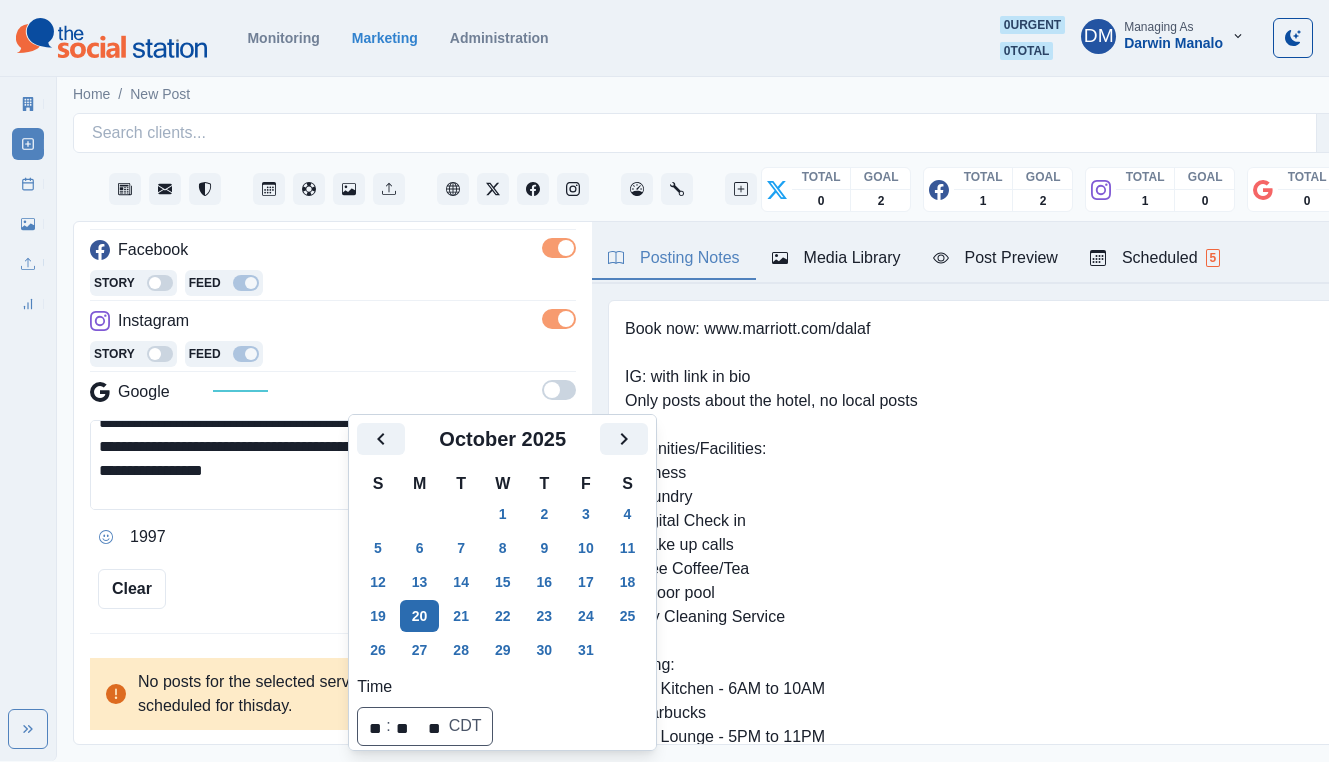 scroll, scrollTop: 148, scrollLeft: 0, axis: vertical 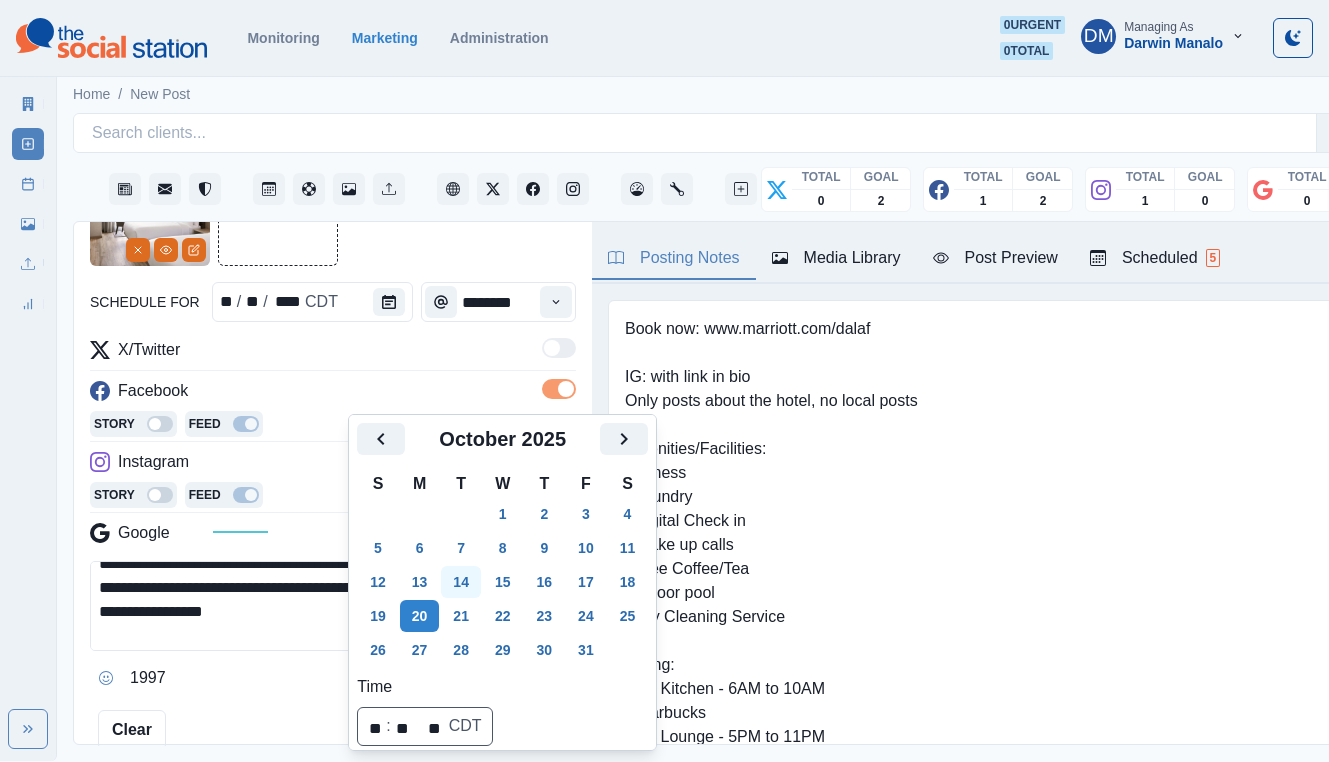 click on "14" at bounding box center [461, 582] 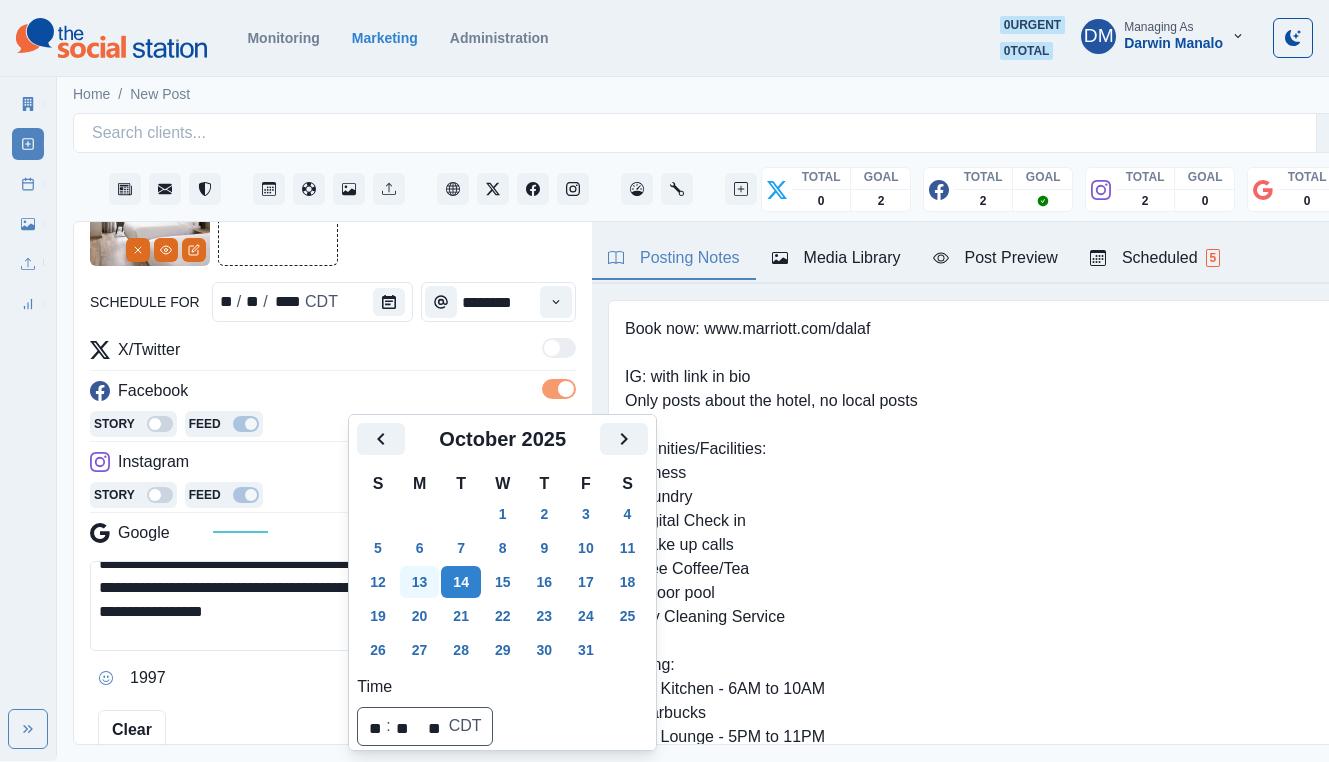click on "13" at bounding box center [420, 582] 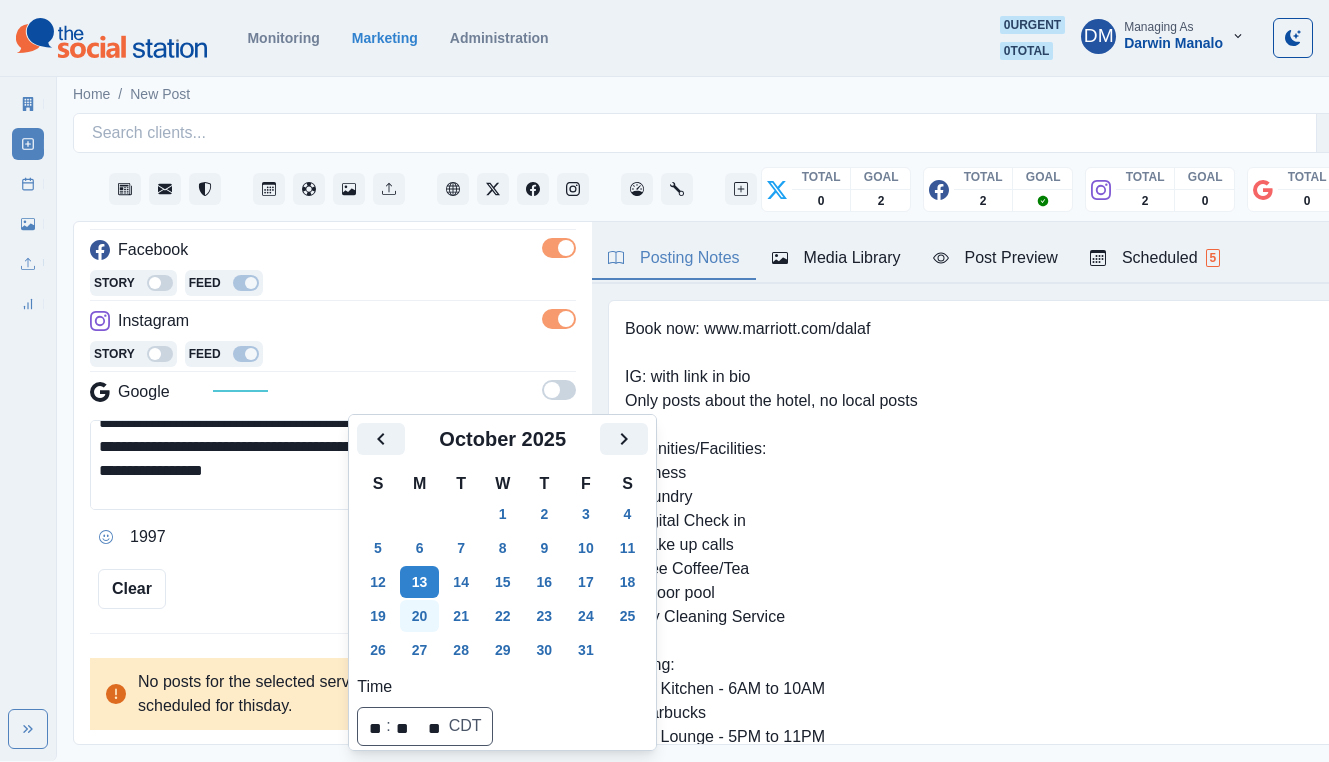scroll, scrollTop: 148, scrollLeft: 0, axis: vertical 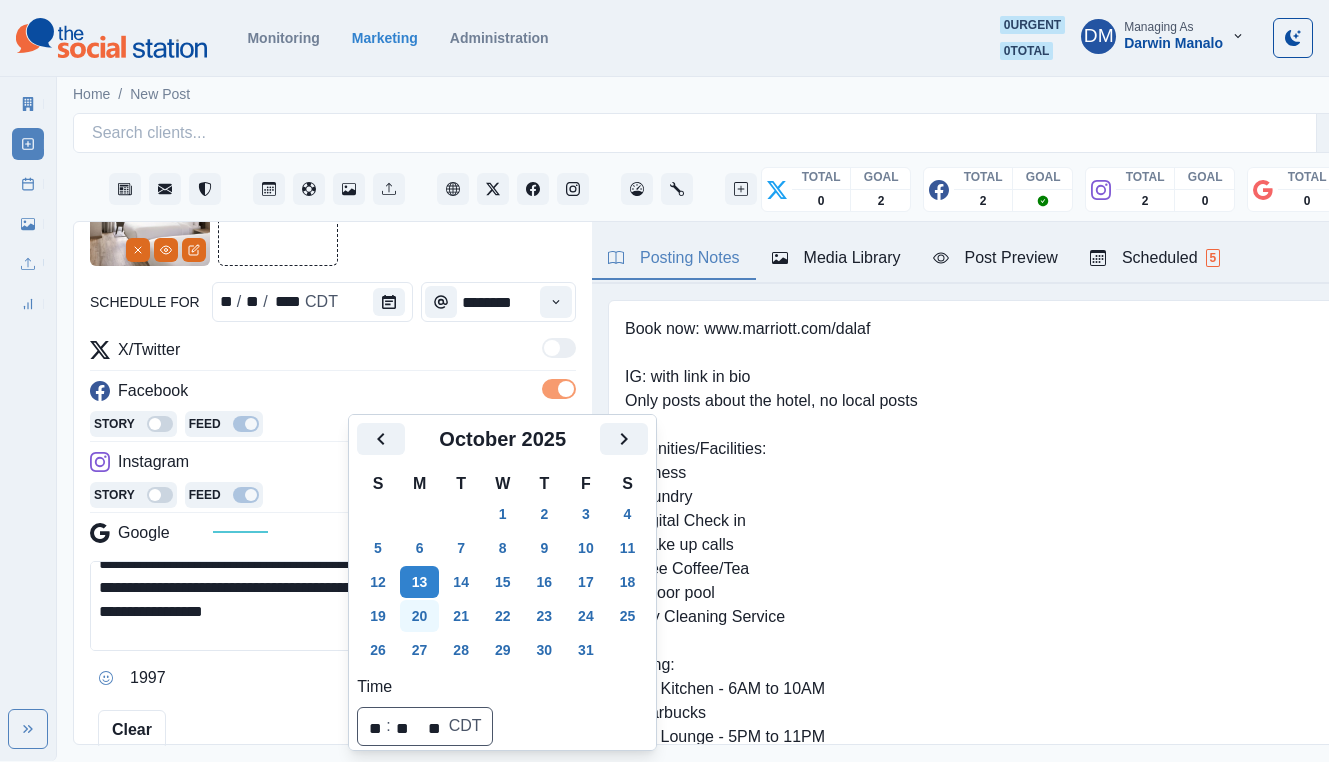 click on "20" at bounding box center [420, 616] 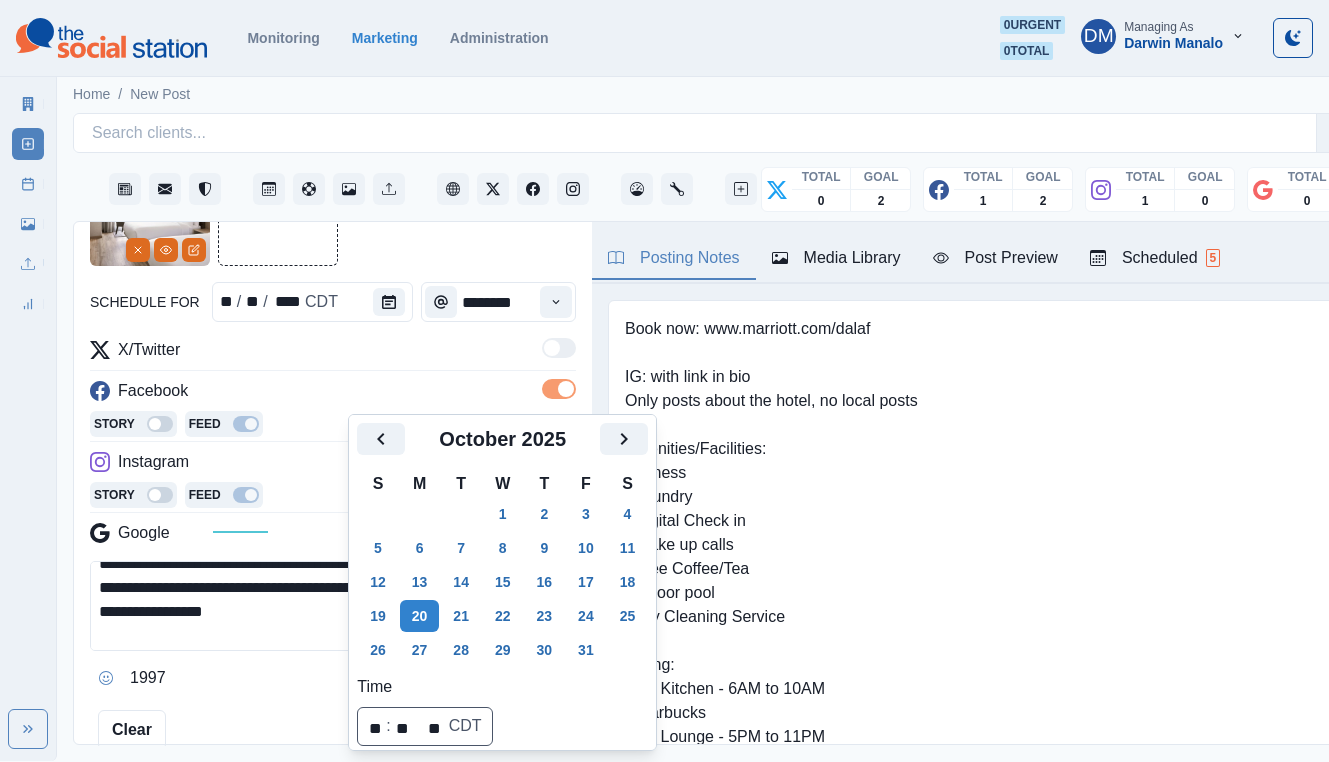 click on "**********" at bounding box center [328, 606] 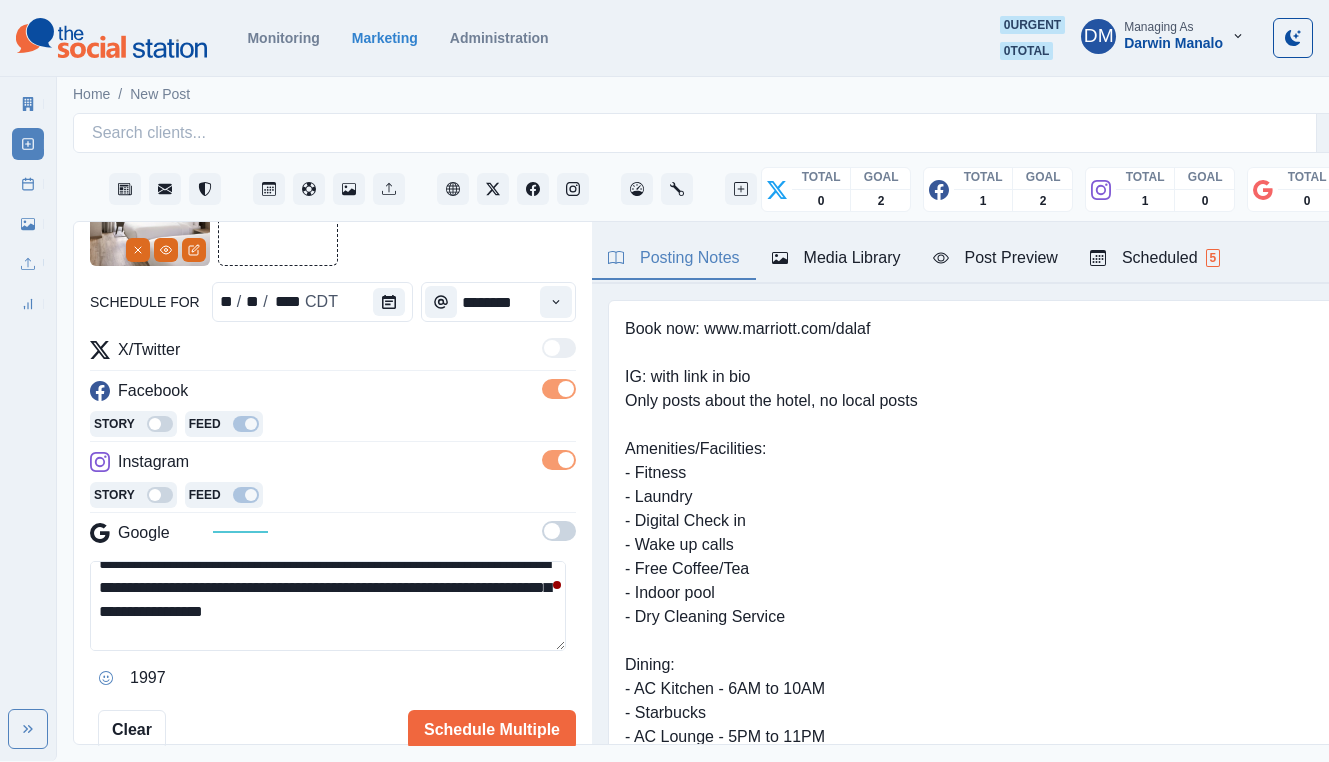 click on "**********" at bounding box center (328, 606) 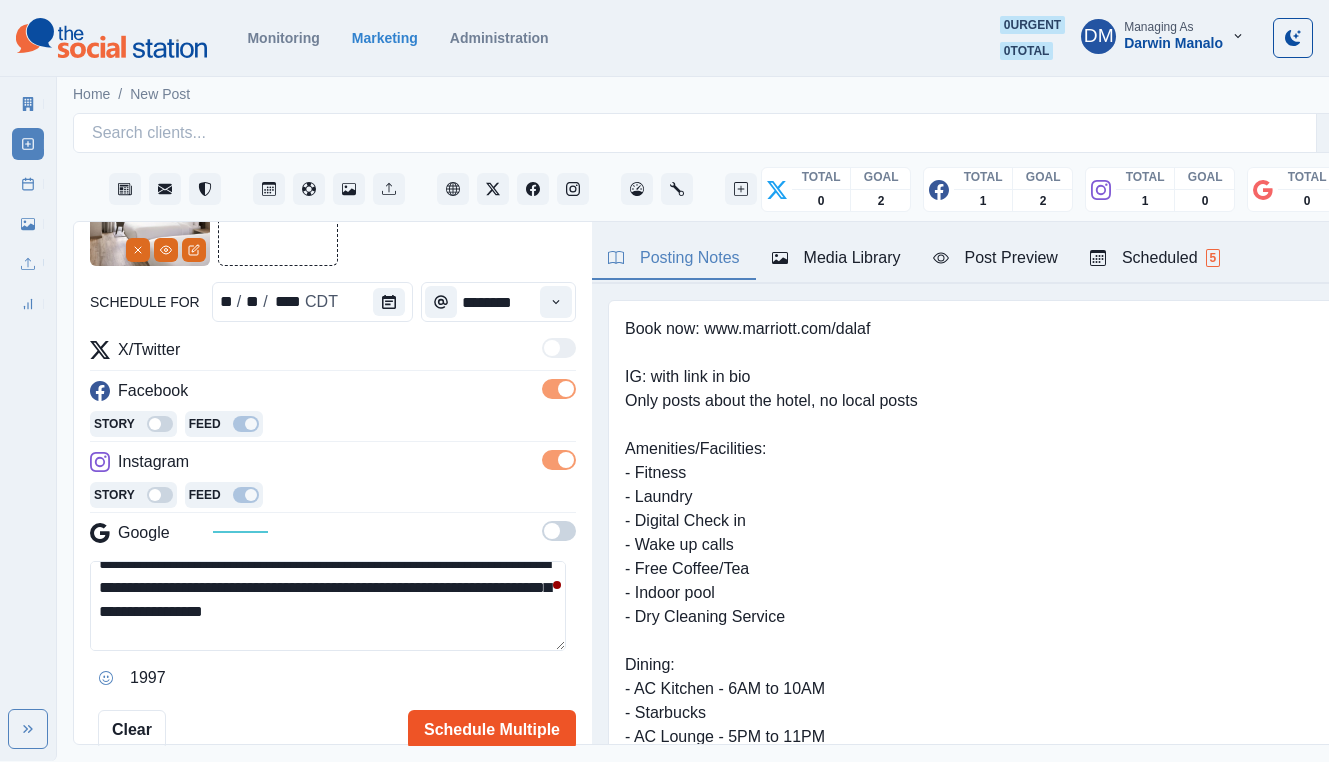 click on "Schedule Multiple" at bounding box center (492, 730) 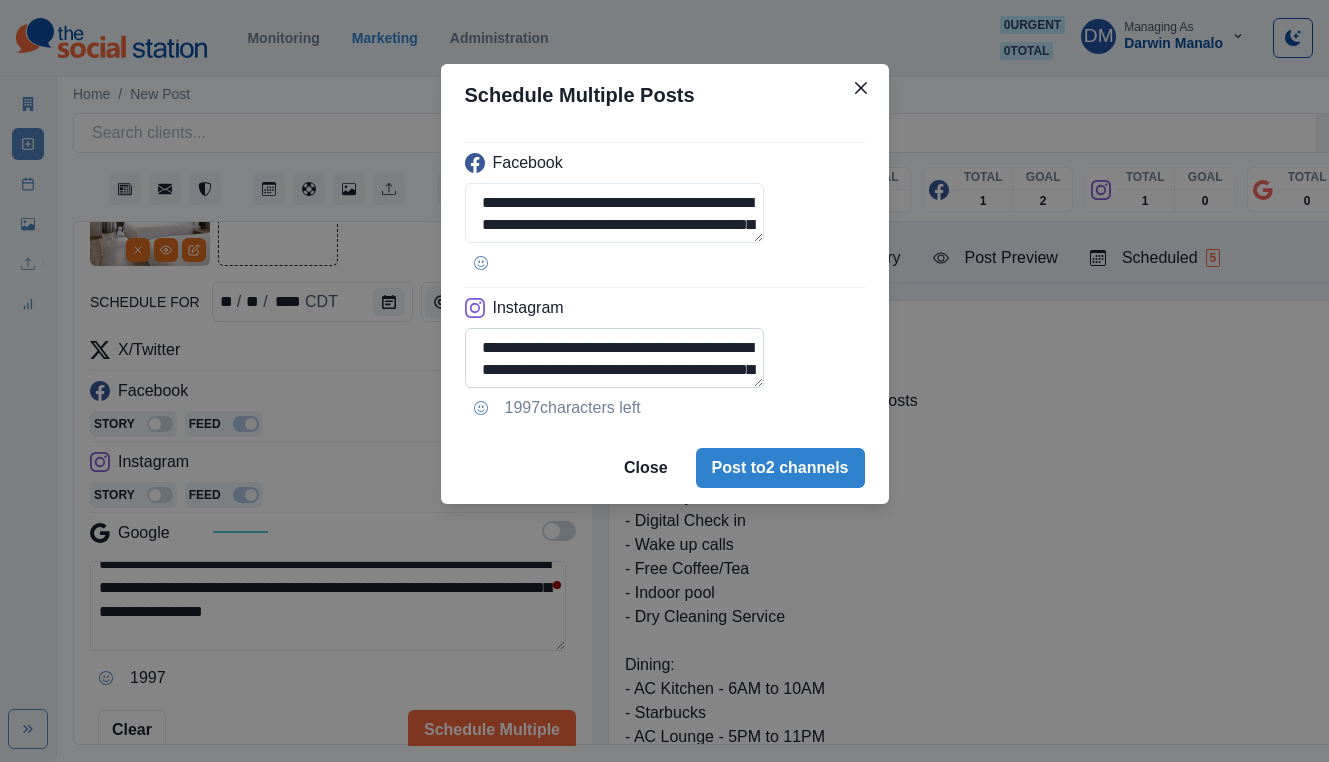 scroll, scrollTop: 53, scrollLeft: 0, axis: vertical 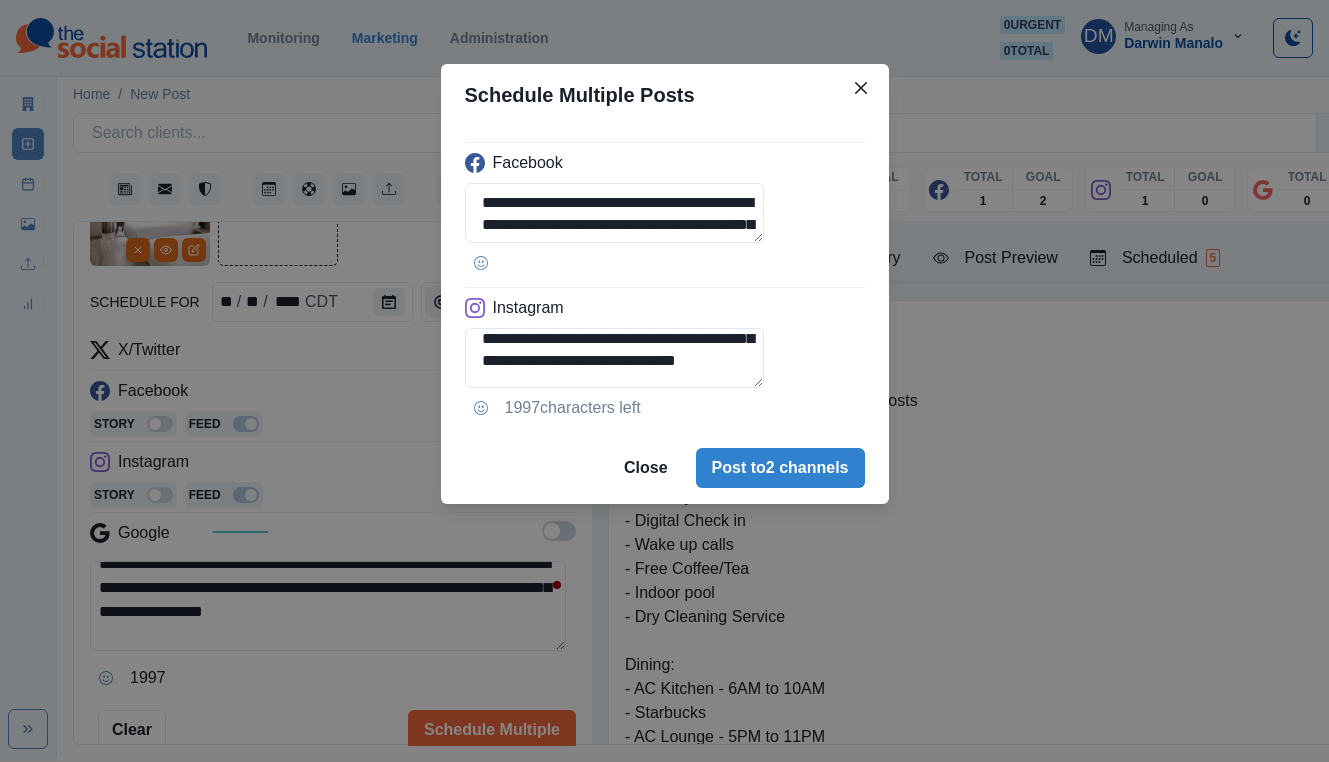 drag, startPoint x: 592, startPoint y: 309, endPoint x: 810, endPoint y: 324, distance: 218.51544 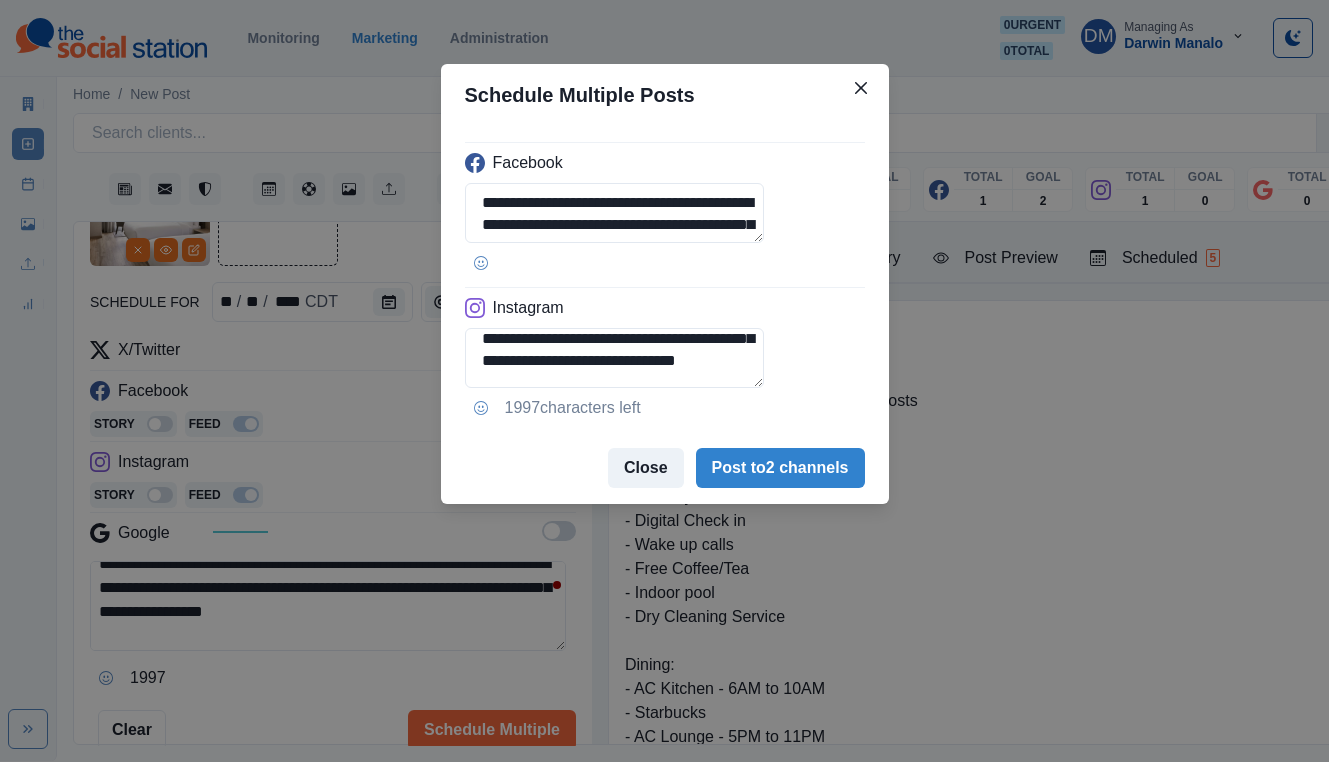 click on "Close" at bounding box center (646, 468) 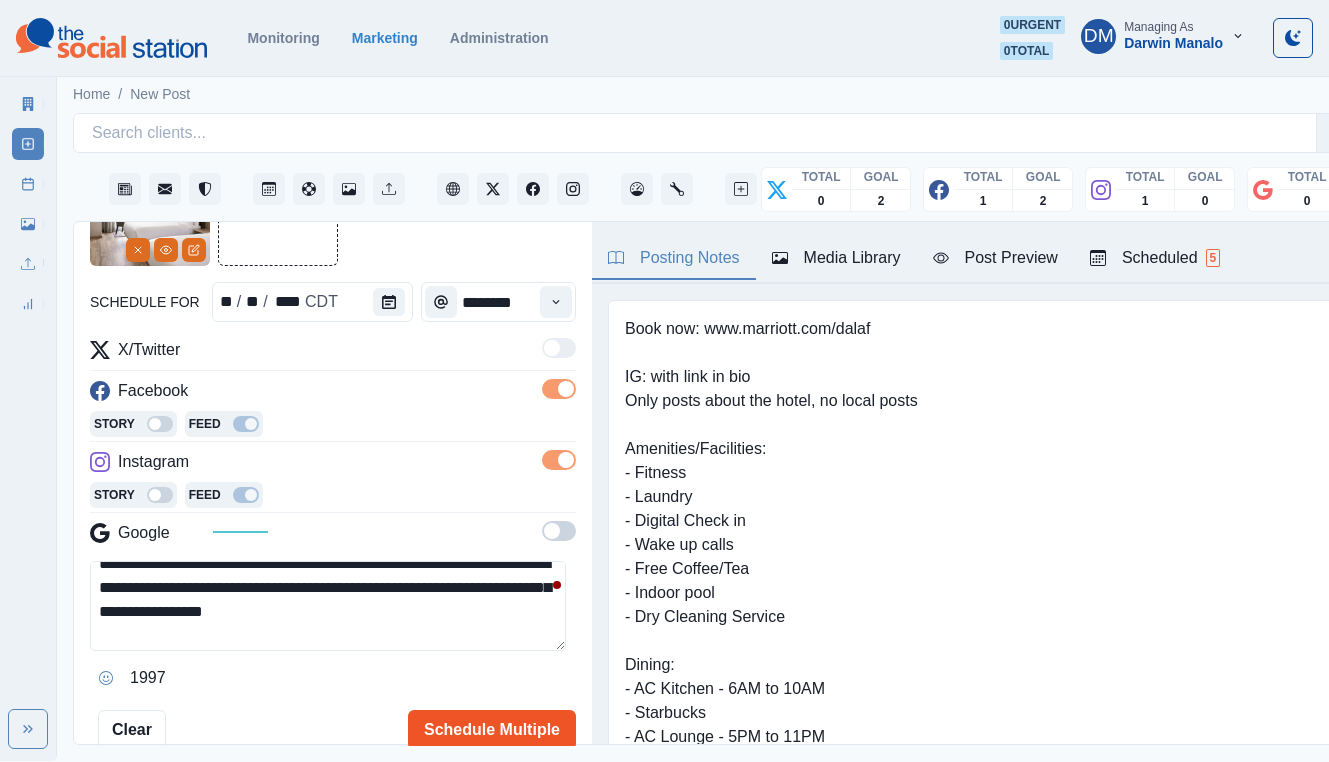 click on "Schedule Multiple" at bounding box center (492, 730) 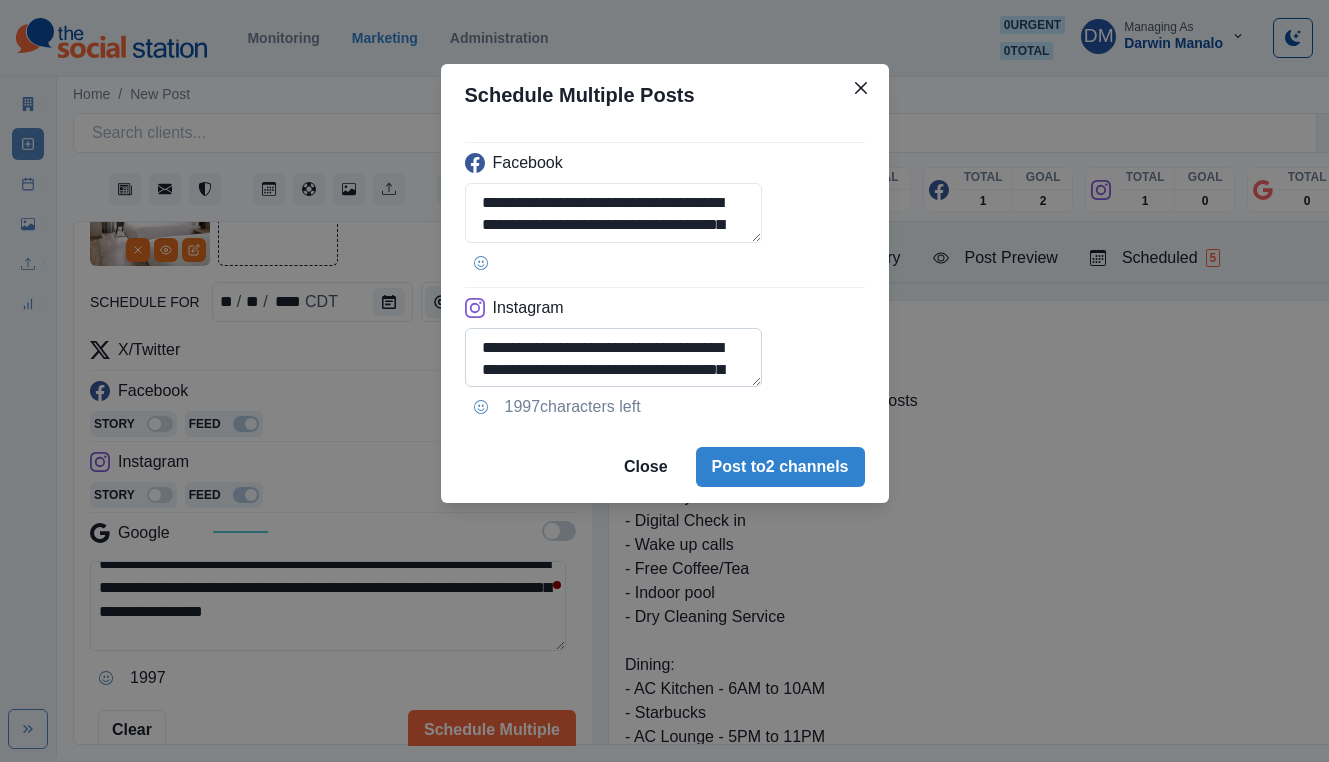 scroll, scrollTop: 53, scrollLeft: 0, axis: vertical 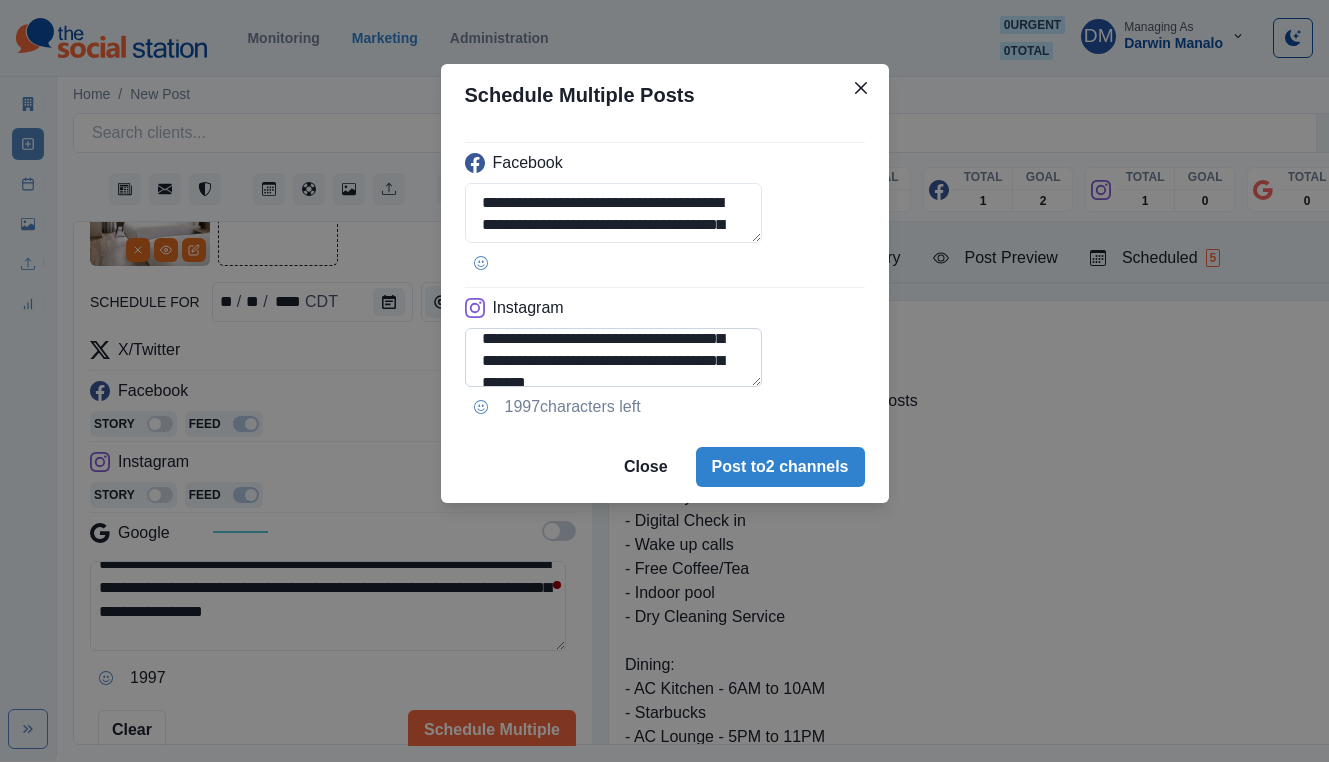 drag, startPoint x: 589, startPoint y: 305, endPoint x: 766, endPoint y: 303, distance: 177.01129 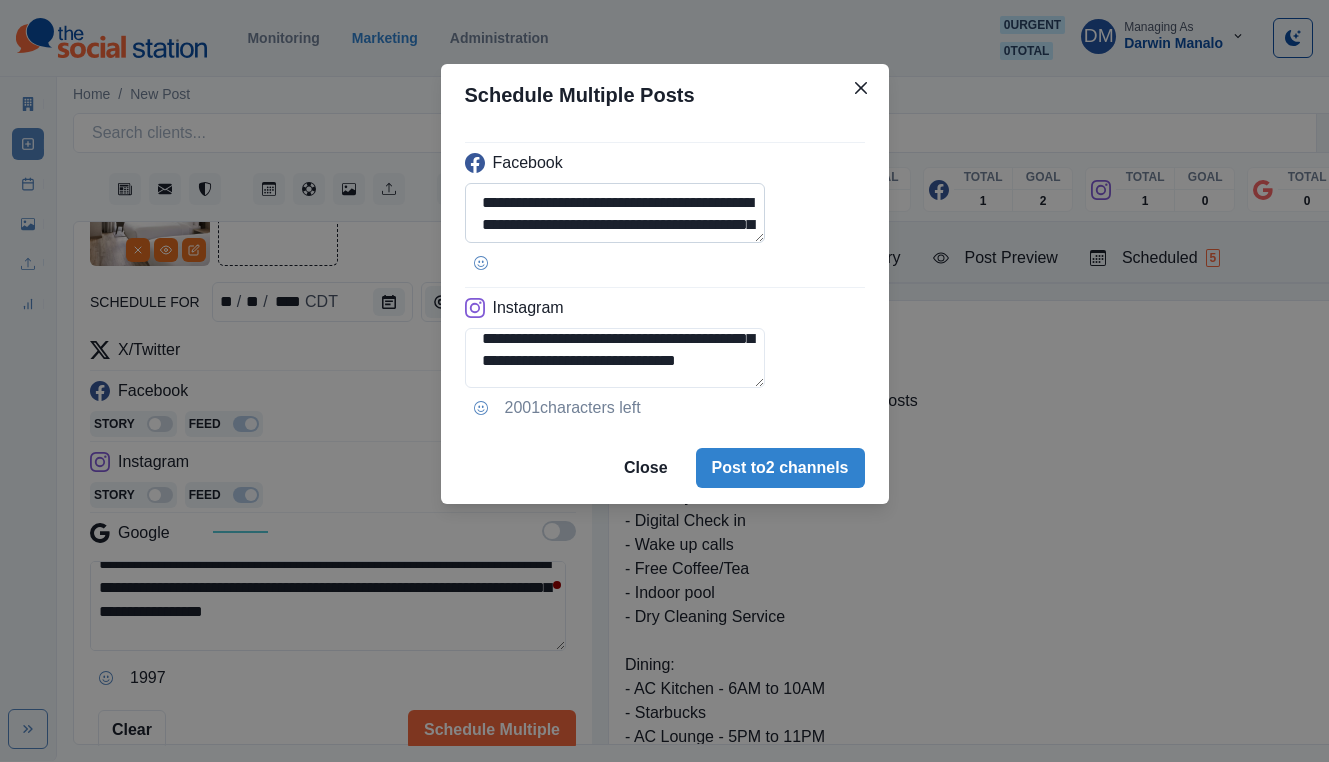 type on "**********" 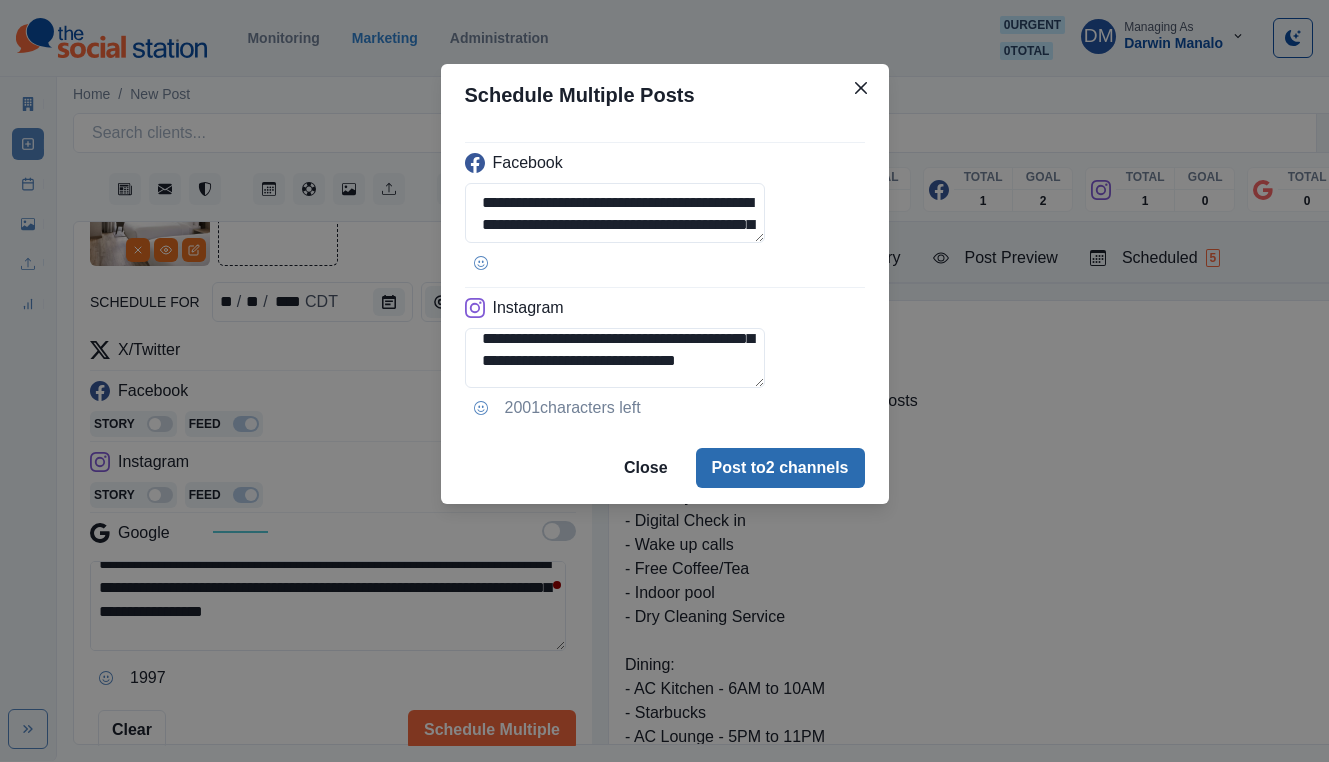 click on "Post to  2   channels" at bounding box center [780, 468] 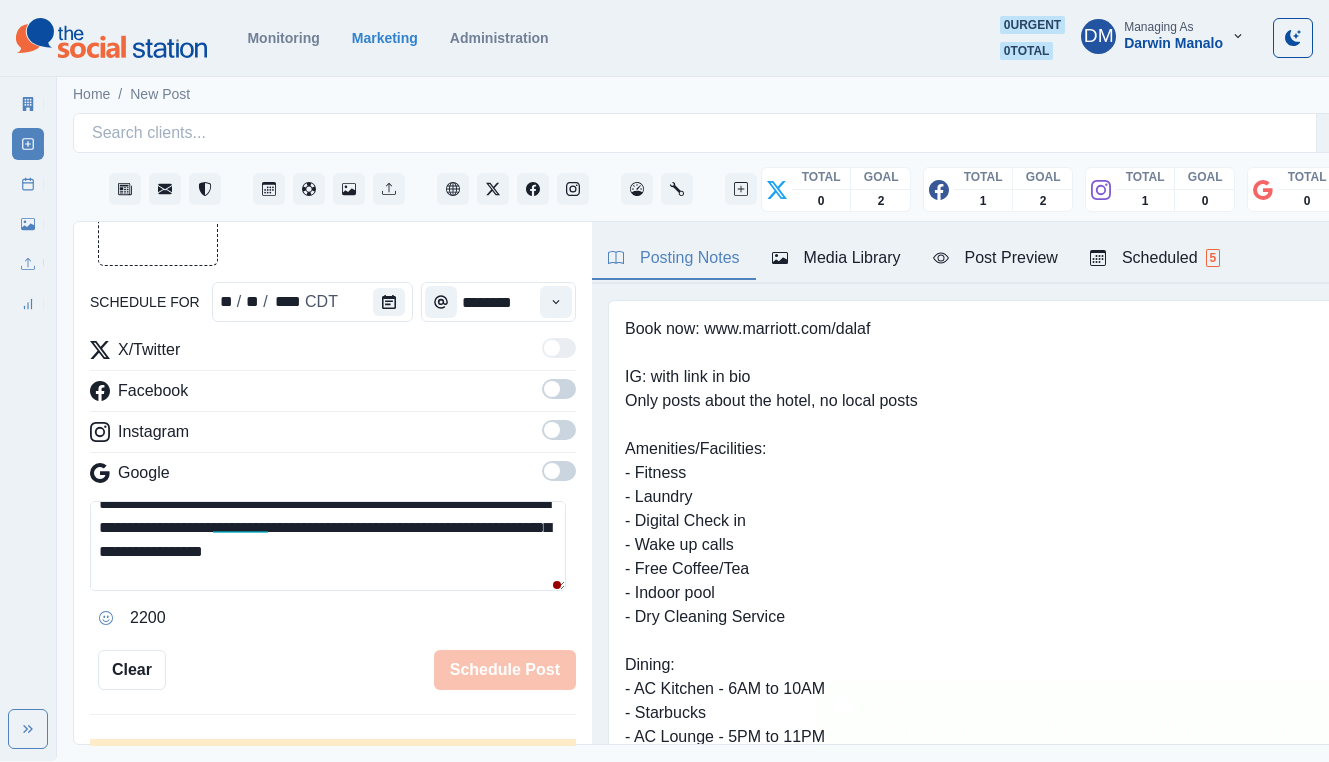 scroll, scrollTop: 103, scrollLeft: 0, axis: vertical 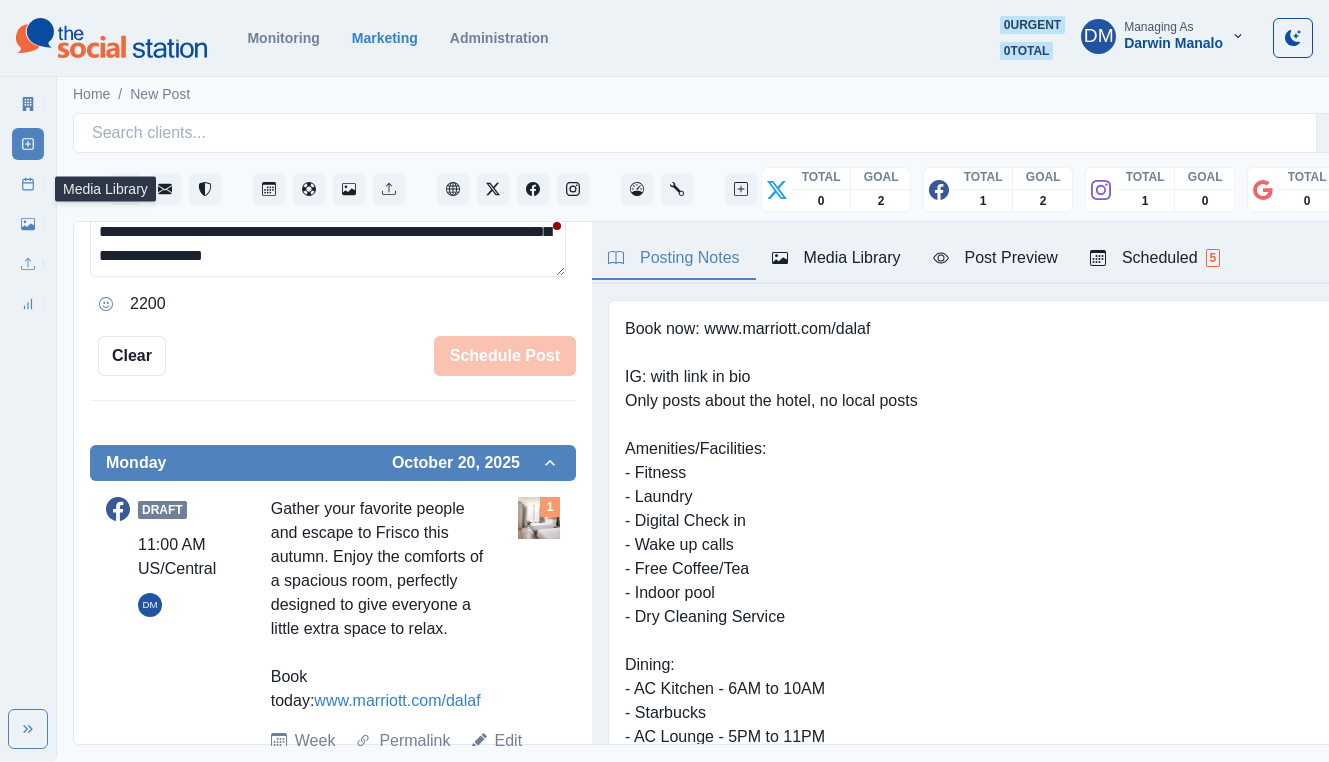 click on "Media Library" at bounding box center (28, 224) 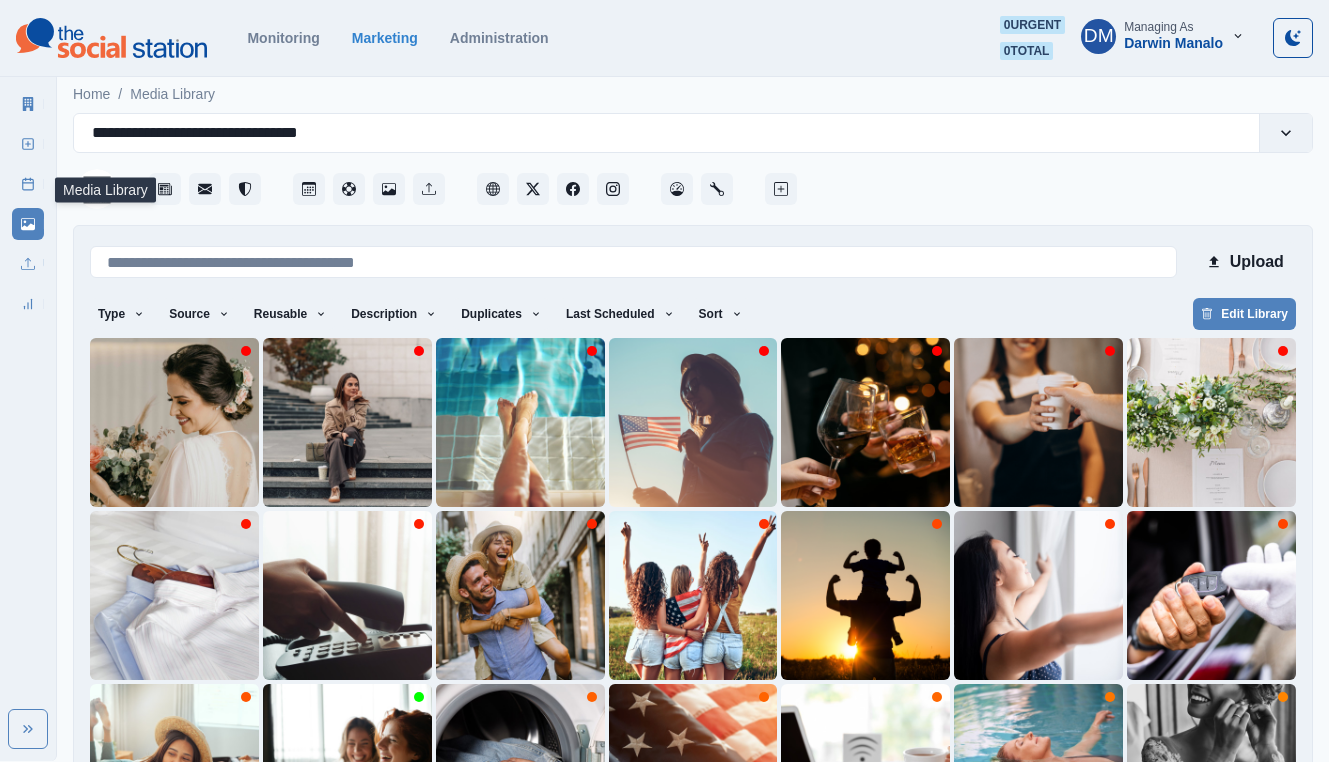 scroll, scrollTop: 32, scrollLeft: 0, axis: vertical 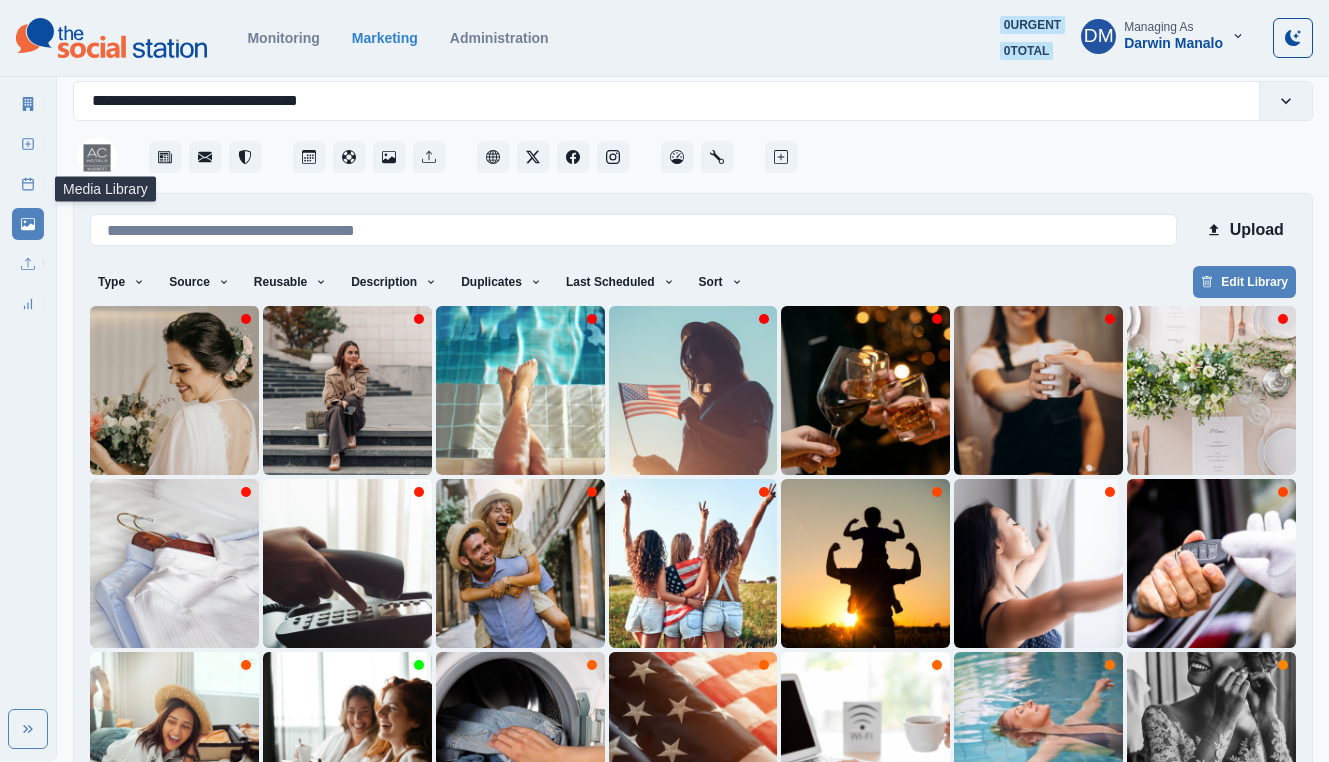 click on "2" at bounding box center [612, 853] 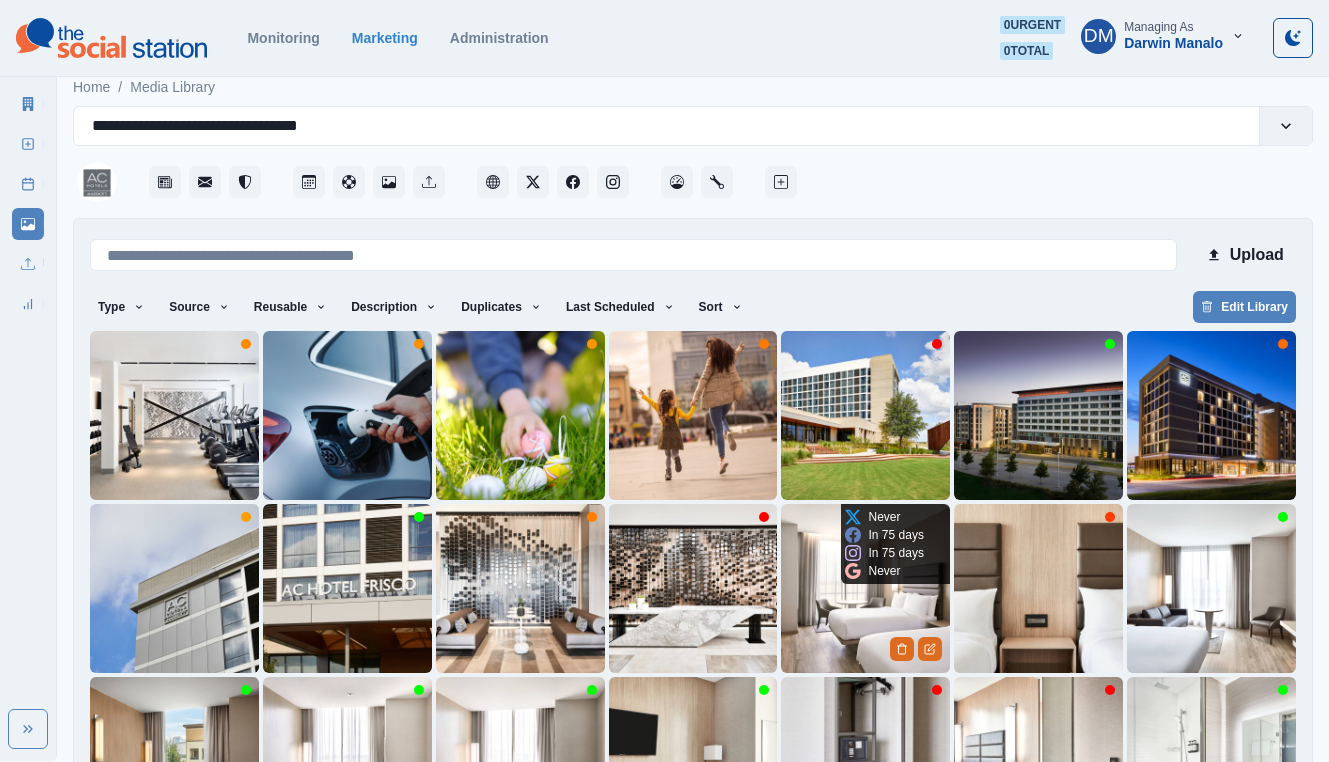 scroll, scrollTop: 32, scrollLeft: 0, axis: vertical 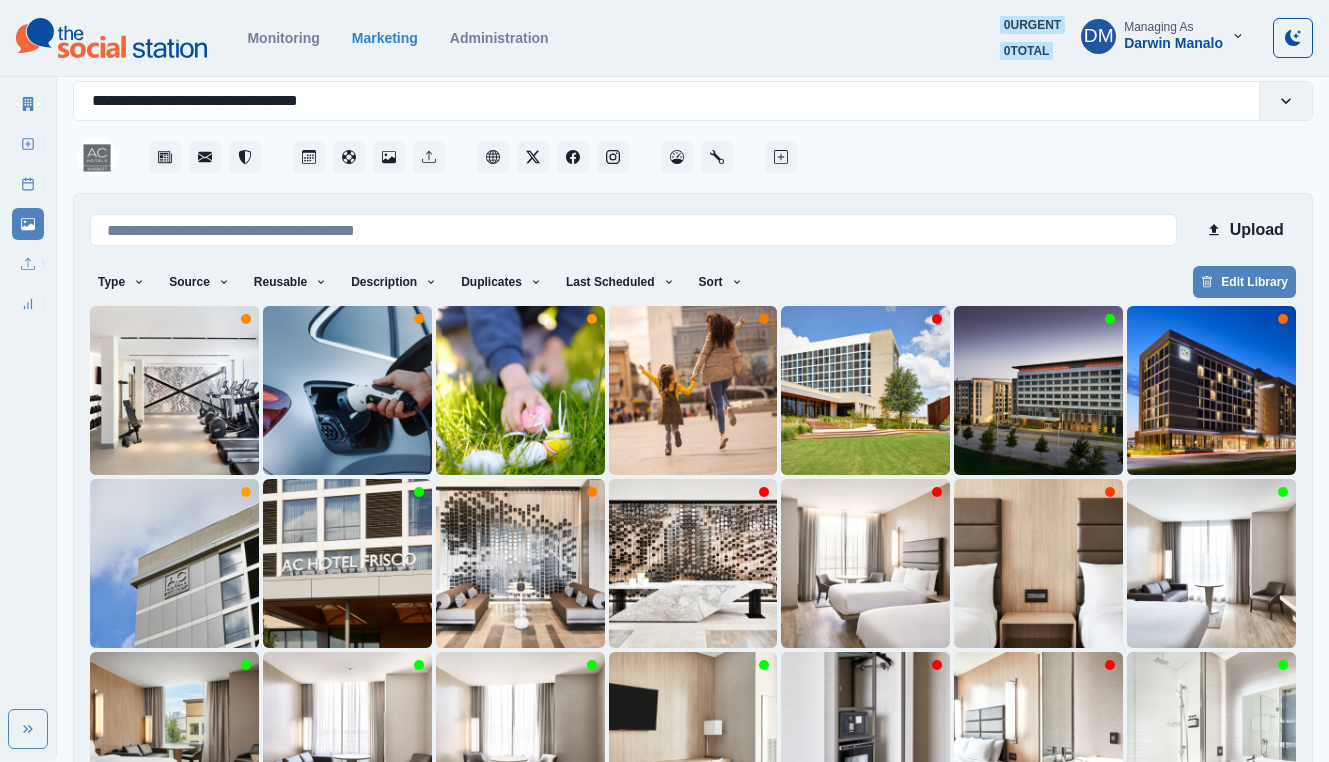 click on "3" at bounding box center (663, 853) 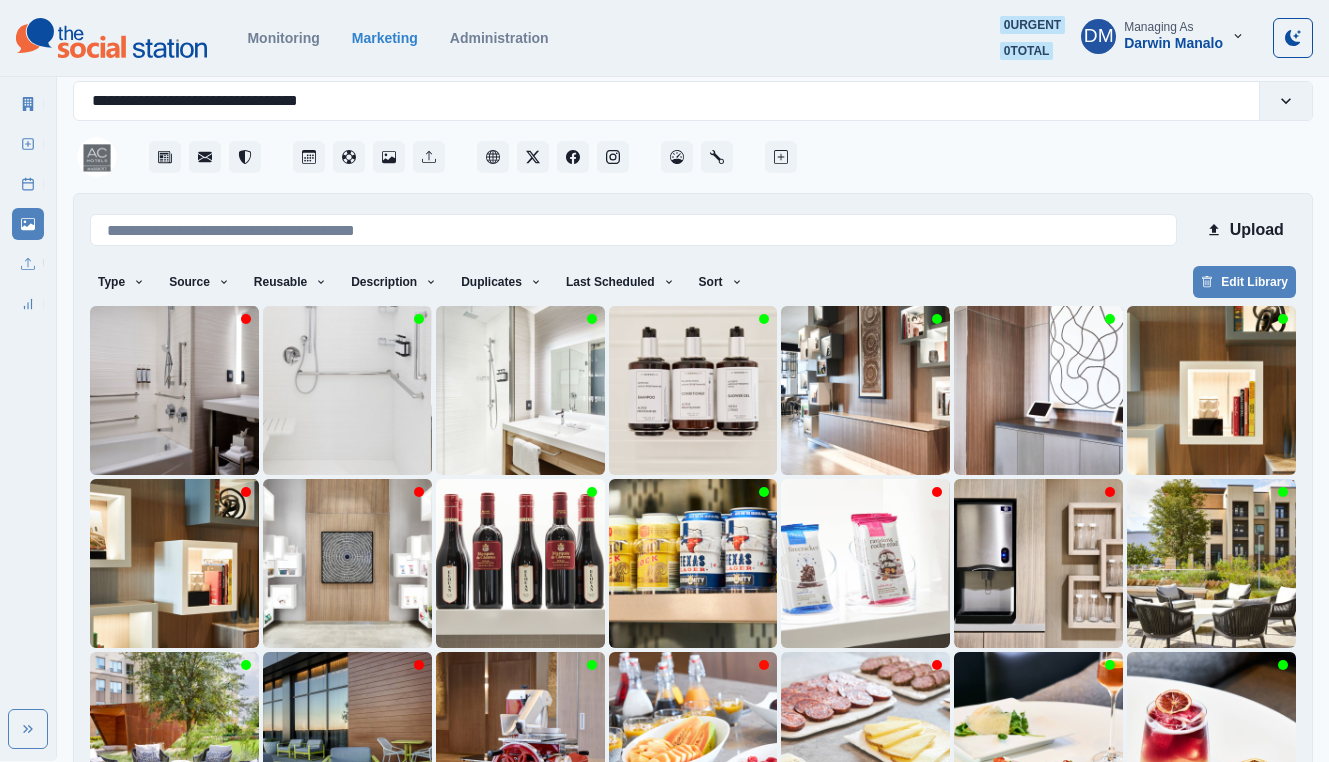 scroll, scrollTop: 0, scrollLeft: 0, axis: both 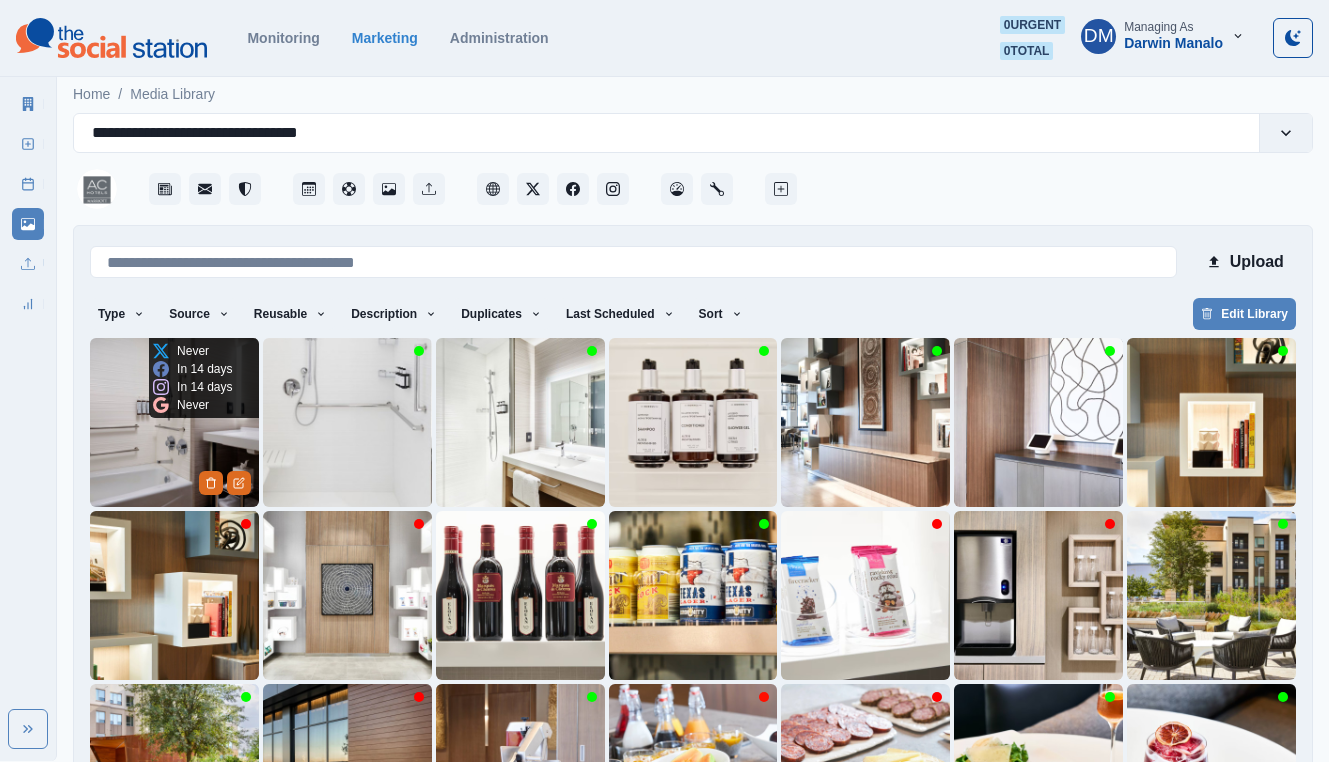 click at bounding box center [174, 422] 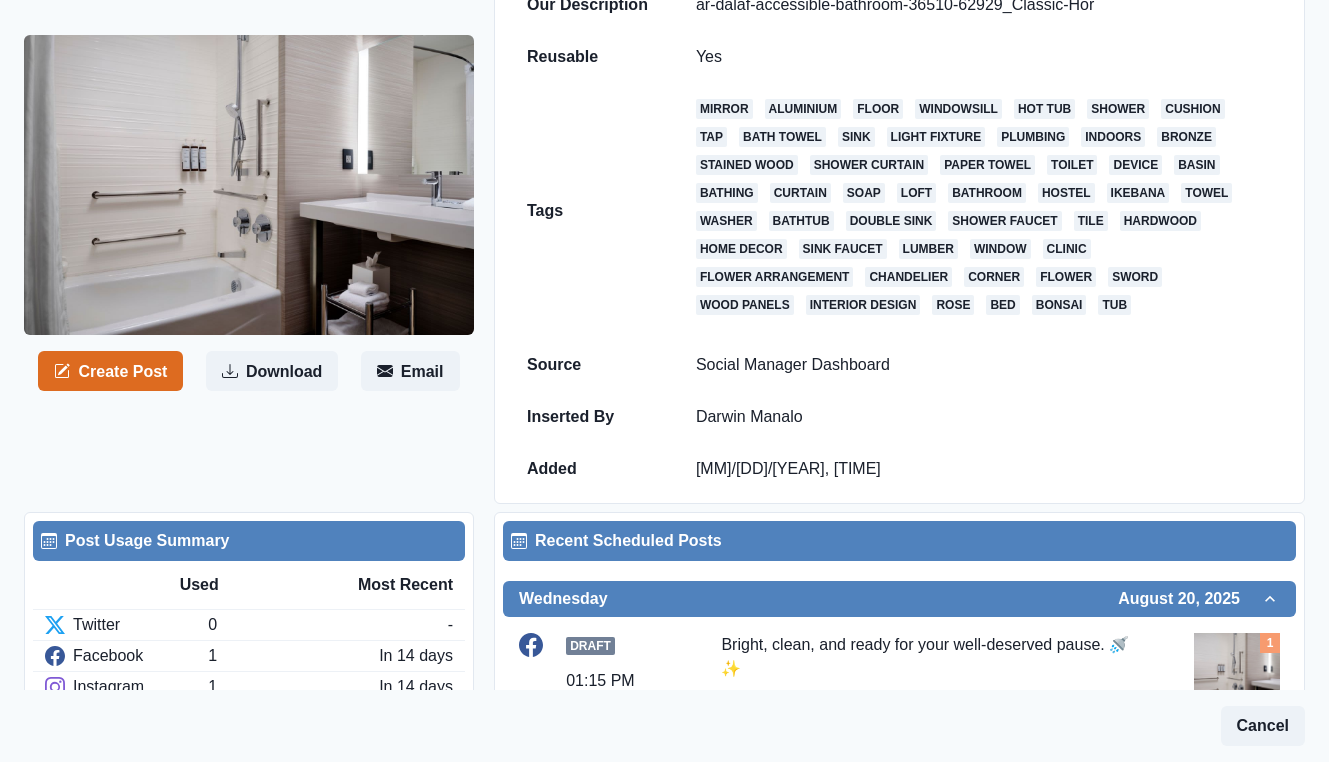 scroll, scrollTop: 0, scrollLeft: 0, axis: both 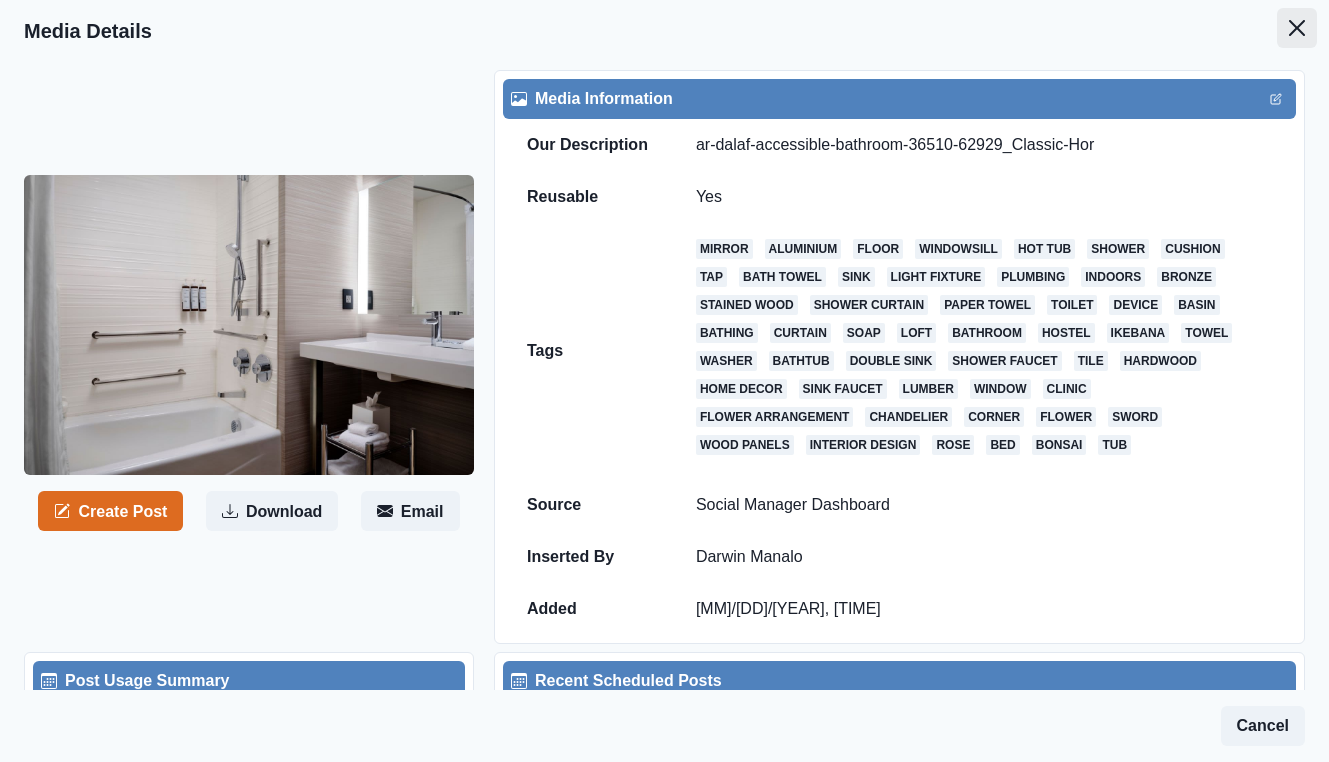 click at bounding box center [1297, 28] 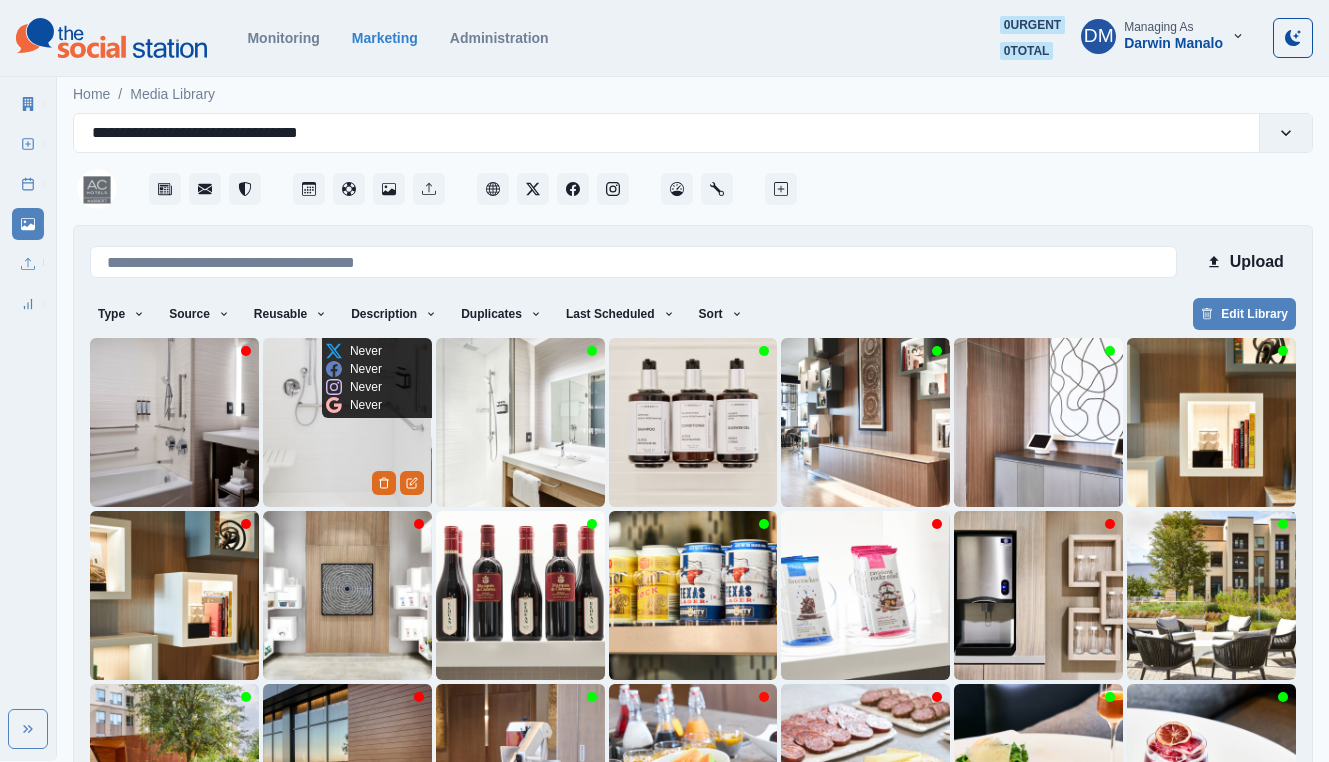 click at bounding box center (347, 422) 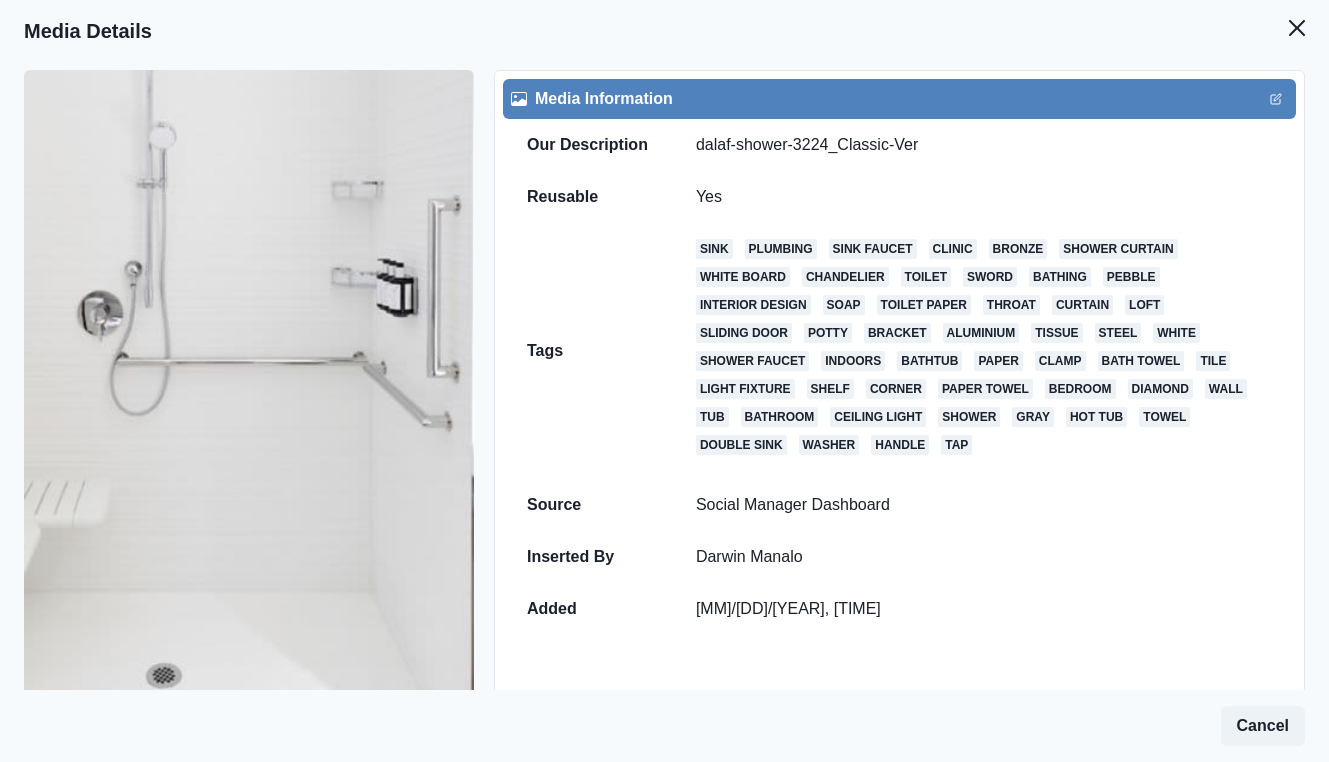 scroll, scrollTop: 349, scrollLeft: 0, axis: vertical 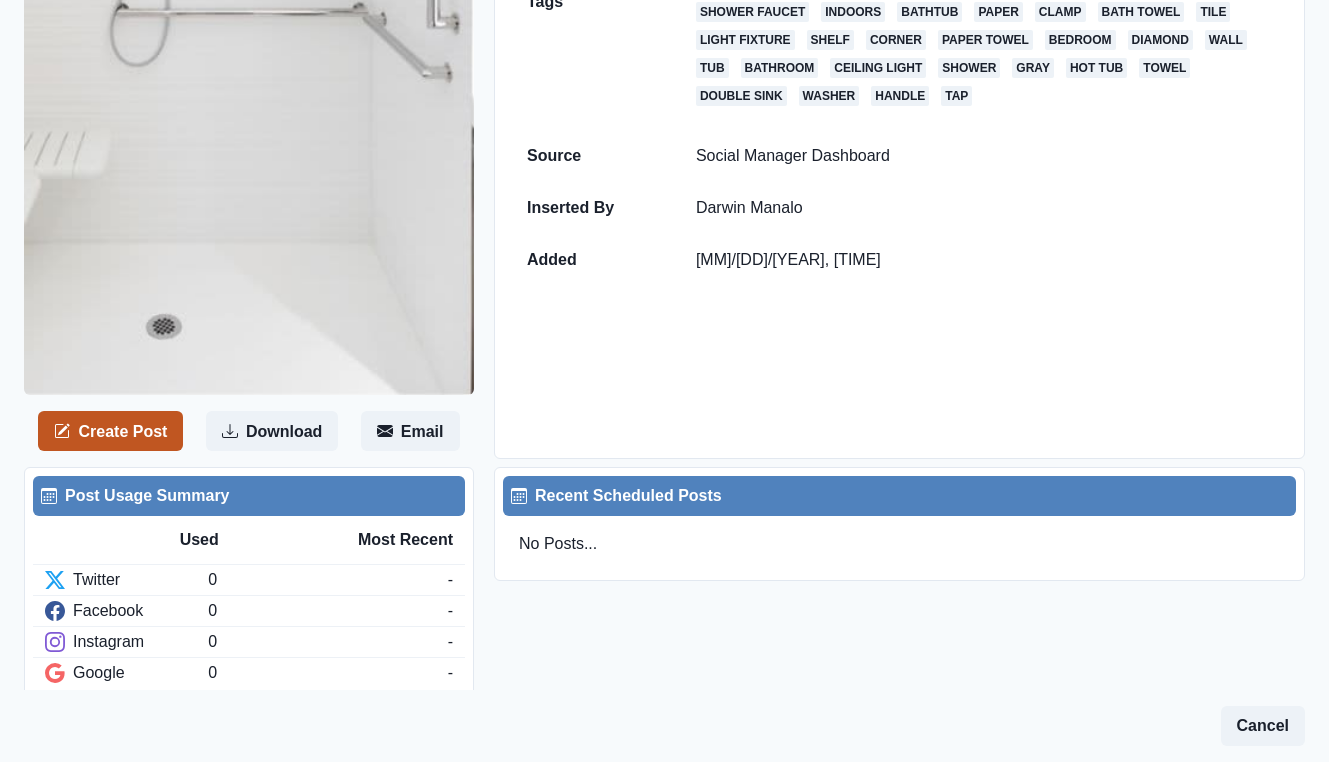 click on "Create Post" at bounding box center [110, 431] 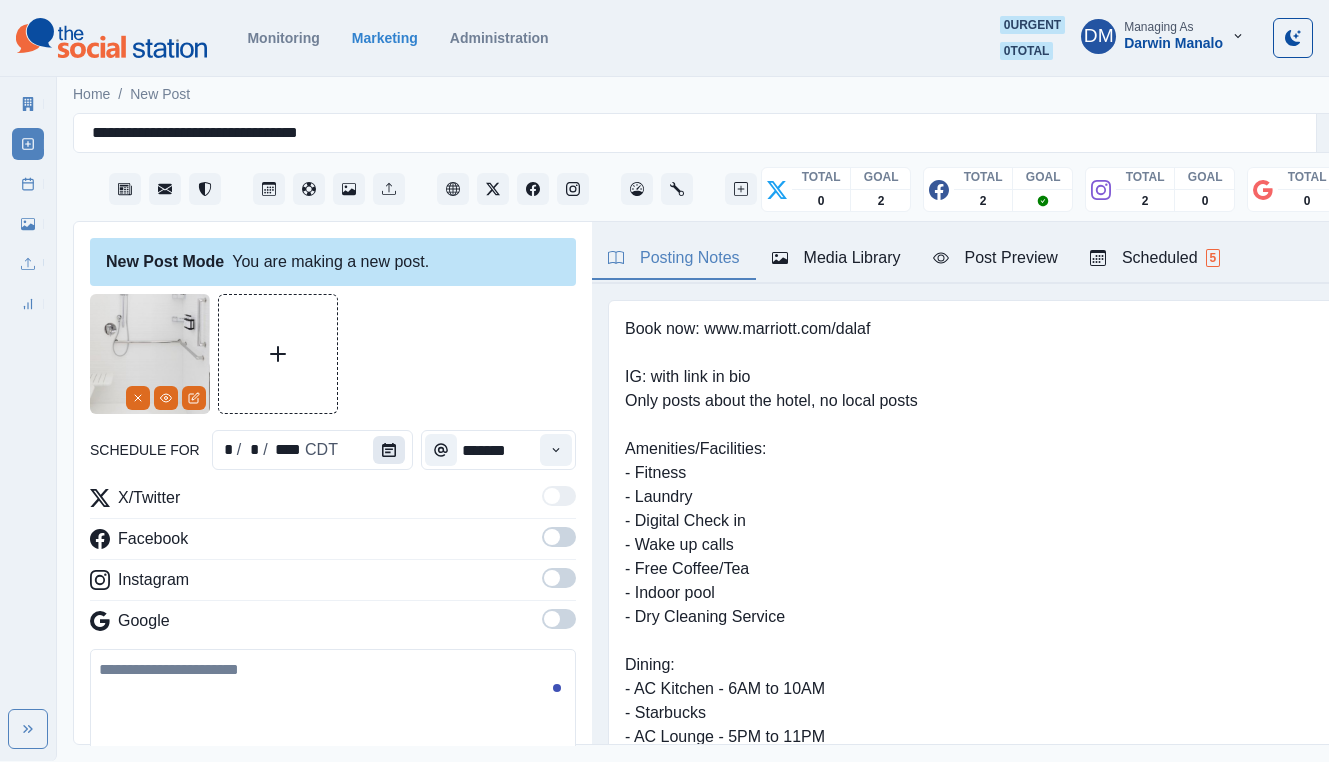 click at bounding box center [389, 450] 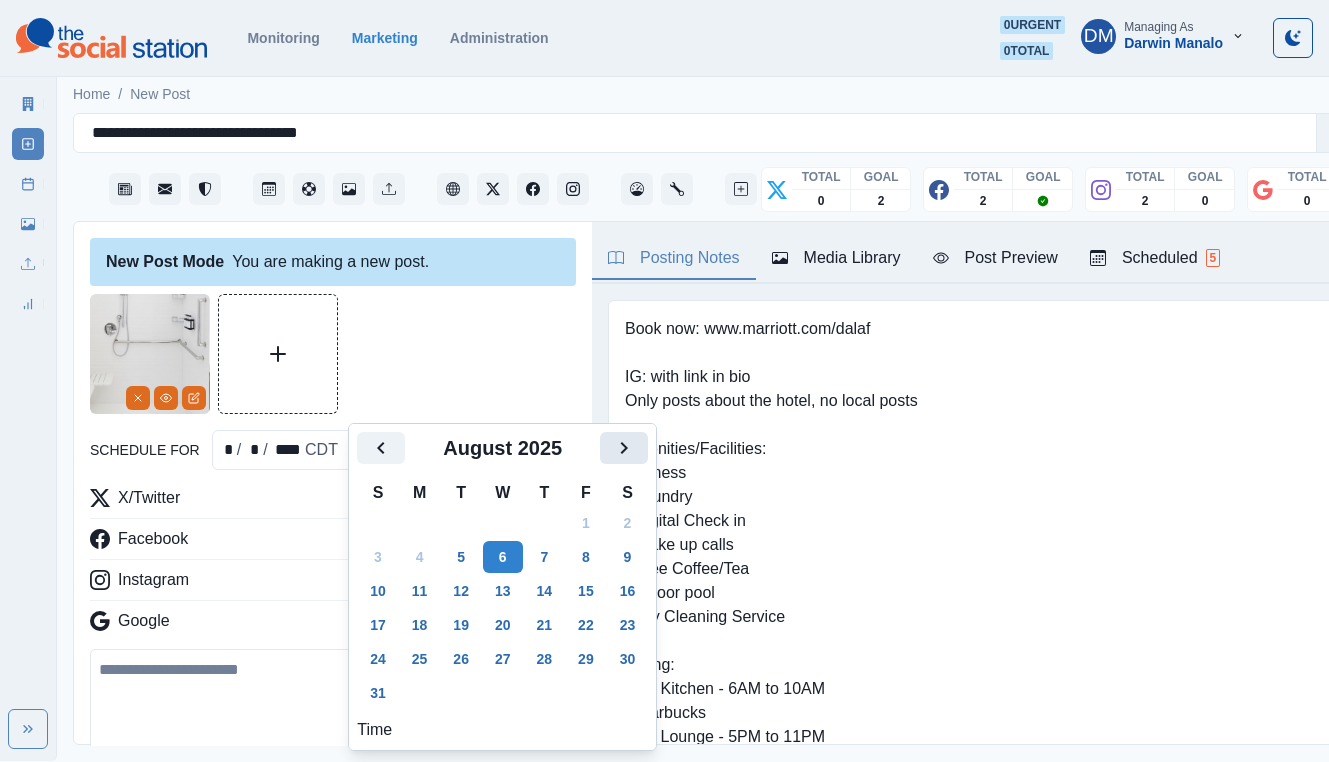 click 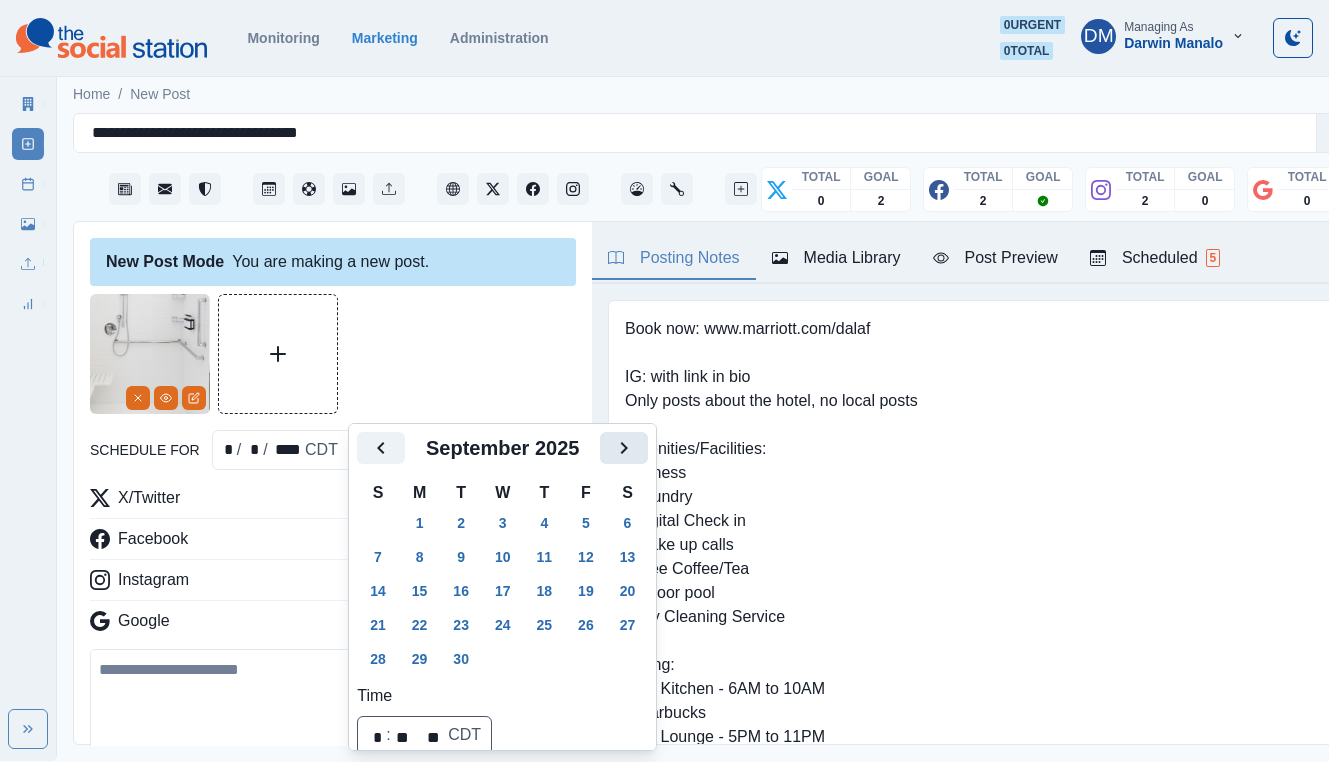 click 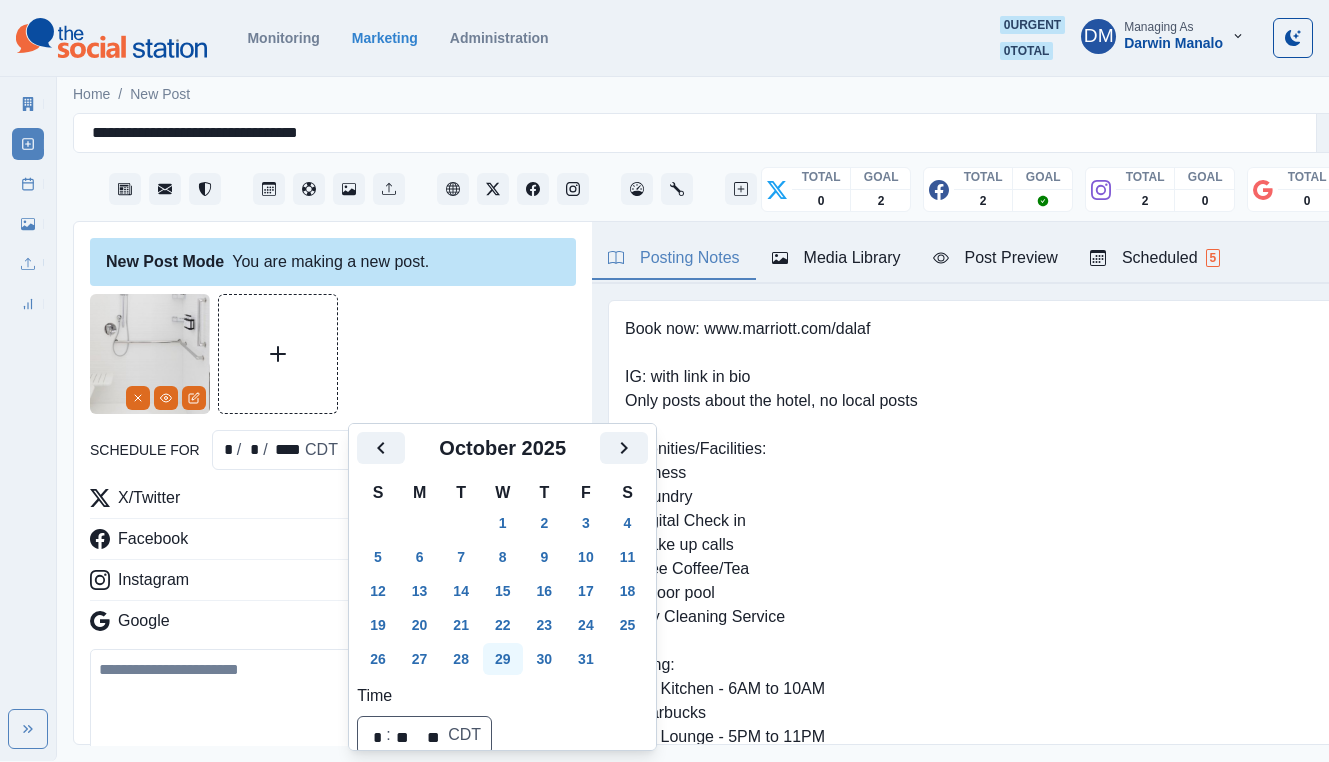 click on "29" at bounding box center (503, 659) 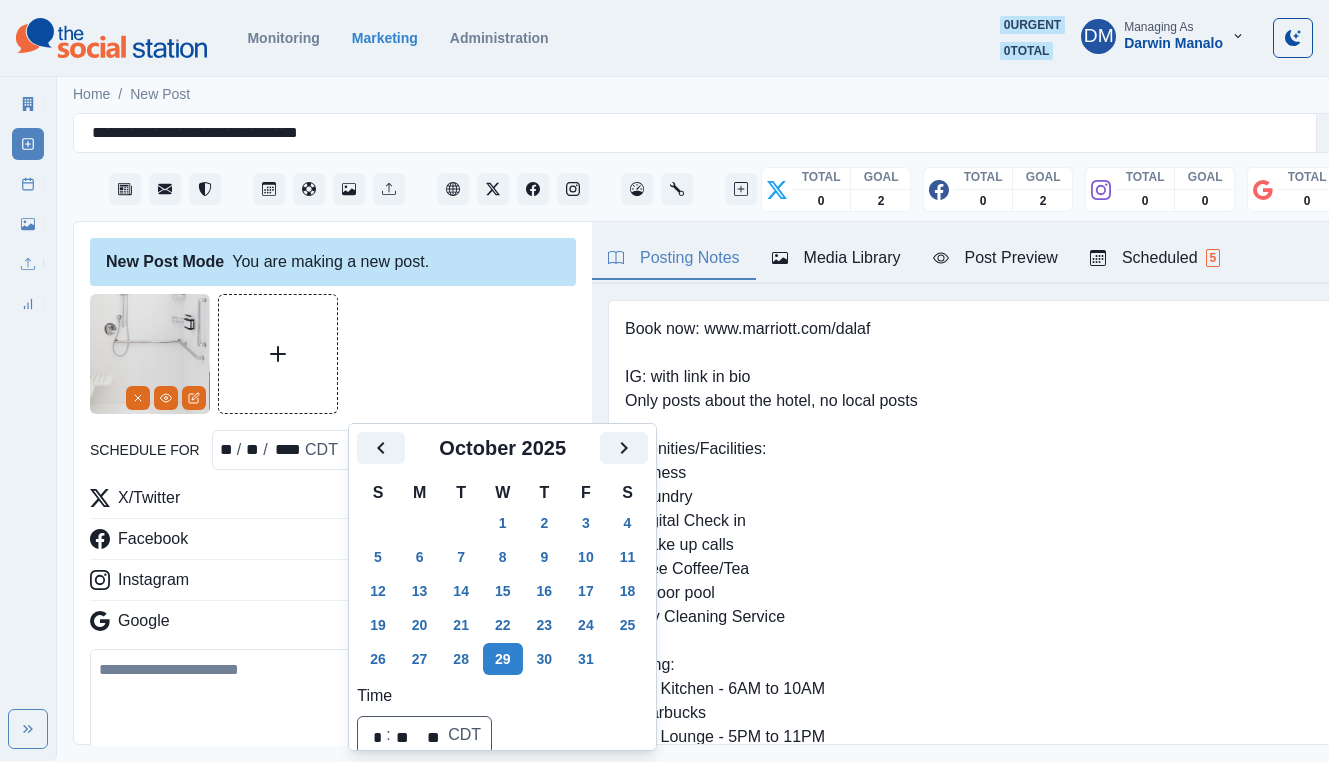 click at bounding box center [333, 706] 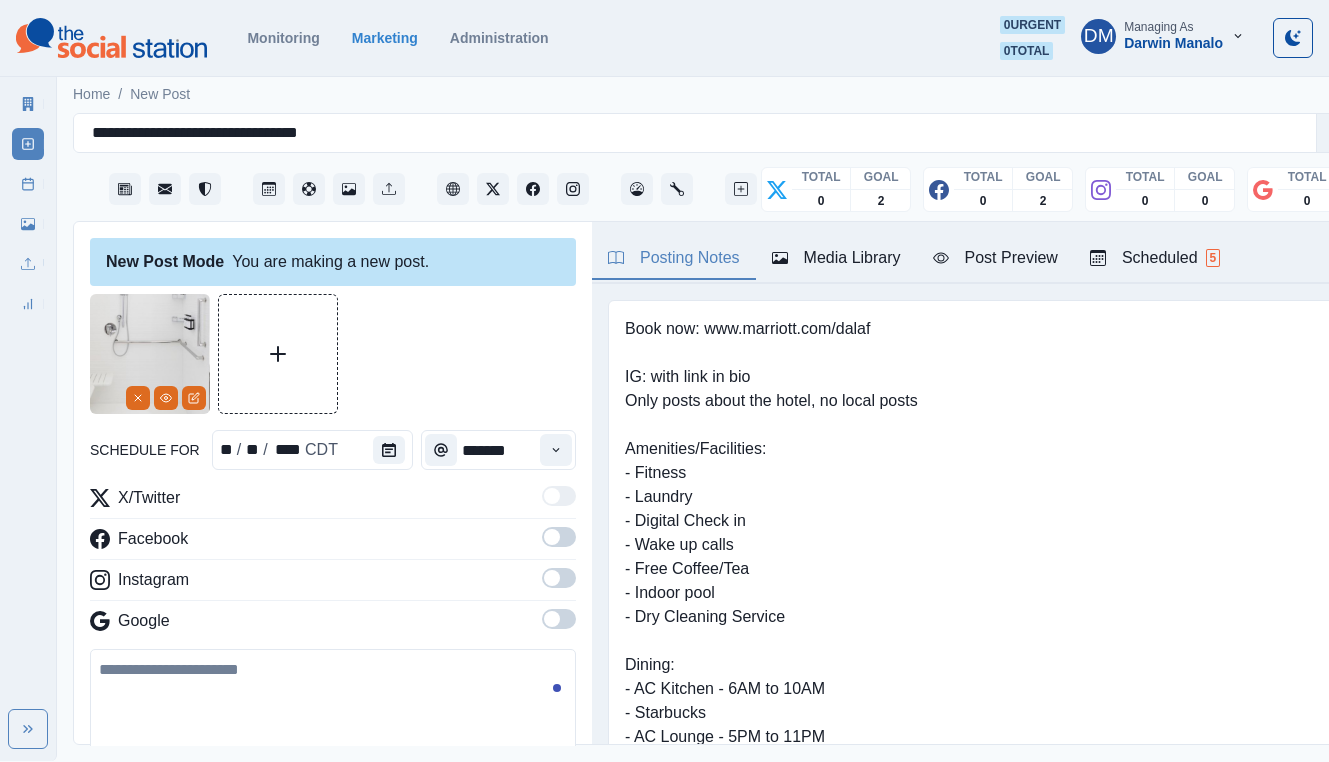 click at bounding box center (333, 706) 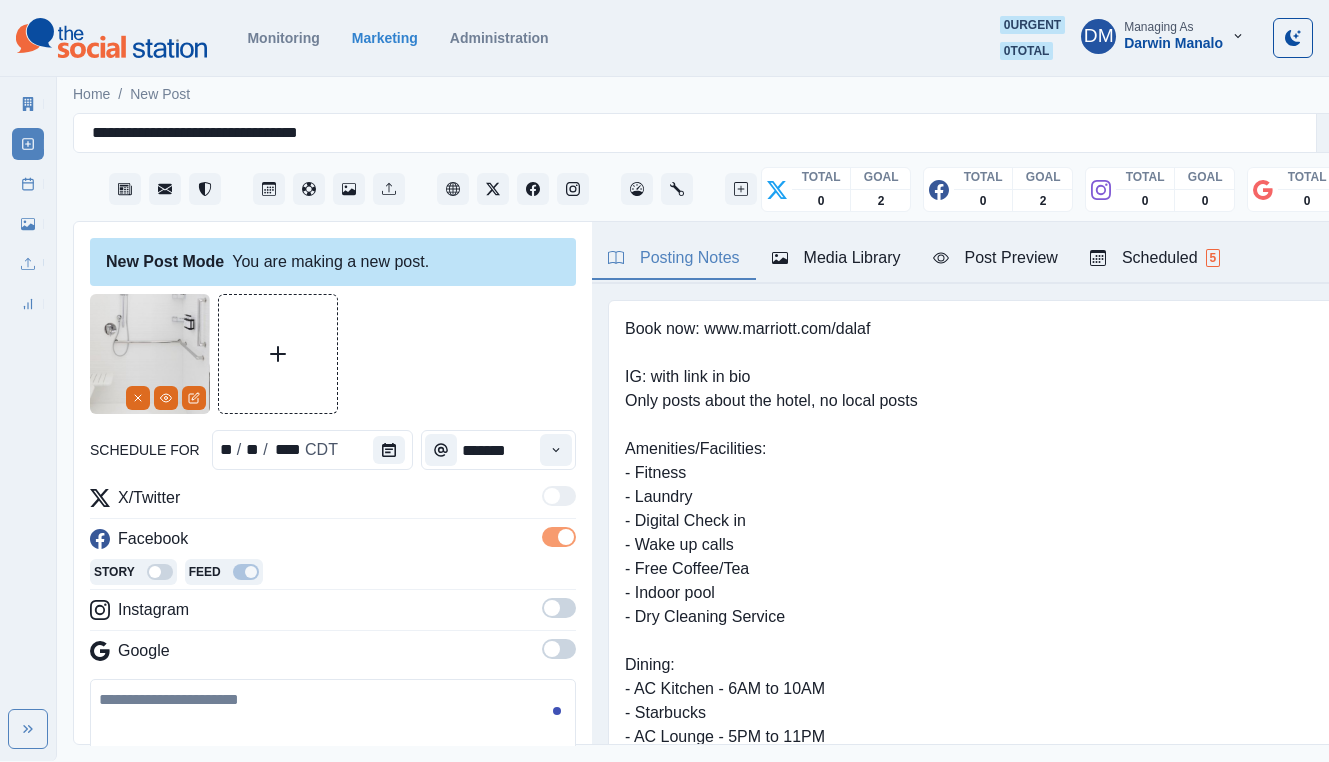 click at bounding box center (559, 608) 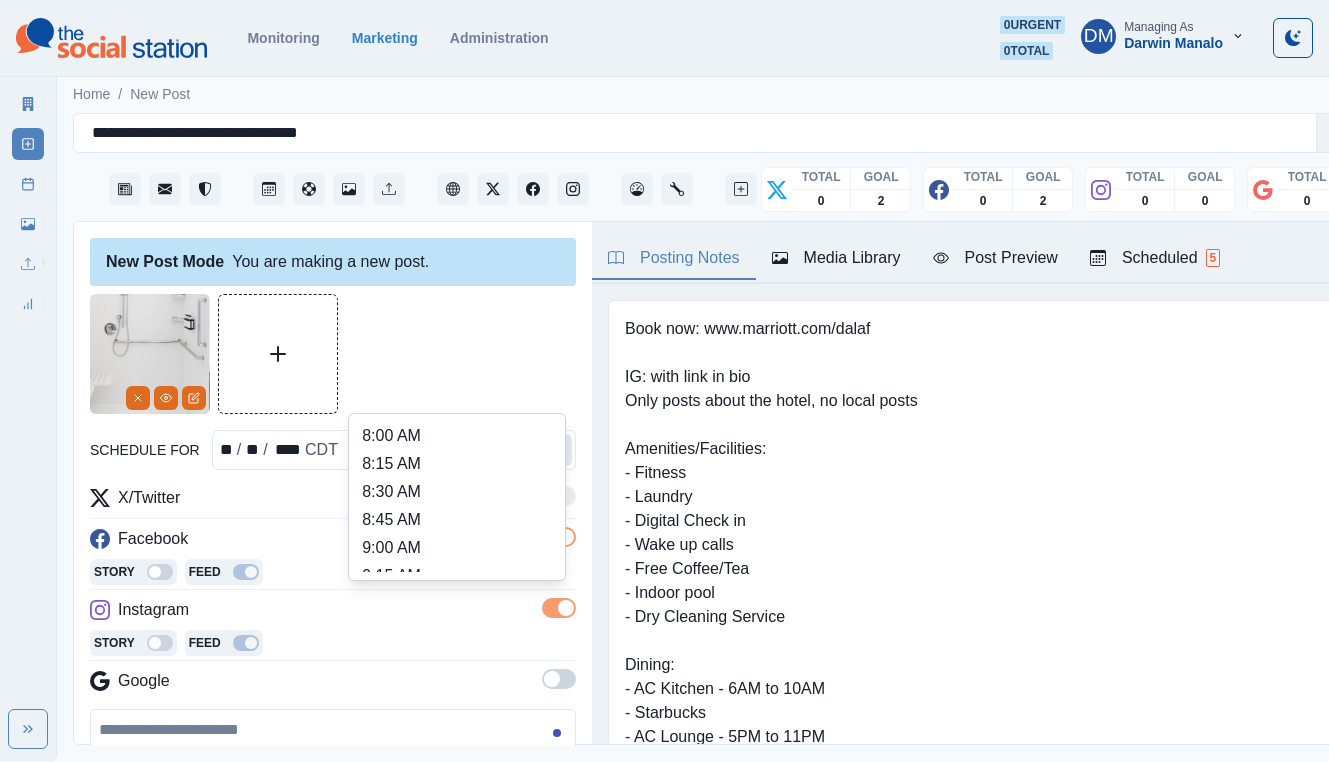 click 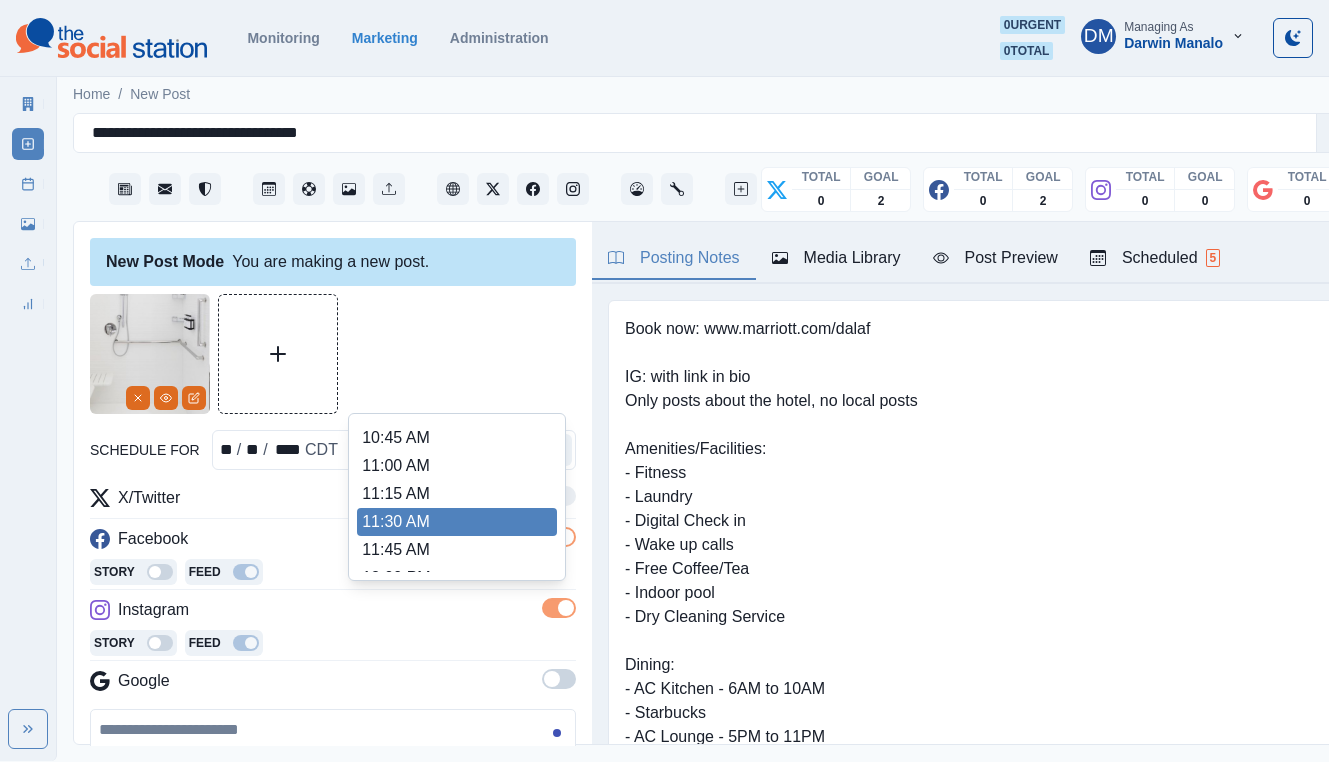 scroll, scrollTop: 262, scrollLeft: 0, axis: vertical 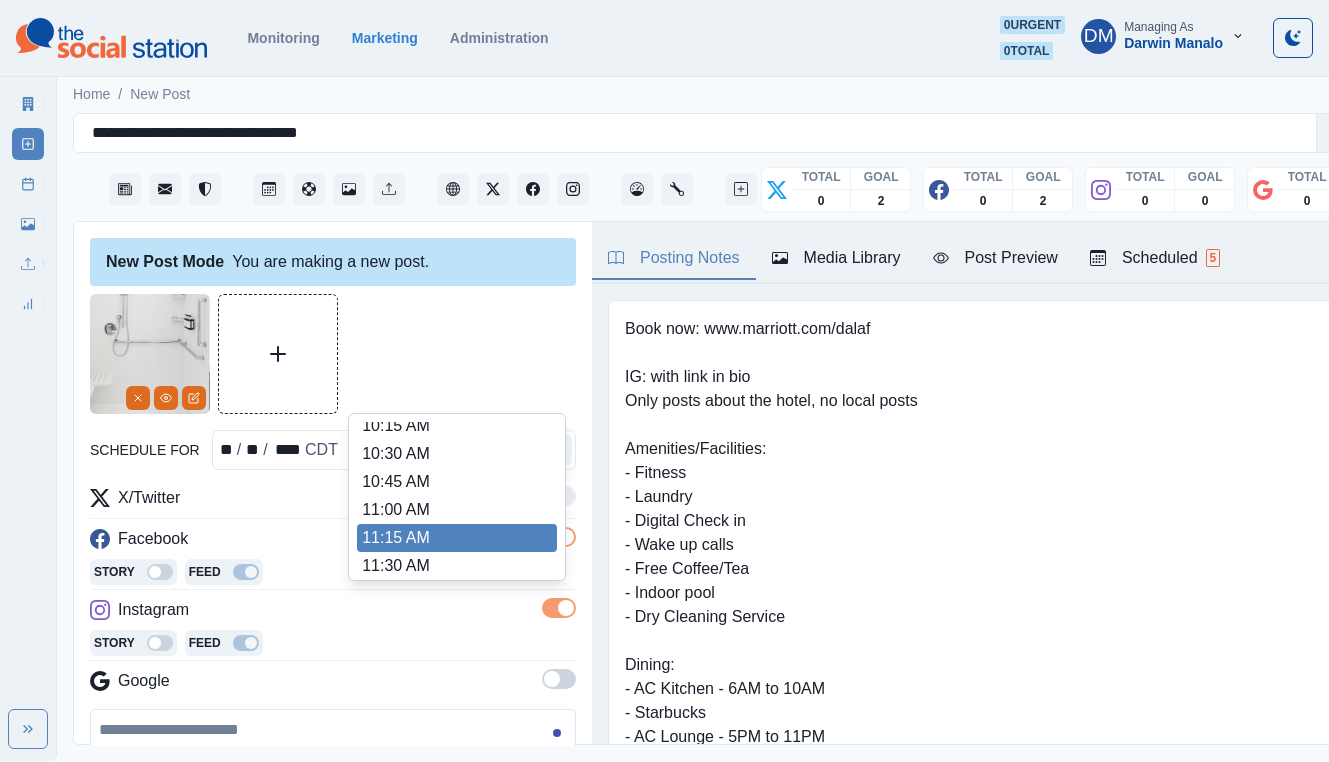click on "11:15 AM" at bounding box center [457, 538] 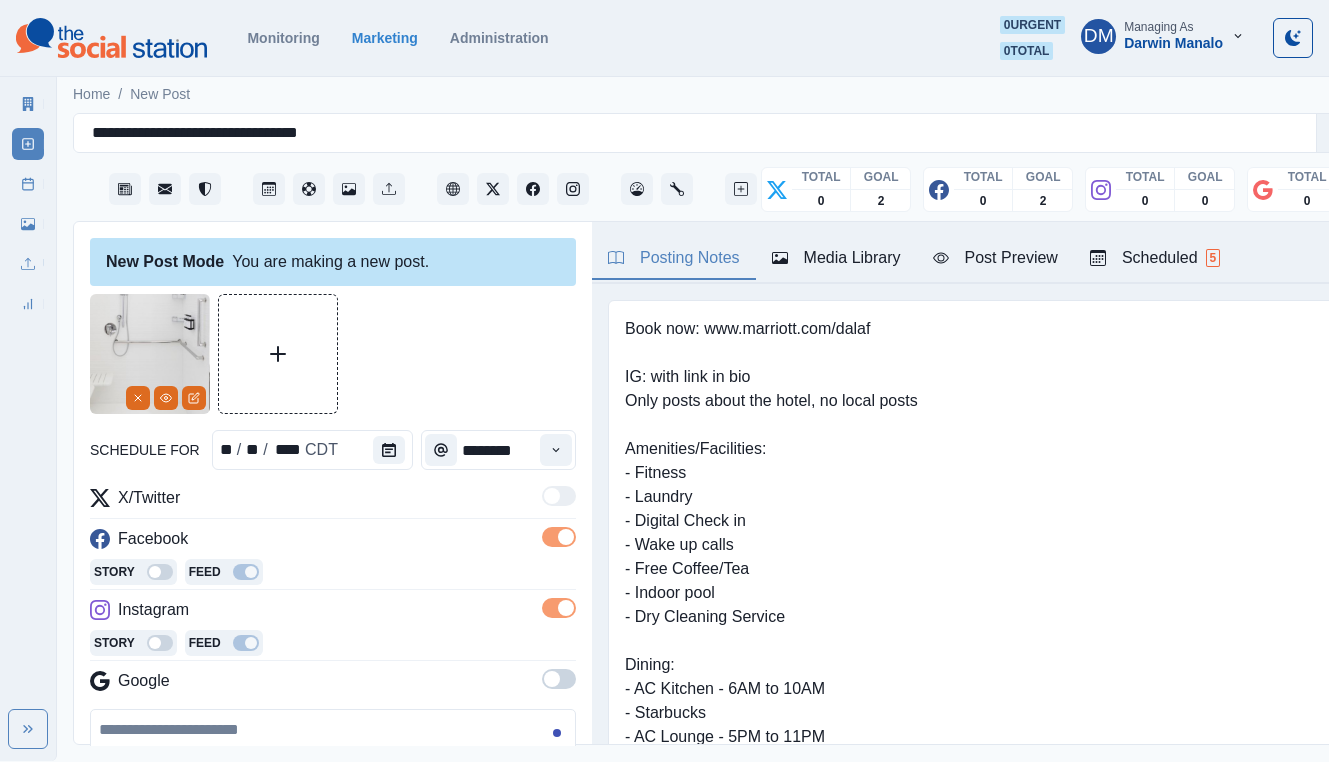click at bounding box center [333, 766] 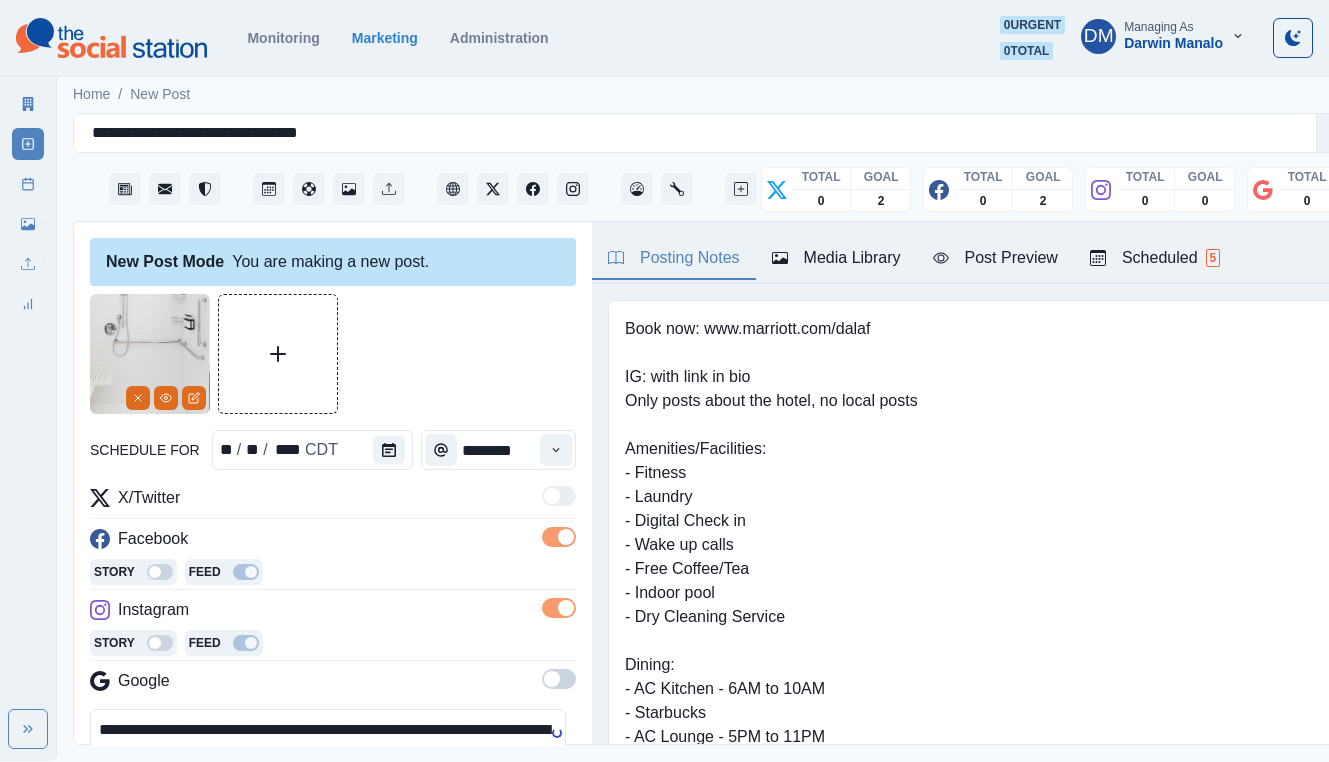 scroll, scrollTop: 148, scrollLeft: 0, axis: vertical 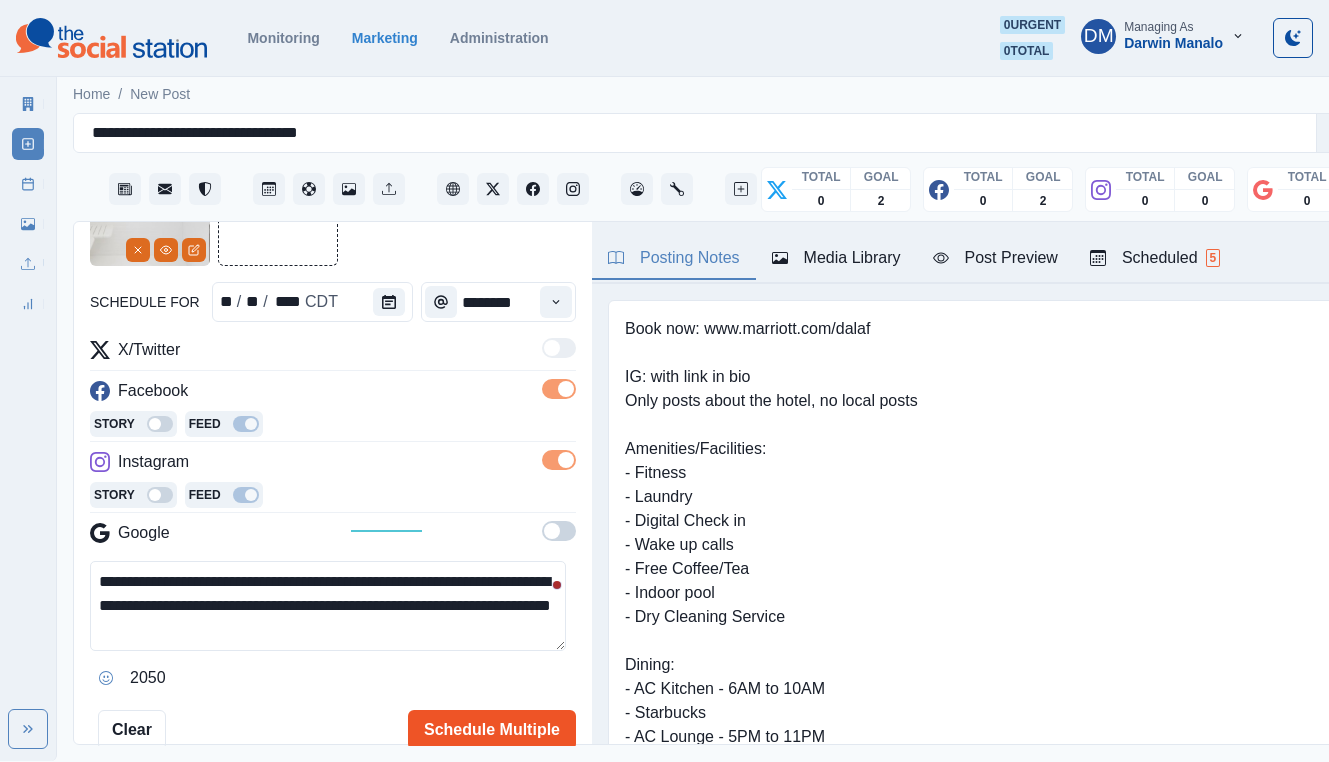 type on "**********" 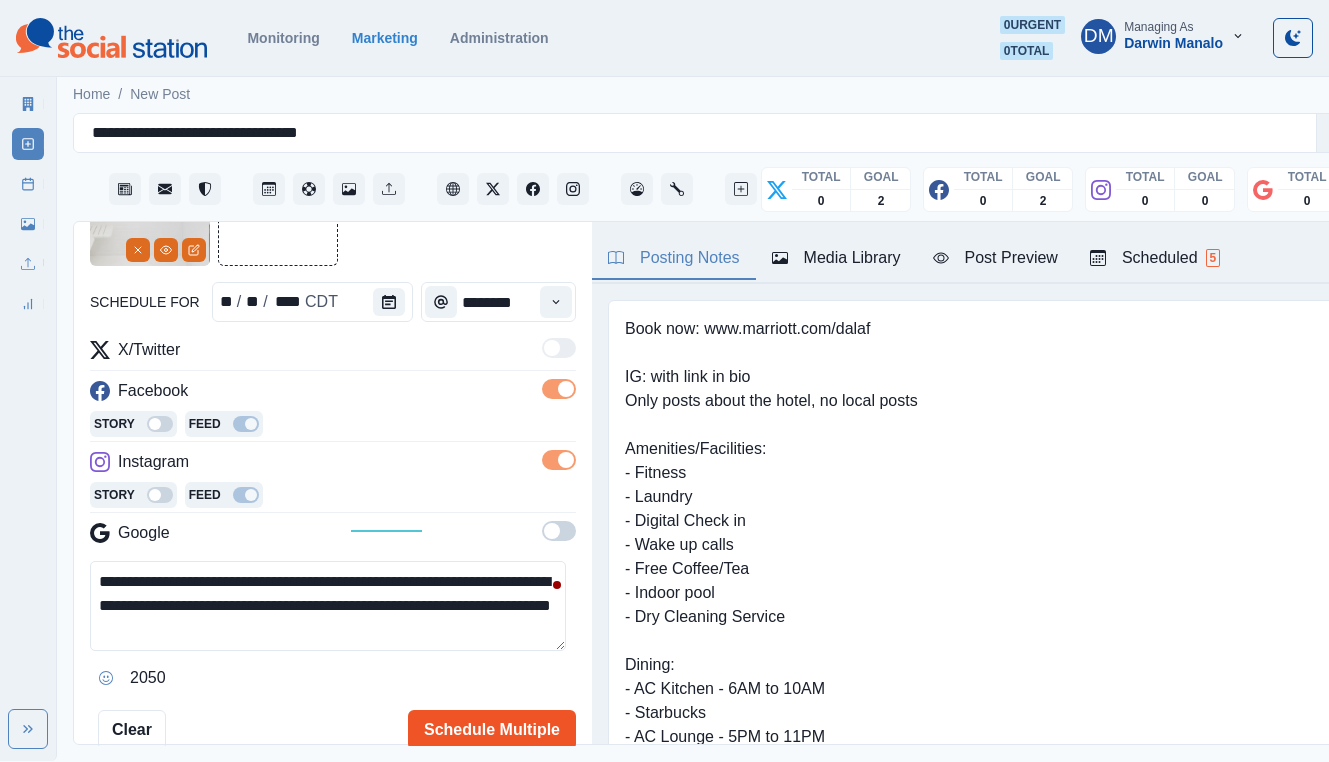 click on "Schedule Multiple" at bounding box center [492, 730] 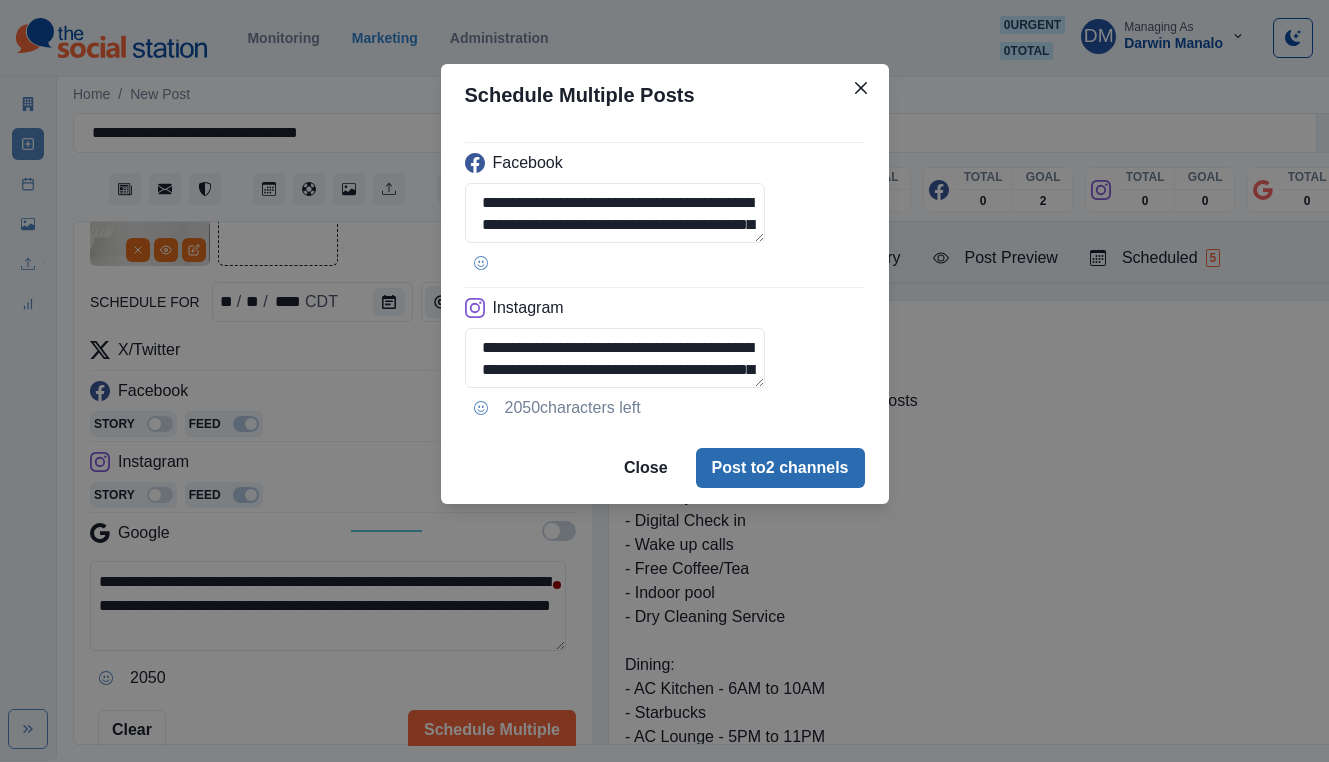 click on "Post to  2   channels" at bounding box center (780, 468) 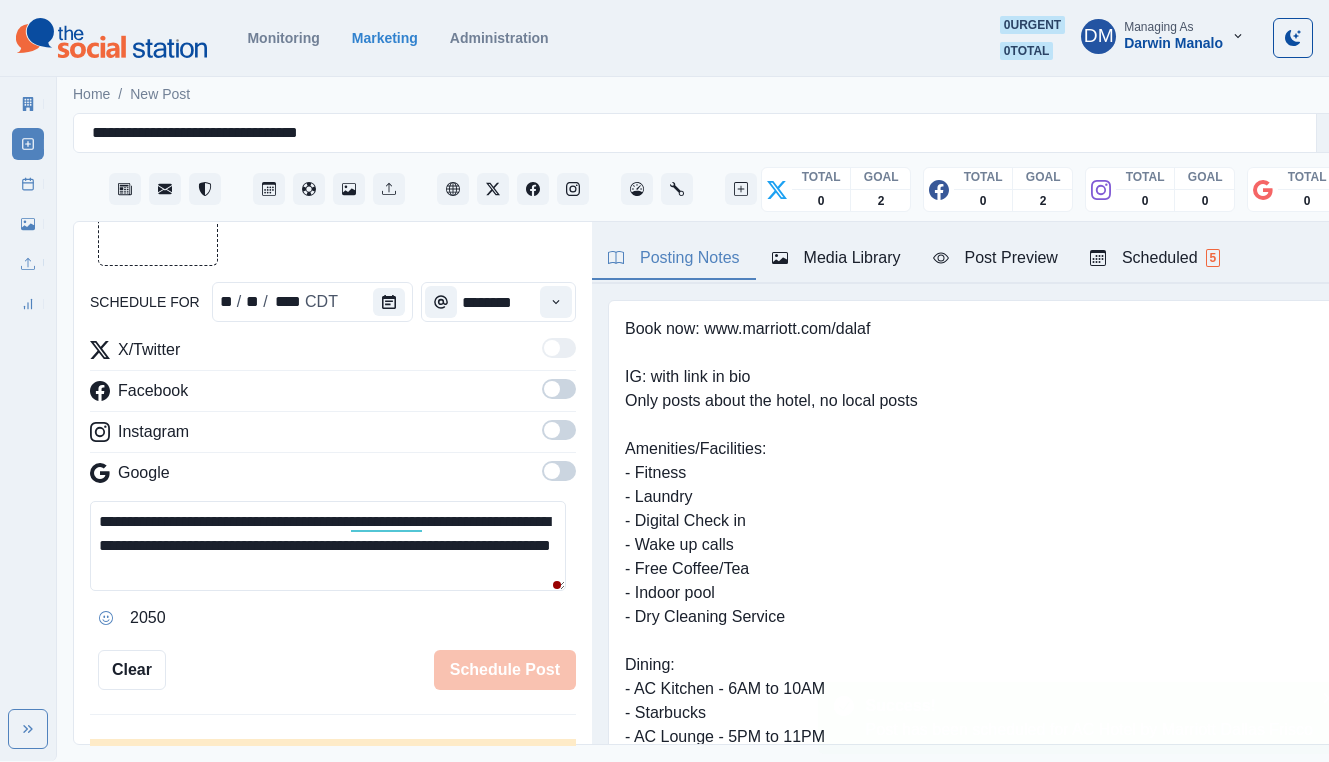 type 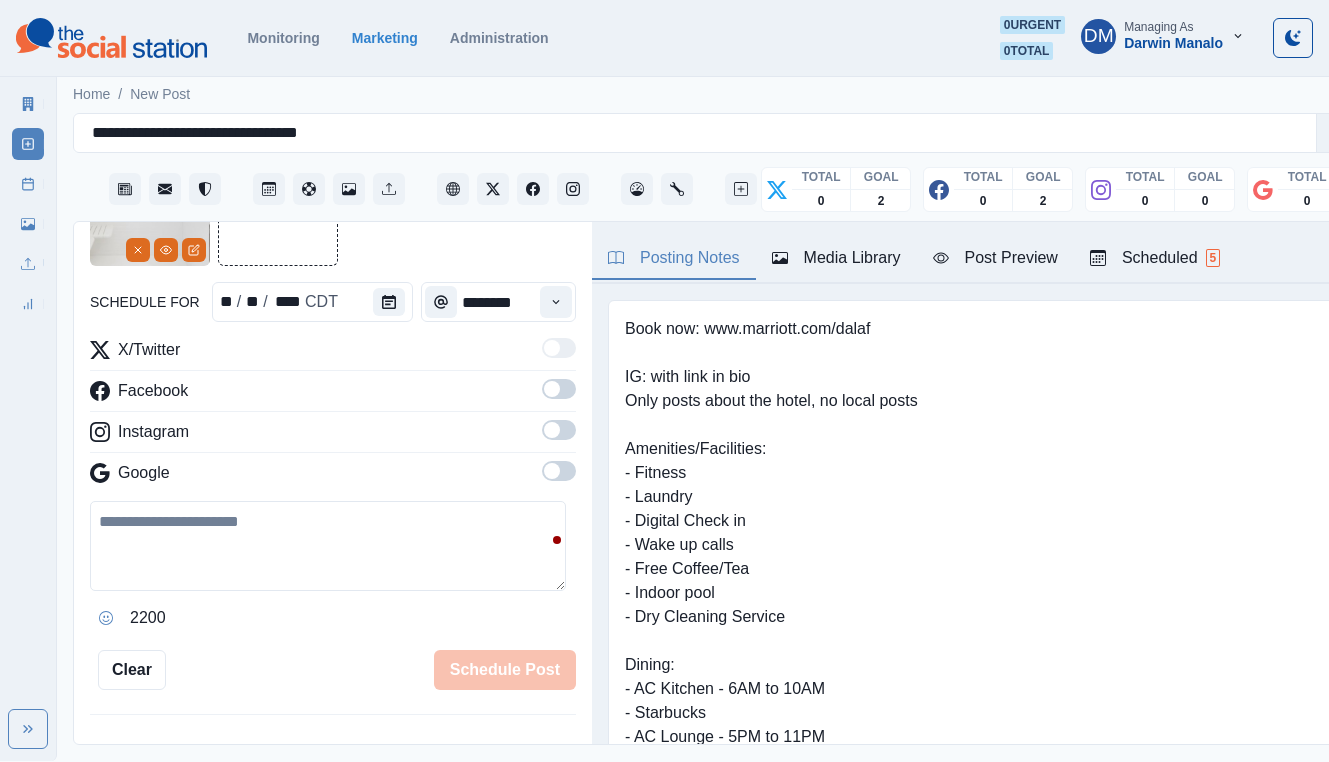 scroll, scrollTop: 0, scrollLeft: 0, axis: both 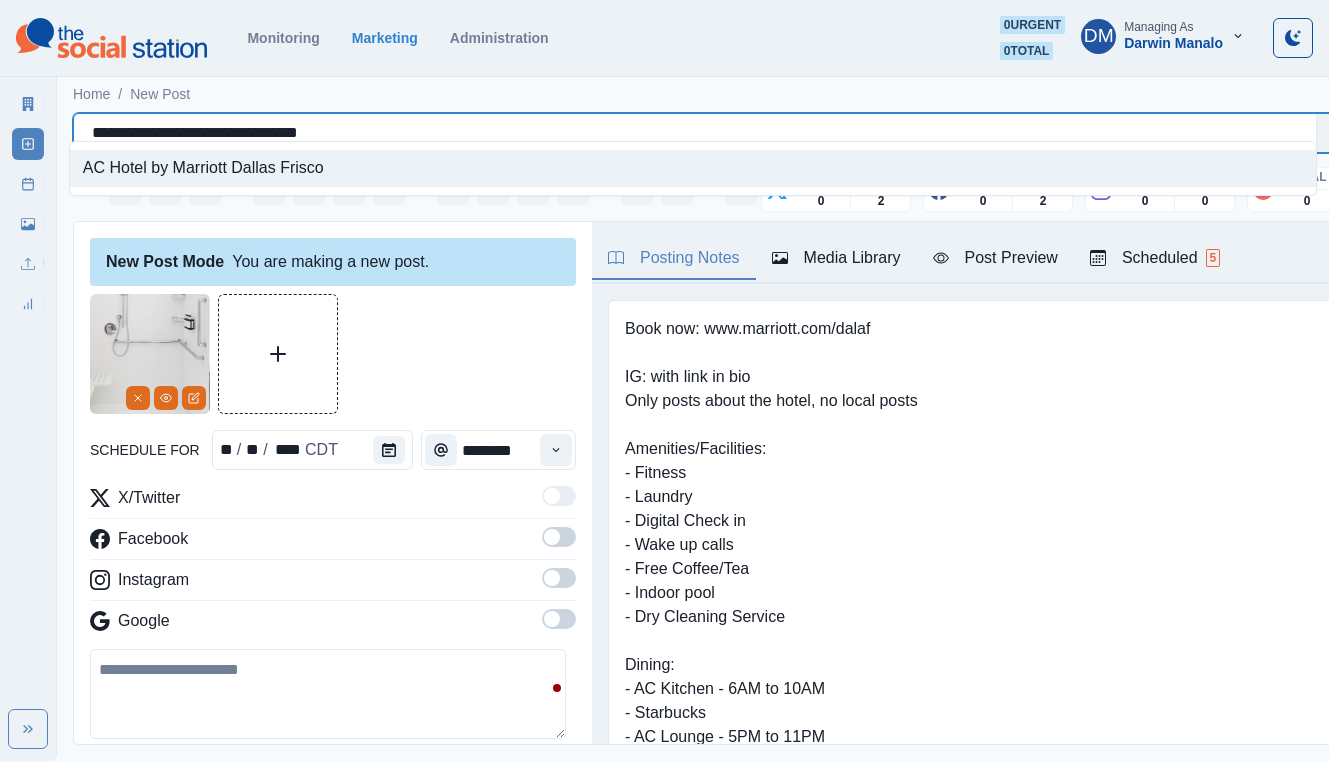 drag, startPoint x: 85, startPoint y: 116, endPoint x: 369, endPoint y: 126, distance: 284.176 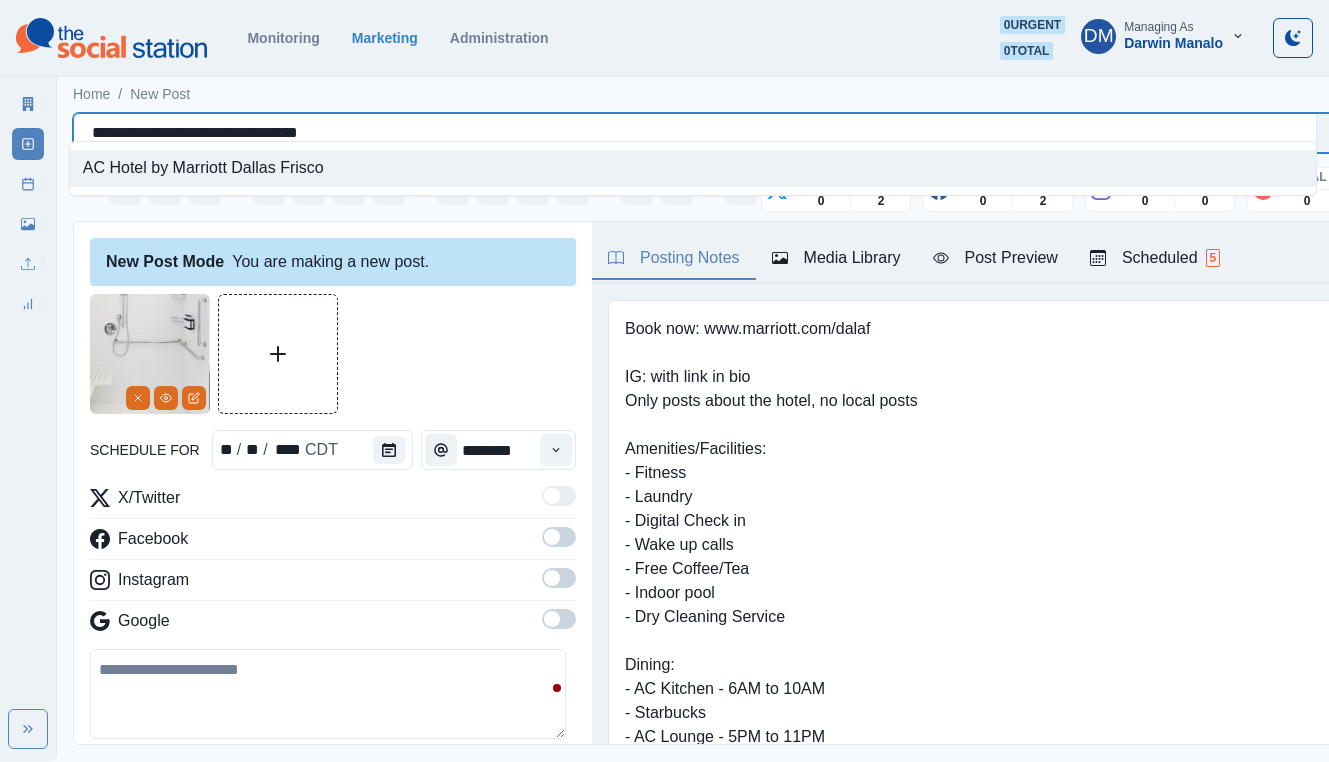 type 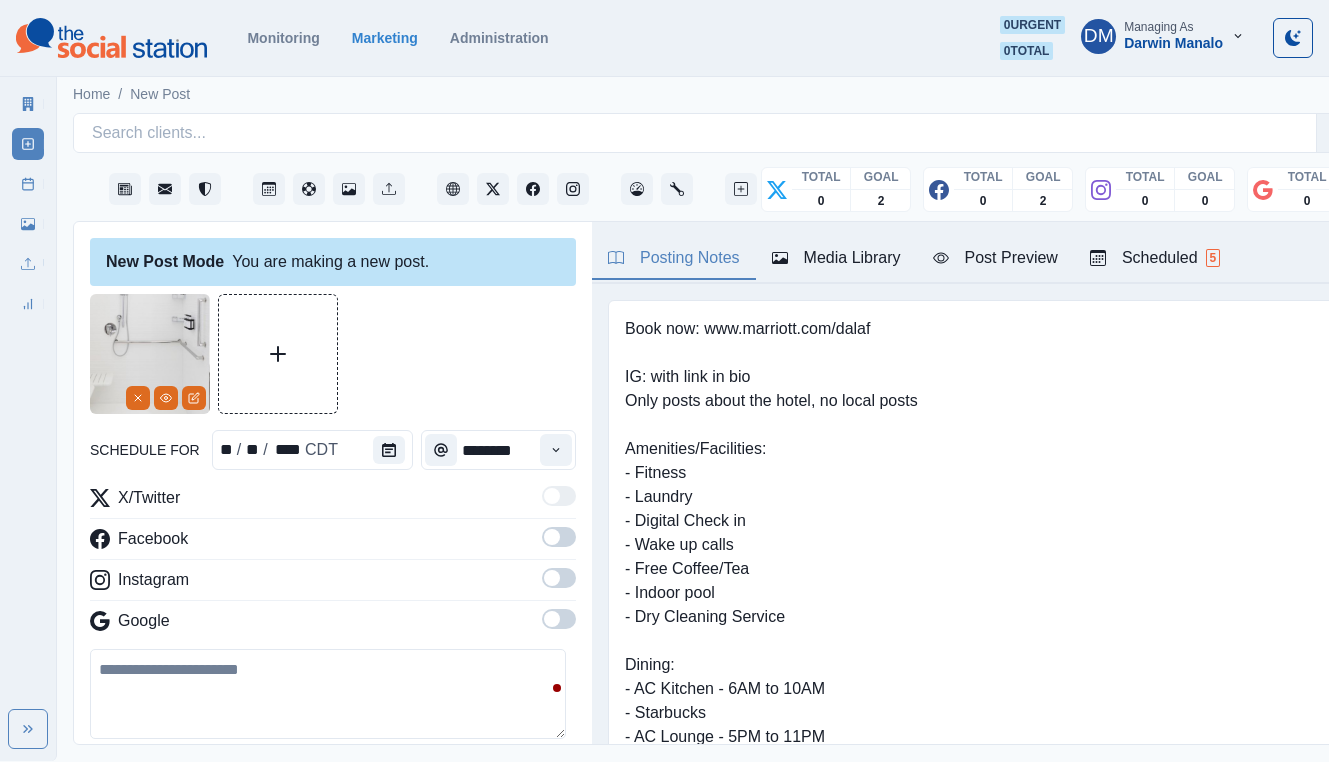 click at bounding box center (150, 354) 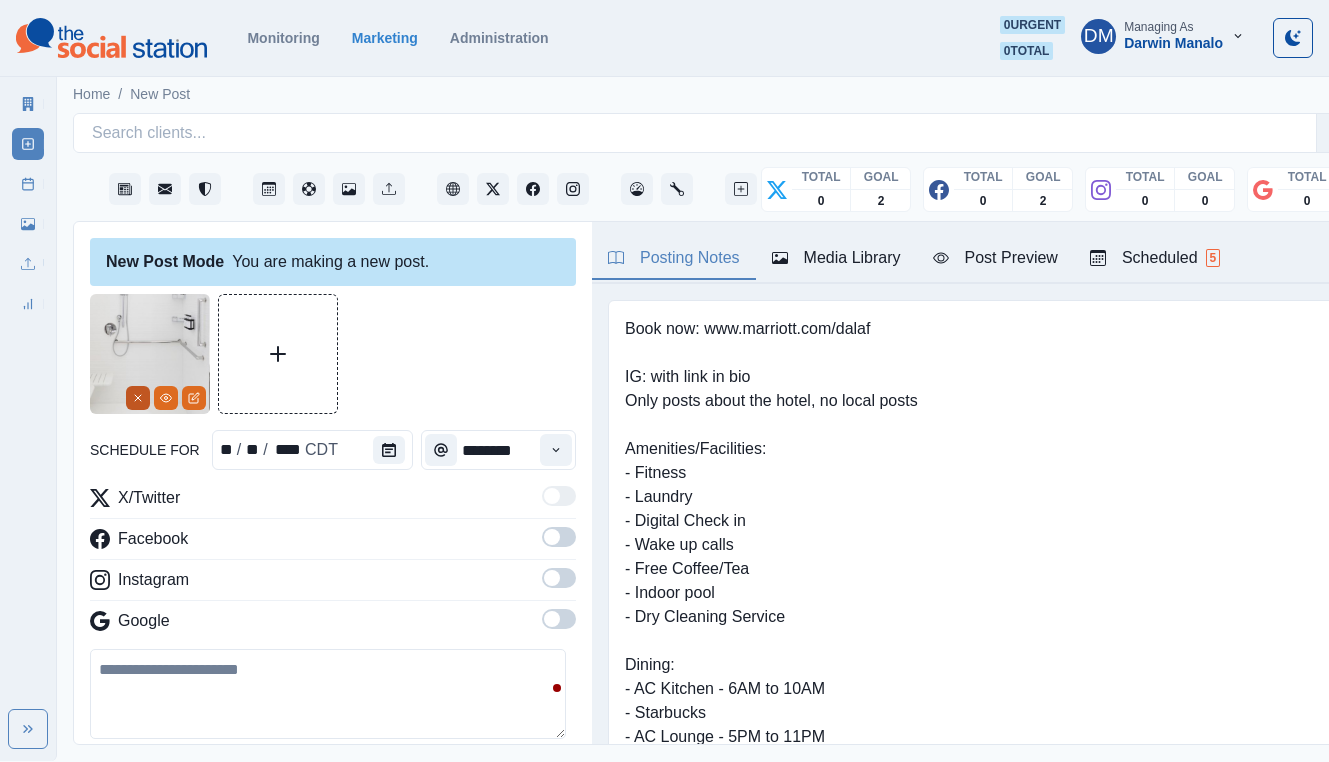 click 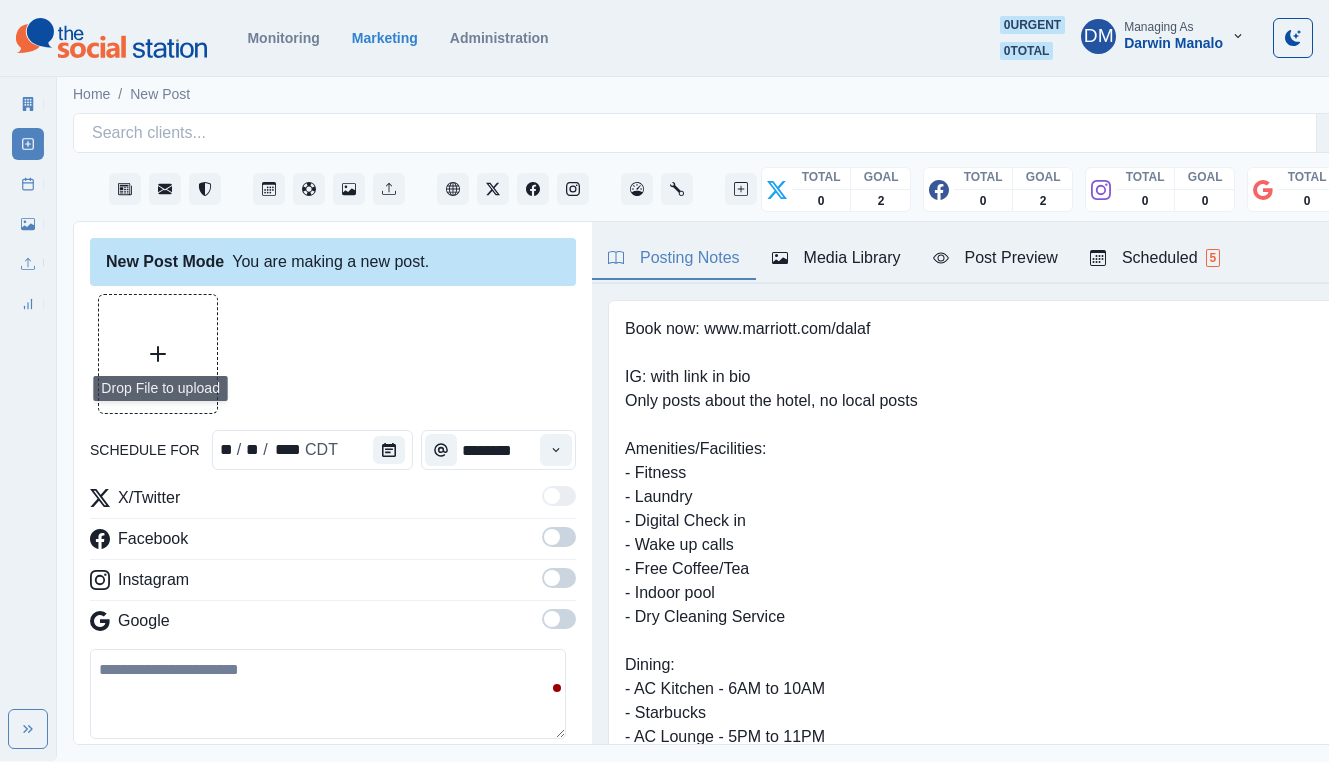 click at bounding box center [158, 354] 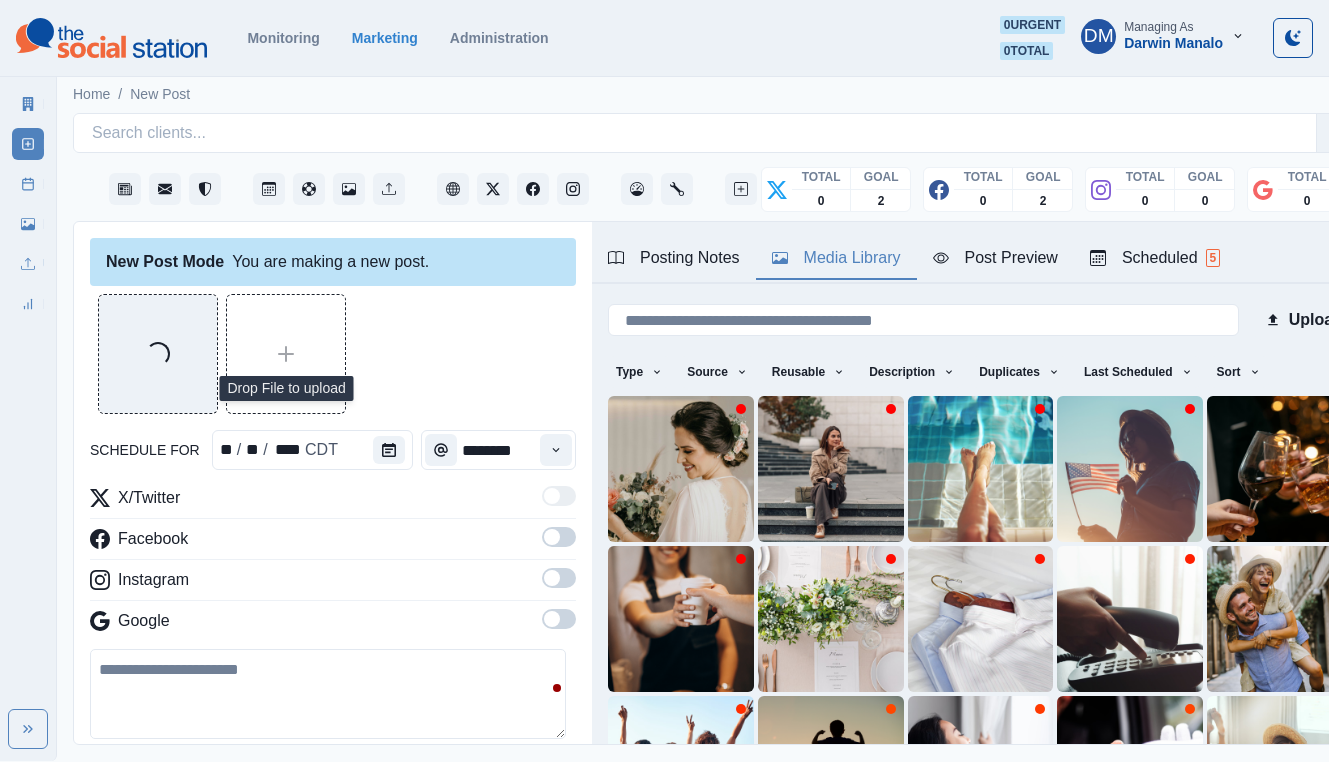 click on "Media Library" at bounding box center (836, 258) 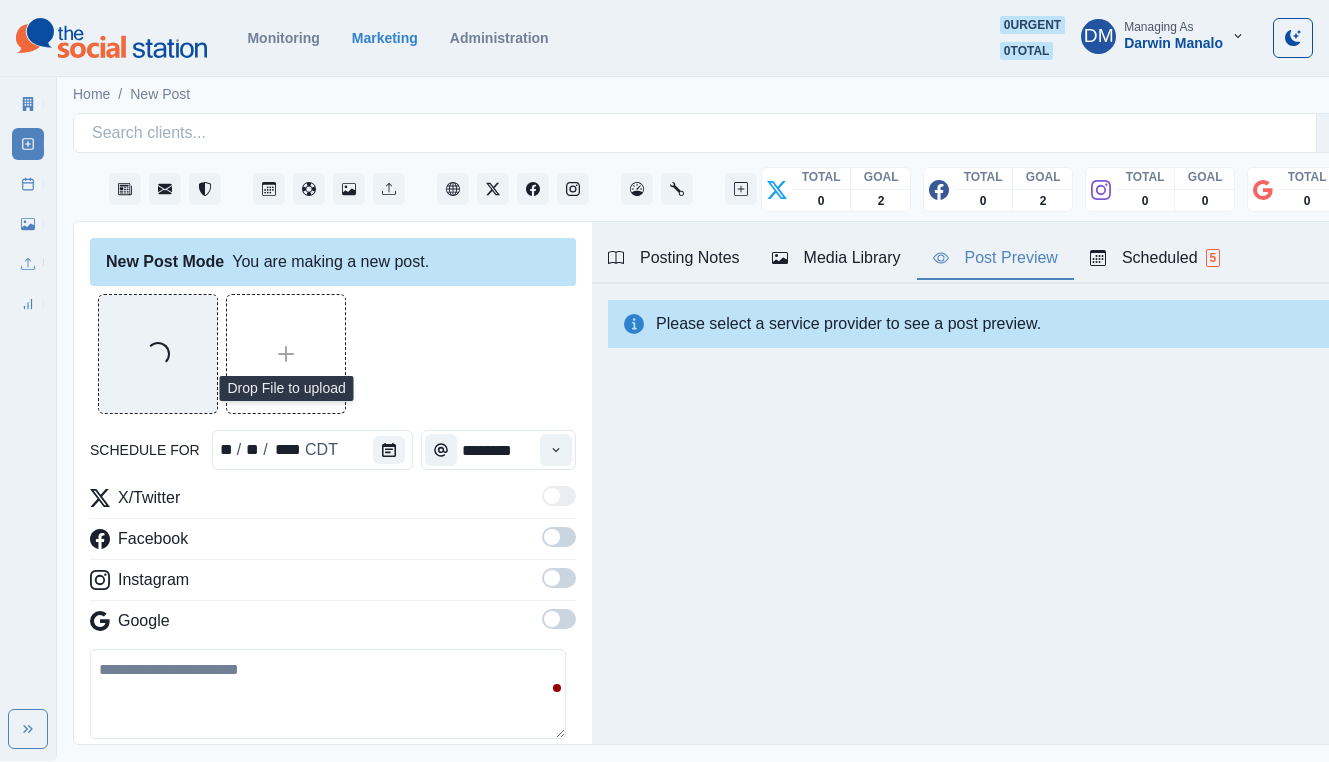 click on "Media Library" at bounding box center (836, 258) 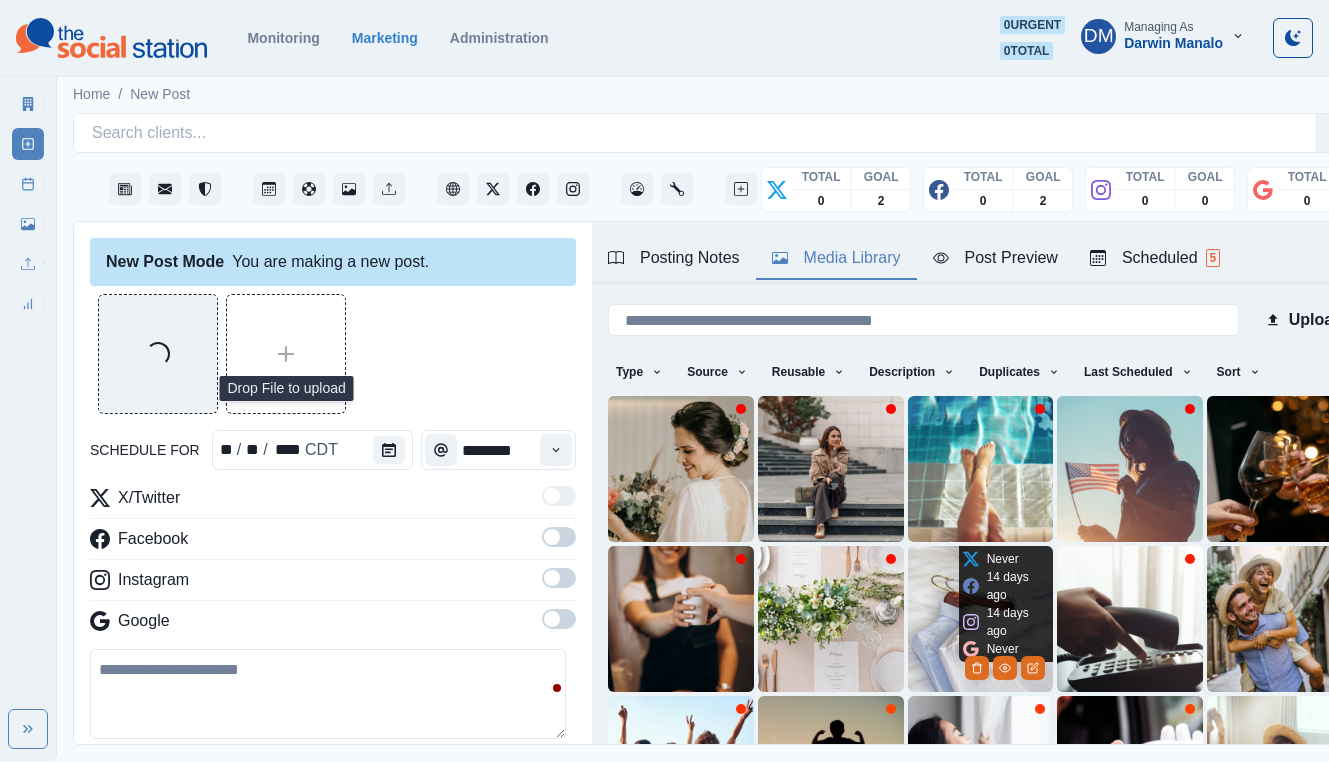 scroll, scrollTop: 141, scrollLeft: 0, axis: vertical 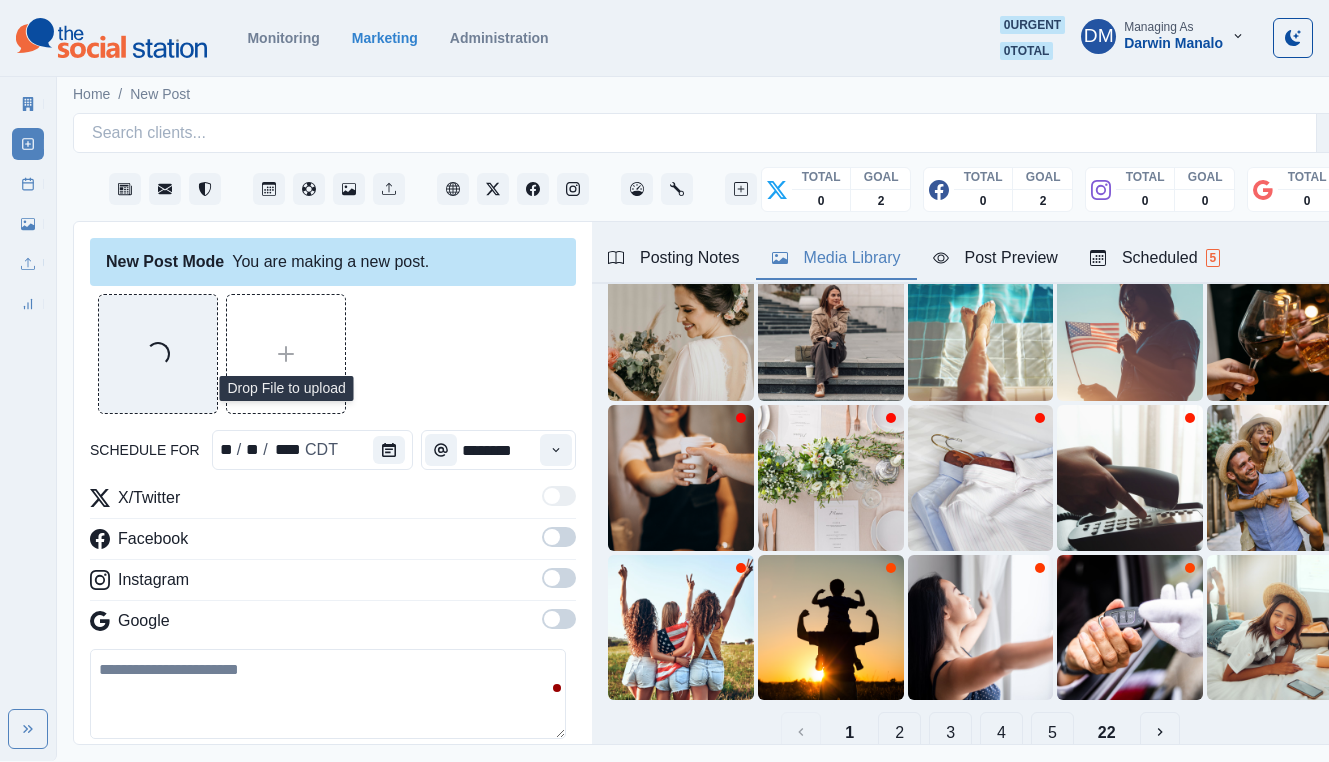 click on "22" at bounding box center (1107, 732) 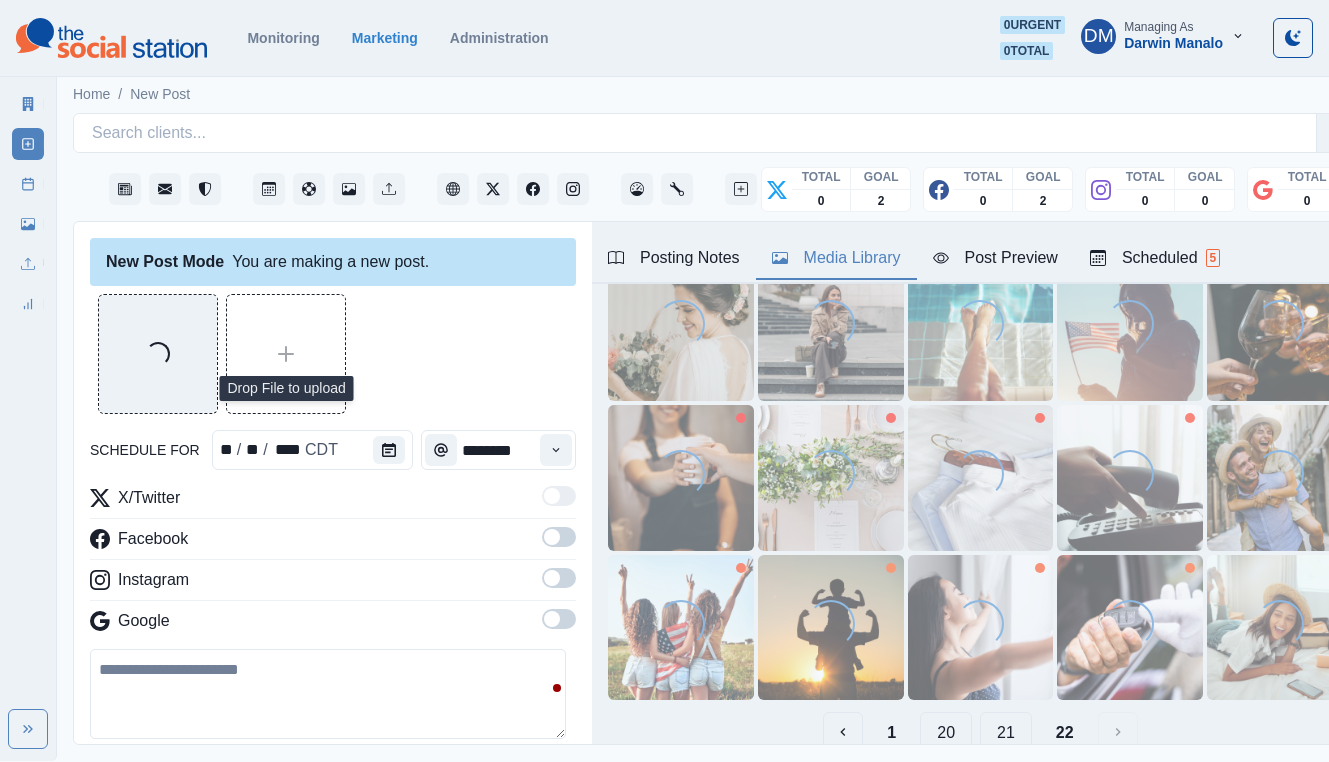 scroll, scrollTop: 0, scrollLeft: 0, axis: both 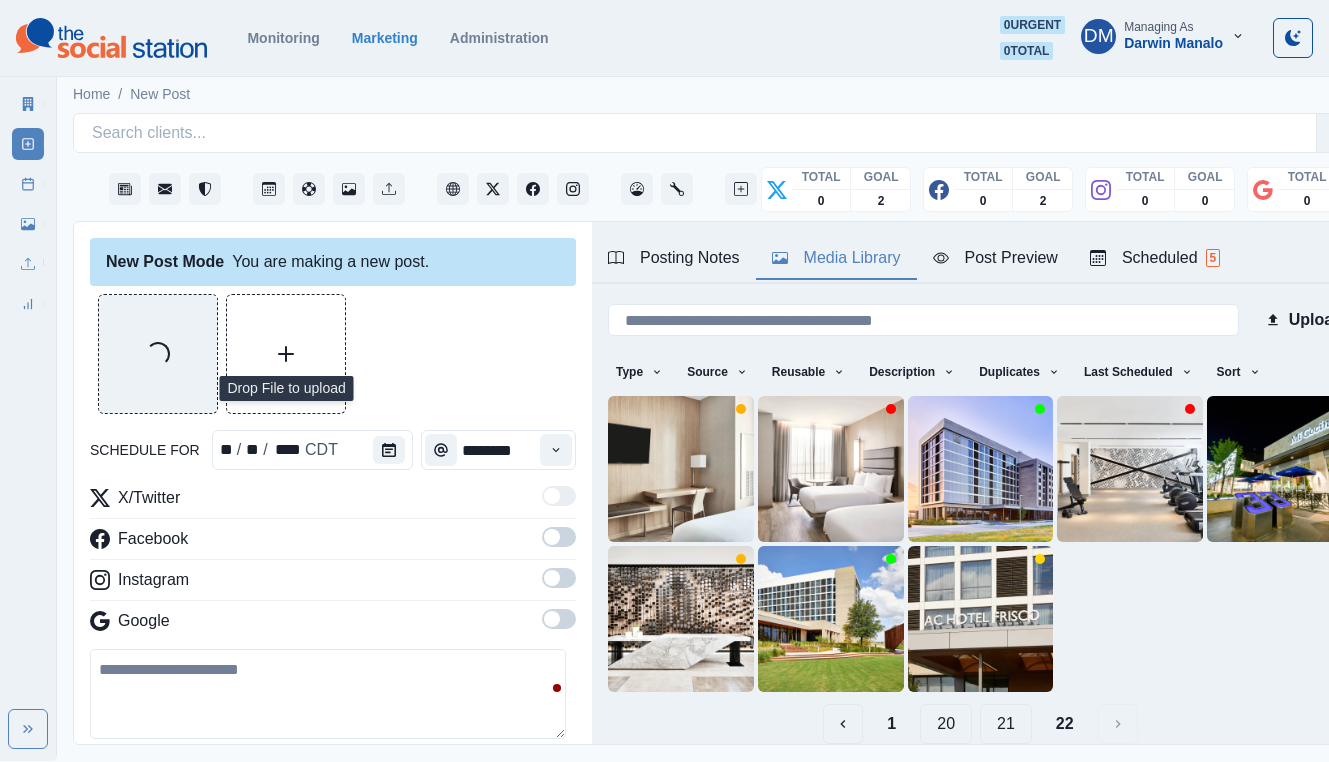 click on "21" at bounding box center (1006, 724) 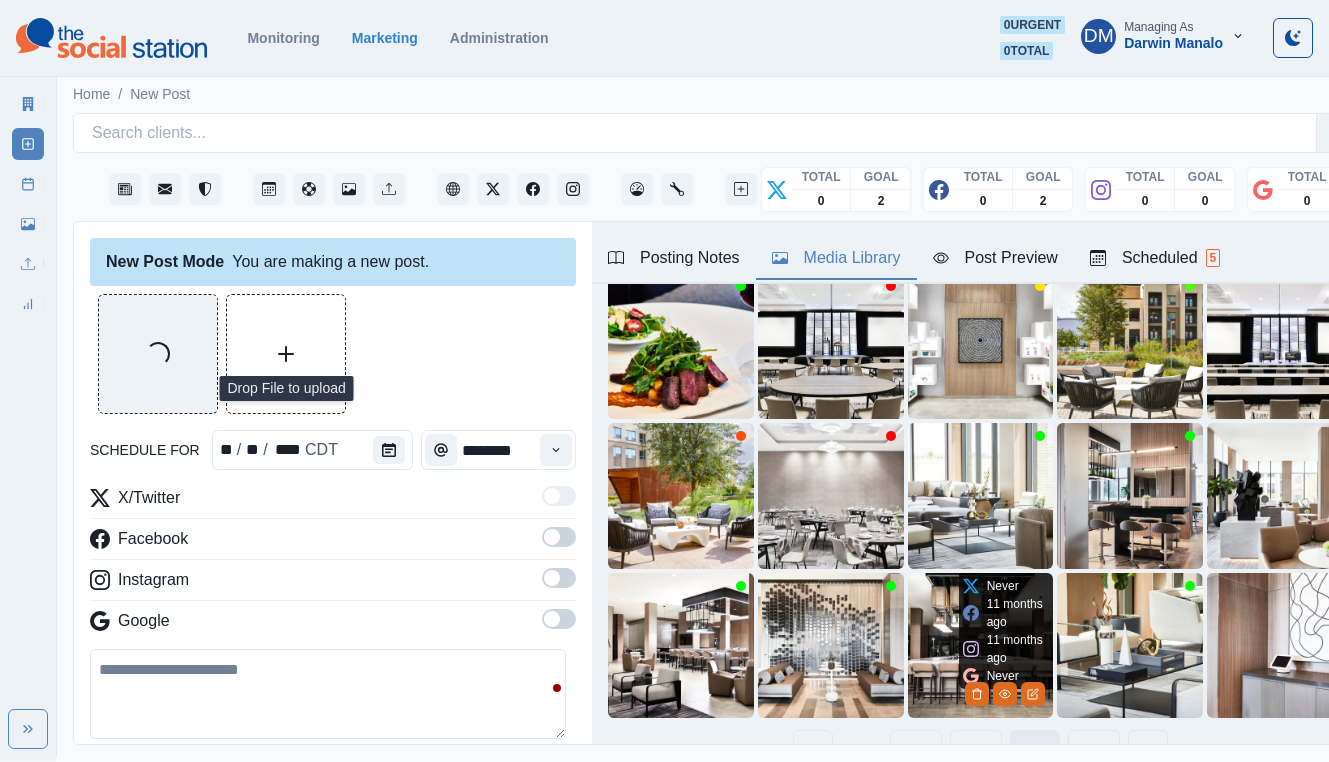 scroll, scrollTop: 141, scrollLeft: 0, axis: vertical 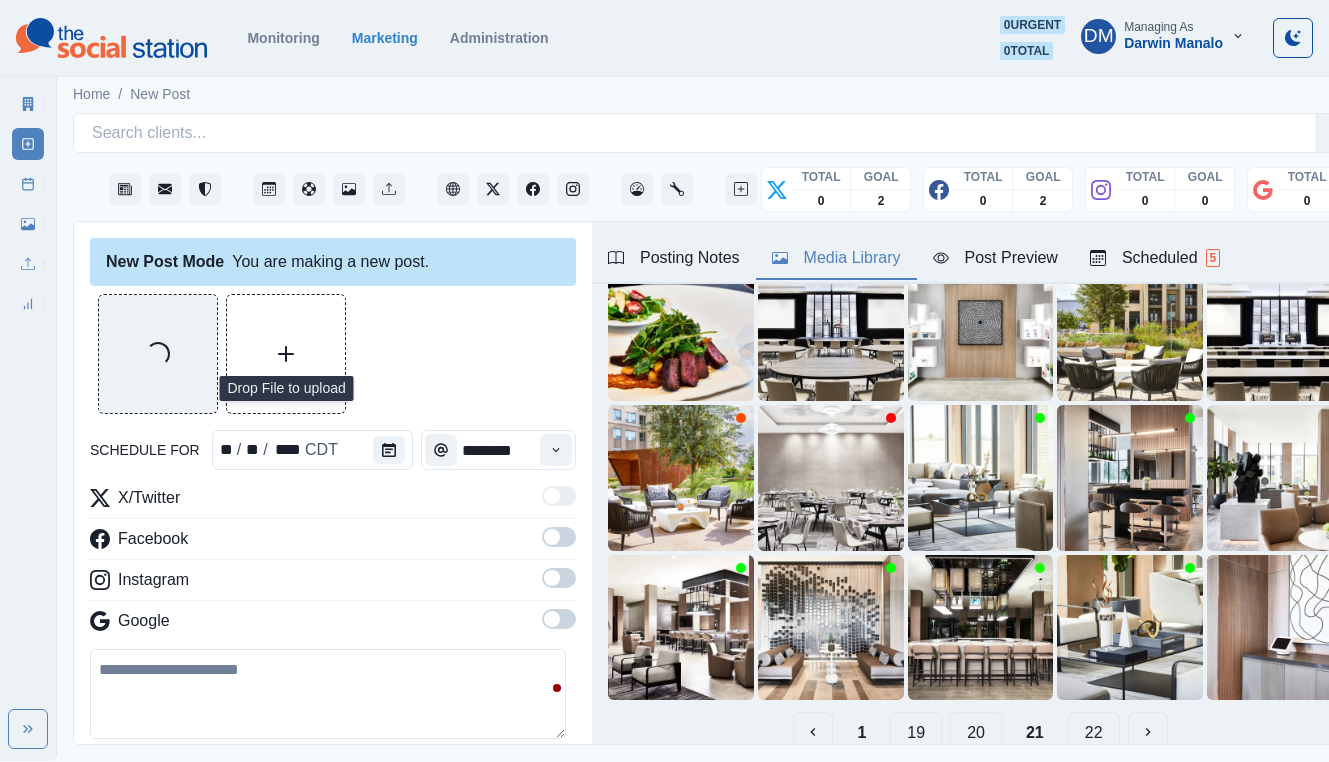 click on "20" at bounding box center (976, 732) 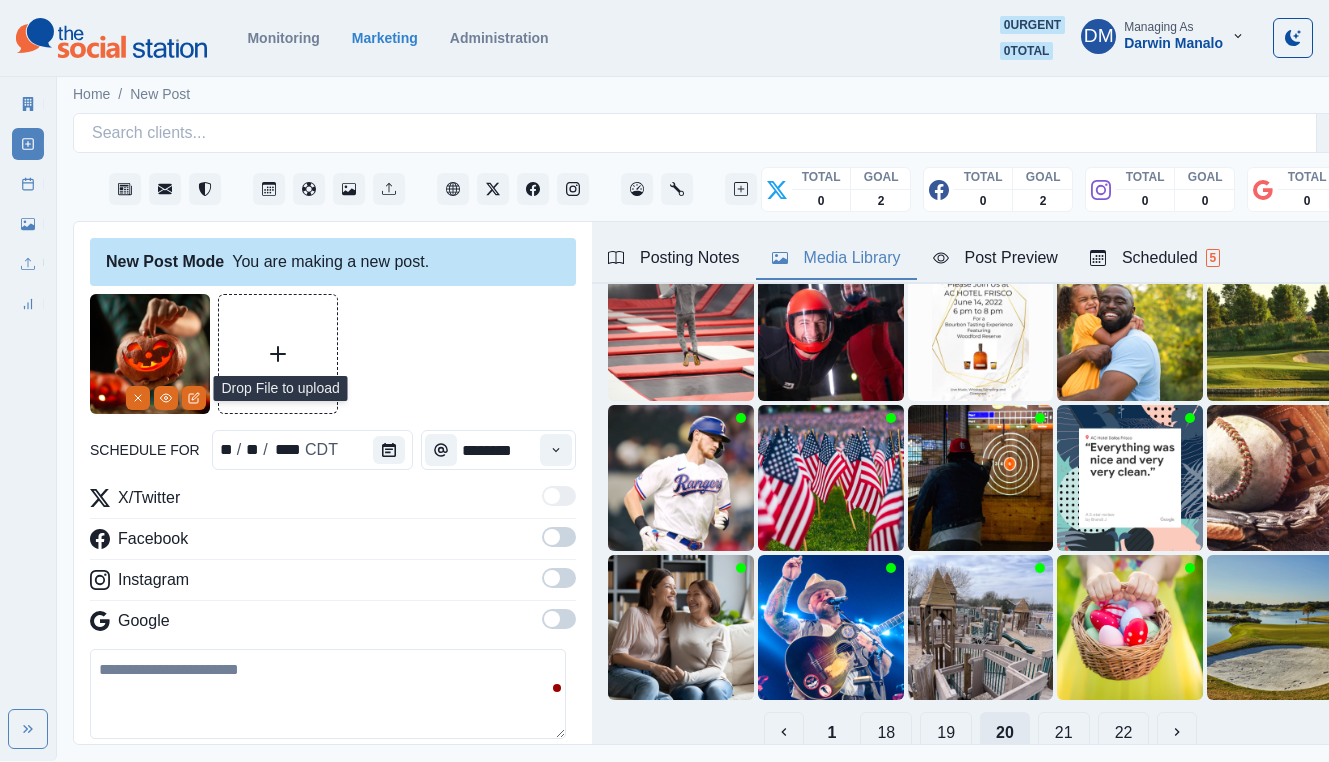 scroll, scrollTop: 141, scrollLeft: 0, axis: vertical 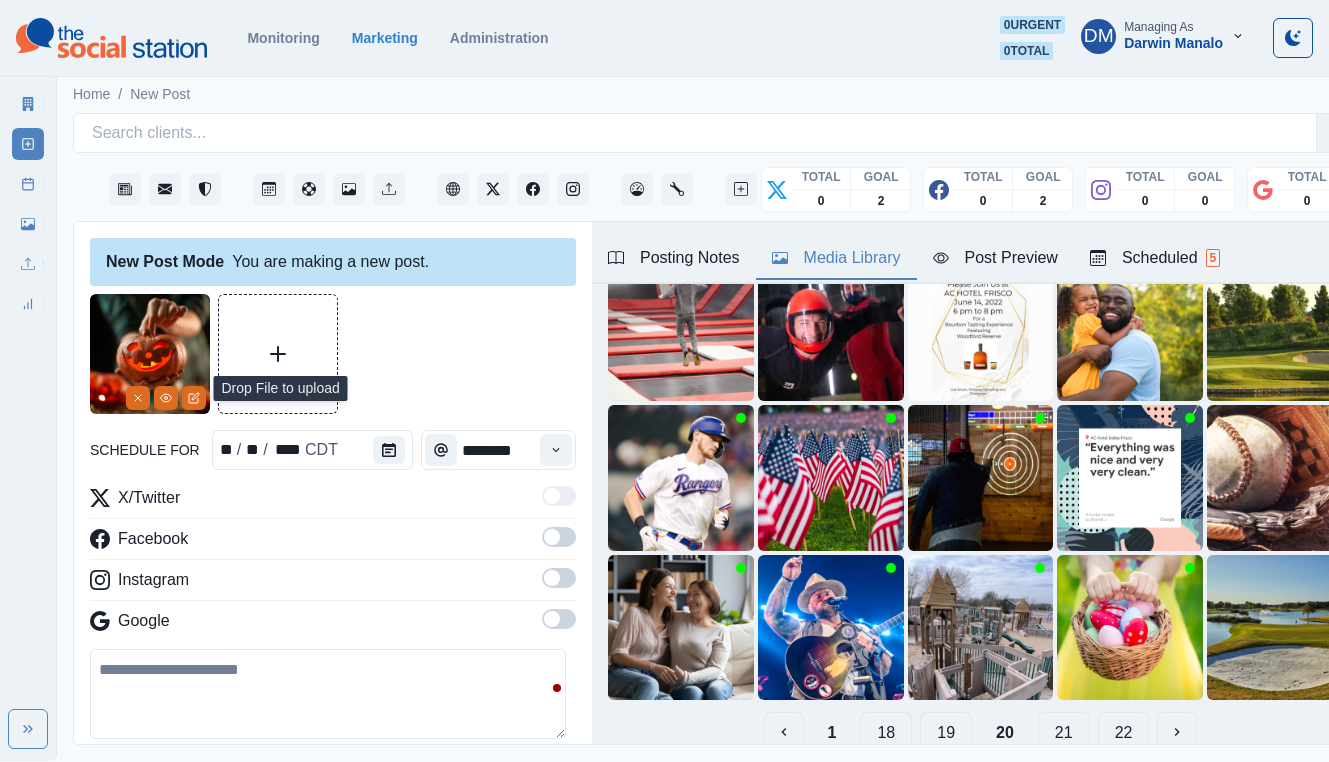 click on "19" at bounding box center (946, 732) 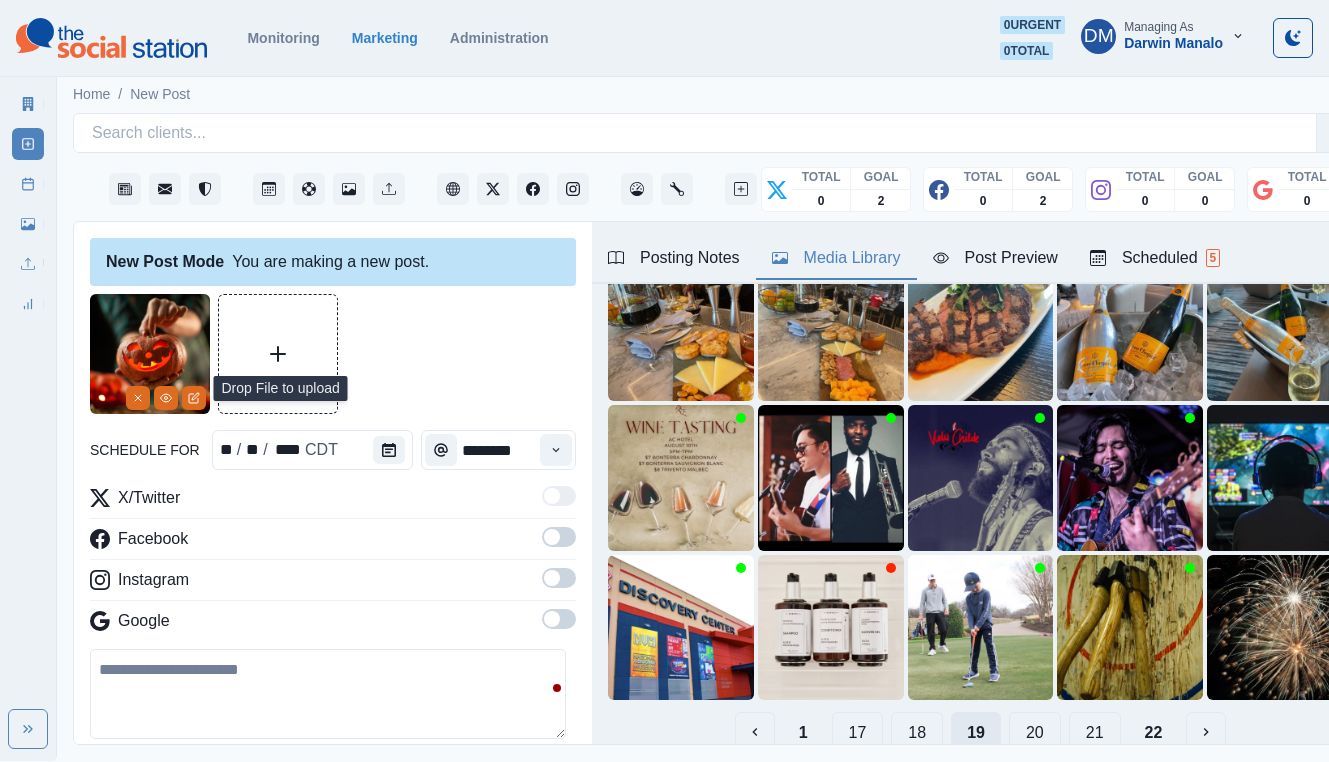 click on "19" at bounding box center [976, 732] 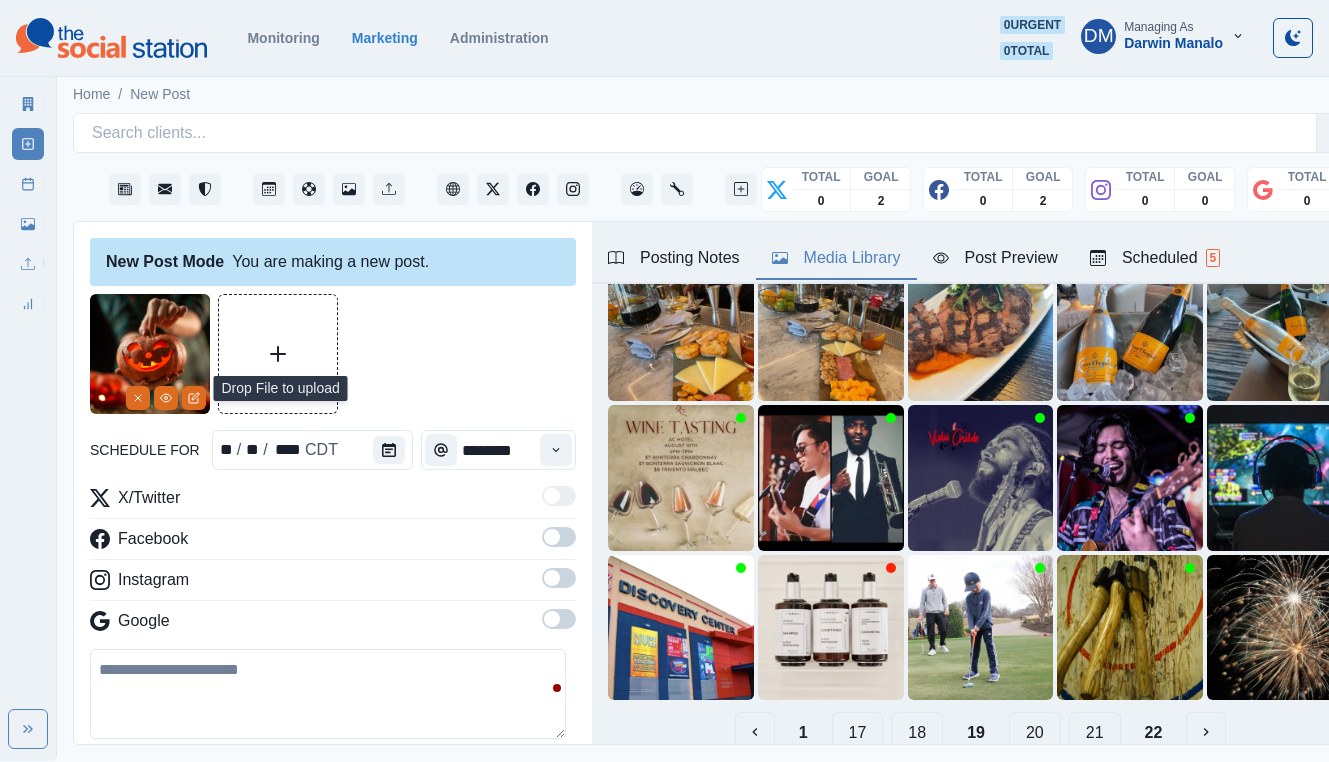 click on "18" at bounding box center [917, 732] 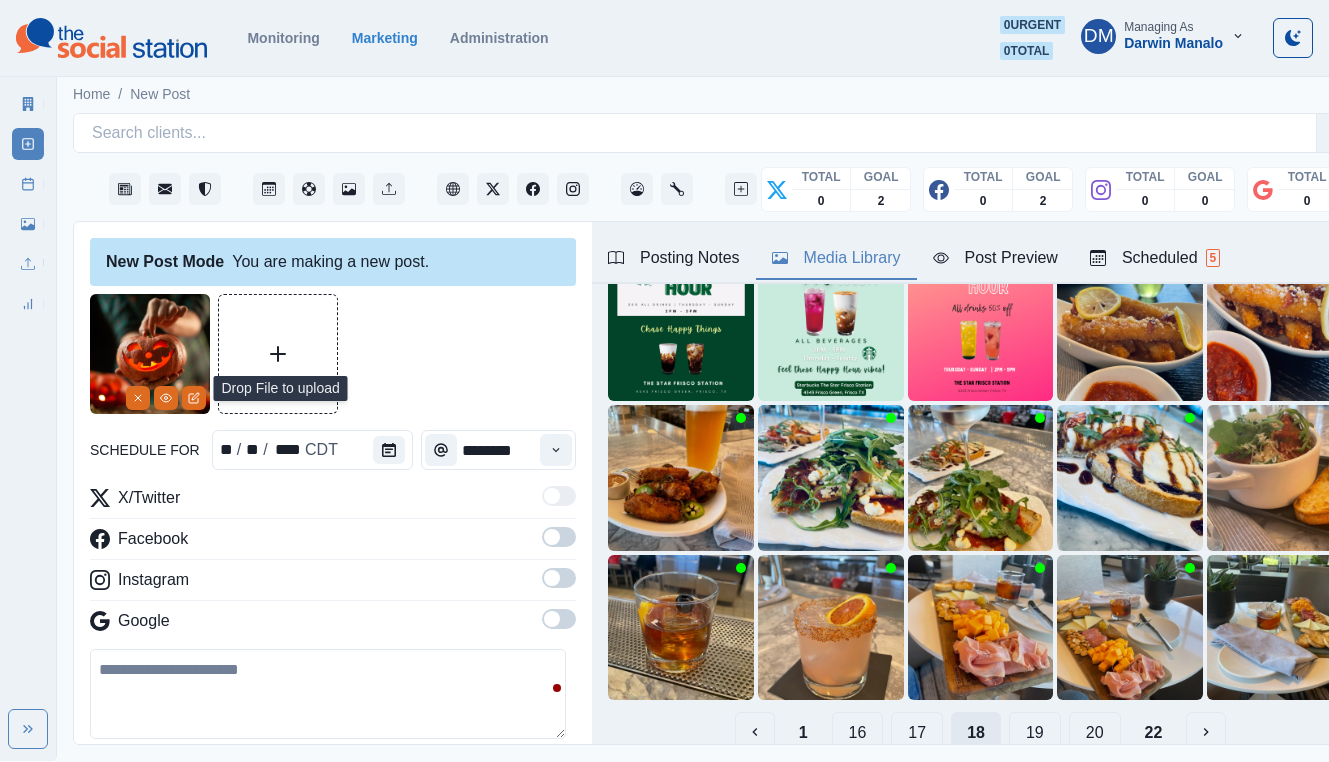 scroll, scrollTop: 141, scrollLeft: 0, axis: vertical 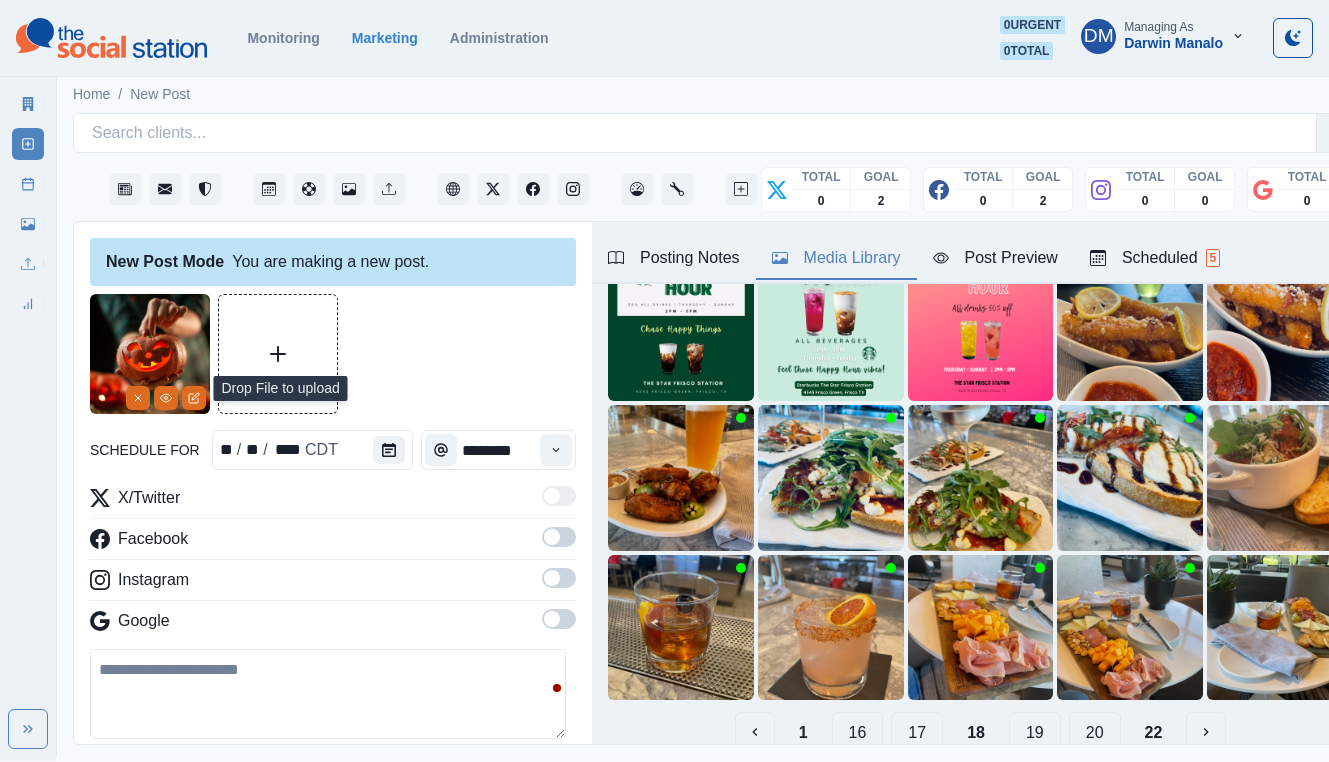click on "17" at bounding box center [917, 732] 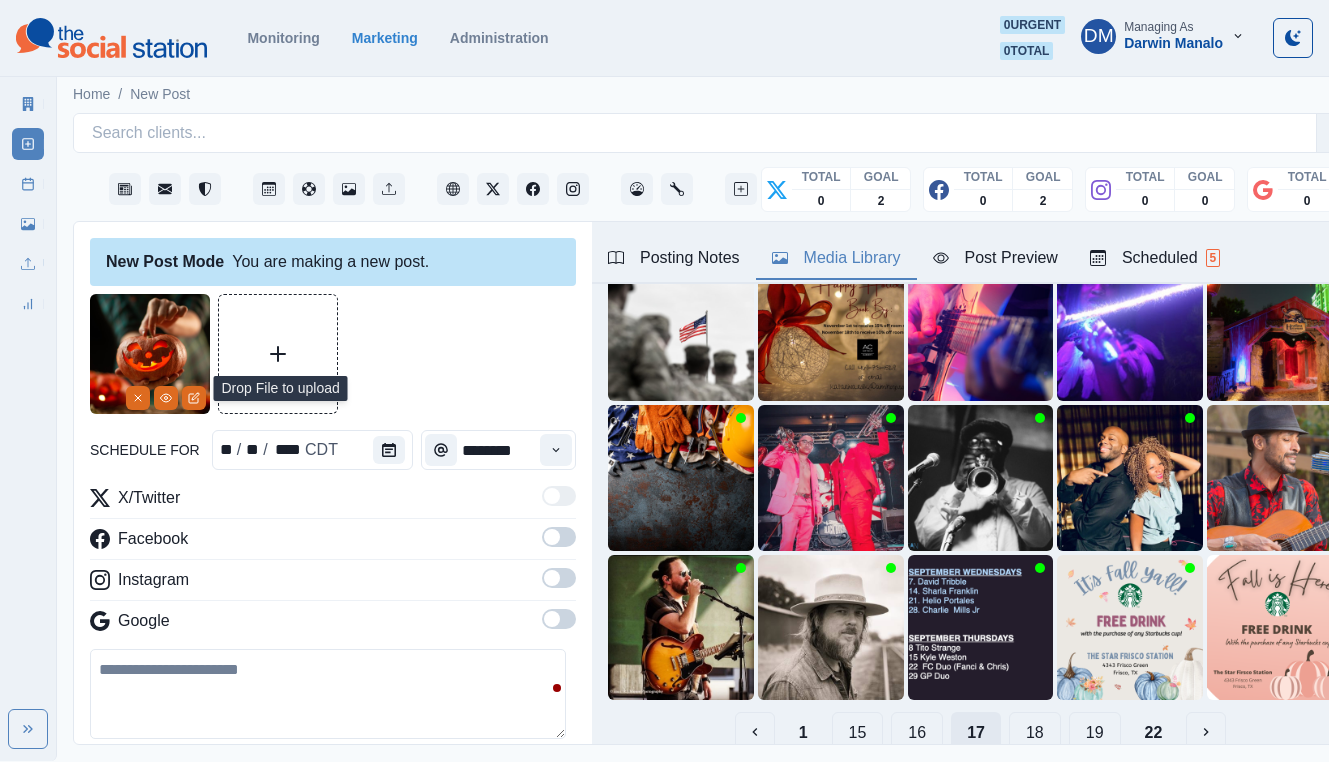 scroll, scrollTop: 141, scrollLeft: 0, axis: vertical 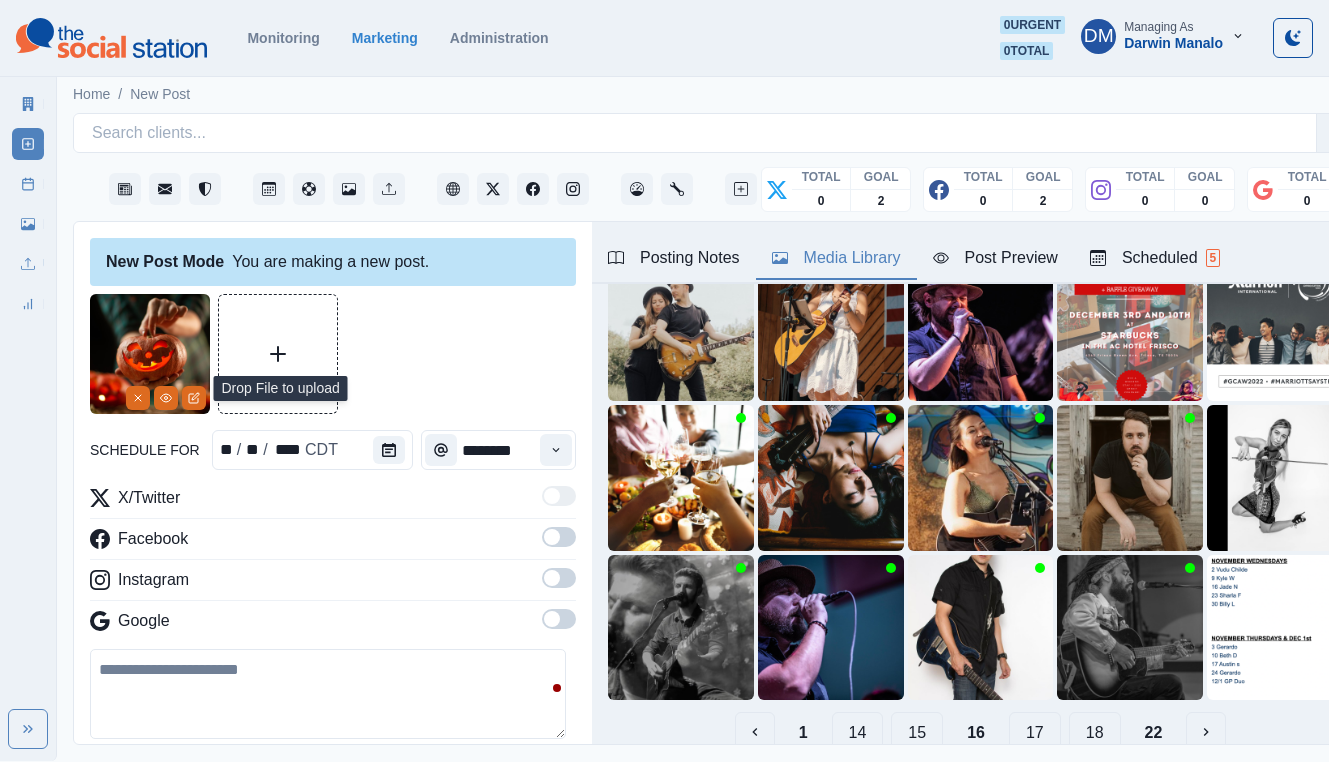 click on "15" at bounding box center [917, 732] 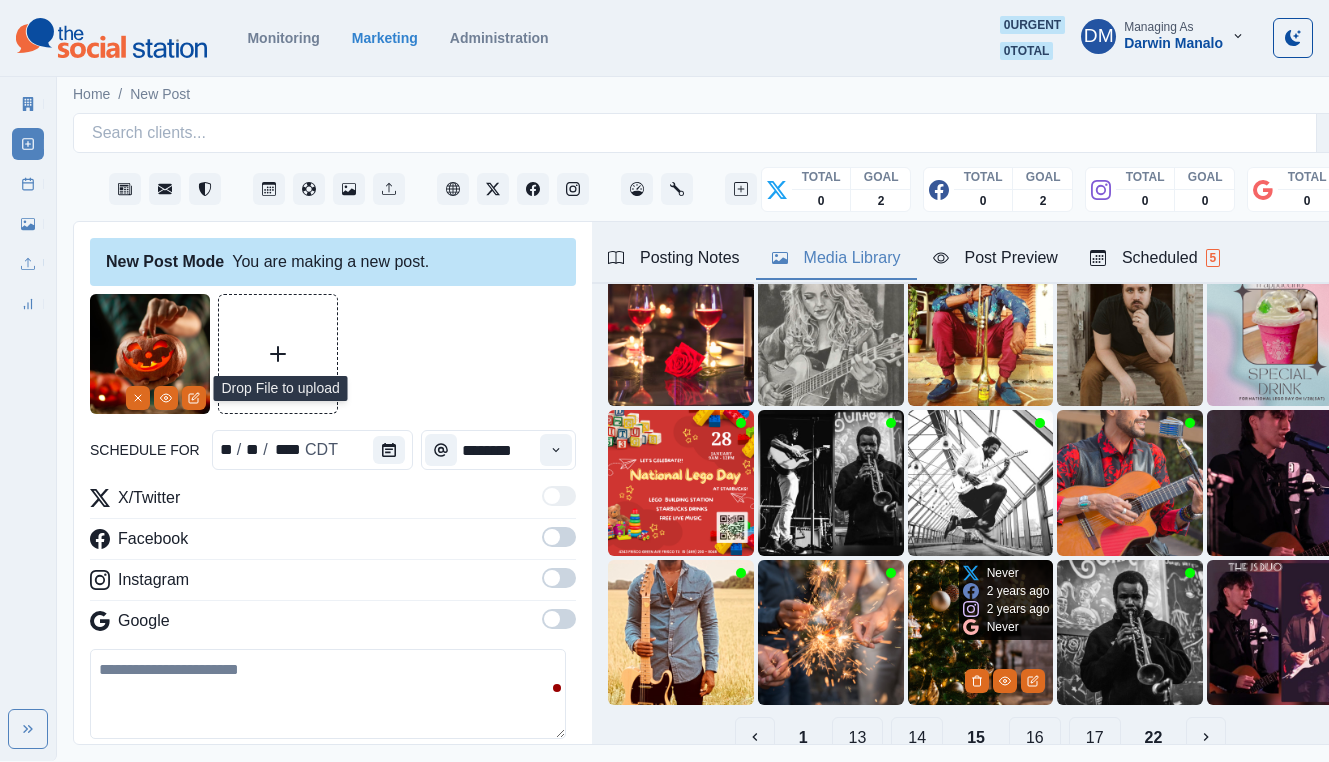 scroll, scrollTop: 141, scrollLeft: 0, axis: vertical 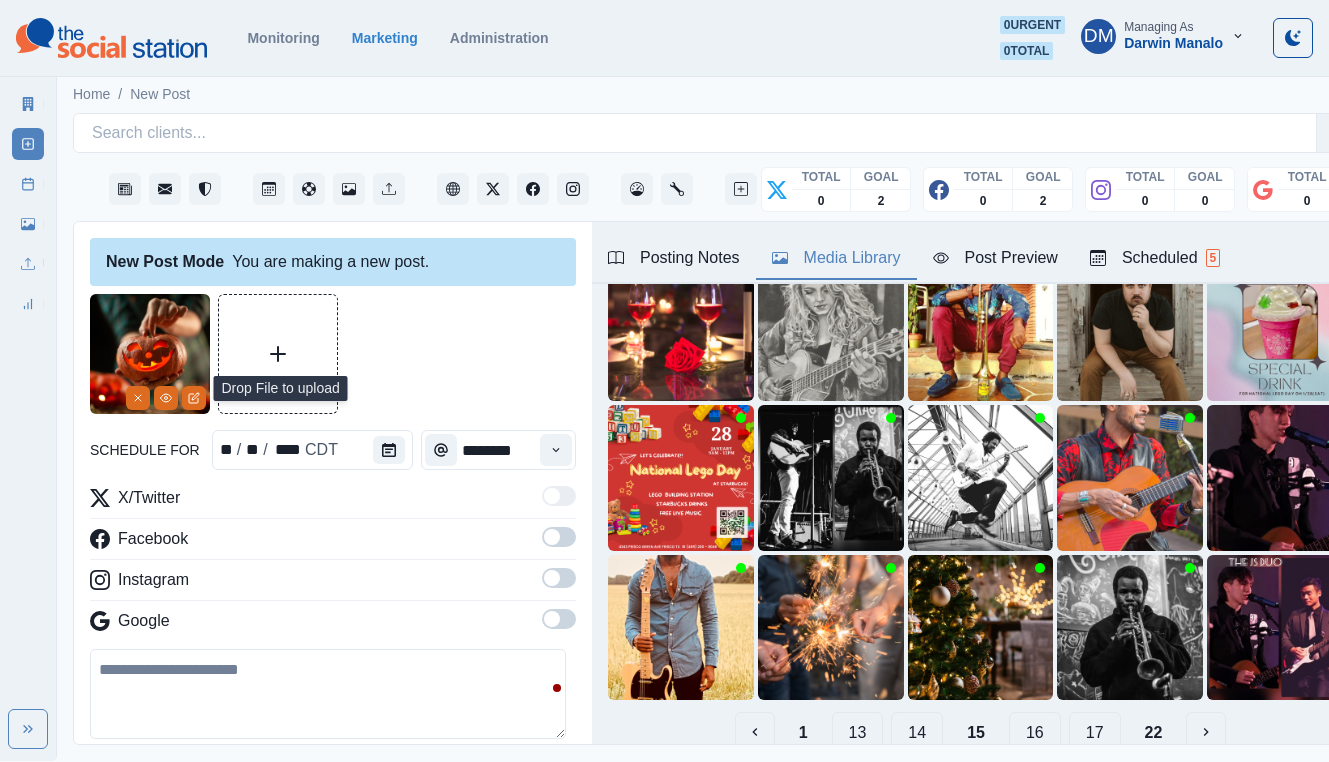 click on "14" at bounding box center (917, 732) 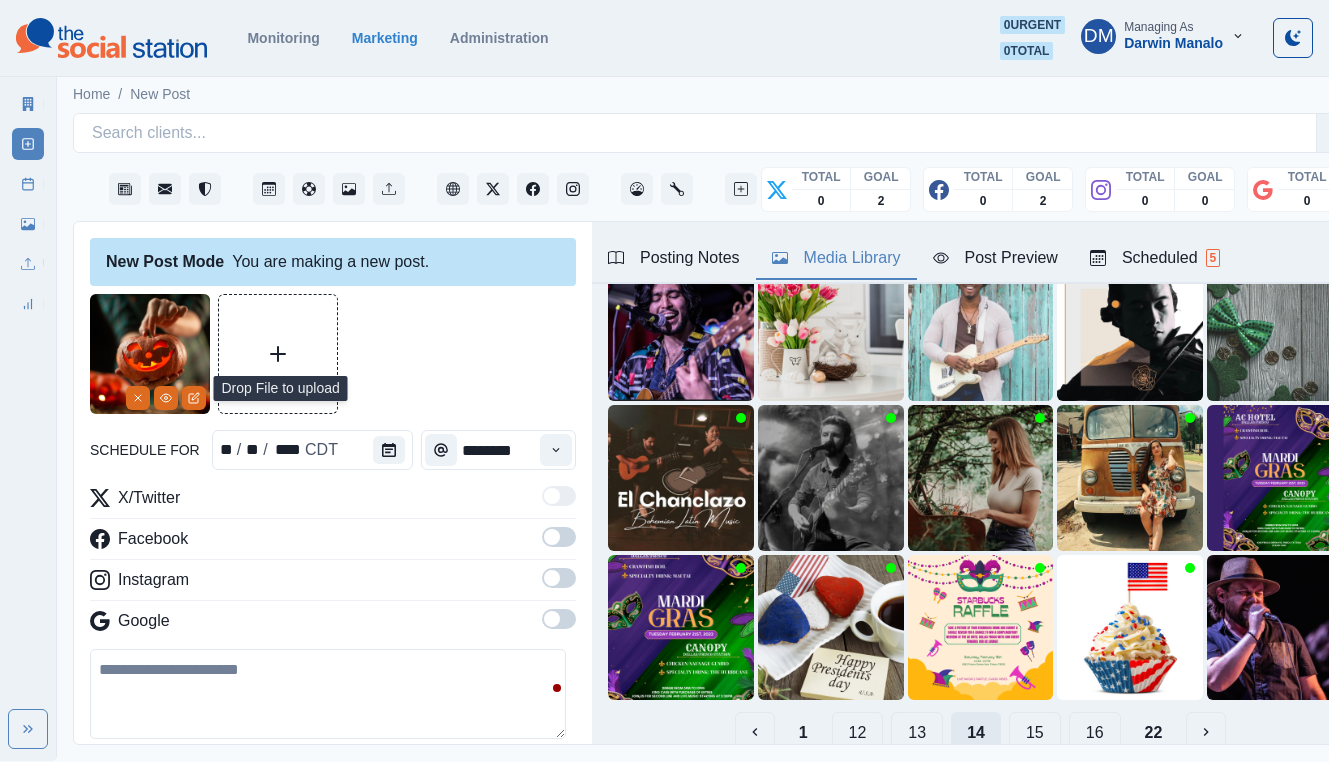 scroll, scrollTop: 141, scrollLeft: 0, axis: vertical 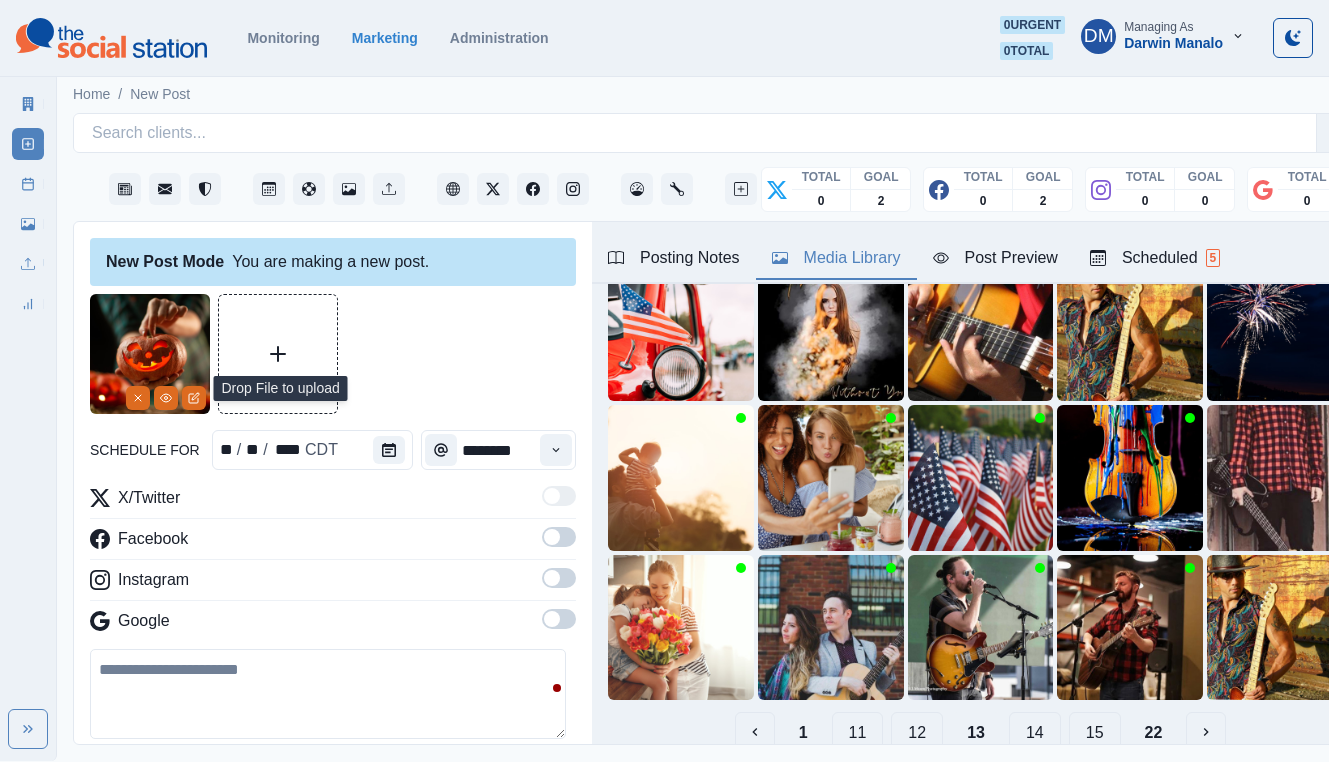 click on "12" at bounding box center [917, 732] 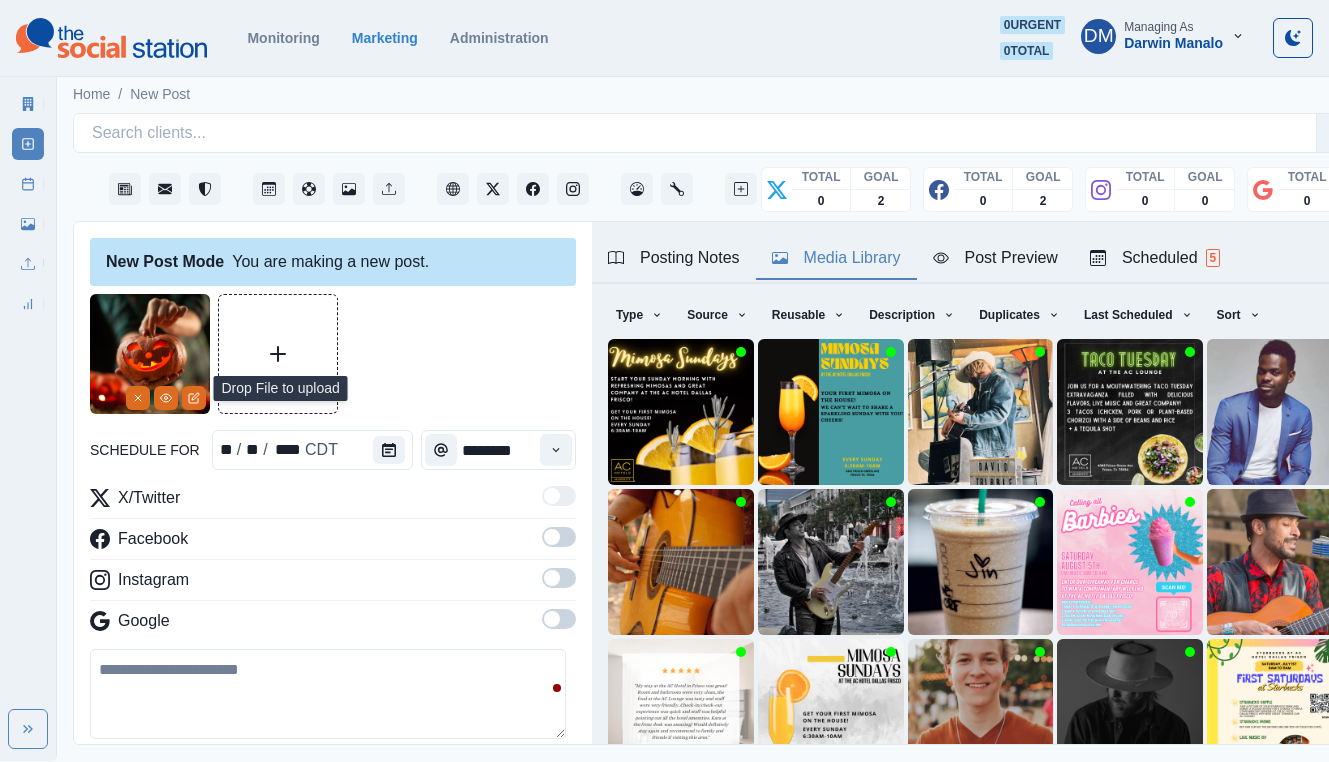 scroll, scrollTop: 141, scrollLeft: 0, axis: vertical 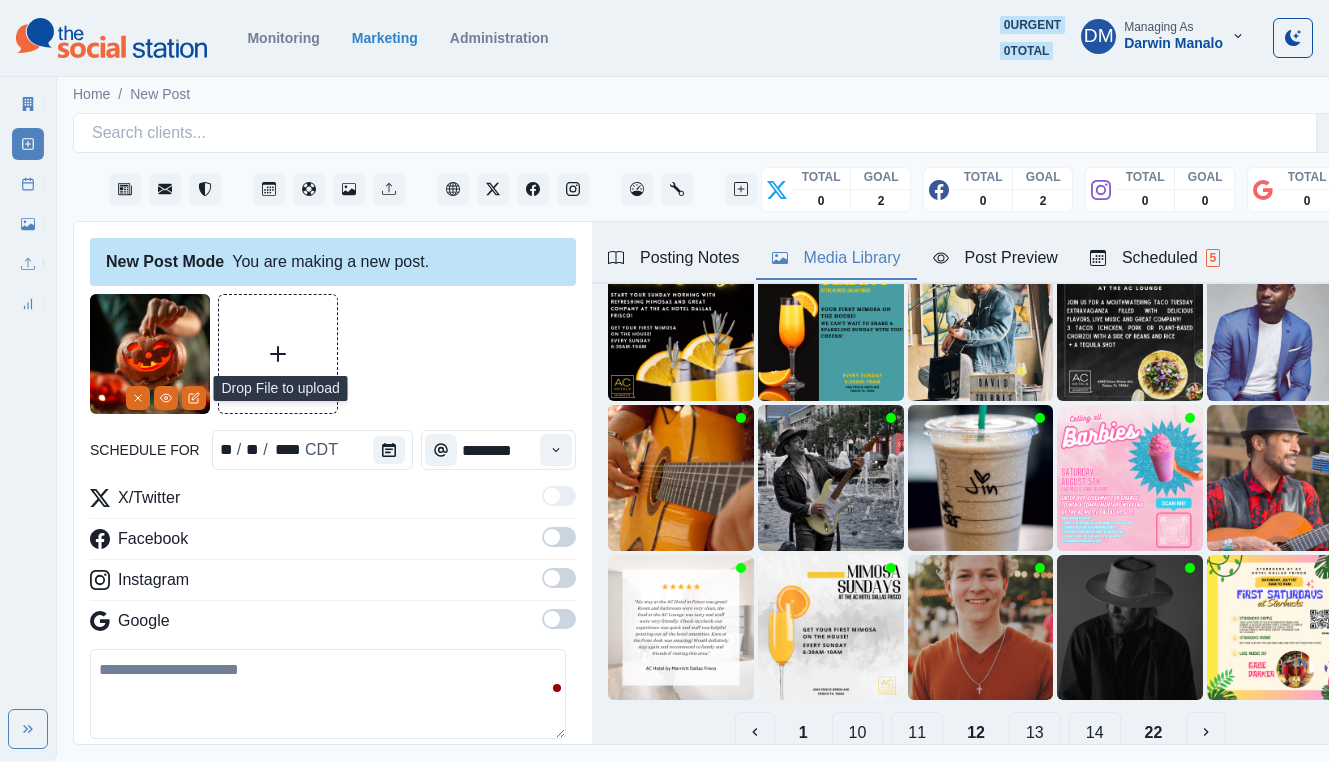 click on "11" at bounding box center [917, 732] 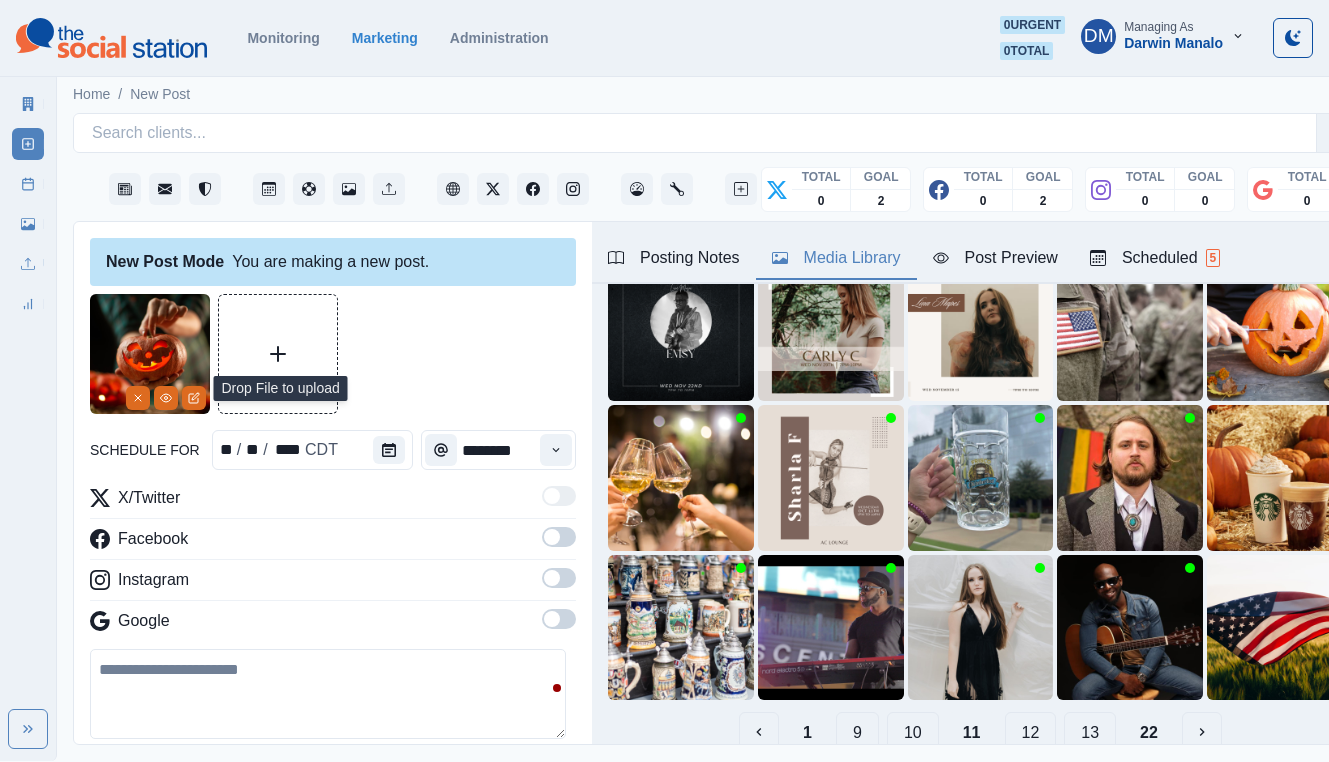 scroll, scrollTop: 141, scrollLeft: 0, axis: vertical 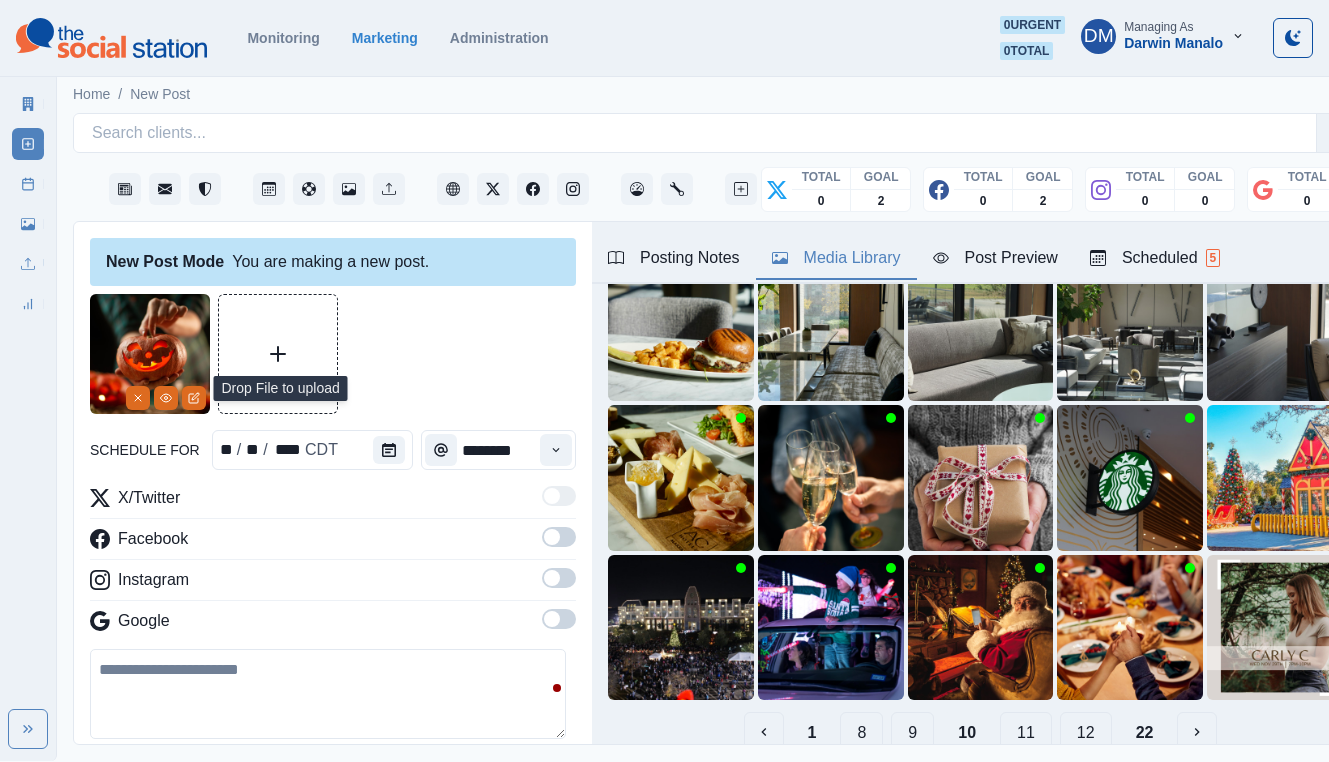 click on "9" at bounding box center (912, 732) 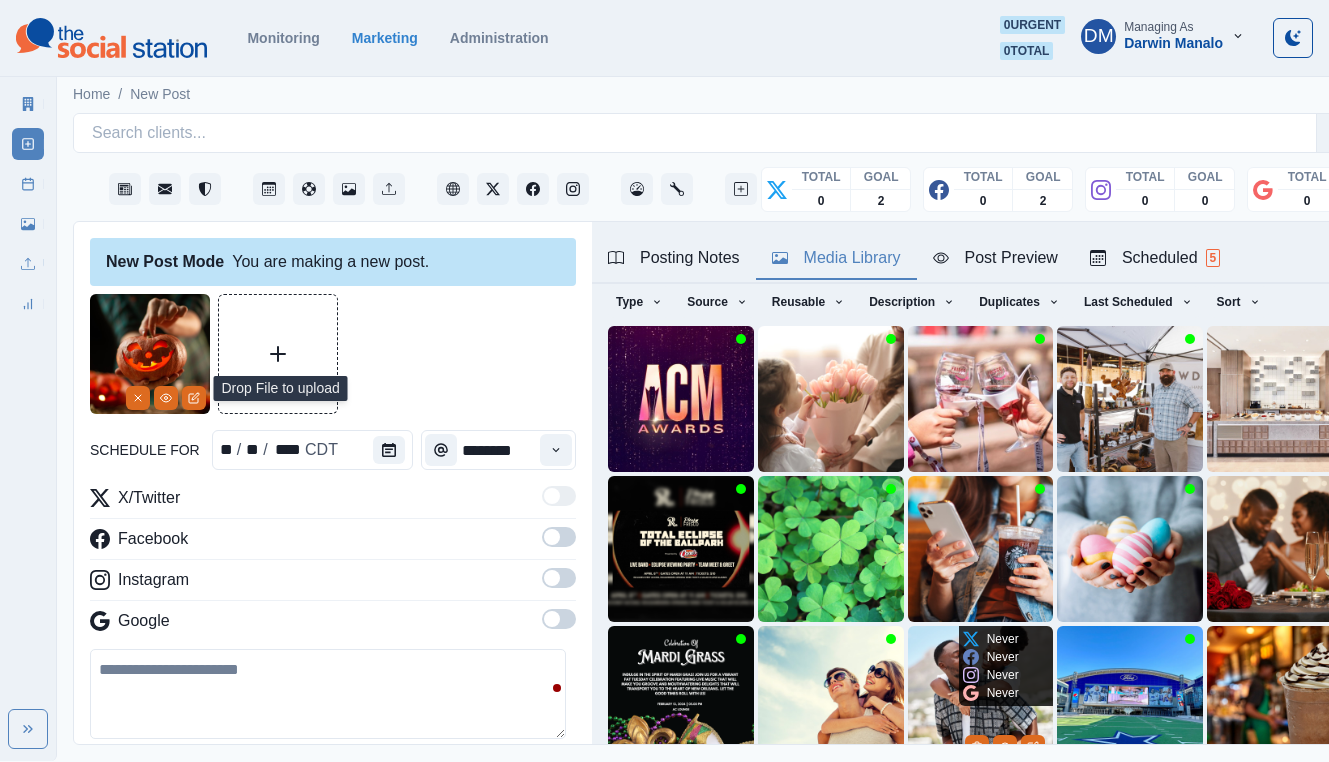 scroll, scrollTop: 125, scrollLeft: 0, axis: vertical 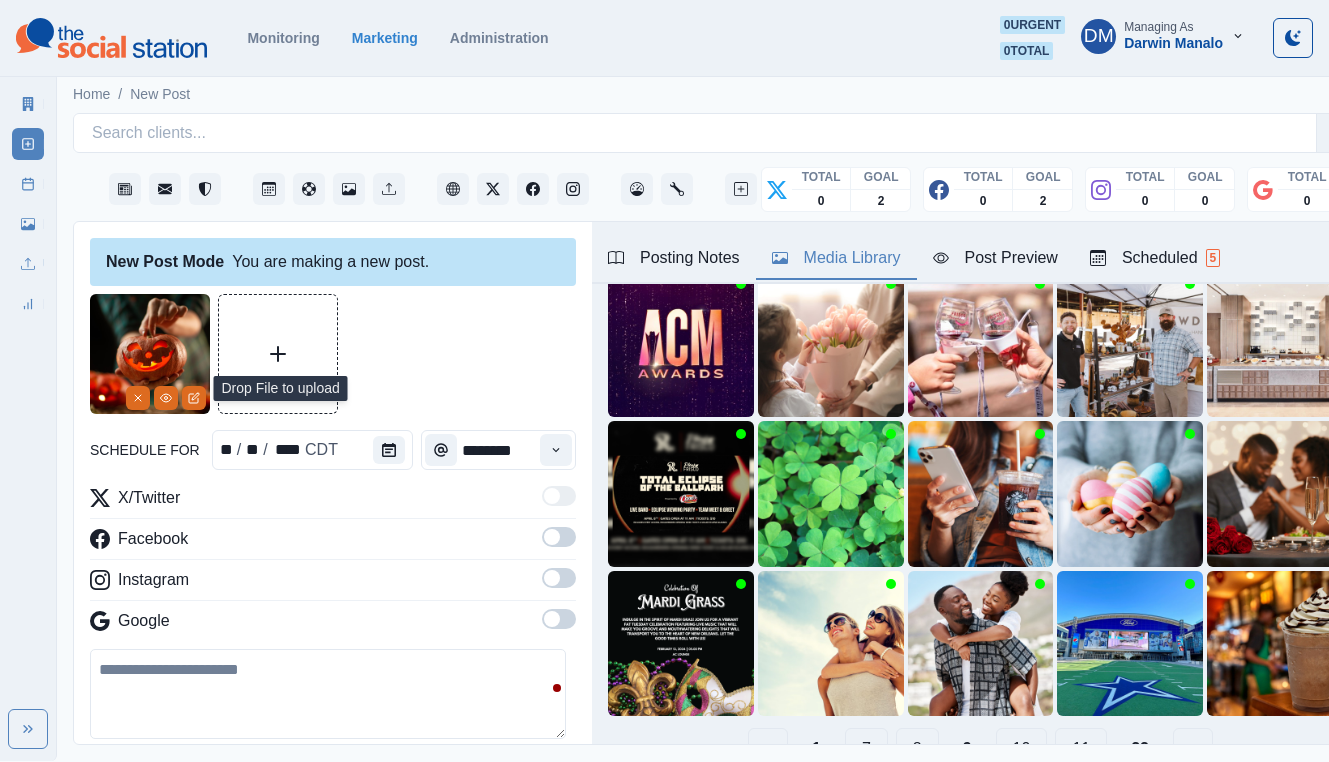 click on "8" at bounding box center (917, 748) 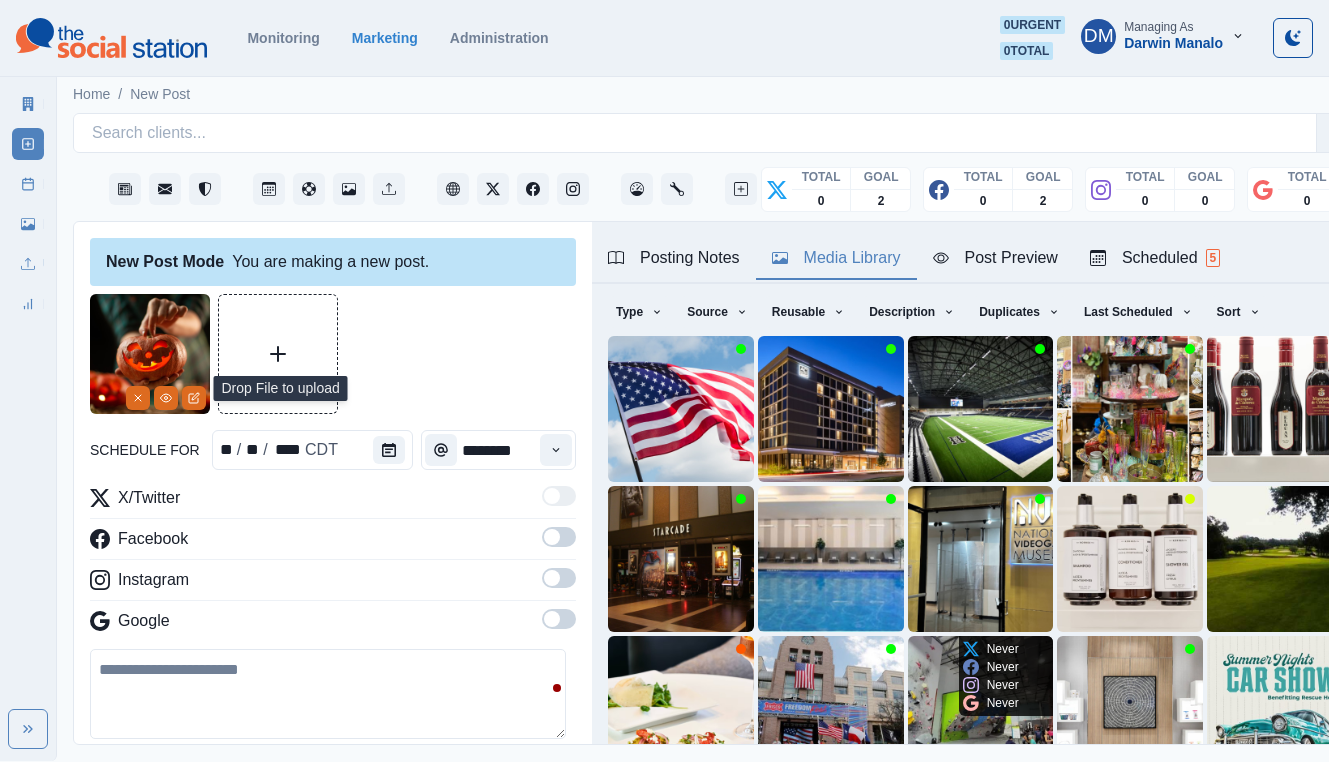 scroll, scrollTop: 141, scrollLeft: 0, axis: vertical 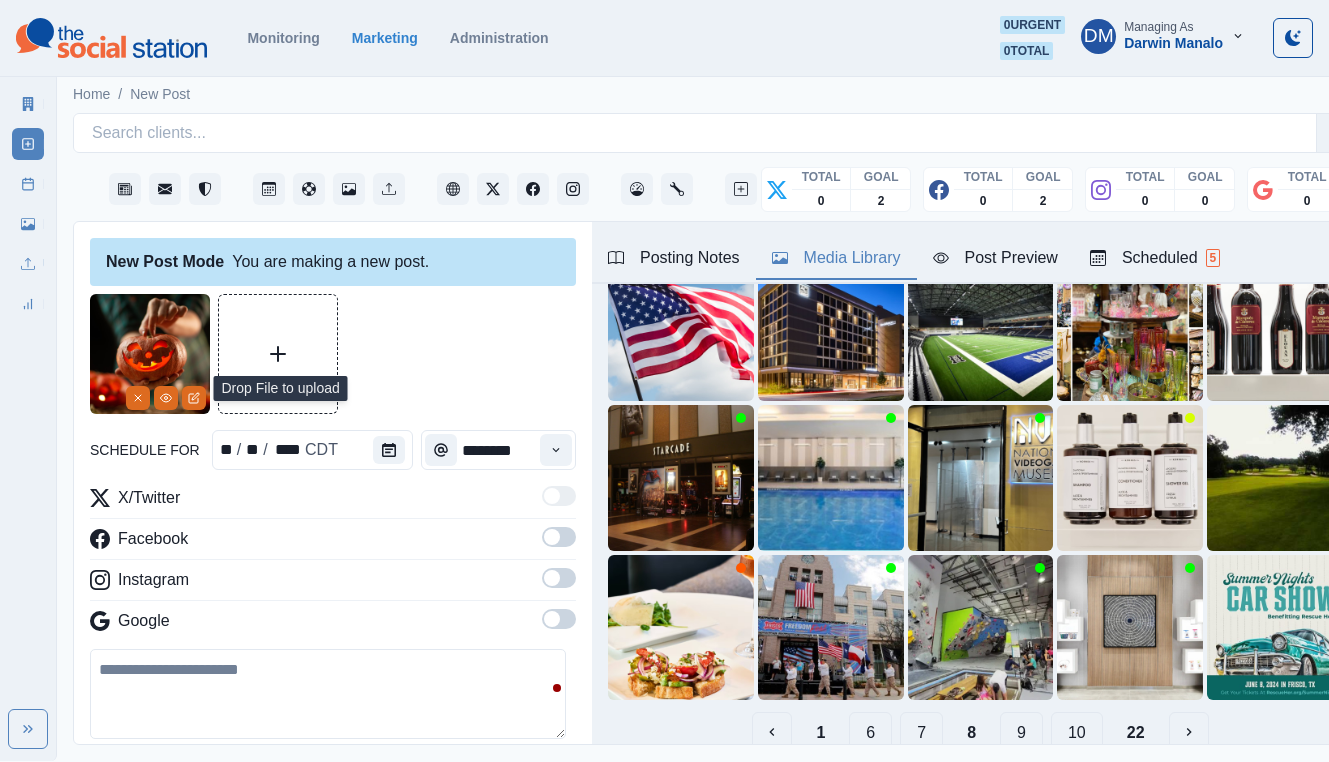 click on "7" at bounding box center [921, 732] 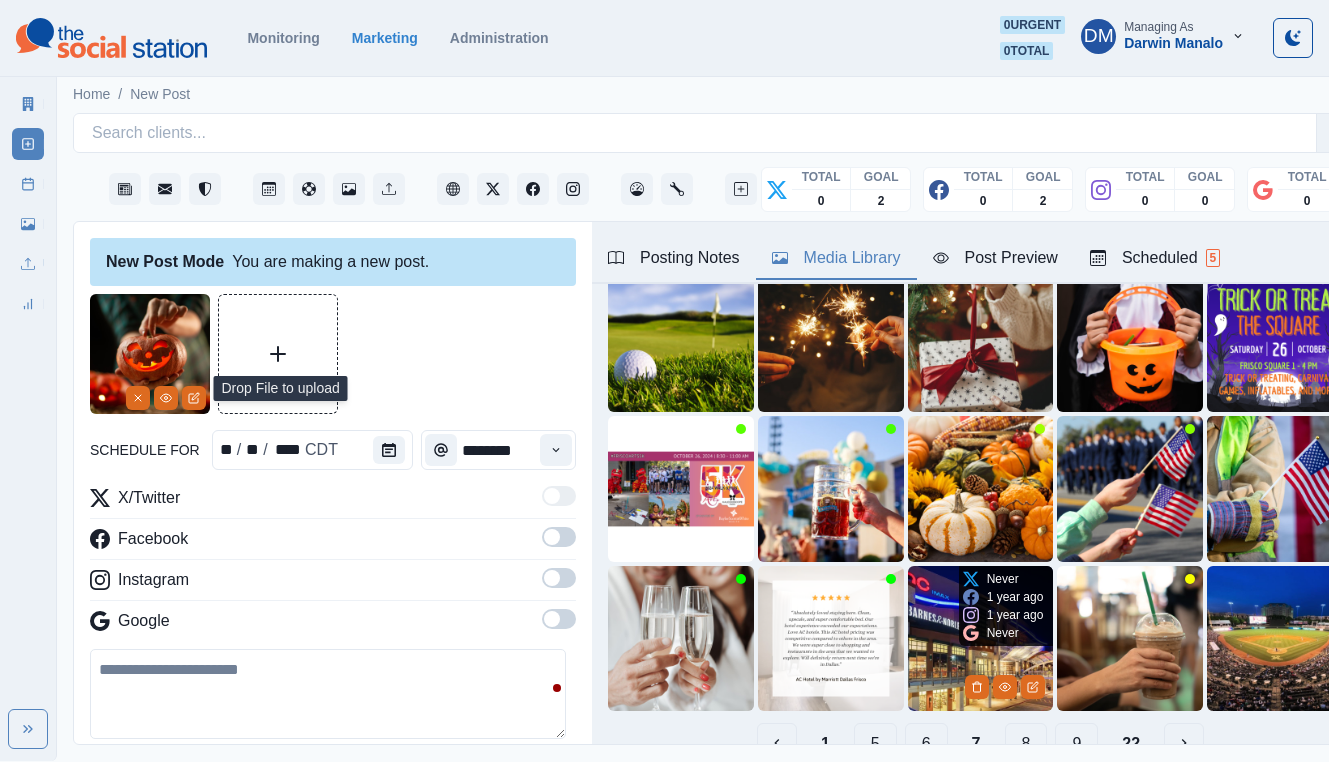 scroll, scrollTop: 140, scrollLeft: 0, axis: vertical 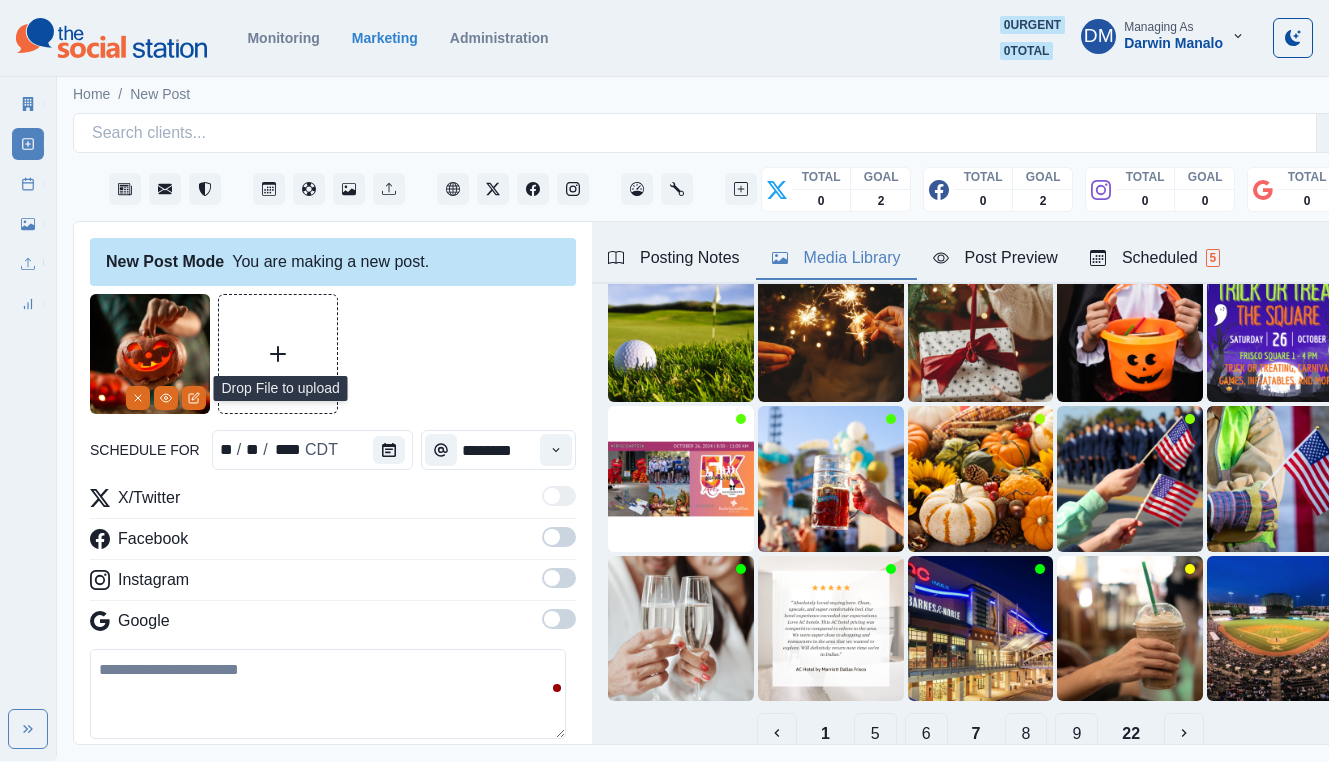 click on "6" at bounding box center [926, 733] 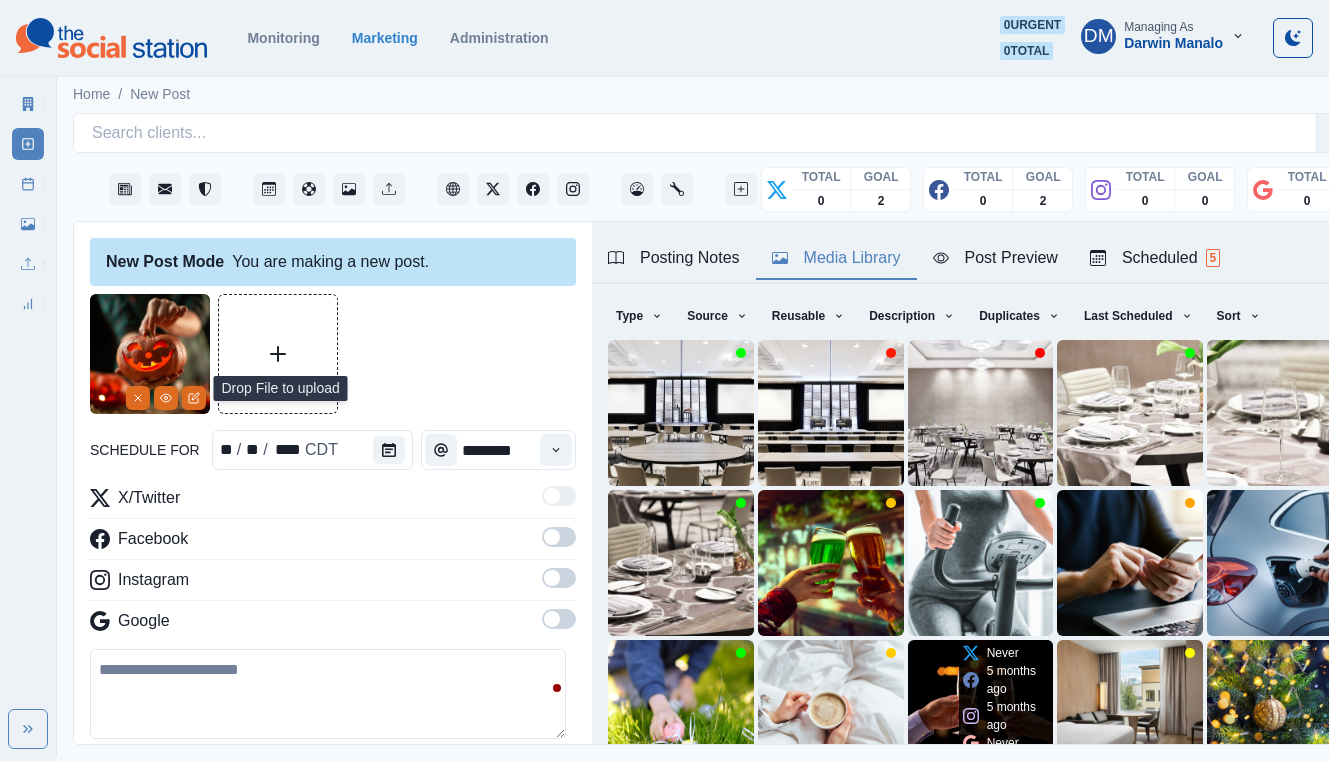 scroll, scrollTop: 141, scrollLeft: 0, axis: vertical 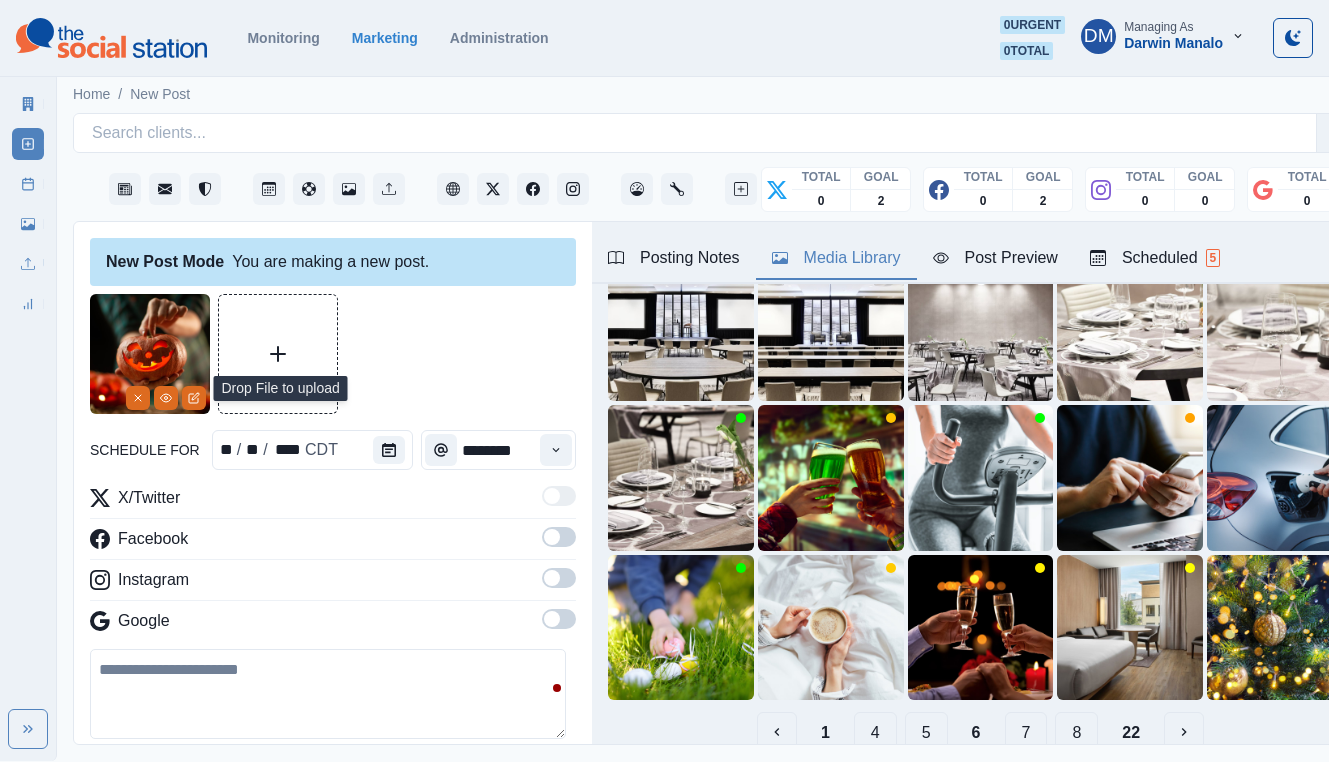 click at bounding box center [328, 694] 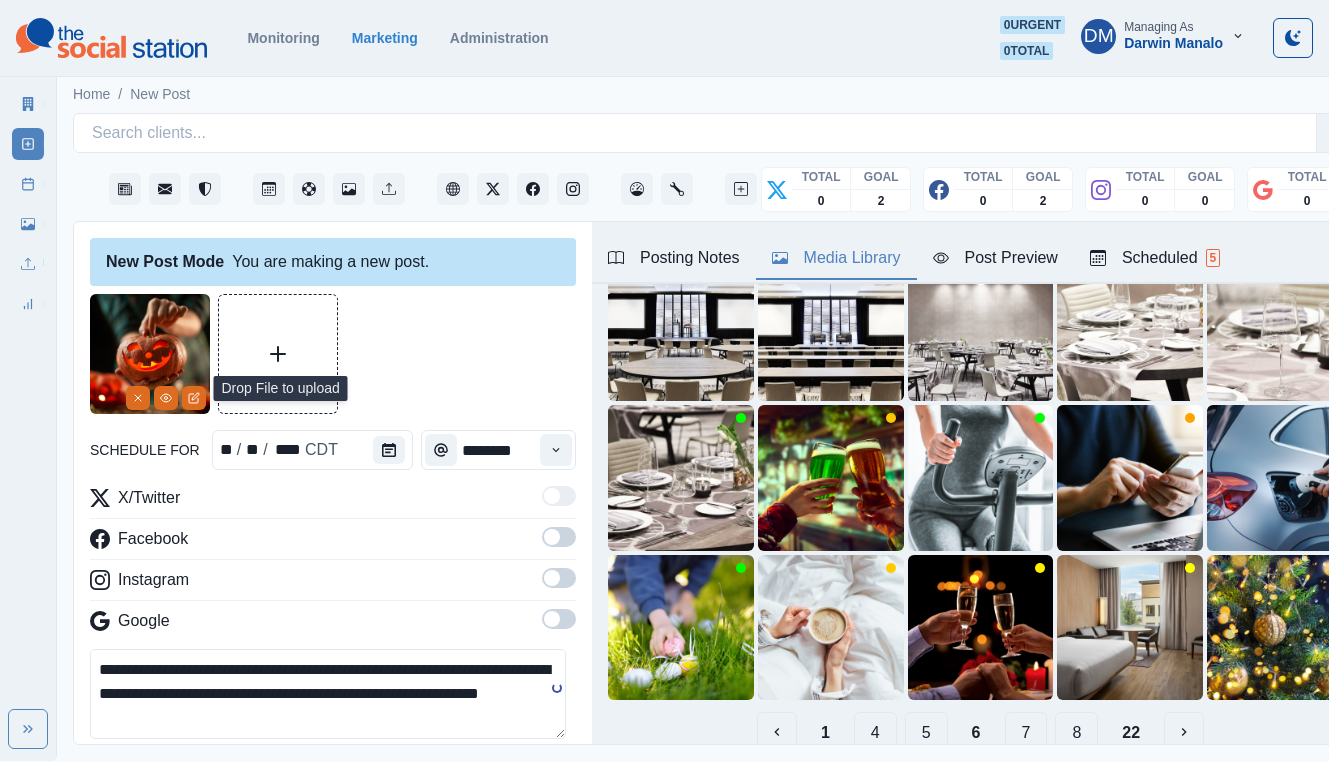 type on "**********" 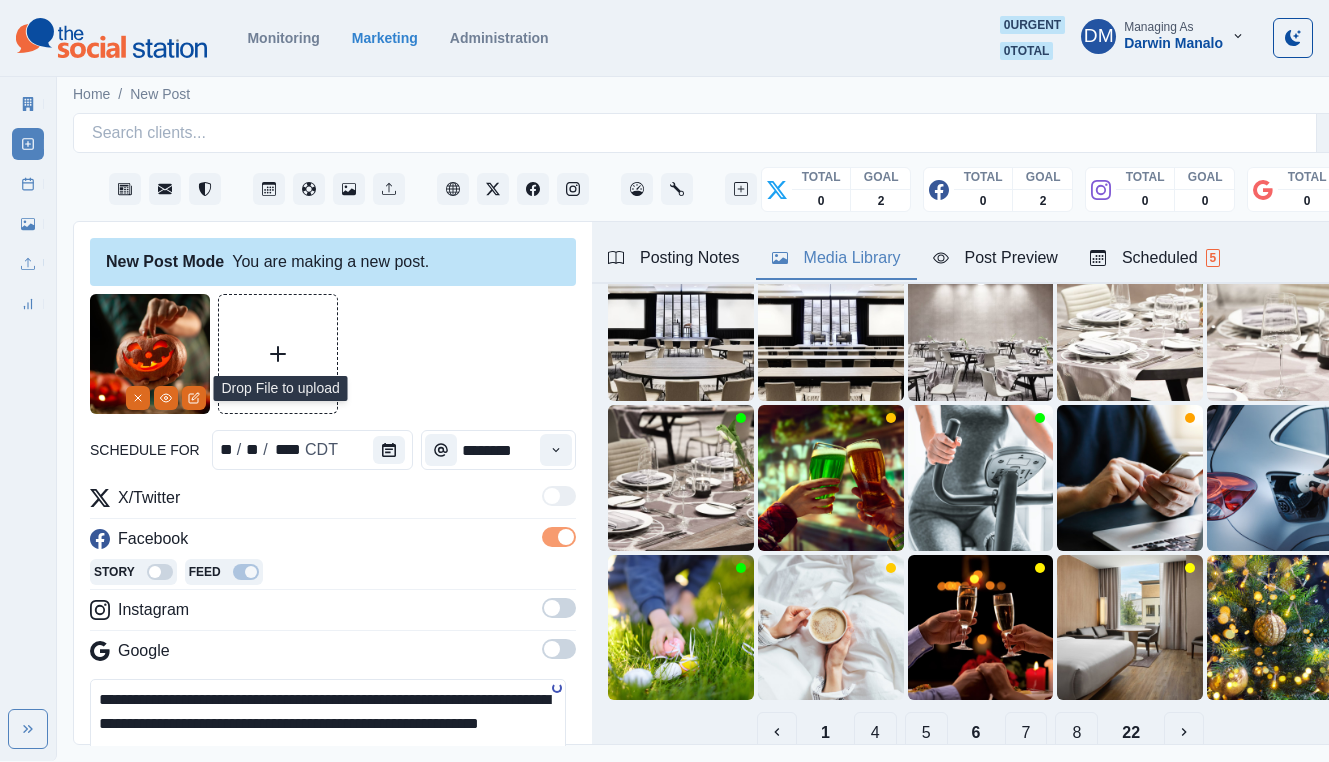 click at bounding box center (552, 608) 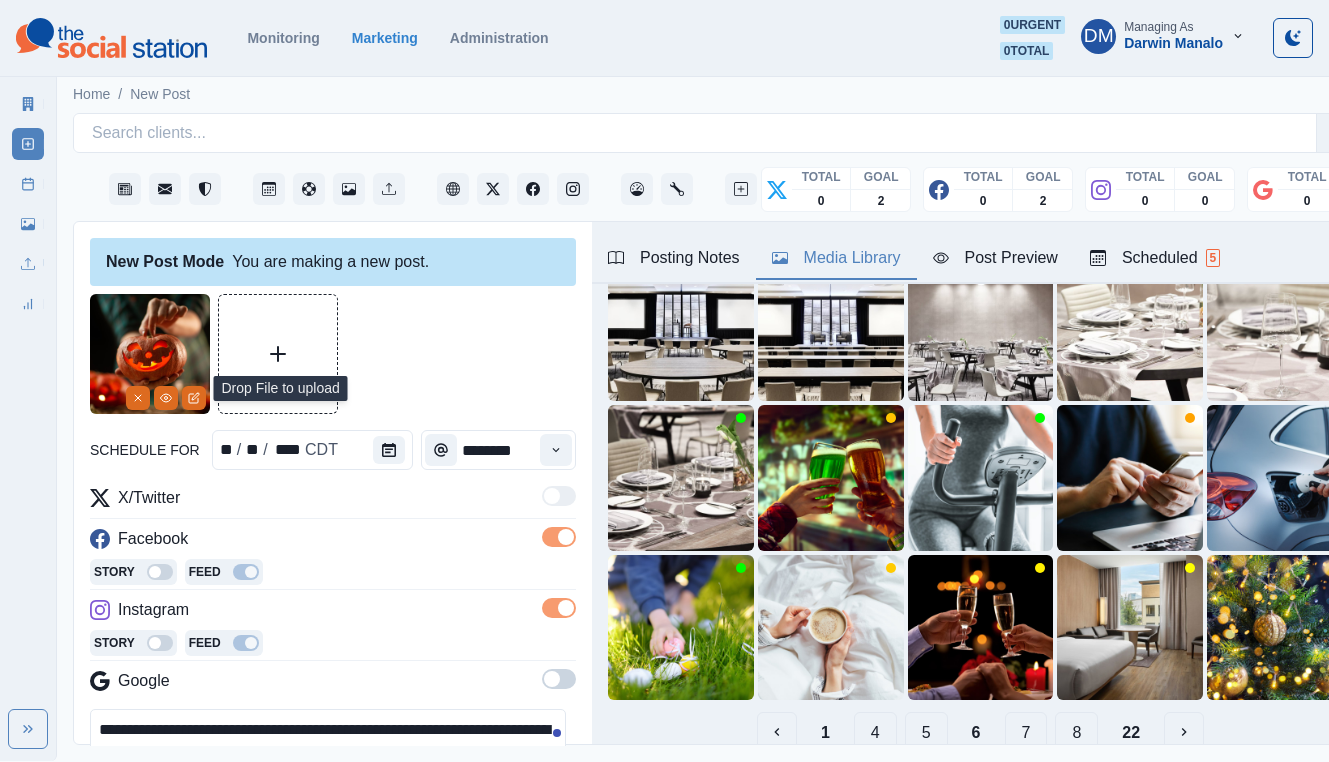 click at bounding box center (556, 450) 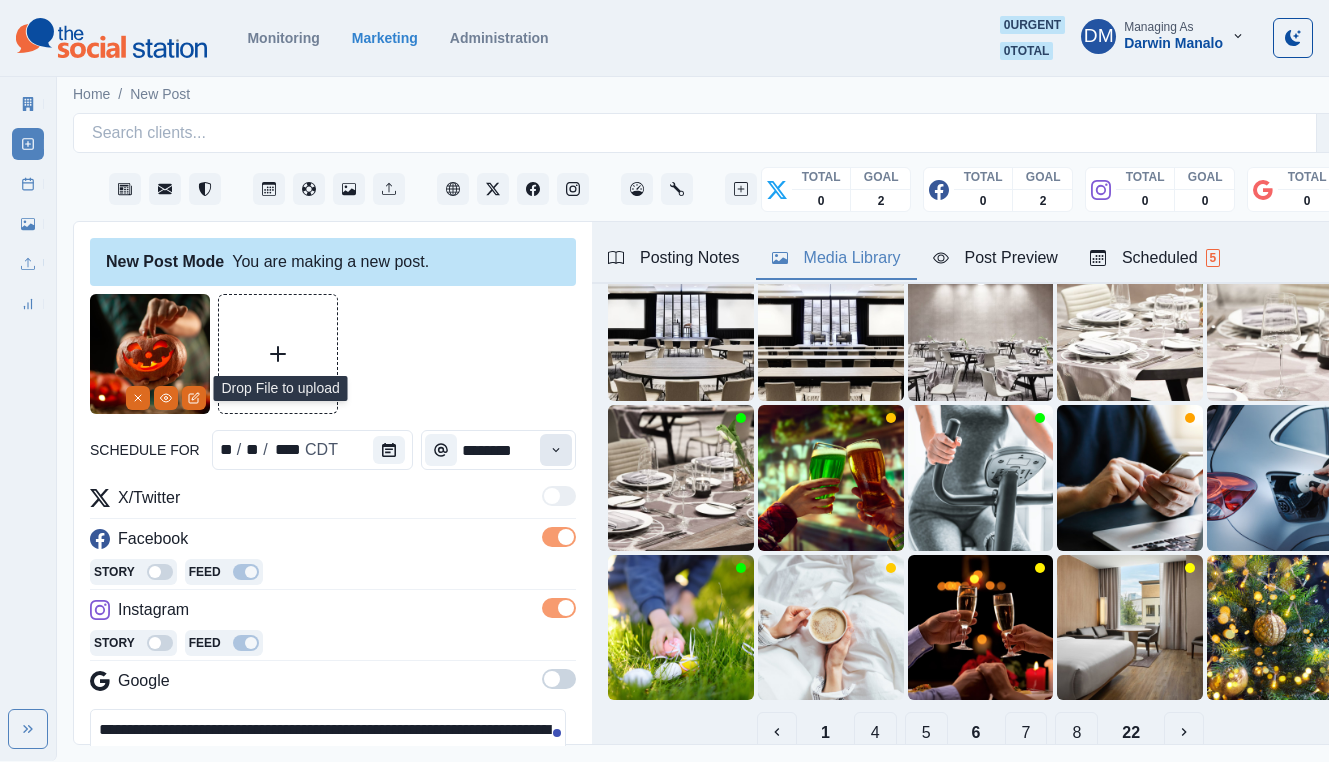 click at bounding box center [556, 450] 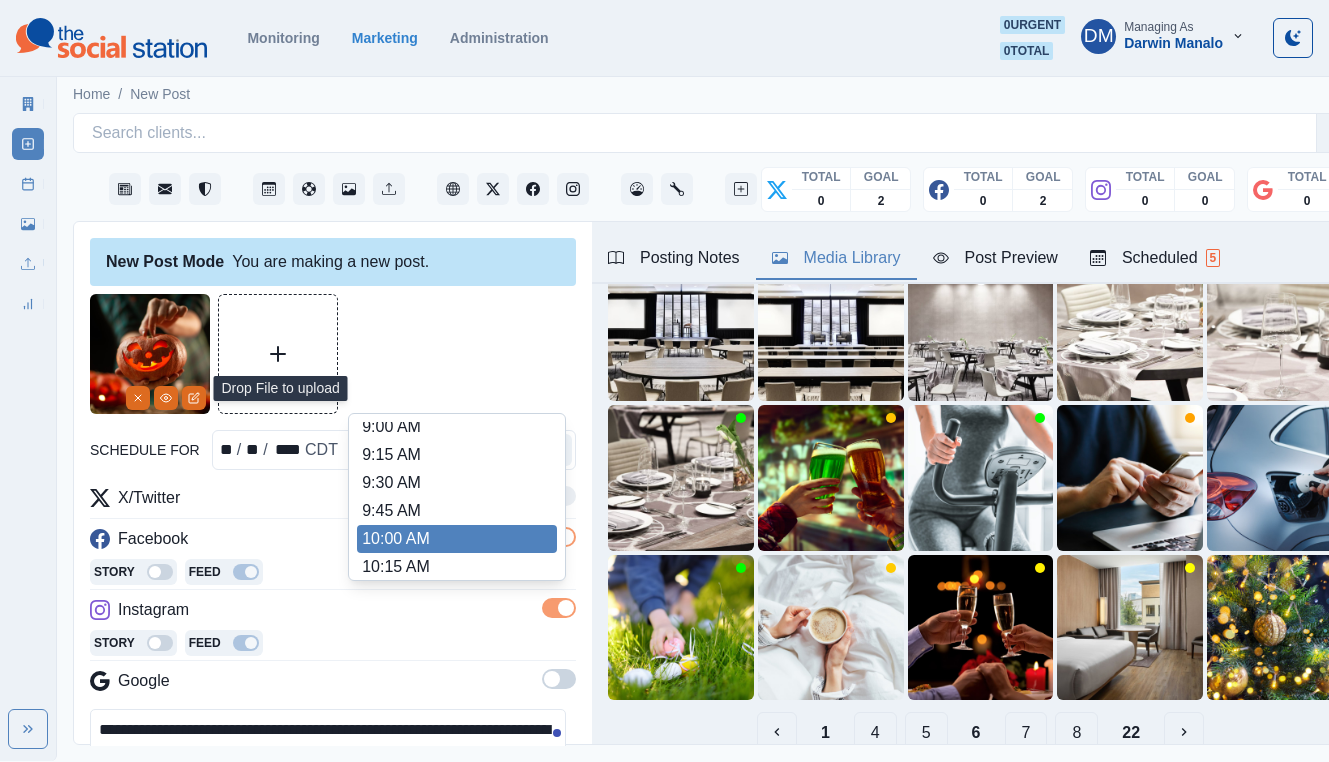 scroll, scrollTop: 260, scrollLeft: 0, axis: vertical 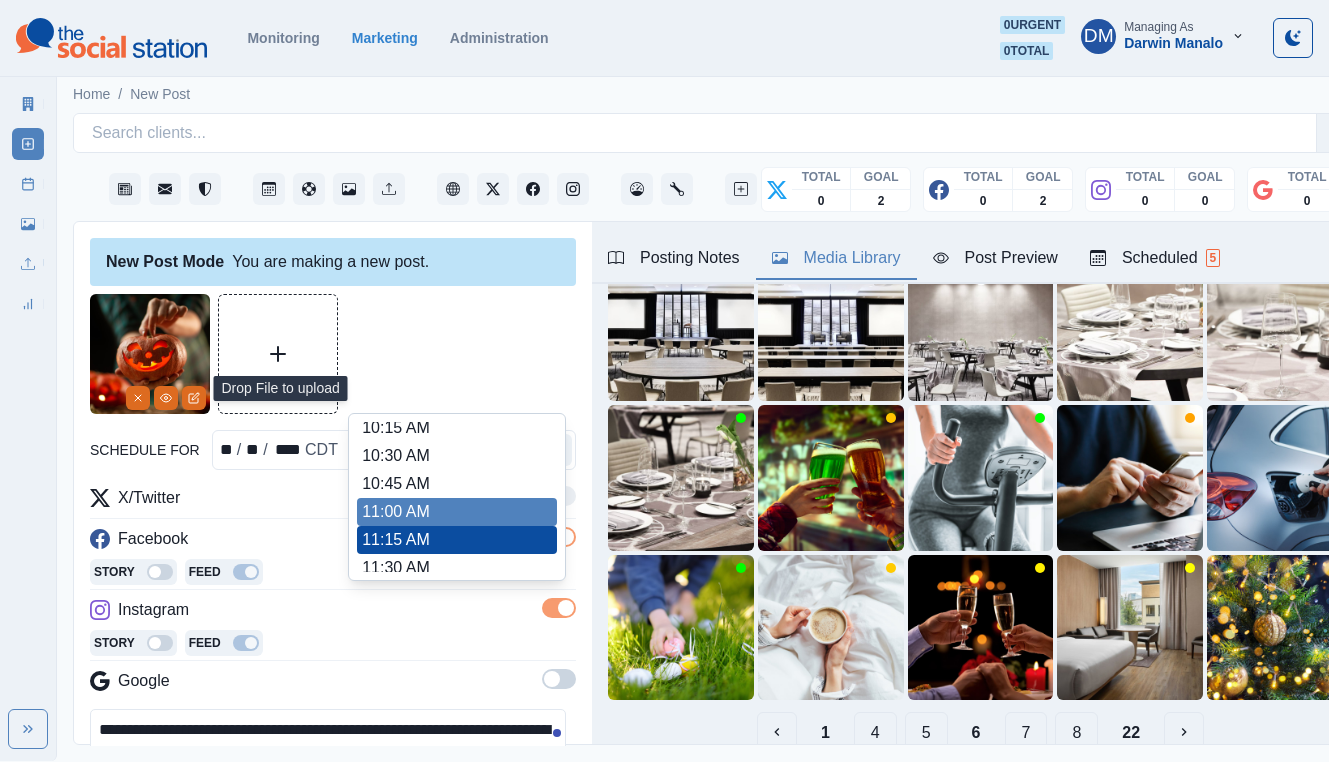 click on "11:00 AM" at bounding box center [457, 512] 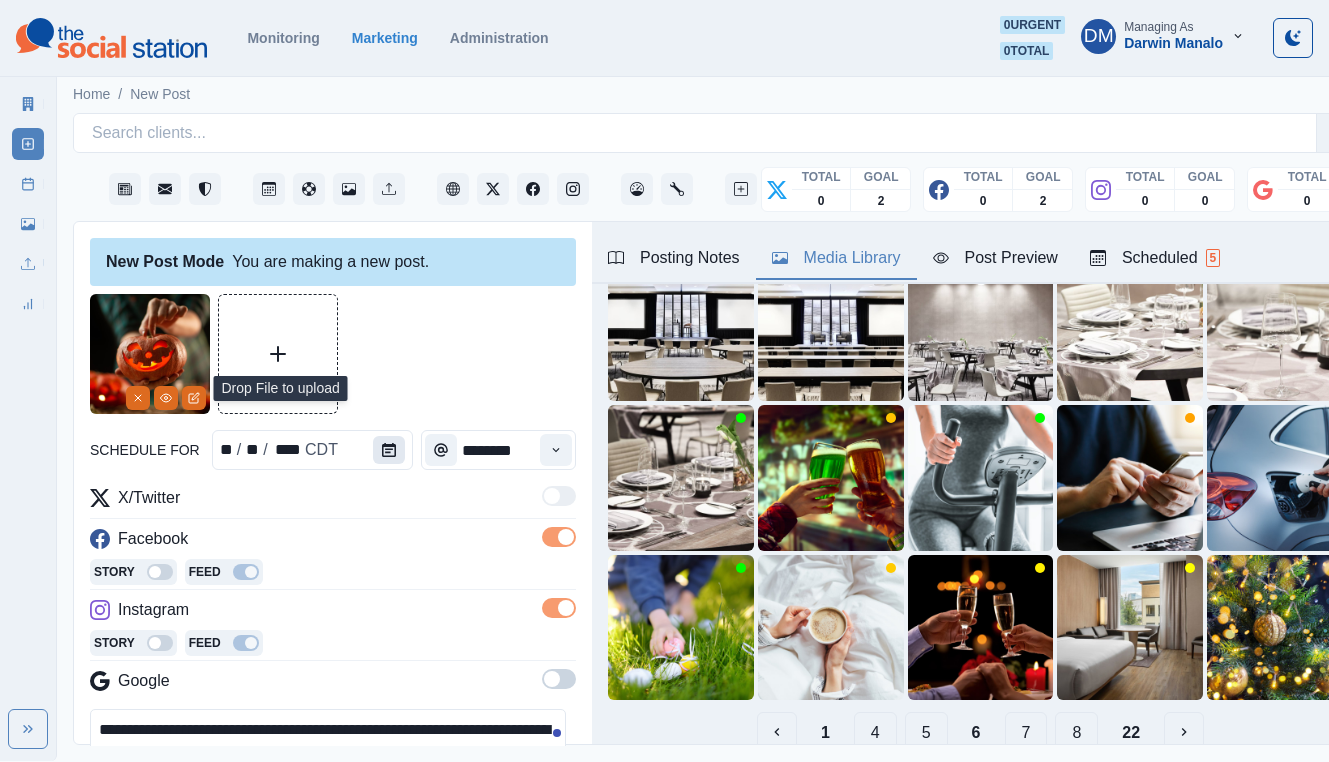 click 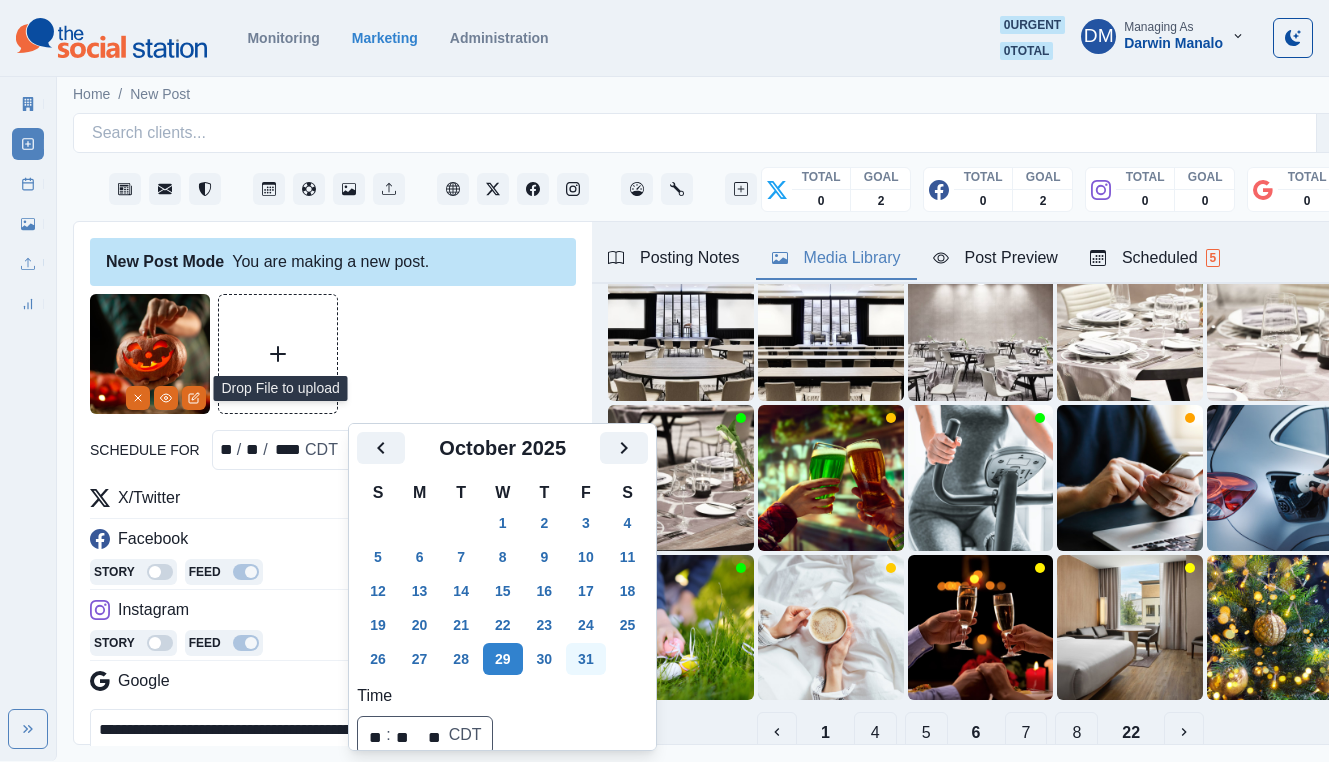 click on "31" at bounding box center (586, 659) 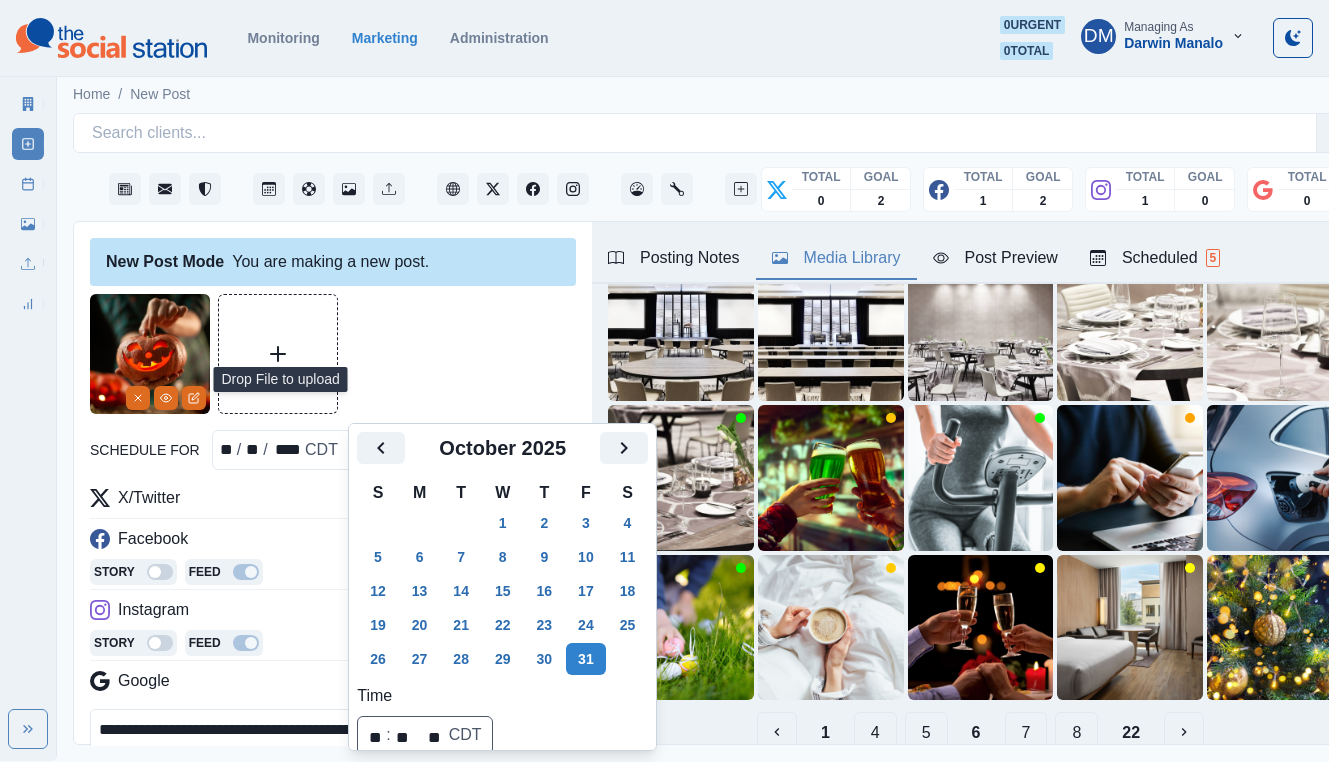 click on "**********" at bounding box center (328, 754) 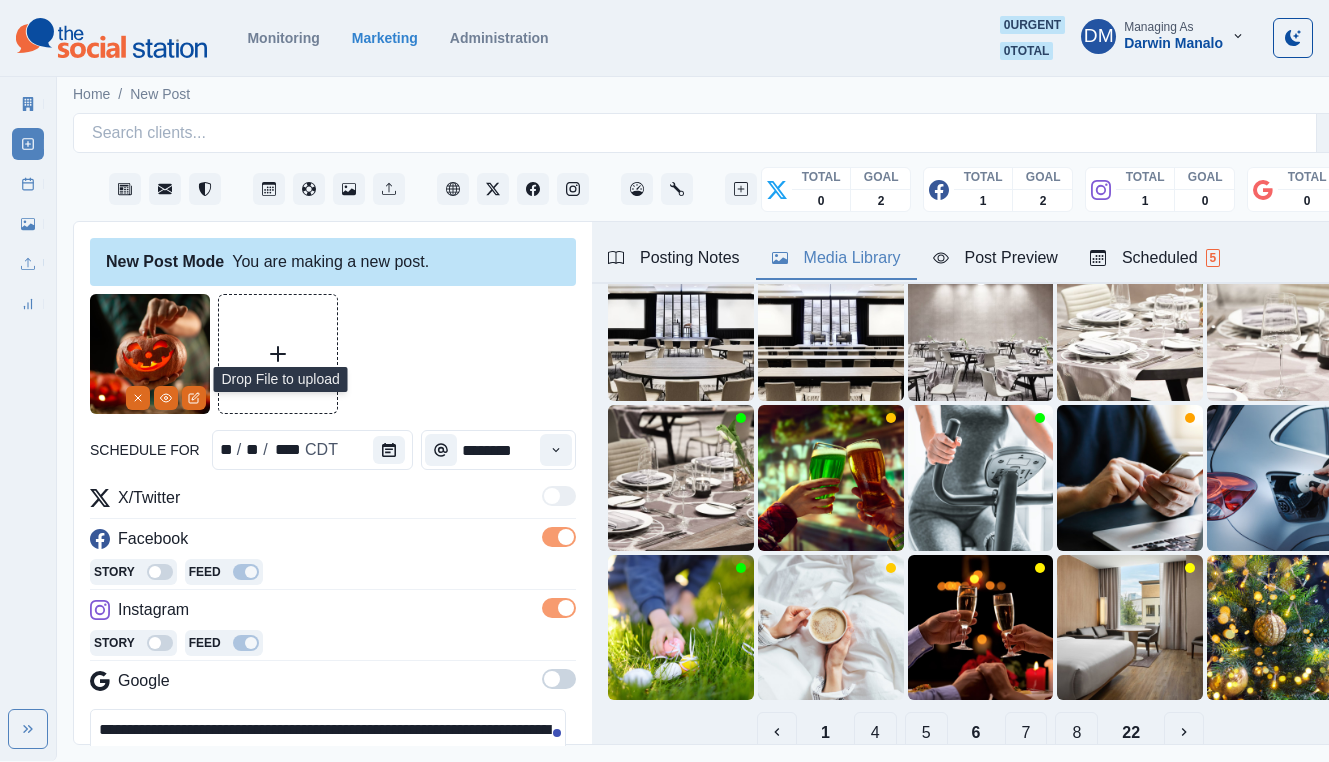 click on "**********" at bounding box center (328, 754) 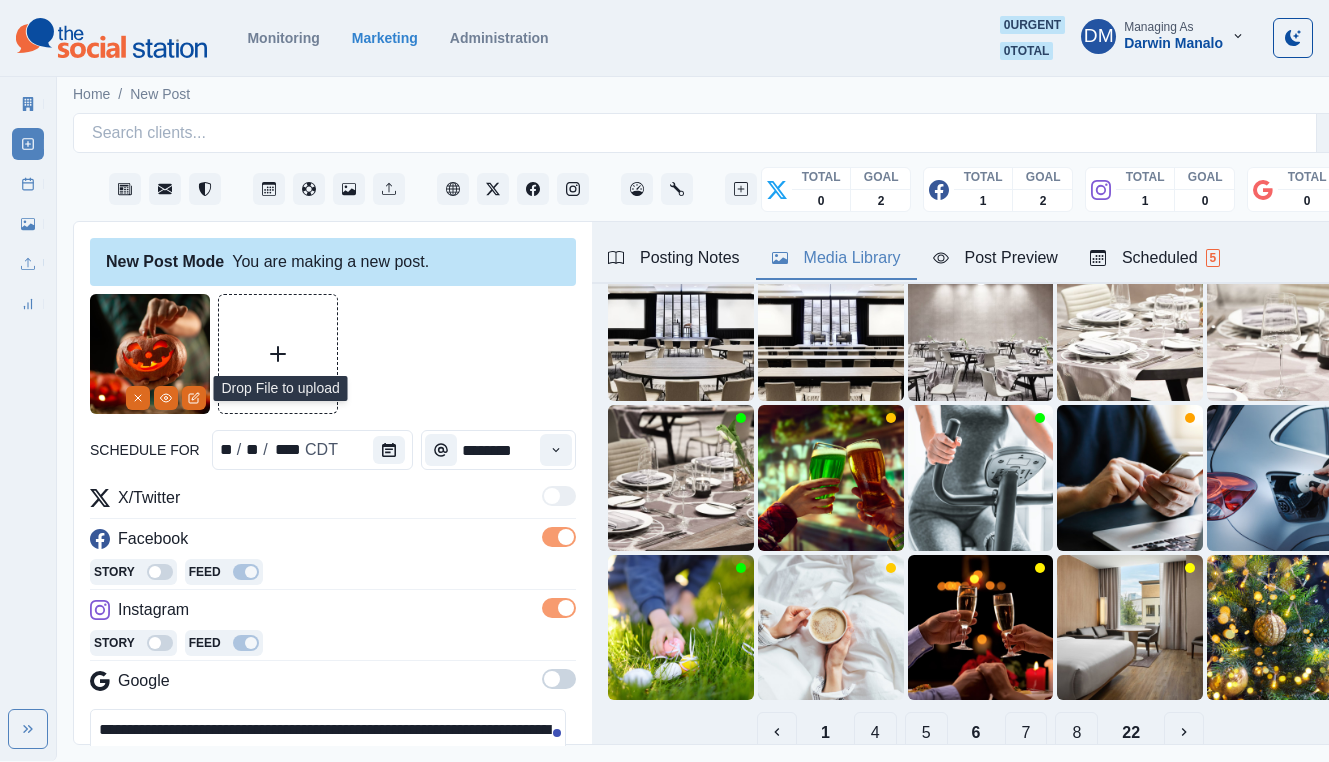 click on "**********" at bounding box center [328, 754] 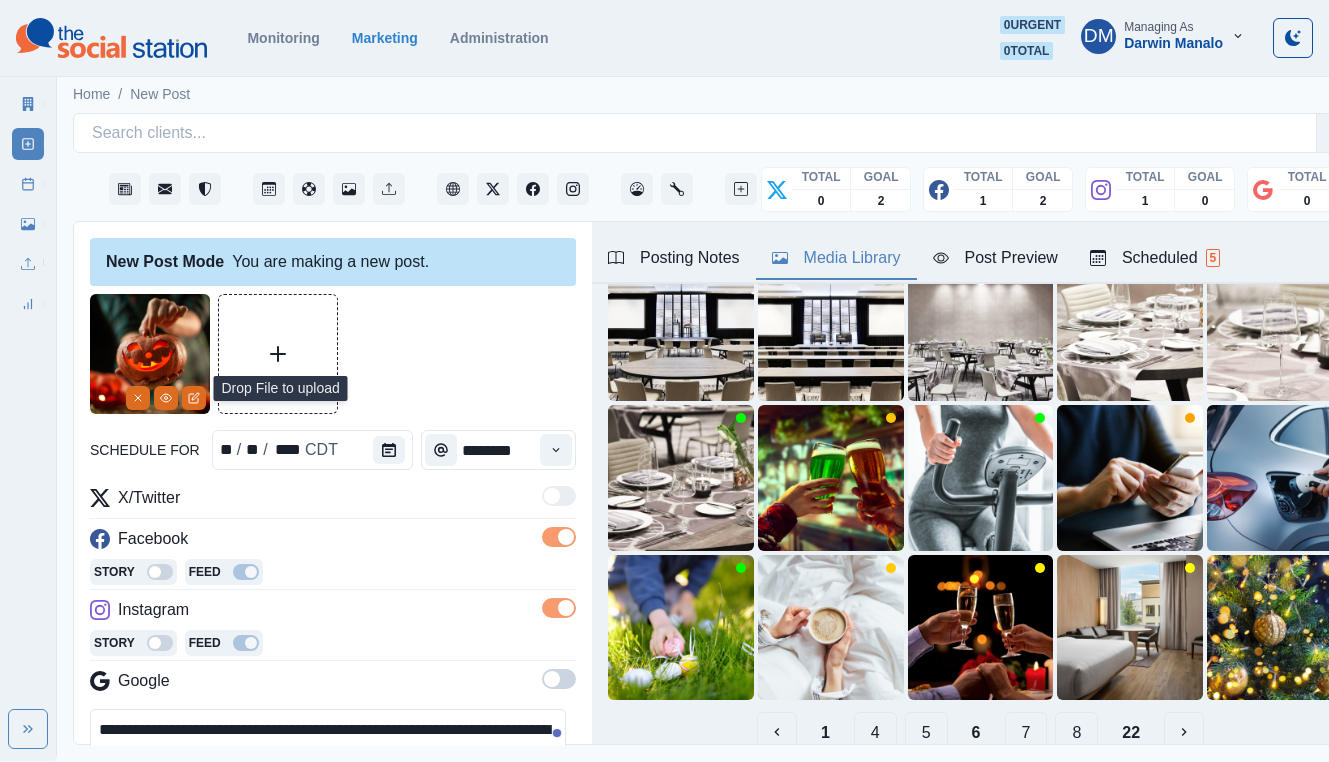 click on "**********" at bounding box center (328, 754) 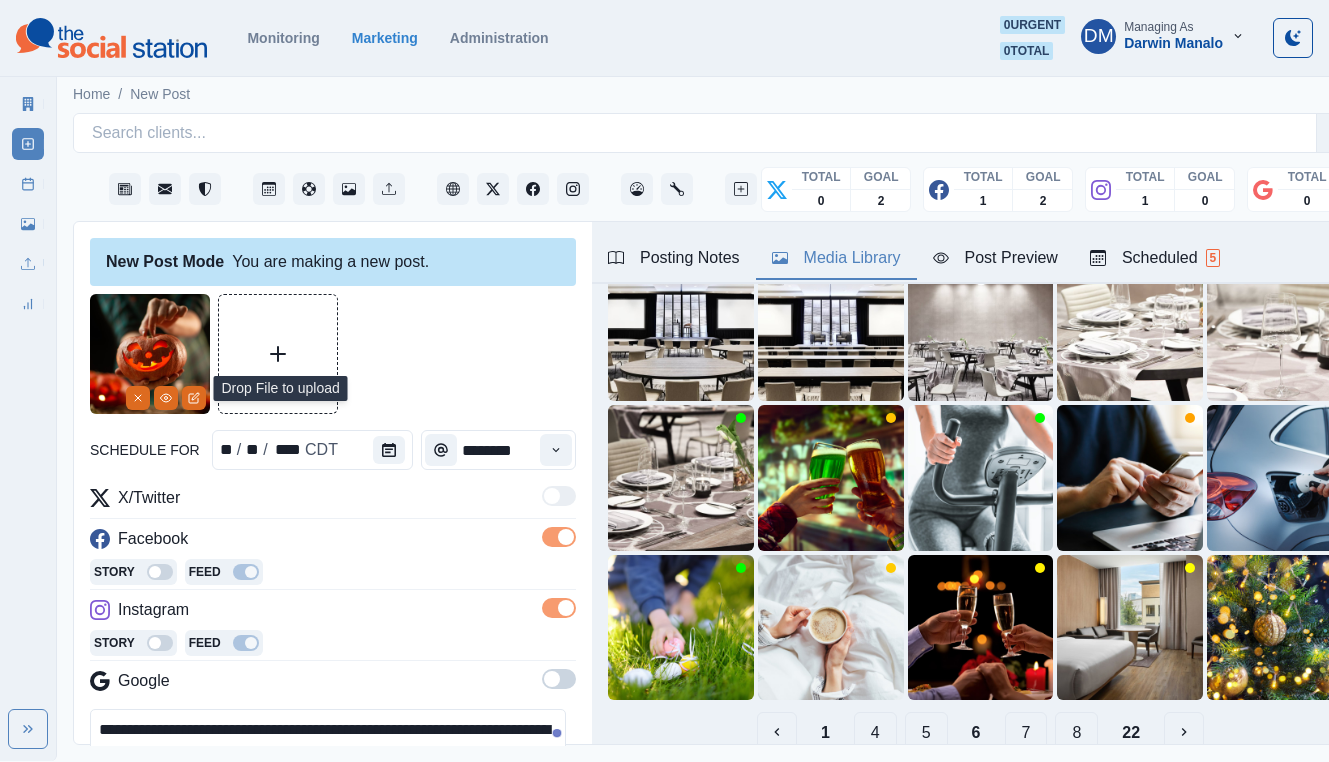 click on "**********" at bounding box center [328, 754] 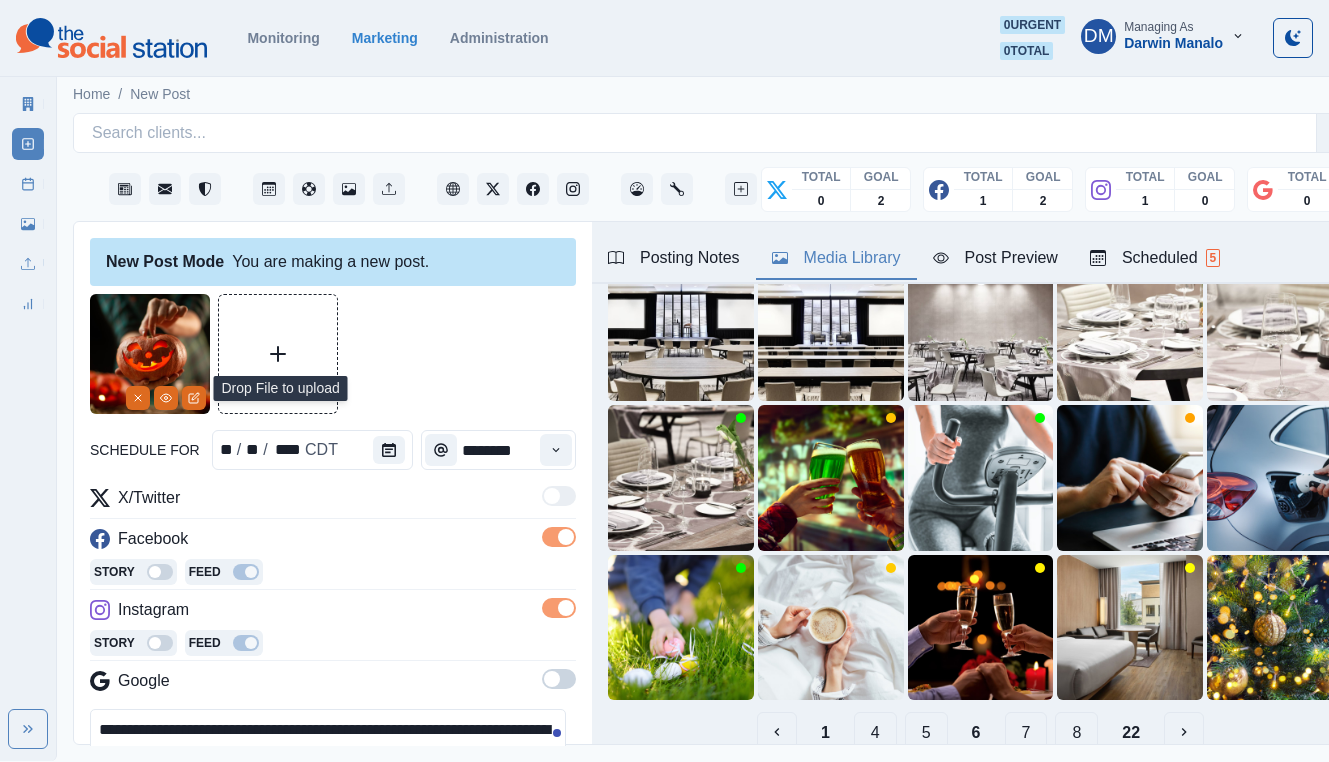 paste 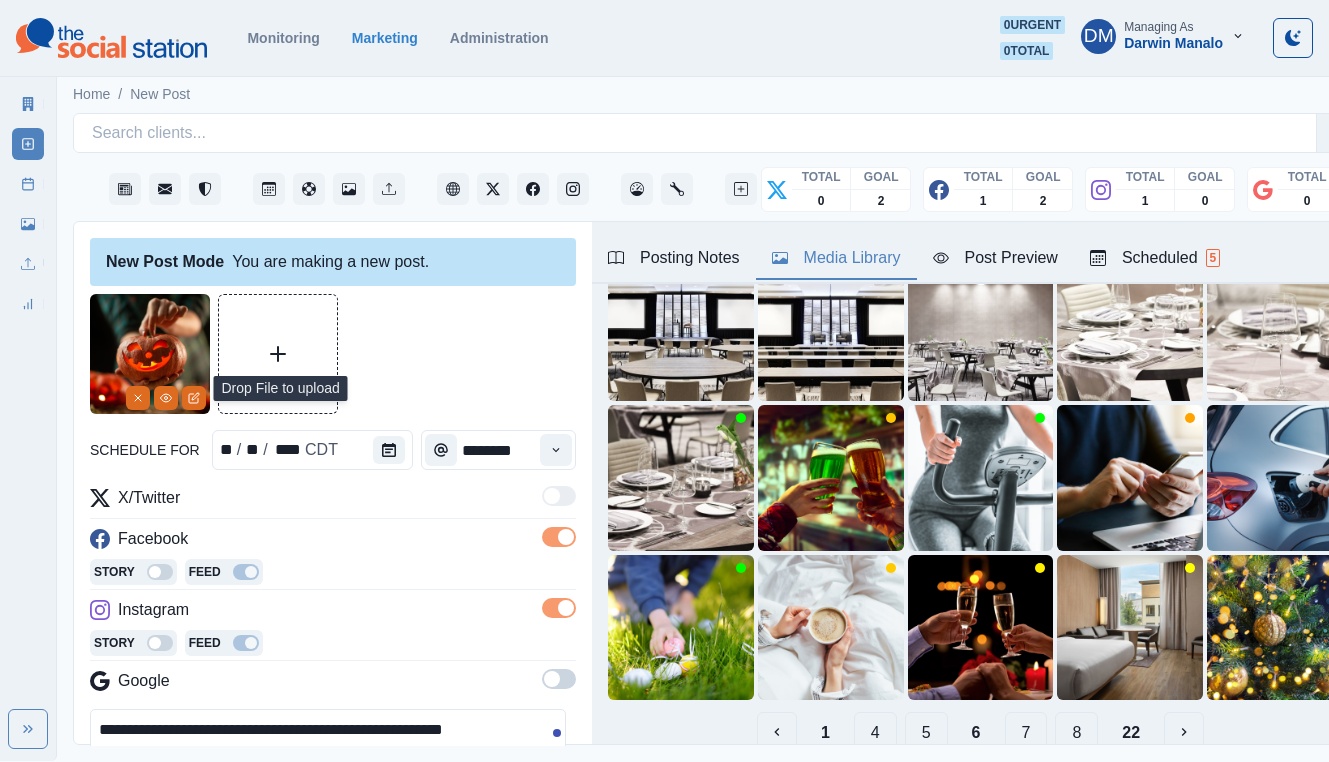 paste on "**********" 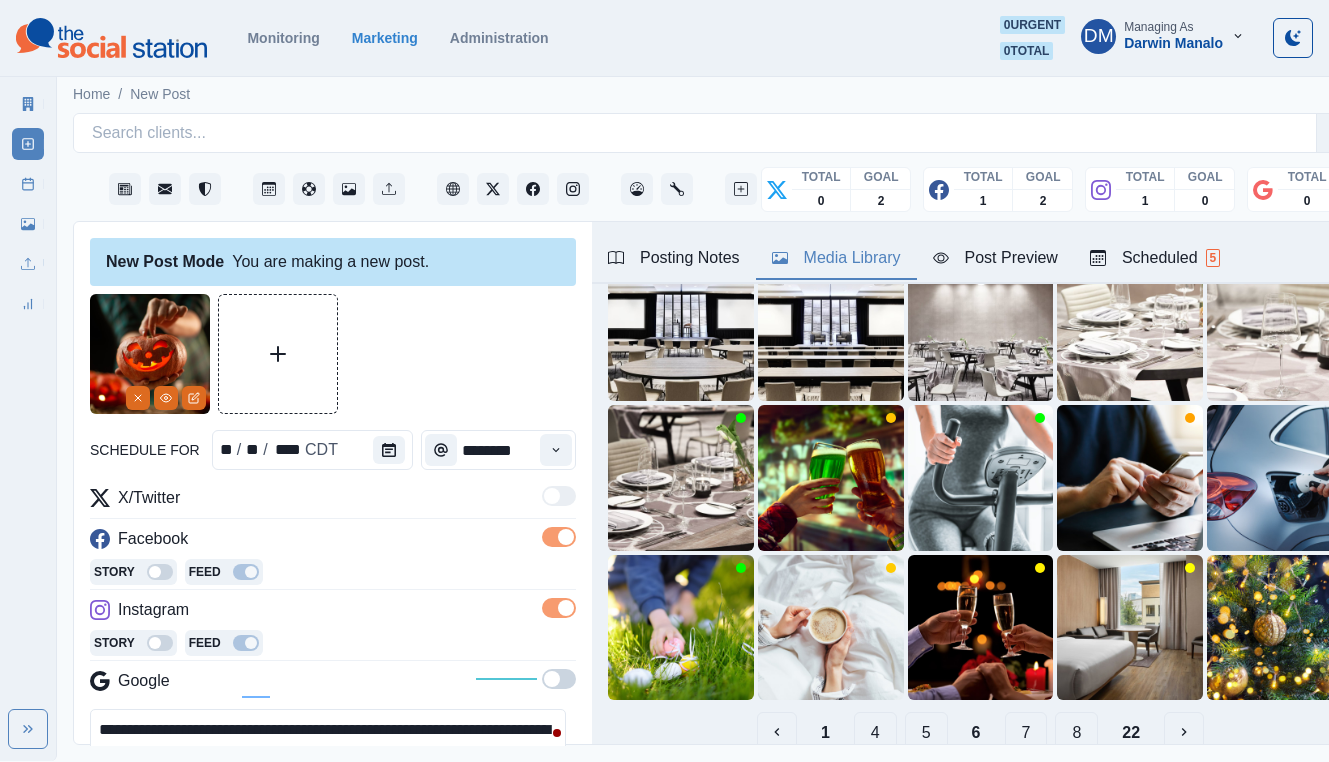 click on "**********" at bounding box center [328, 754] 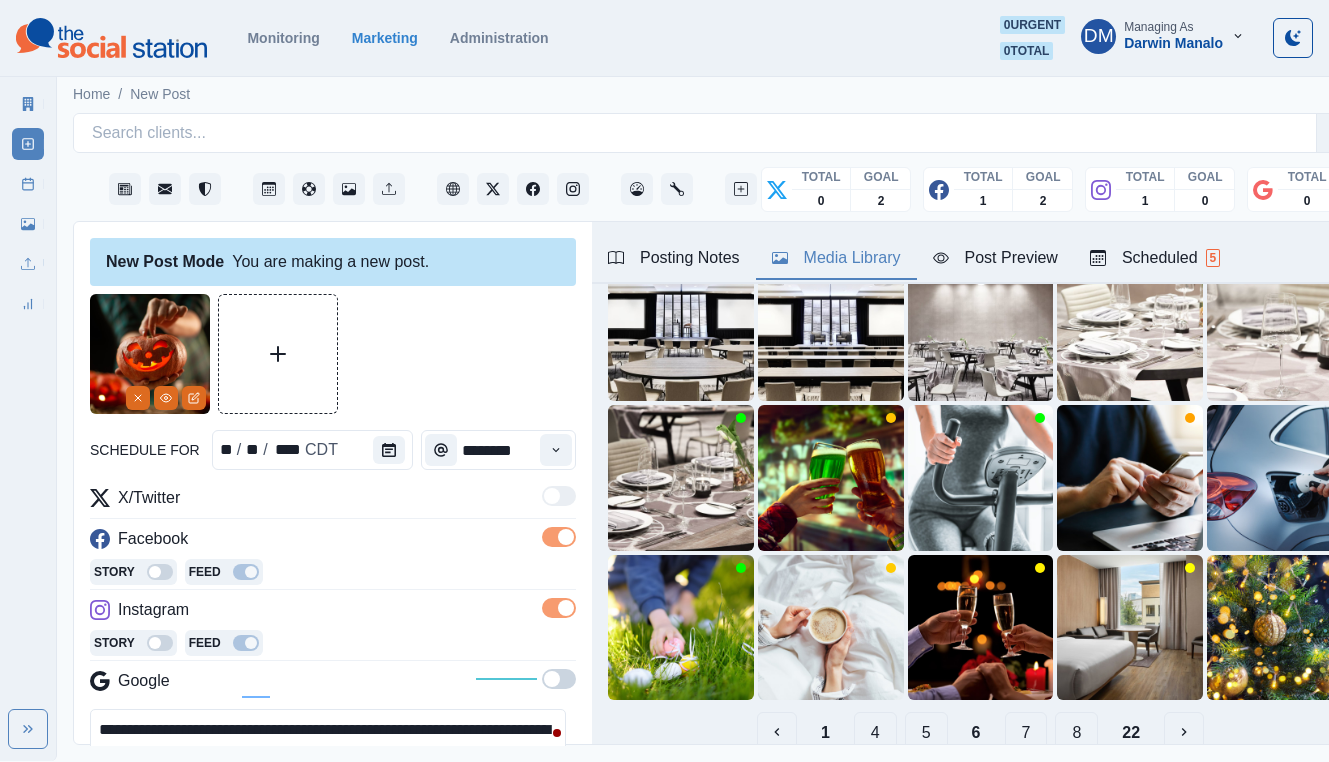 paste on "**********" 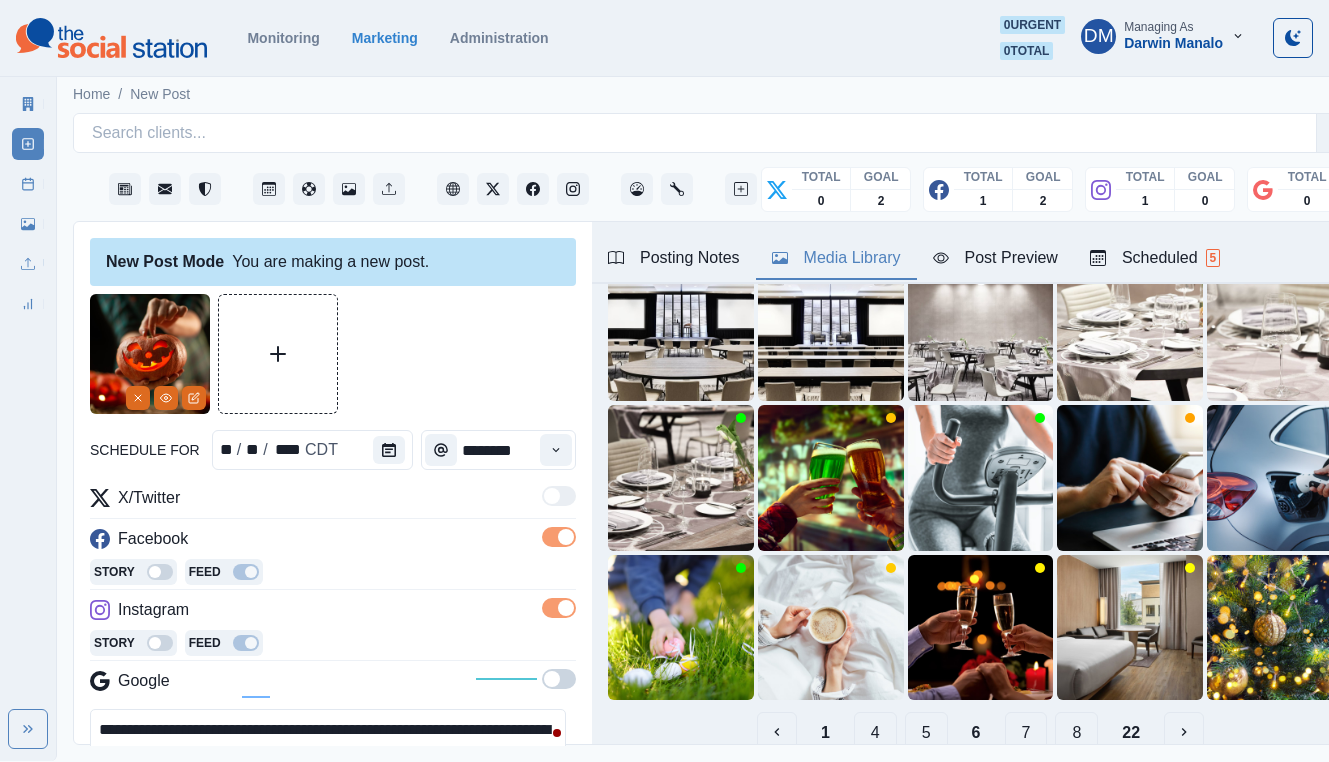 click on "Post Preview" at bounding box center (995, 258) 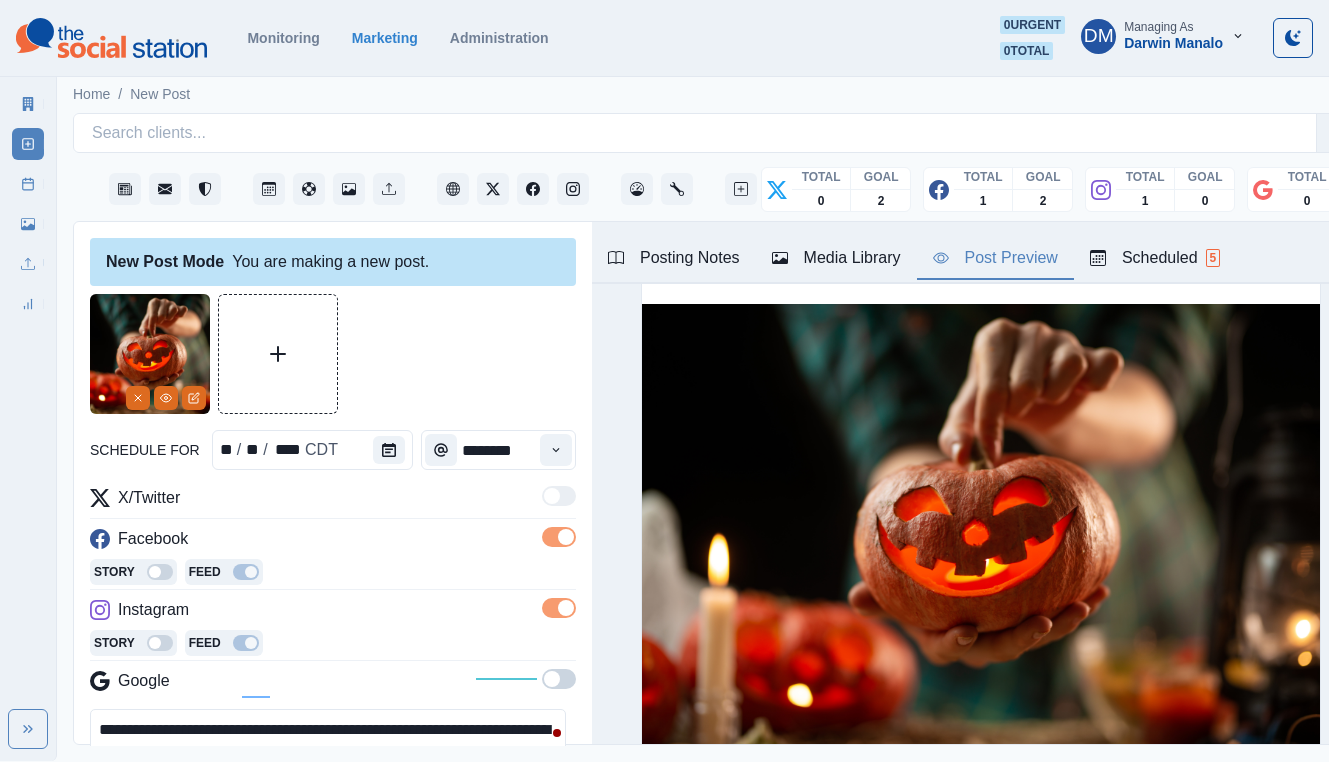 scroll, scrollTop: 0, scrollLeft: 0, axis: both 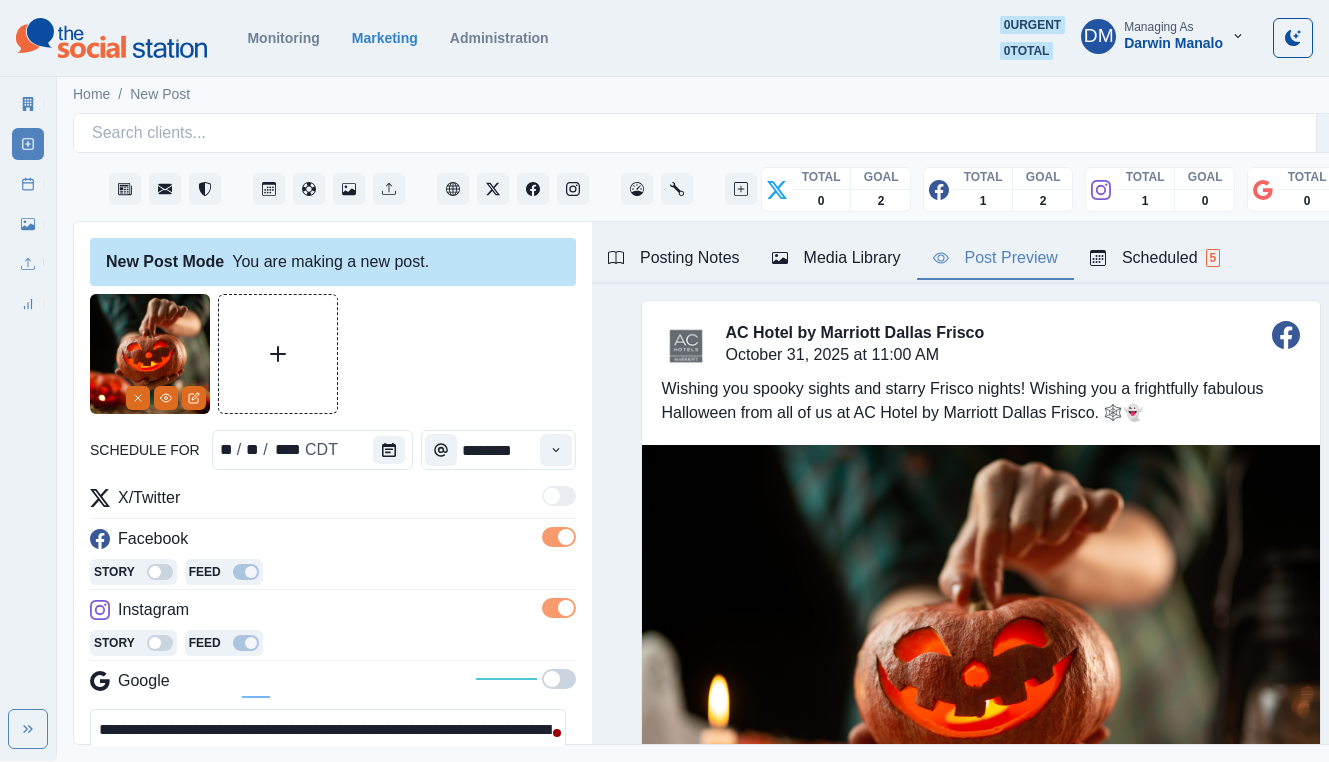 click on "**********" at bounding box center (328, 754) 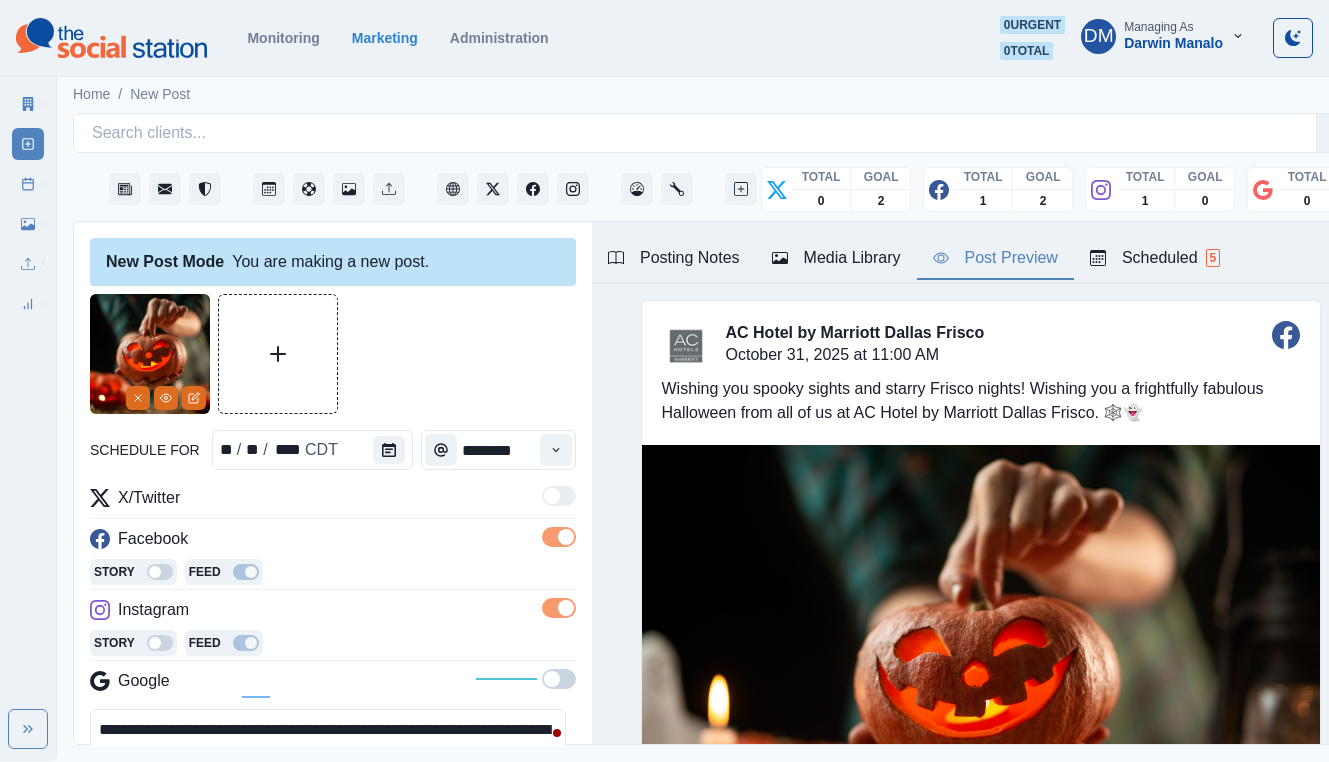 paste 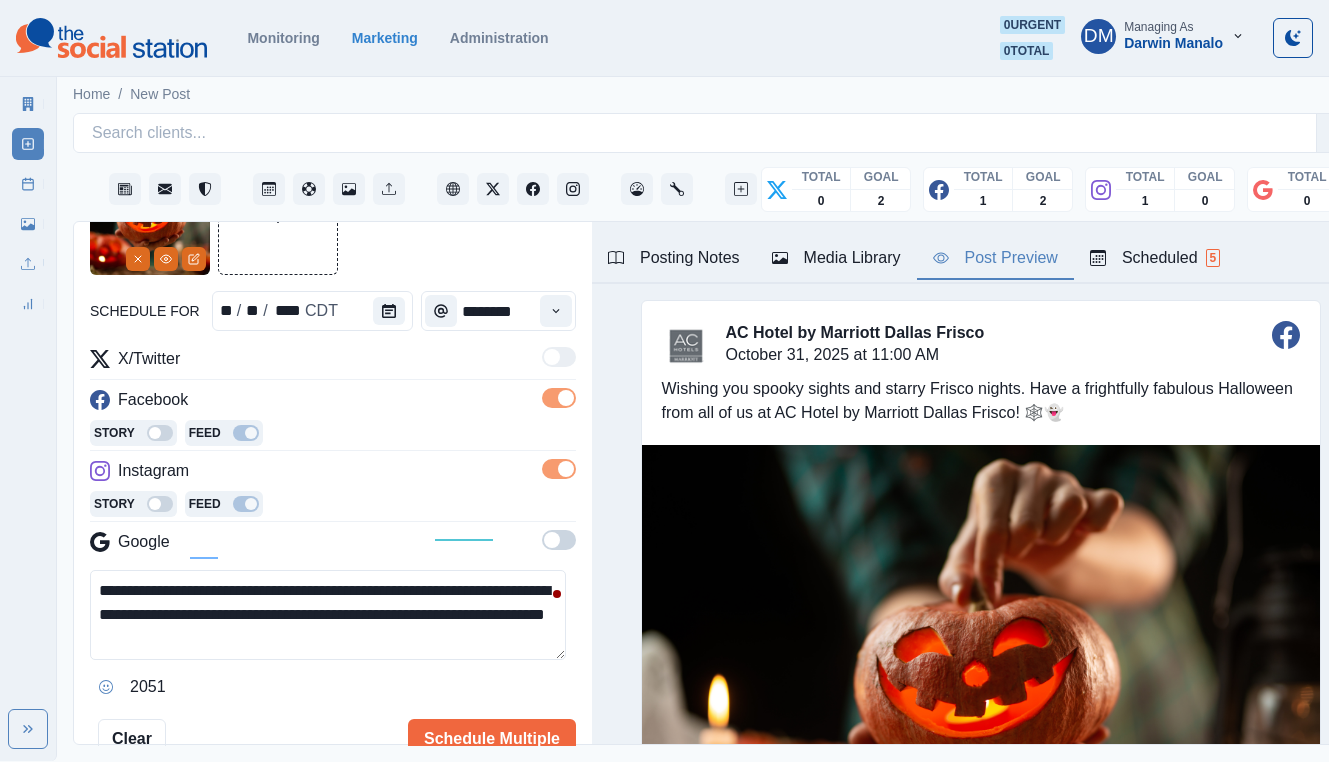 scroll, scrollTop: 148, scrollLeft: 0, axis: vertical 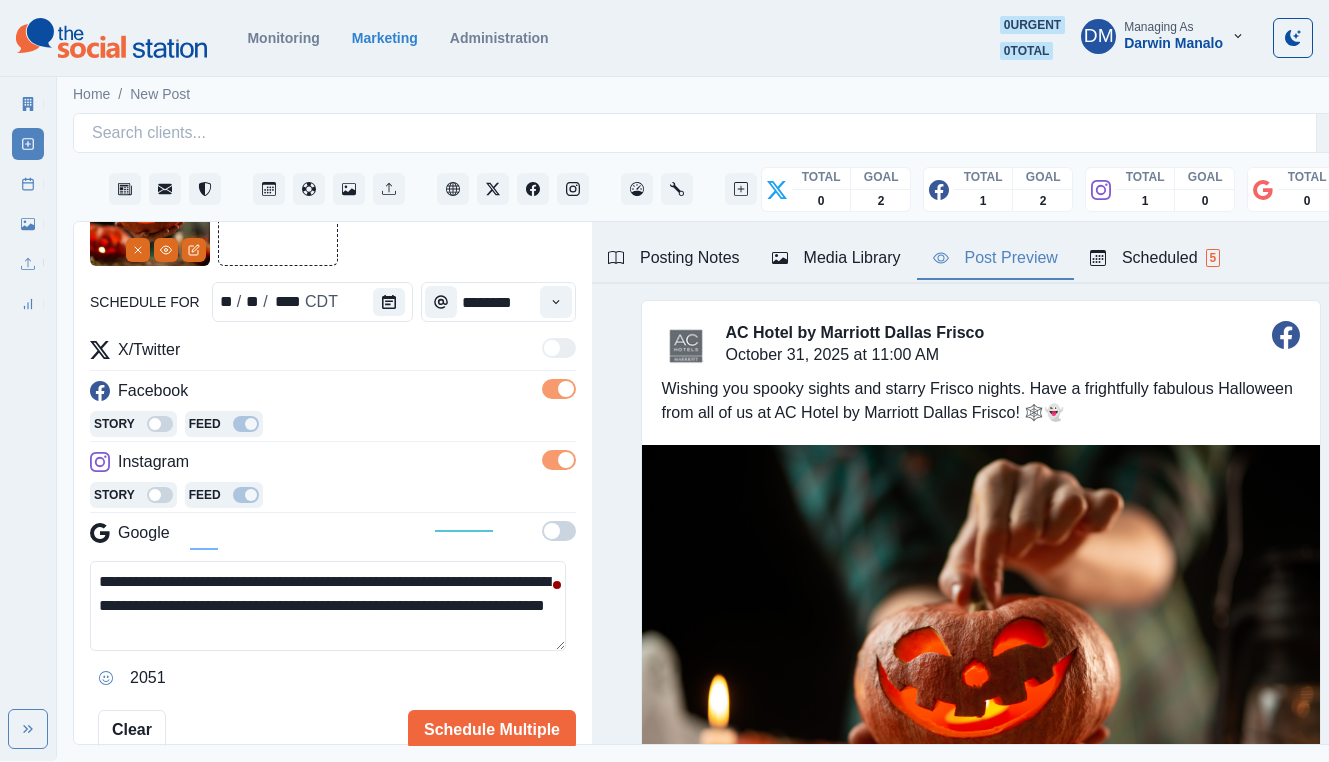 click on "**********" at bounding box center [328, 606] 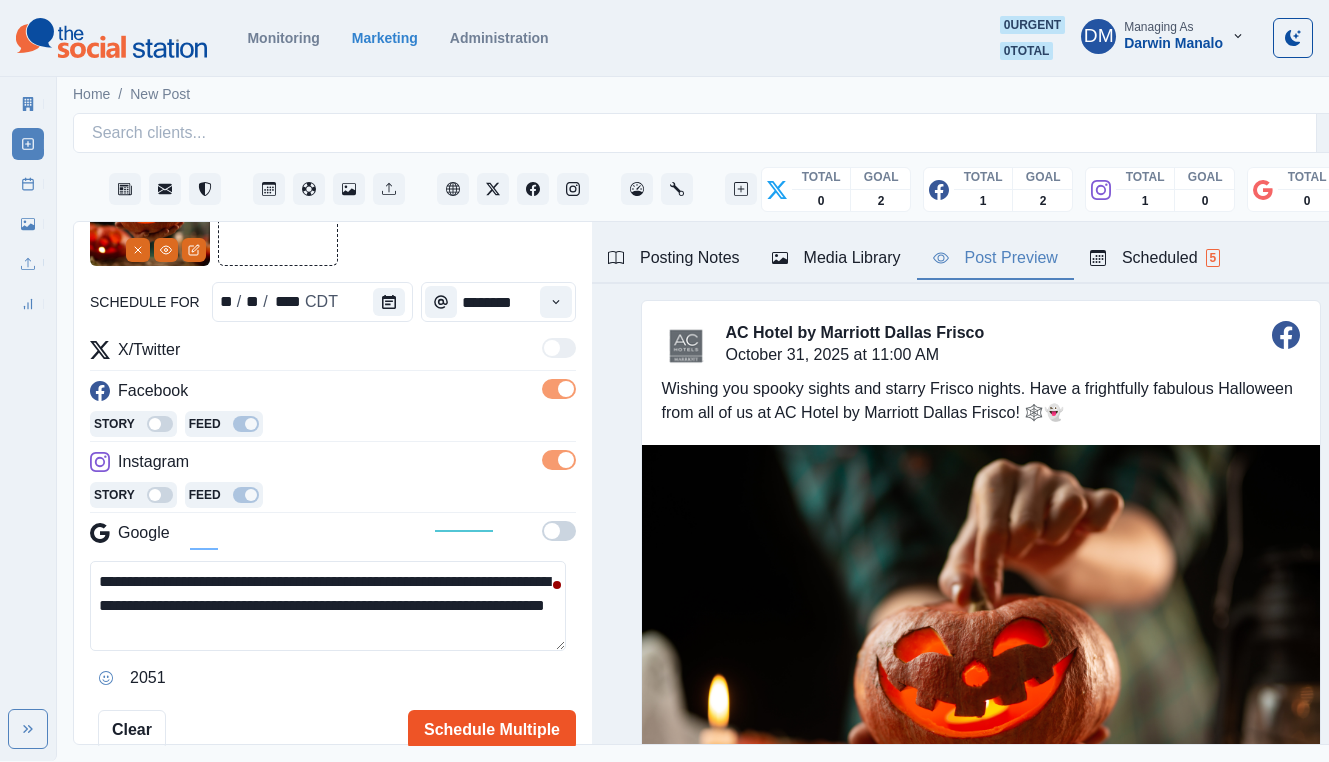 type on "**********" 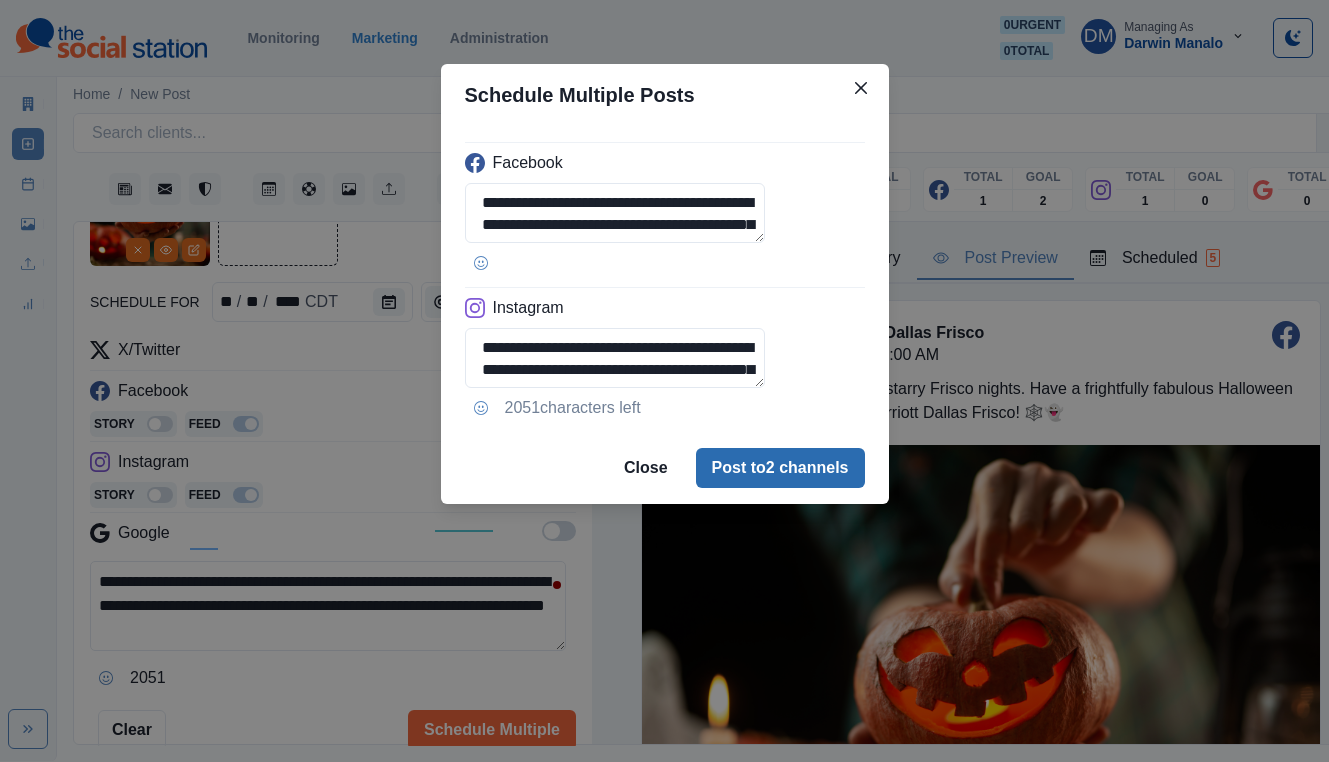 click on "Post to  2   channels" at bounding box center [780, 468] 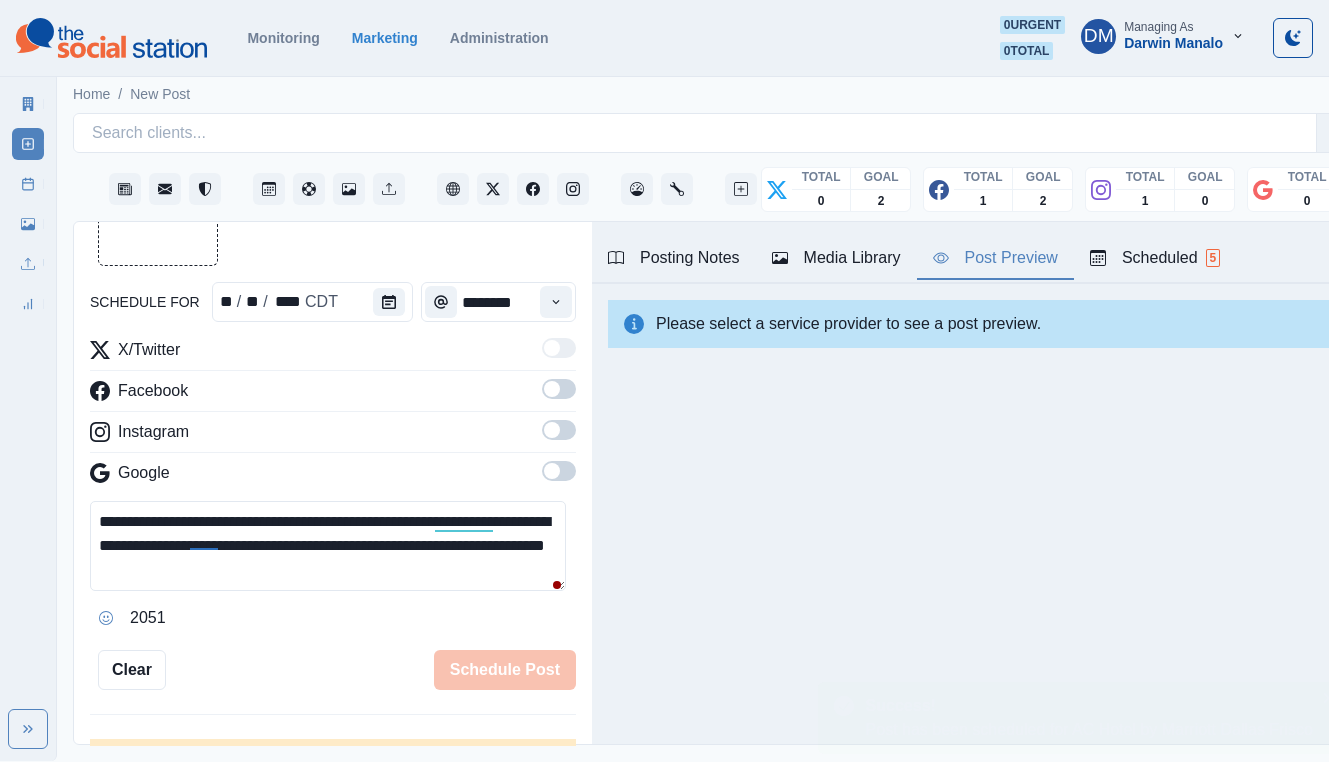type 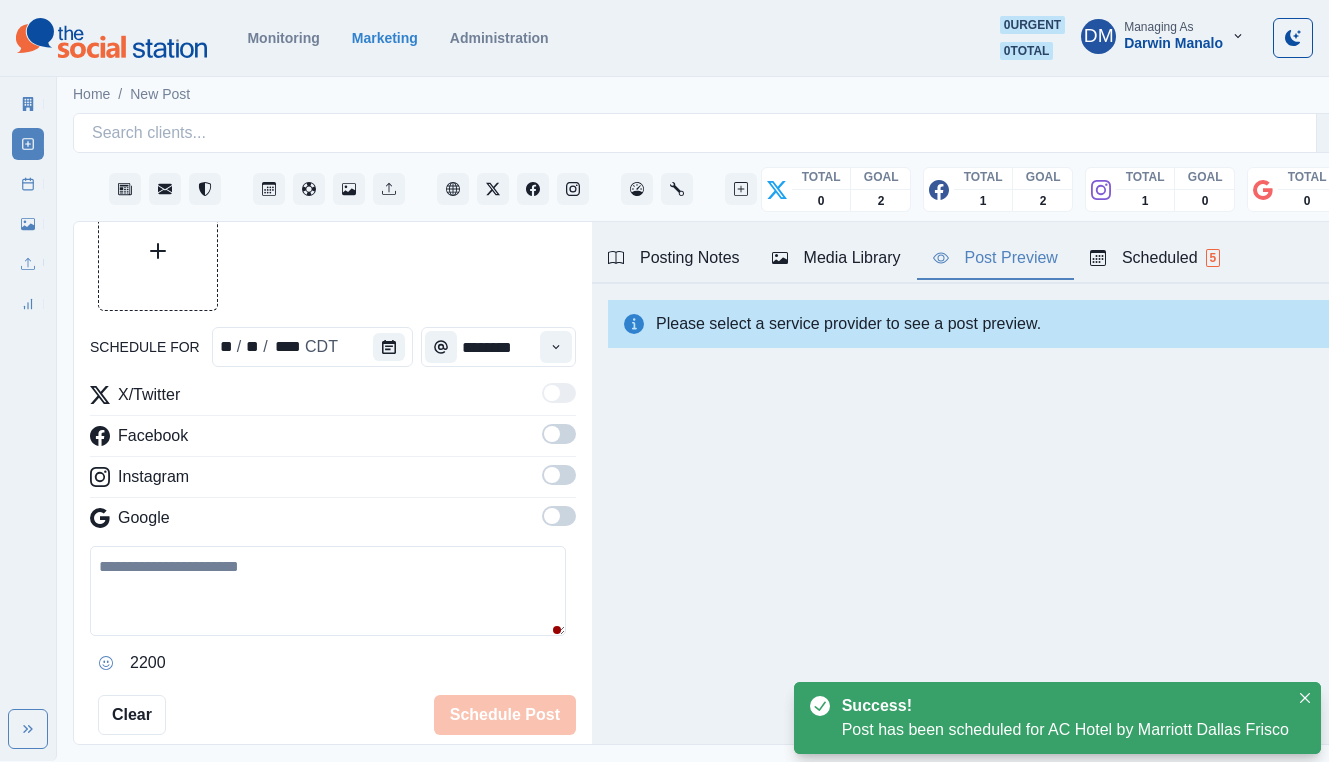 scroll, scrollTop: 148, scrollLeft: 0, axis: vertical 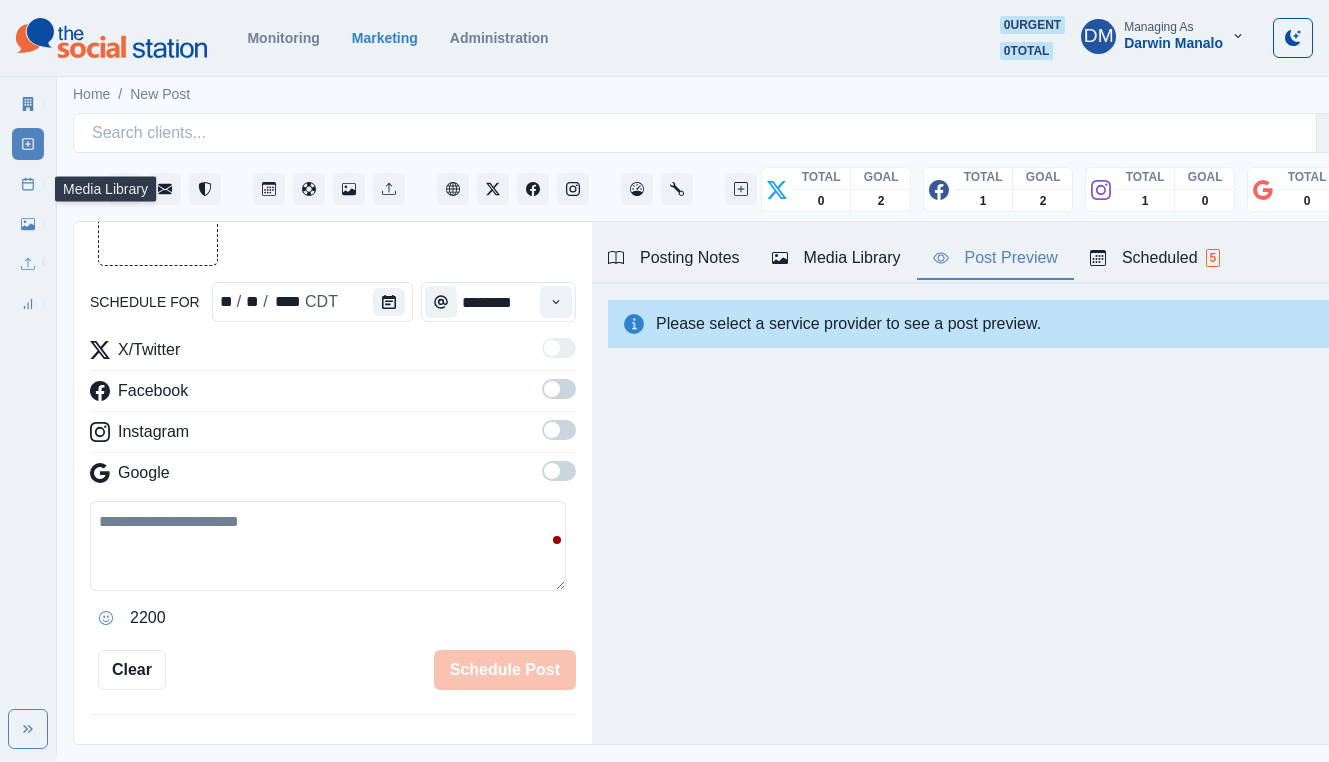 click on "Media Library" at bounding box center (28, 224) 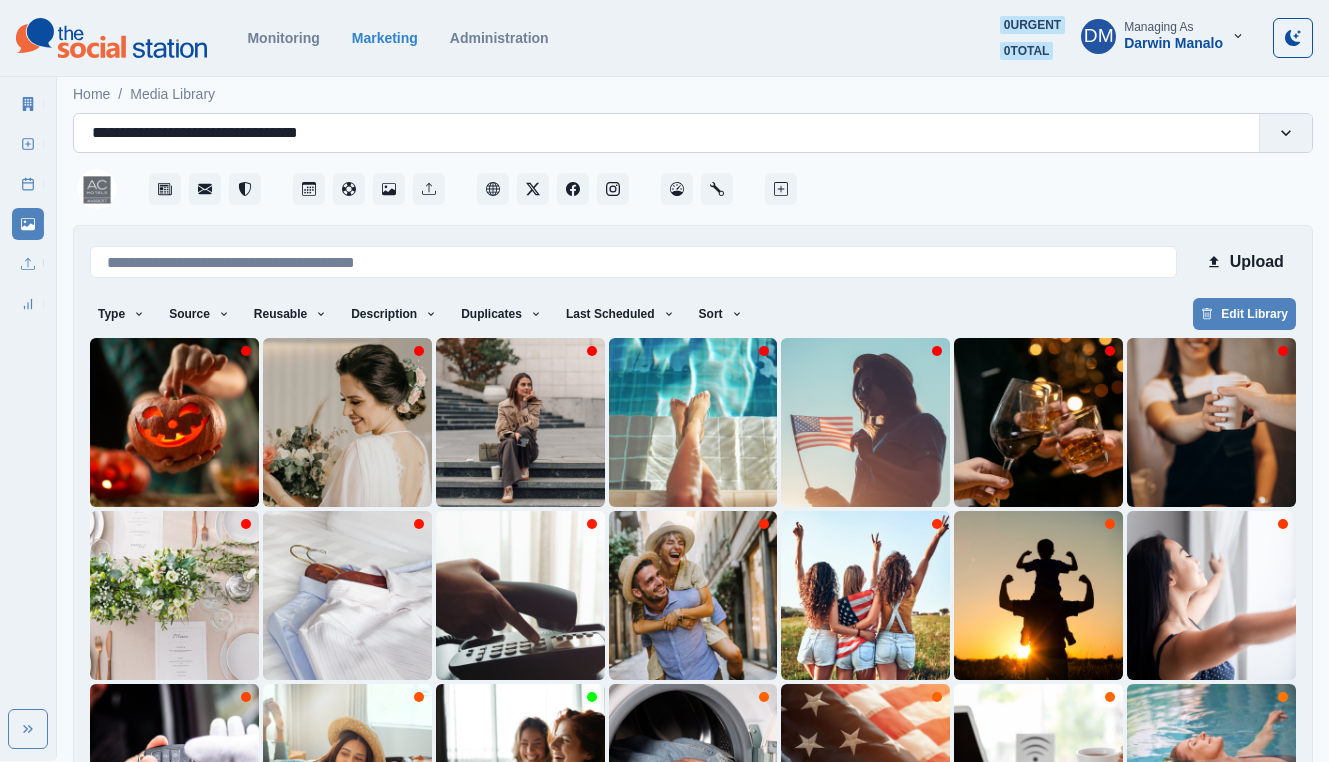 click on "**********" at bounding box center [214, 133] 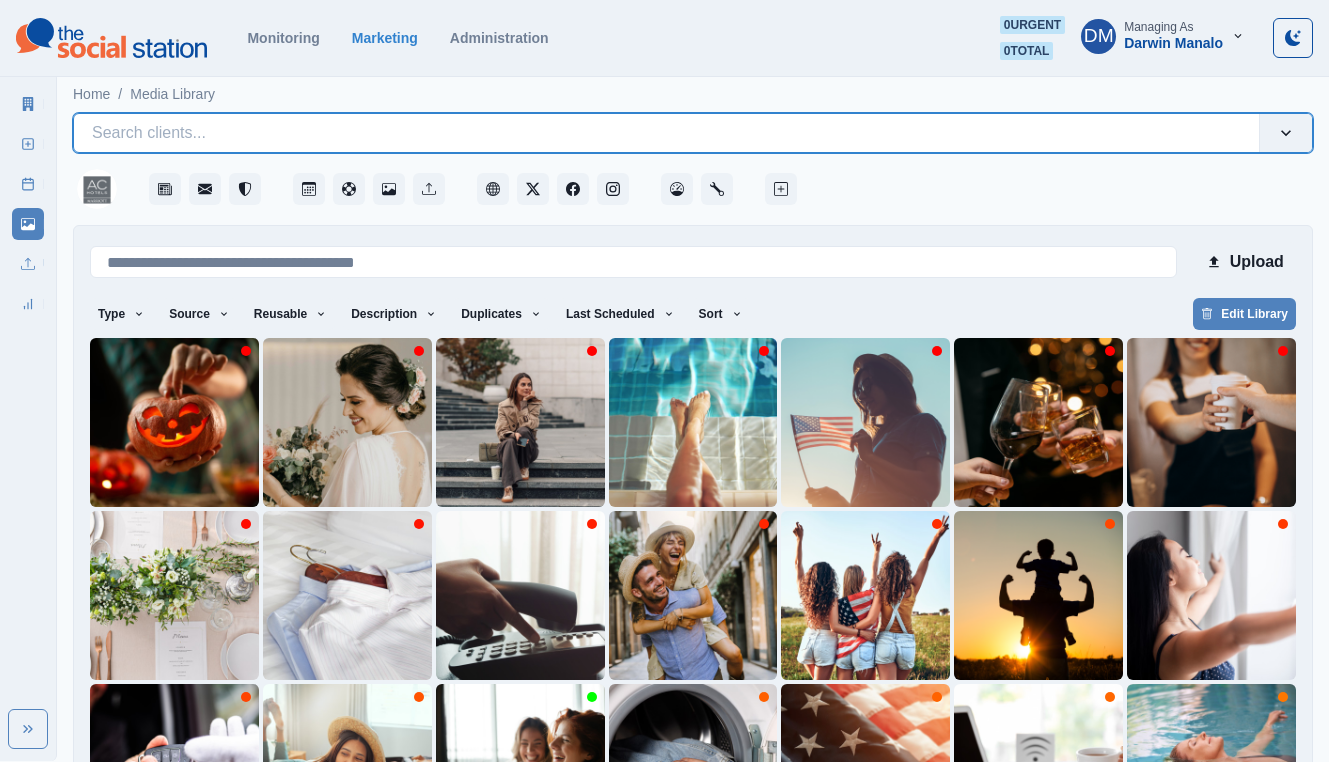 paste on "**********" 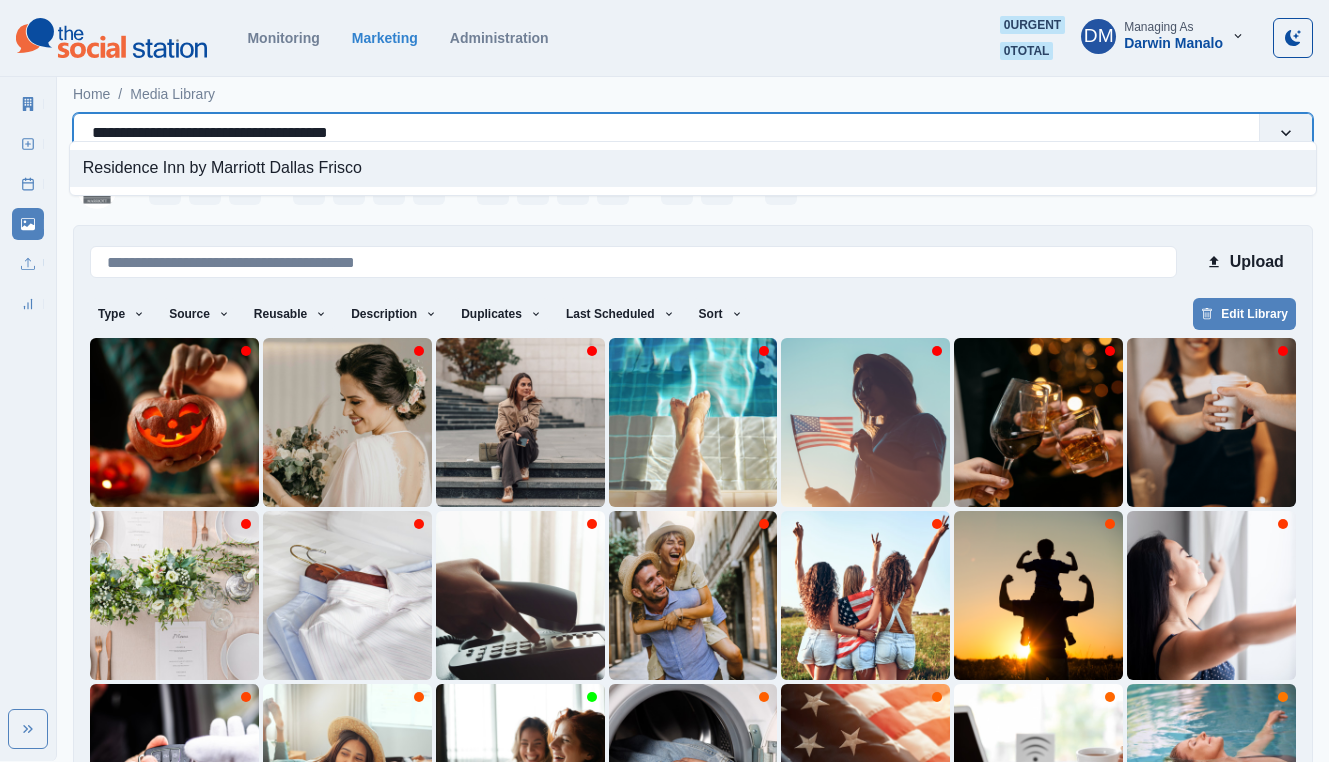 click on "Residence Inn by Marriott Dallas Frisco" at bounding box center [693, 168] 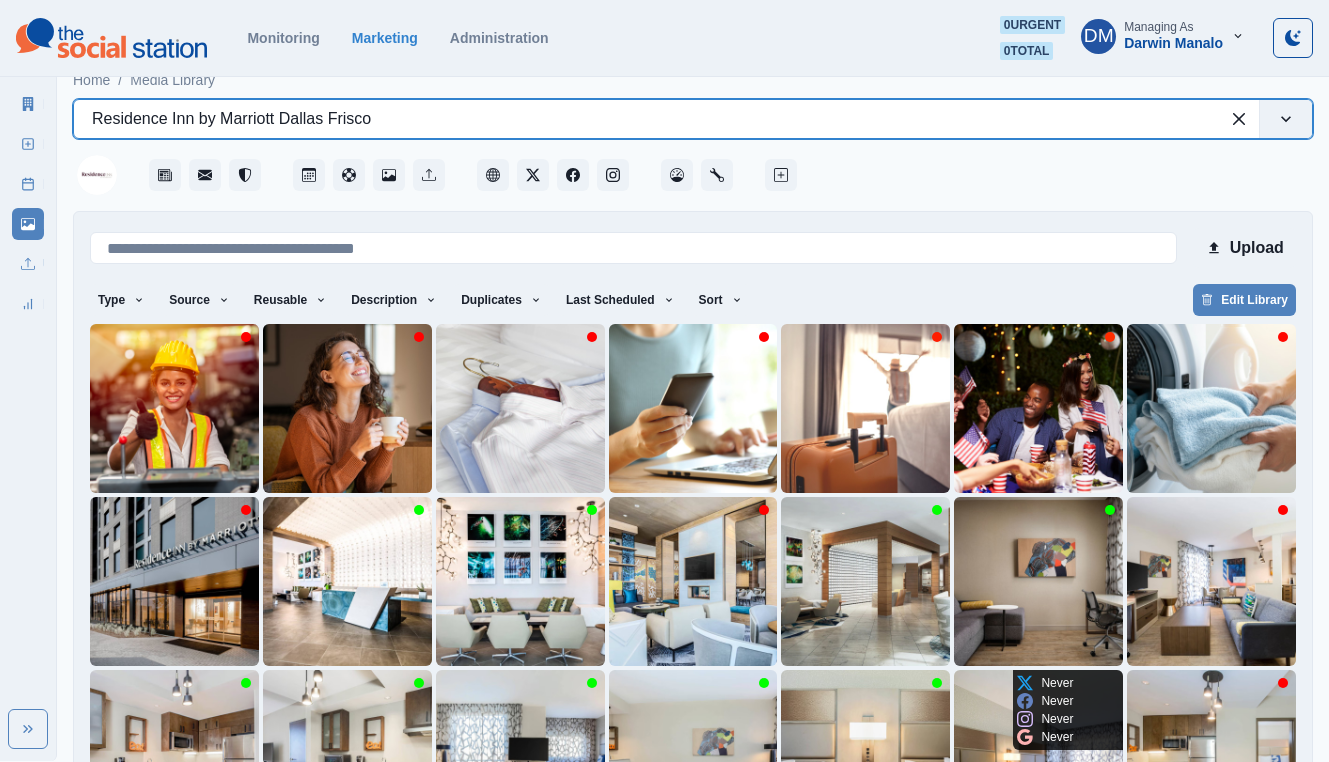 scroll, scrollTop: 32, scrollLeft: 0, axis: vertical 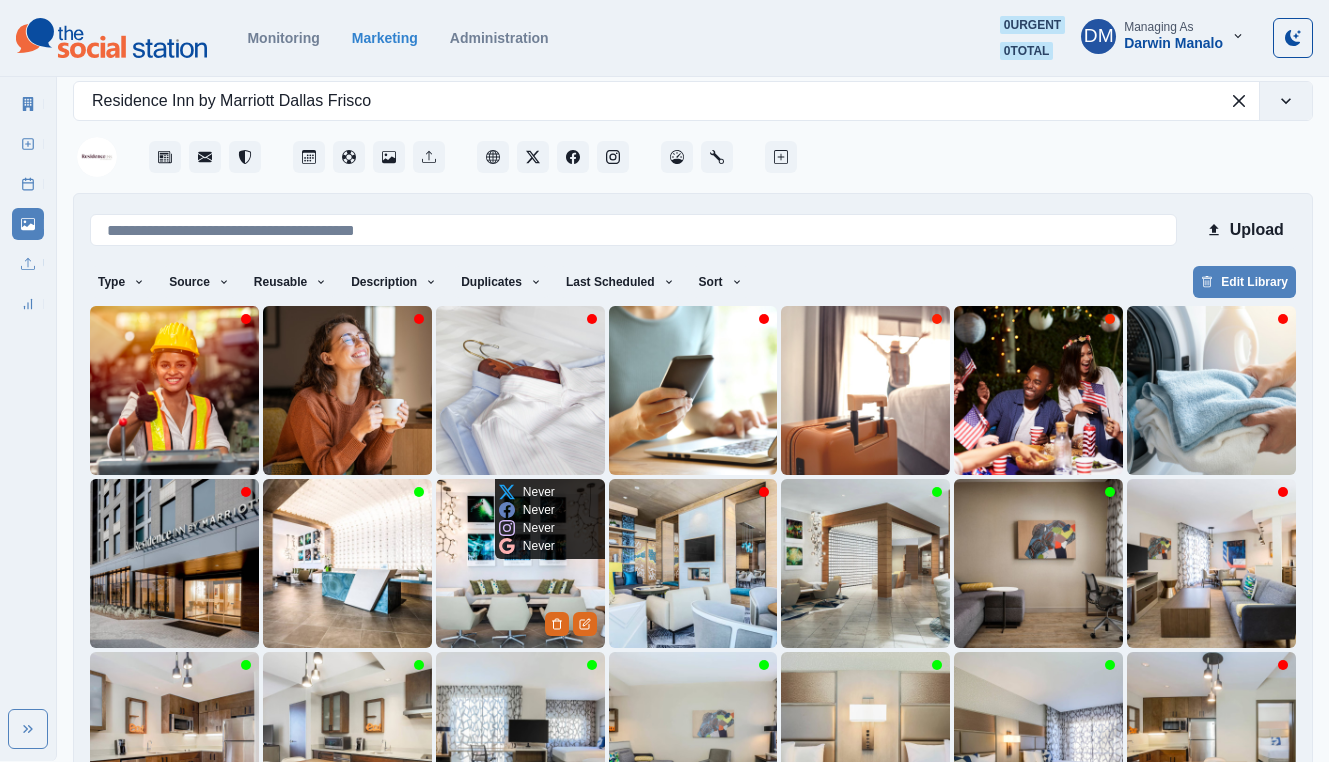 click at bounding box center (520, 563) 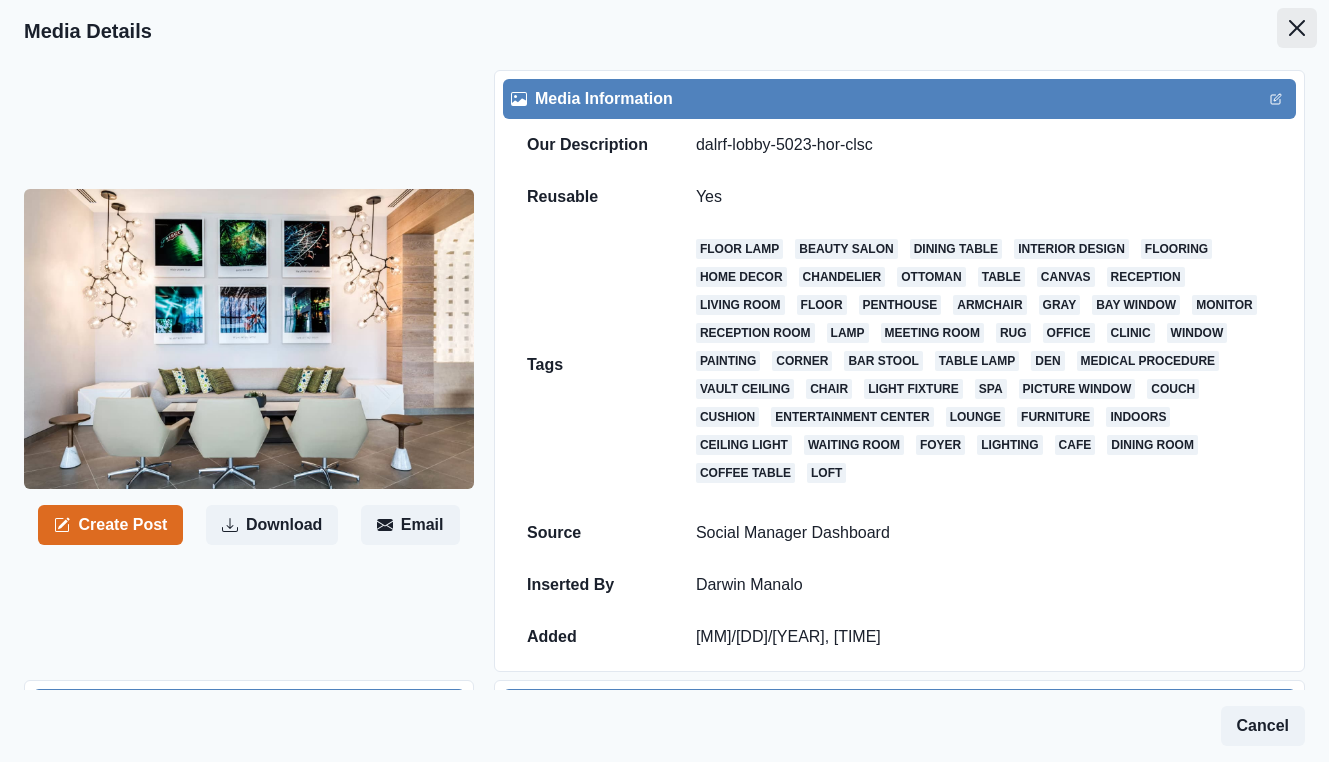 click 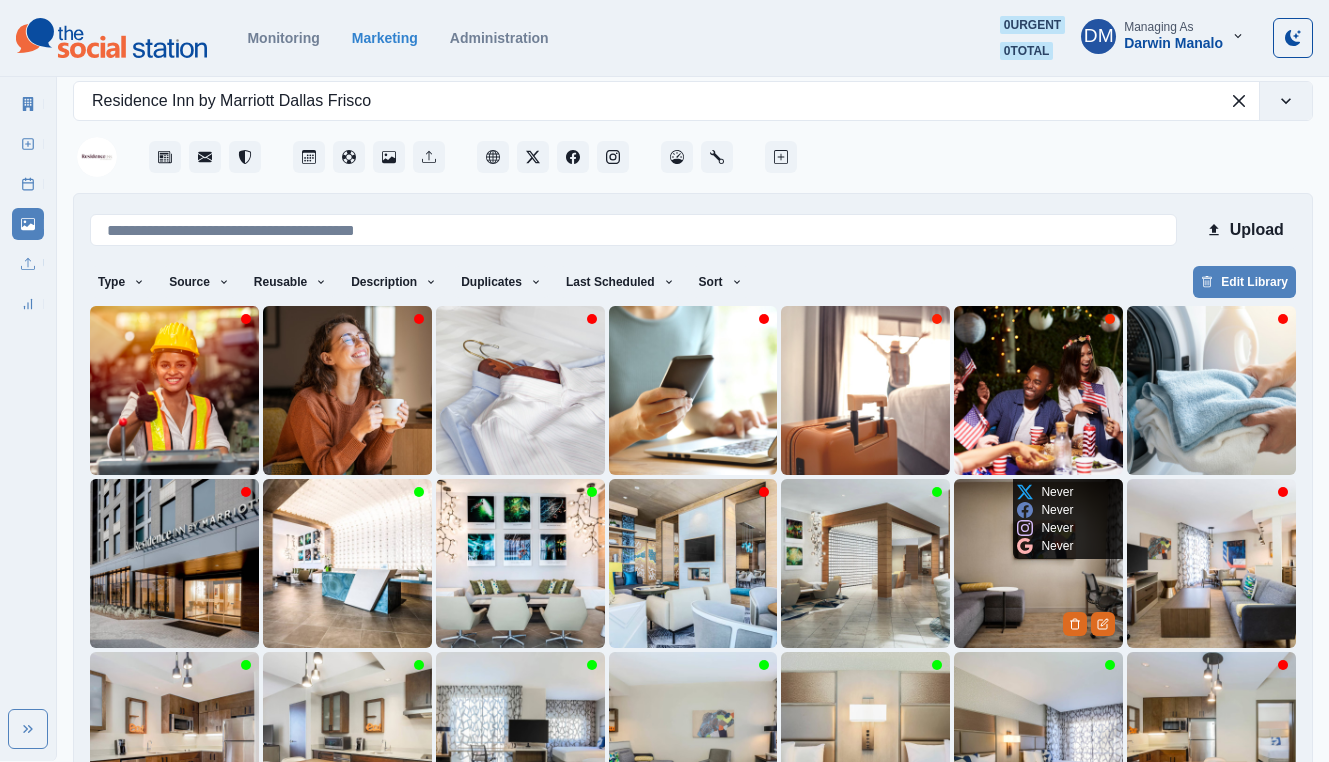 click at bounding box center [1038, 563] 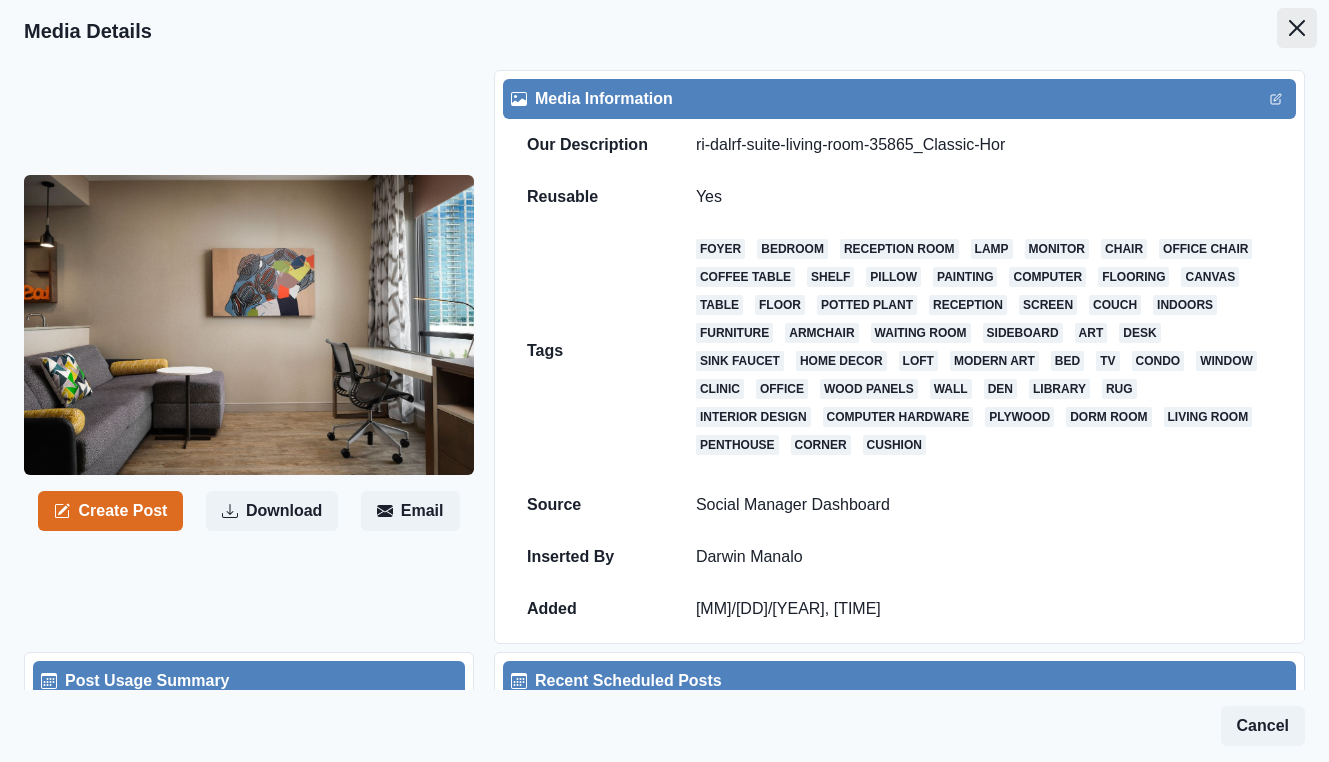 click at bounding box center (1297, 28) 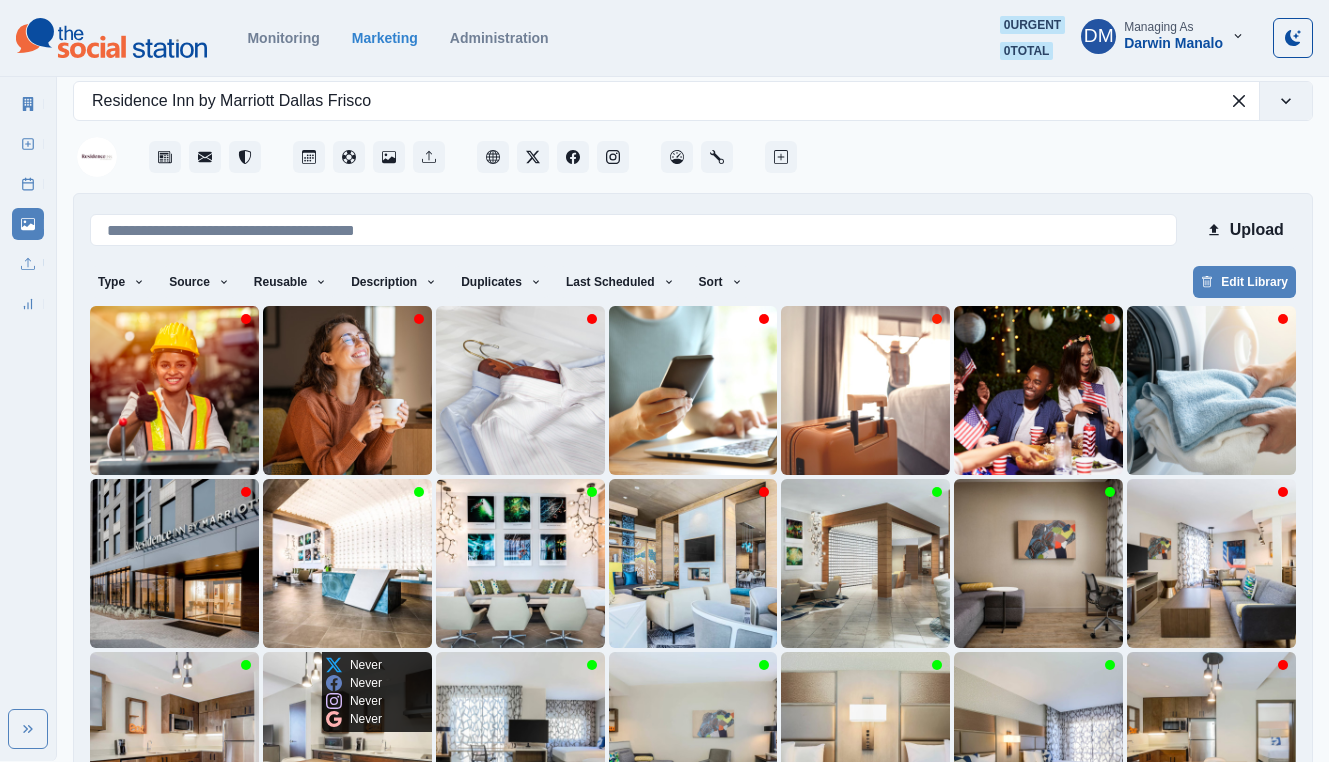 click at bounding box center [347, 736] 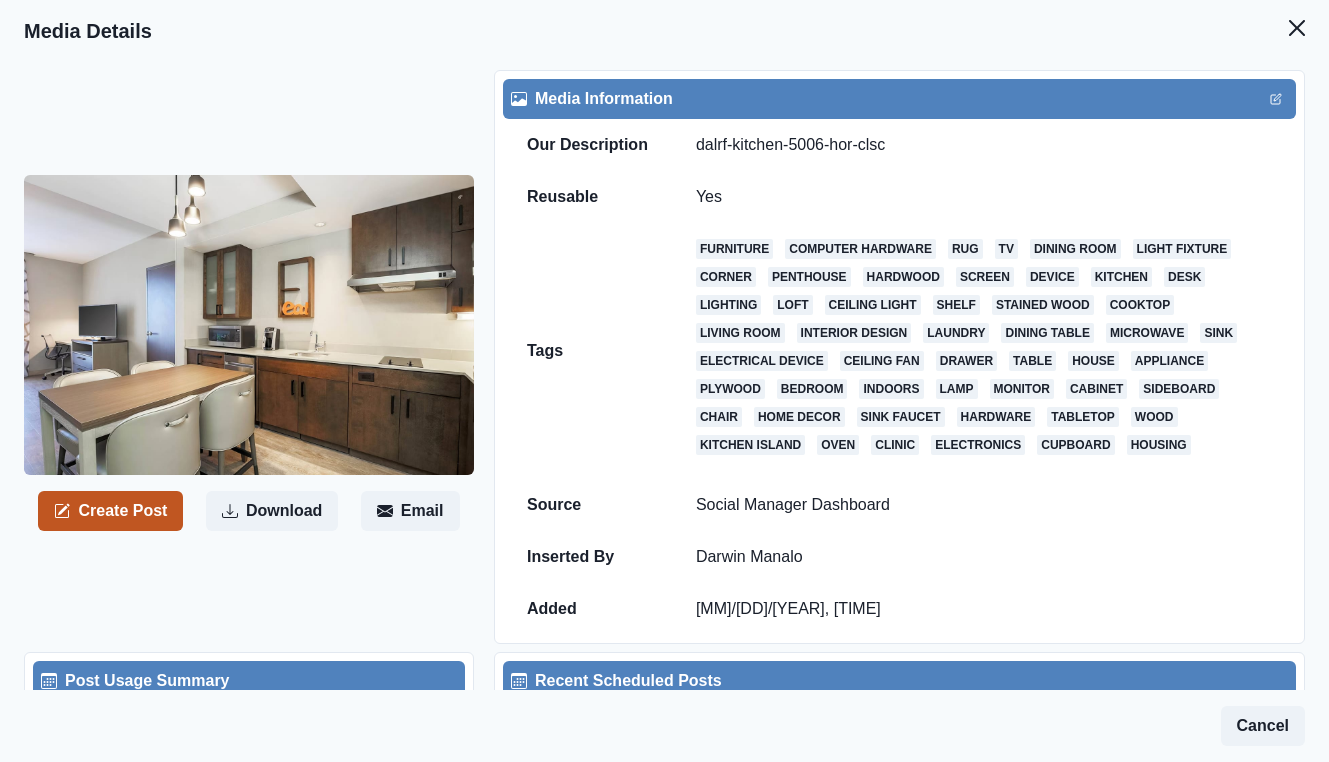 click on "Create Post" at bounding box center [110, 511] 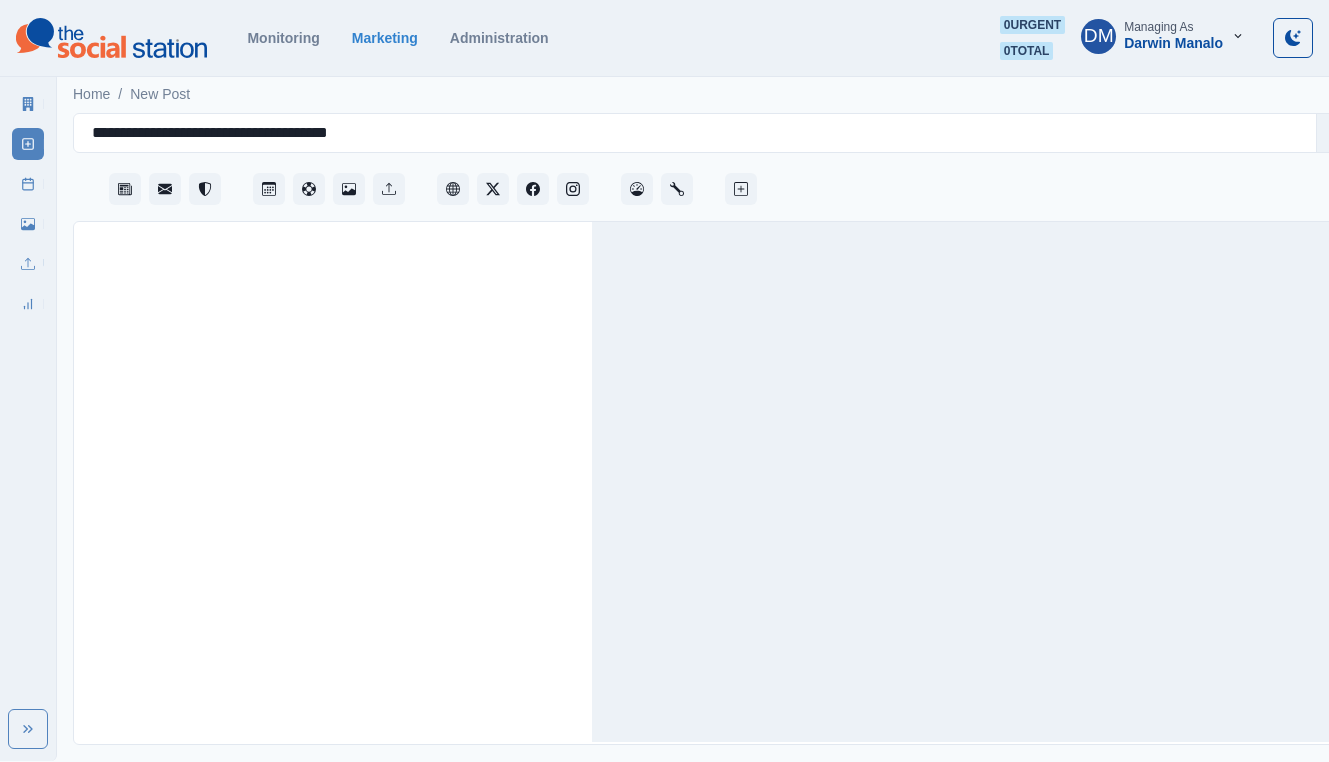 scroll, scrollTop: 0, scrollLeft: 0, axis: both 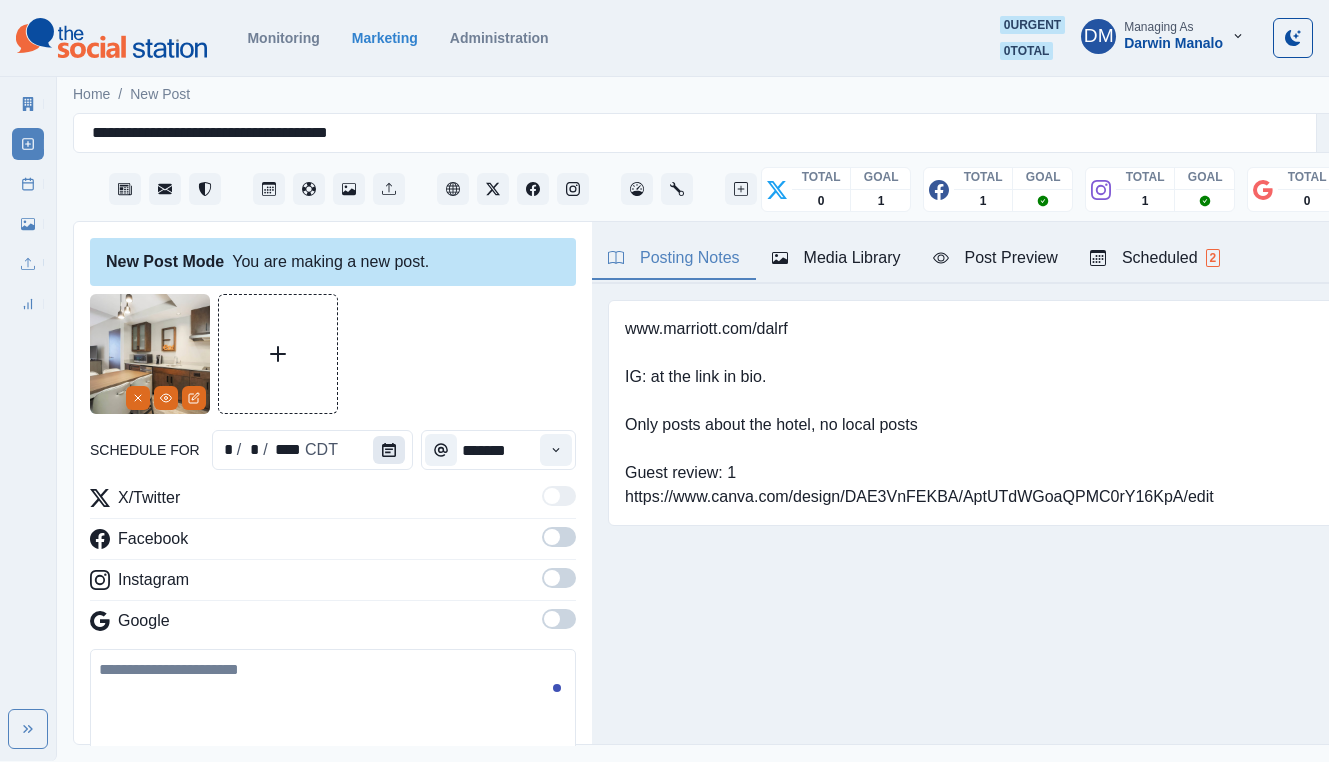 click 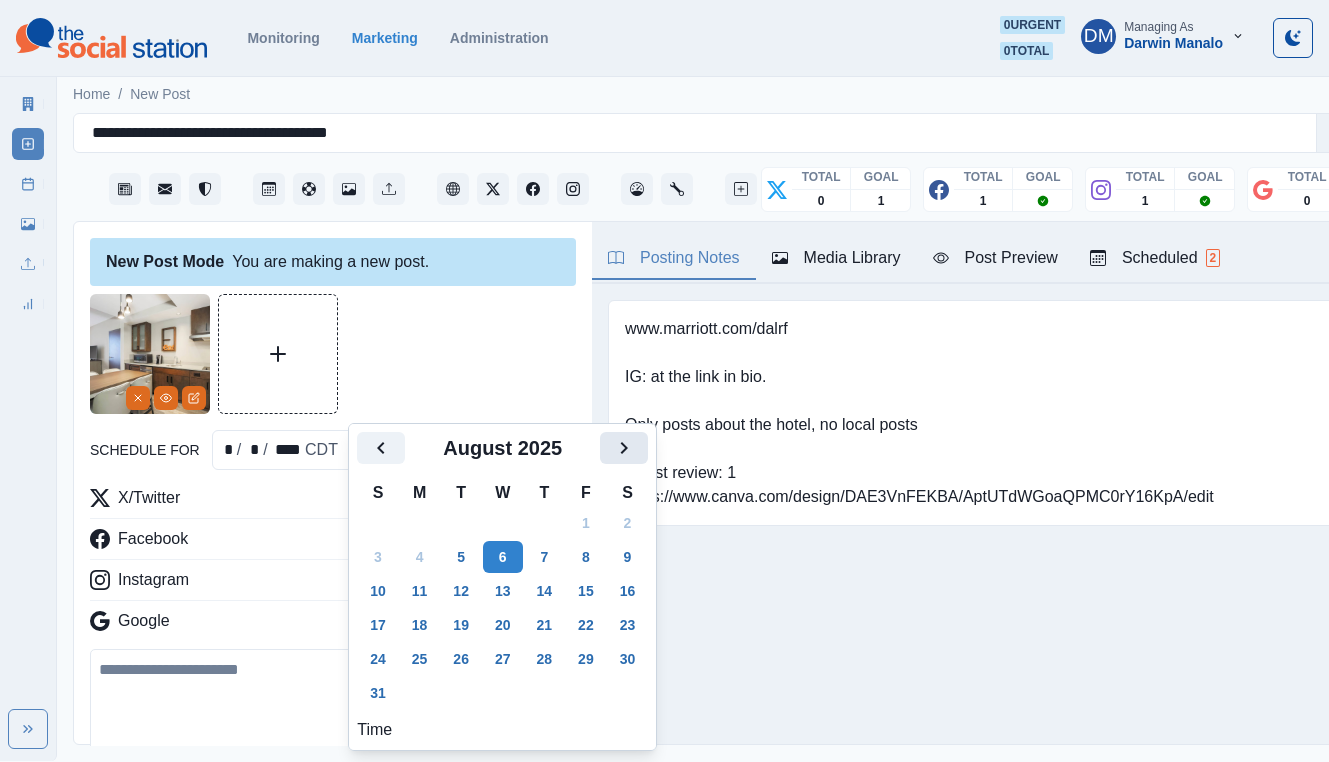 click 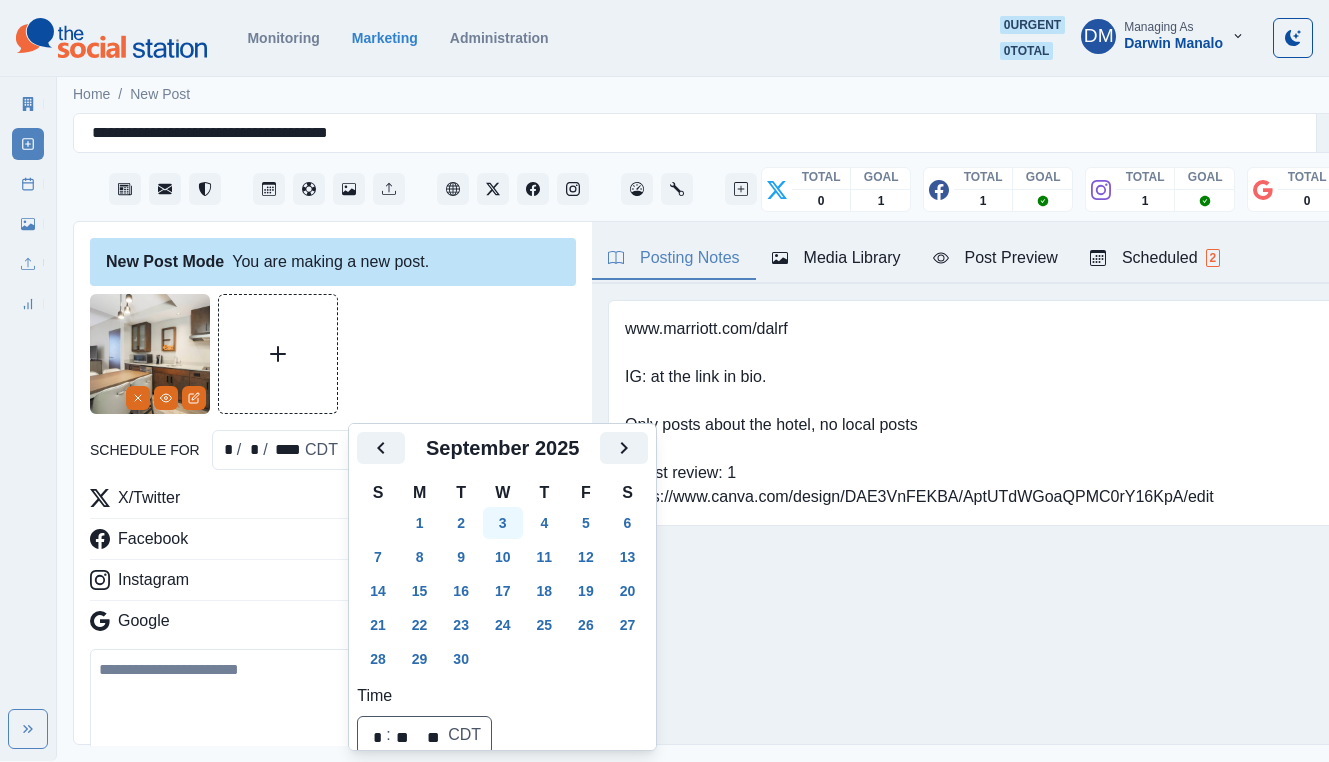 click on "3" at bounding box center (503, 523) 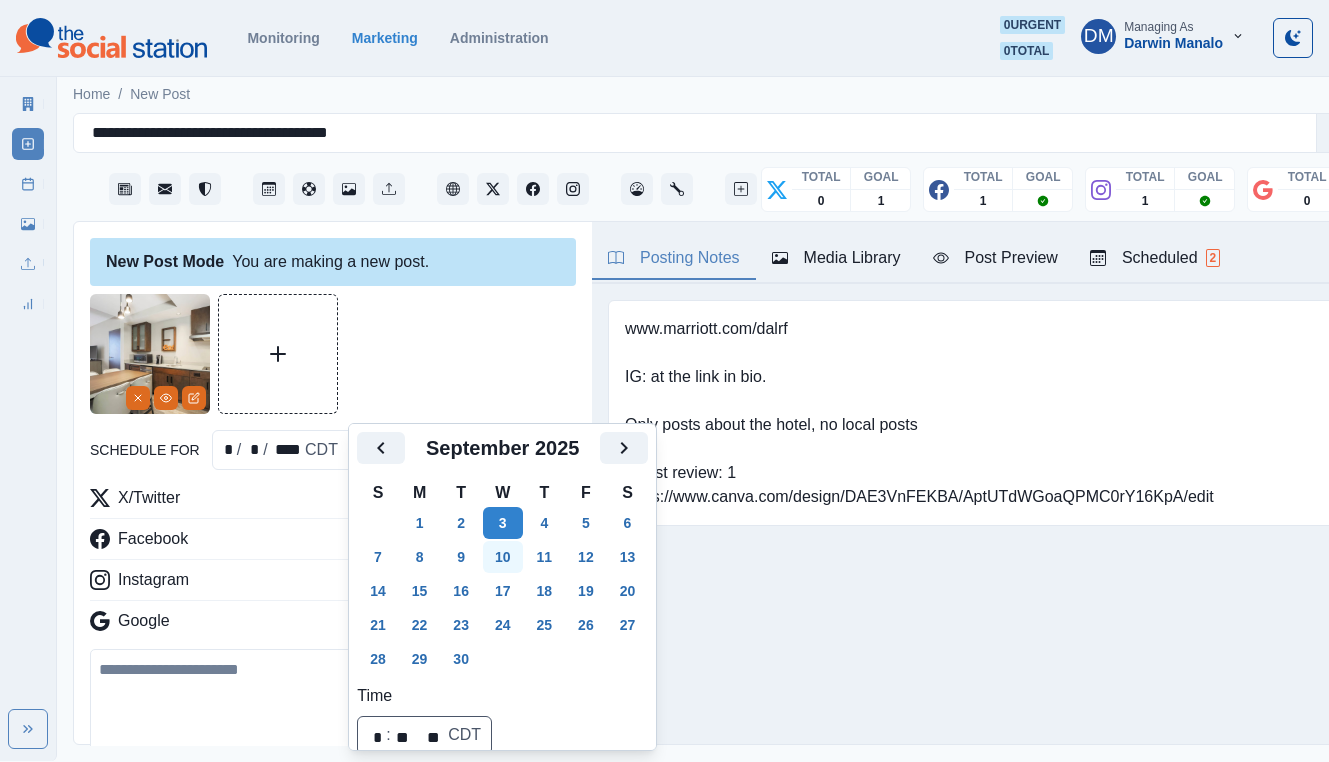 click on "10" at bounding box center [503, 557] 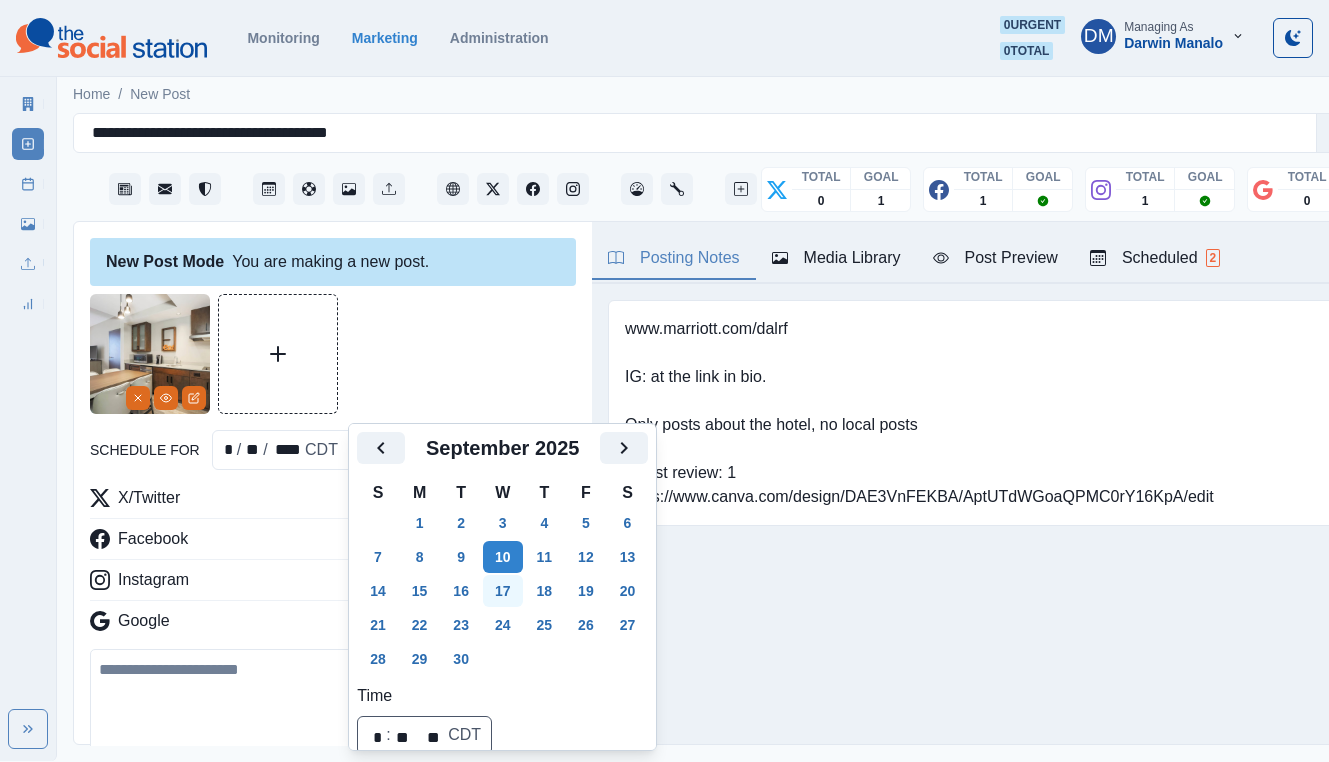 click on "17" at bounding box center (503, 591) 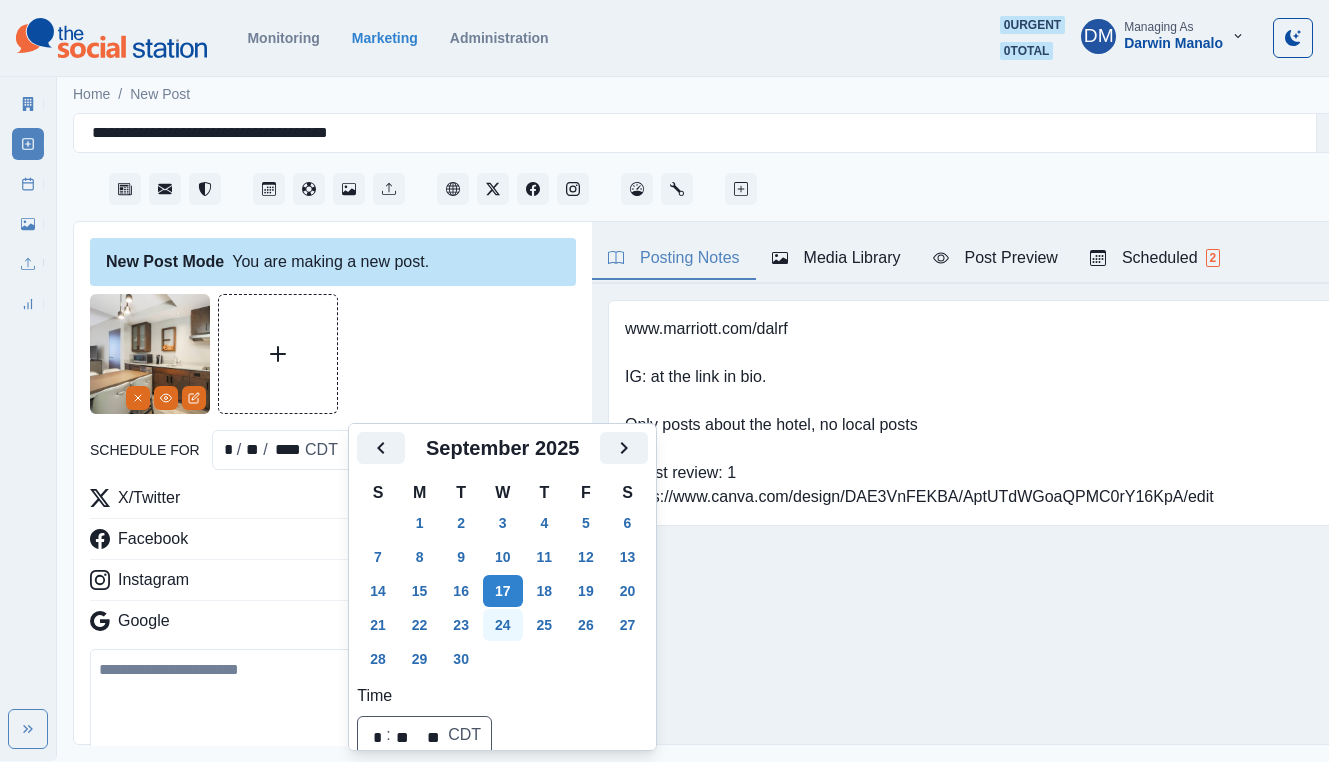 click on "24" at bounding box center [503, 625] 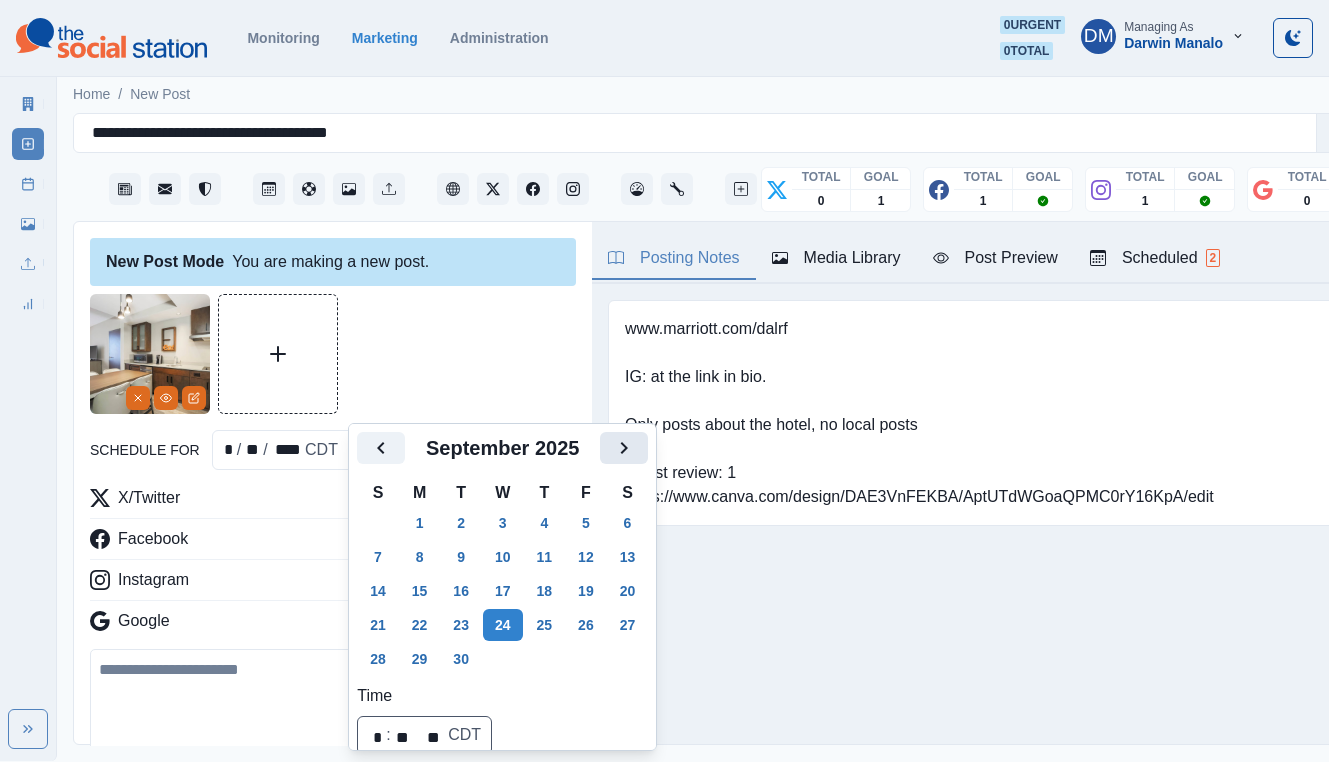 click 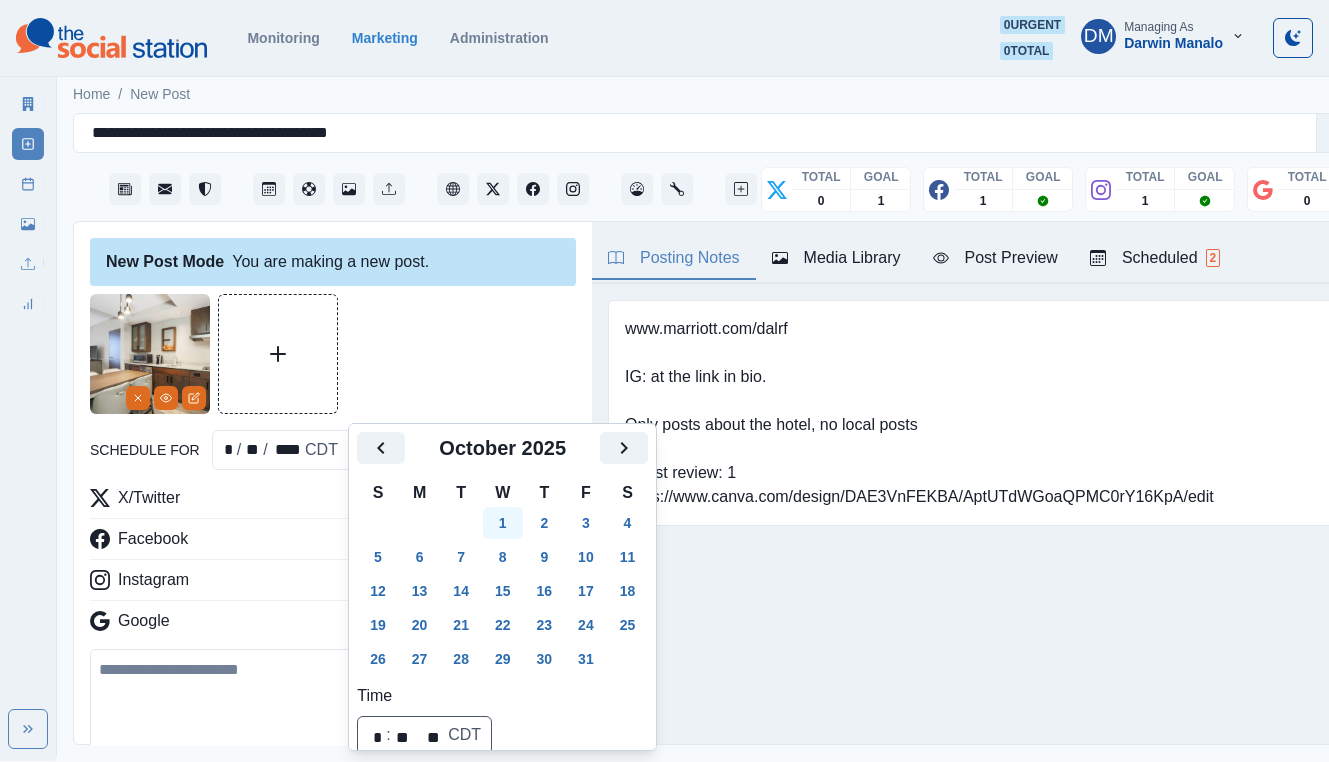 click on "1" at bounding box center [503, 523] 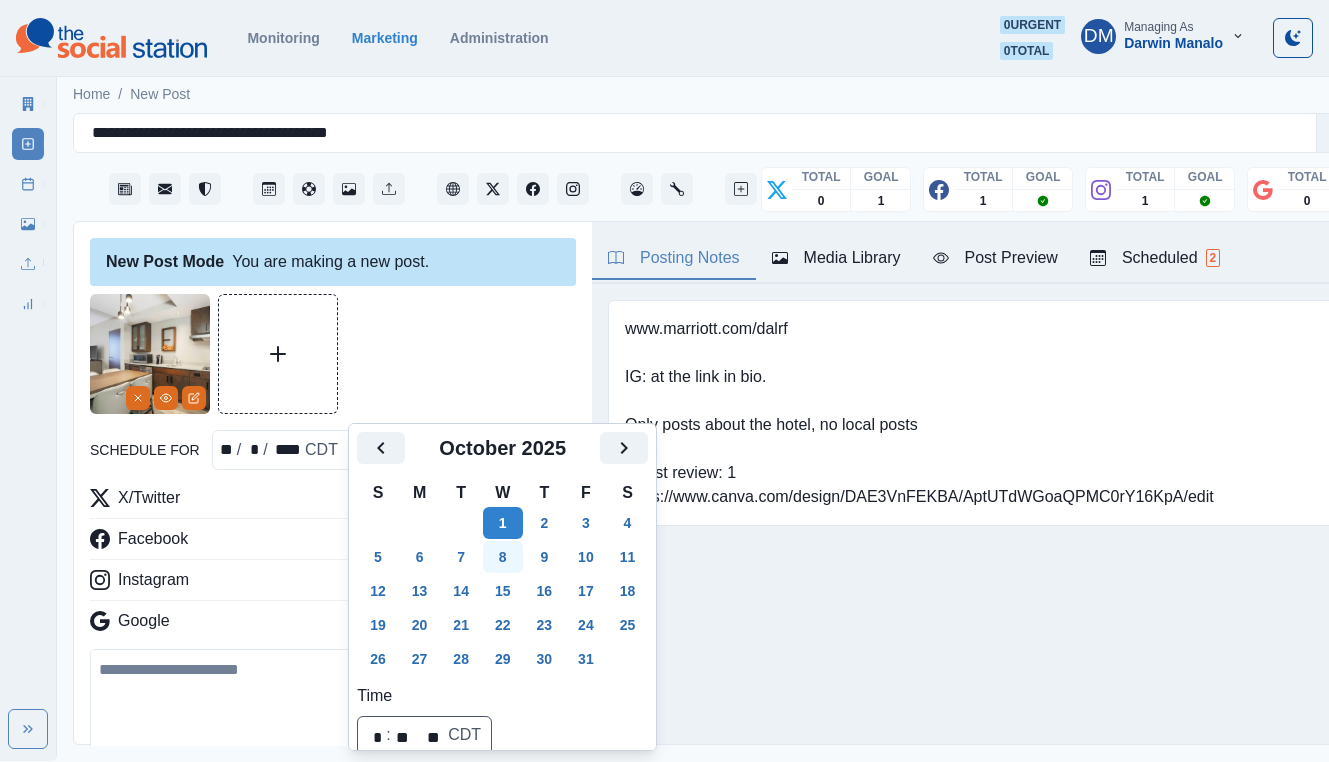 click on "8" at bounding box center [503, 557] 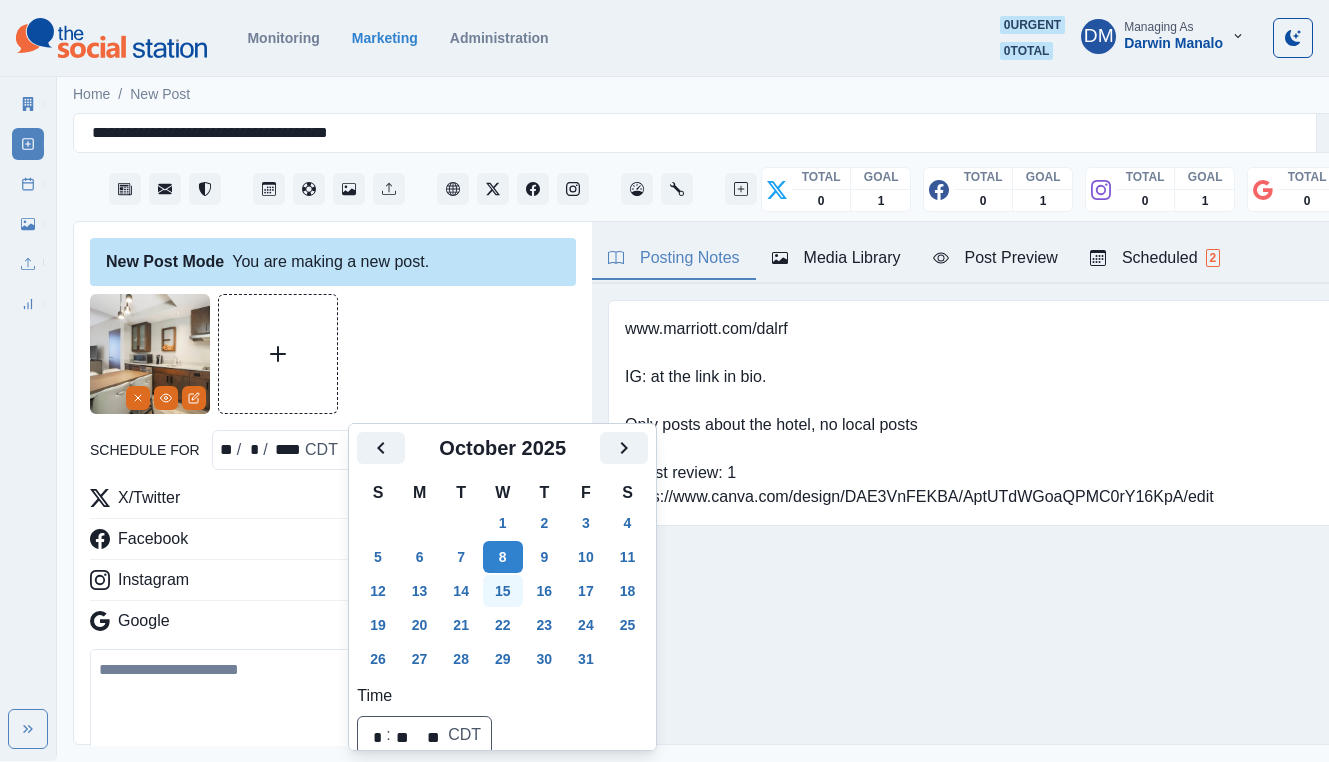 click on "15" at bounding box center [503, 591] 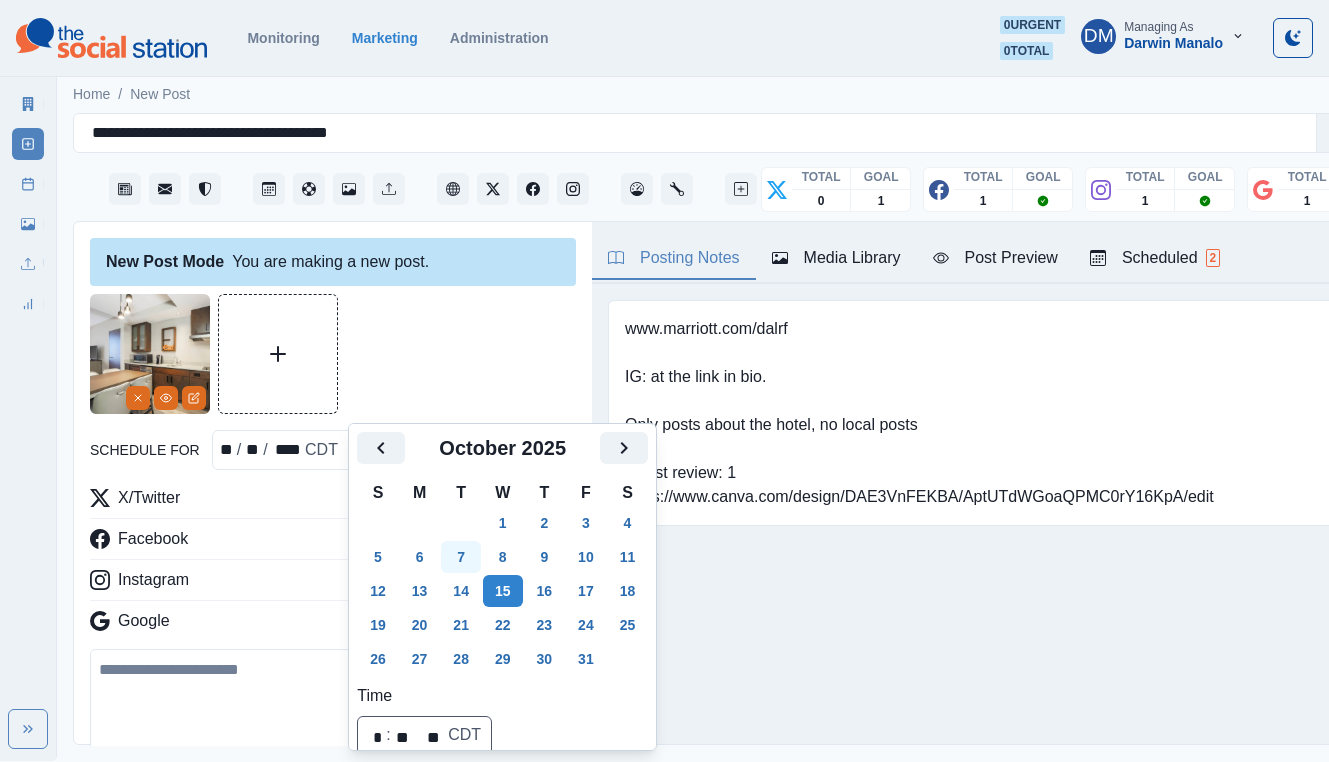 click on "7" at bounding box center [461, 557] 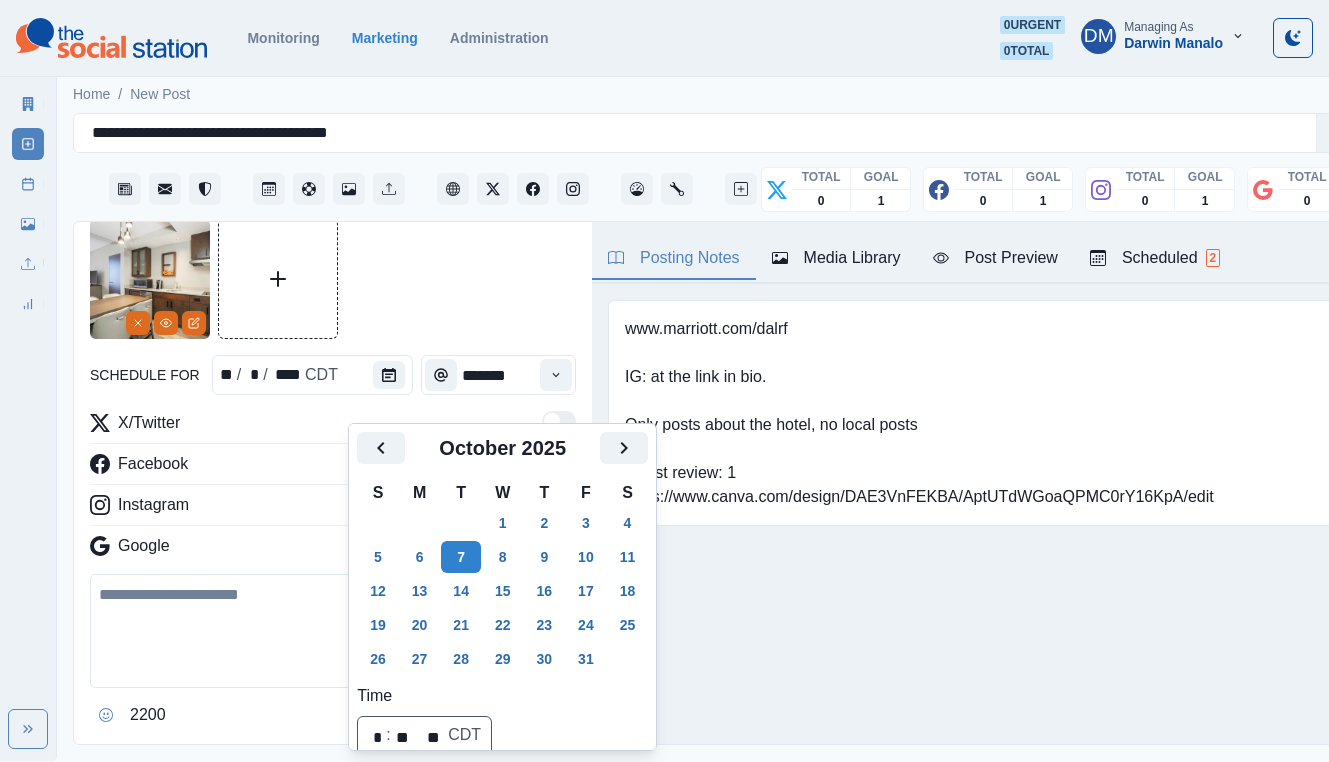 scroll, scrollTop: 103, scrollLeft: 0, axis: vertical 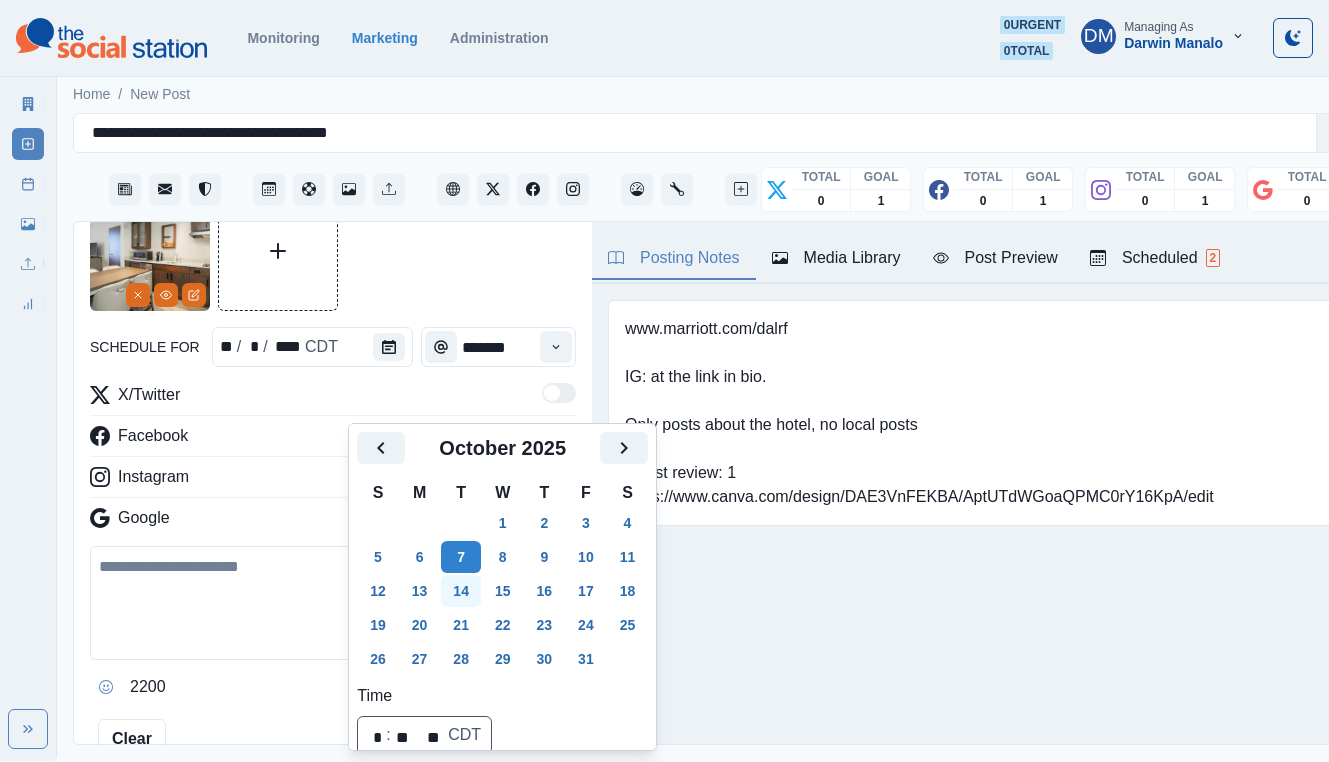 click on "14" at bounding box center (461, 591) 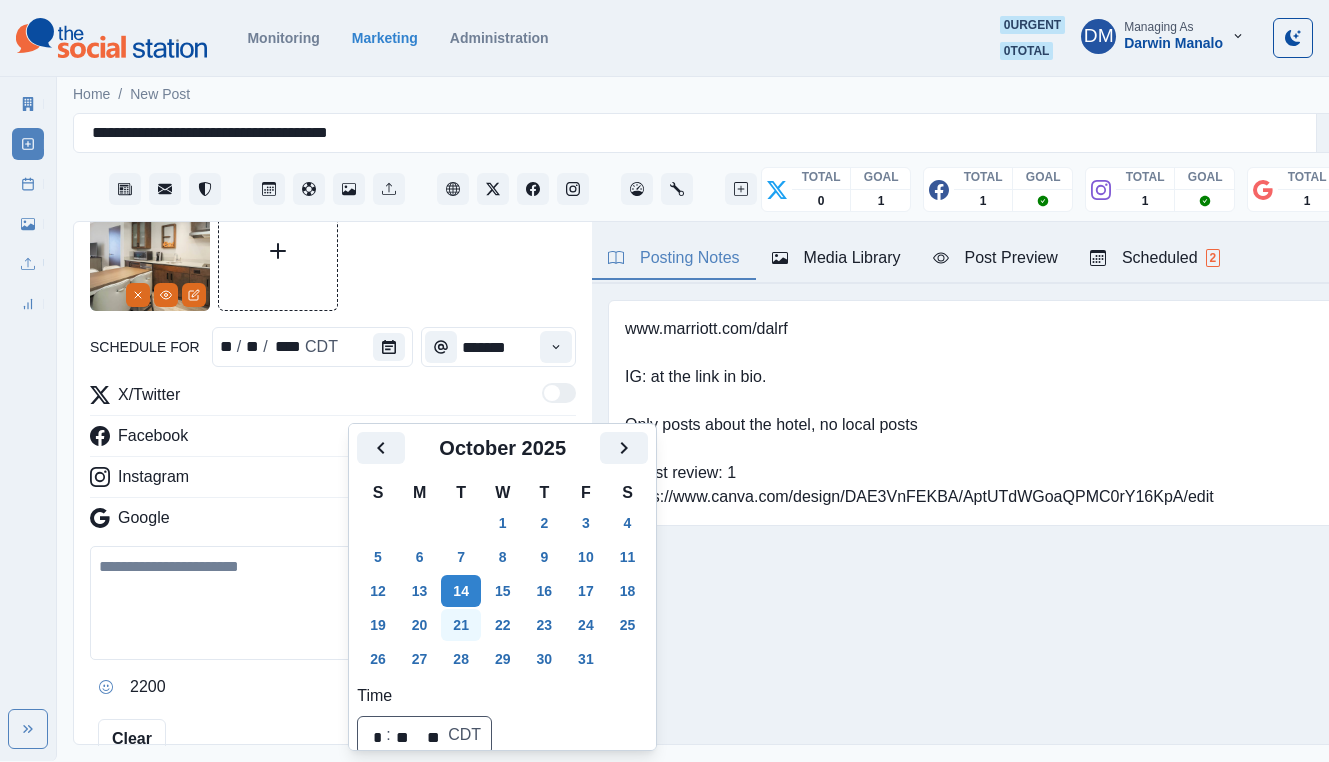 click on "21" at bounding box center (461, 625) 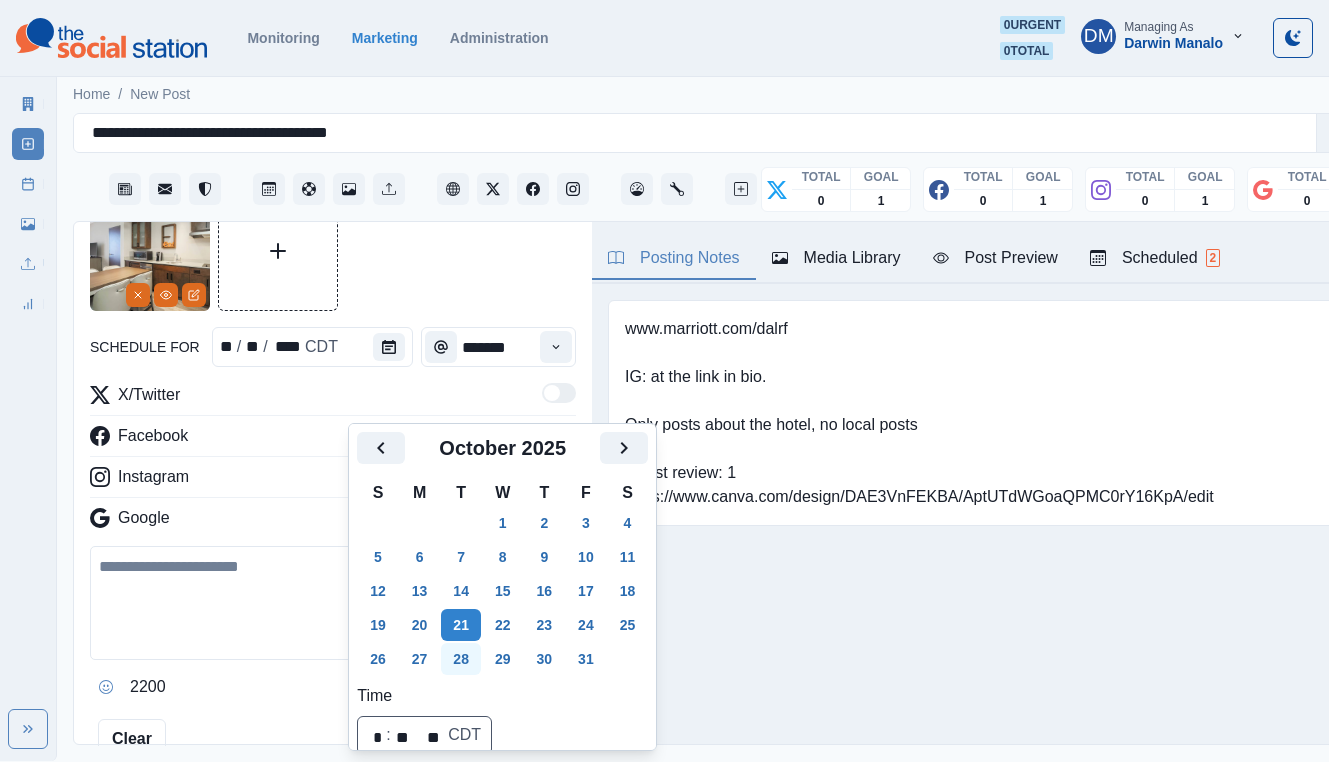 click on "28" at bounding box center [461, 659] 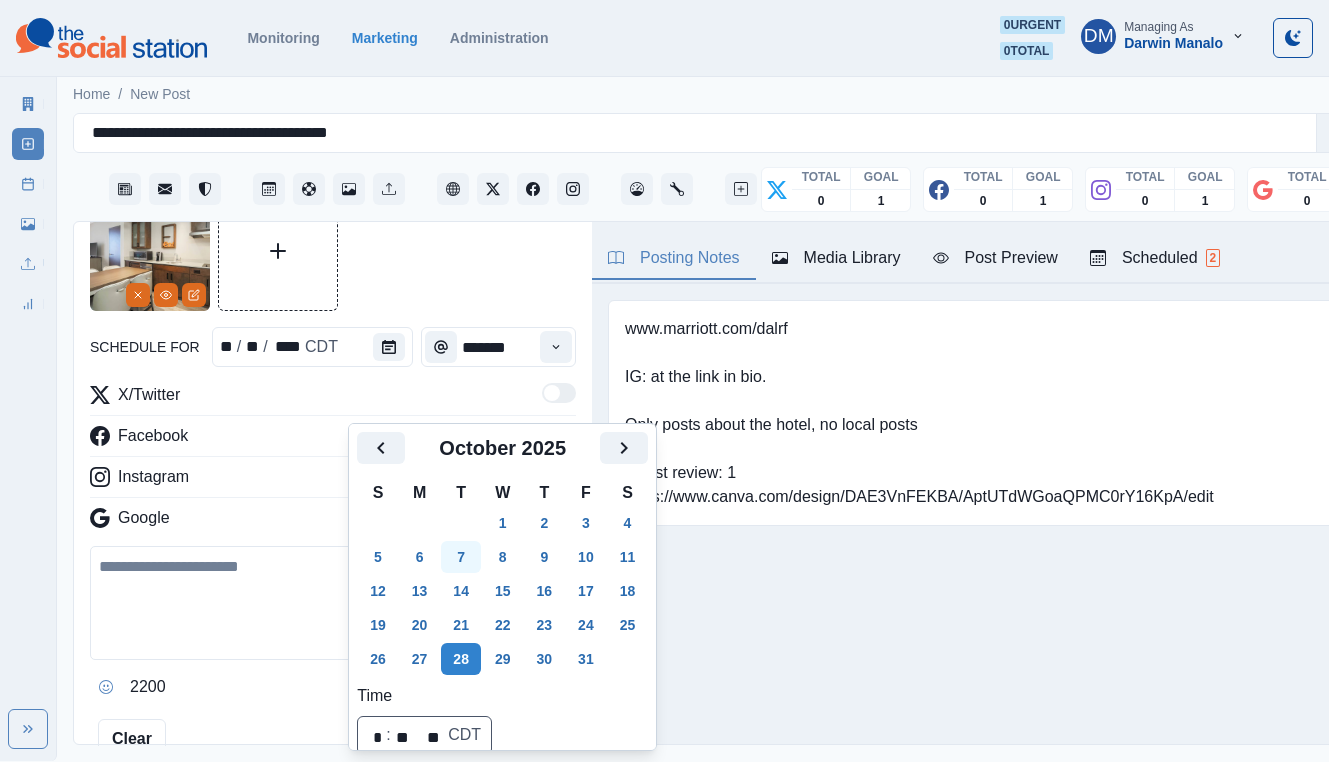click on "7" at bounding box center [461, 557] 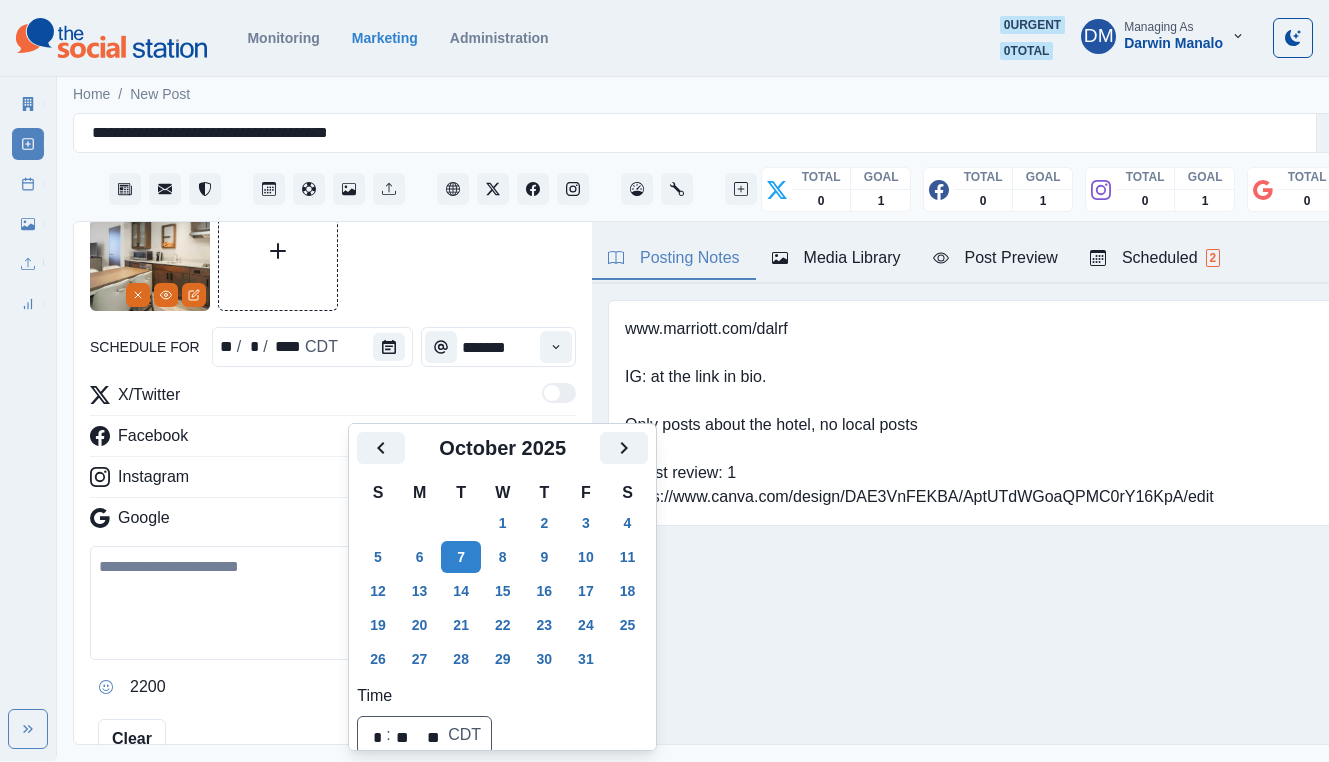 click at bounding box center (333, 603) 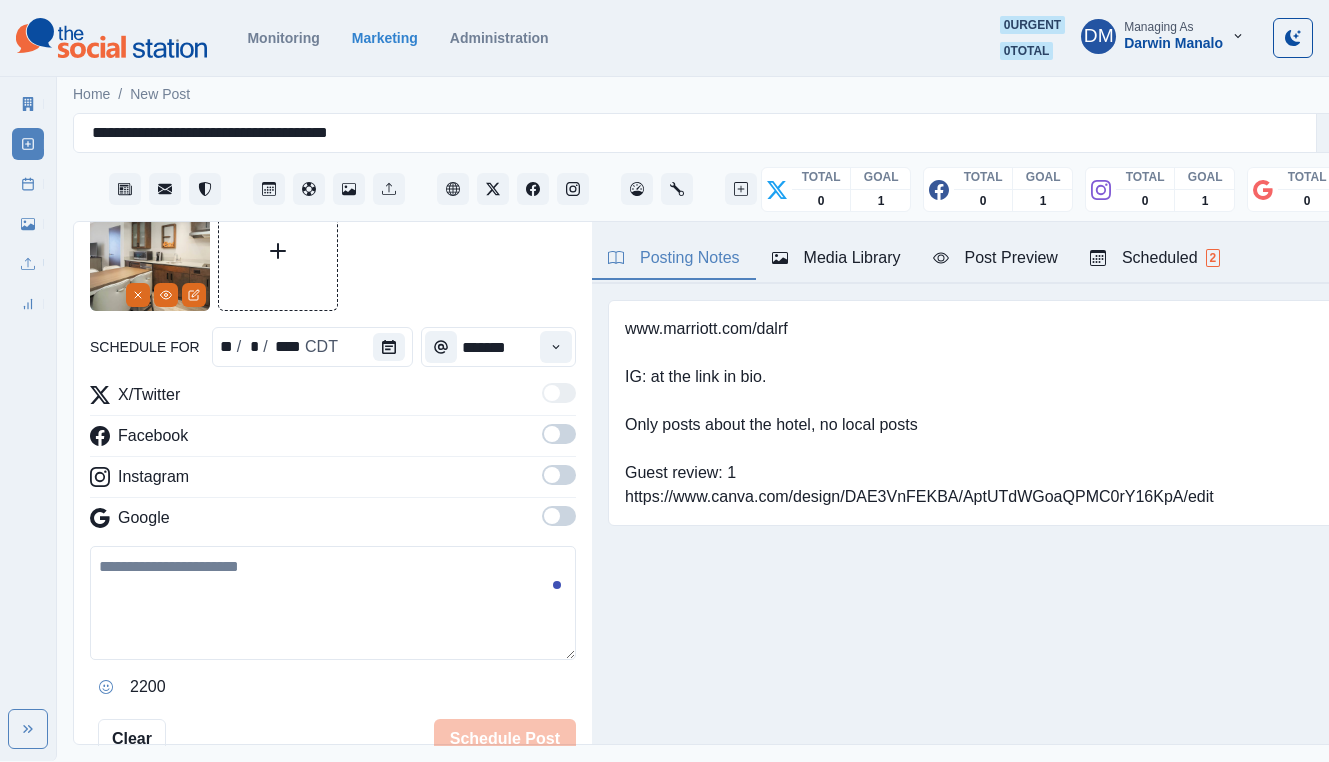 click at bounding box center [333, 603] 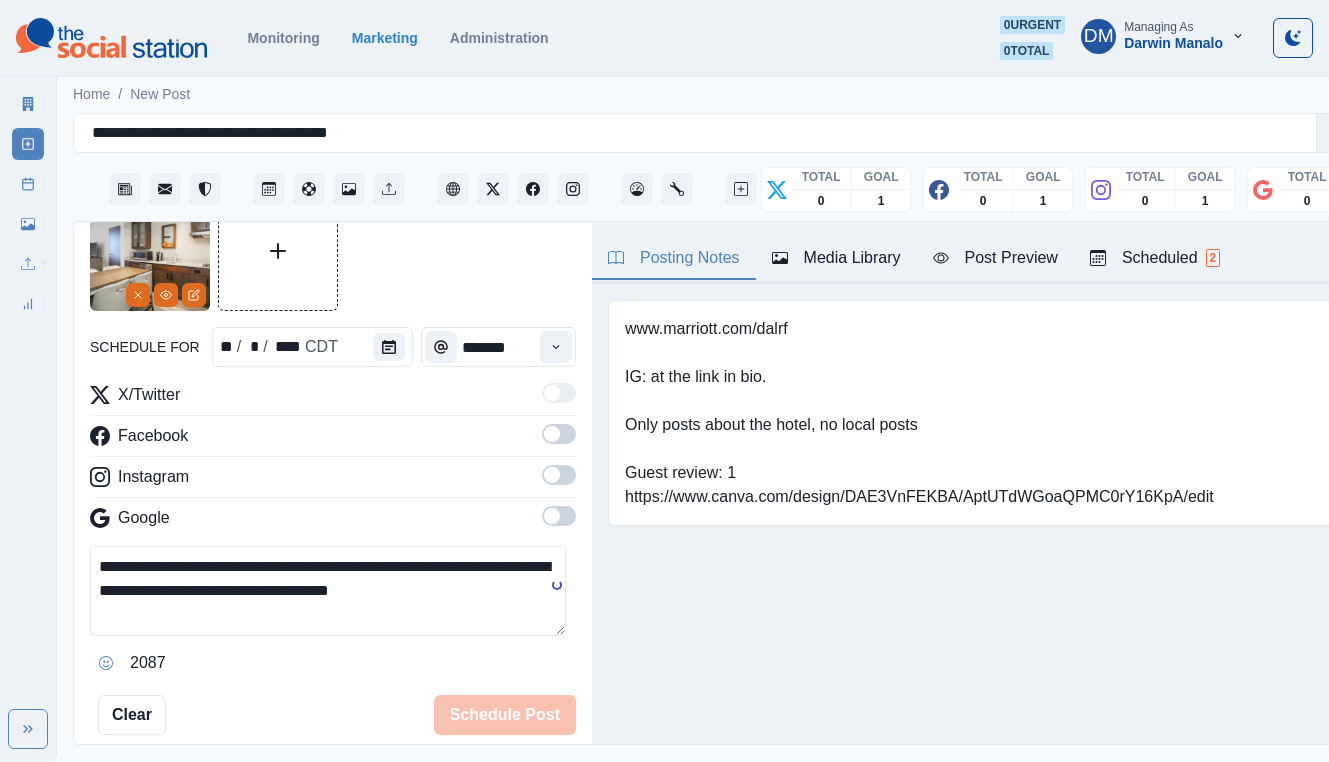 type on "**********" 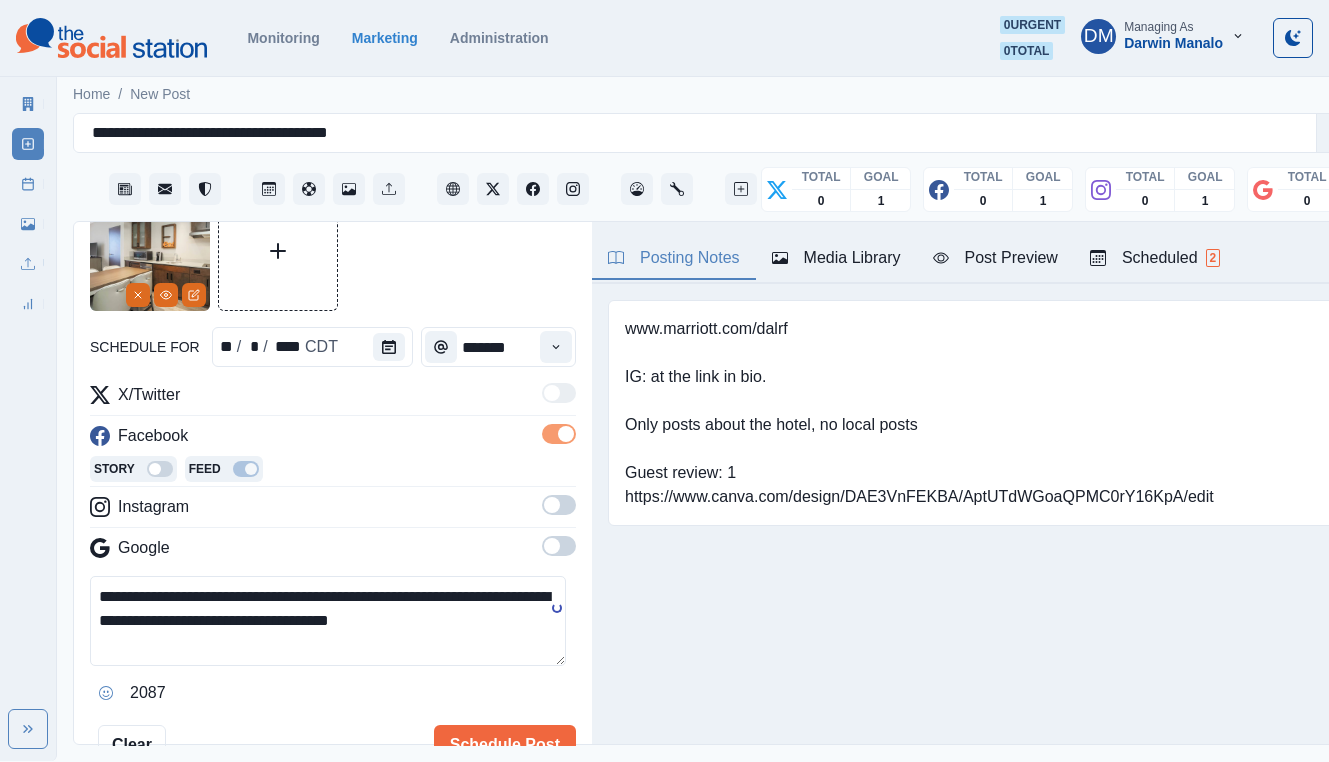 click at bounding box center [552, 505] 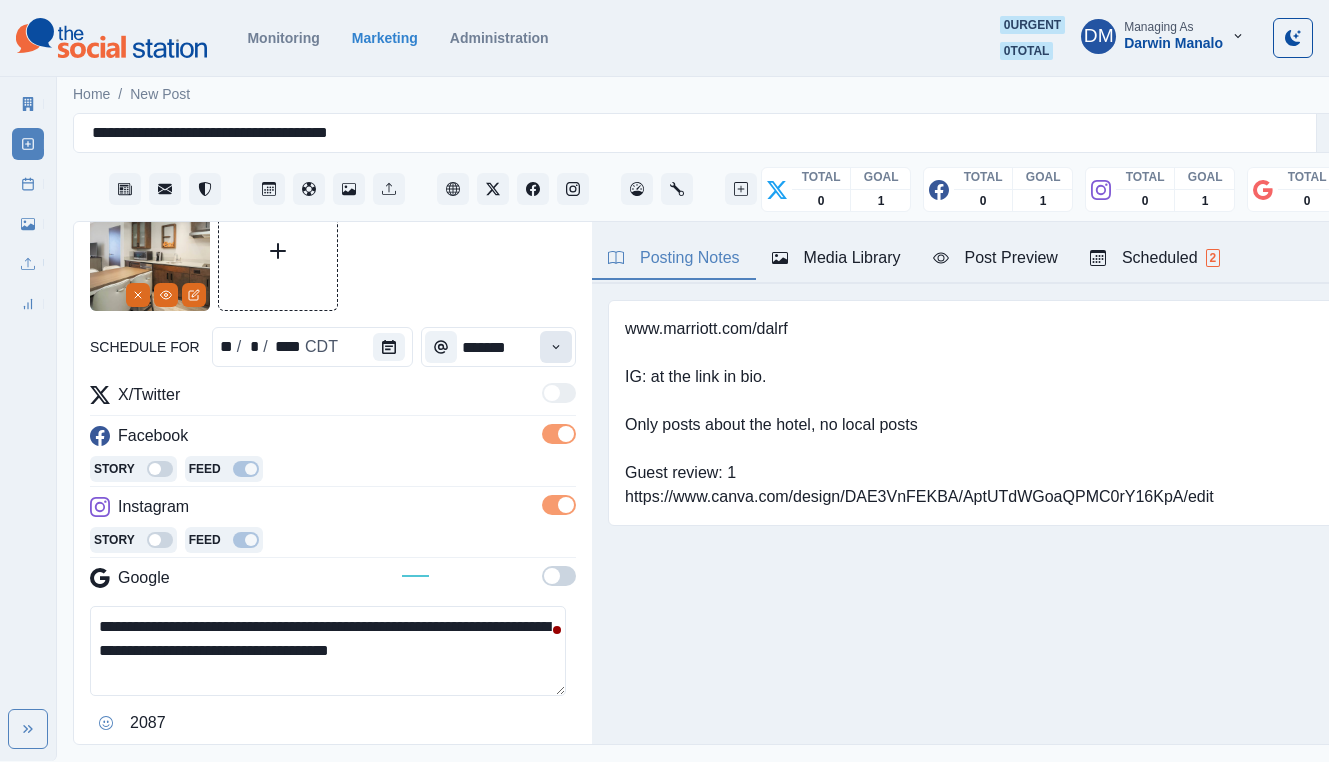 click 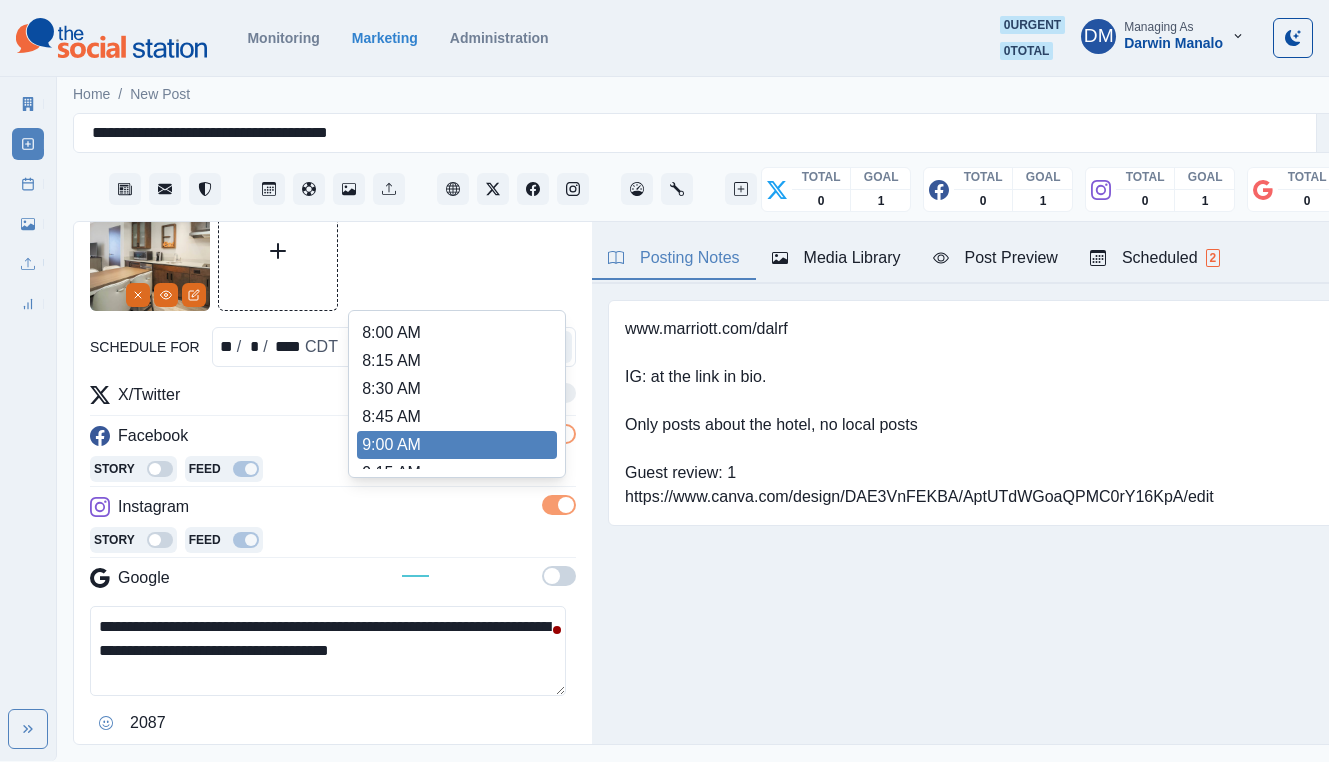 scroll, scrollTop: 230, scrollLeft: 0, axis: vertical 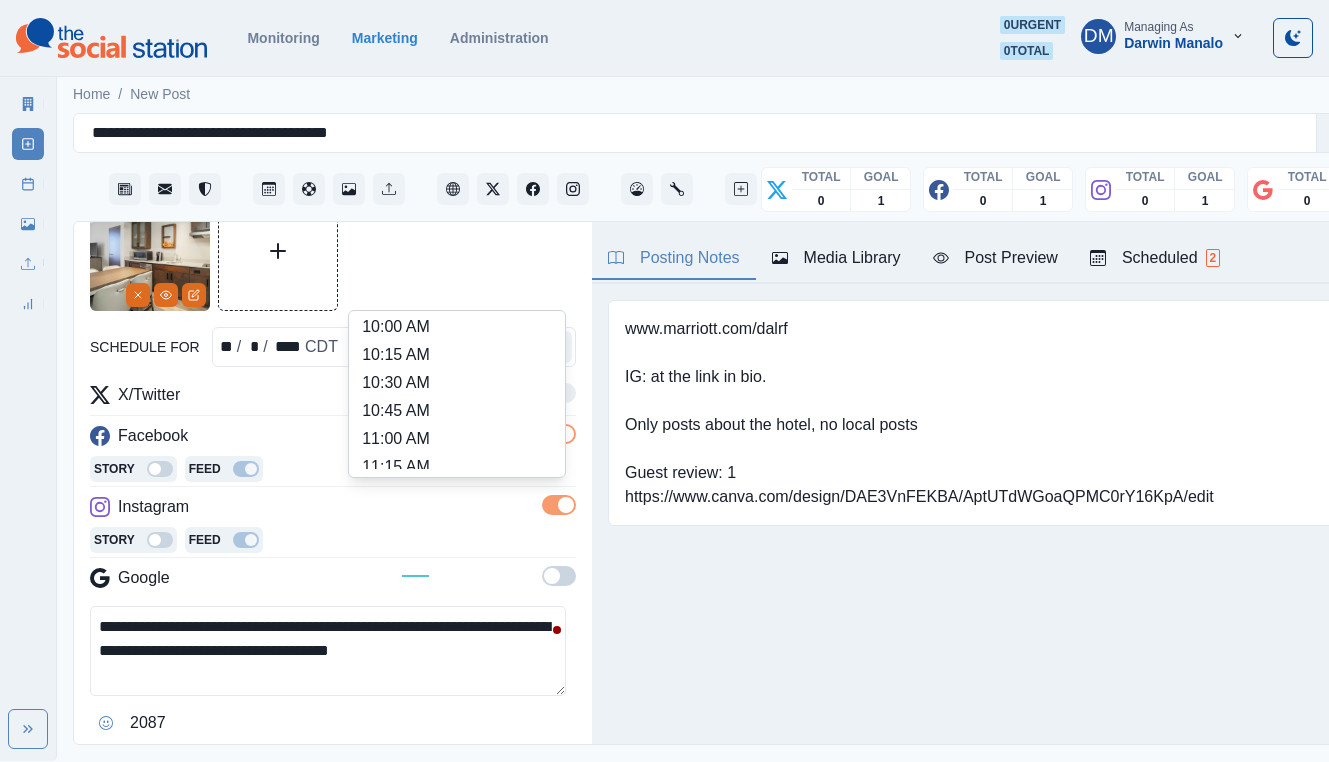 click on "11:30 AM" at bounding box center (457, 495) 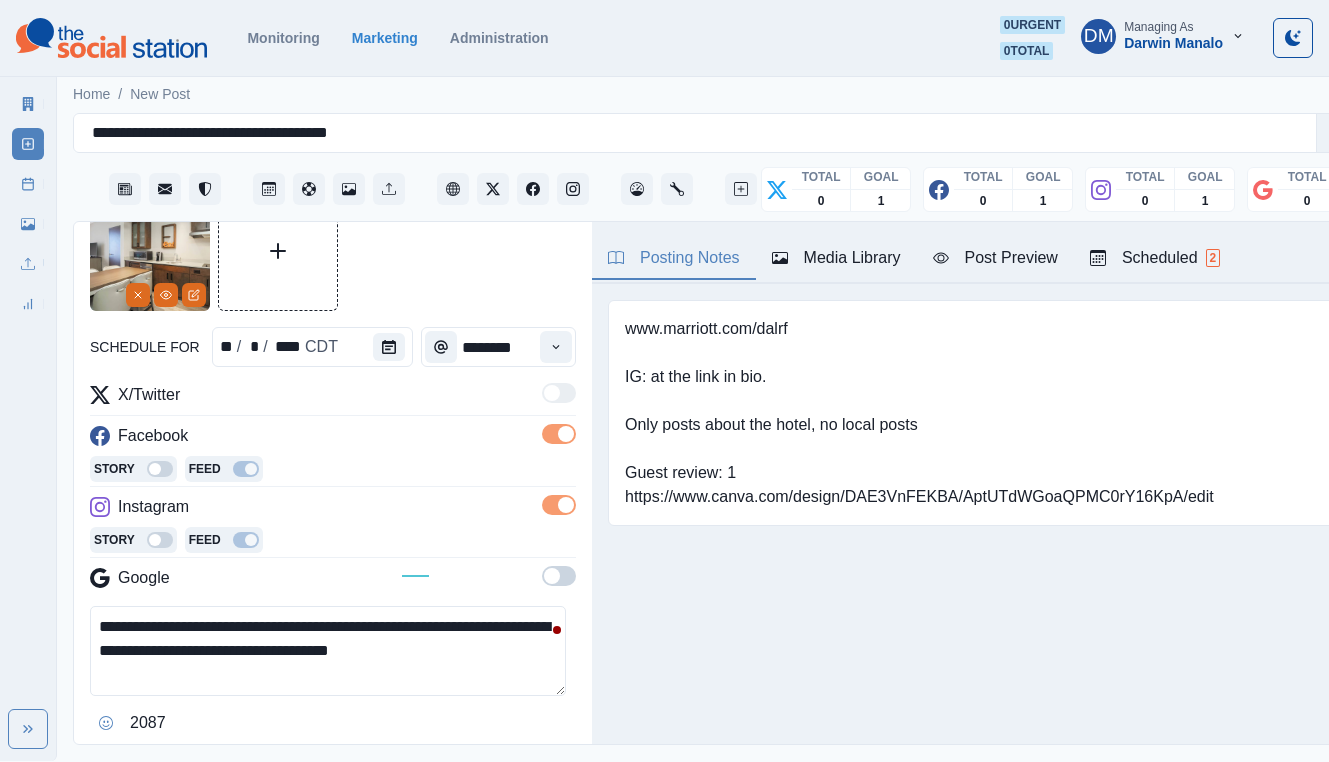 click at bounding box center (559, 576) 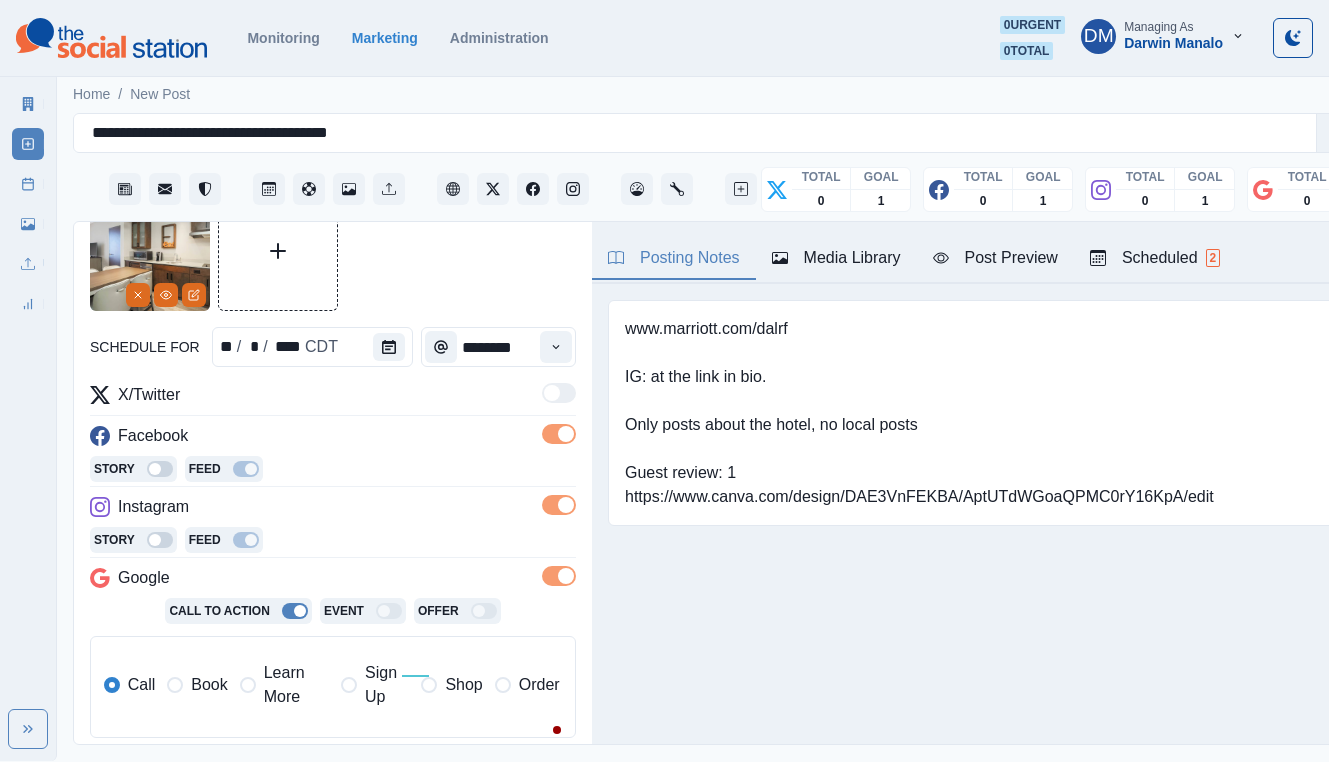 click on "Book" at bounding box center (209, 685) 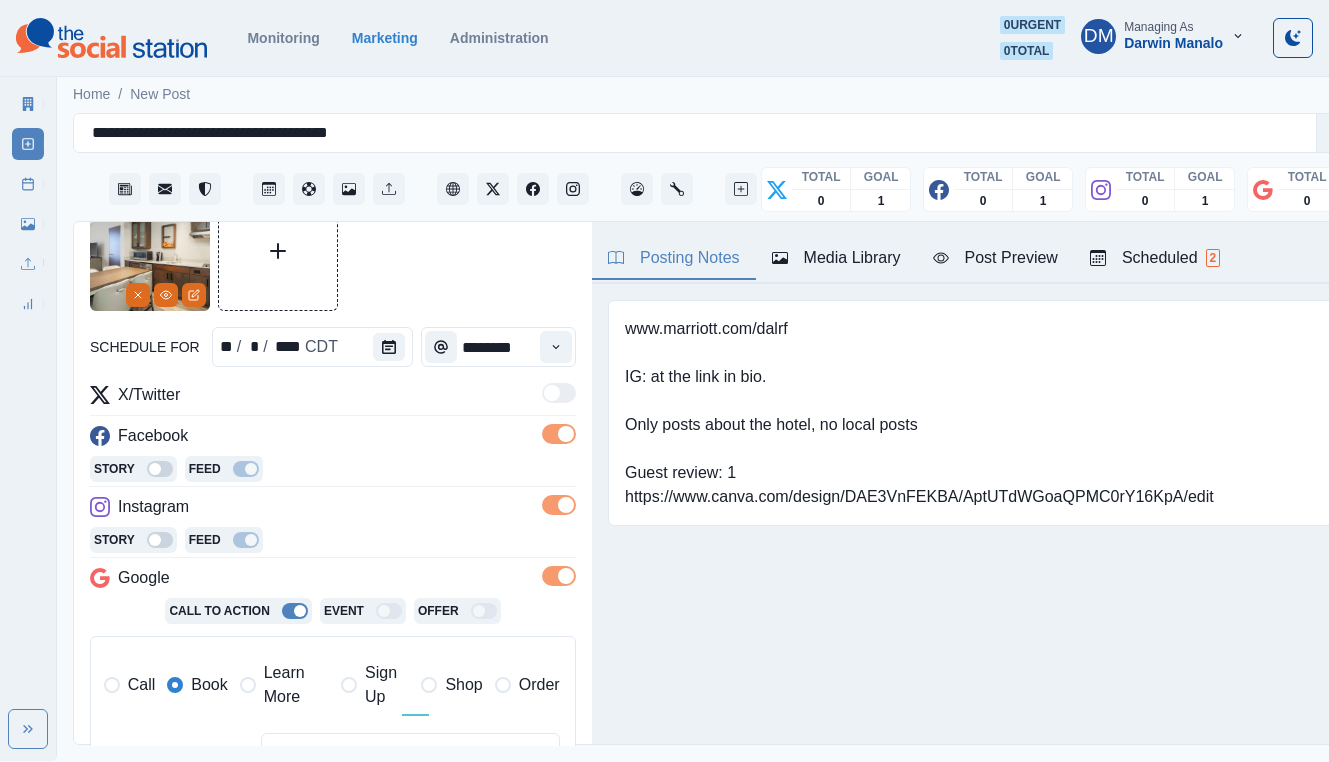 drag, startPoint x: 269, startPoint y: 653, endPoint x: 287, endPoint y: 678, distance: 30.805843 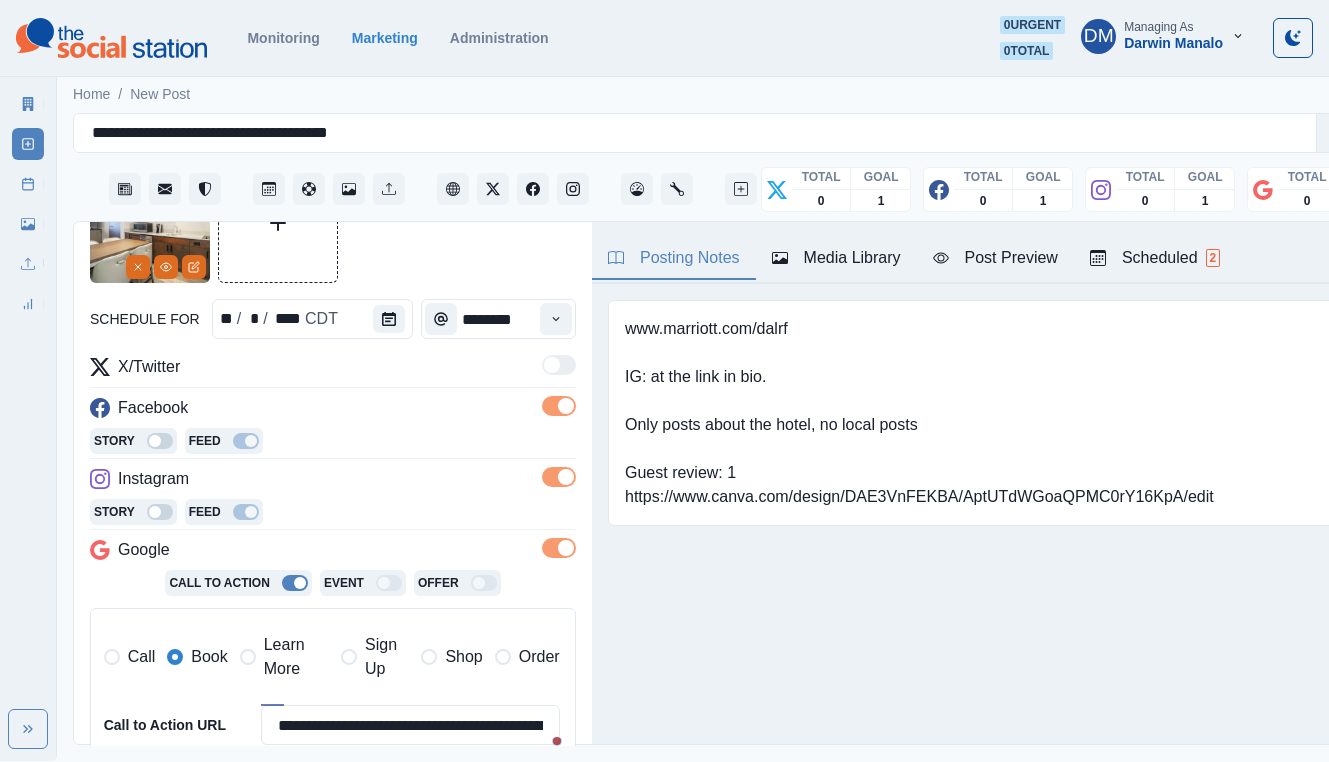 scroll, scrollTop: 287, scrollLeft: 0, axis: vertical 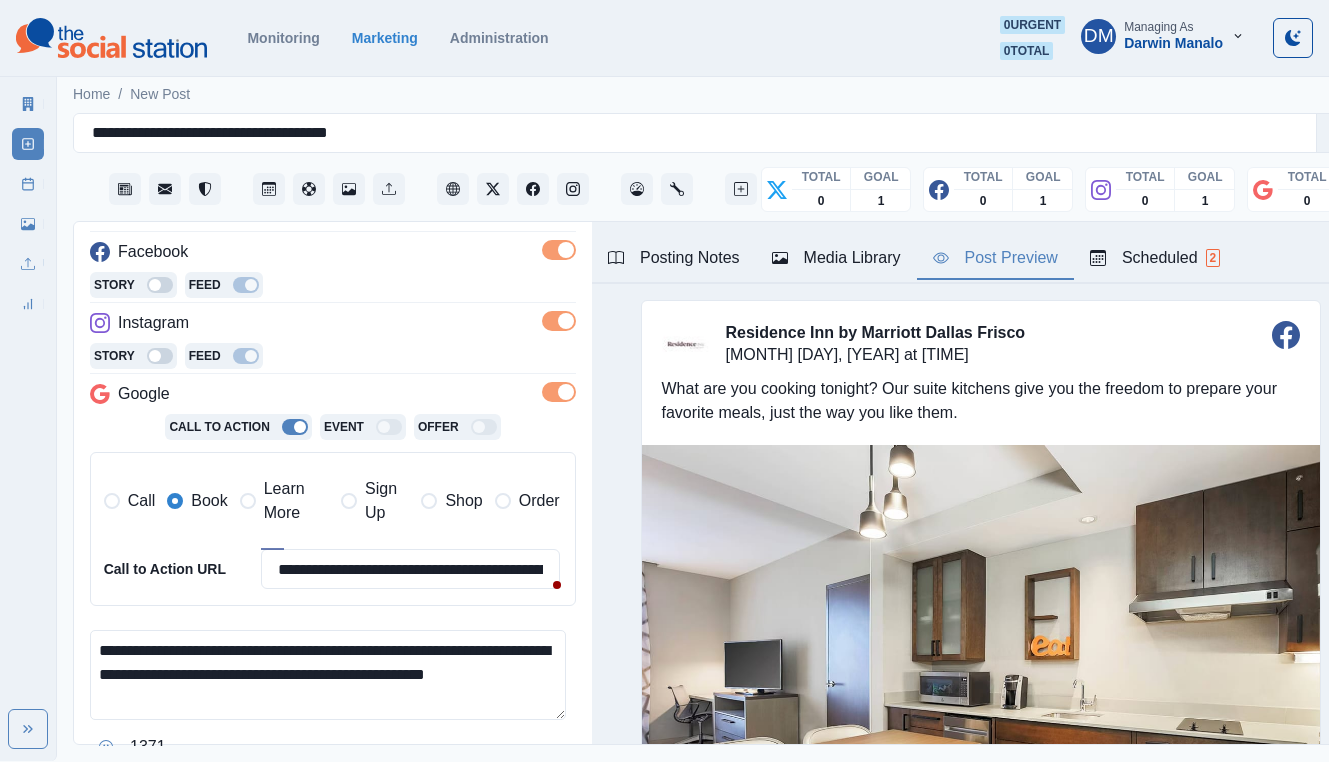 click on "Post Preview" at bounding box center (995, 258) 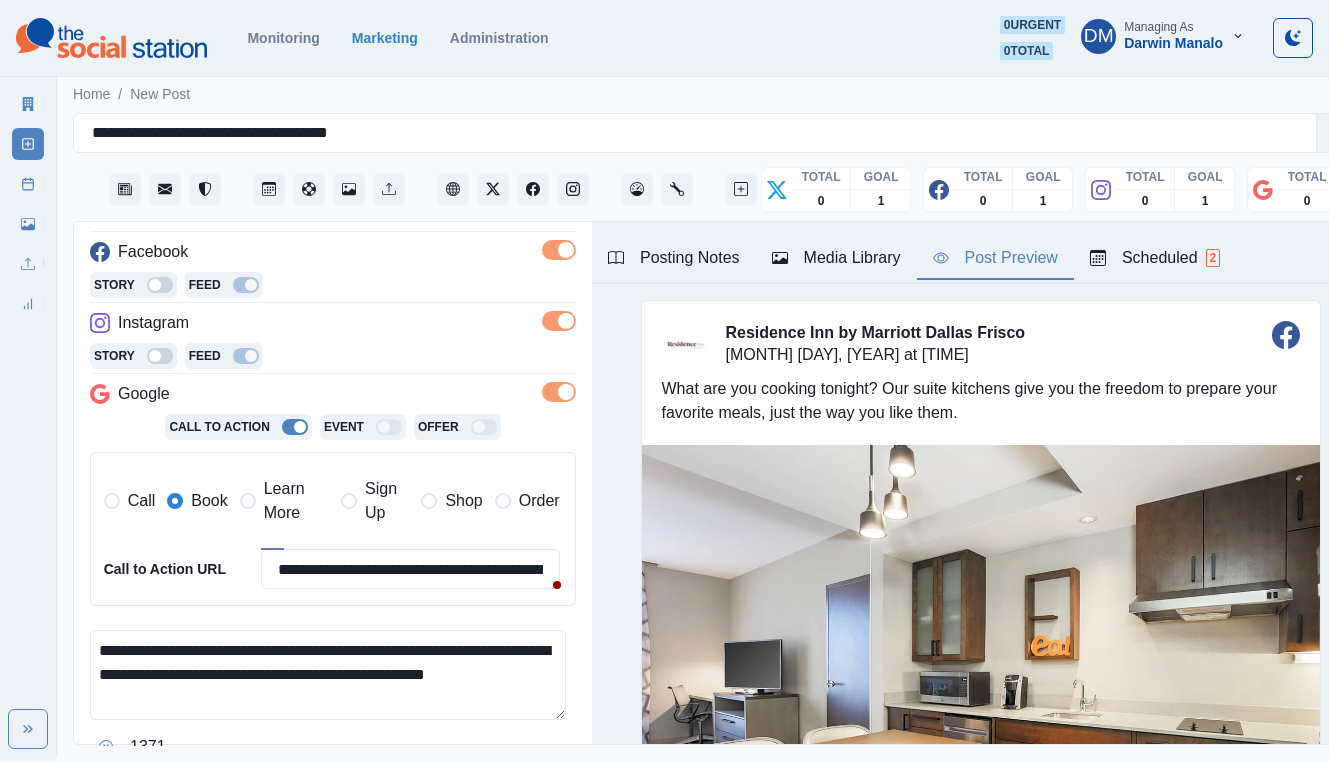 click on "**********" at bounding box center (328, 675) 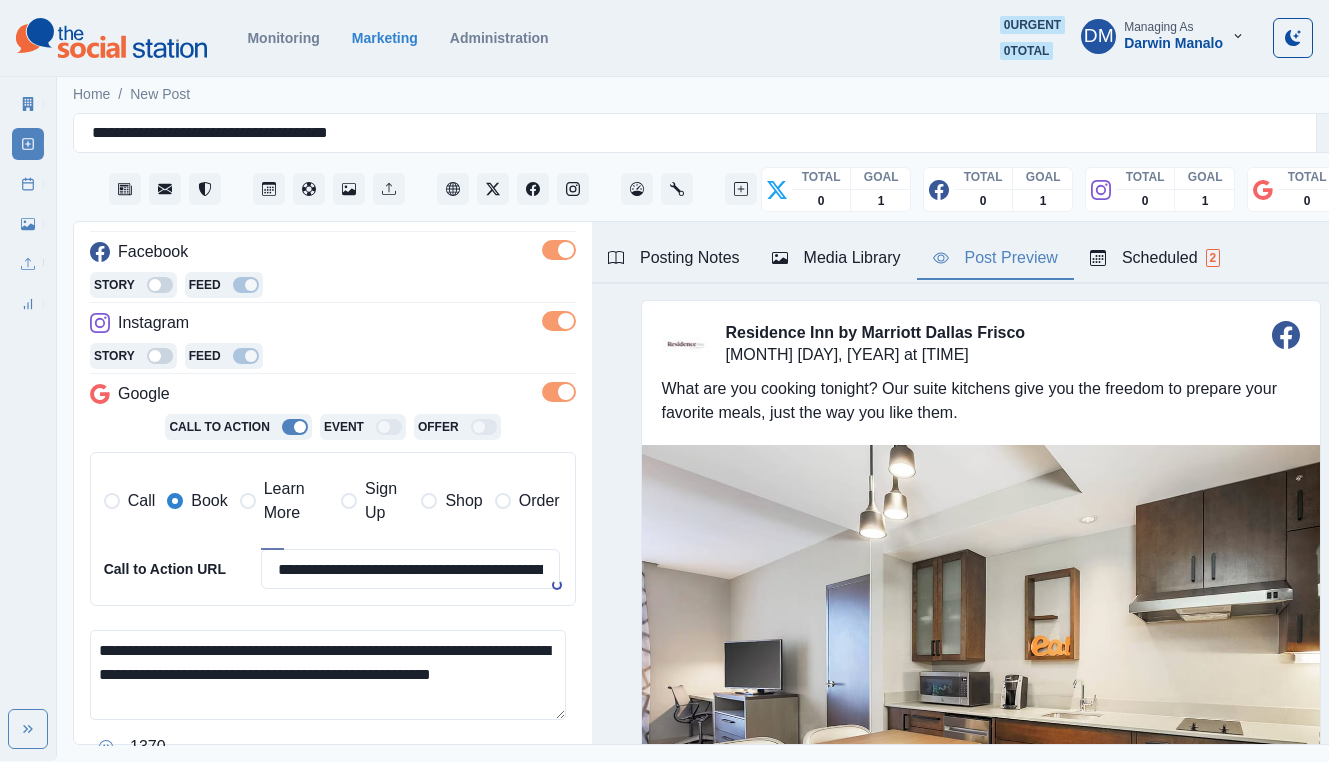 click 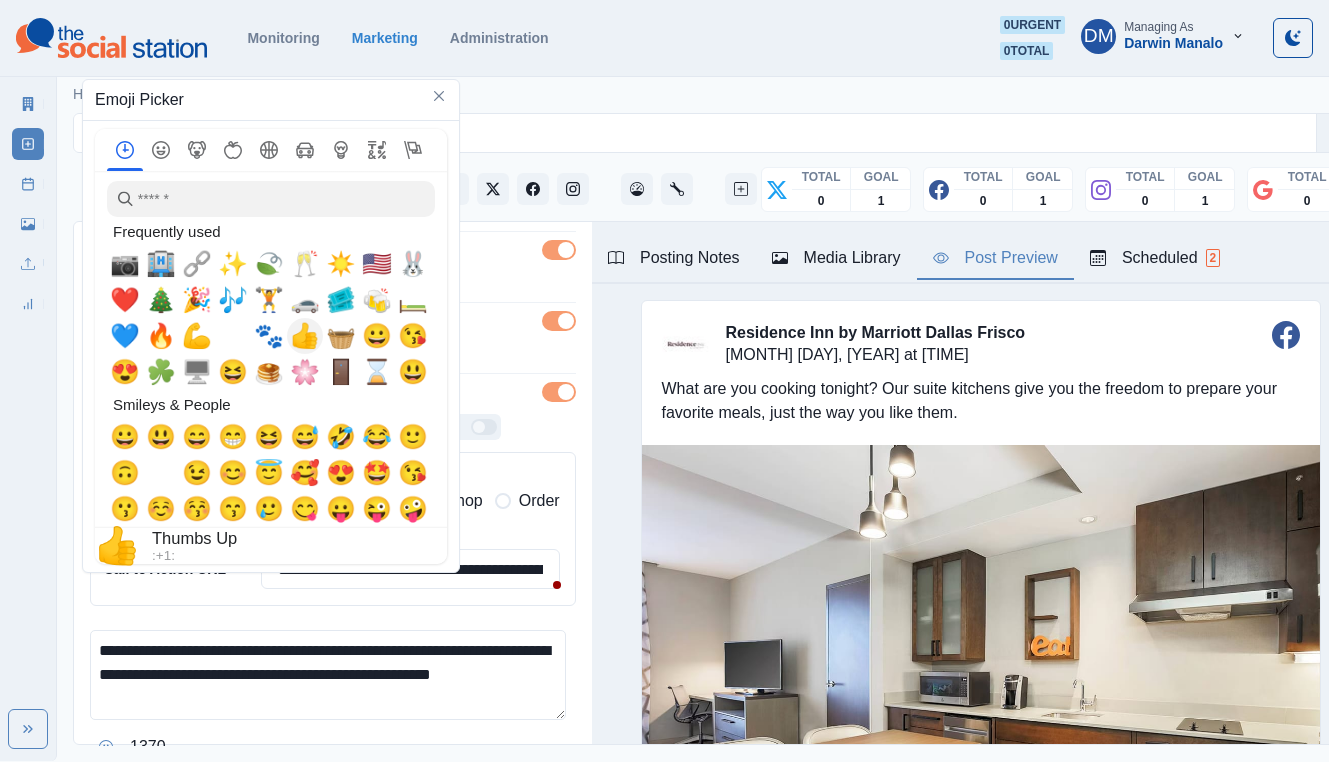 click on "👍" at bounding box center (305, 336) 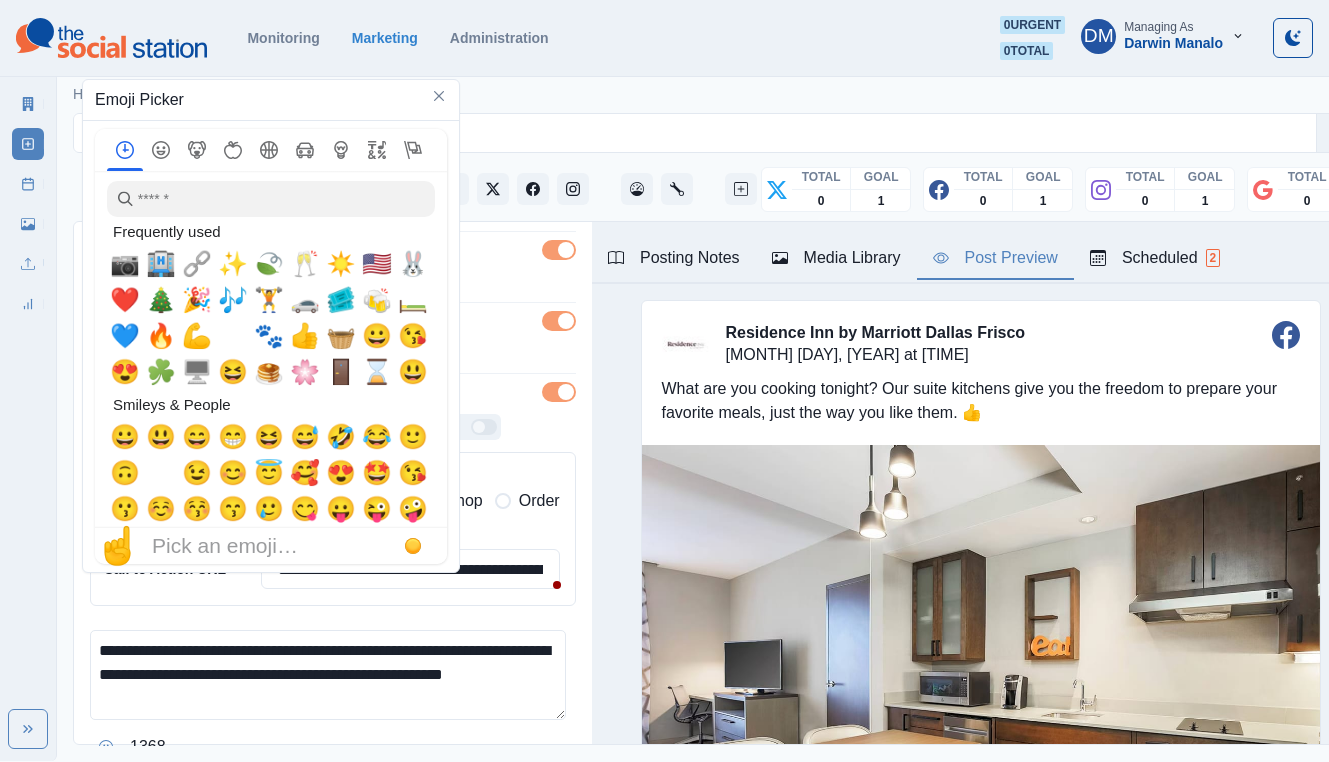 click at bounding box center (271, 199) 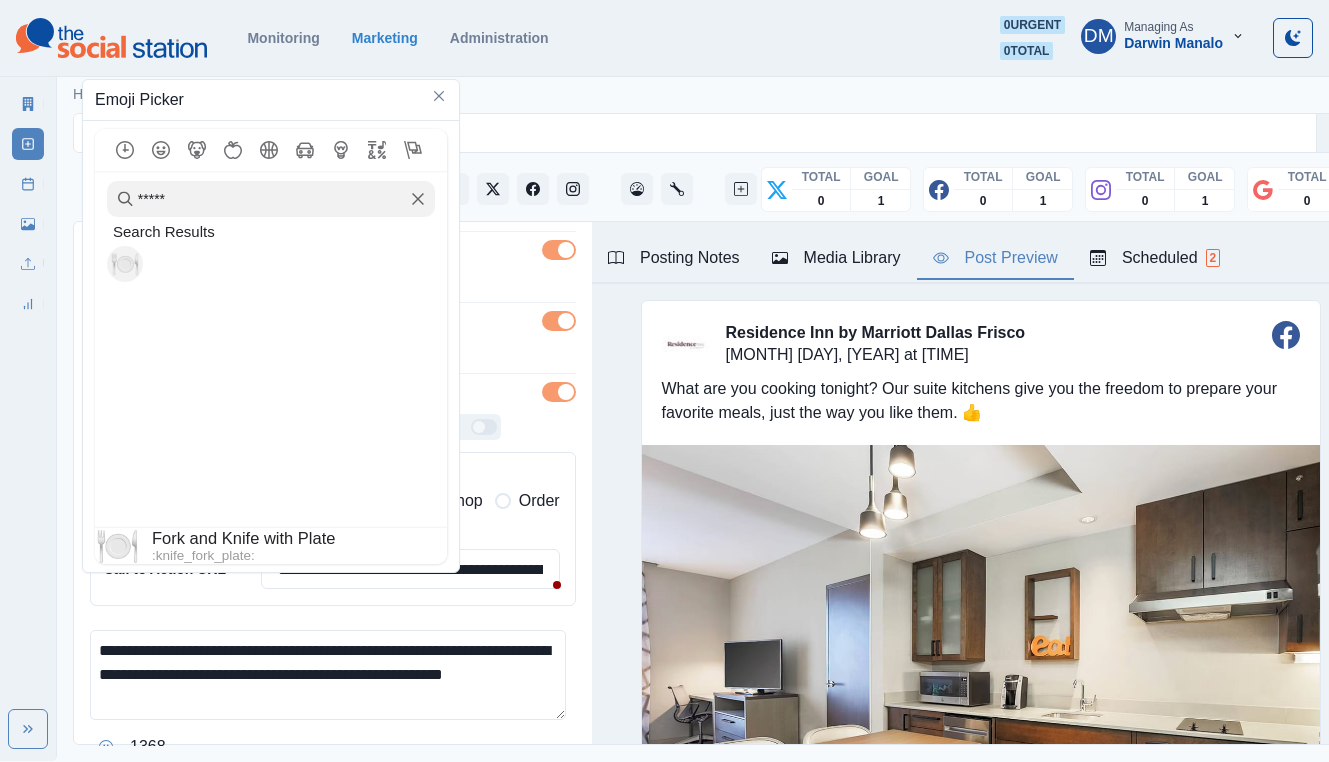 type on "*****" 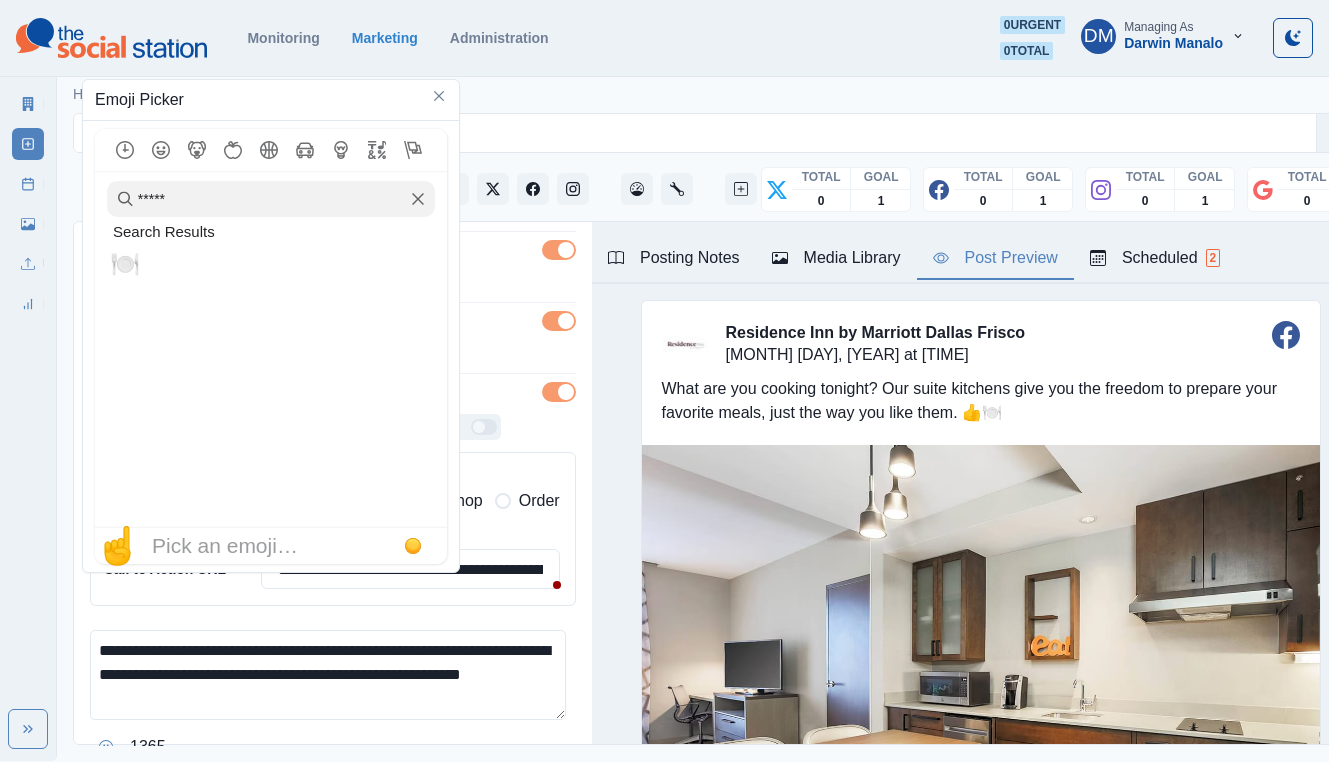 click on "**********" at bounding box center [328, 675] 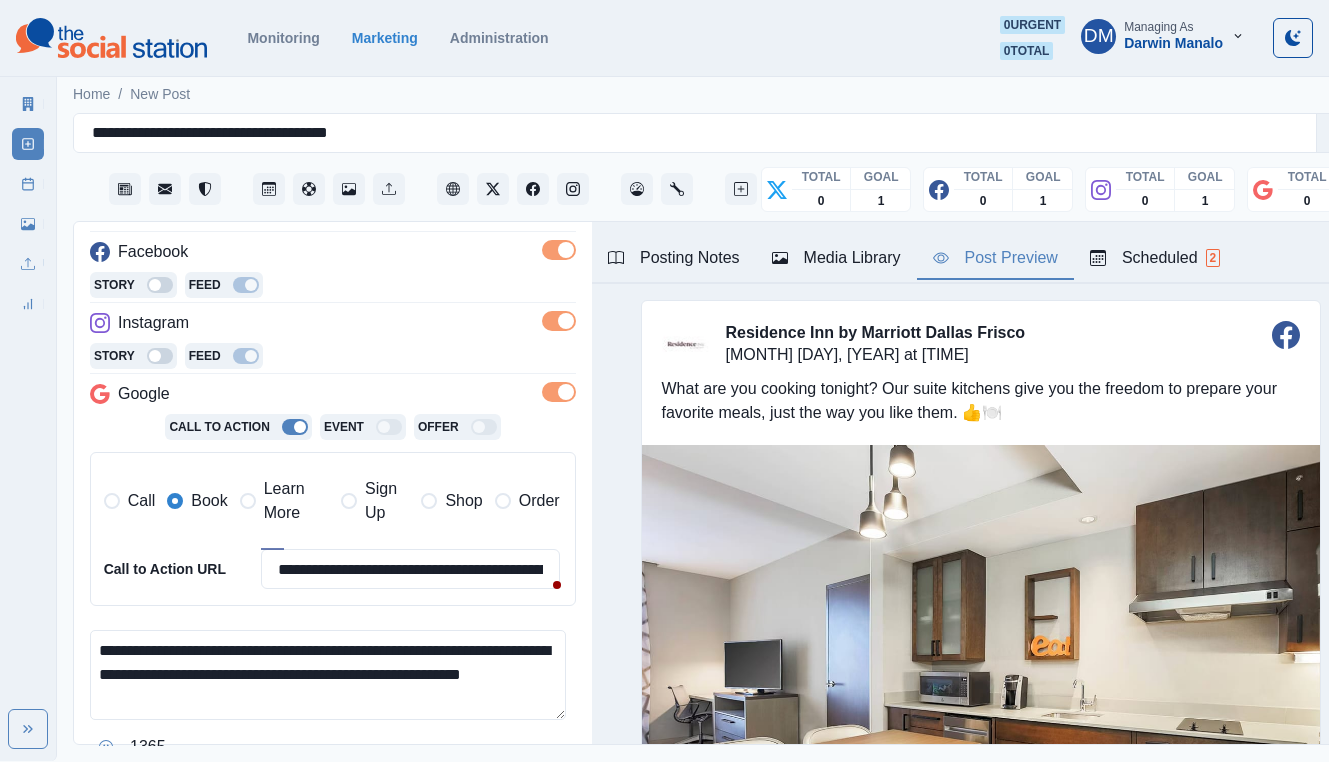 click on "**********" at bounding box center [328, 675] 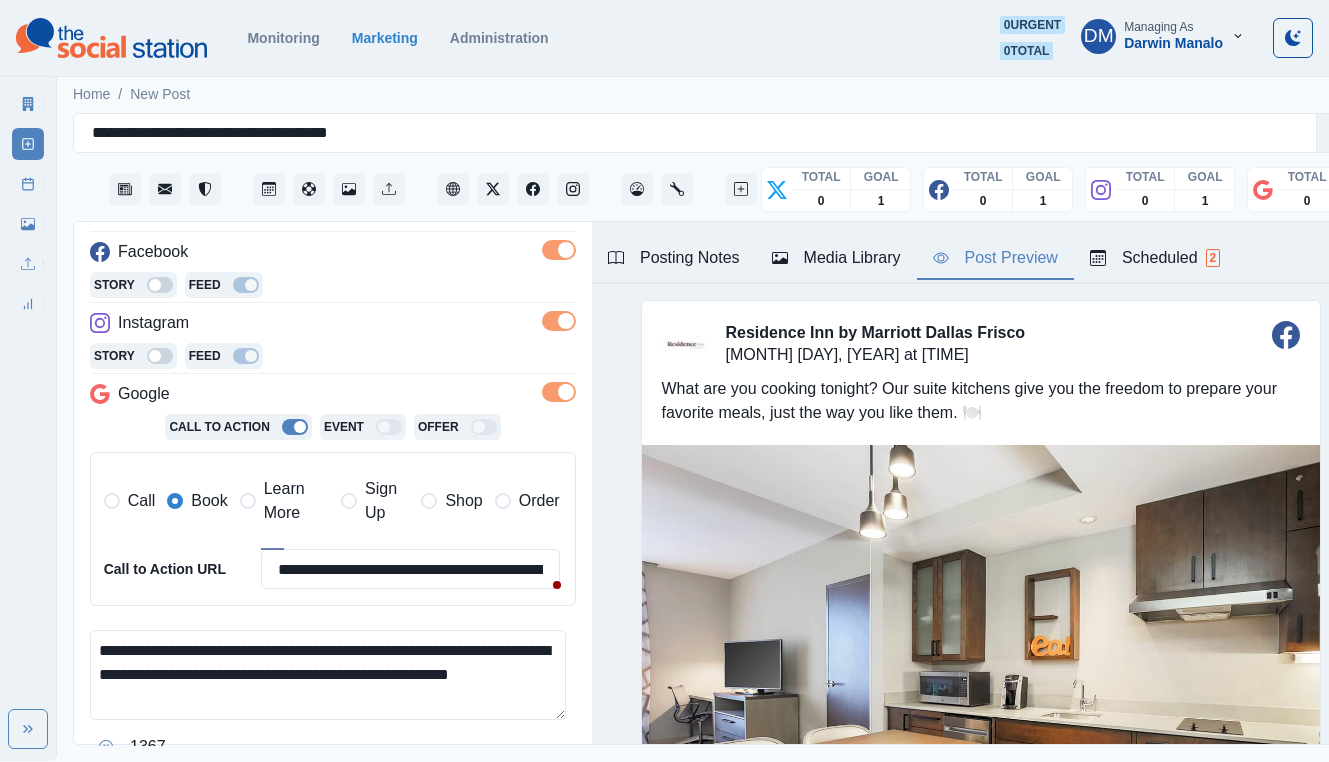 type on "**********" 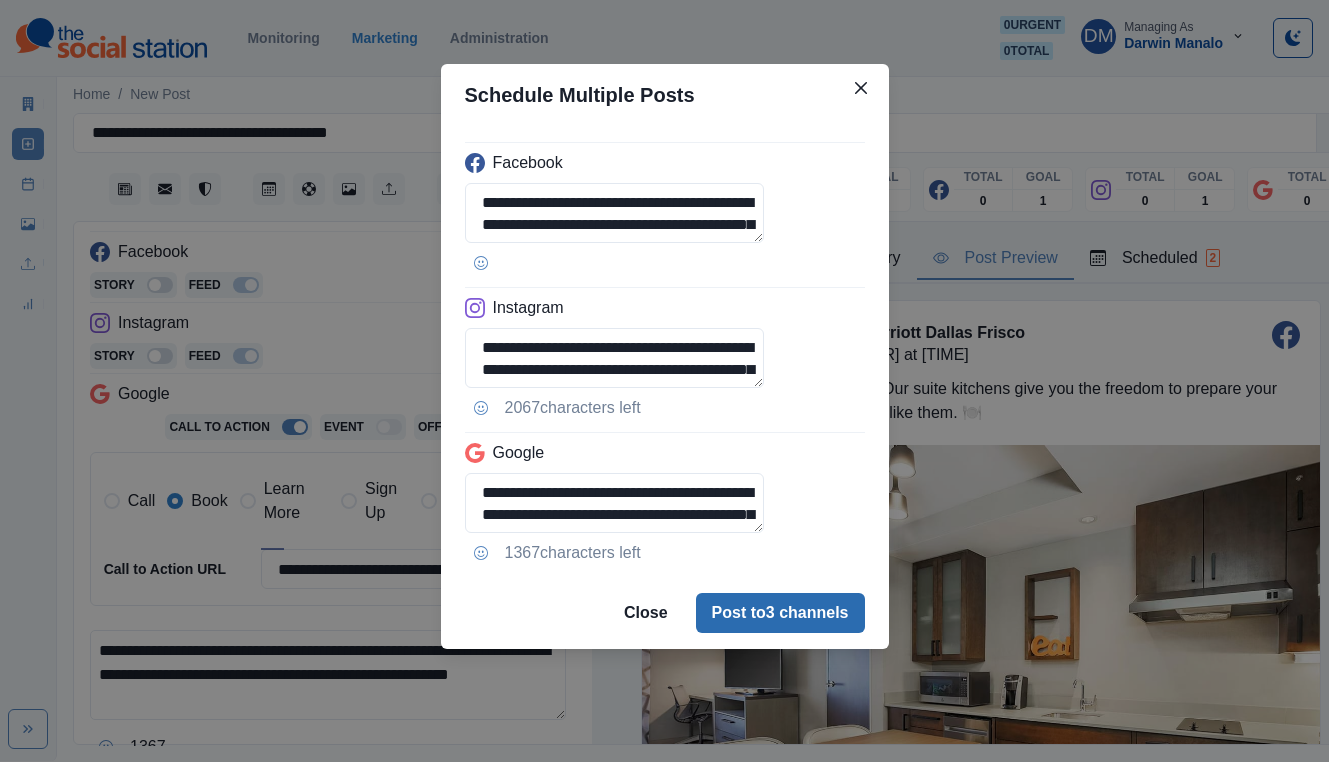 click on "Post to  3   channels" at bounding box center [780, 613] 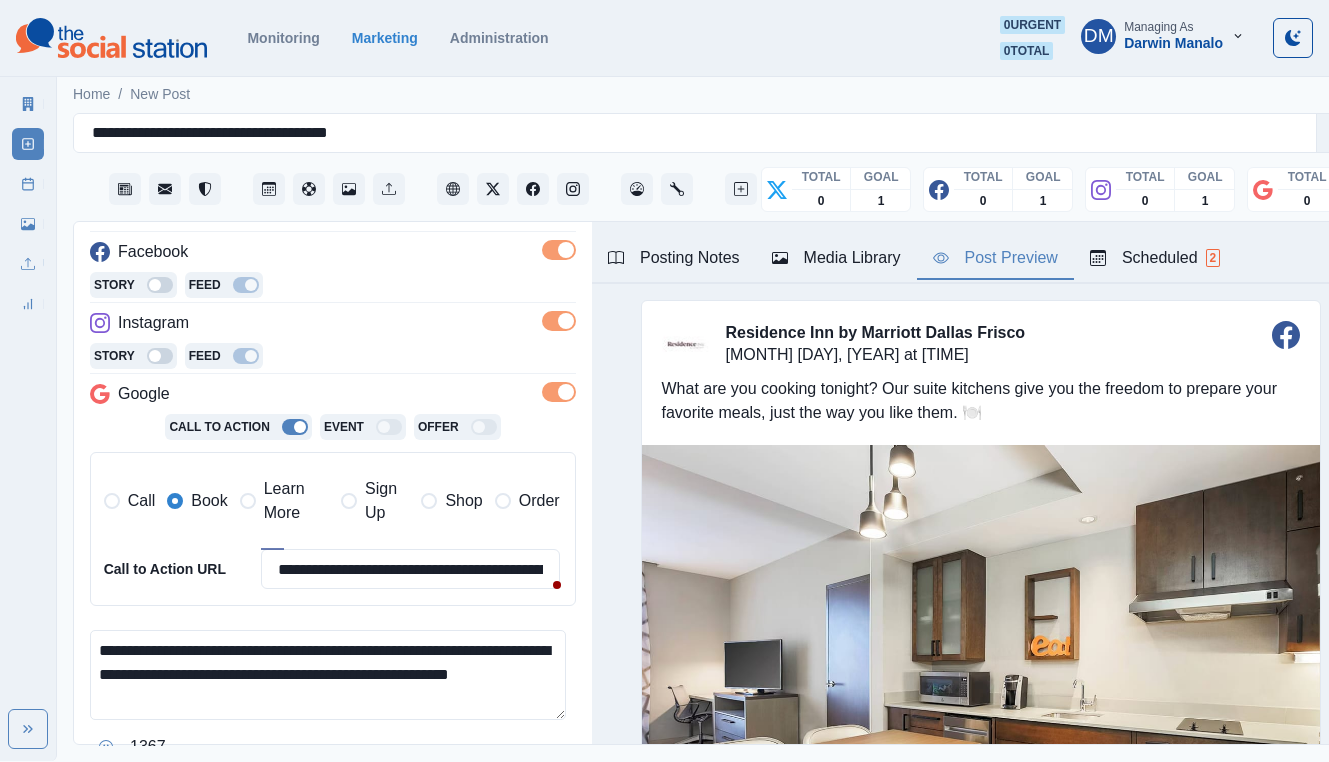 type 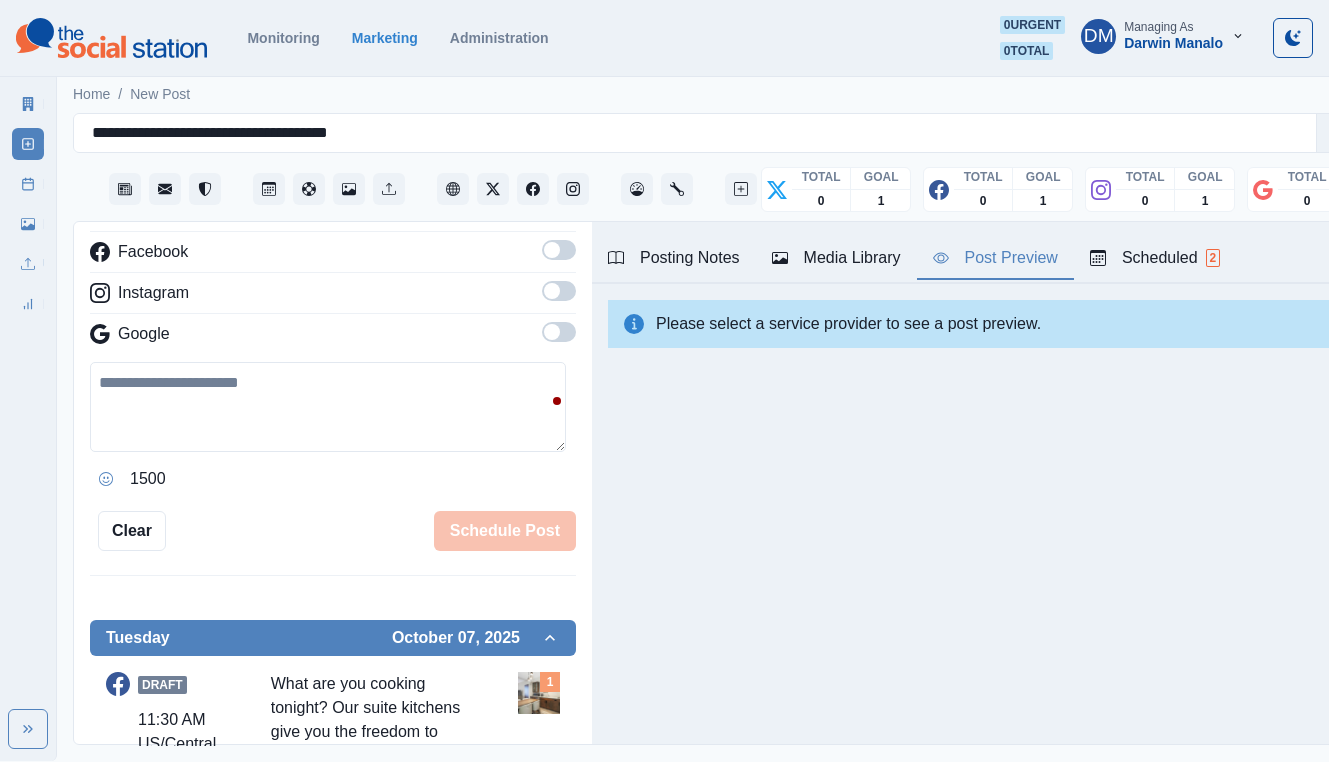 scroll, scrollTop: 39, scrollLeft: 0, axis: vertical 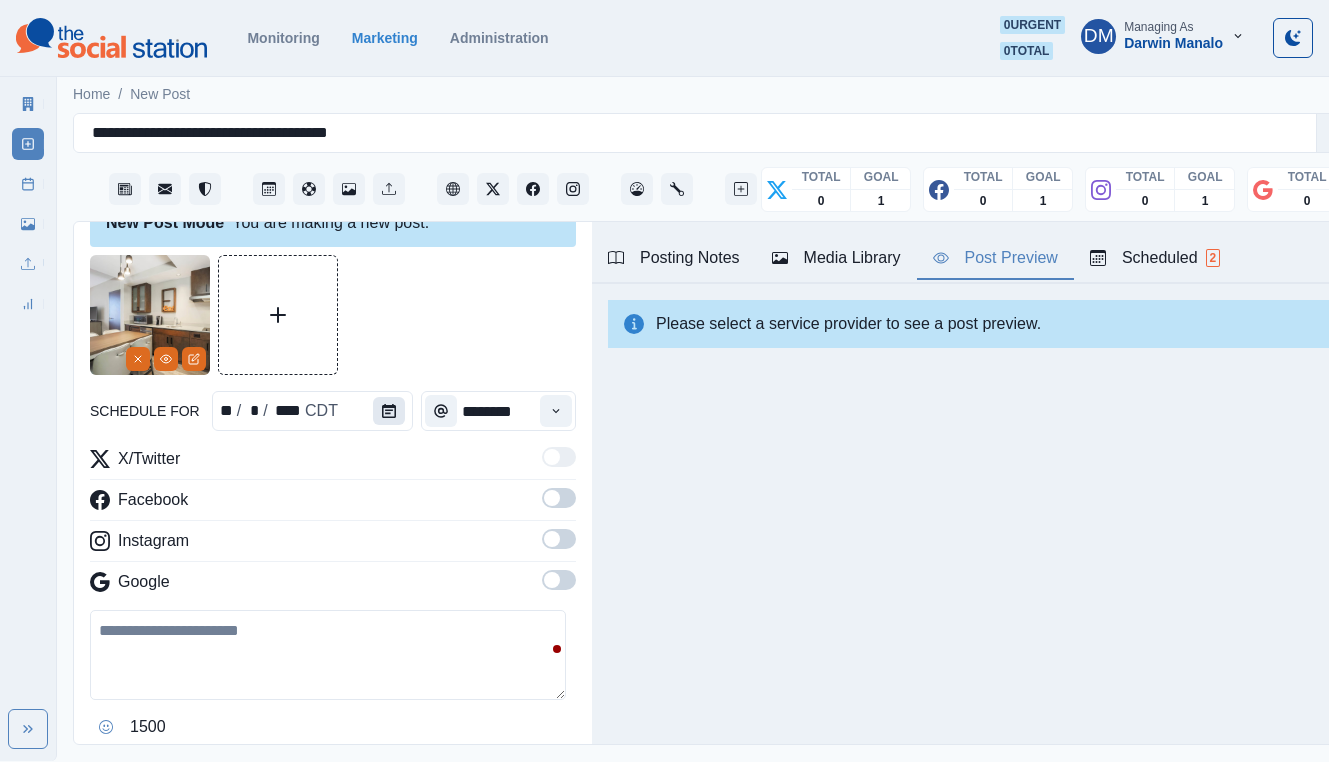click at bounding box center (389, 411) 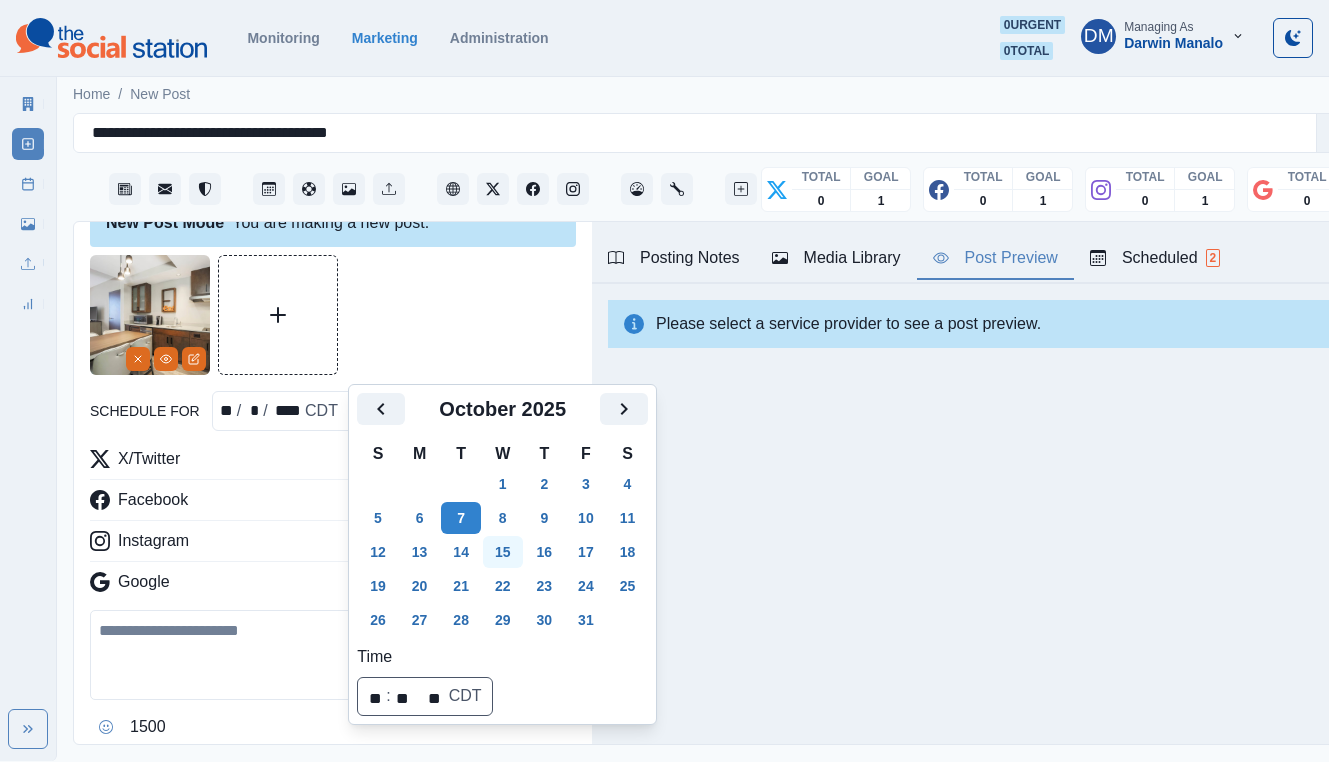 click on "15" at bounding box center [503, 552] 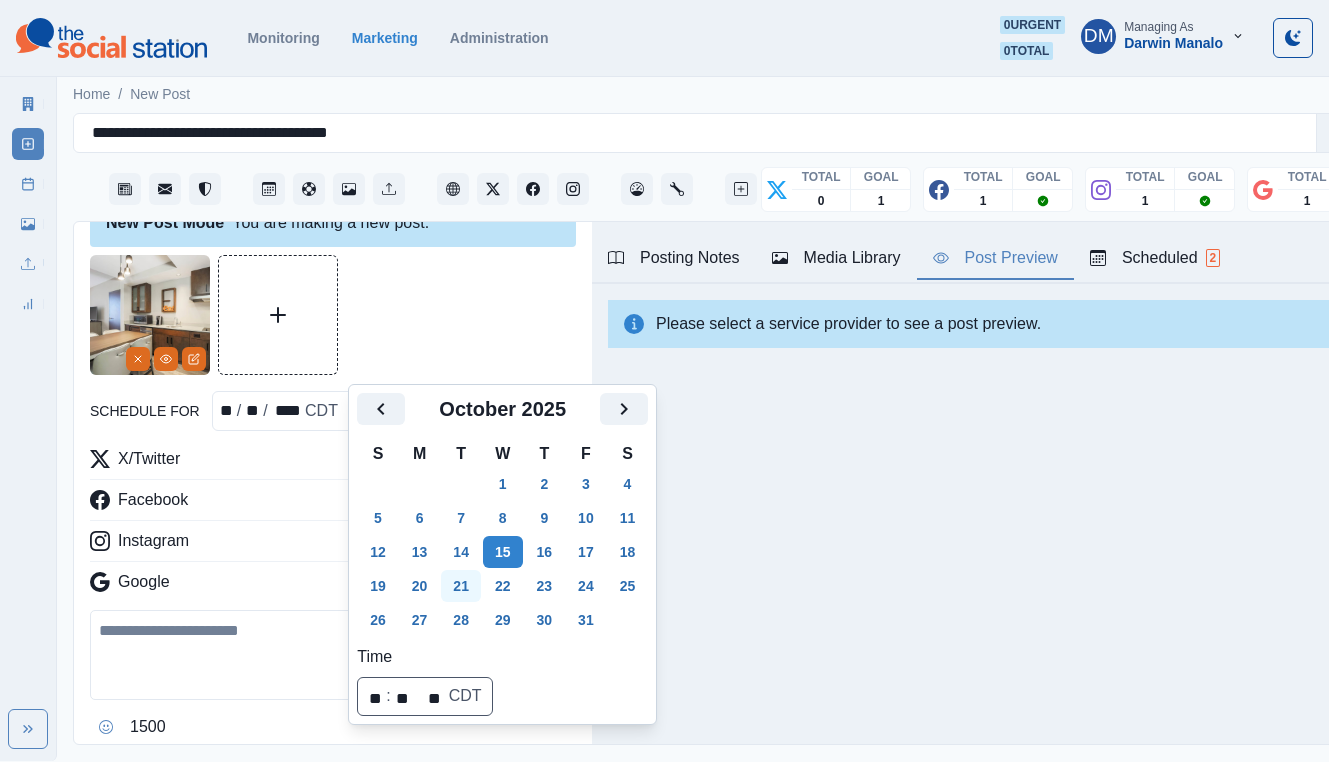 click on "21" at bounding box center [461, 586] 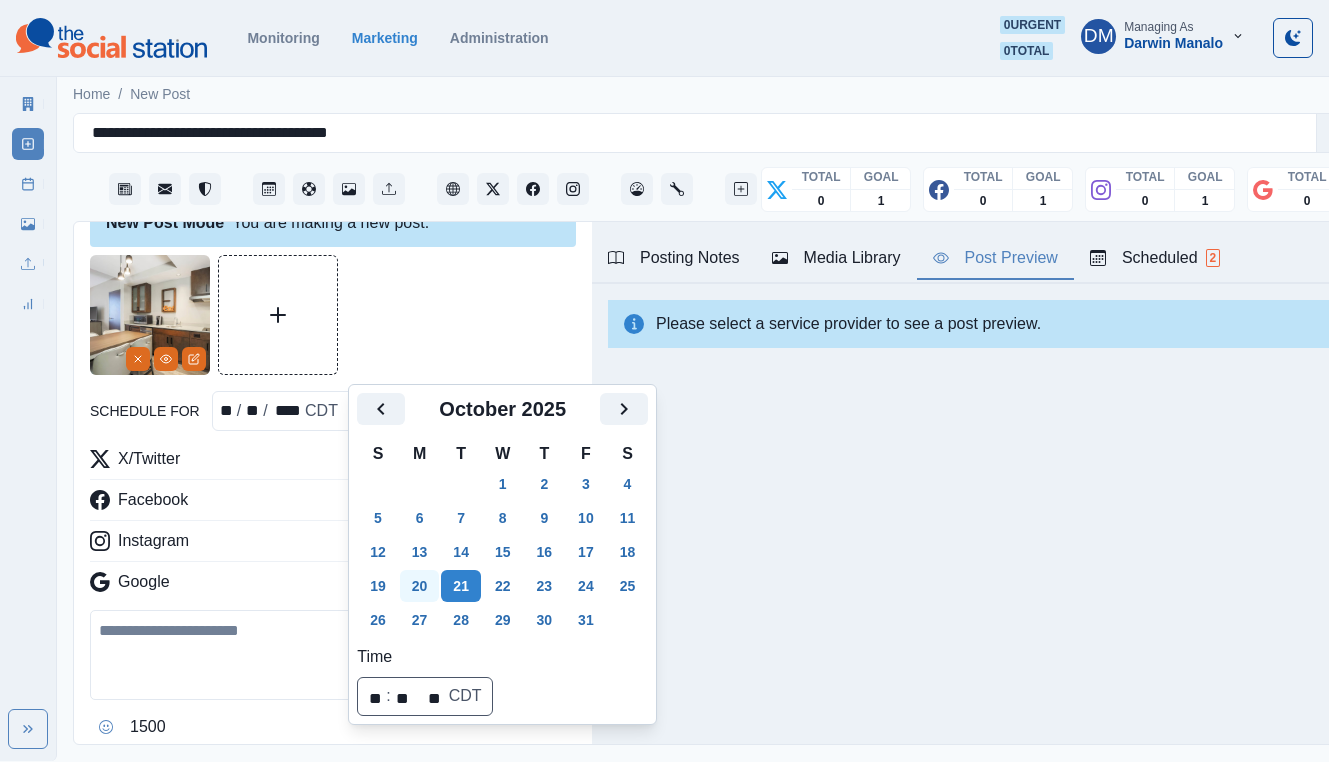 click on "20" at bounding box center [420, 586] 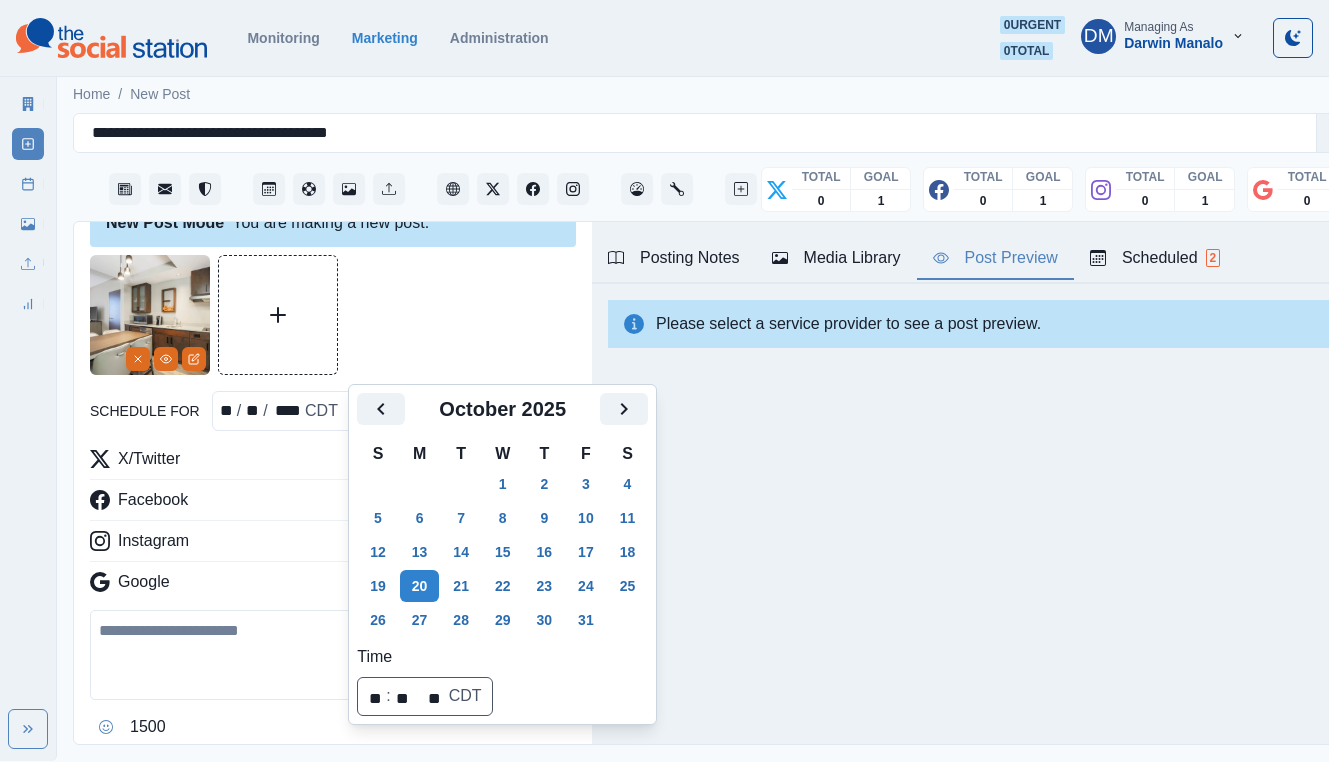 scroll, scrollTop: 103, scrollLeft: 0, axis: vertical 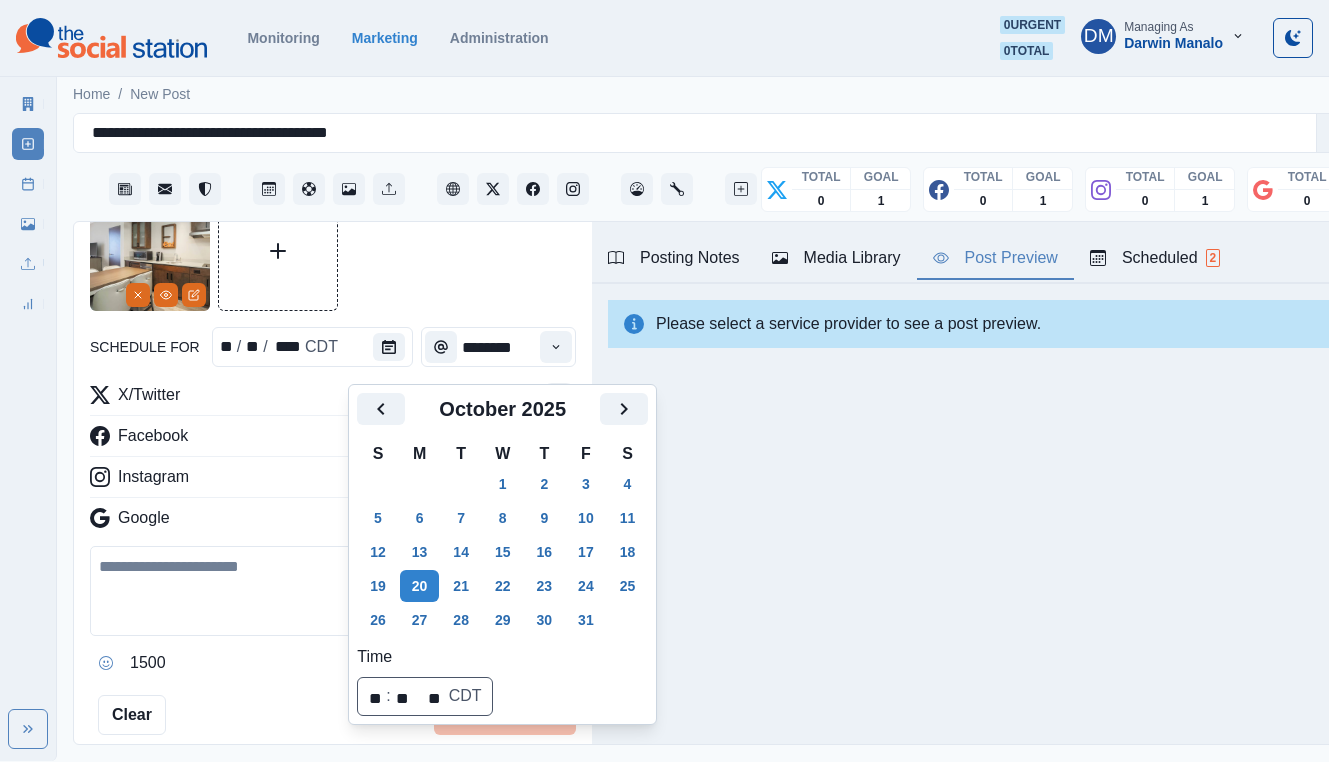 click at bounding box center [328, 591] 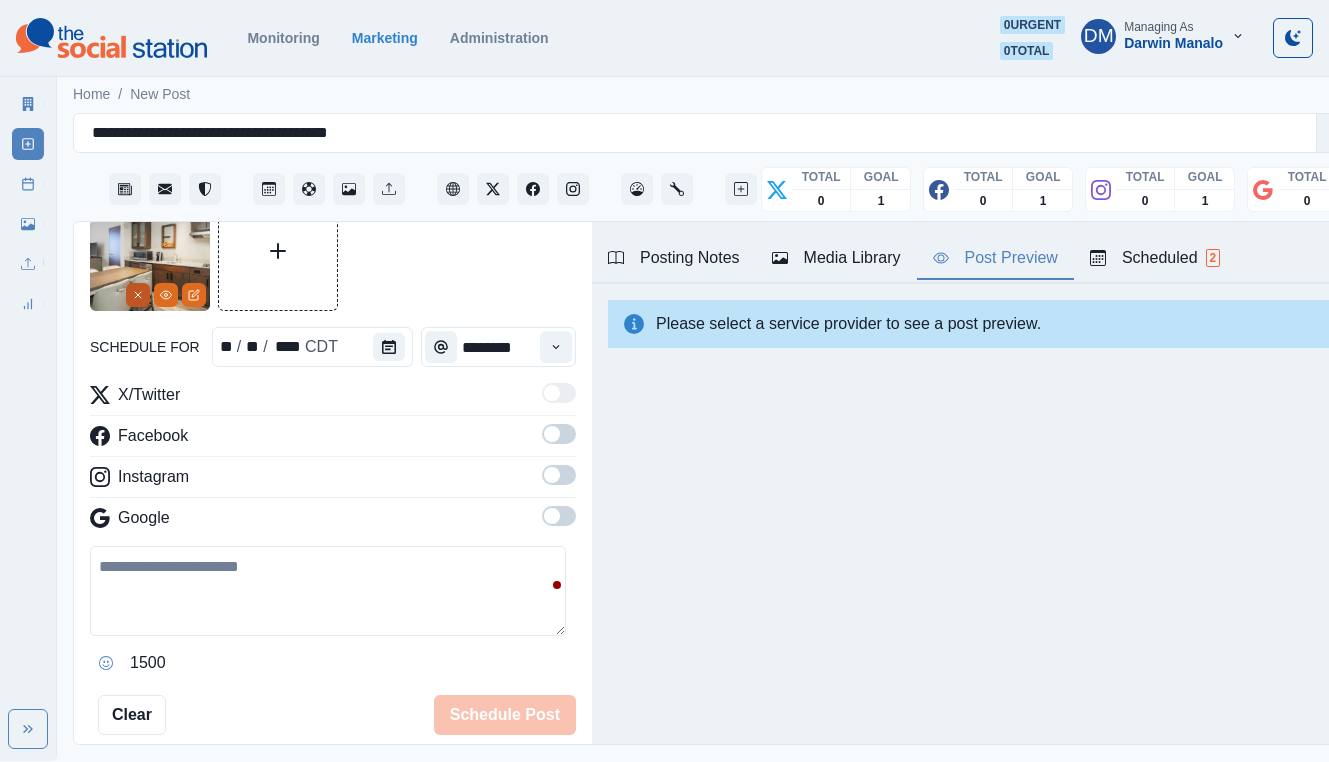 click 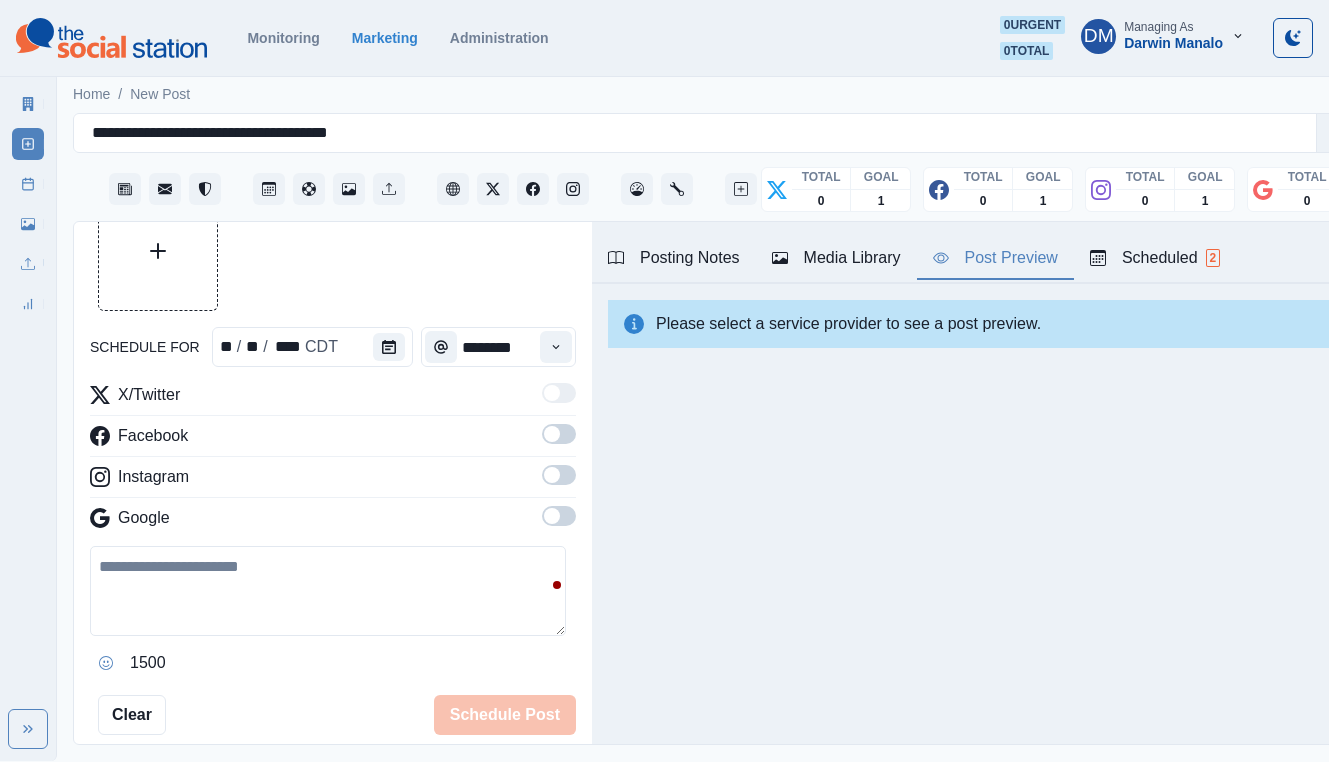 click on "Media Library" at bounding box center (836, 258) 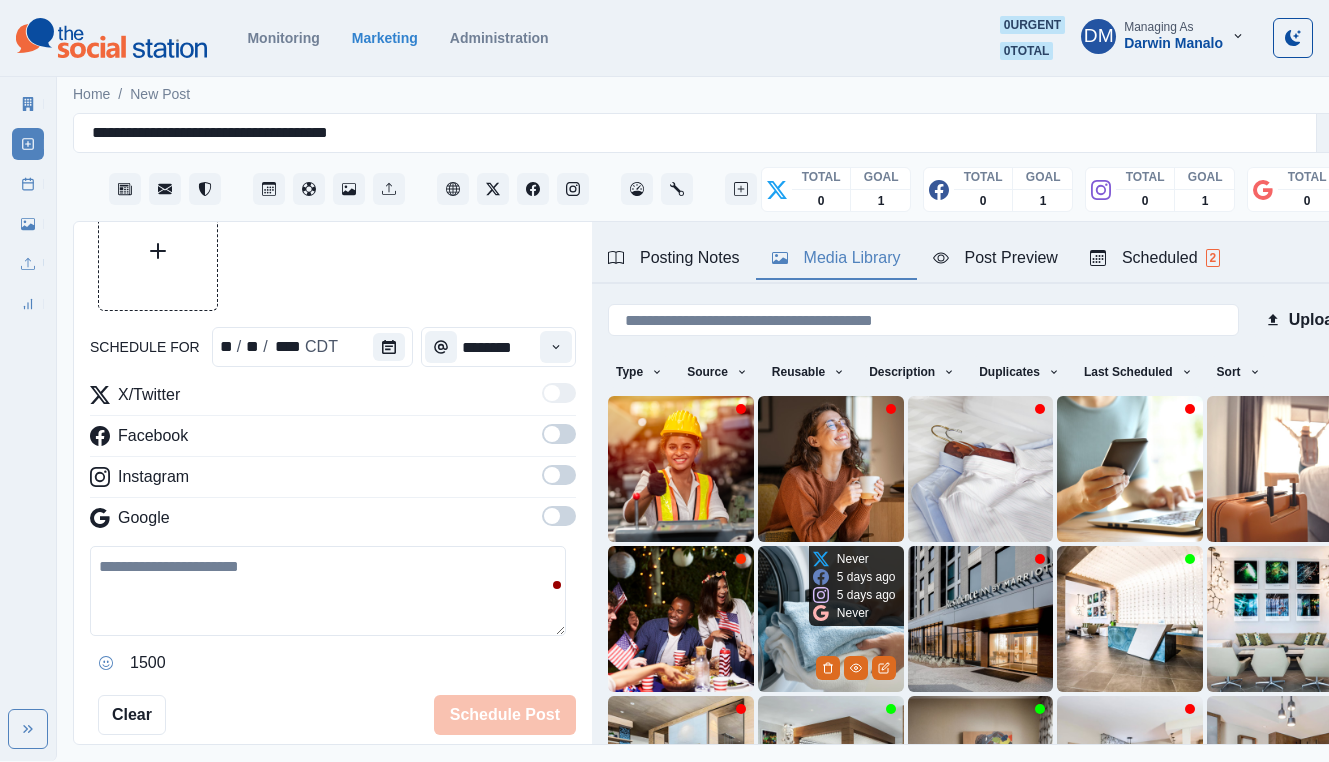 scroll, scrollTop: 141, scrollLeft: 0, axis: vertical 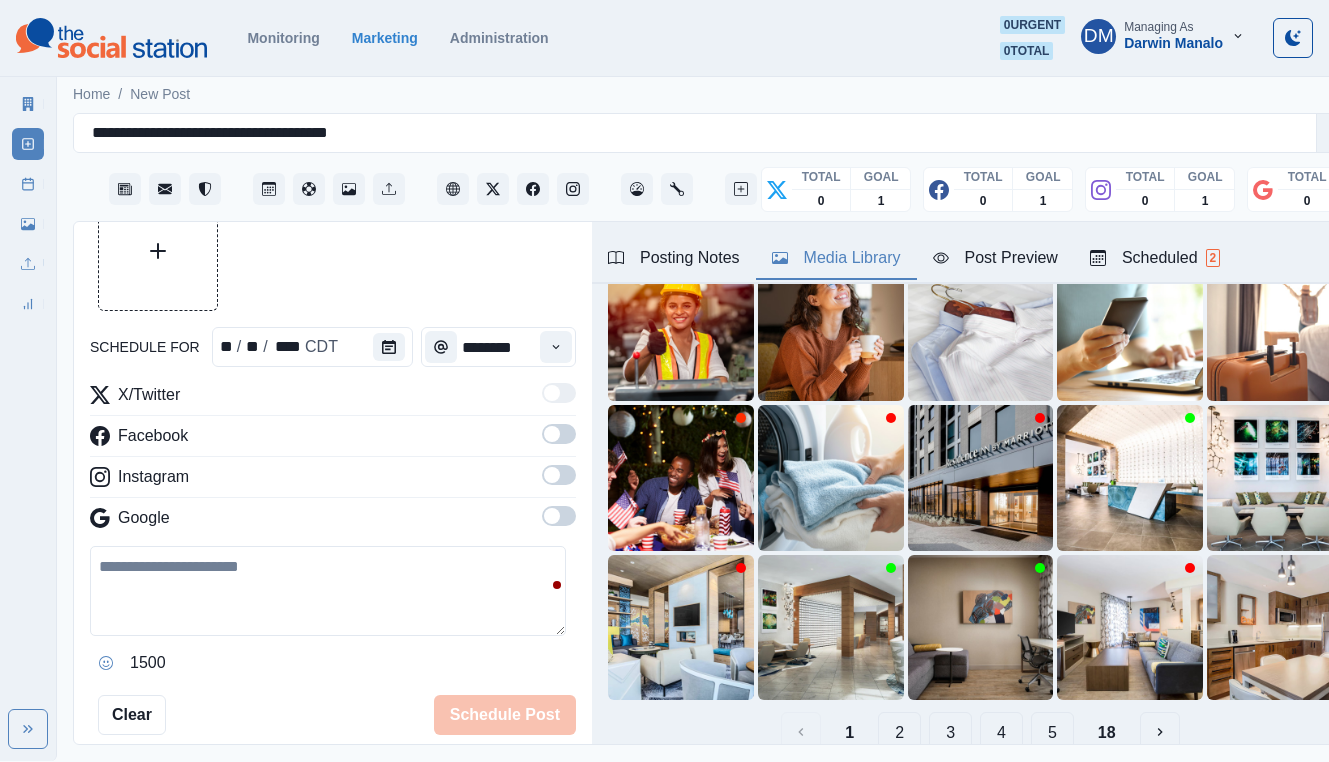 click on "2" at bounding box center [899, 732] 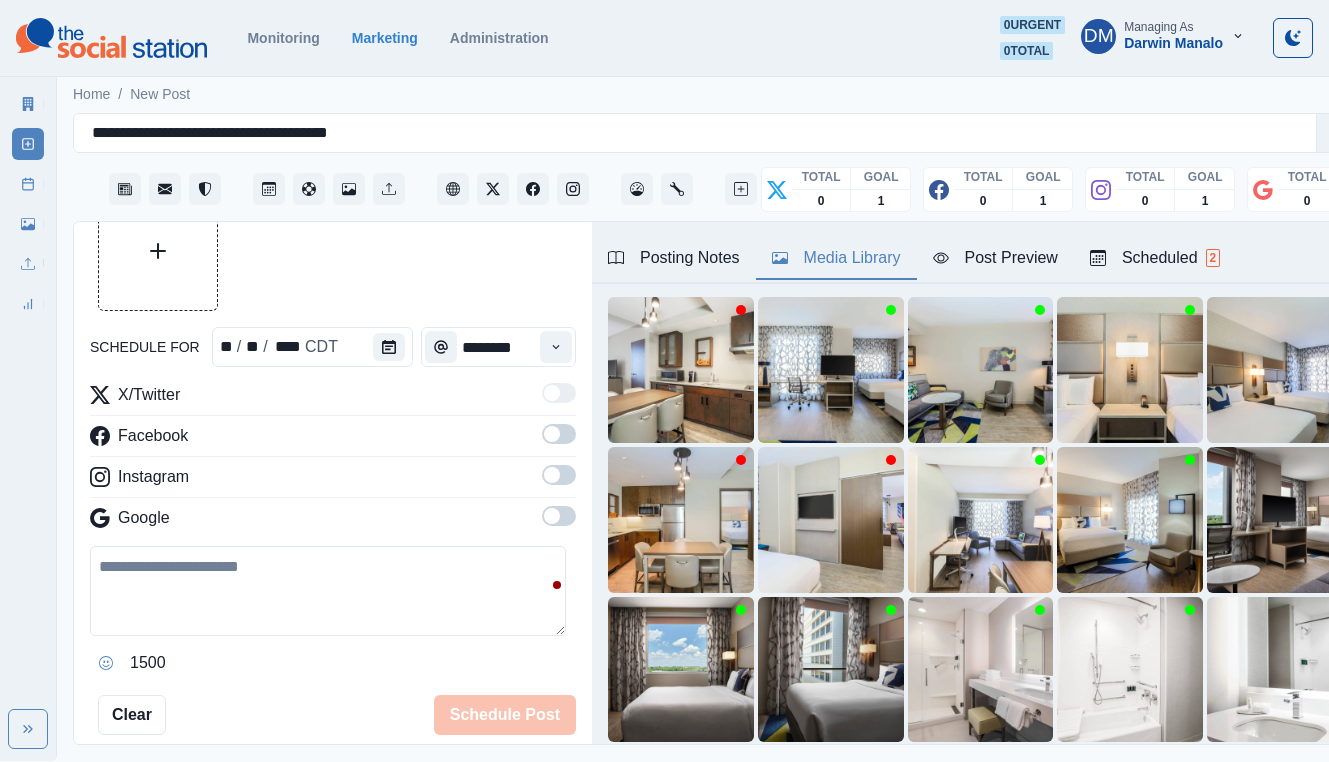scroll, scrollTop: 141, scrollLeft: 0, axis: vertical 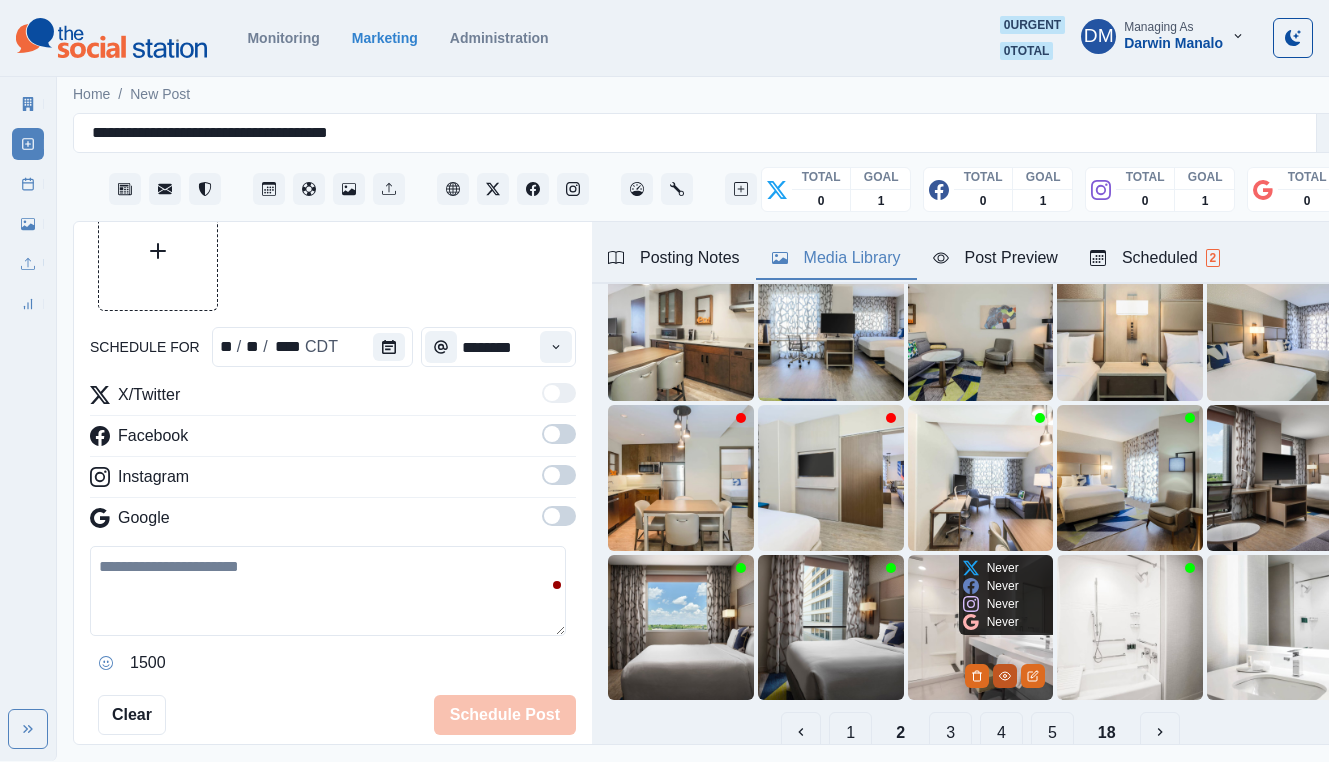 click 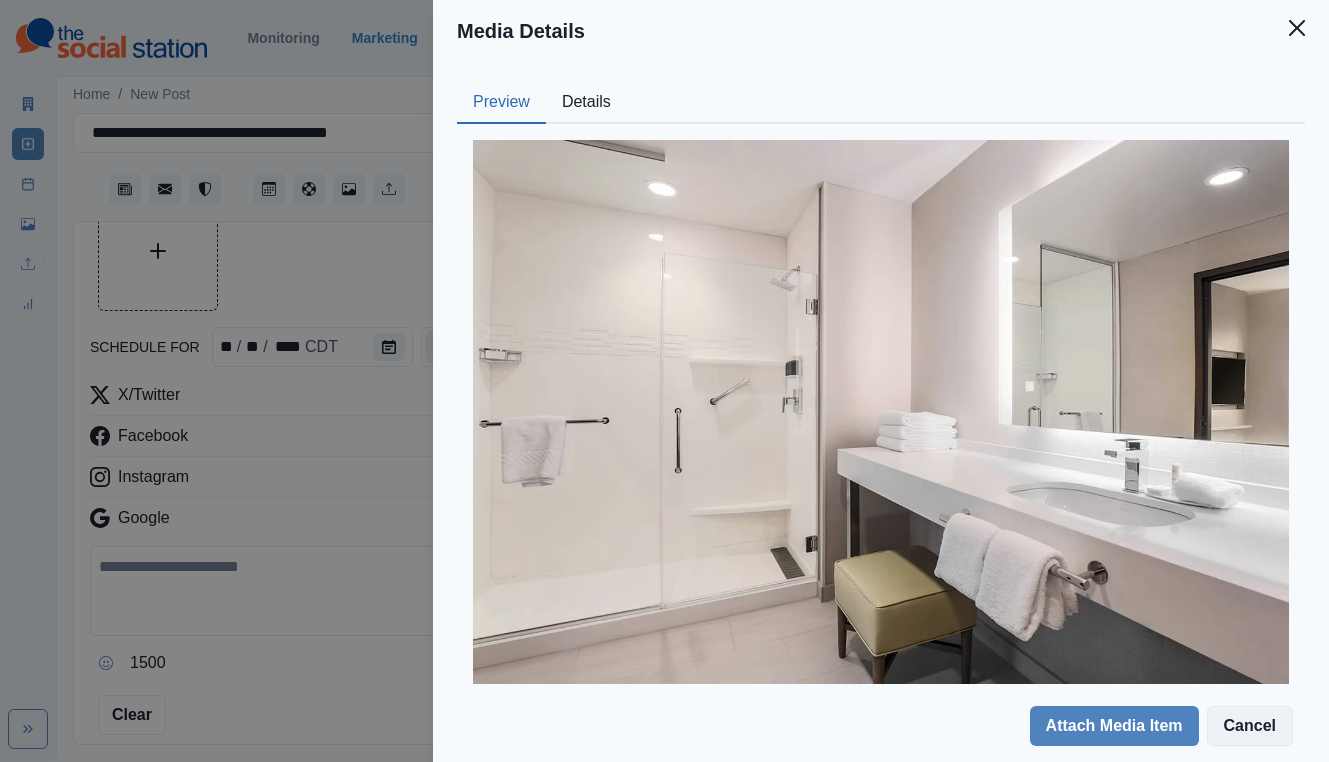 click on "Cancel" at bounding box center (1250, 726) 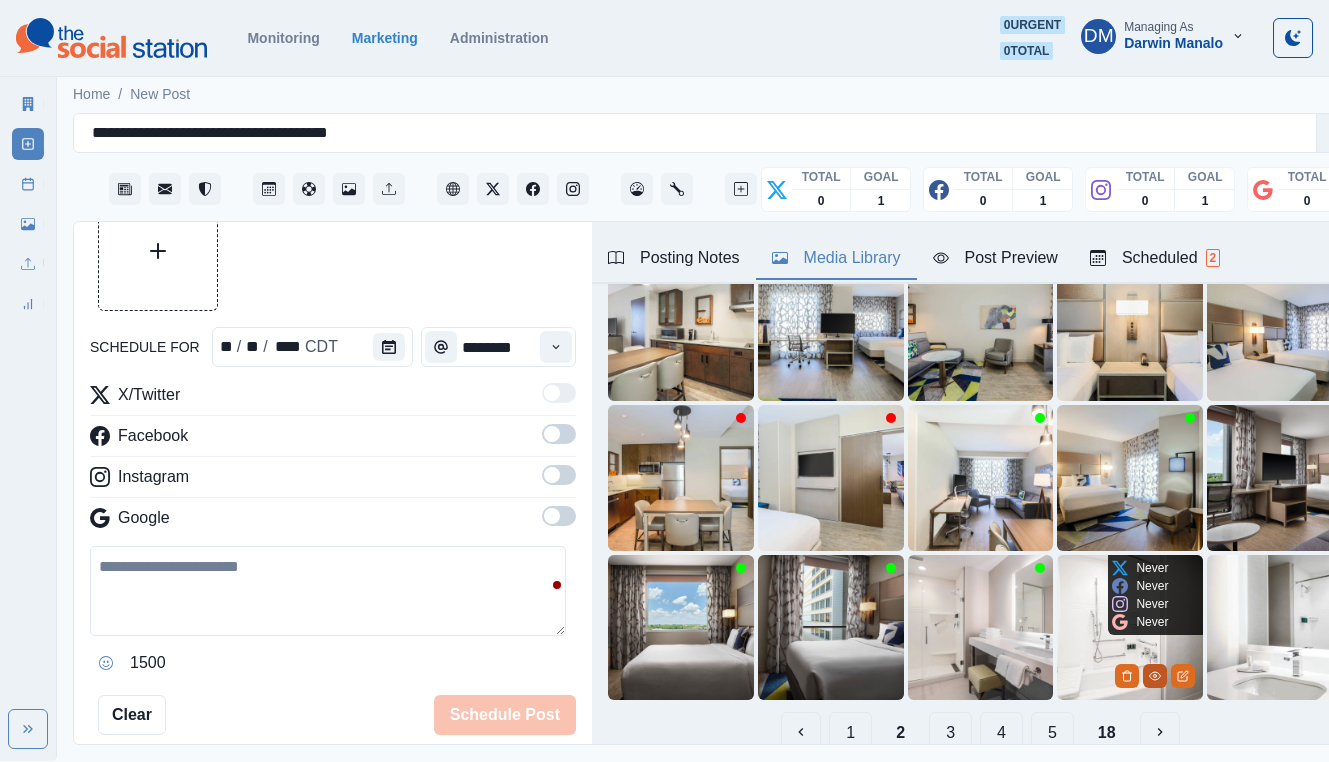 click 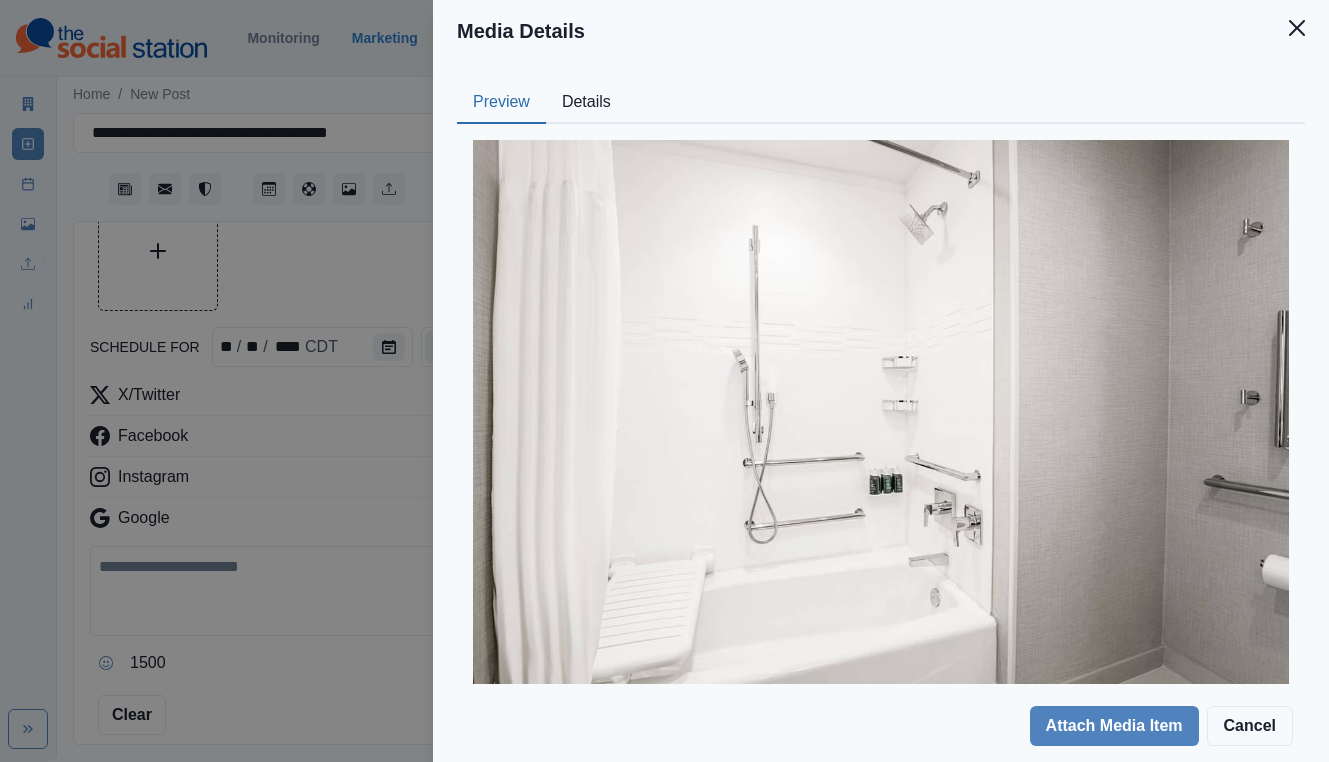 click on "Details" at bounding box center (586, 103) 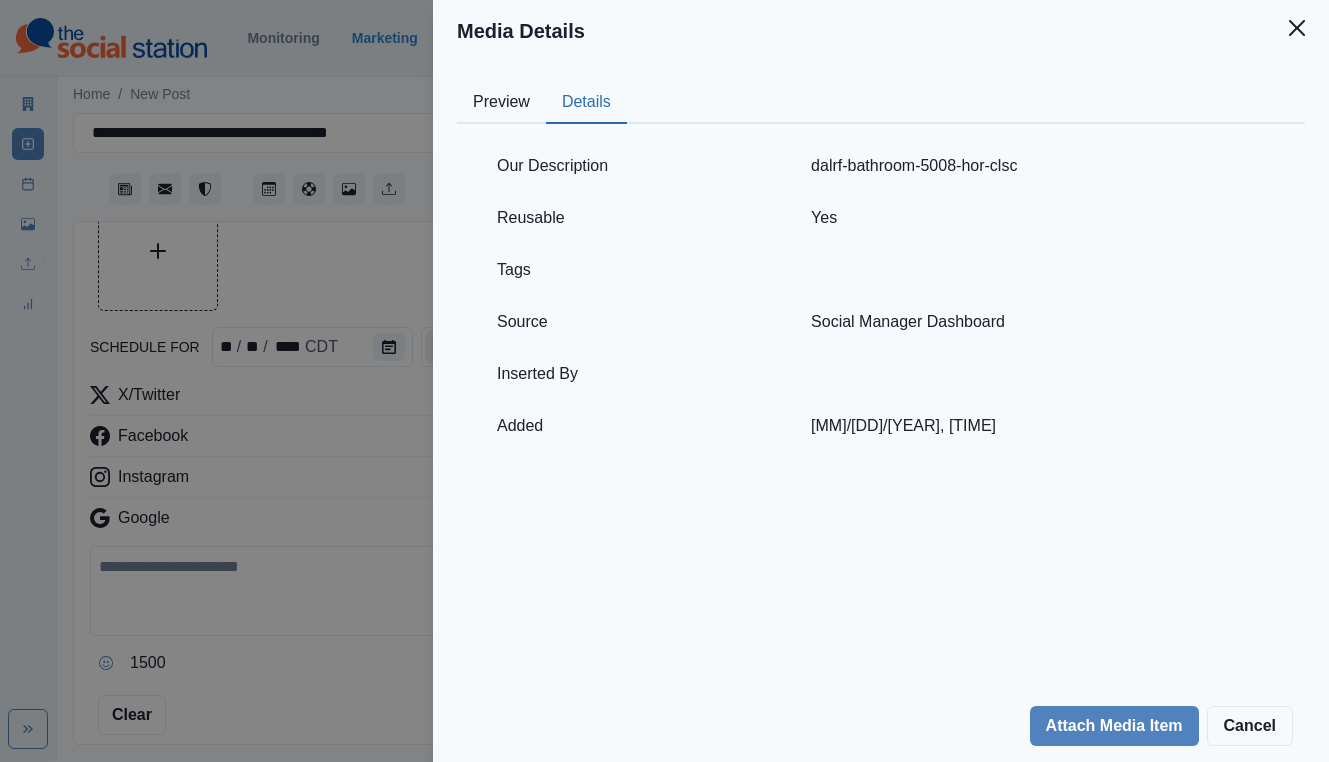 click on "Preview" at bounding box center (501, 103) 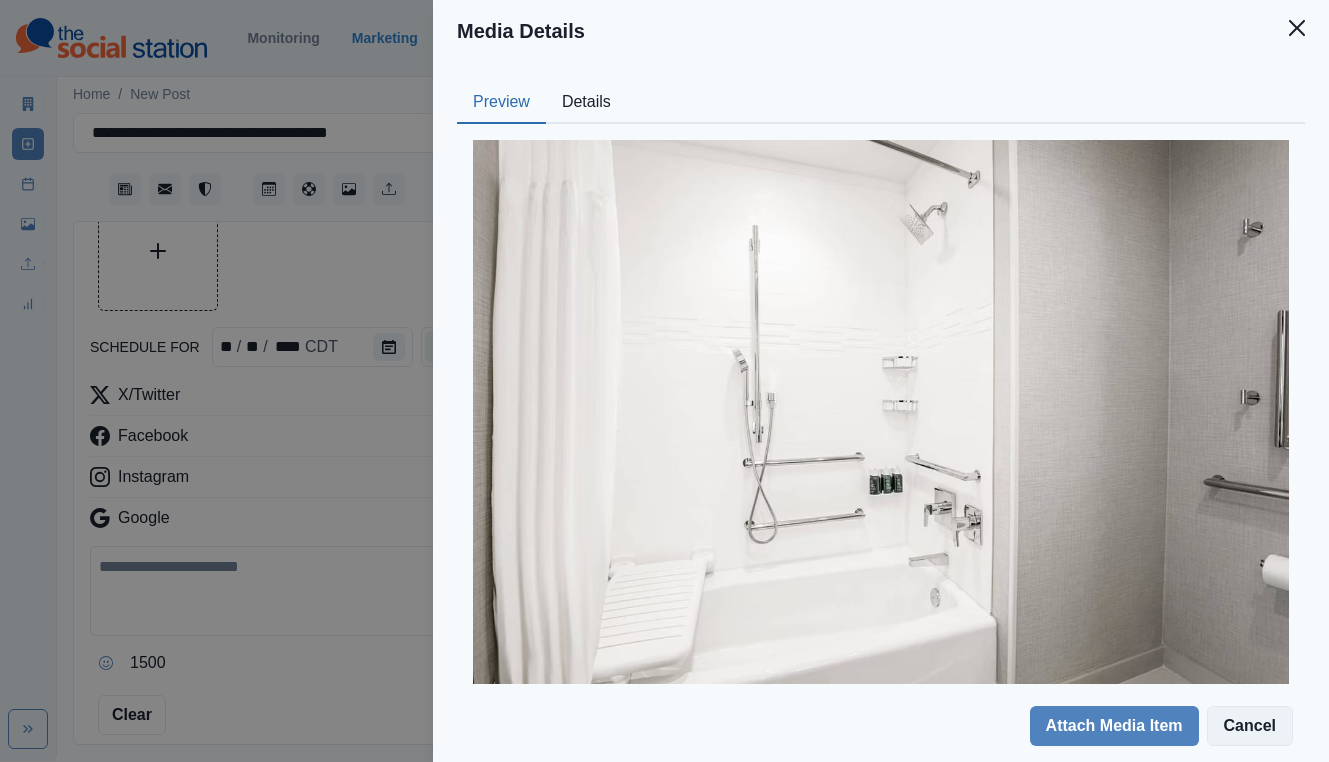 click on "Cancel" at bounding box center (1250, 726) 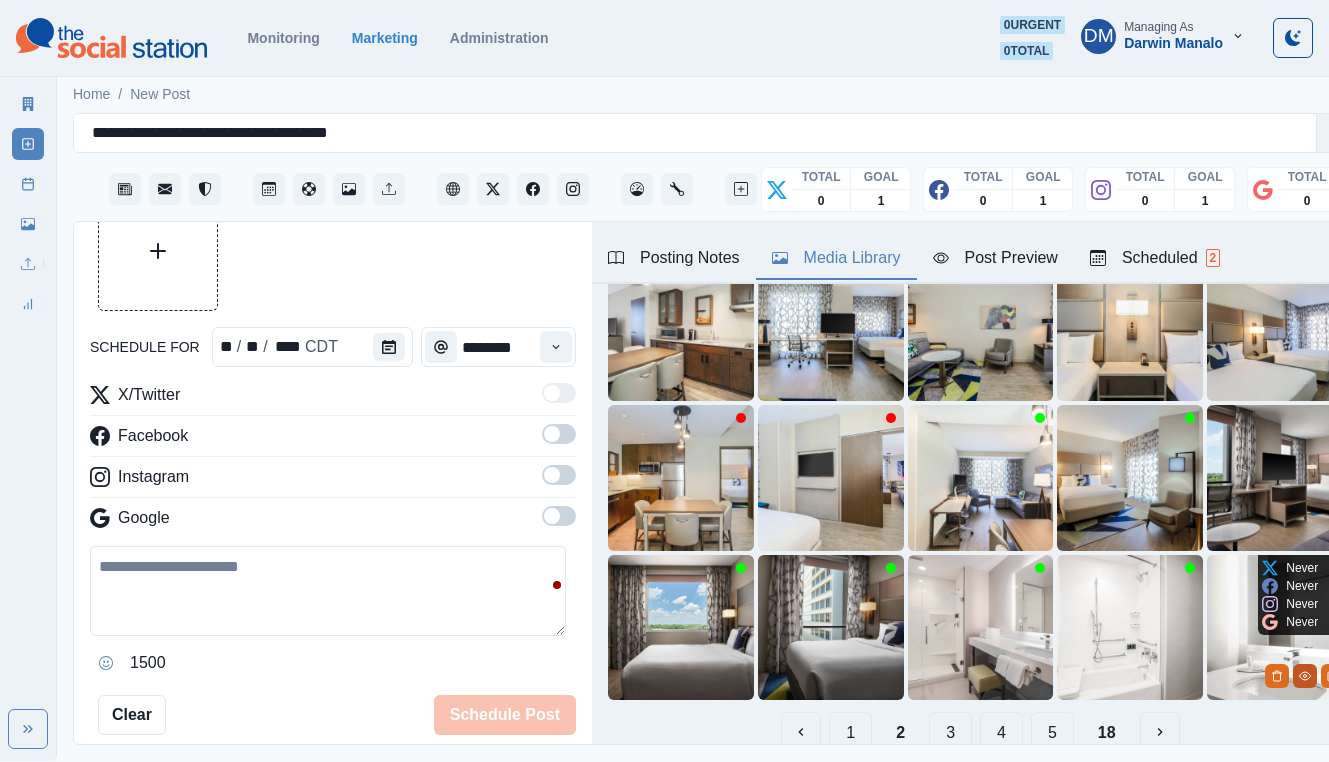 click 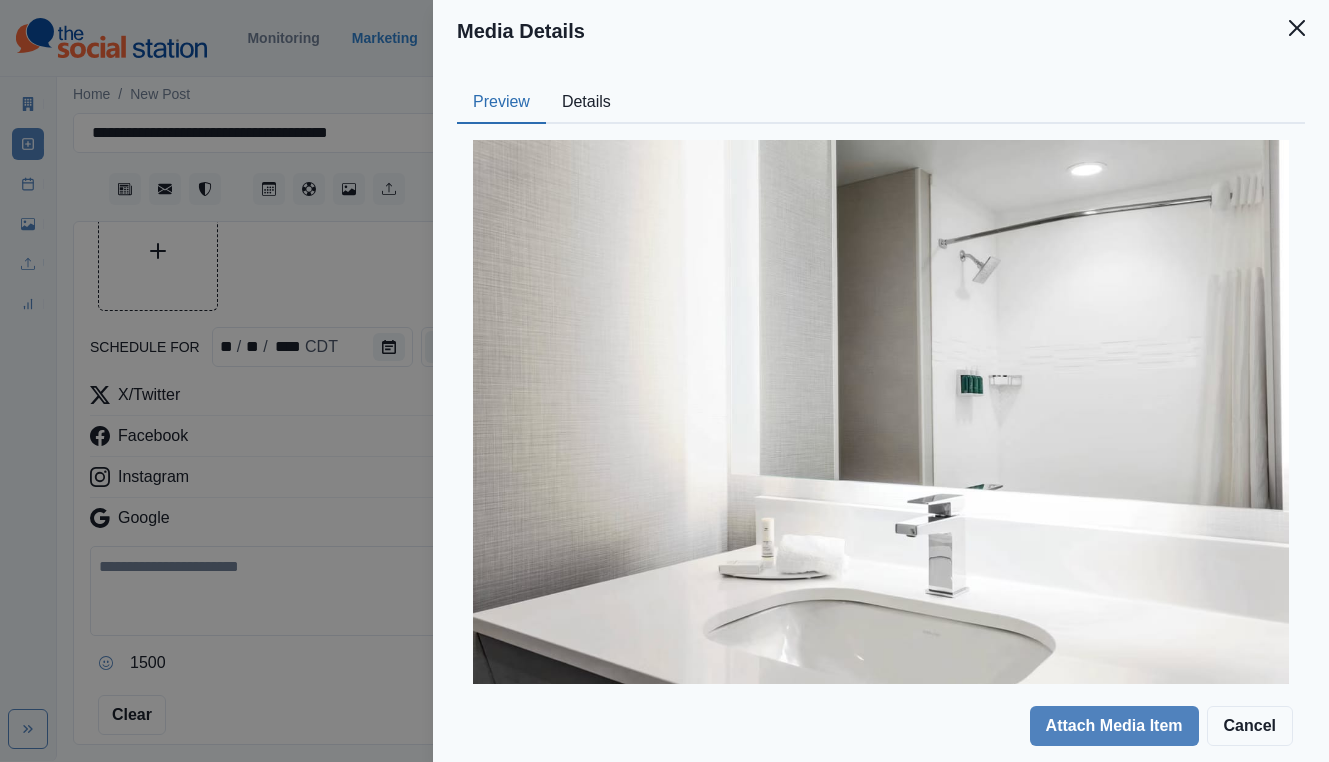 click on "Details" at bounding box center (586, 103) 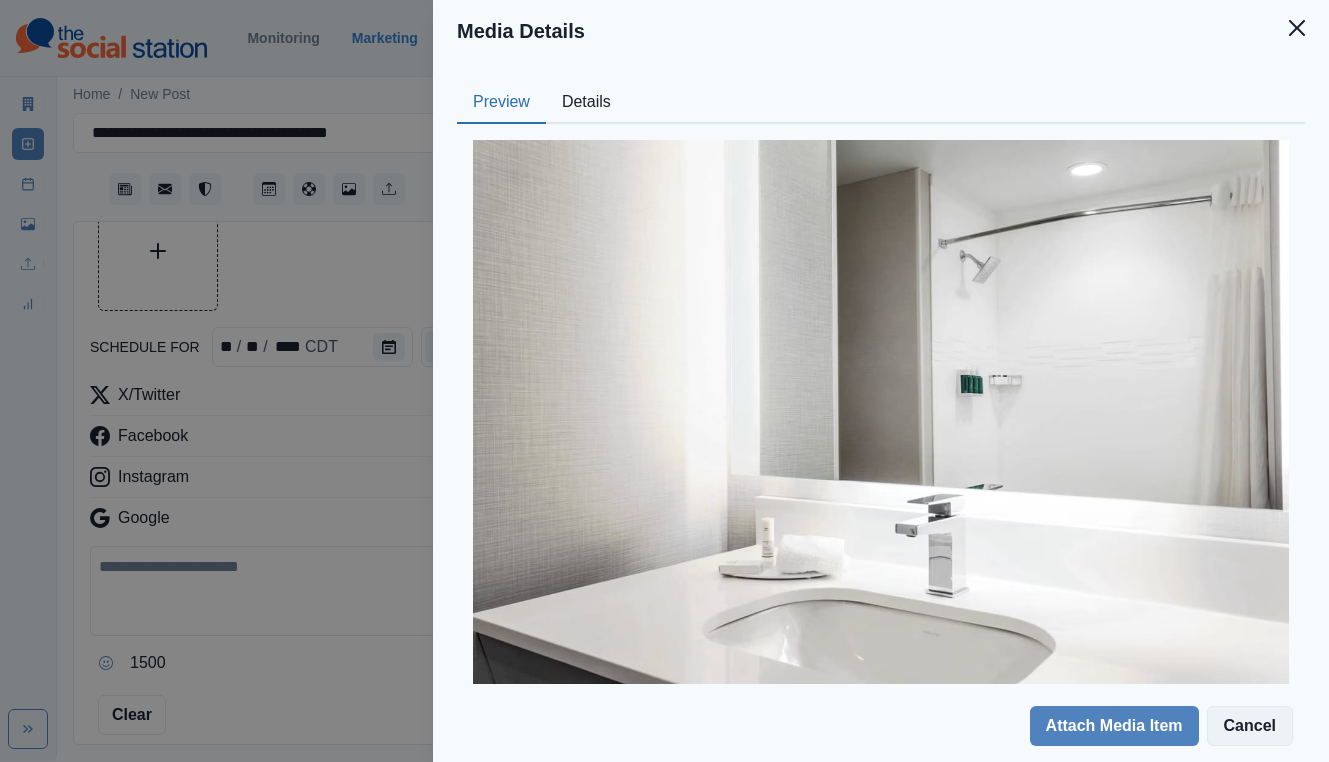 click on "Cancel" at bounding box center (1250, 726) 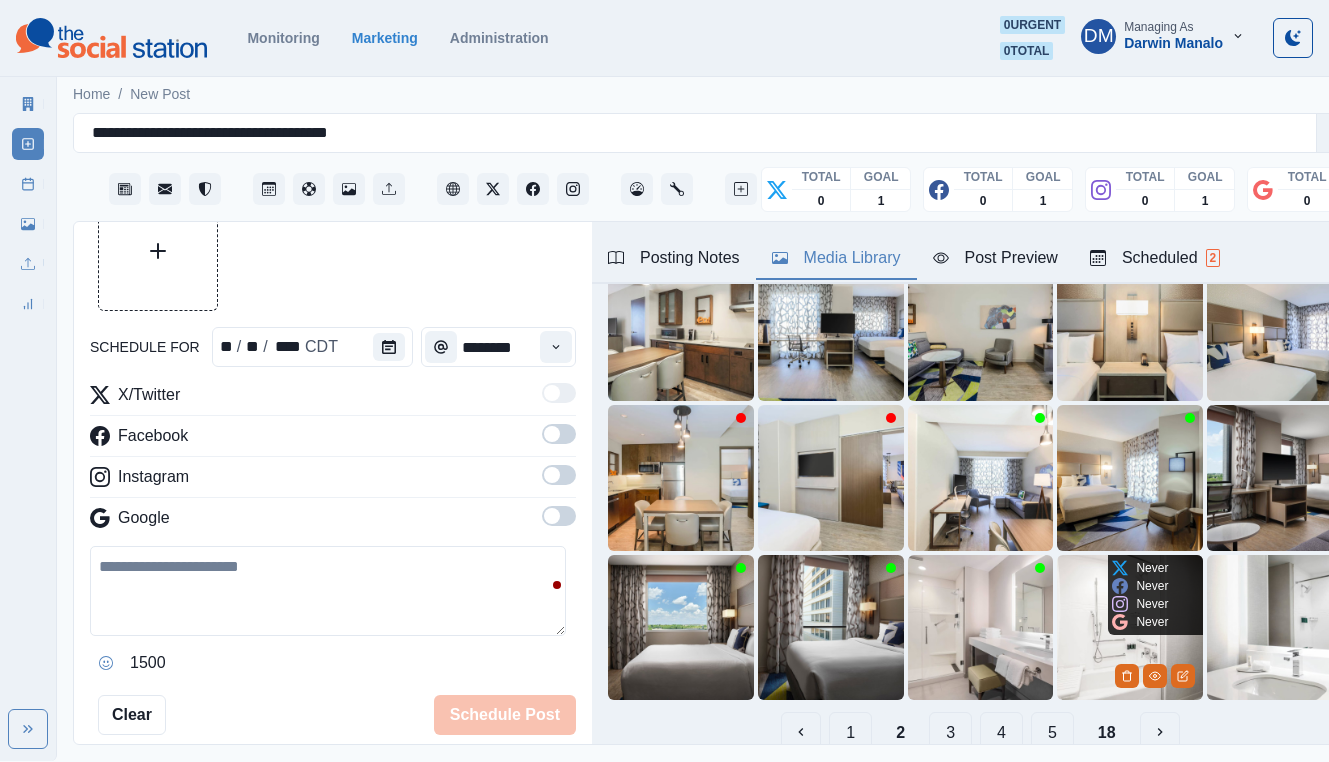 click at bounding box center [1130, 628] 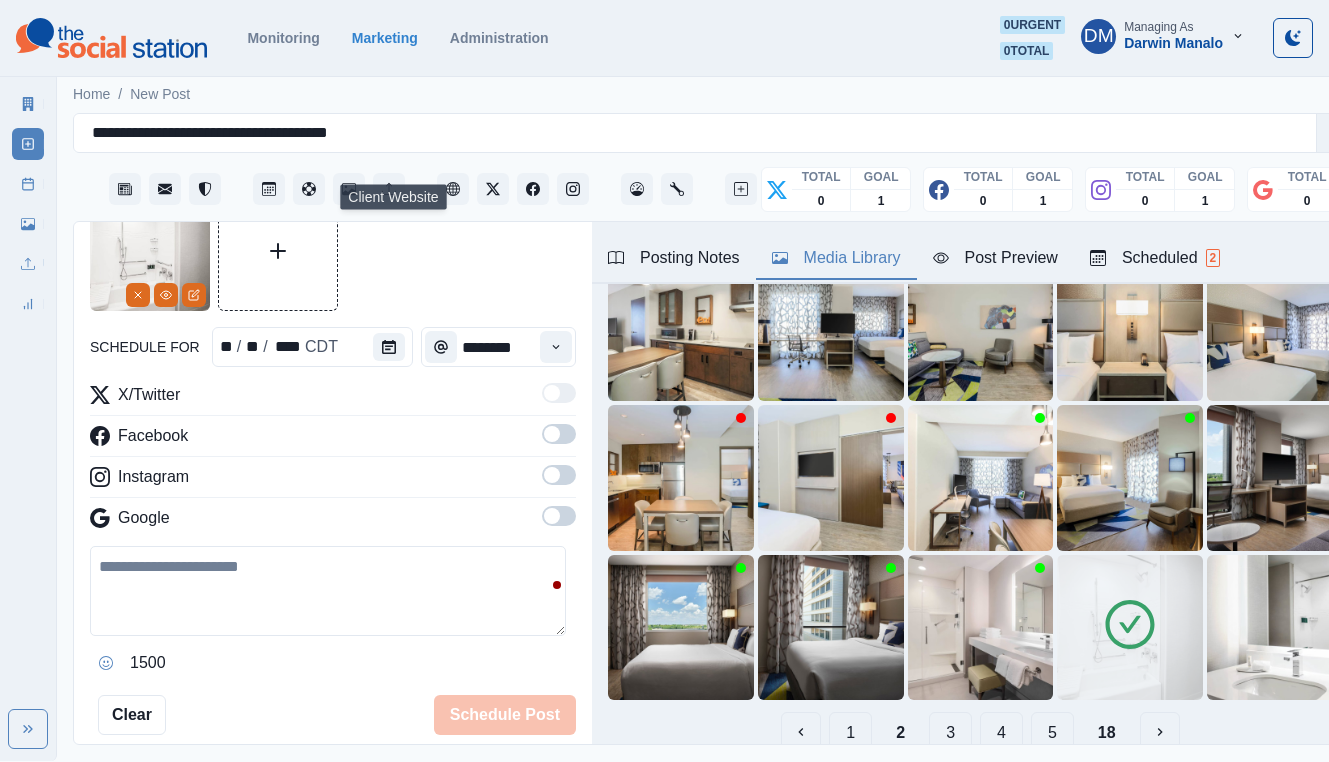 click at bounding box center (513, 189) 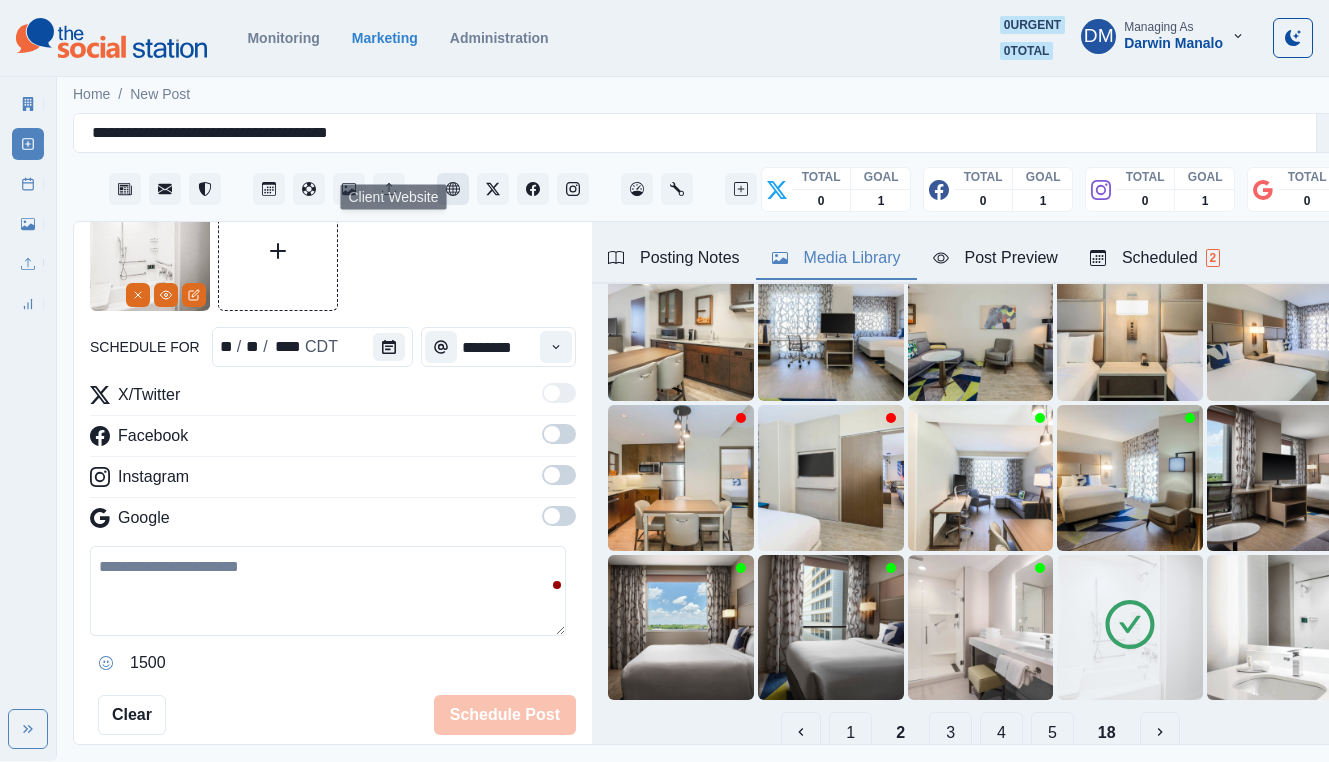 click 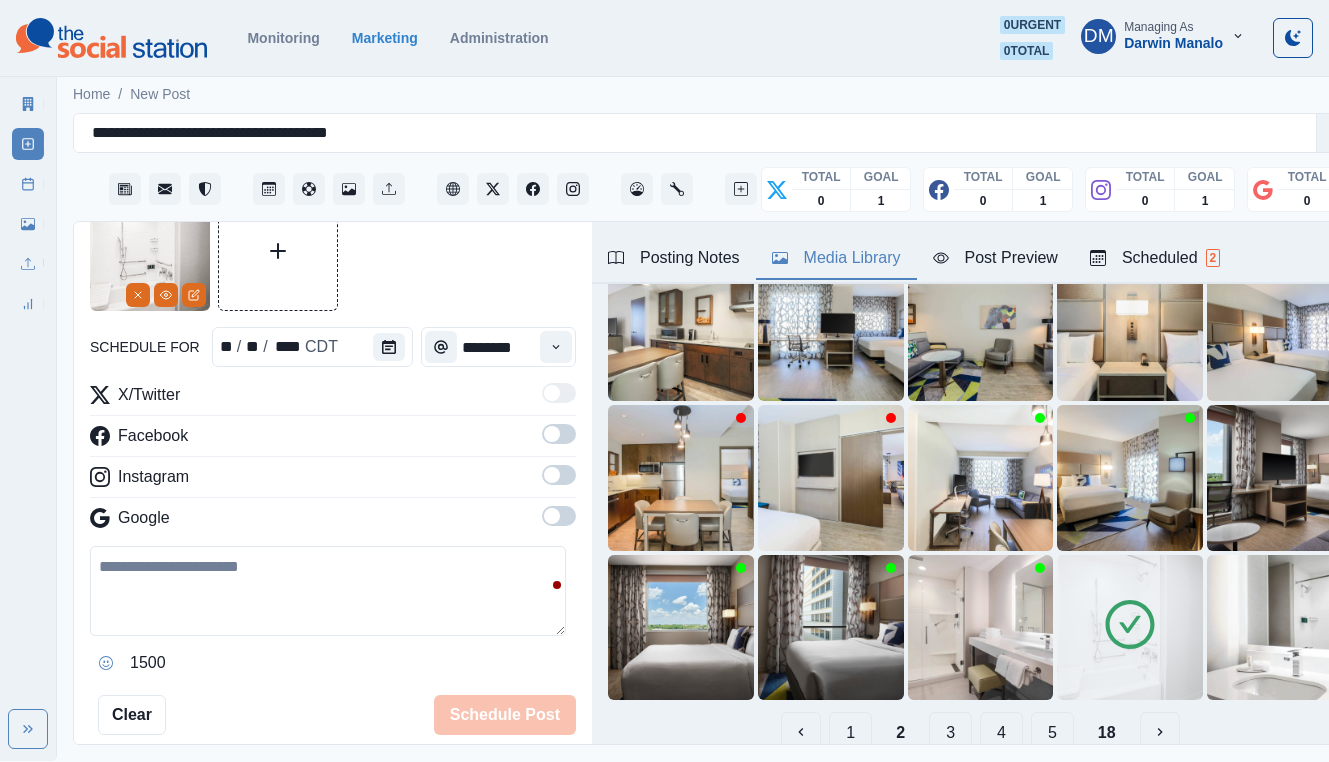 click at bounding box center (1130, 628) 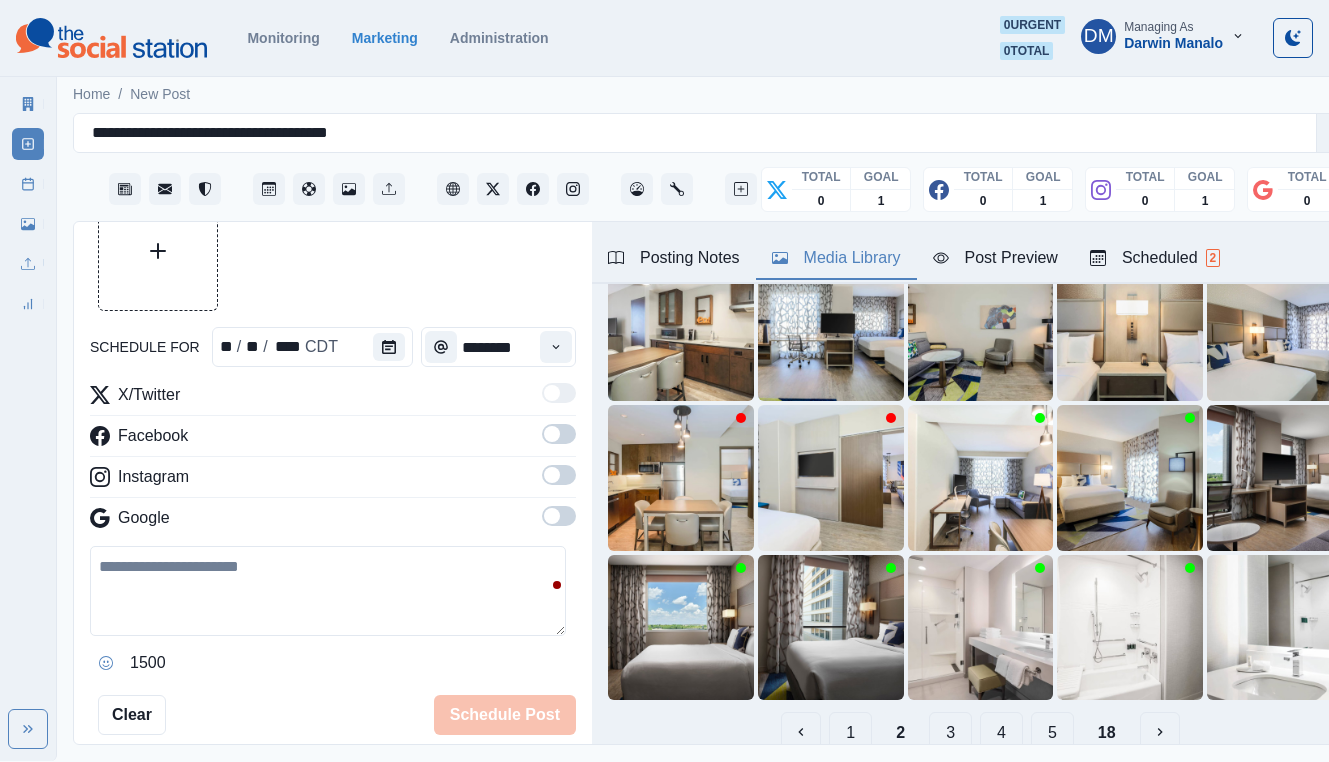 click on "3" at bounding box center (950, 732) 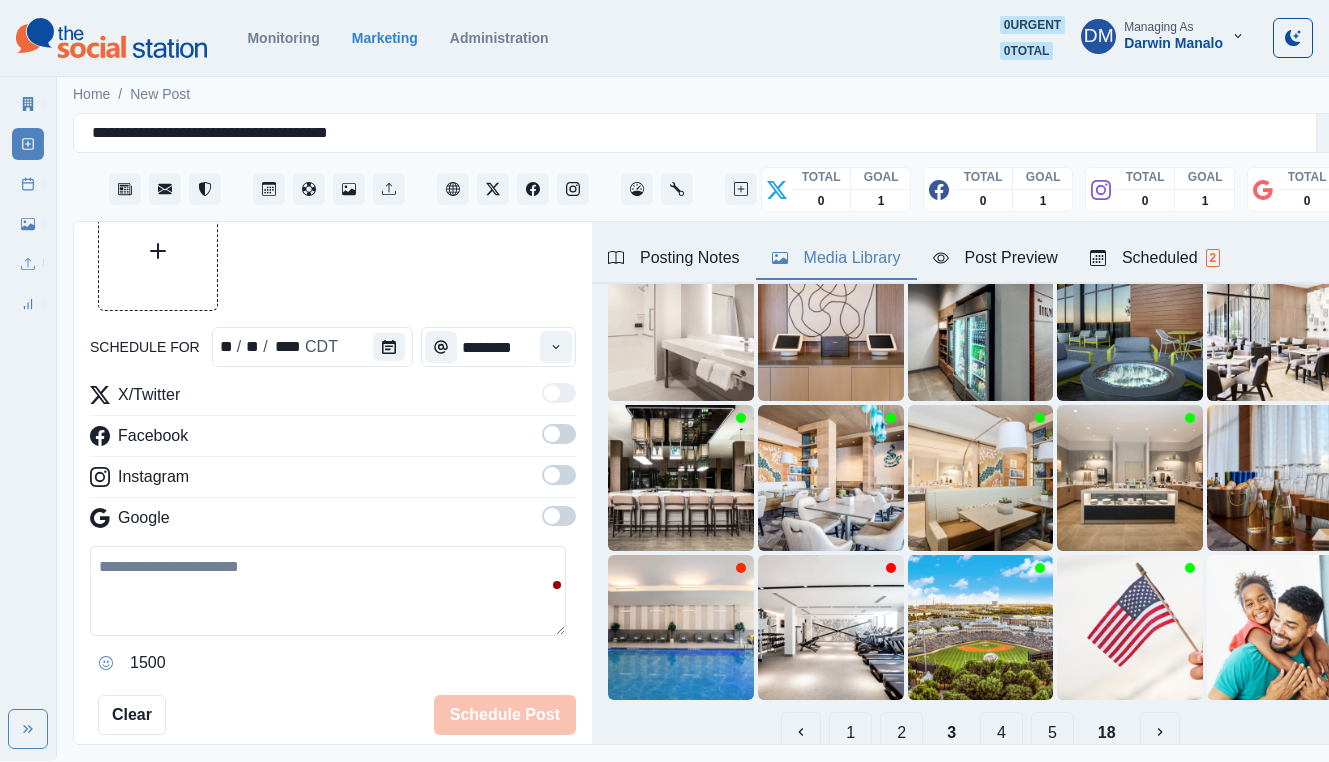scroll, scrollTop: 0, scrollLeft: 0, axis: both 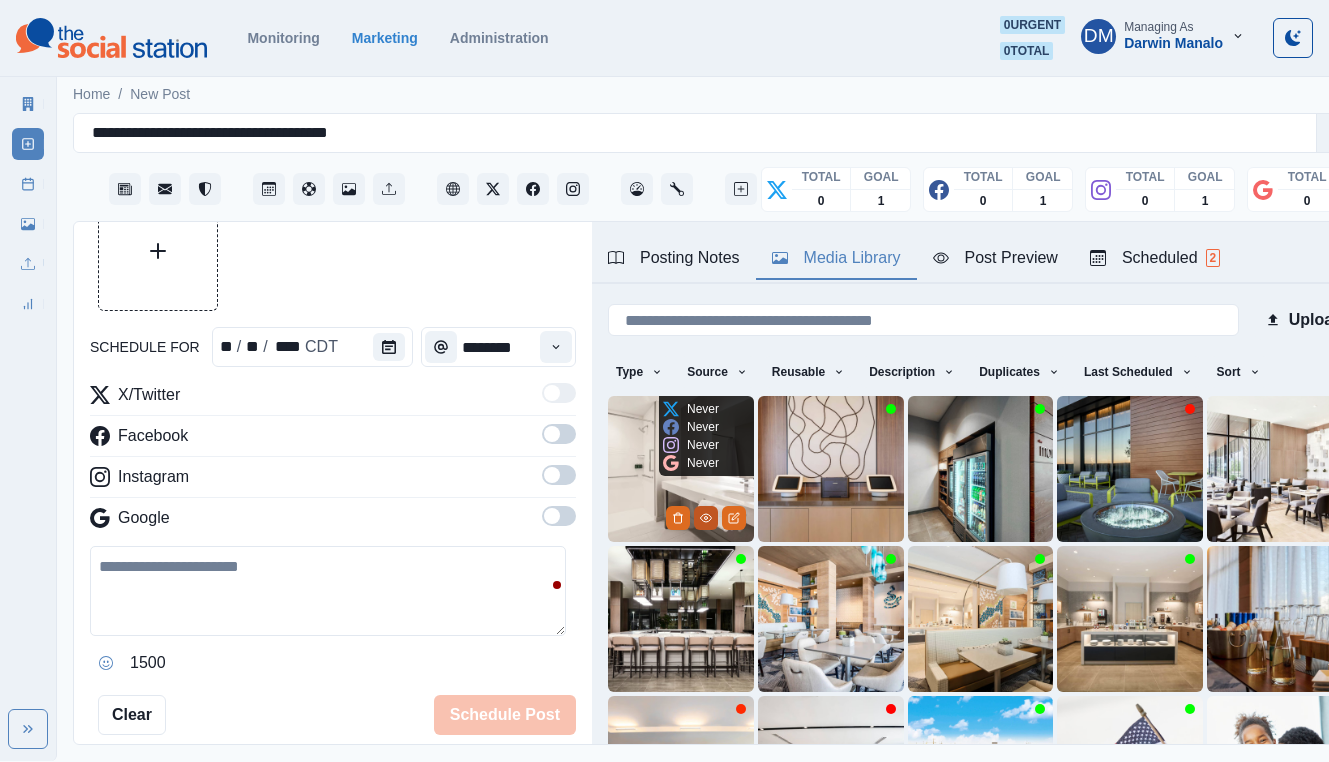 click 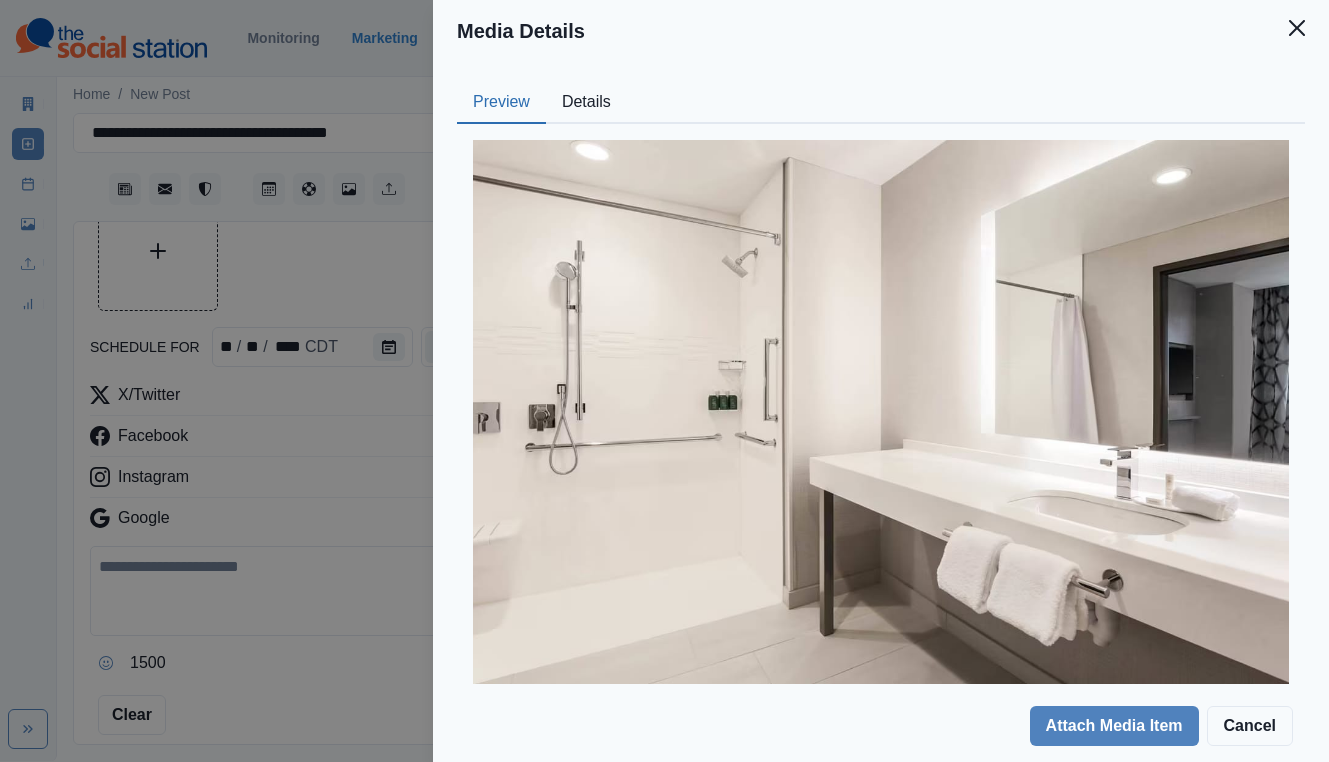 click on "Details" at bounding box center [586, 103] 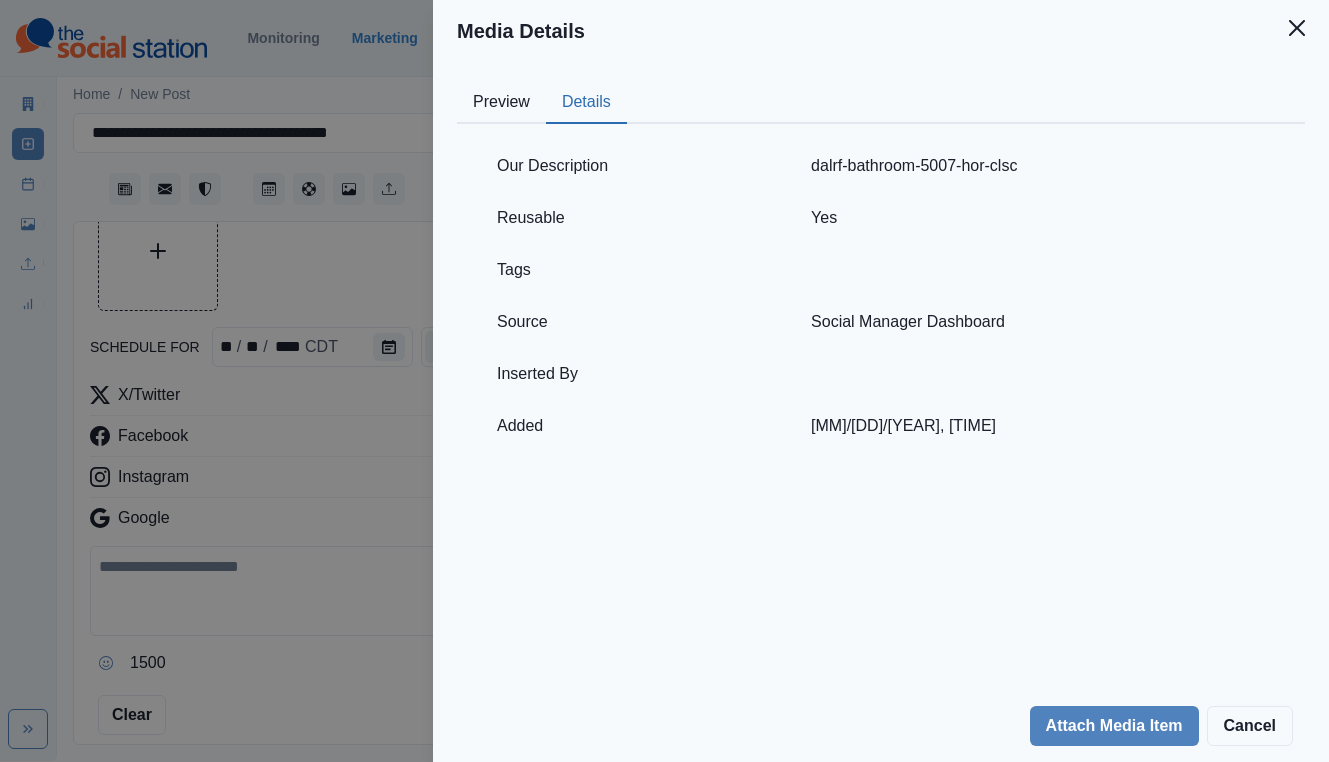 click on "Details" at bounding box center [586, 103] 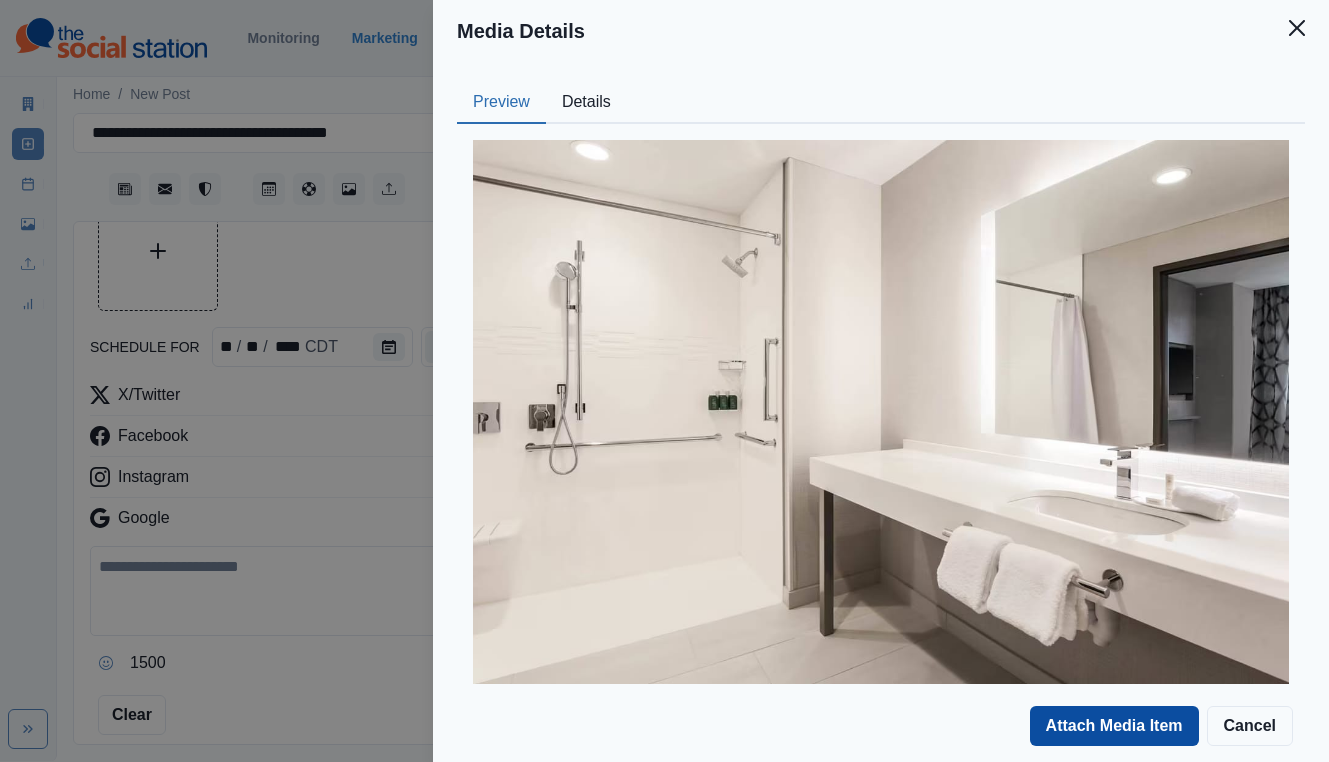 click on "Attach Media Item" at bounding box center [1114, 726] 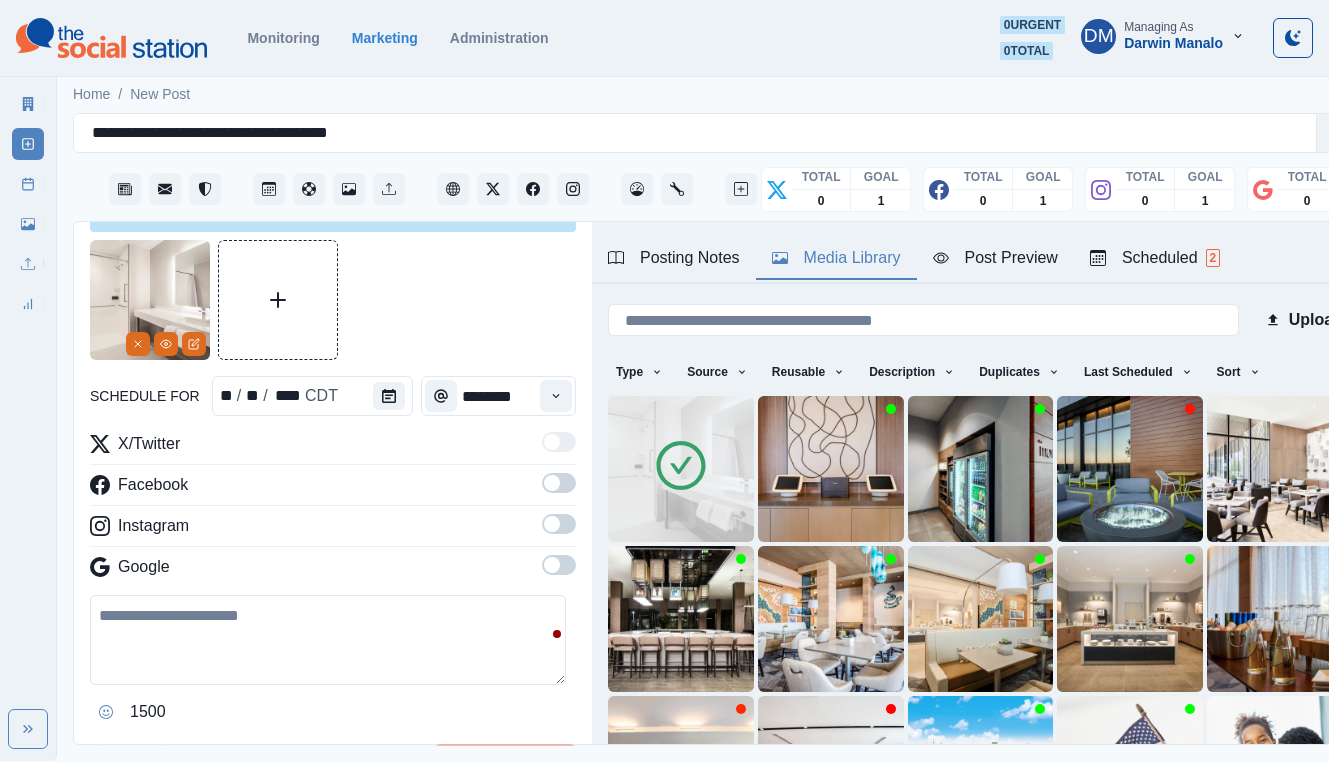 scroll, scrollTop: 52, scrollLeft: 0, axis: vertical 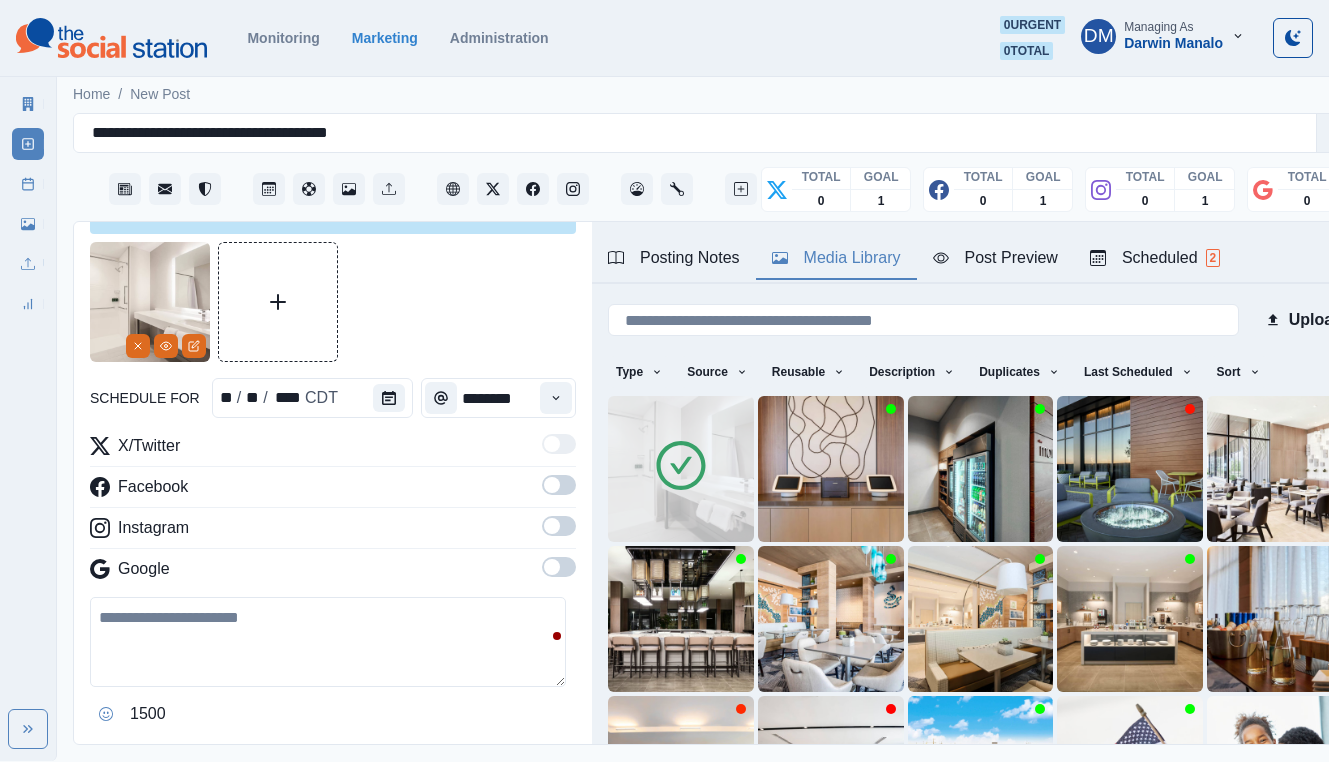 click at bounding box center (328, 642) 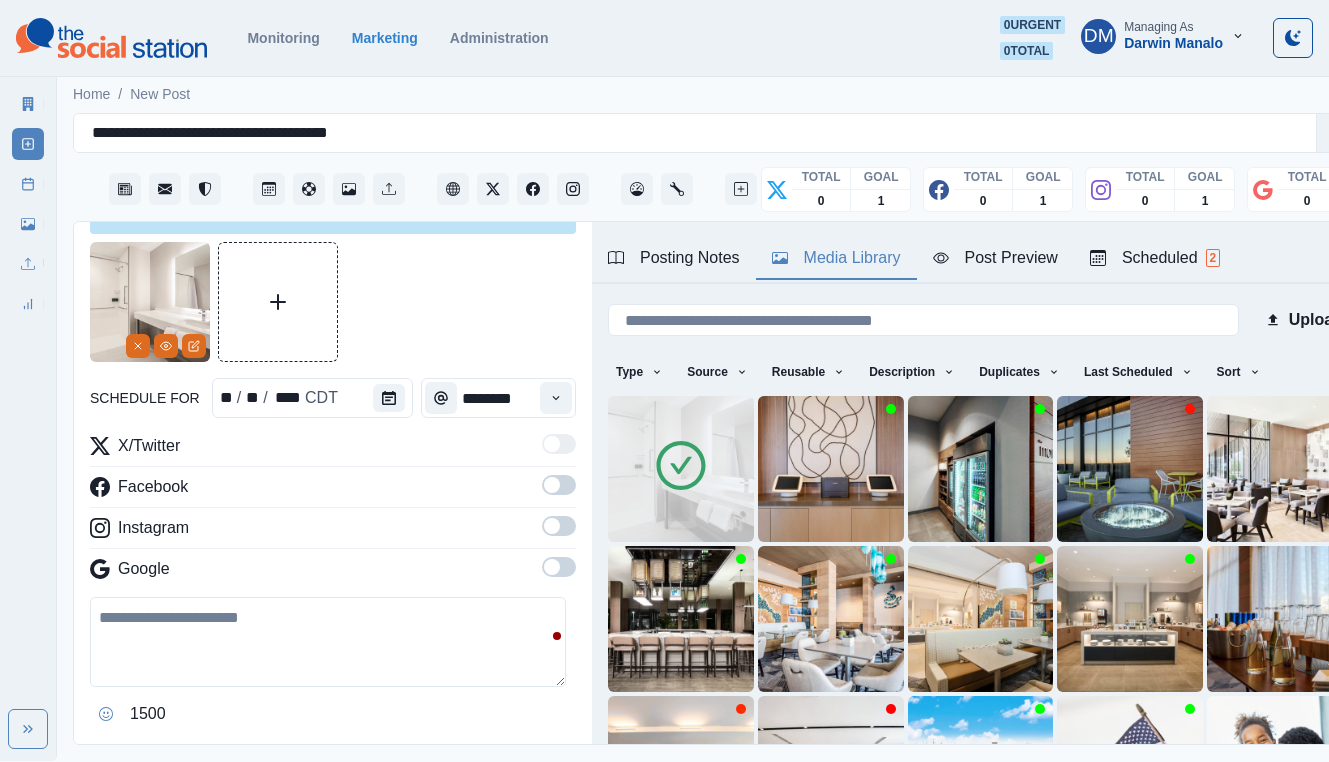 click at bounding box center (552, 485) 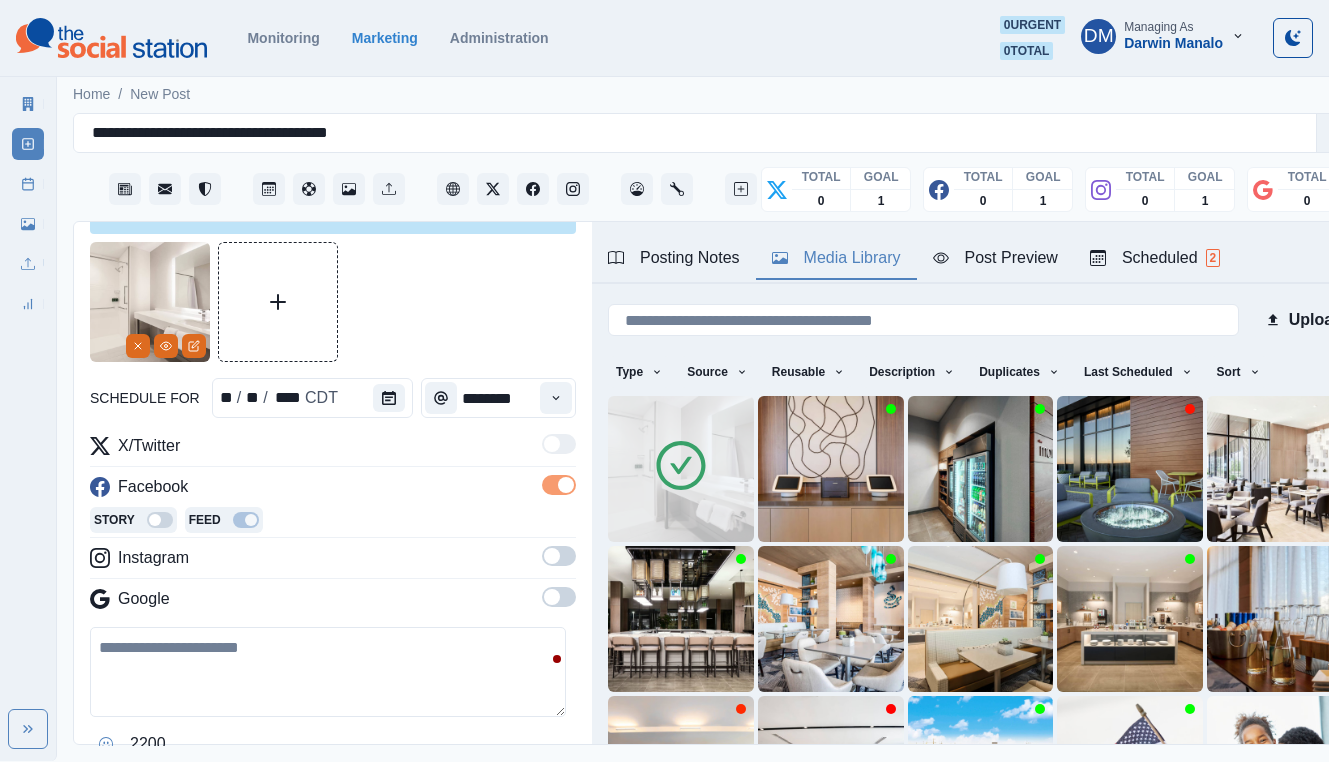 click at bounding box center [559, 556] 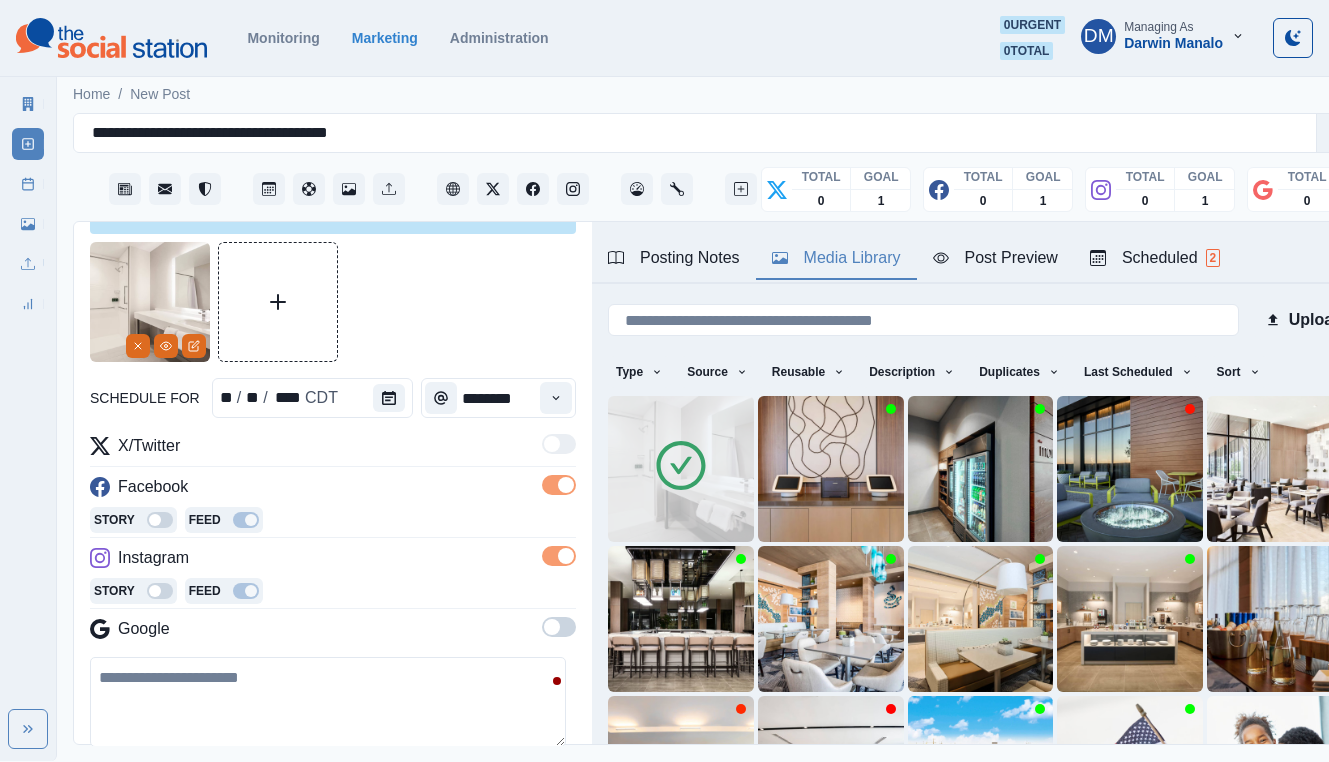 click at bounding box center (552, 627) 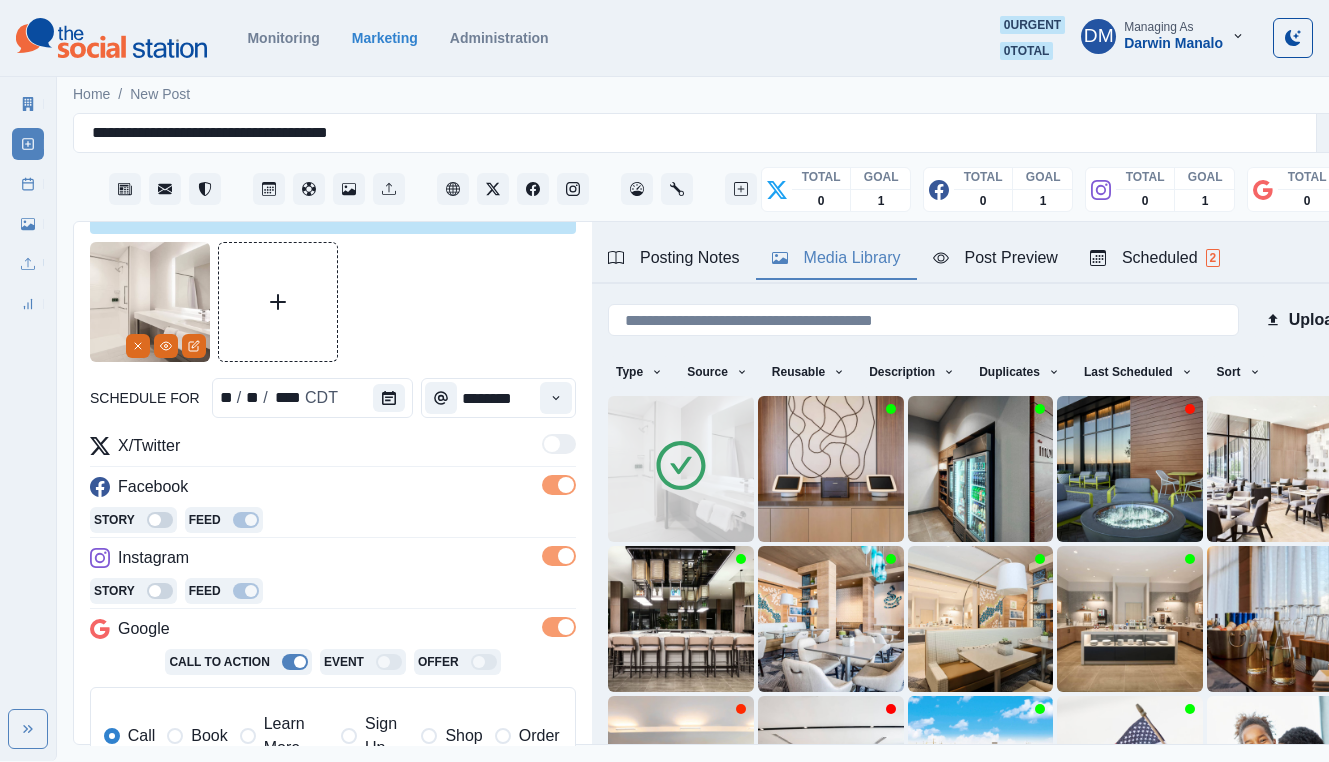 click on "Book" at bounding box center [197, 736] 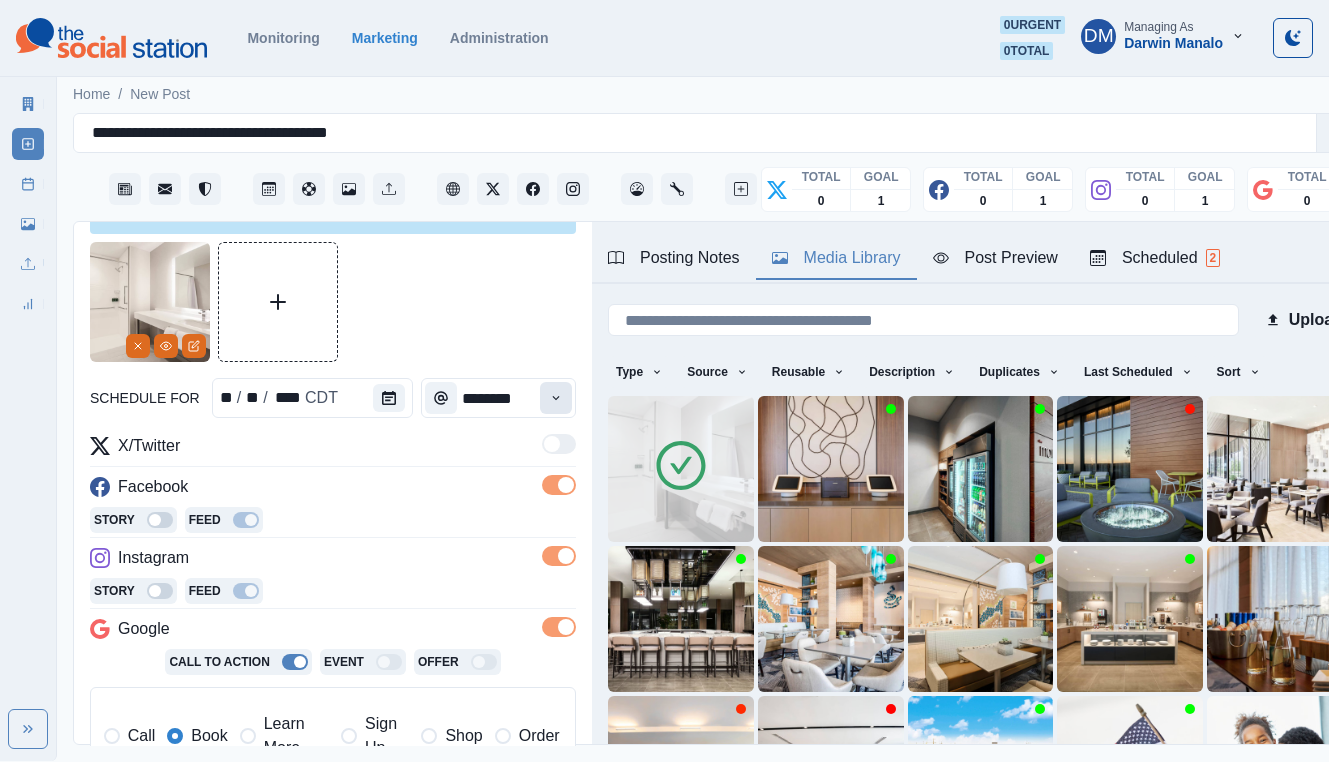 click at bounding box center (556, 398) 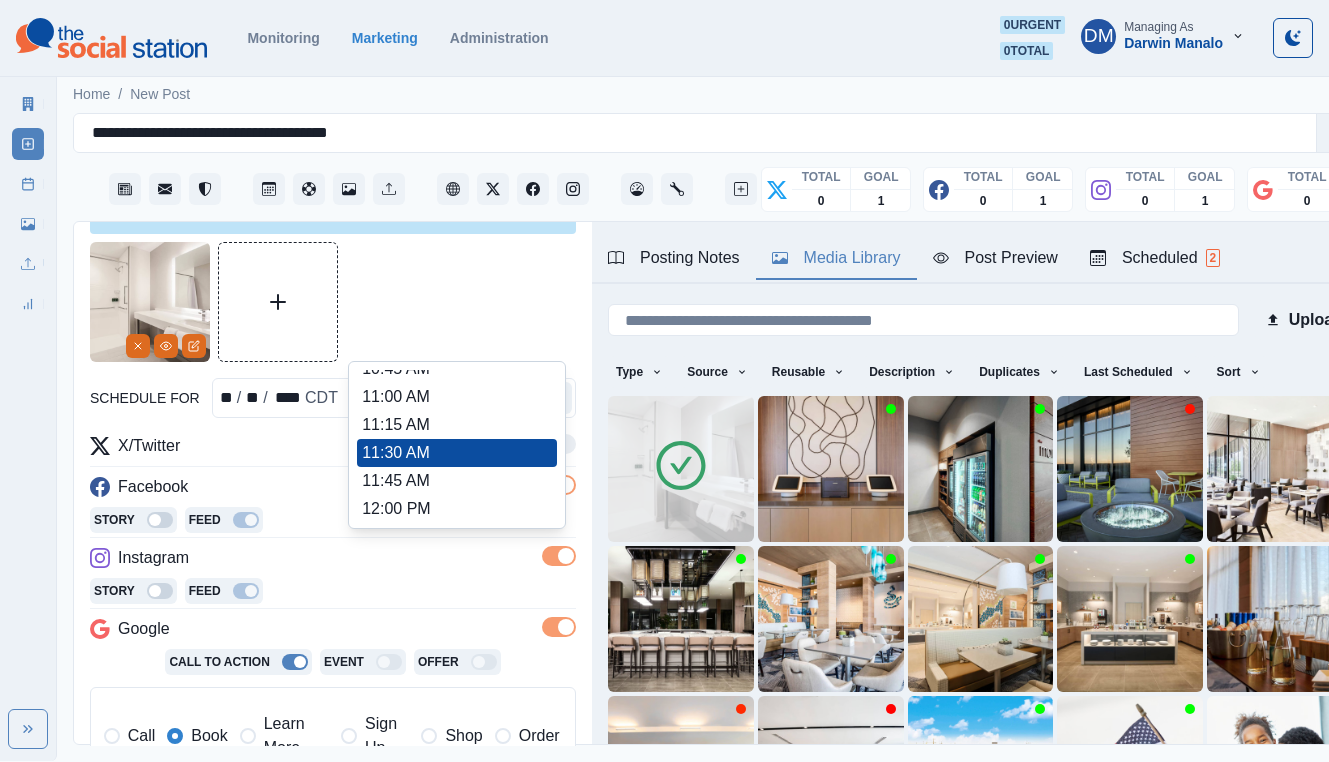 scroll, scrollTop: 318, scrollLeft: 0, axis: vertical 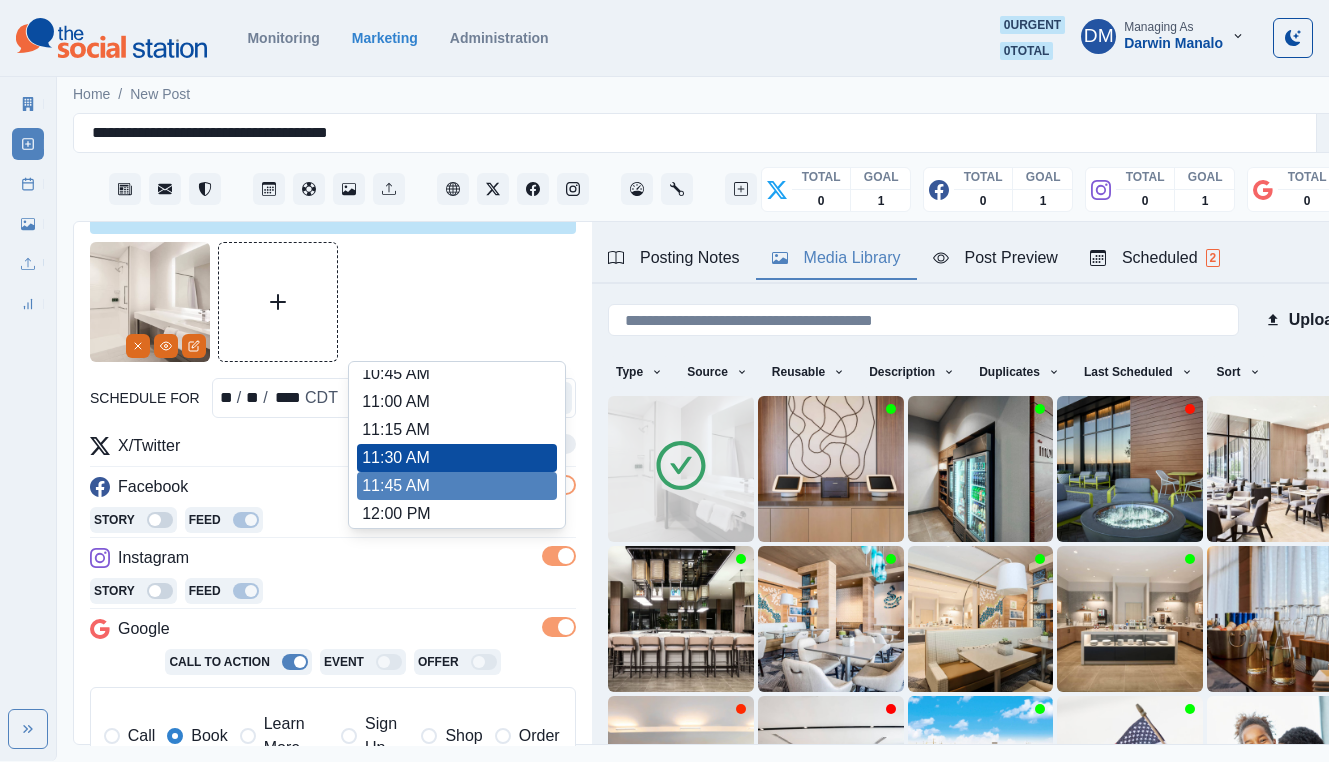 click on "11:45 AM" at bounding box center [457, 486] 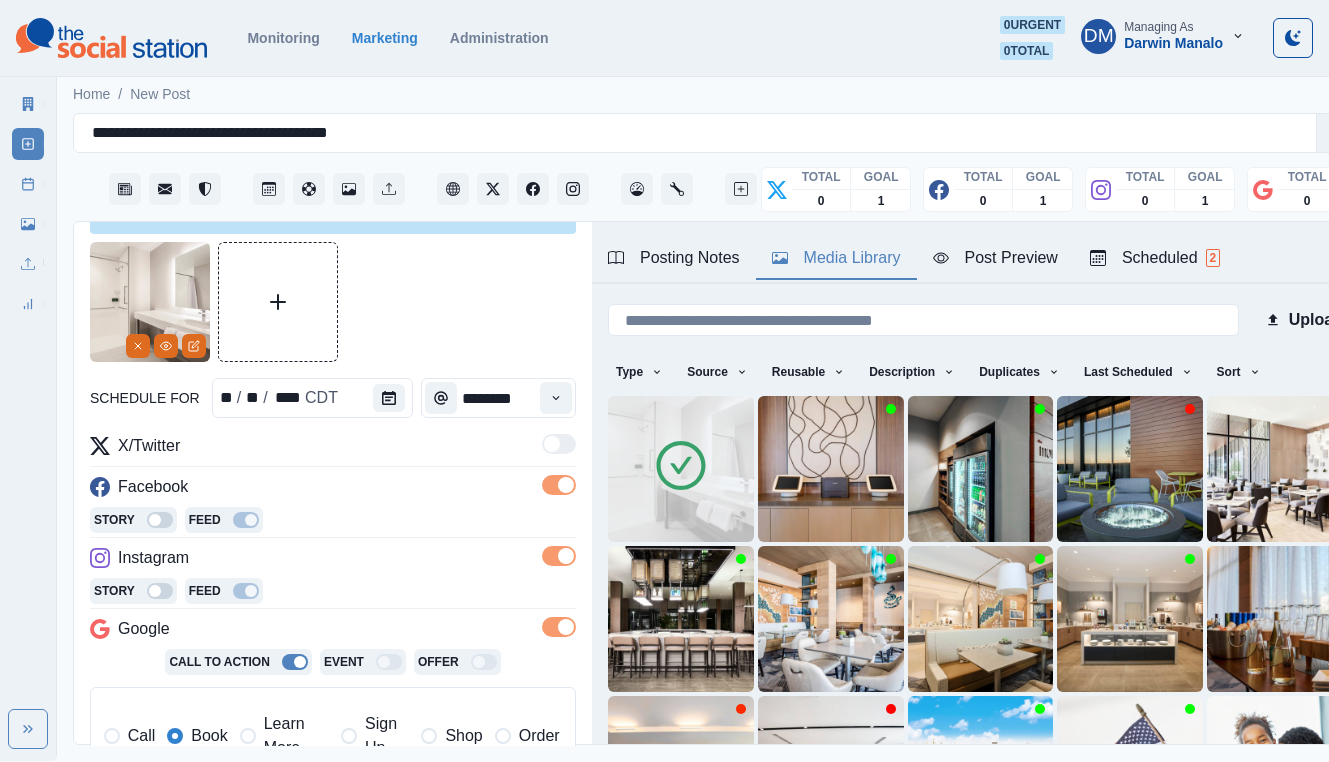 scroll, scrollTop: 287, scrollLeft: 0, axis: vertical 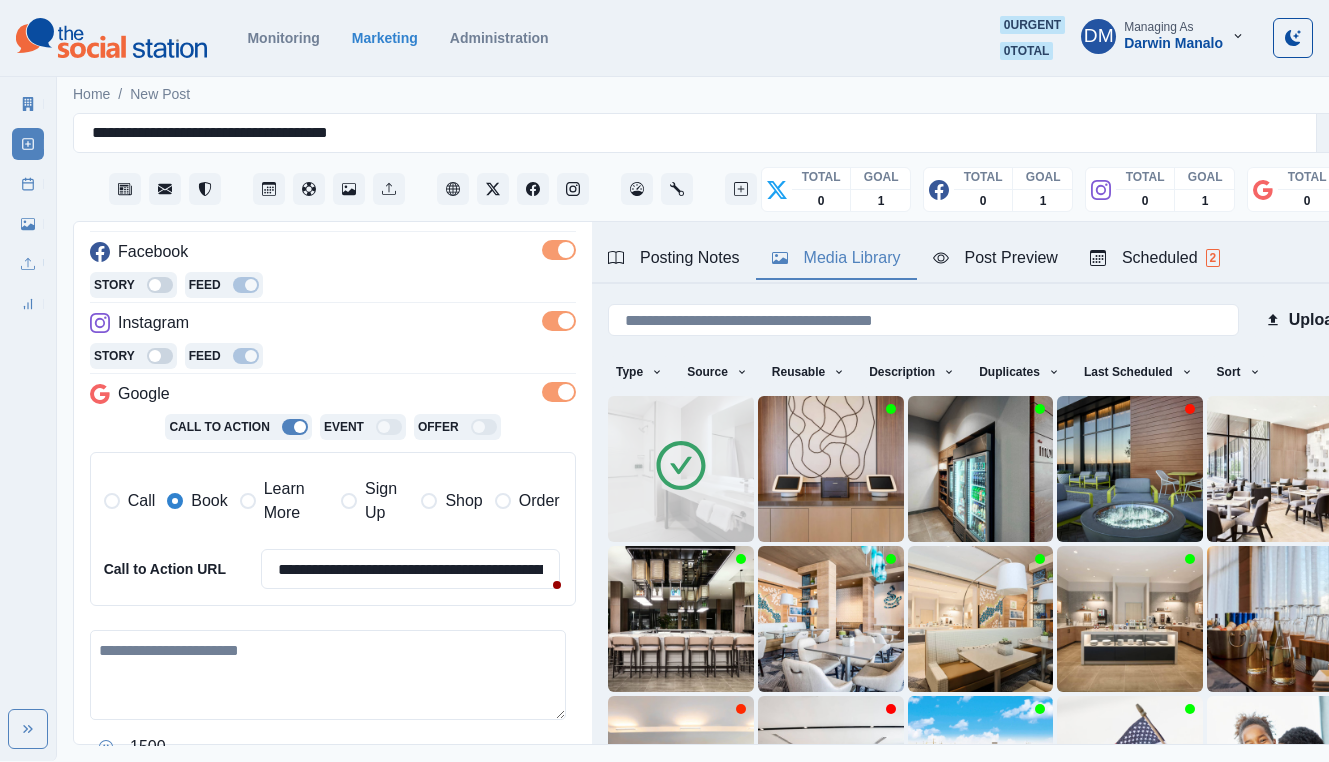 click at bounding box center (328, 675) 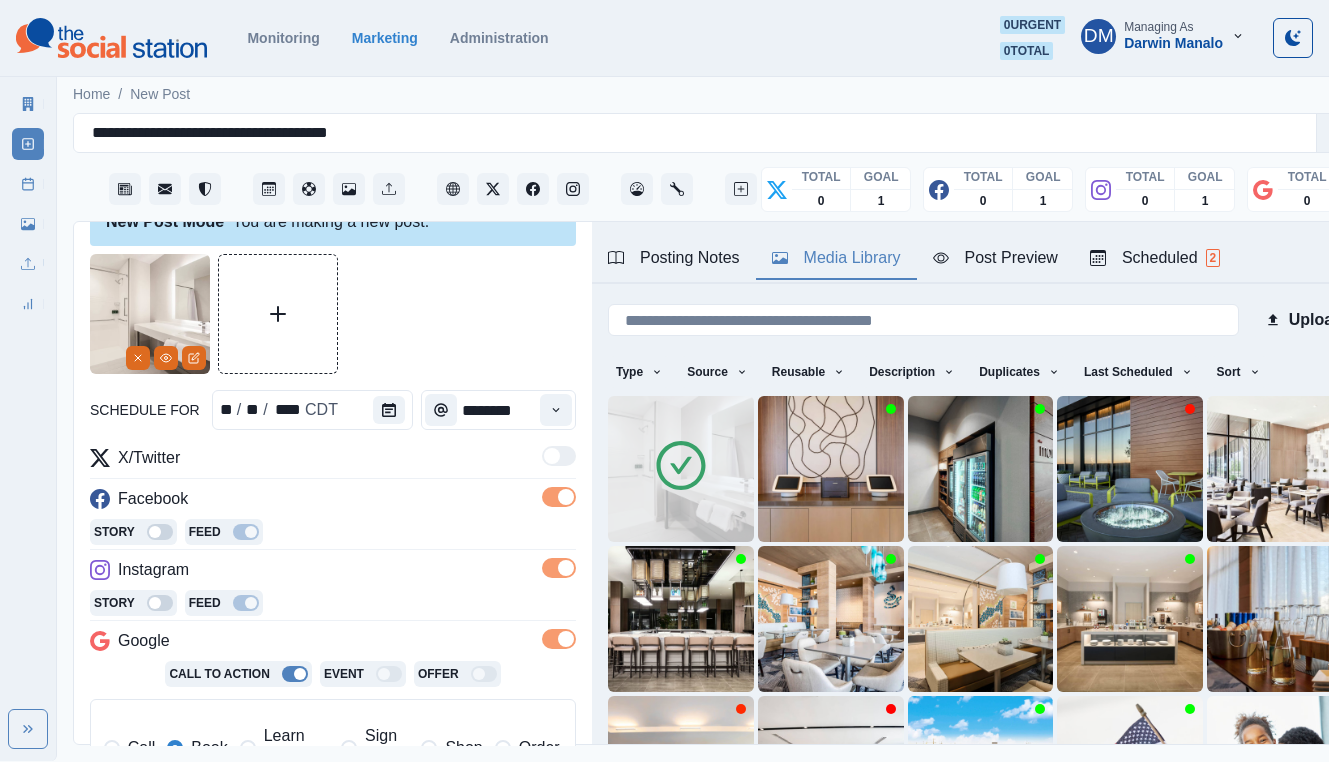 scroll, scrollTop: 18, scrollLeft: 0, axis: vertical 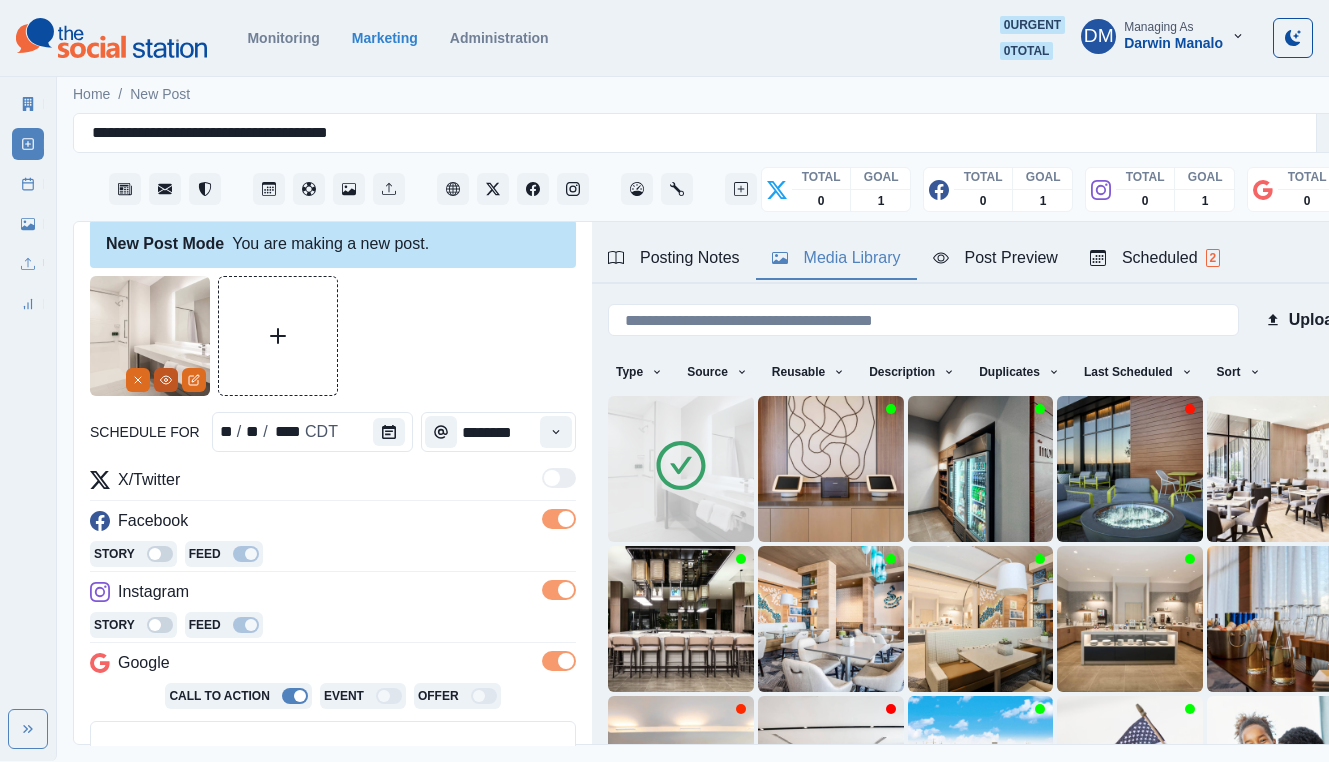 click 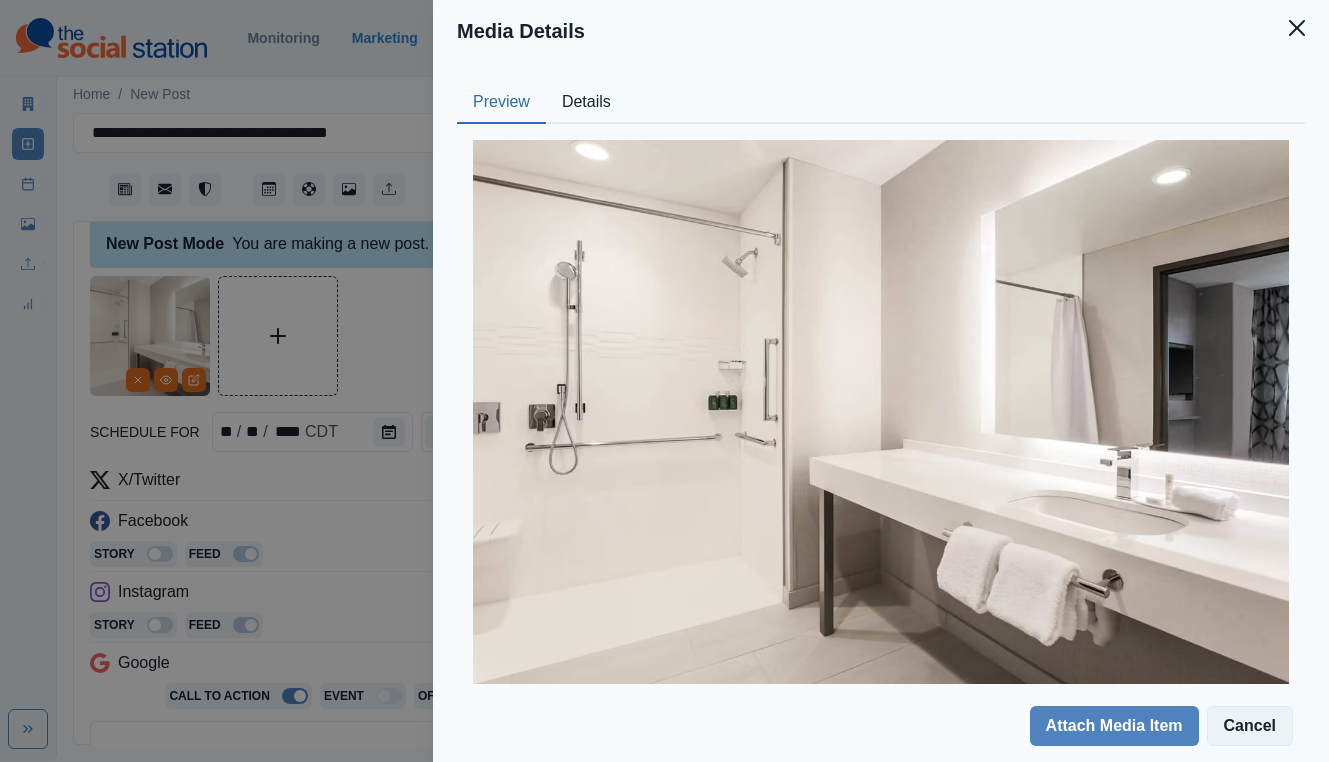 click on "Cancel" at bounding box center (1250, 726) 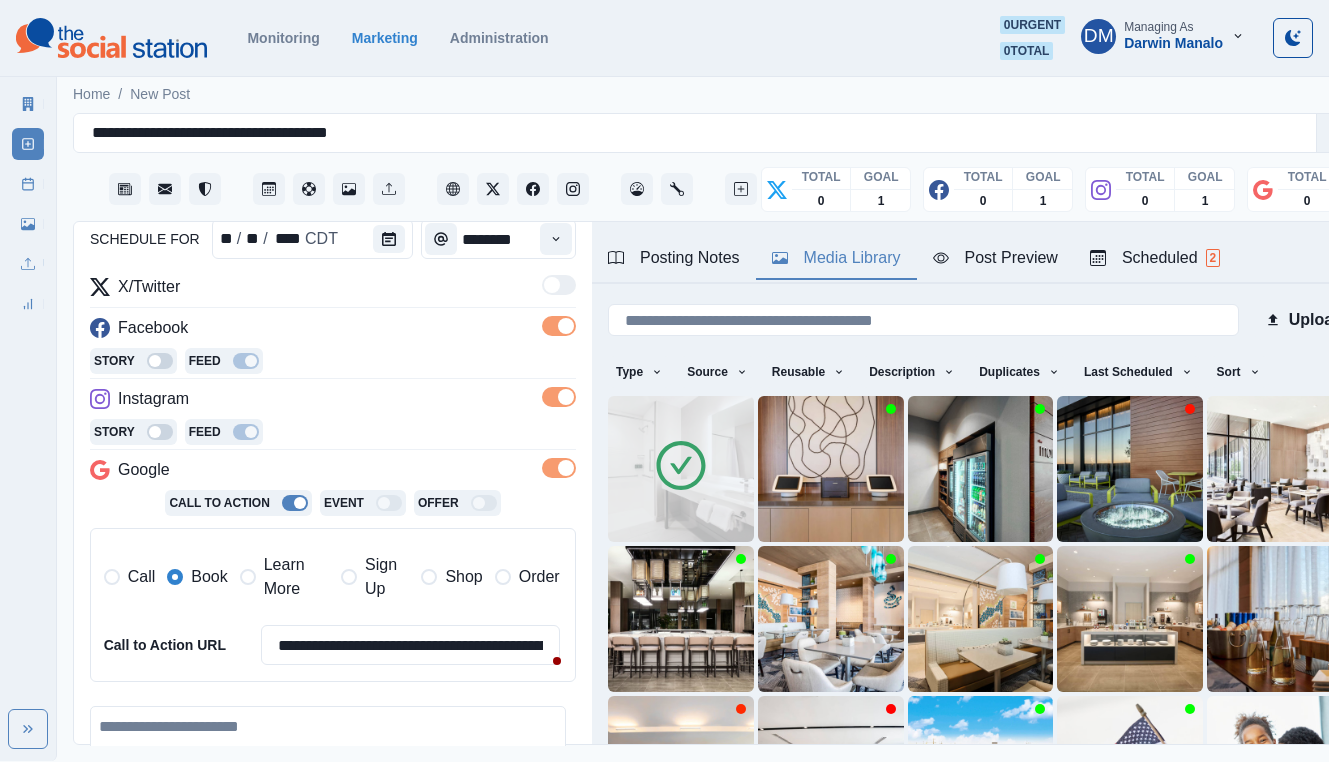 scroll, scrollTop: 236, scrollLeft: 0, axis: vertical 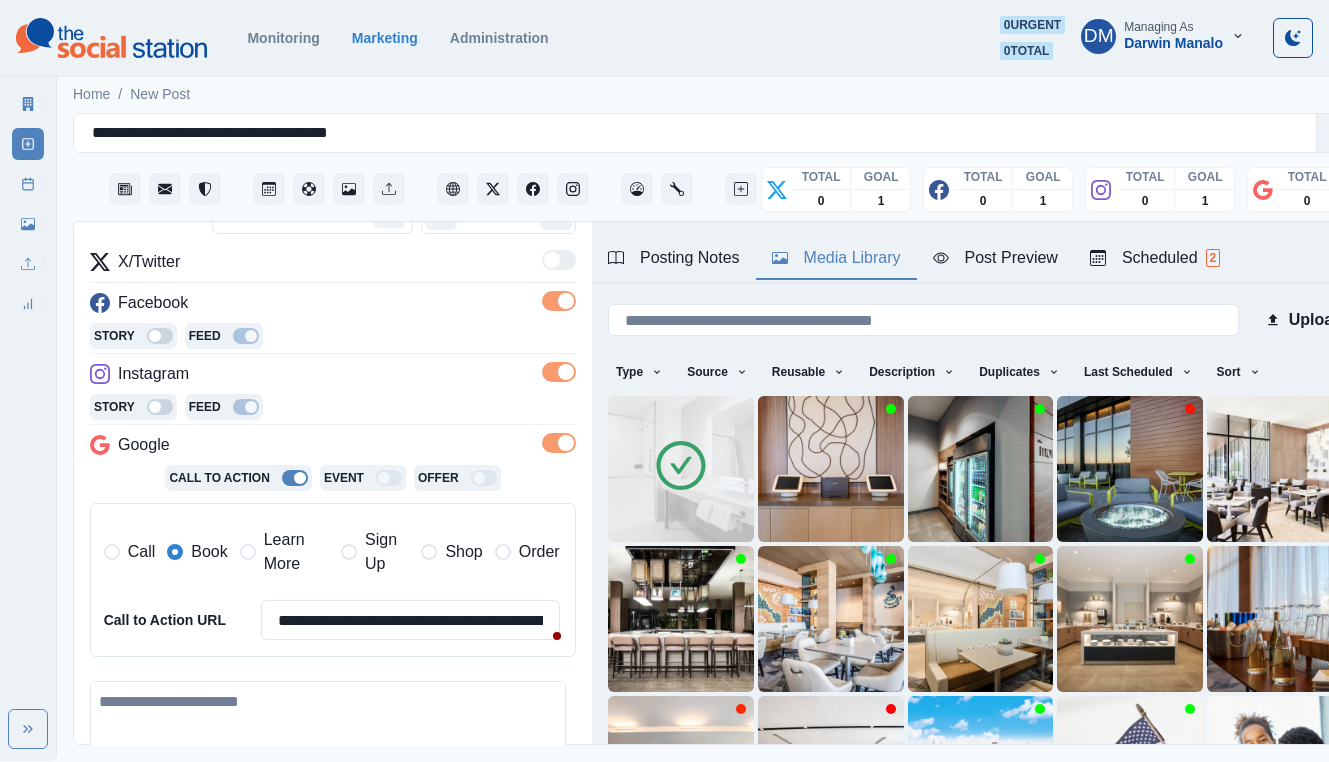click at bounding box center (328, 726) 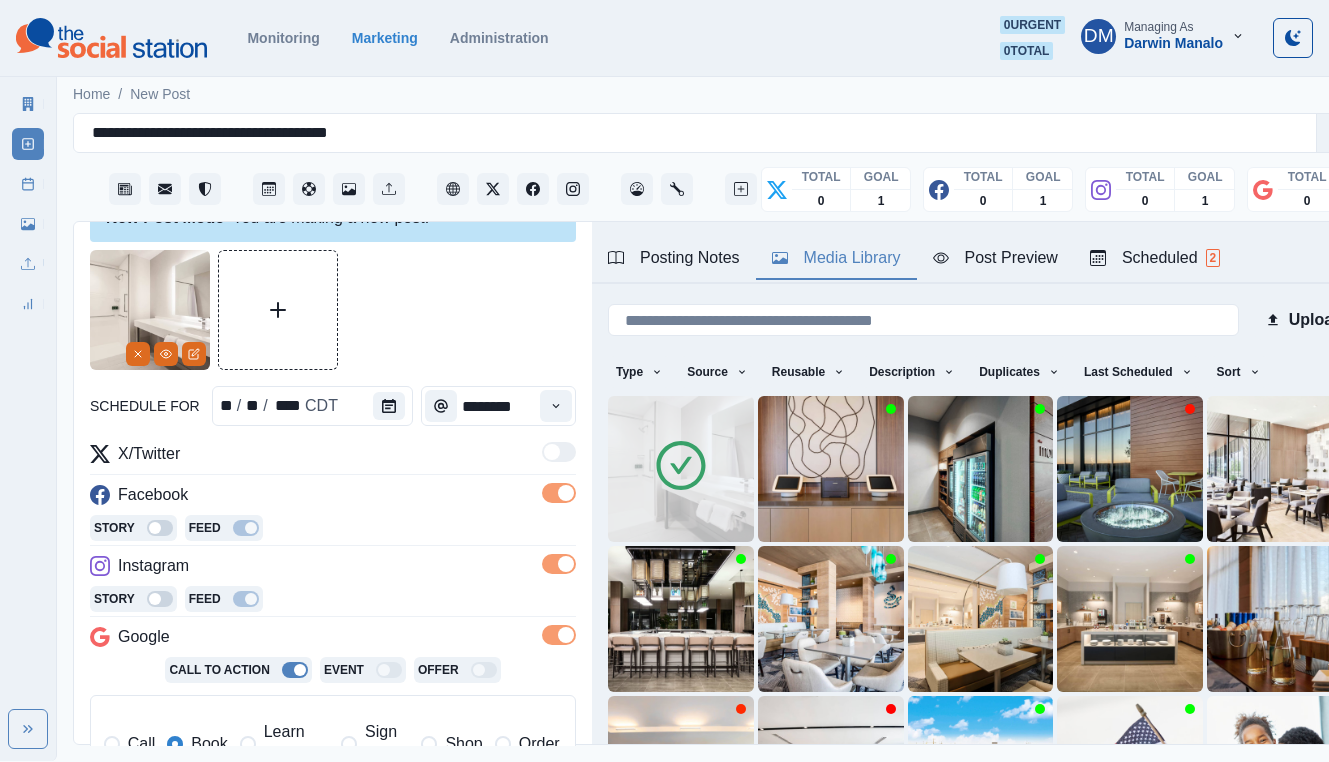 scroll, scrollTop: 287, scrollLeft: 0, axis: vertical 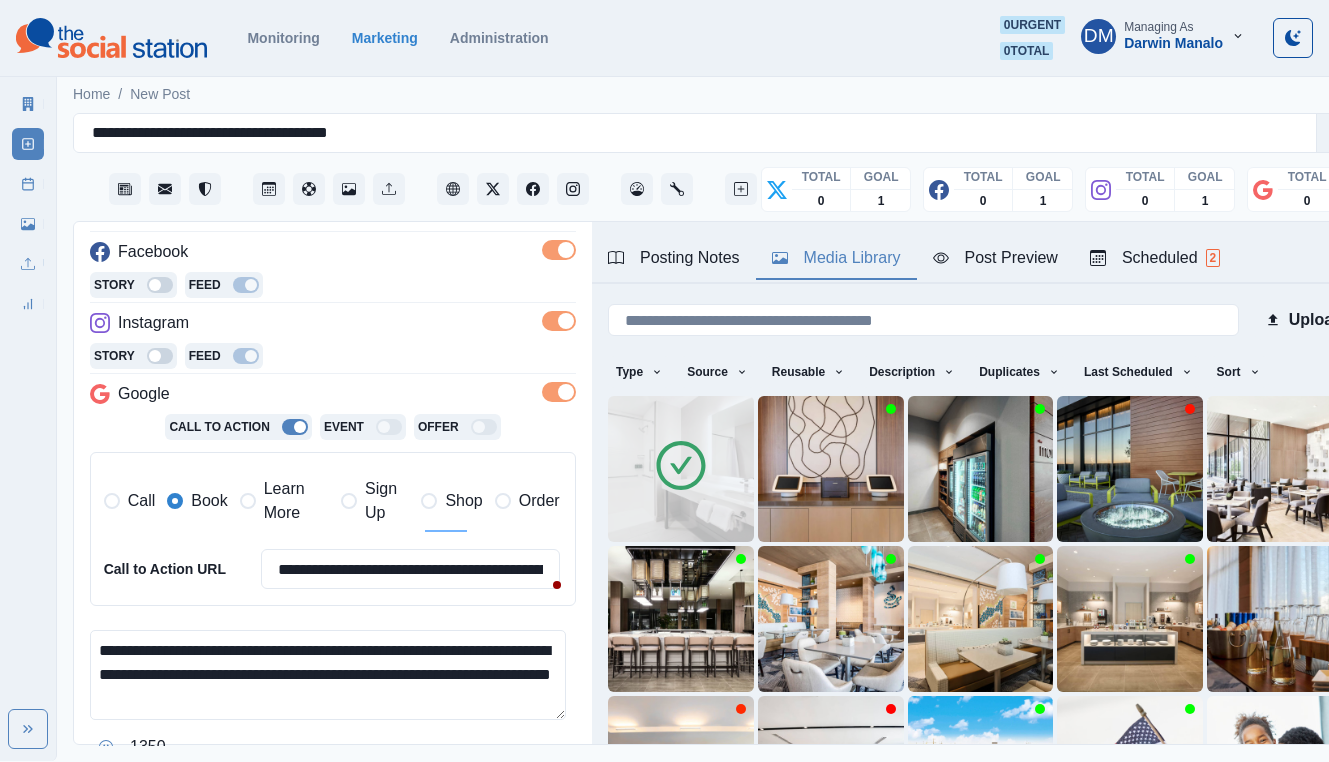 type on "**********" 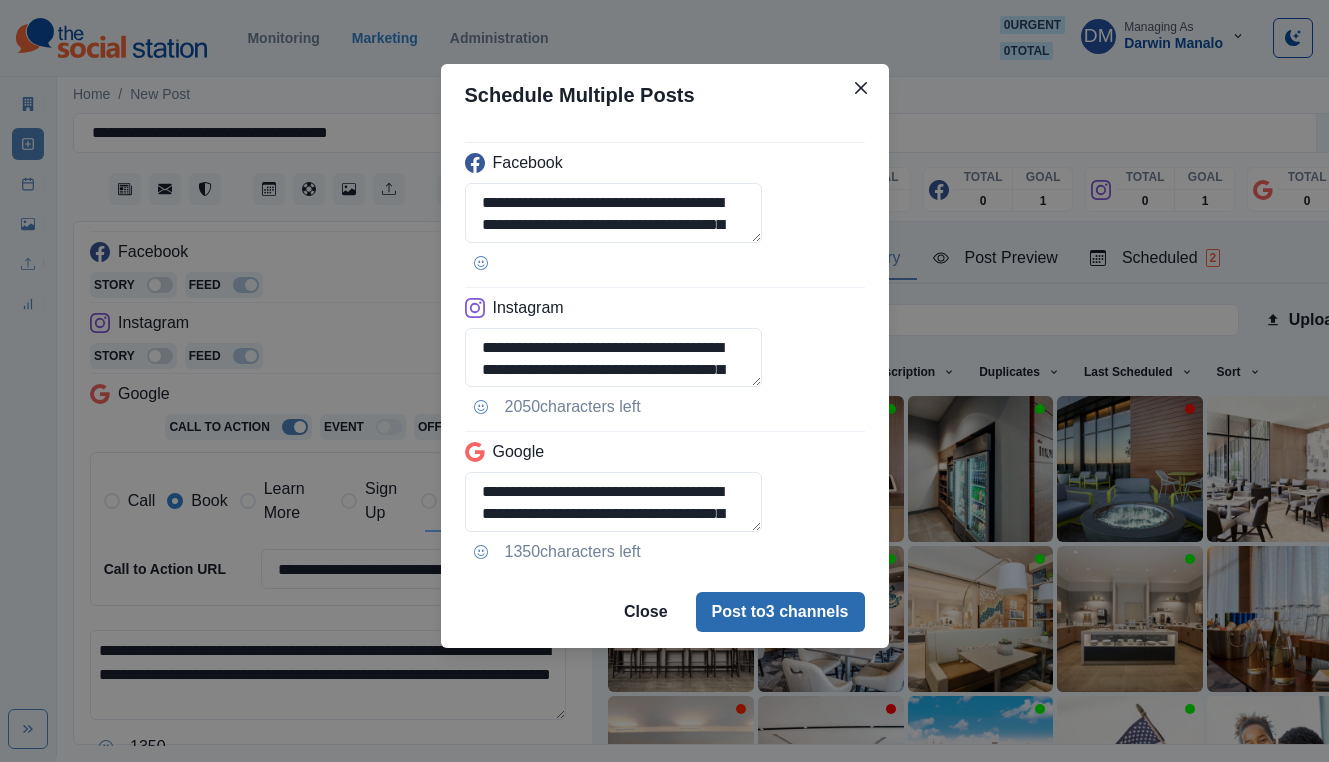 click on "Post to  3   channels" at bounding box center [780, 612] 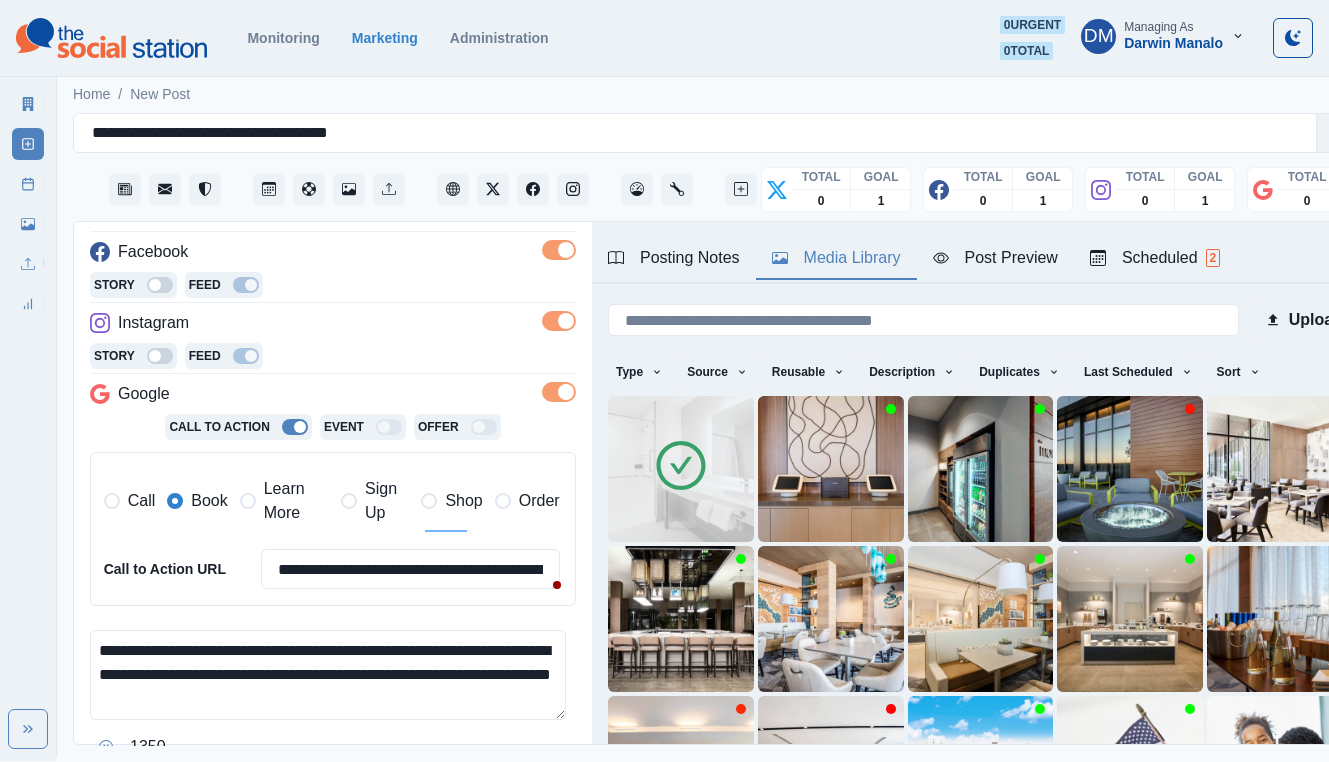 type 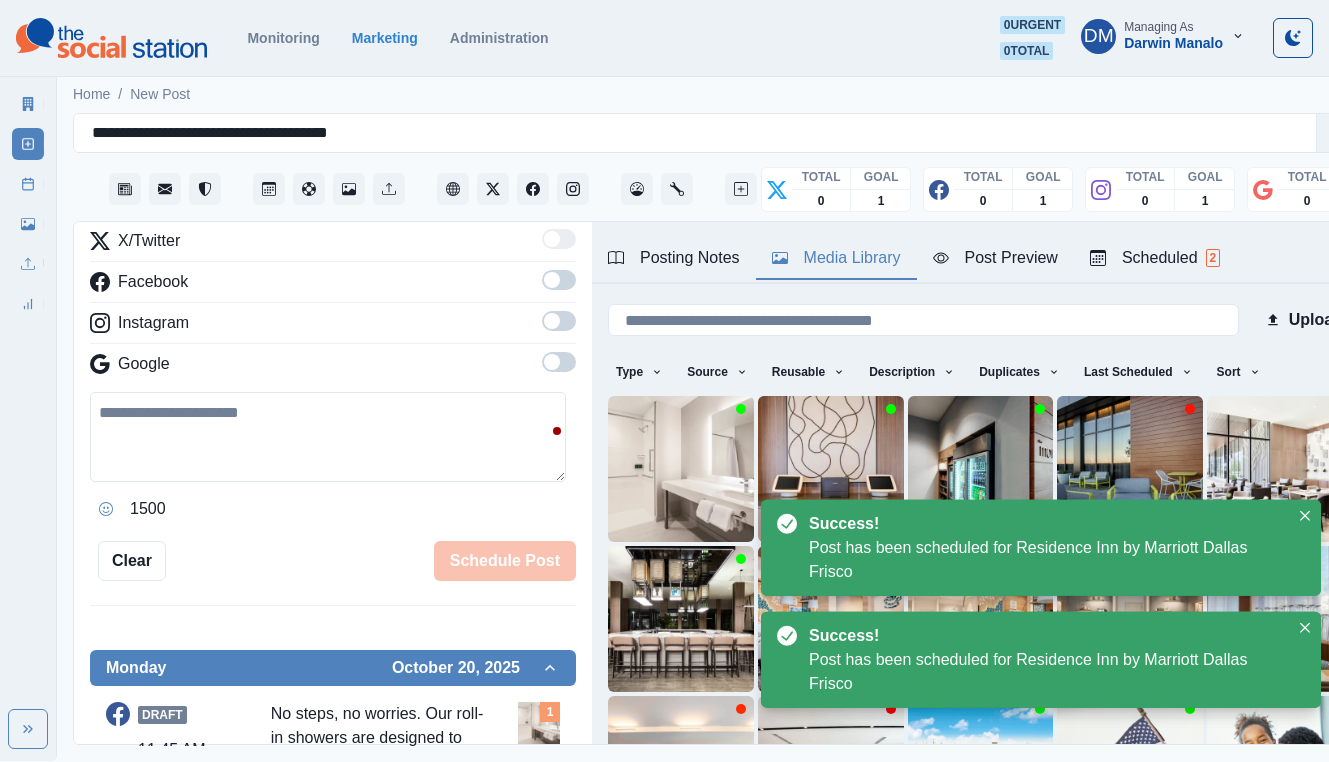 scroll, scrollTop: 287, scrollLeft: 0, axis: vertical 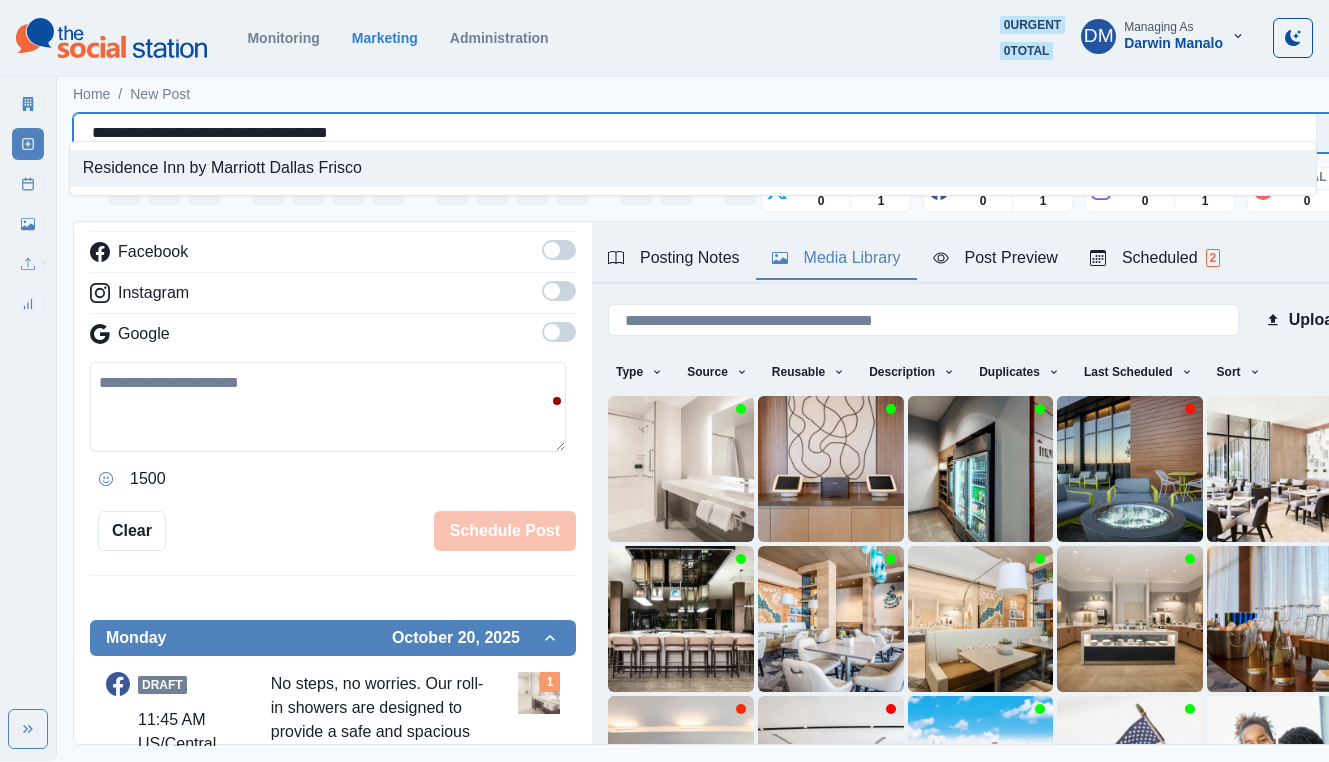 drag, startPoint x: 84, startPoint y: 119, endPoint x: 329, endPoint y: 114, distance: 245.05101 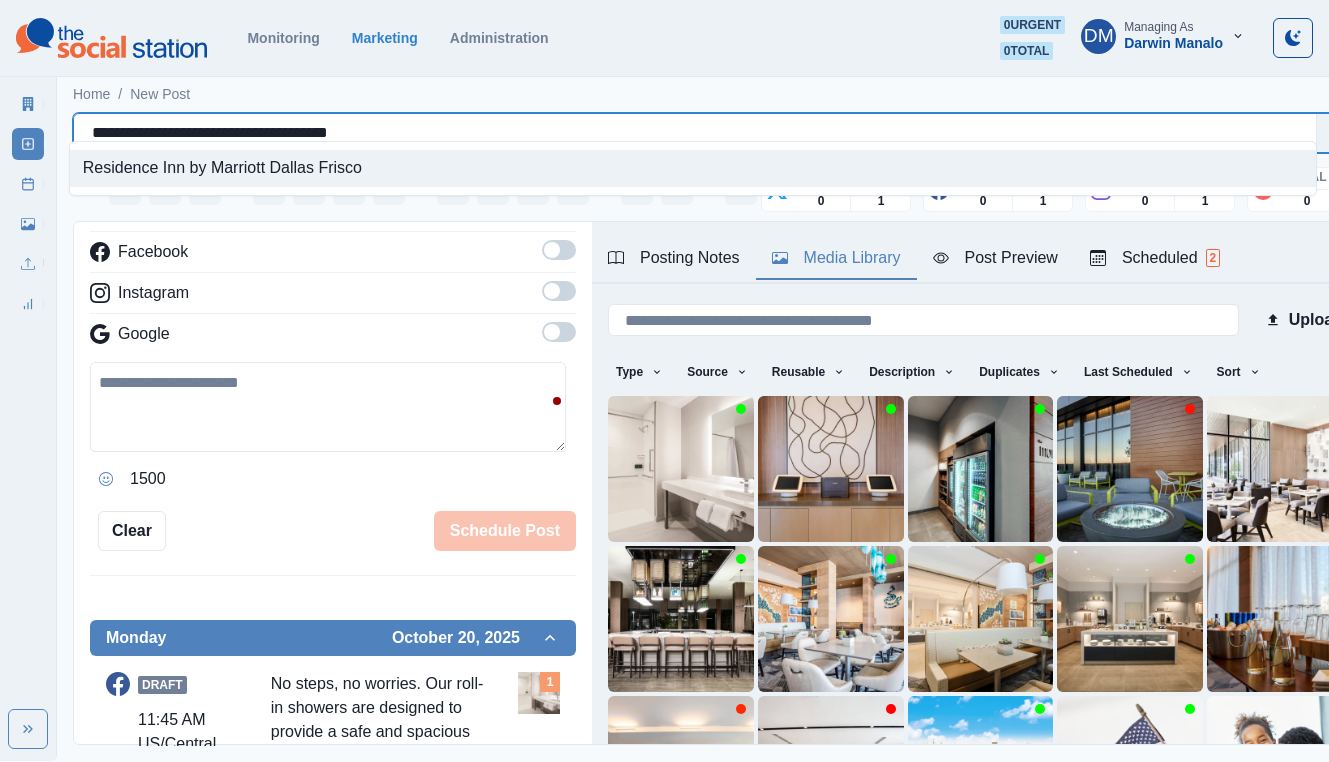 type 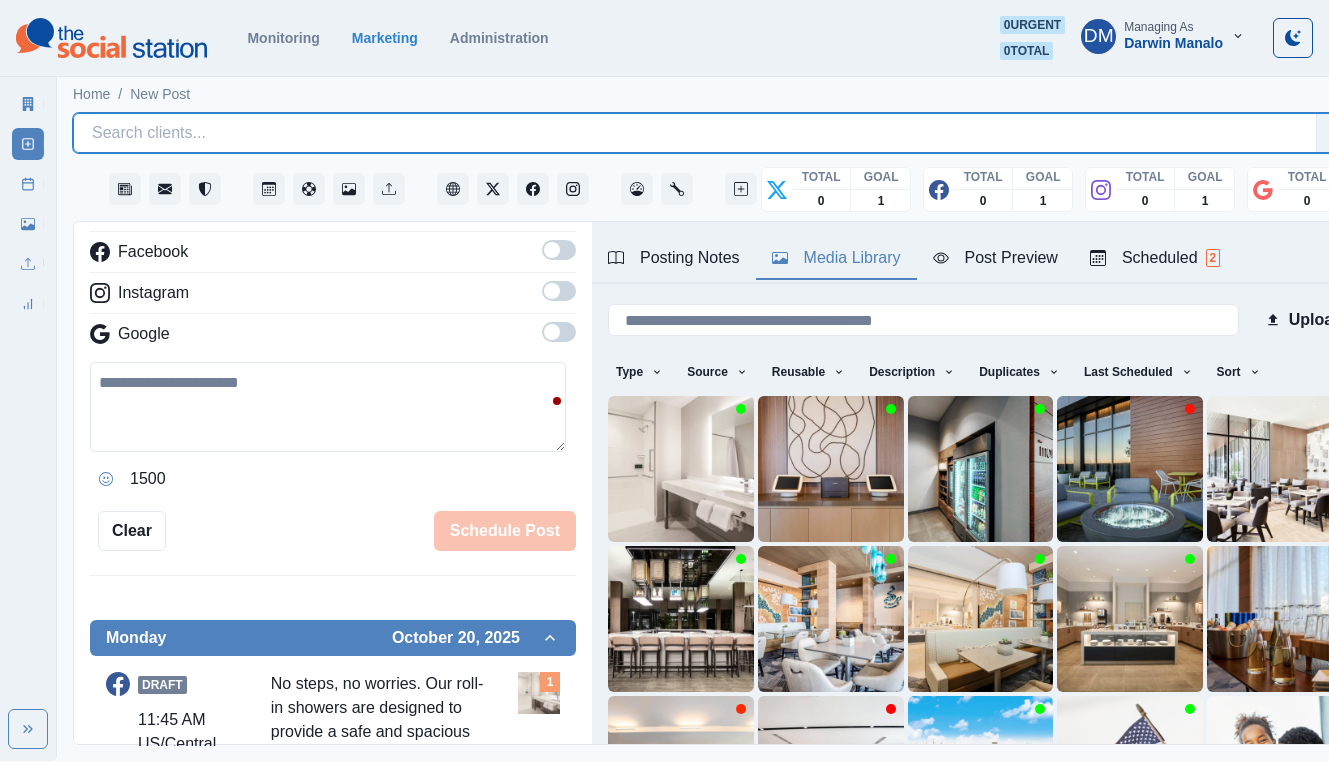 scroll, scrollTop: 0, scrollLeft: 0, axis: both 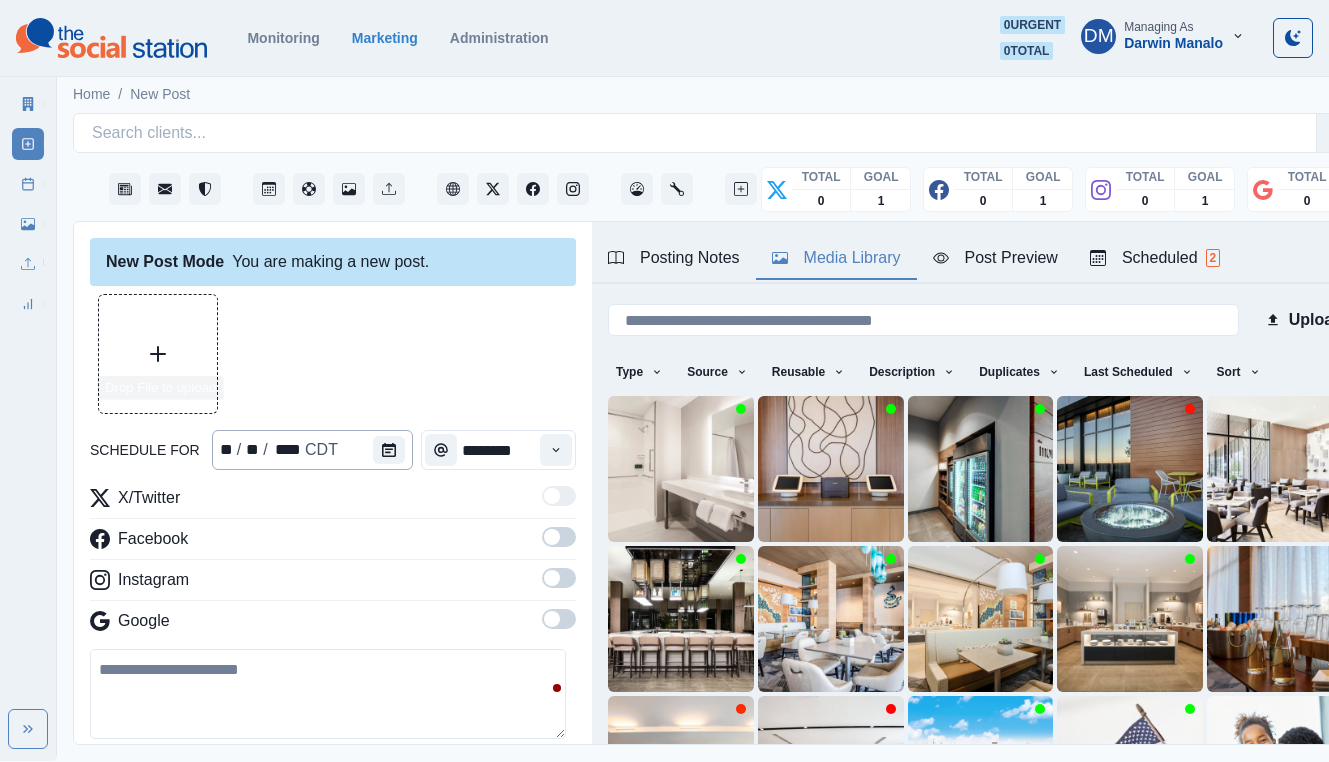 click on "** / ** / **** CDT" at bounding box center [312, 450] 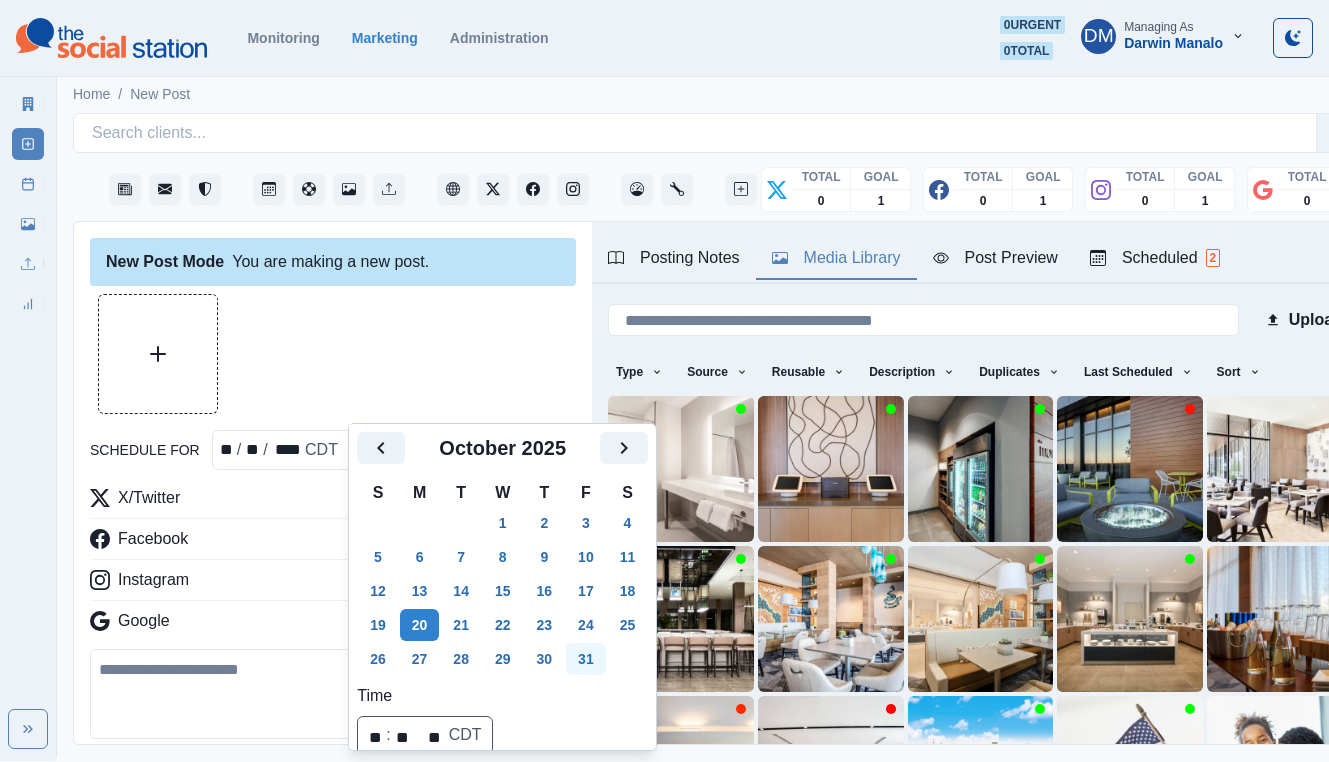 click on "31" at bounding box center (586, 659) 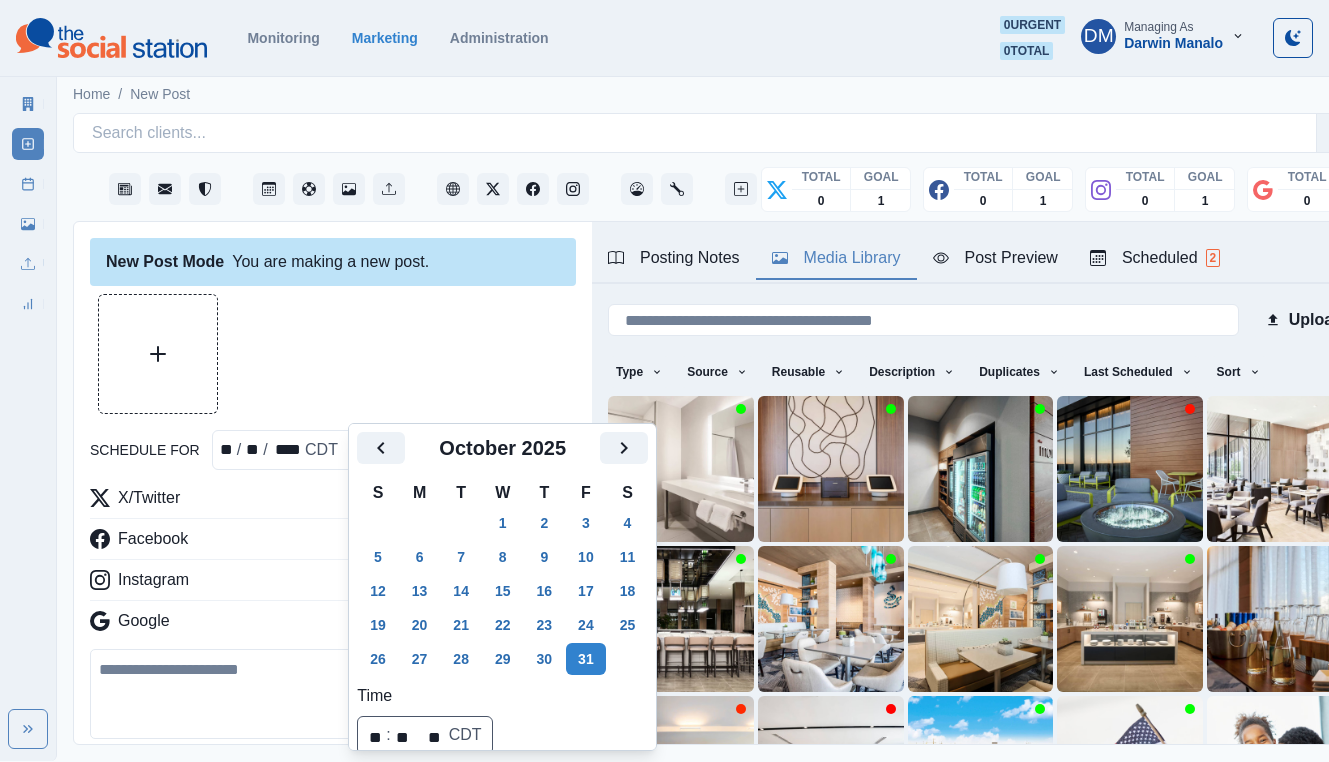 click at bounding box center [328, 694] 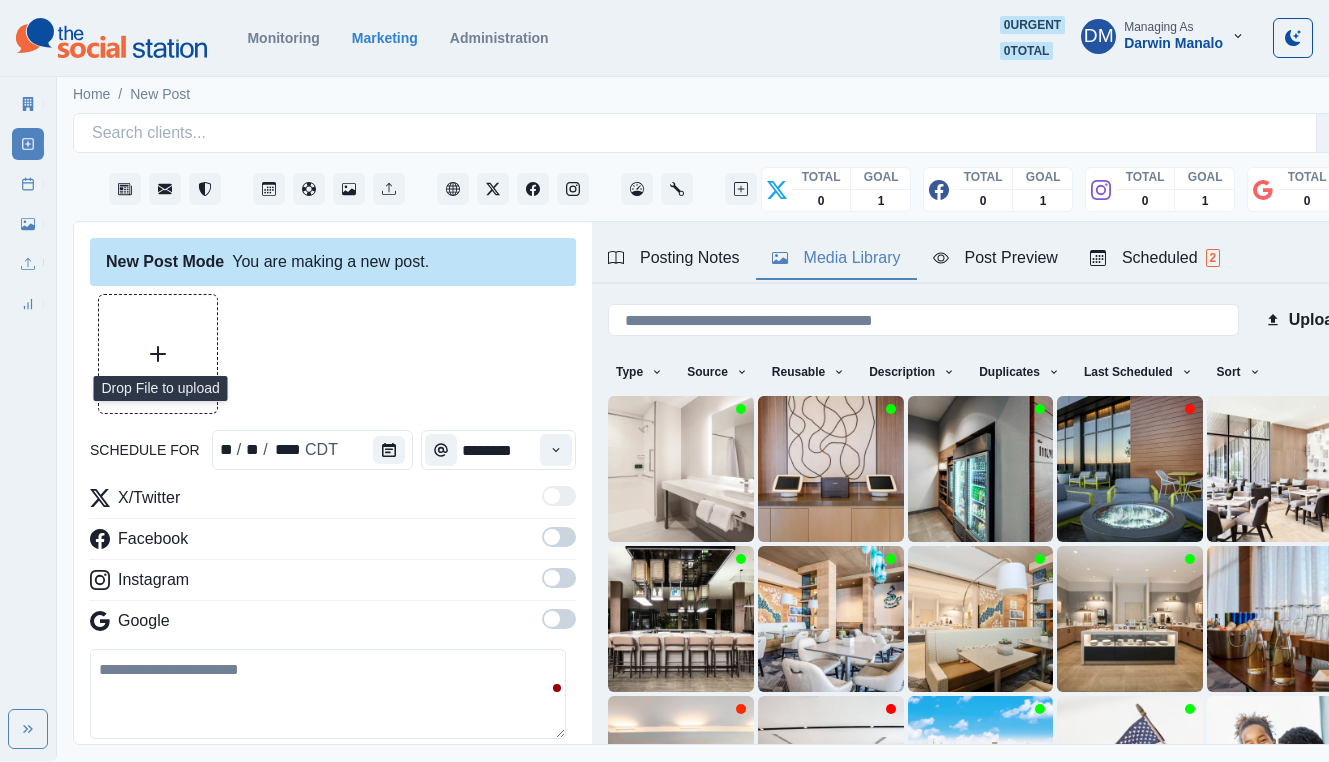 click at bounding box center (328, 694) 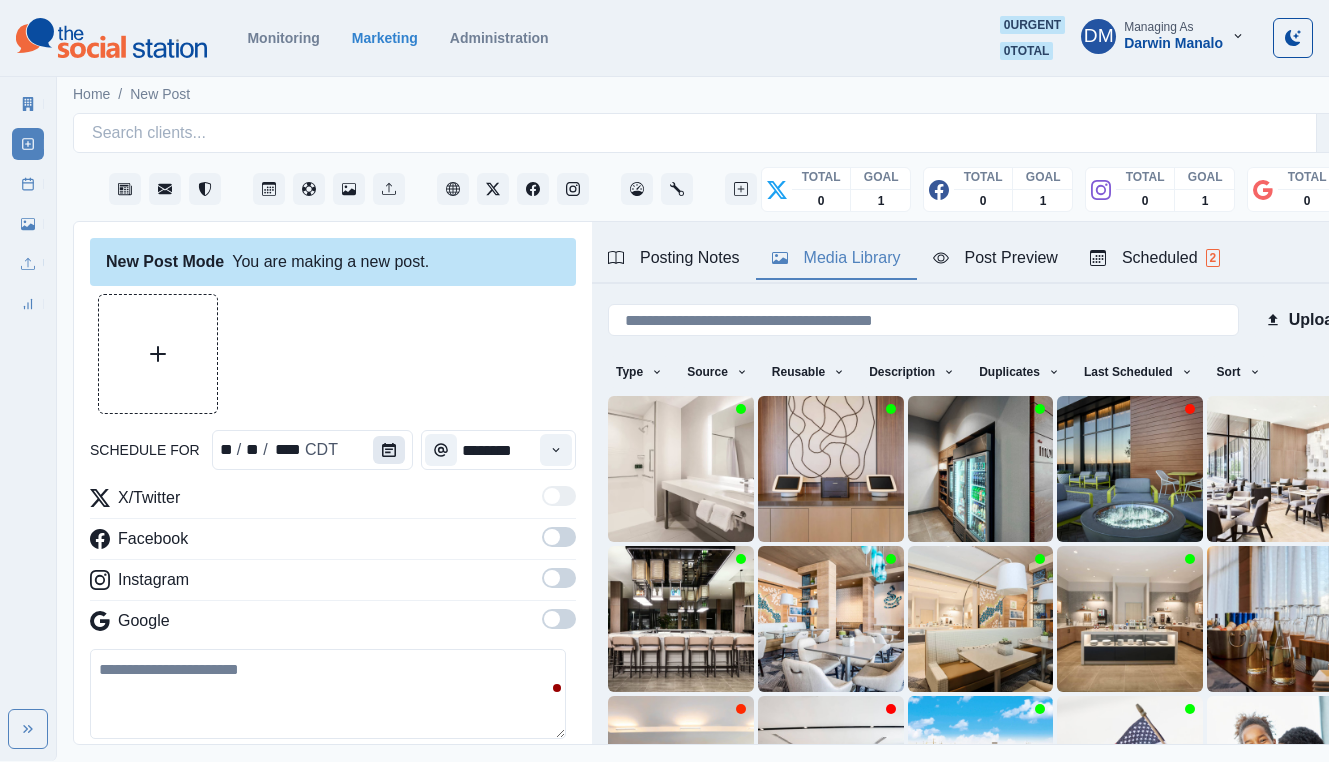 click at bounding box center (389, 450) 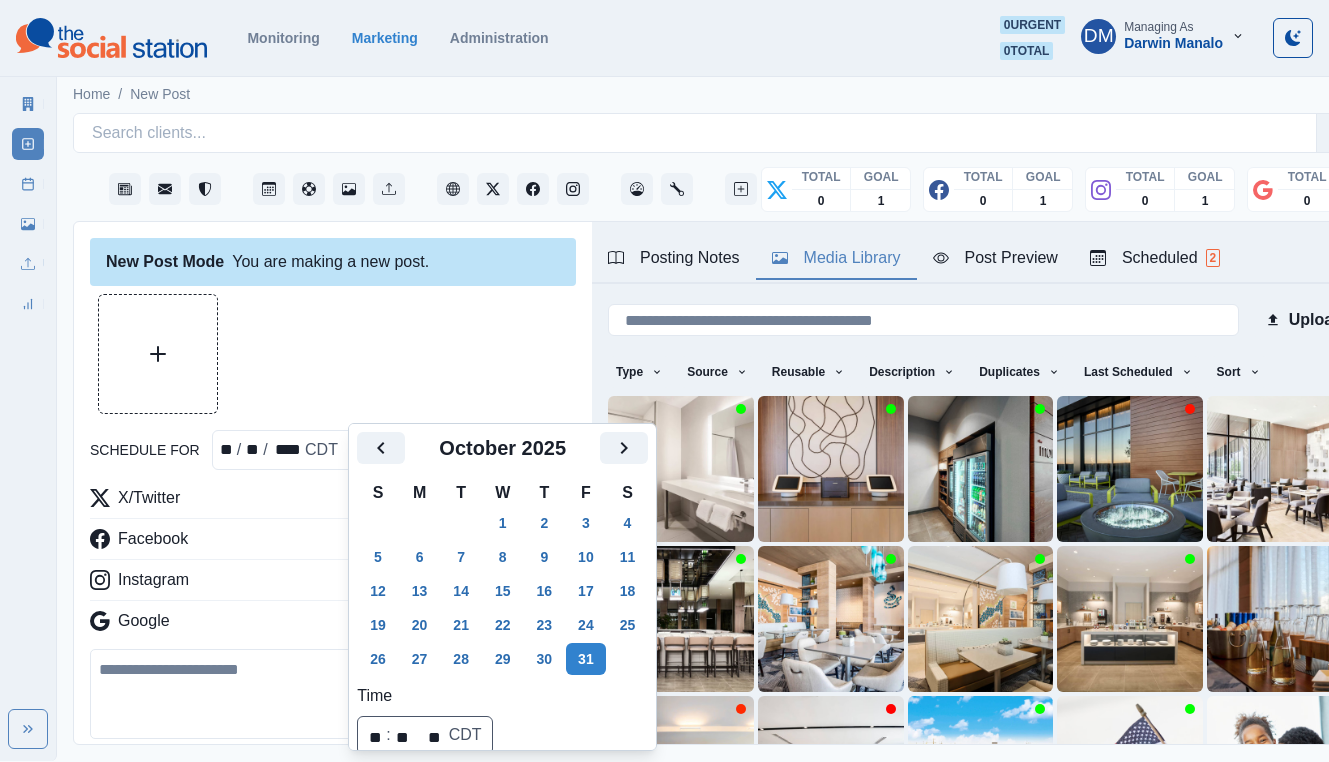 click at bounding box center [333, 354] 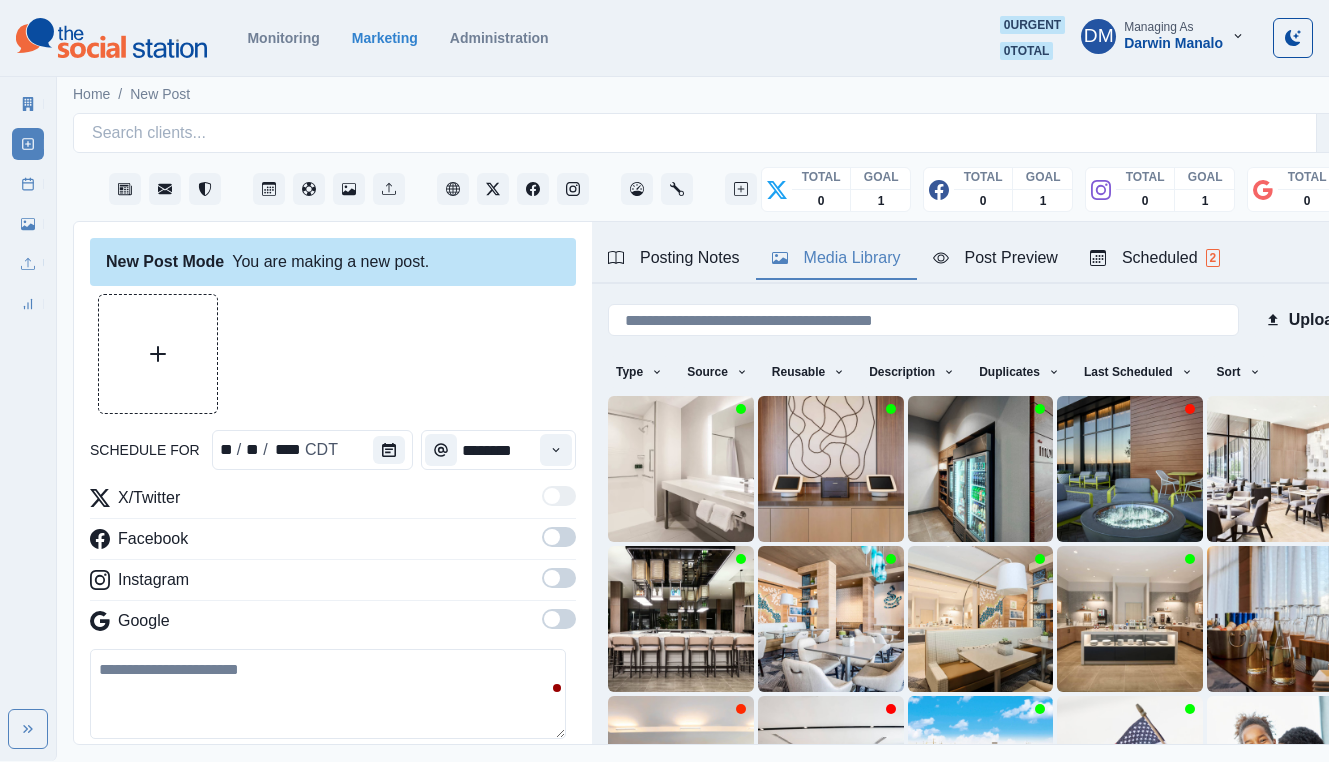 click at bounding box center (559, 537) 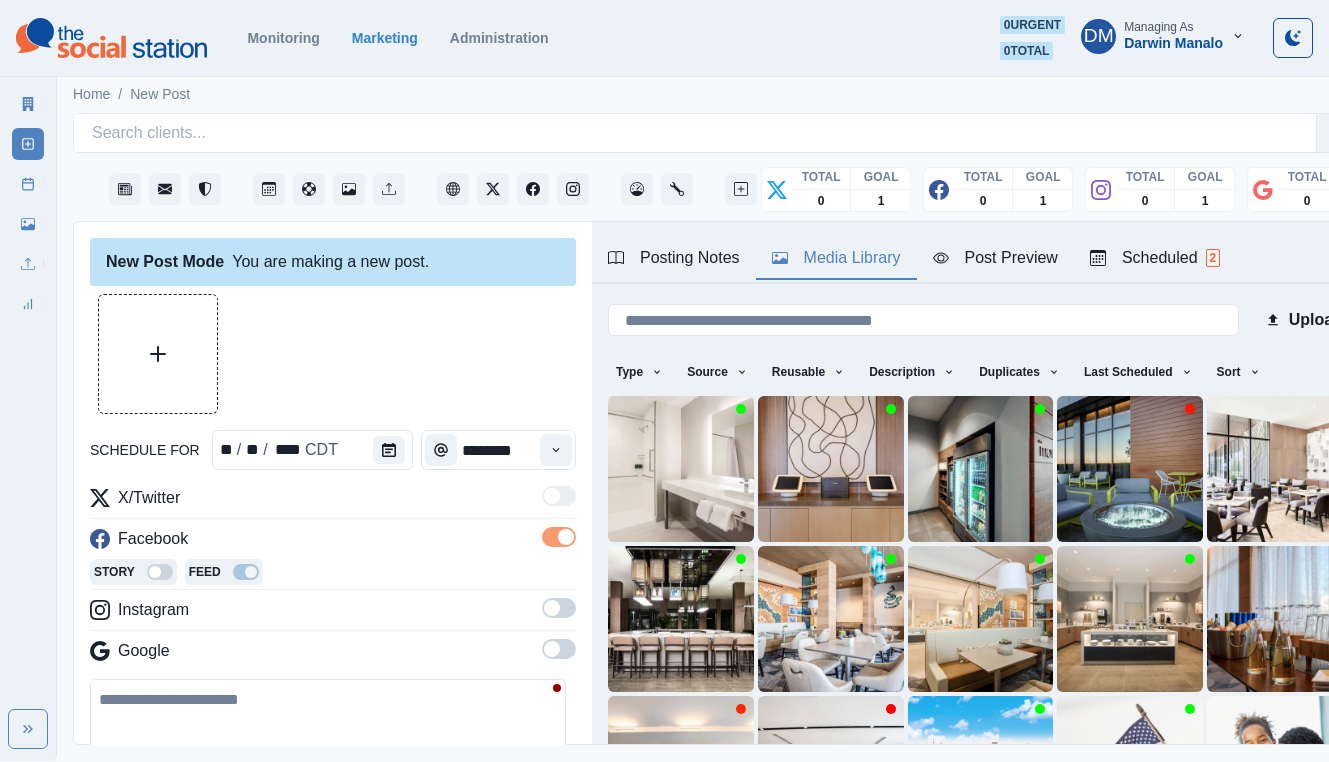click at bounding box center [559, 608] 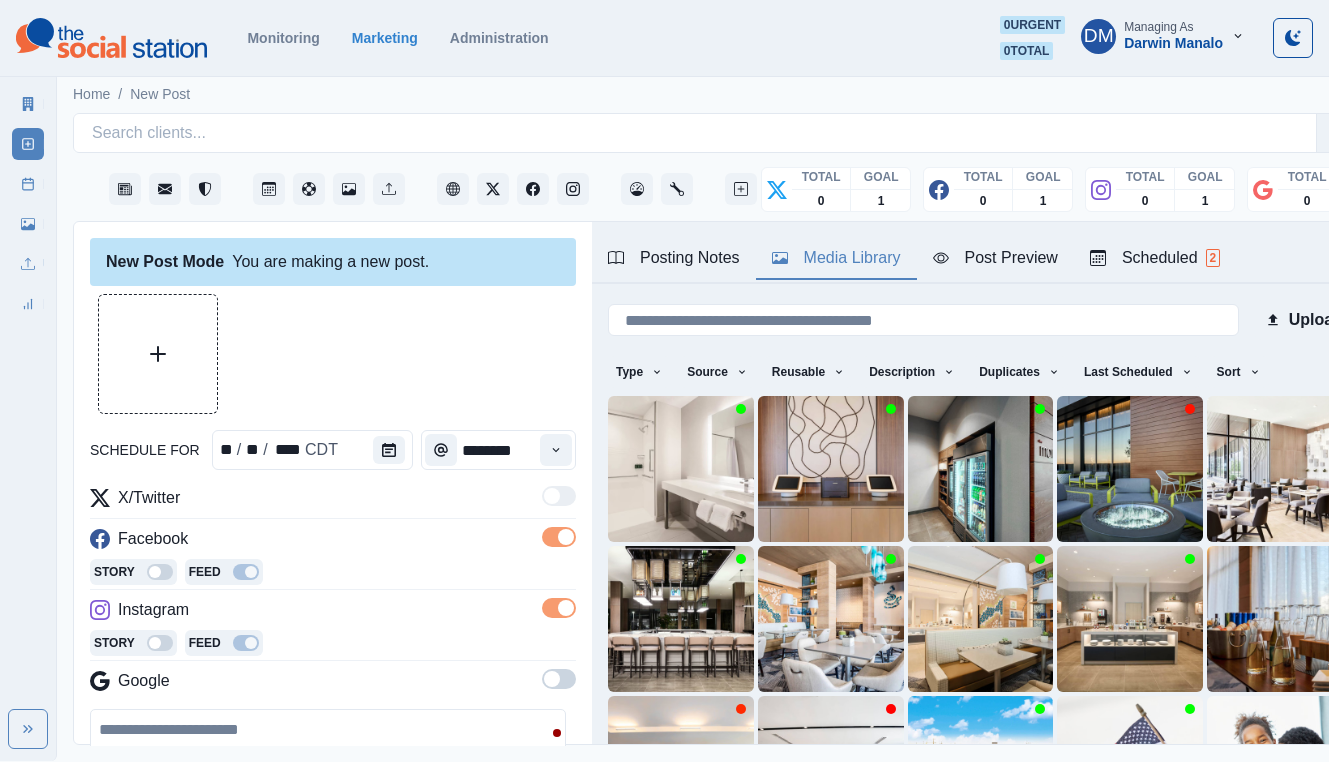 click at bounding box center (552, 679) 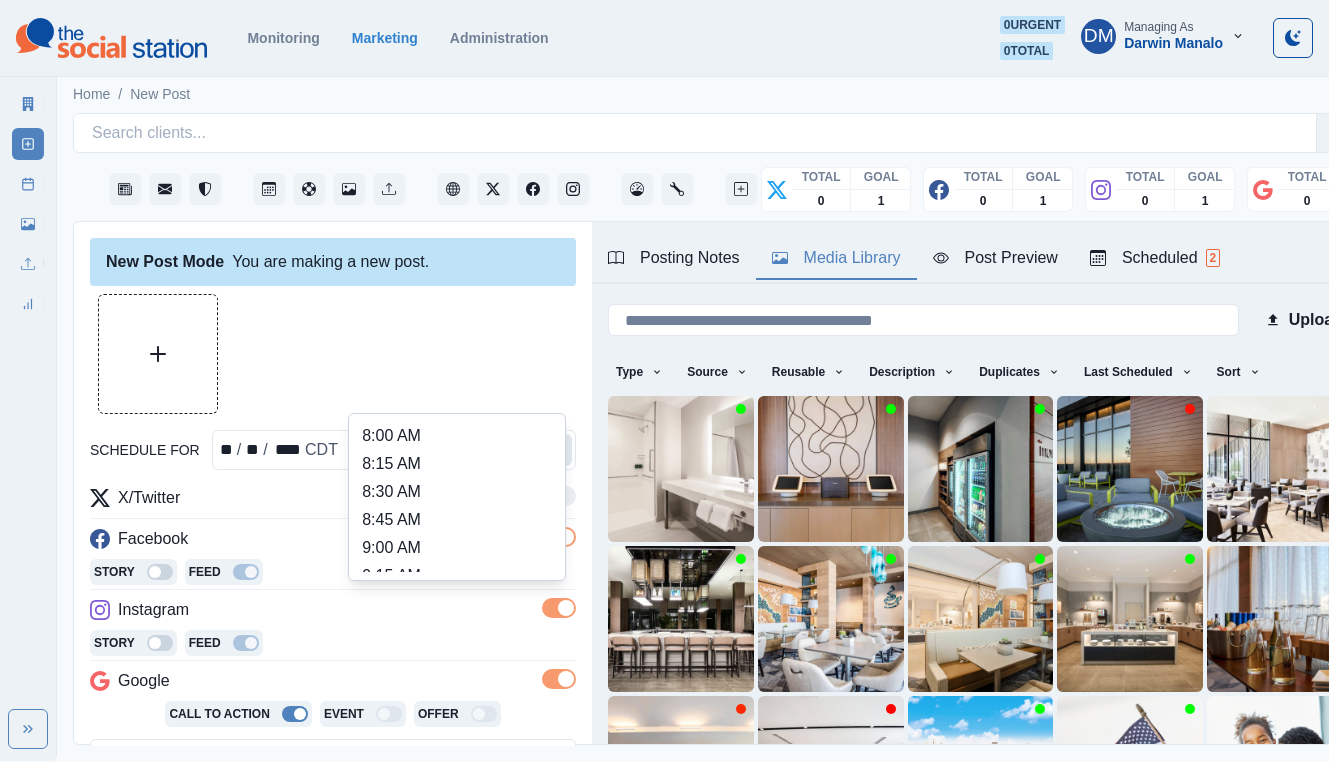 click 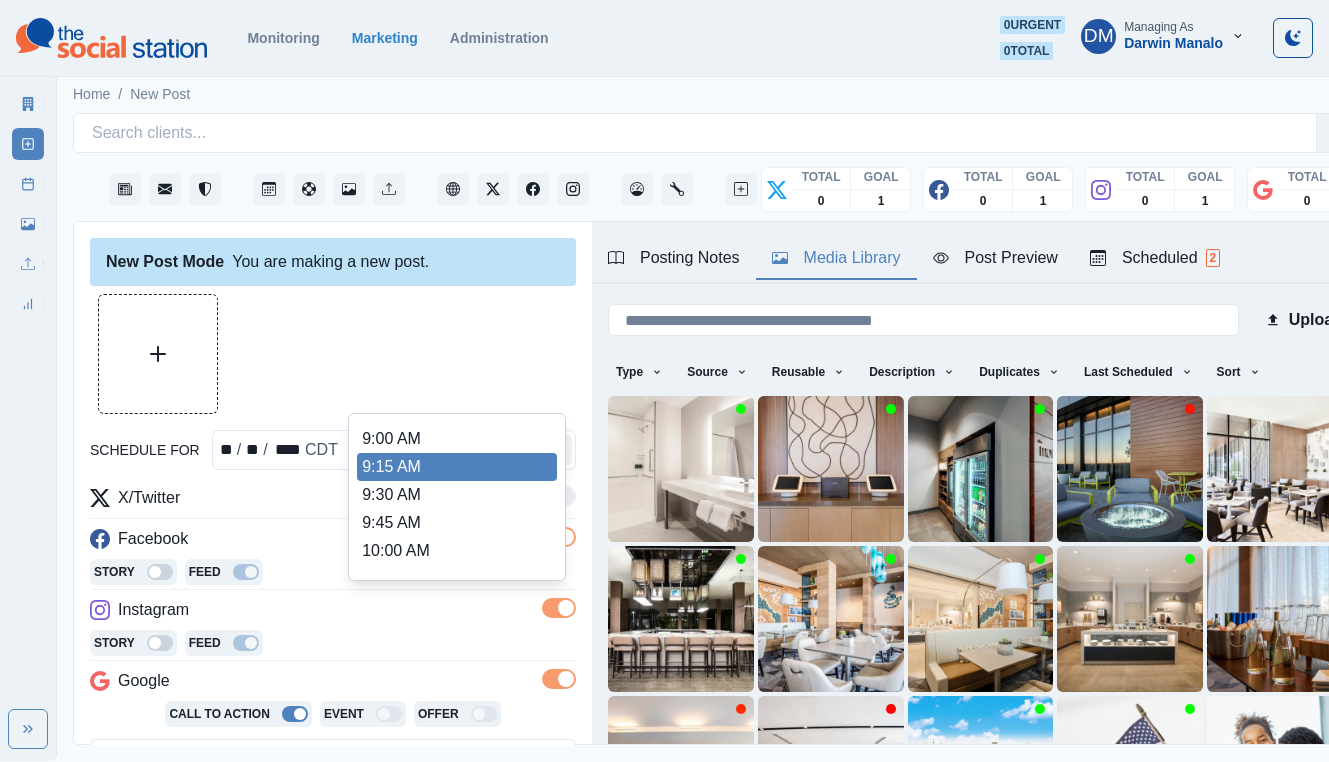 scroll, scrollTop: 171, scrollLeft: 0, axis: vertical 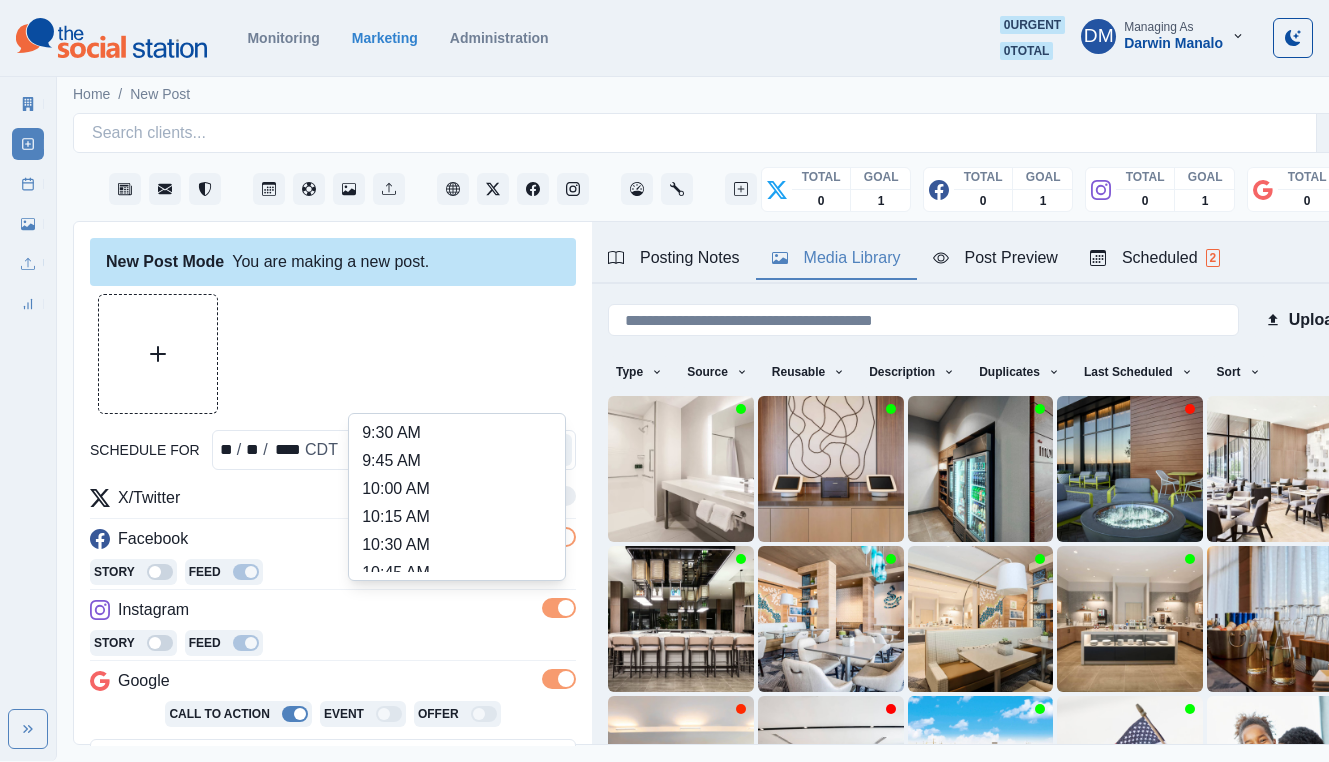 click on "11:00 AM" at bounding box center [457, 601] 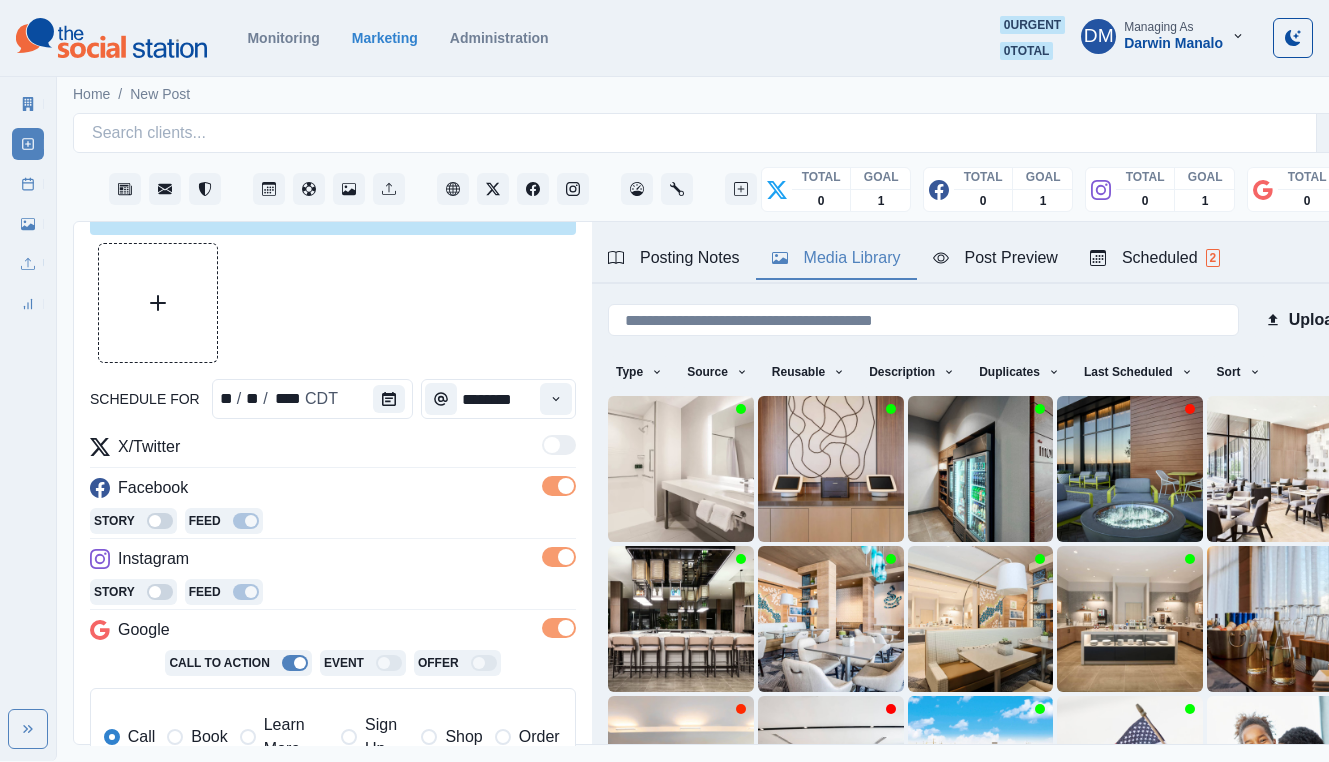 scroll, scrollTop: 248, scrollLeft: 0, axis: vertical 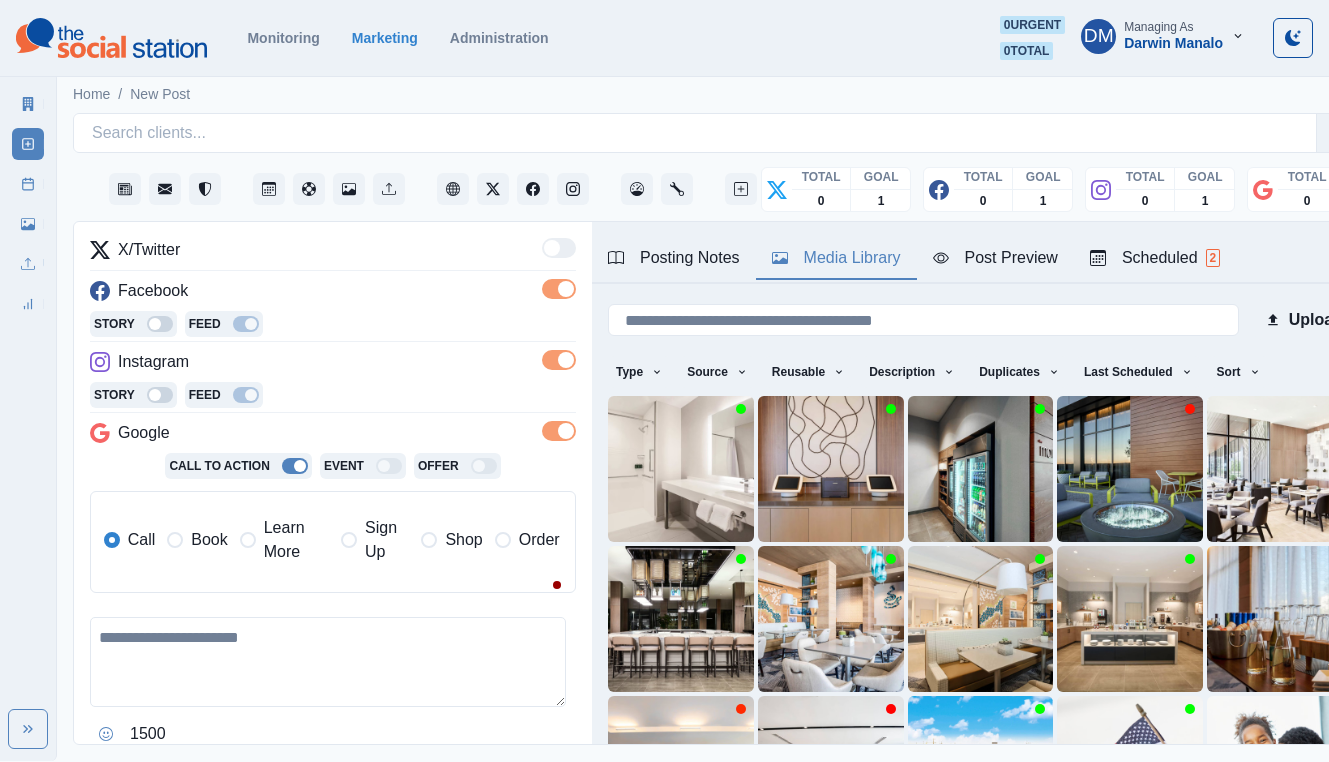 click on "Book" at bounding box center (209, 540) 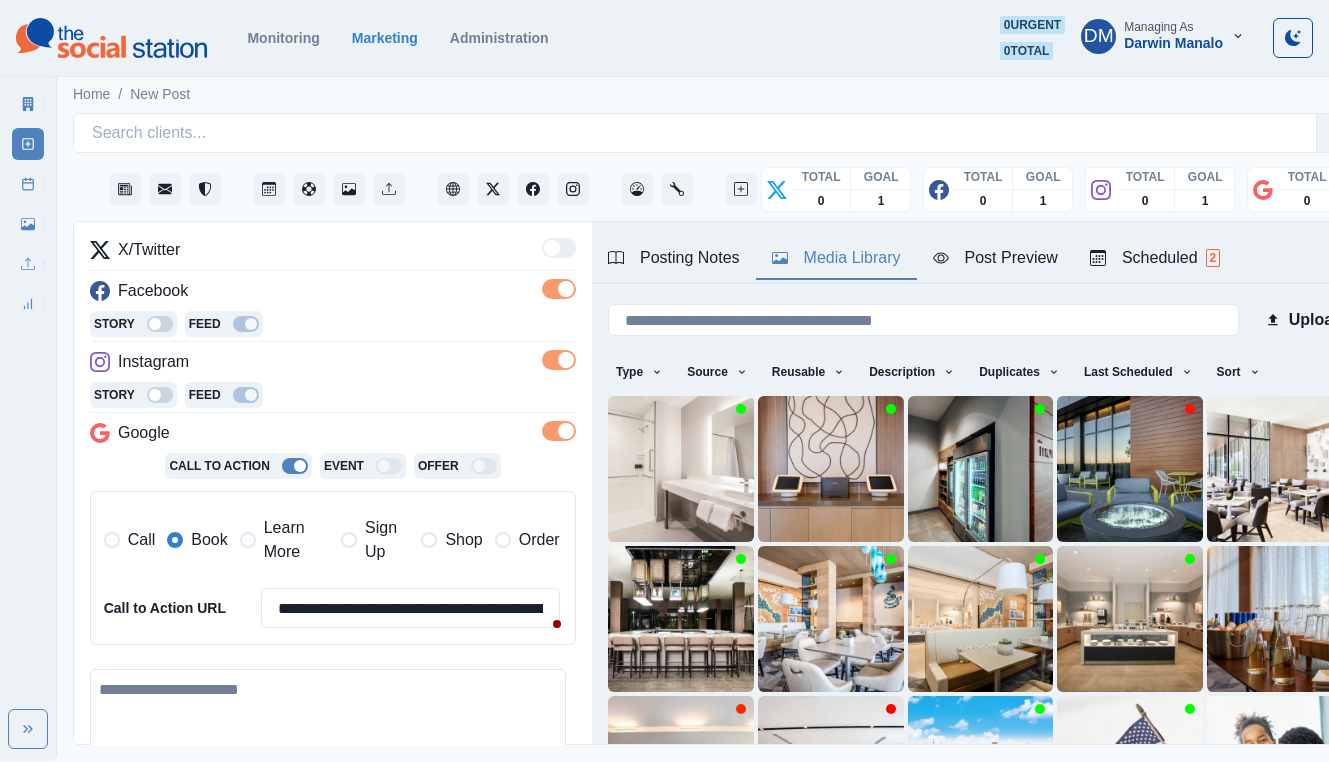 click on "Call" at bounding box center (142, 540) 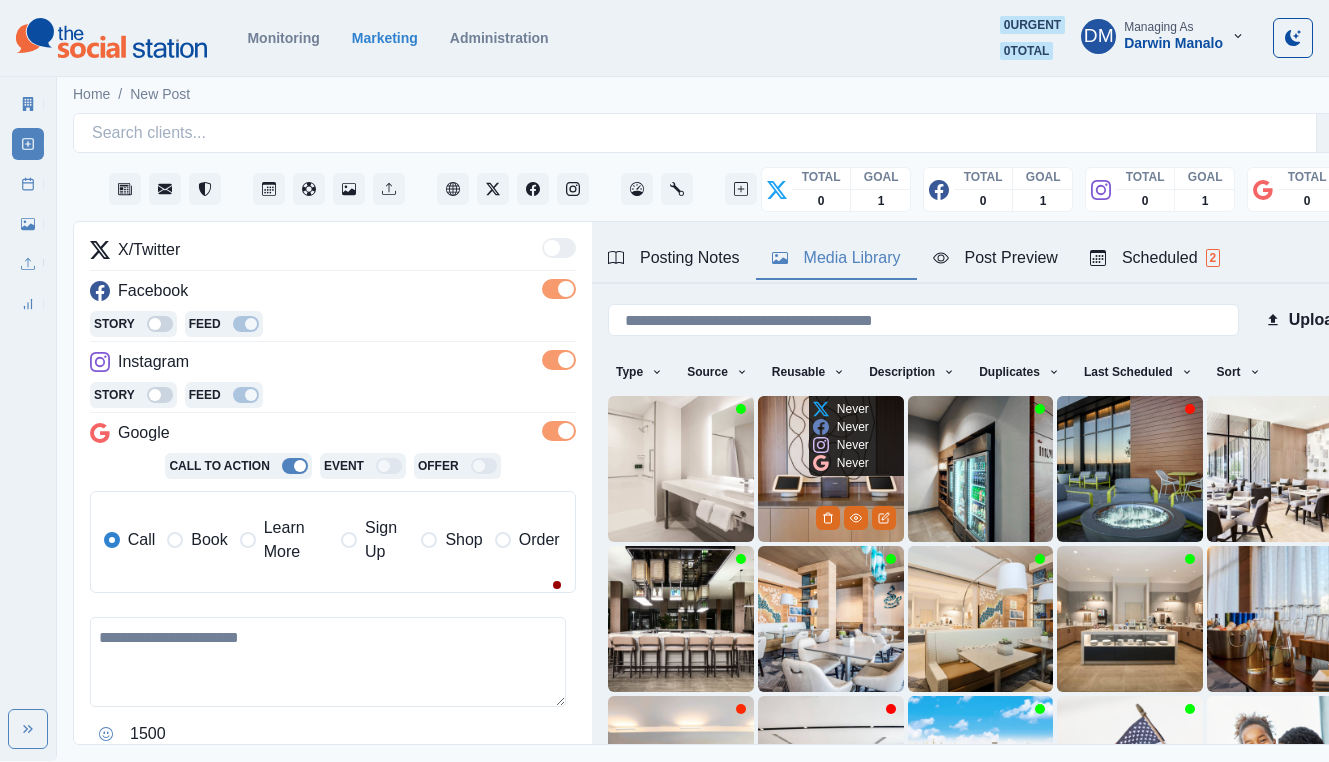 scroll, scrollTop: 141, scrollLeft: 0, axis: vertical 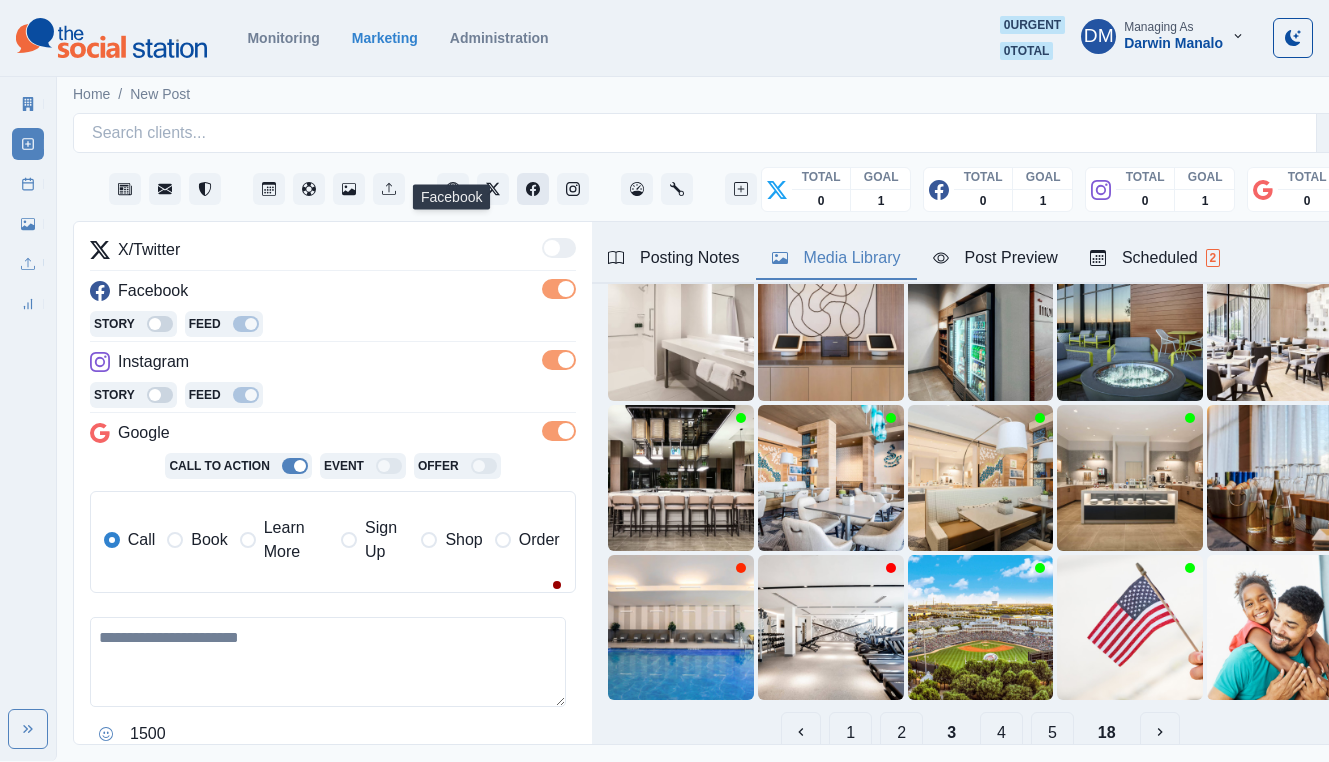 click 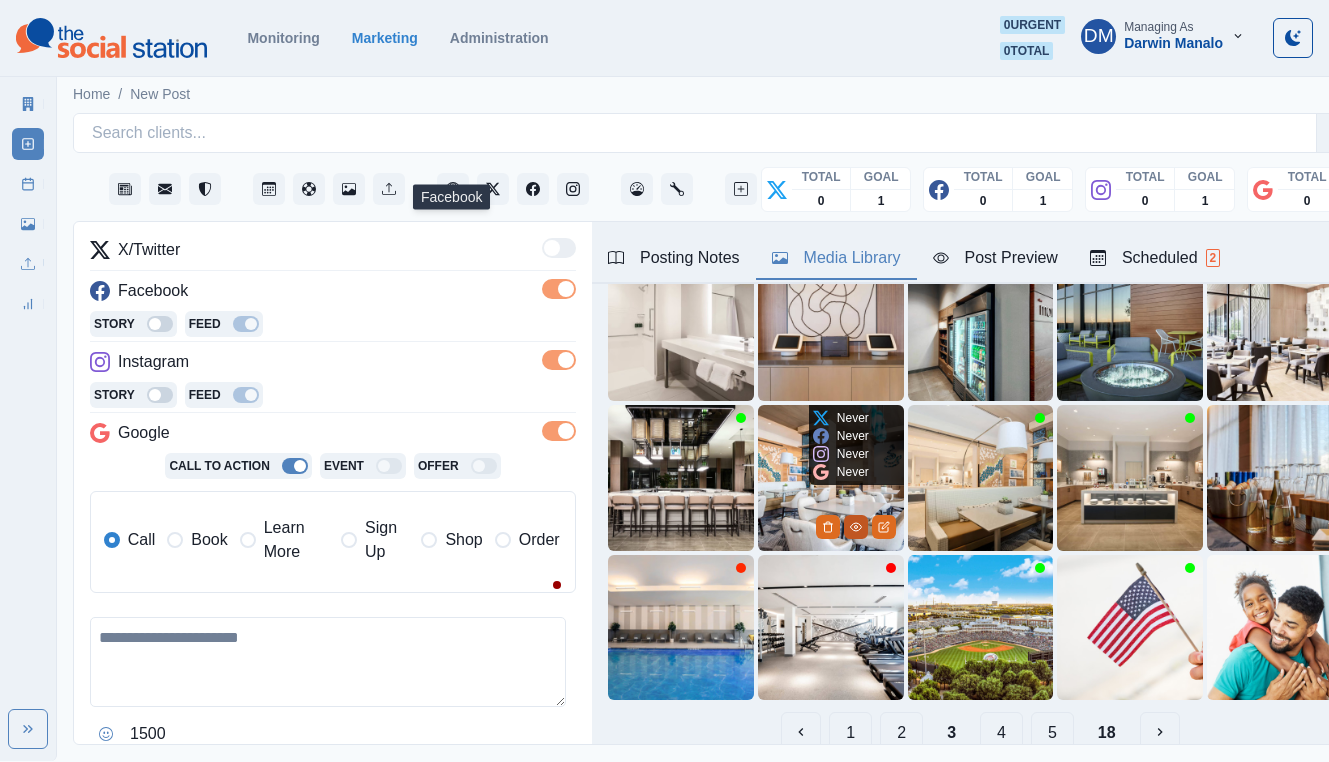 click 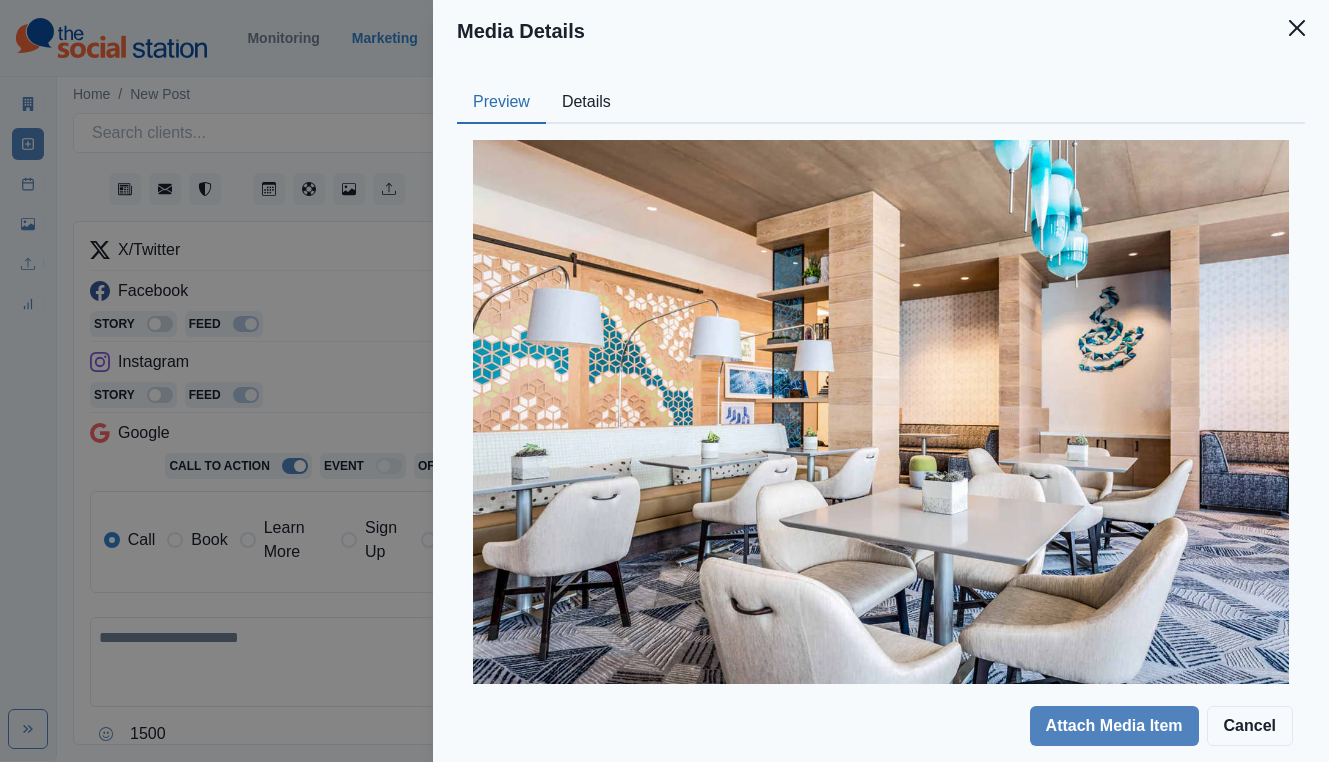 click on "Details" at bounding box center (586, 103) 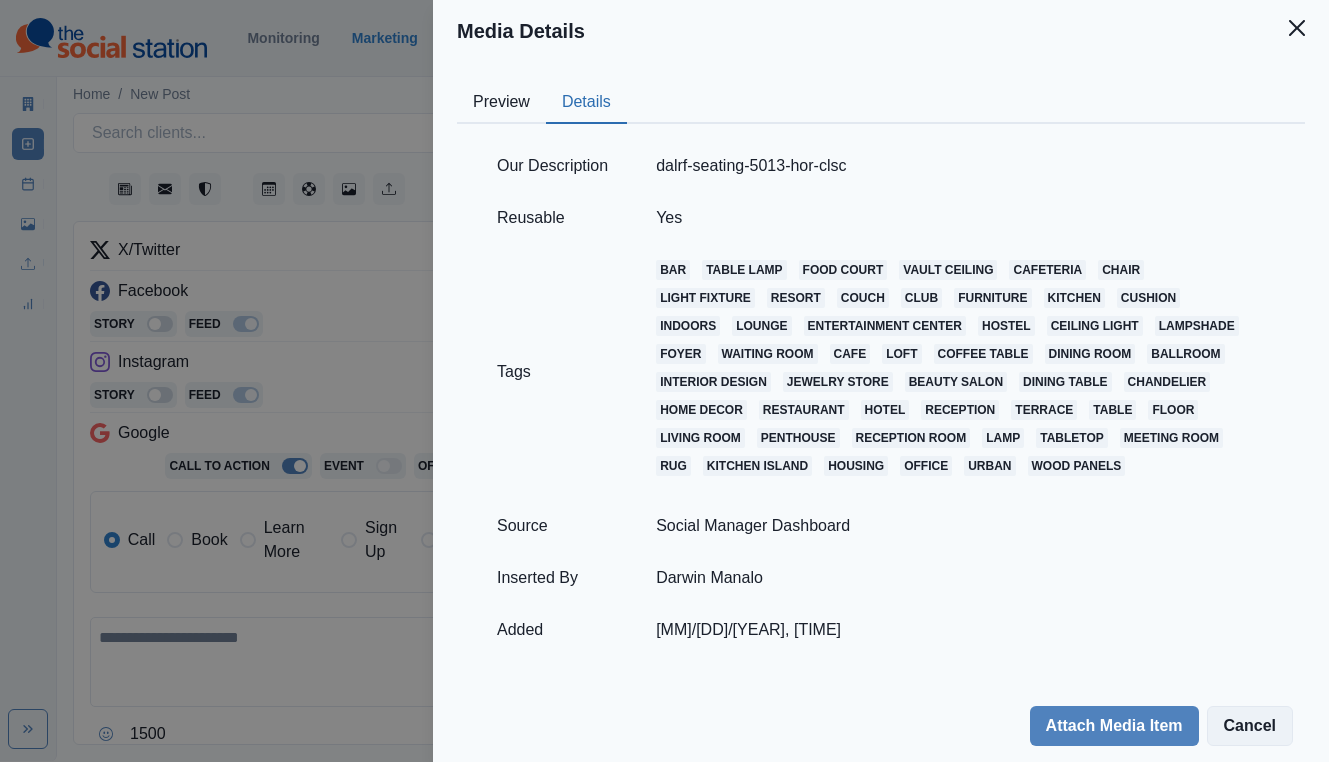 click on "Cancel" at bounding box center (1250, 726) 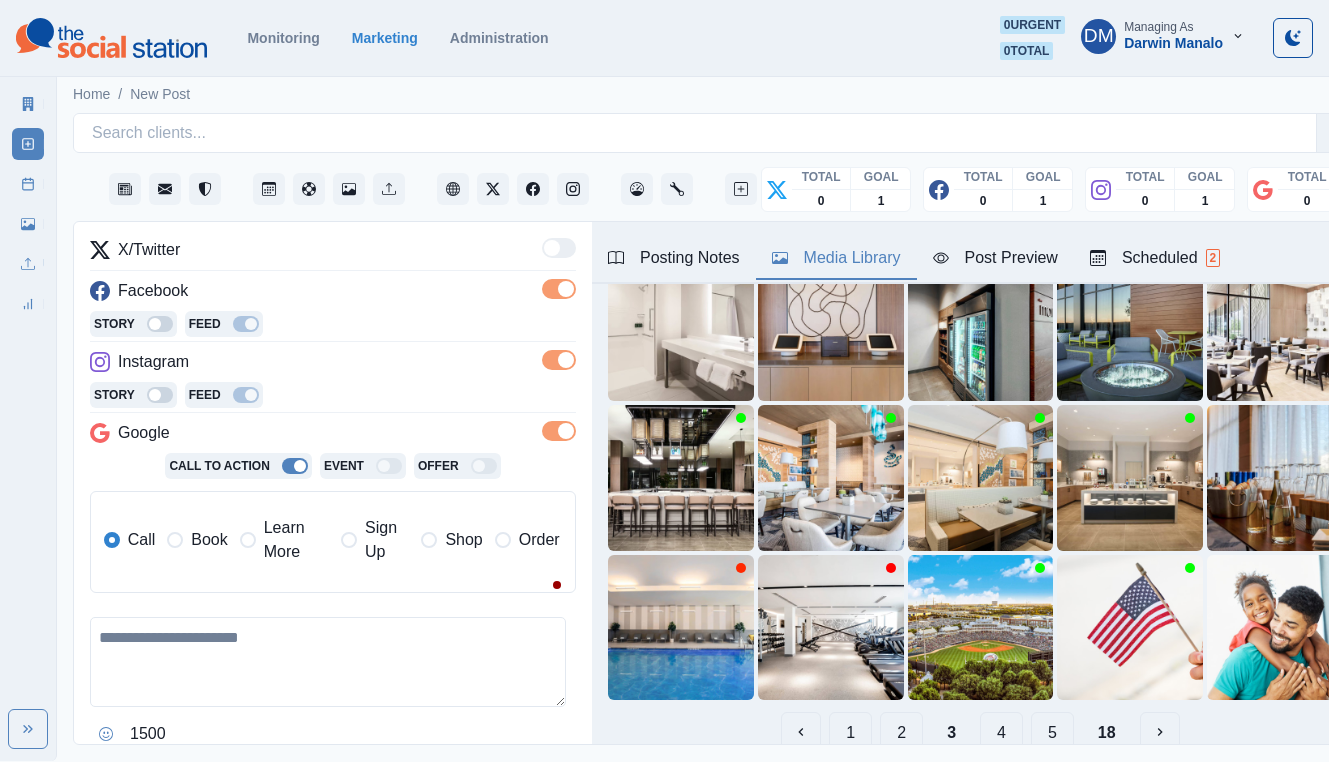 click at bounding box center [328, 662] 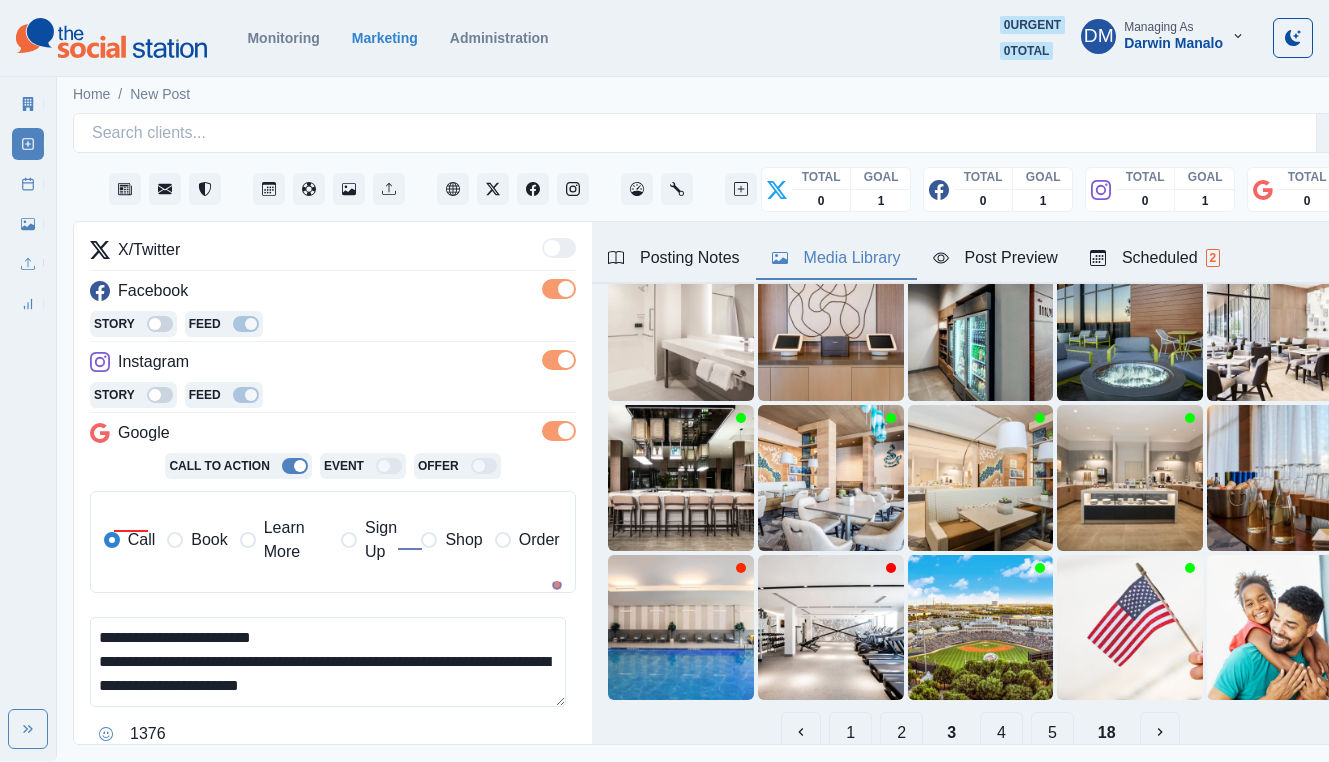 drag, startPoint x: 105, startPoint y: 468, endPoint x: 80, endPoint y: 468, distance: 25 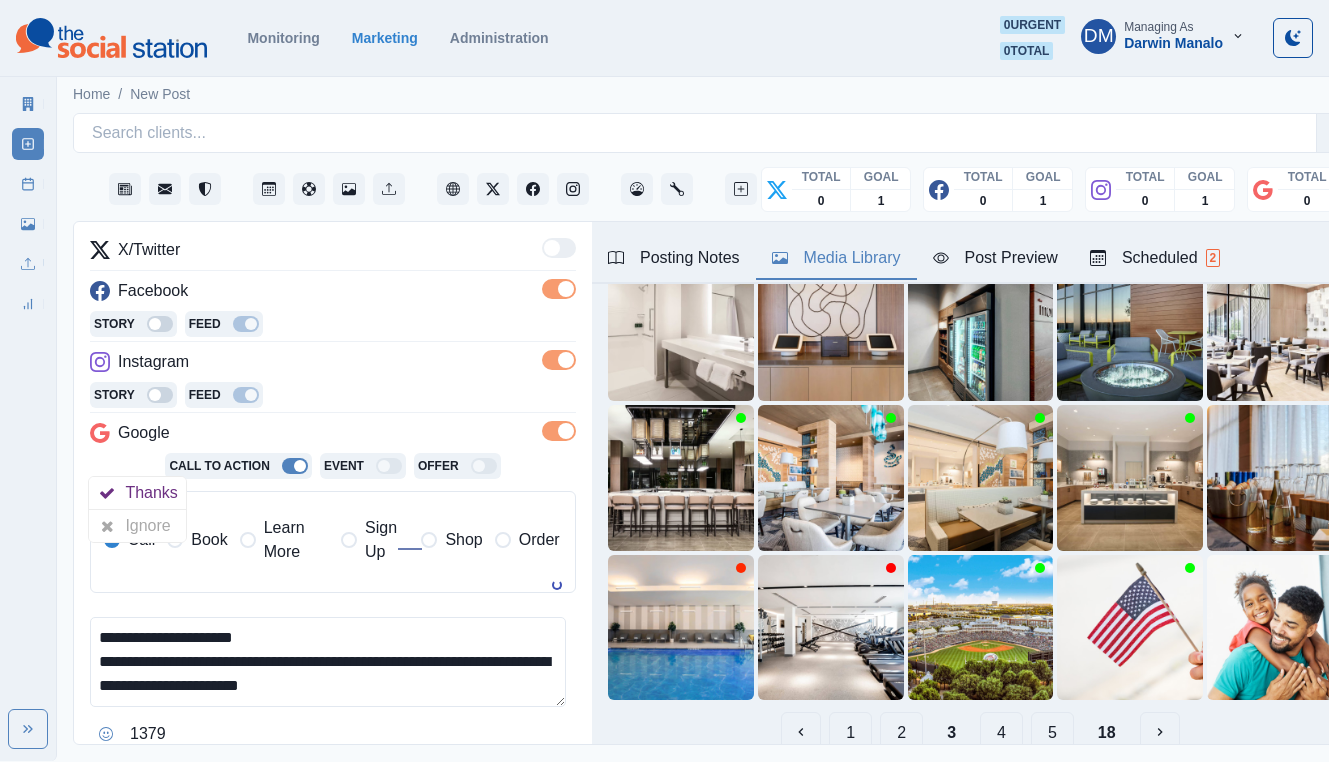 click on "**********" at bounding box center [328, 662] 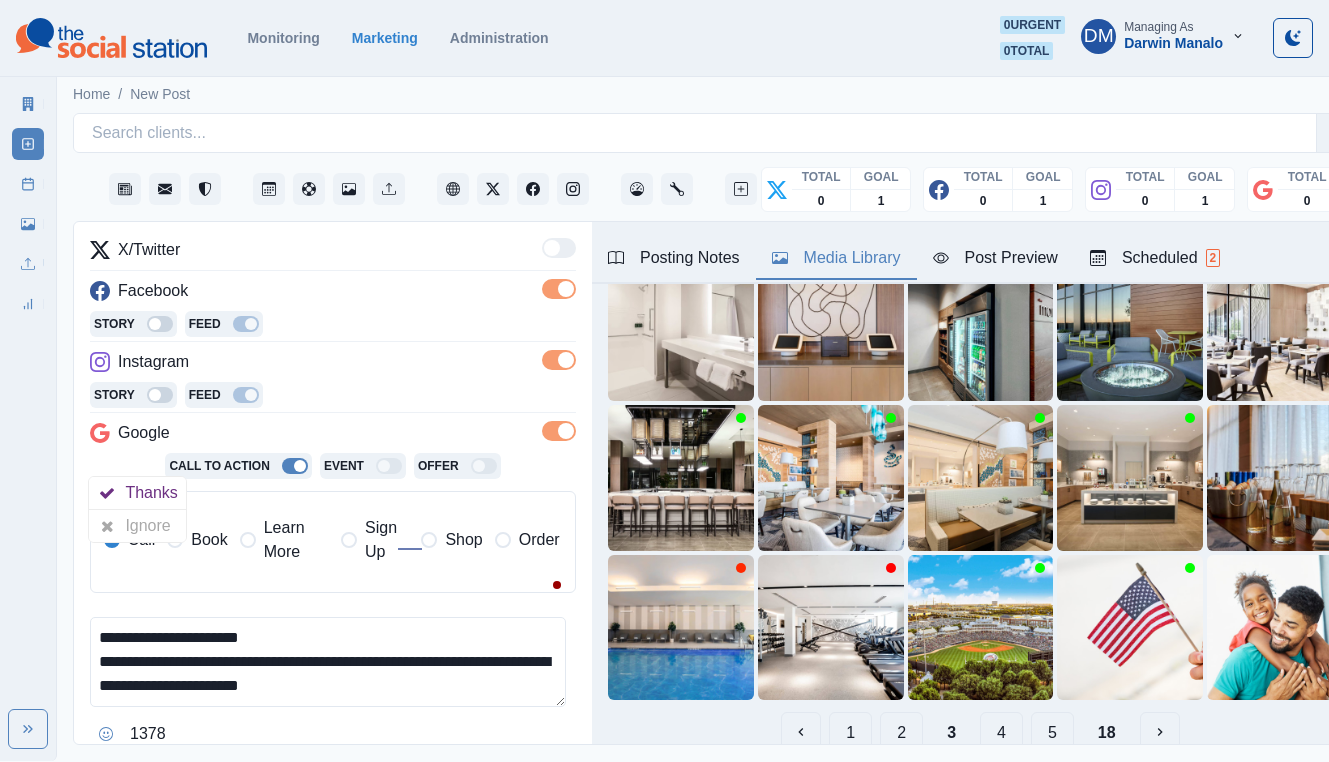 paste on "***" 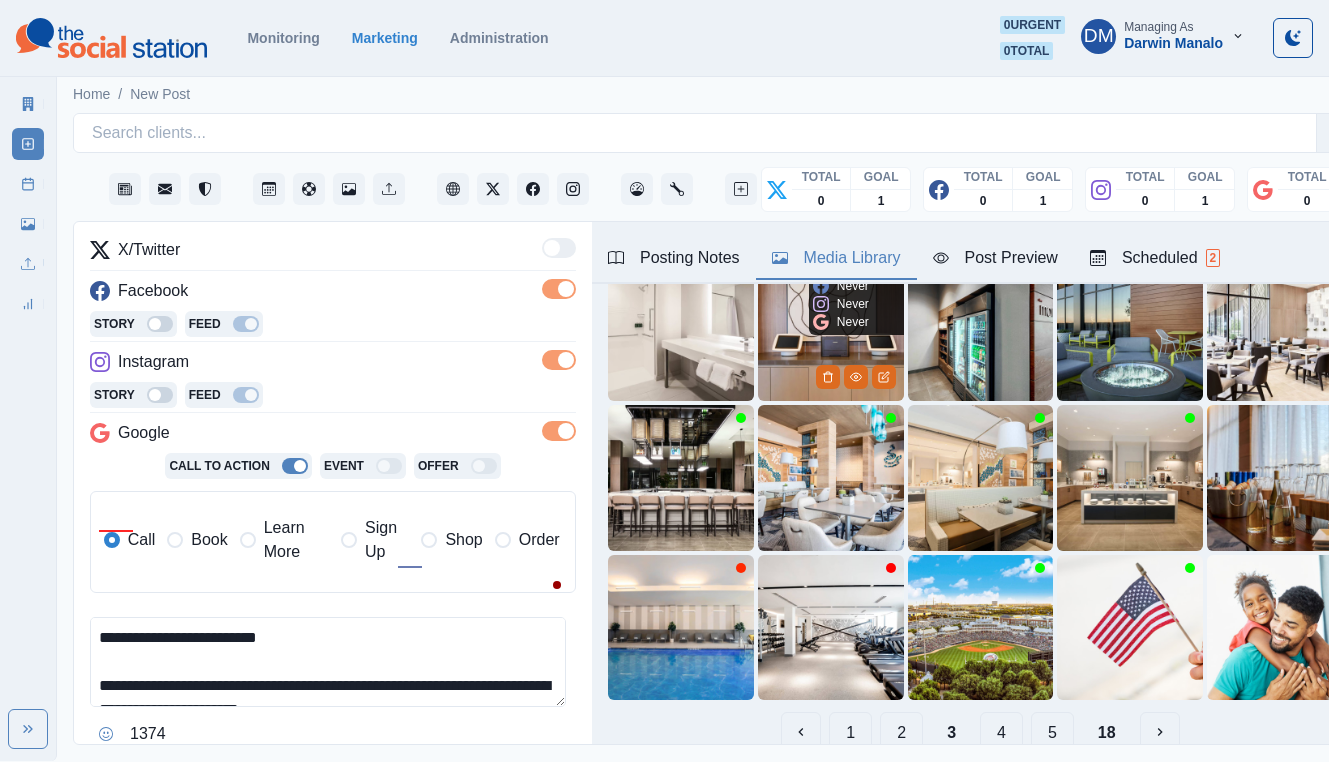 scroll, scrollTop: 0, scrollLeft: 0, axis: both 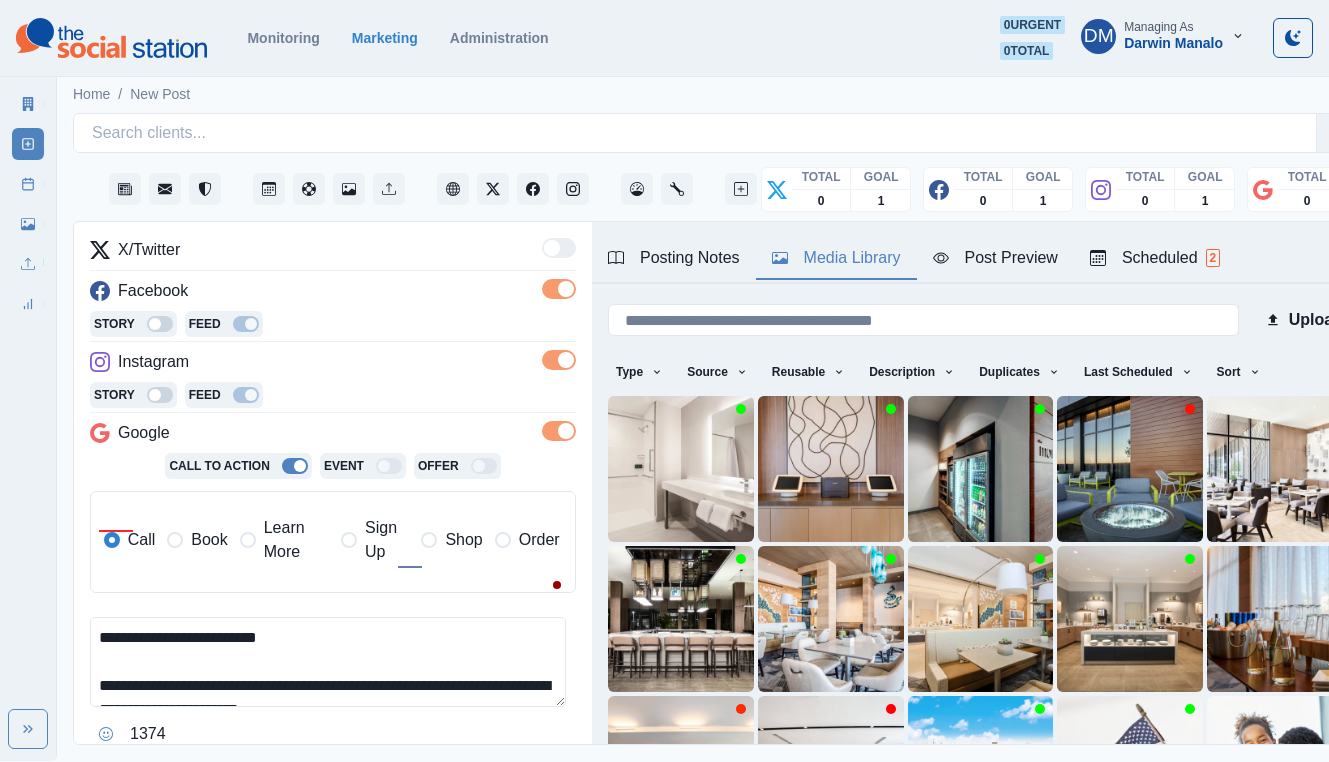 type on "**********" 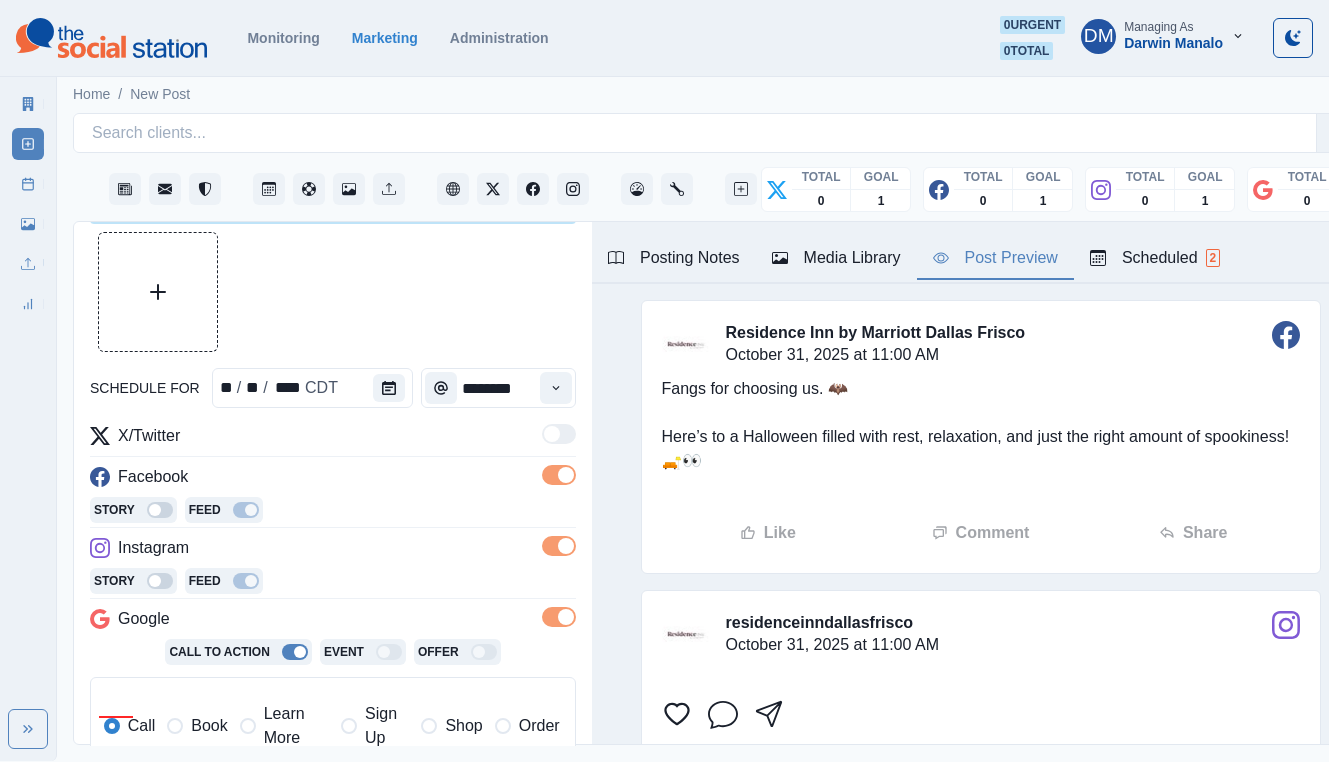 scroll, scrollTop: 0, scrollLeft: 0, axis: both 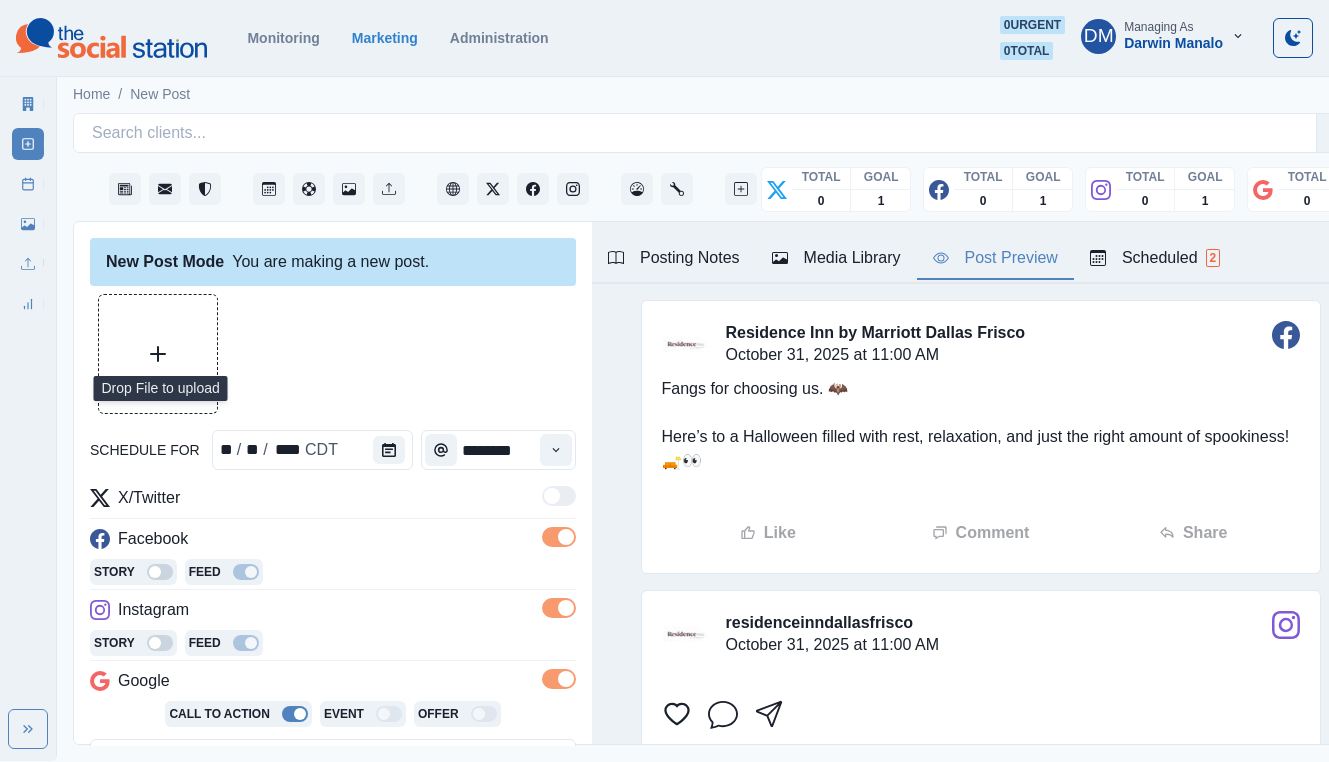 click at bounding box center (158, 354) 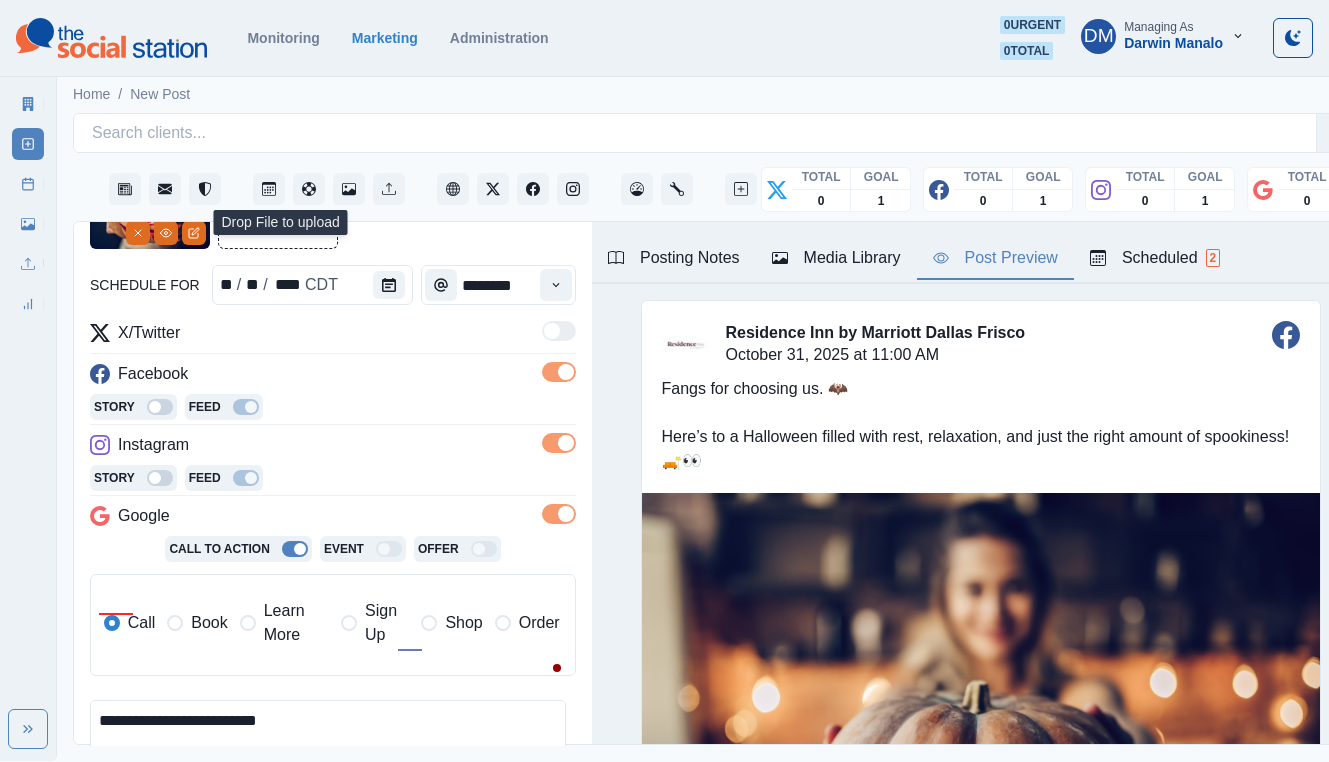 scroll, scrollTop: 168, scrollLeft: 0, axis: vertical 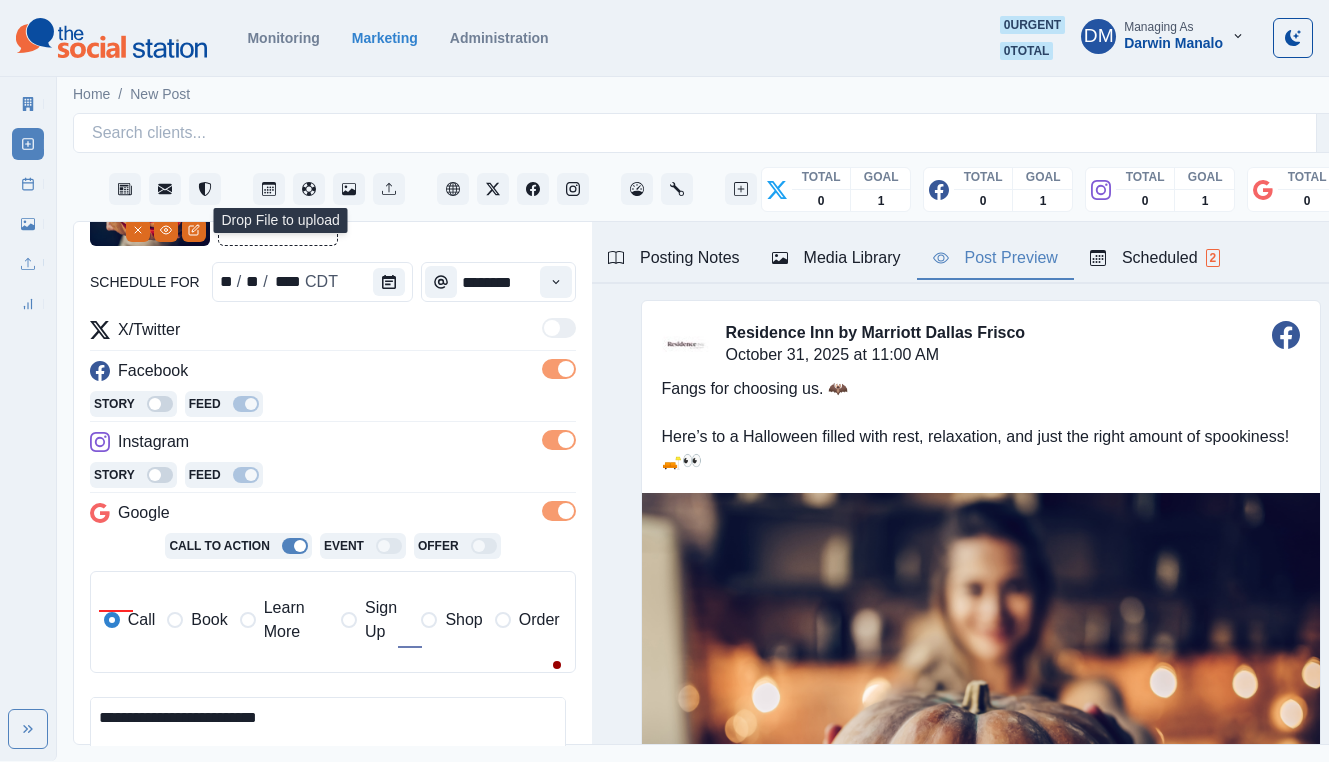 click on "**********" at bounding box center (328, 742) 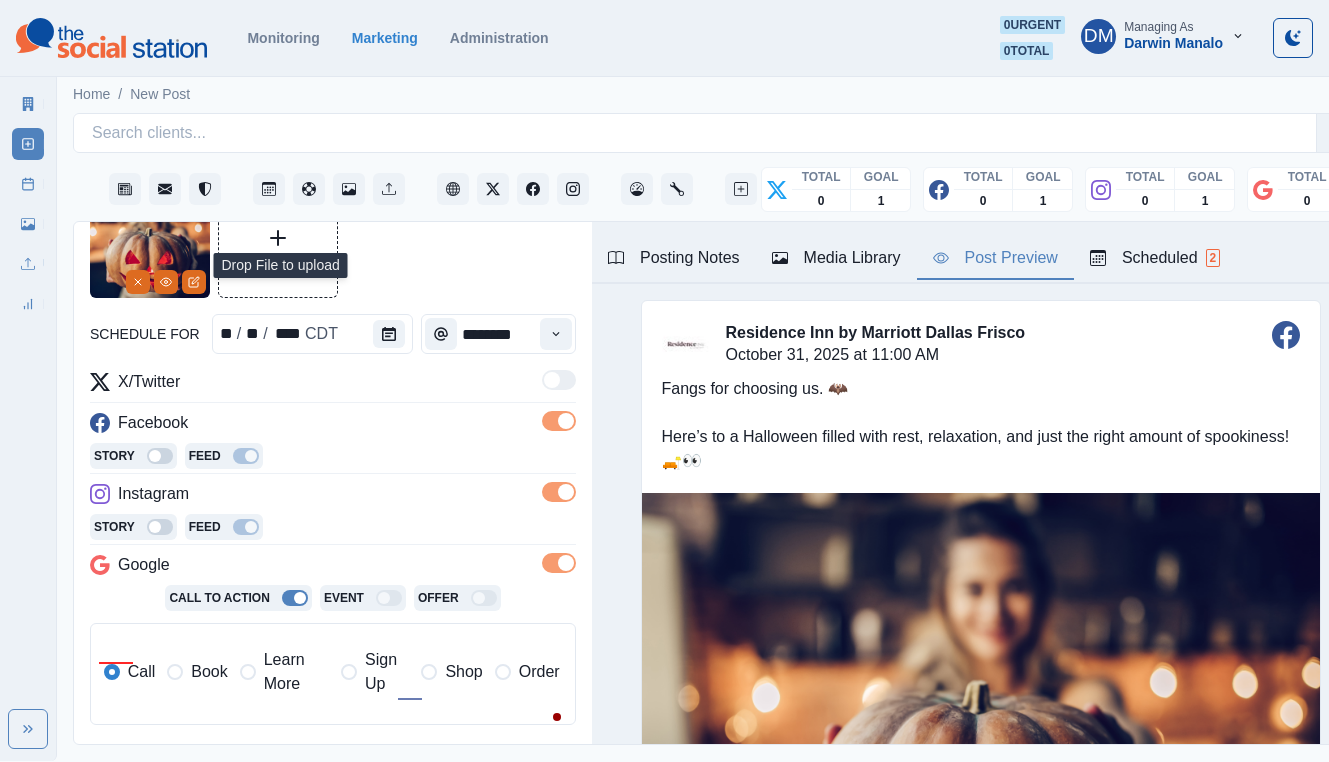 scroll, scrollTop: 248, scrollLeft: 0, axis: vertical 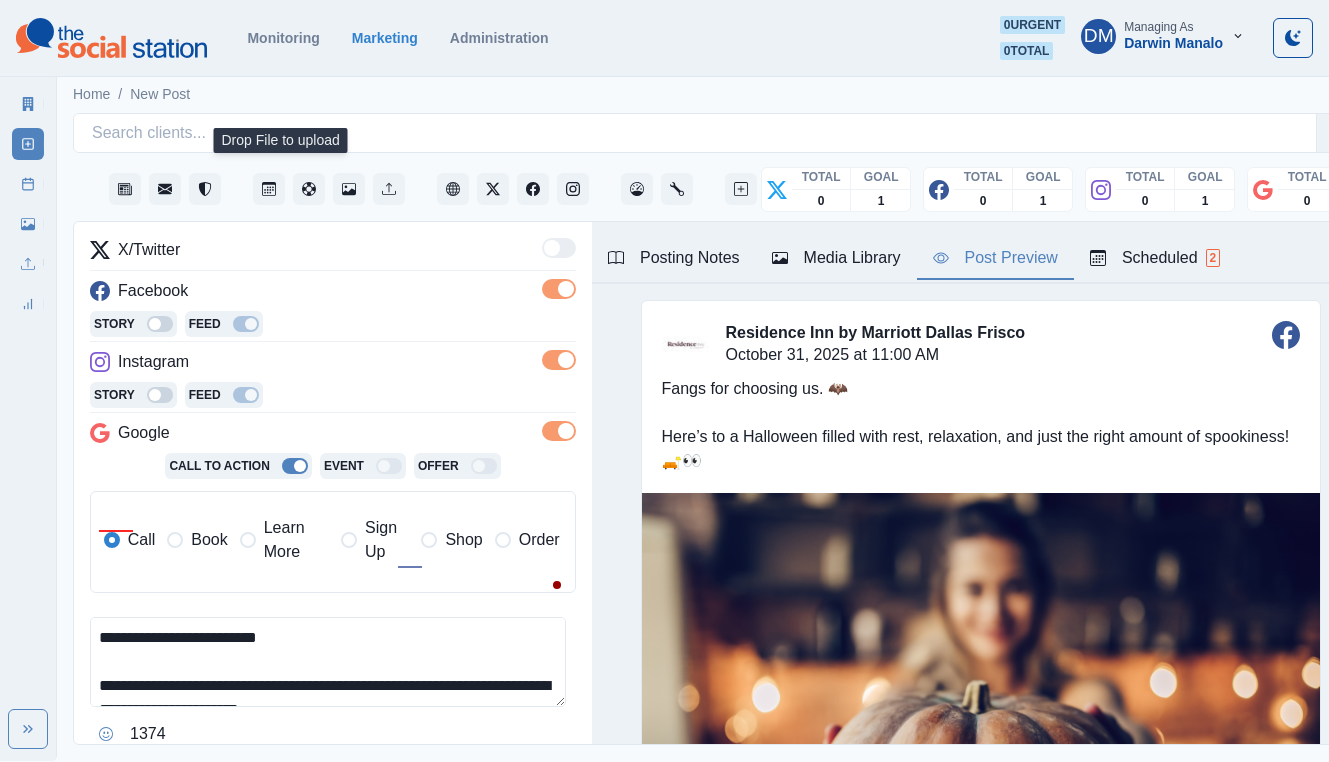 click on "Schedule Multiple" at bounding box center (492, 786) 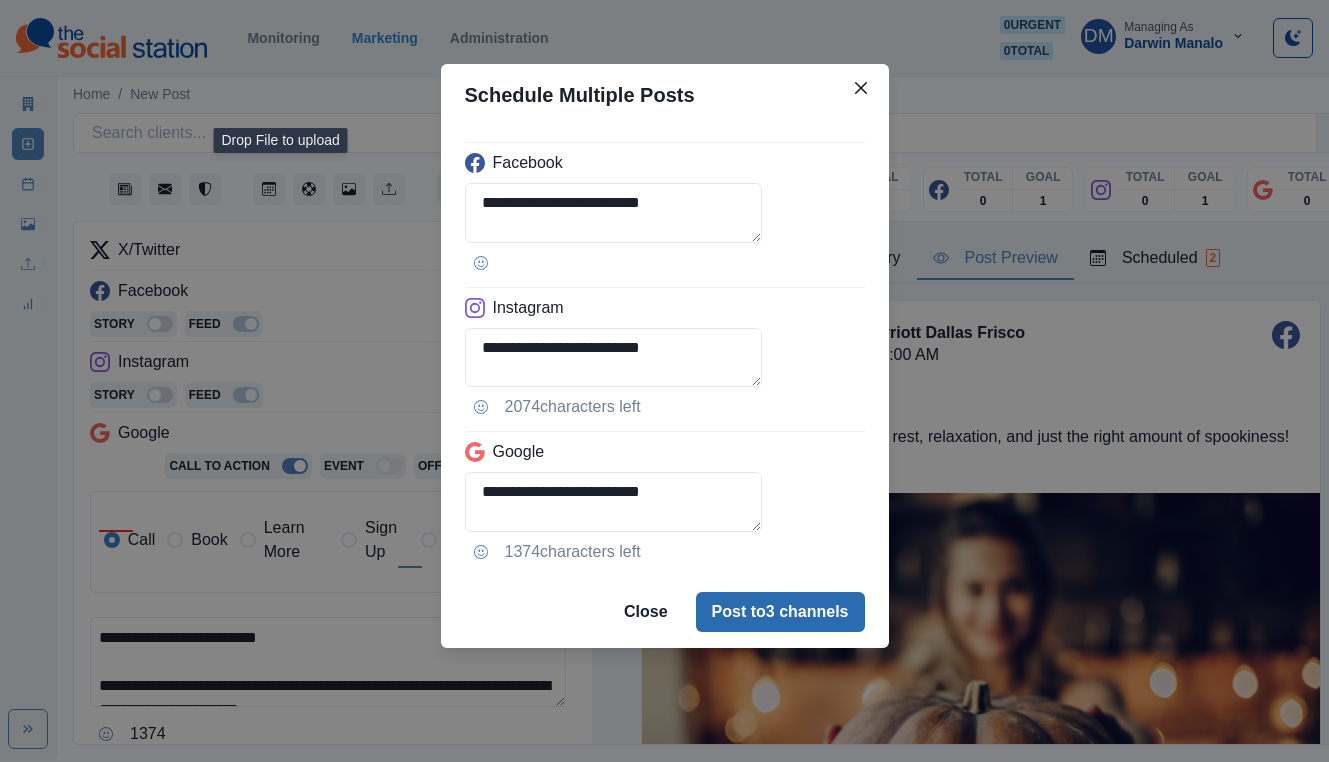 click on "Post to  3   channels" at bounding box center [780, 612] 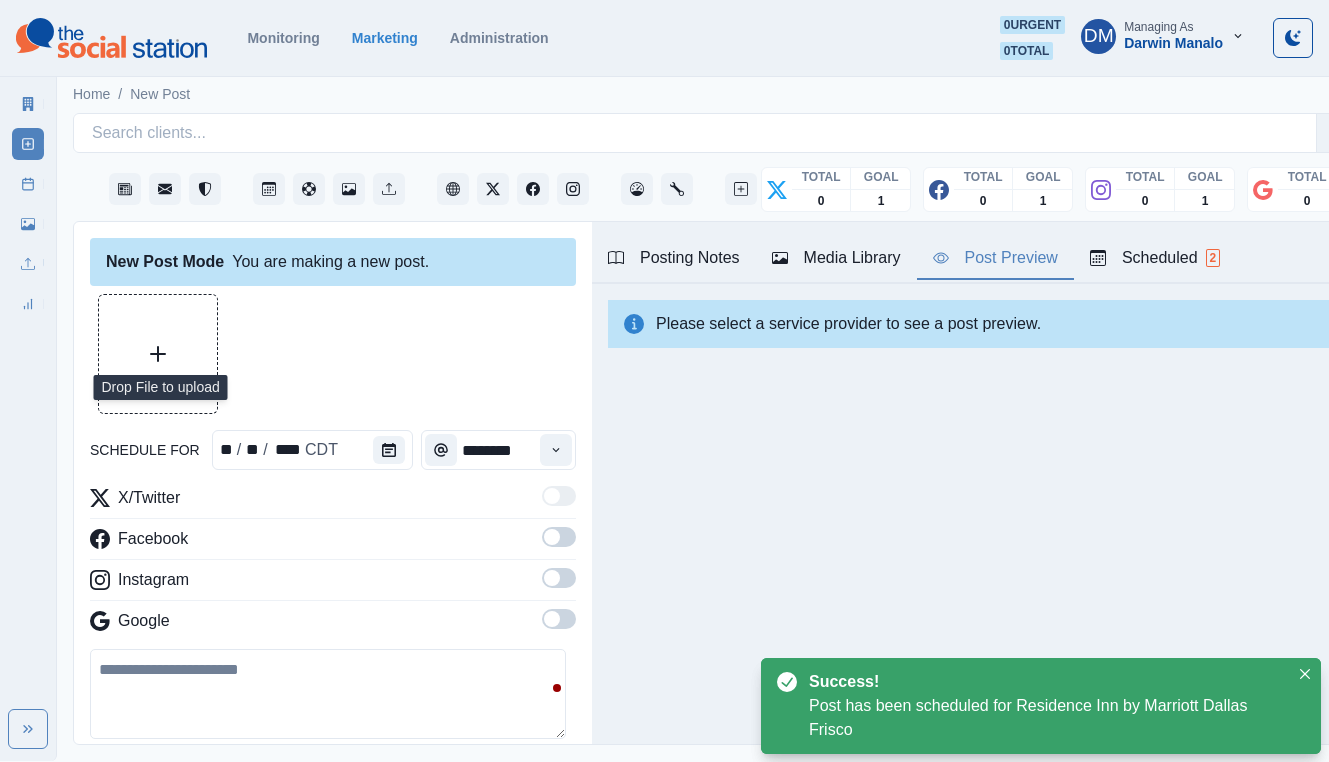 scroll, scrollTop: 257, scrollLeft: 0, axis: vertical 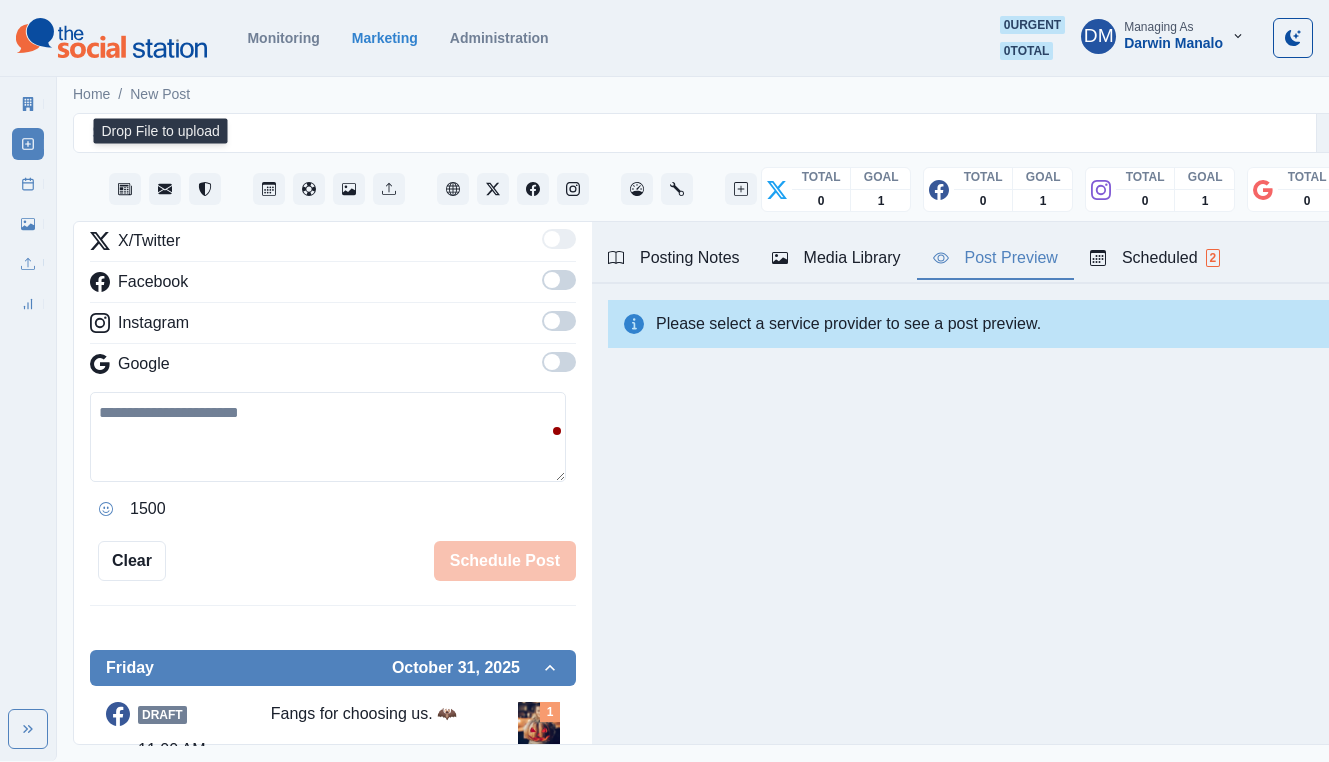 click on "Media Library" at bounding box center (836, 258) 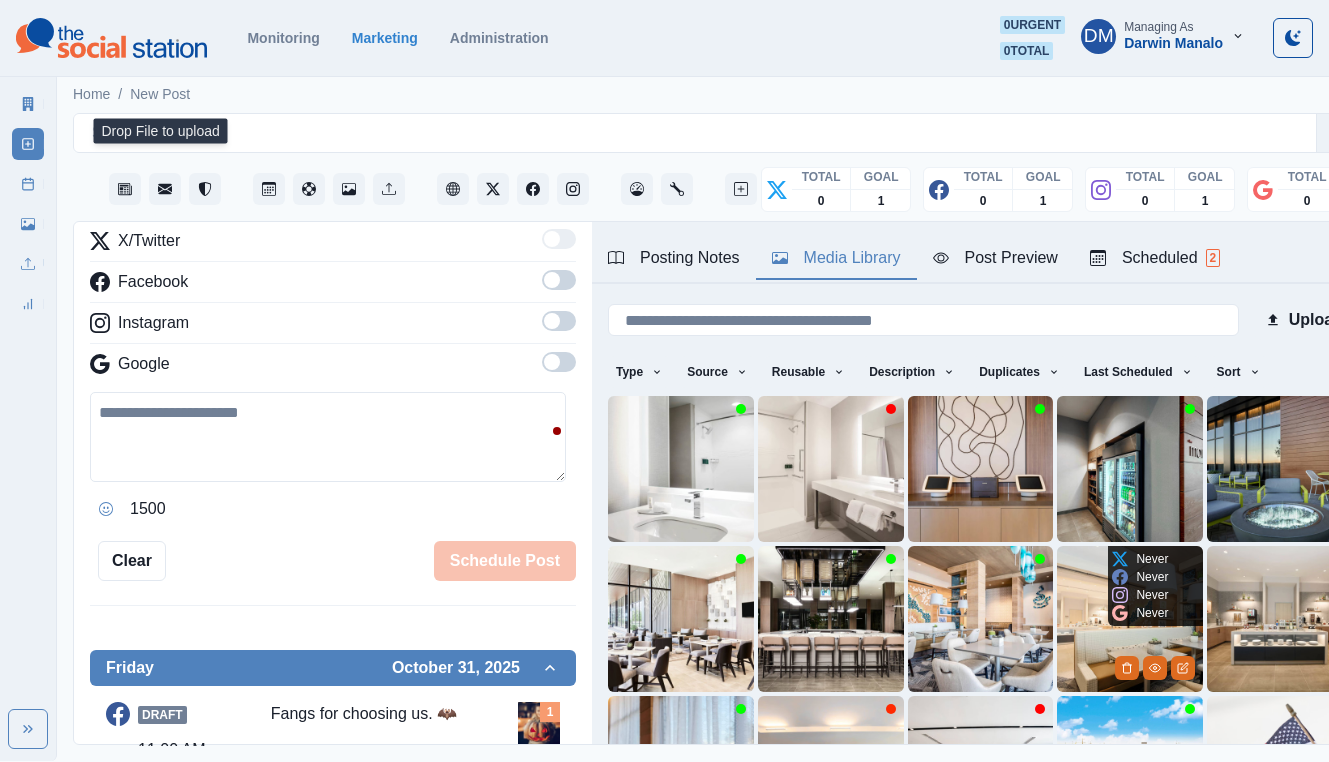 click at bounding box center (1130, 619) 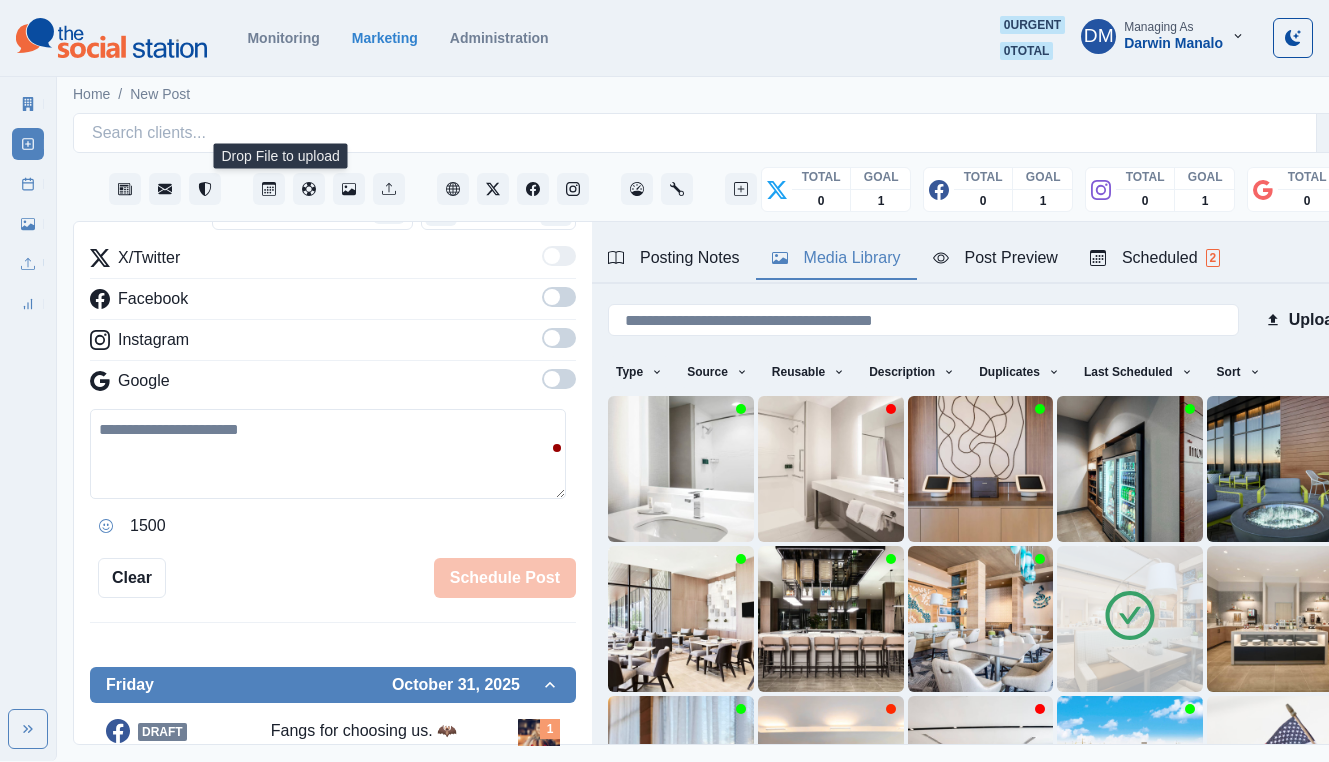 scroll, scrollTop: 0, scrollLeft: 0, axis: both 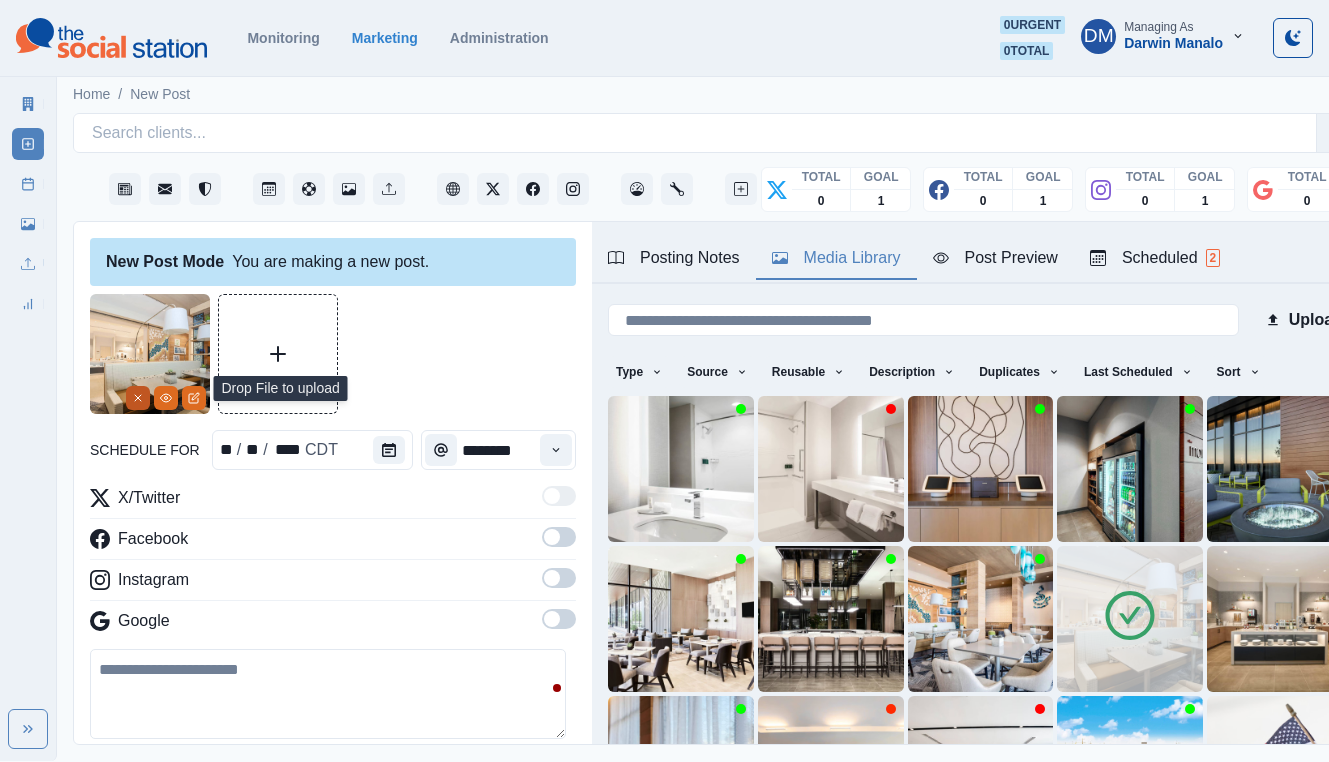 click at bounding box center [138, 398] 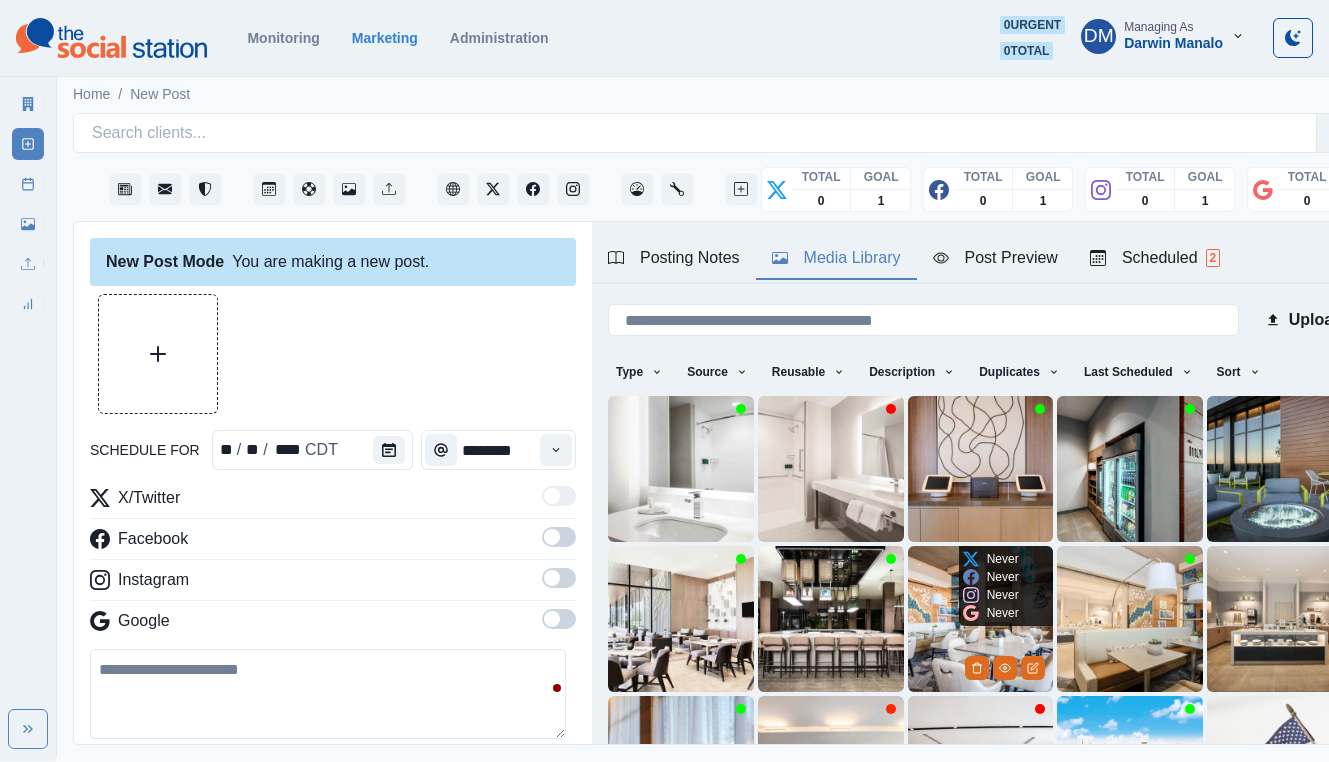 click at bounding box center [981, 619] 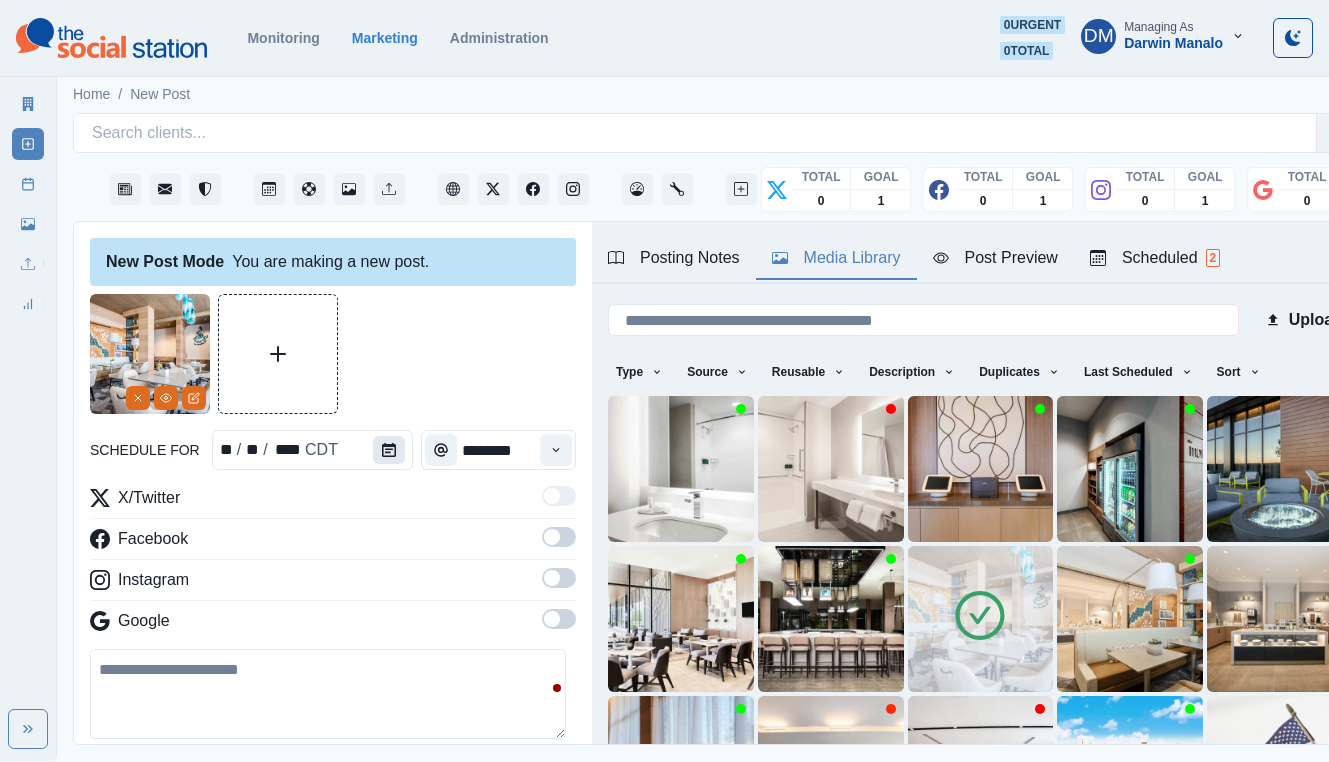 click 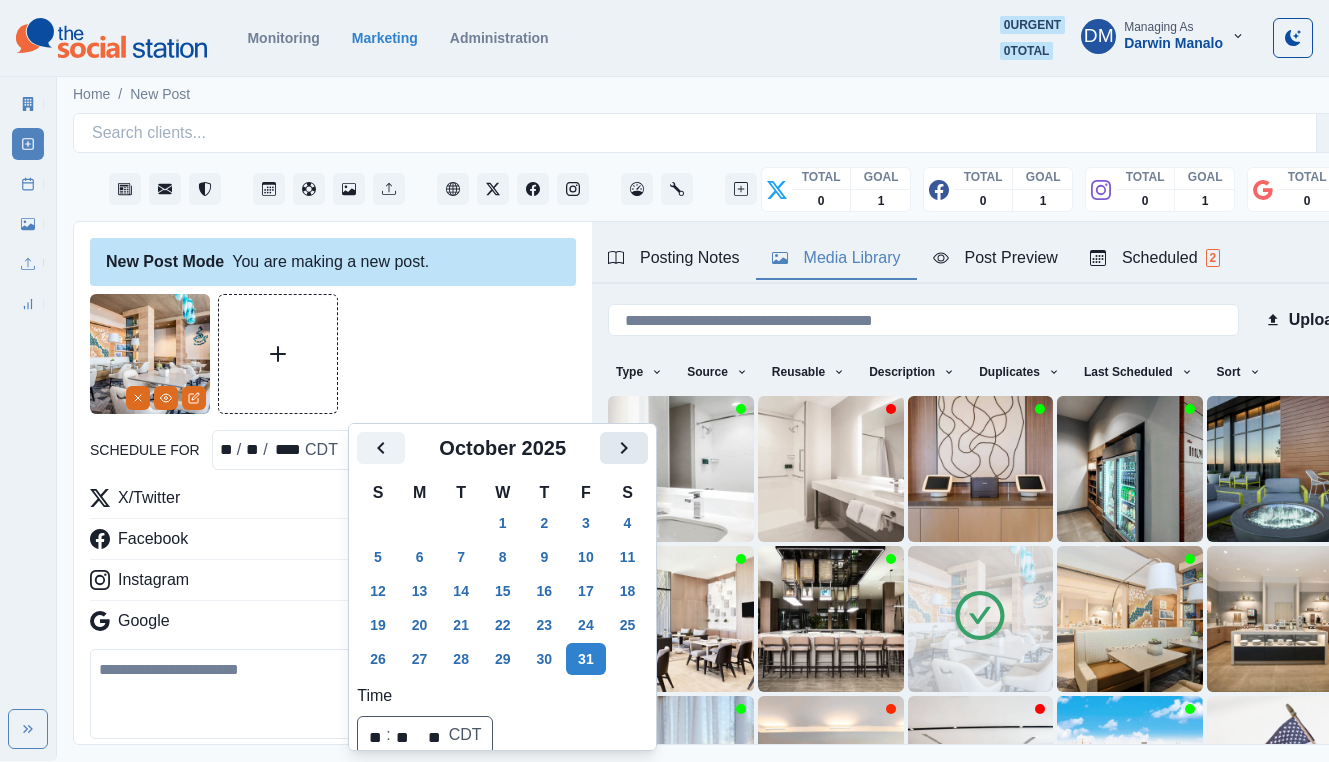 click 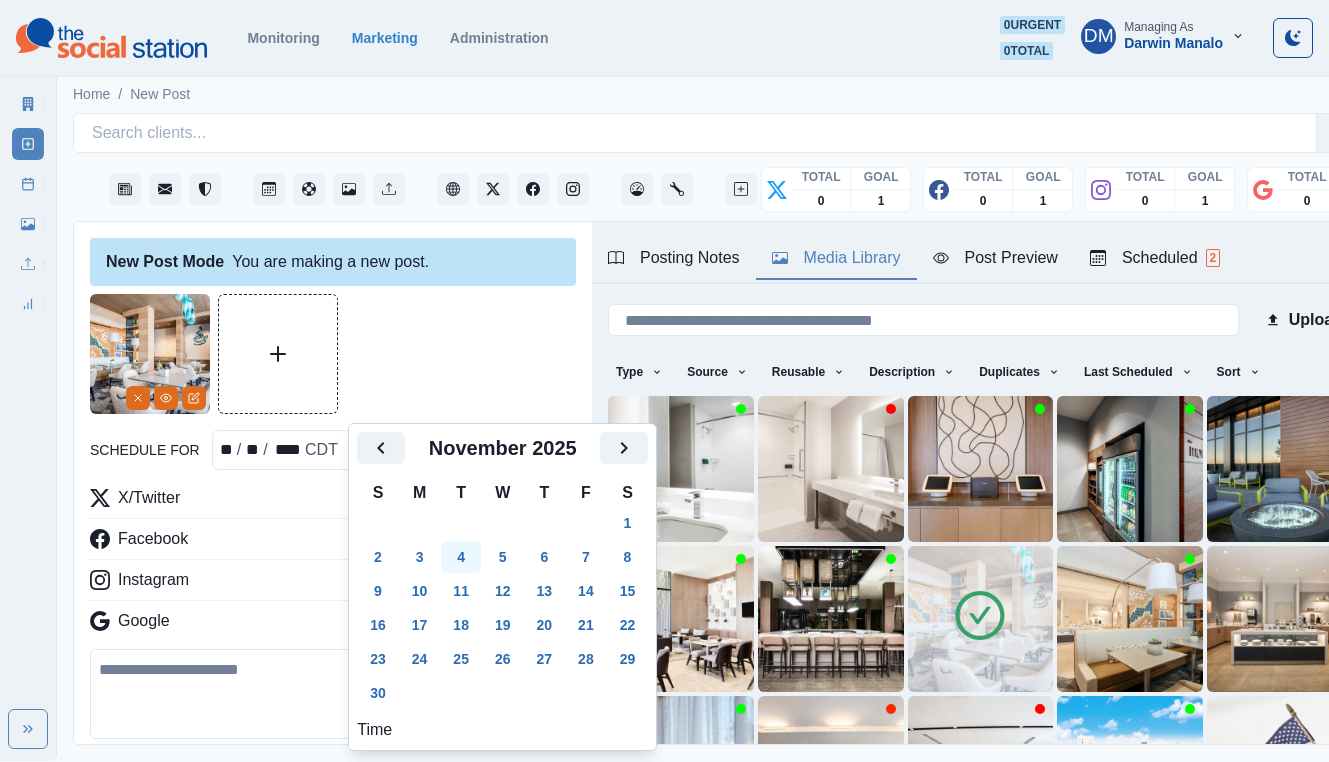 click on "4" at bounding box center [461, 557] 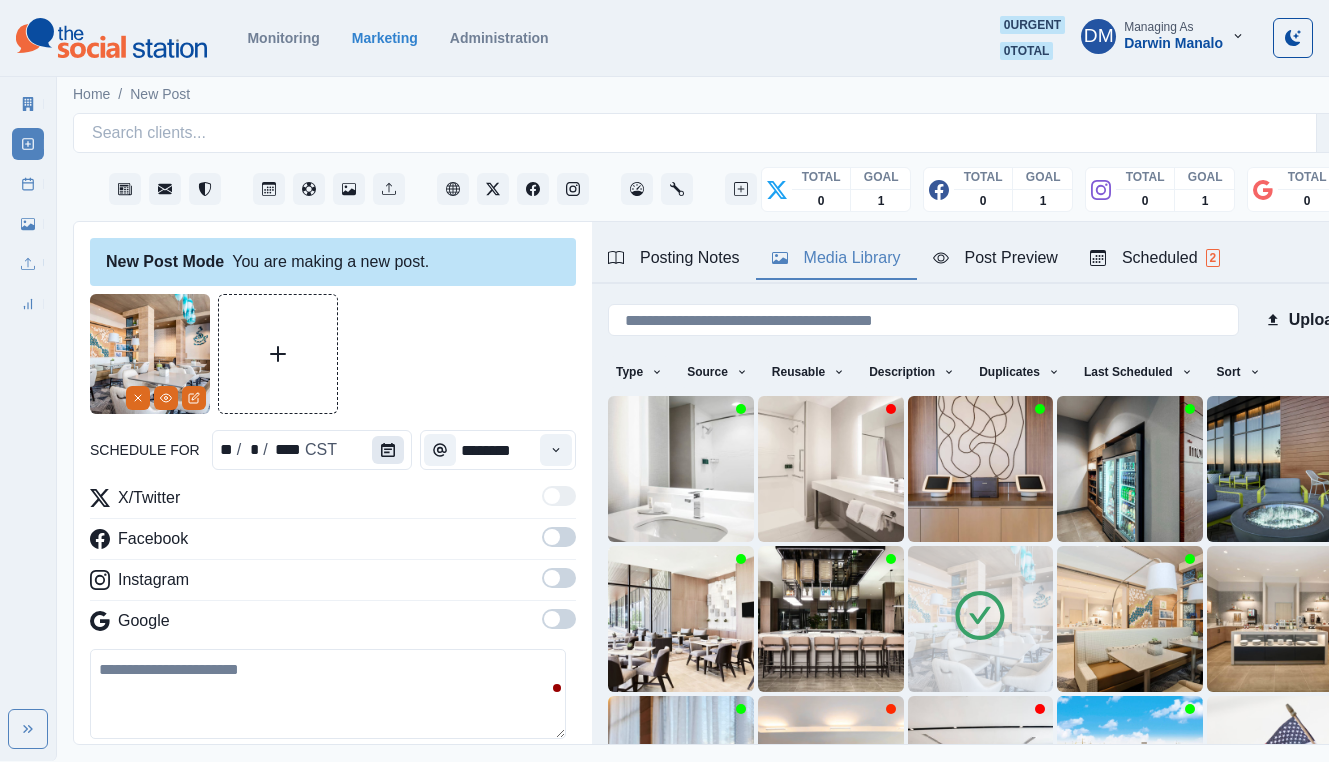 click at bounding box center (388, 450) 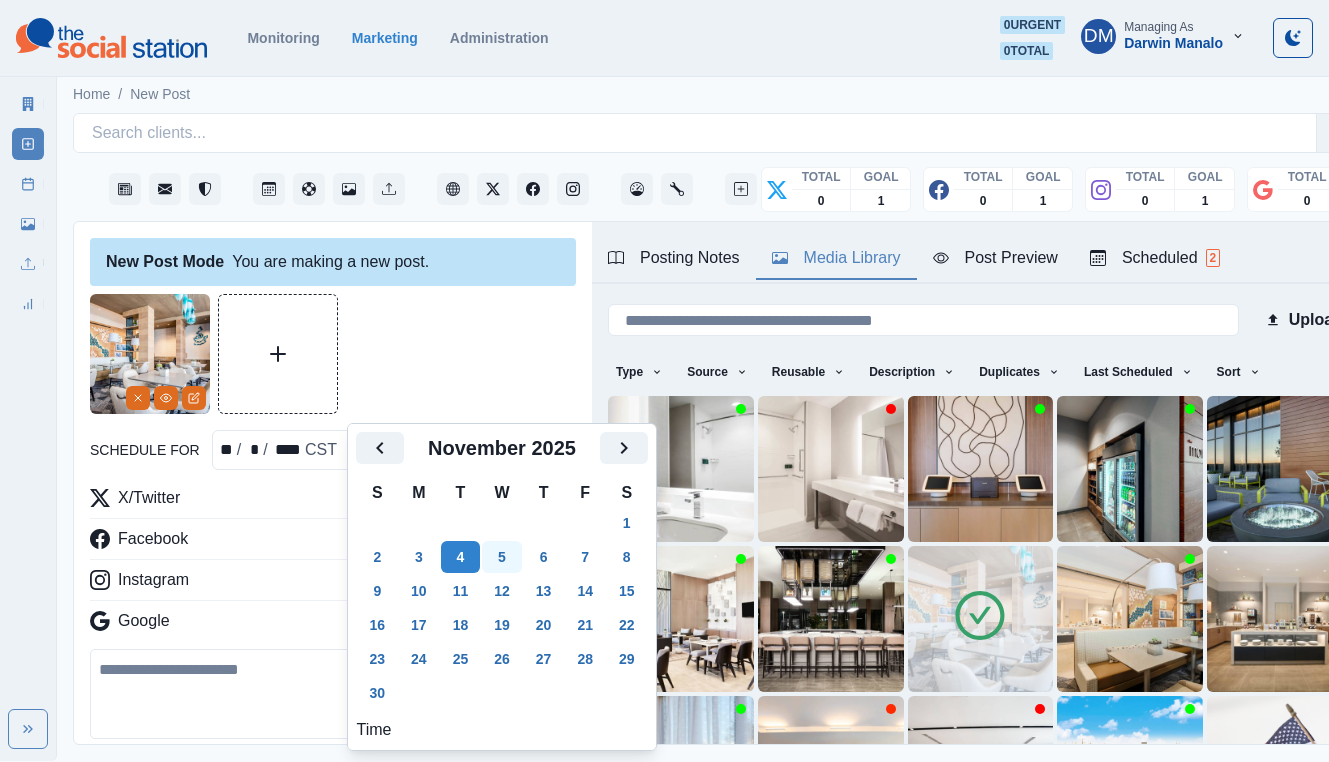 click on "5" at bounding box center (502, 557) 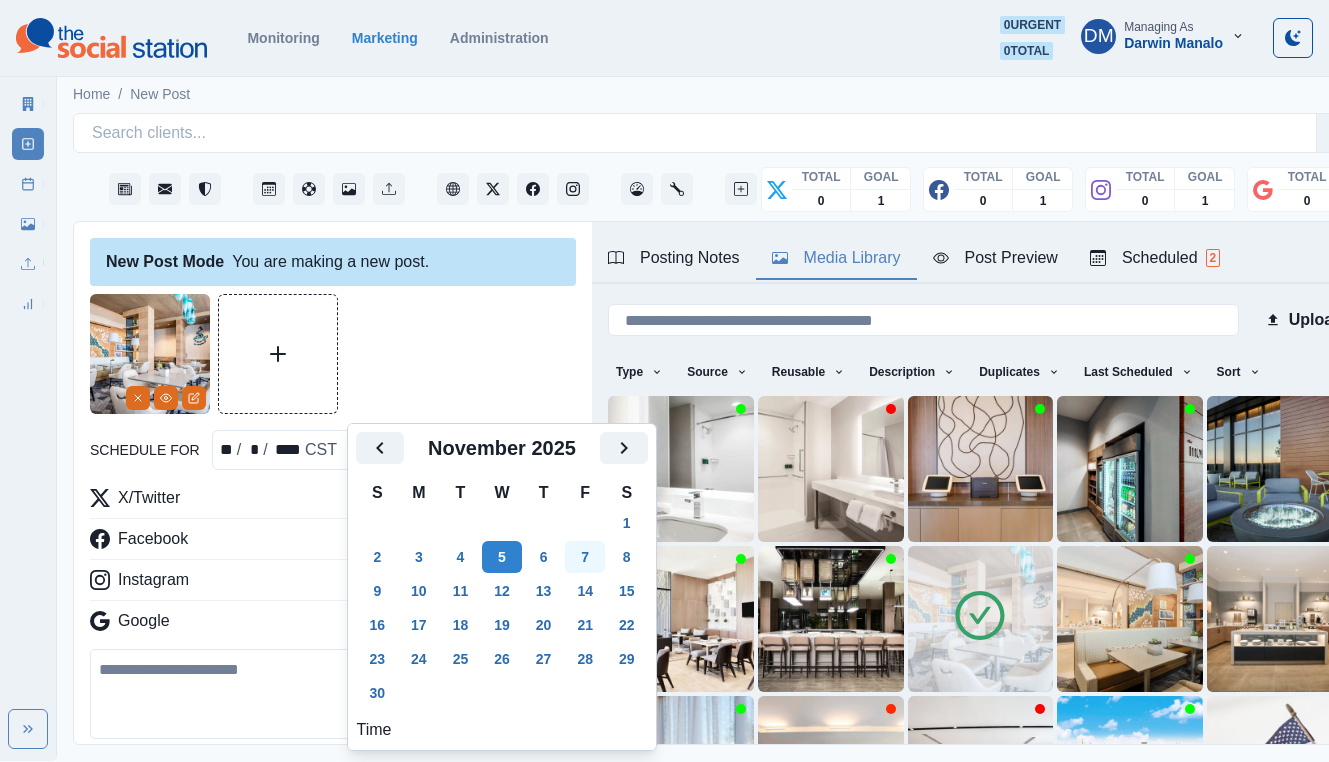 click on "7" at bounding box center [585, 557] 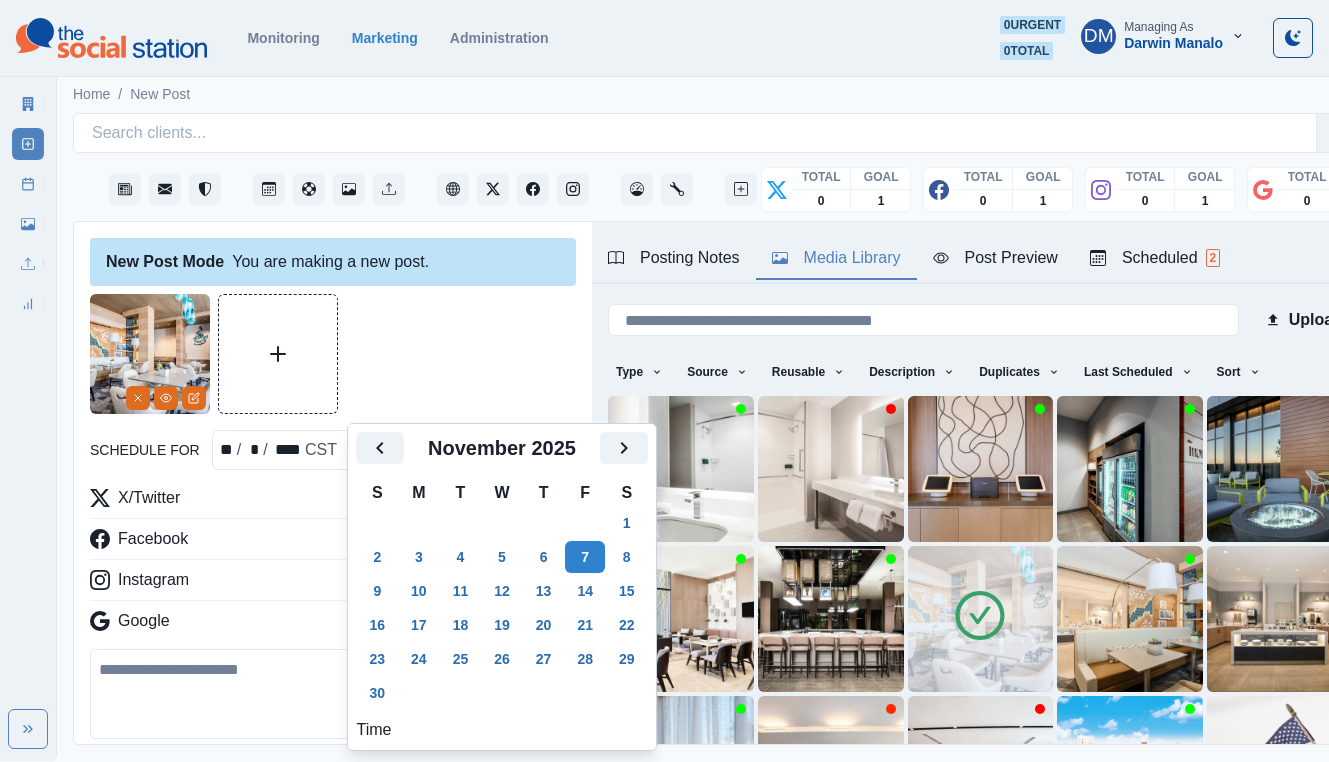click at bounding box center [328, 694] 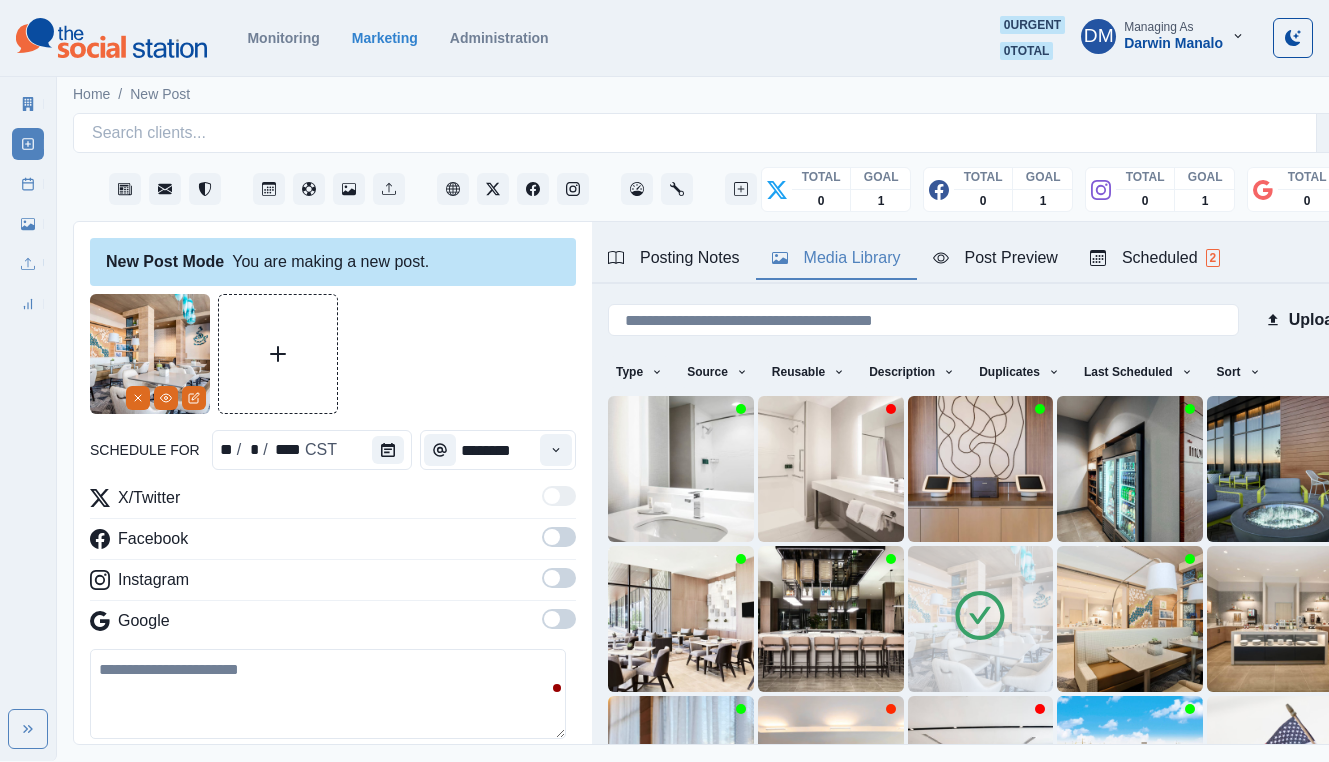 click at bounding box center (328, 694) 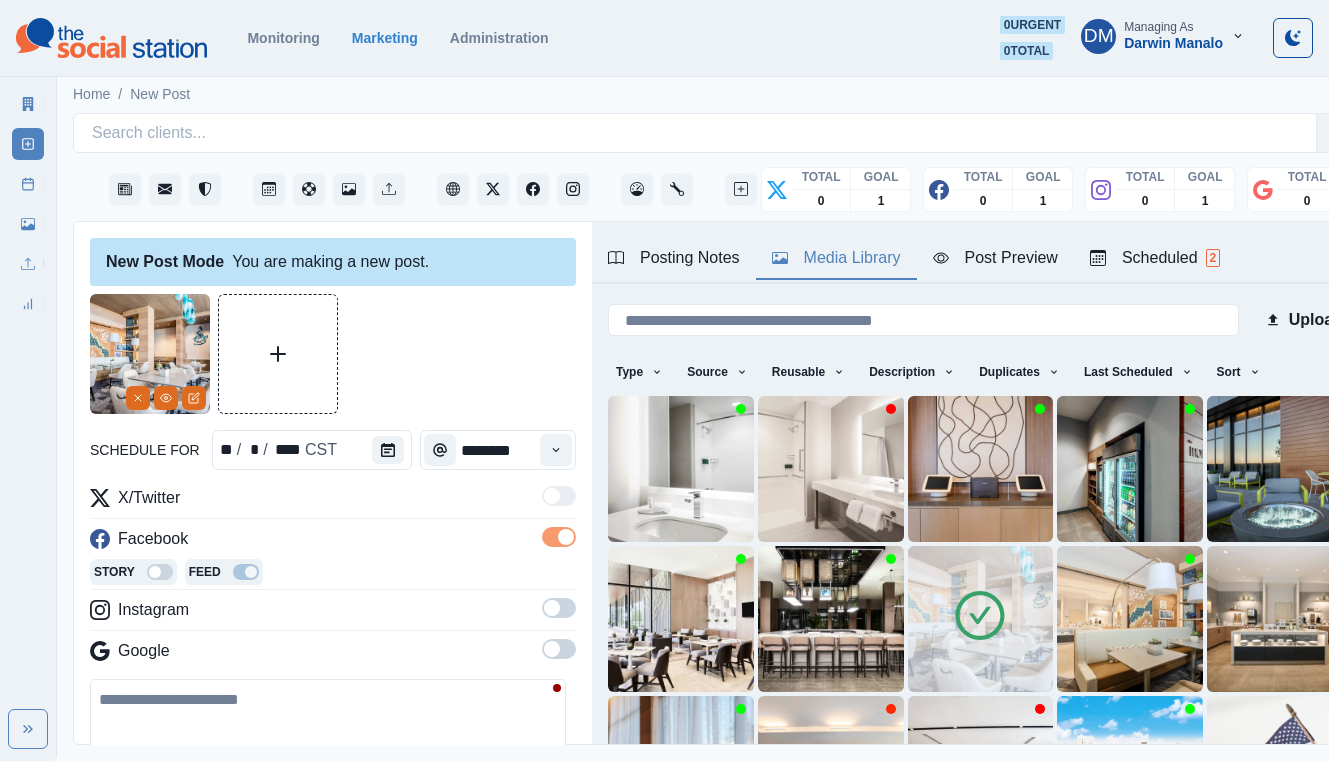 click at bounding box center [552, 608] 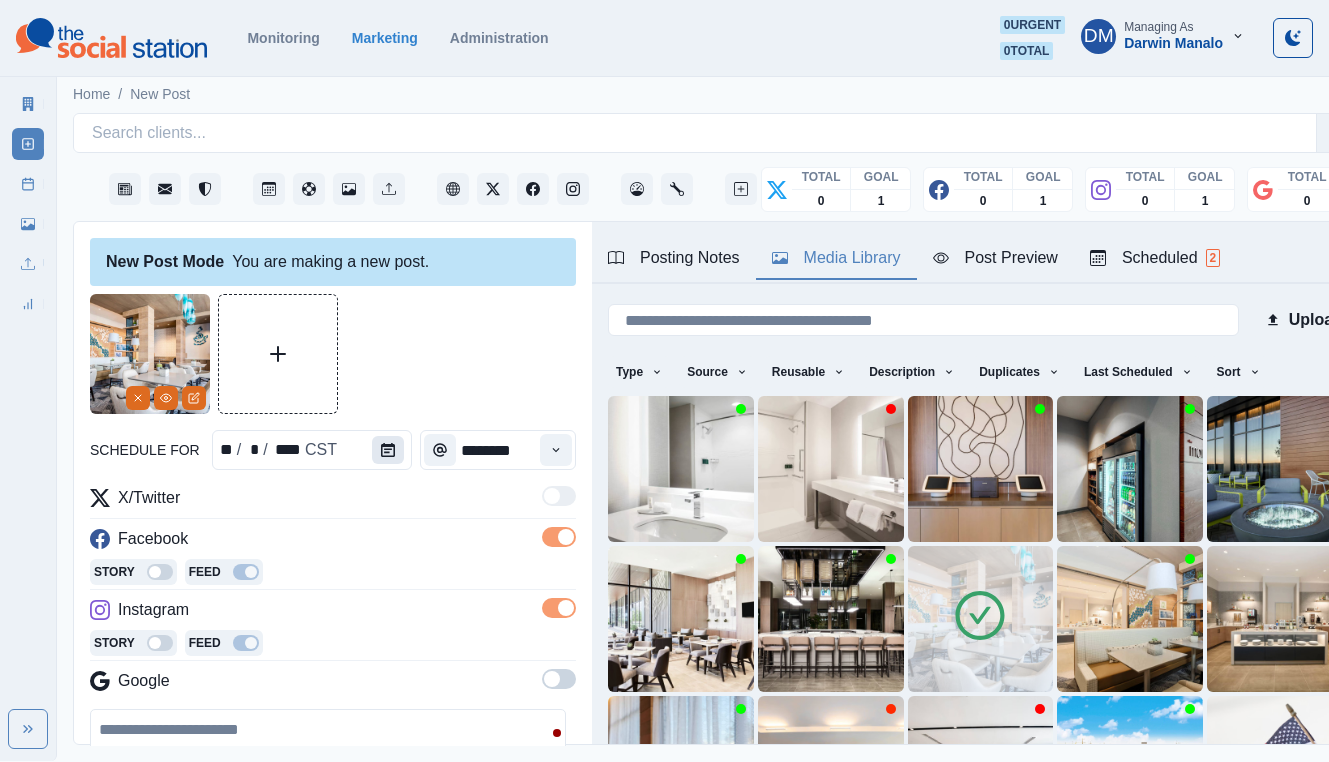 click at bounding box center (388, 450) 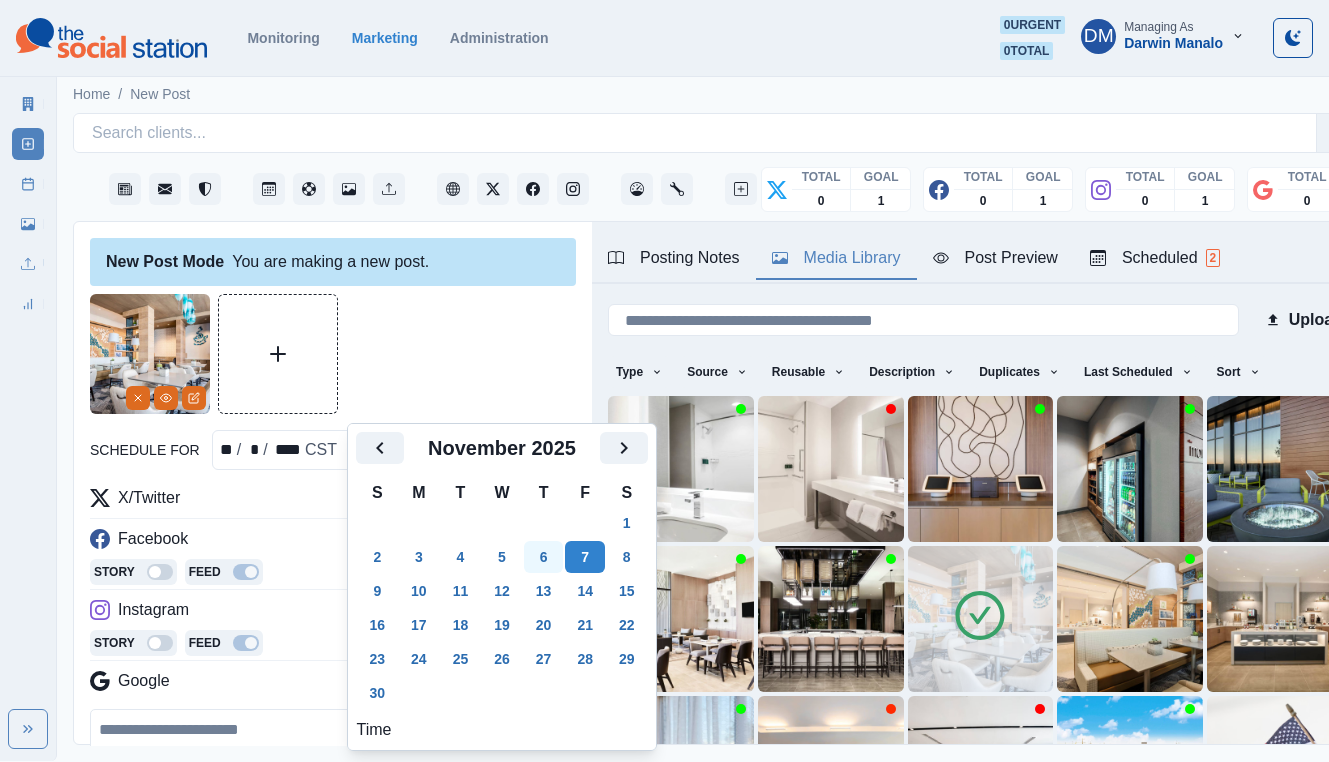 click on "6" at bounding box center [544, 557] 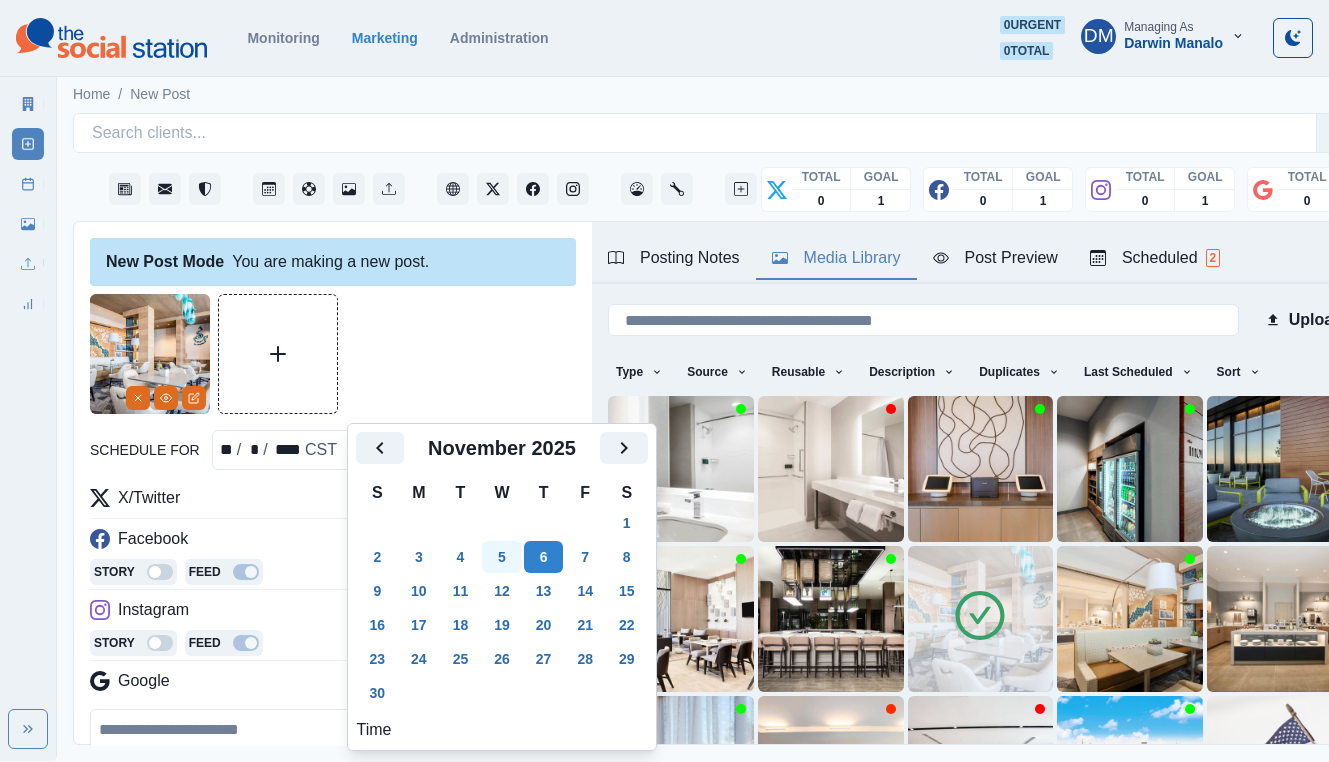 click on "5" at bounding box center (502, 557) 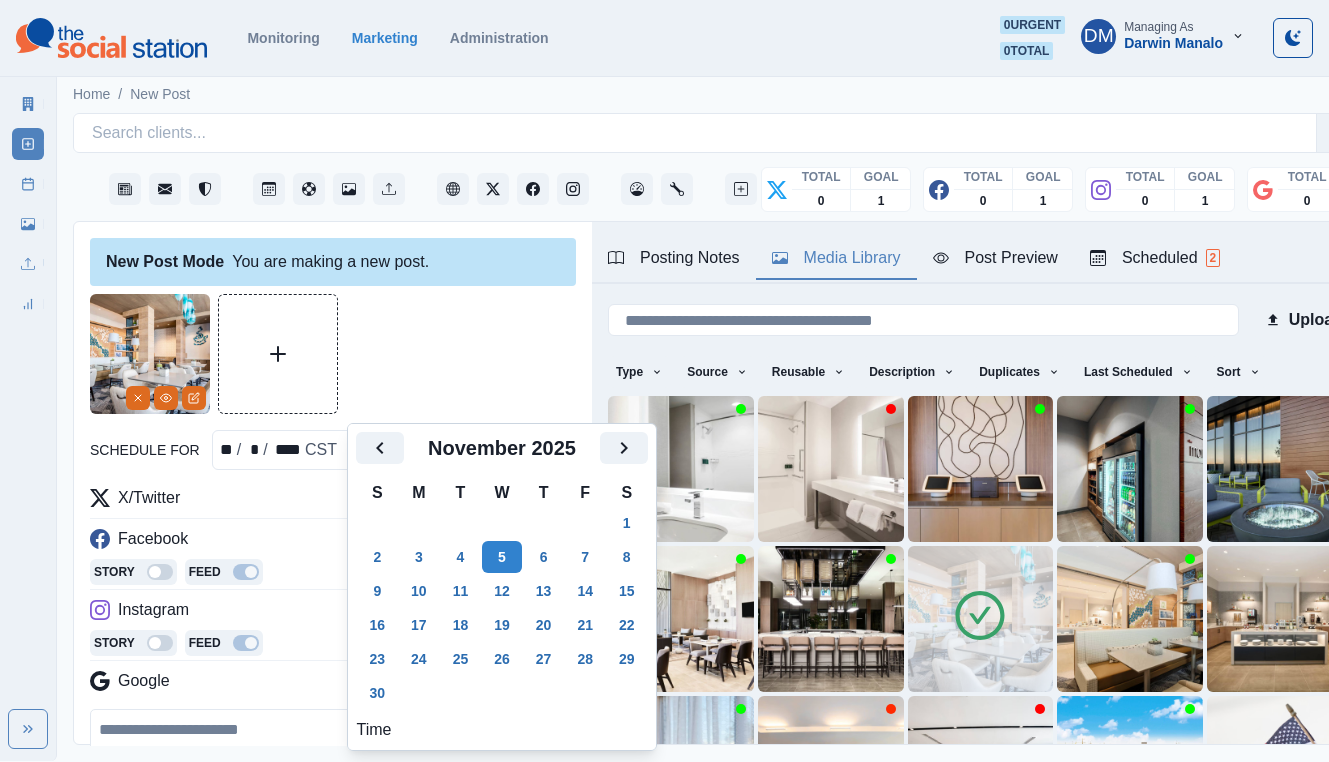 click at bounding box center (328, 754) 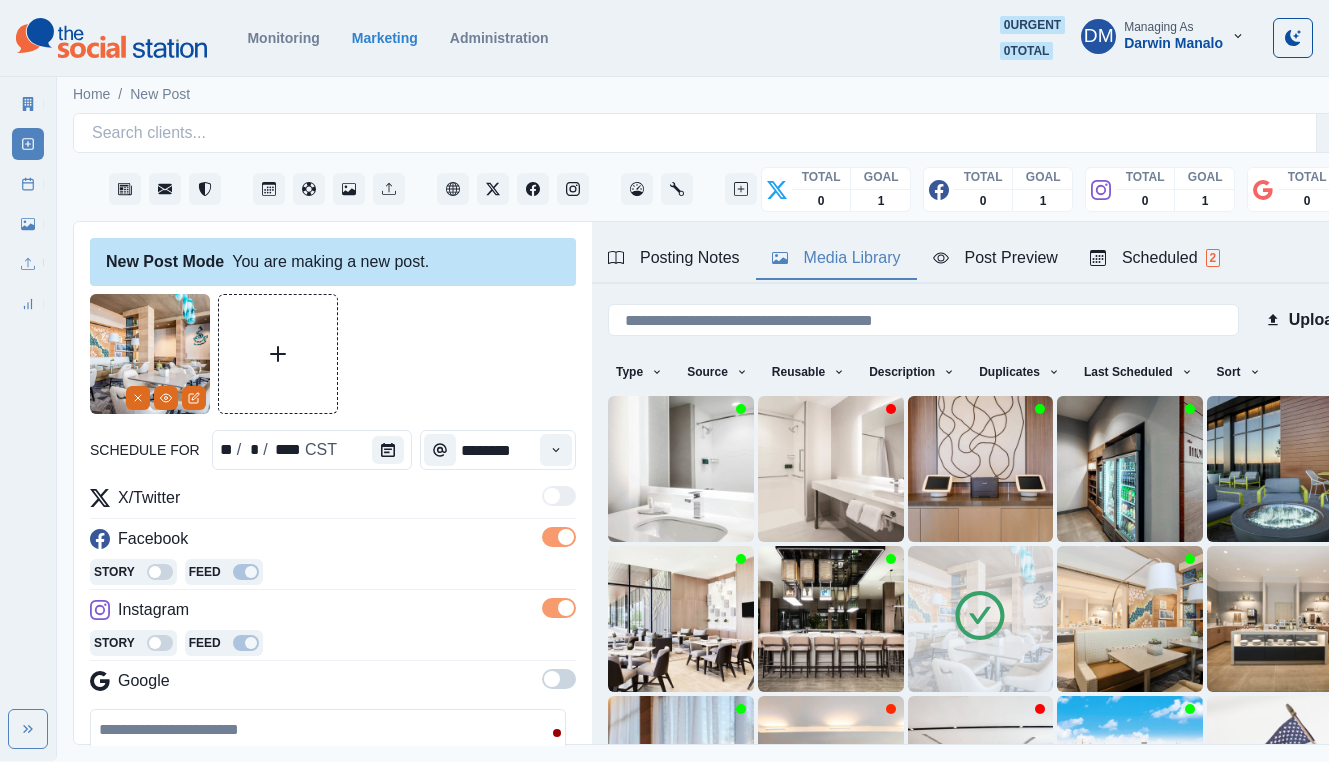 click at bounding box center [328, 754] 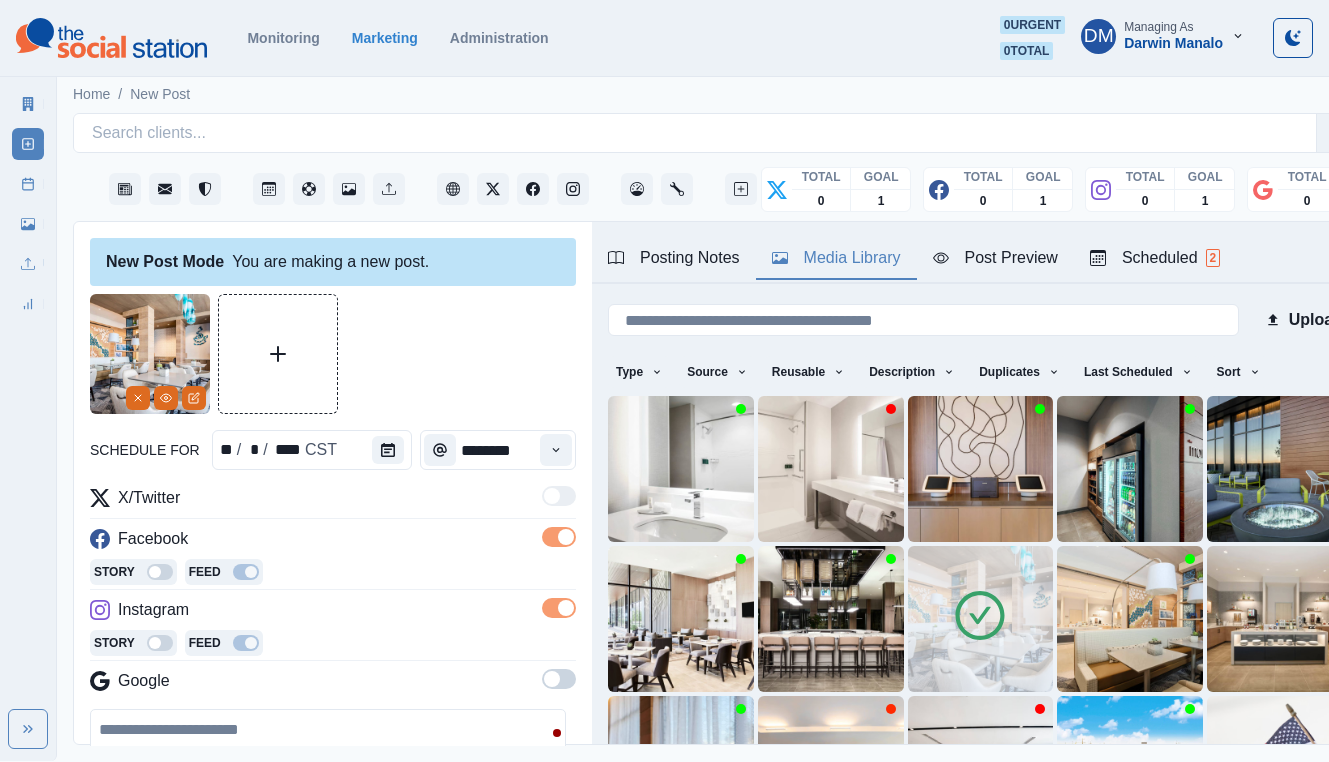 click at bounding box center (328, 754) 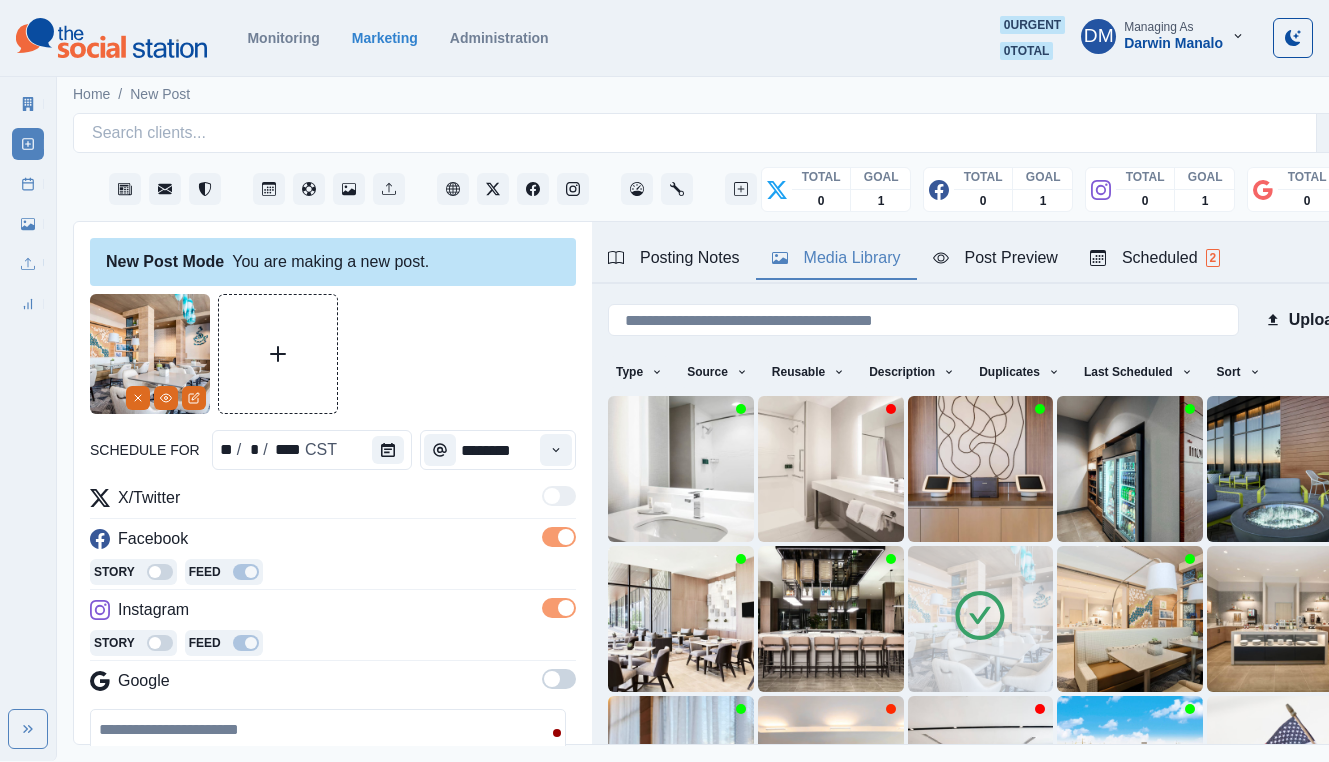 paste on "**********" 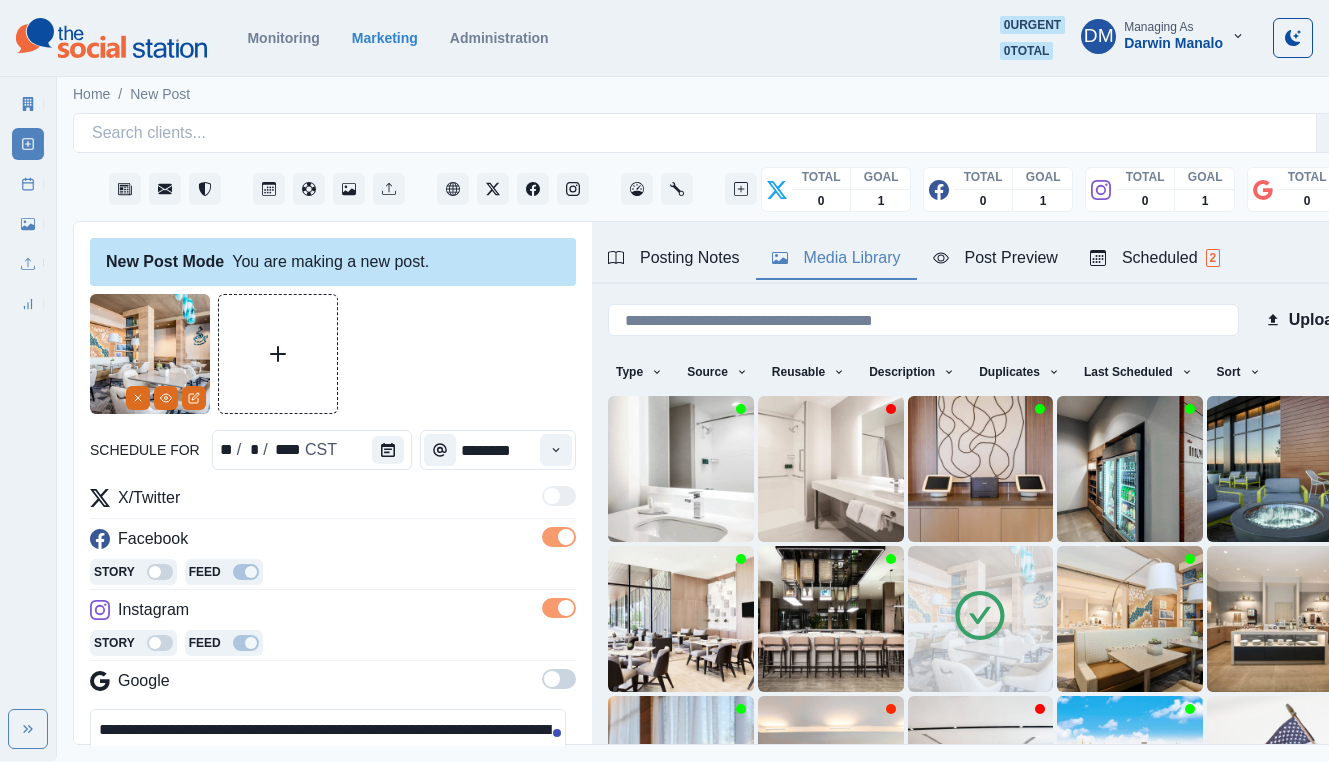 type on "**********" 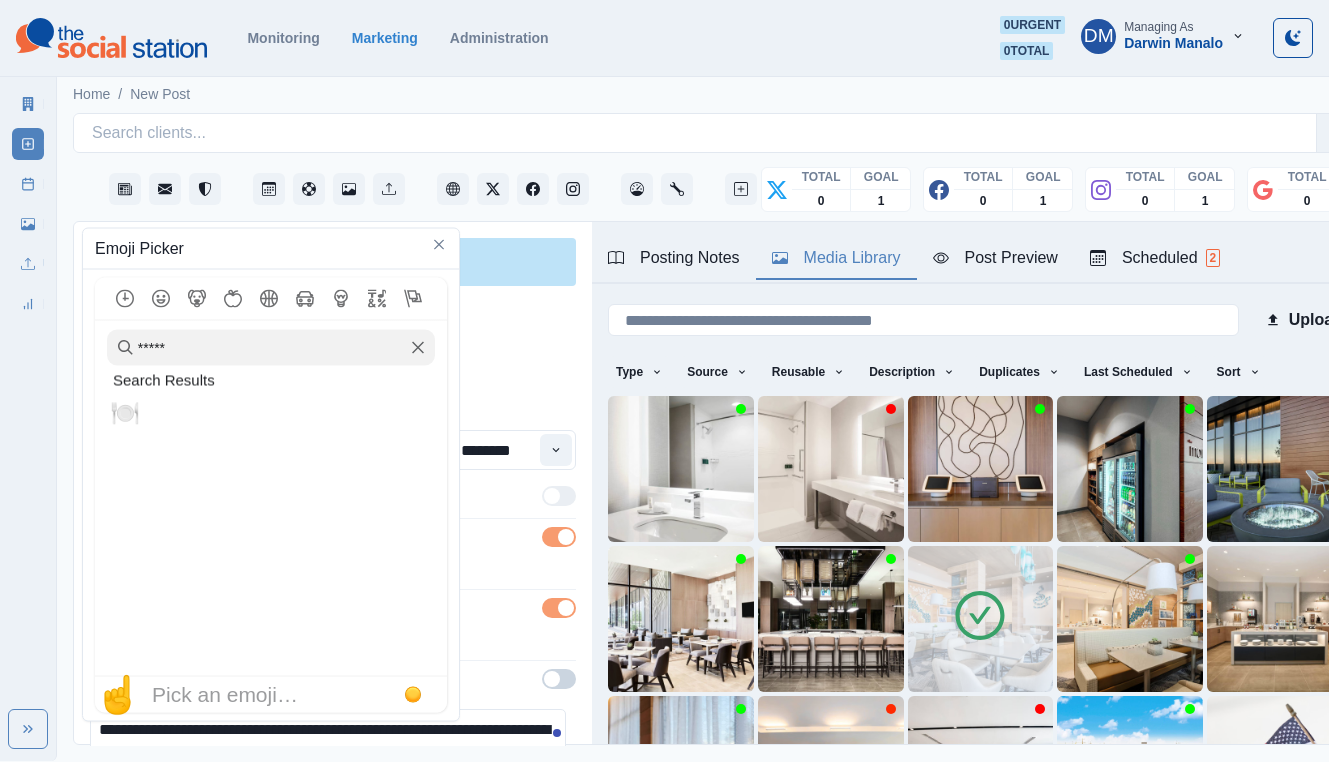 click 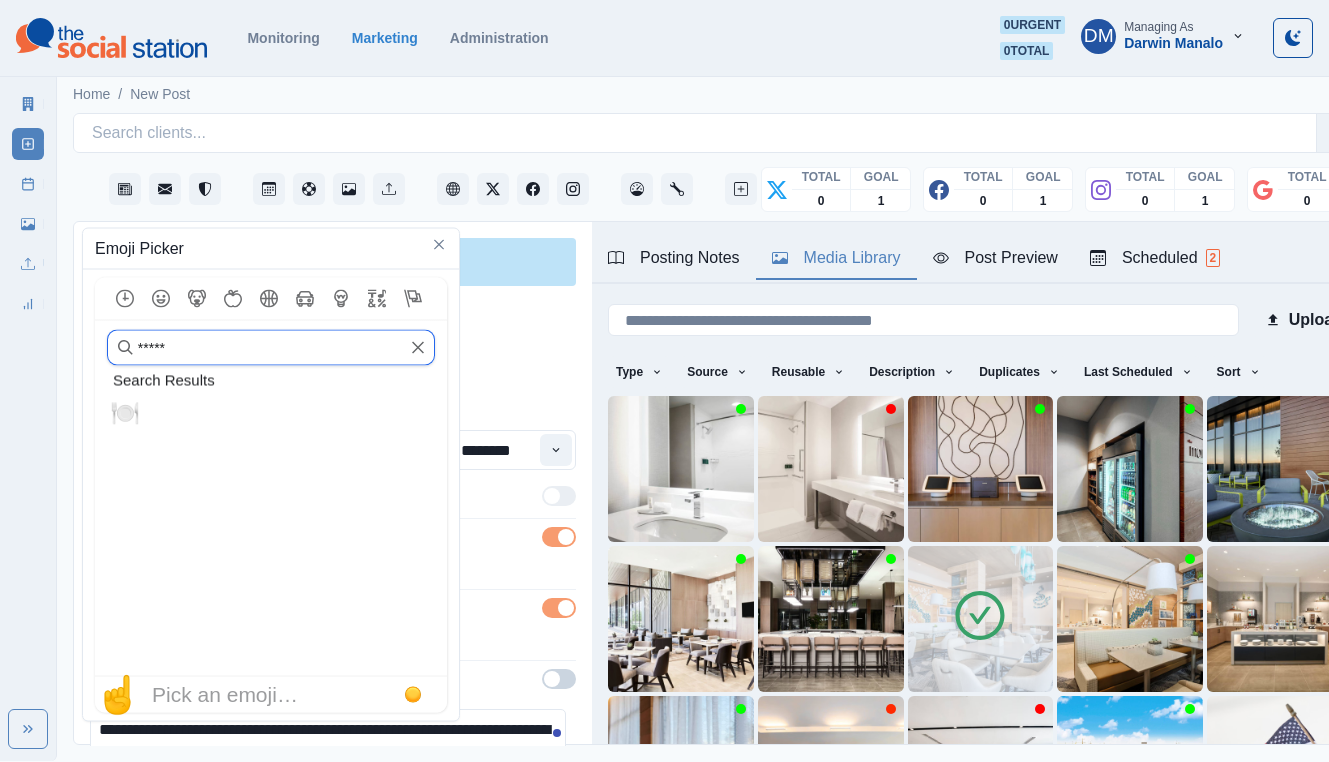 type 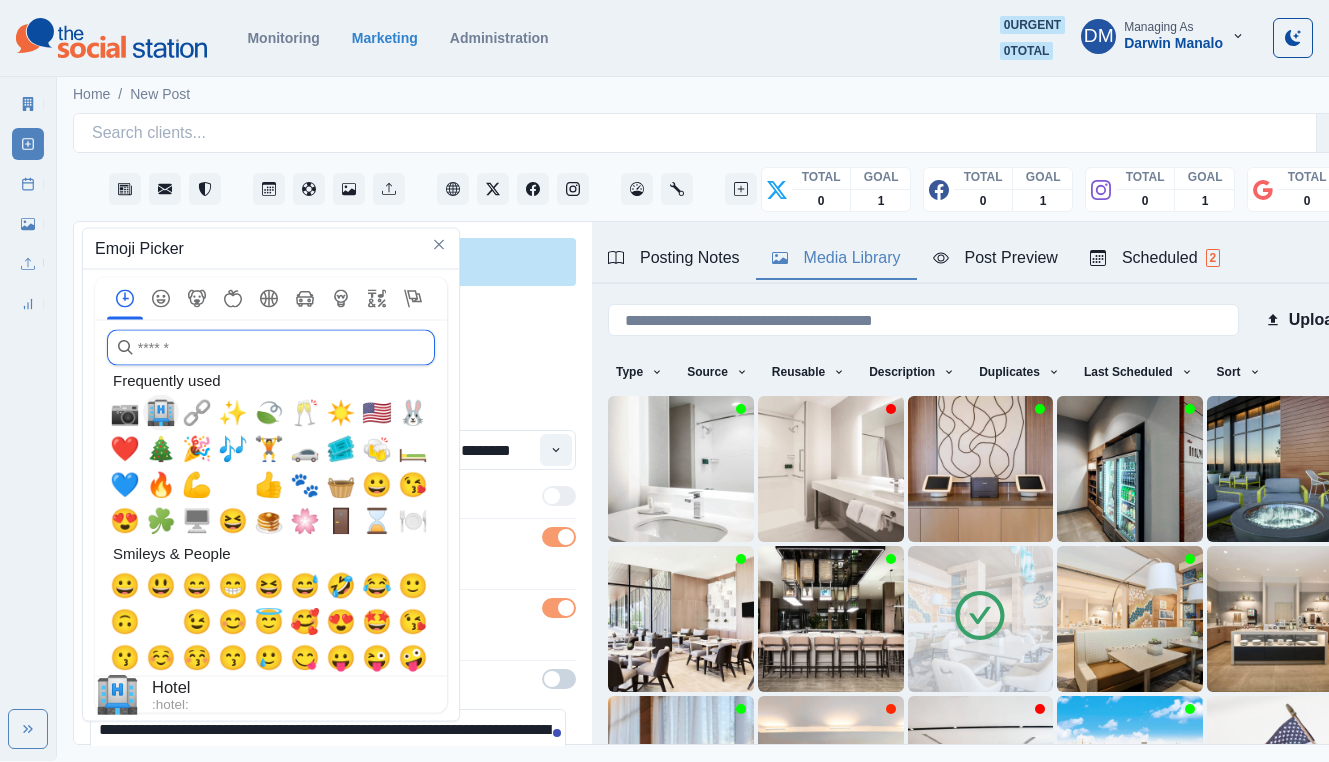 click on "🏨" at bounding box center [161, 413] 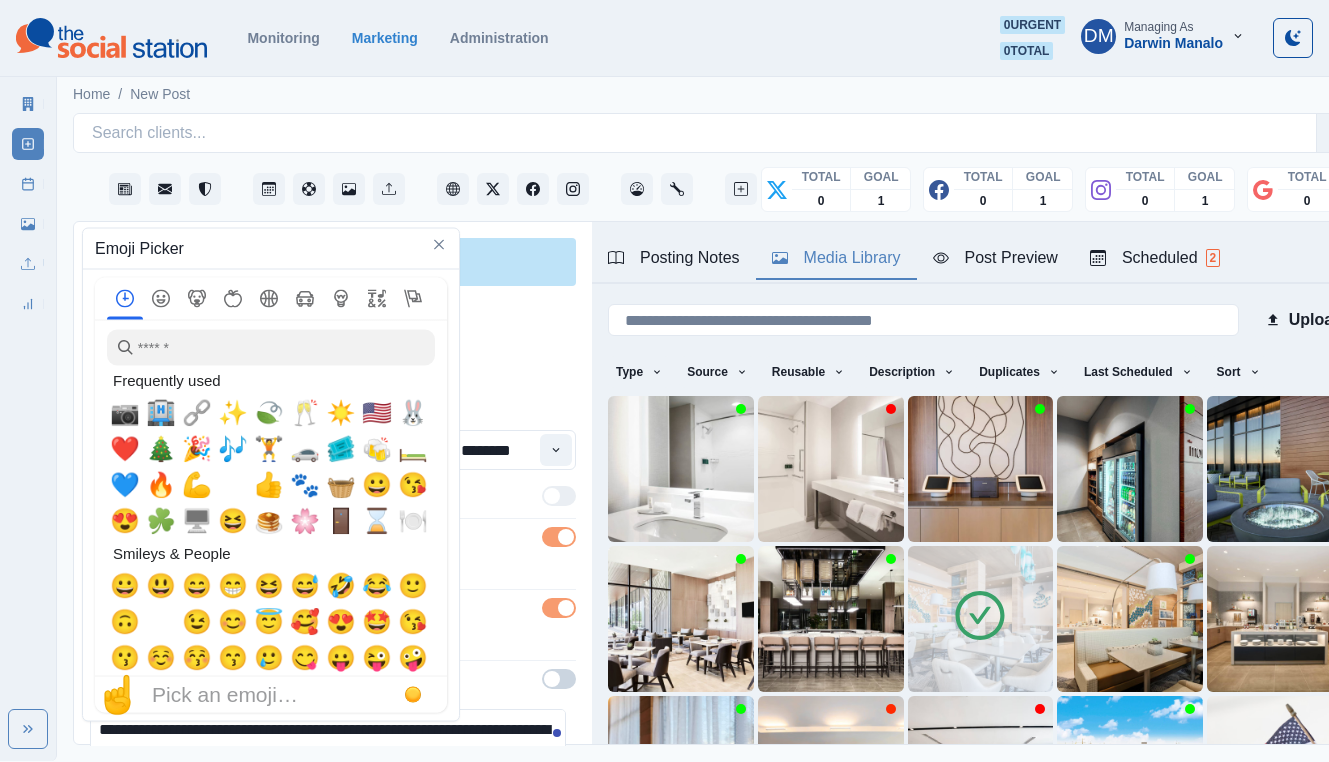 click on "**********" at bounding box center (328, 754) 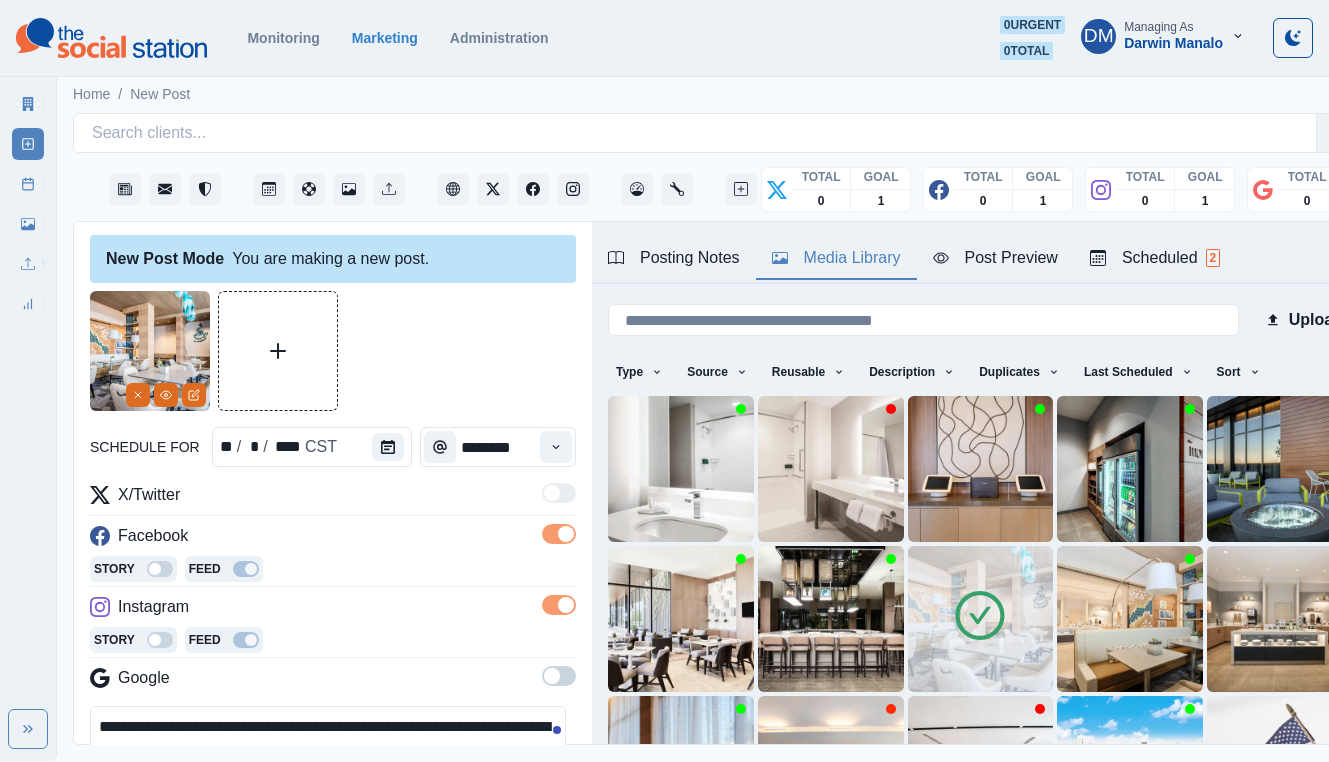 click on "**********" at bounding box center (328, 751) 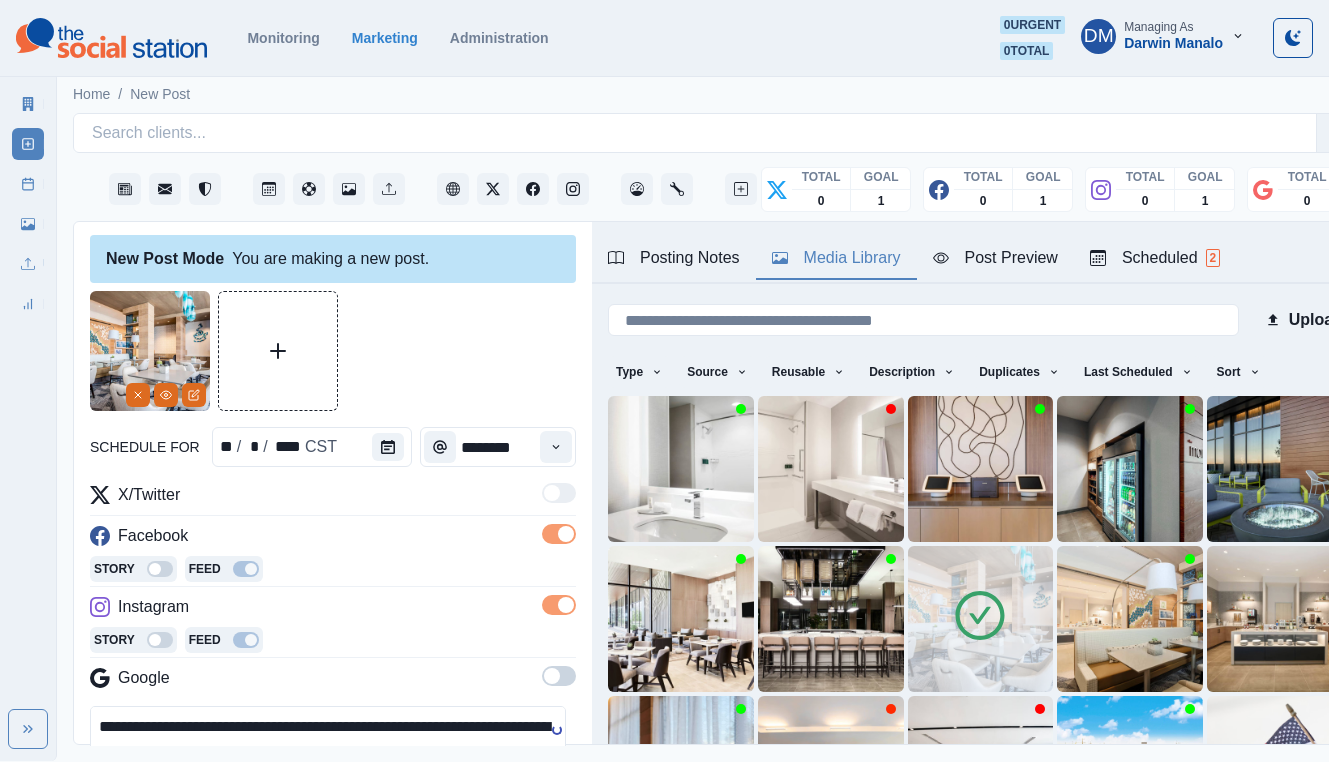 click on "Posting Notes" at bounding box center (674, 258) 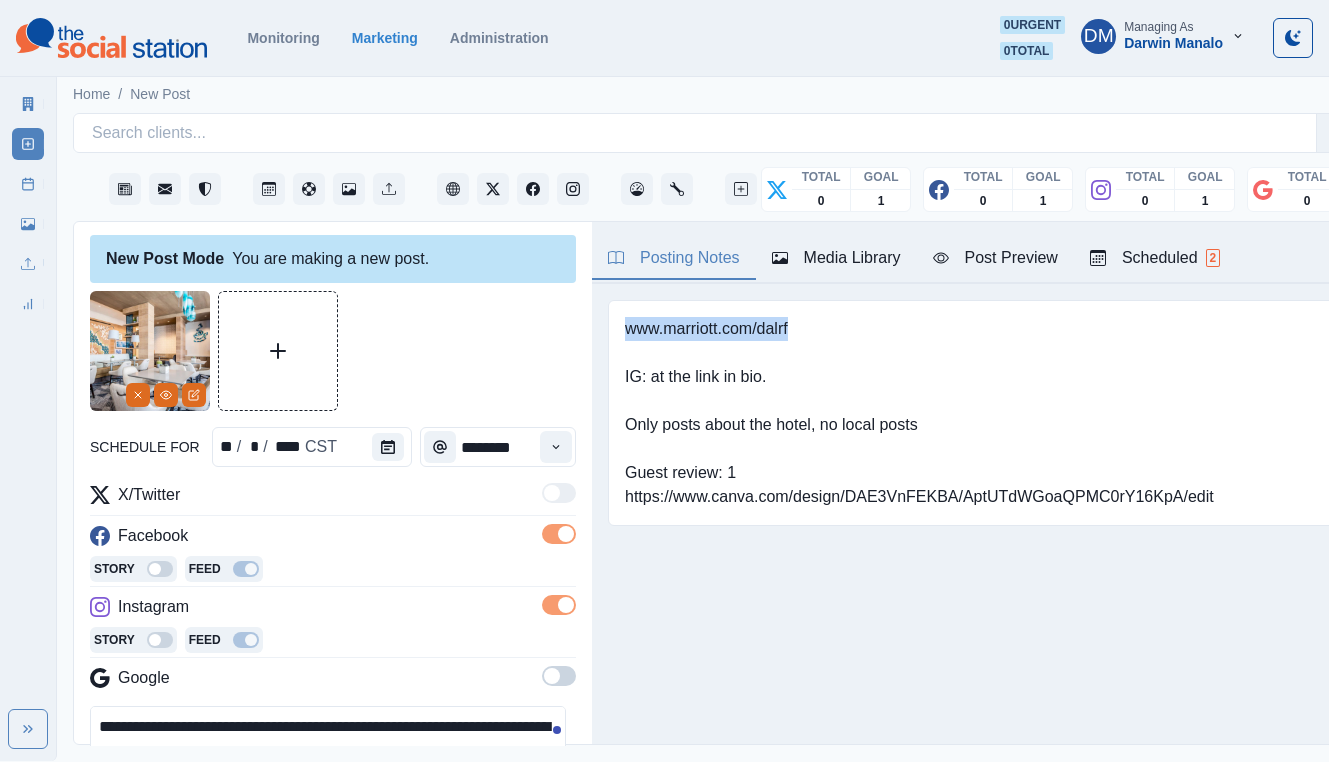 drag, startPoint x: 592, startPoint y: 278, endPoint x: 794, endPoint y: 276, distance: 202.0099 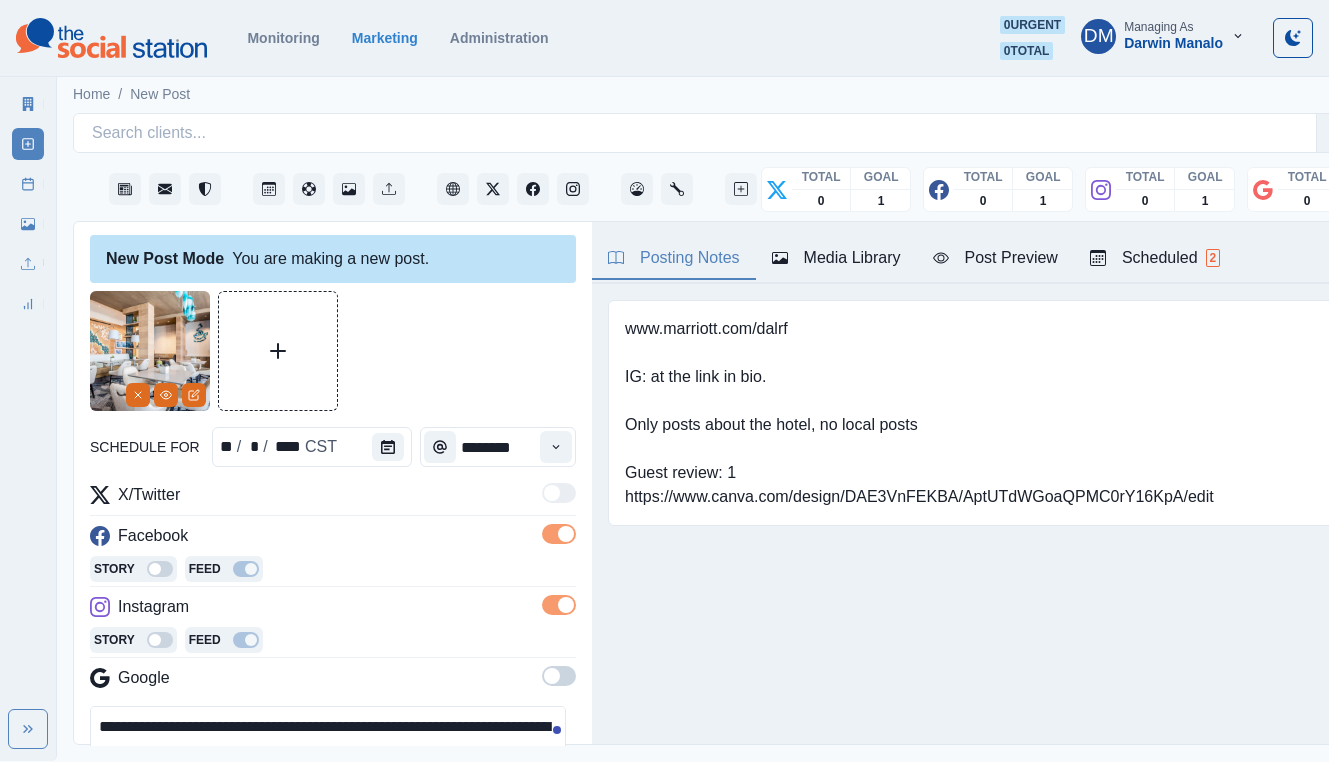 click on "**********" at bounding box center [328, 751] 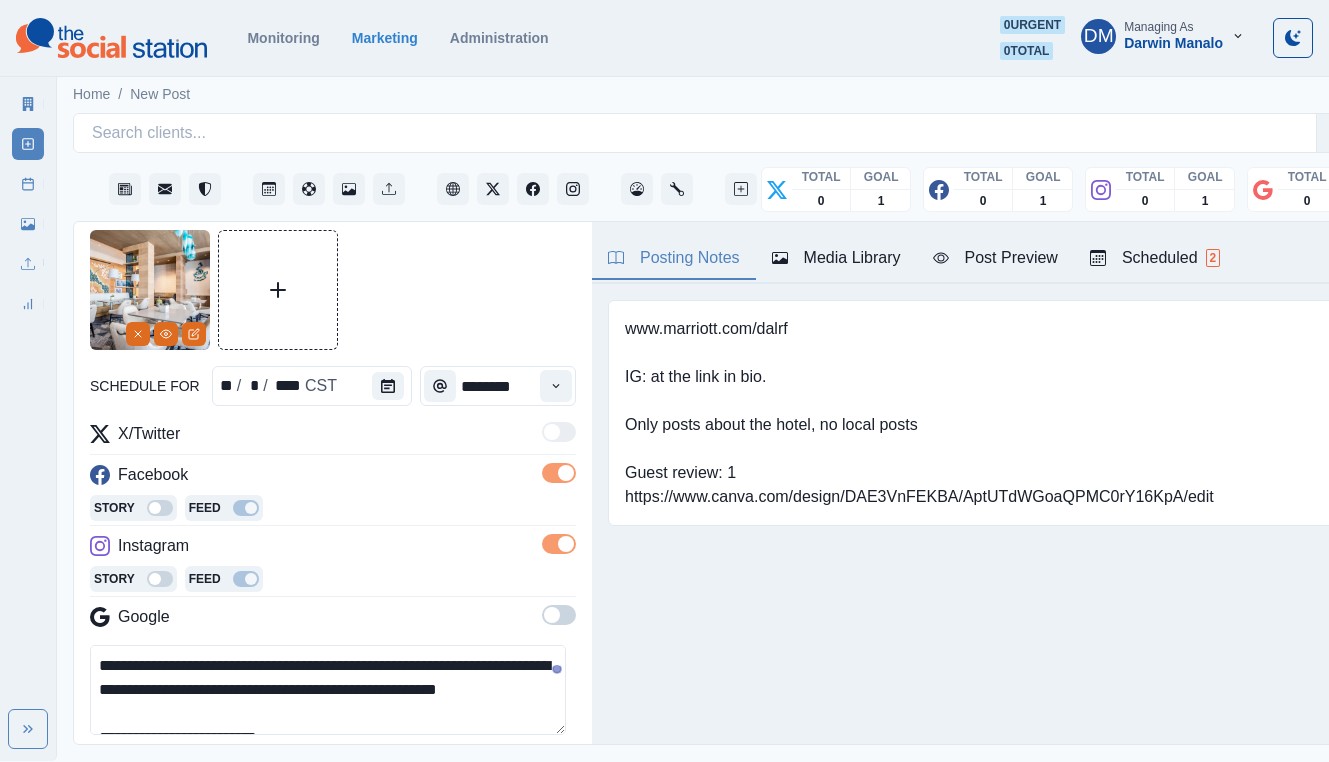 scroll, scrollTop: 148, scrollLeft: 0, axis: vertical 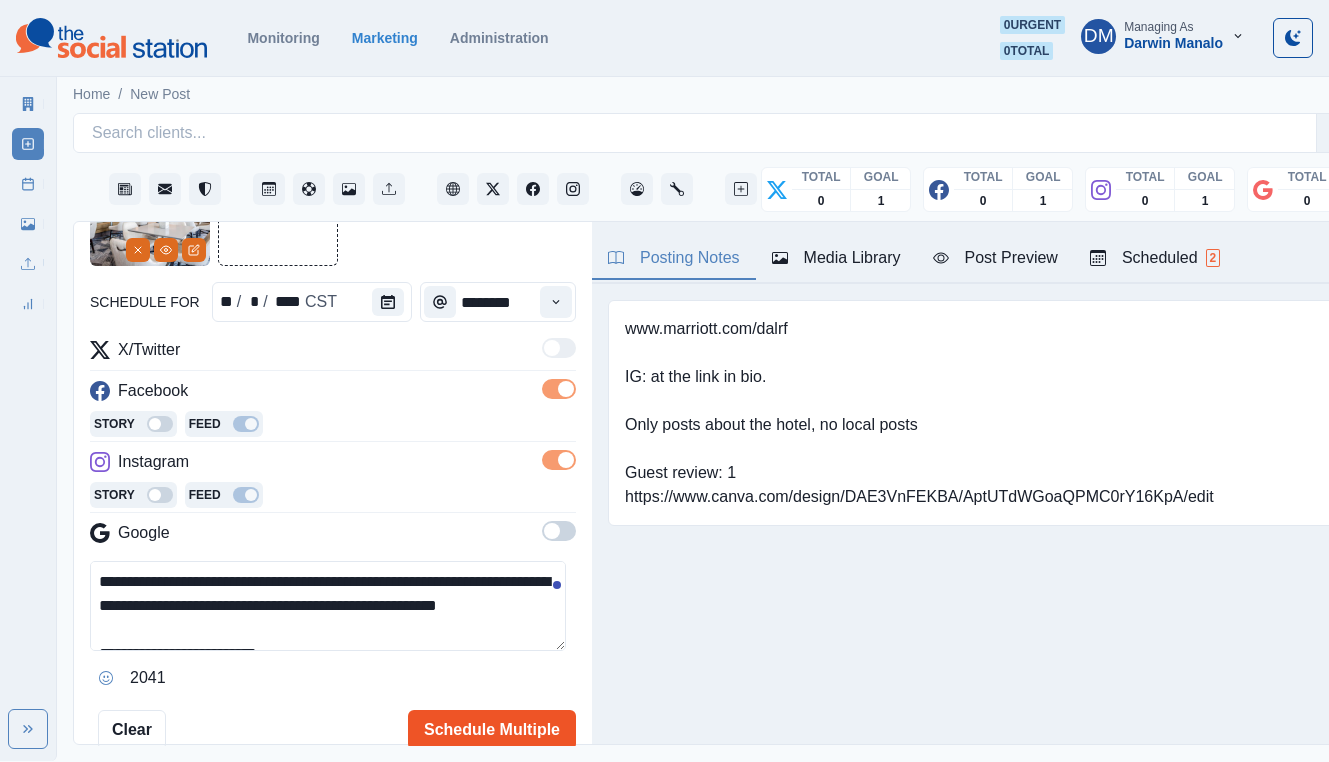 type on "**********" 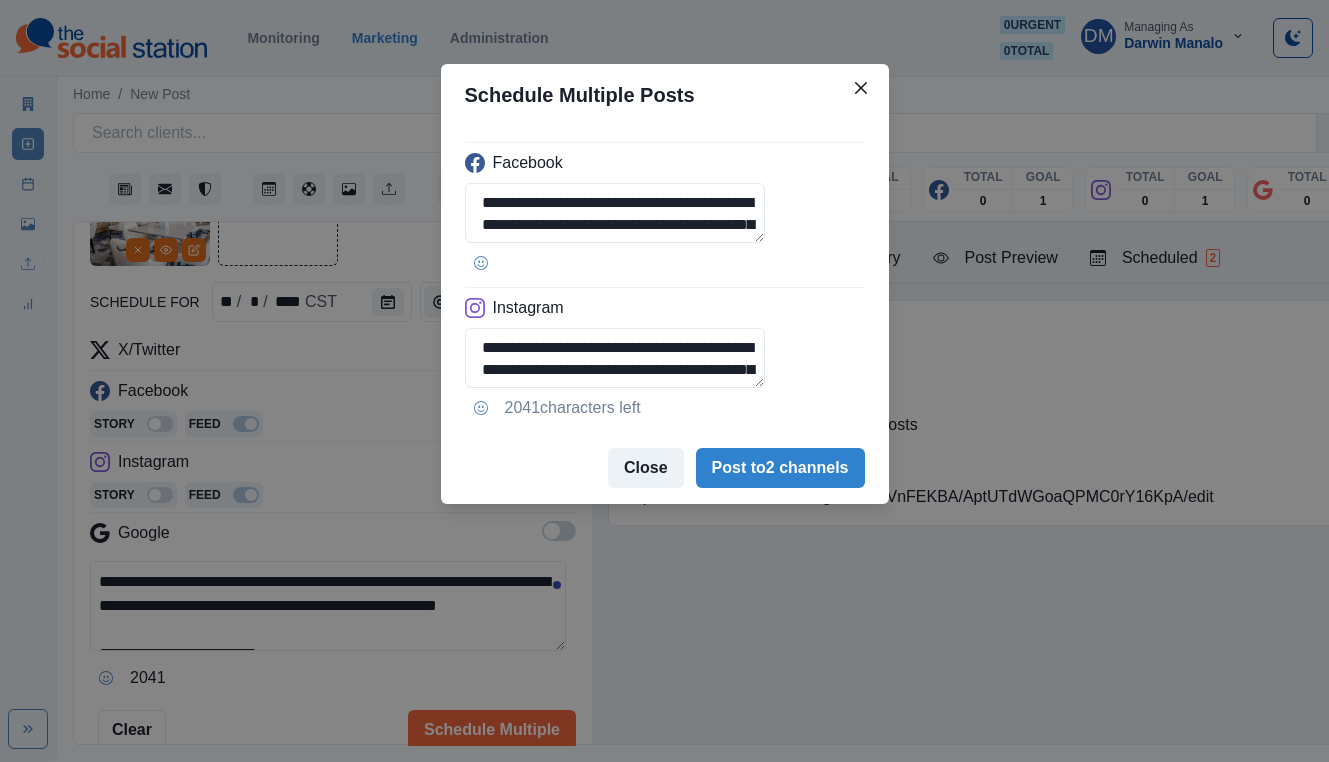 click on "Close" at bounding box center [646, 468] 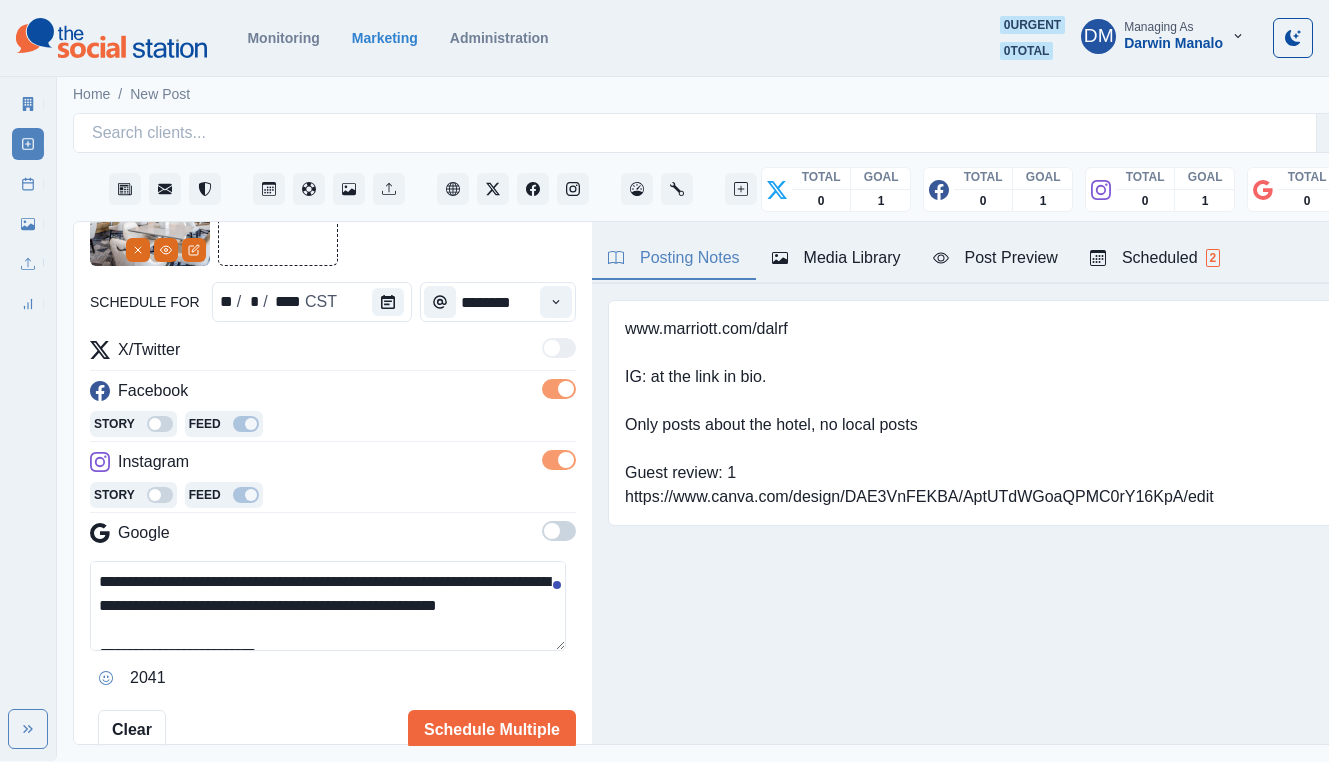 click on "**********" at bounding box center [333, 484] 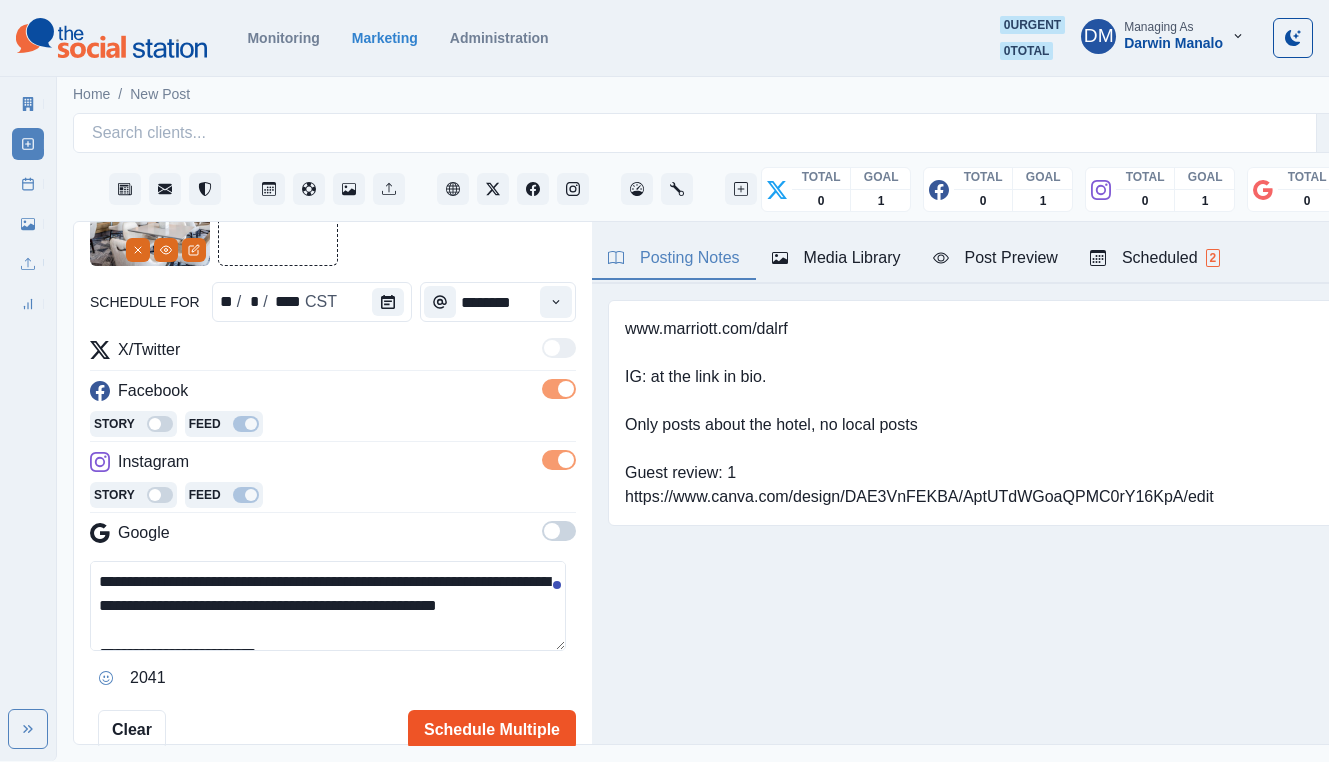 click on "Schedule Multiple" at bounding box center (492, 730) 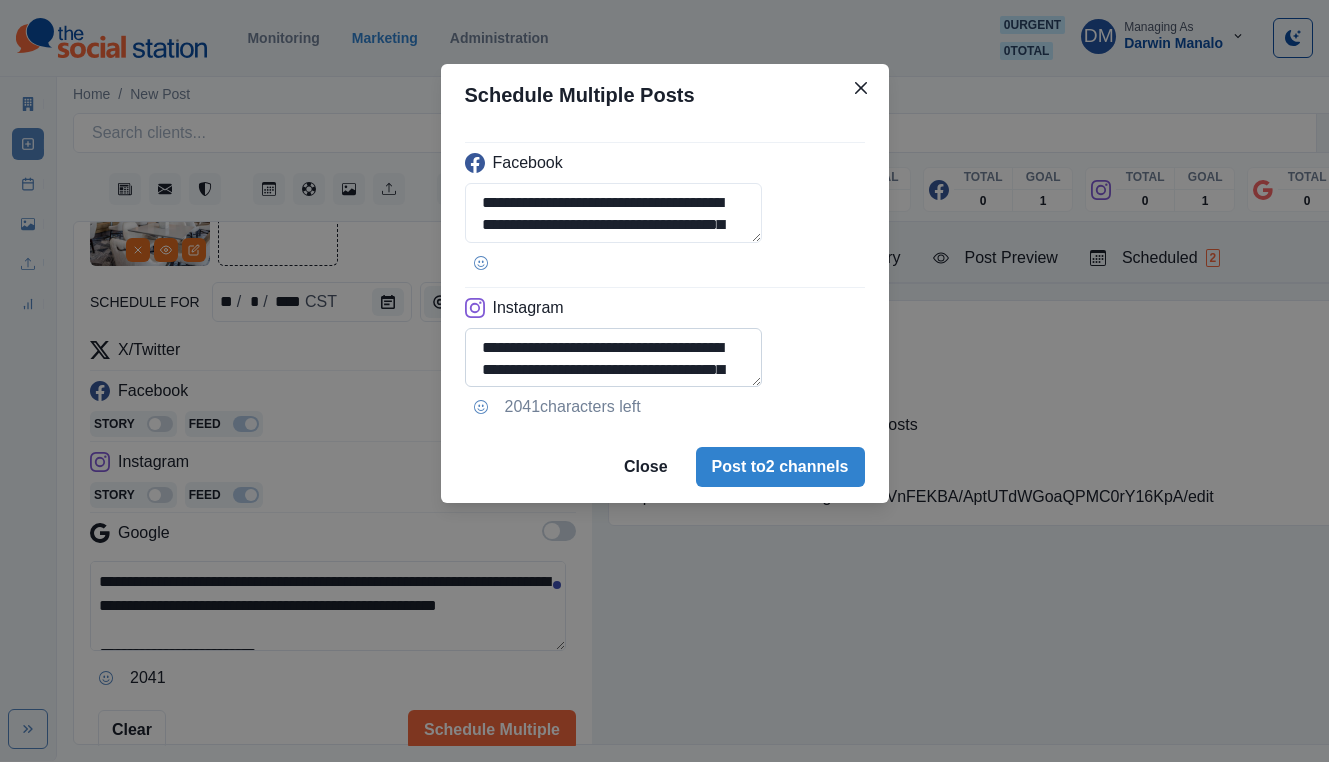 scroll, scrollTop: 36, scrollLeft: 0, axis: vertical 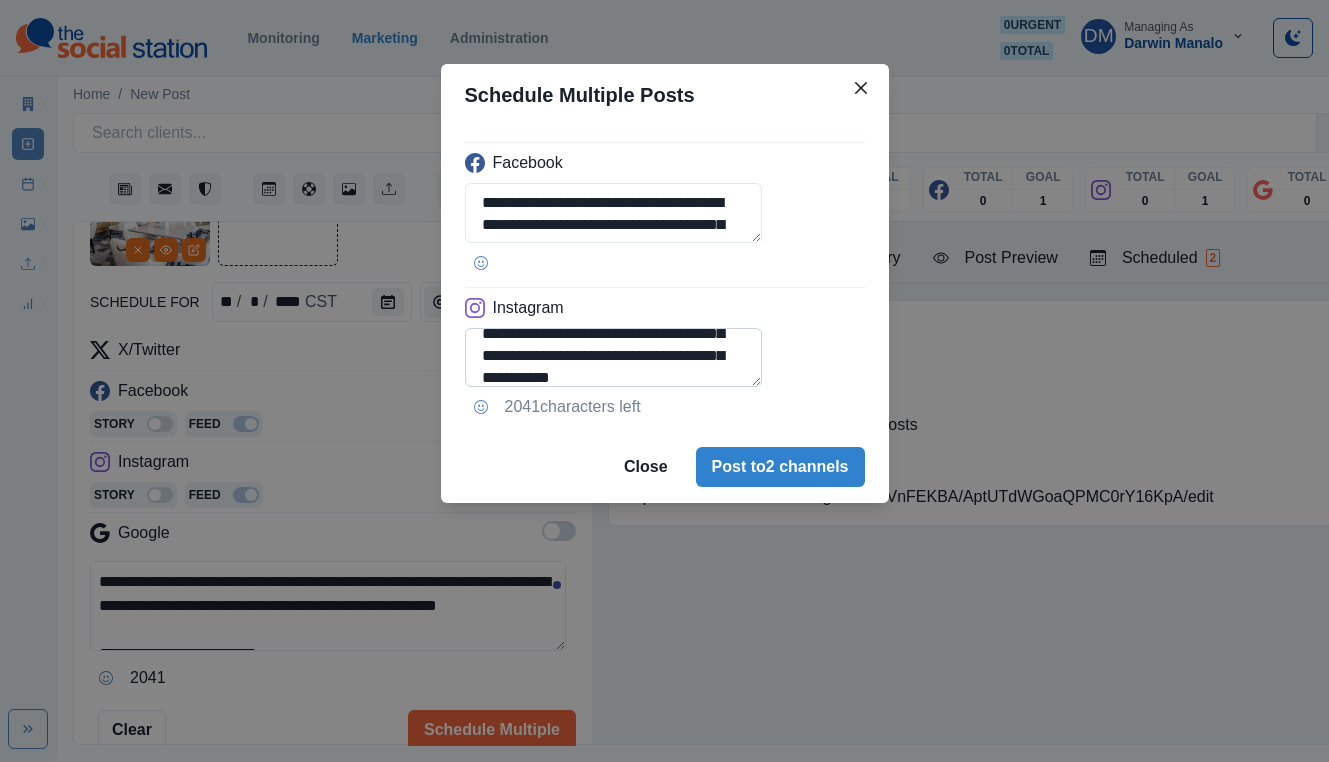 drag, startPoint x: 547, startPoint y: 309, endPoint x: 735, endPoint y: 311, distance: 188.01064 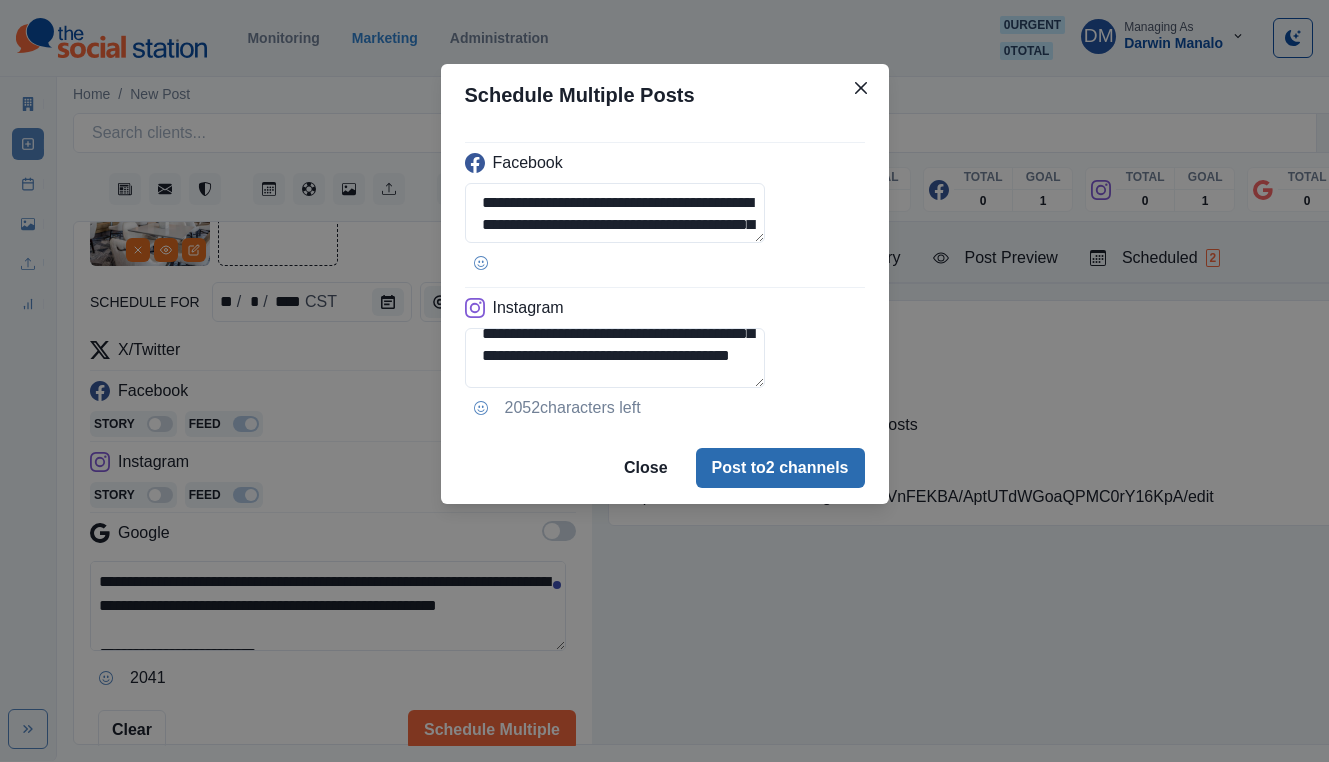 type on "**********" 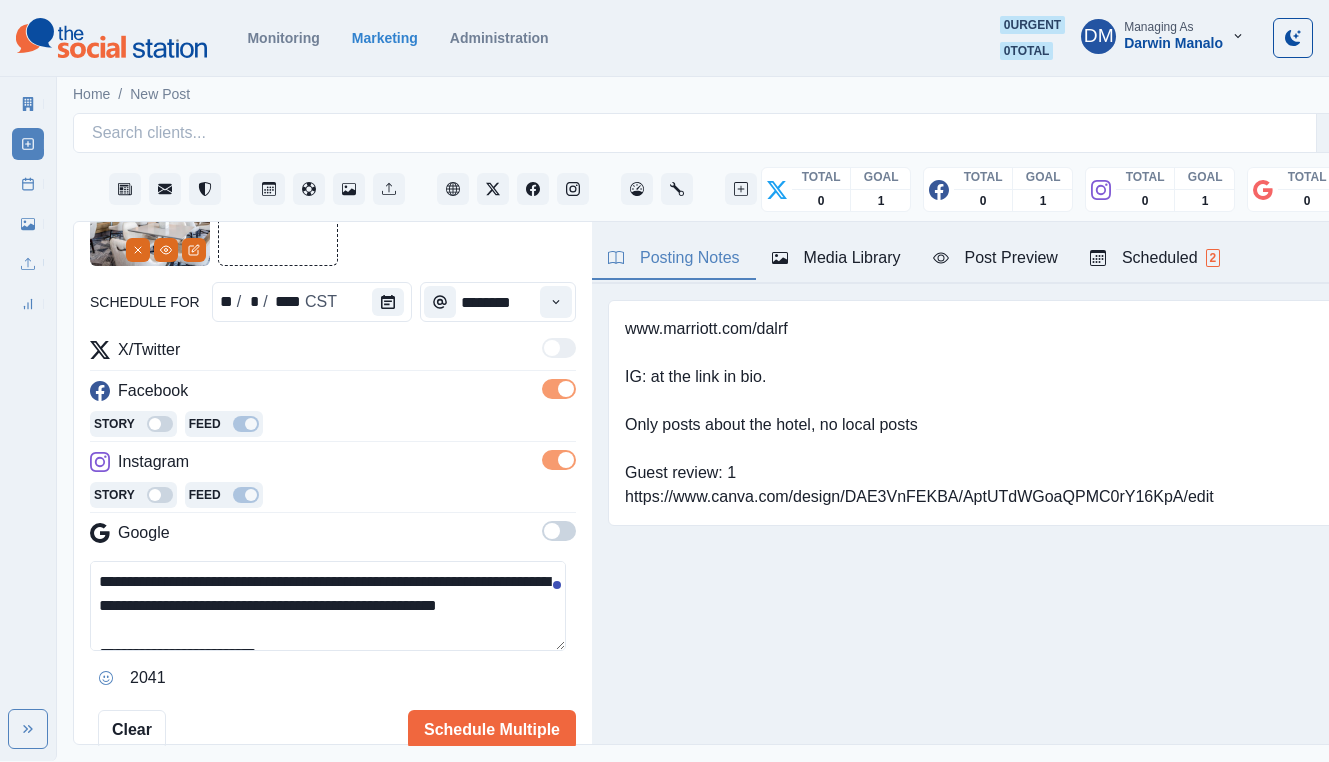 type 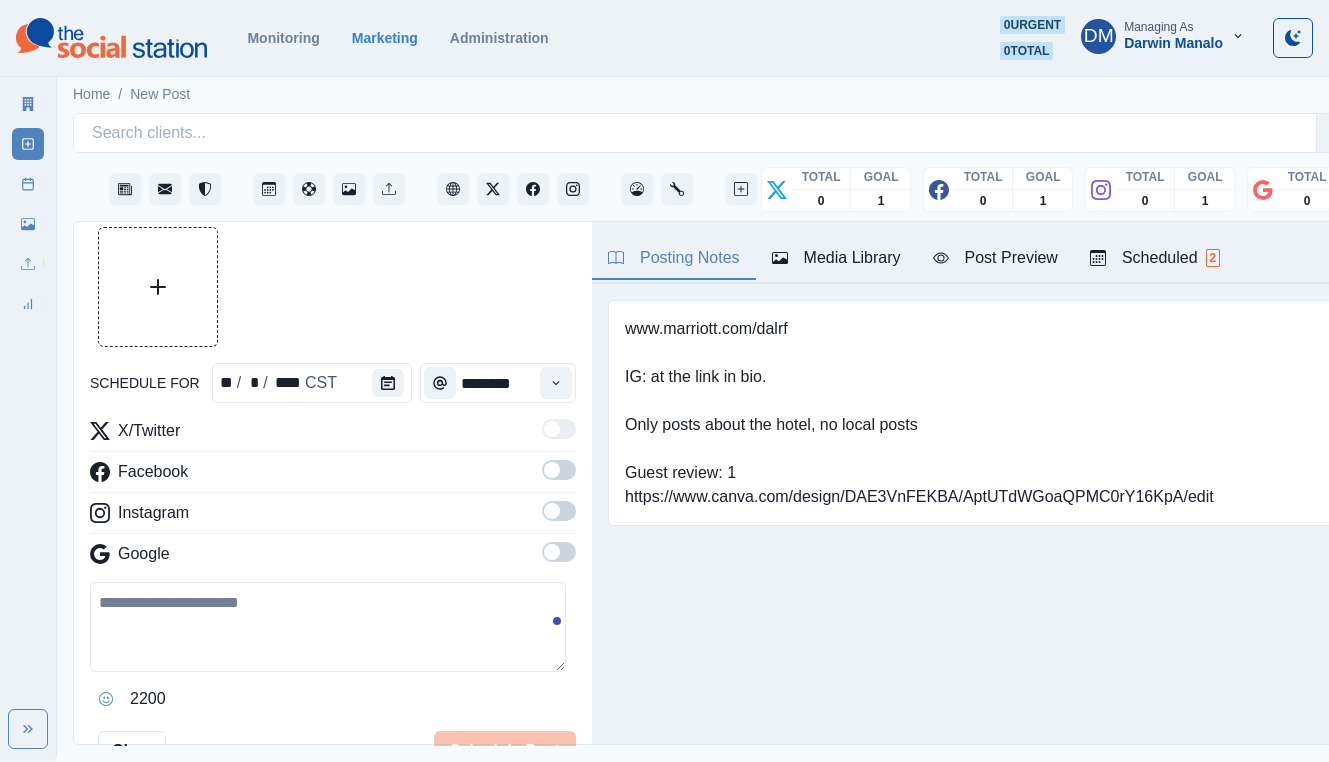 scroll, scrollTop: 0, scrollLeft: 0, axis: both 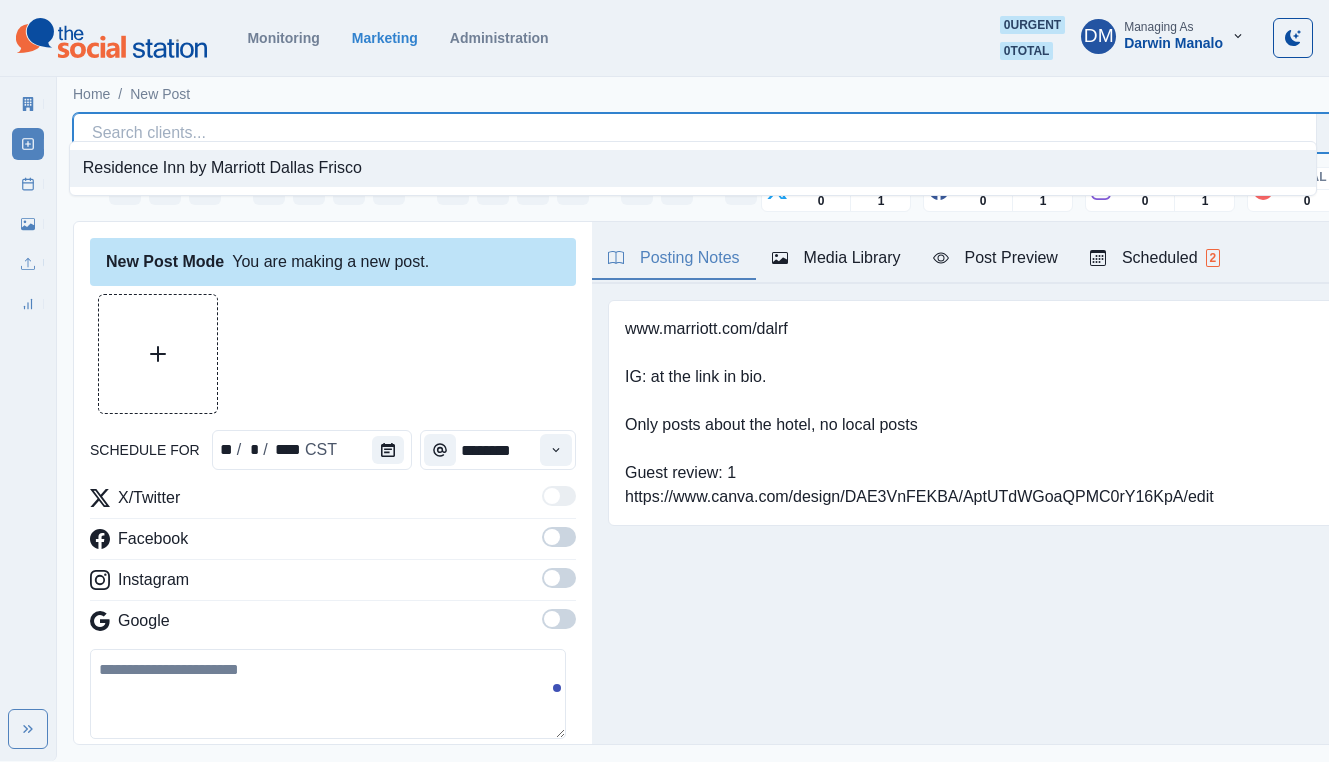 click at bounding box center [695, 133] 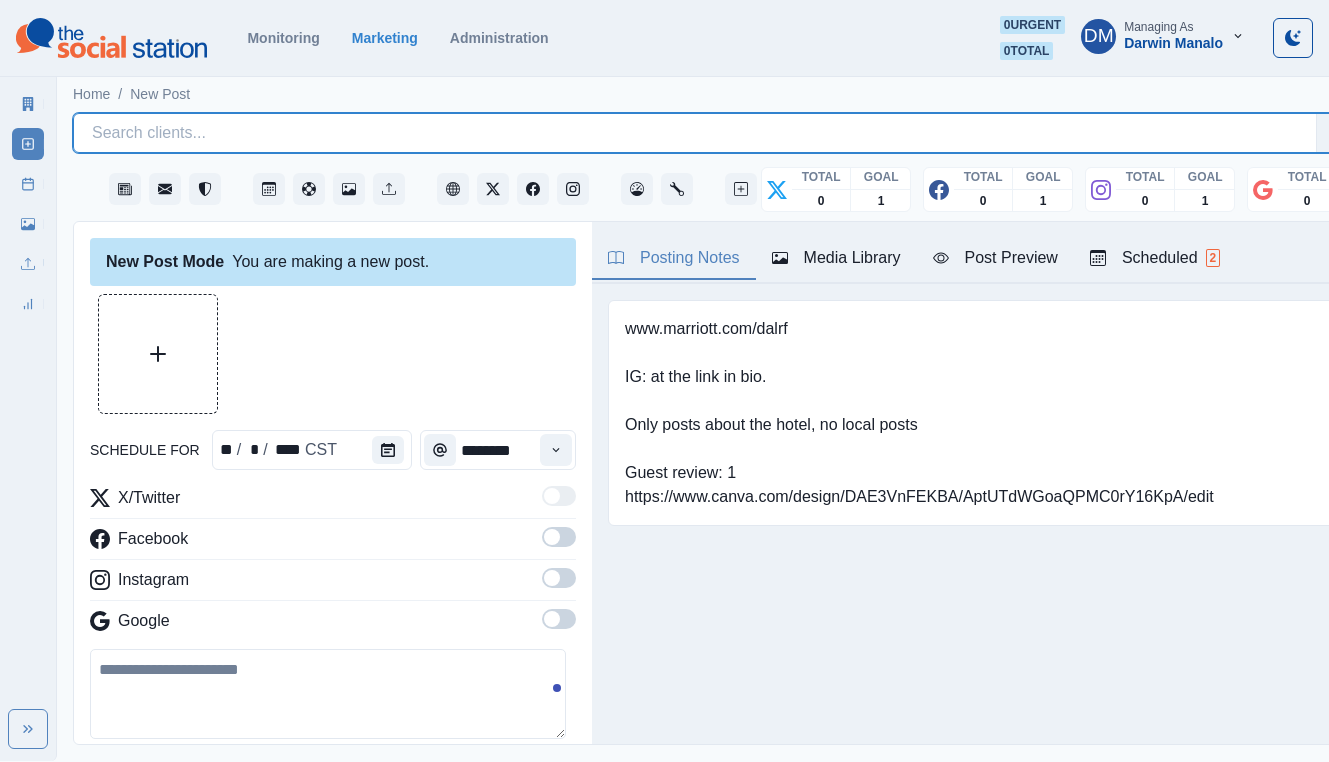 paste on "**********" 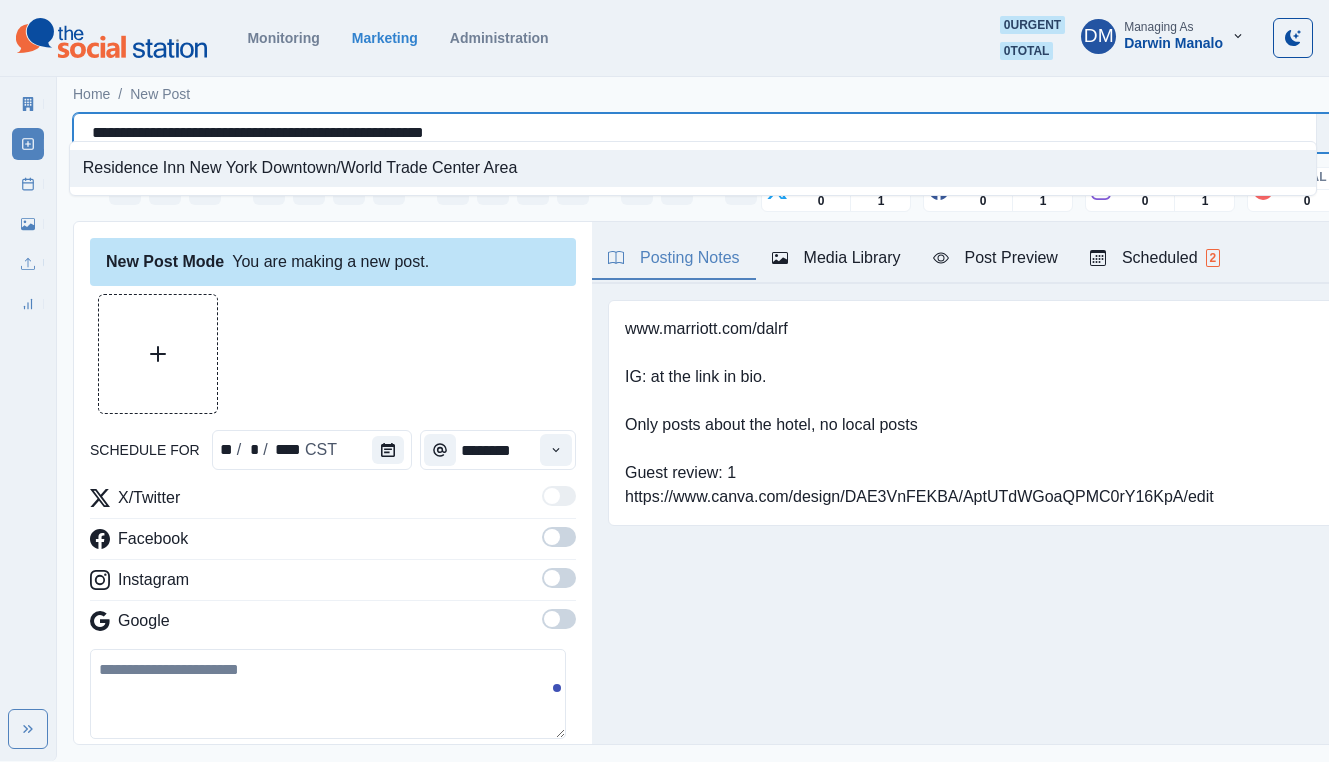 click on "Residence Inn New York Downtown/World Trade Center Area" at bounding box center [693, 168] 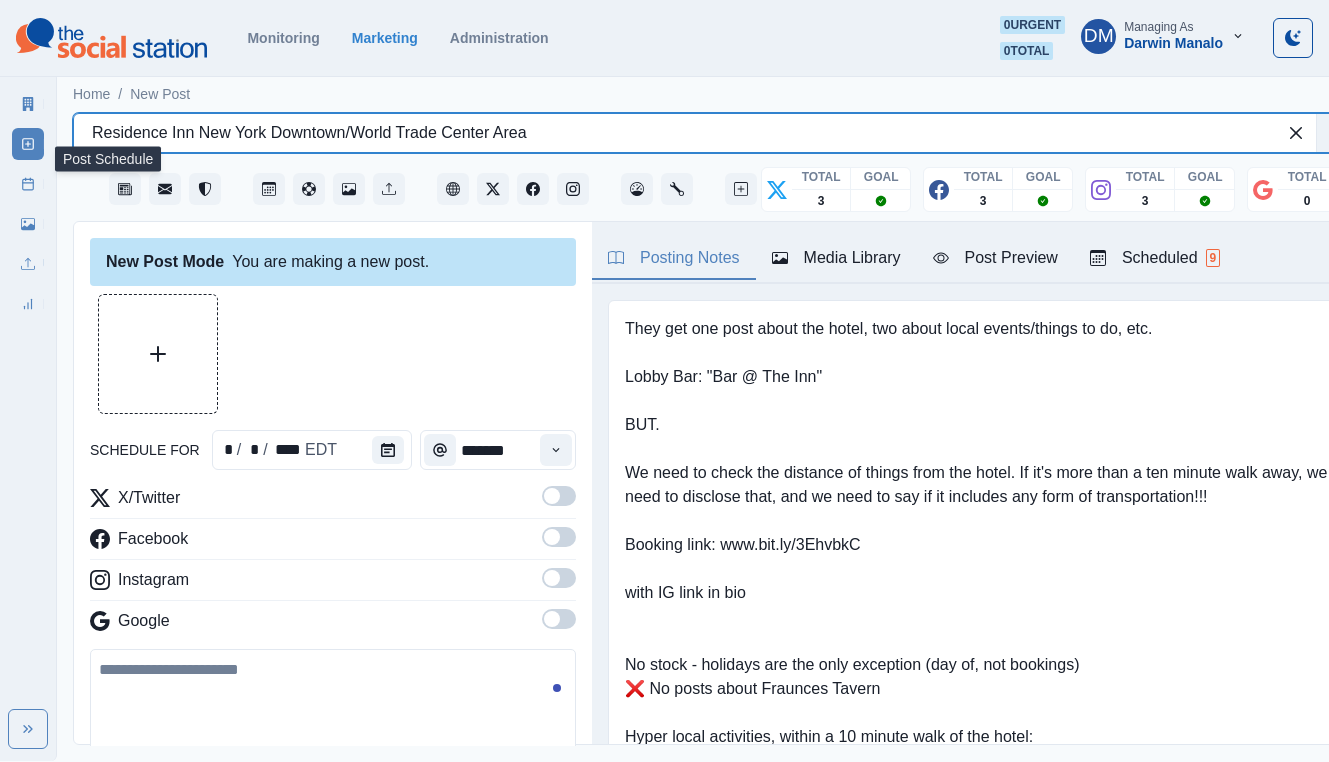 click on "Post Schedule" at bounding box center [28, 184] 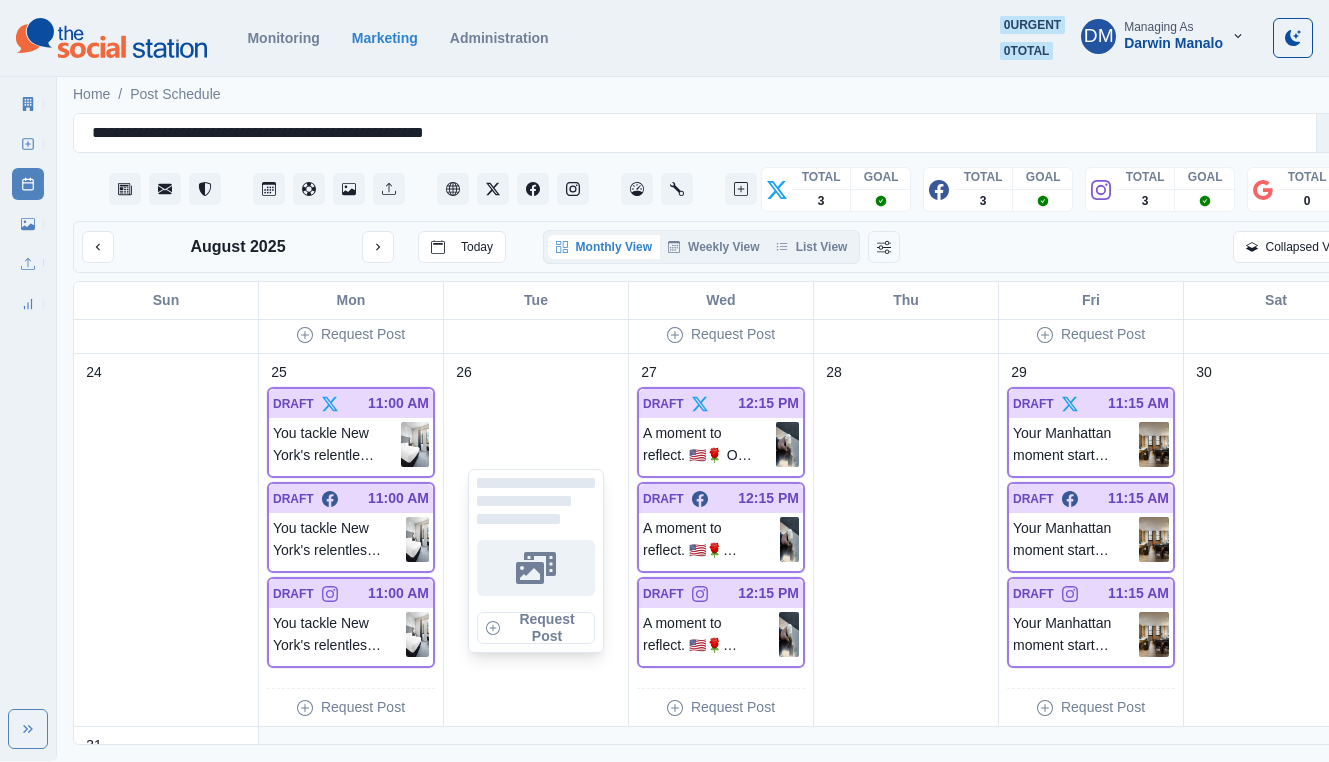 scroll, scrollTop: 1460, scrollLeft: 0, axis: vertical 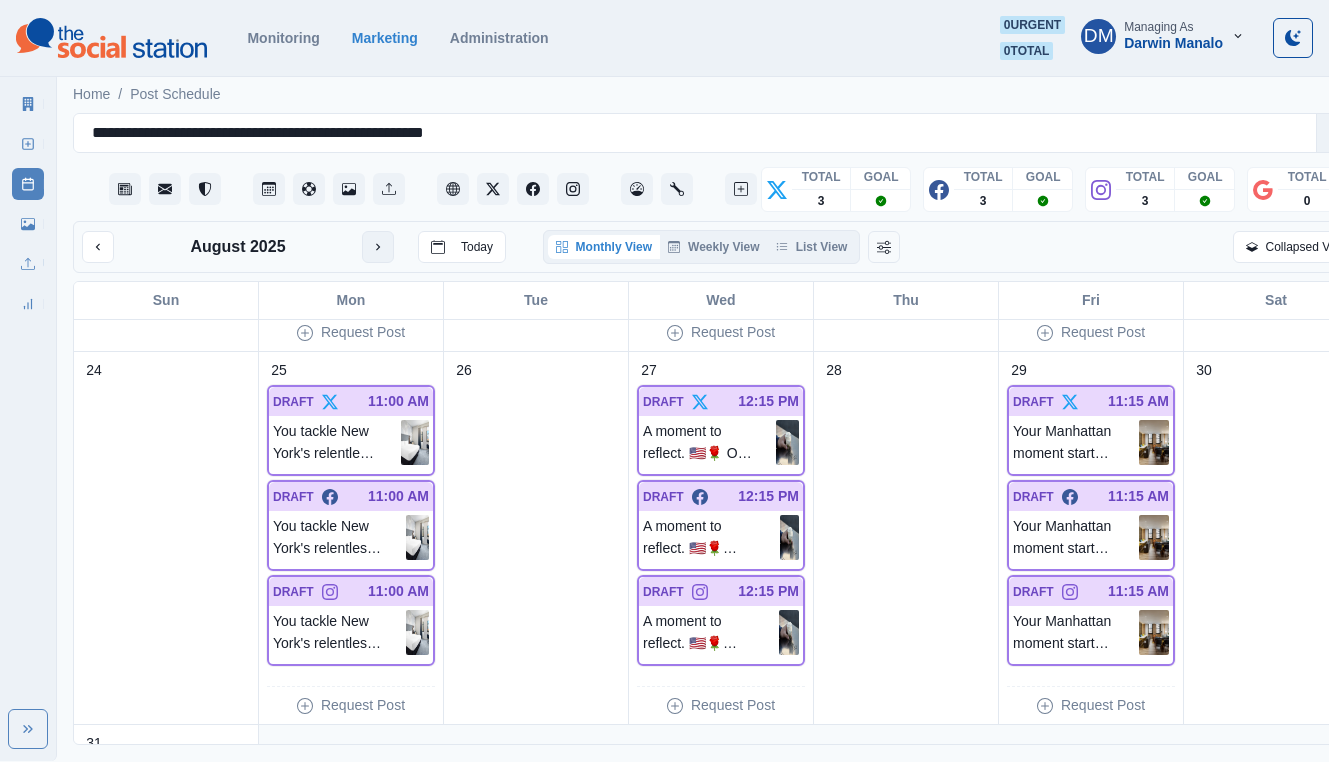 click 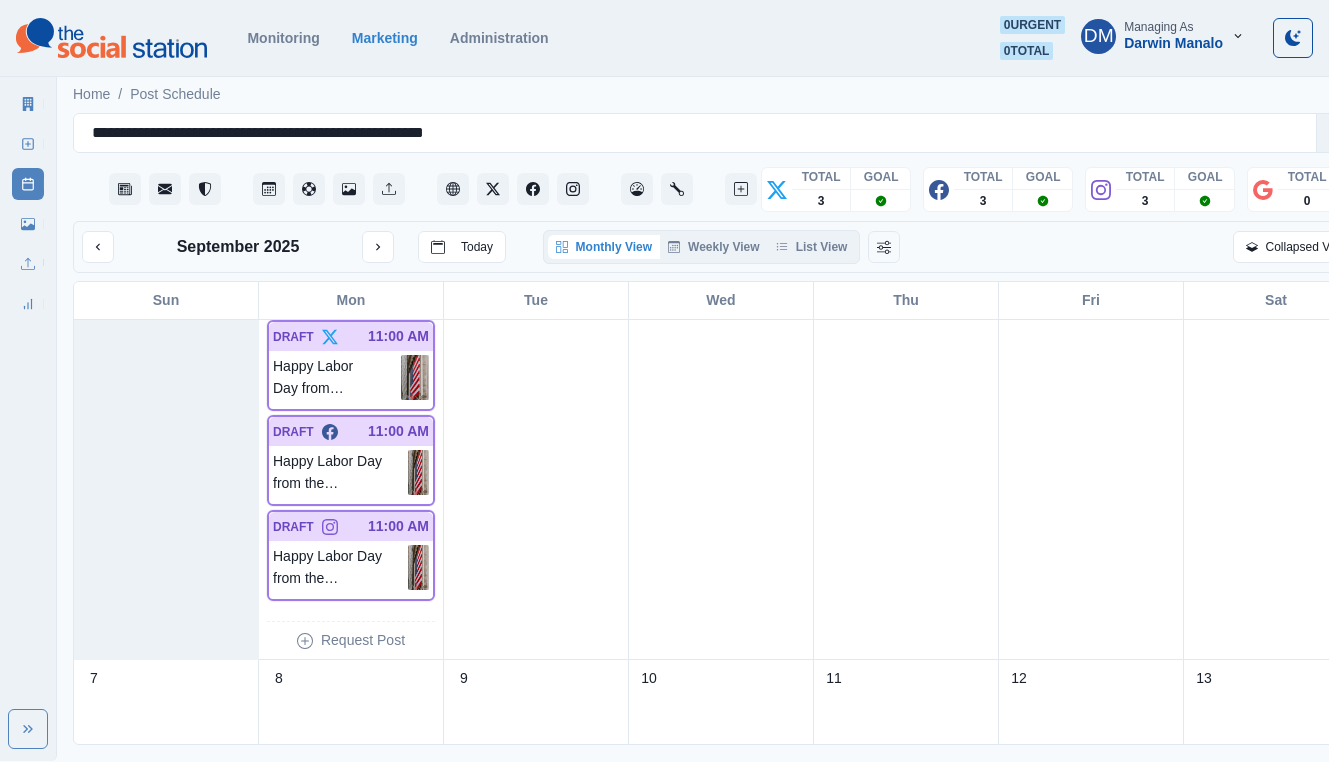 scroll, scrollTop: 0, scrollLeft: 0, axis: both 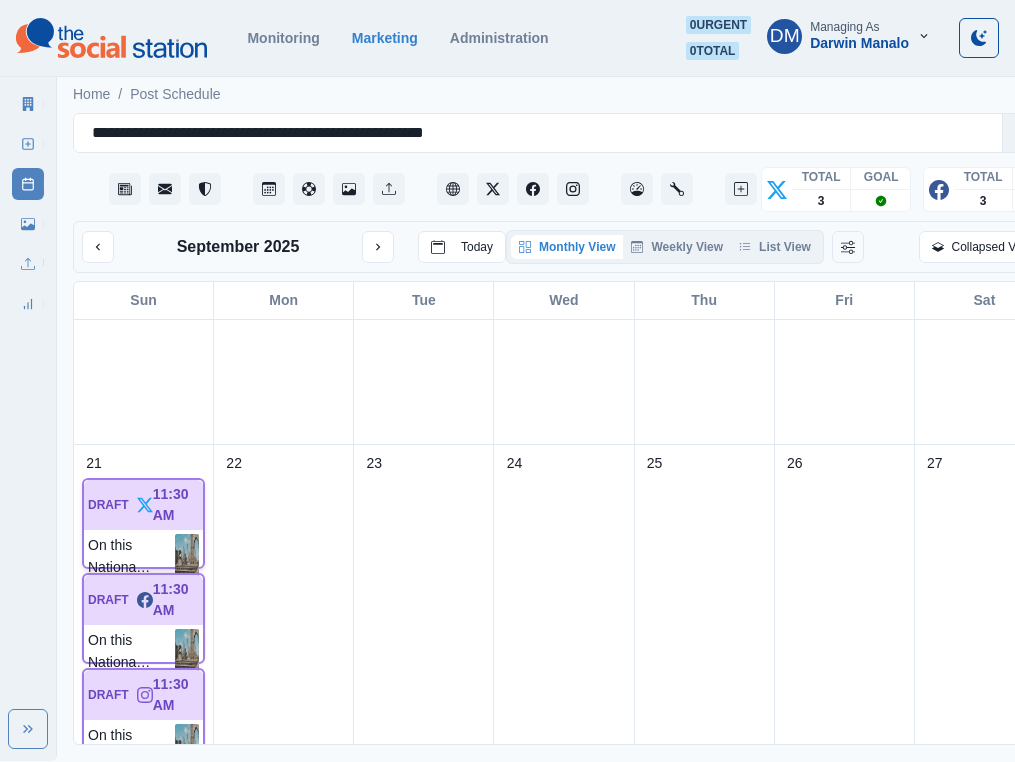 click at bounding box center (187, 556) 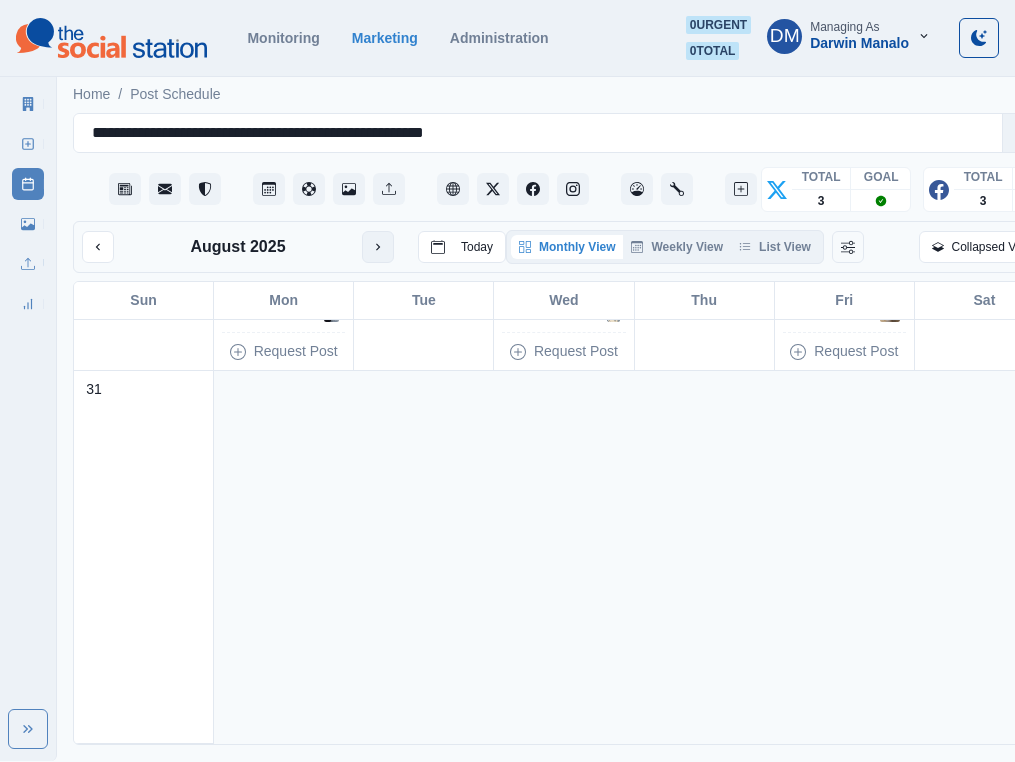 click 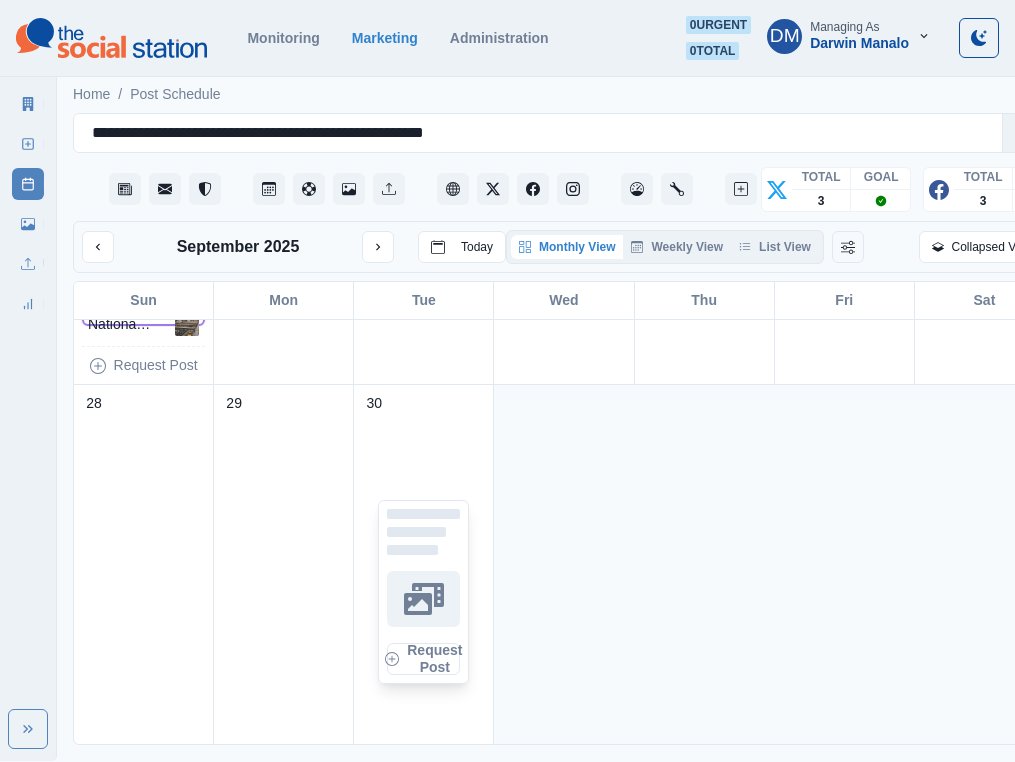 scroll, scrollTop: 1431, scrollLeft: 0, axis: vertical 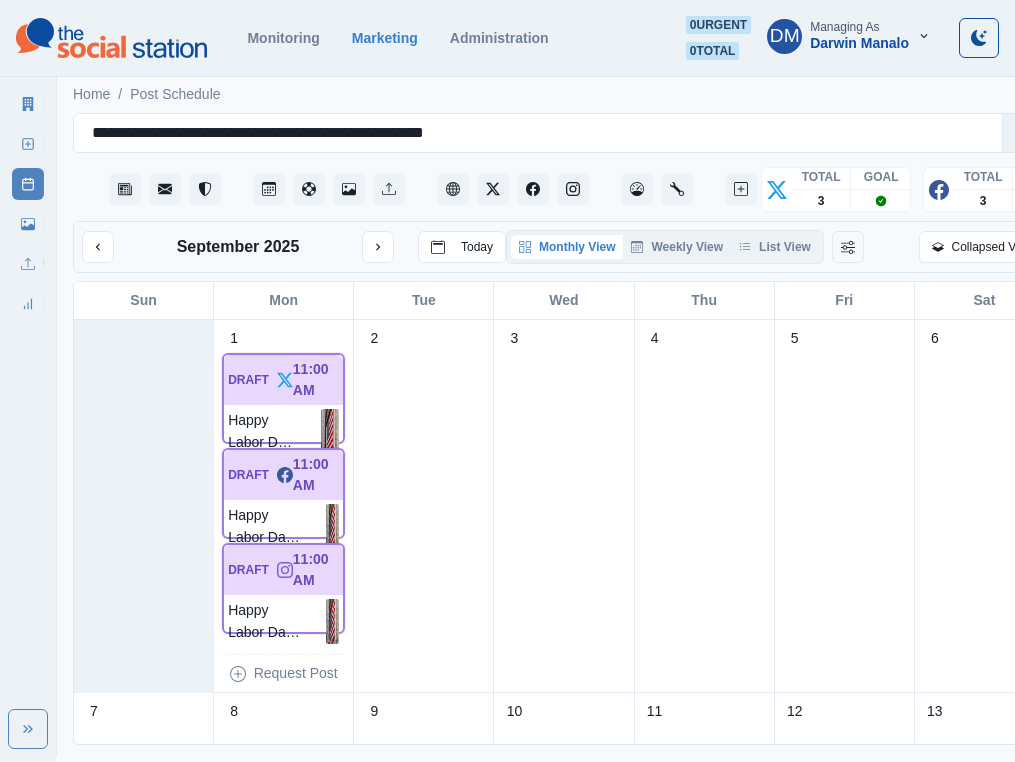 click on "Media Library" at bounding box center [28, 224] 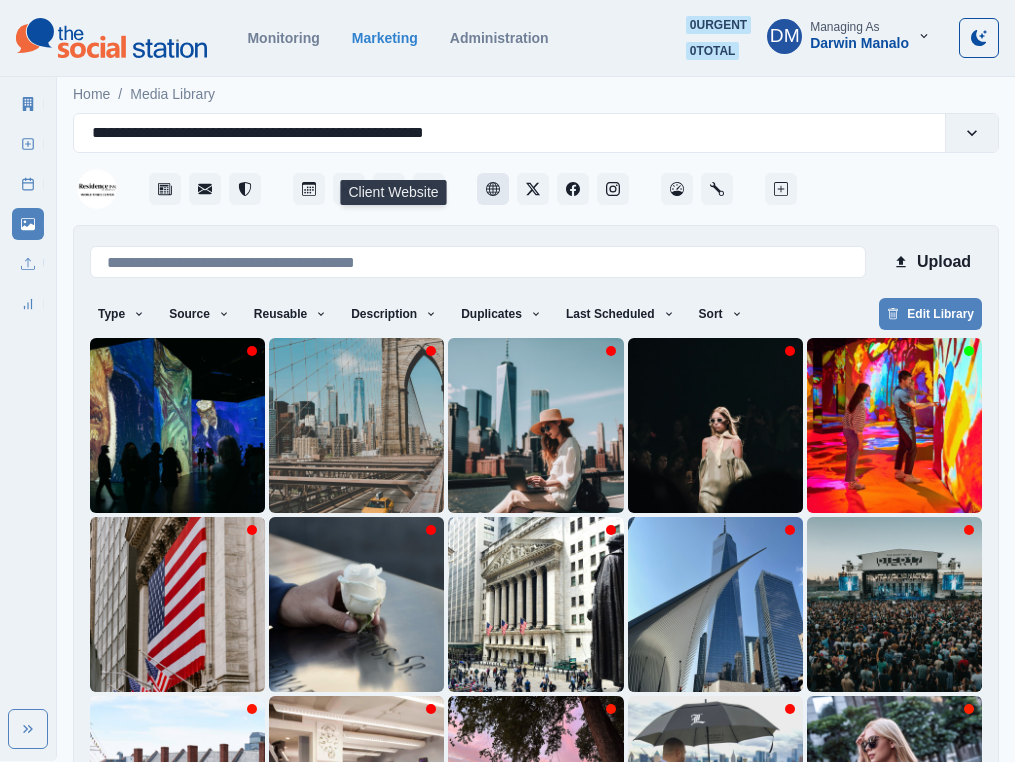 click 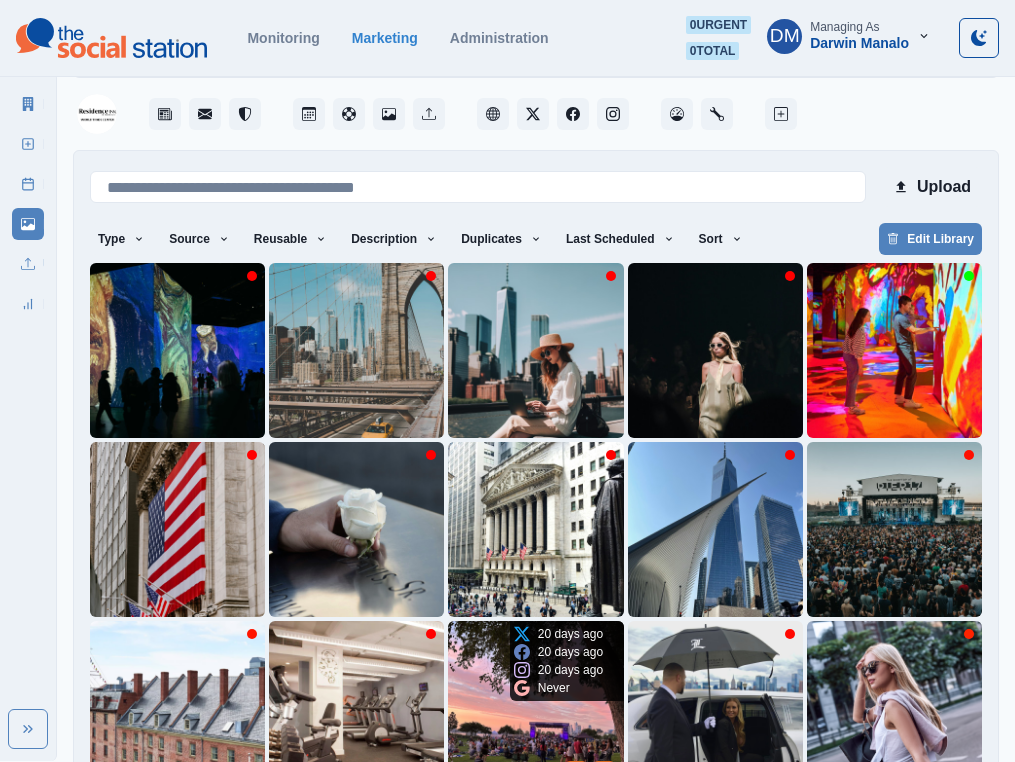 scroll, scrollTop: 119, scrollLeft: 0, axis: vertical 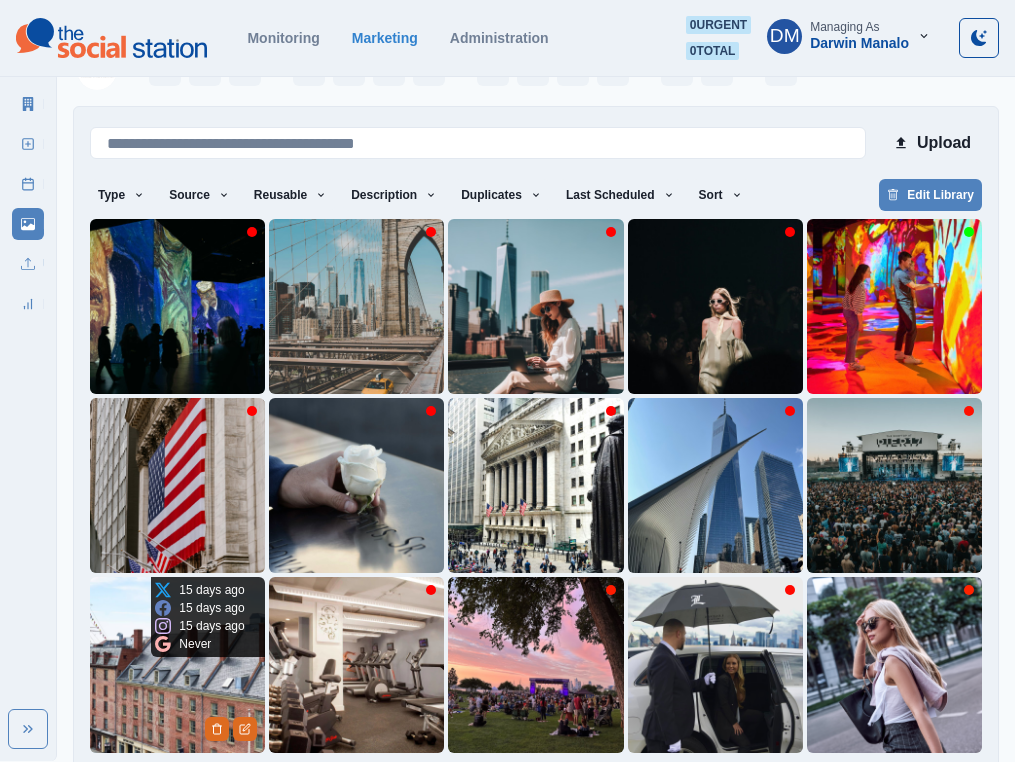 click at bounding box center (177, 664) 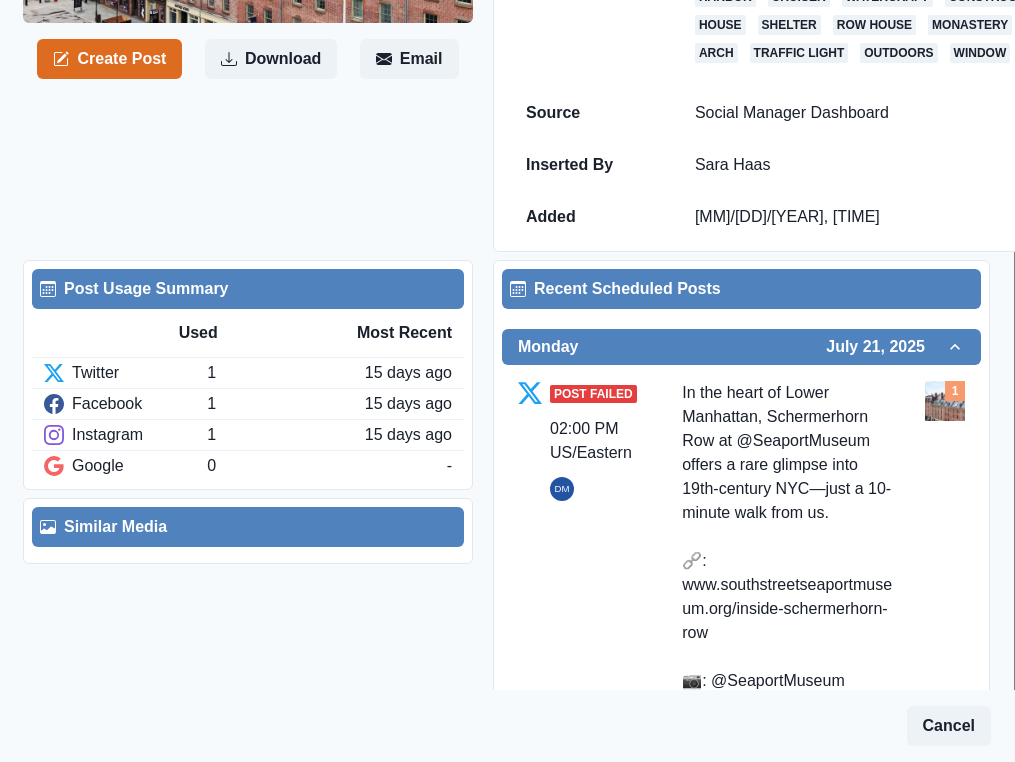 scroll, scrollTop: 0, scrollLeft: 1, axis: horizontal 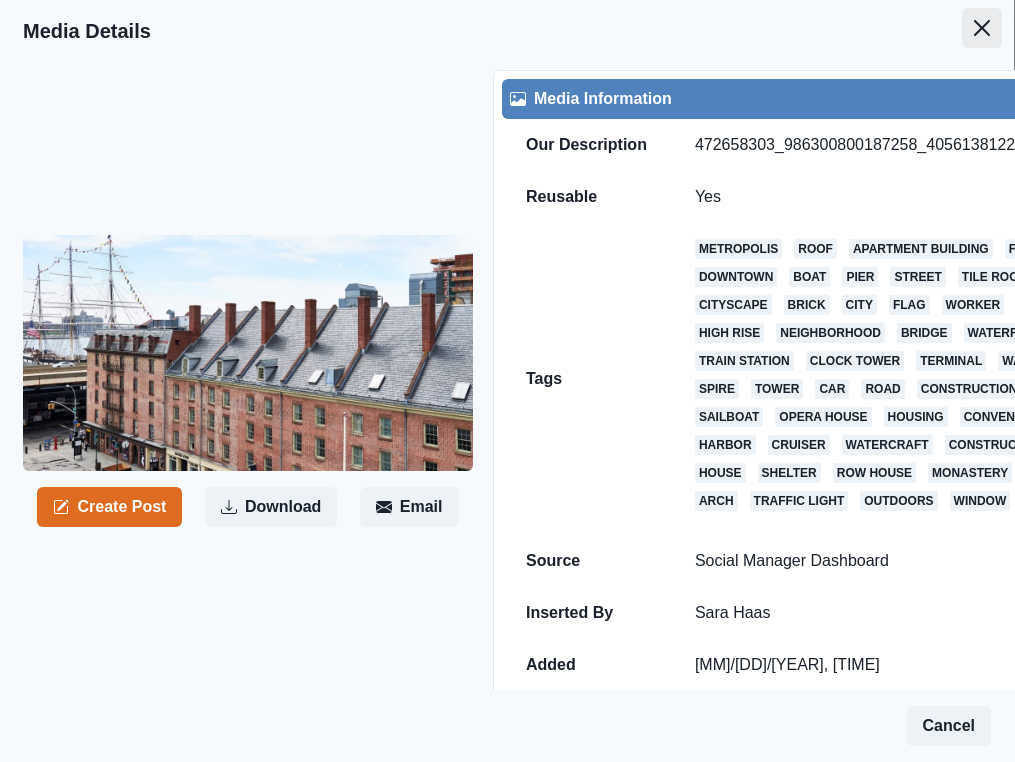 click 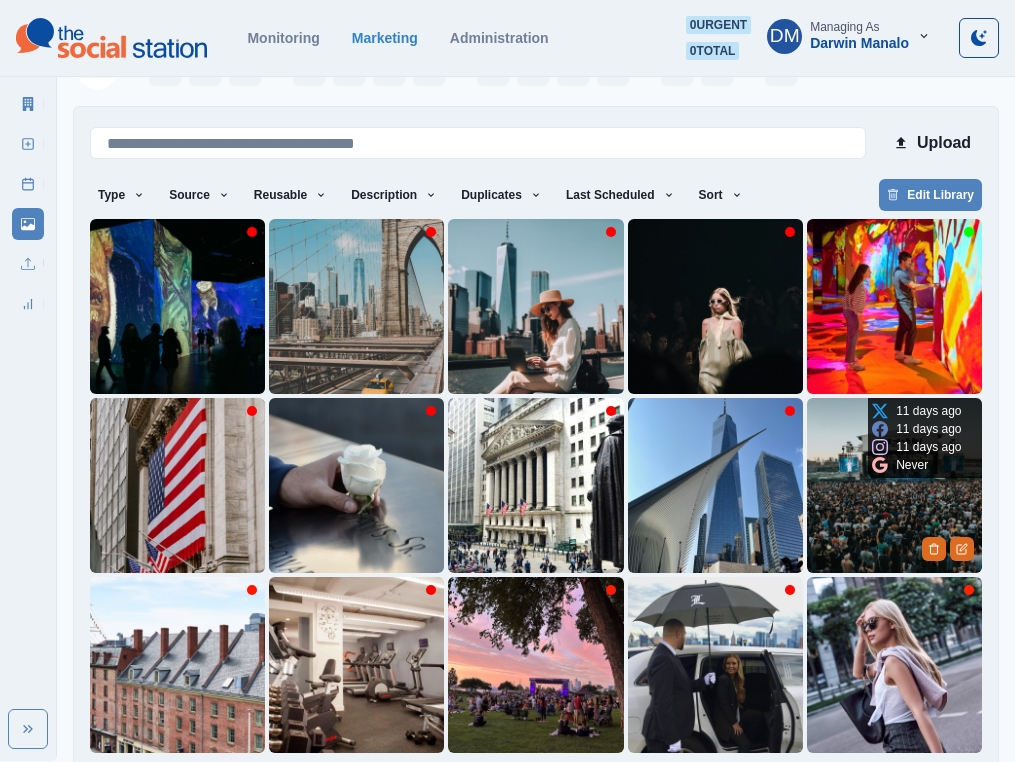 click at bounding box center [894, 485] 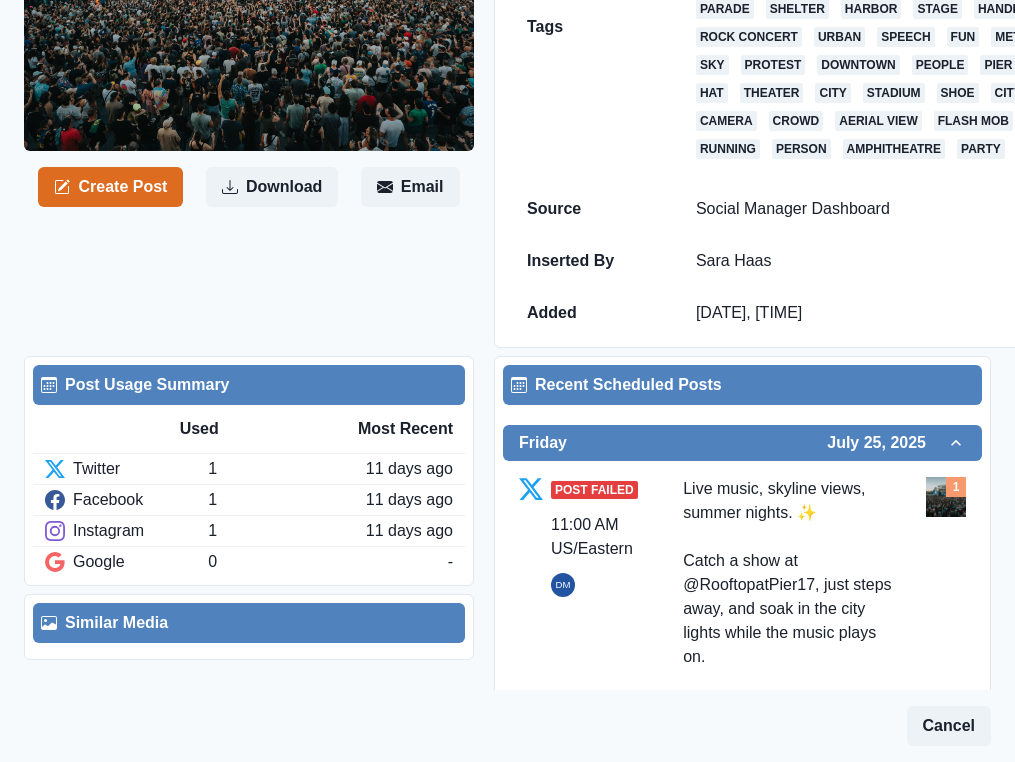 scroll, scrollTop: 0, scrollLeft: 0, axis: both 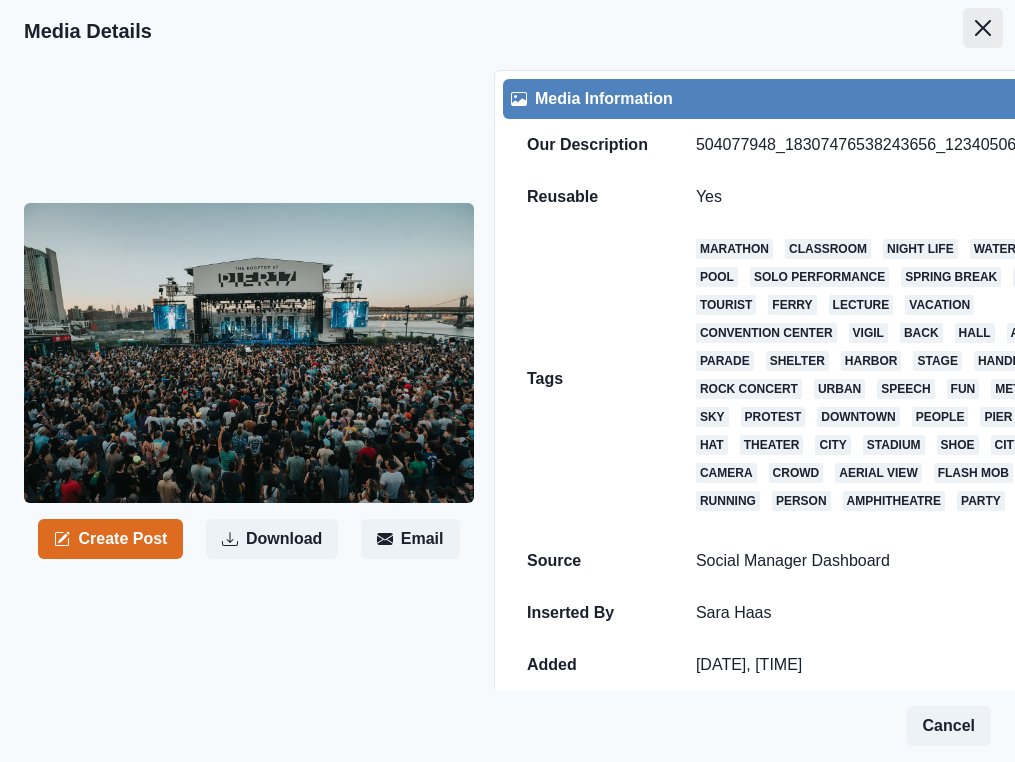 click 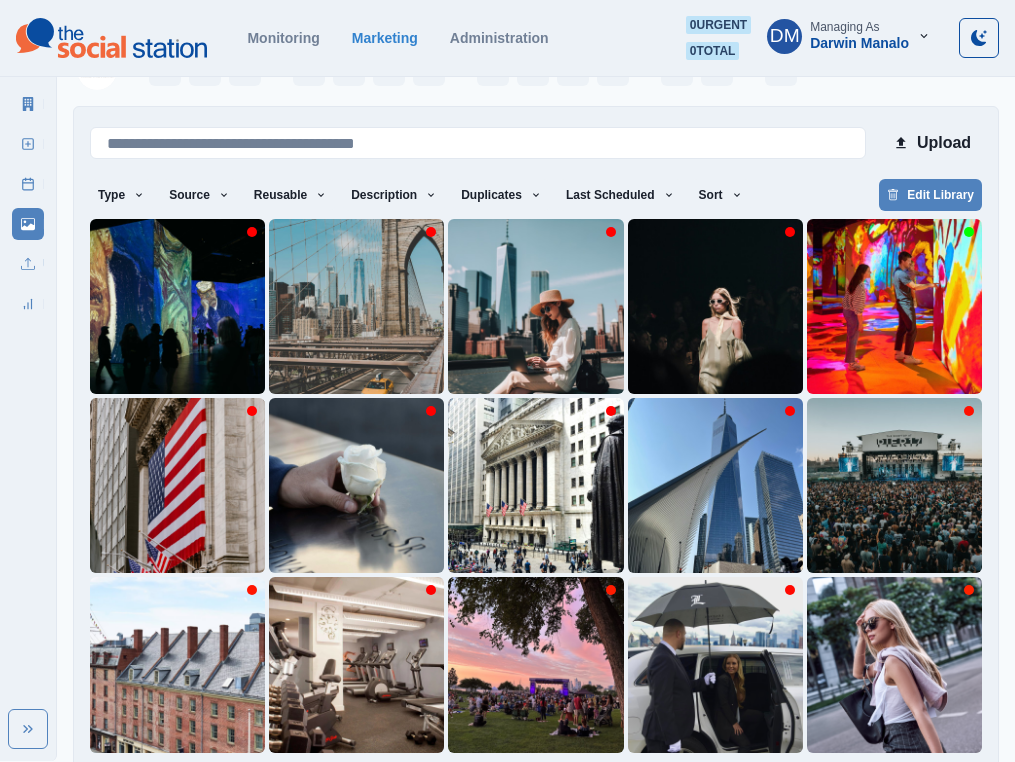 click on "2" at bounding box center (459, 785) 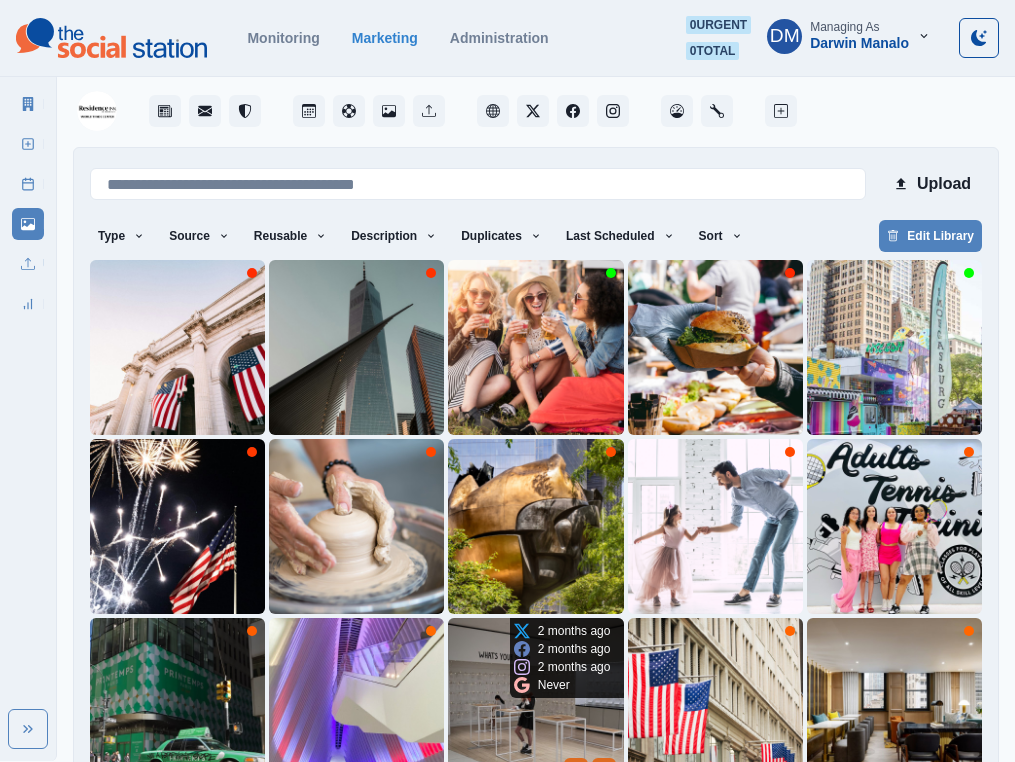 scroll, scrollTop: 119, scrollLeft: 0, axis: vertical 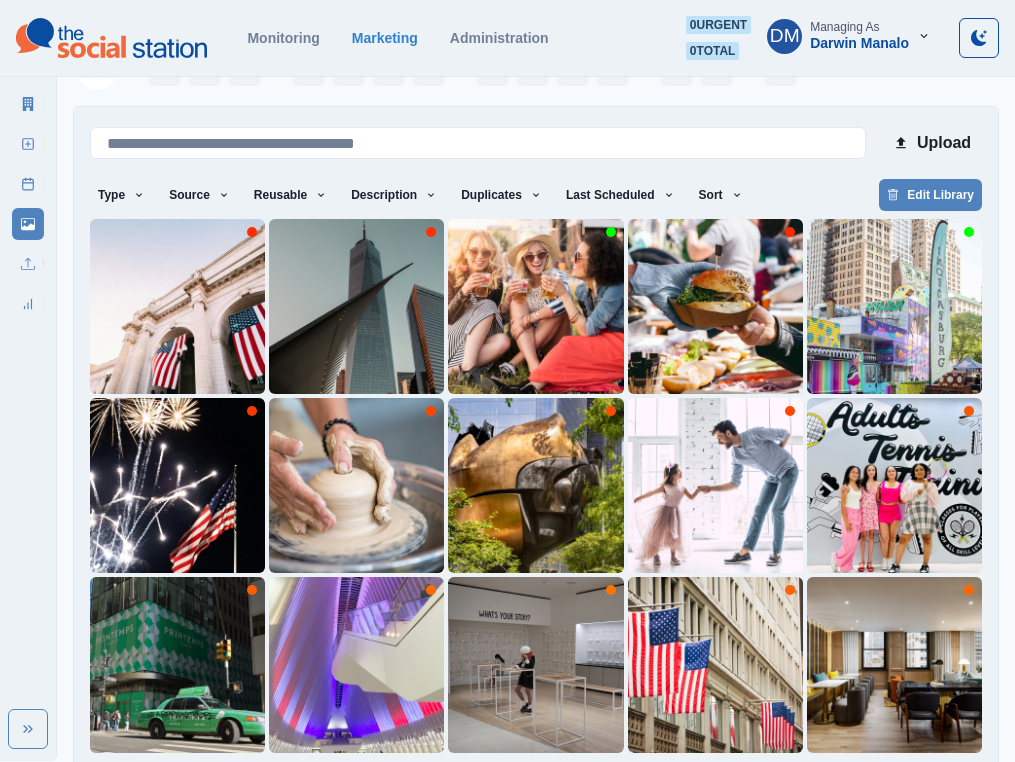 click on "1" at bounding box center [410, 785] 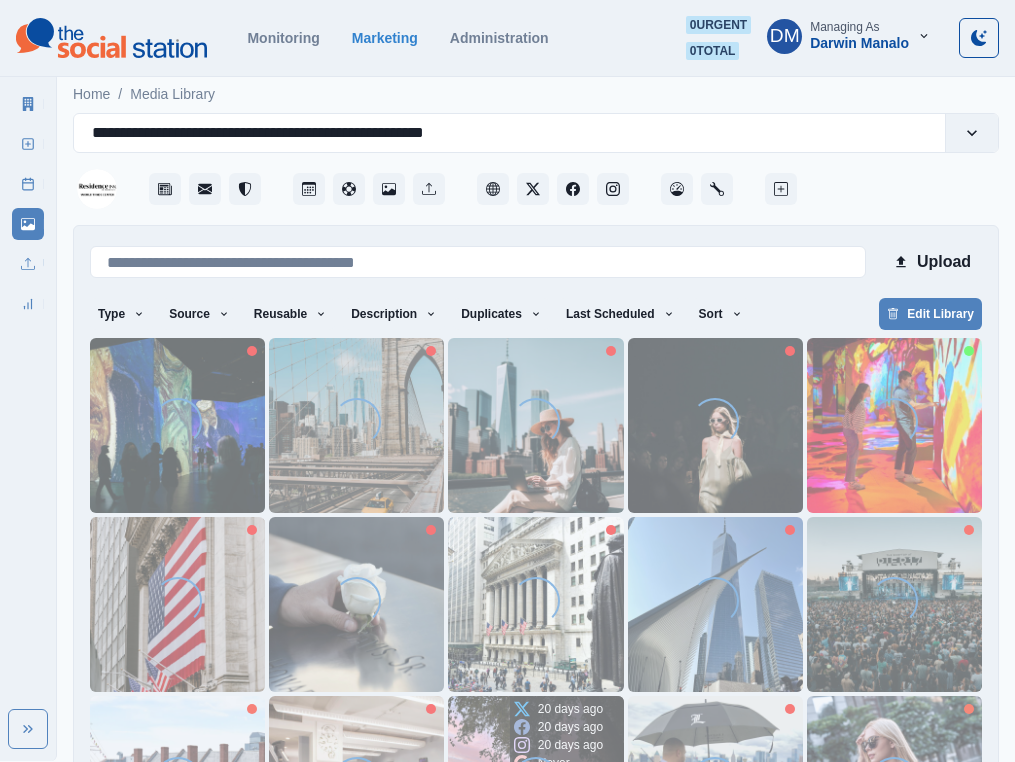 scroll, scrollTop: 119, scrollLeft: 0, axis: vertical 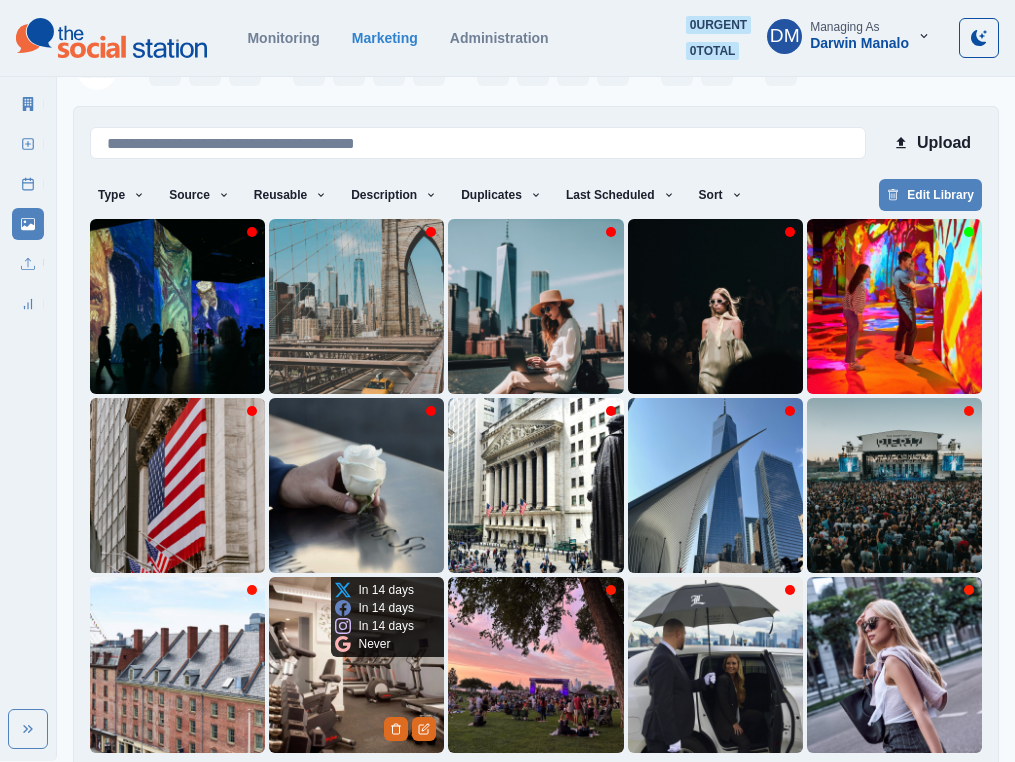 click at bounding box center [356, 664] 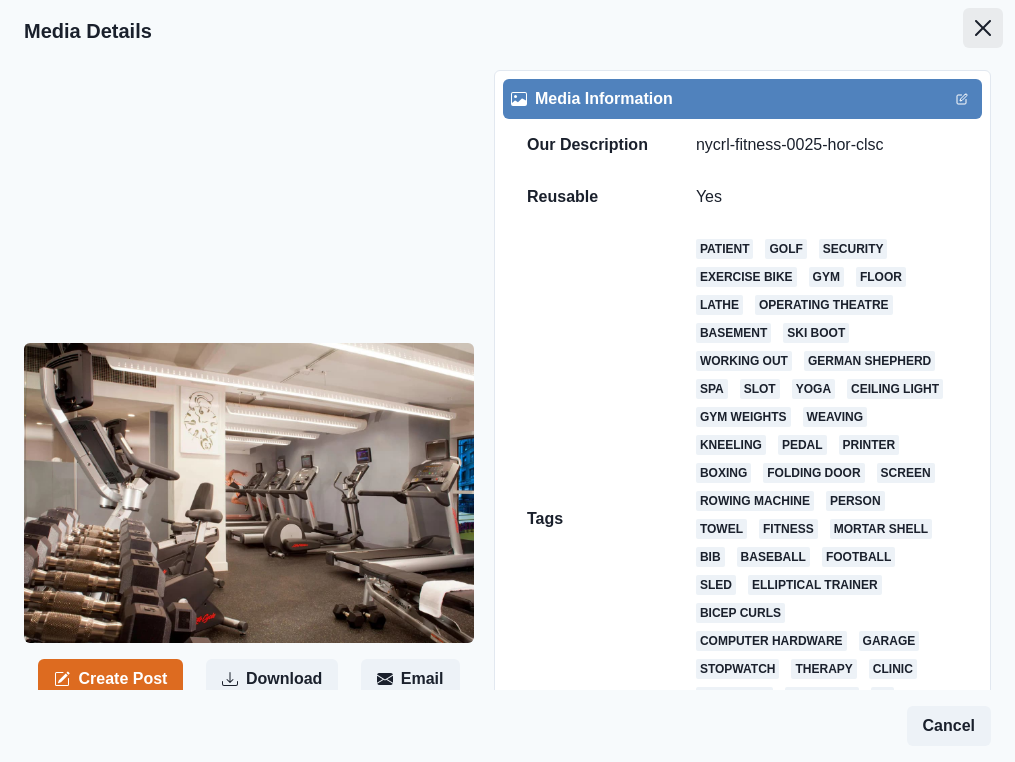 click 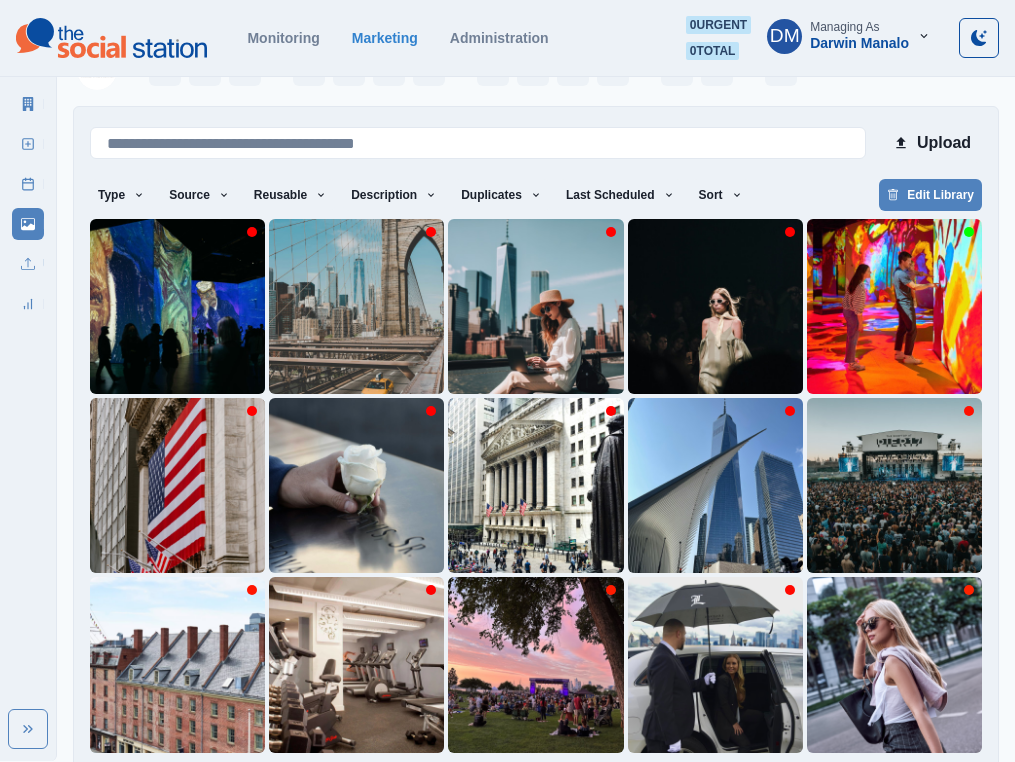 click on "9" at bounding box center (662, 785) 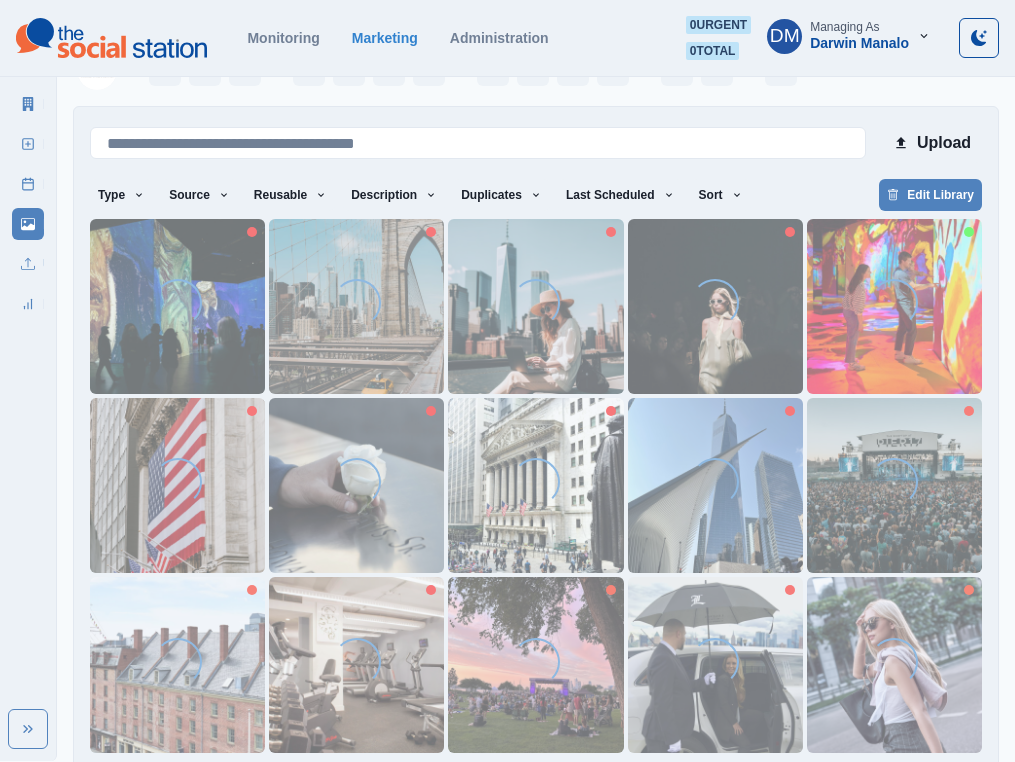 scroll, scrollTop: 0, scrollLeft: 0, axis: both 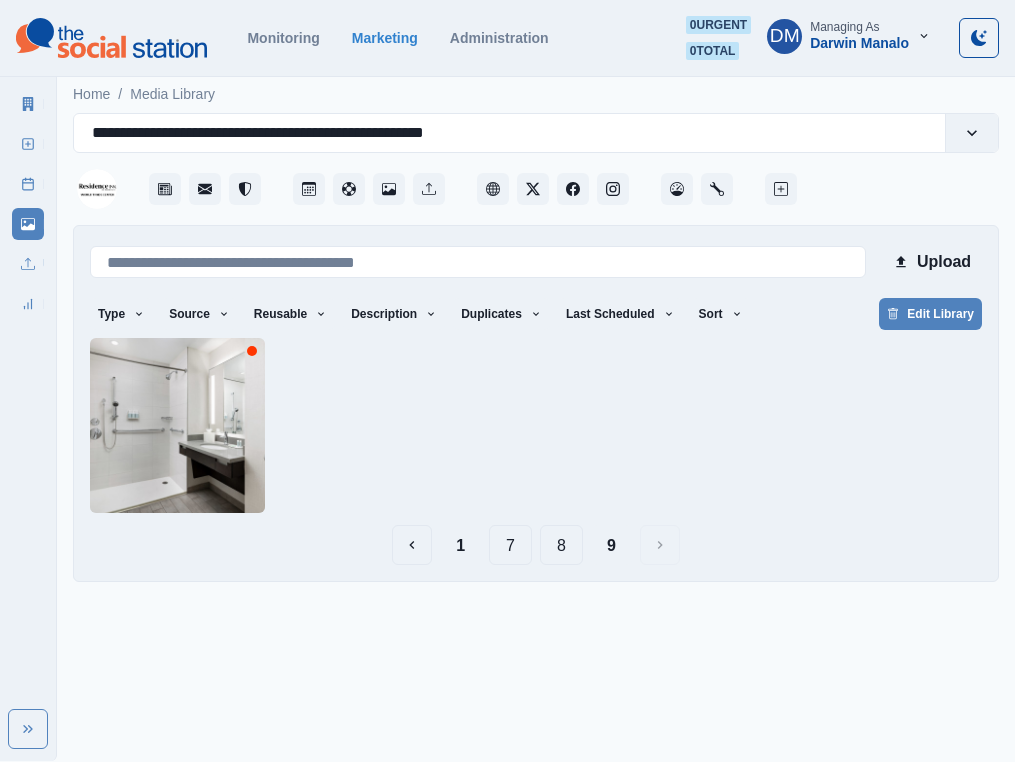 click on "8" at bounding box center [561, 545] 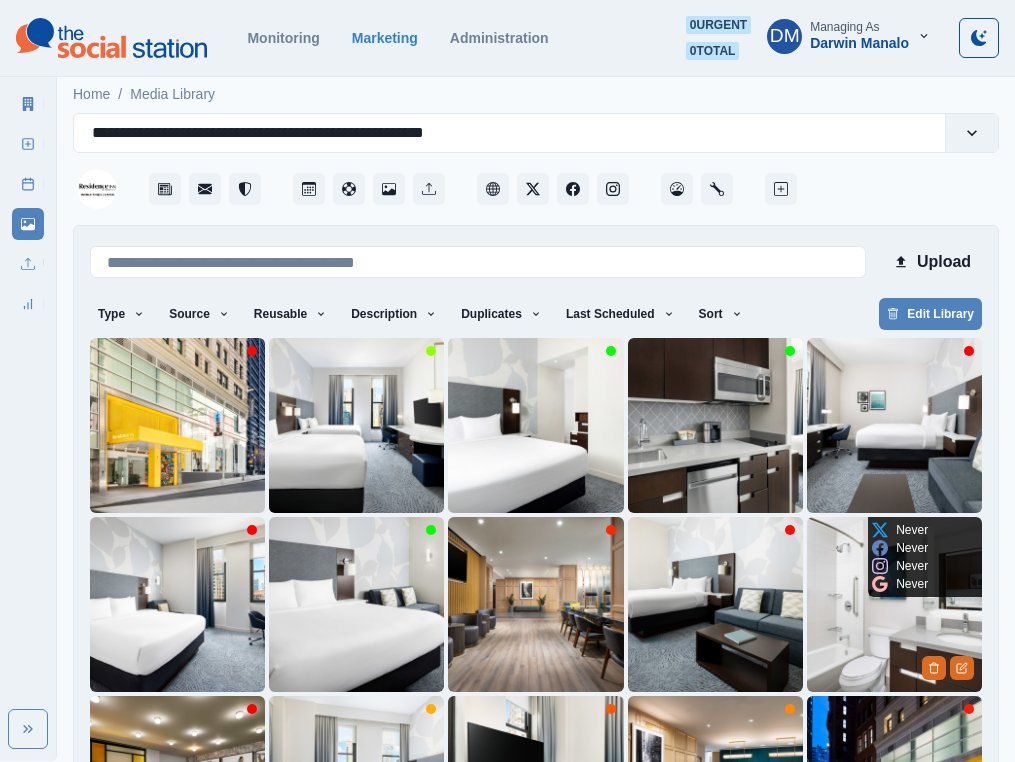 scroll, scrollTop: 119, scrollLeft: 0, axis: vertical 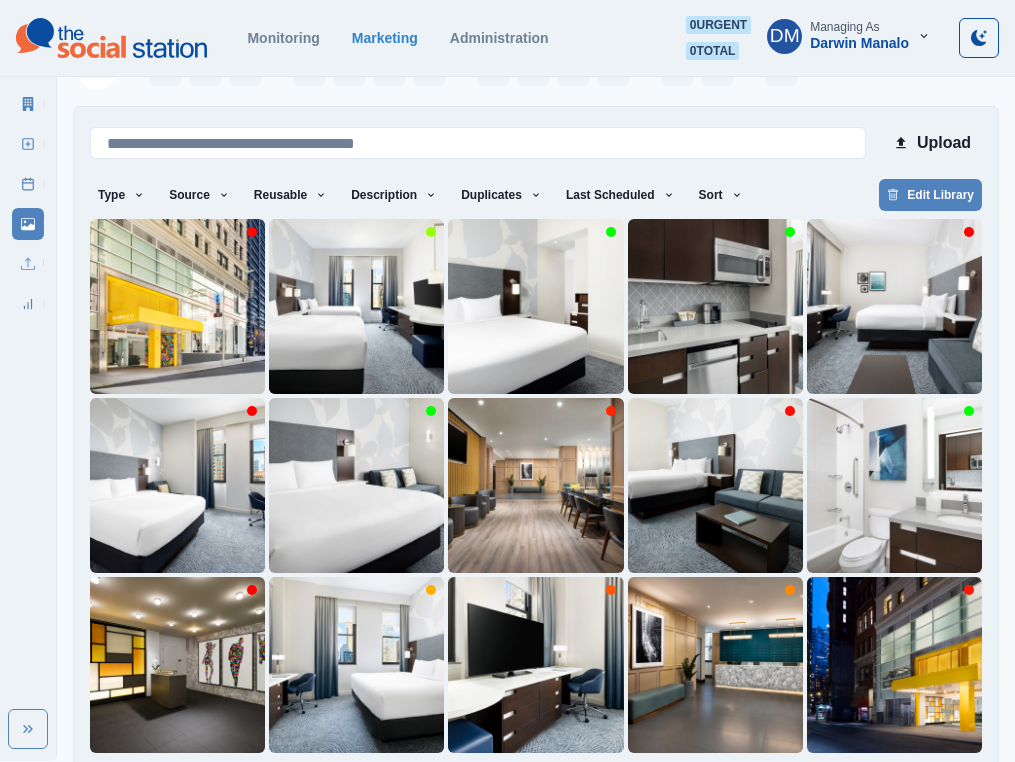 click on "9" at bounding box center (635, 785) 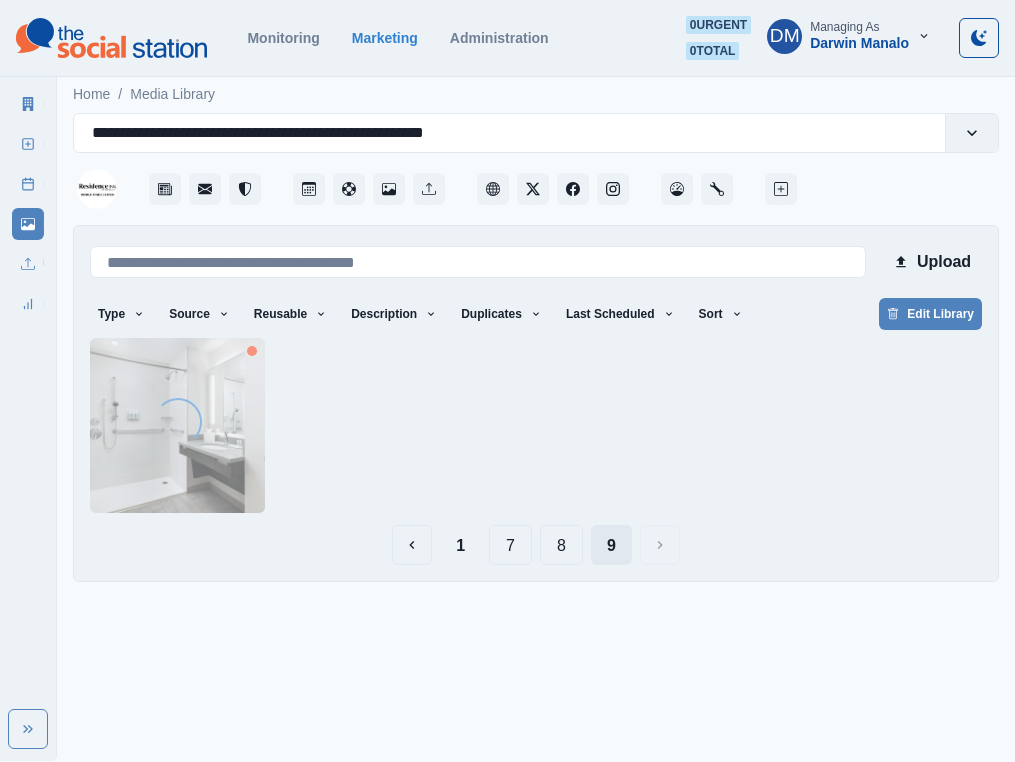 scroll, scrollTop: 0, scrollLeft: 0, axis: both 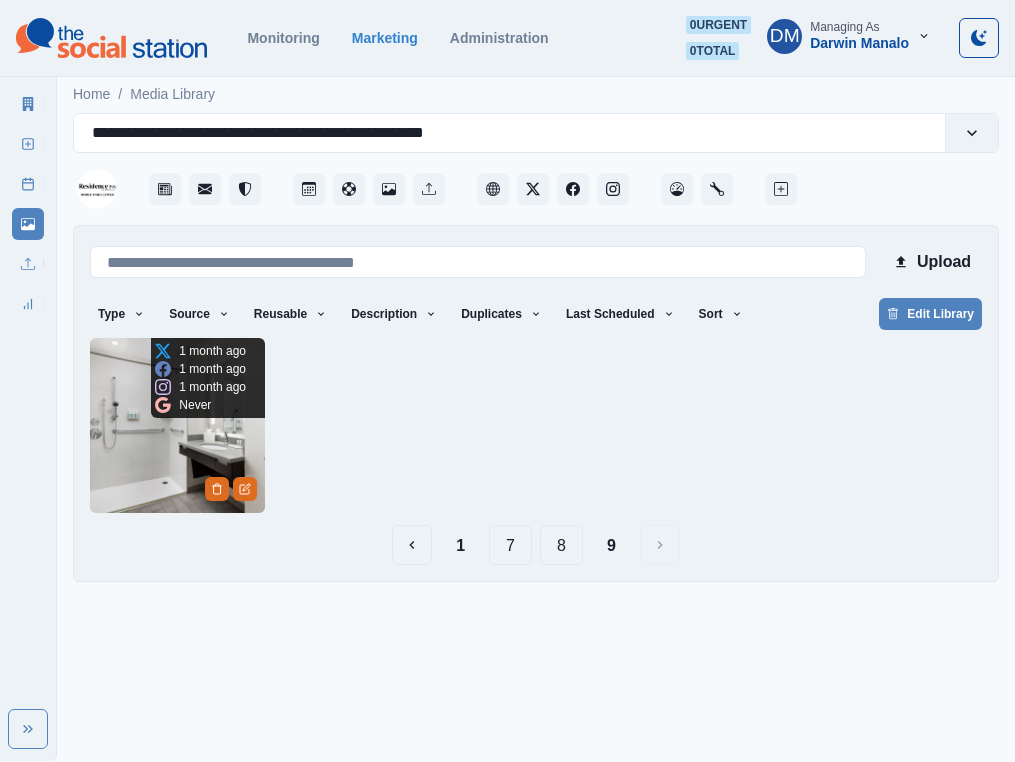 click at bounding box center [177, 425] 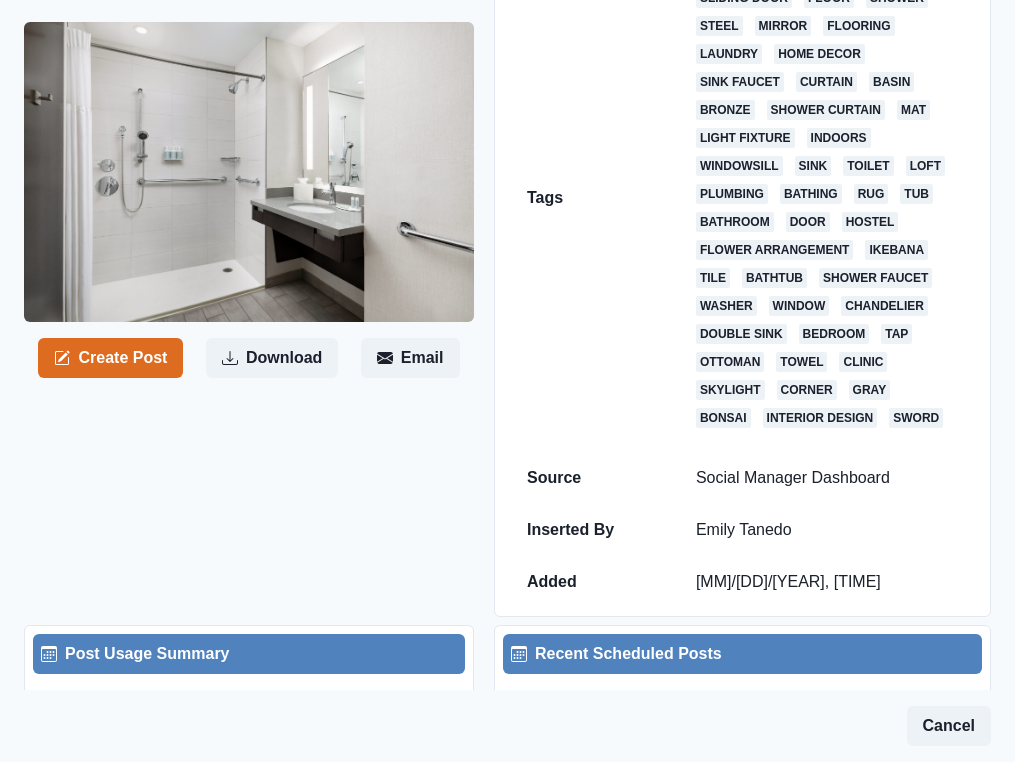 scroll, scrollTop: 0, scrollLeft: 0, axis: both 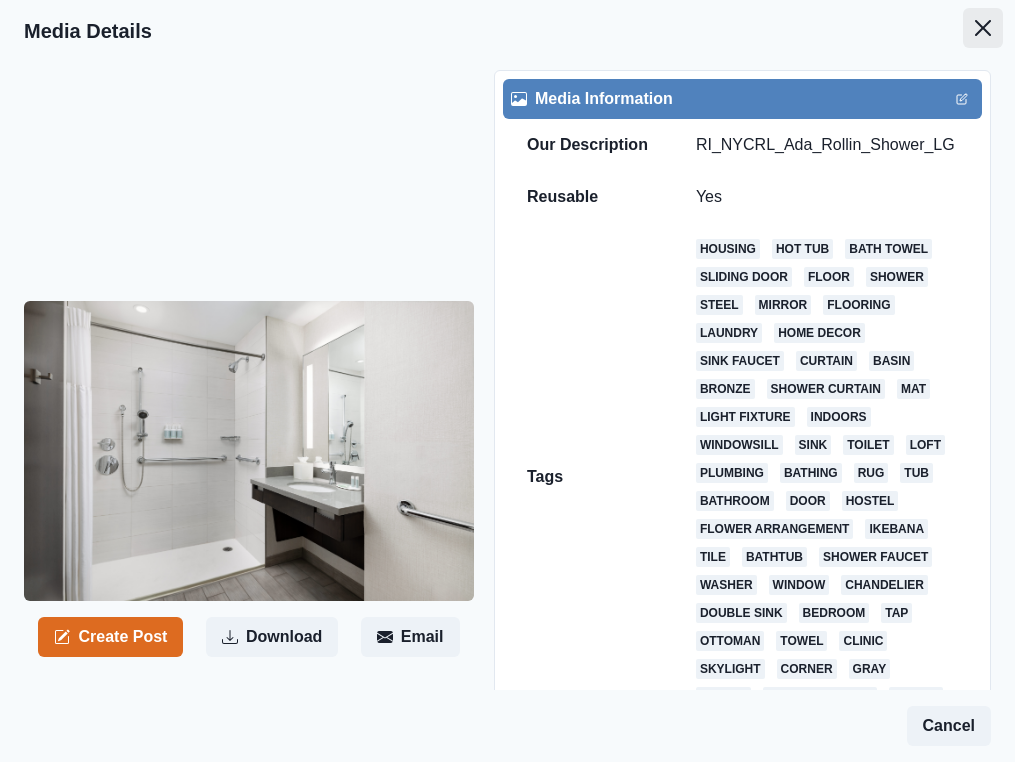click at bounding box center [983, 28] 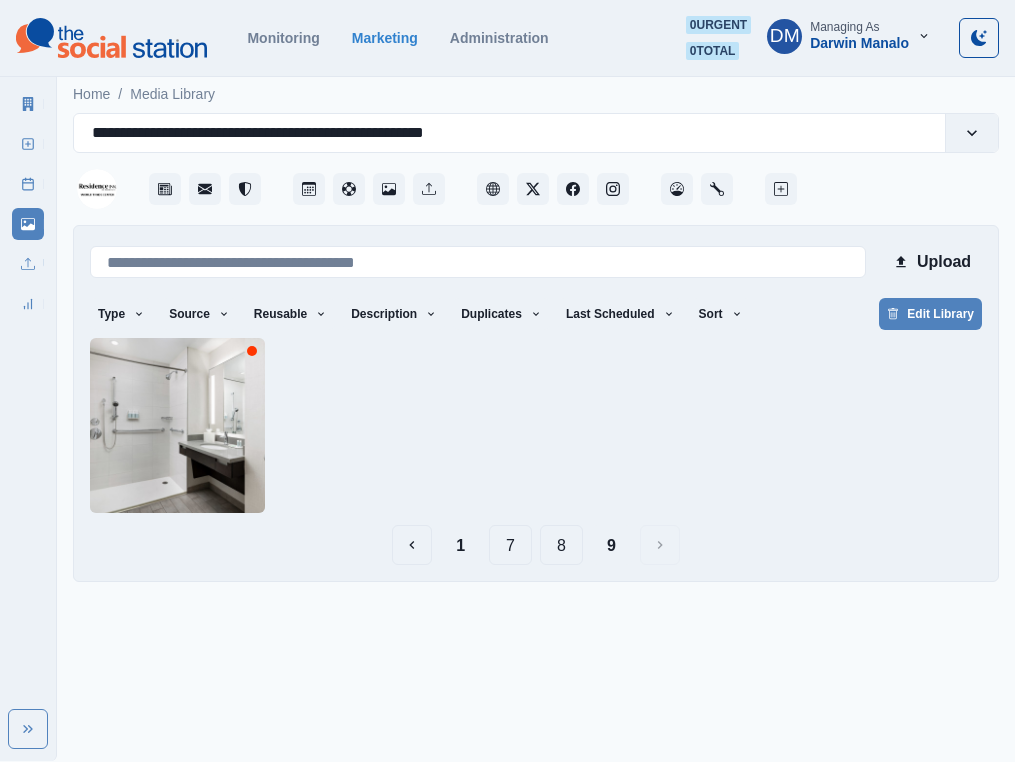 click on "8" at bounding box center (561, 545) 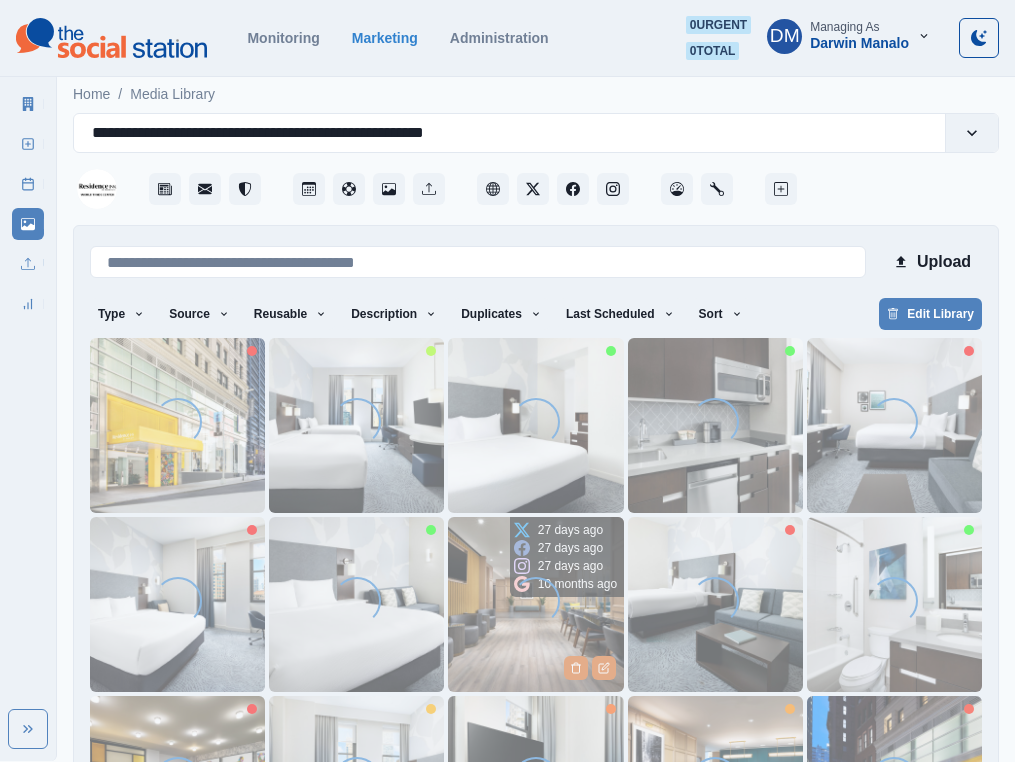 scroll, scrollTop: 119, scrollLeft: 0, axis: vertical 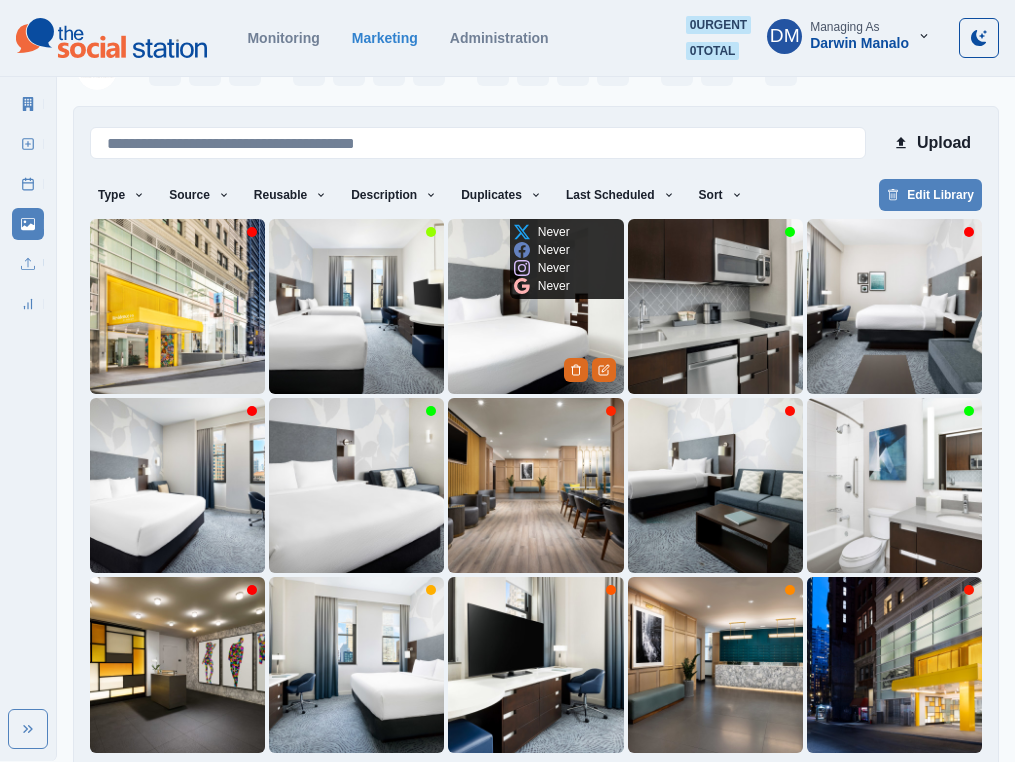 click at bounding box center (535, 306) 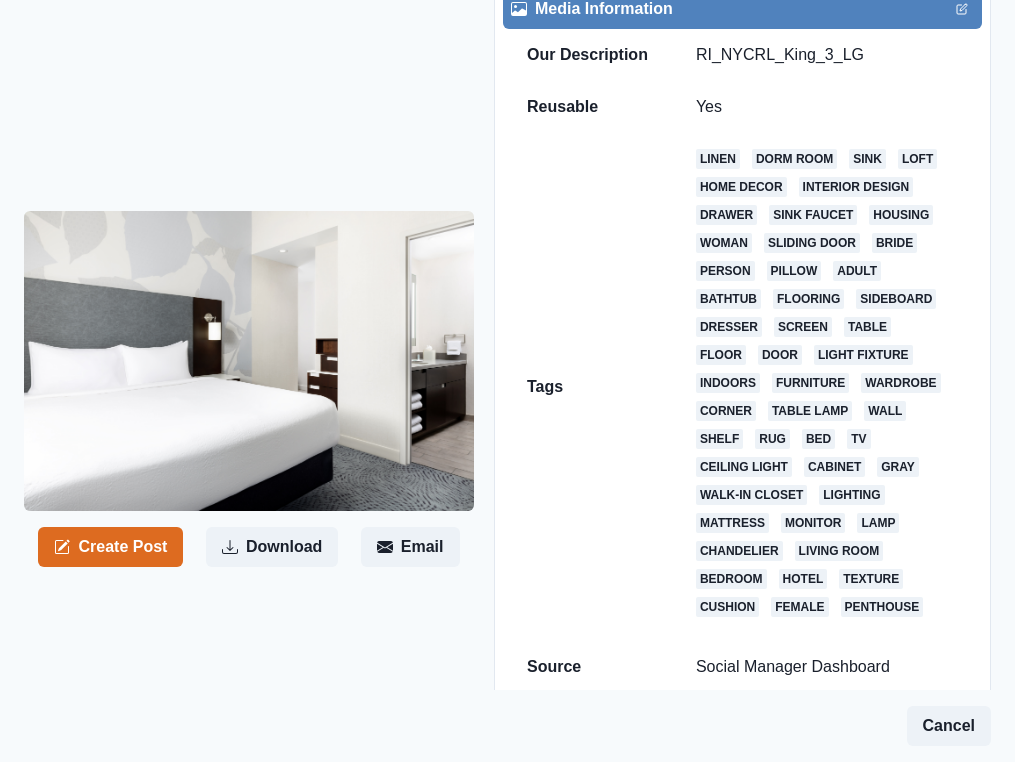 scroll, scrollTop: 0, scrollLeft: 0, axis: both 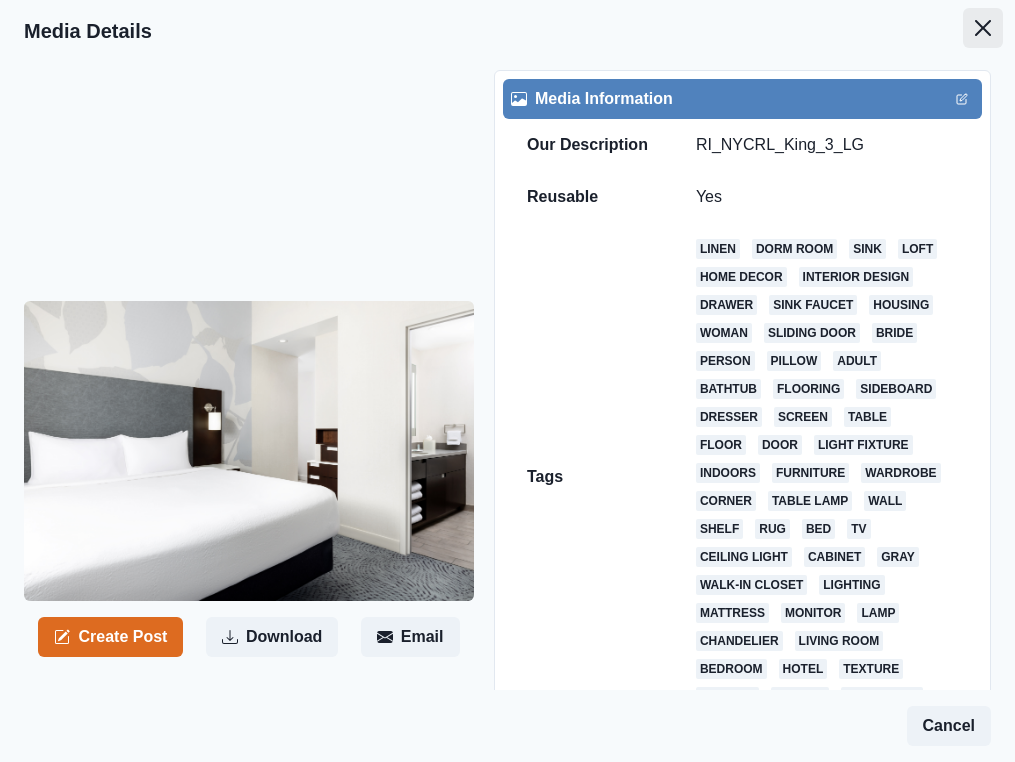 click 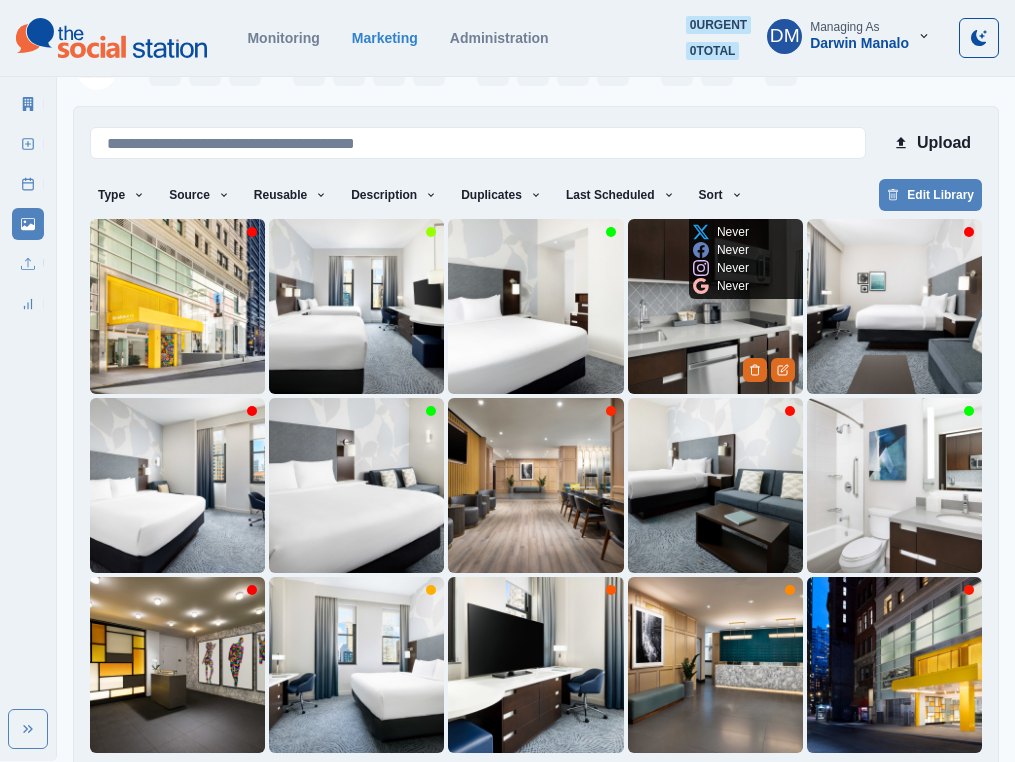click at bounding box center (715, 306) 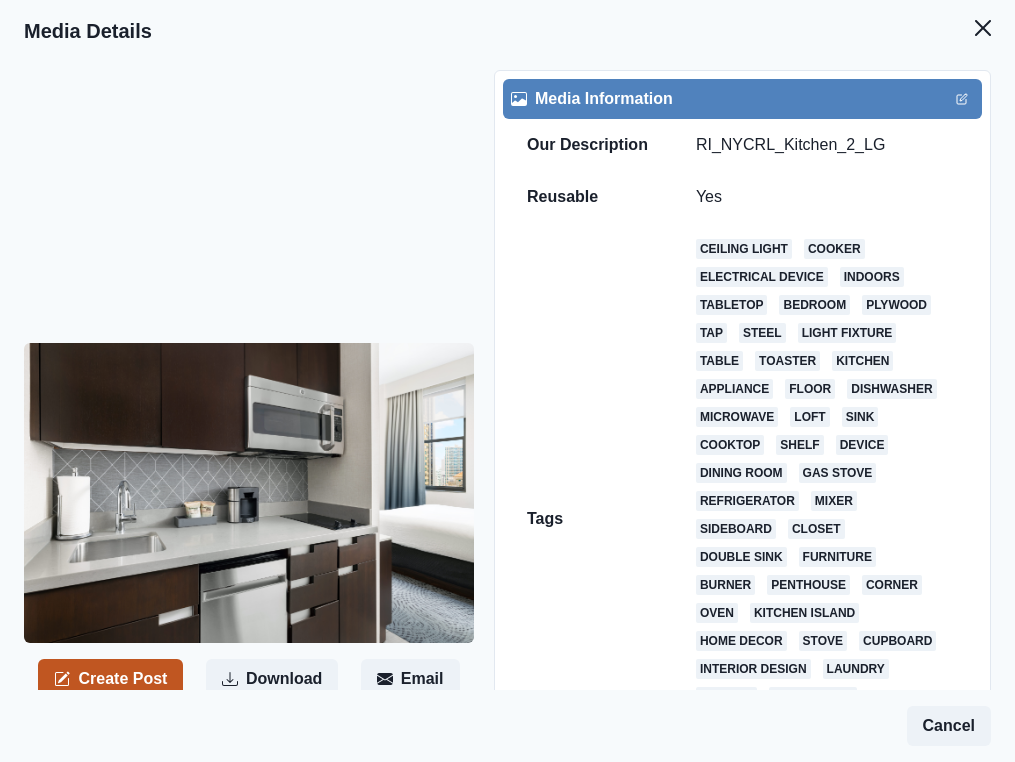 click on "Create Post" at bounding box center [110, 679] 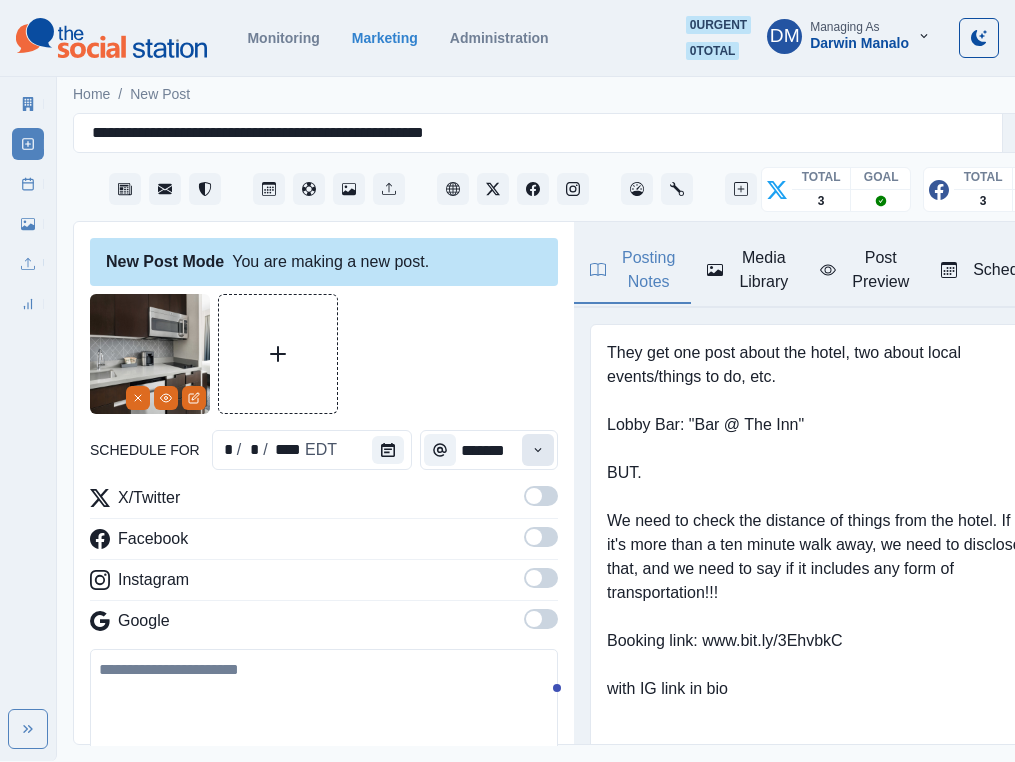click 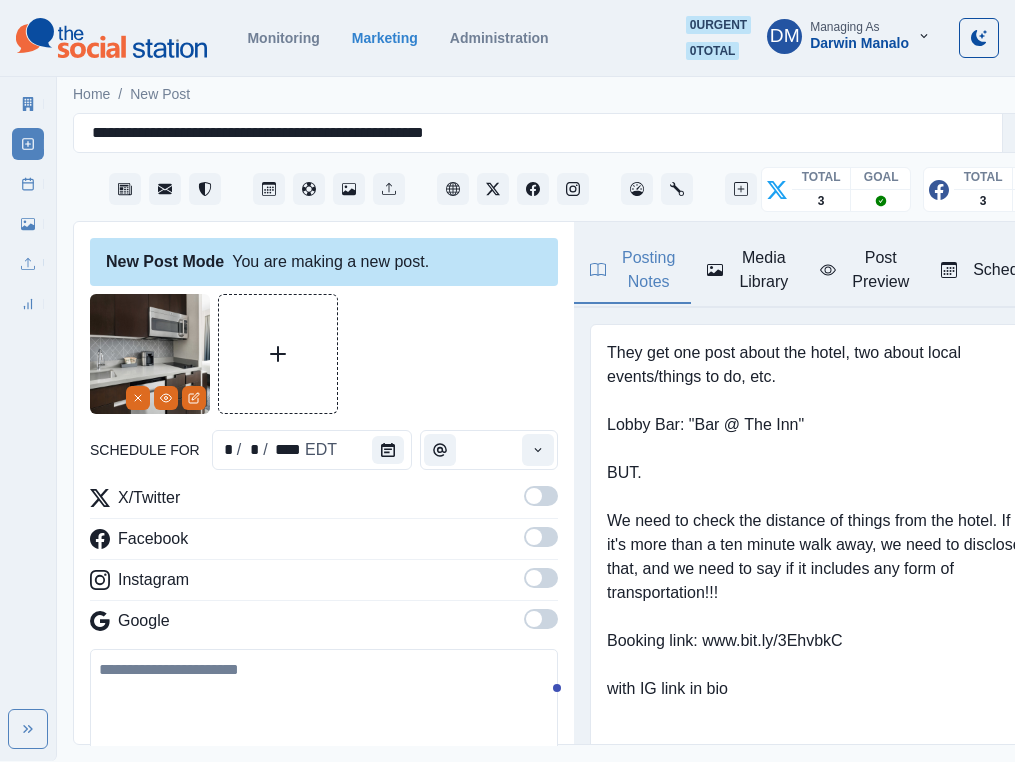 click at bounding box center (538, 450) 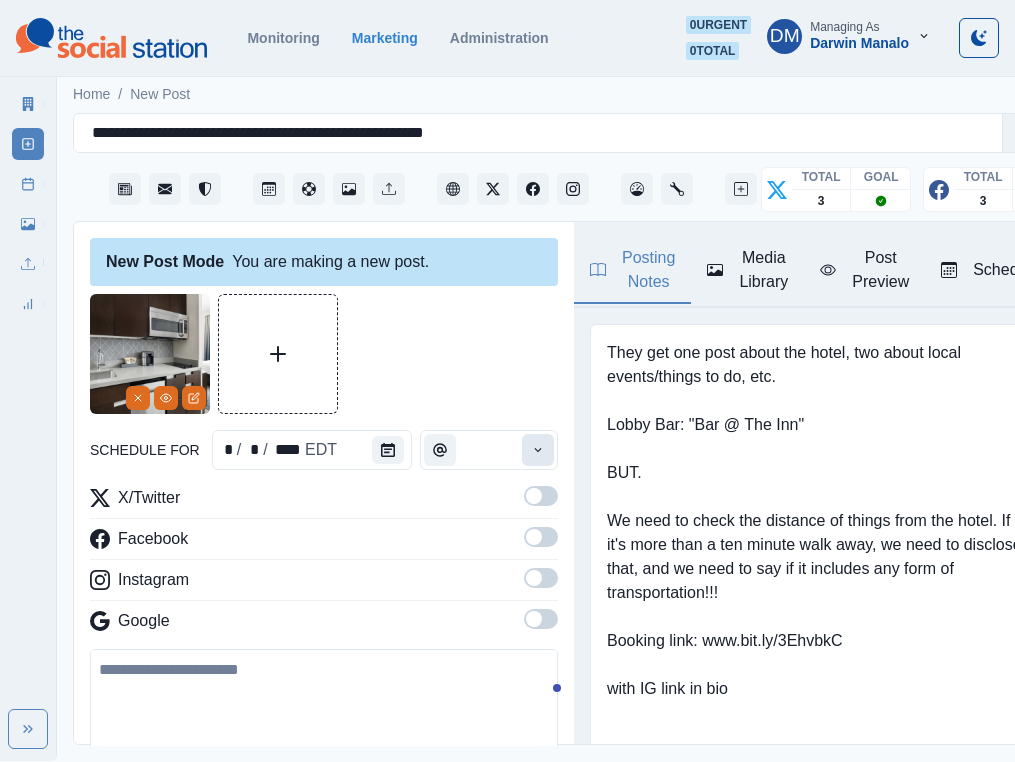click at bounding box center [538, 450] 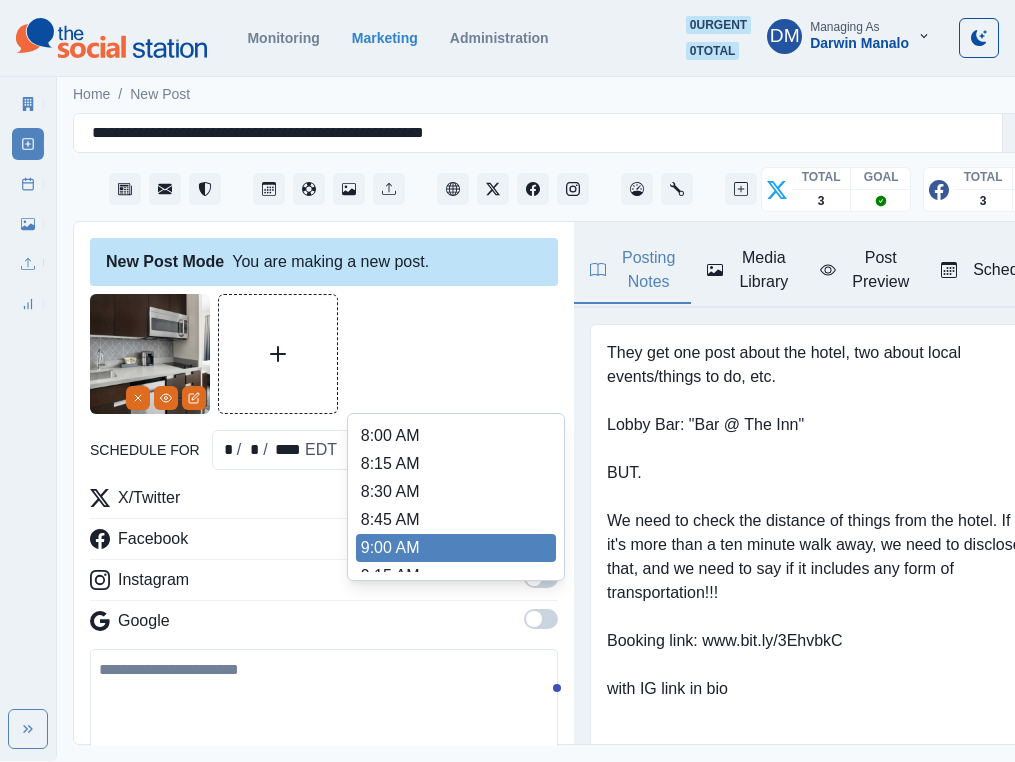 scroll, scrollTop: 159, scrollLeft: 0, axis: vertical 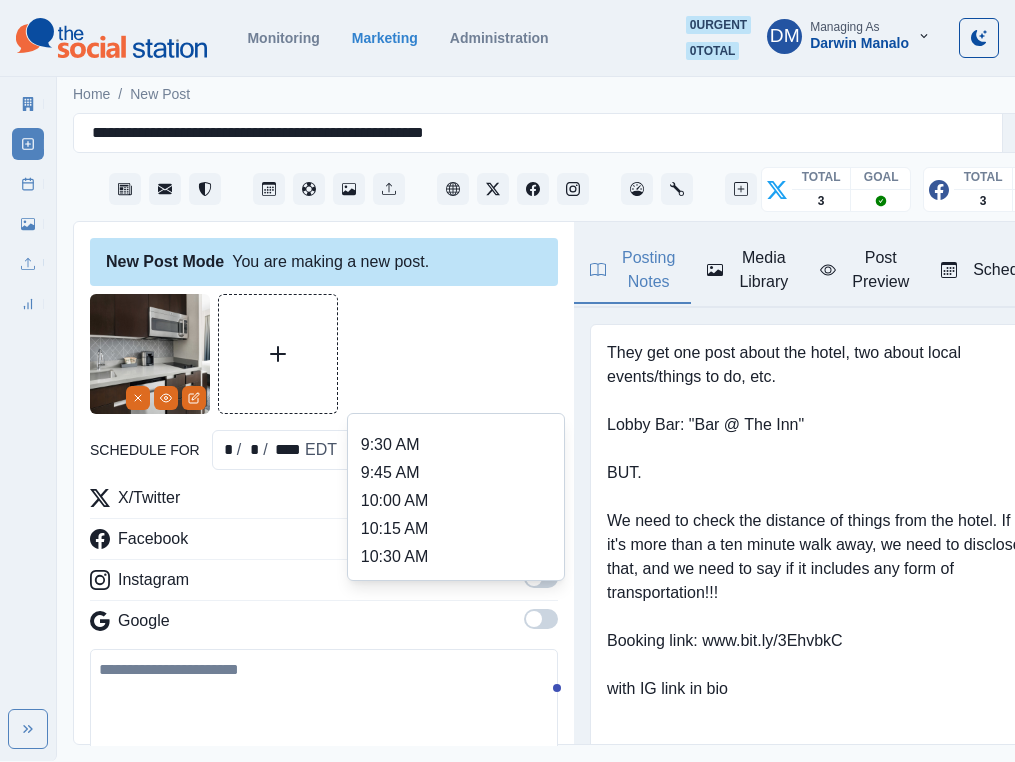 click on "11:00 AM" at bounding box center (456, 613) 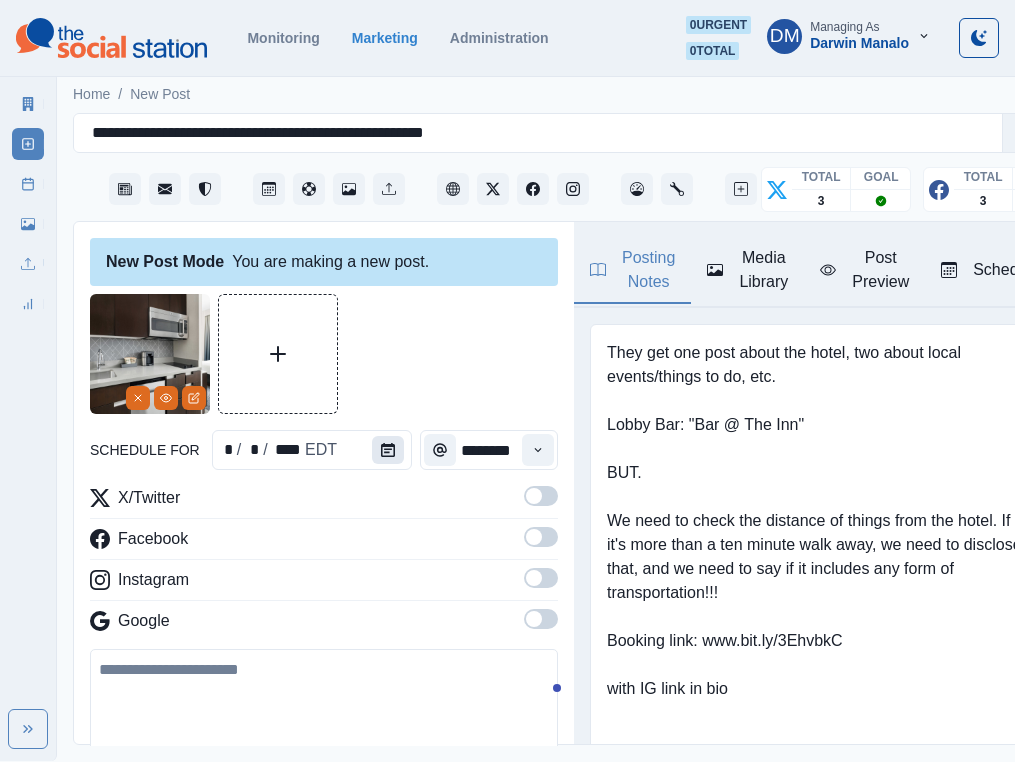 click 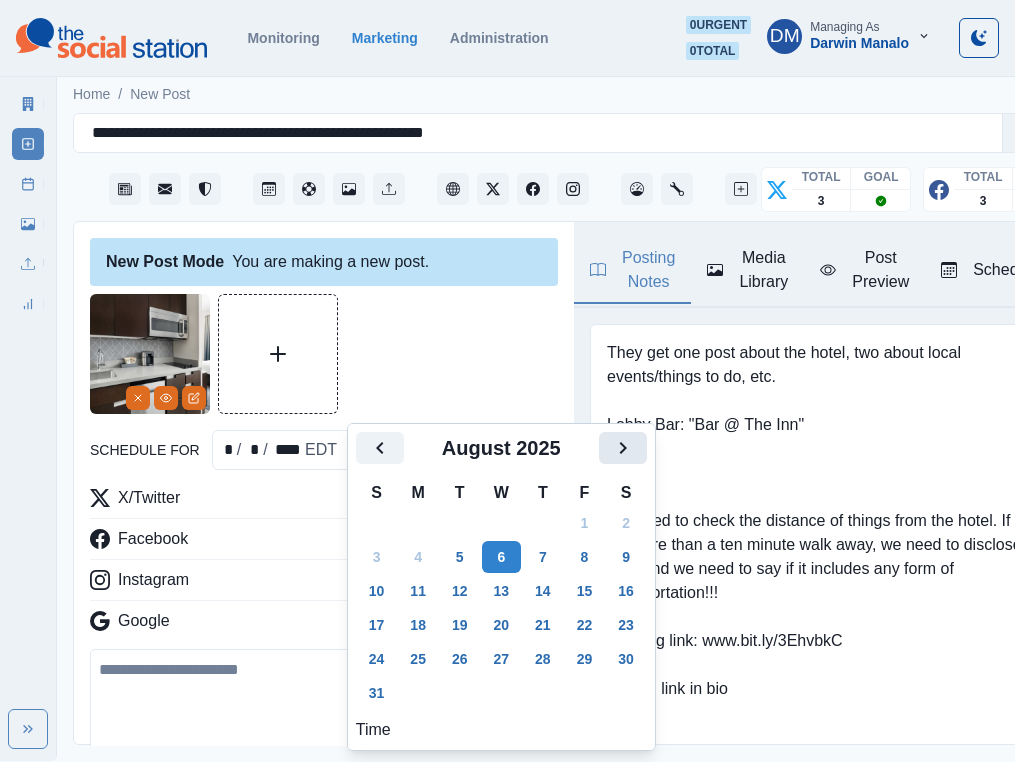 click 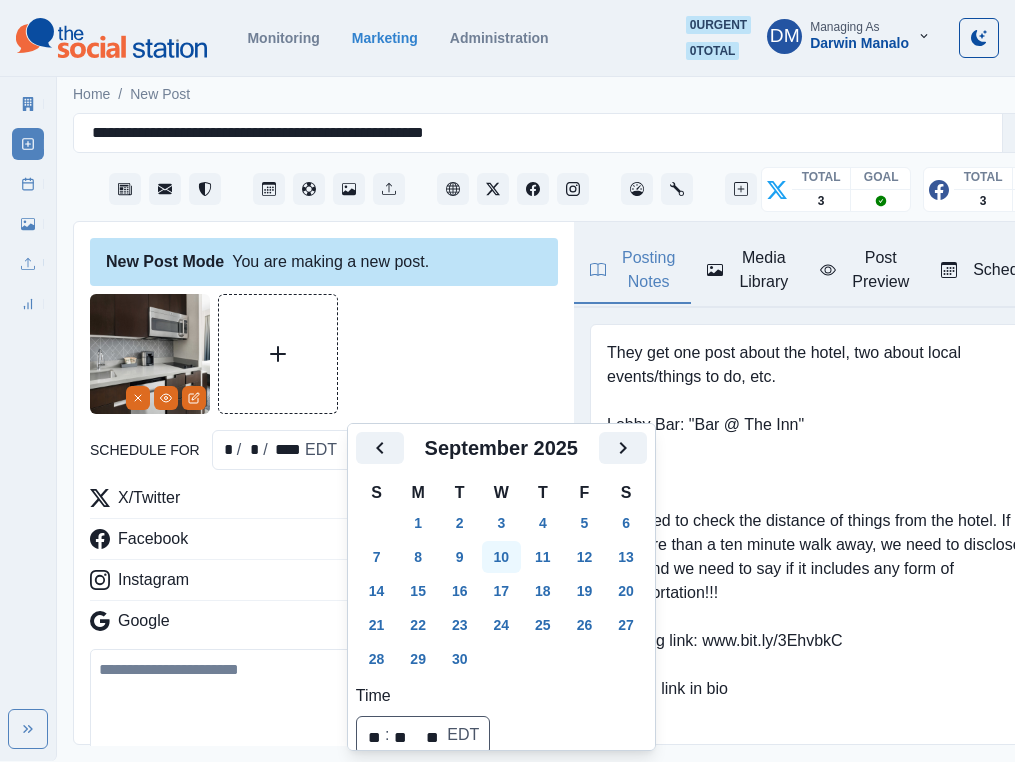 click on "10" at bounding box center [502, 557] 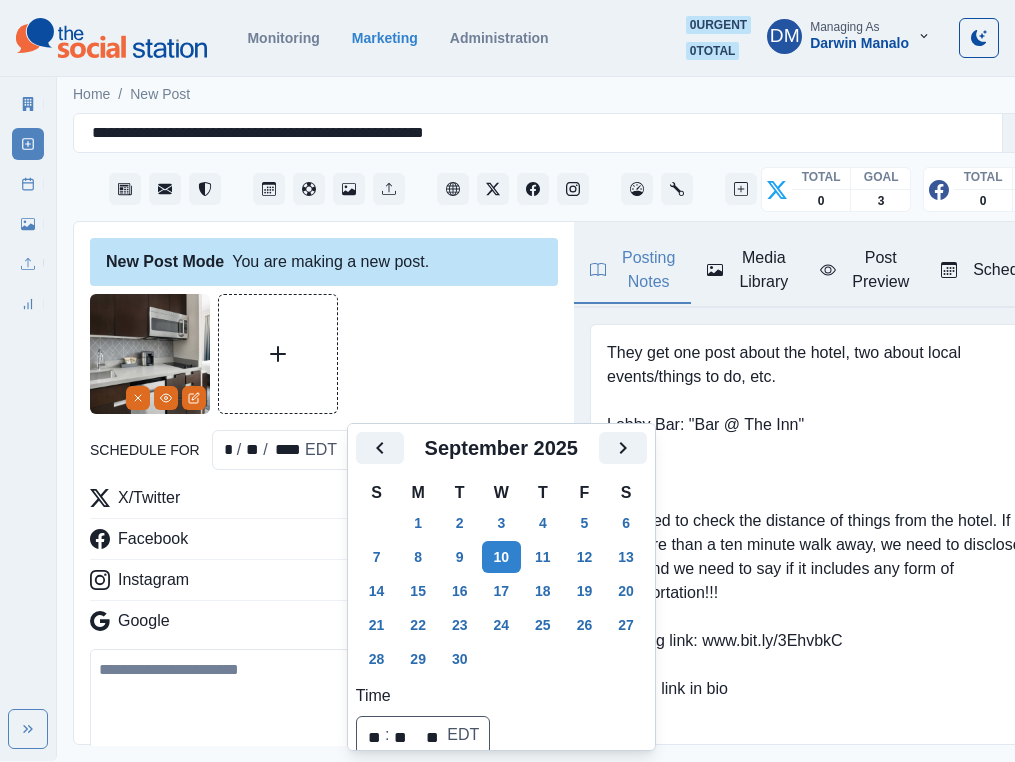 click at bounding box center (324, 706) 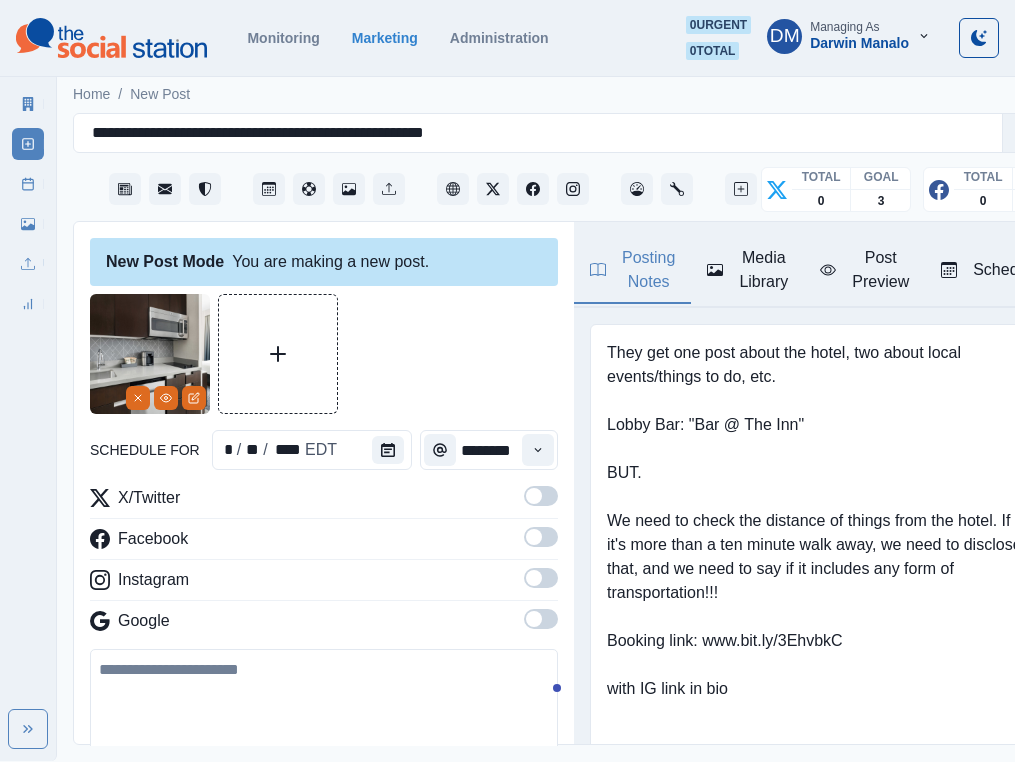 click at bounding box center [324, 706] 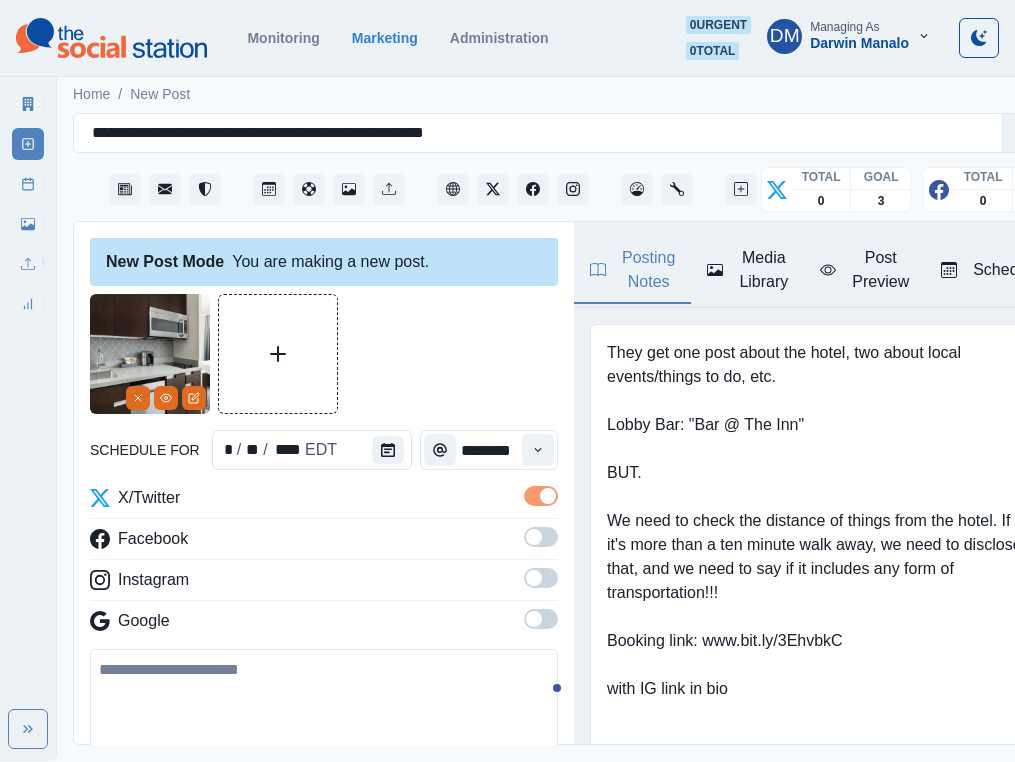 click at bounding box center (534, 537) 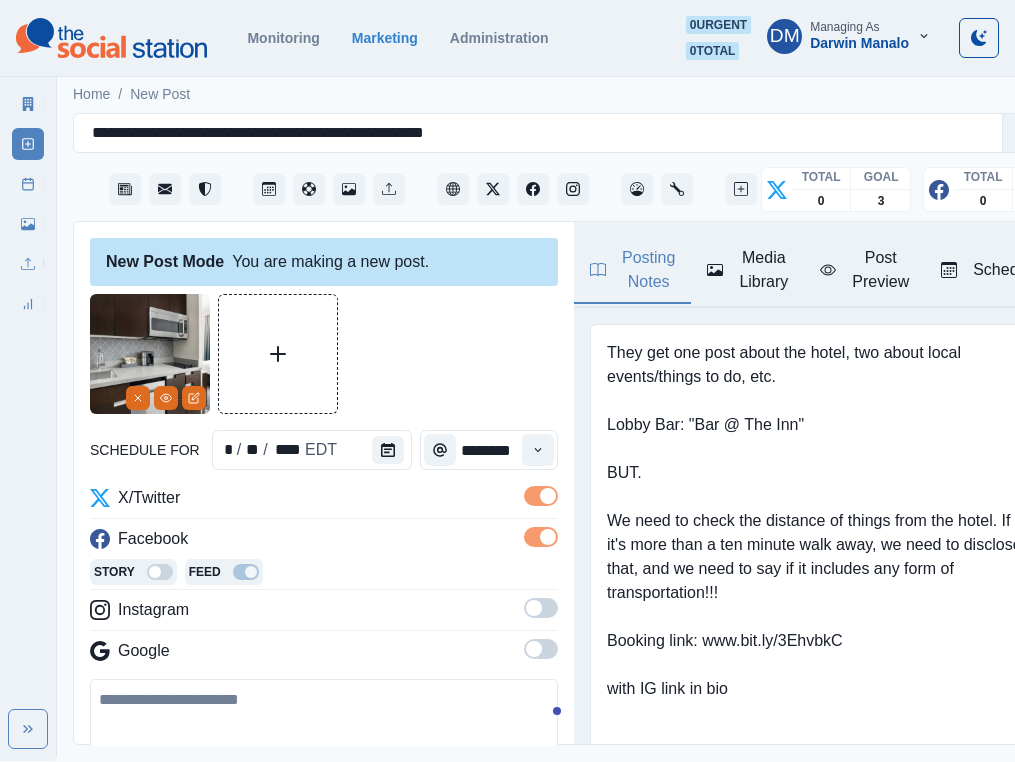 click on "X/Twitter Facebook Story Feed Instagram Google" at bounding box center (324, 578) 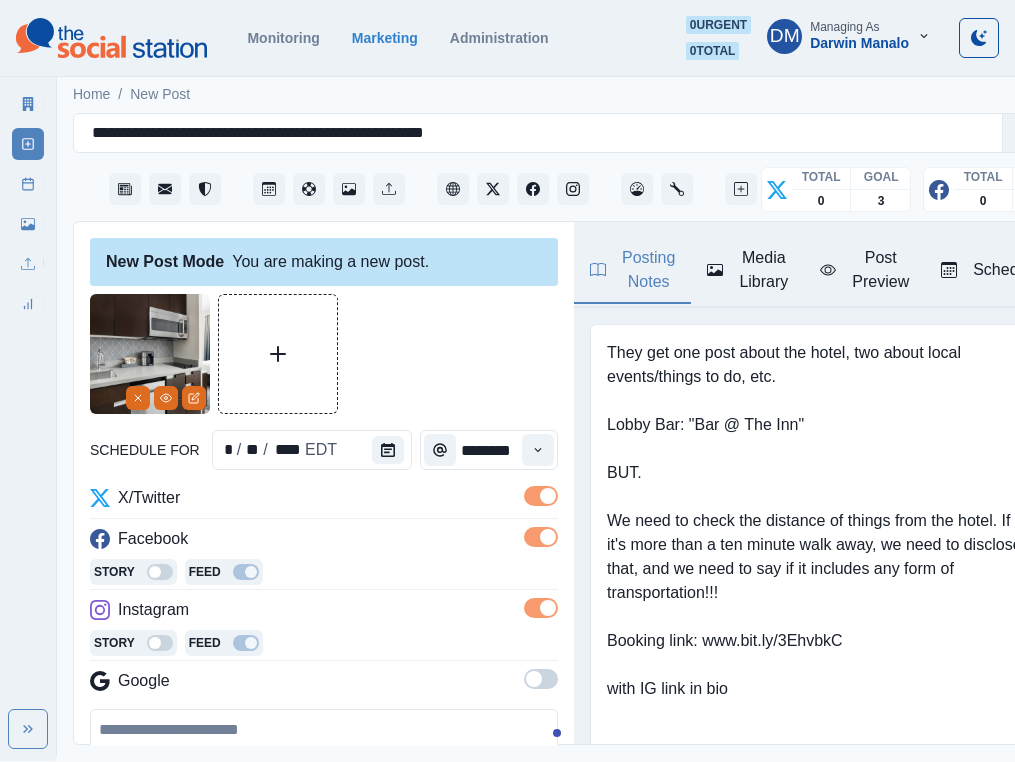click at bounding box center [324, 766] 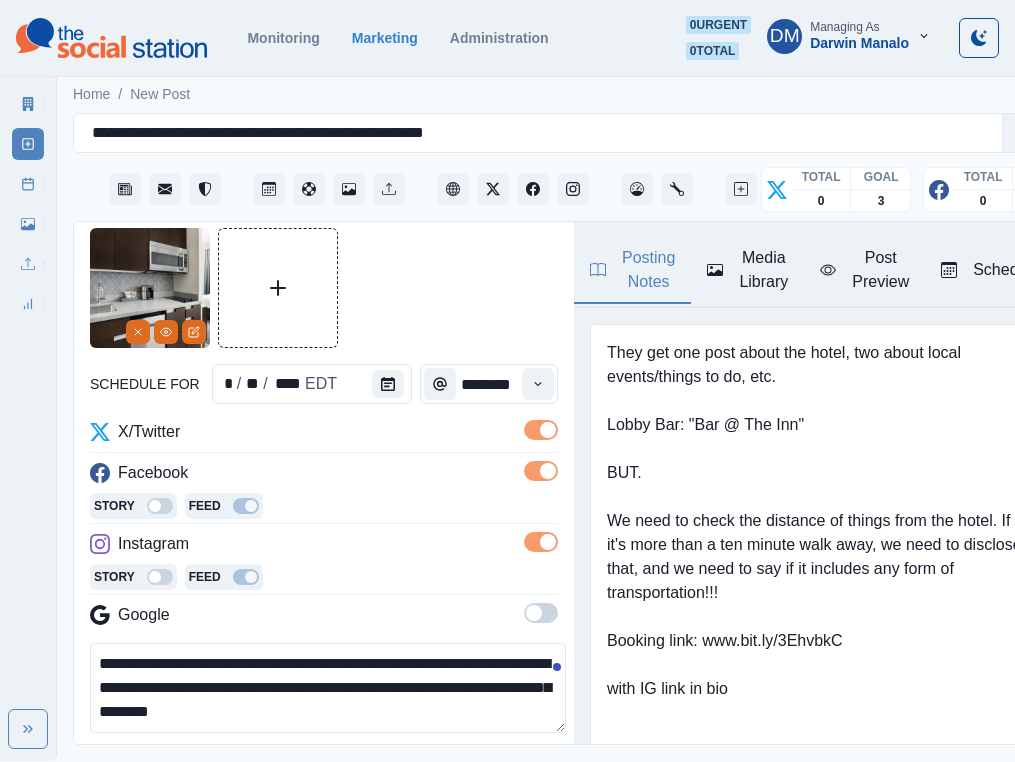 scroll, scrollTop: 148, scrollLeft: 0, axis: vertical 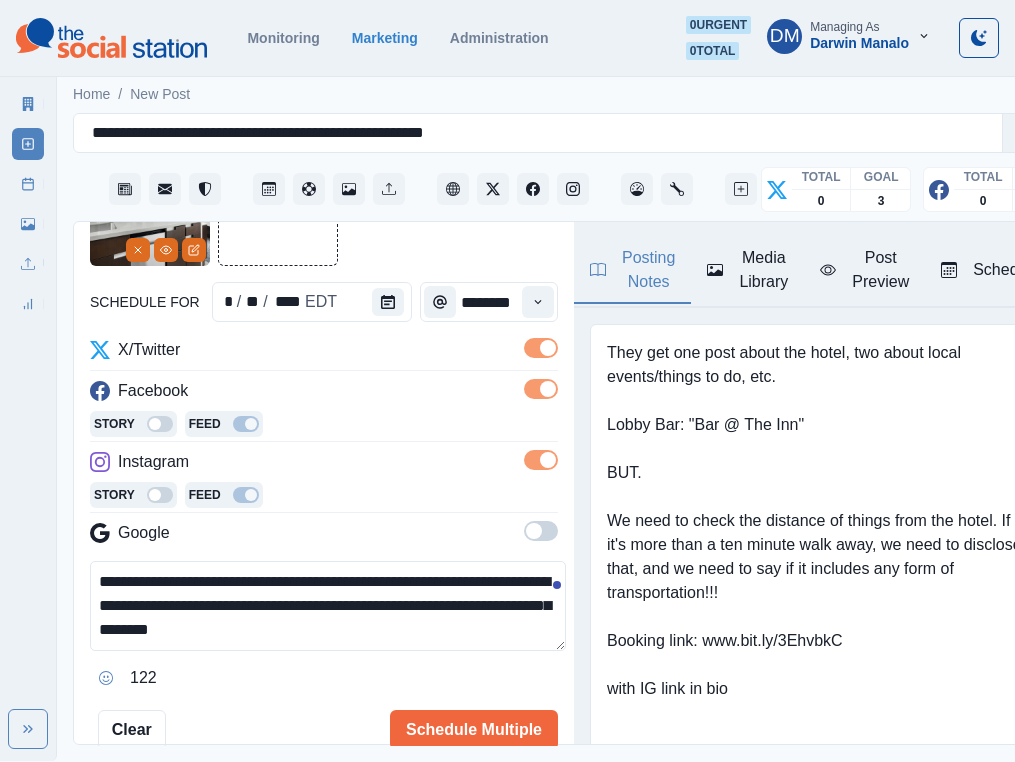 click on "**********" at bounding box center [328, 606] 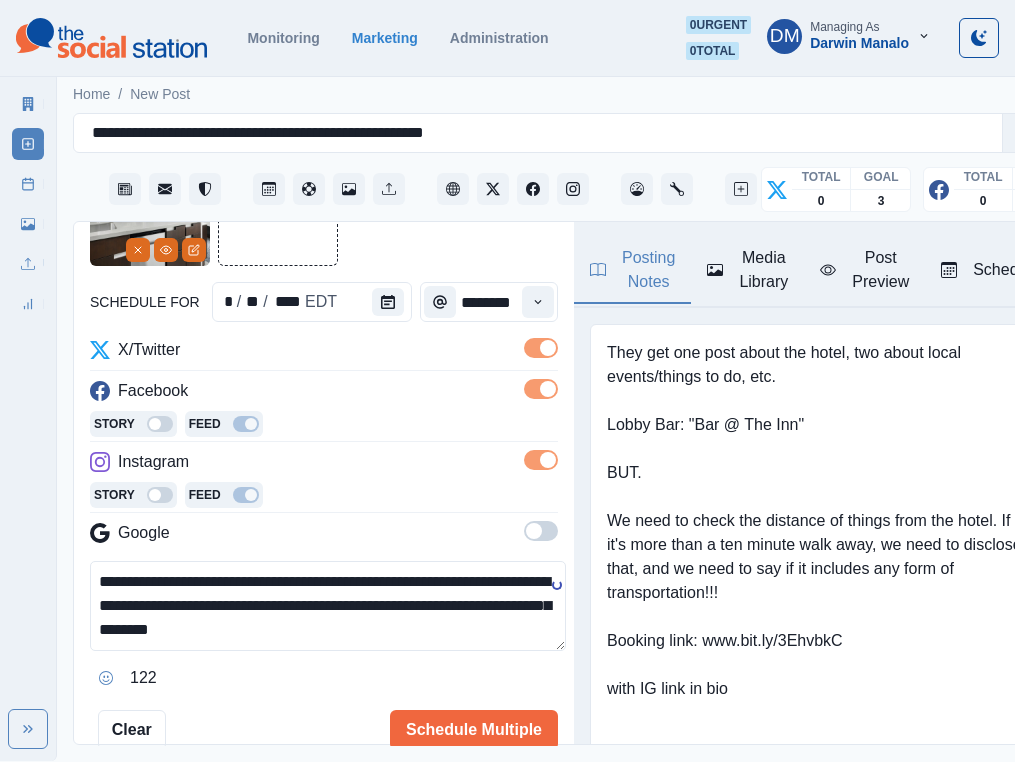 click on "**********" at bounding box center [328, 606] 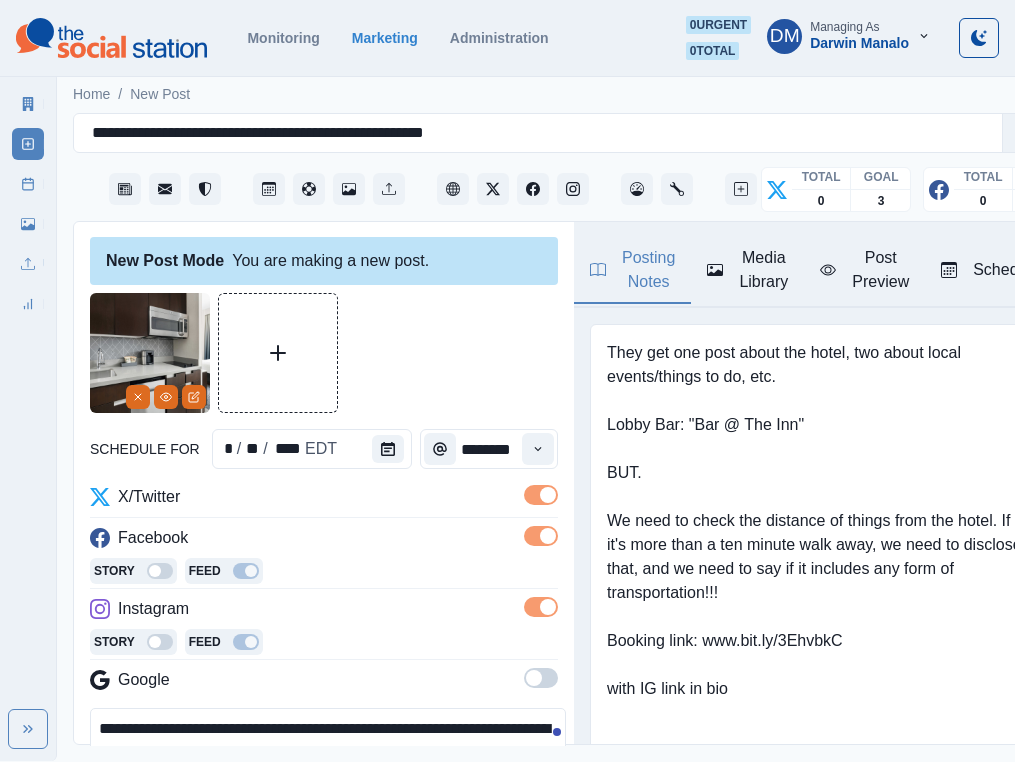 scroll, scrollTop: 148, scrollLeft: 0, axis: vertical 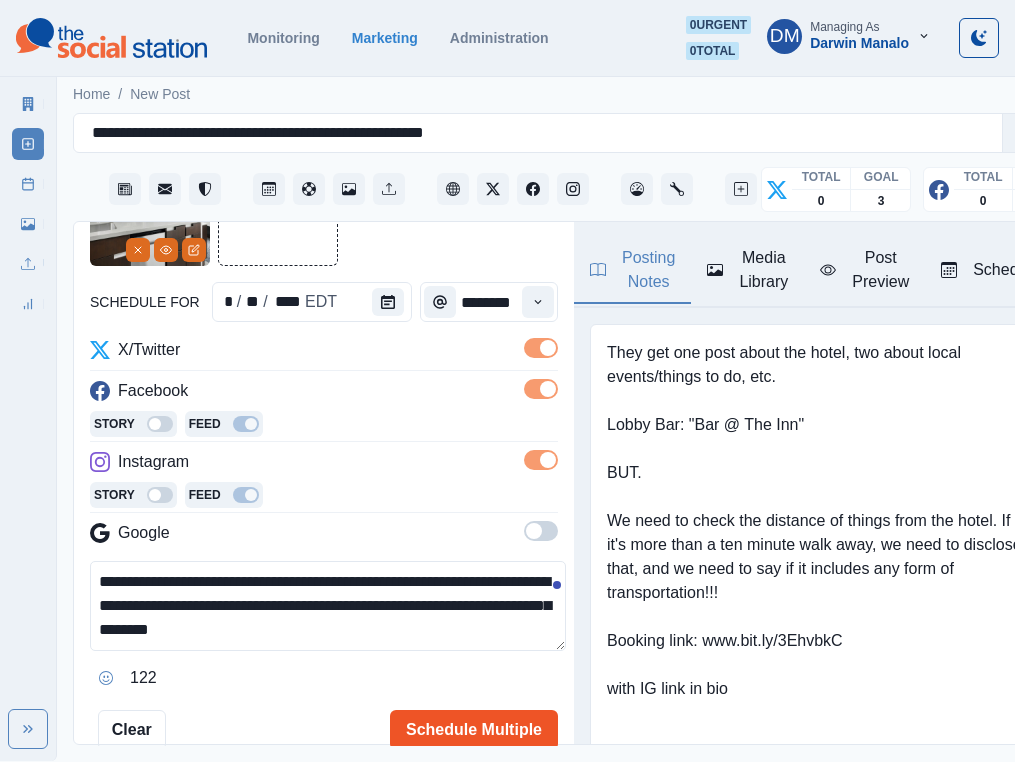 type on "**********" 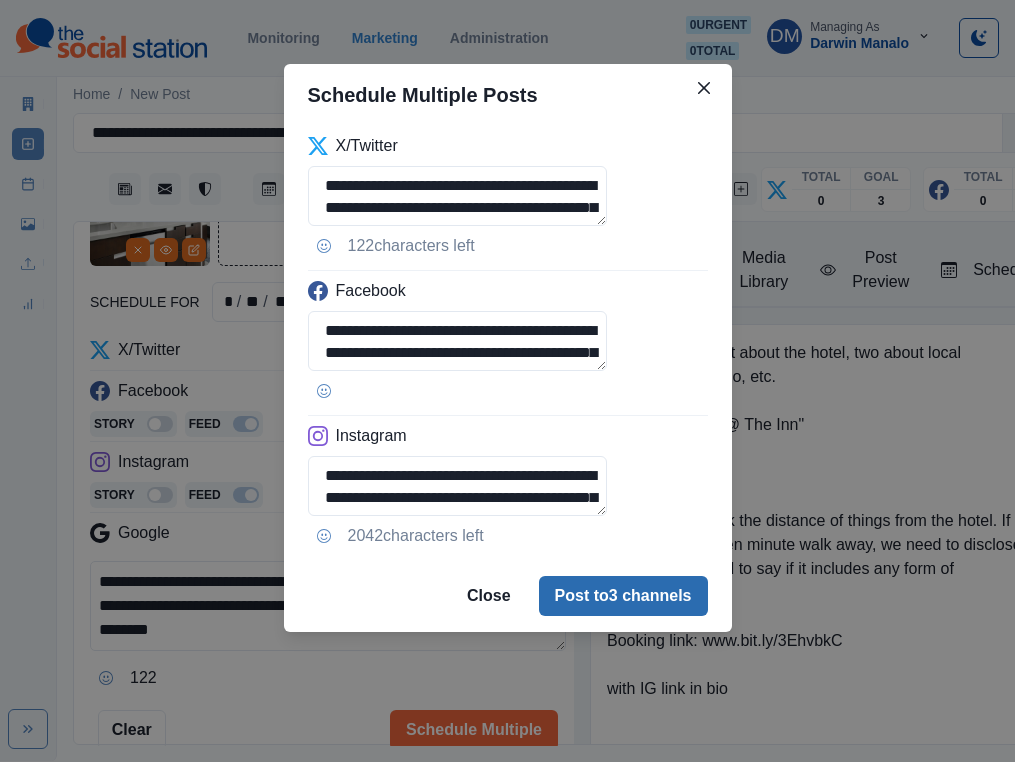 click on "Post to  3   channels" at bounding box center (623, 596) 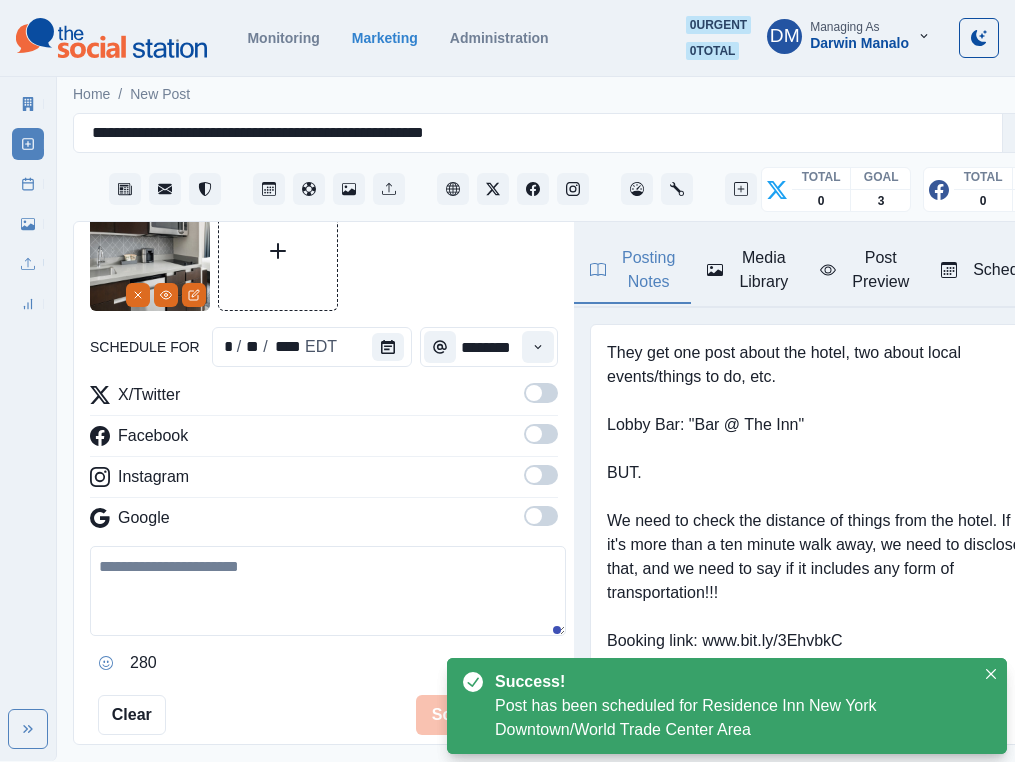 scroll, scrollTop: 148, scrollLeft: 0, axis: vertical 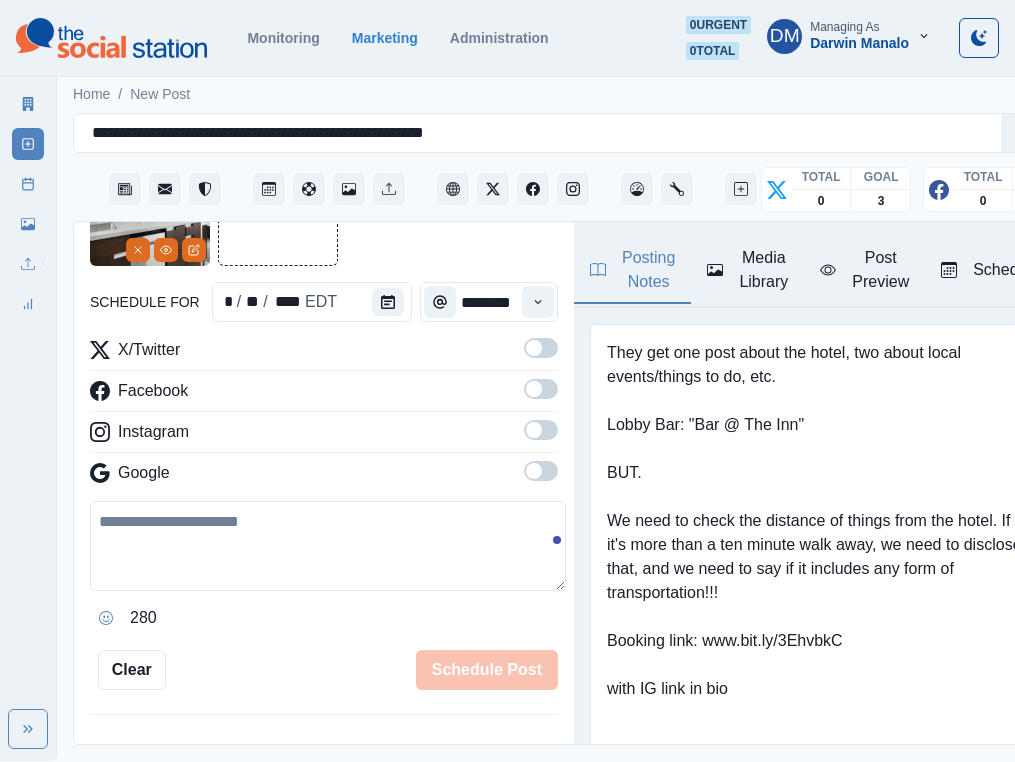 click at bounding box center [534, 348] 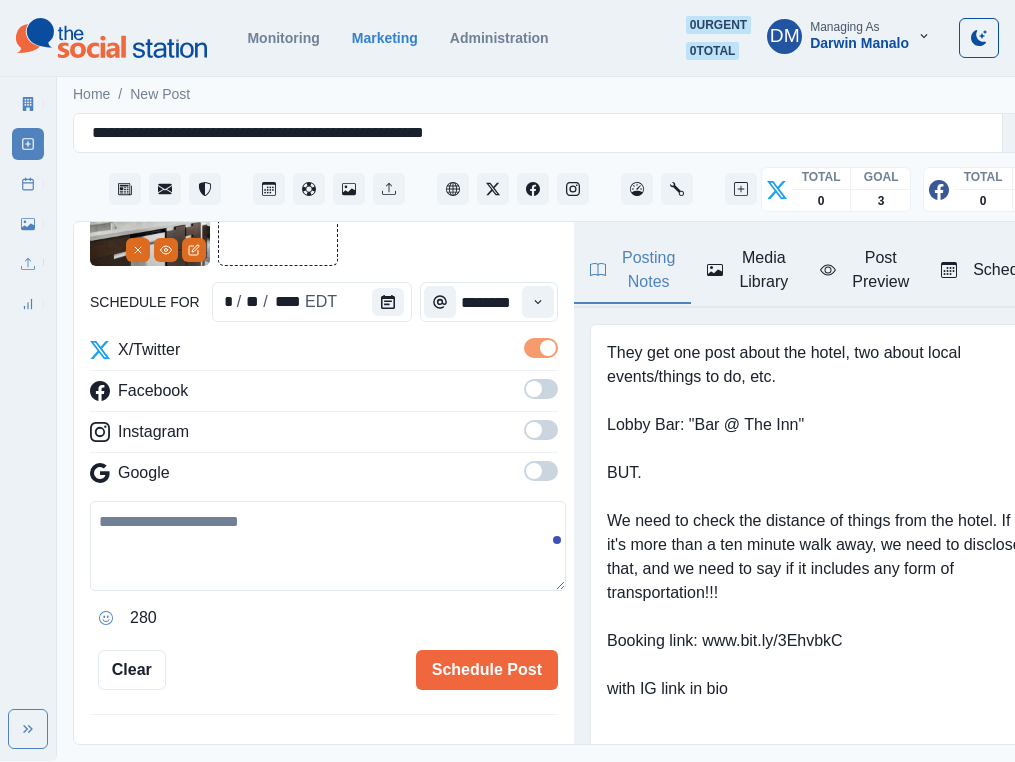 click at bounding box center [541, 389] 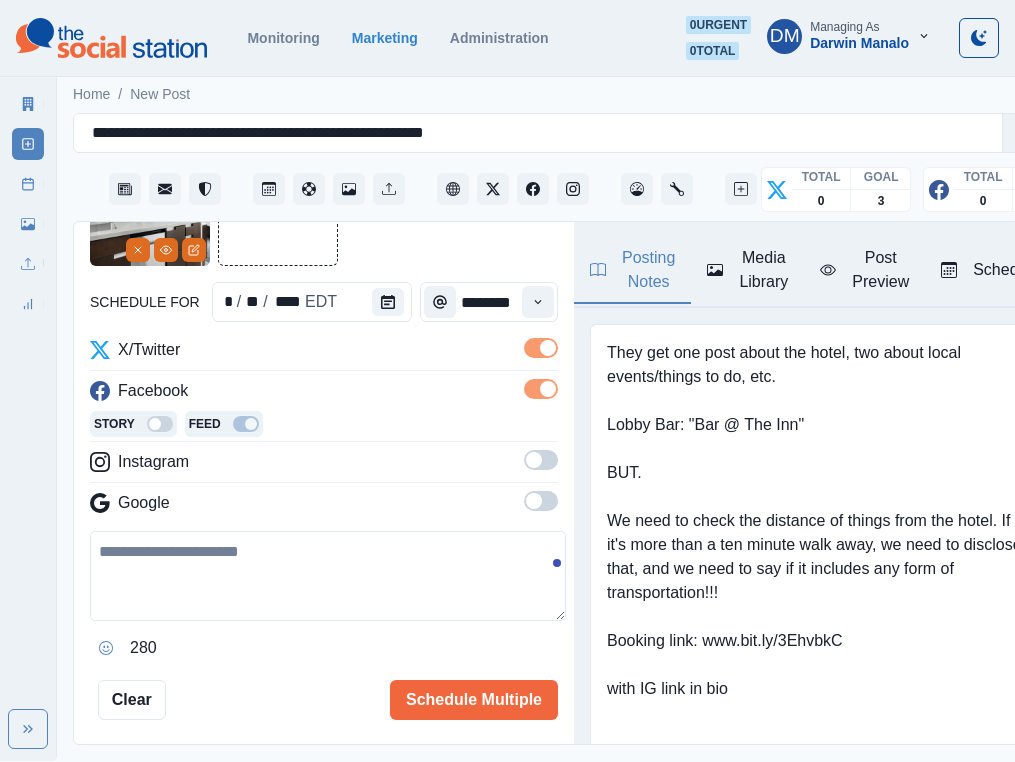 click at bounding box center [541, 460] 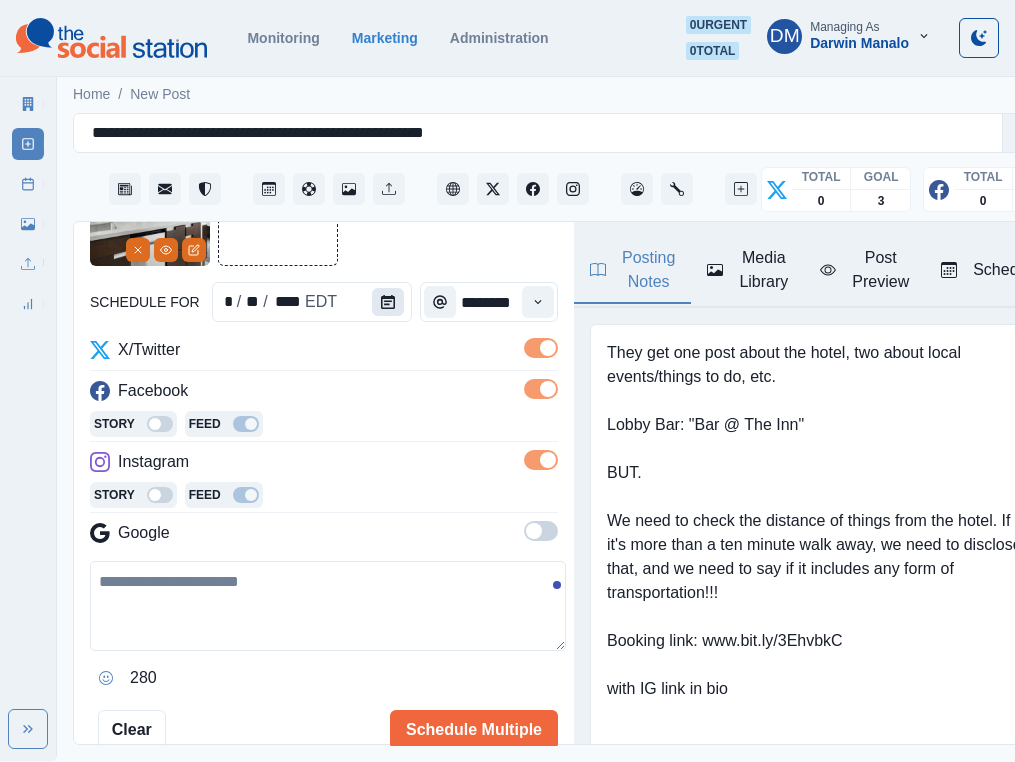 click 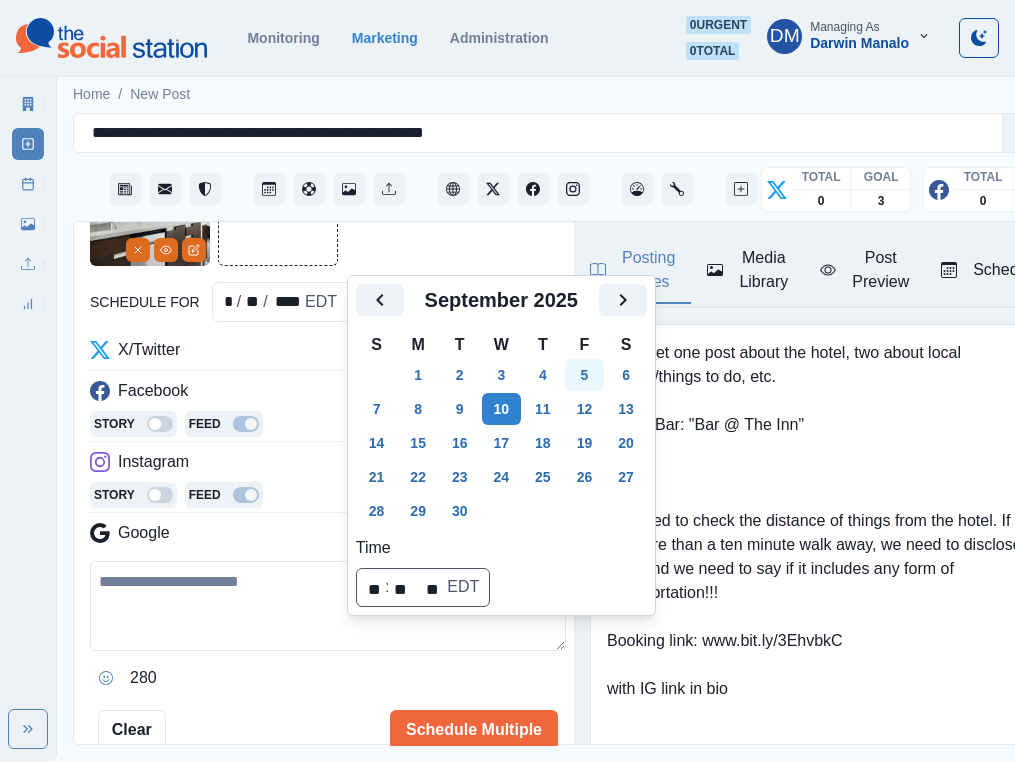 click on "5" at bounding box center (585, 375) 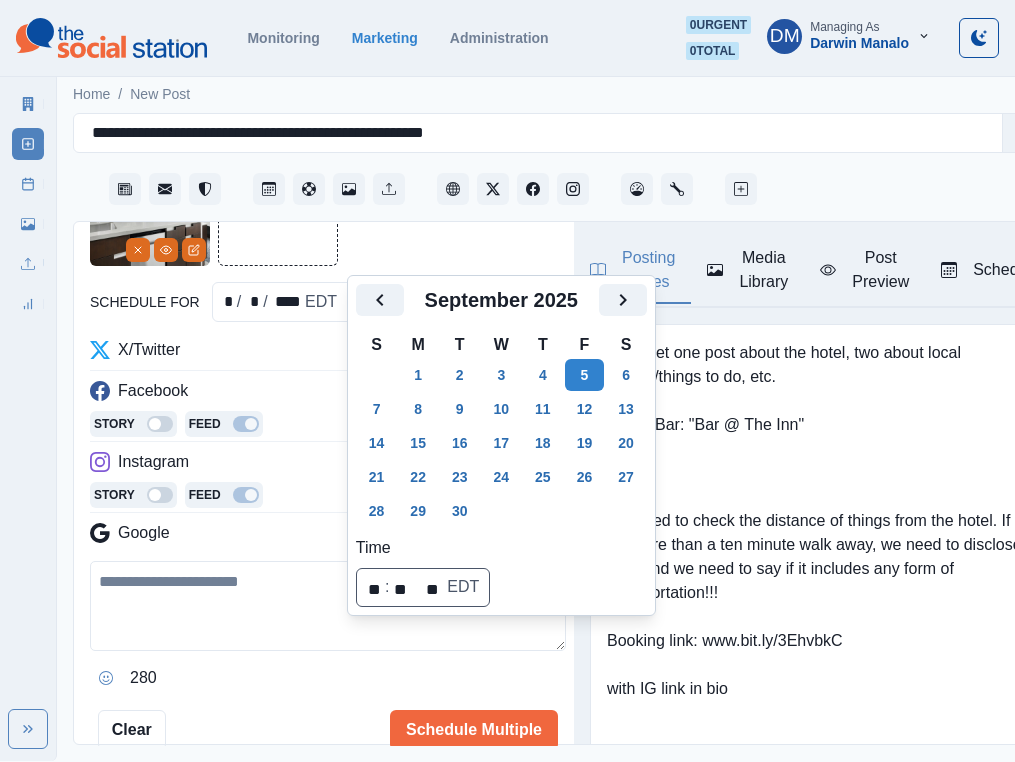 click at bounding box center [328, 606] 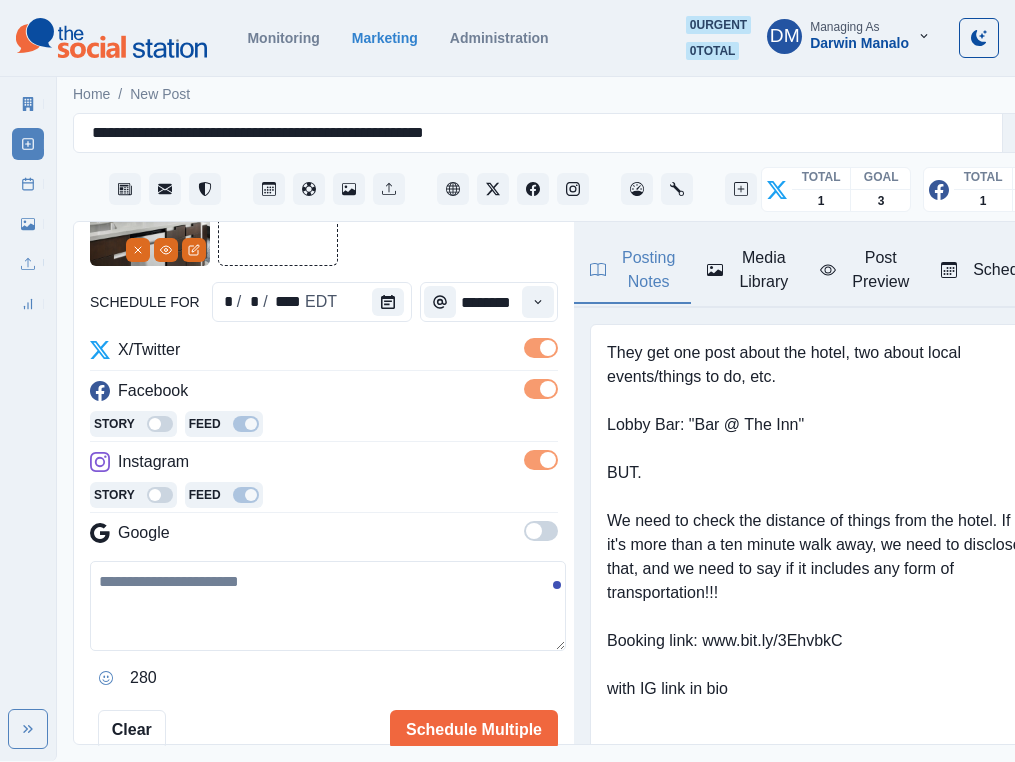 click at bounding box center (328, 606) 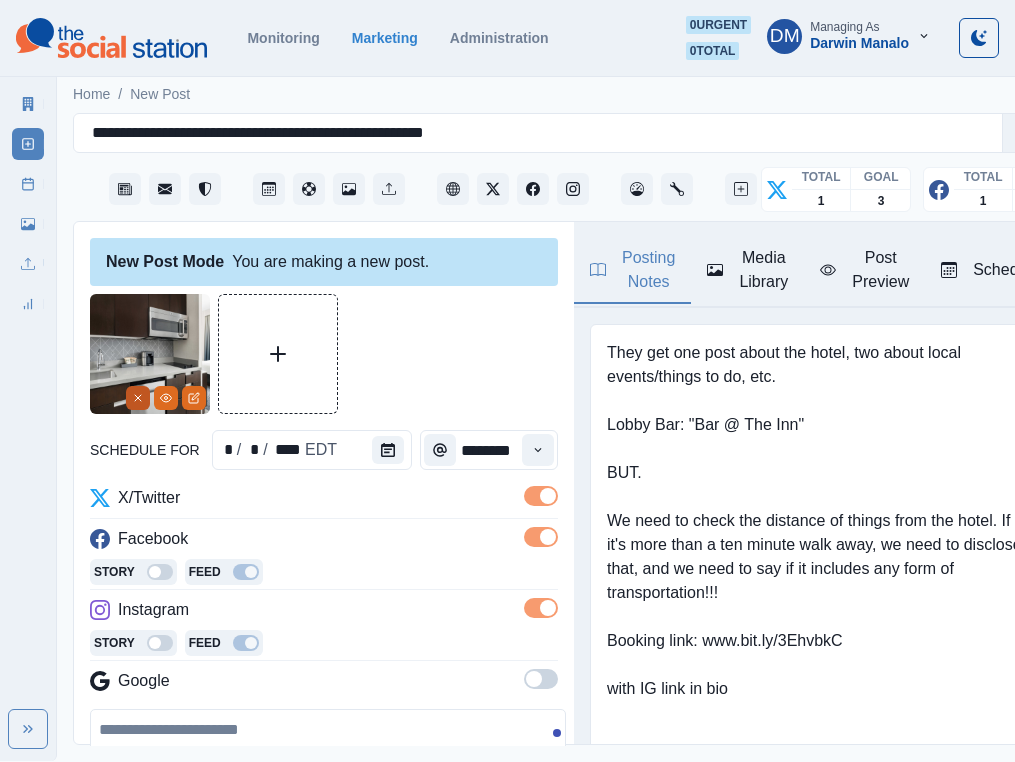 click 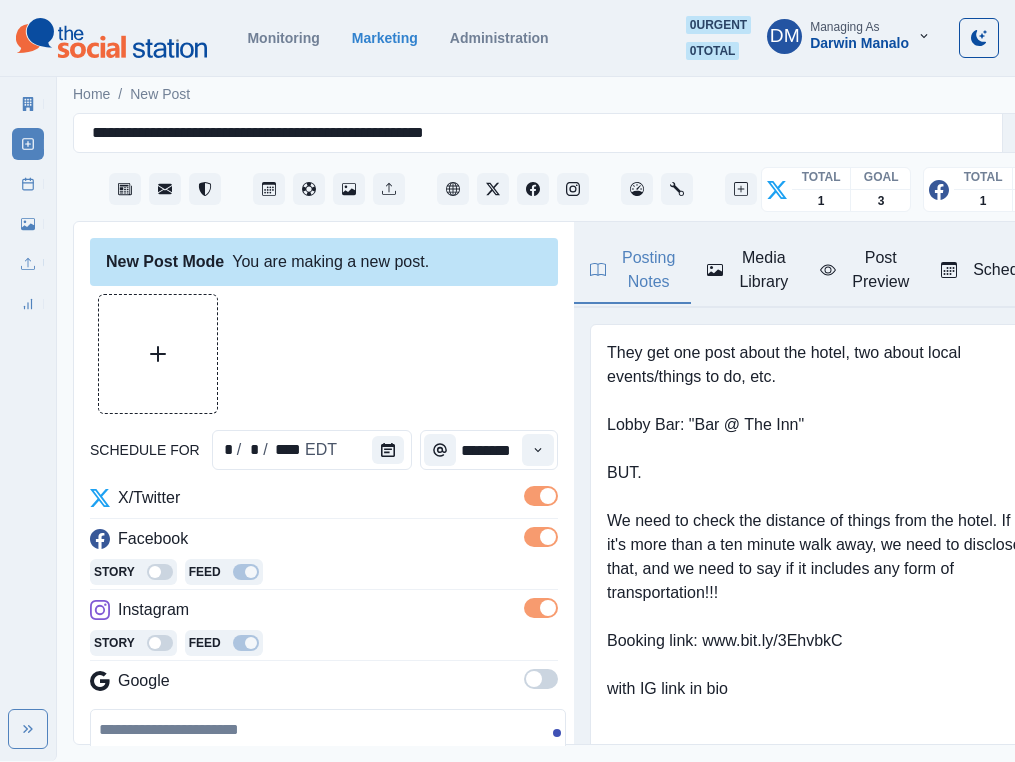 click at bounding box center [328, 754] 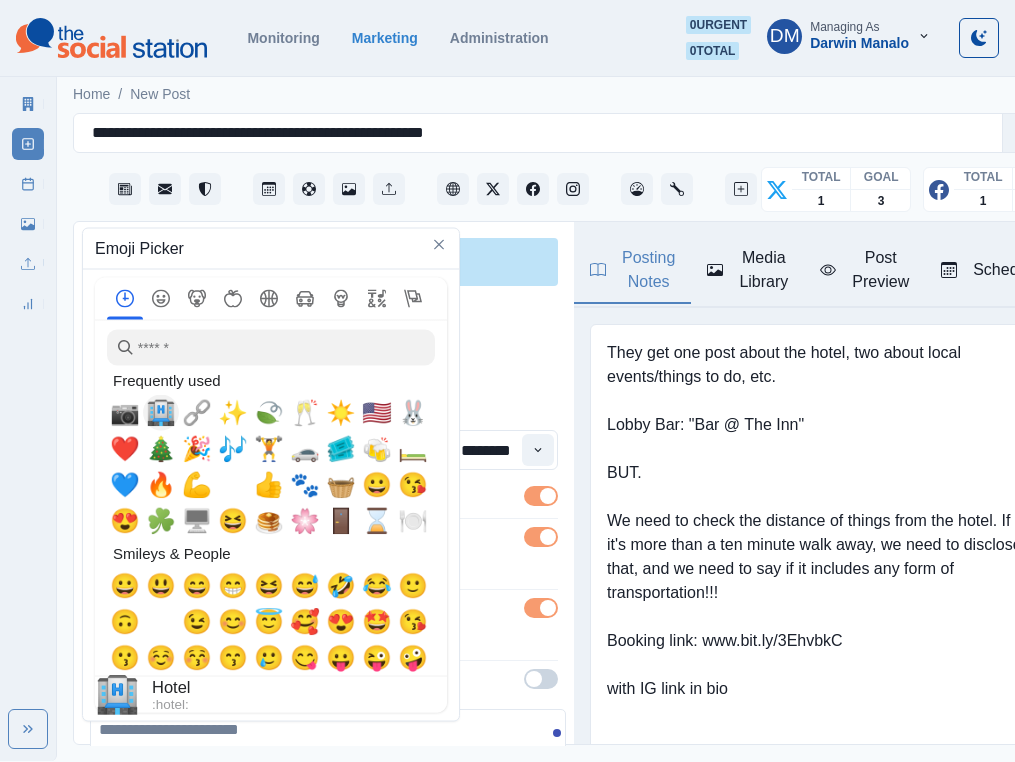click on "📷" at bounding box center (125, 413) 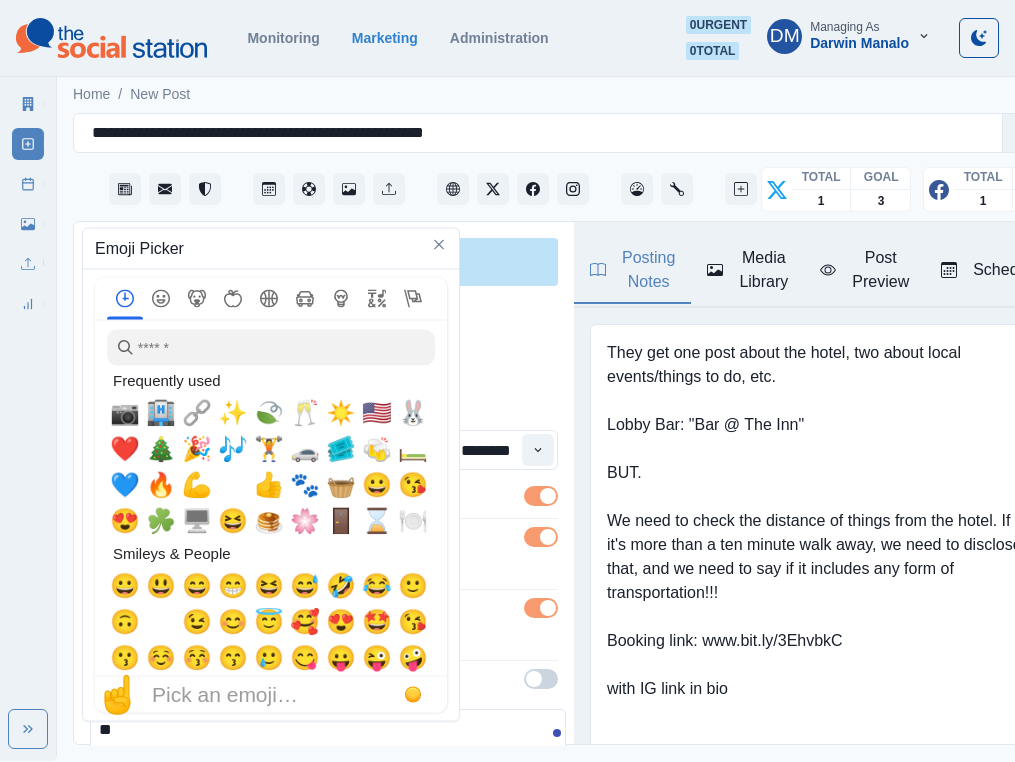 scroll, scrollTop: 3, scrollLeft: 0, axis: vertical 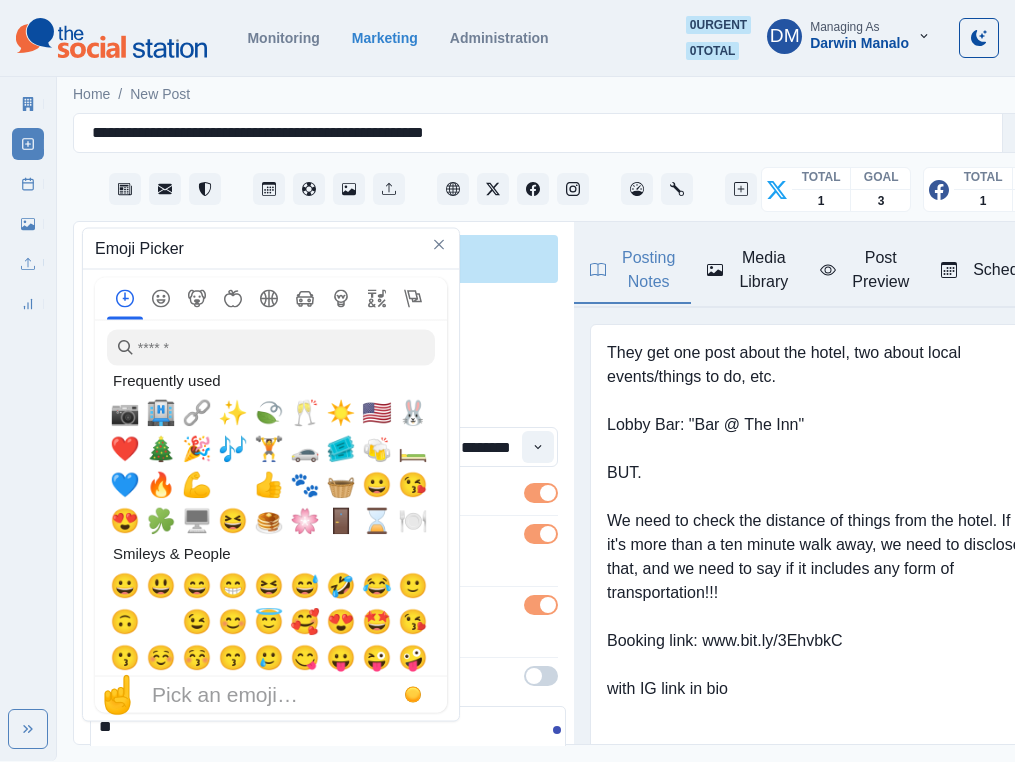 click on "**" at bounding box center (328, 751) 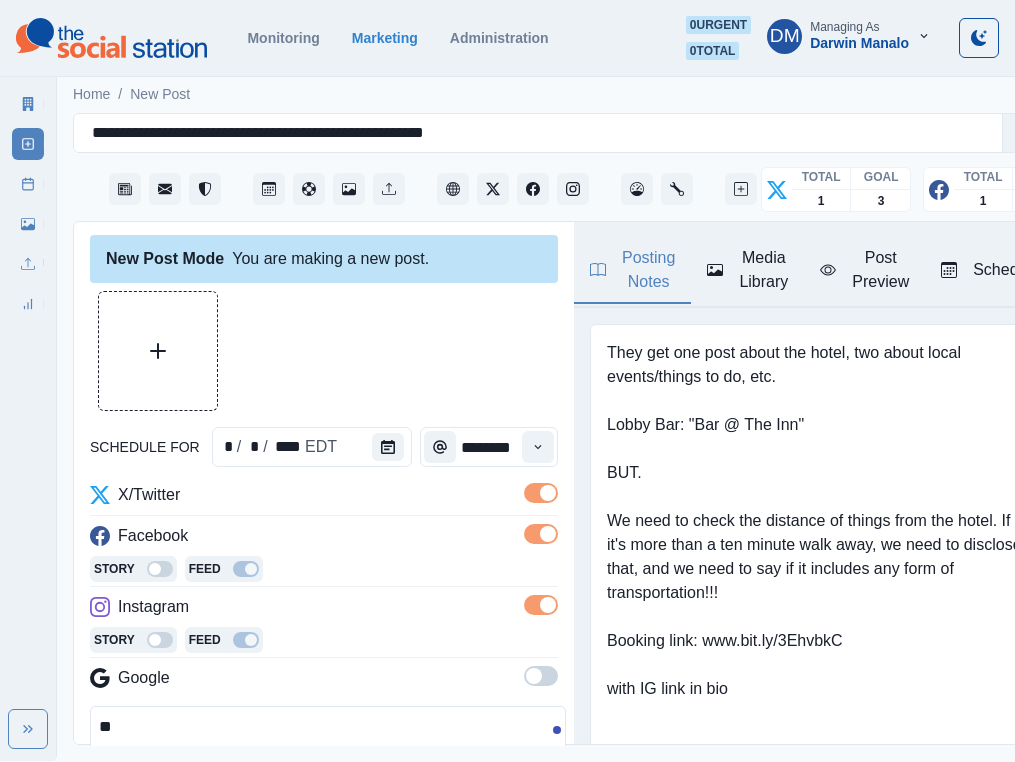 click on "**" at bounding box center [328, 751] 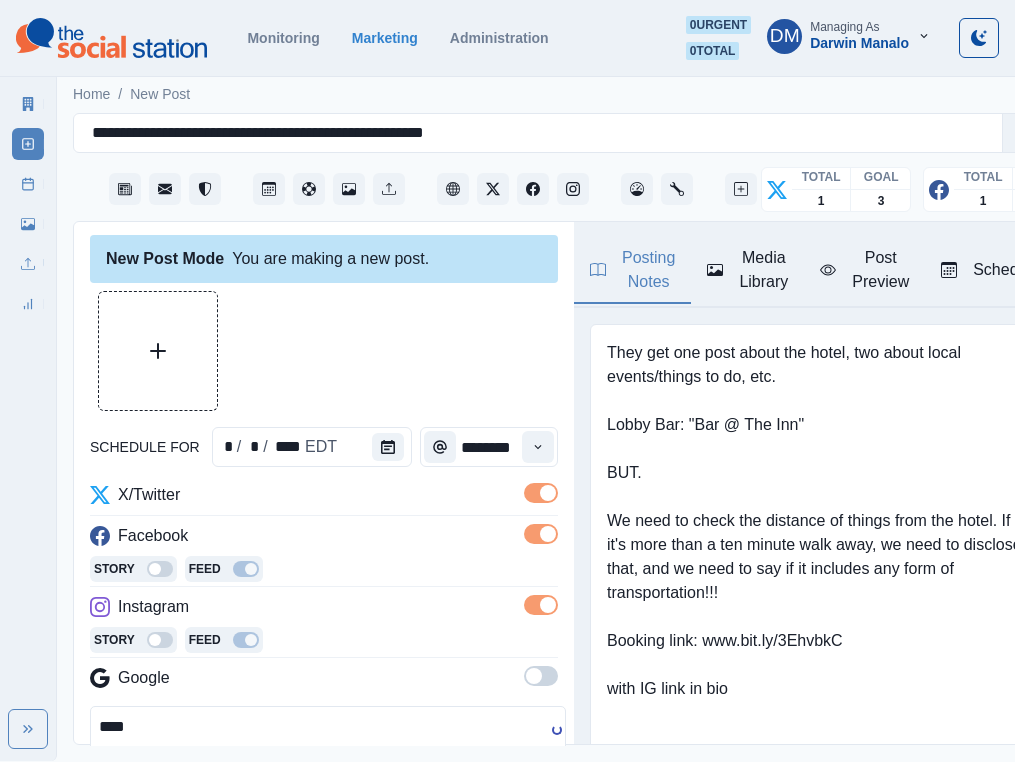 paste on "**********" 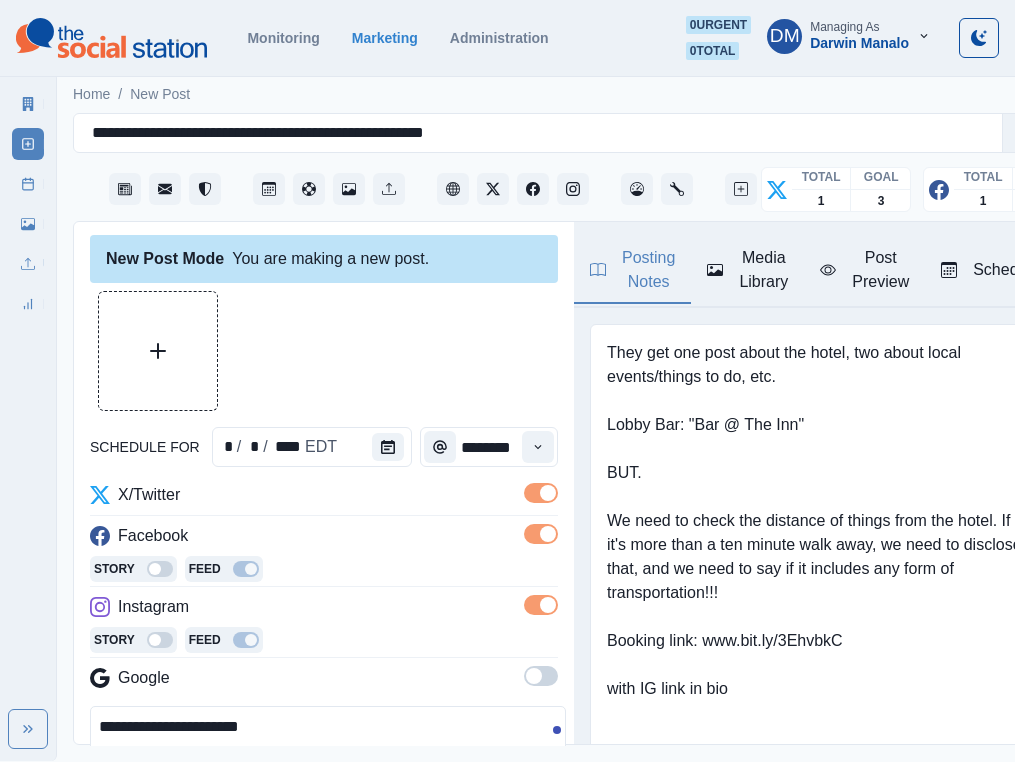 click on "**********" at bounding box center [328, 751] 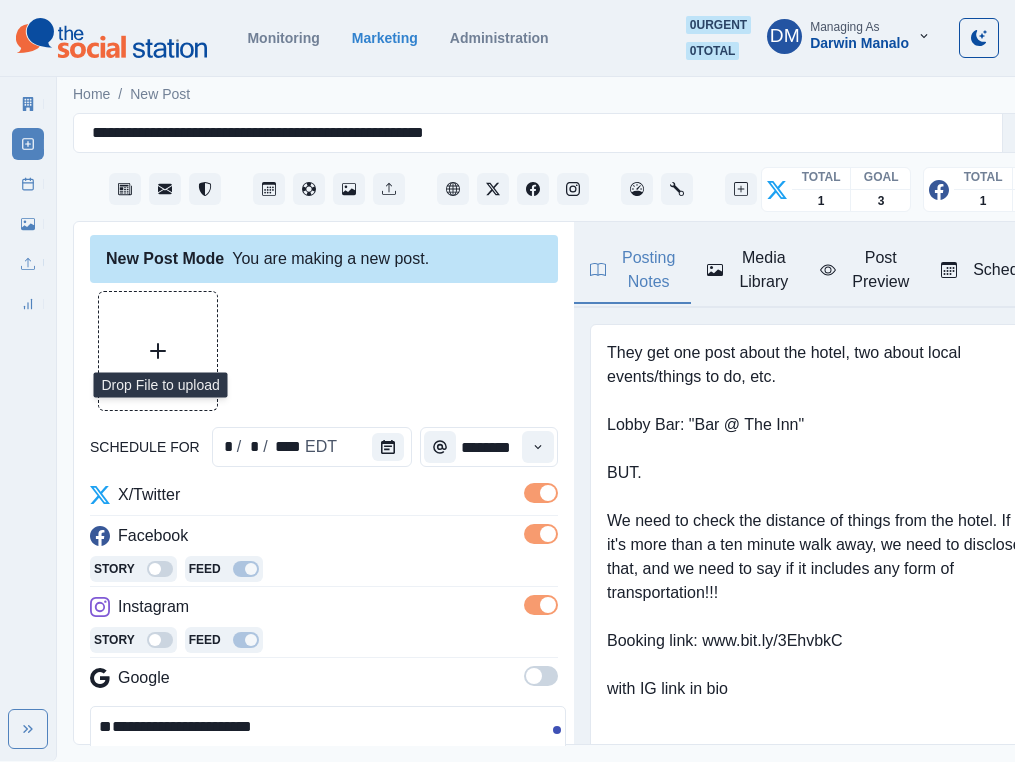click at bounding box center [158, 351] 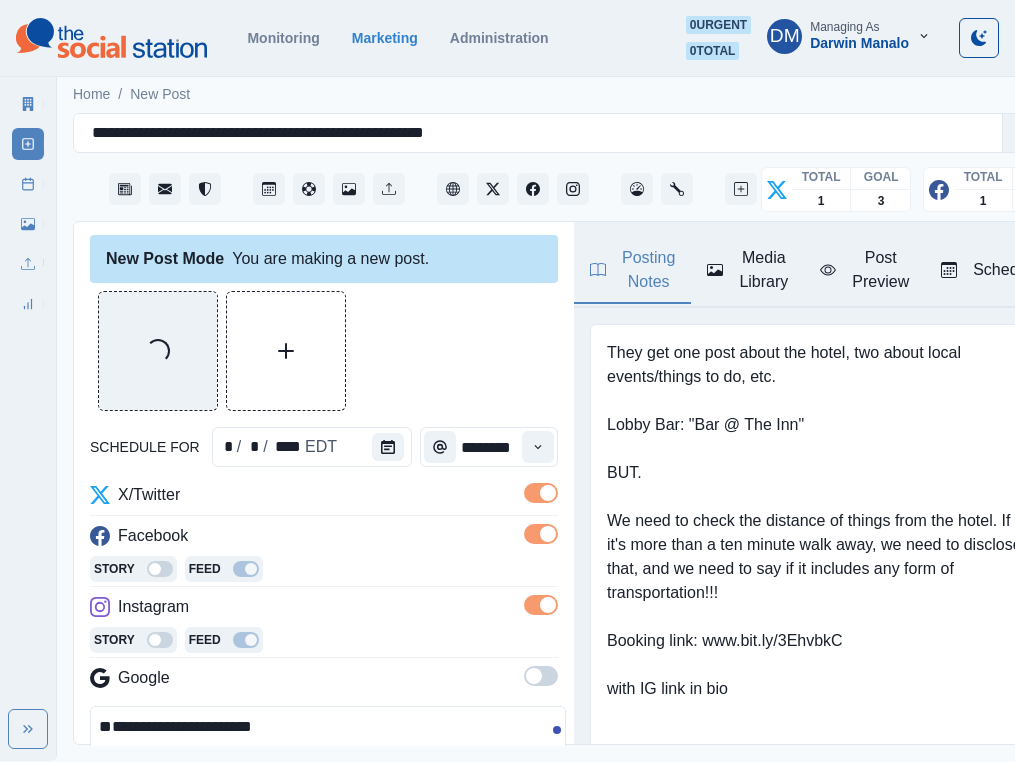 click on "**********" at bounding box center [328, 751] 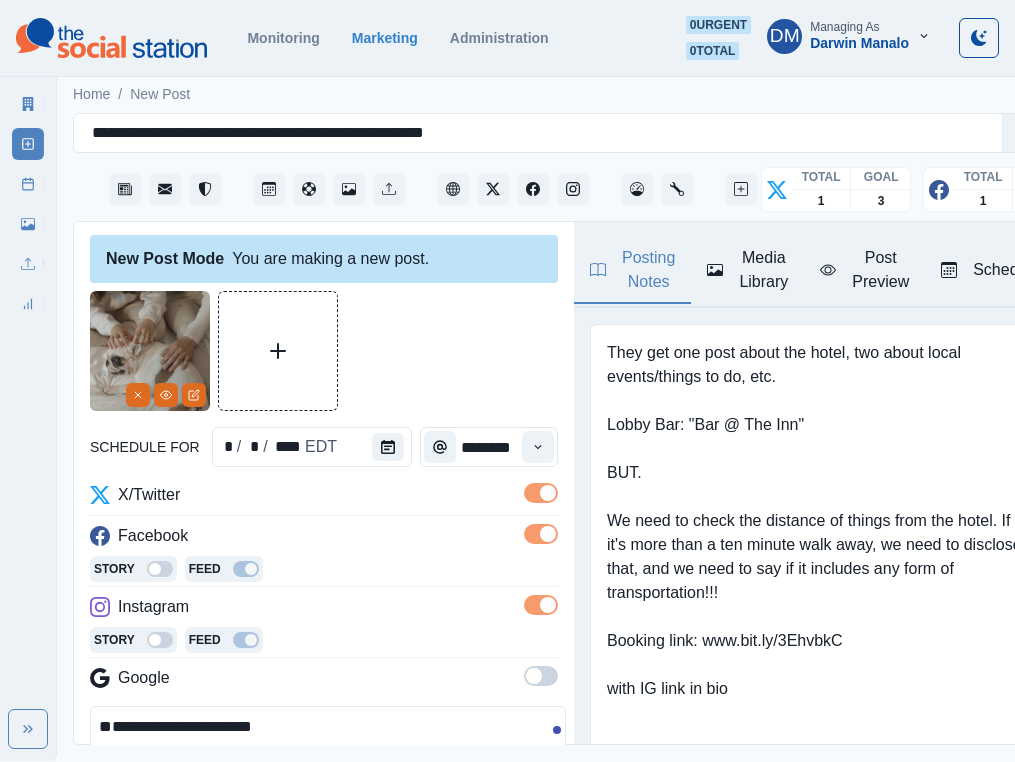 paste on "**********" 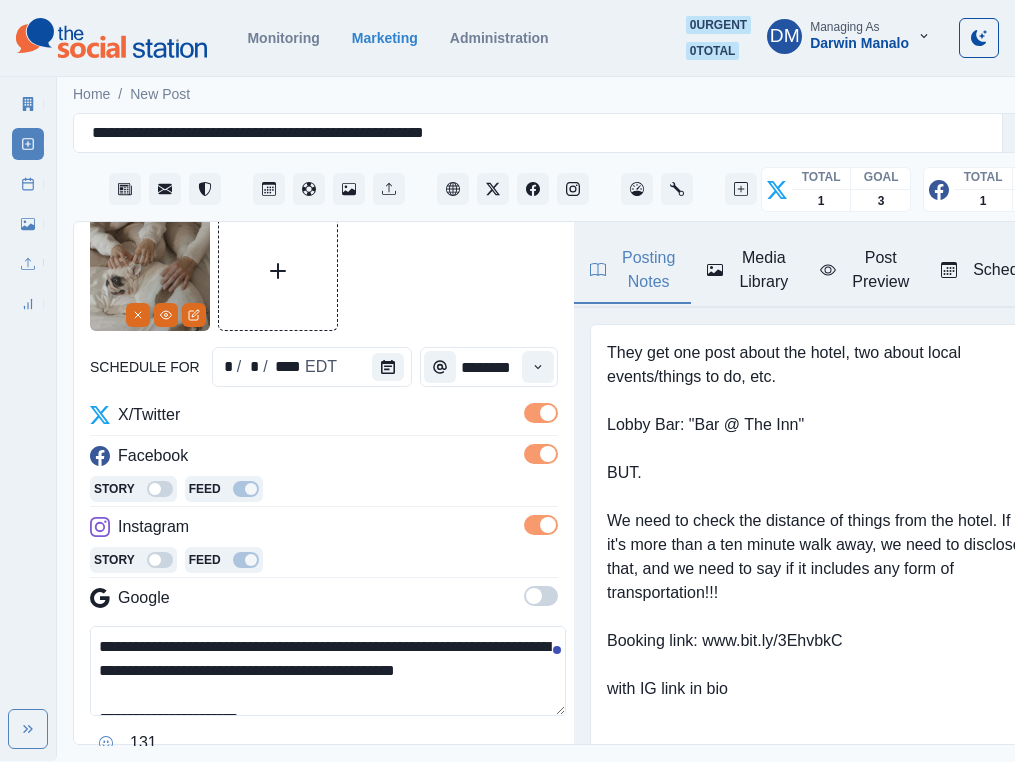 scroll, scrollTop: 148, scrollLeft: 0, axis: vertical 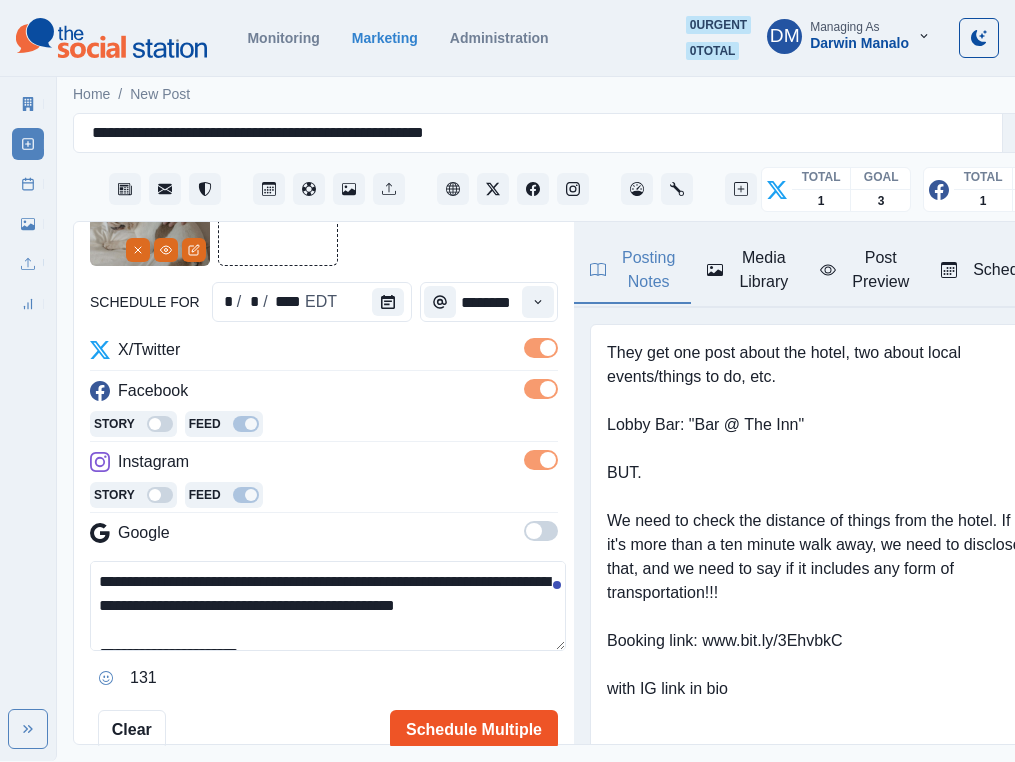 type on "**********" 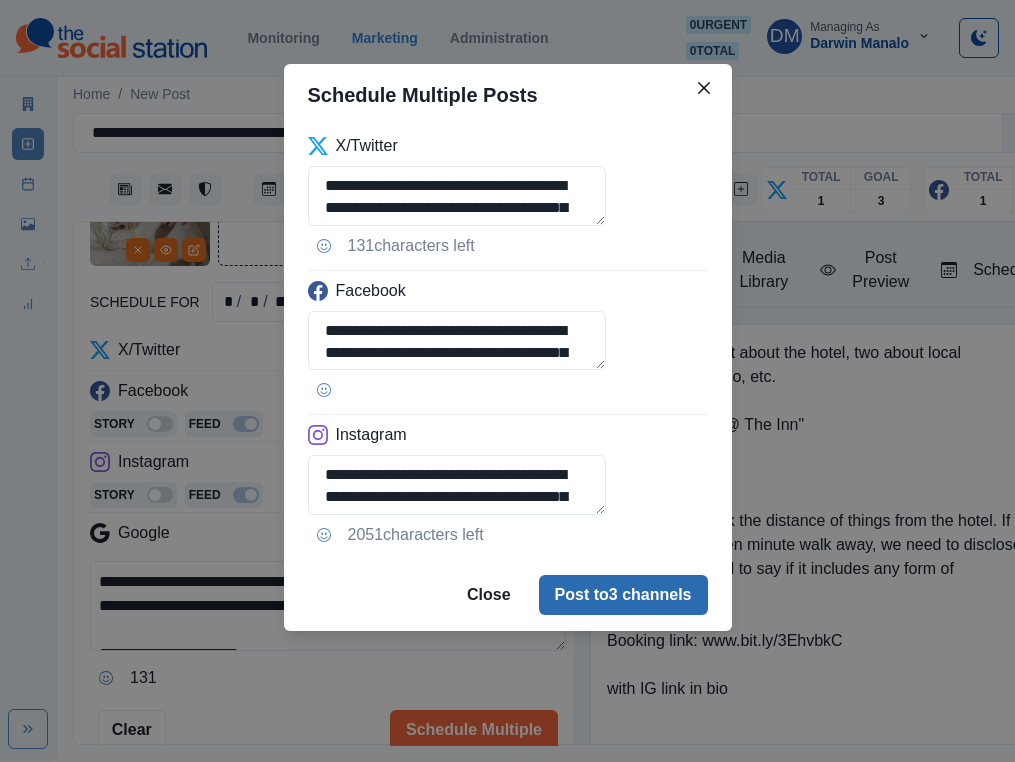 click on "Post to  3   channels" at bounding box center (623, 595) 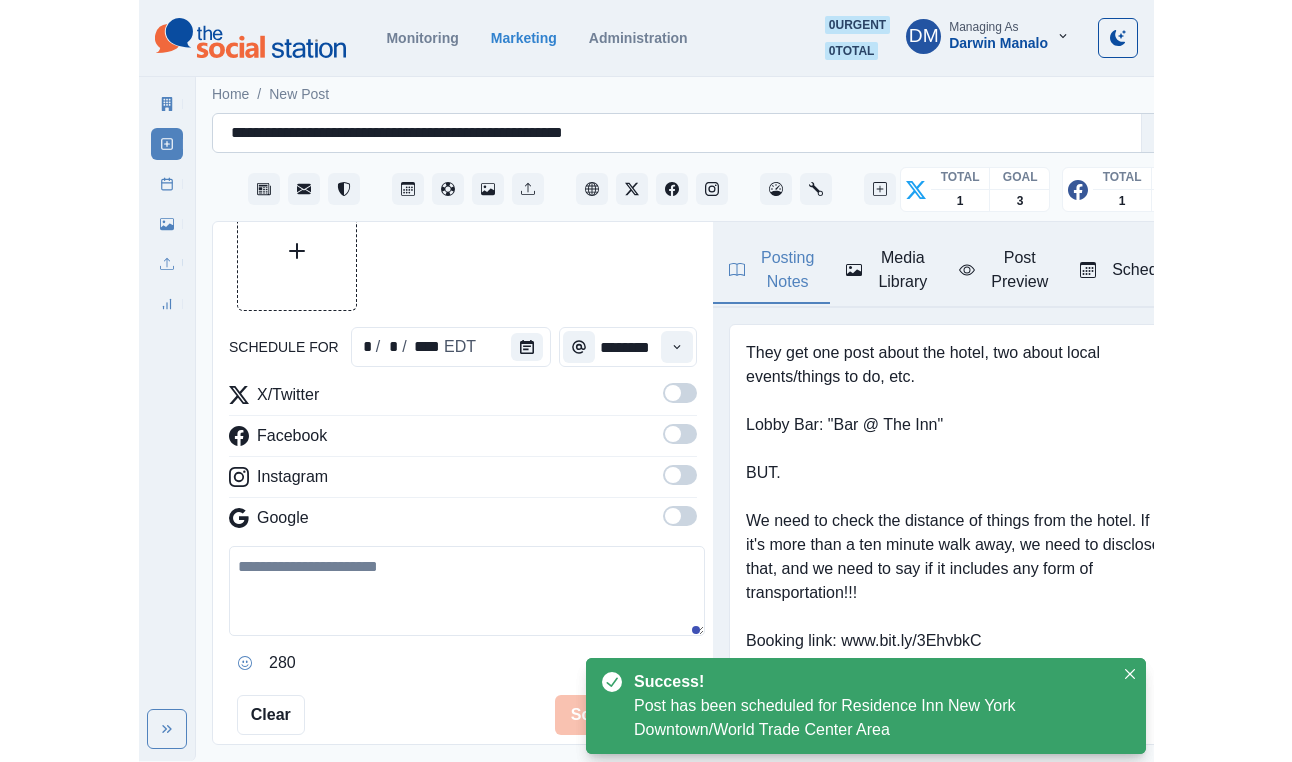 scroll, scrollTop: 148, scrollLeft: 0, axis: vertical 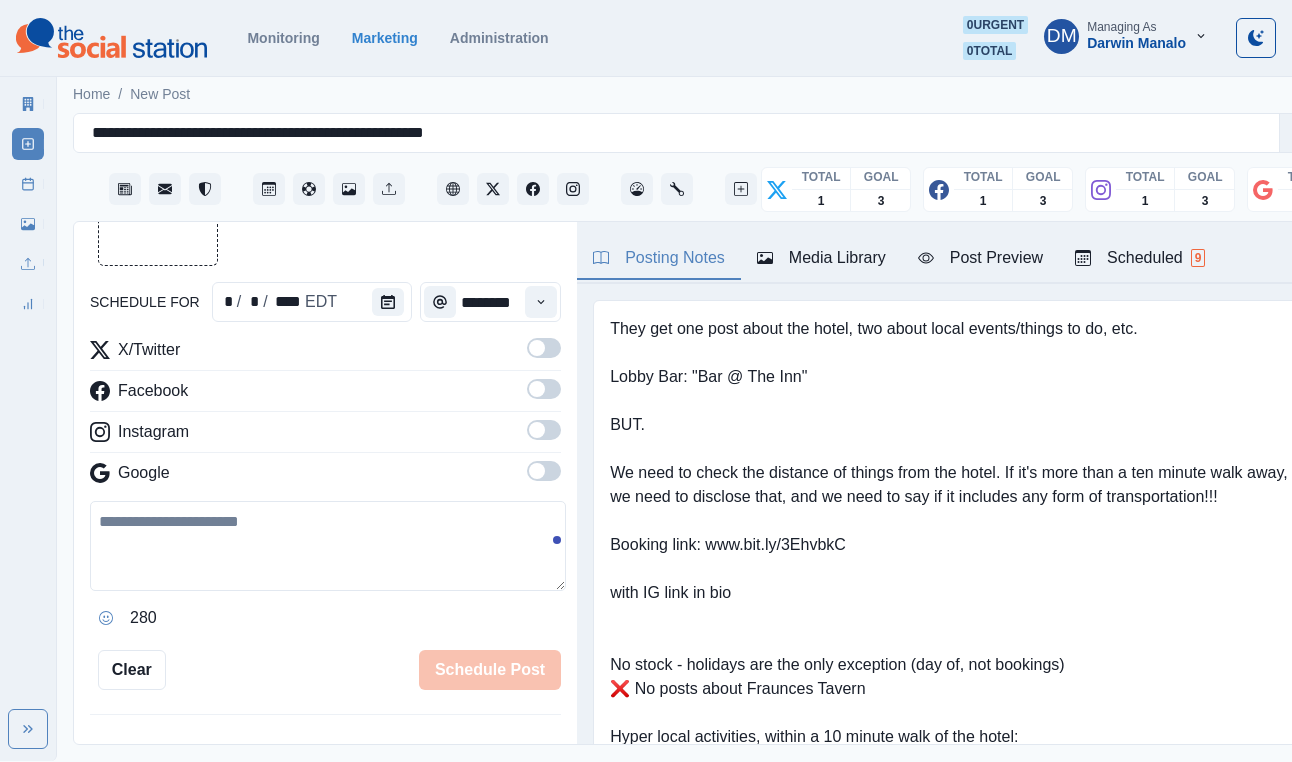 click at bounding box center [328, 546] 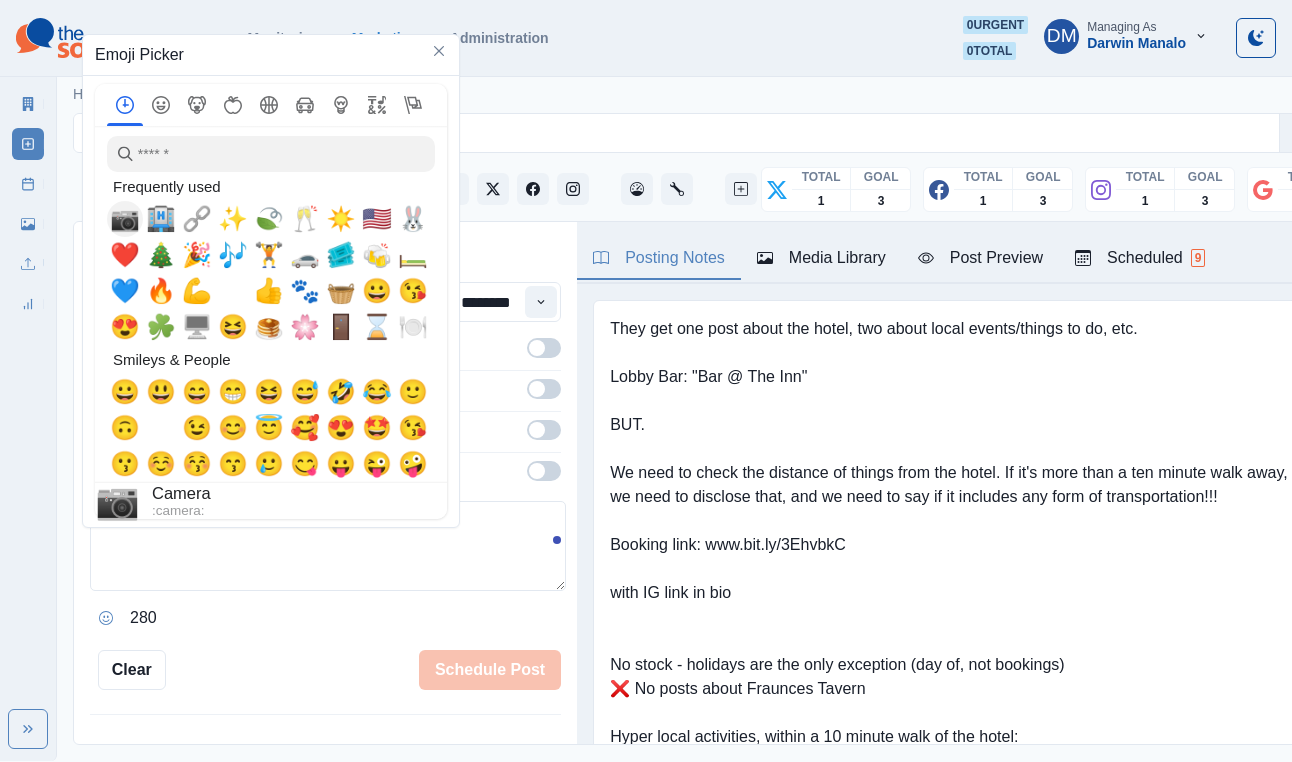 click on "📷" at bounding box center [125, 219] 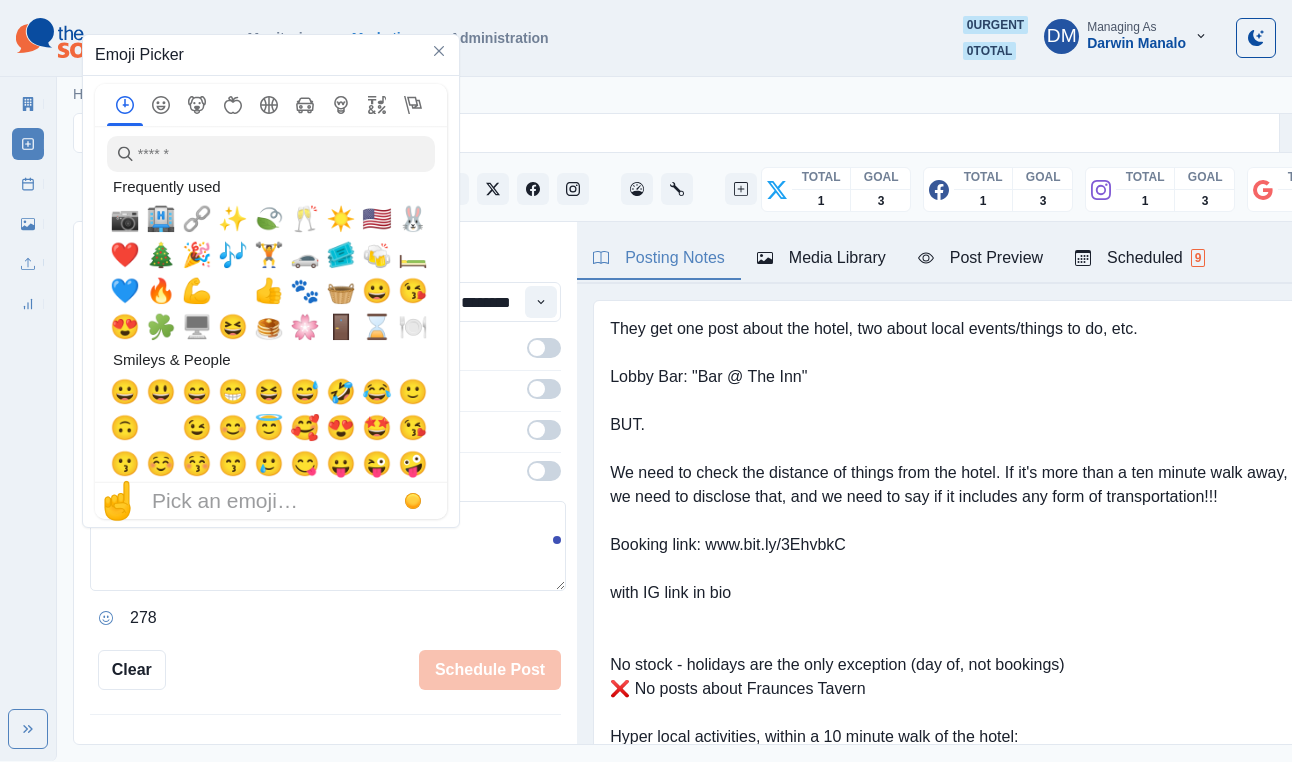 click on "Emoji Picker" at bounding box center [271, 281] 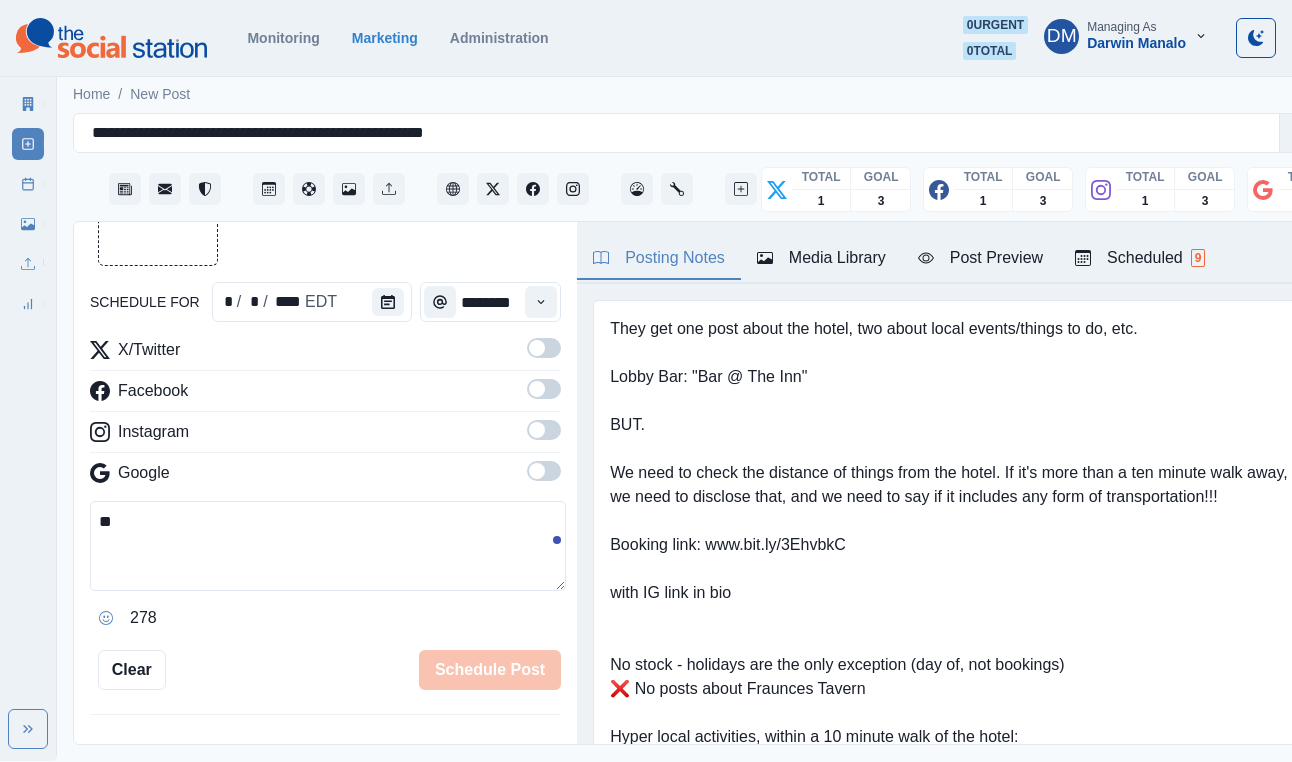 click on "**" at bounding box center [328, 546] 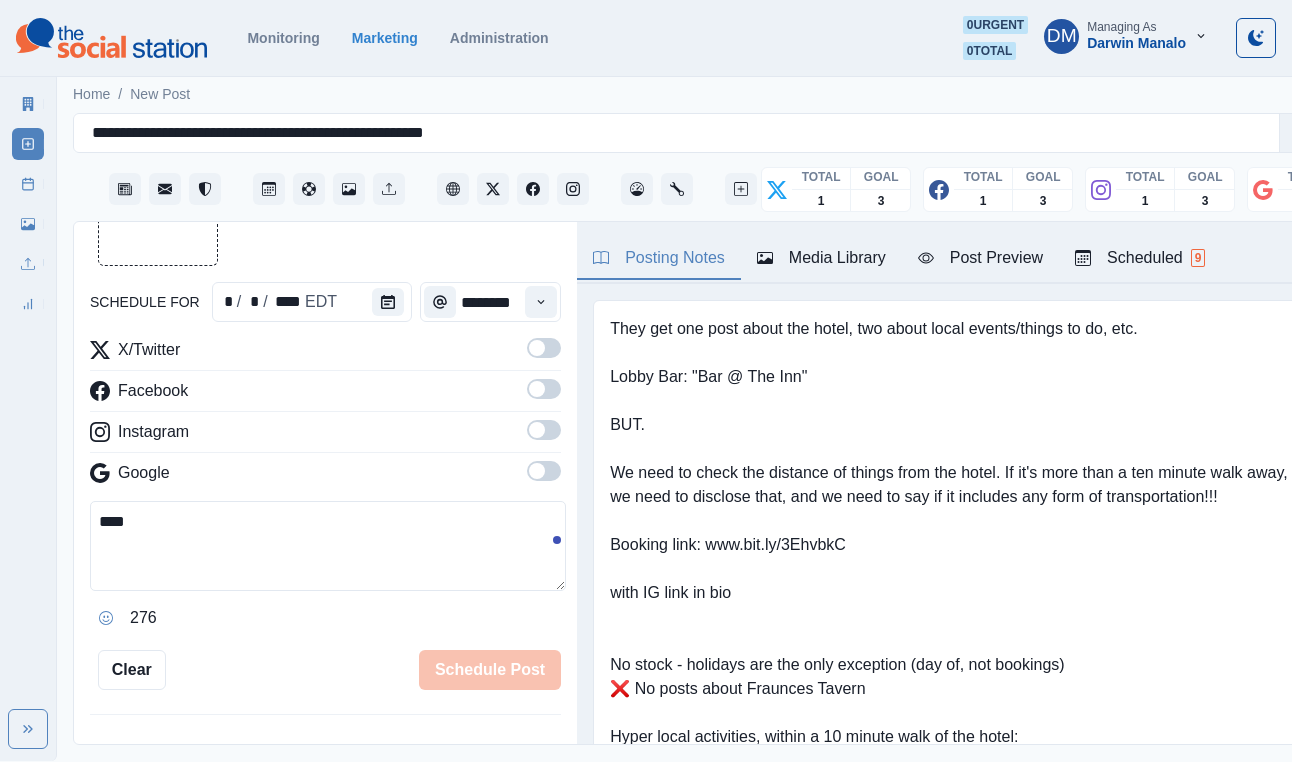paste on "**********" 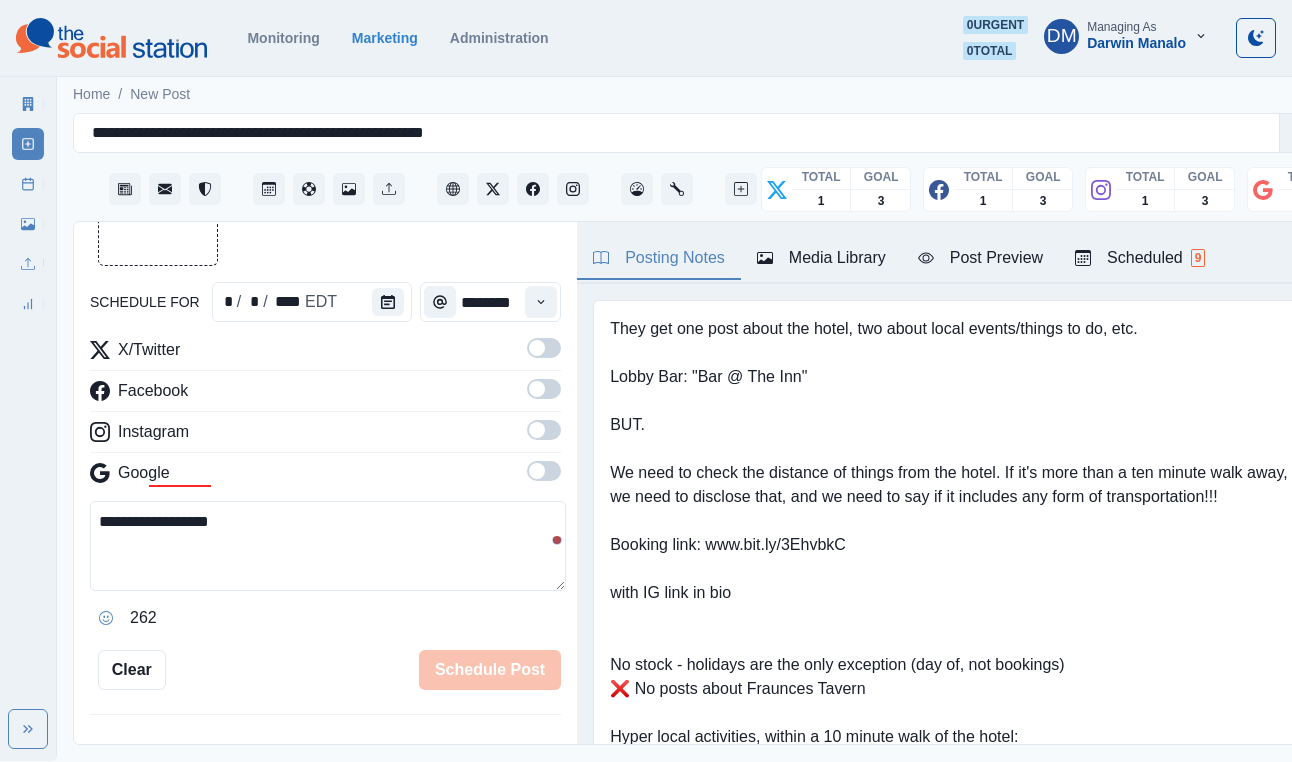 type on "**********" 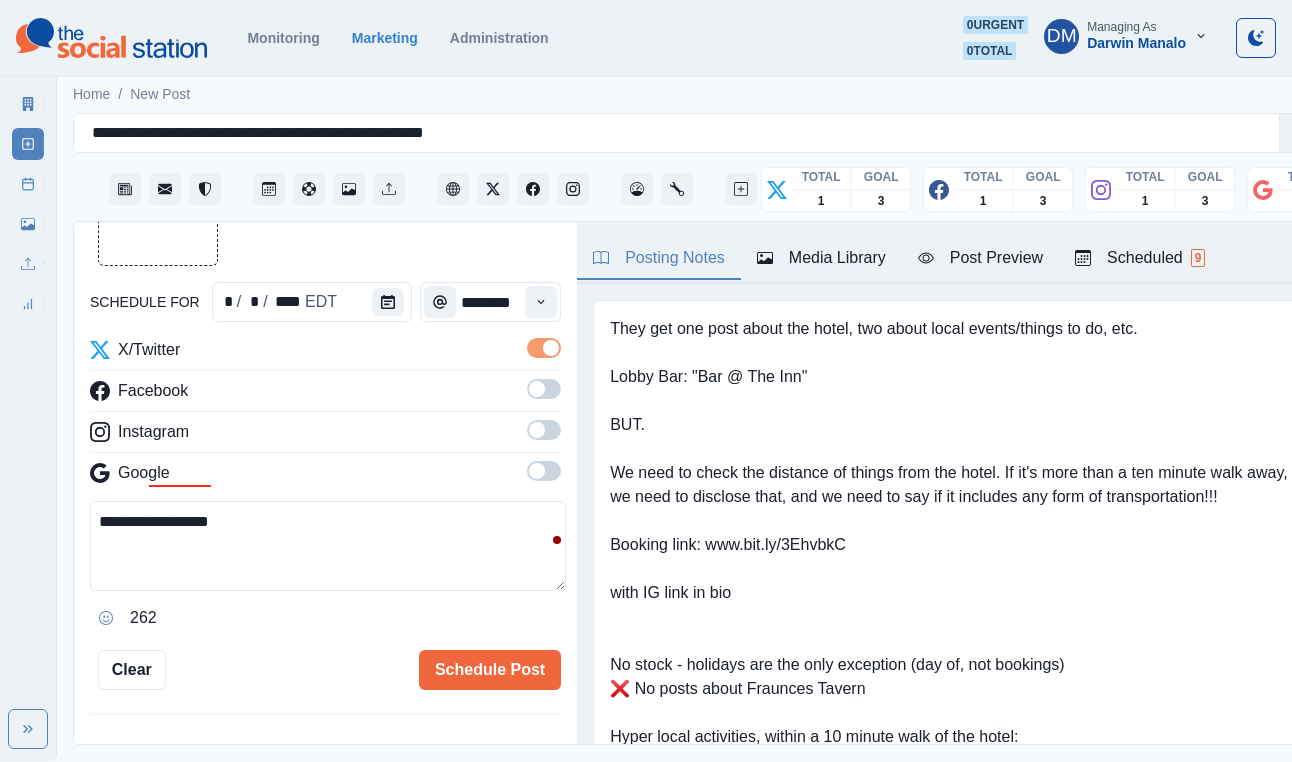 click at bounding box center [544, 389] 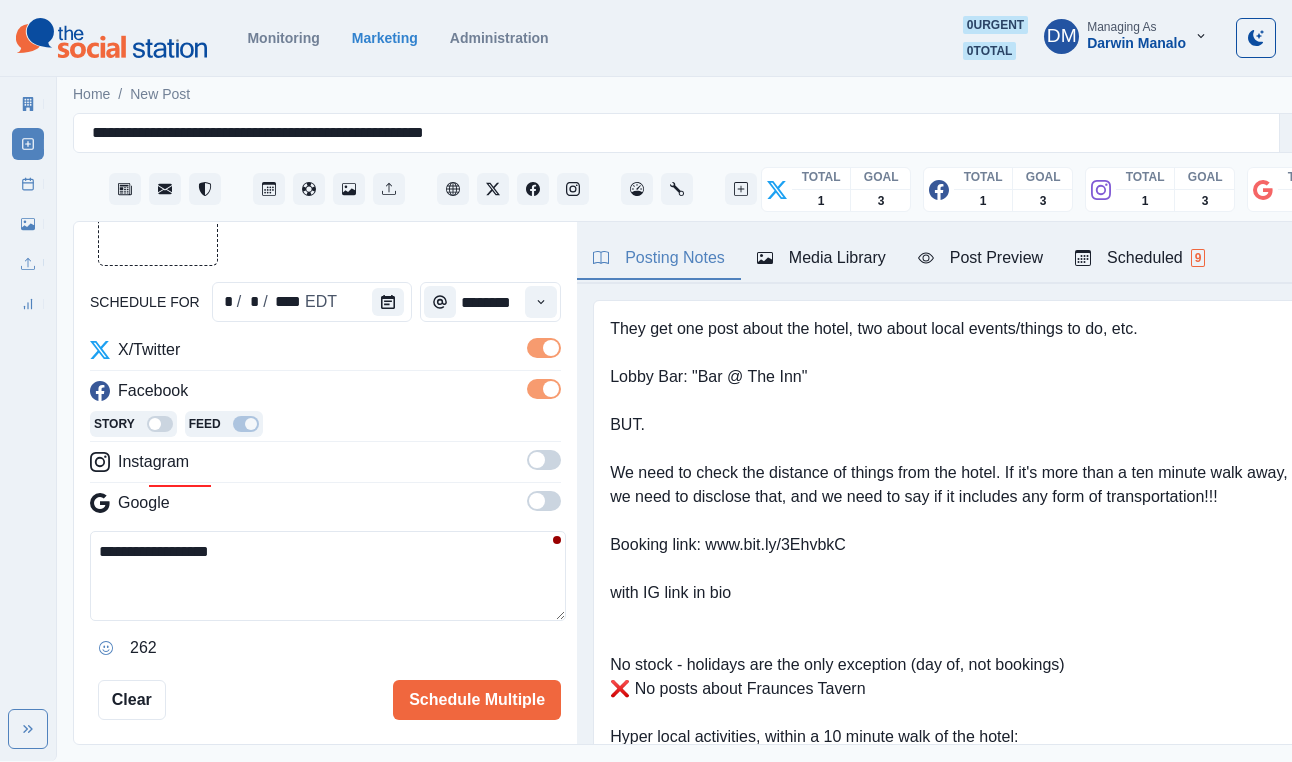 click at bounding box center (537, 460) 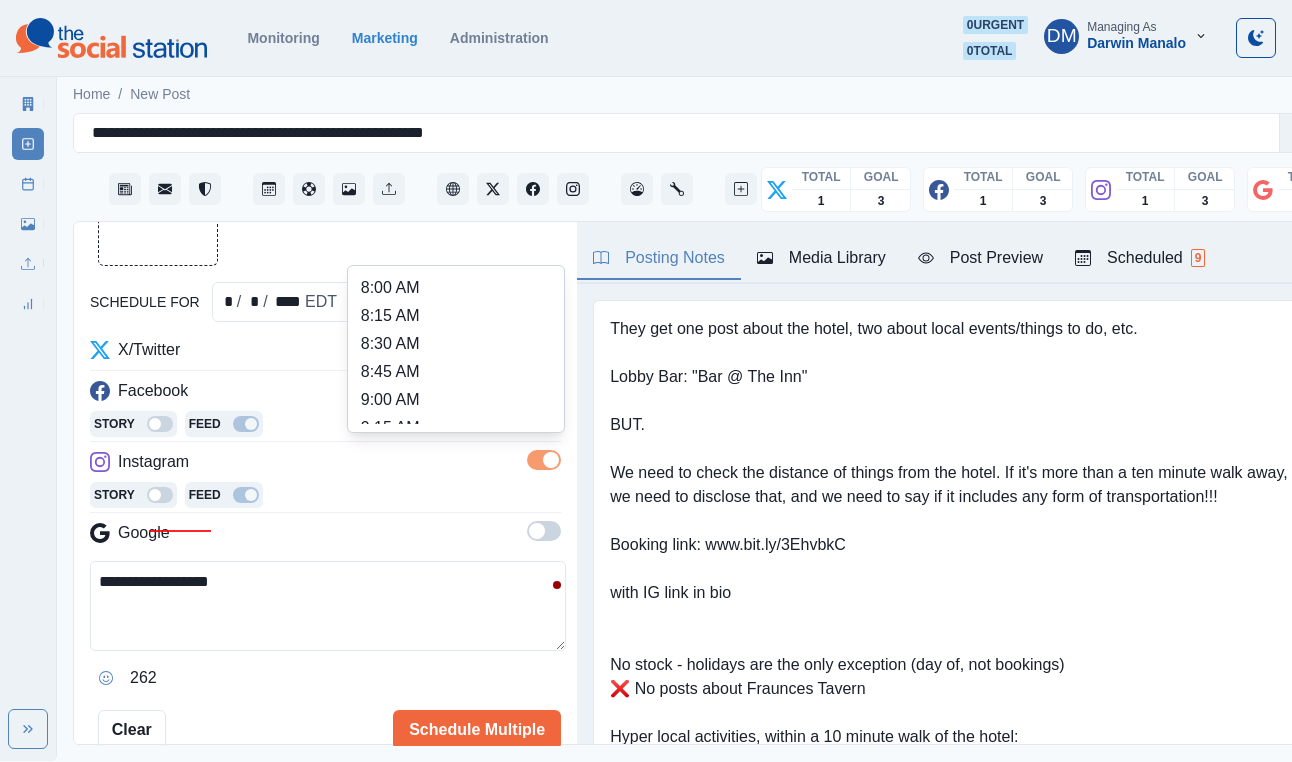click 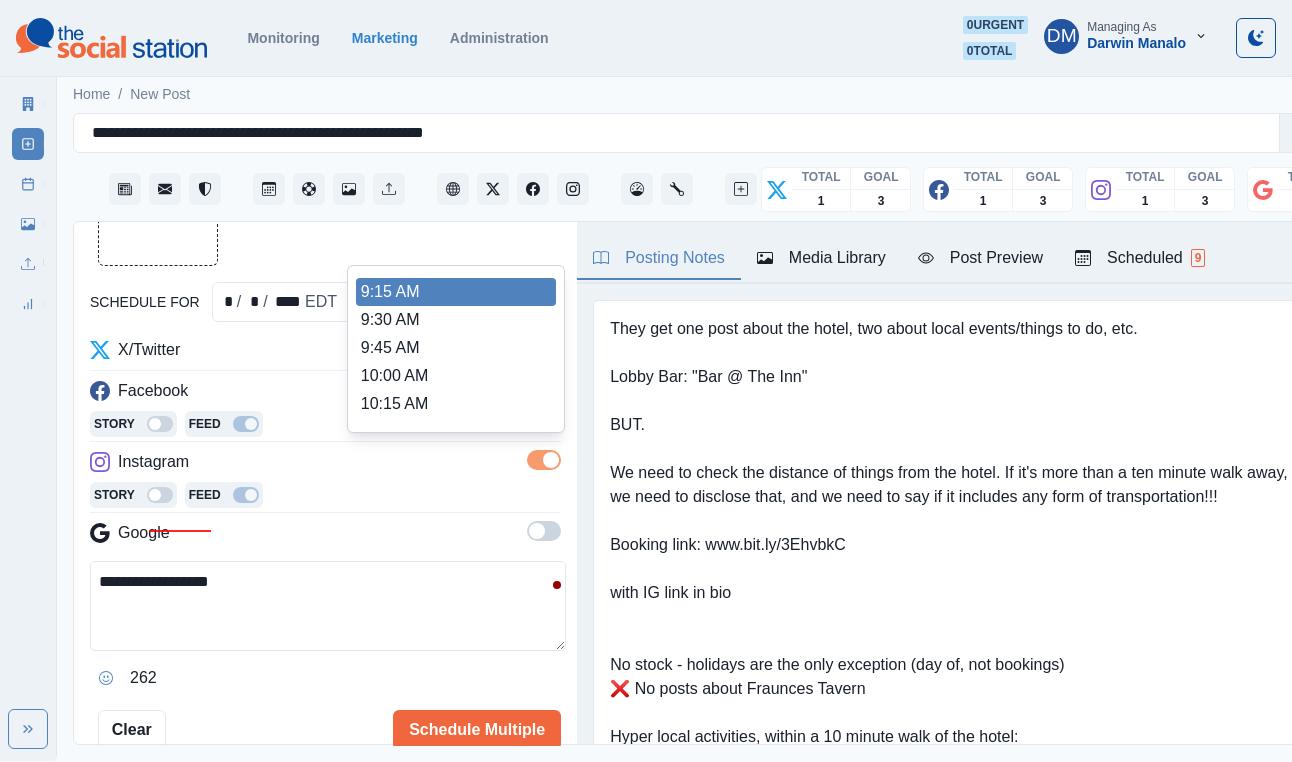 scroll, scrollTop: 209, scrollLeft: 0, axis: vertical 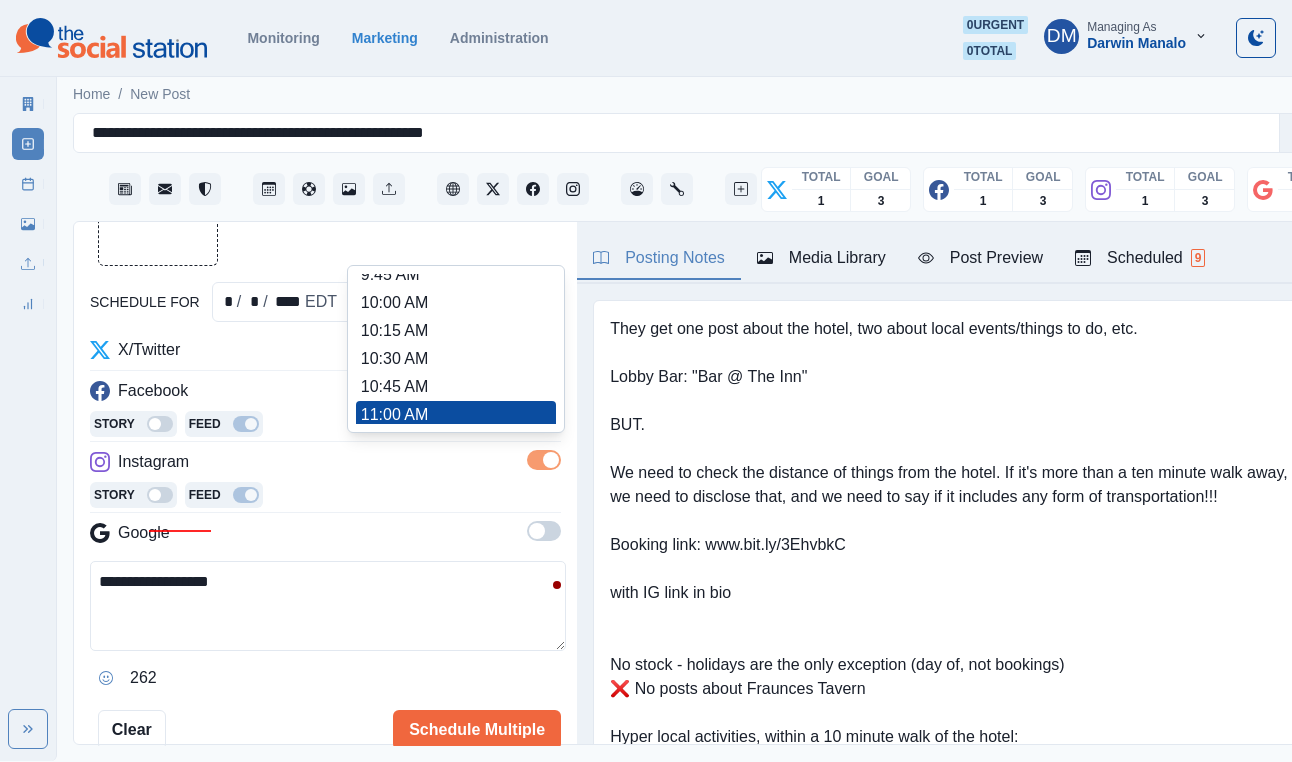 click on "11:30 AM" at bounding box center (456, 471) 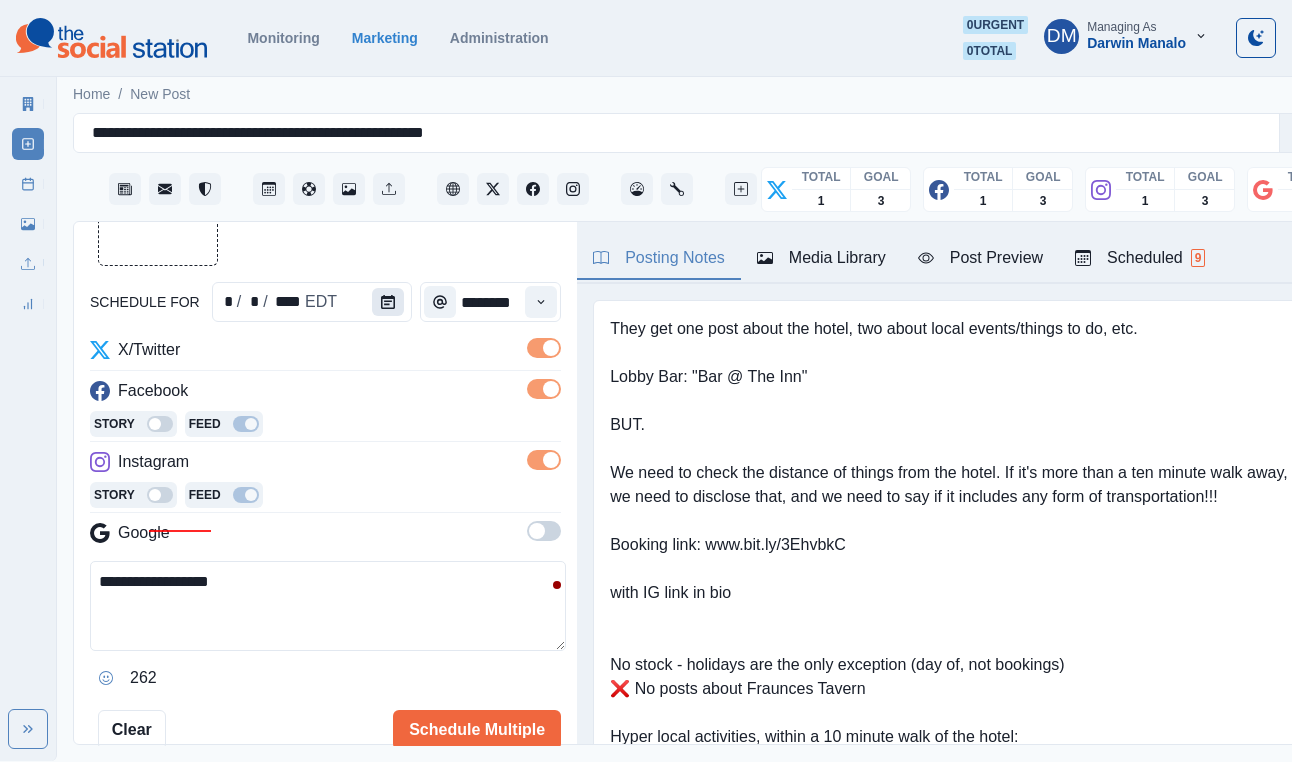 click at bounding box center [388, 302] 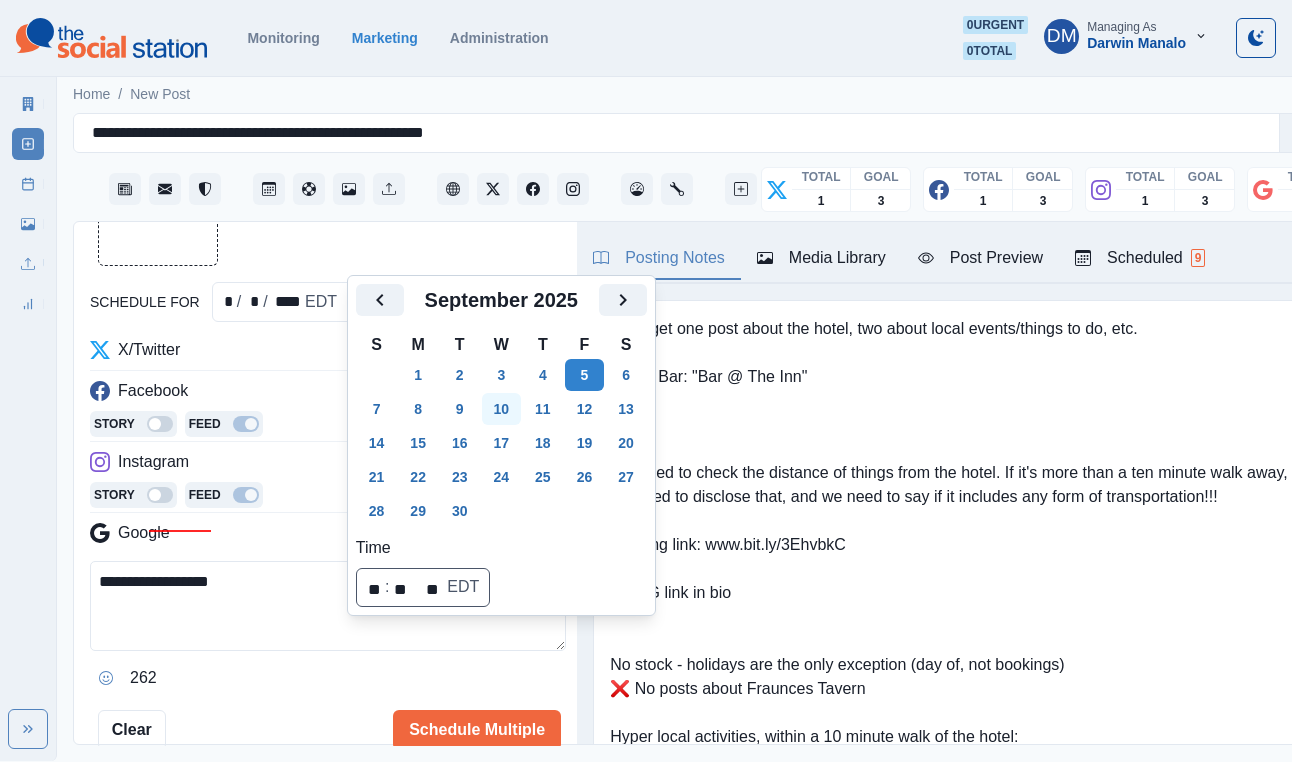 click on "10" at bounding box center [502, 409] 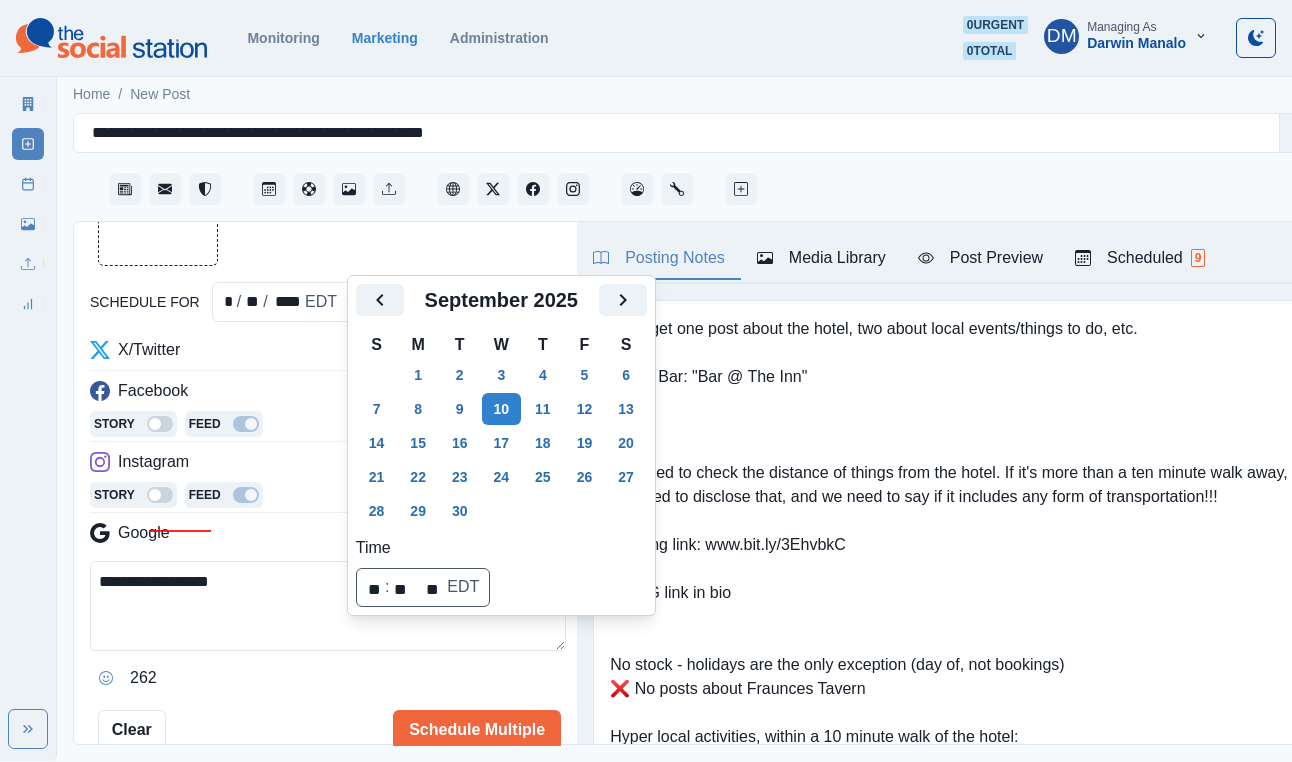 scroll, scrollTop: 148, scrollLeft: 0, axis: vertical 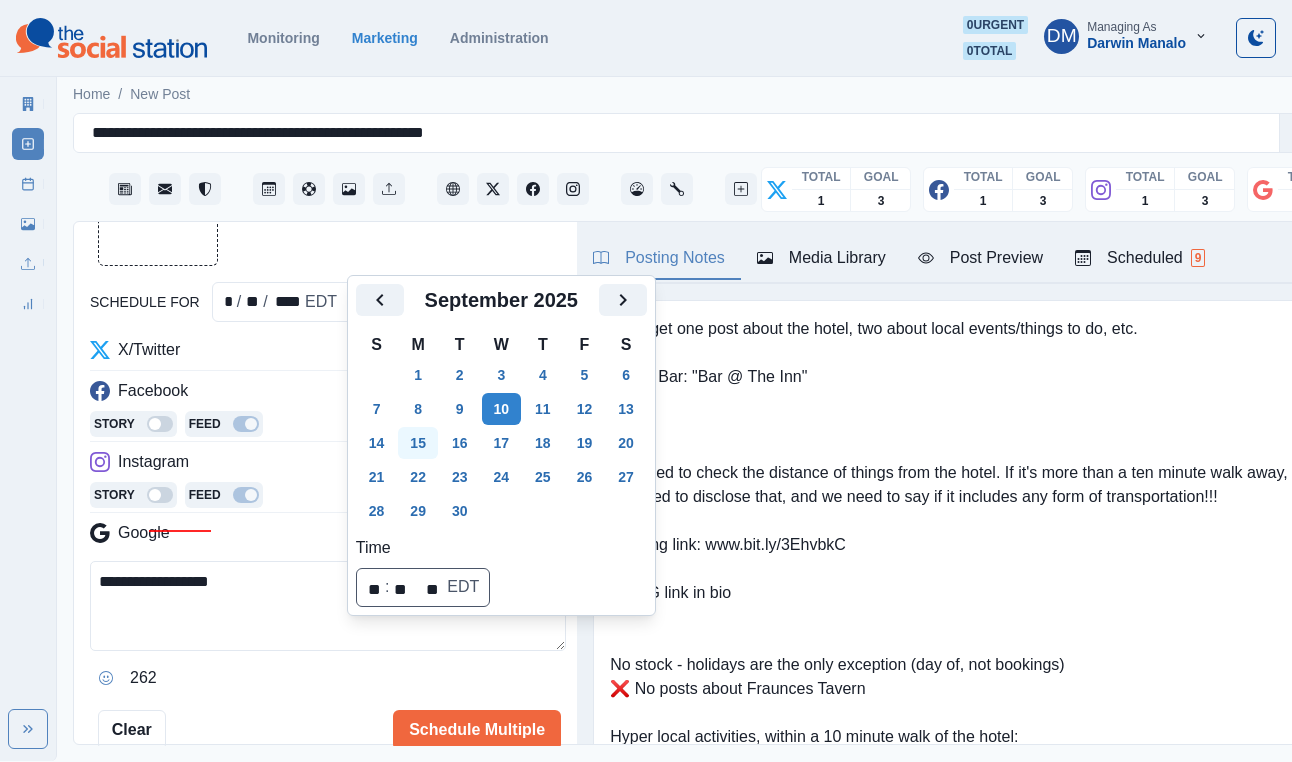 click on "15" at bounding box center (418, 443) 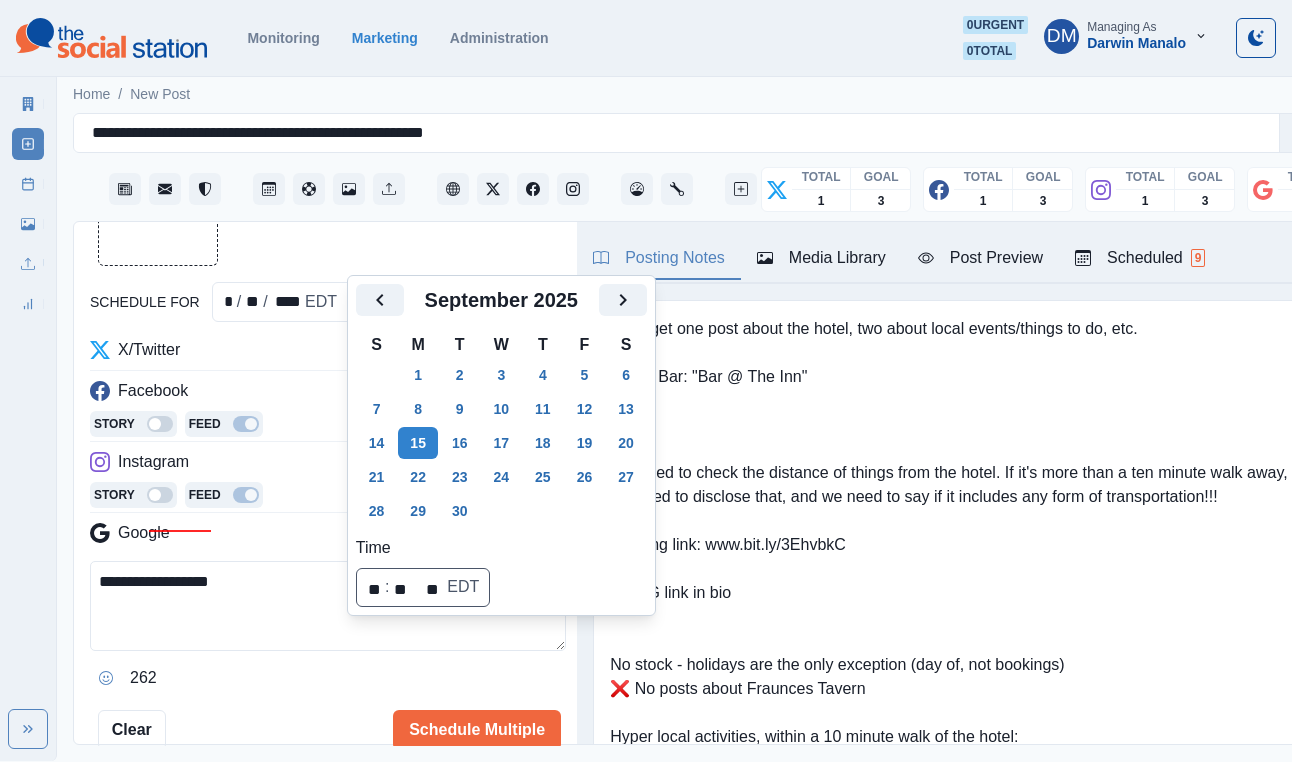 click on "**********" at bounding box center (328, 606) 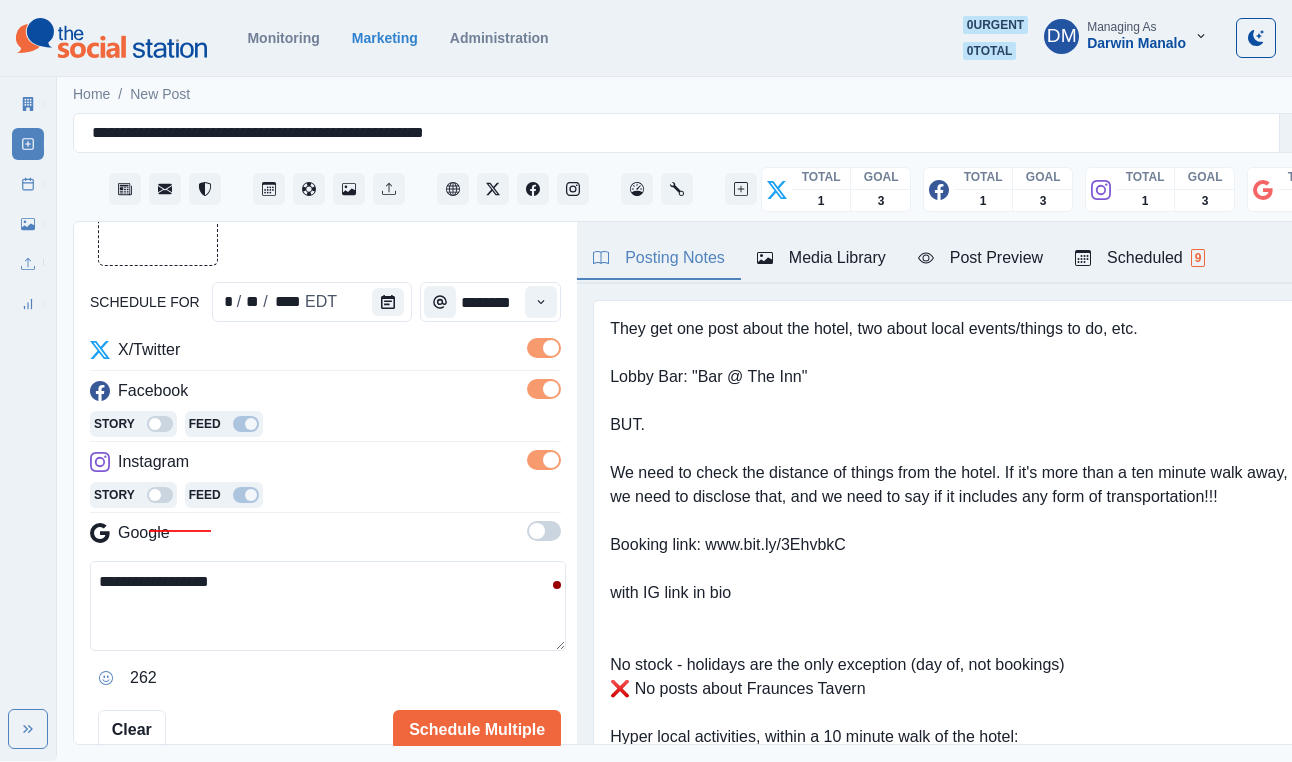 click on "**********" at bounding box center [328, 606] 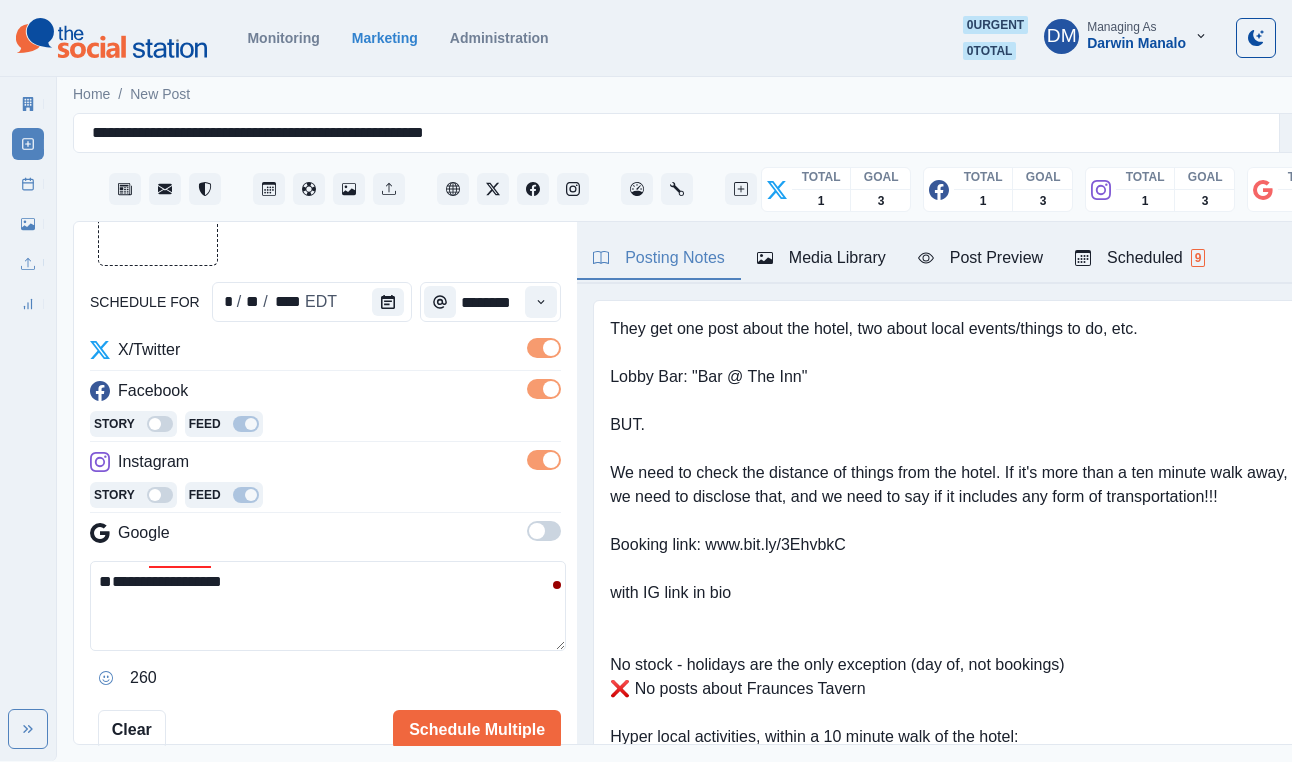 type on "**********" 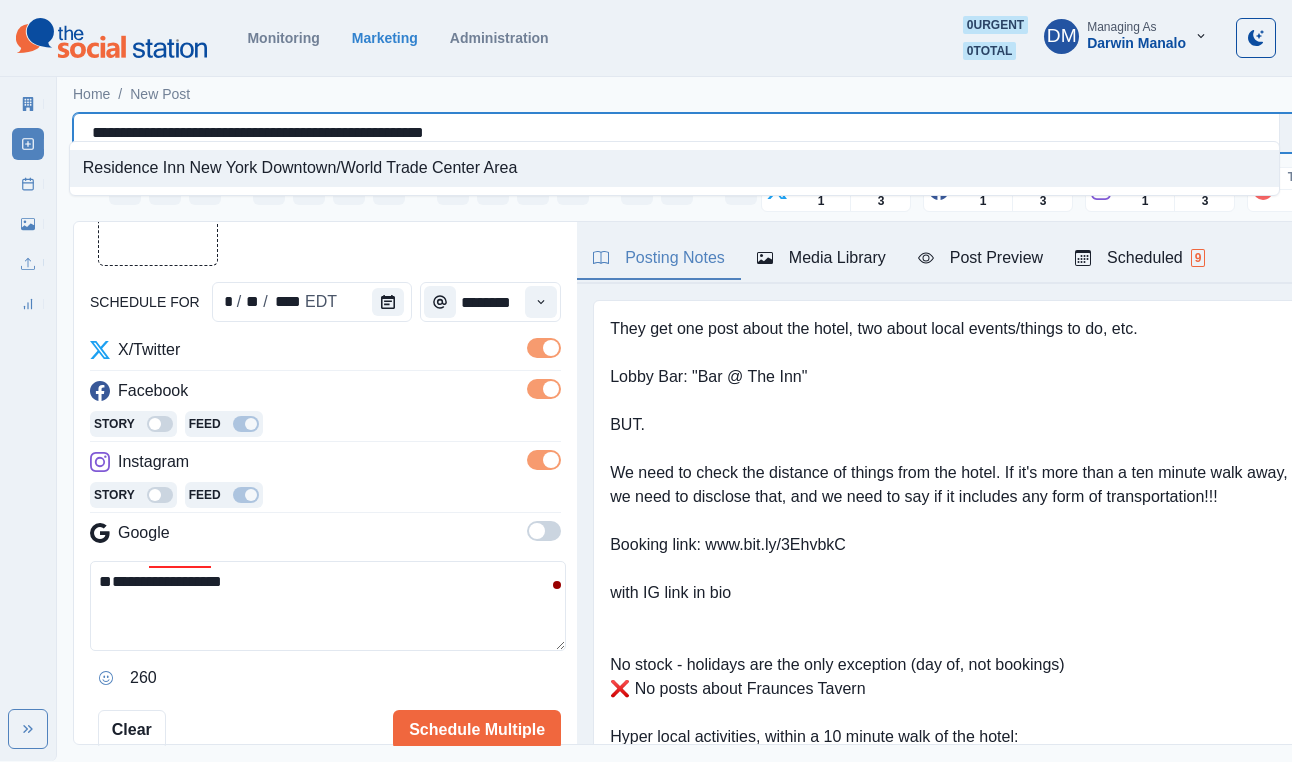 drag, startPoint x: 85, startPoint y: 119, endPoint x: 544, endPoint y: 118, distance: 459.0011 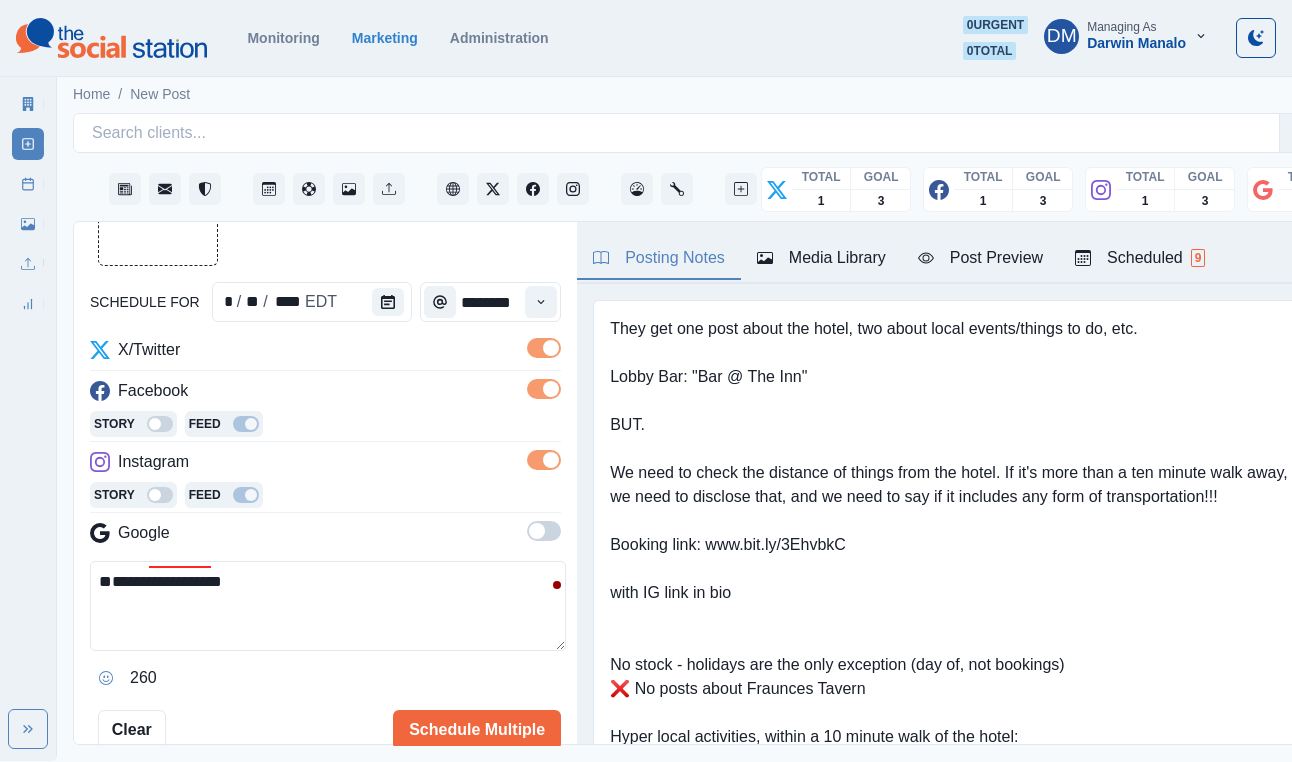 type 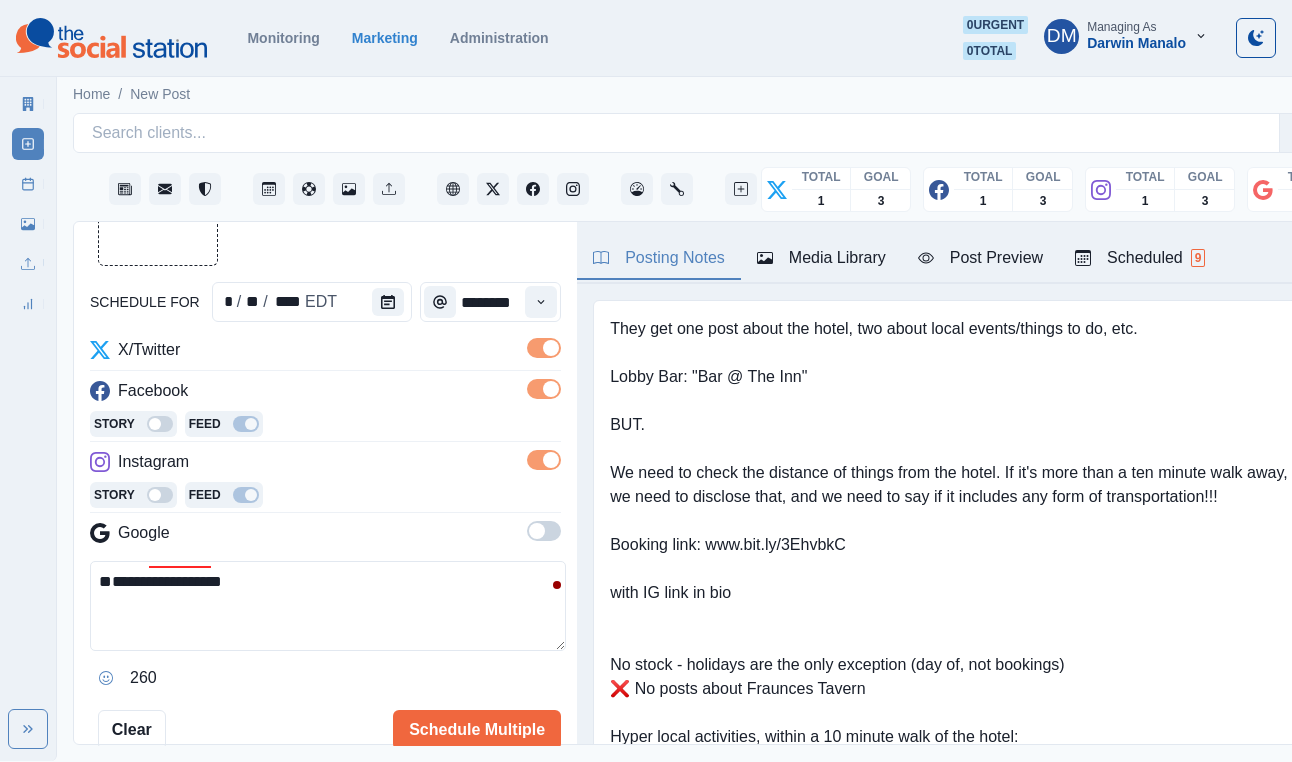 click on "**********" at bounding box center (328, 606) 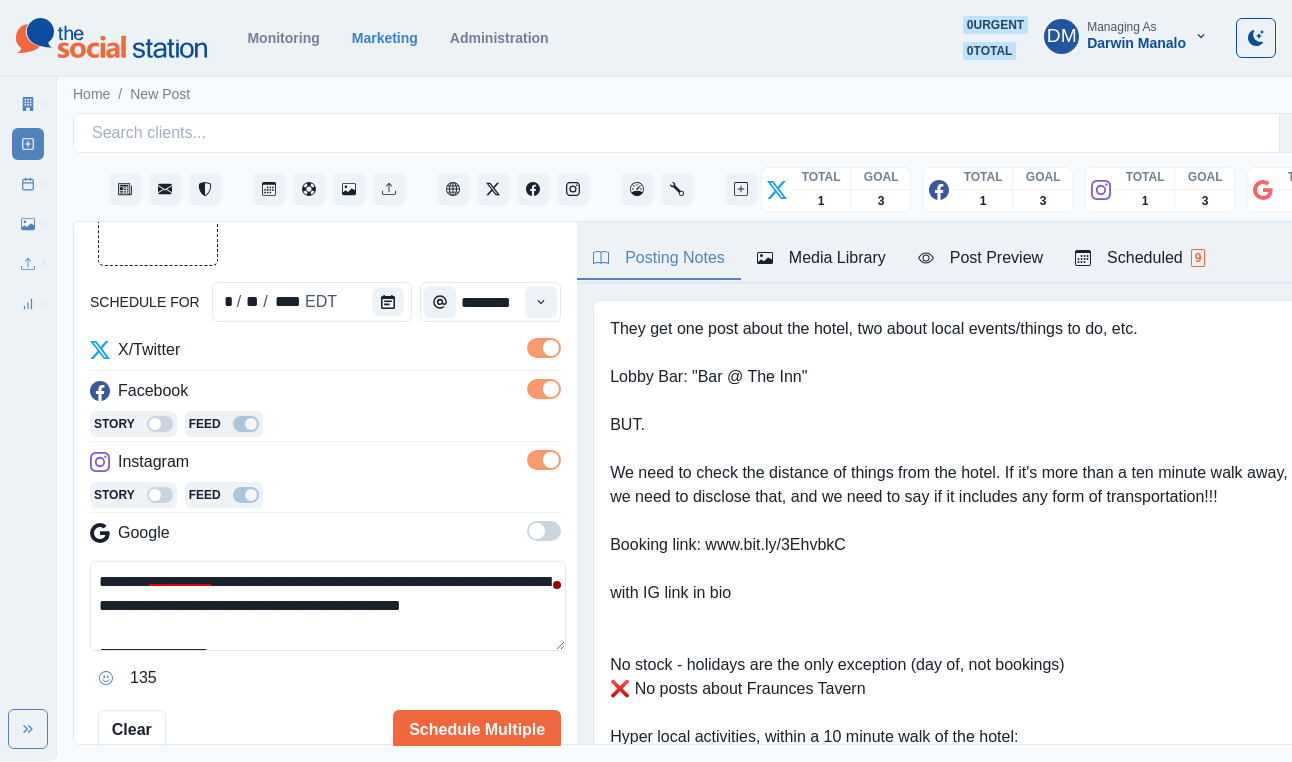 click on "**********" at bounding box center (328, 606) 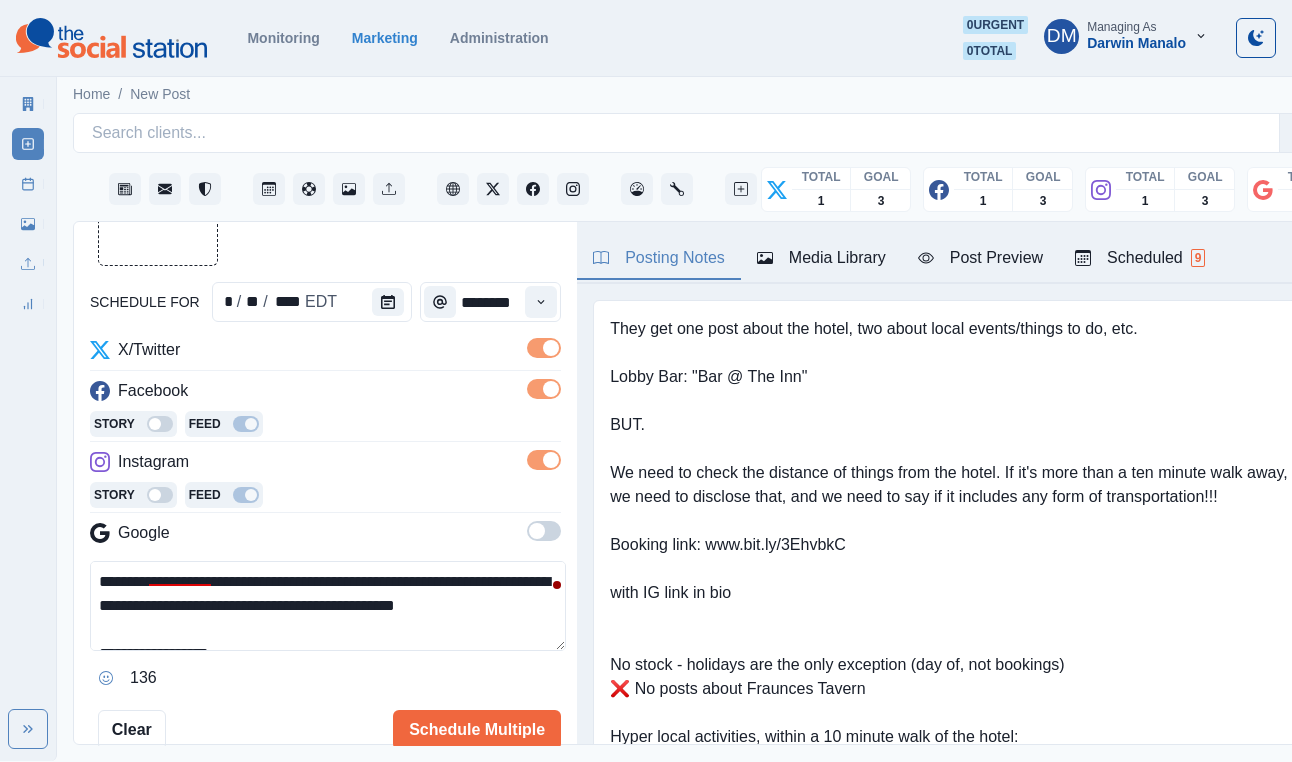 scroll, scrollTop: 0, scrollLeft: 0, axis: both 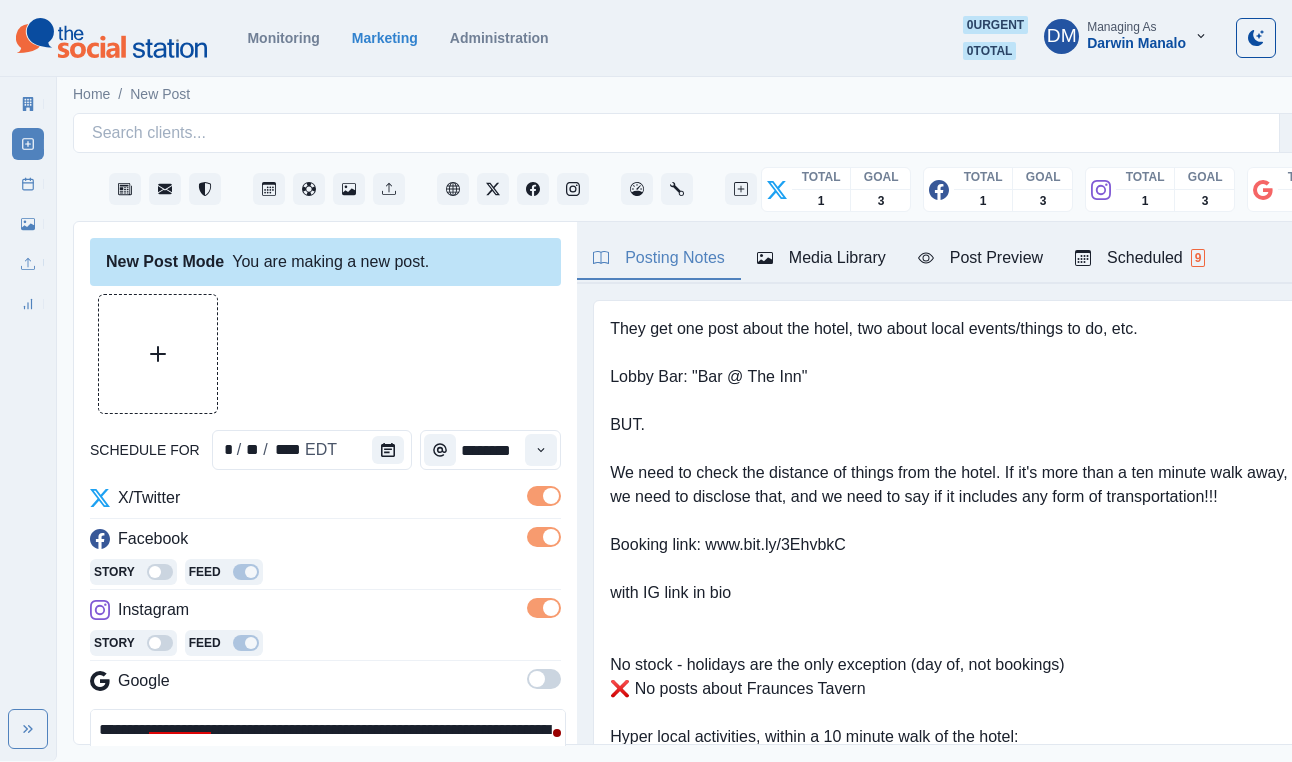 type on "**********" 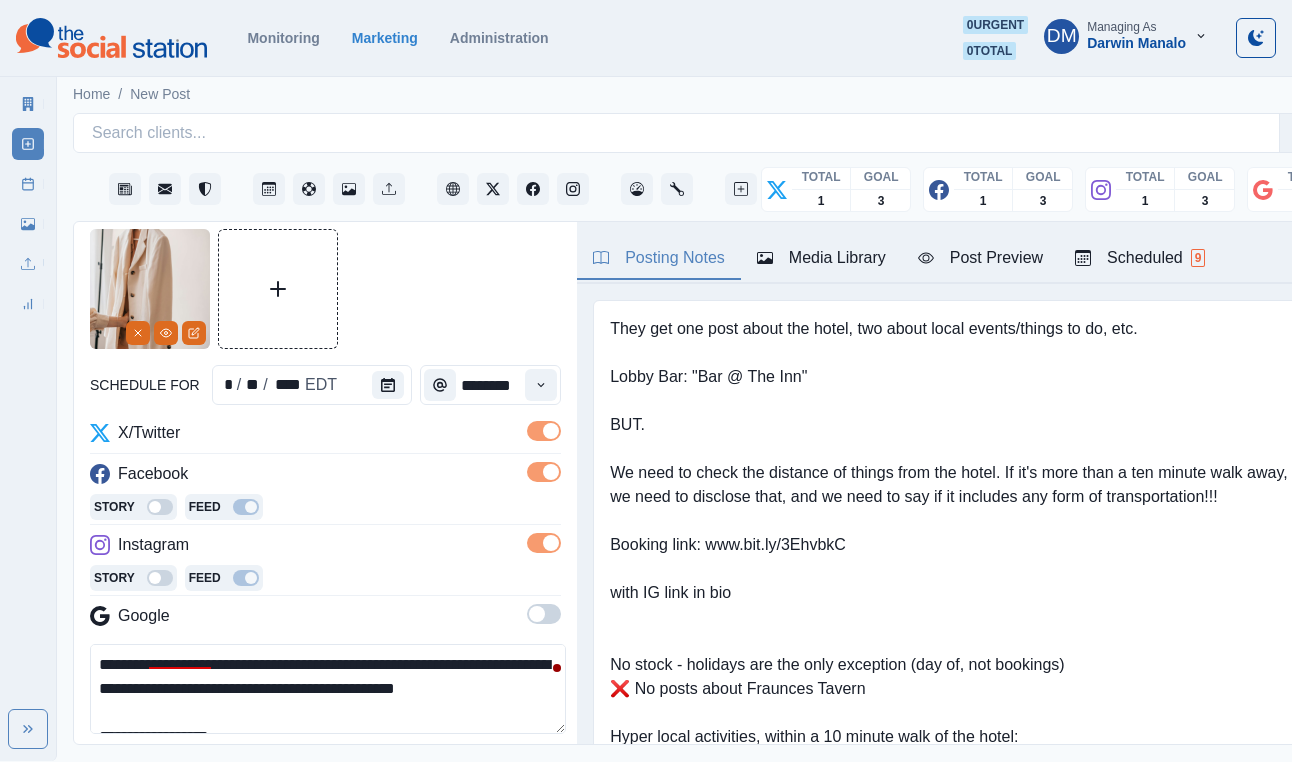 scroll, scrollTop: 68, scrollLeft: 0, axis: vertical 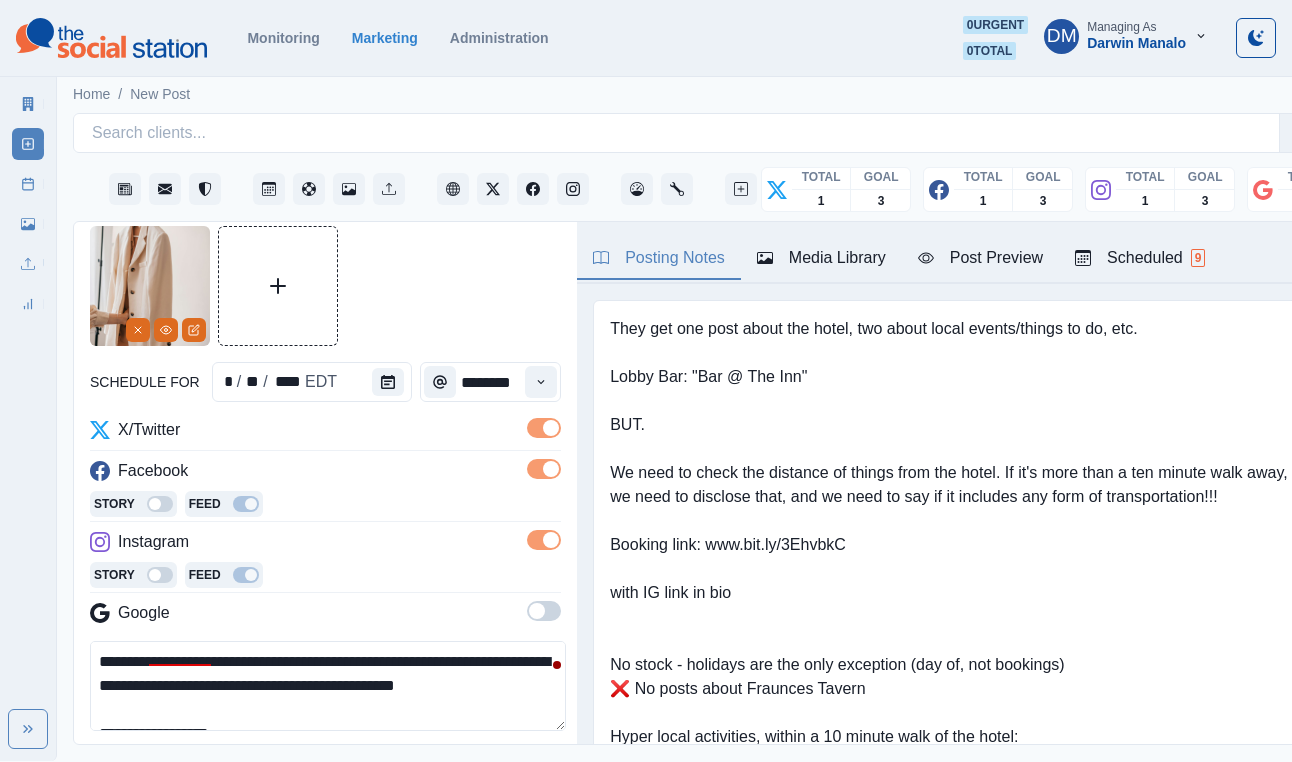 click on "**********" at bounding box center [328, 686] 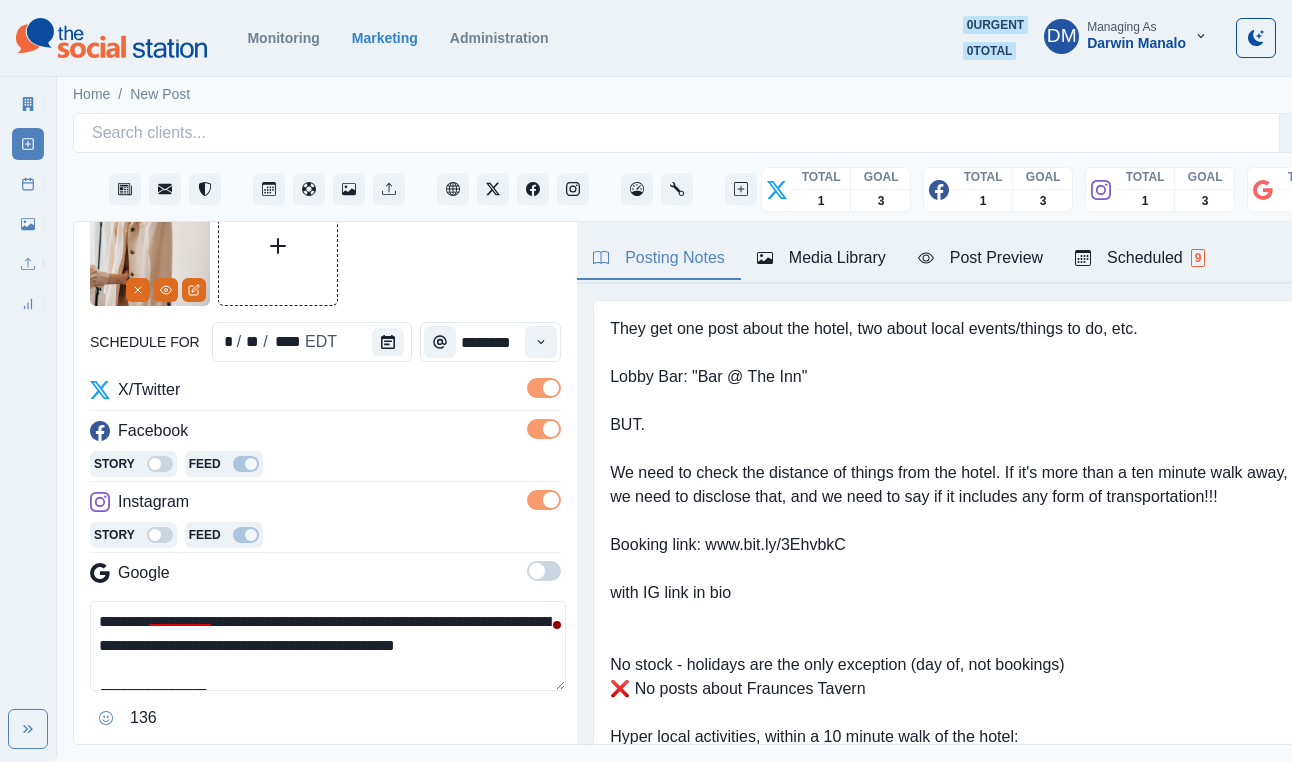 scroll, scrollTop: 119, scrollLeft: 0, axis: vertical 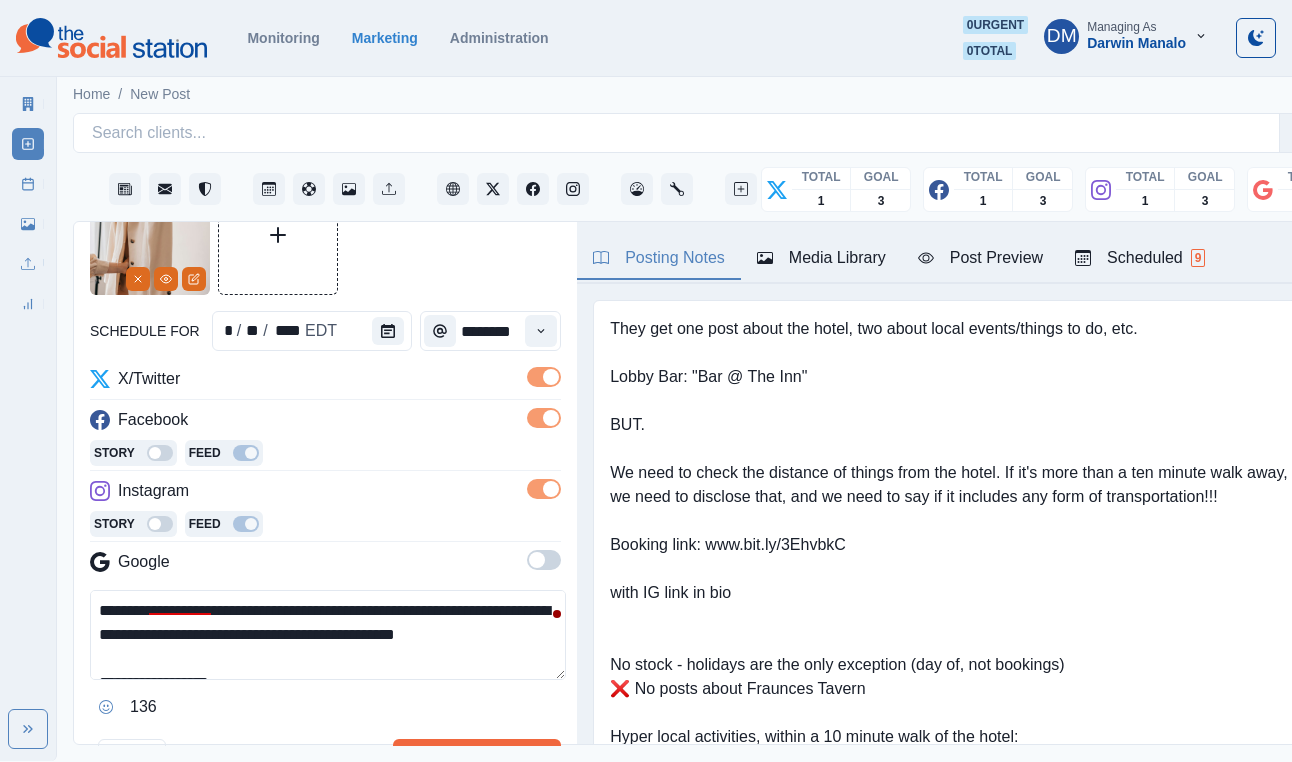click on "Post Preview" at bounding box center (980, 258) 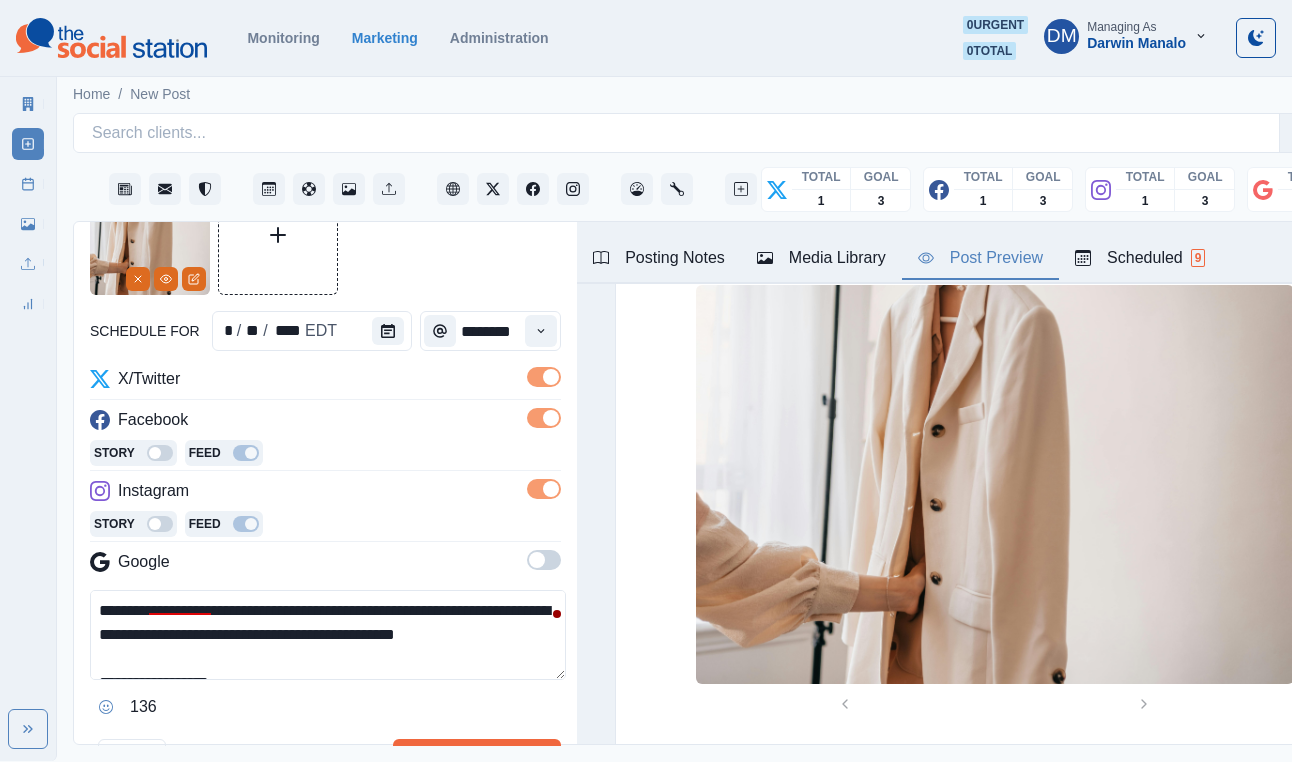 scroll, scrollTop: 61, scrollLeft: 0, axis: vertical 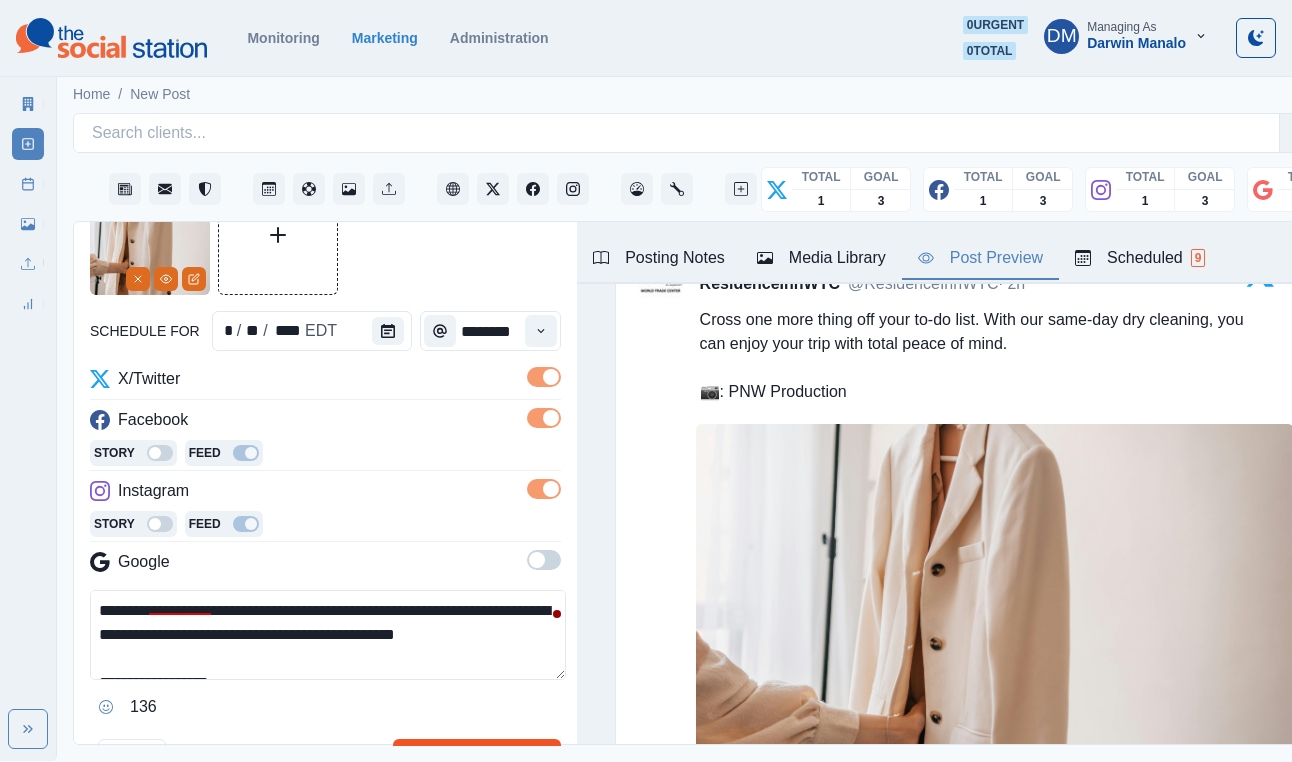 click on "Schedule Multiple" at bounding box center (477, 759) 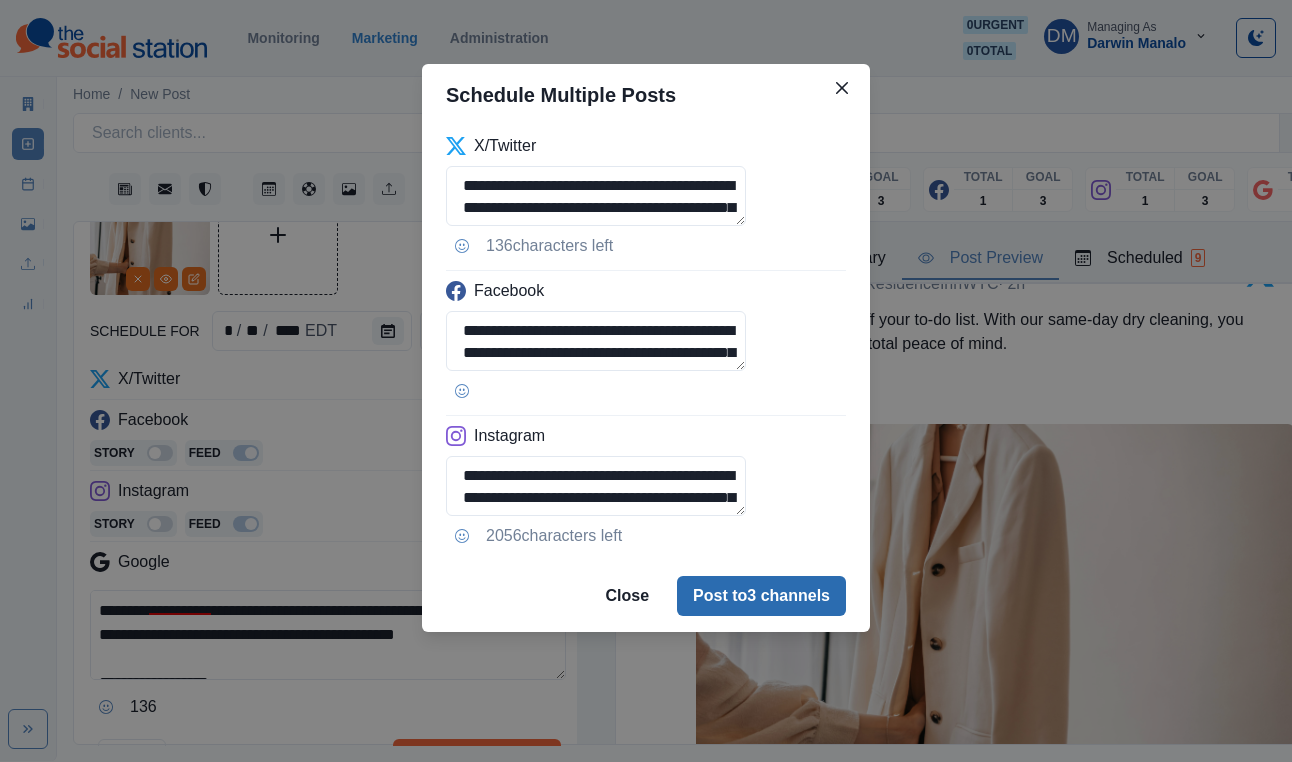 click on "Post to  3   channels" at bounding box center (761, 596) 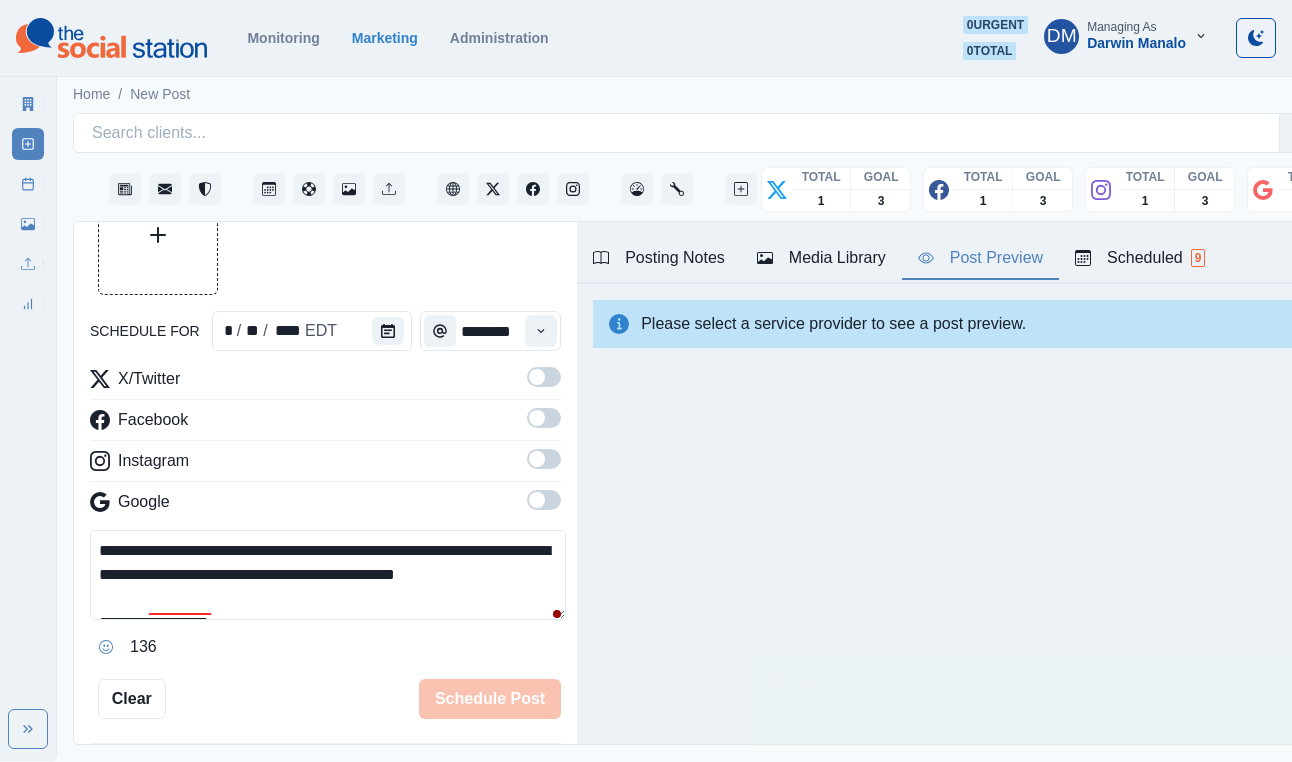 type 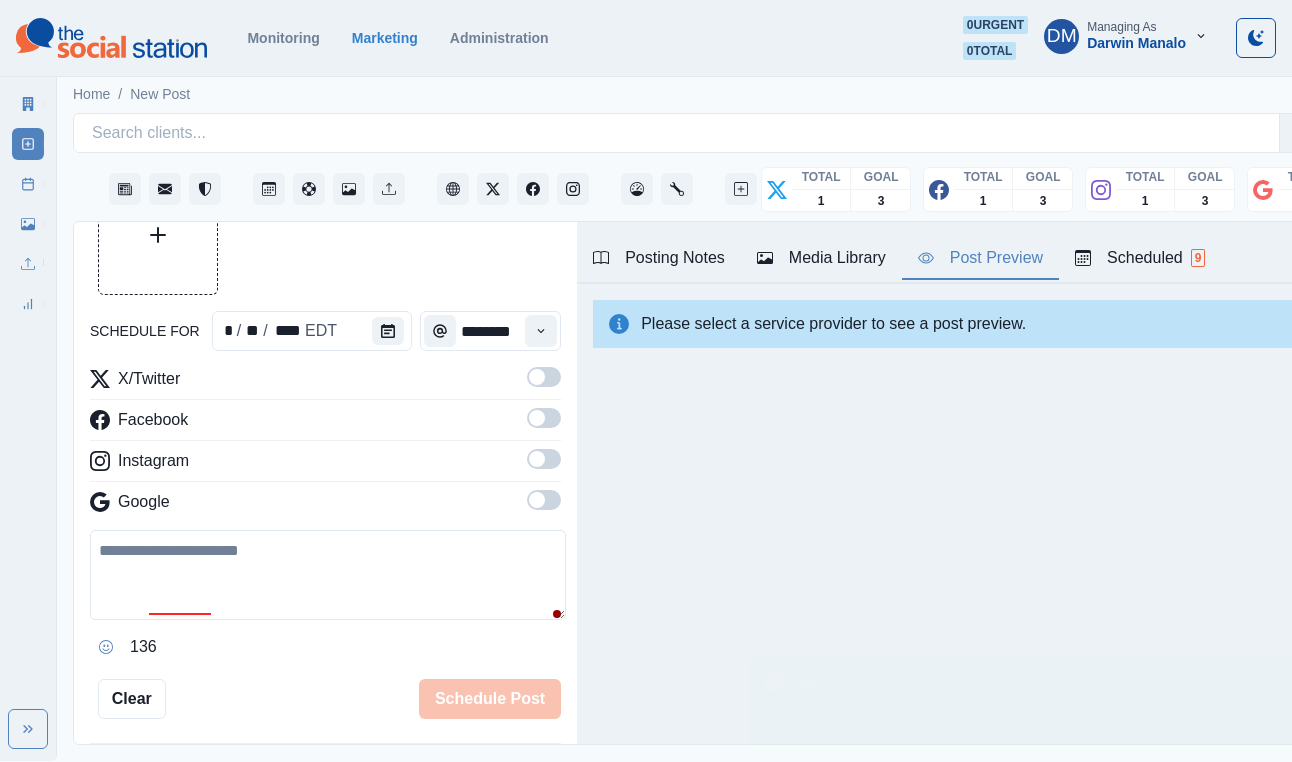 scroll, scrollTop: 103, scrollLeft: 0, axis: vertical 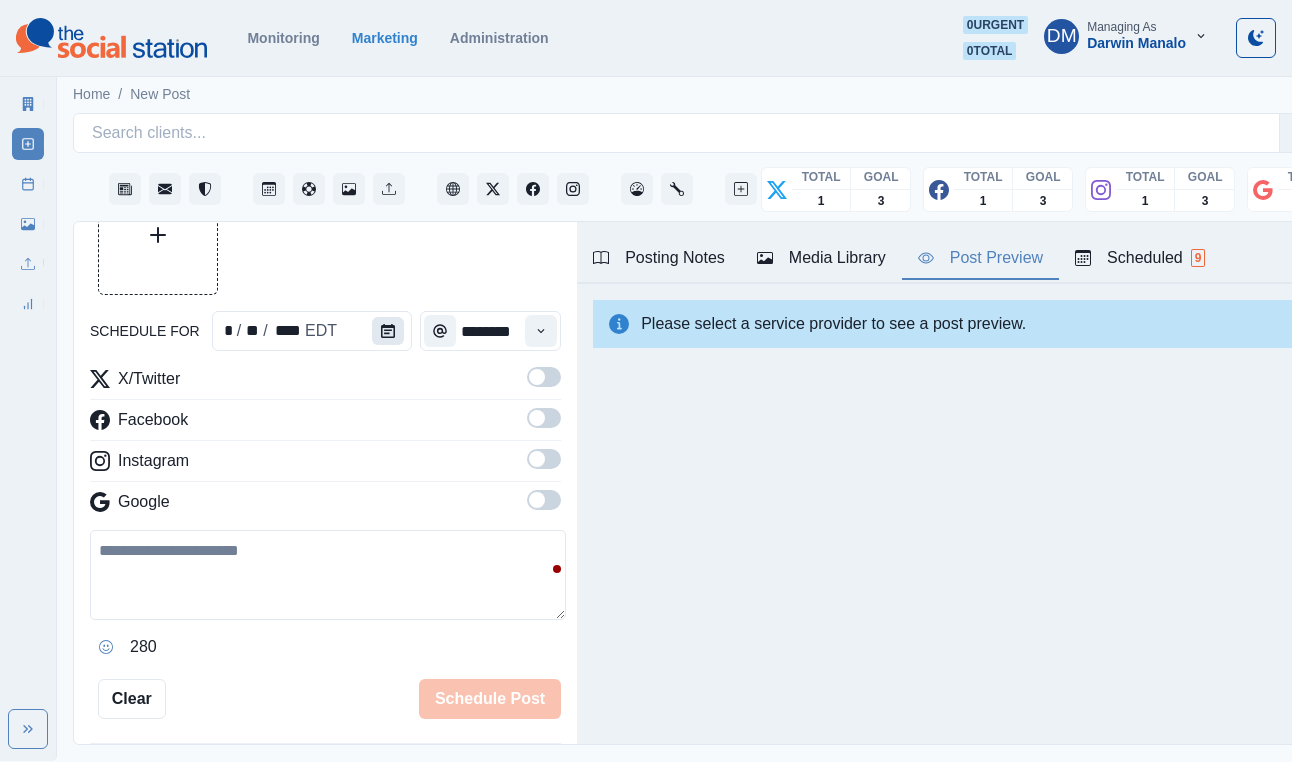 click at bounding box center [388, 331] 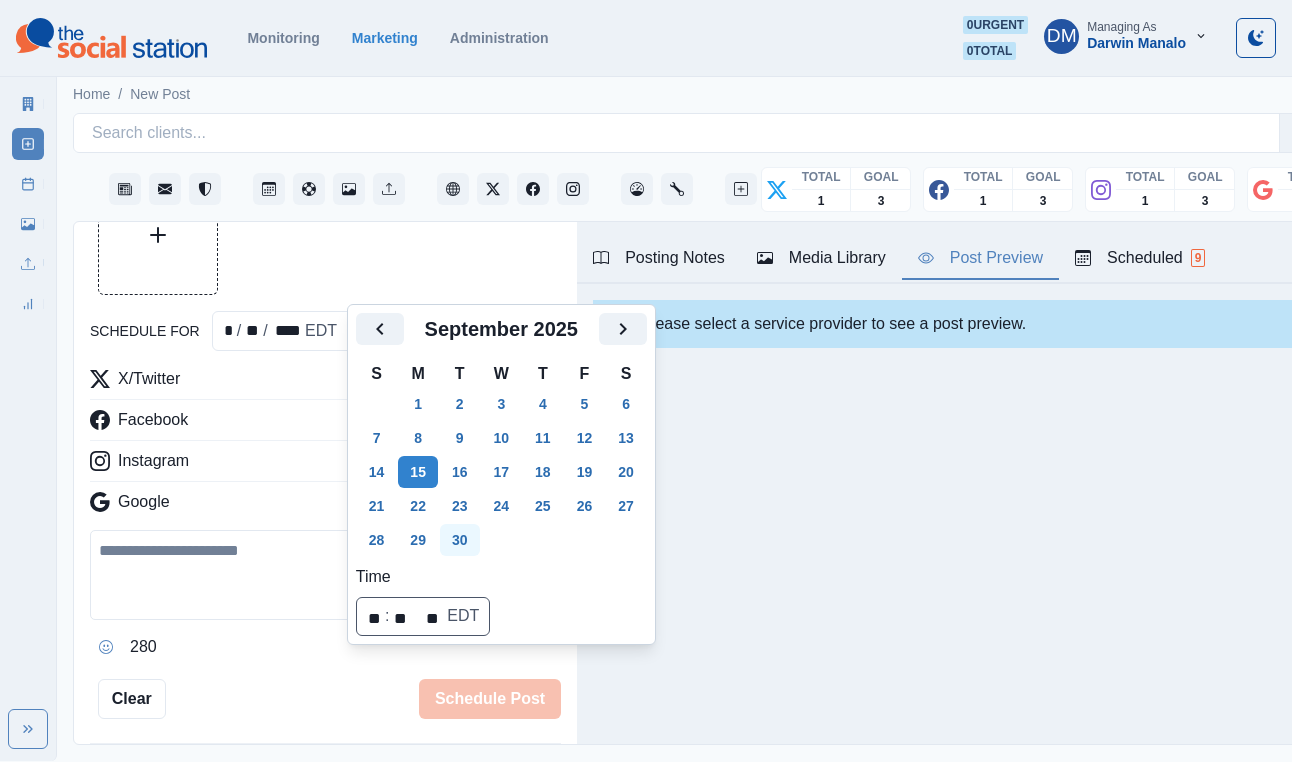 click on "30" at bounding box center (460, 540) 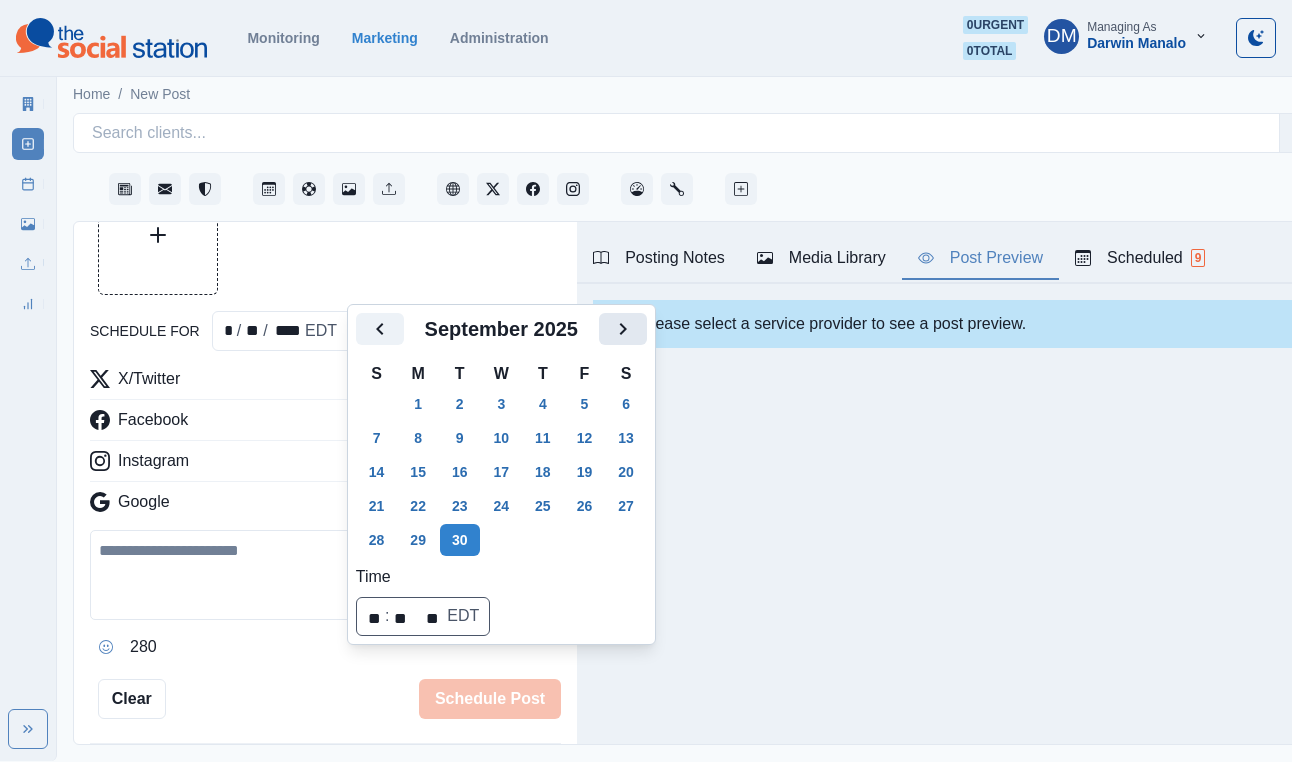 scroll, scrollTop: 103, scrollLeft: 0, axis: vertical 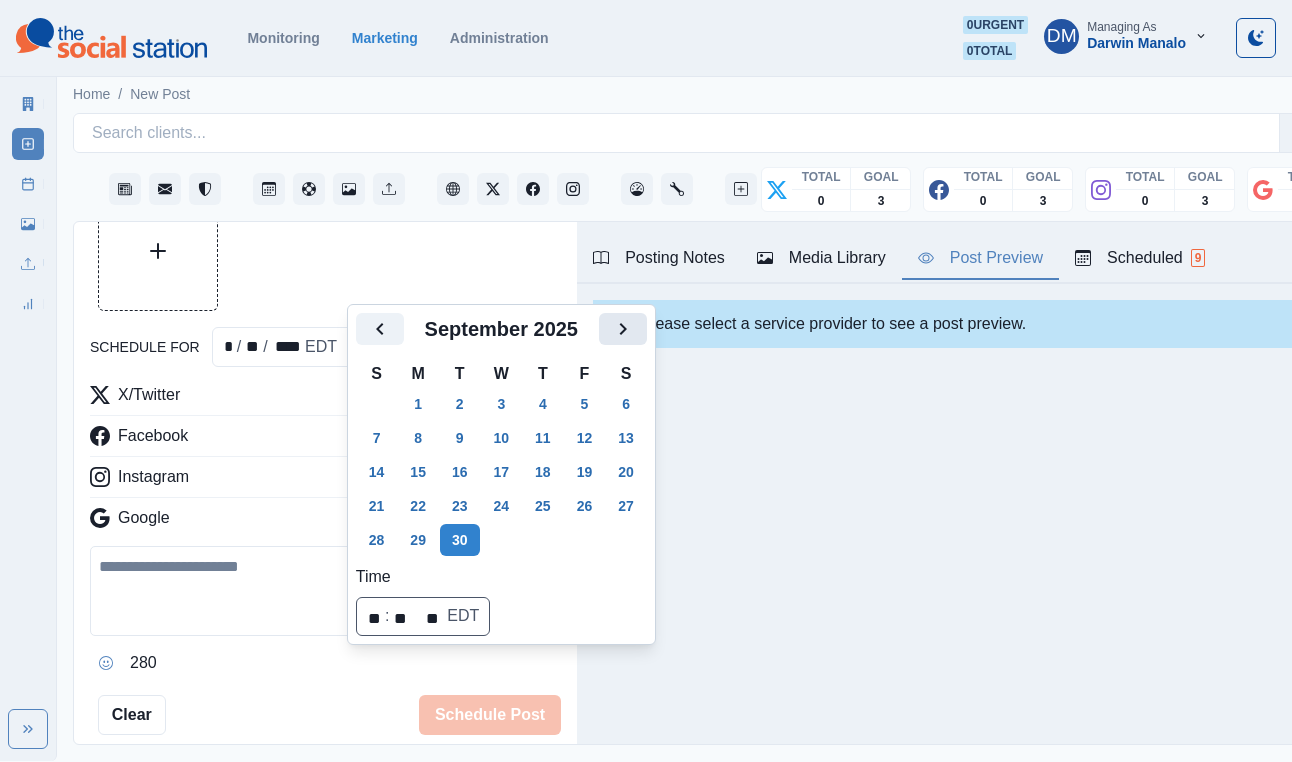 click 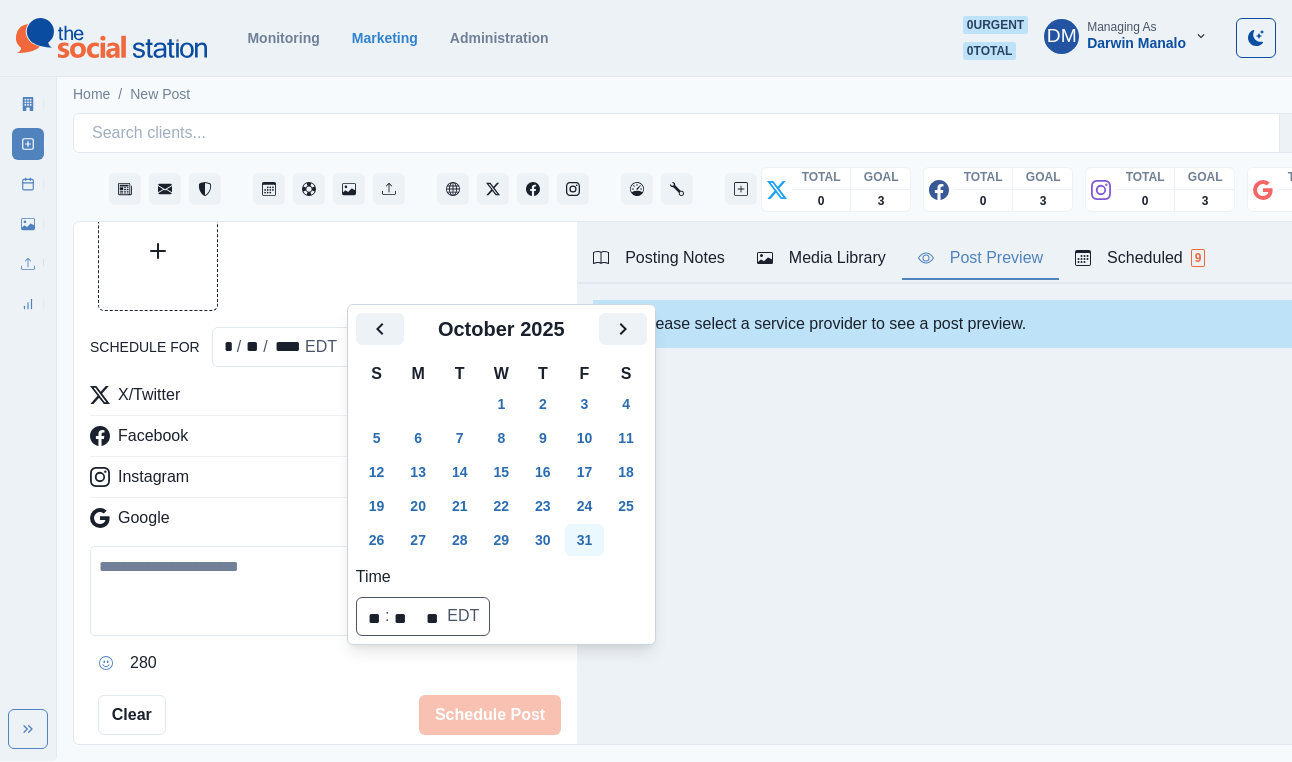 click on "31" at bounding box center [585, 540] 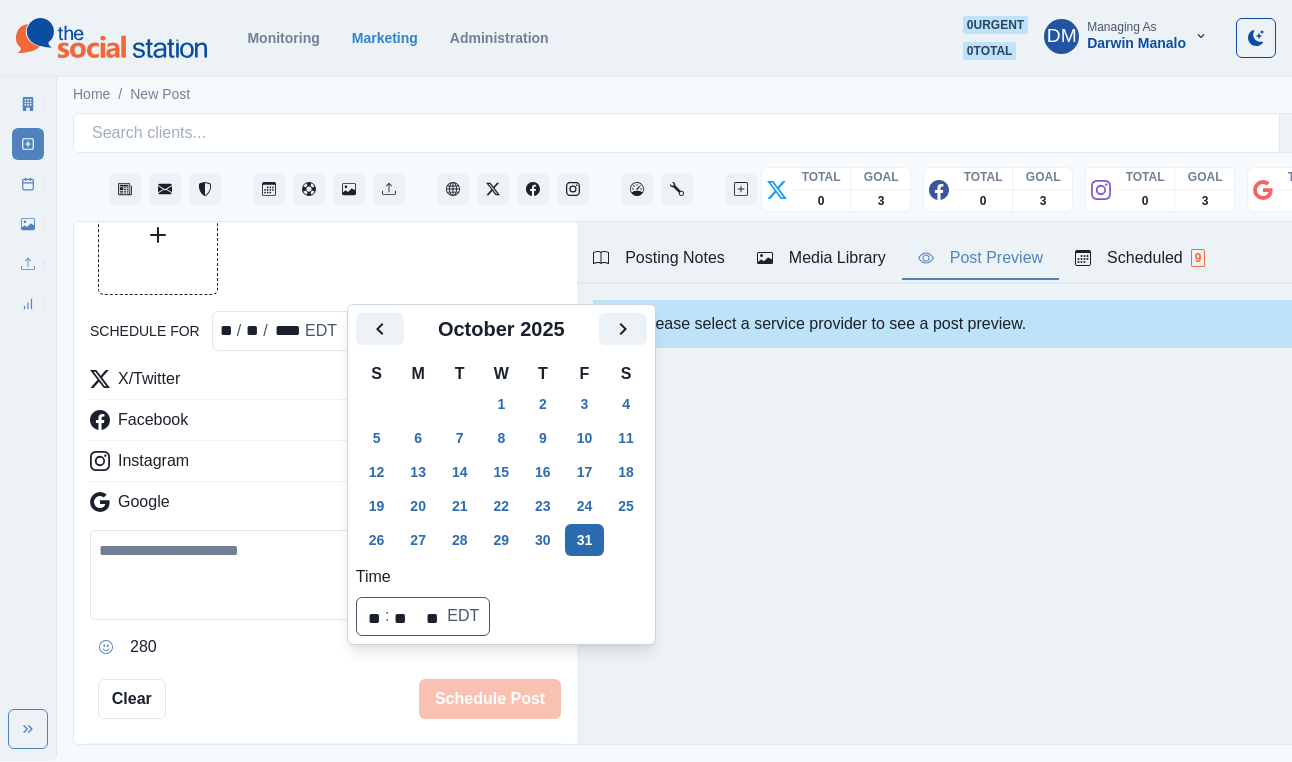 scroll, scrollTop: 103, scrollLeft: 0, axis: vertical 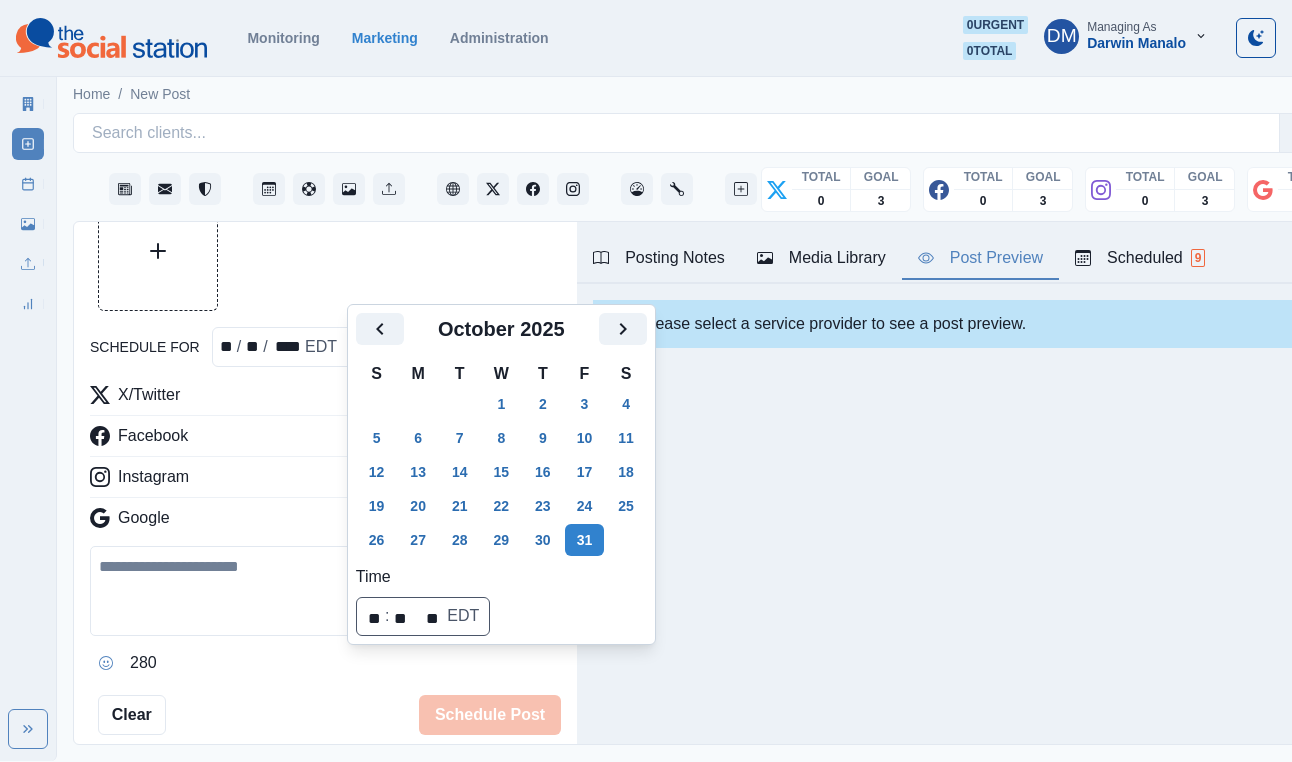 click at bounding box center [328, 591] 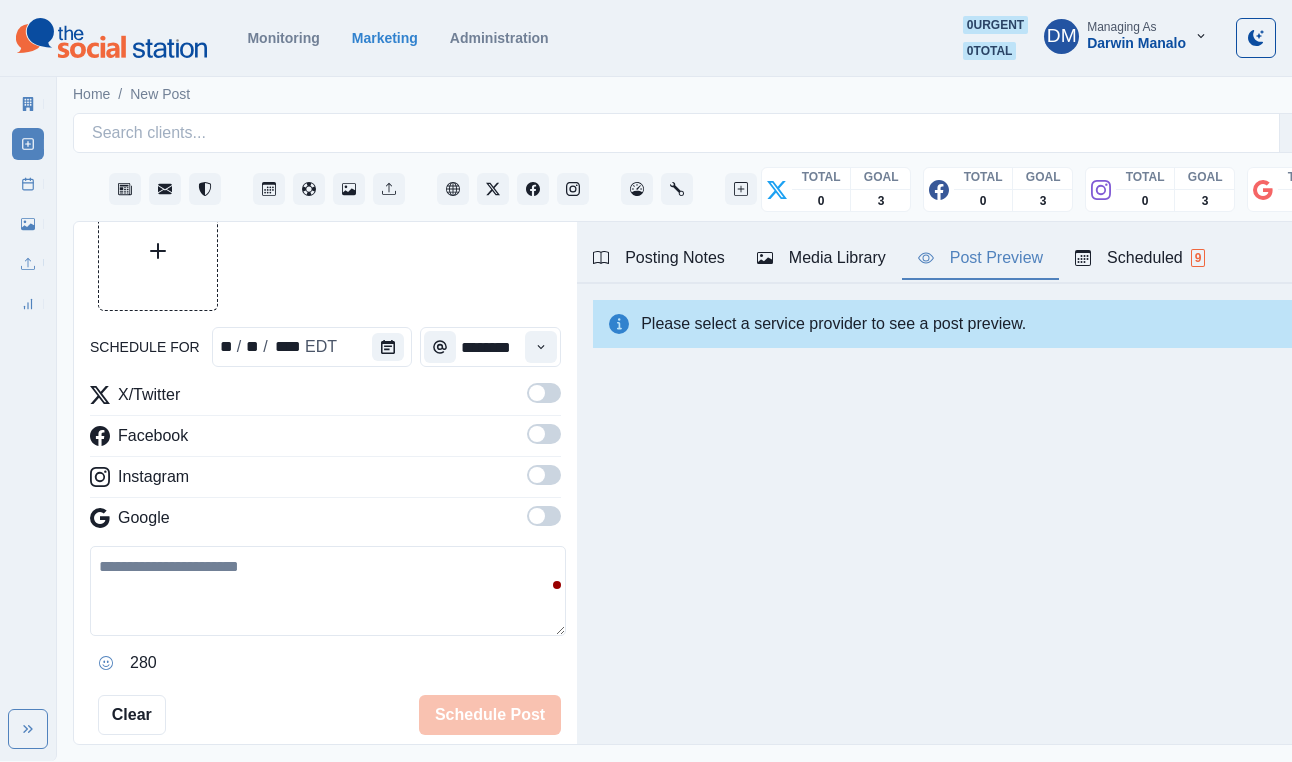 click at bounding box center (328, 591) 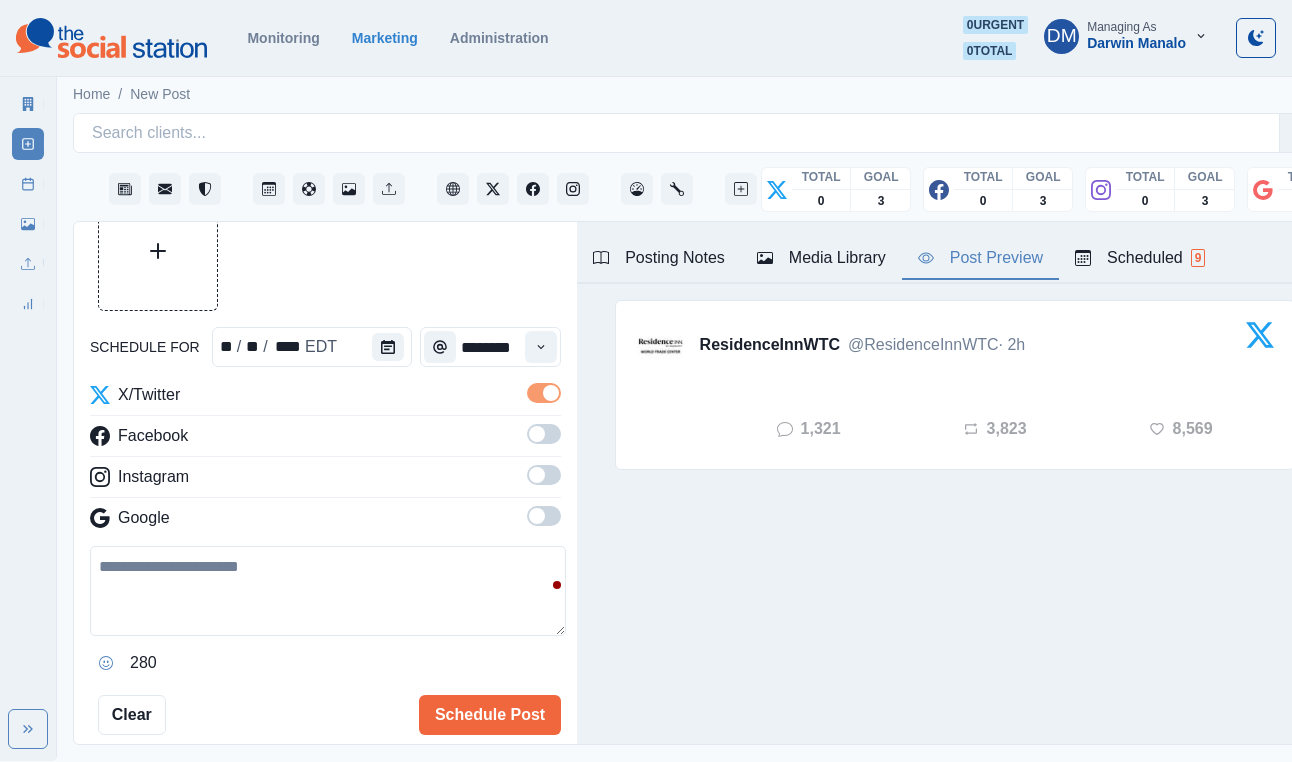 click at bounding box center [544, 434] 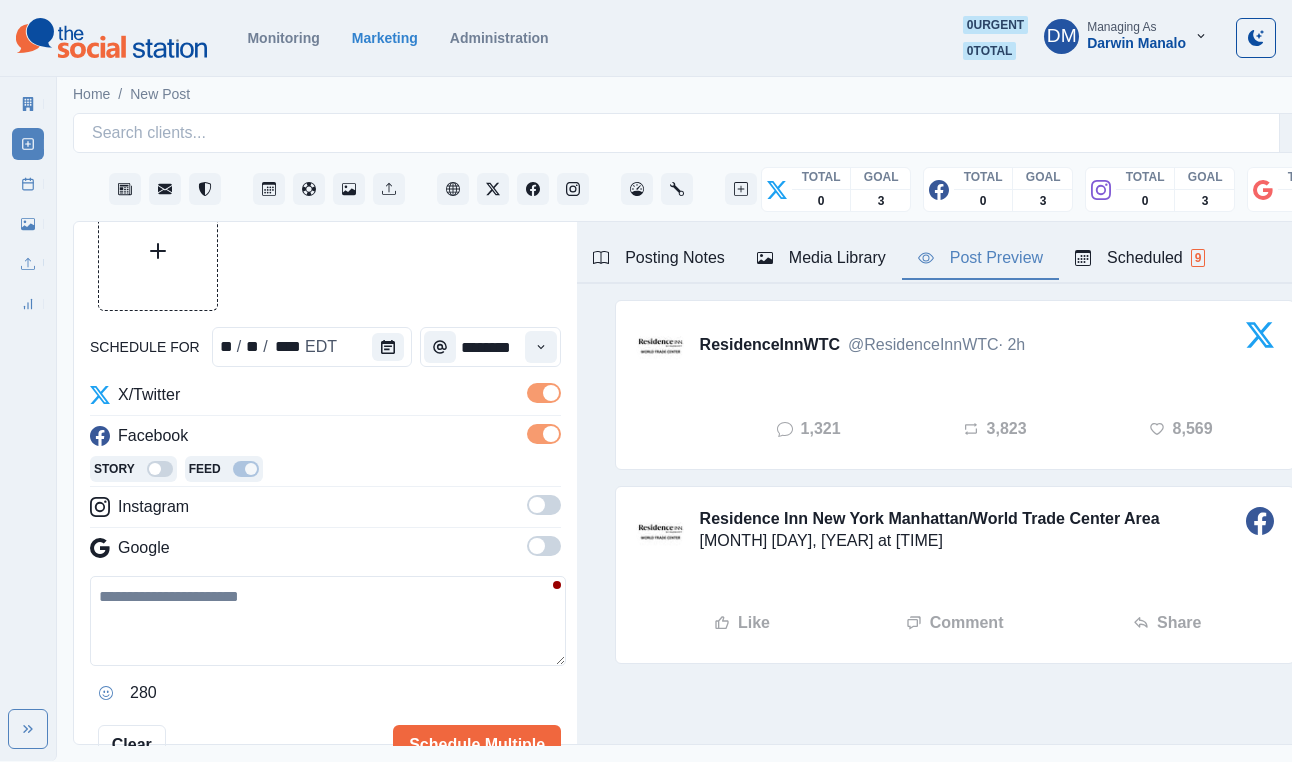 click at bounding box center [544, 505] 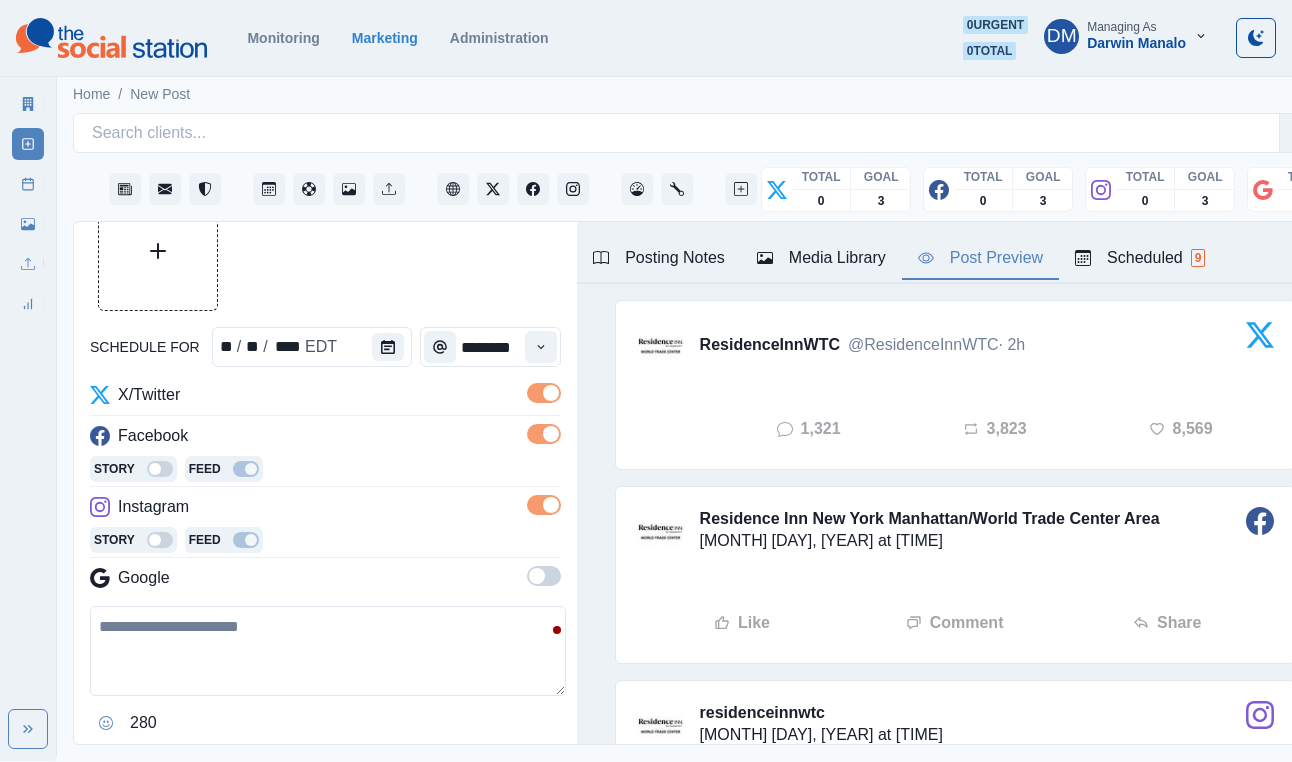 click at bounding box center [551, 393] 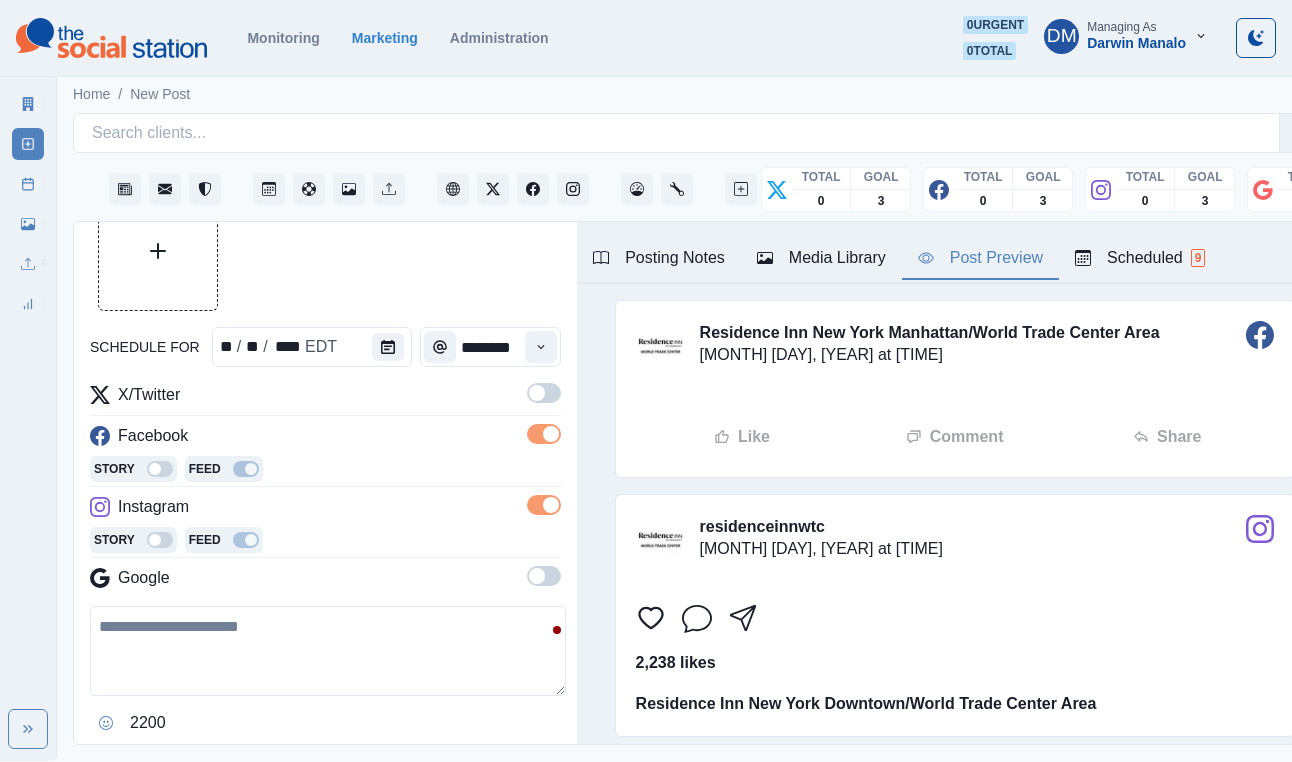 click on "X/Twitter Facebook Story Feed Instagram Story Feed Google" at bounding box center [325, 490] 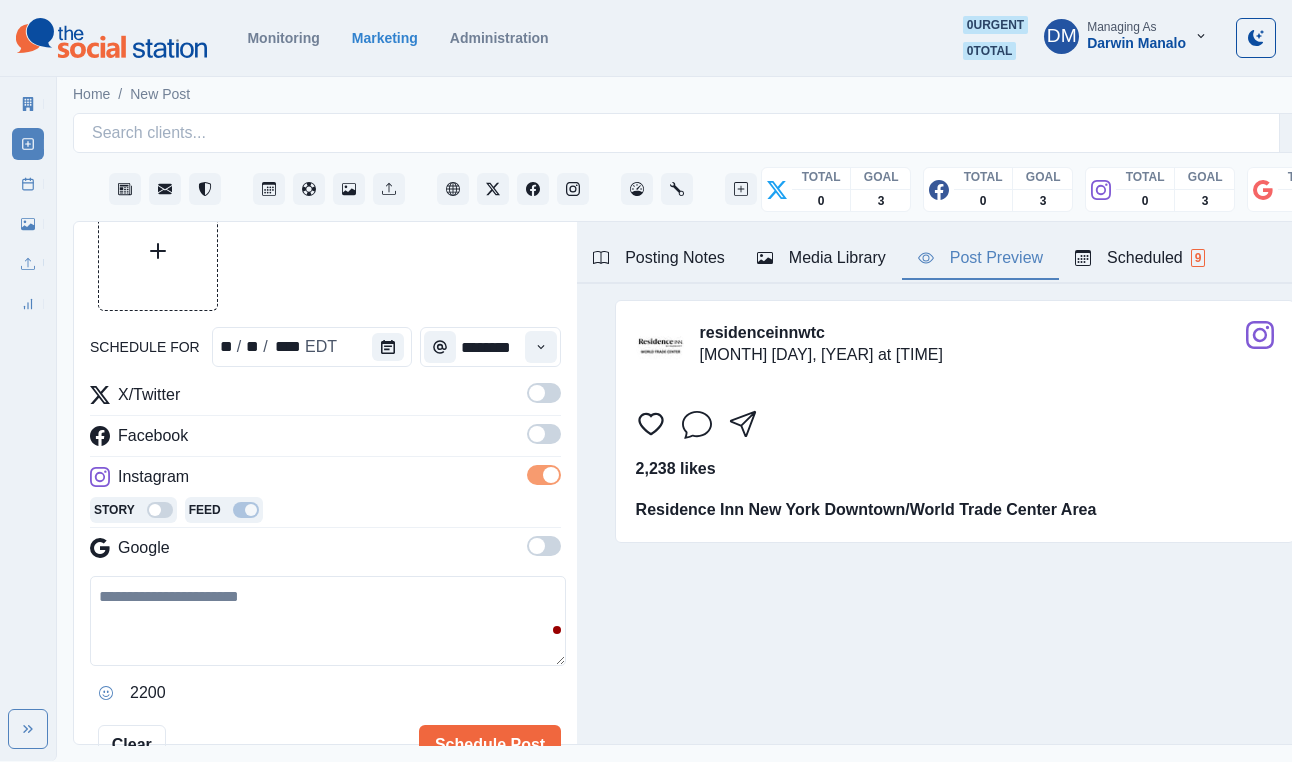 click at bounding box center [551, 475] 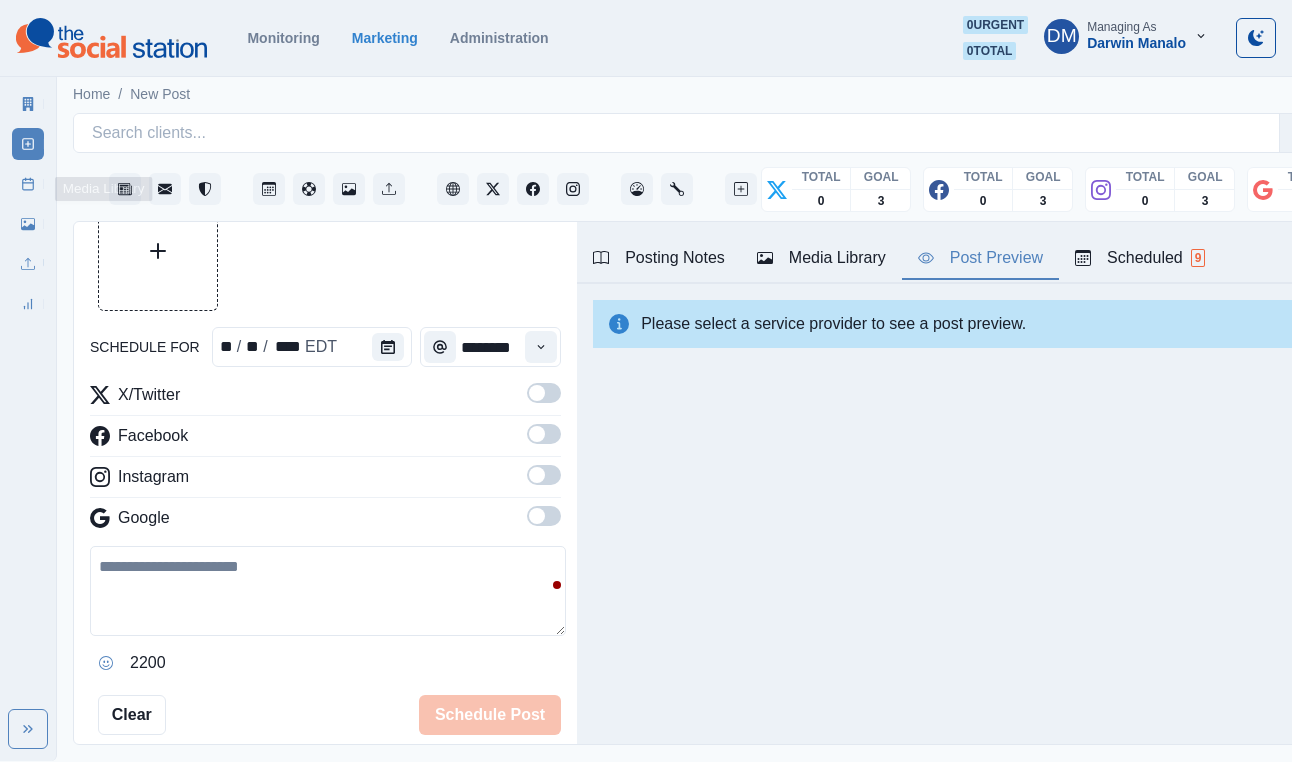 click on "Media Library" at bounding box center (28, 224) 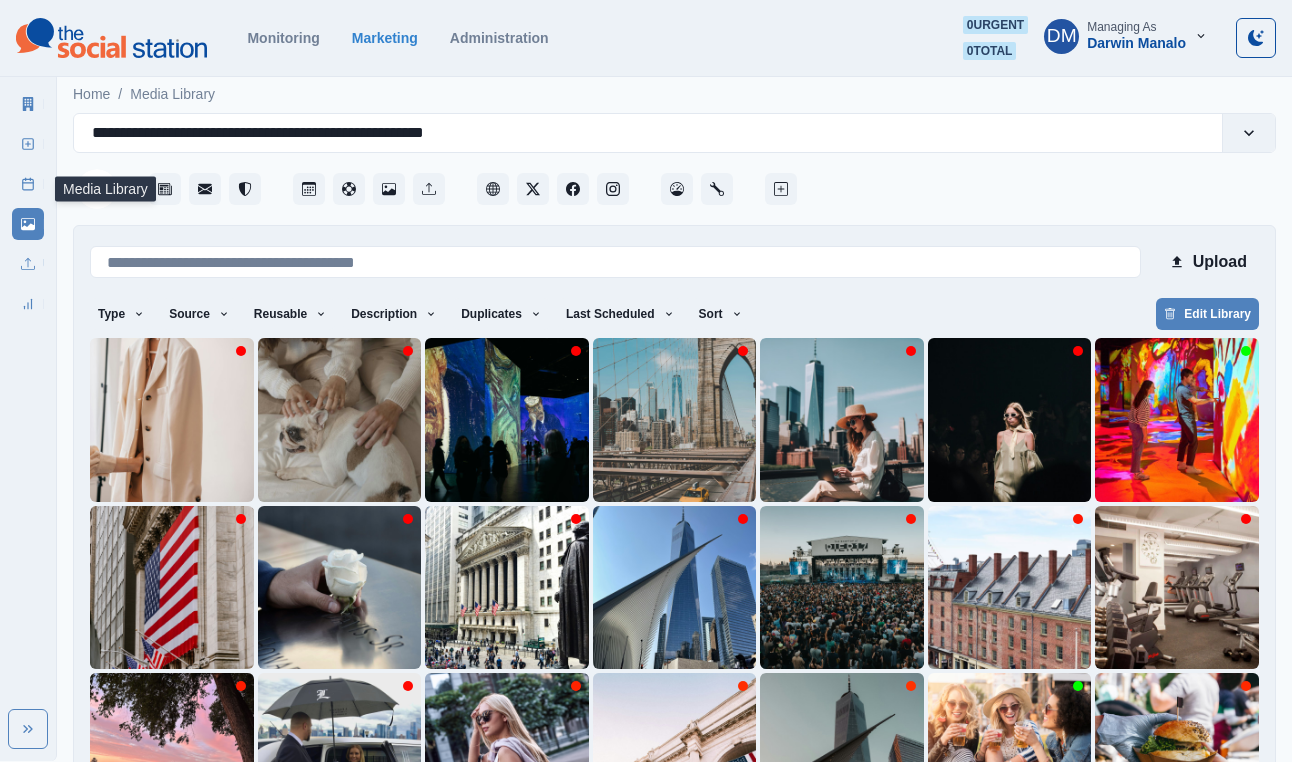 scroll, scrollTop: 82, scrollLeft: 0, axis: vertical 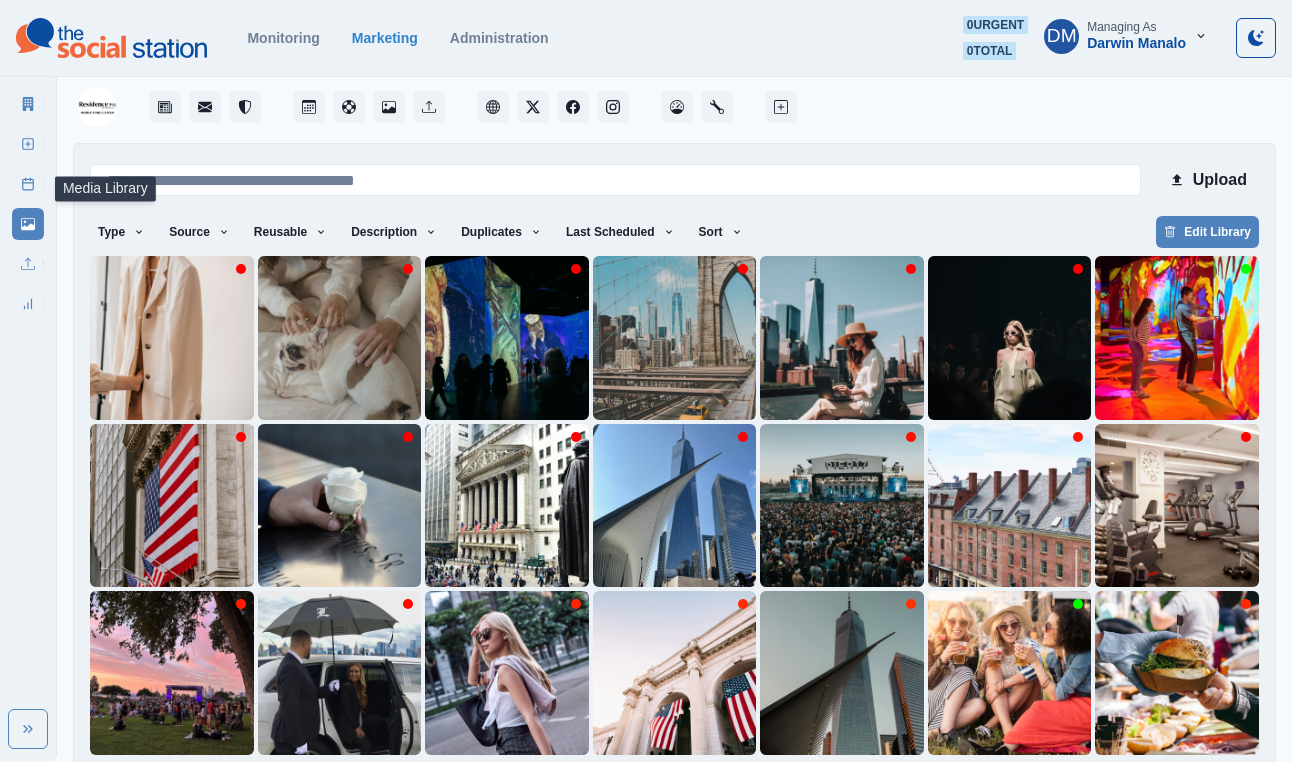 click on "6" at bounding box center (800, 787) 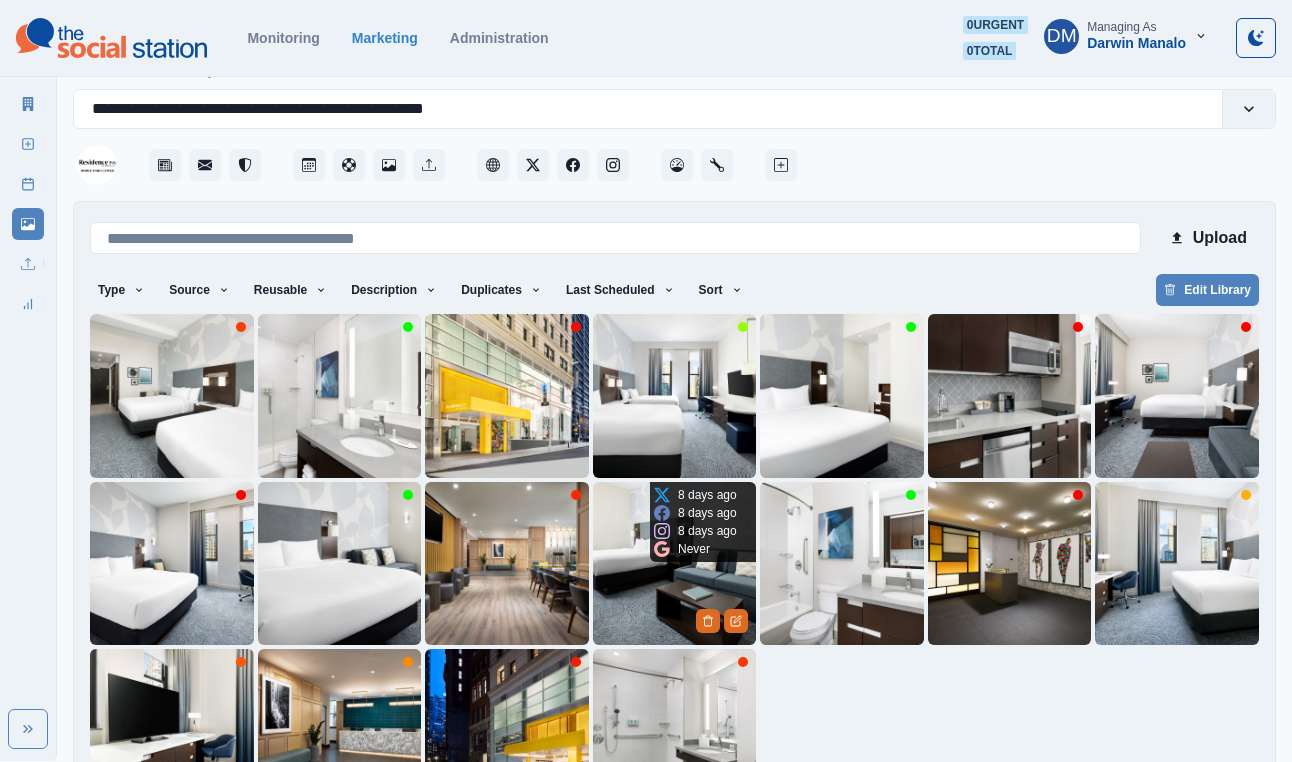 scroll, scrollTop: 82, scrollLeft: 0, axis: vertical 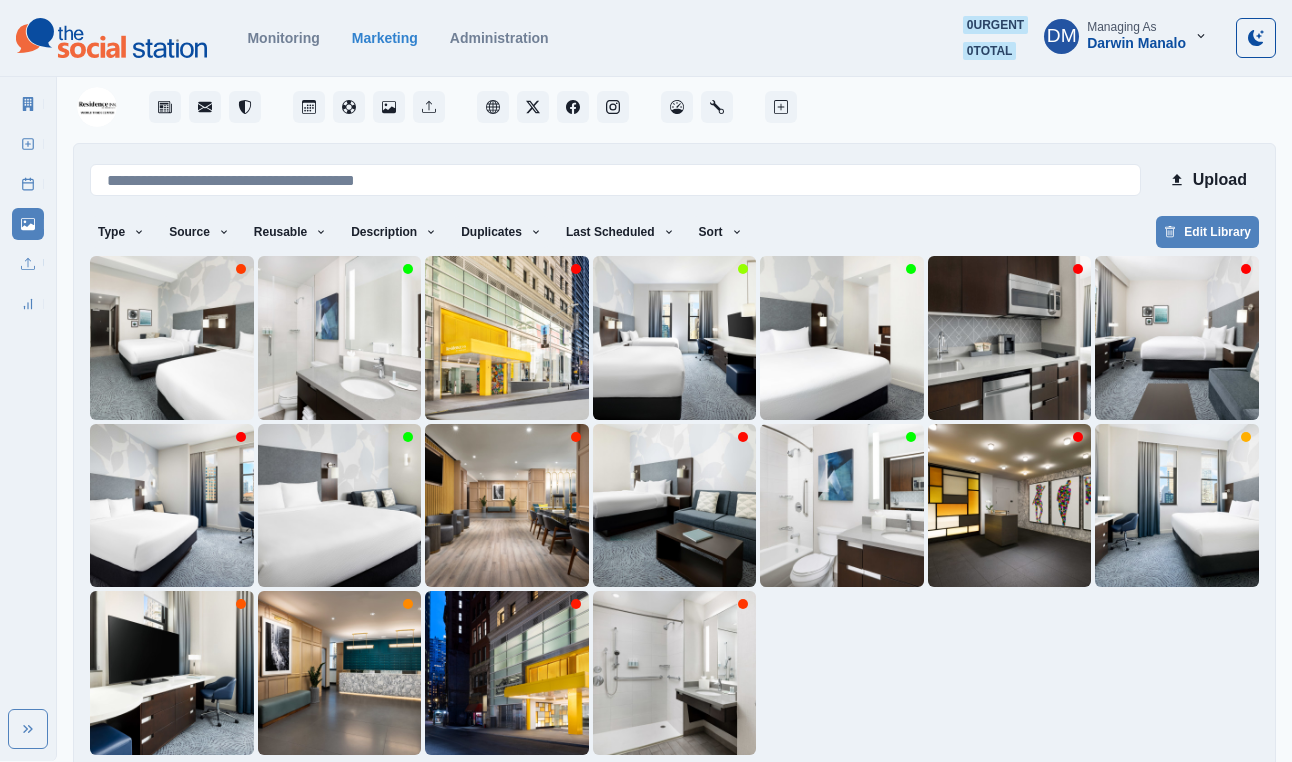click on "5" at bounding box center (700, 787) 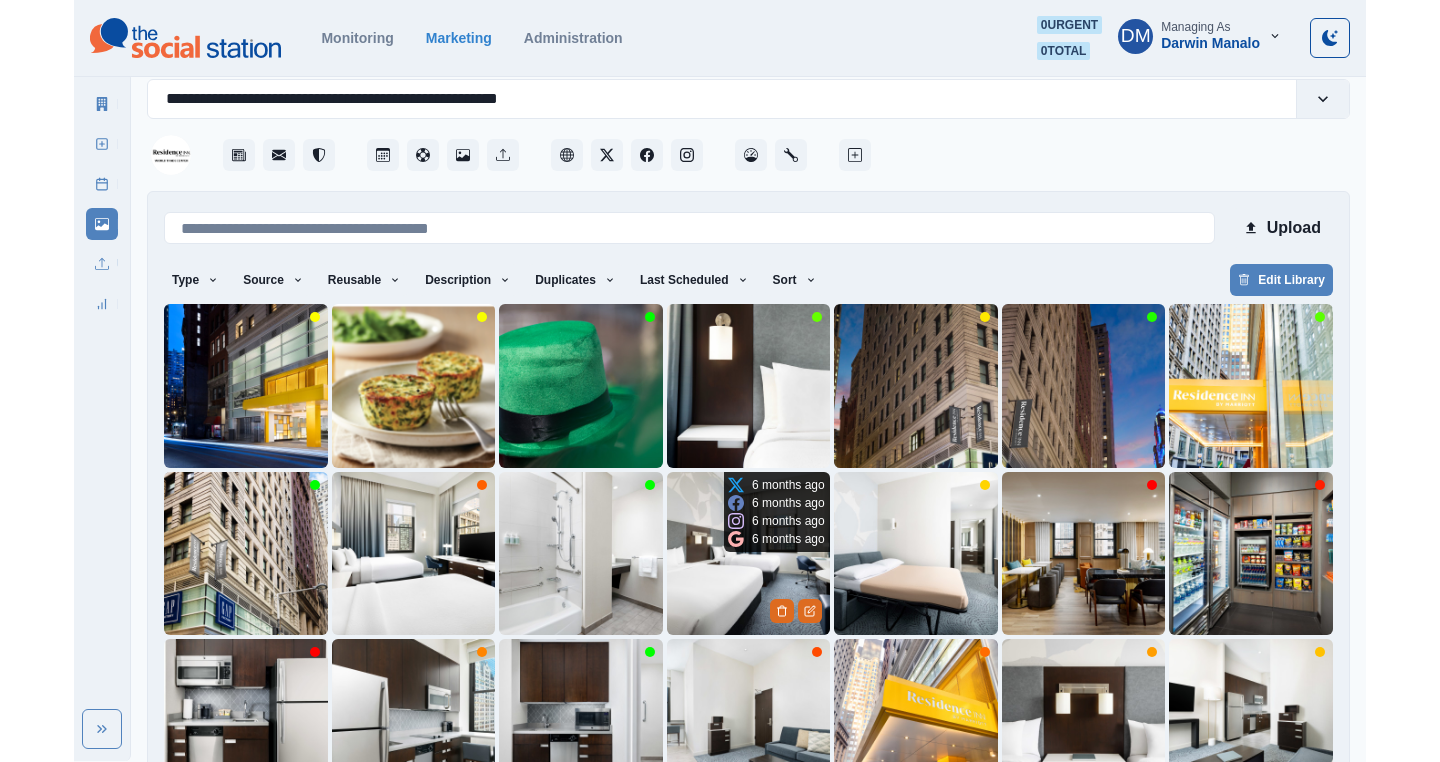 scroll, scrollTop: 41, scrollLeft: 0, axis: vertical 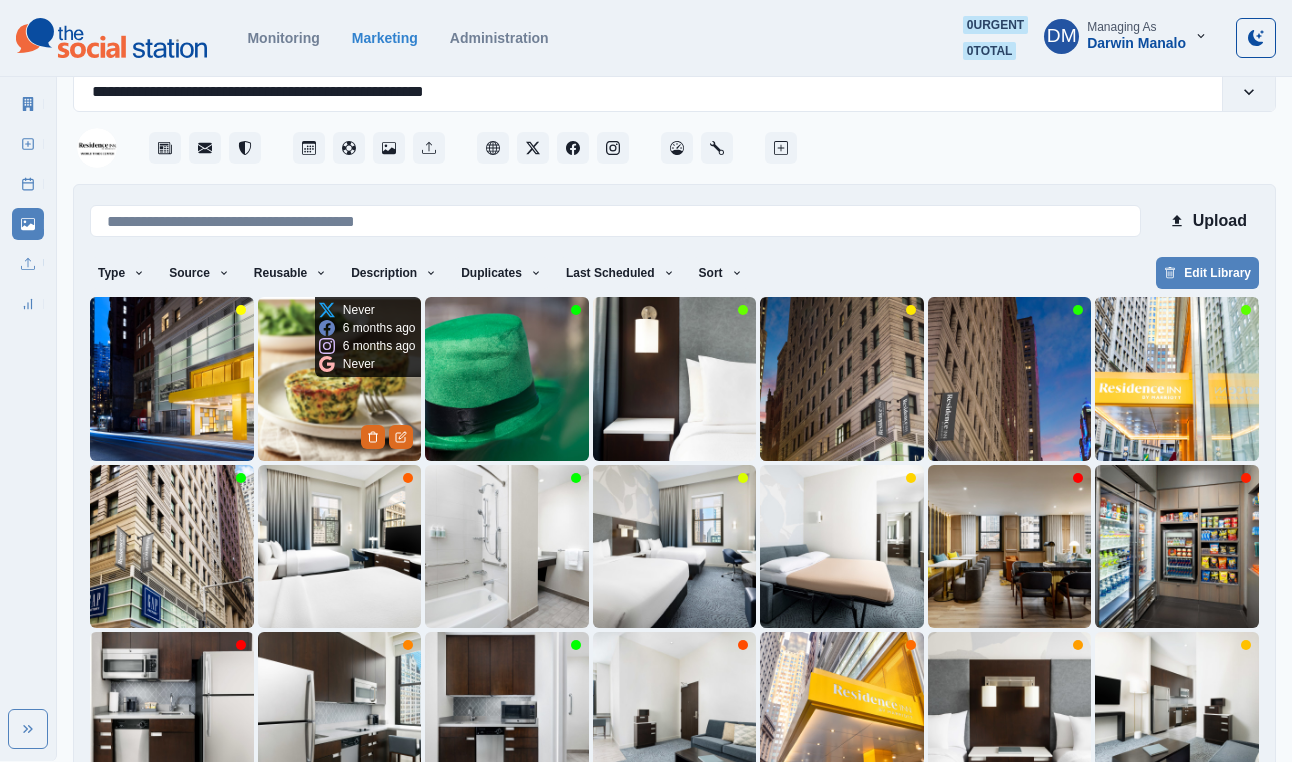 click at bounding box center [340, 379] 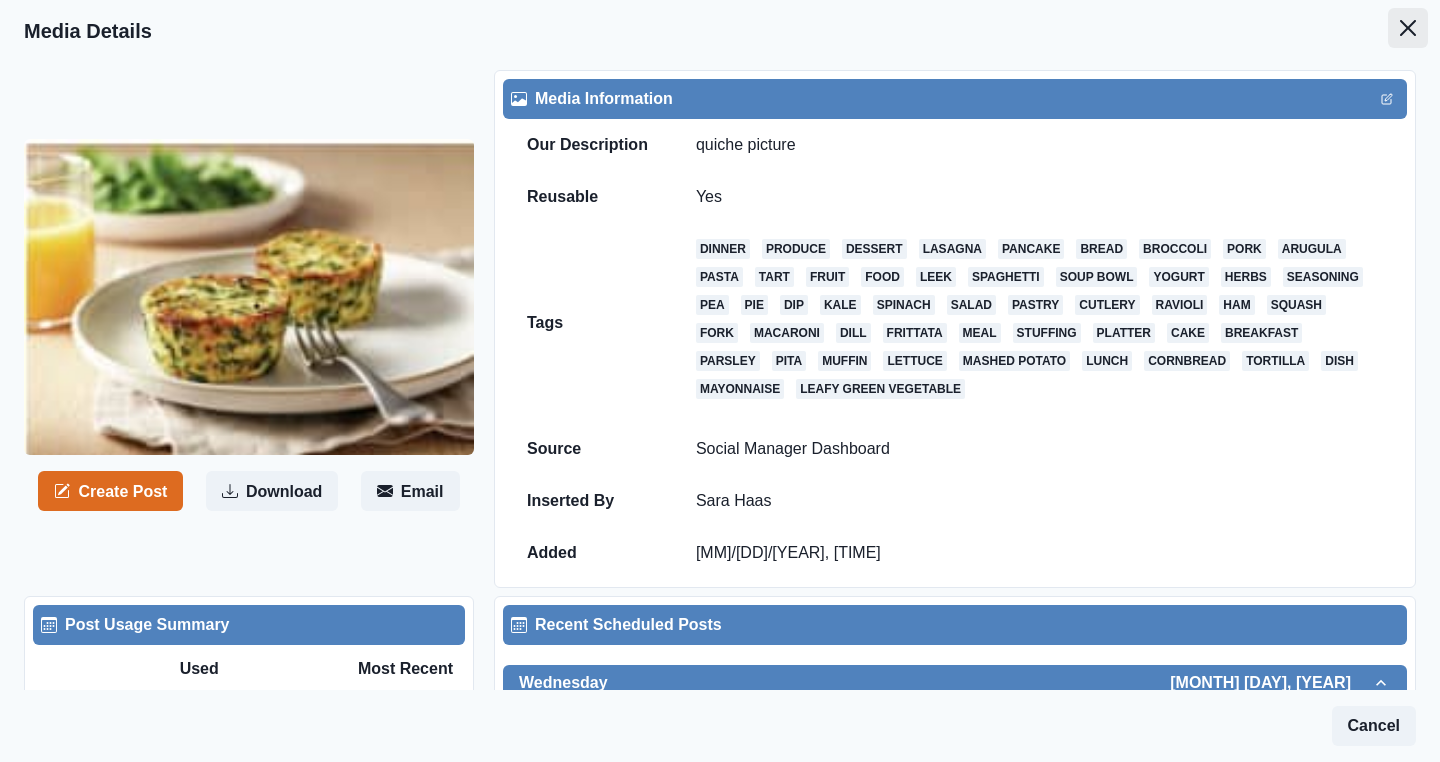 click 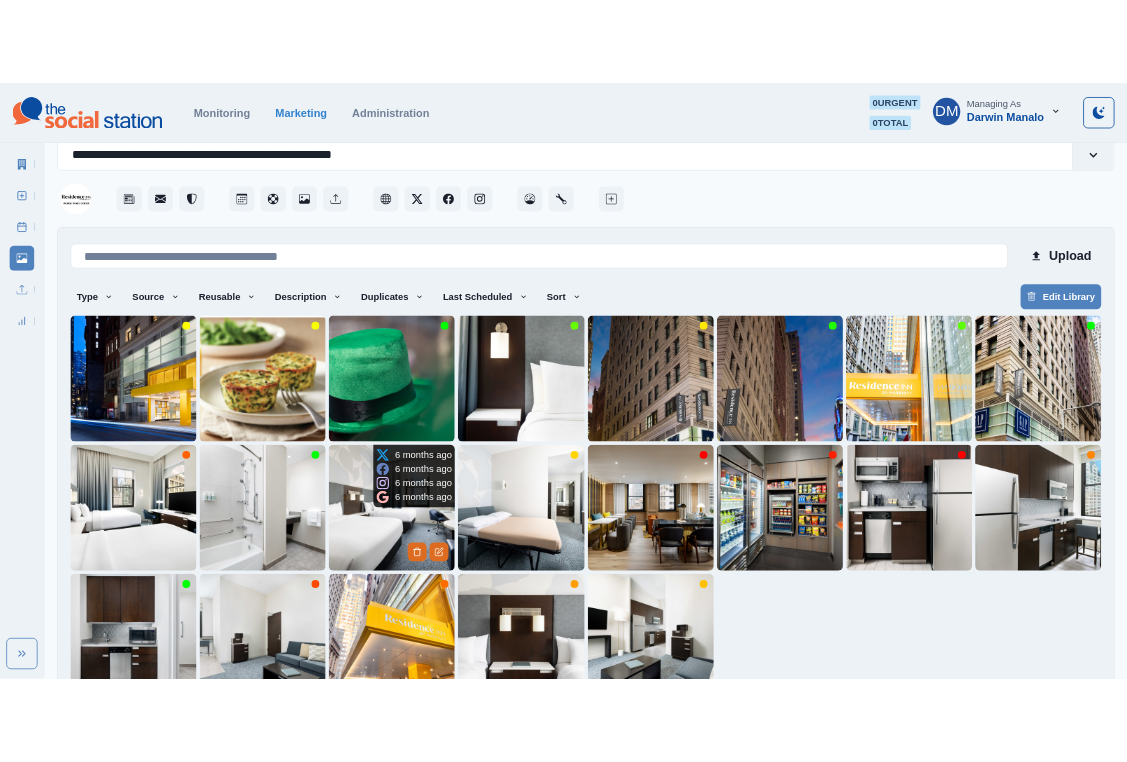 scroll, scrollTop: 0, scrollLeft: 0, axis: both 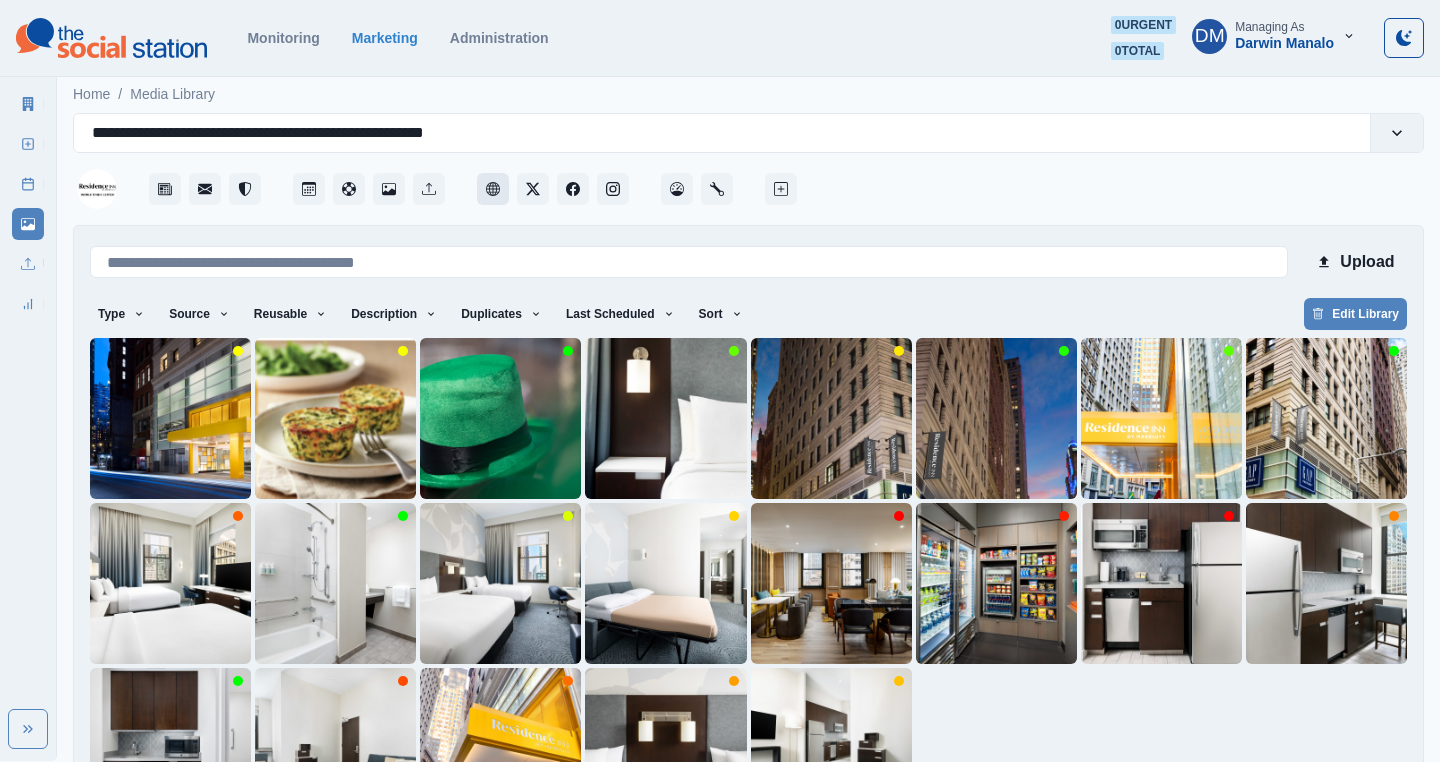 click 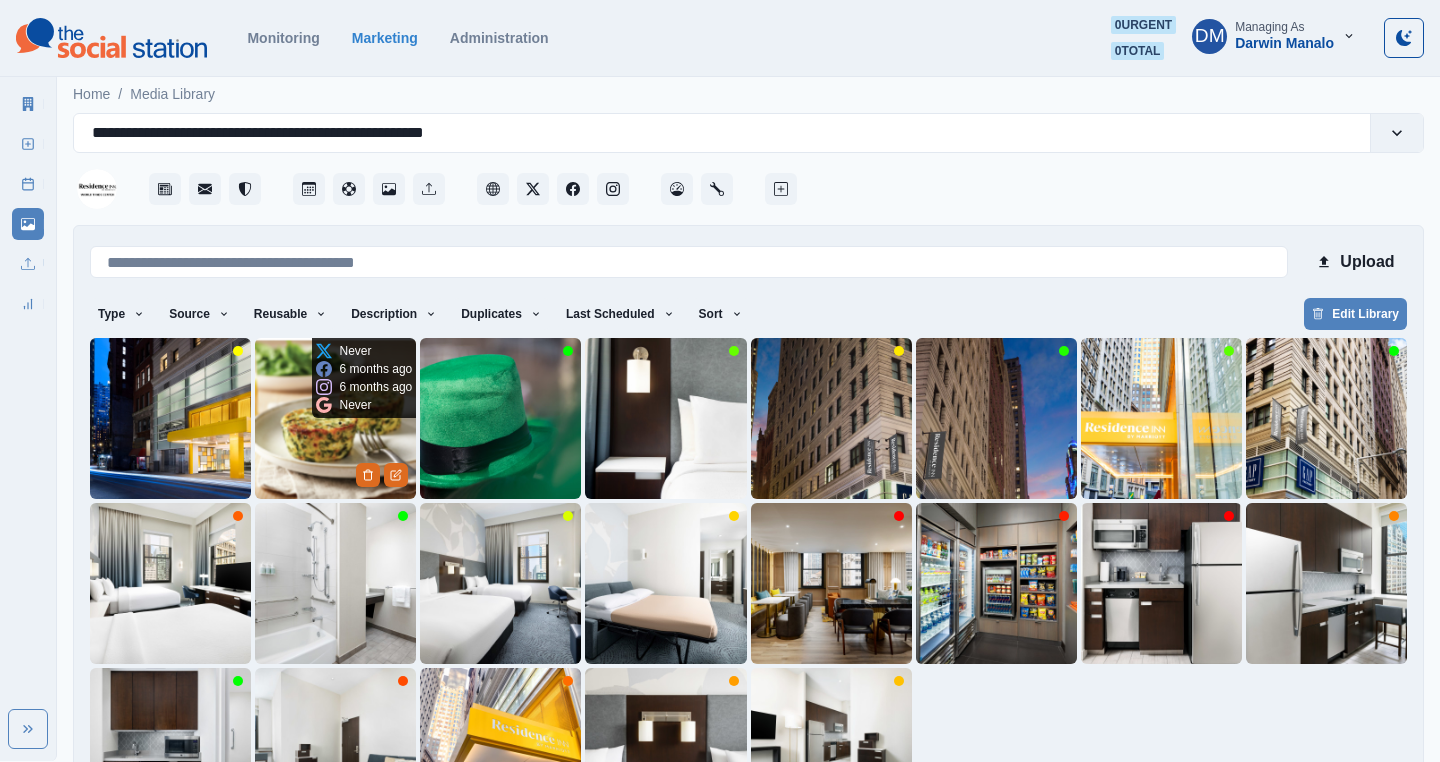 click at bounding box center [335, 418] 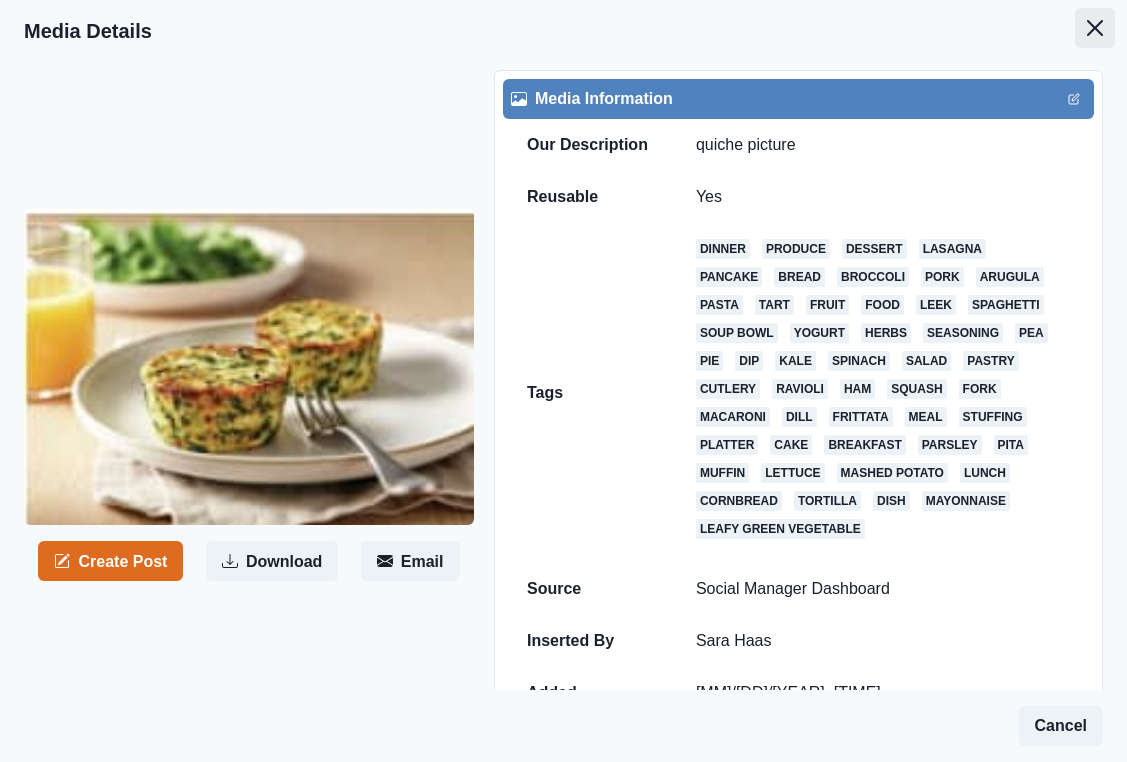click 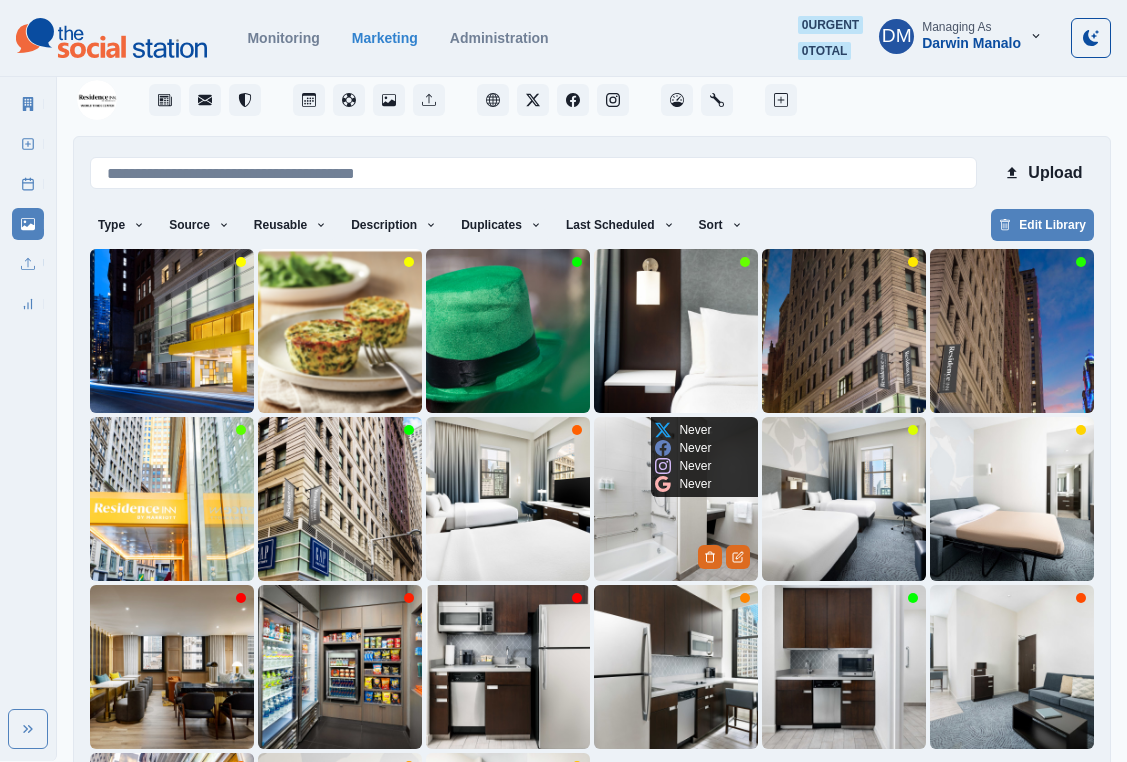 scroll, scrollTop: 255, scrollLeft: 0, axis: vertical 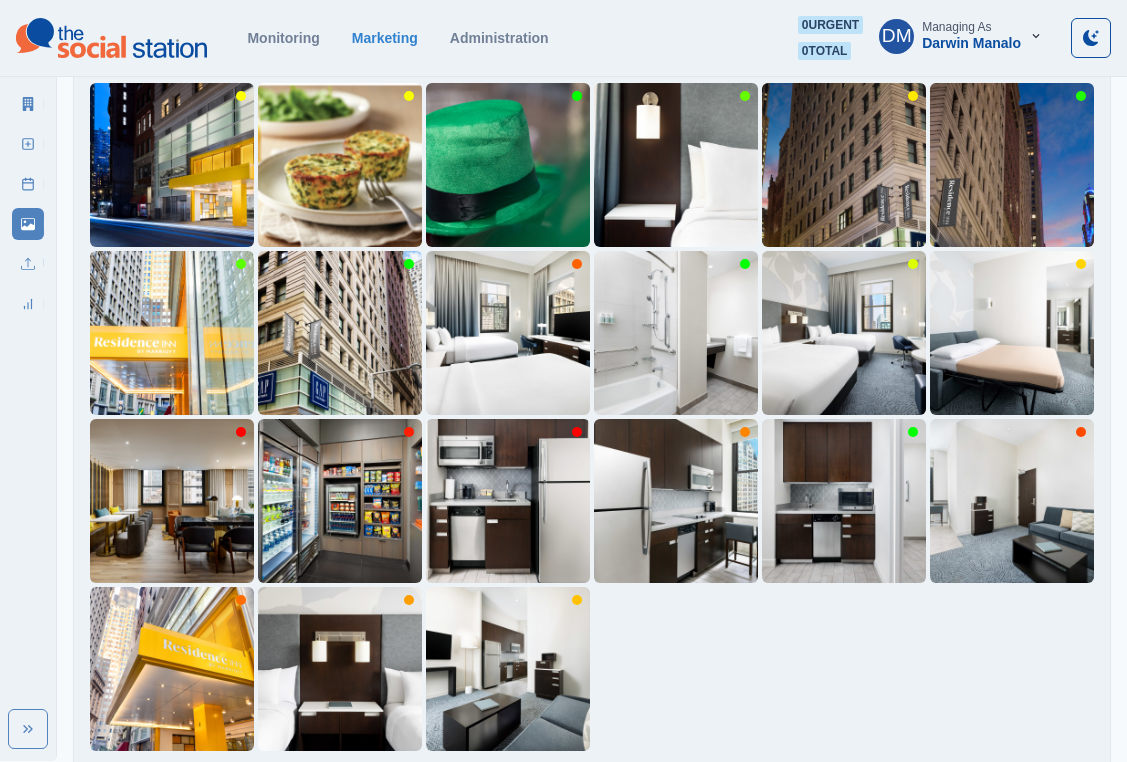click on "3" at bounding box center [541, 783] 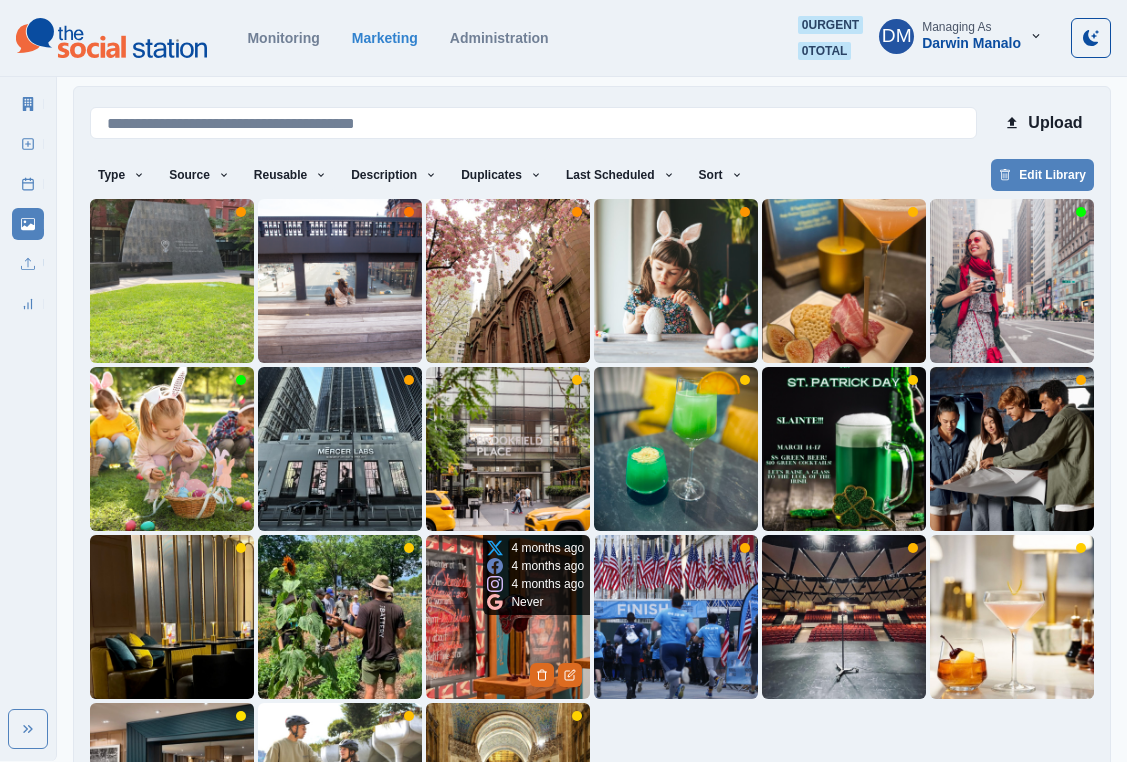 scroll, scrollTop: 255, scrollLeft: 0, axis: vertical 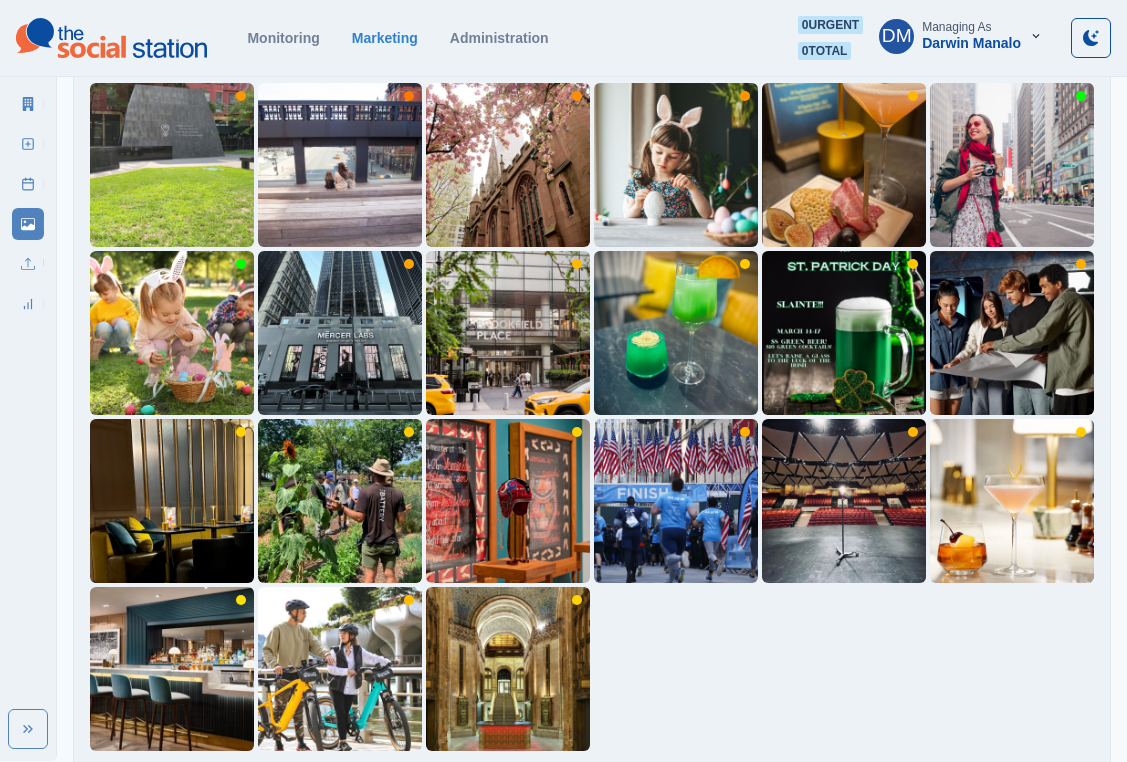 click on "2" at bounding box center [517, 783] 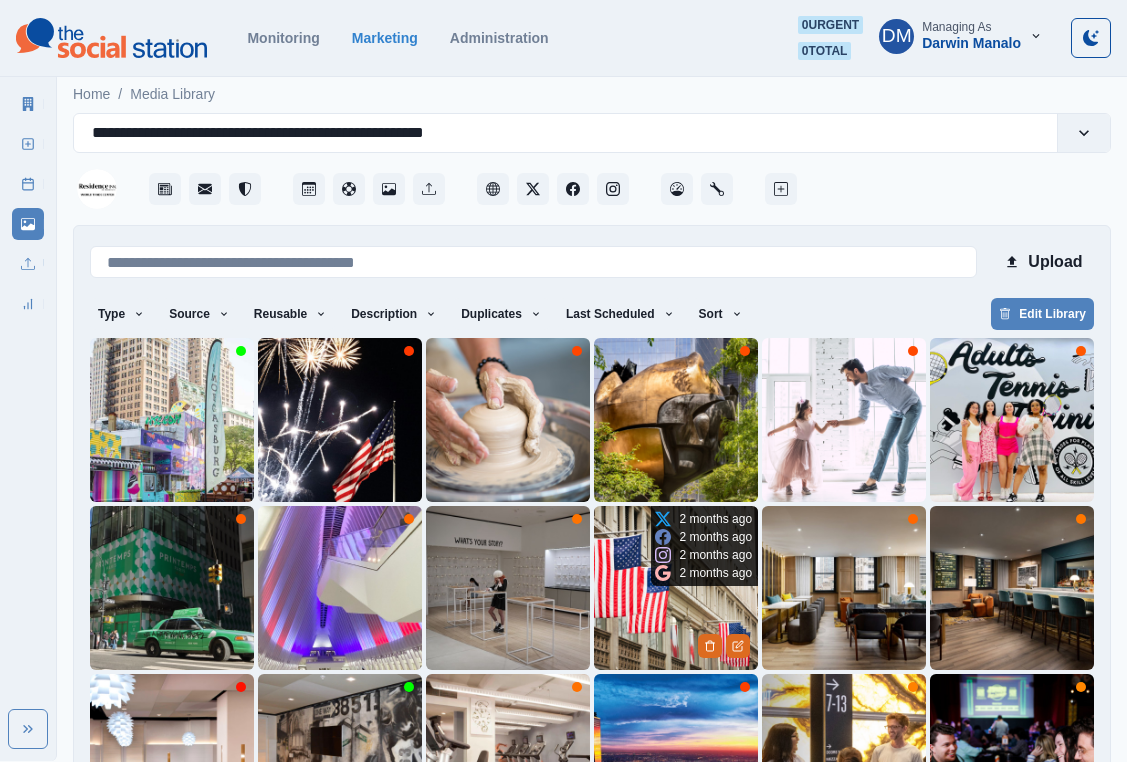 scroll, scrollTop: 255, scrollLeft: 0, axis: vertical 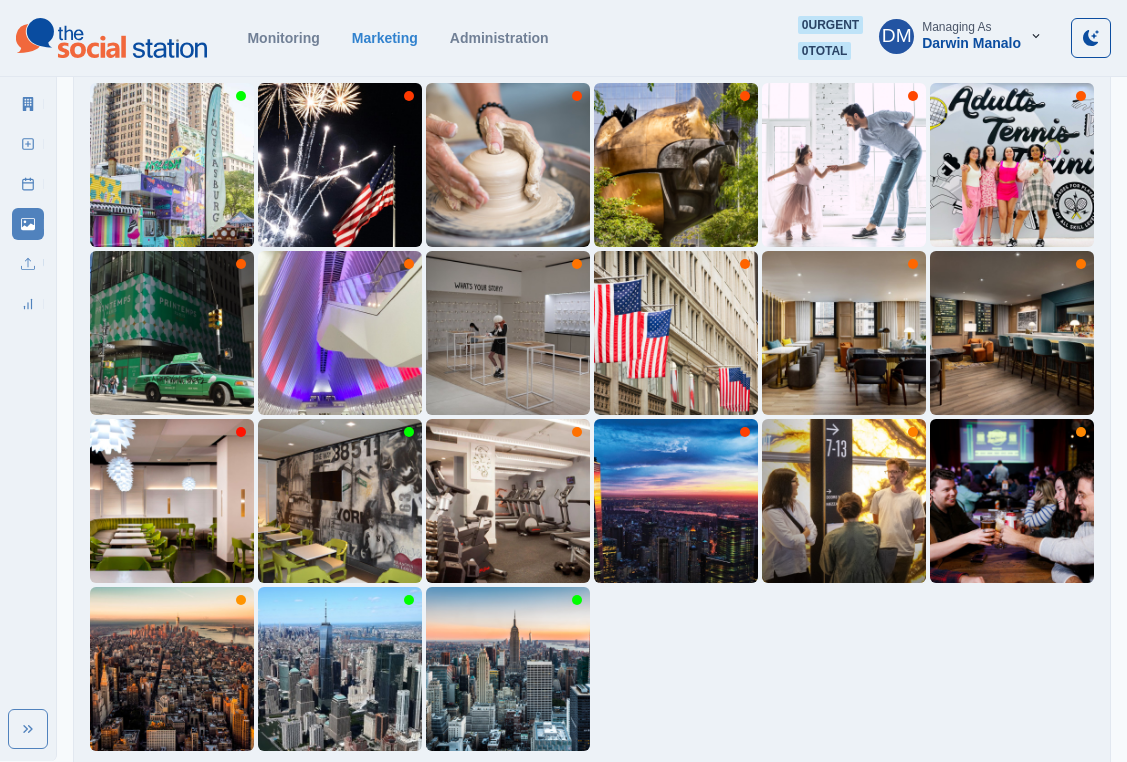 click on "1" at bounding box center (466, 783) 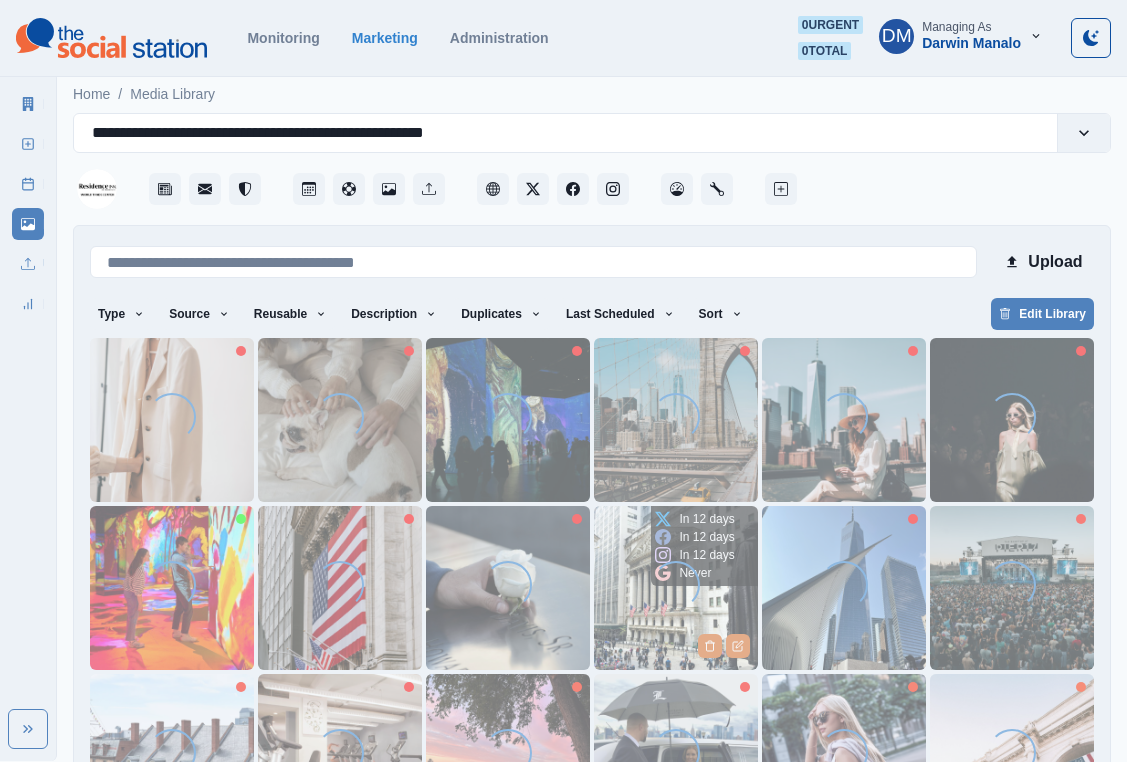 scroll, scrollTop: 255, scrollLeft: 0, axis: vertical 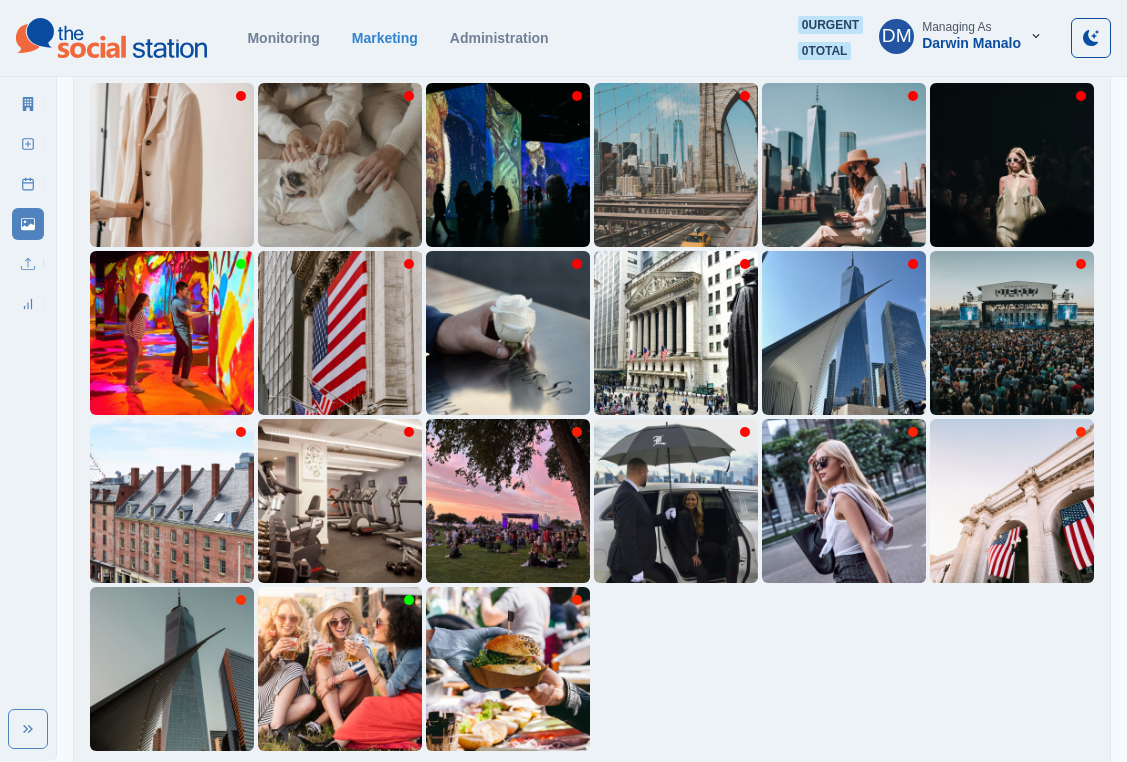 click on "4" at bounding box center (617, 783) 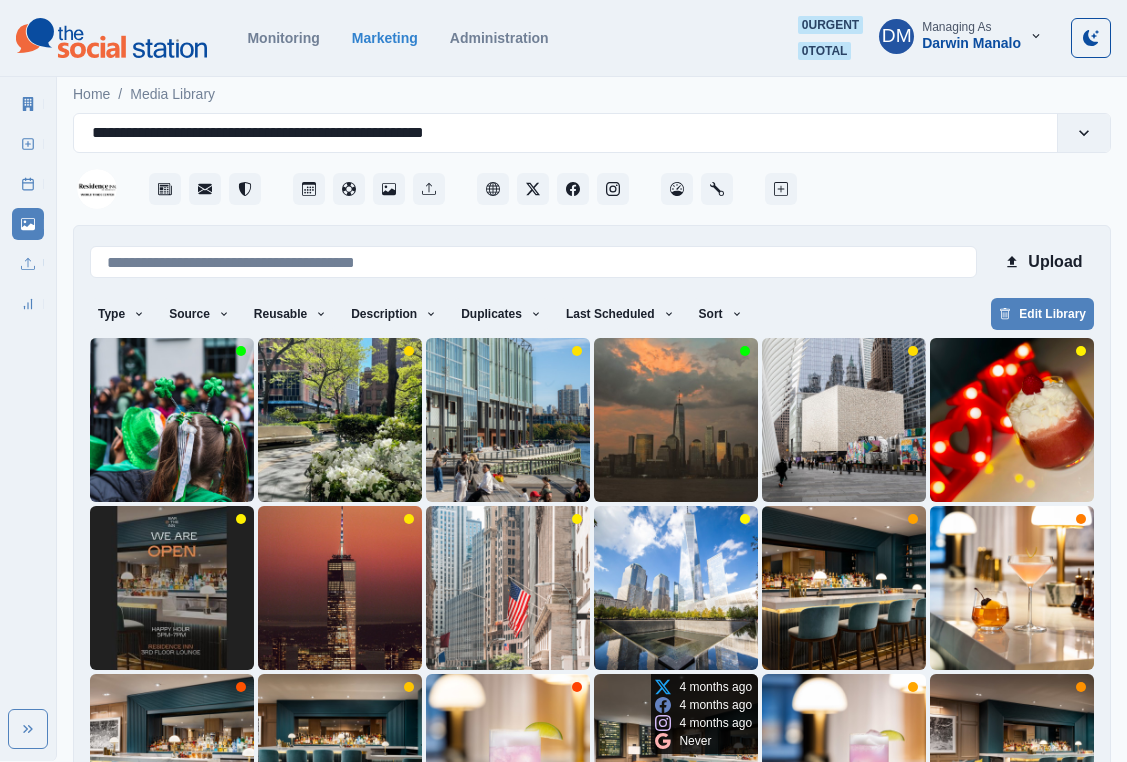 scroll, scrollTop: 255, scrollLeft: 0, axis: vertical 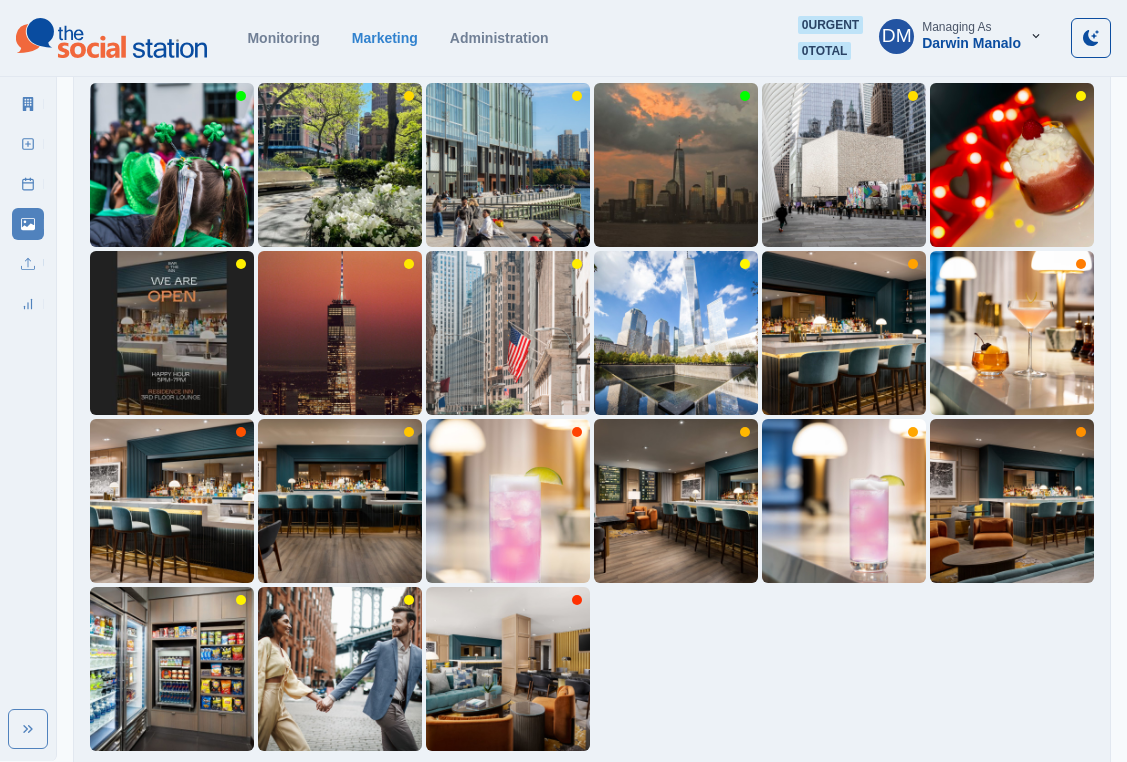 click on "5" at bounding box center [666, 783] 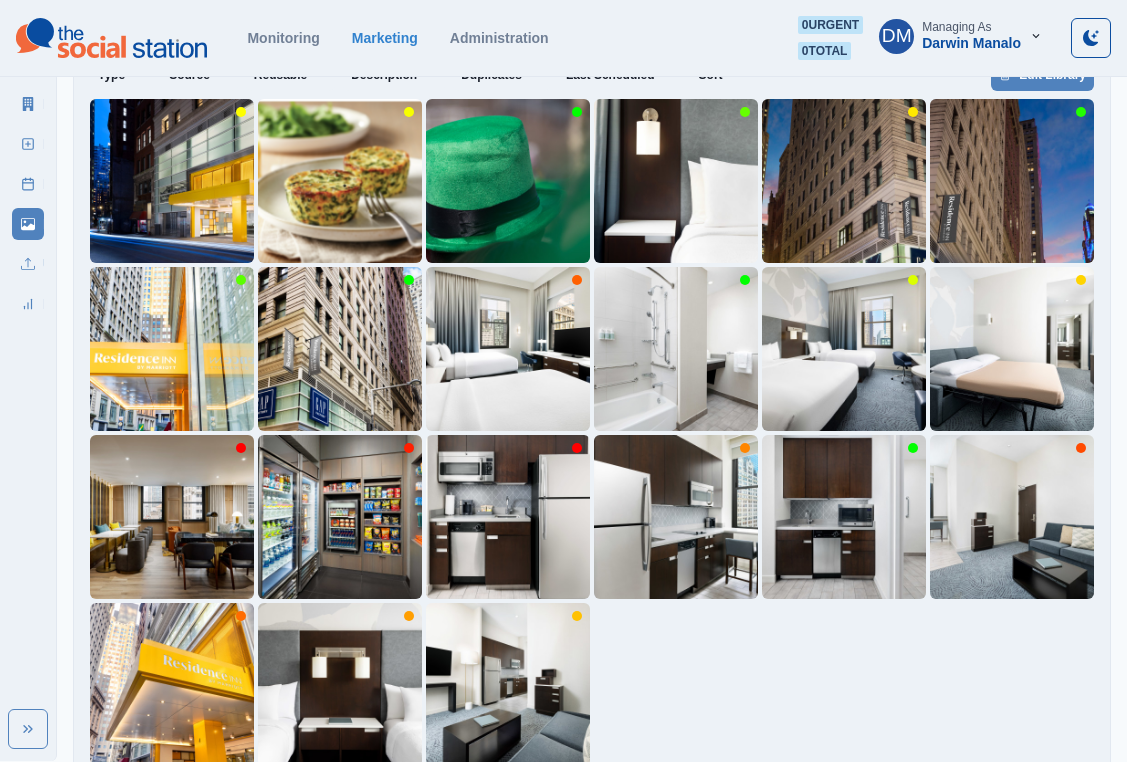 scroll, scrollTop: 255, scrollLeft: 0, axis: vertical 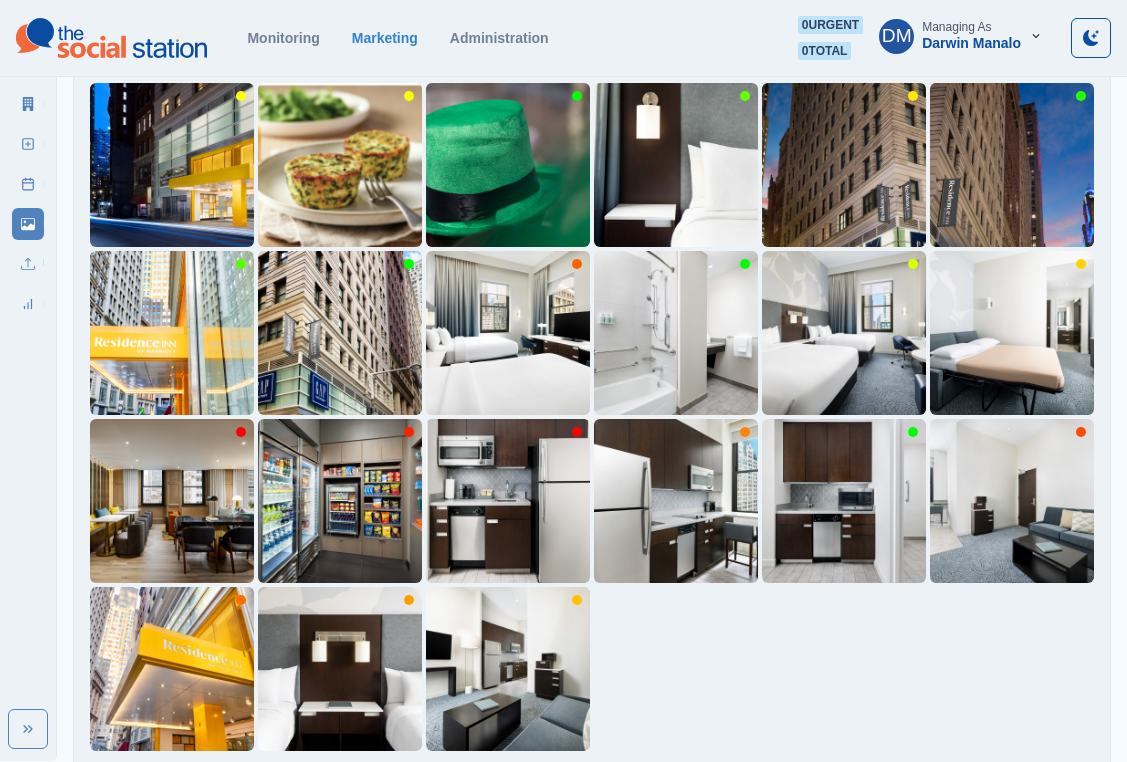 click on "6" at bounding box center (691, 783) 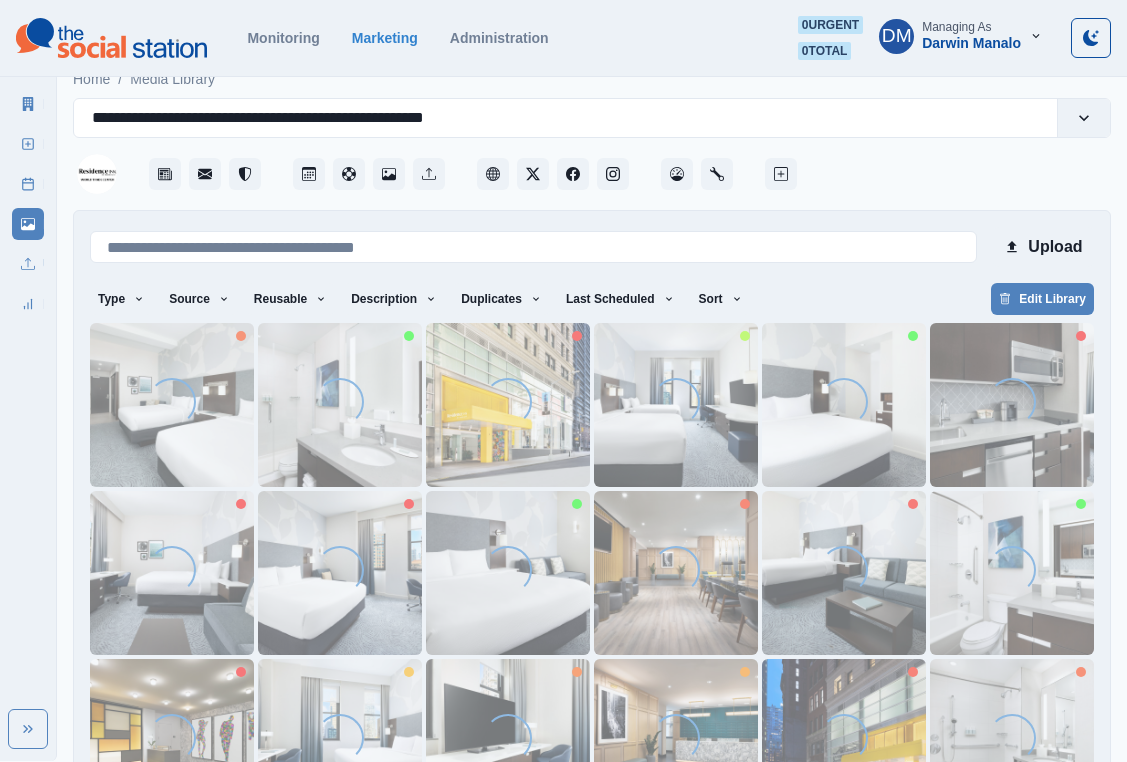 scroll, scrollTop: 84, scrollLeft: 0, axis: vertical 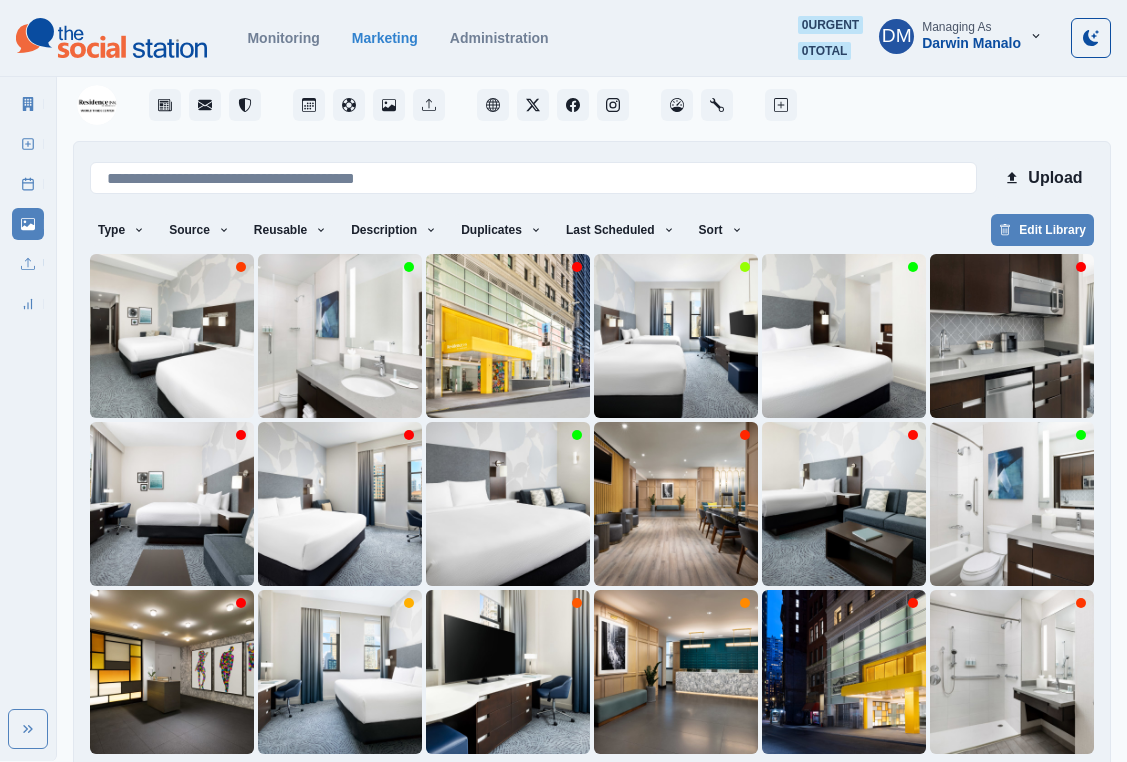 click on "5" at bounding box center (617, 786) 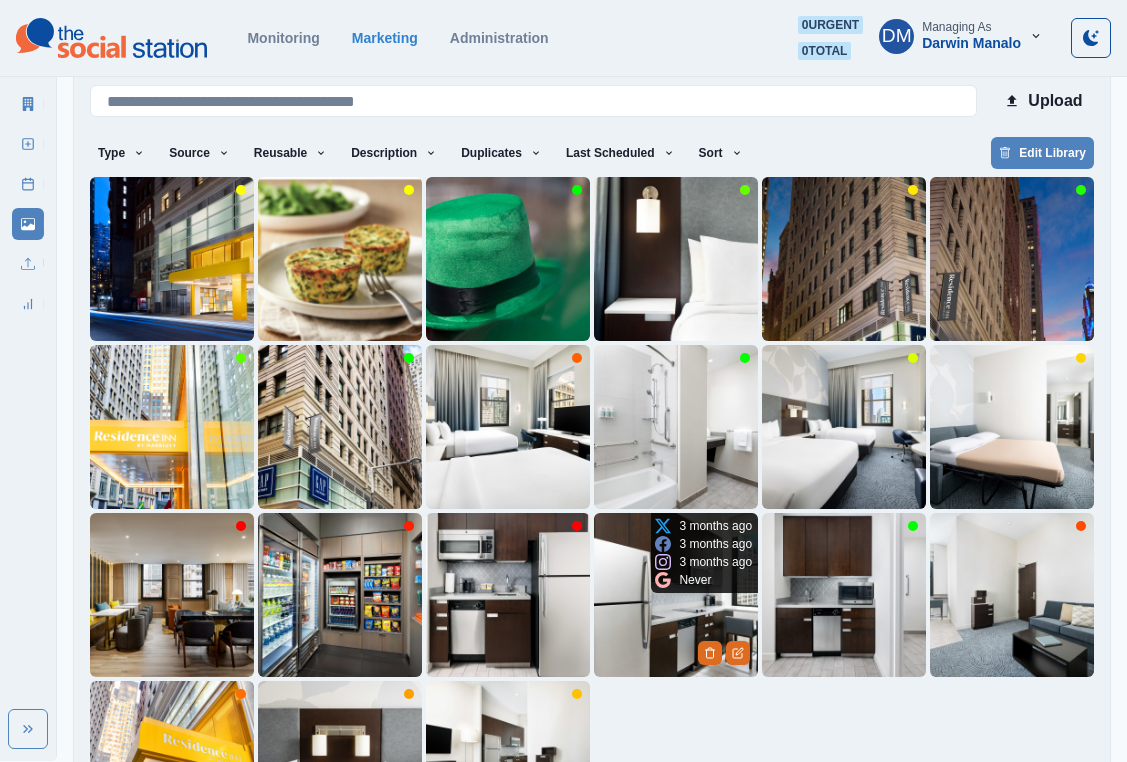 scroll, scrollTop: 255, scrollLeft: 0, axis: vertical 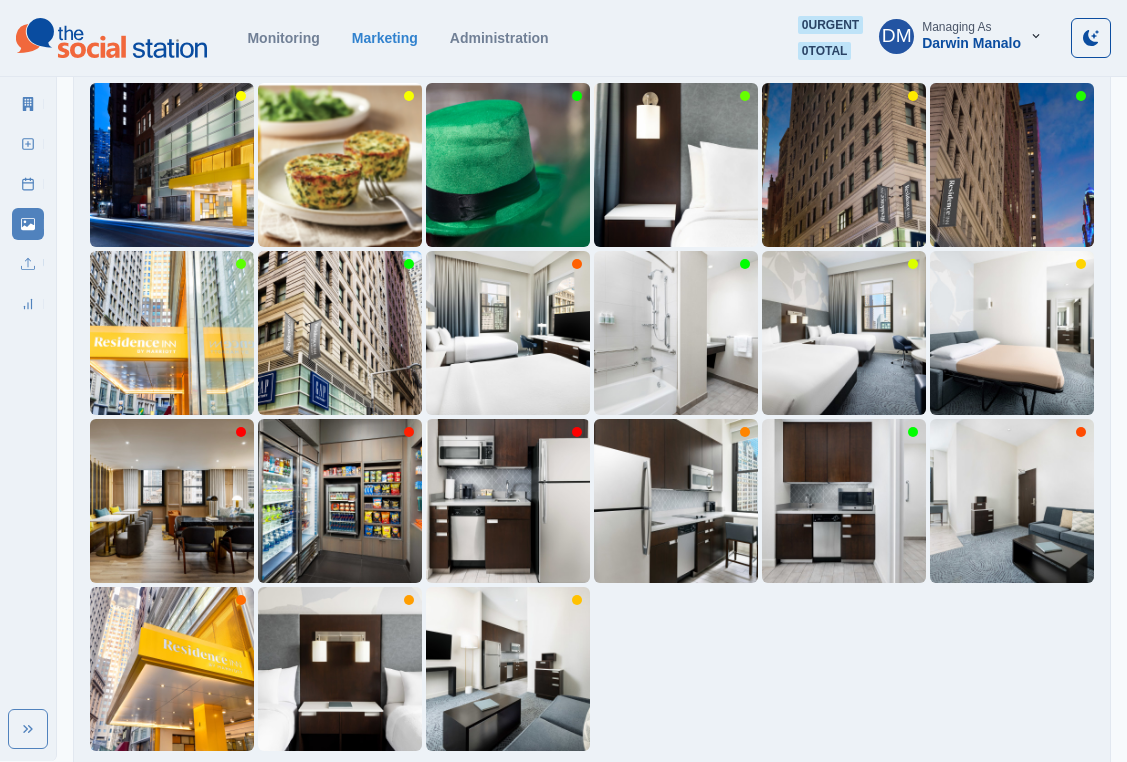 click on "4" at bounding box center (592, 783) 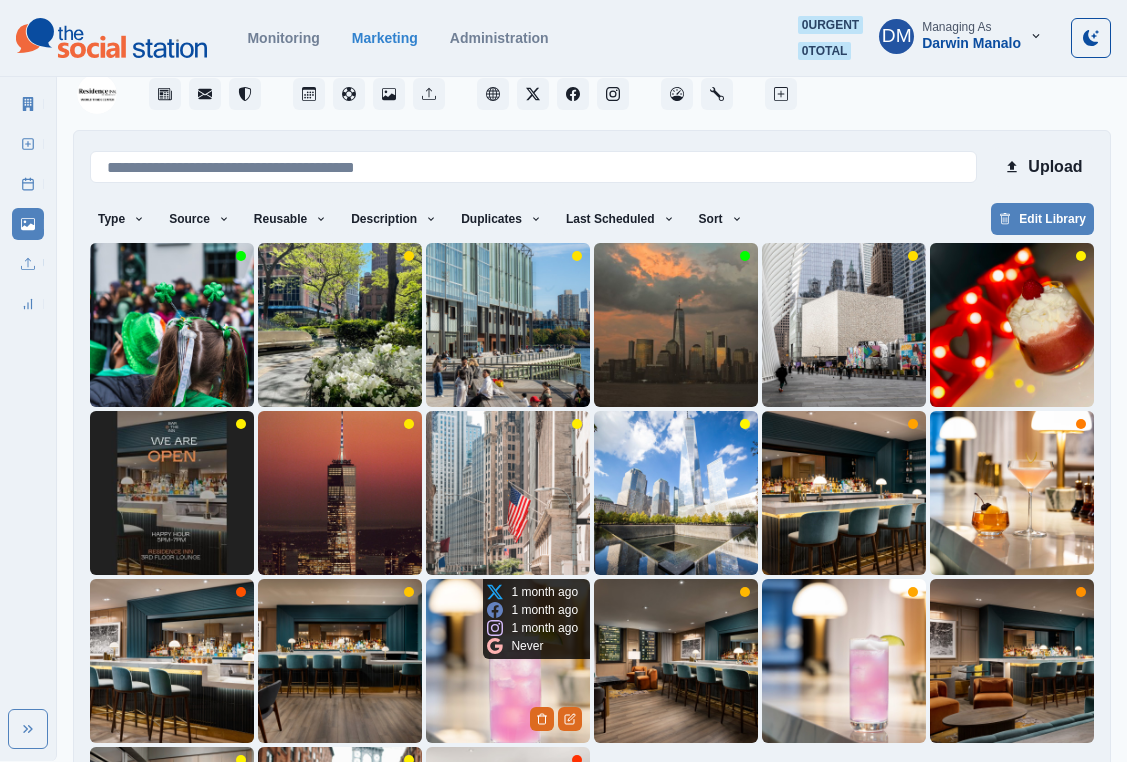 scroll, scrollTop: 255, scrollLeft: 0, axis: vertical 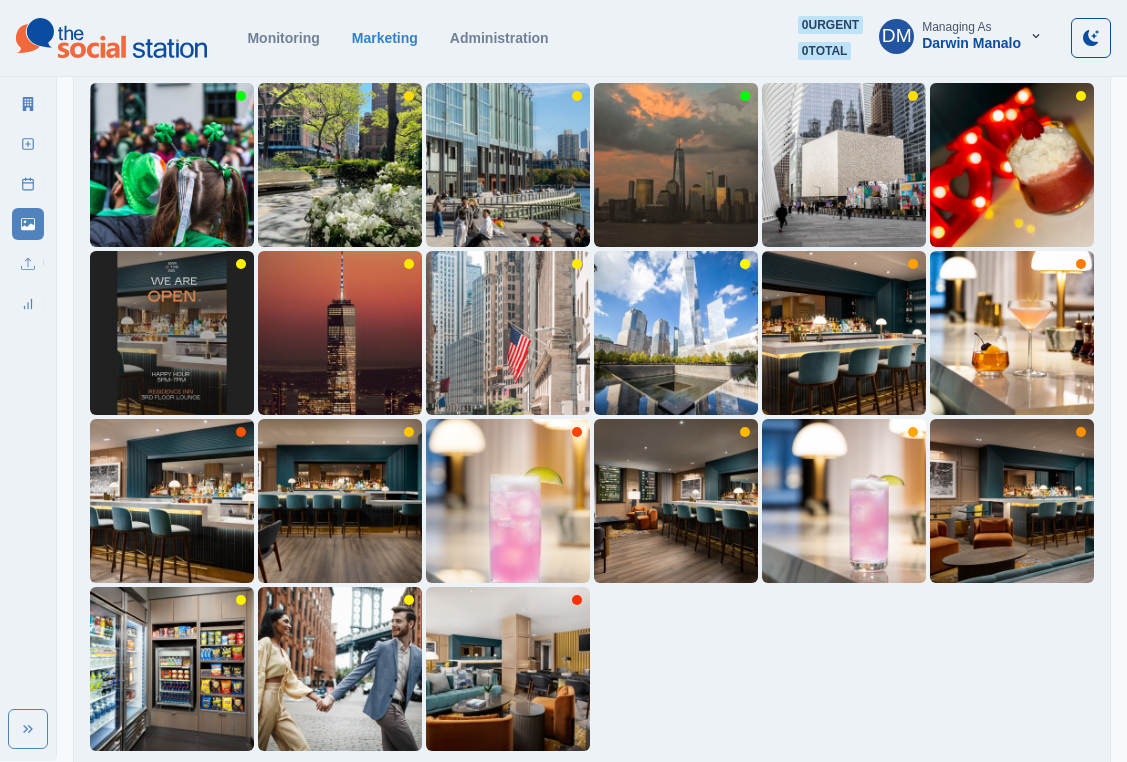 click on "3" at bounding box center [566, 783] 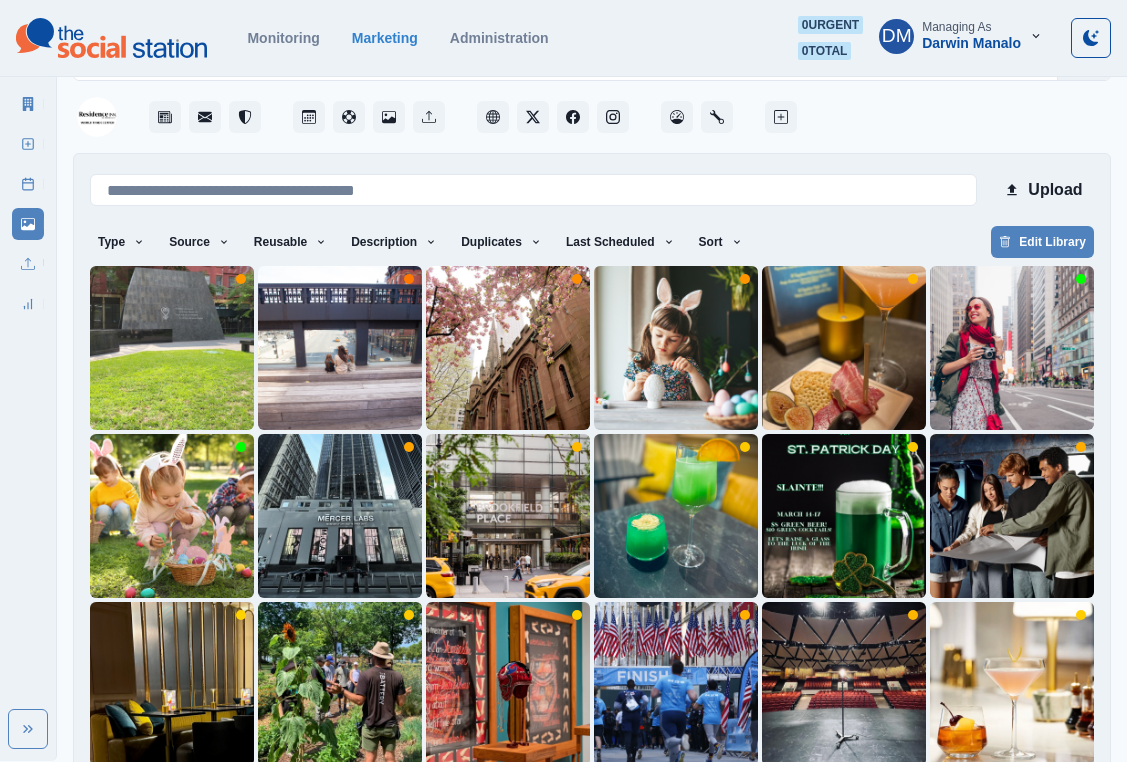 scroll, scrollTop: 255, scrollLeft: 0, axis: vertical 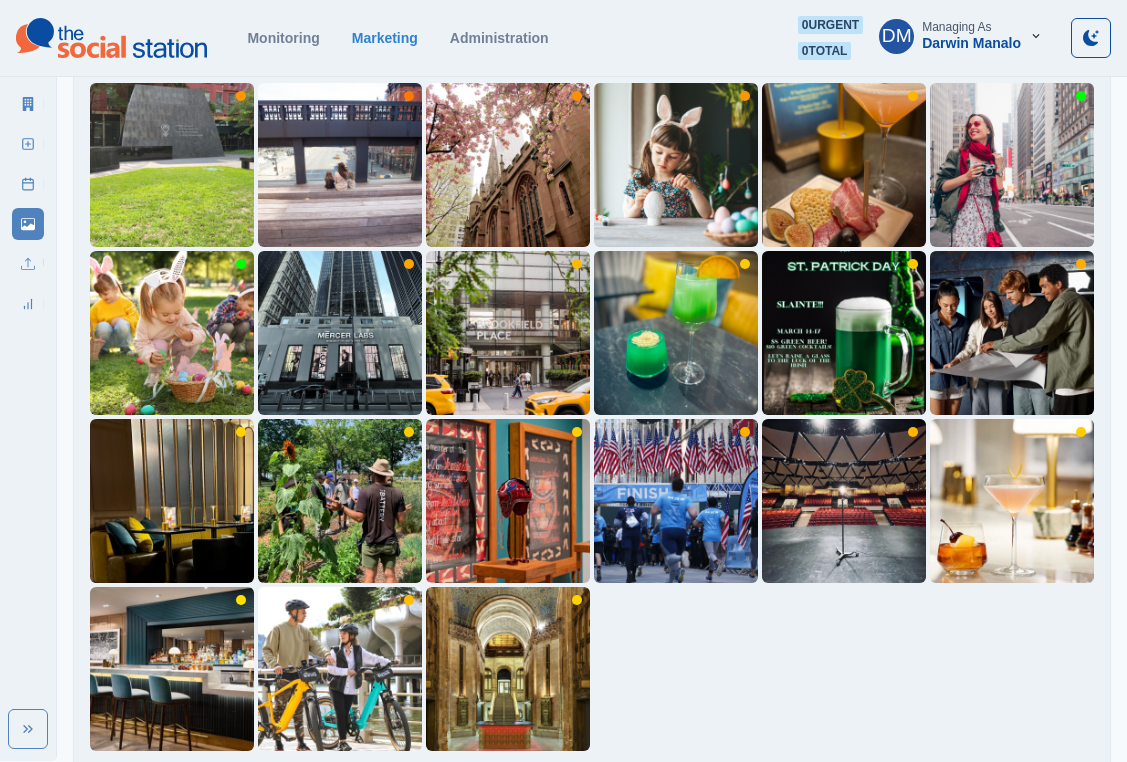 click on "2" at bounding box center [517, 783] 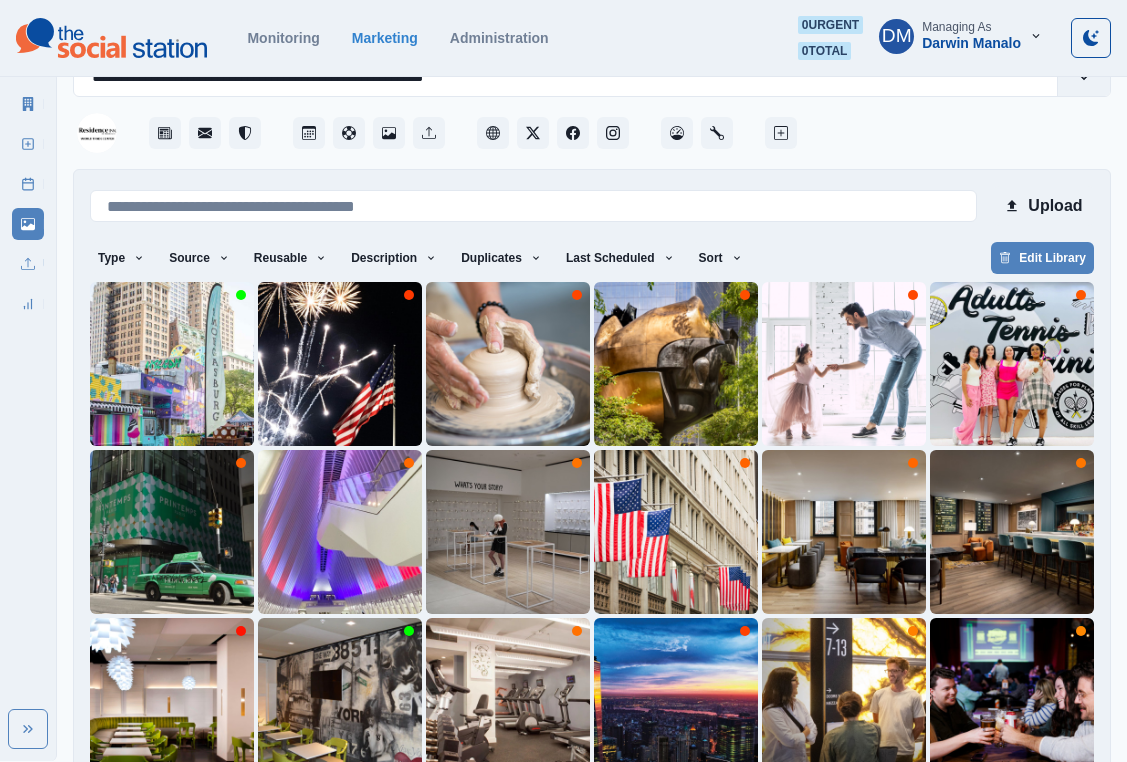 scroll, scrollTop: 255, scrollLeft: 0, axis: vertical 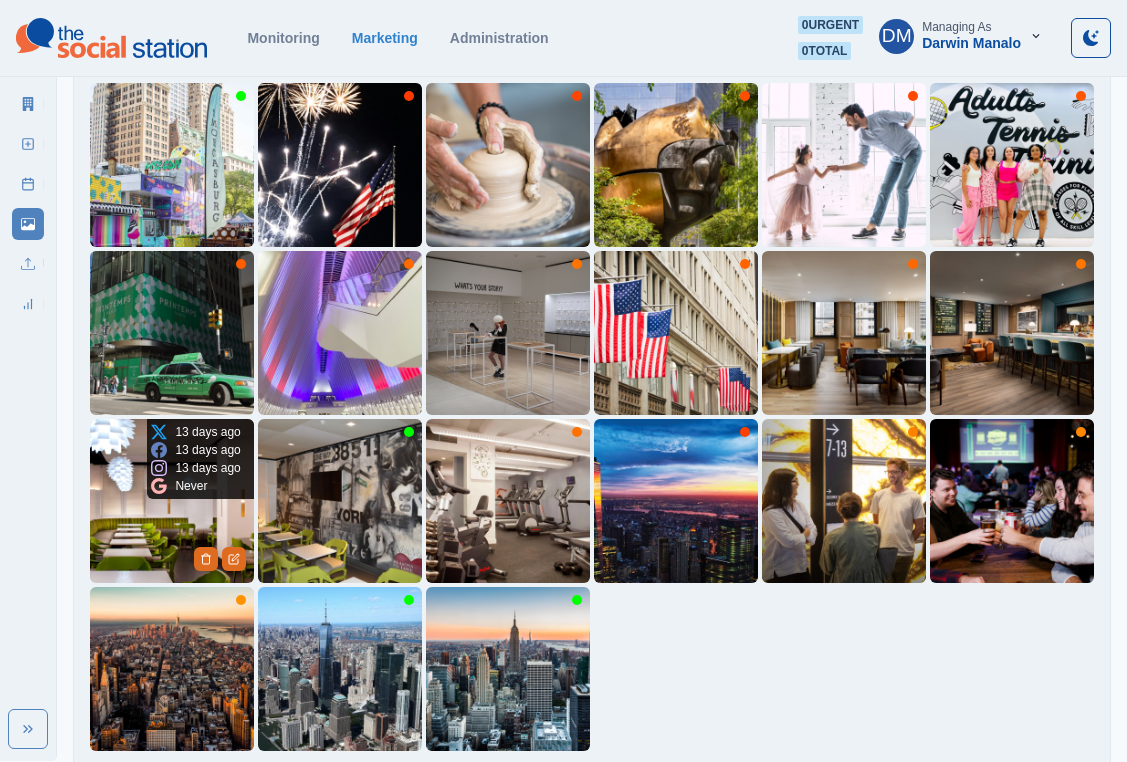 click at bounding box center [172, 501] 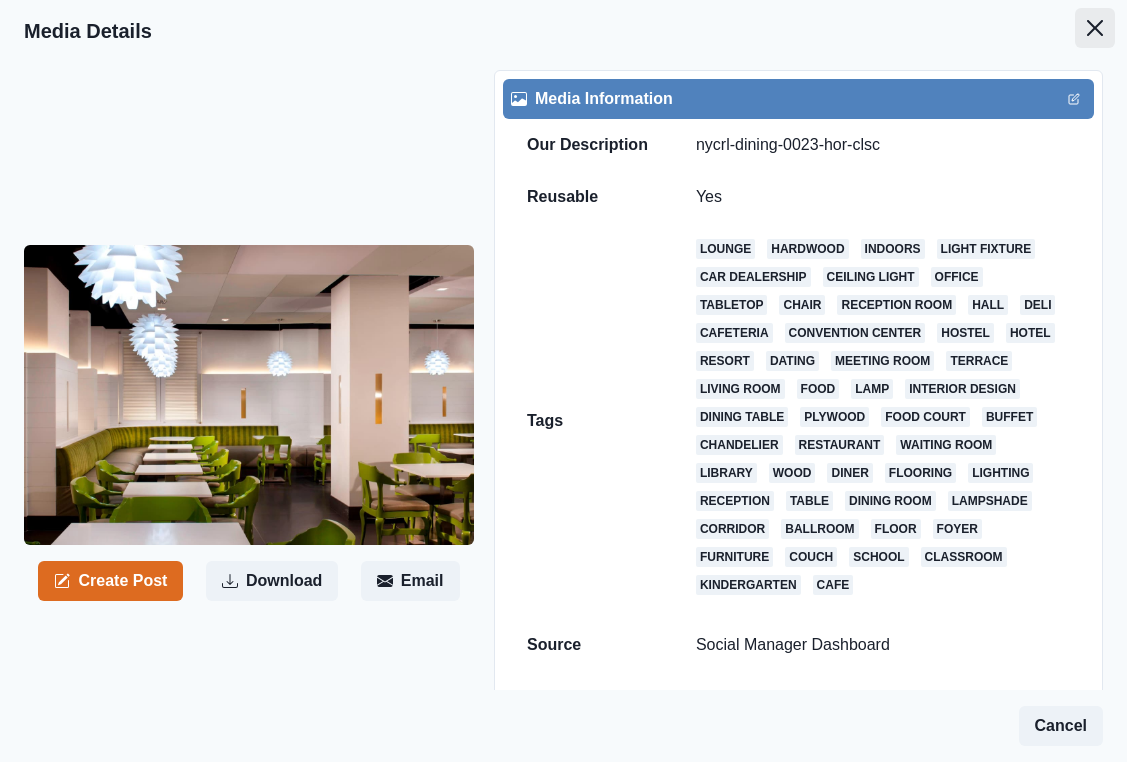click at bounding box center [1095, 28] 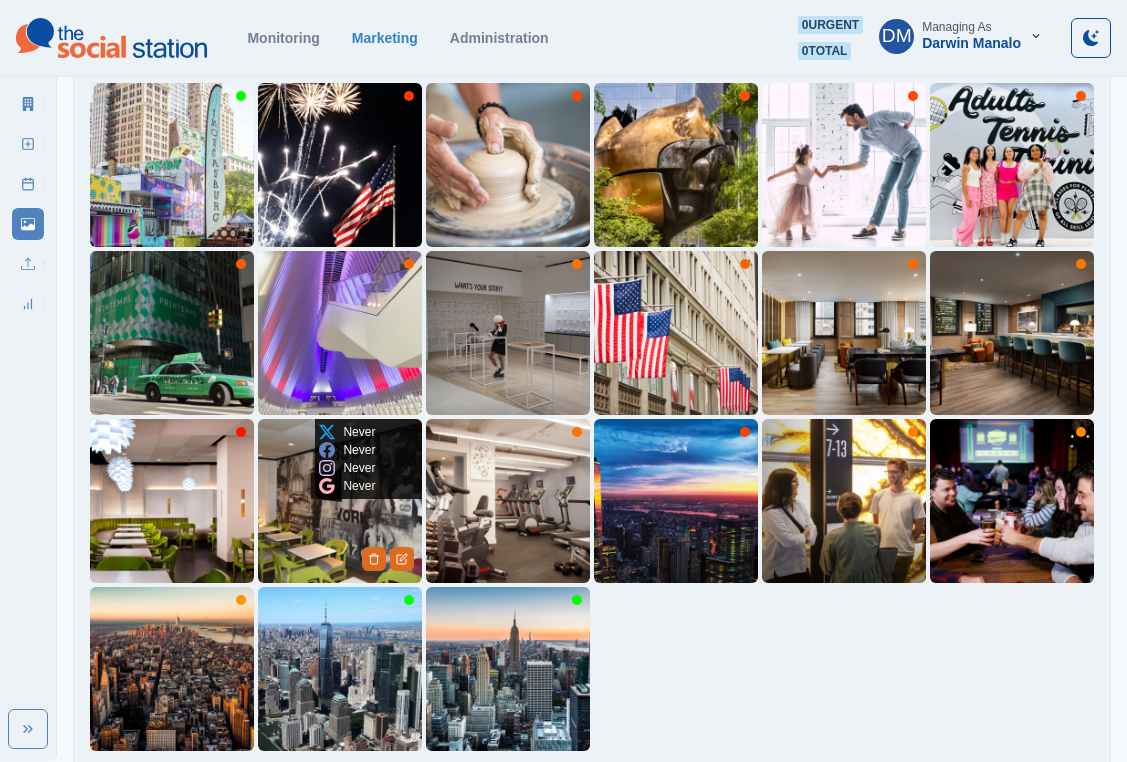 click at bounding box center (340, 501) 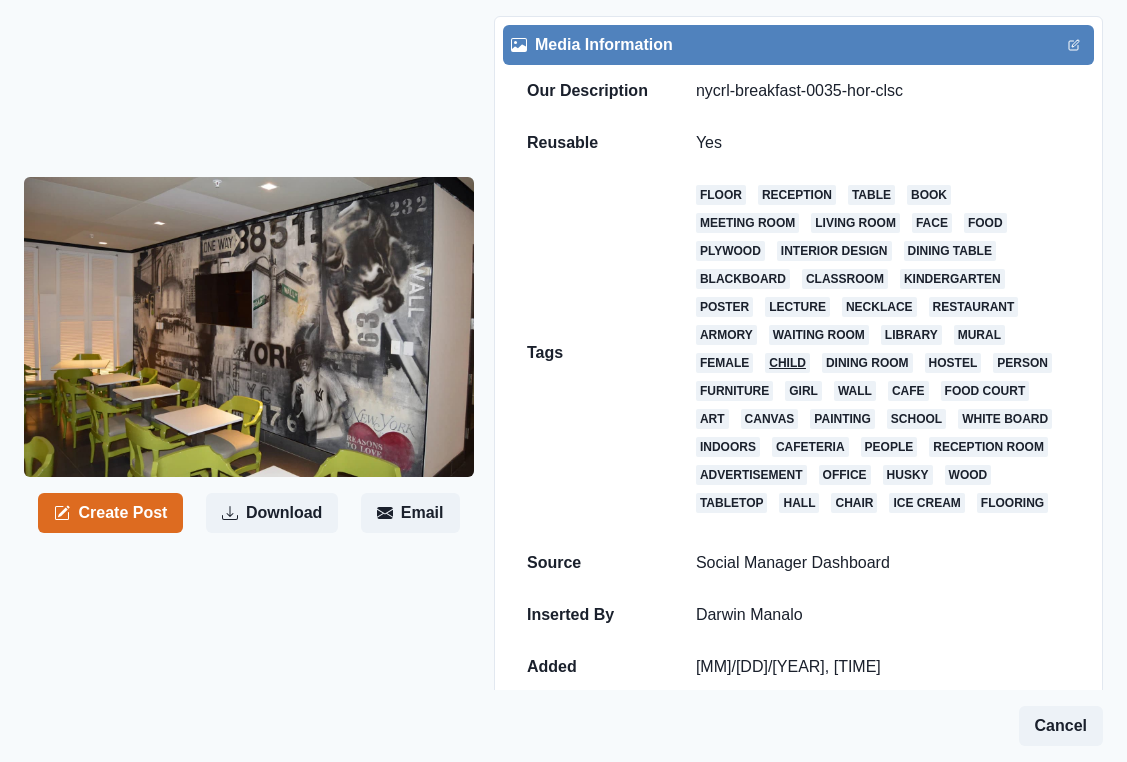 scroll, scrollTop: 0, scrollLeft: 0, axis: both 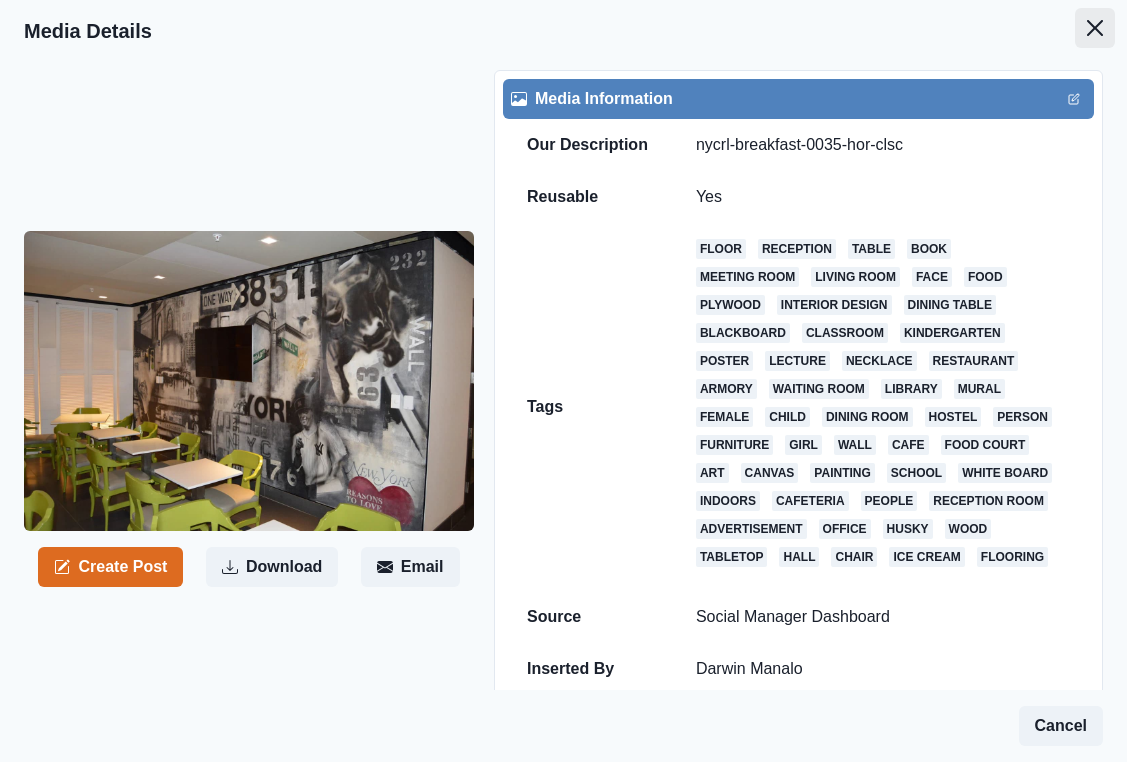 click at bounding box center [1095, 28] 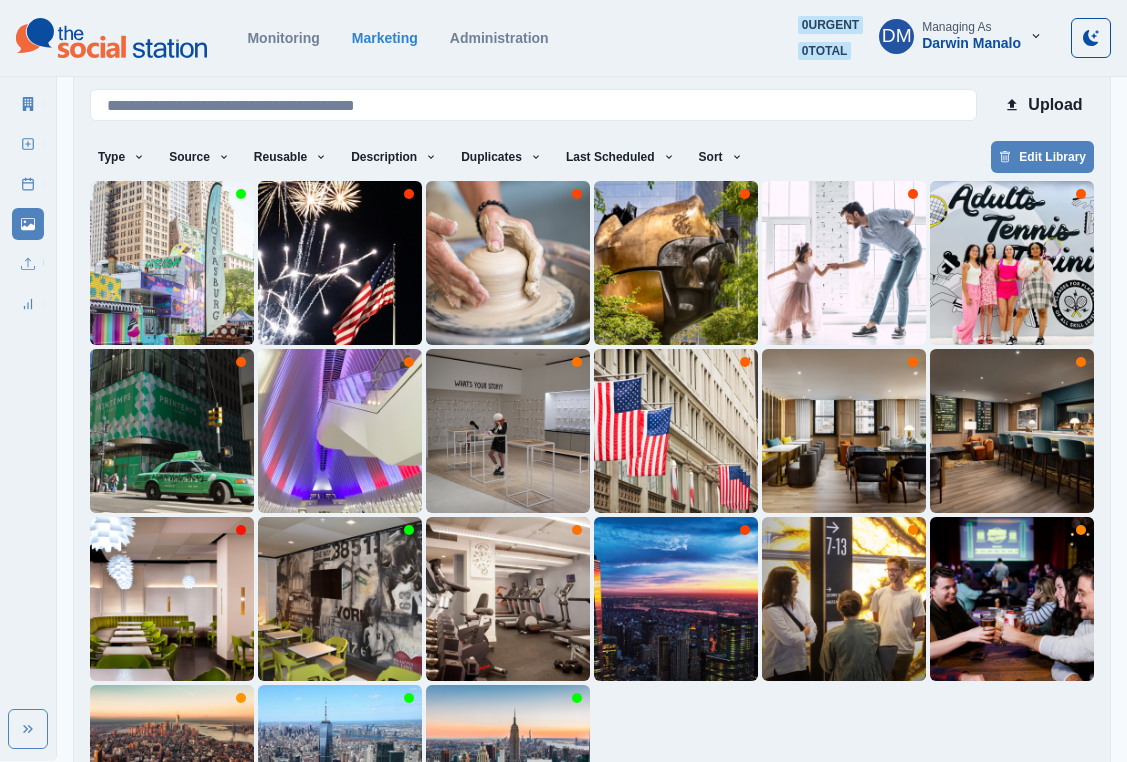 scroll, scrollTop: 255, scrollLeft: 0, axis: vertical 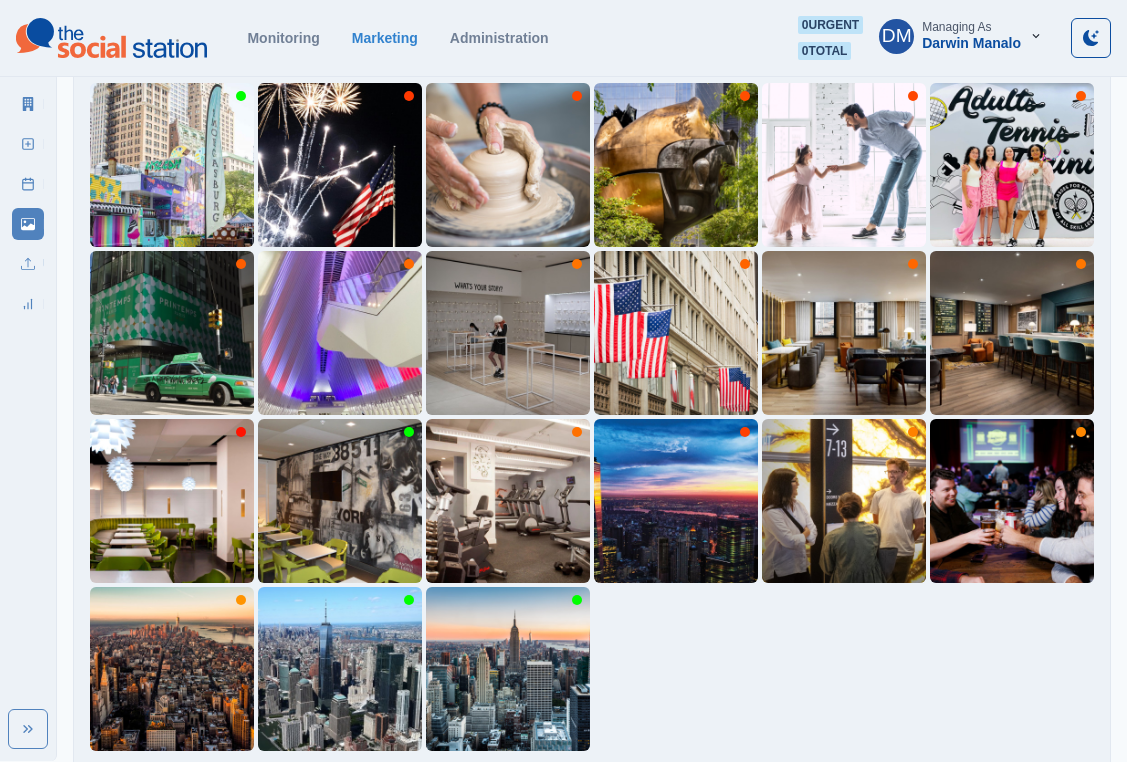 click on "3" at bounding box center [566, 783] 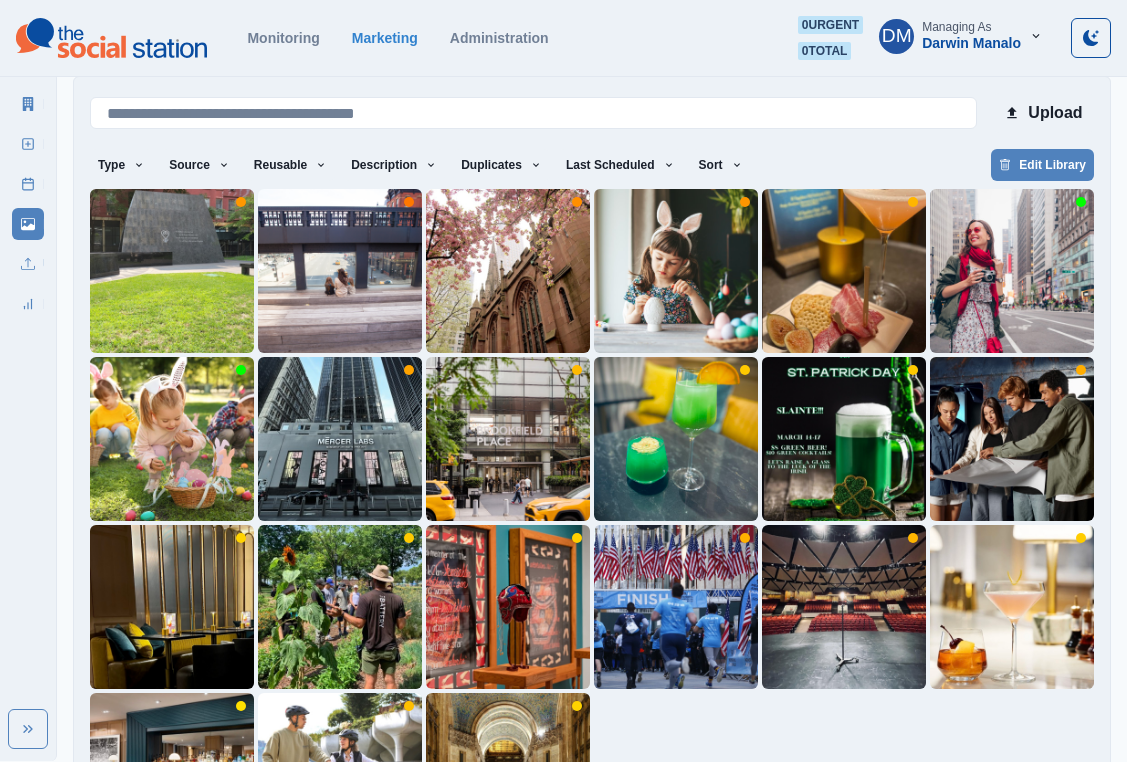 scroll, scrollTop: 255, scrollLeft: 0, axis: vertical 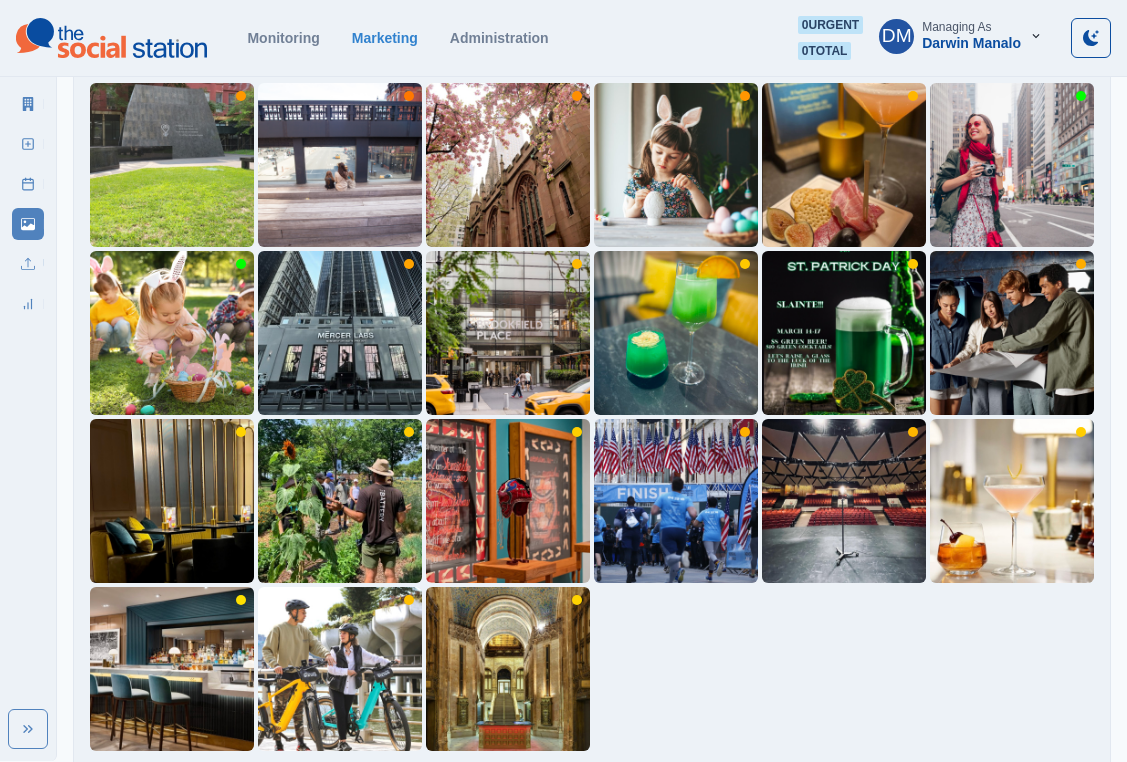 click on "4" at bounding box center [617, 783] 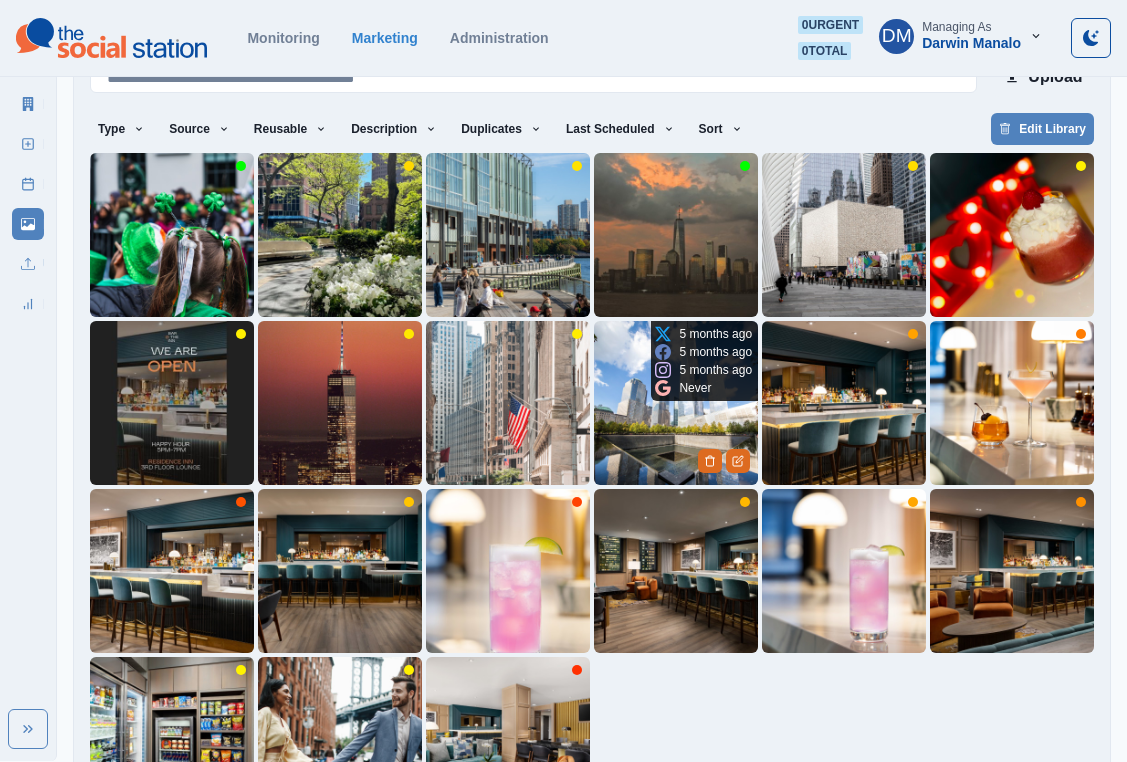 scroll, scrollTop: 255, scrollLeft: 0, axis: vertical 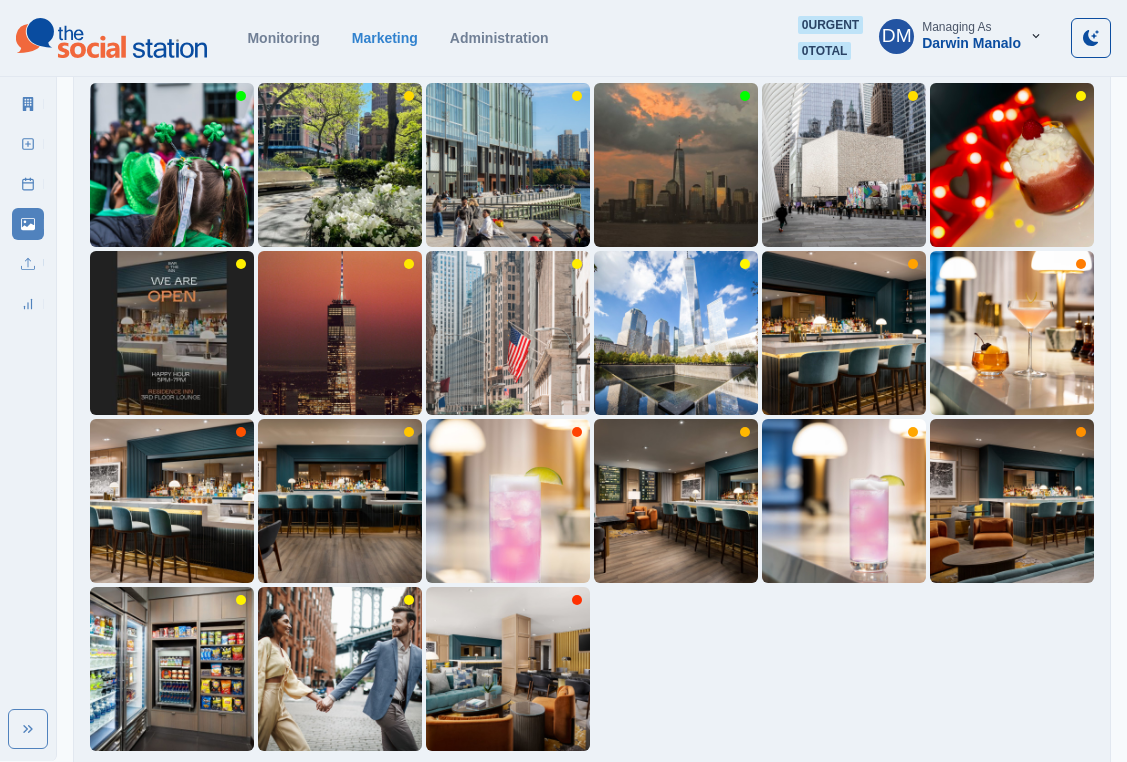 click on "5" at bounding box center (666, 783) 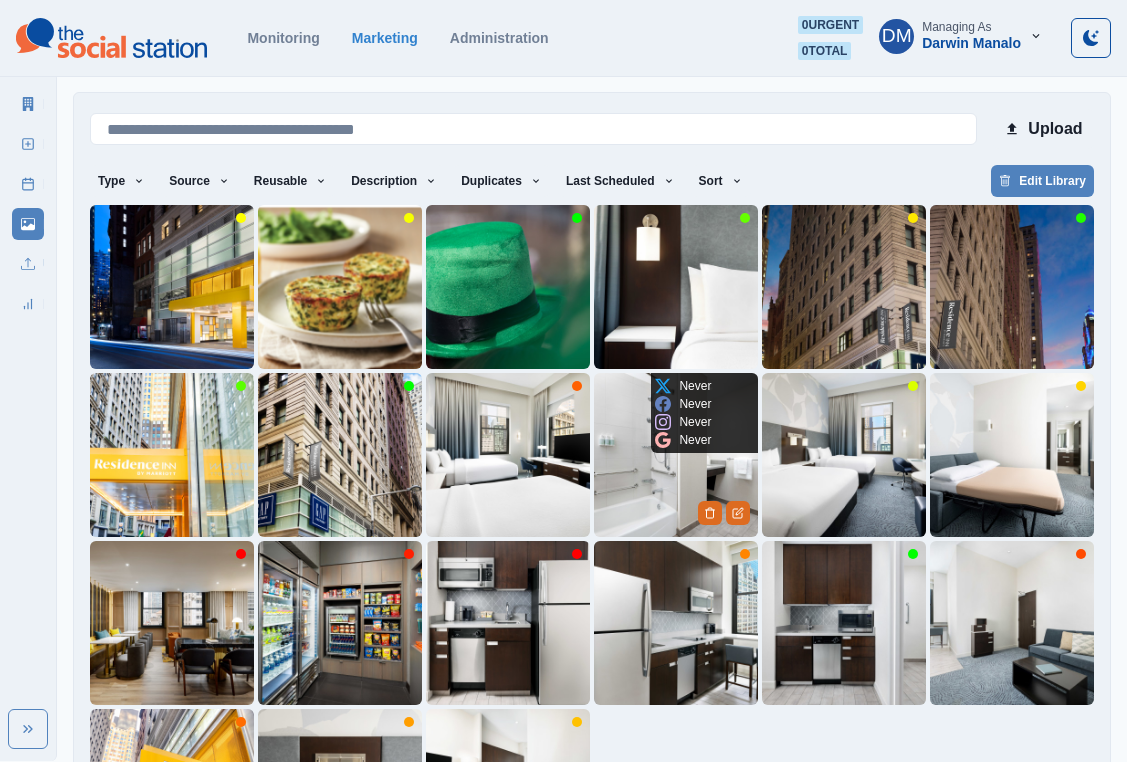 scroll, scrollTop: 189, scrollLeft: 0, axis: vertical 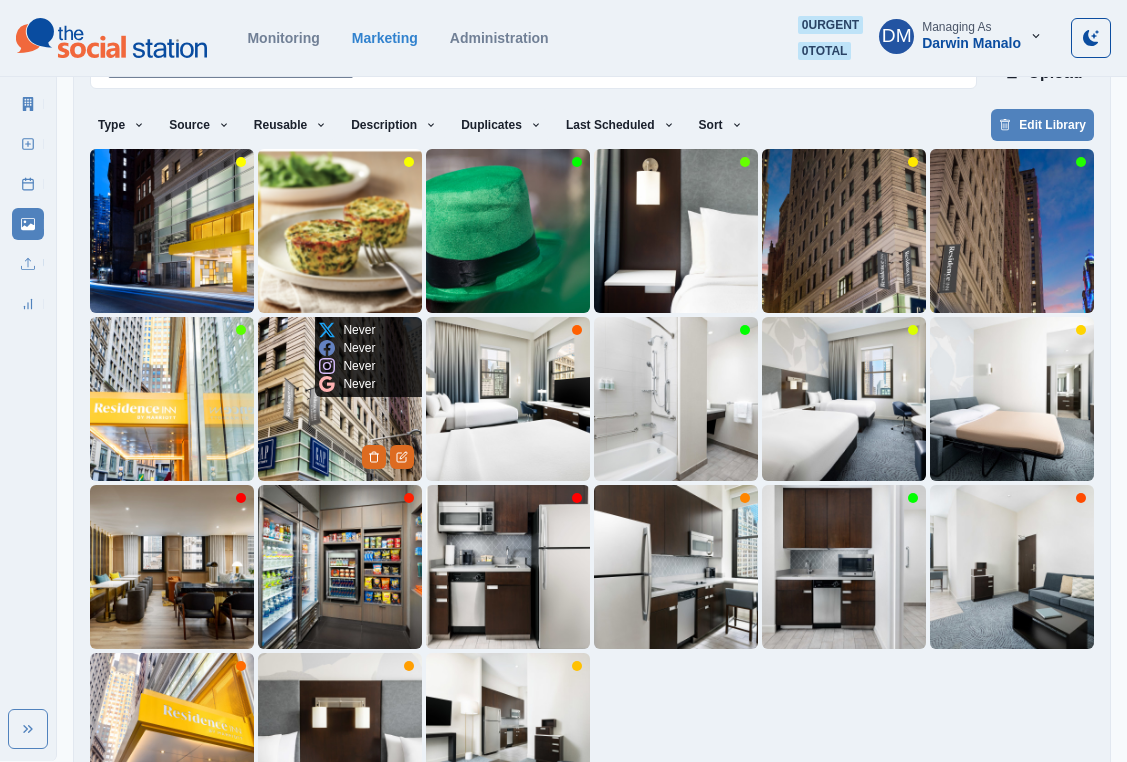 click at bounding box center (340, 399) 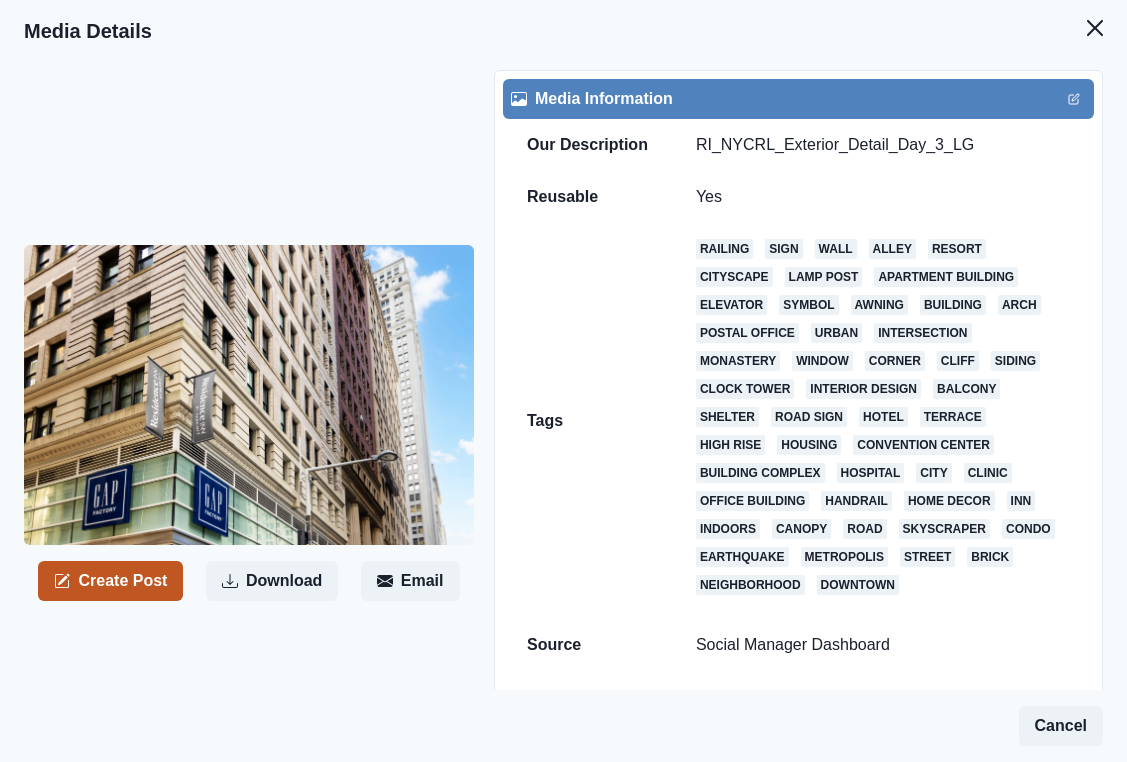 click on "Create Post" at bounding box center [110, 581] 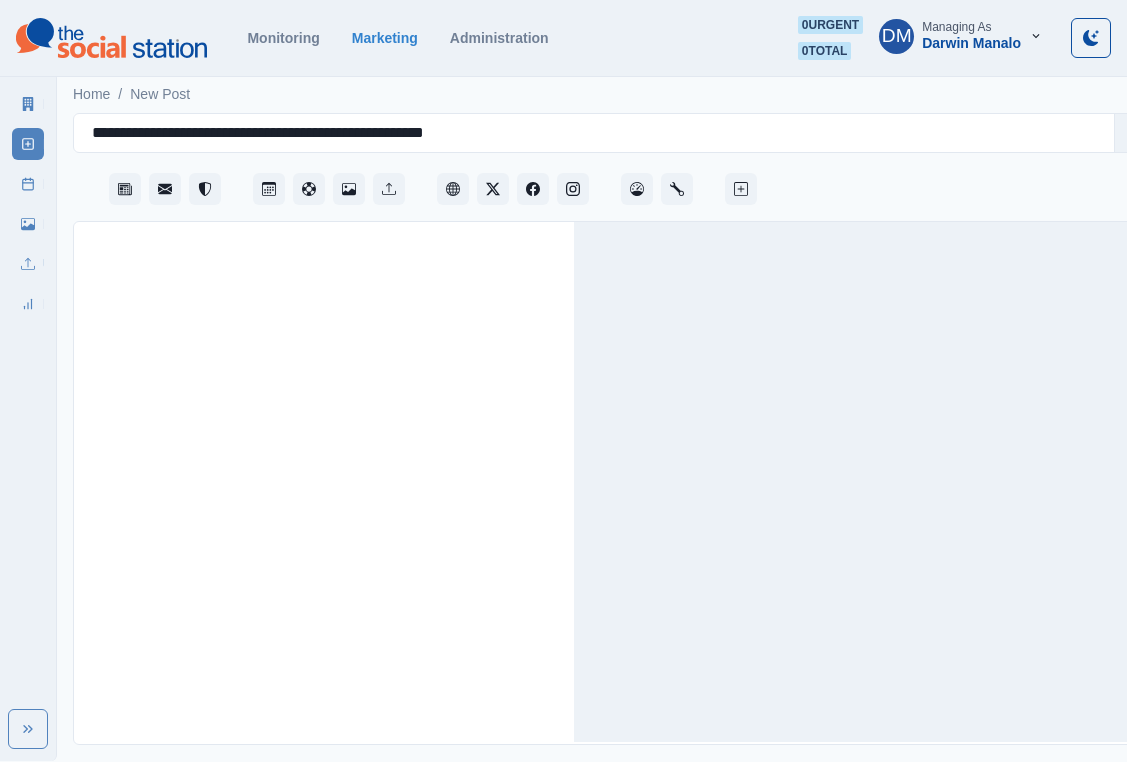 scroll, scrollTop: 0, scrollLeft: 0, axis: both 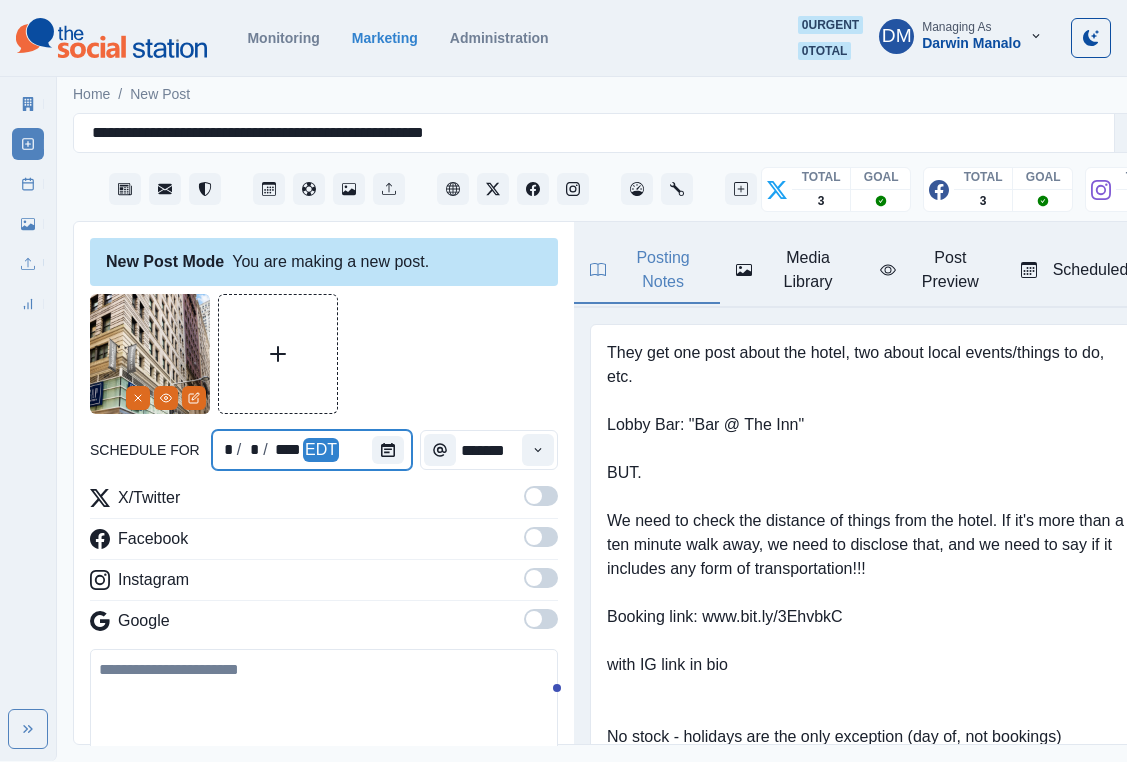 click at bounding box center [392, 450] 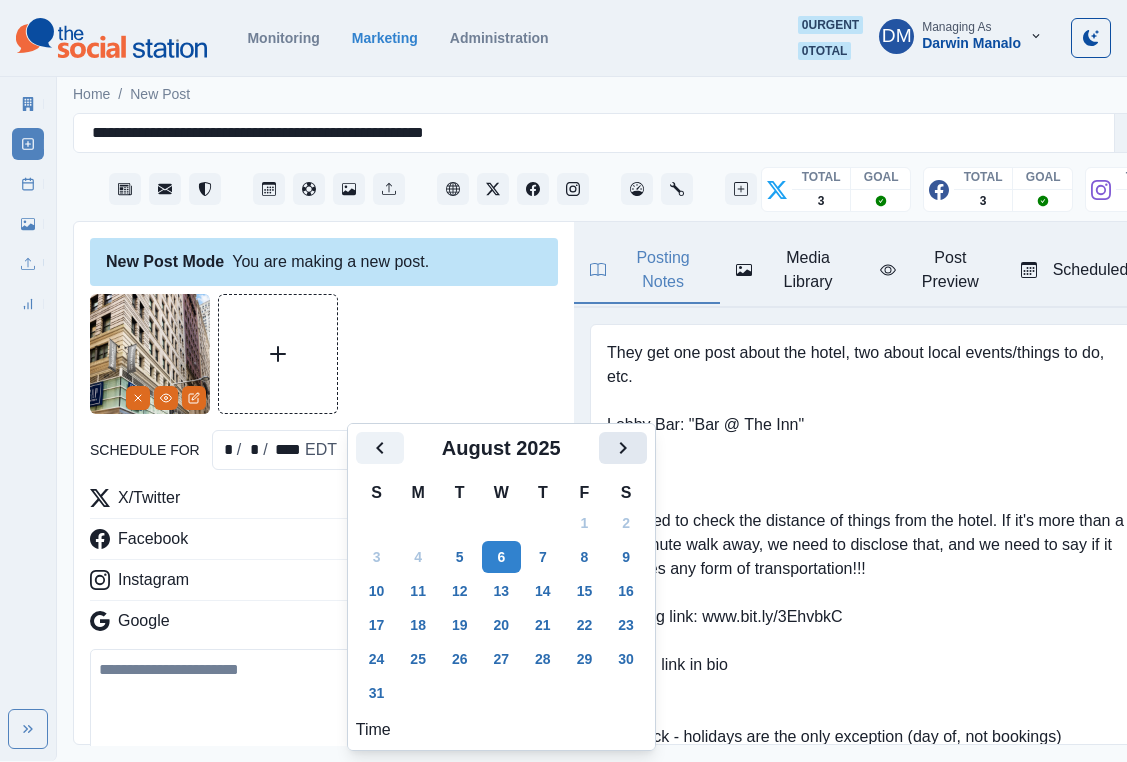 click 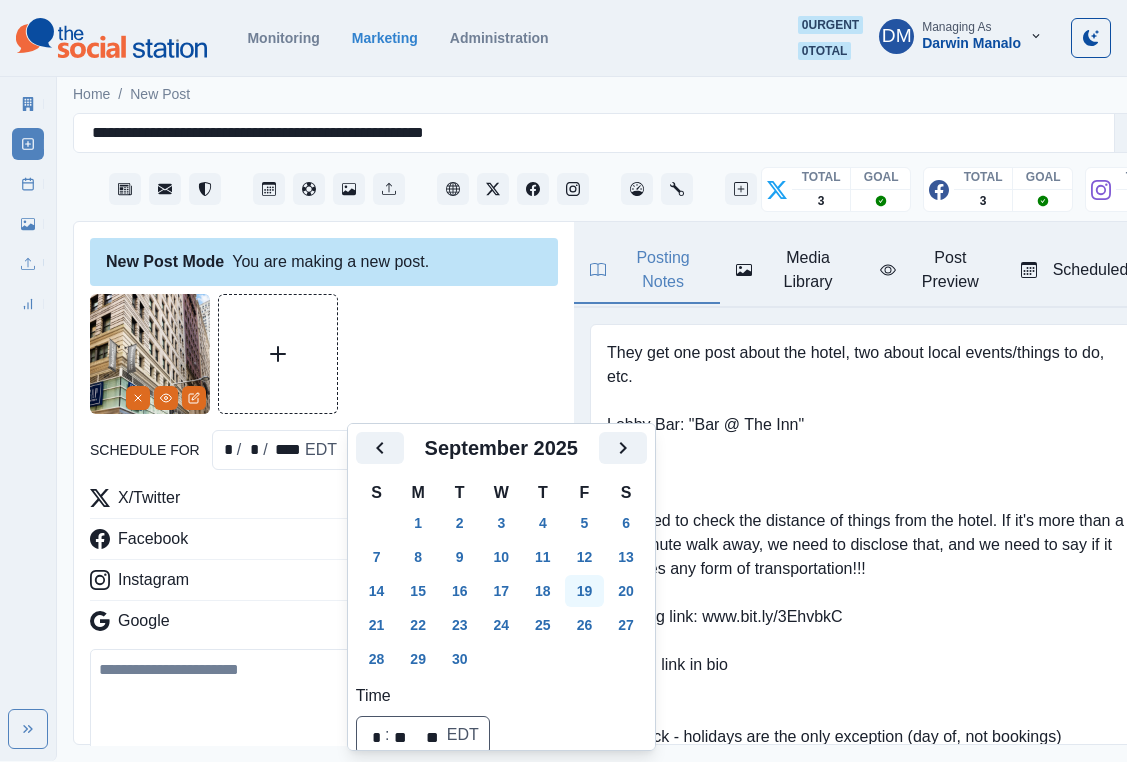 click on "19" at bounding box center (585, 591) 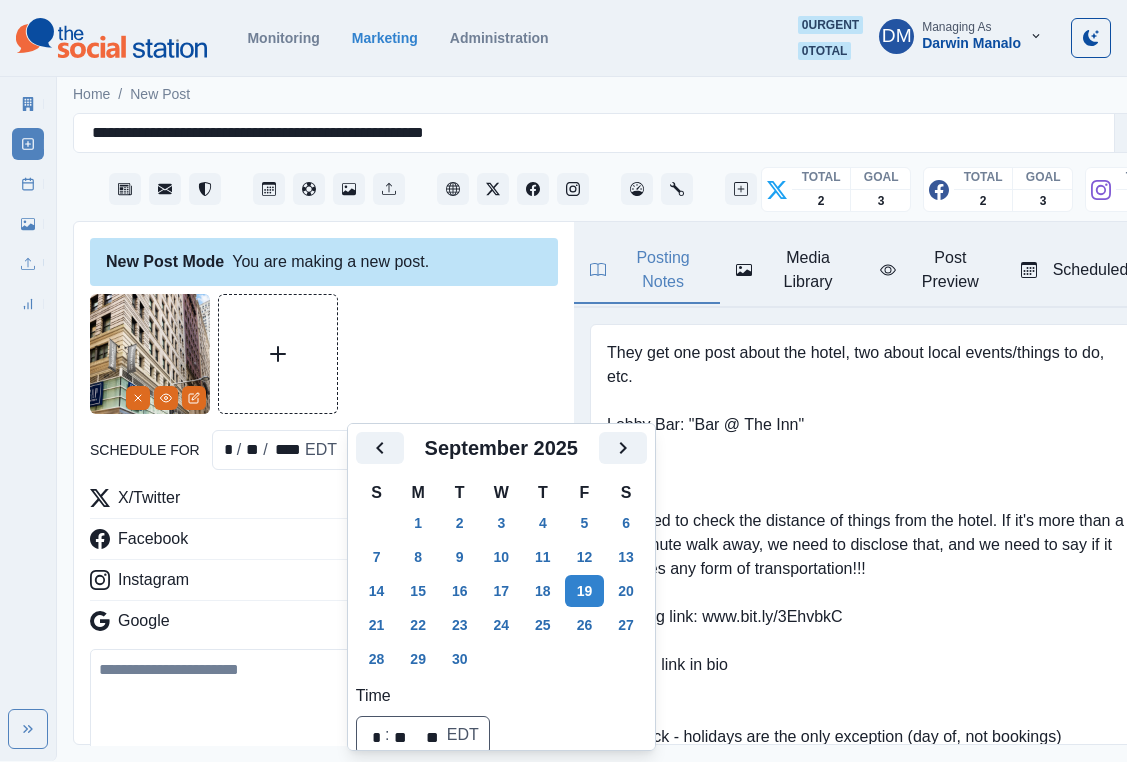click at bounding box center (324, 706) 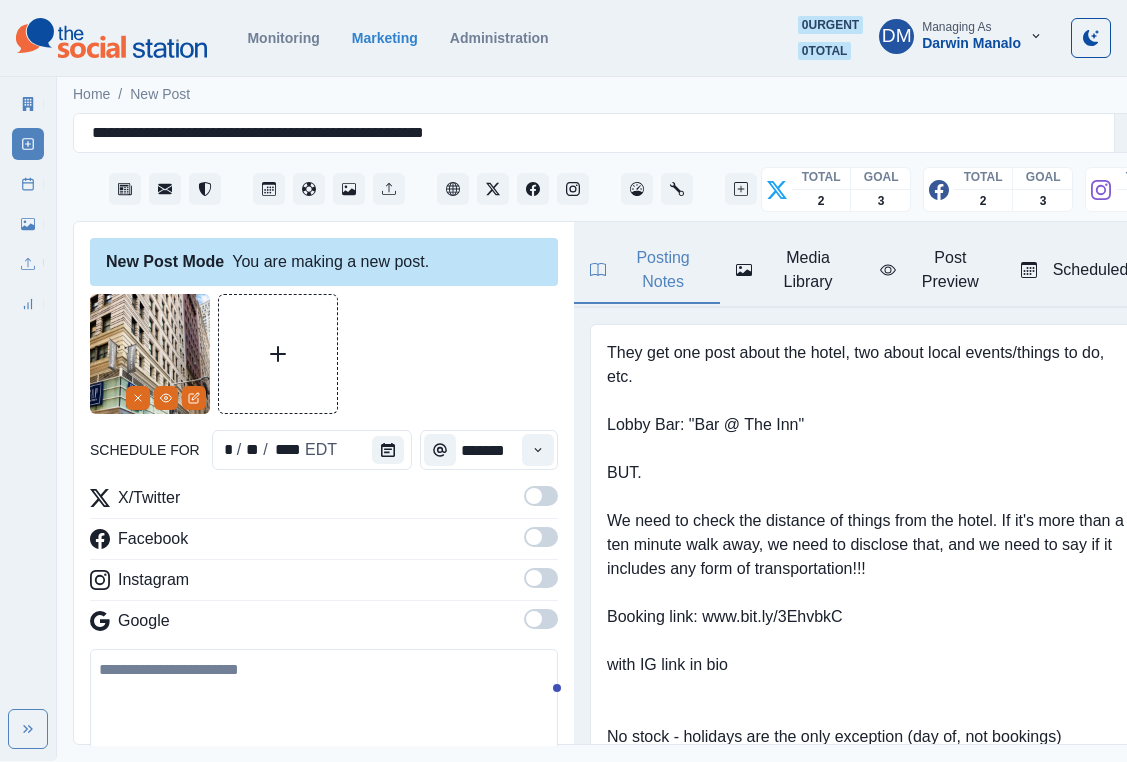 click at bounding box center [324, 706] 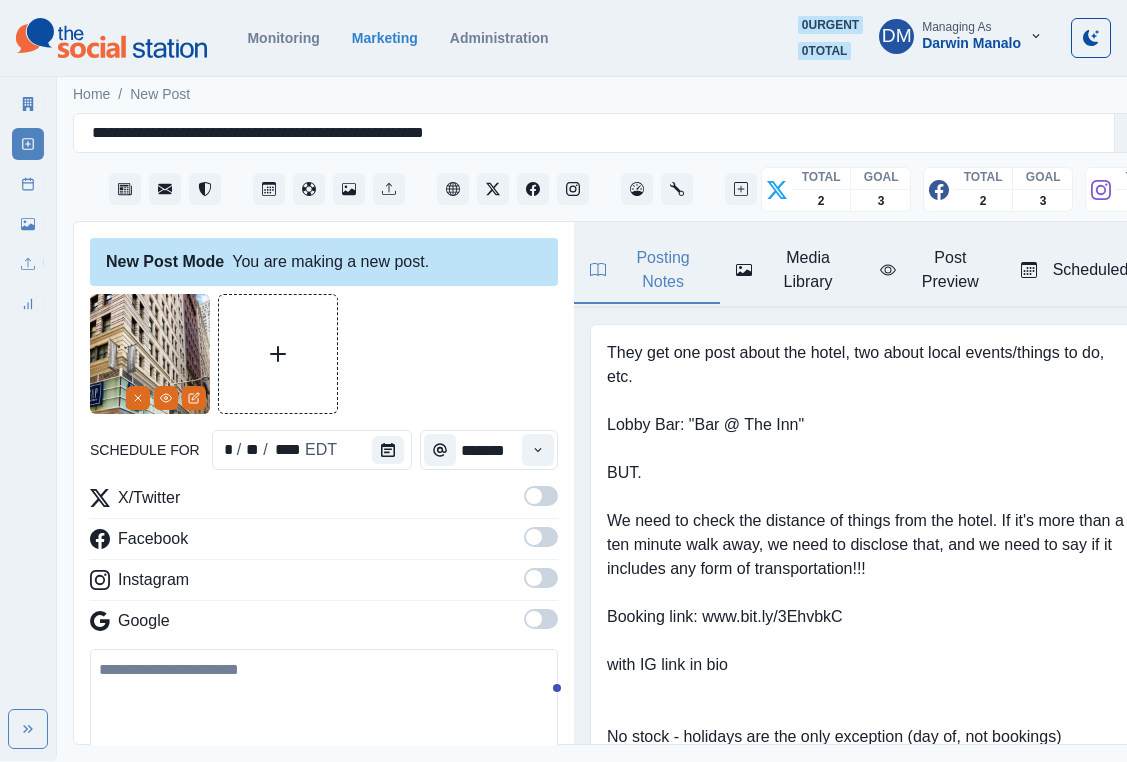 click at bounding box center (324, 706) 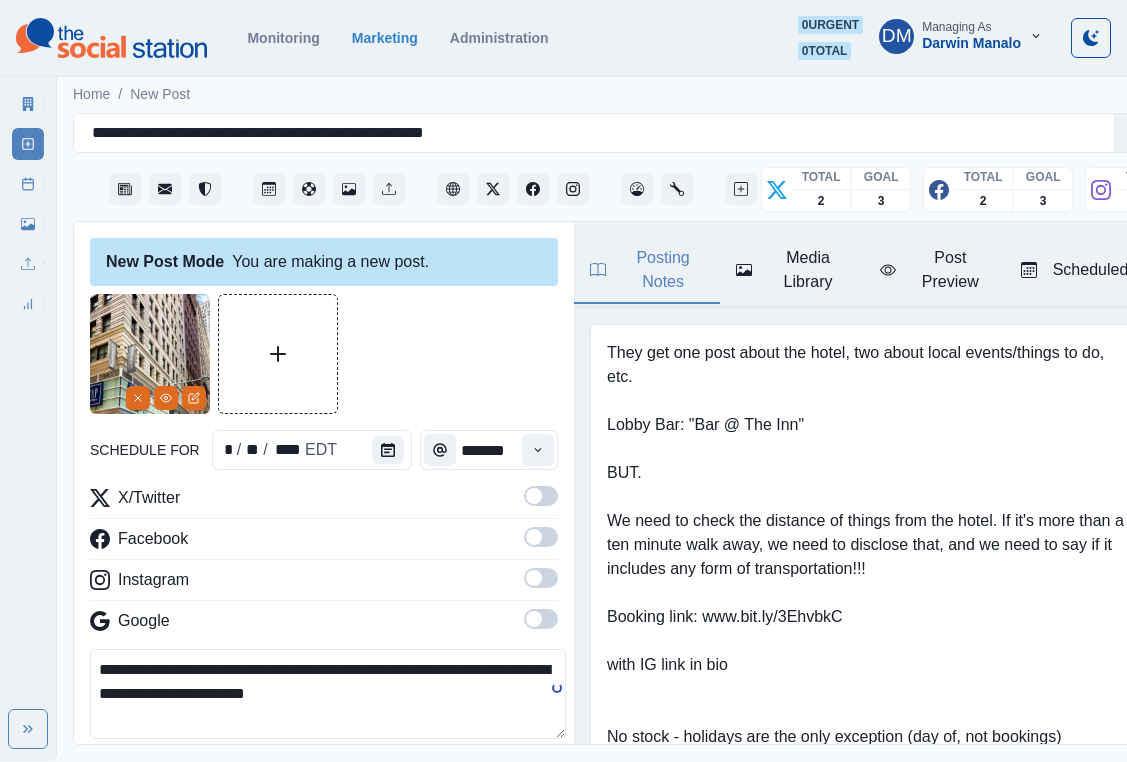 click at bounding box center [534, 496] 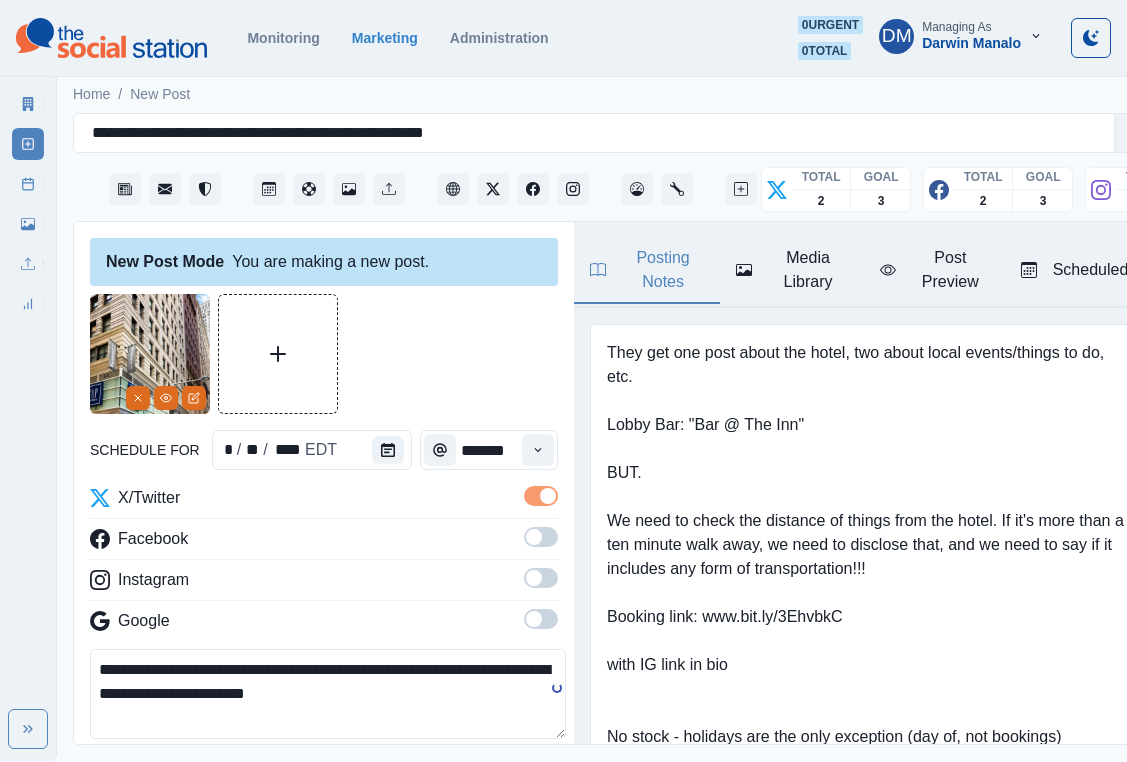 click at bounding box center [534, 537] 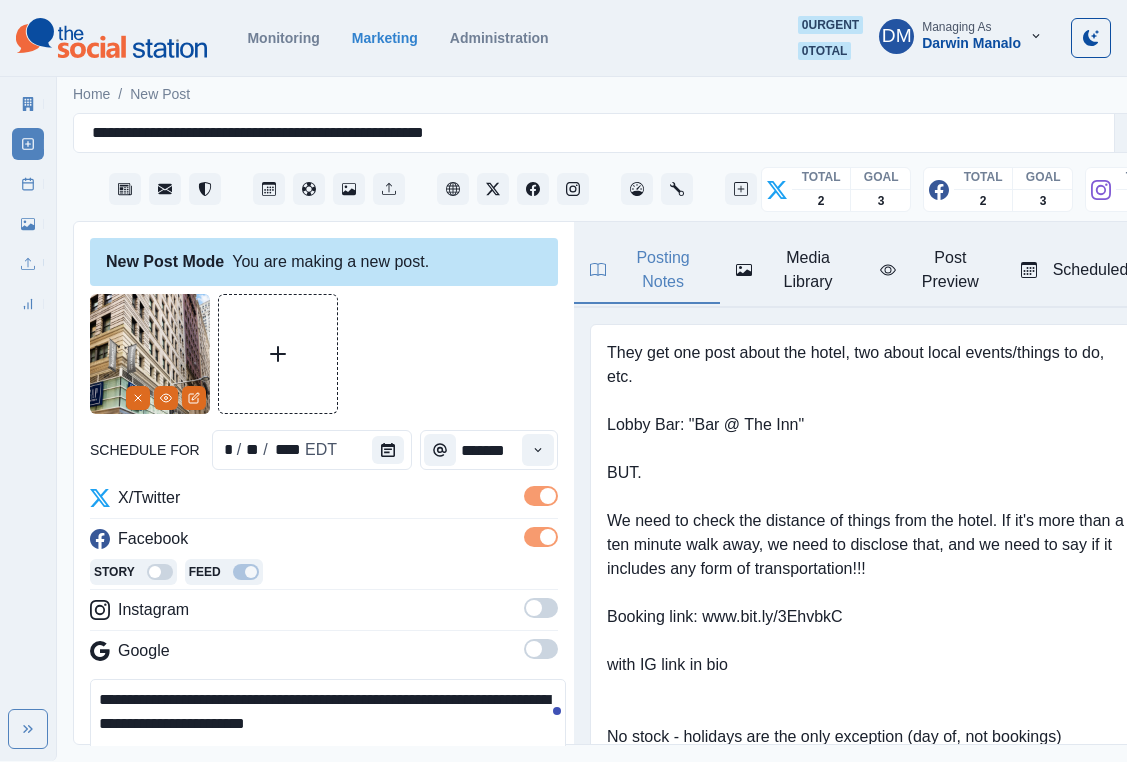 click at bounding box center [541, 614] 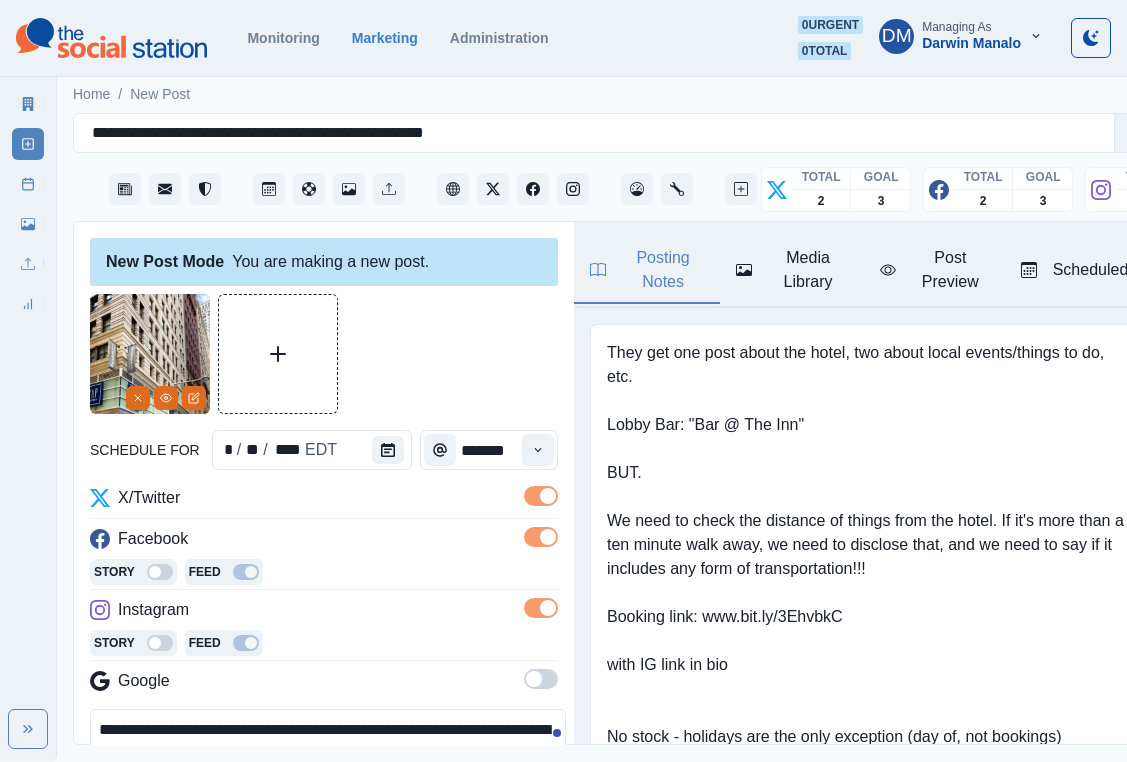 click on "**********" at bounding box center (328, 754) 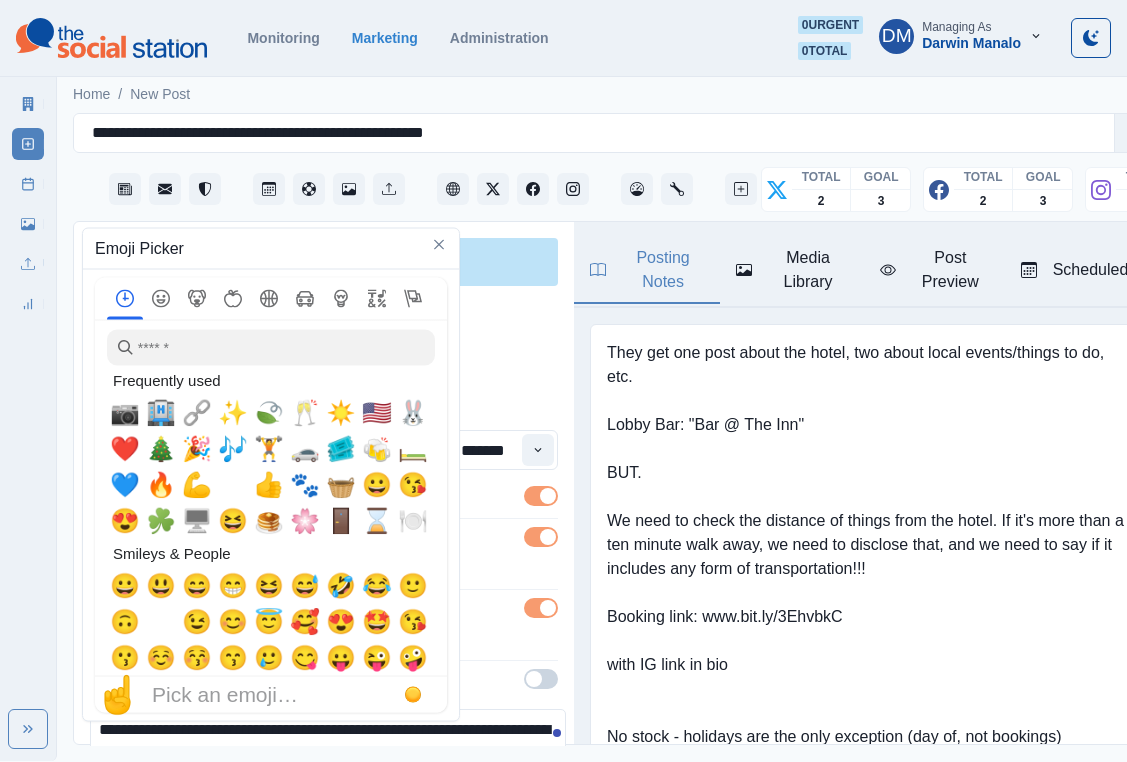 click on "**********" at bounding box center [328, 754] 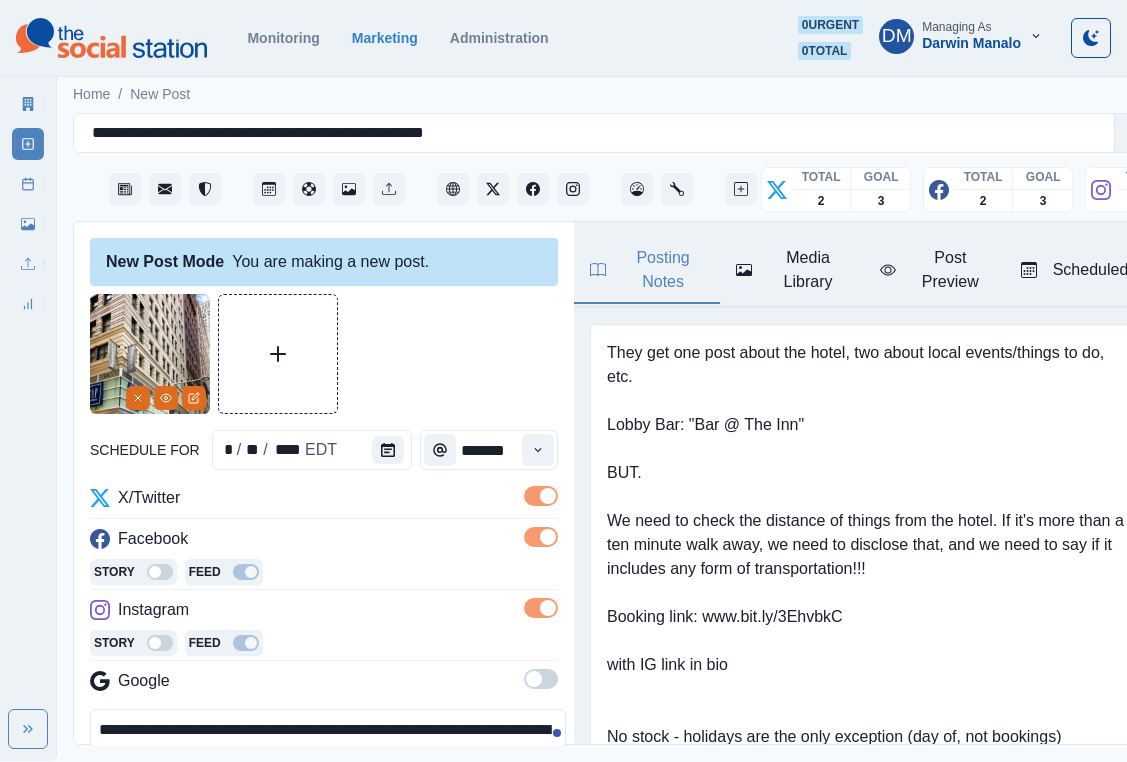 scroll, scrollTop: 3, scrollLeft: 0, axis: vertical 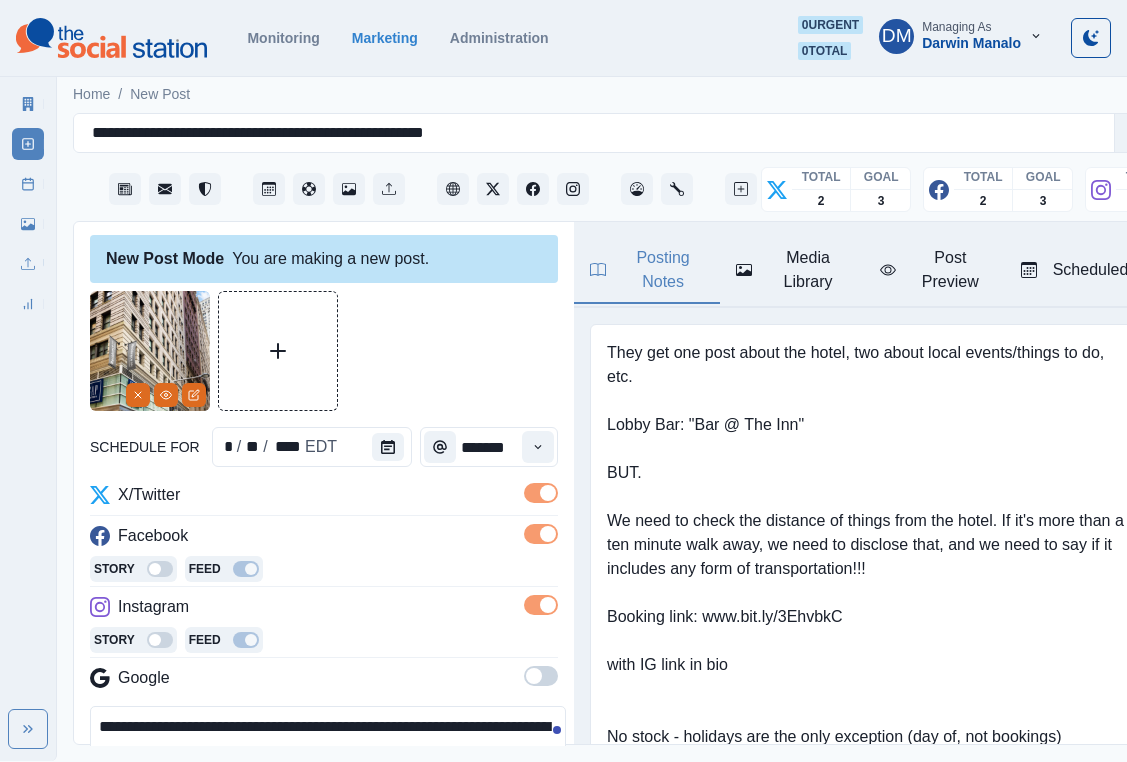 click on "**********" at bounding box center [328, 751] 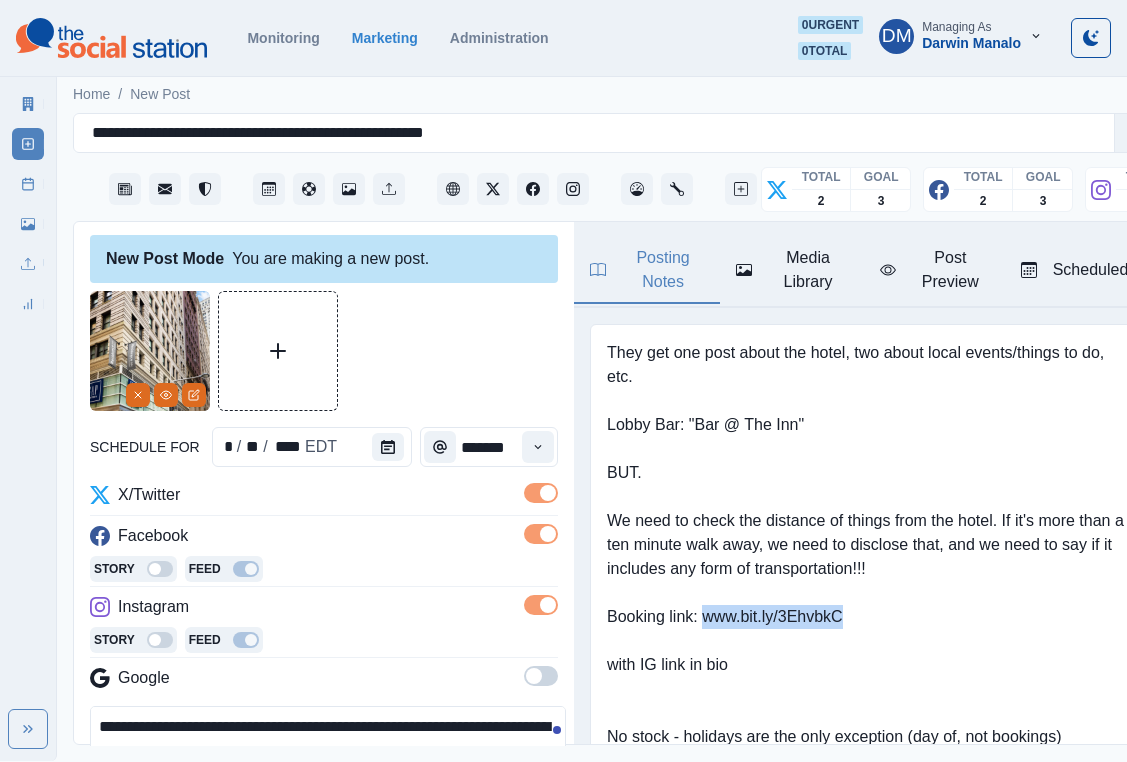 drag, startPoint x: 667, startPoint y: 439, endPoint x: 830, endPoint y: 438, distance: 163.00307 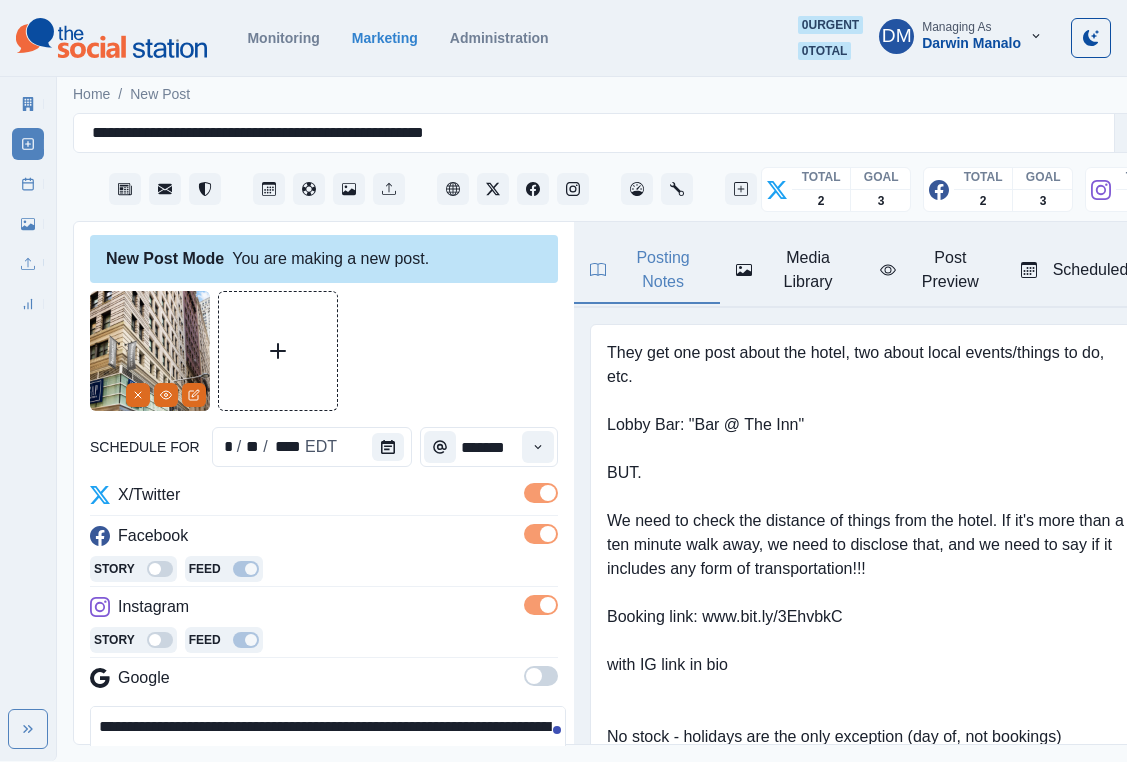click on "**********" at bounding box center (328, 751) 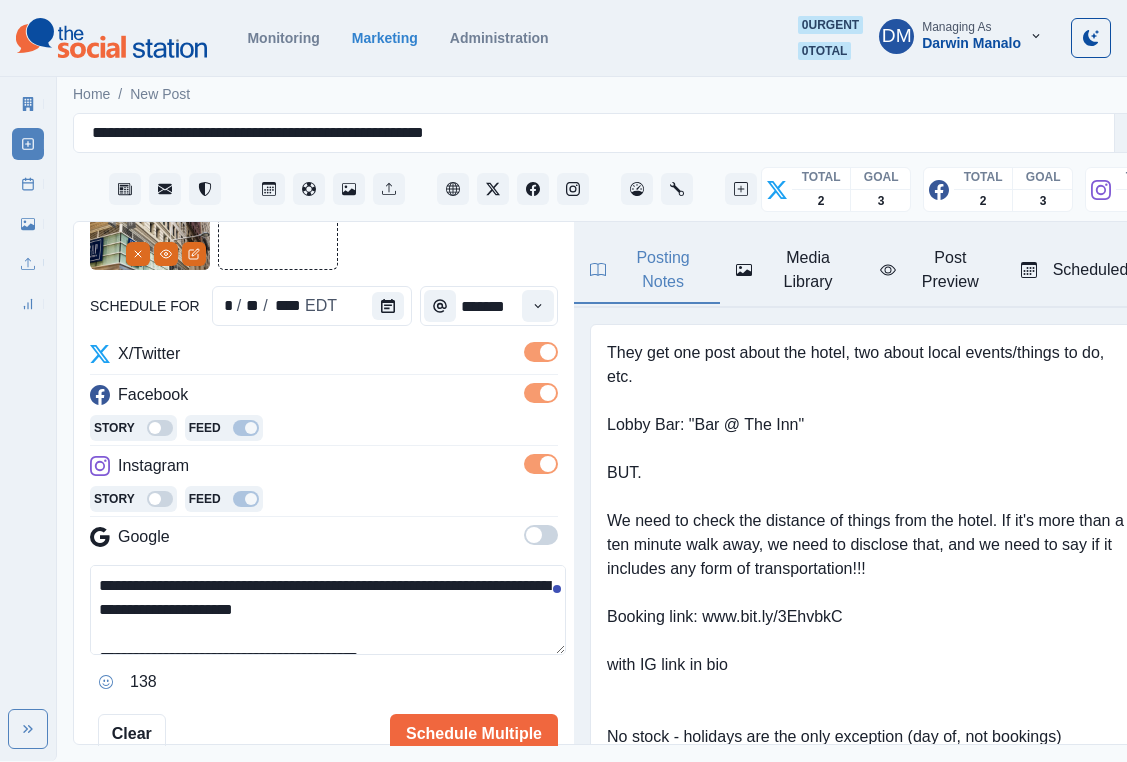 scroll, scrollTop: 148, scrollLeft: 0, axis: vertical 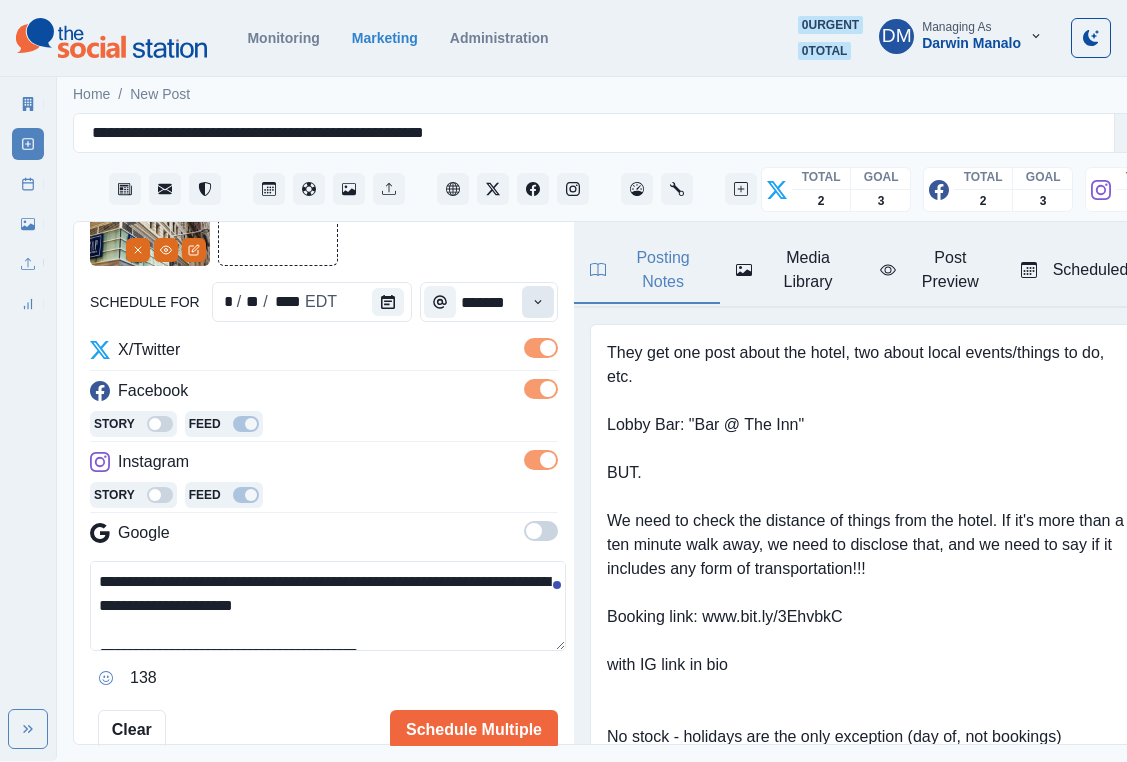 type on "**********" 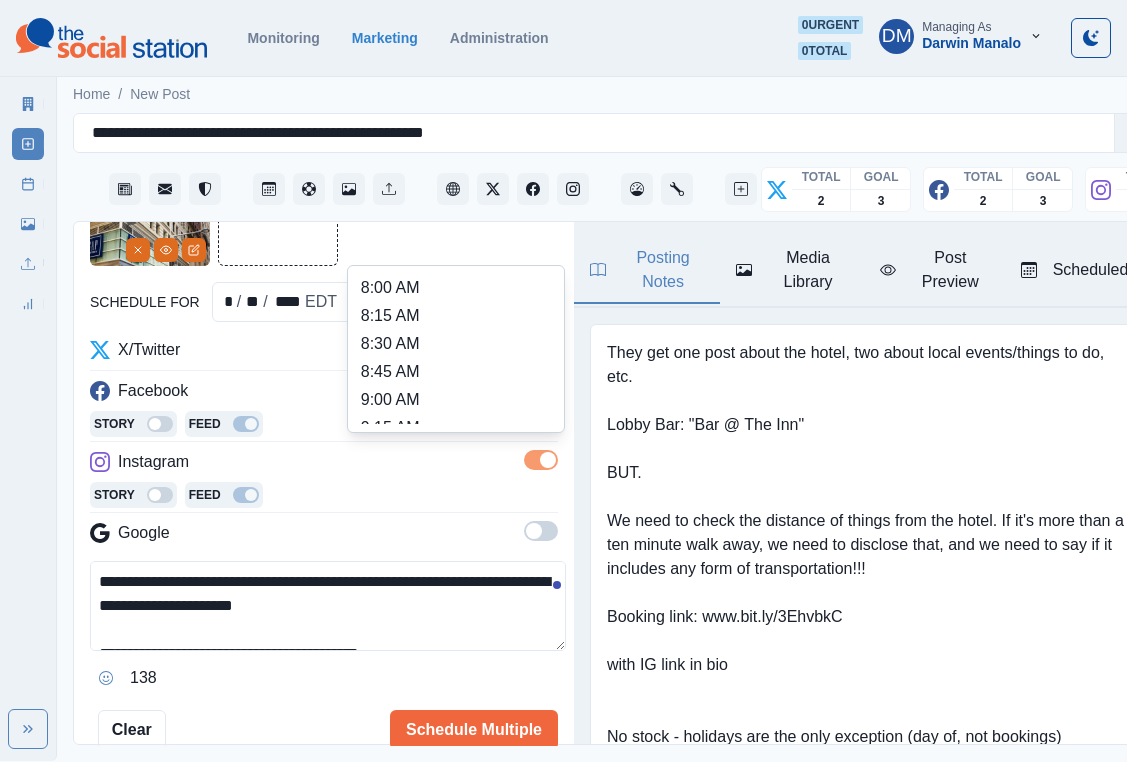 click at bounding box center (538, 302) 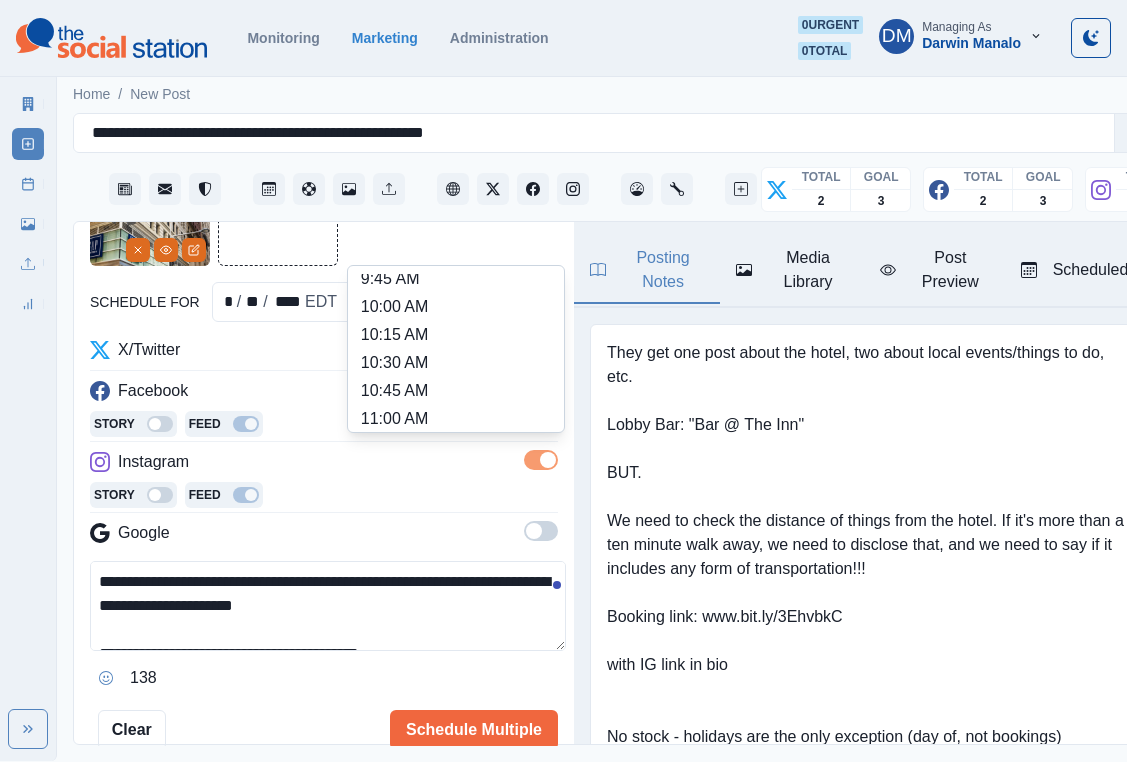 click on "11:15 AM" at bounding box center (456, 447) 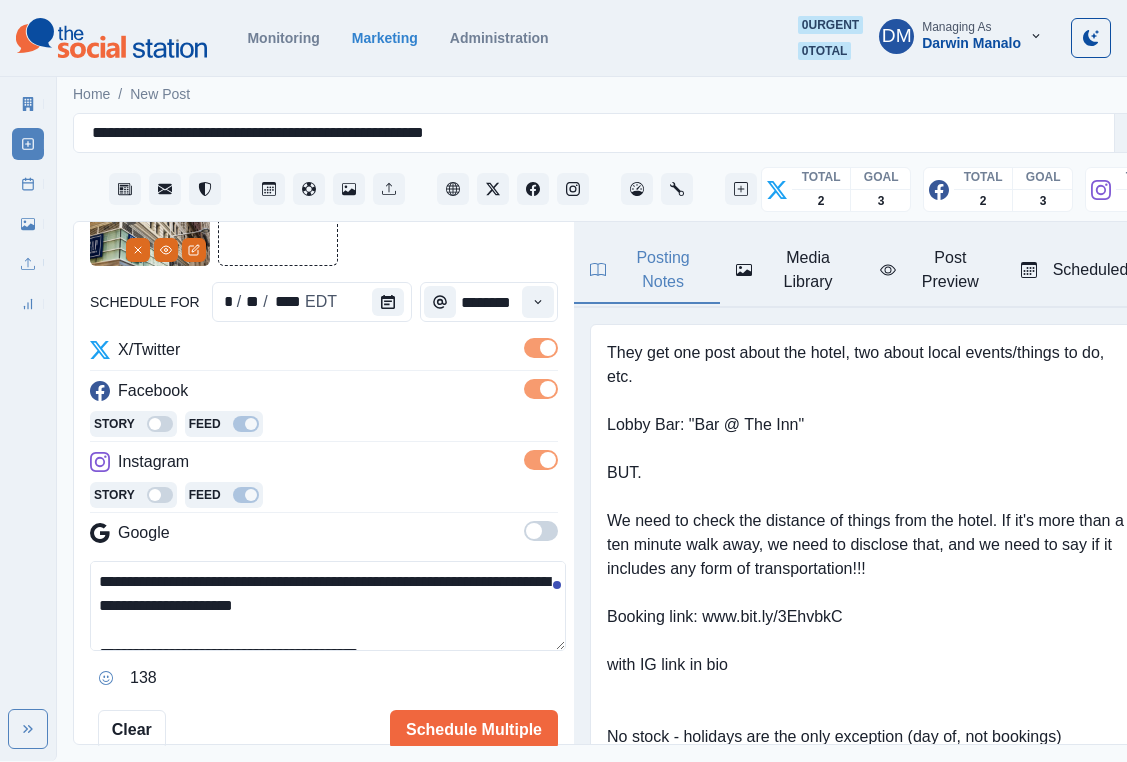 type on "********" 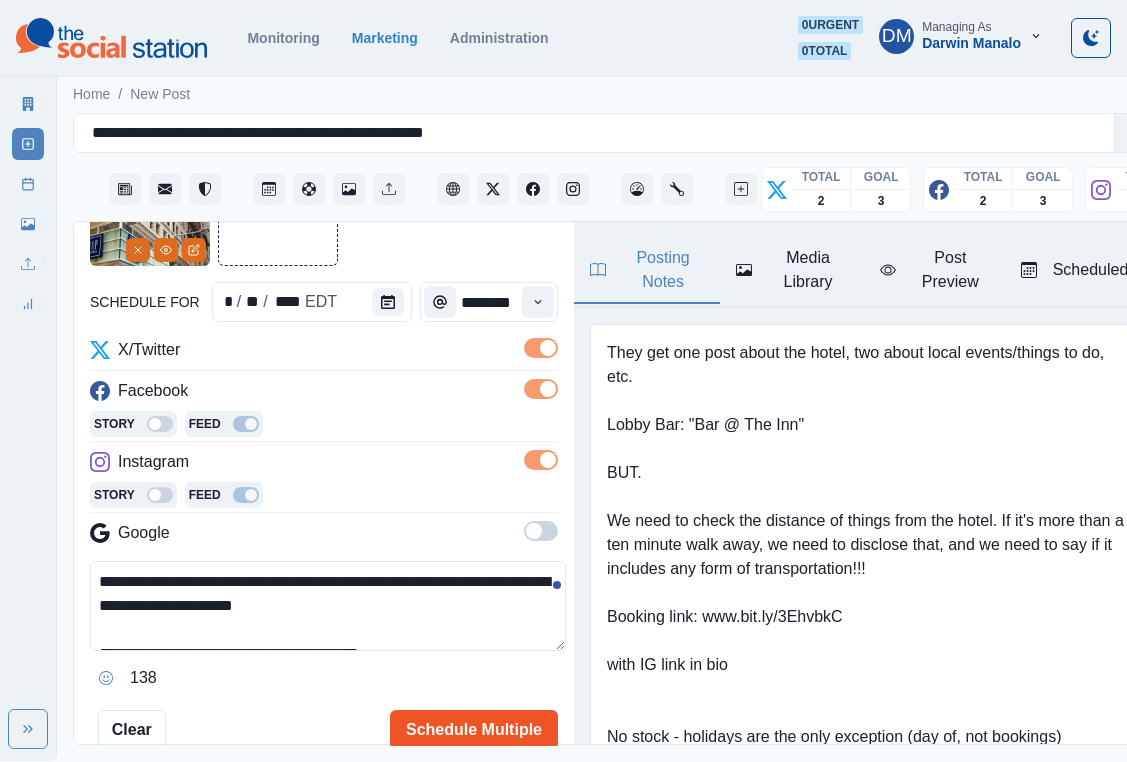 click on "Schedule Multiple" at bounding box center [474, 730] 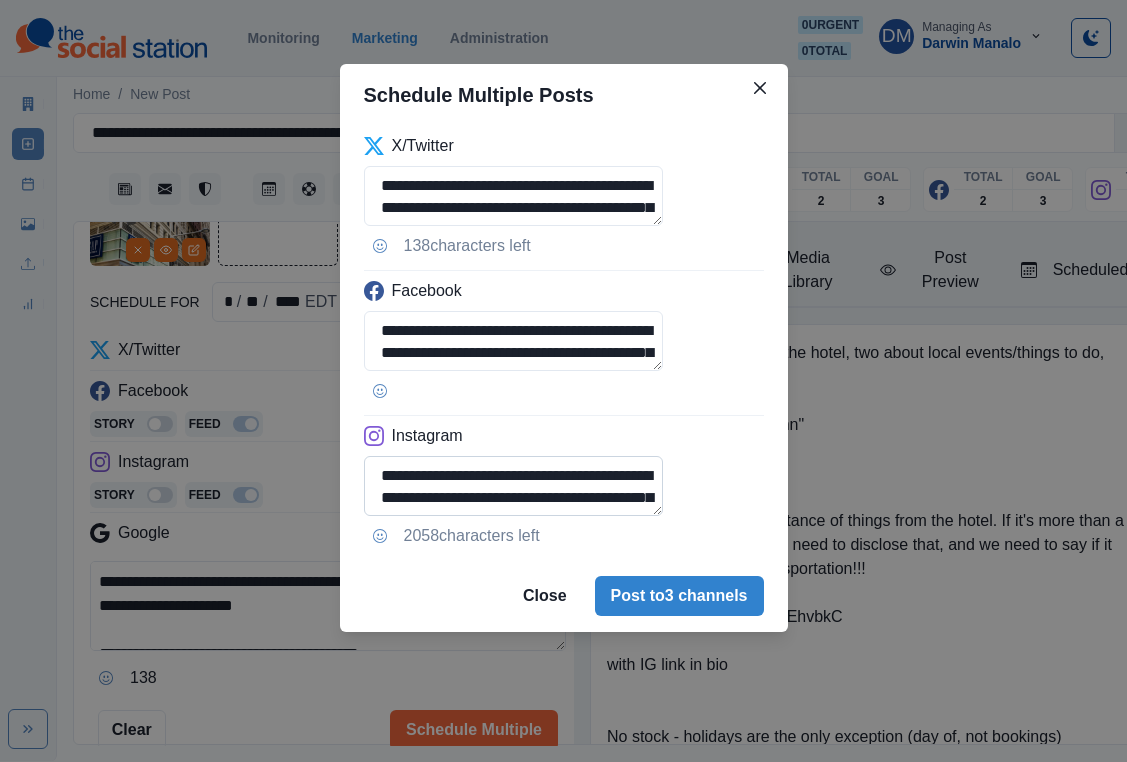 scroll, scrollTop: 36, scrollLeft: 0, axis: vertical 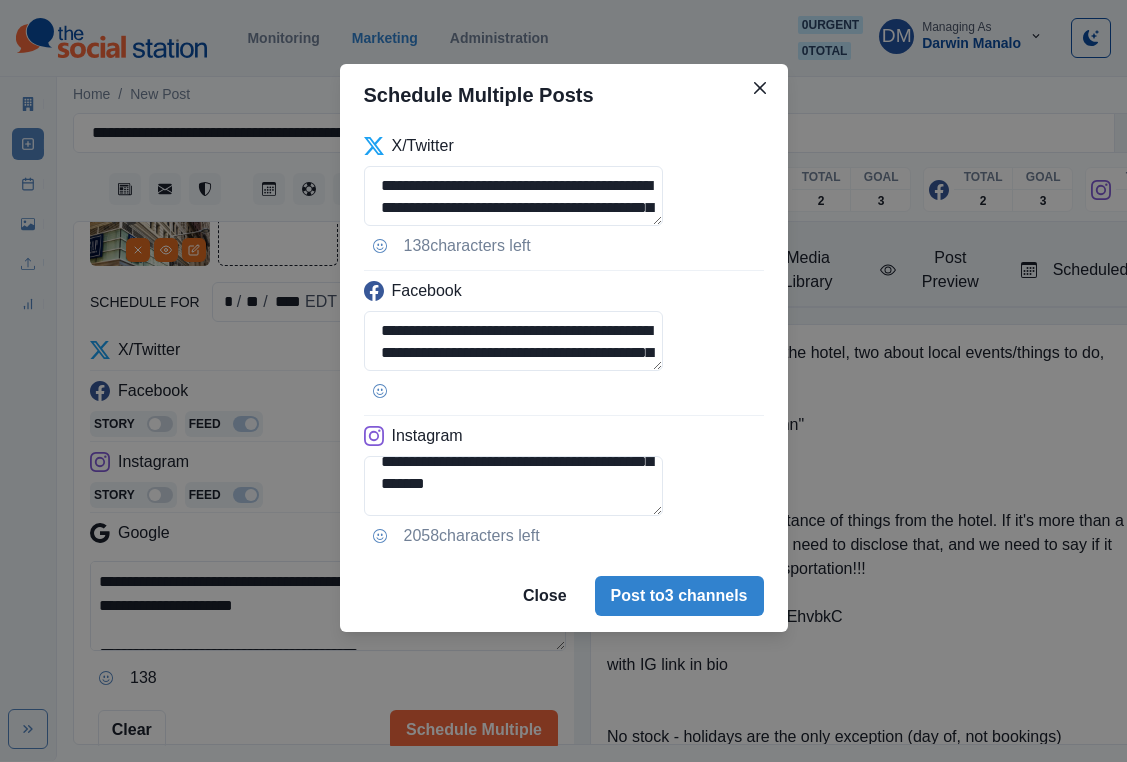 drag, startPoint x: 569, startPoint y: 411, endPoint x: 719, endPoint y: 411, distance: 150 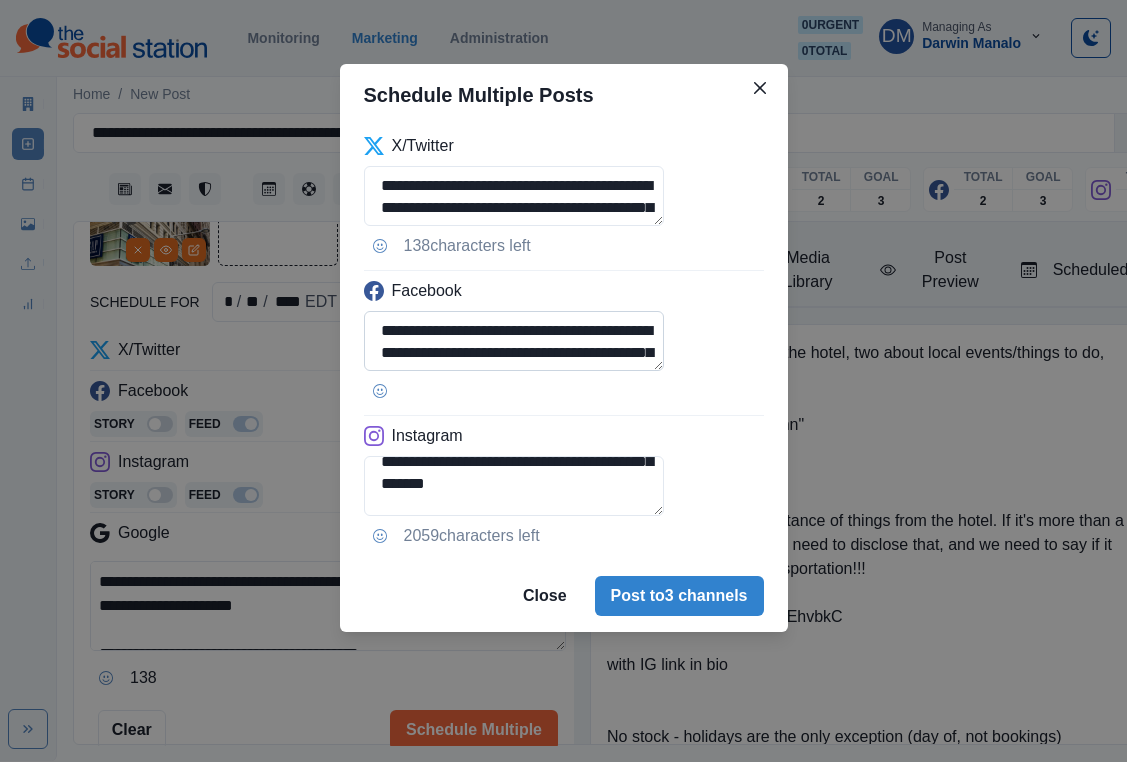 type on "**********" 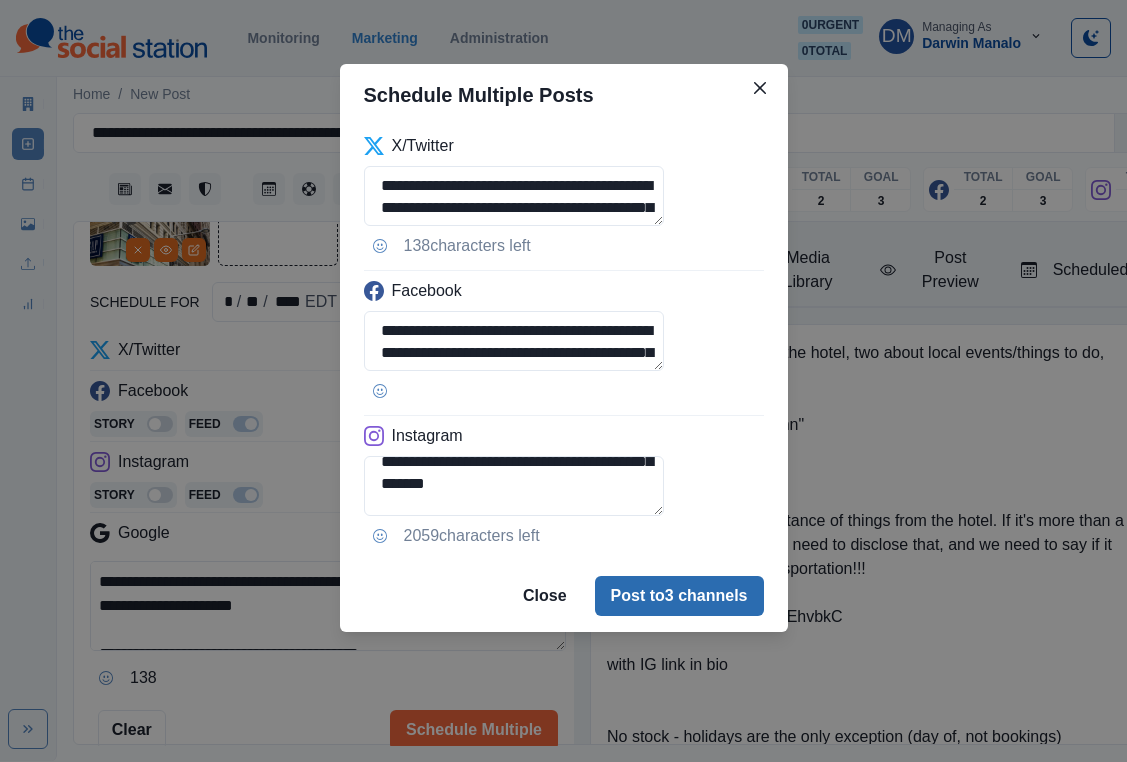 click on "Post to  3   channels" at bounding box center [679, 596] 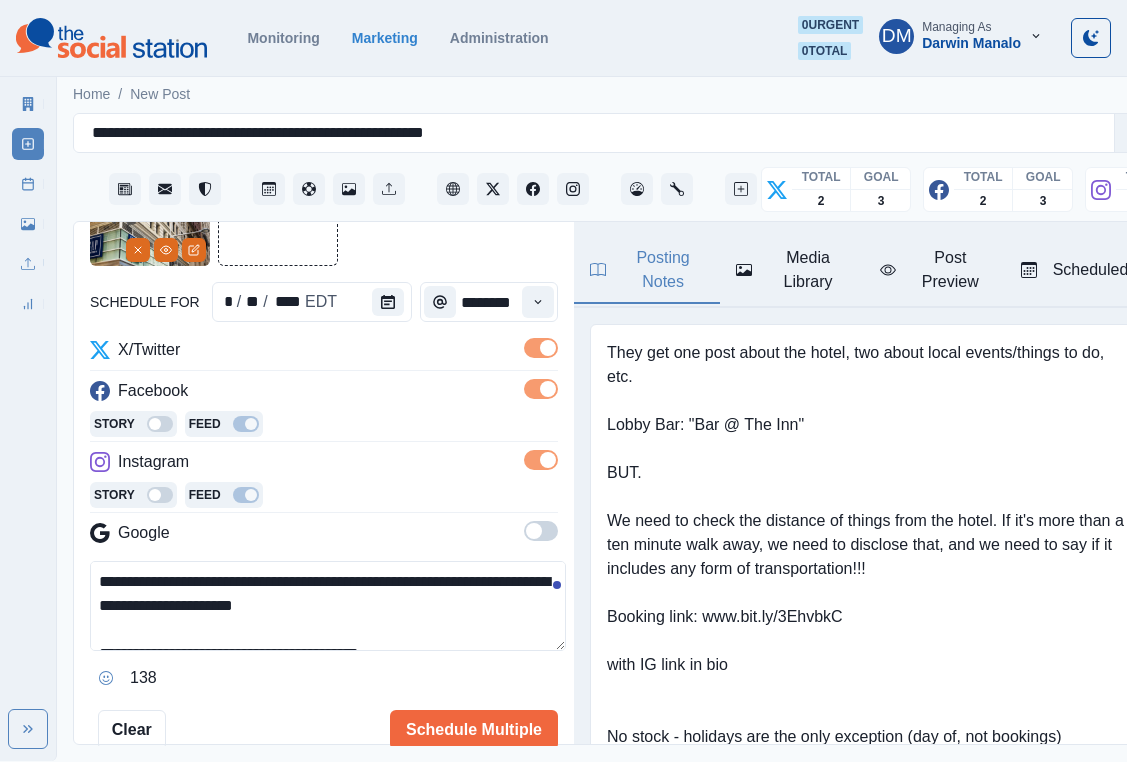 type 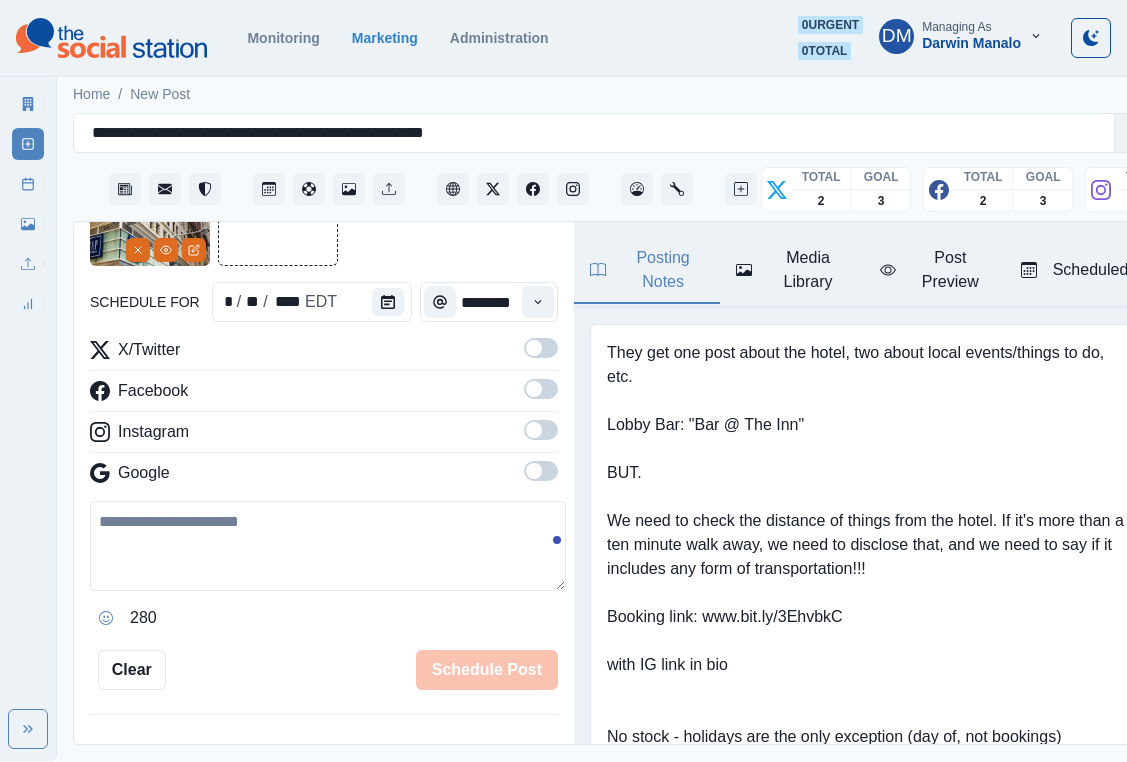scroll, scrollTop: 577, scrollLeft: 0, axis: vertical 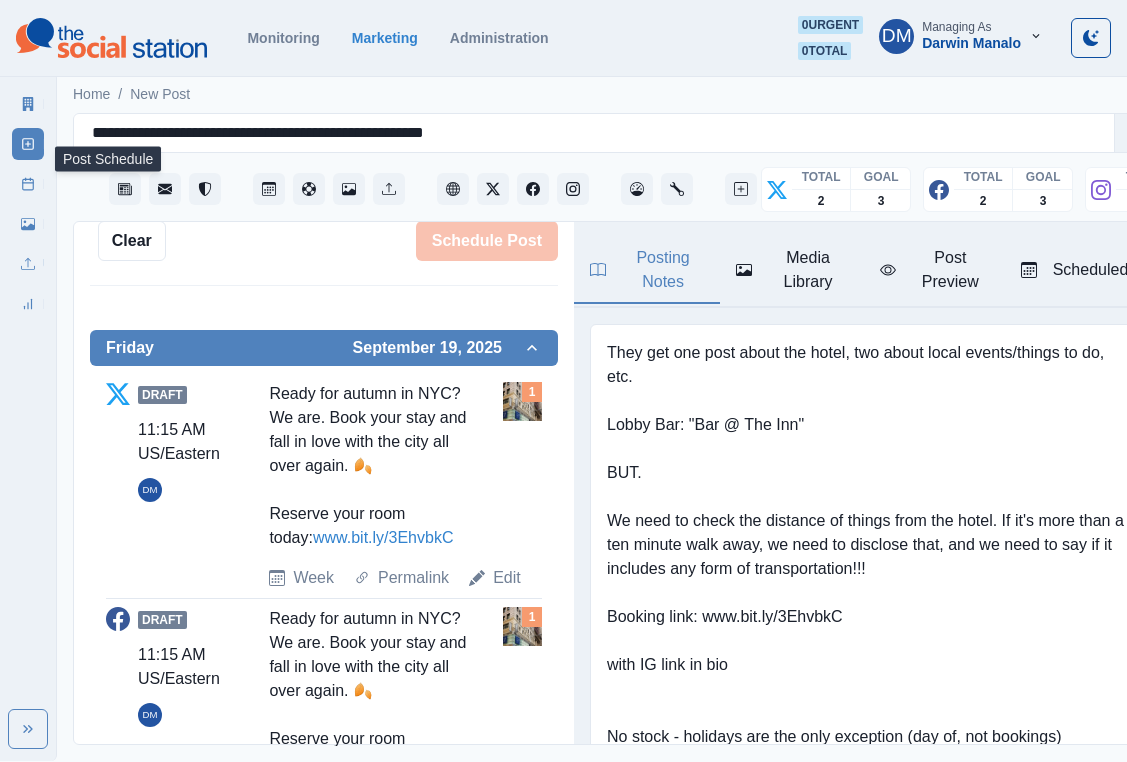click 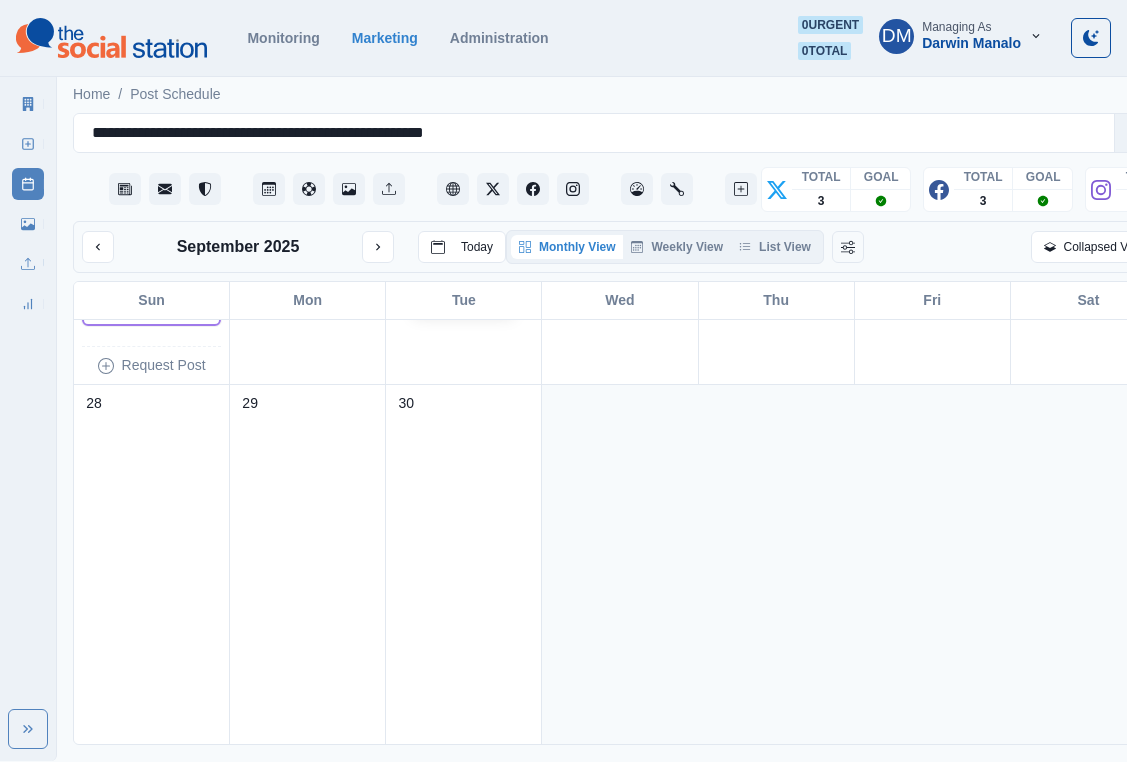 scroll, scrollTop: 1441, scrollLeft: 0, axis: vertical 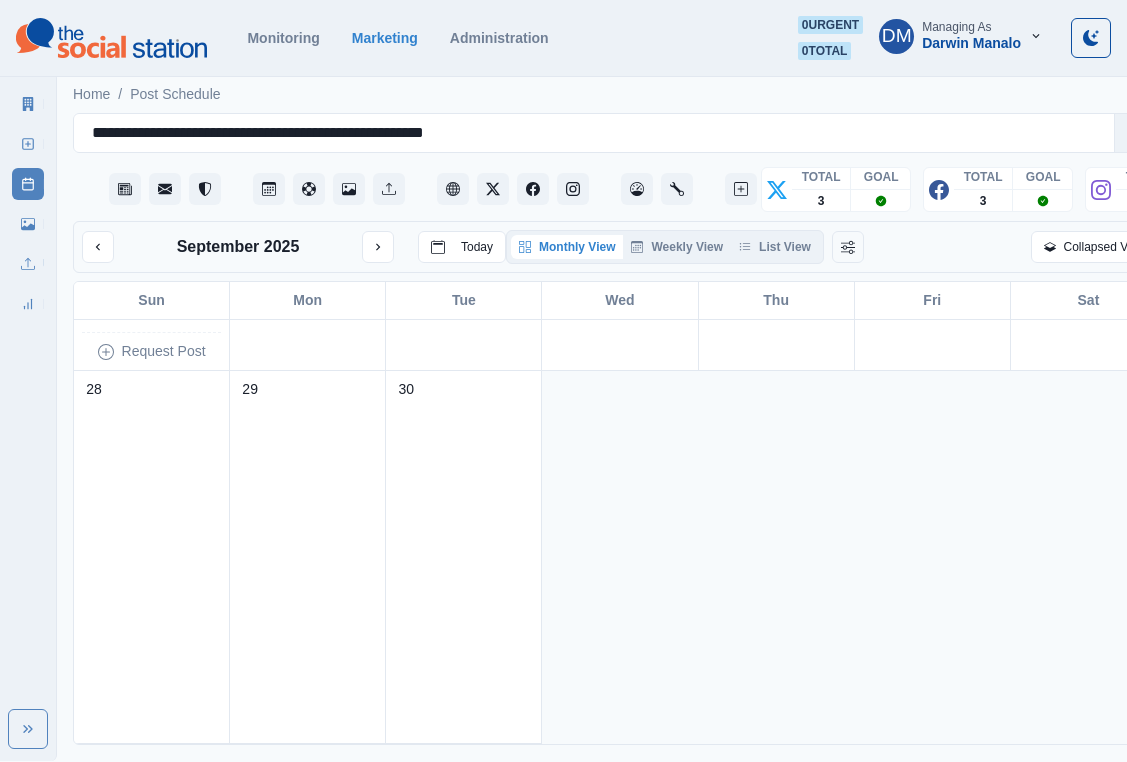 click on "Media Library" at bounding box center (28, 224) 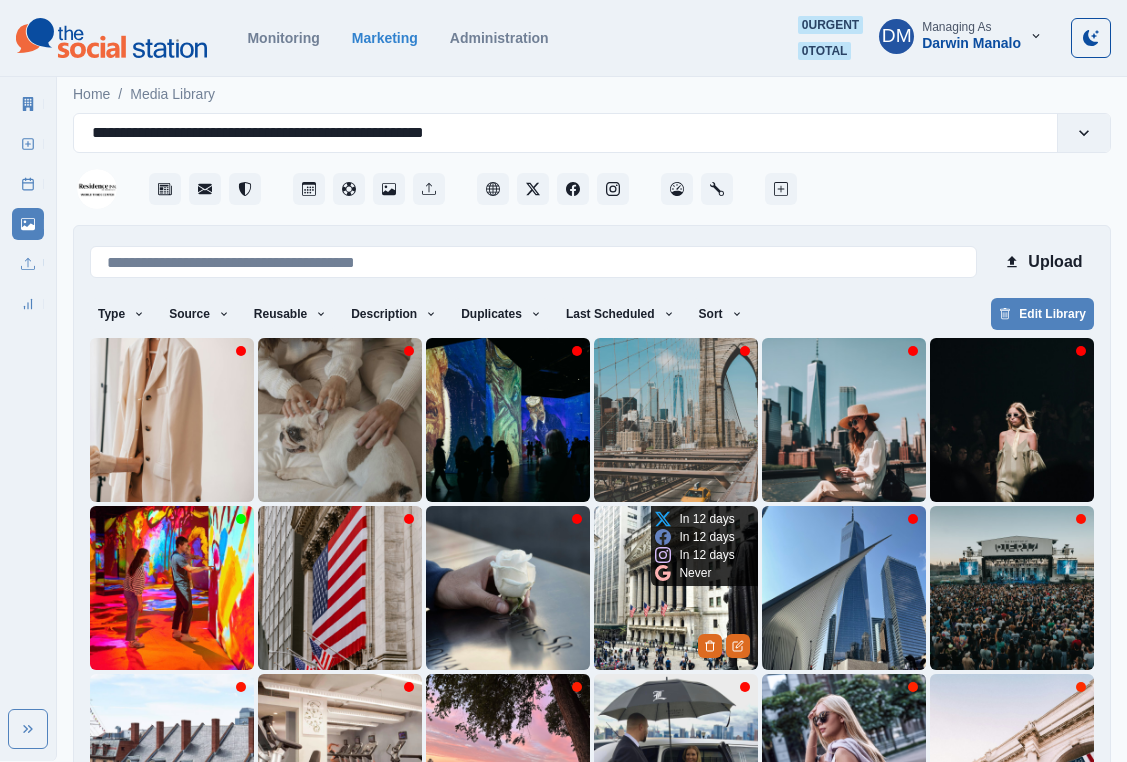 scroll, scrollTop: 84, scrollLeft: 0, axis: vertical 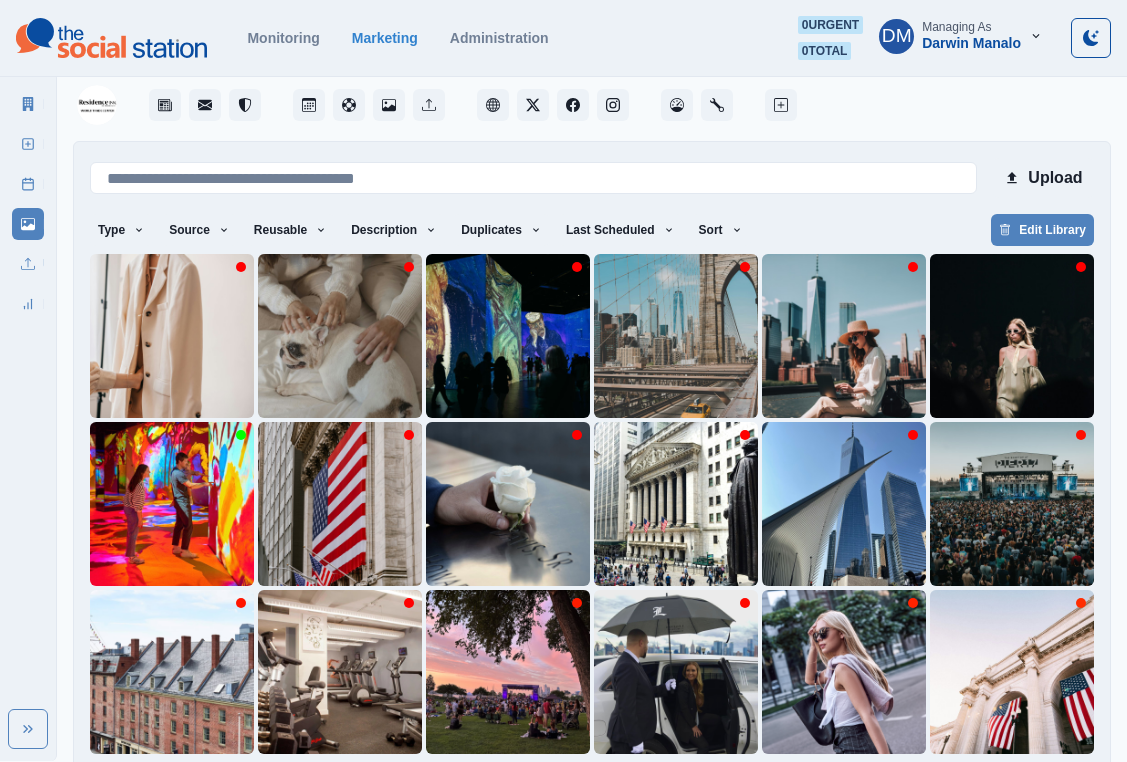 click on "7" at bounding box center [718, 786] 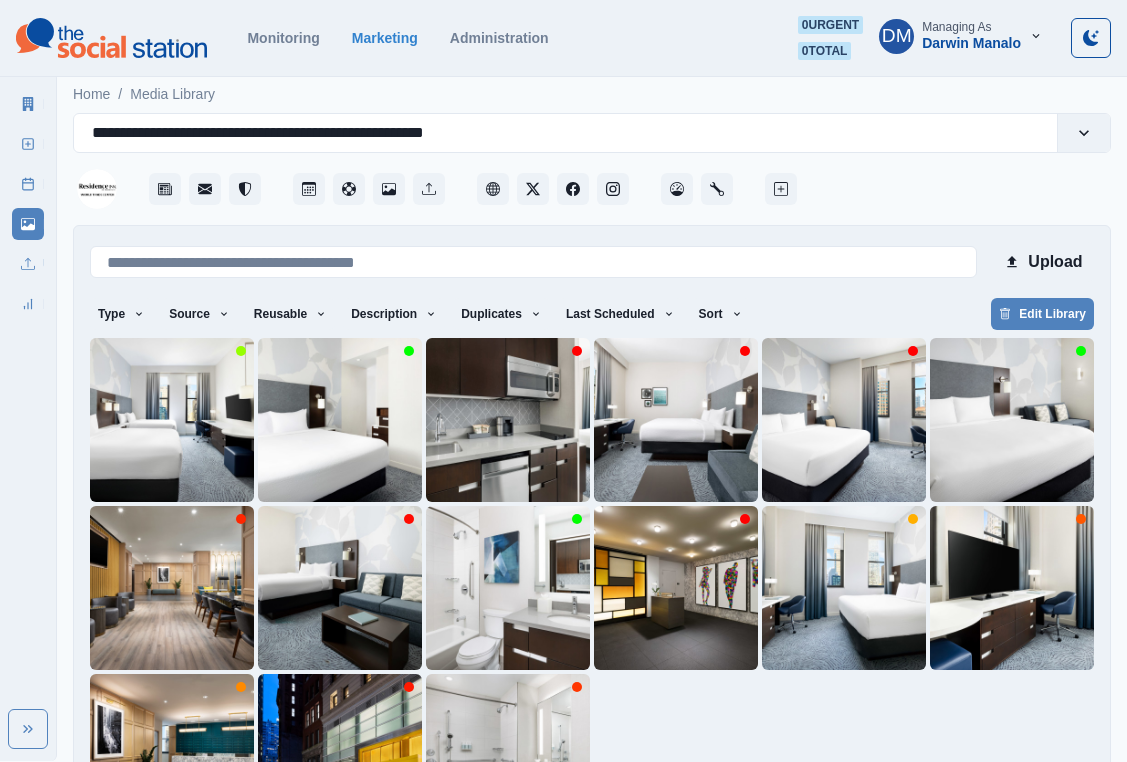scroll, scrollTop: 84, scrollLeft: 0, axis: vertical 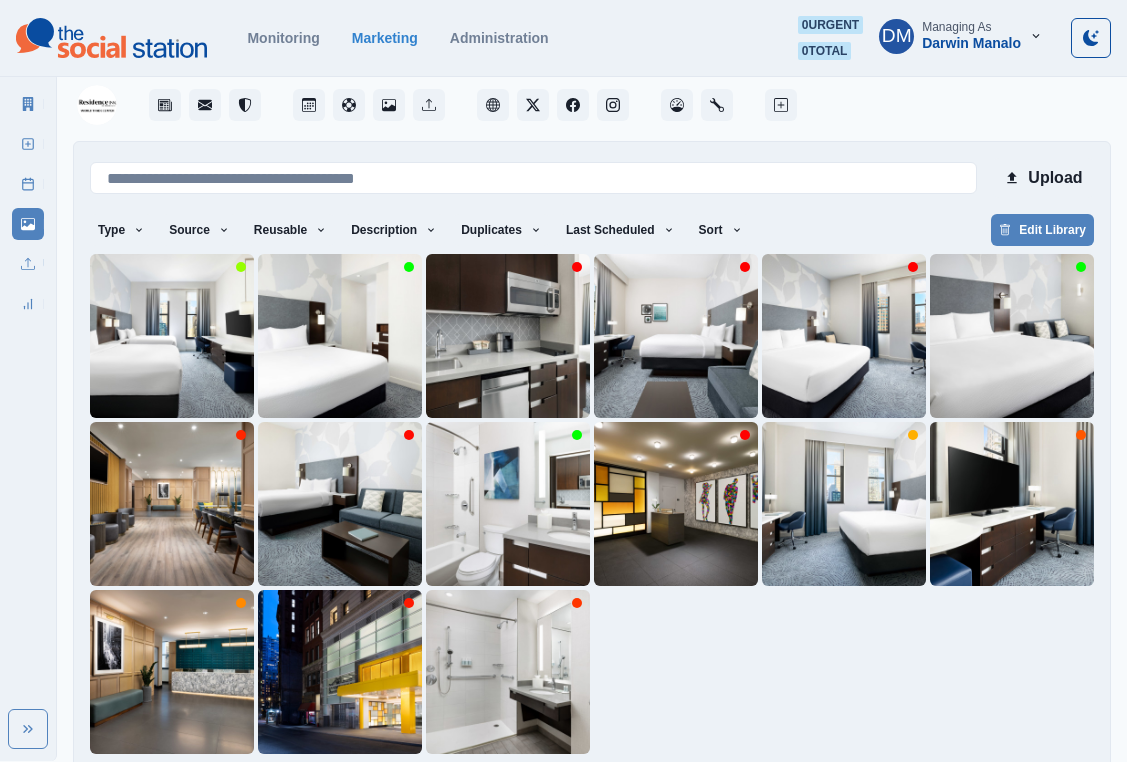 click on "6" at bounding box center (617, 786) 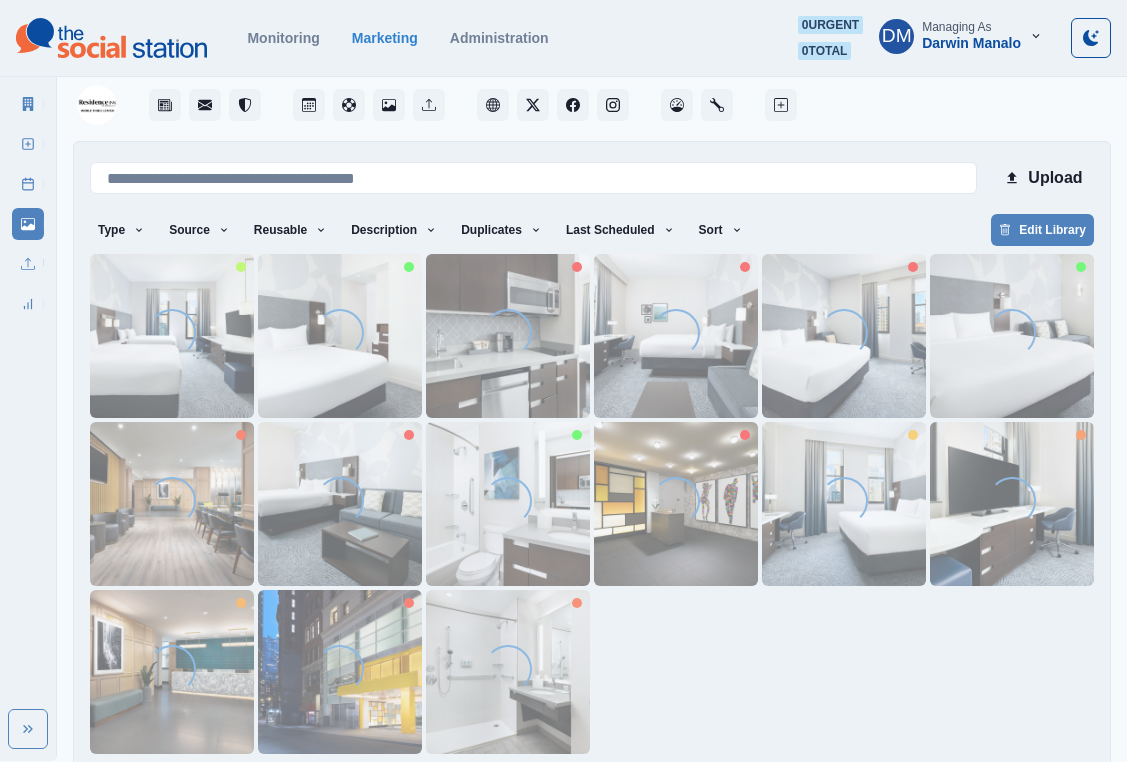 scroll, scrollTop: 0, scrollLeft: 0, axis: both 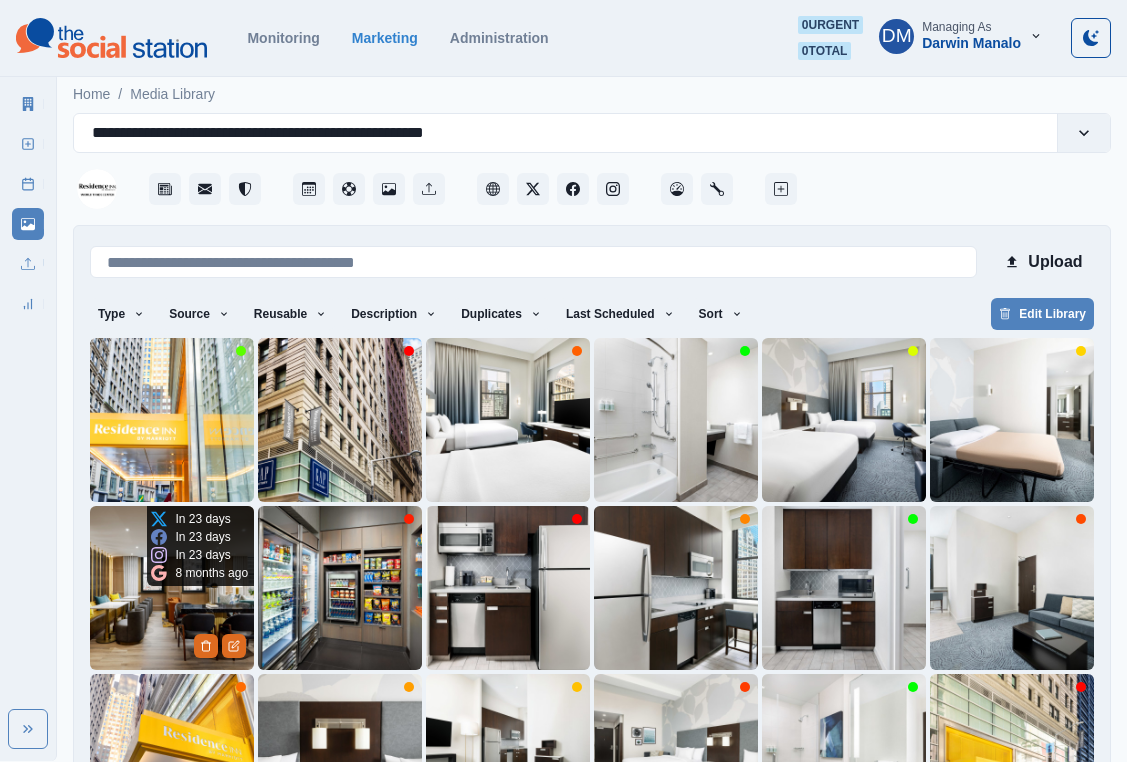 click at bounding box center (172, 588) 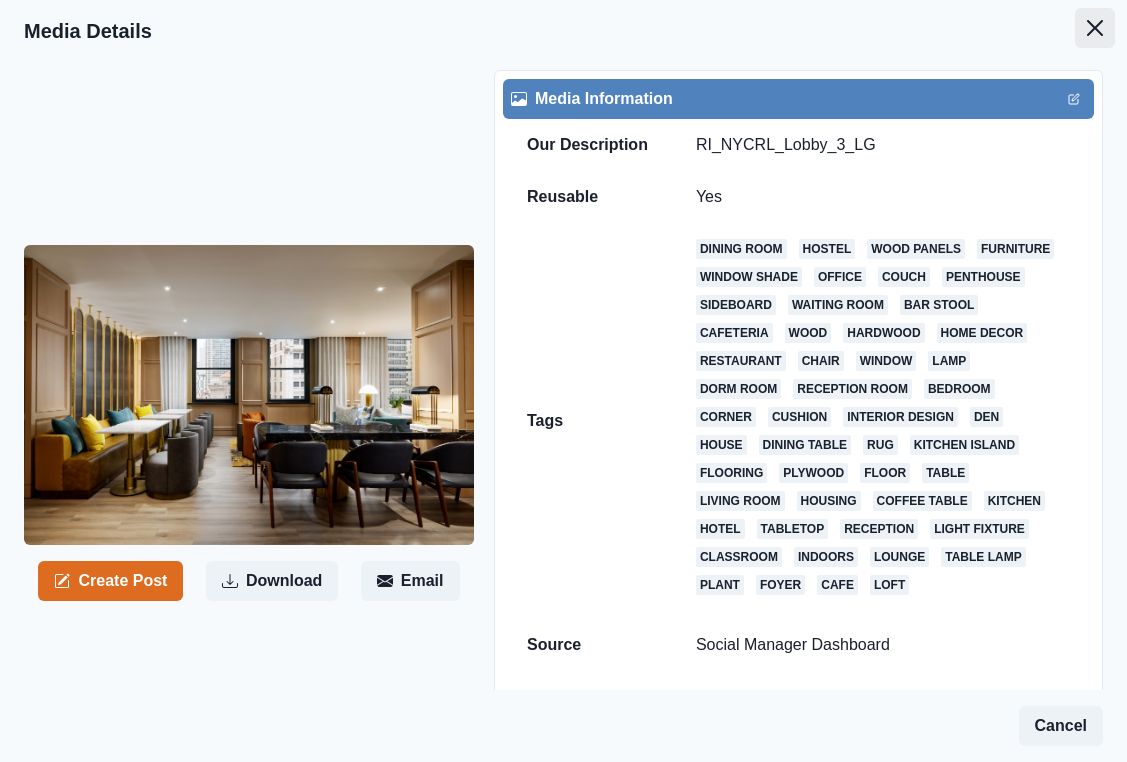 click 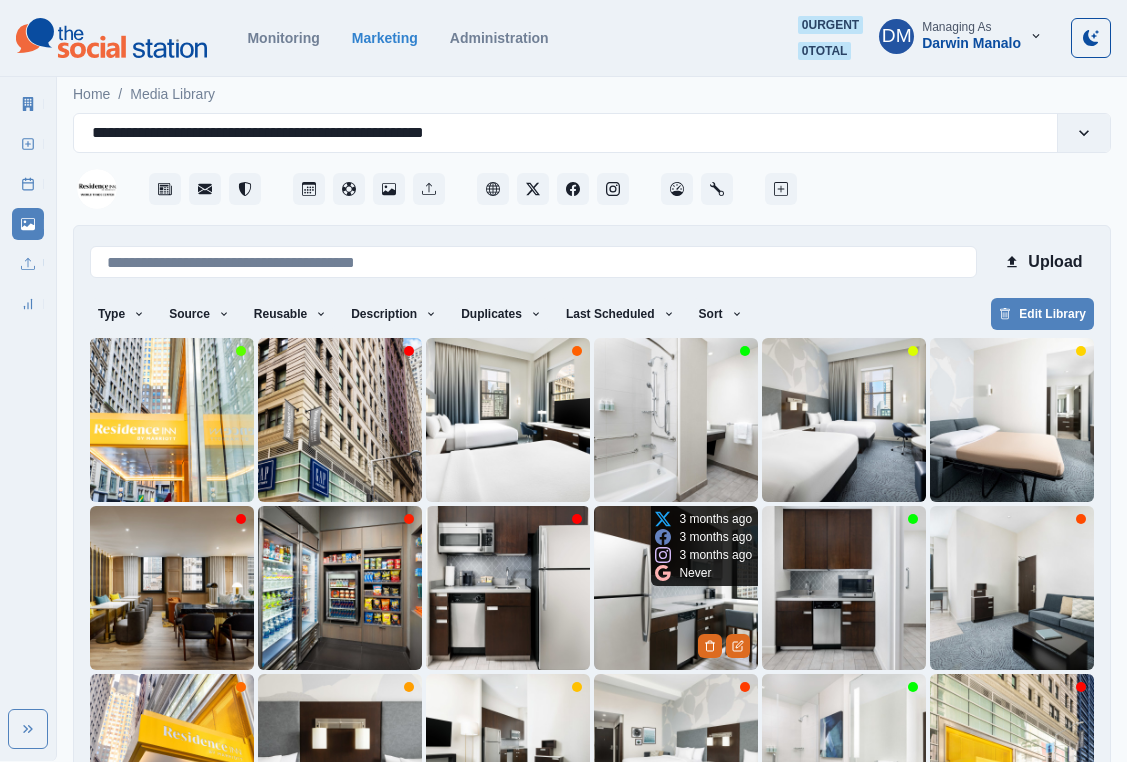 scroll, scrollTop: 84, scrollLeft: 0, axis: vertical 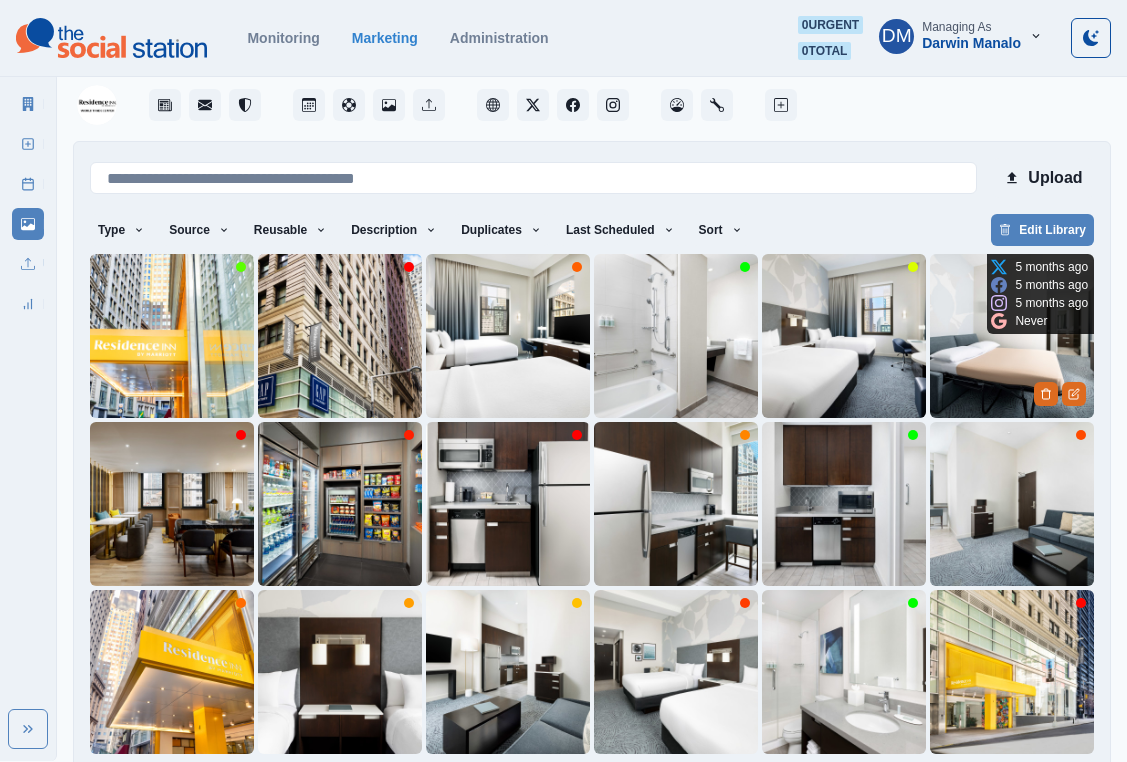 click at bounding box center [1012, 336] 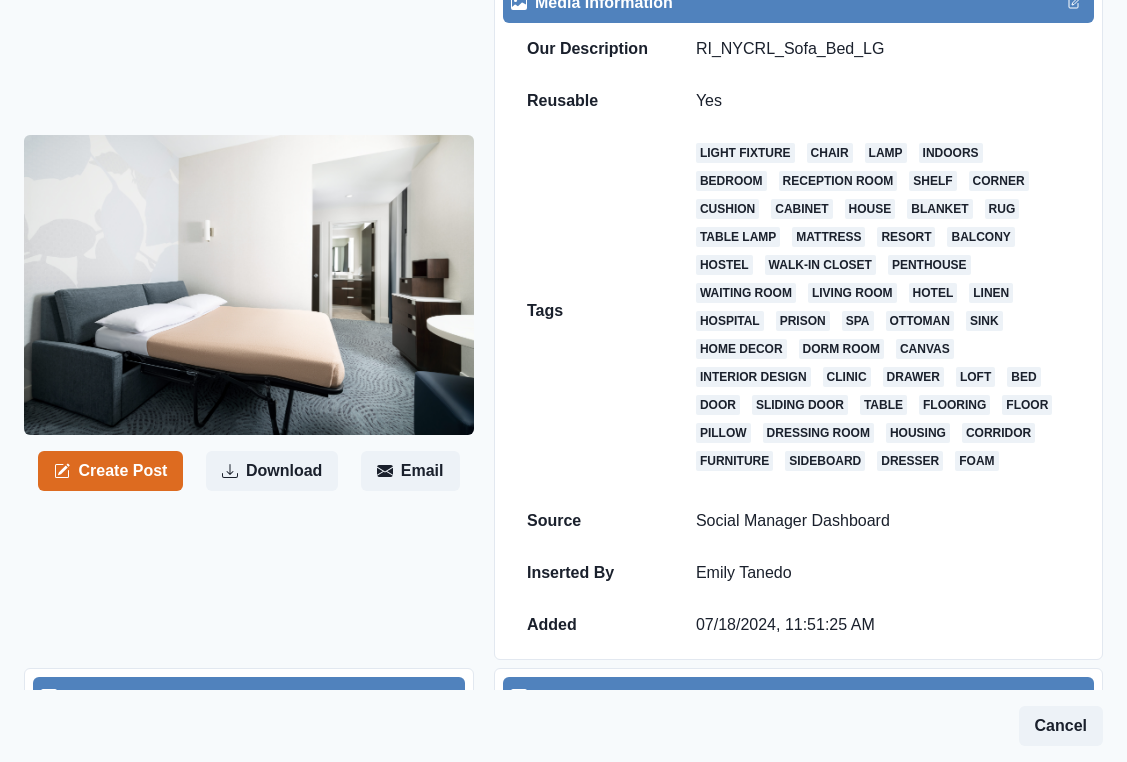 scroll, scrollTop: 100, scrollLeft: 0, axis: vertical 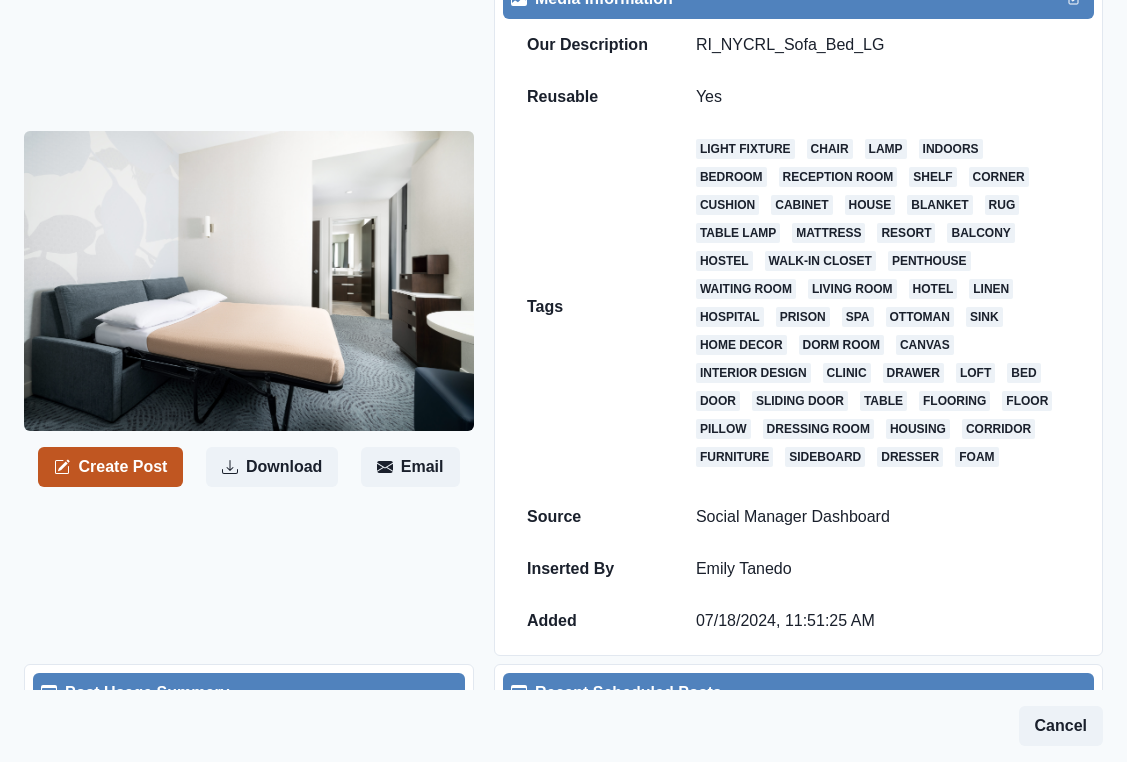 click on "Create Post" at bounding box center [110, 467] 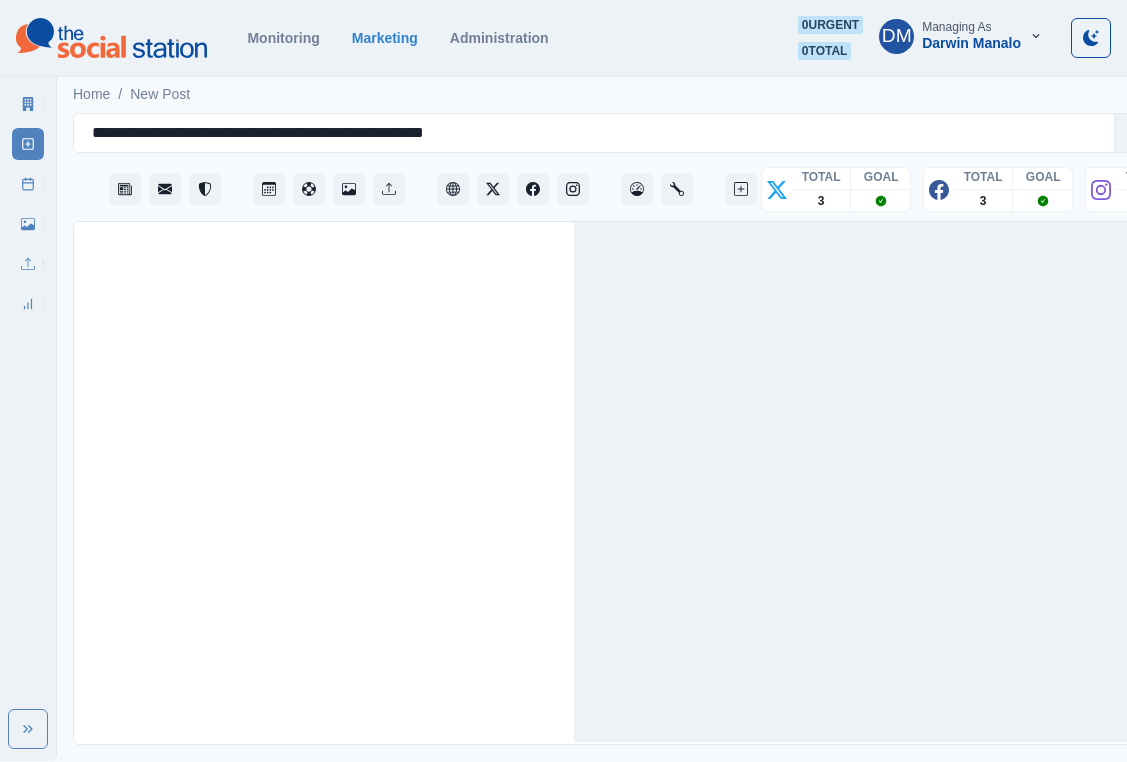 scroll, scrollTop: 0, scrollLeft: 0, axis: both 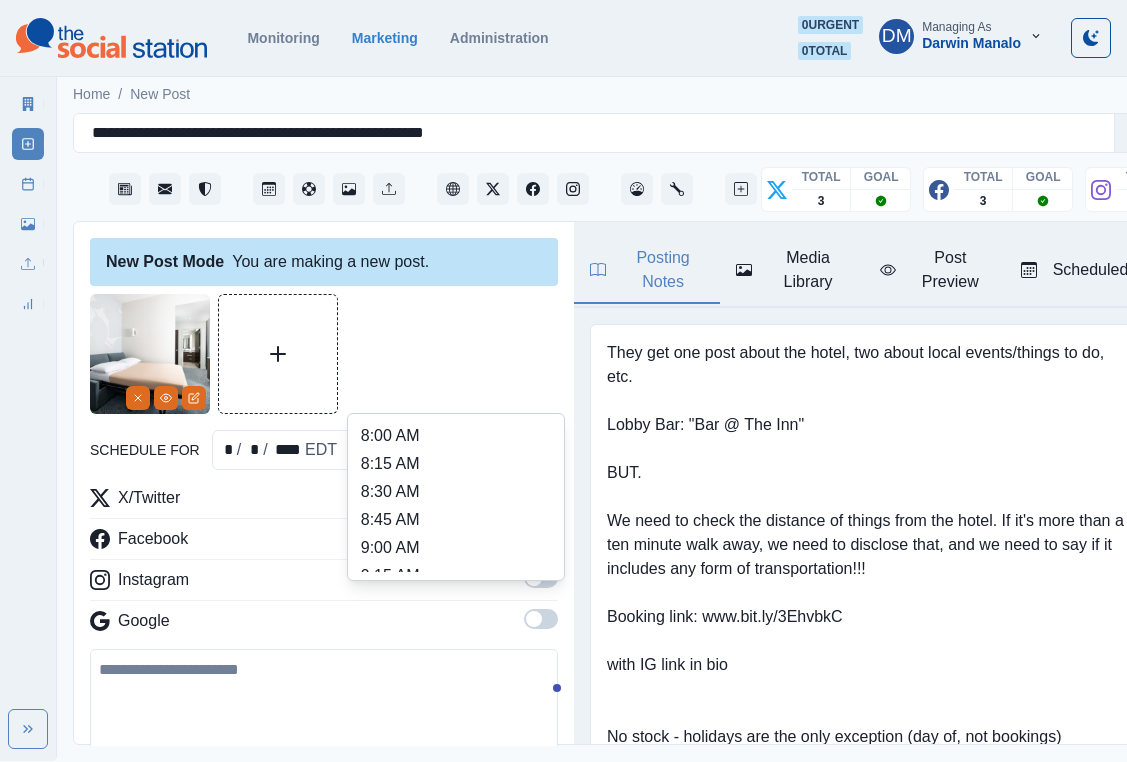 click 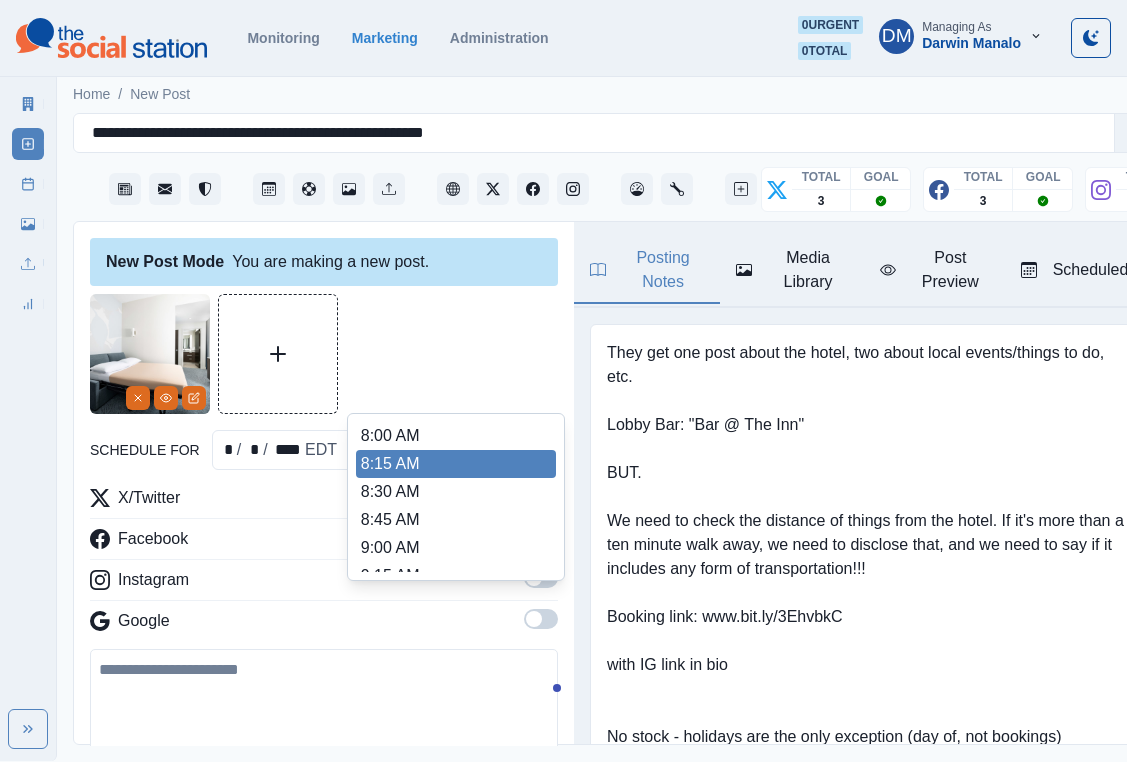 scroll, scrollTop: 335, scrollLeft: 0, axis: vertical 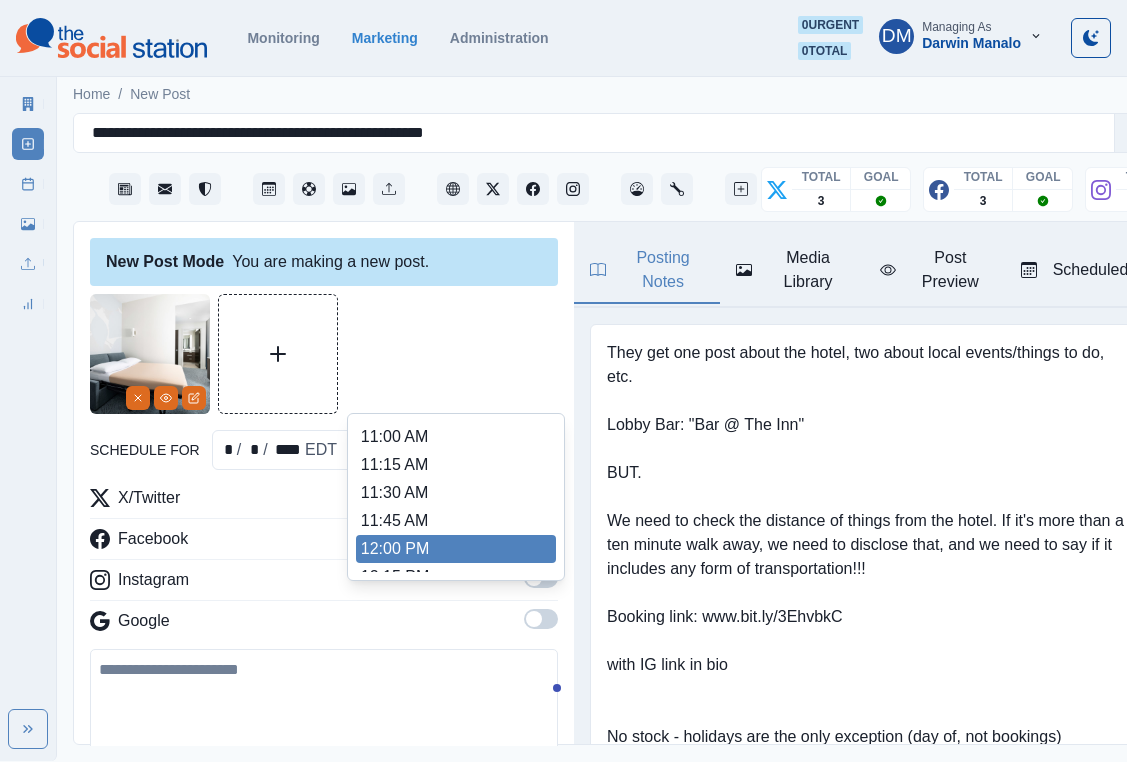 click on "12:00 PM" at bounding box center (456, 549) 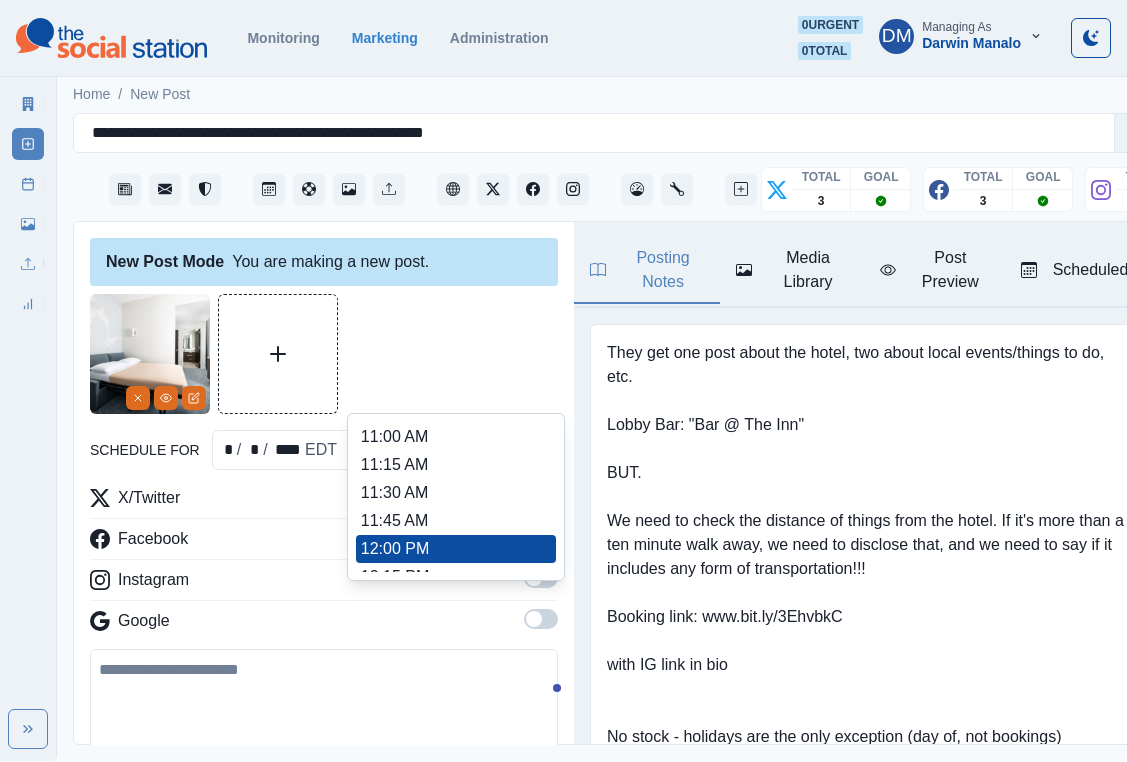 type on "********" 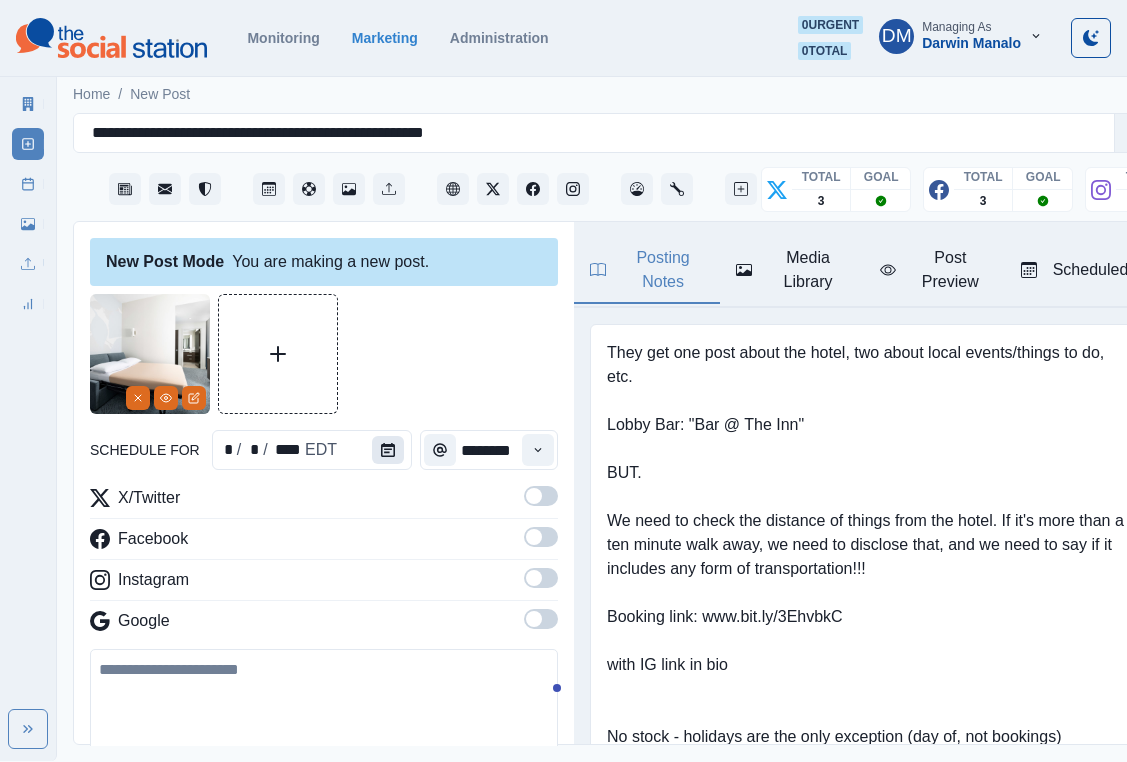 click 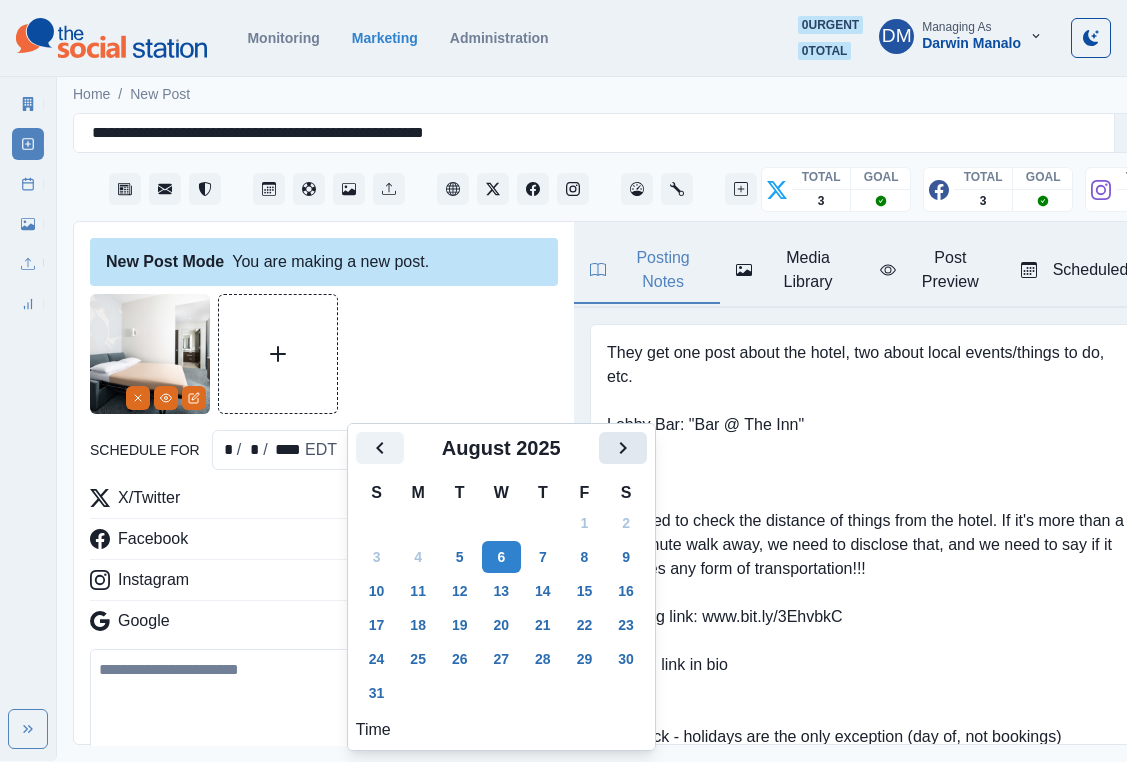 click 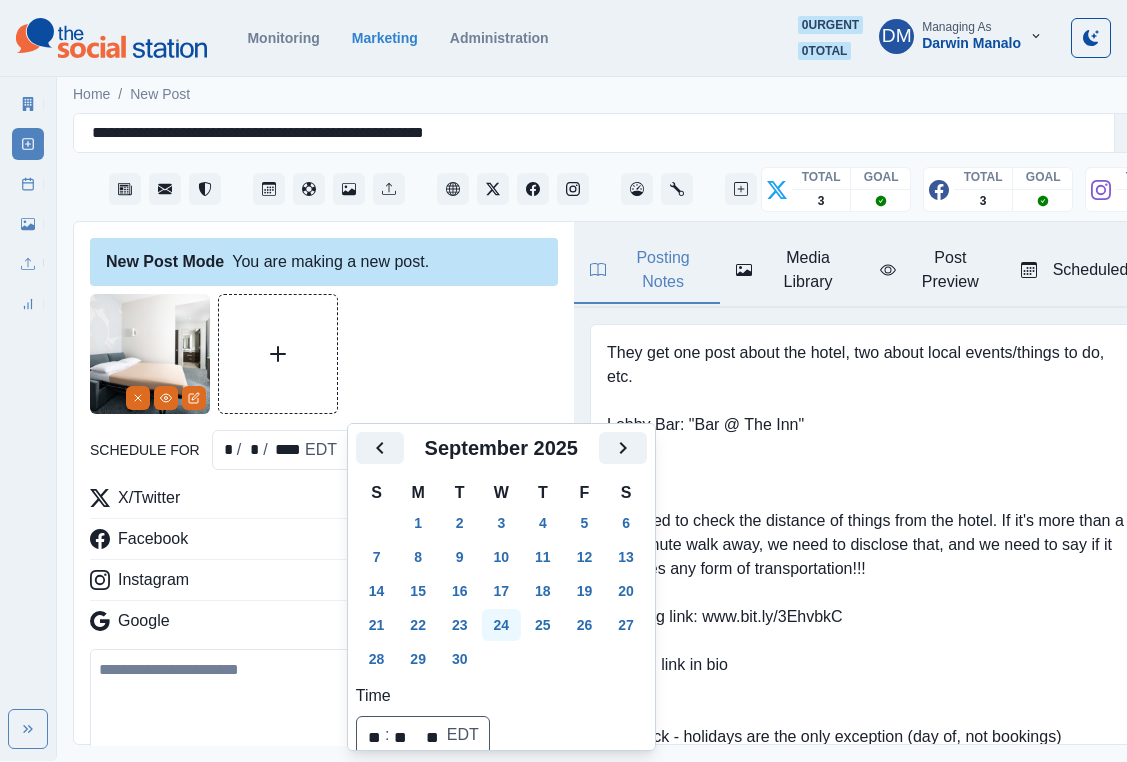 click on "24" at bounding box center [502, 625] 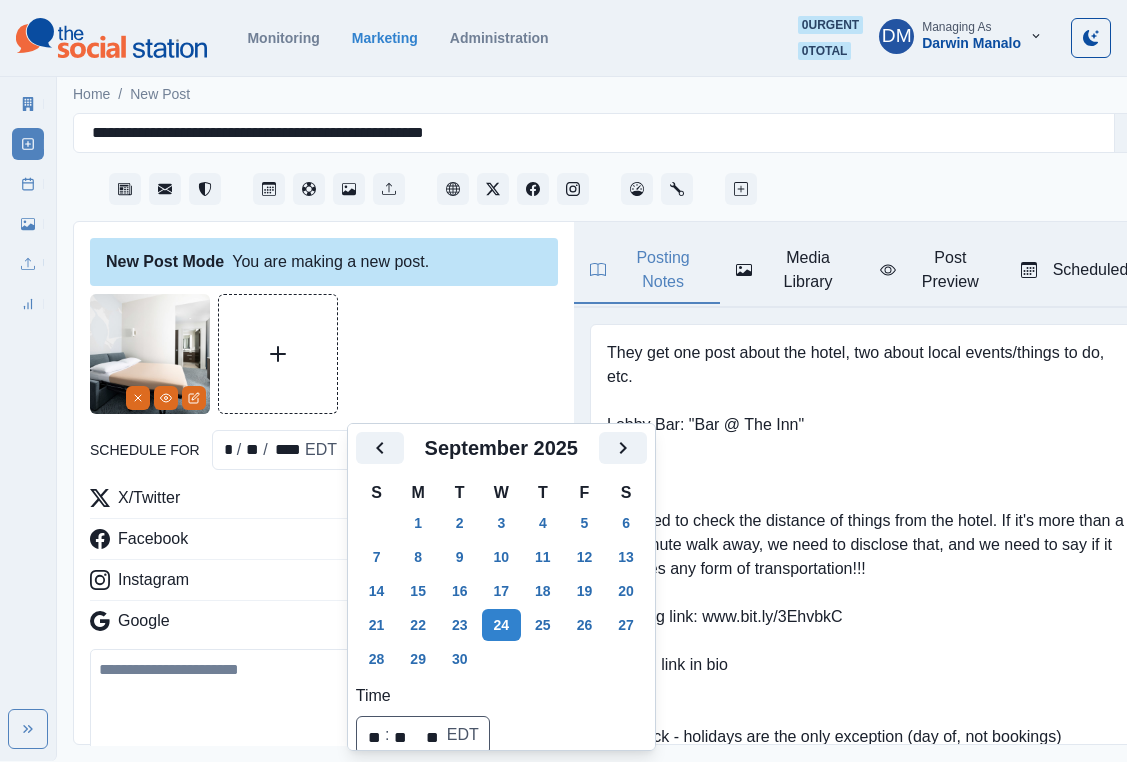 click at bounding box center [324, 706] 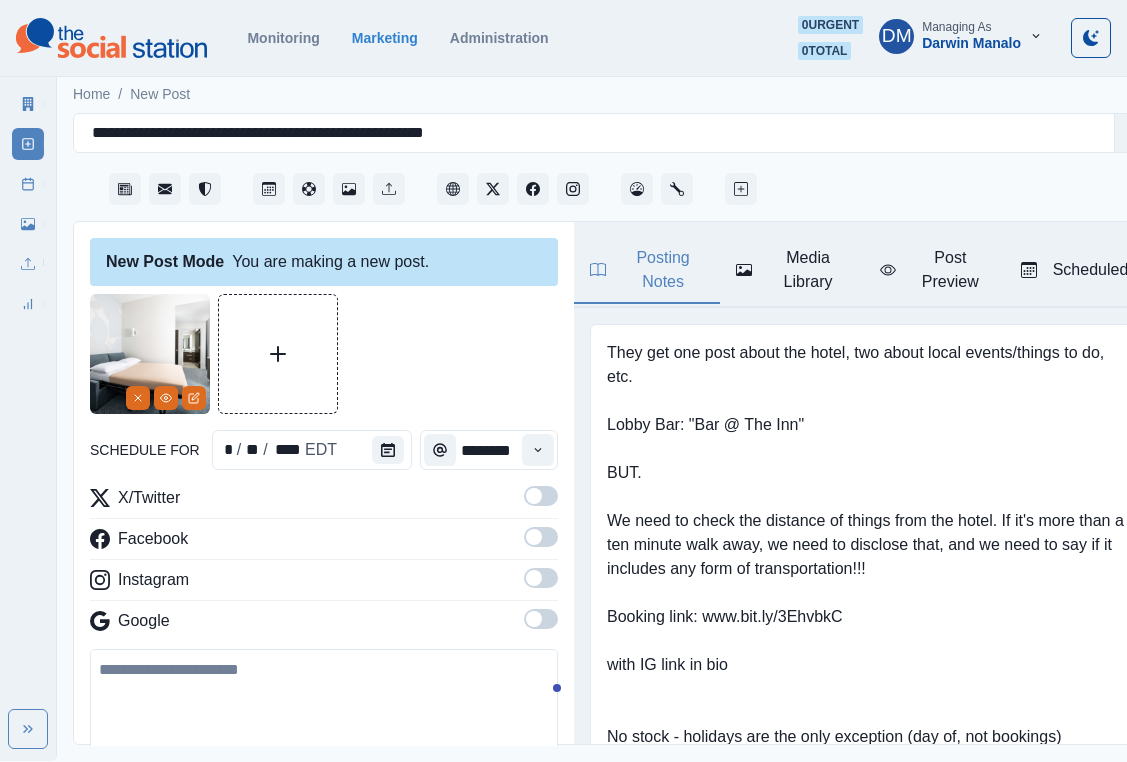click at bounding box center (324, 706) 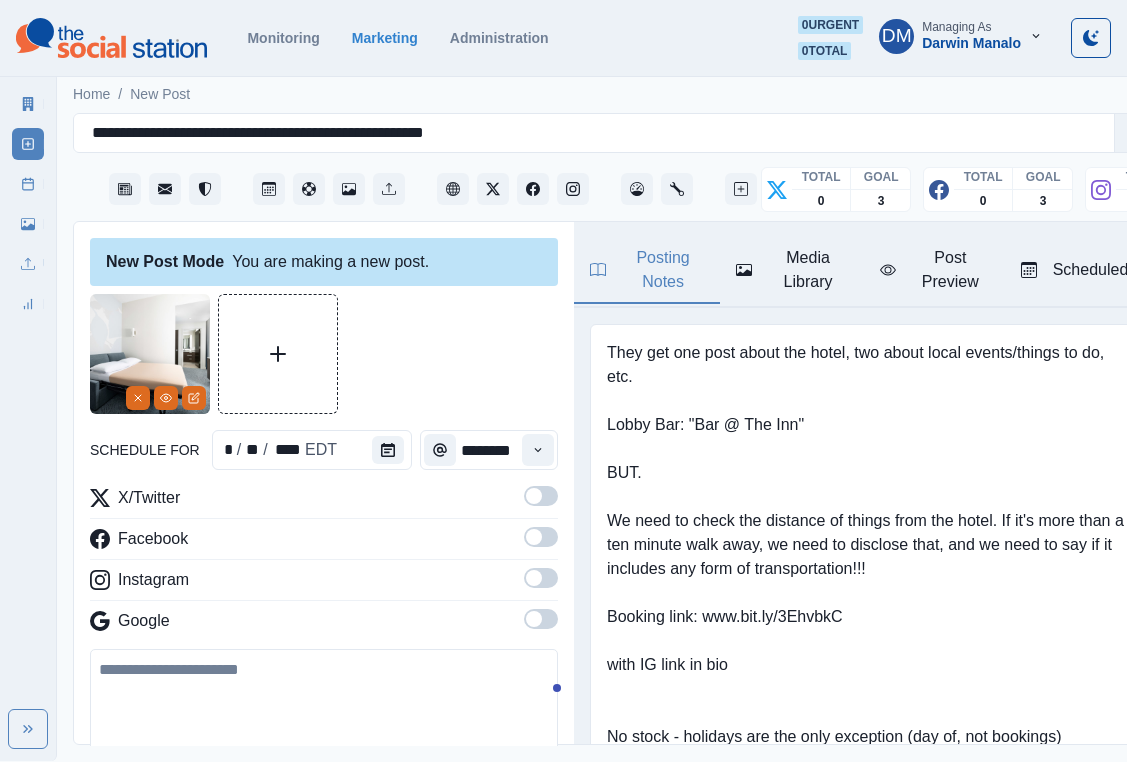 click at bounding box center (534, 496) 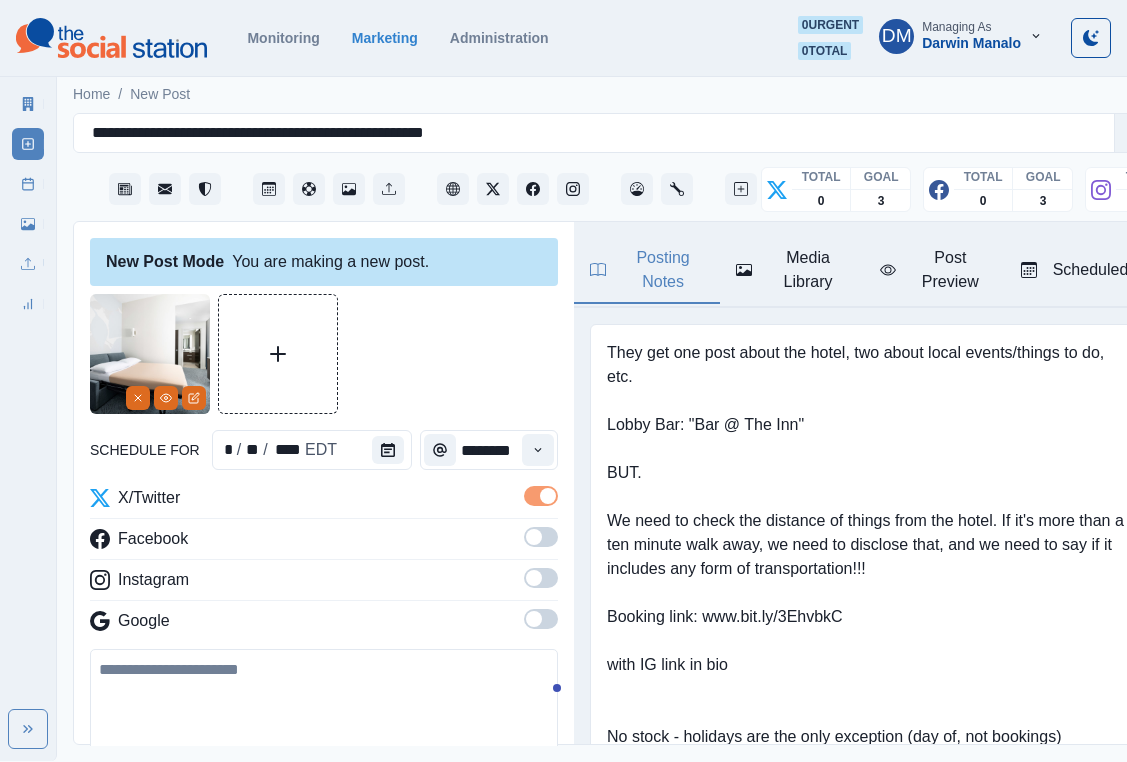 click at bounding box center (534, 537) 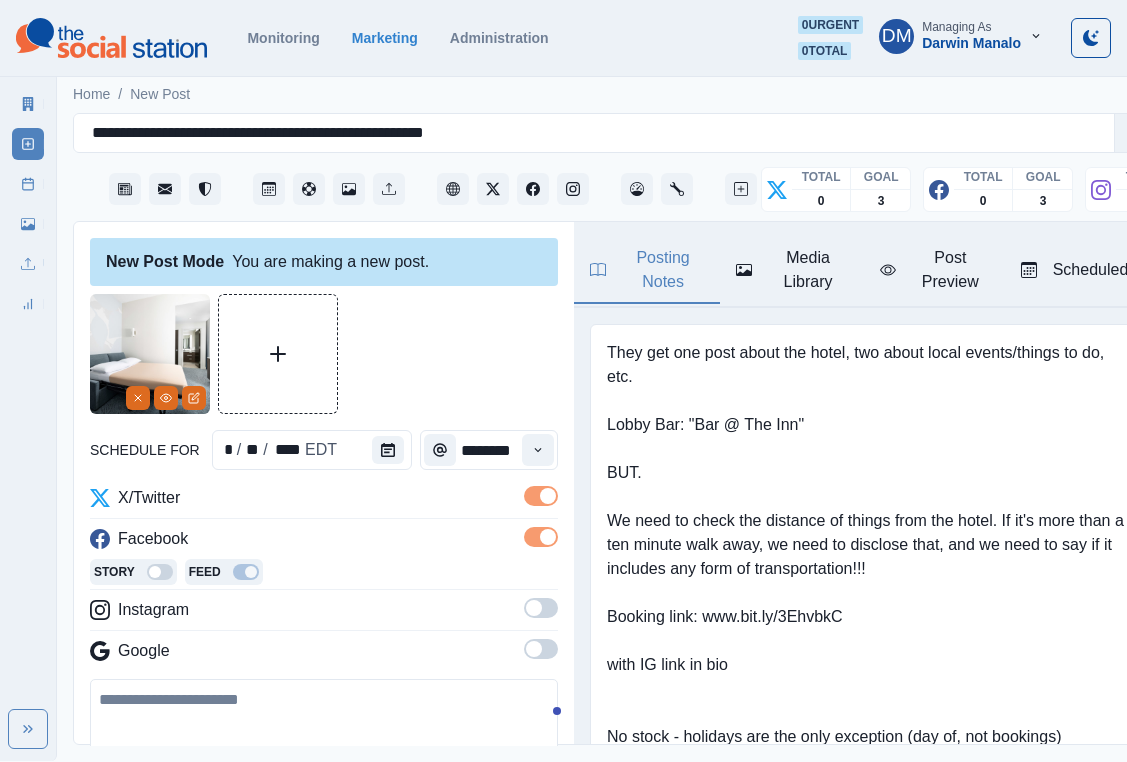click on "X/Twitter Facebook Story Feed Instagram Google" at bounding box center (324, 578) 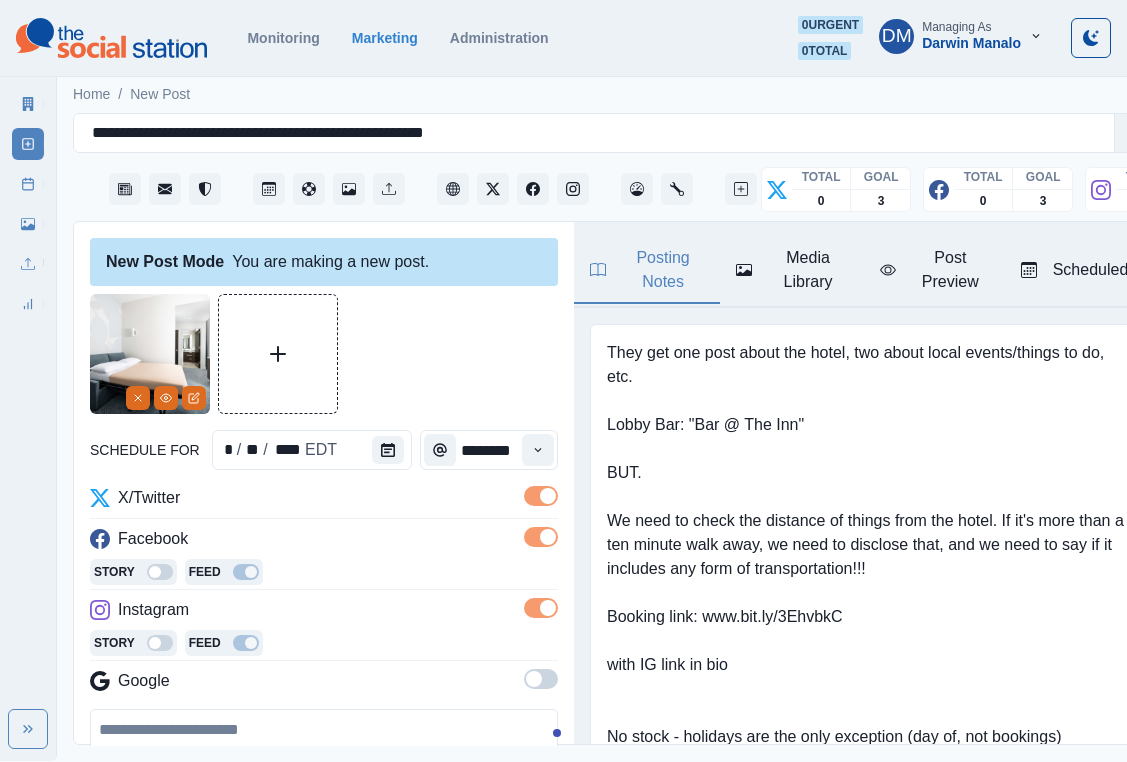 click at bounding box center (324, 766) 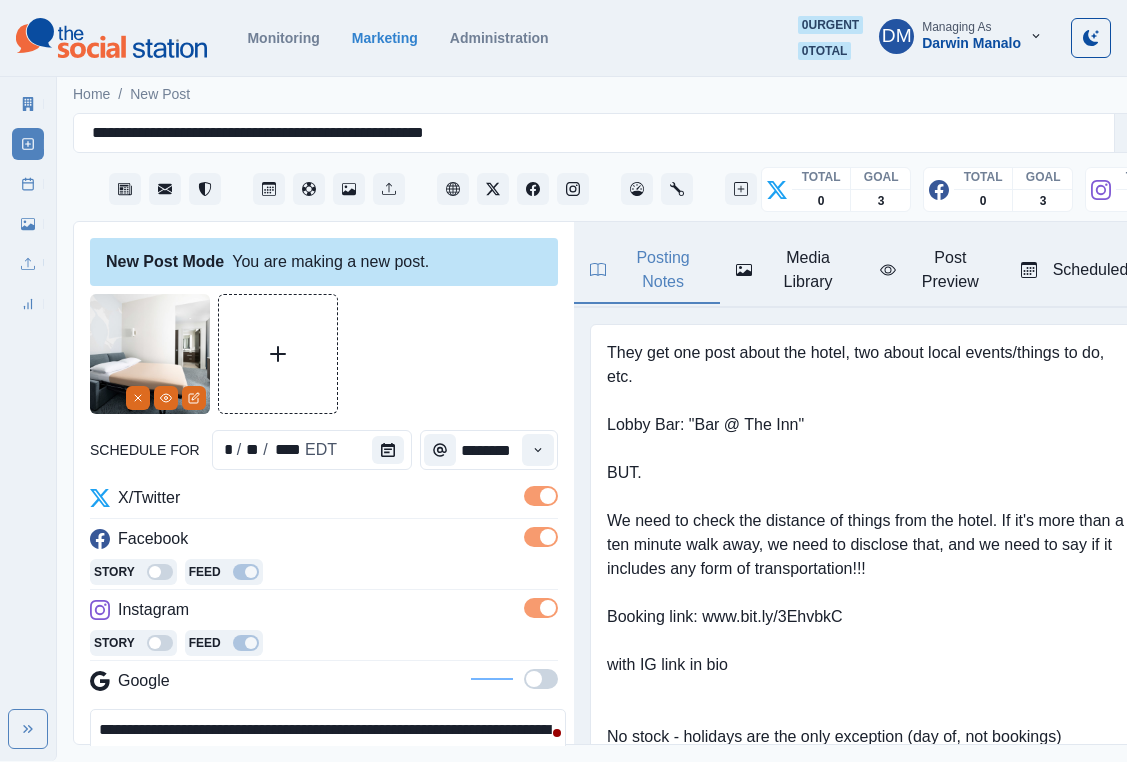 click on "**********" at bounding box center [328, 754] 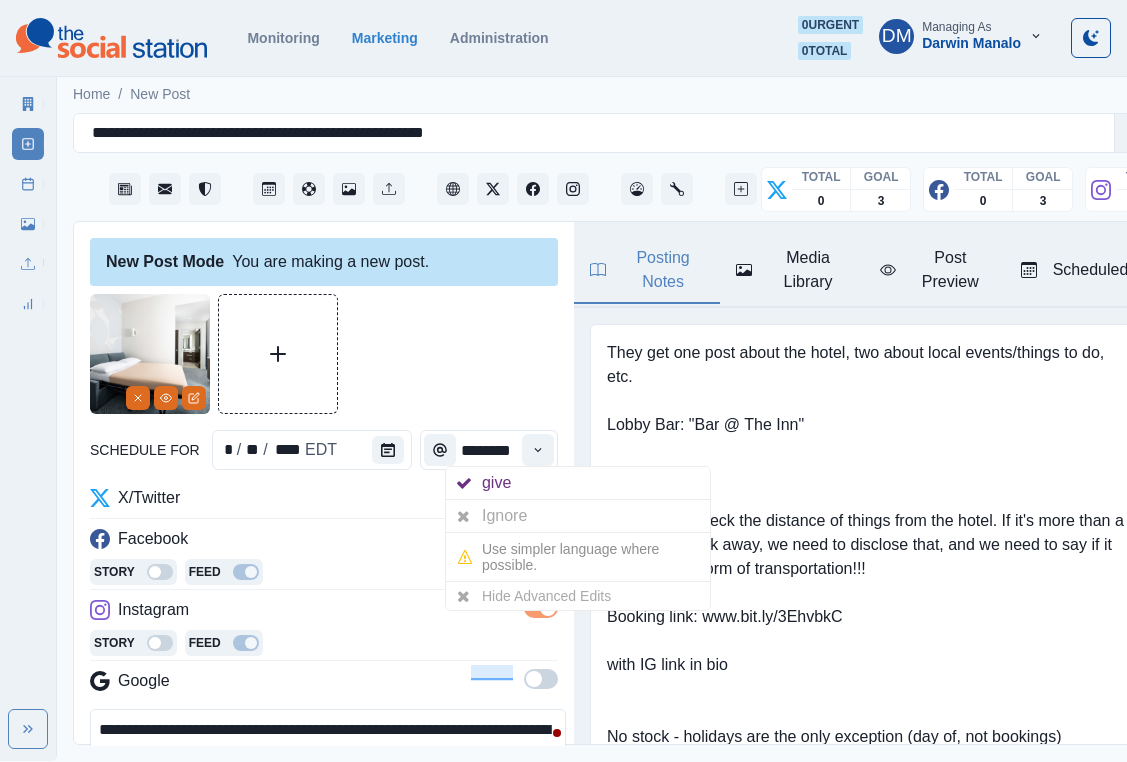 click on "**********" at bounding box center [328, 754] 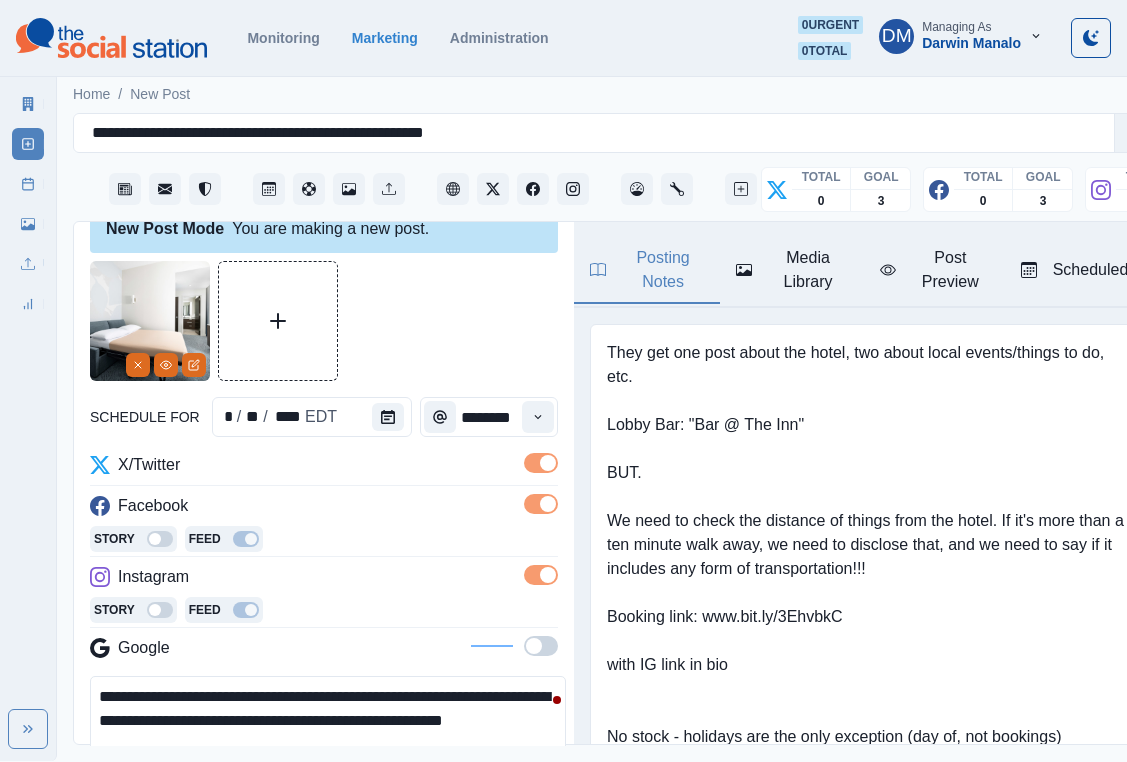 scroll, scrollTop: 48, scrollLeft: 0, axis: vertical 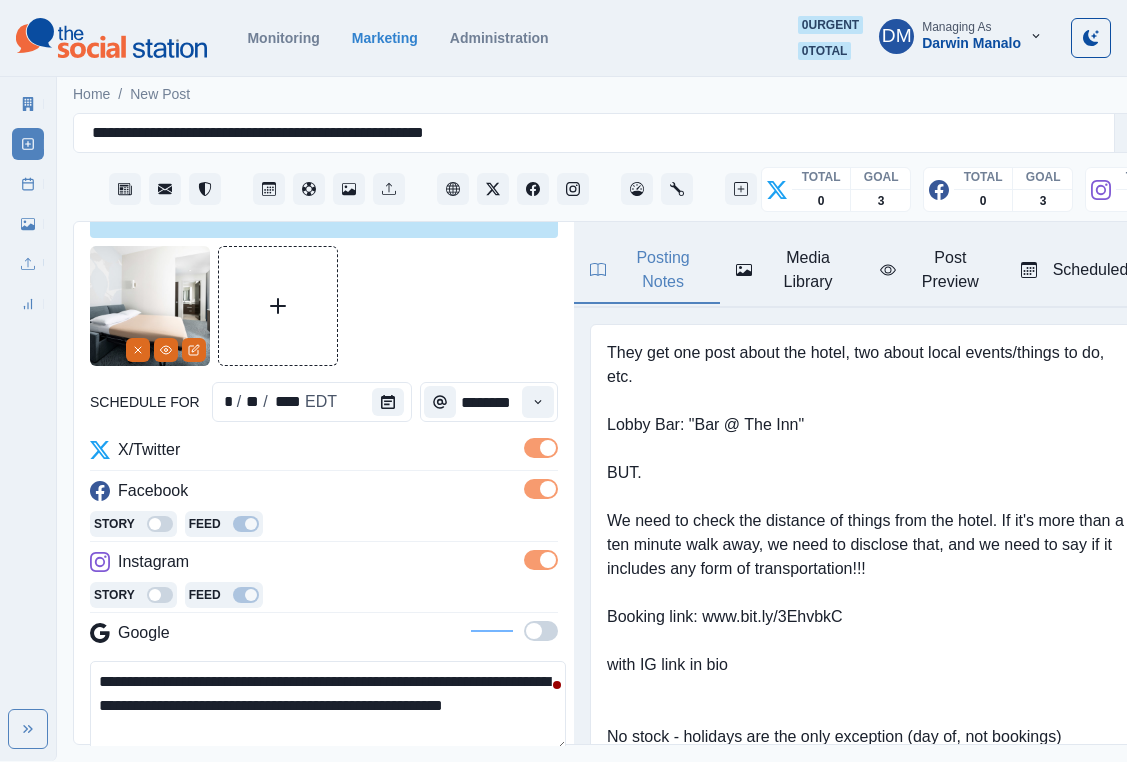 type on "**********" 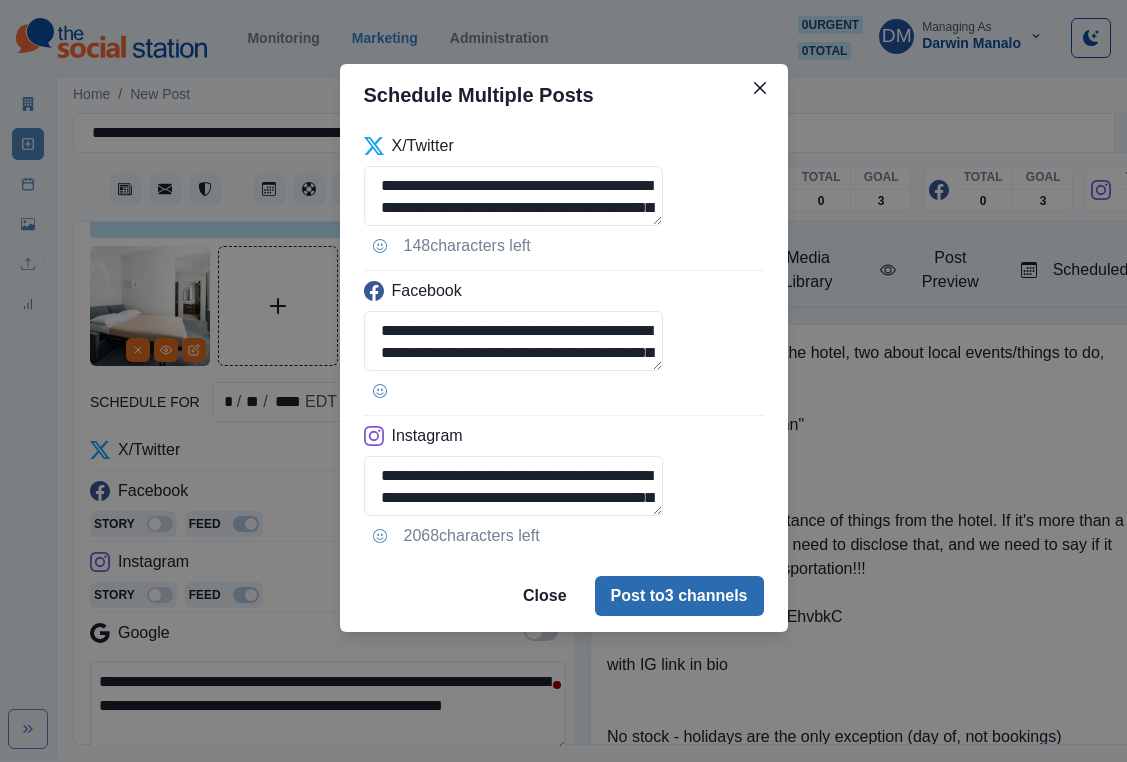 click on "Post to  3   channels" at bounding box center [679, 596] 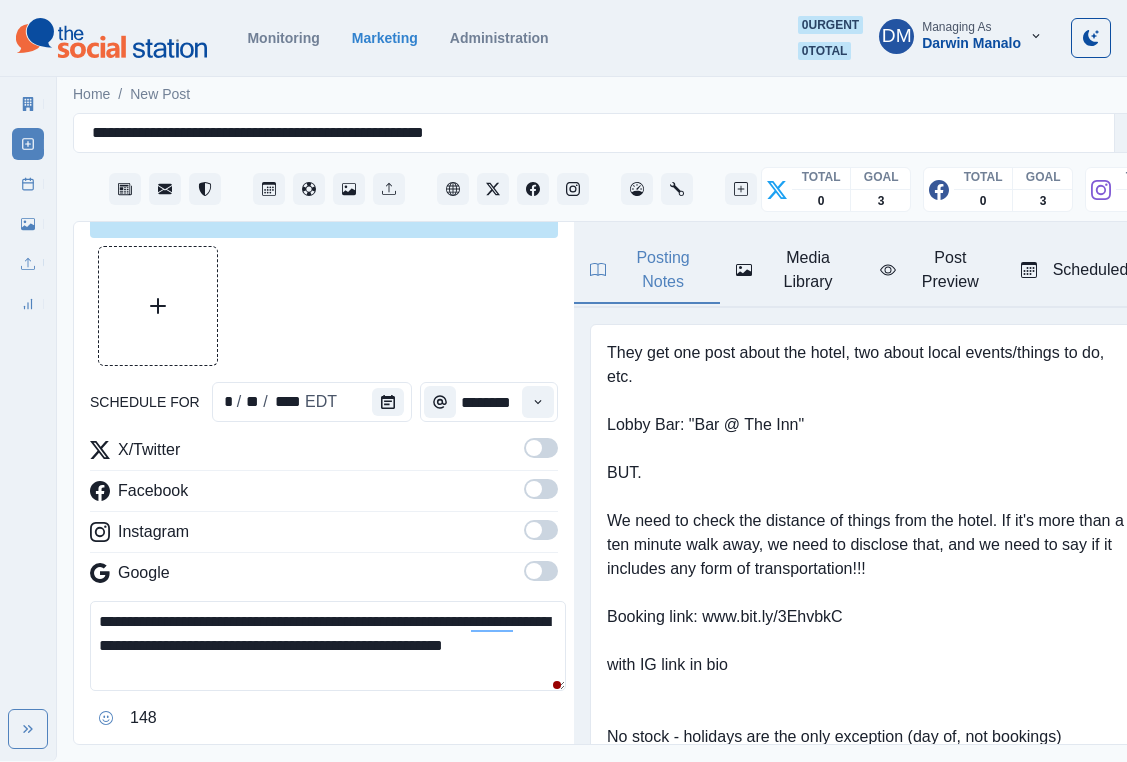 type 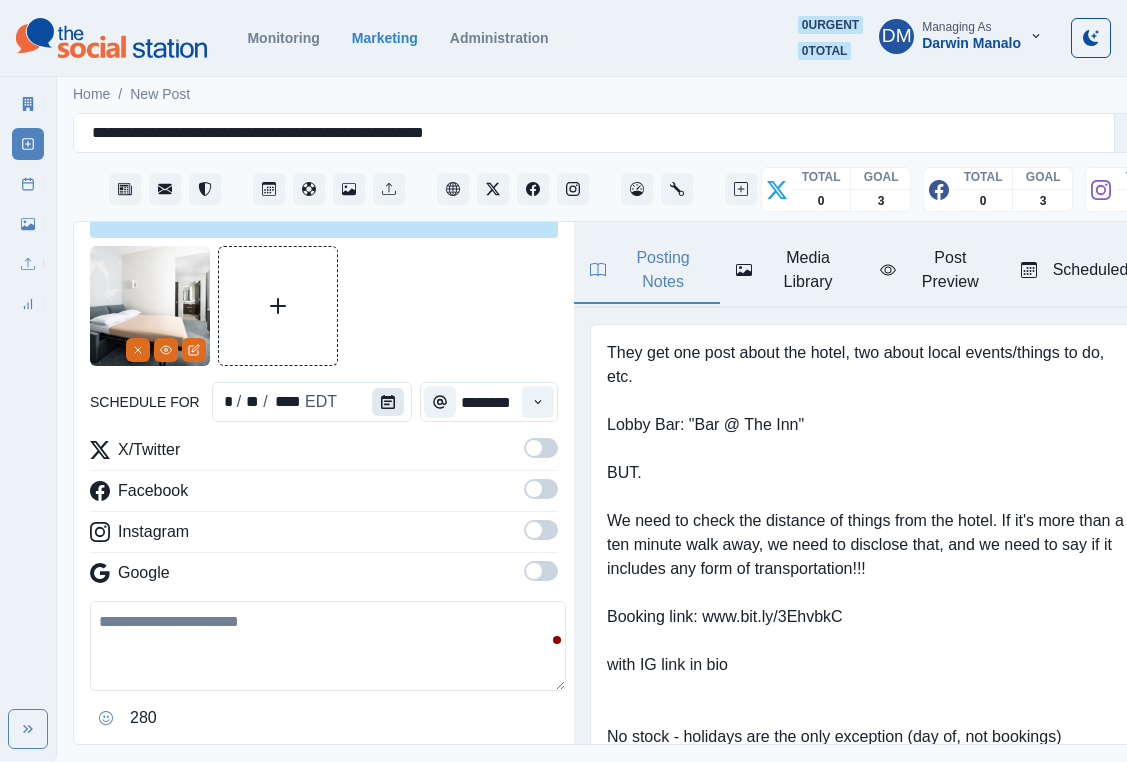 click 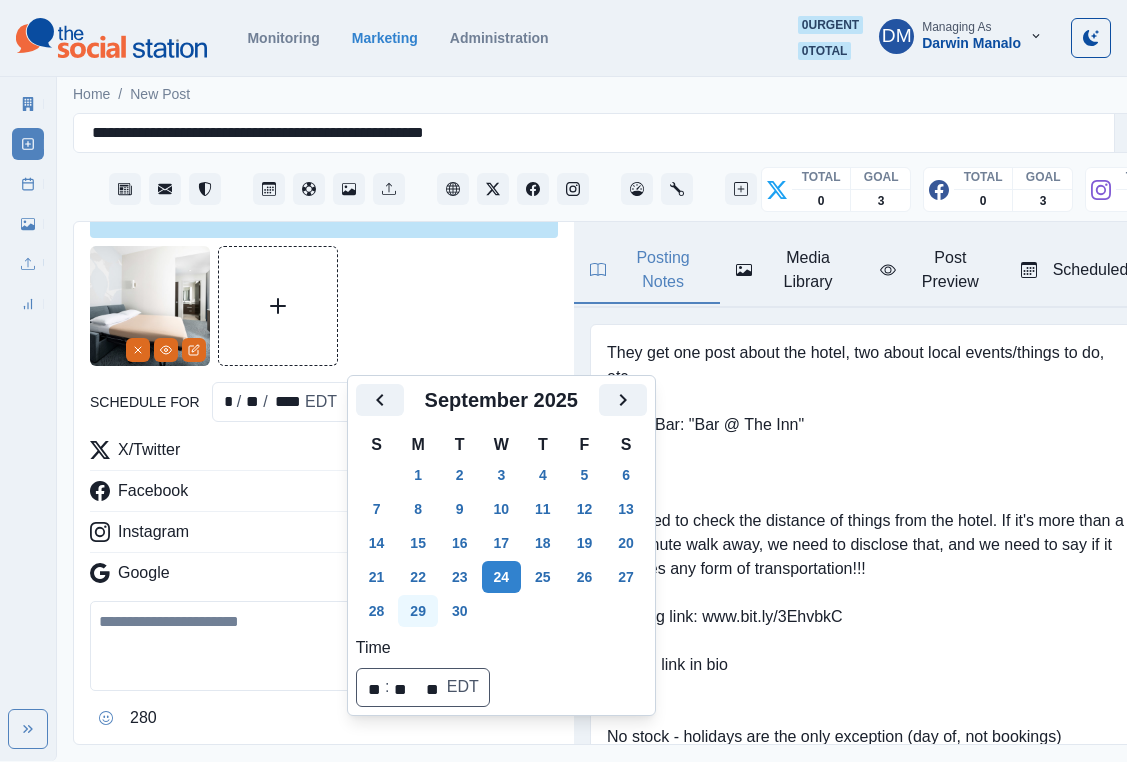 click on "29" at bounding box center [418, 611] 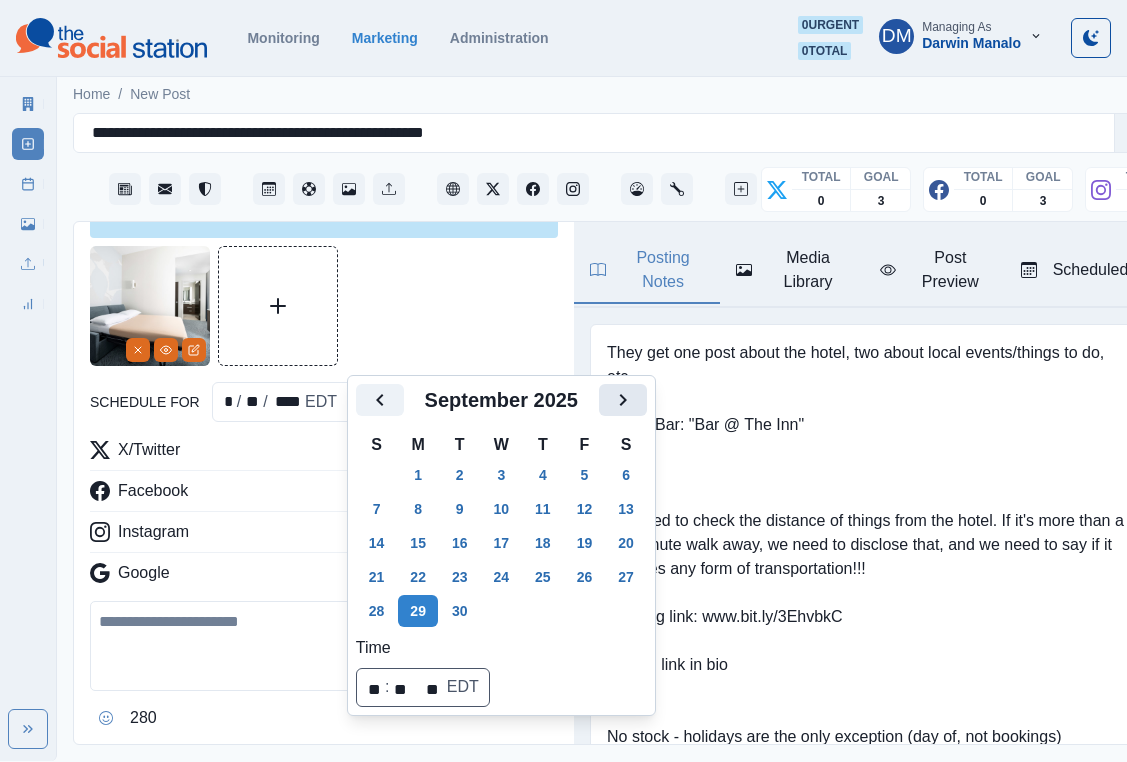 click 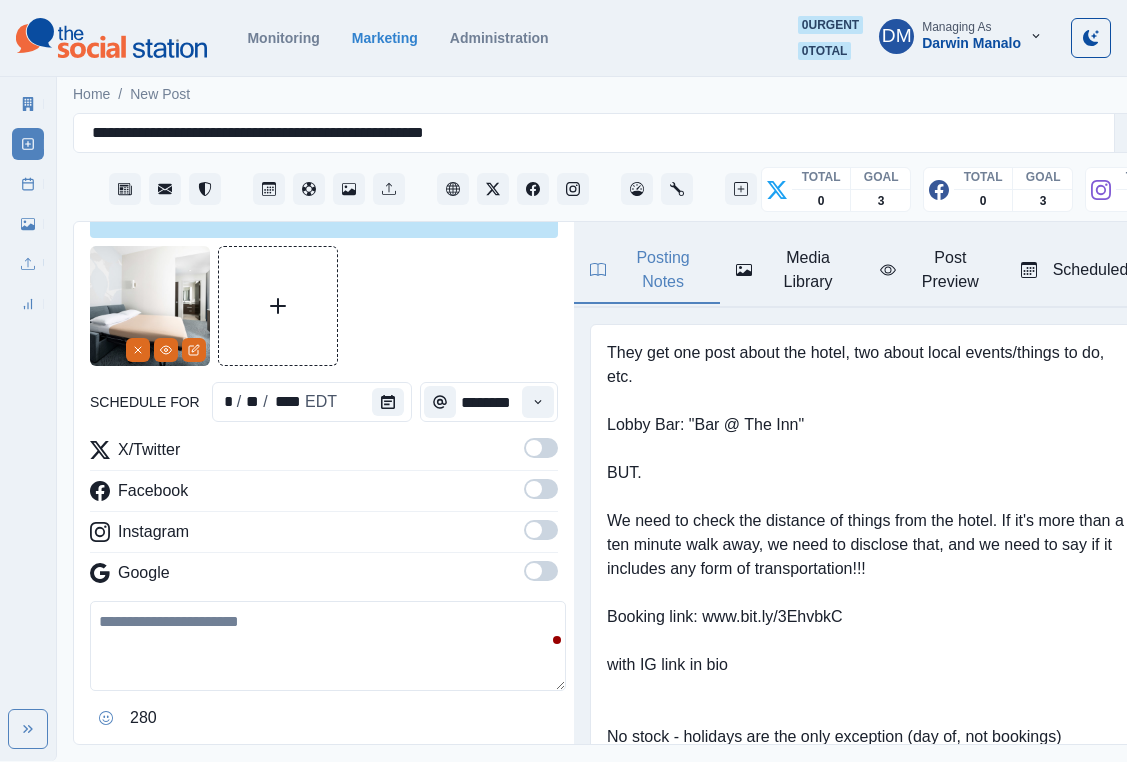 click on "Media Library" at bounding box center (28, 224) 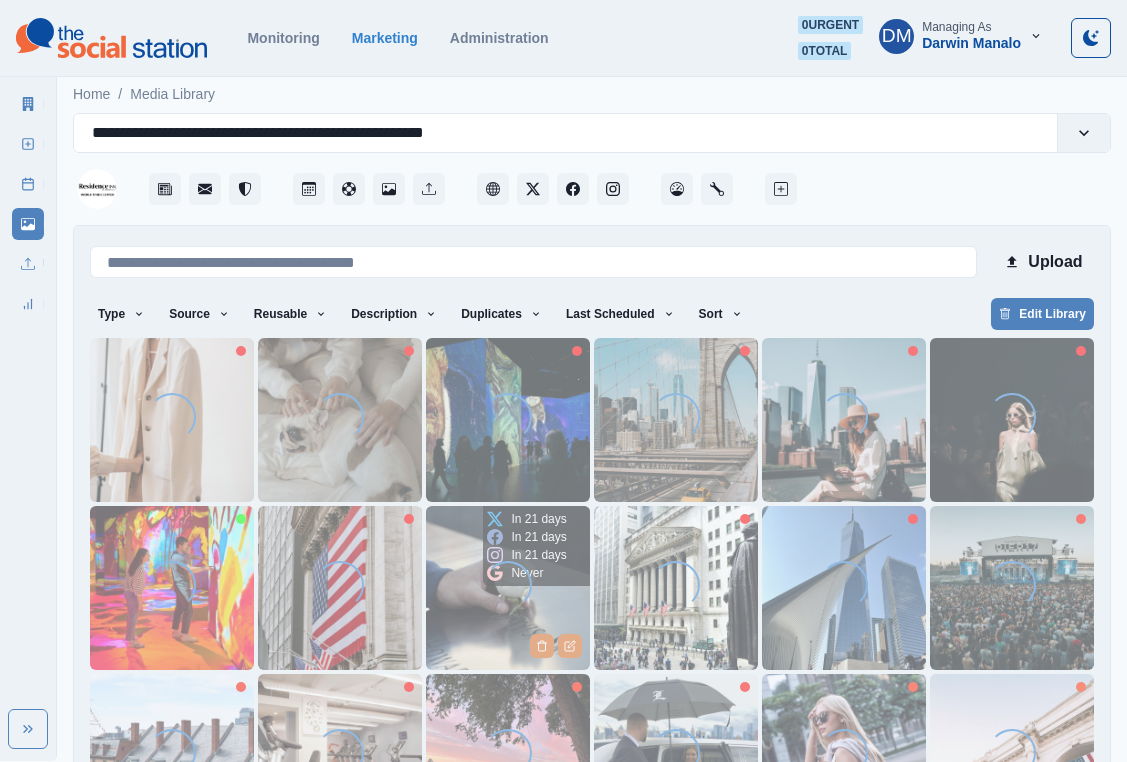 scroll, scrollTop: 84, scrollLeft: 0, axis: vertical 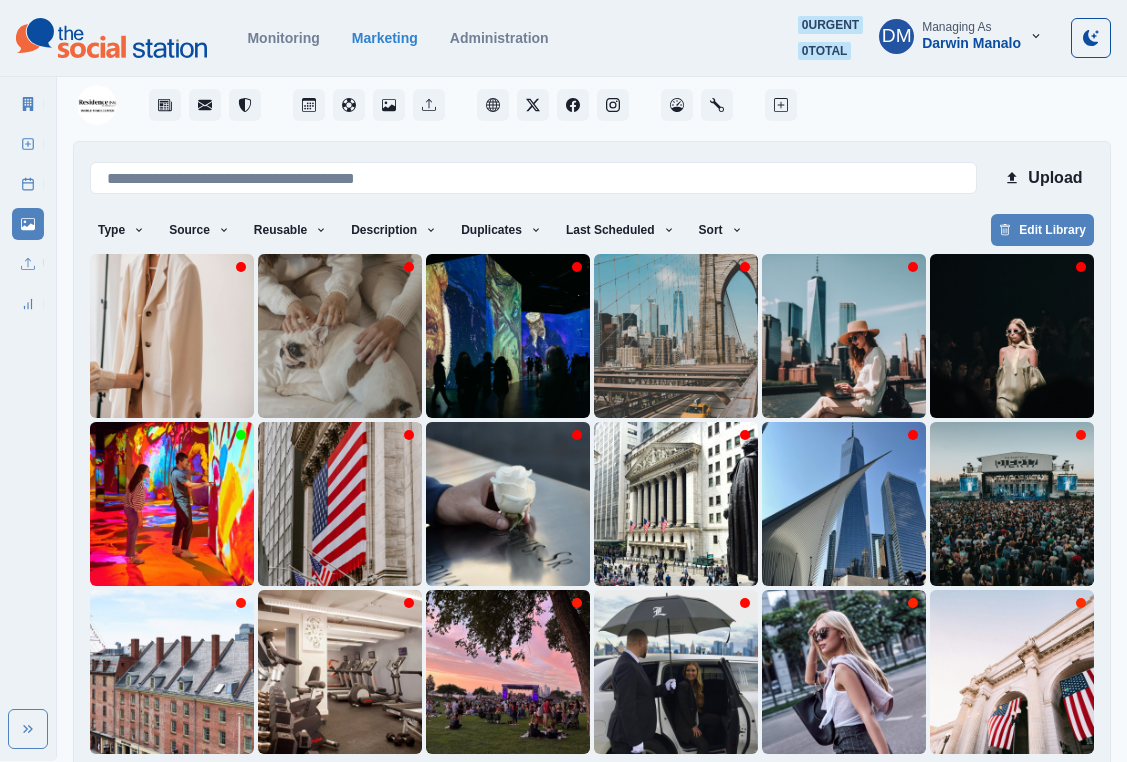 click on "4" at bounding box center [617, 786] 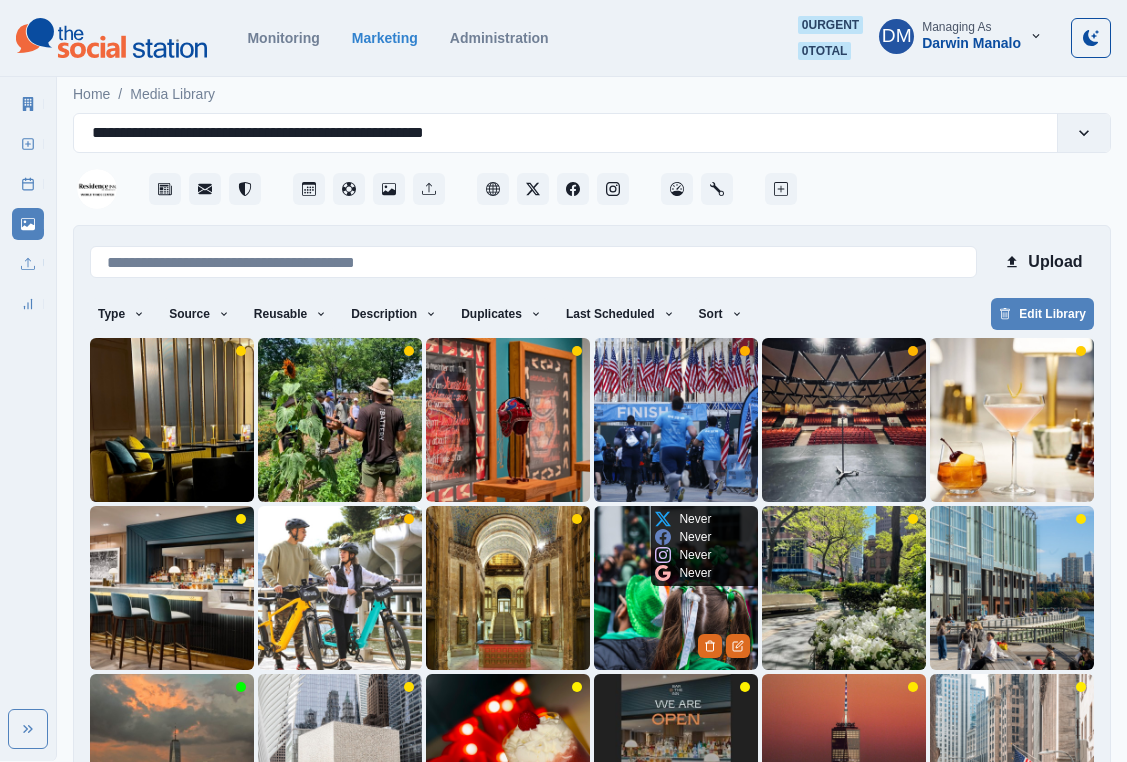 scroll, scrollTop: 84, scrollLeft: 0, axis: vertical 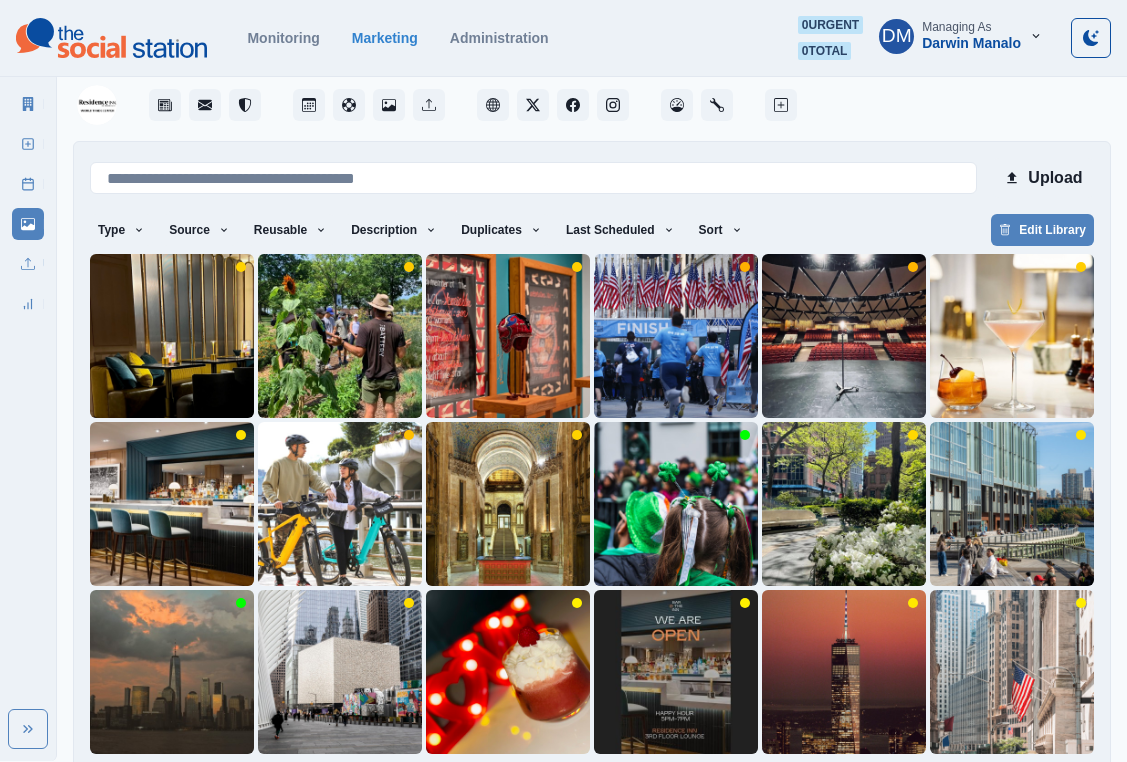 click on "7" at bounding box center [742, 786] 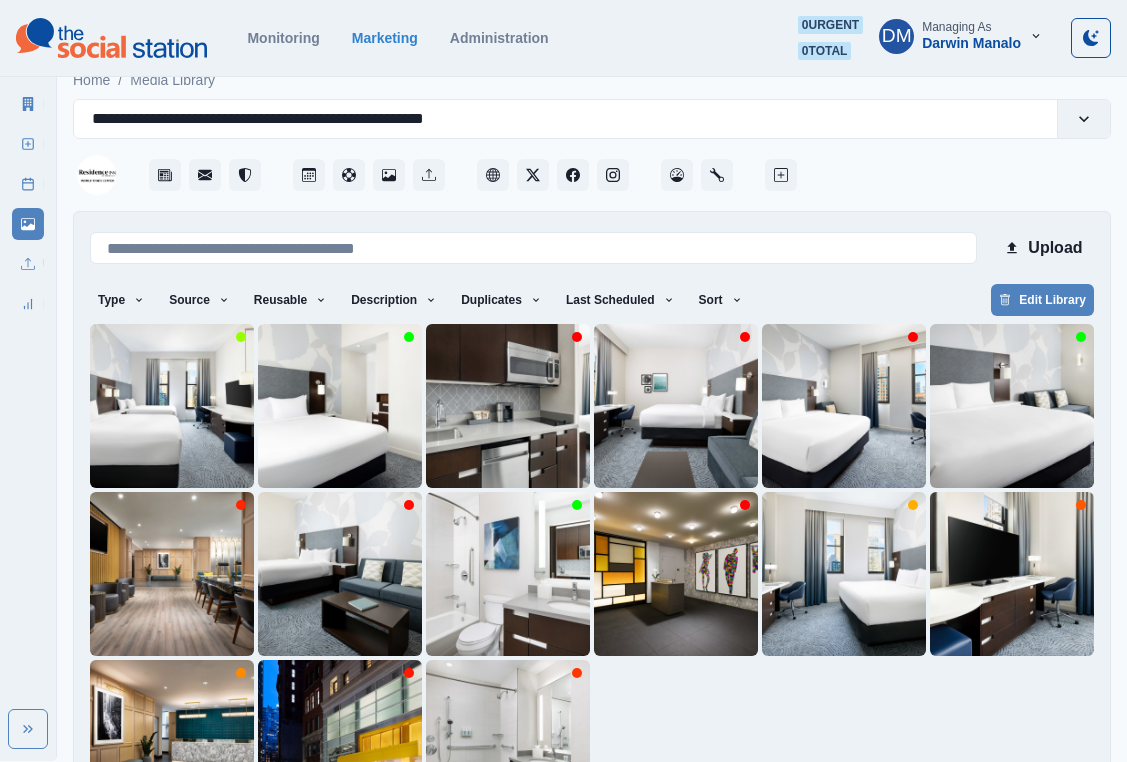 scroll, scrollTop: 84, scrollLeft: 0, axis: vertical 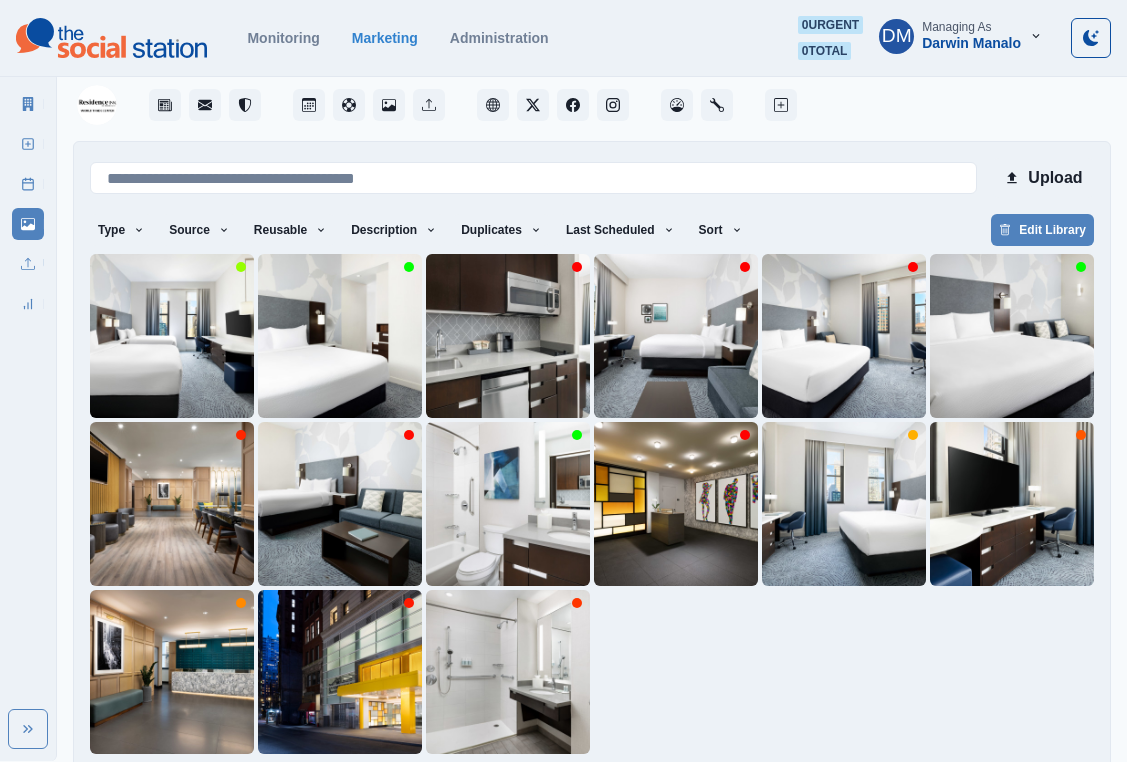 click on "6" at bounding box center [617, 786] 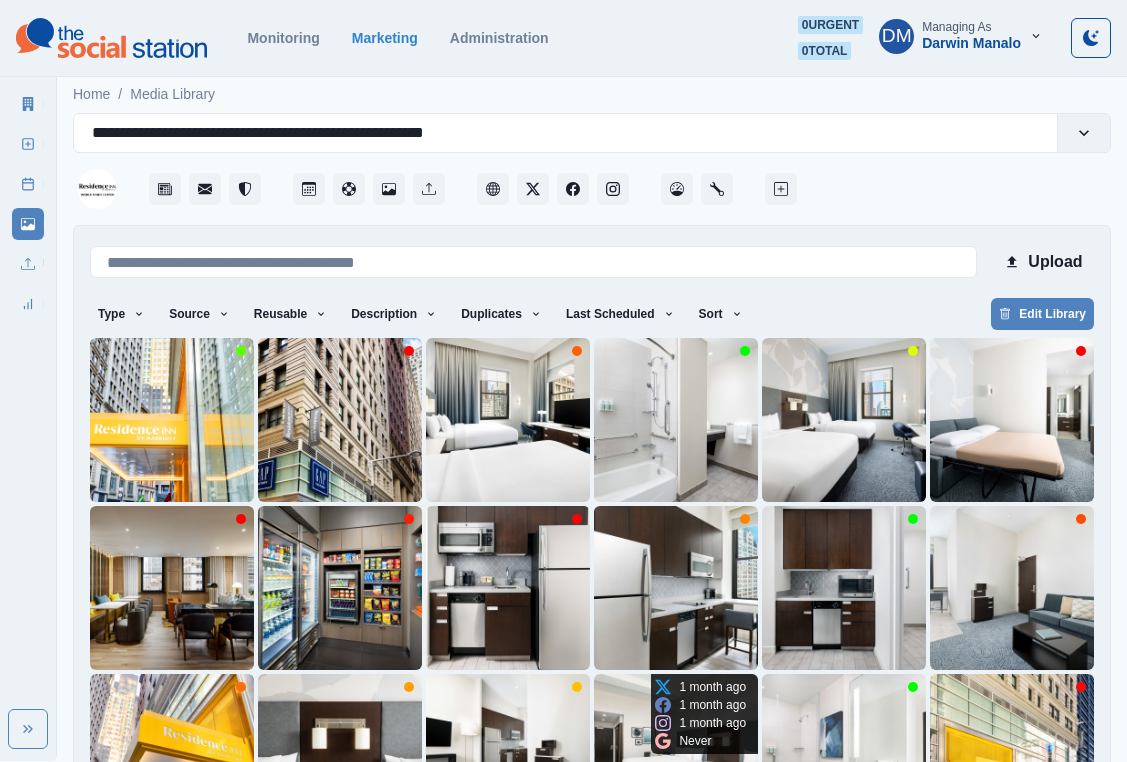 scroll, scrollTop: 84, scrollLeft: 0, axis: vertical 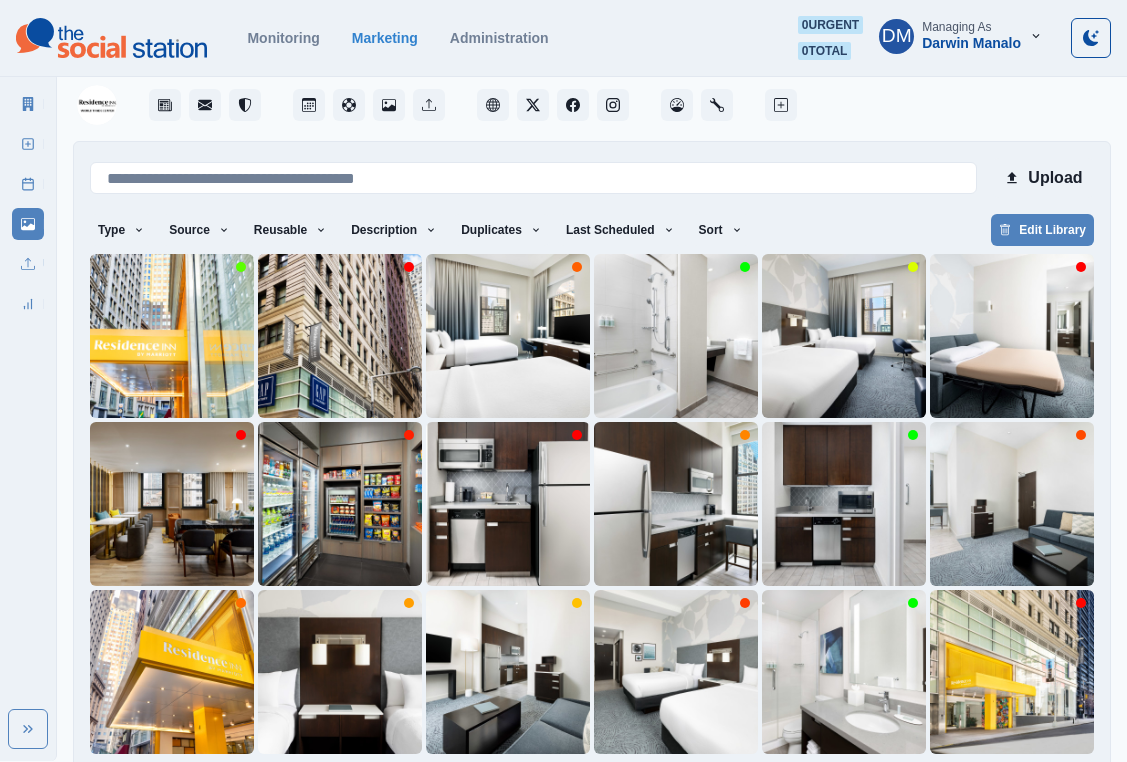 click on "5" at bounding box center [592, 786] 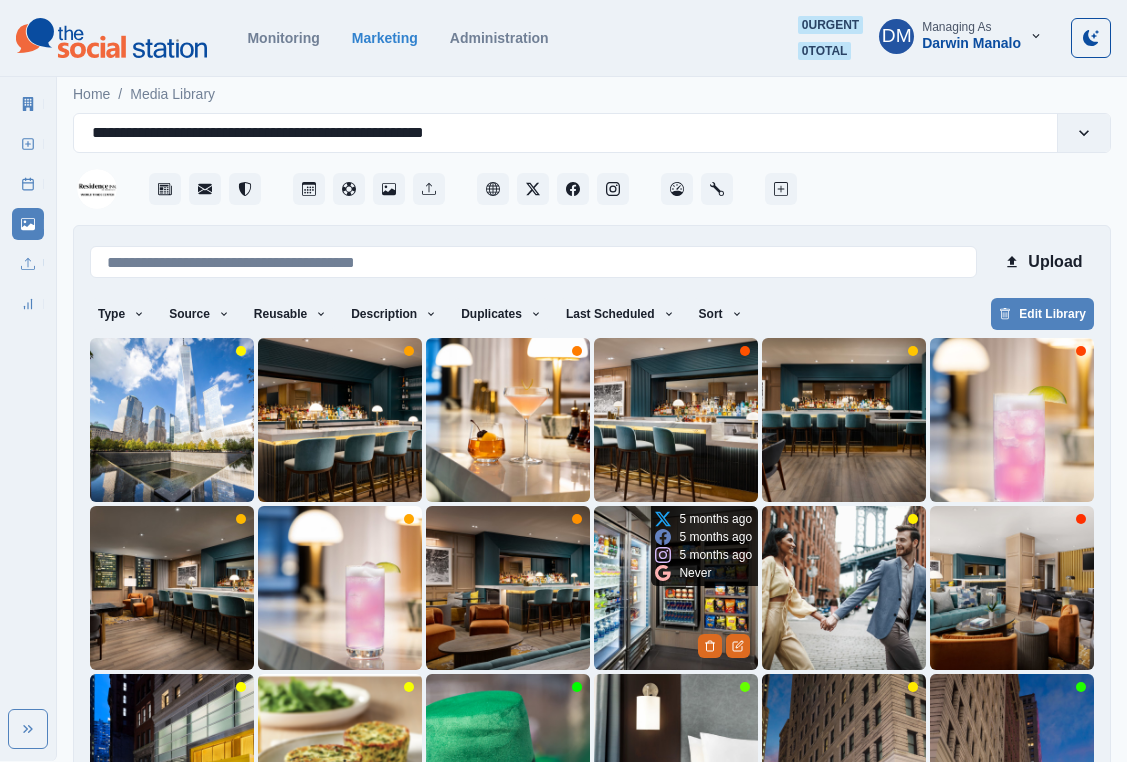 scroll, scrollTop: 84, scrollLeft: 0, axis: vertical 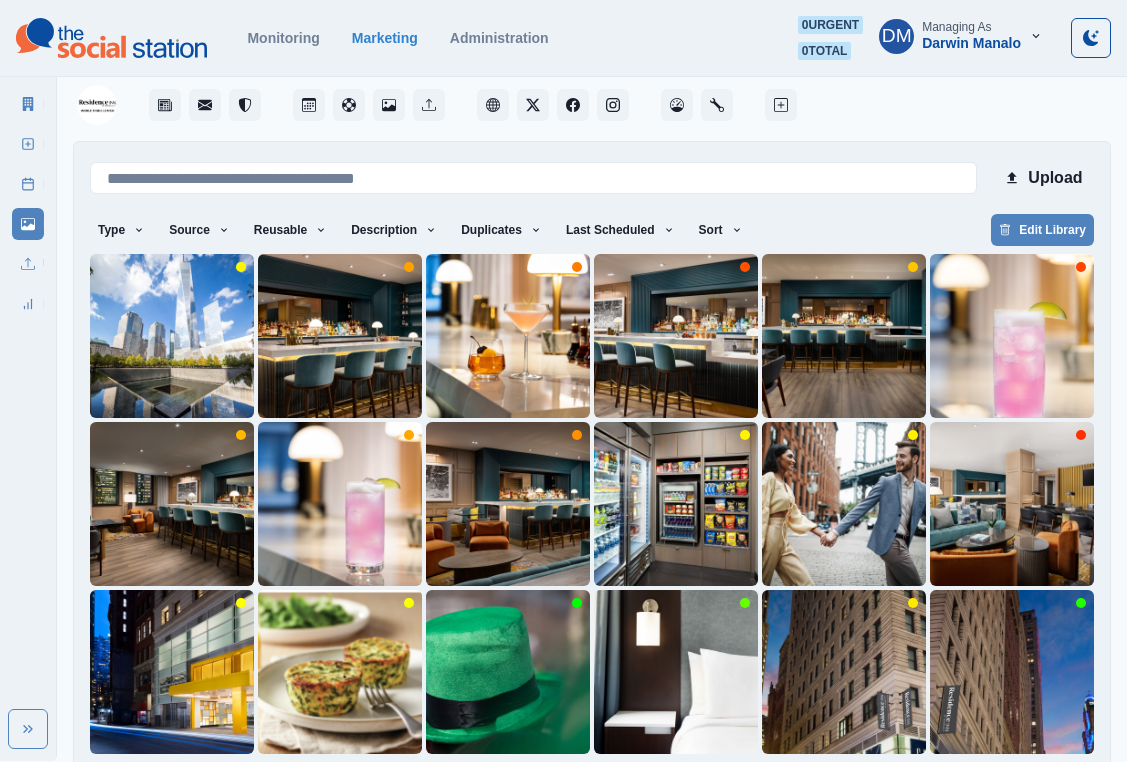 click on "4" at bounding box center (566, 786) 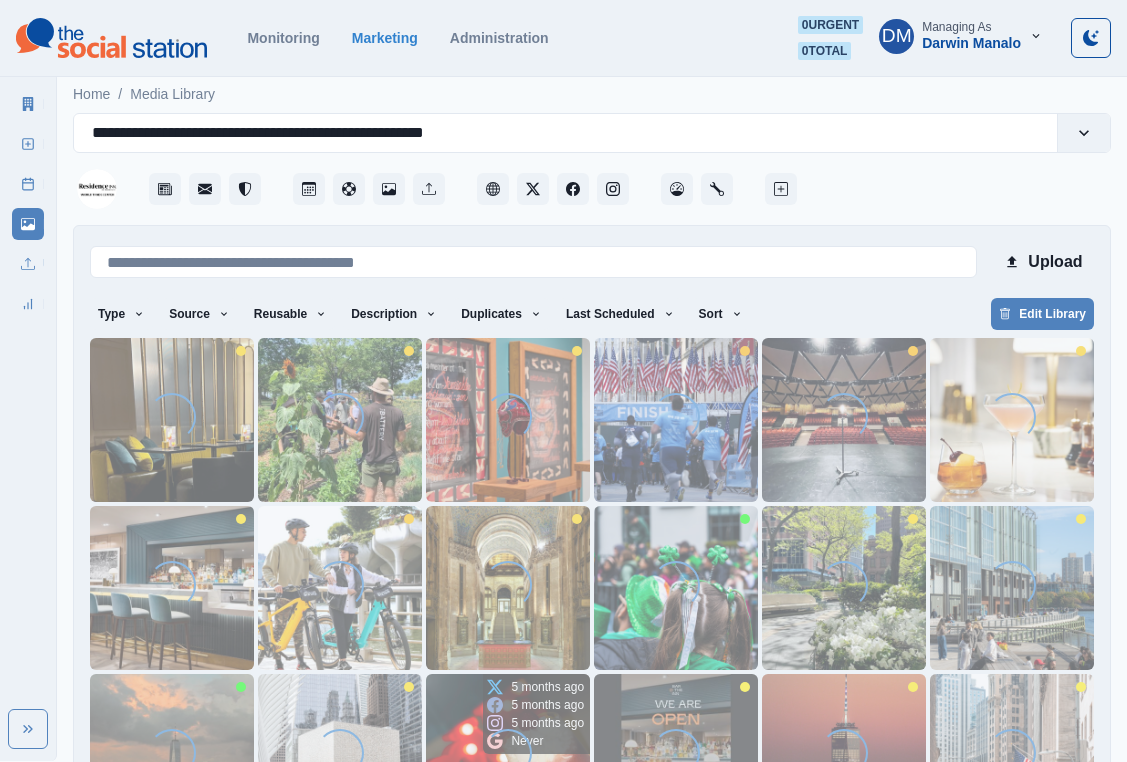 scroll, scrollTop: 84, scrollLeft: 0, axis: vertical 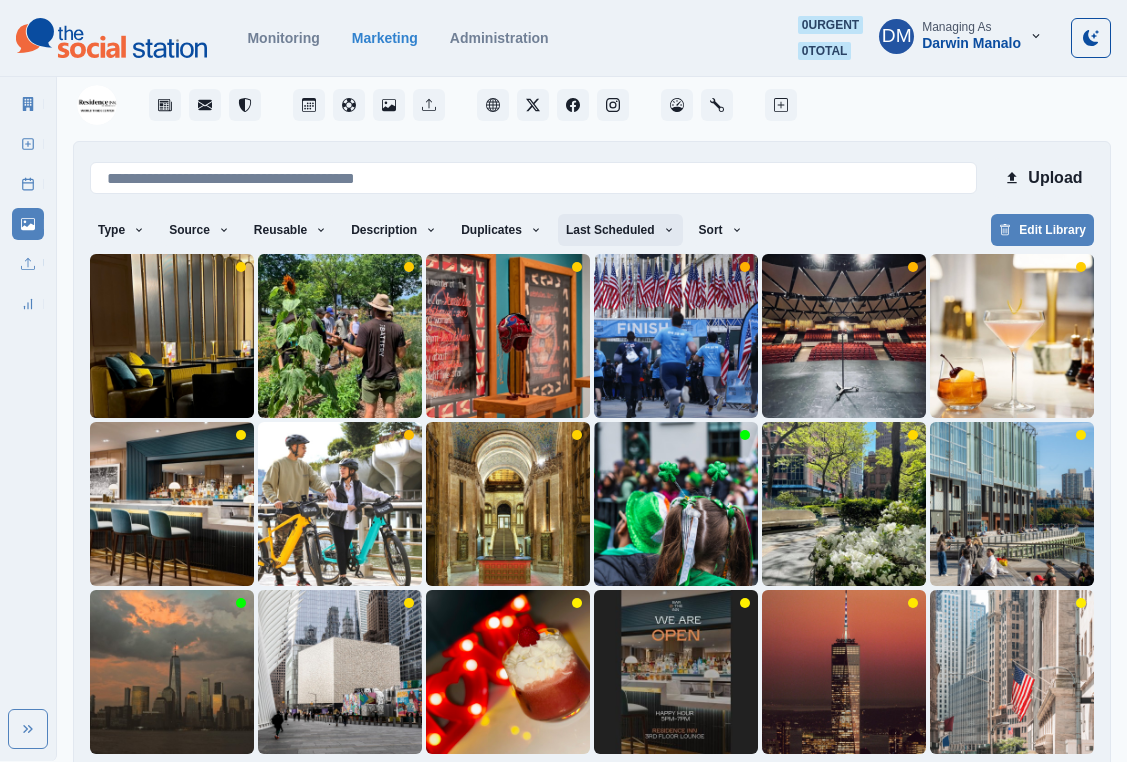 click on "Last Scheduled" at bounding box center (620, 230) 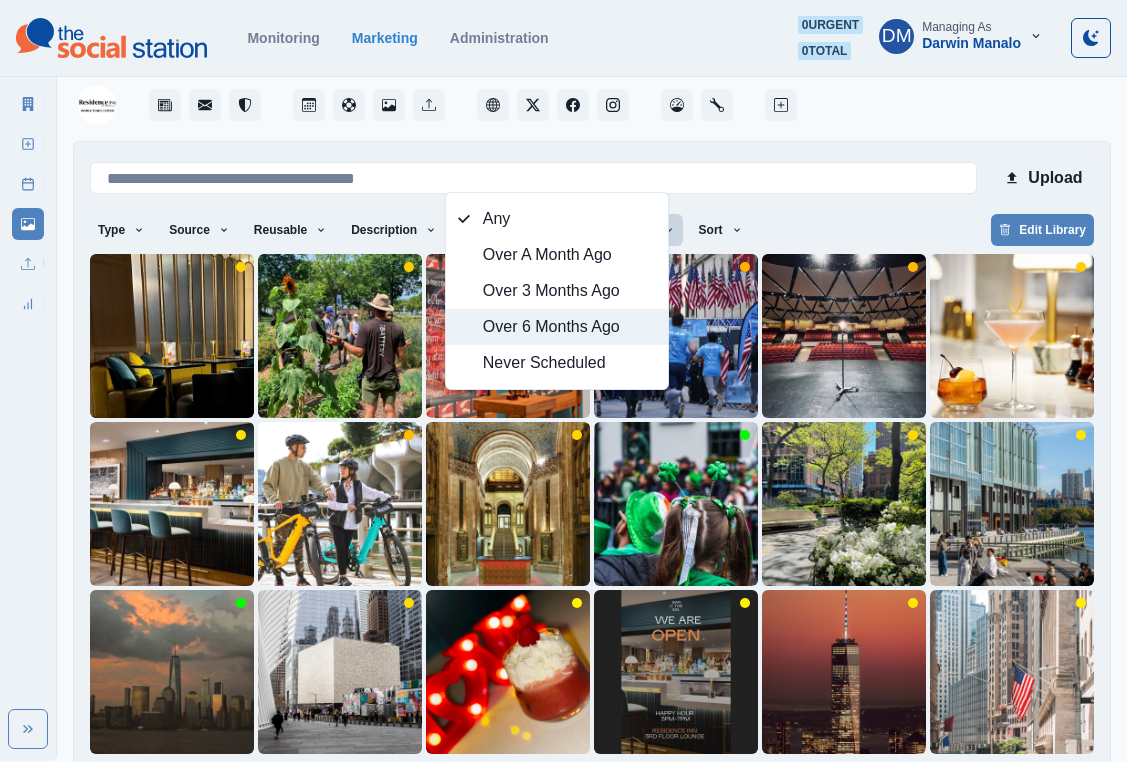 click on "Over 6 Months Ago" at bounding box center (569, 327) 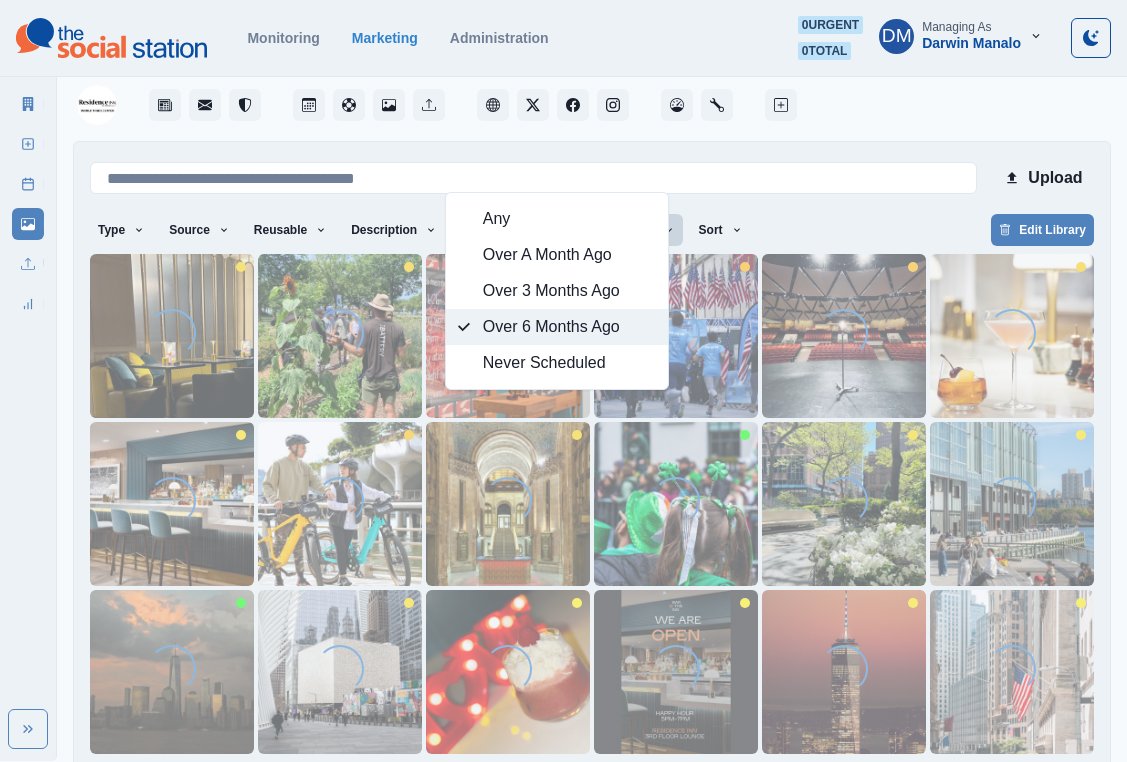 scroll, scrollTop: 0, scrollLeft: 0, axis: both 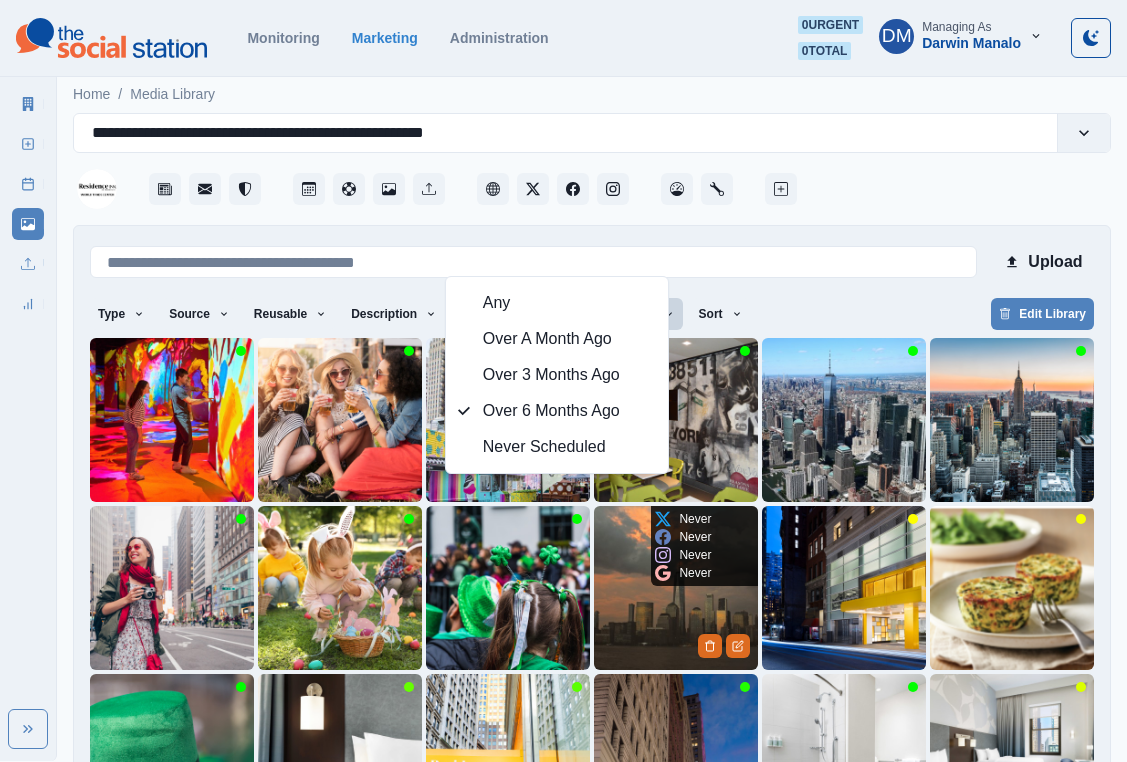 click at bounding box center (676, 588) 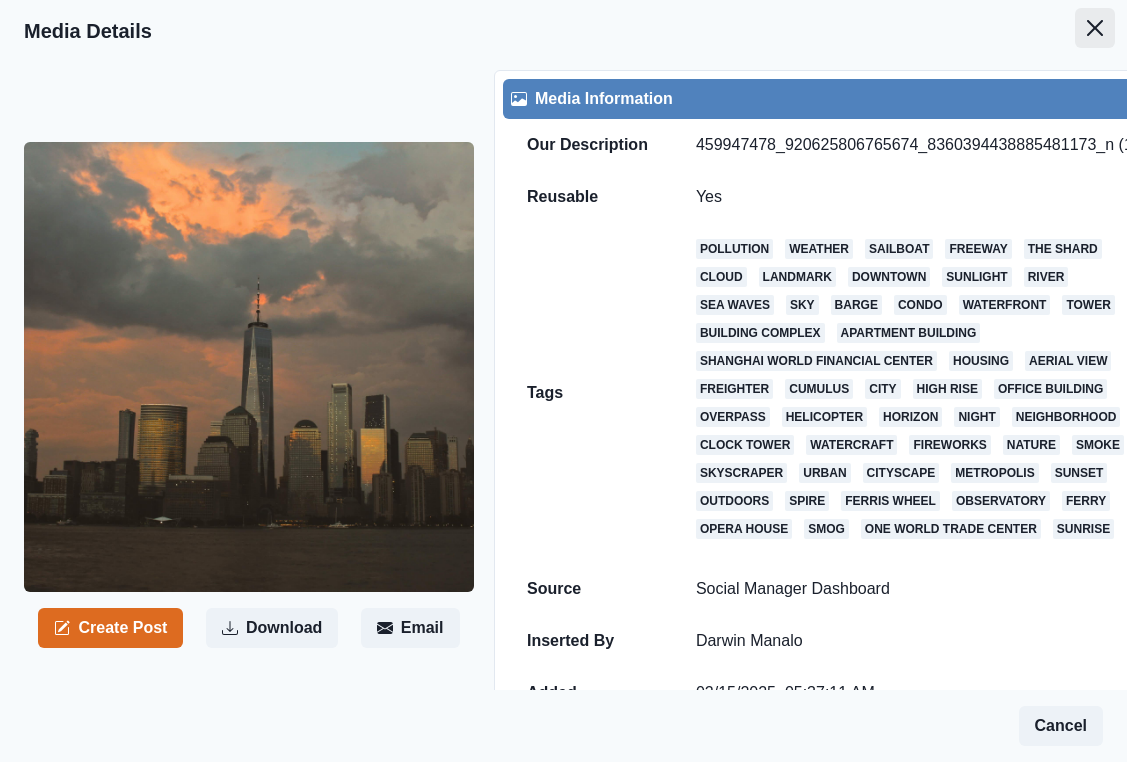 click at bounding box center (1095, 28) 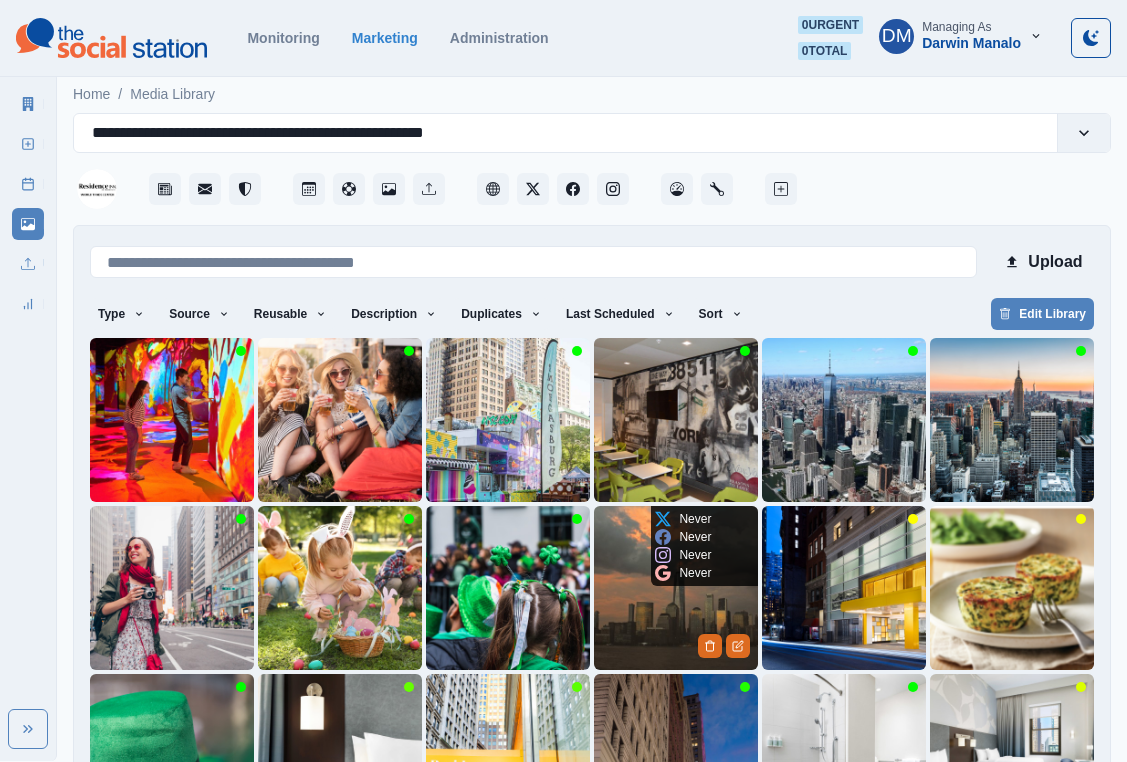 scroll, scrollTop: 84, scrollLeft: 0, axis: vertical 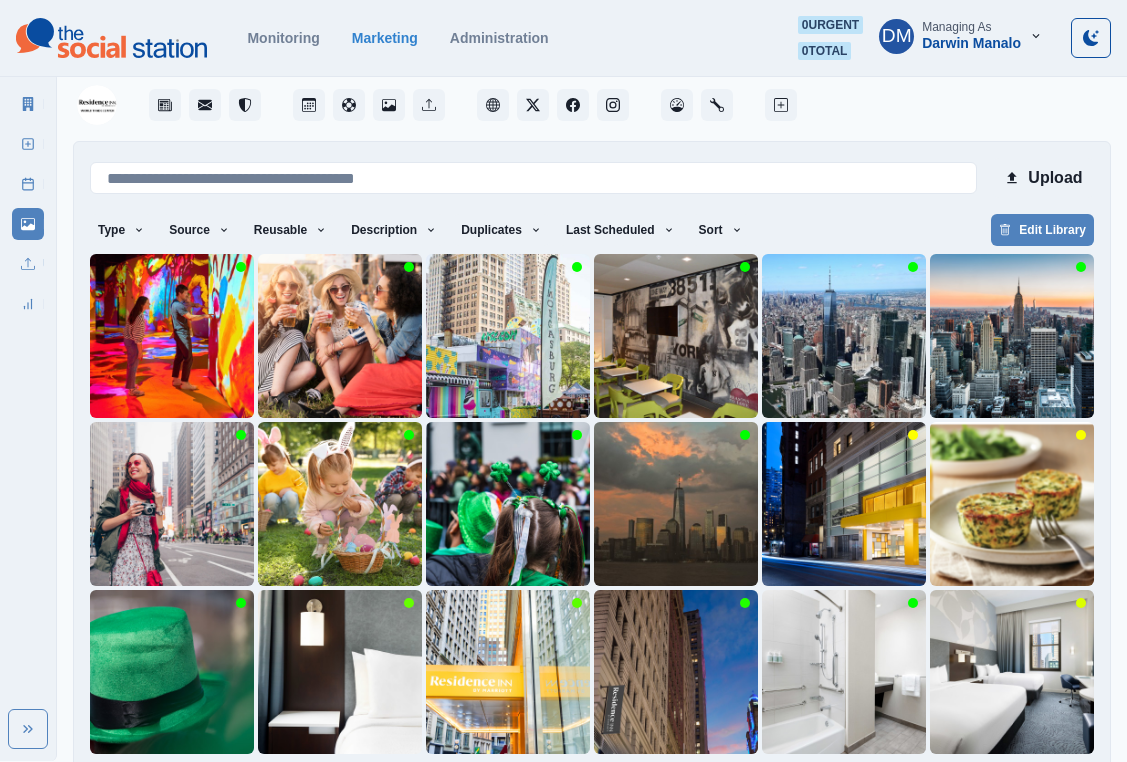 click on "2" at bounding box center [616, 786] 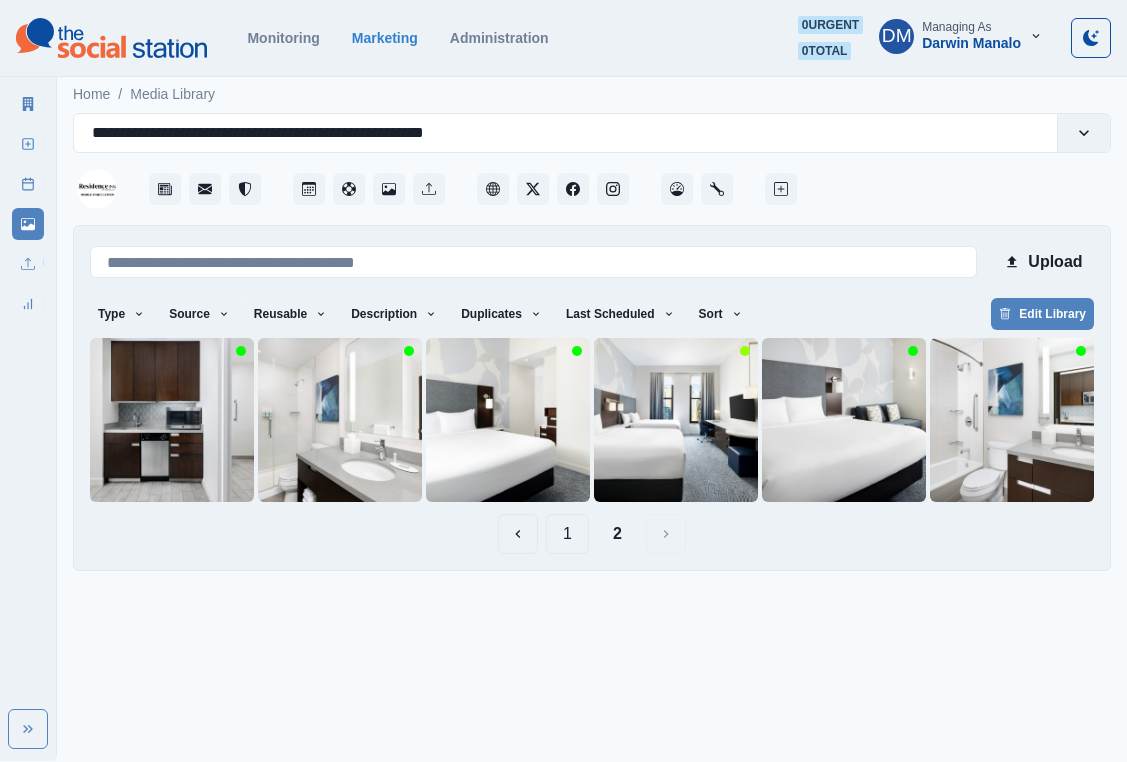 scroll, scrollTop: 0, scrollLeft: 0, axis: both 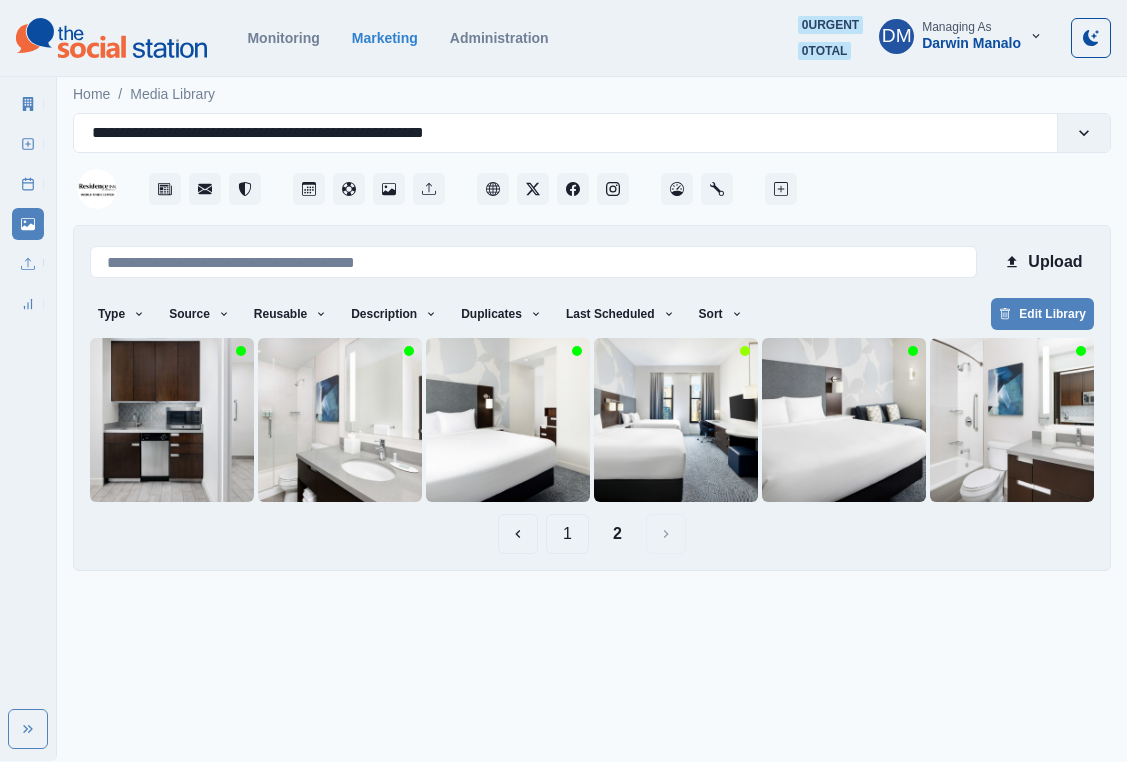 click on "1" at bounding box center (567, 534) 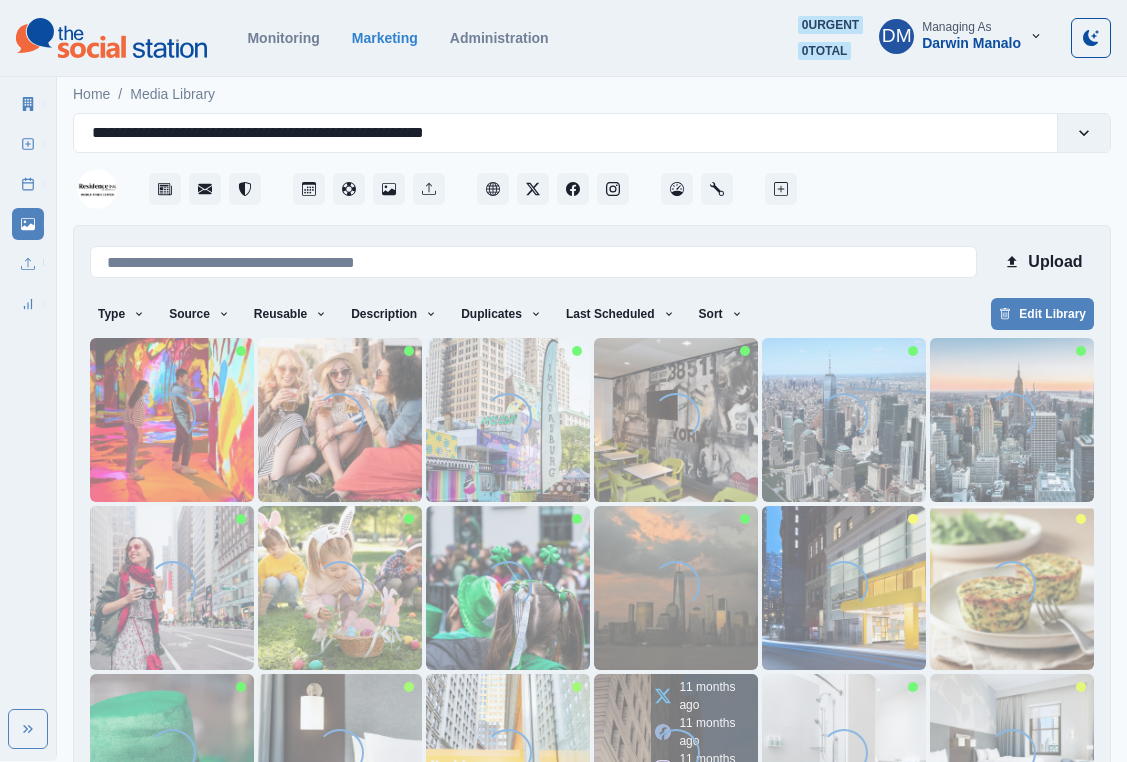 scroll, scrollTop: 84, scrollLeft: 0, axis: vertical 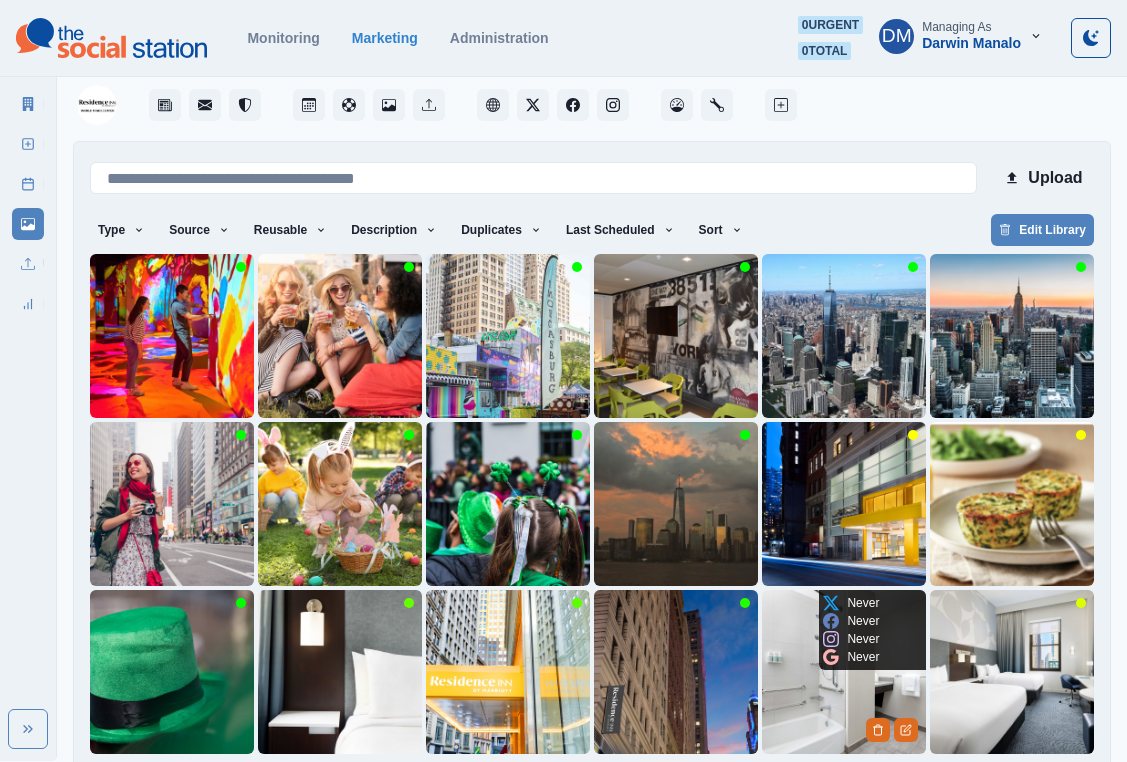 click at bounding box center [844, 672] 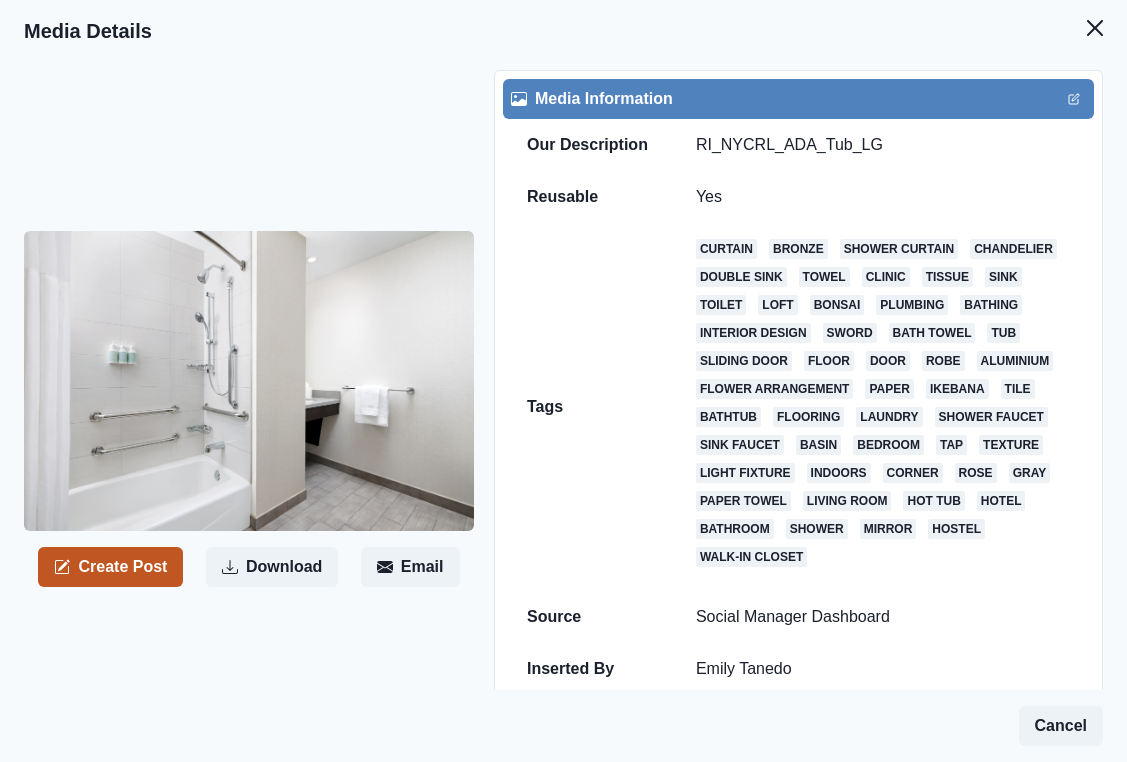 click on "Create Post" at bounding box center [110, 567] 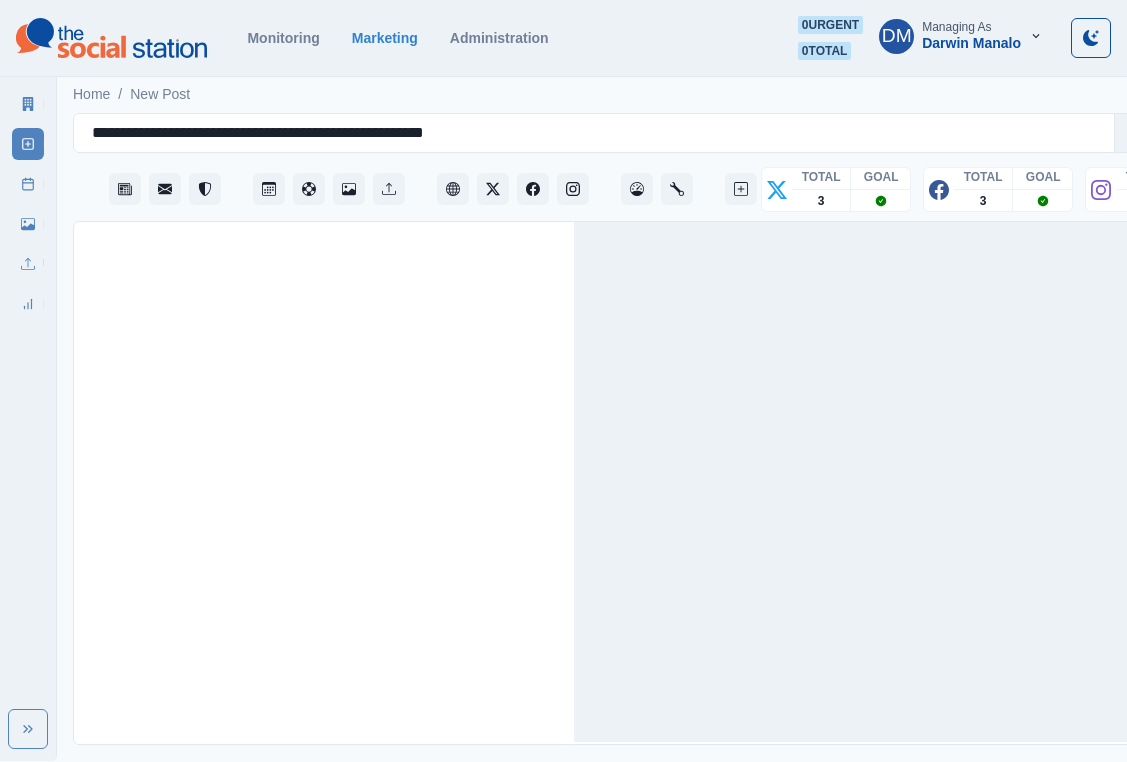 scroll, scrollTop: 0, scrollLeft: 0, axis: both 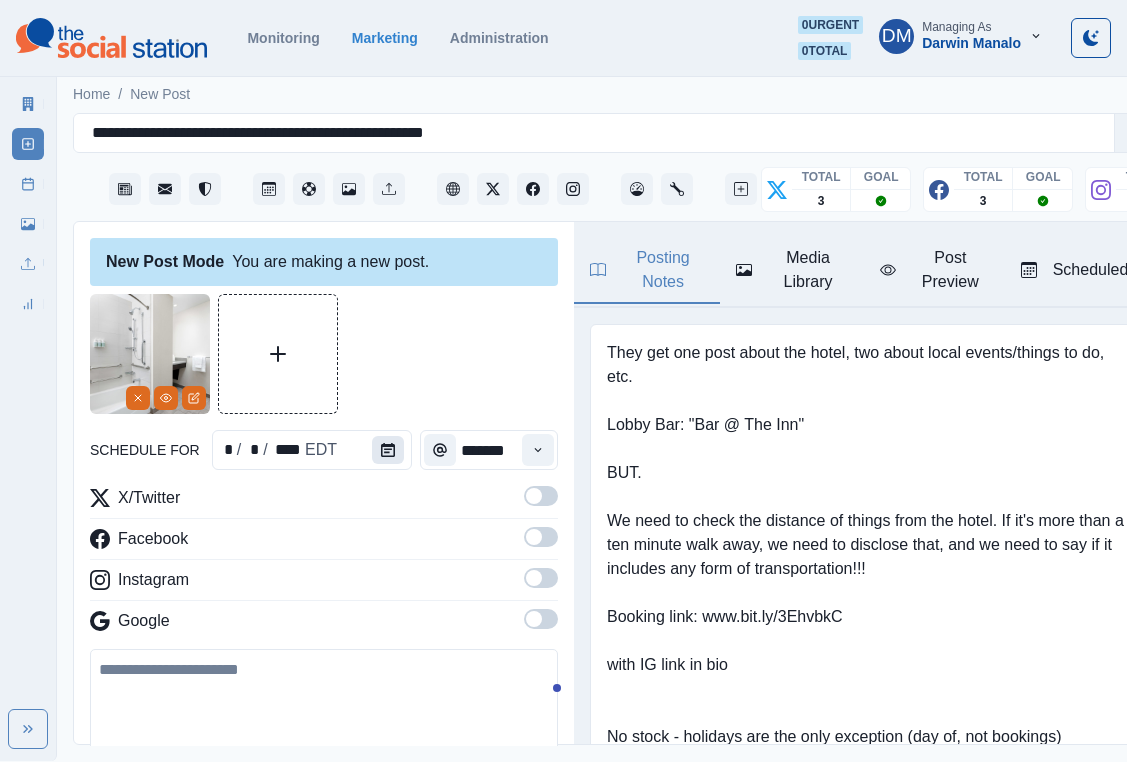 click at bounding box center (388, 450) 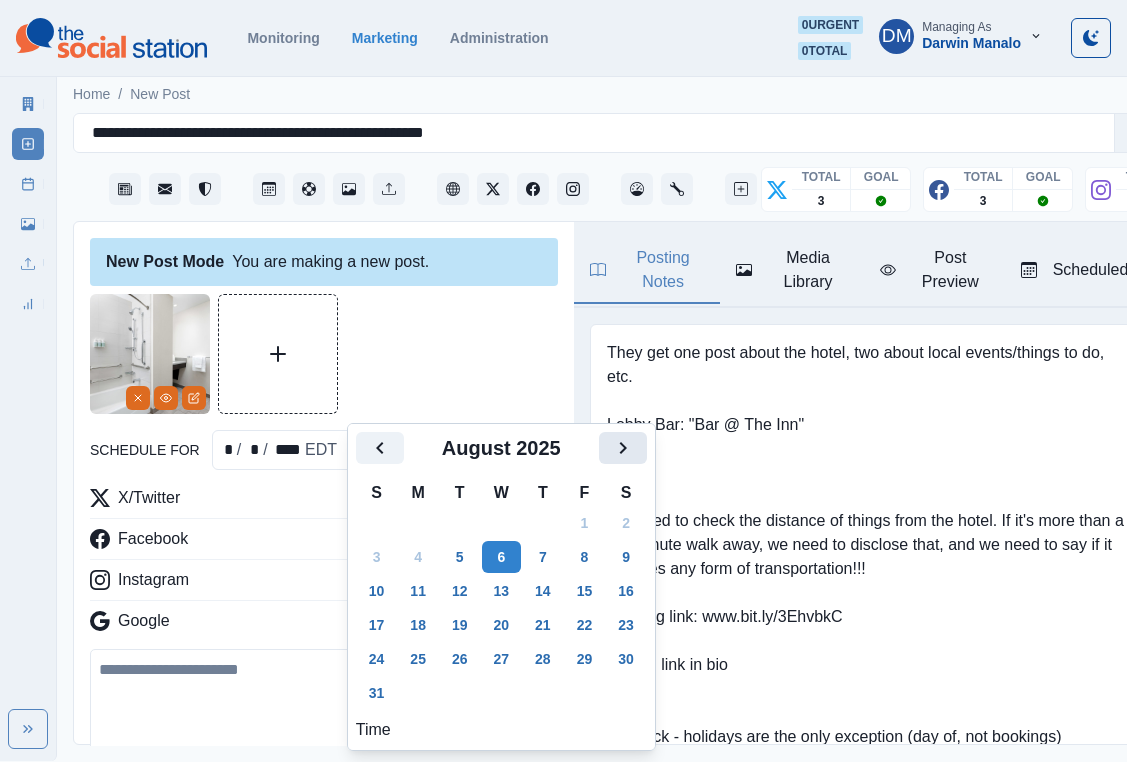 click at bounding box center (623, 448) 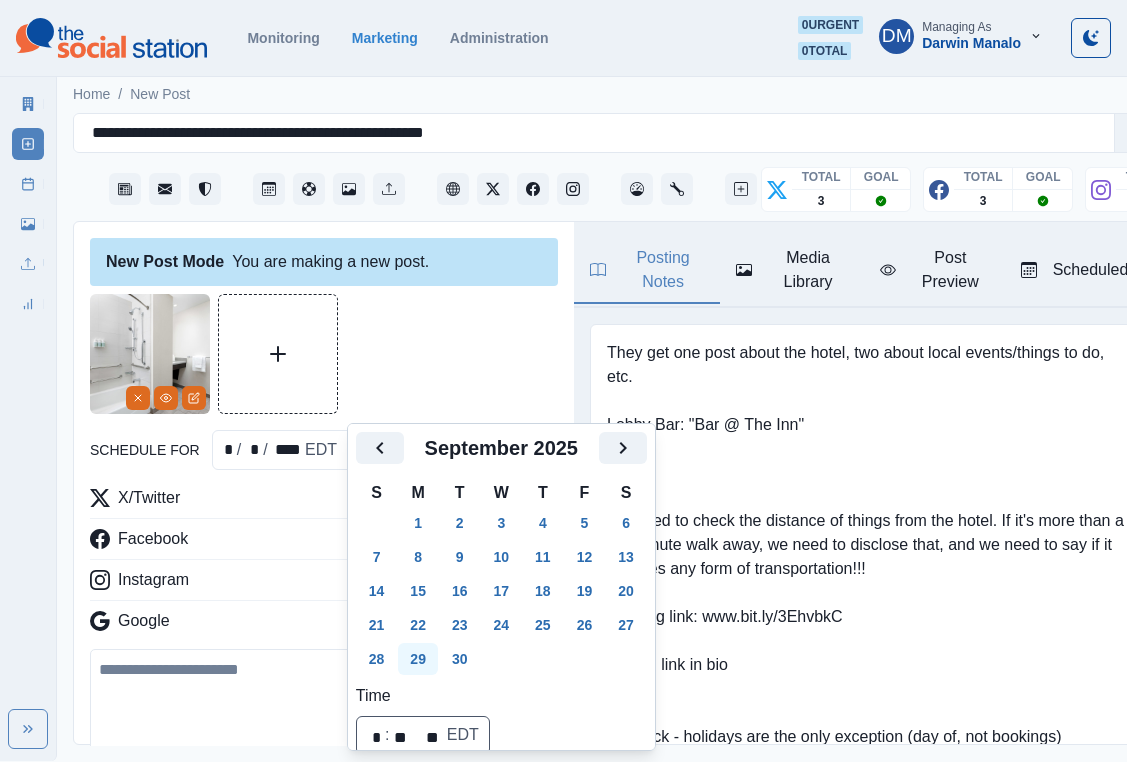 click on "29" at bounding box center (418, 659) 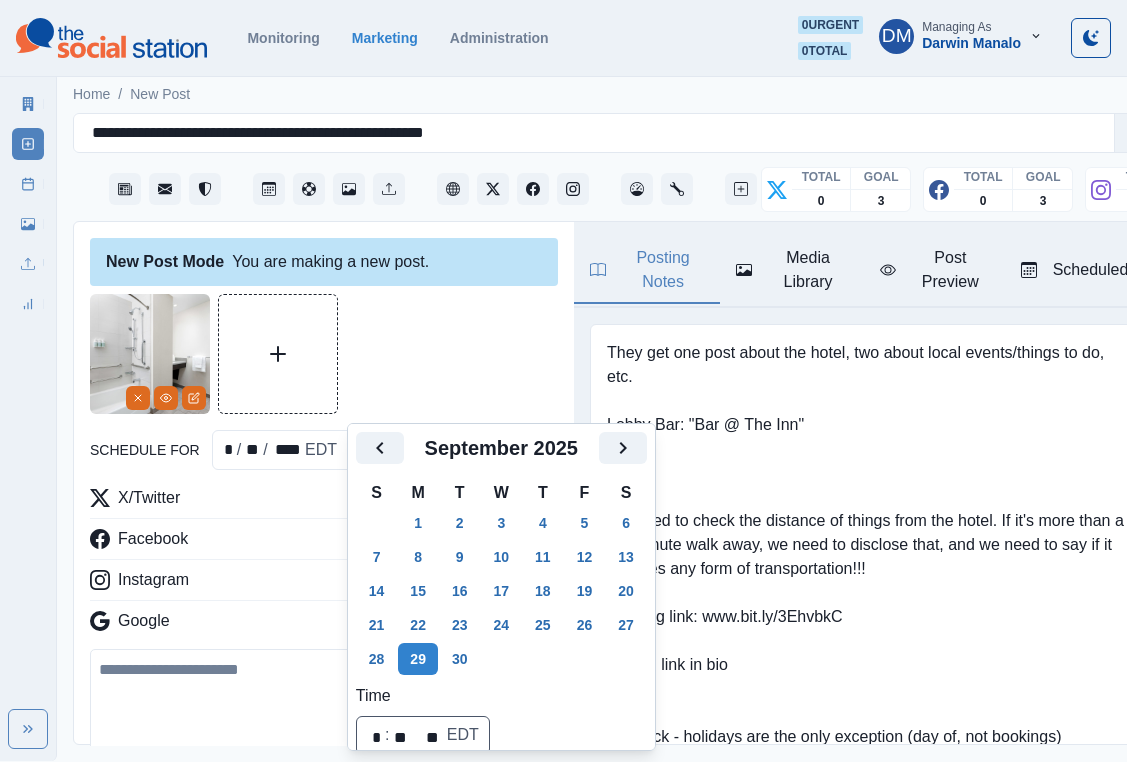 click at bounding box center (324, 706) 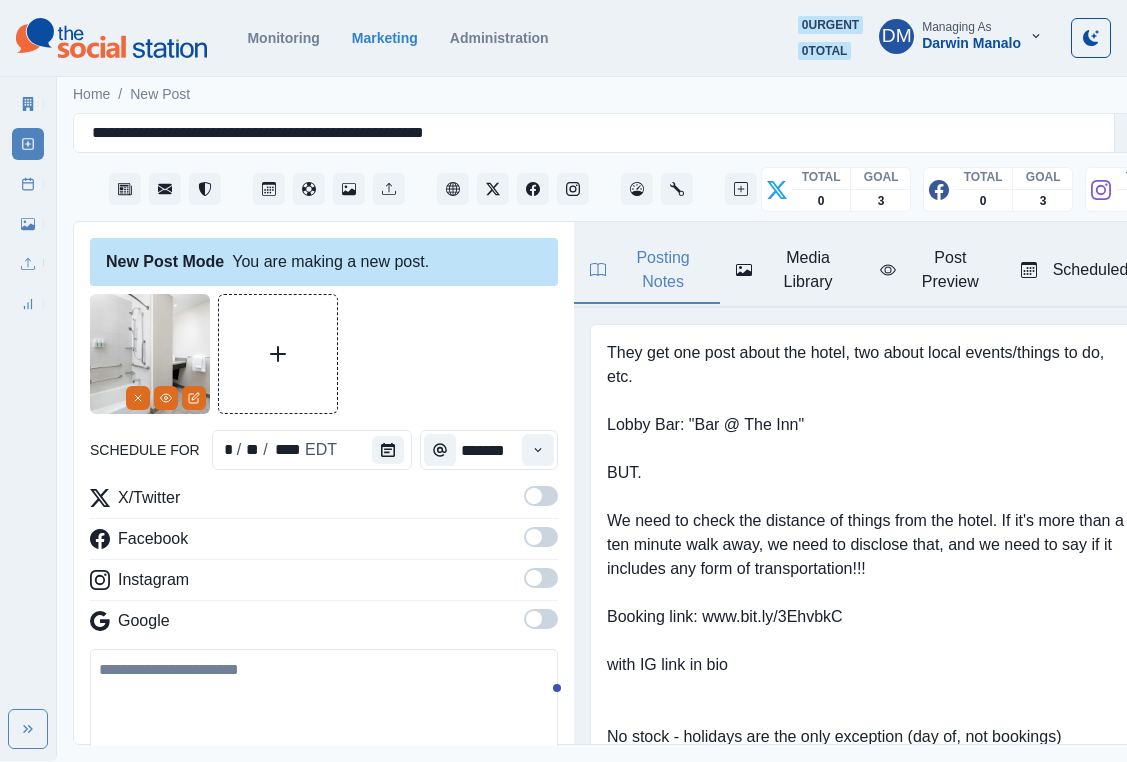 click at bounding box center (324, 706) 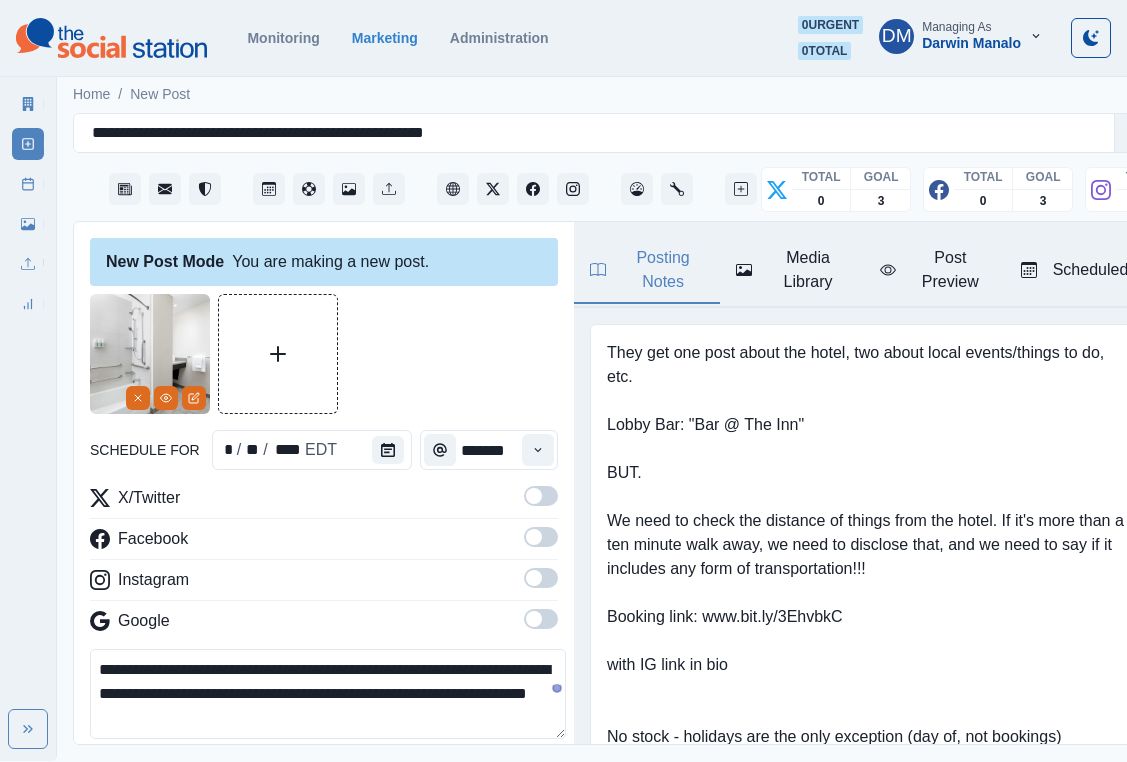 type on "**********" 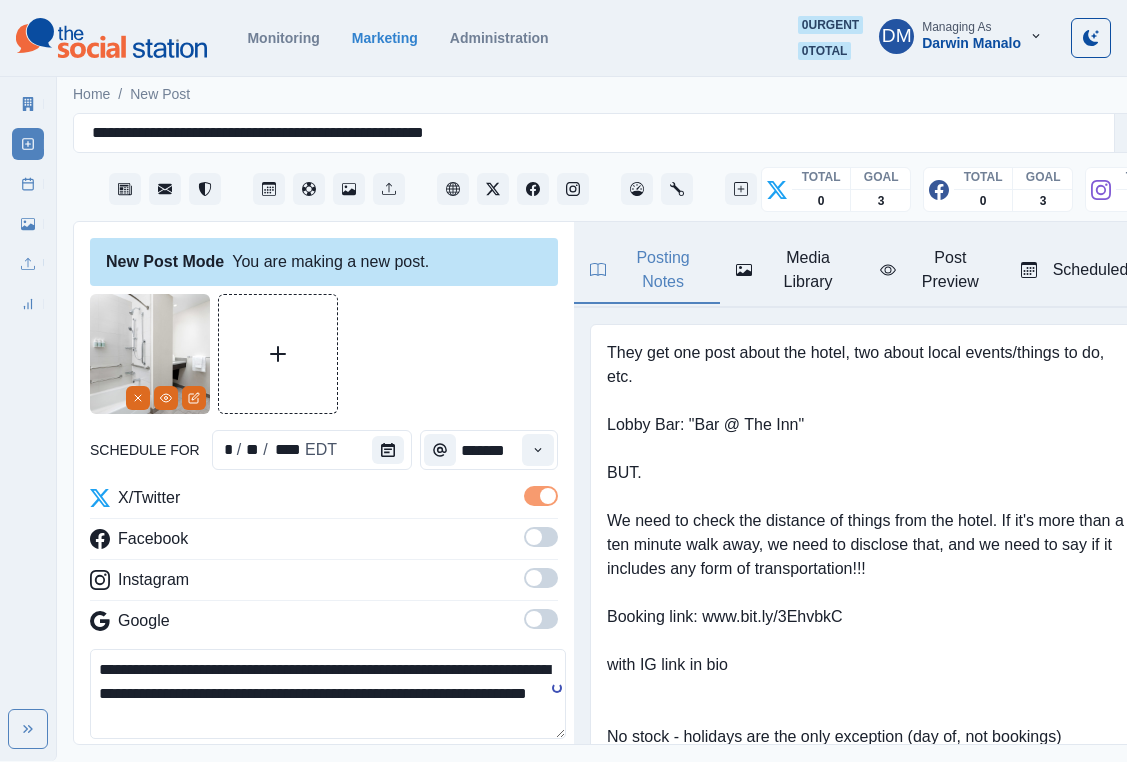 click at bounding box center (541, 537) 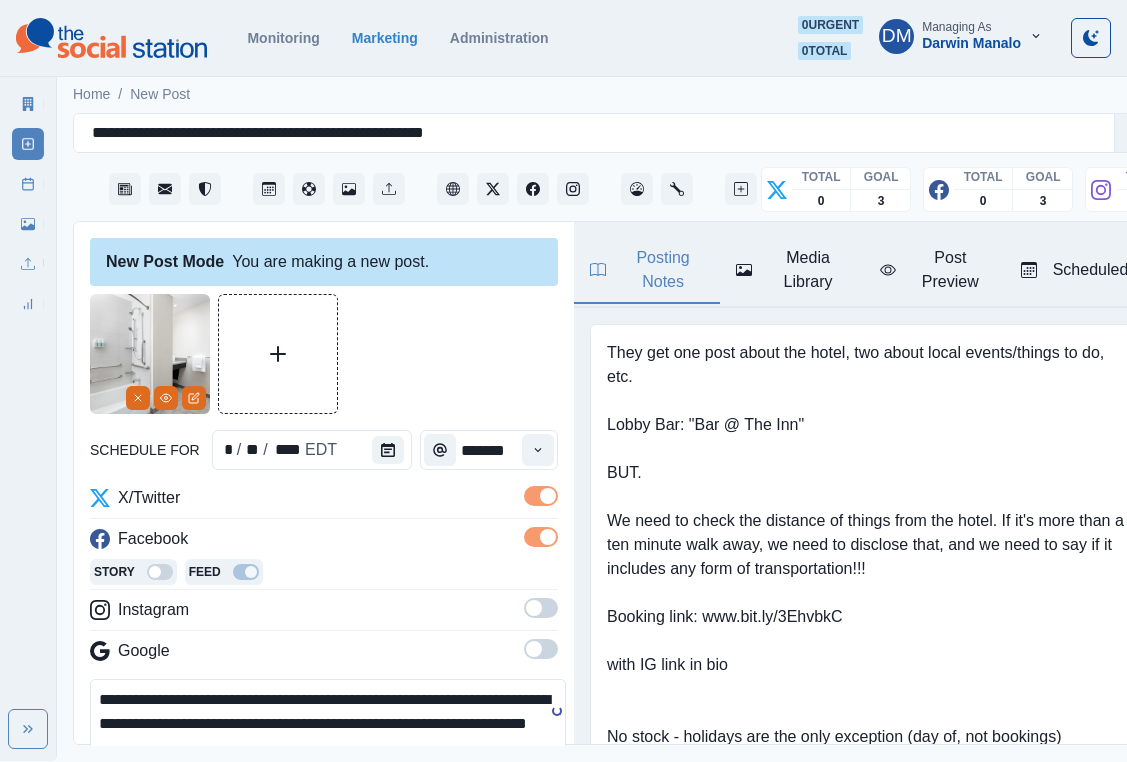 click at bounding box center (541, 608) 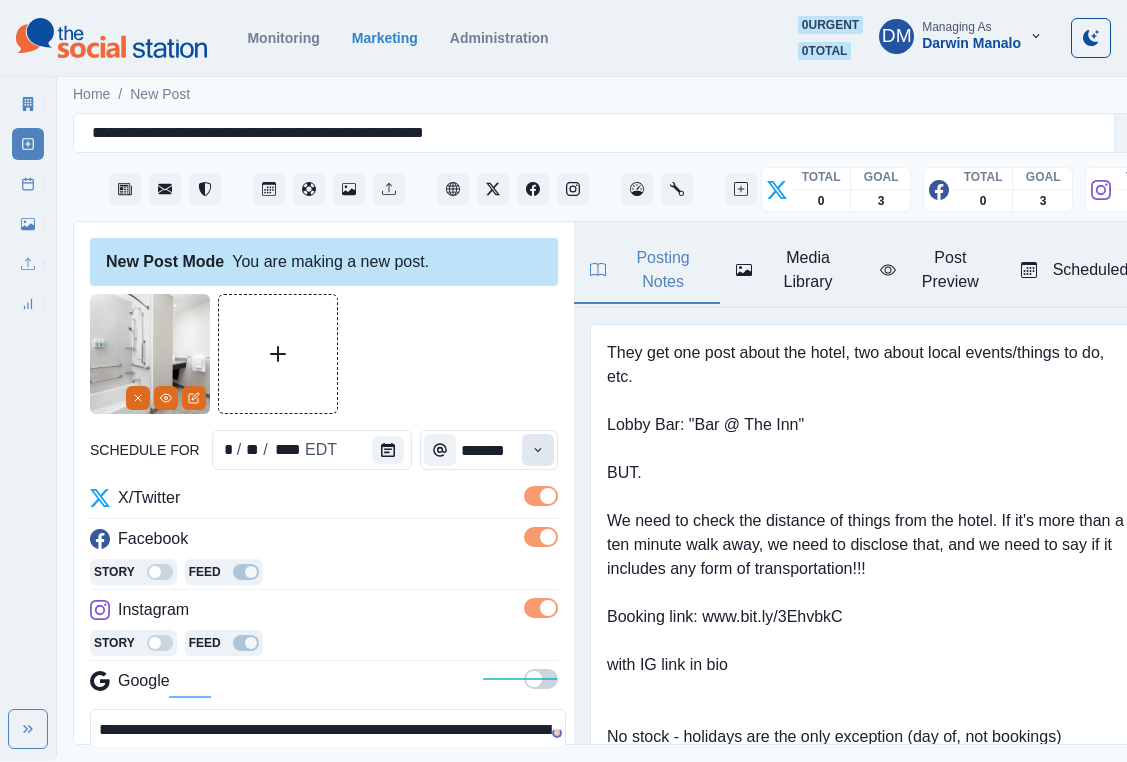 click 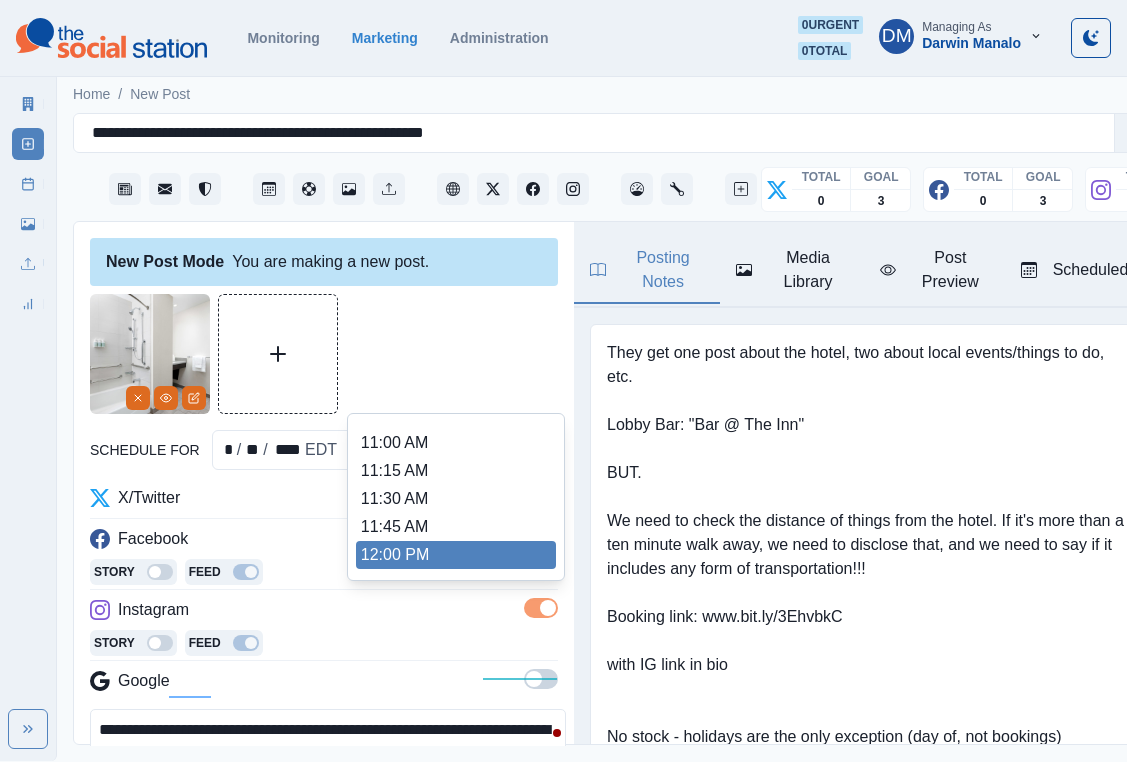 scroll, scrollTop: 314, scrollLeft: 0, axis: vertical 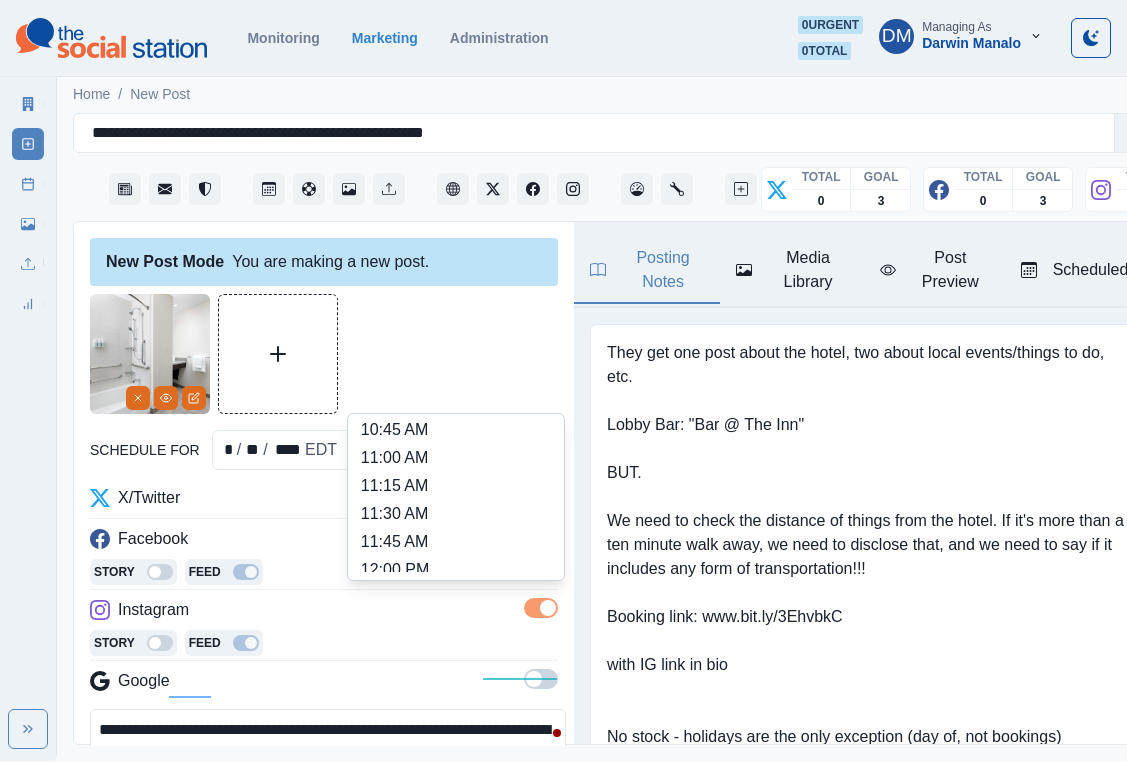 click on "12:15 PM" at bounding box center (456, 598) 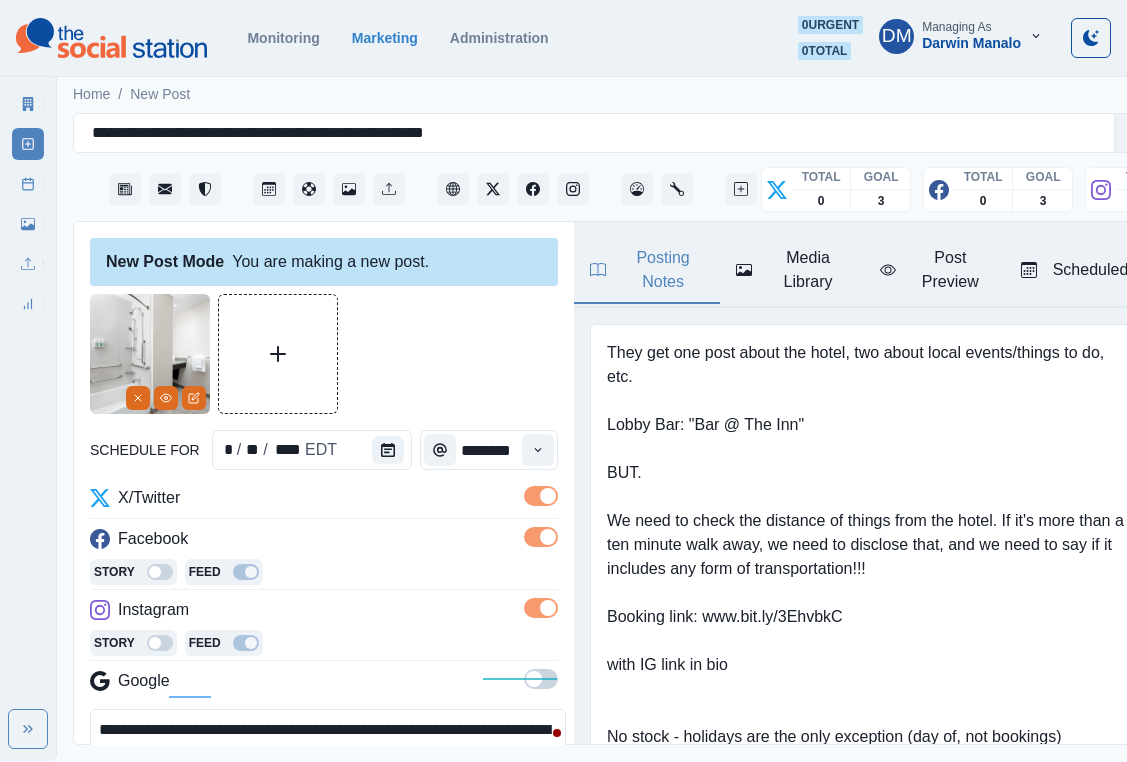 click on "**********" at bounding box center (328, 754) 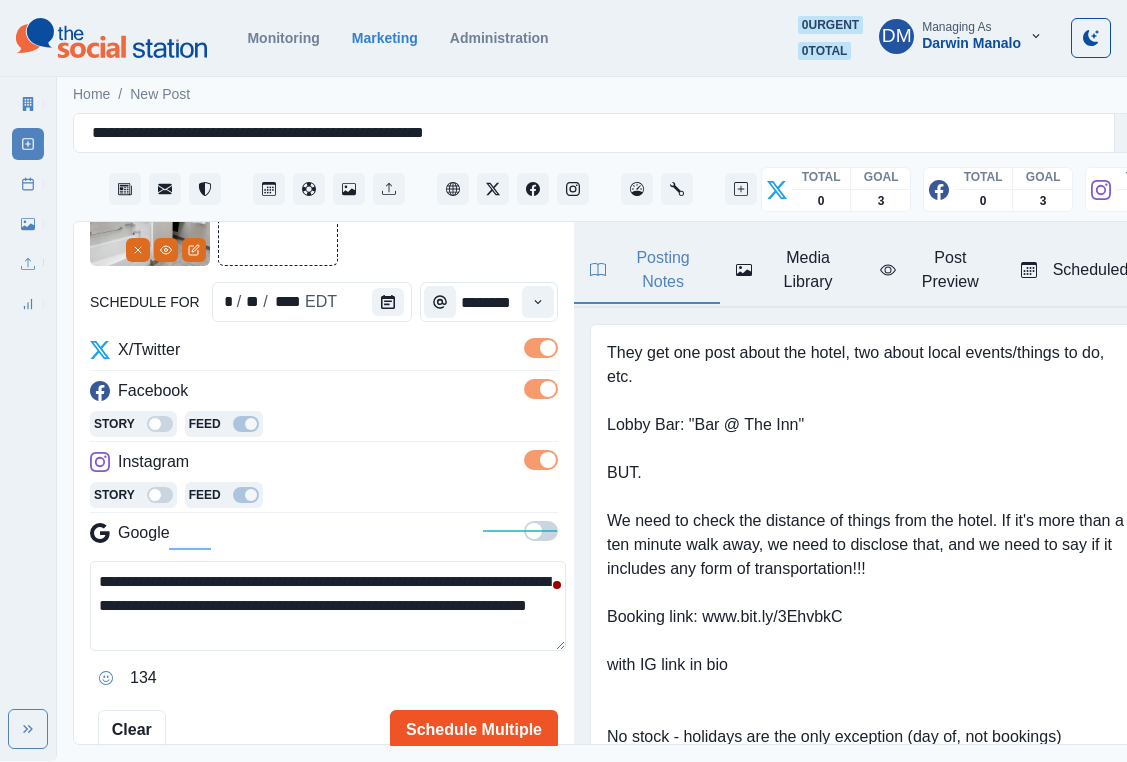 click on "Schedule Multiple" at bounding box center (474, 730) 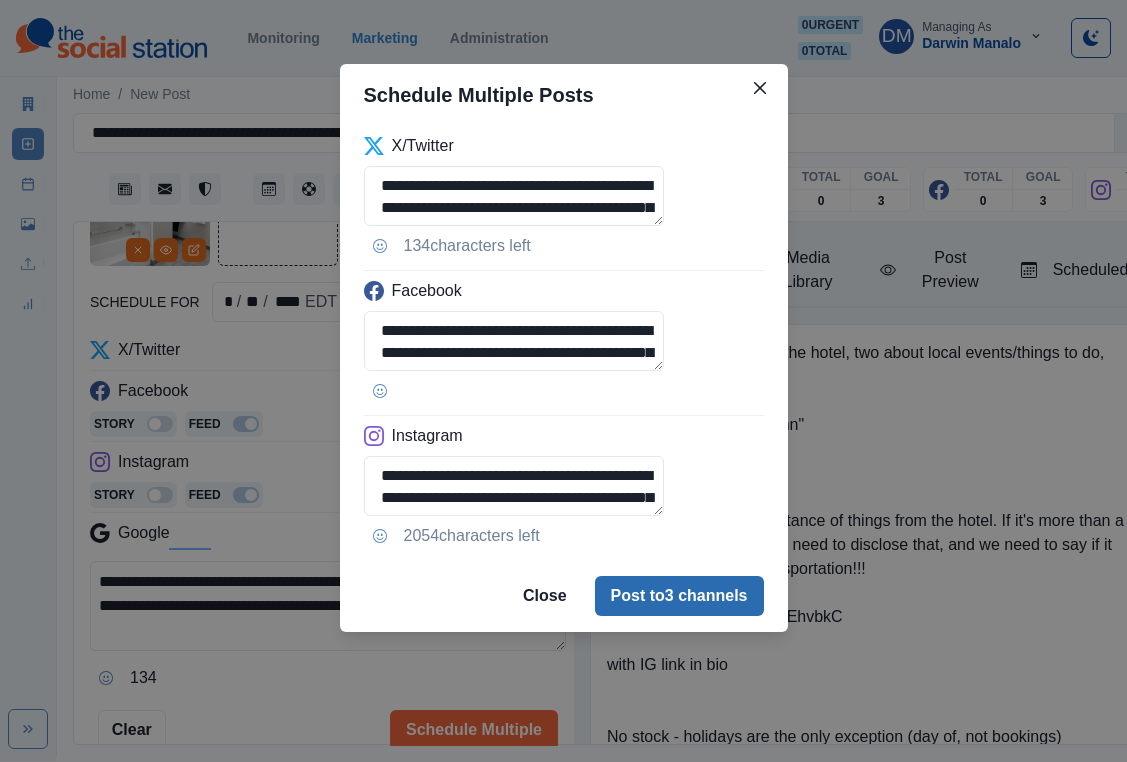 click on "Post to  3   channels" at bounding box center [679, 596] 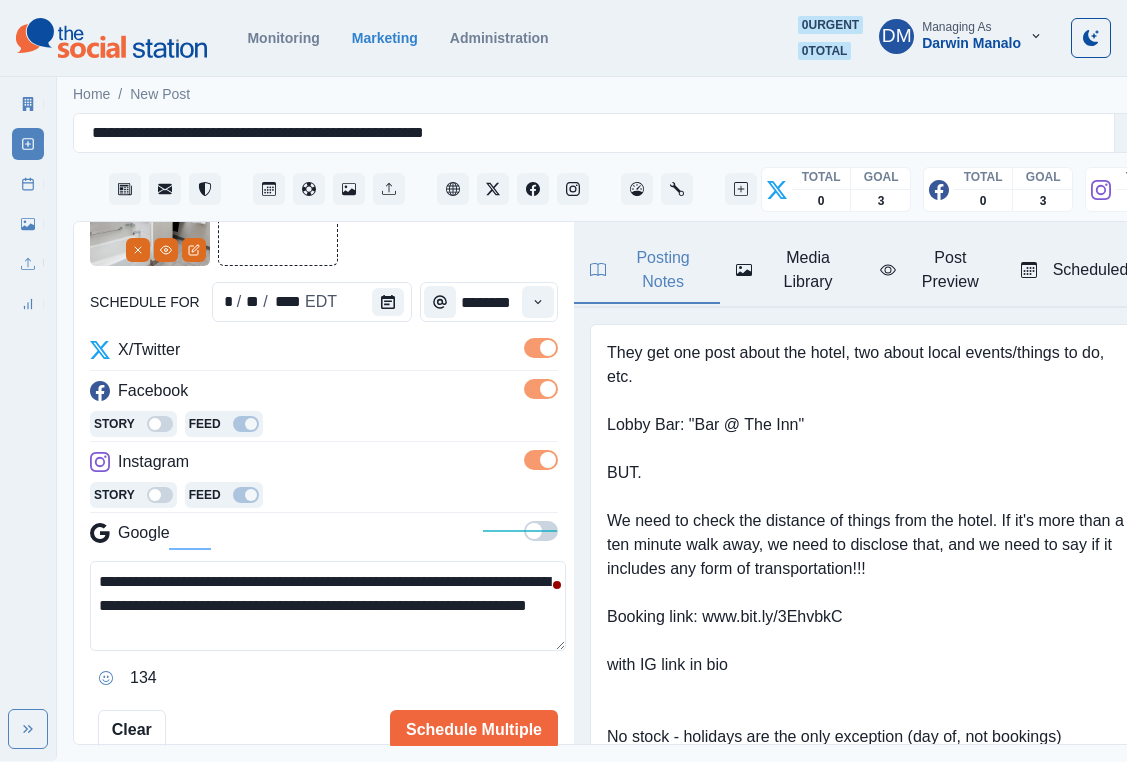 type 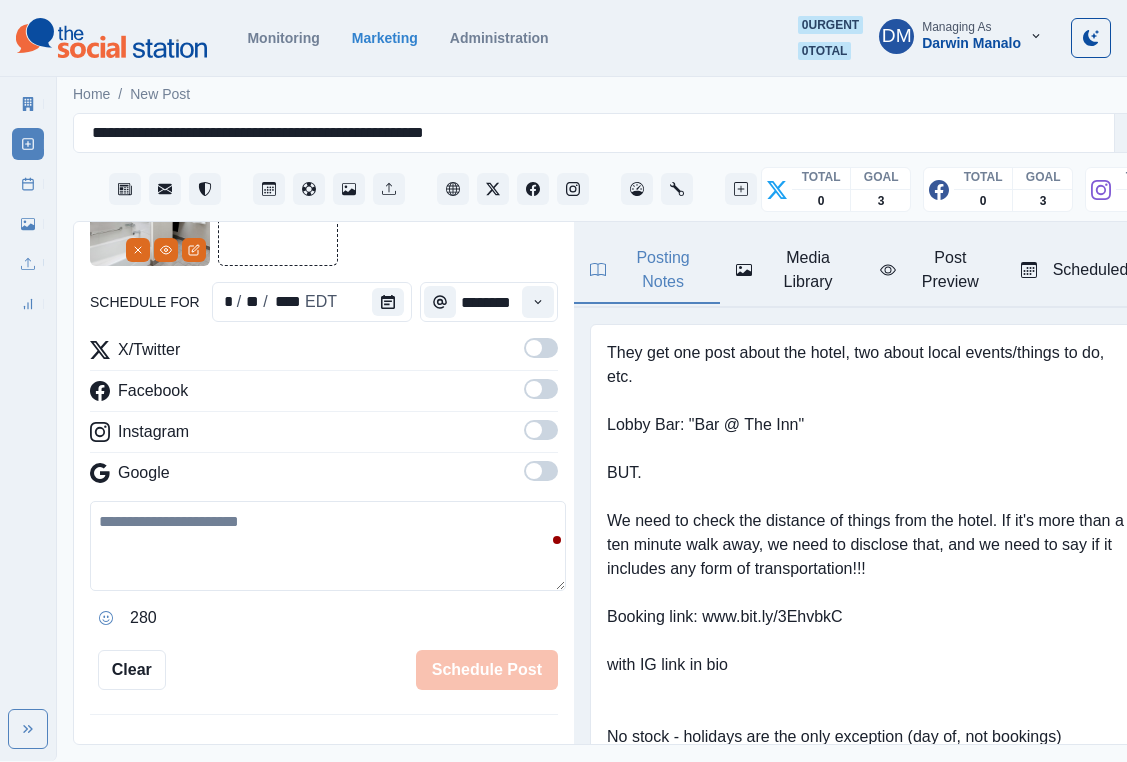 scroll, scrollTop: 461, scrollLeft: 0, axis: vertical 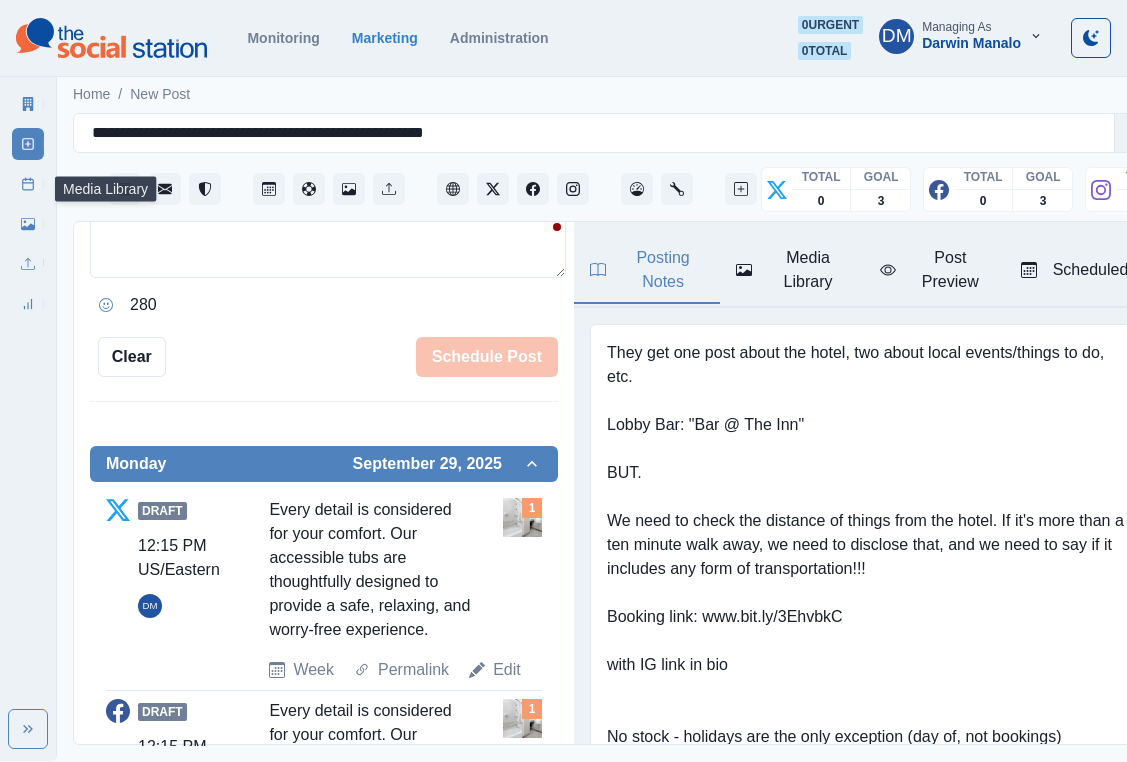 click 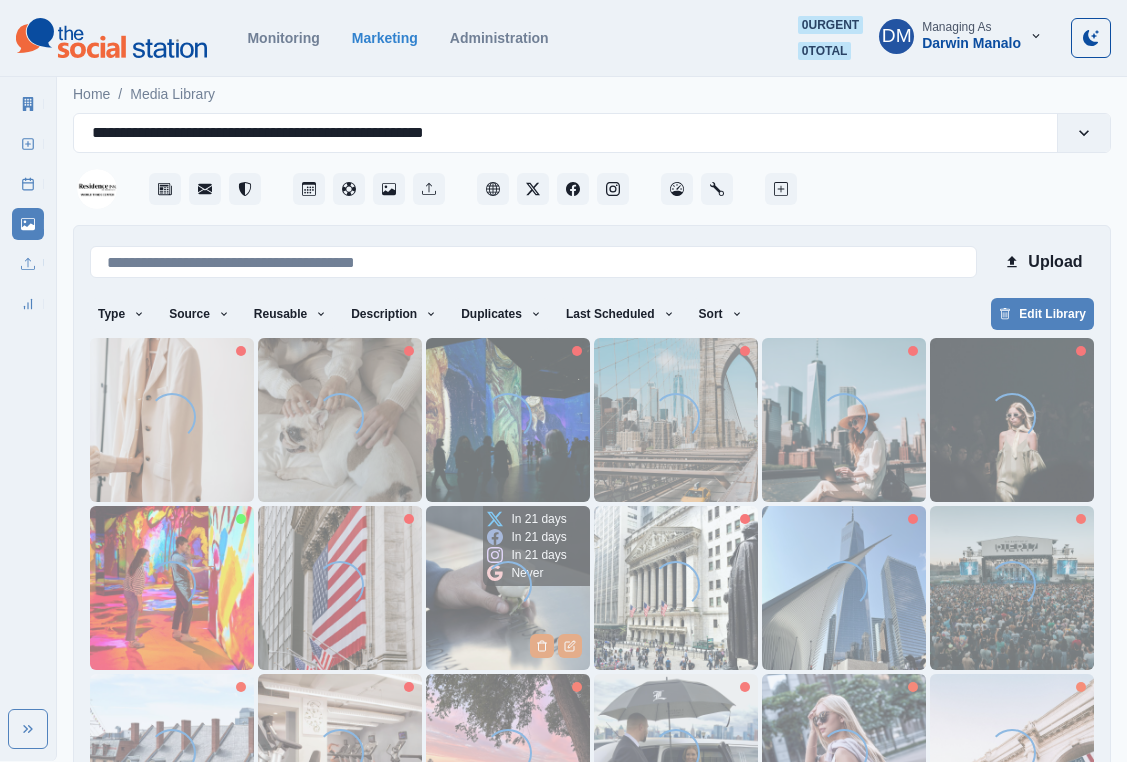 scroll, scrollTop: 84, scrollLeft: 0, axis: vertical 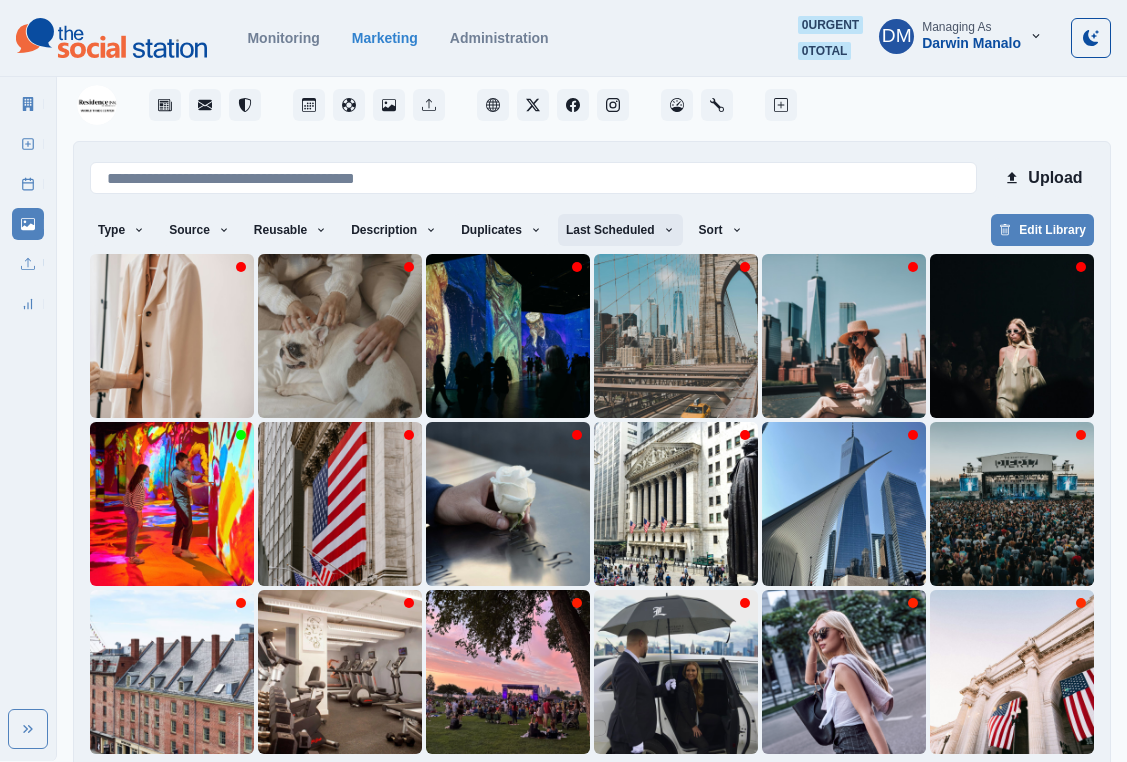 click on "Last Scheduled" at bounding box center (620, 230) 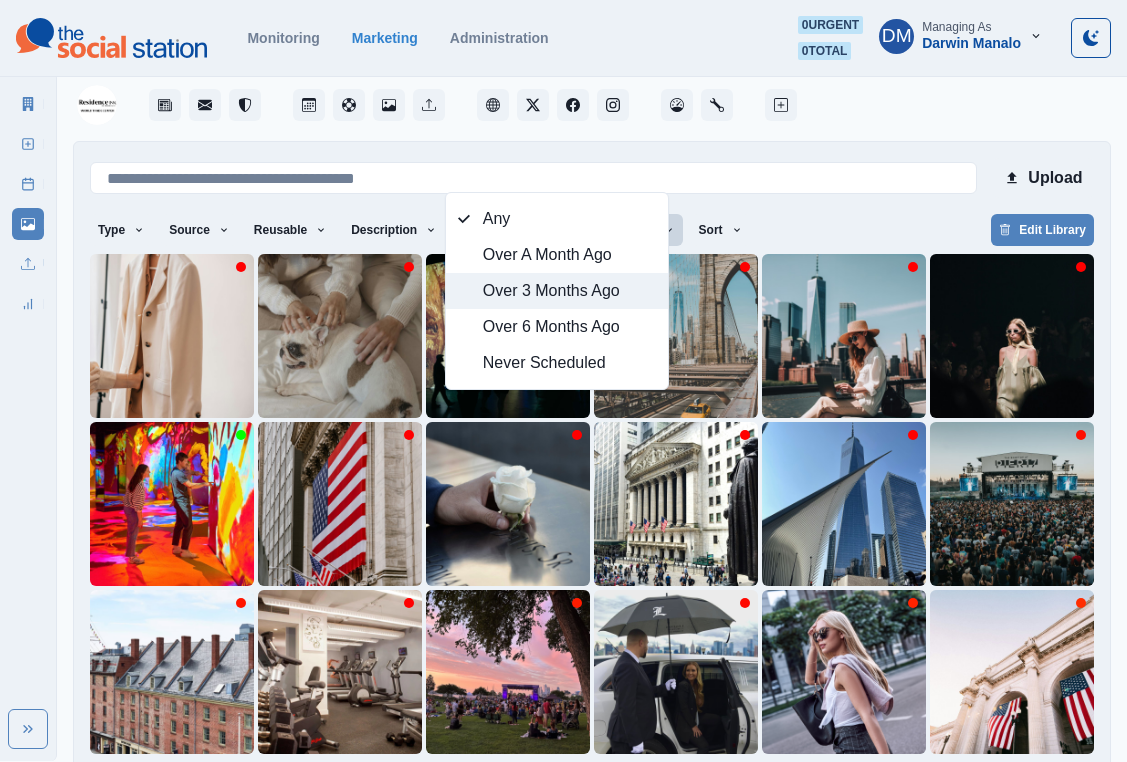 click on "Over 3 Months Ago" at bounding box center (569, 291) 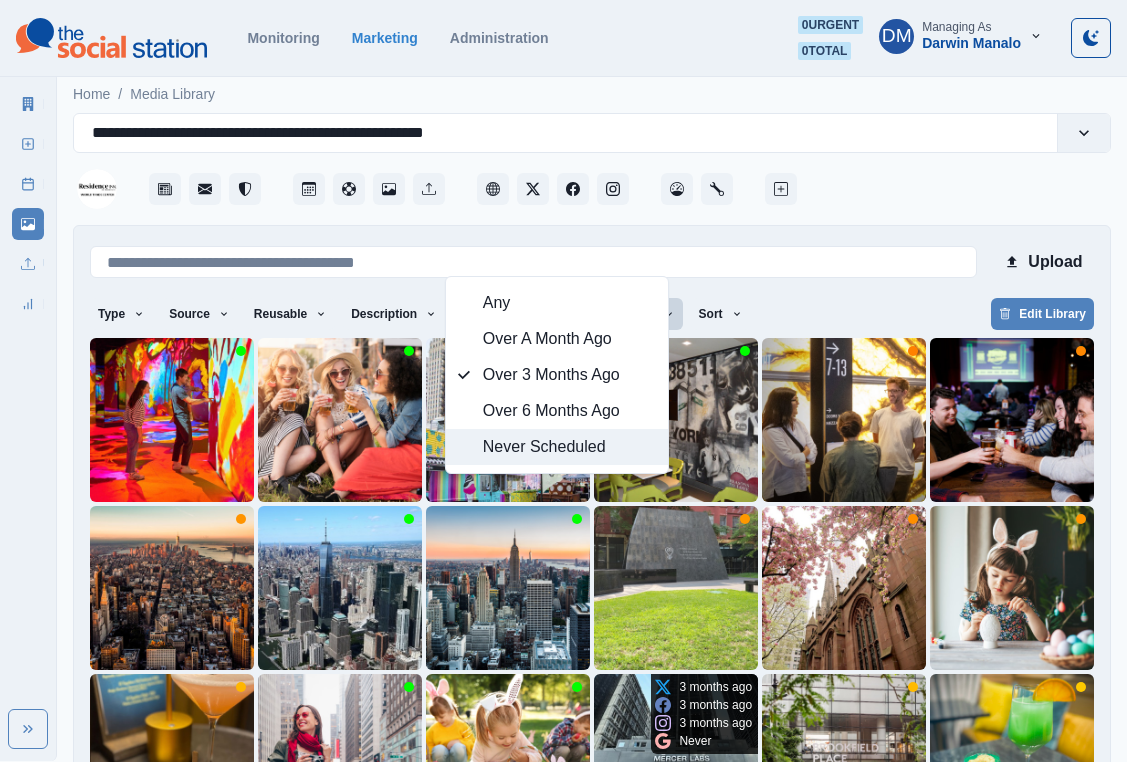 scroll, scrollTop: 84, scrollLeft: 0, axis: vertical 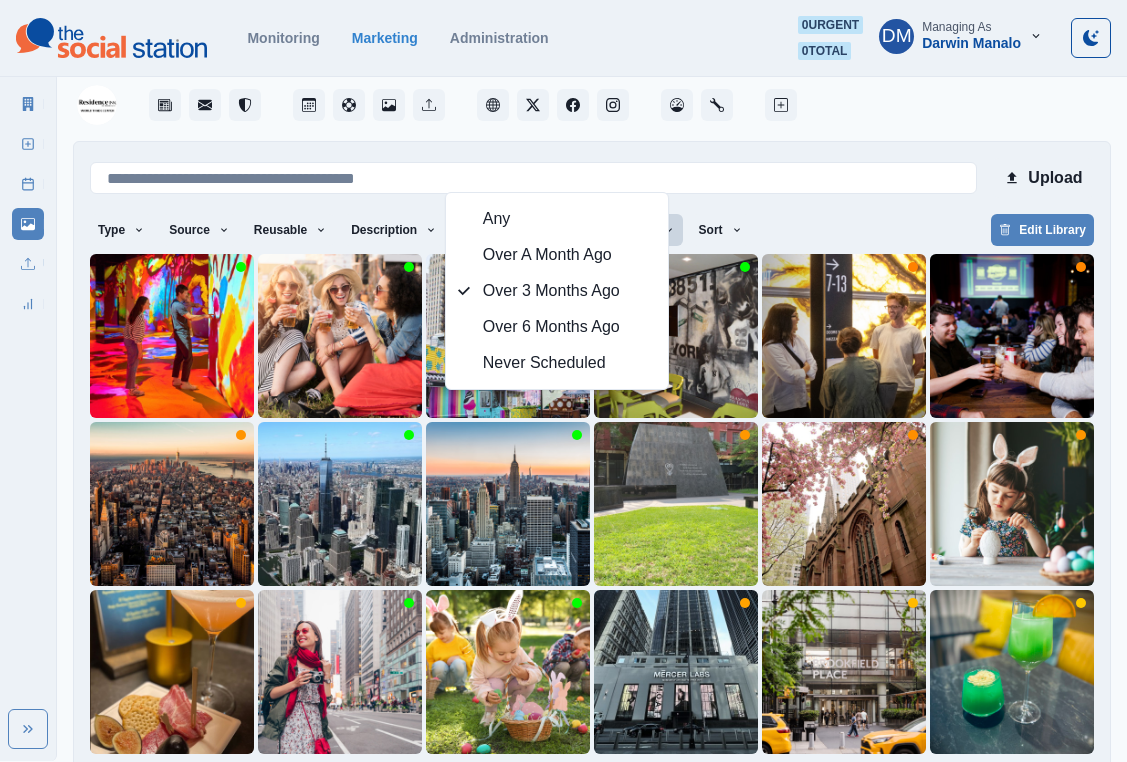 click on "4" at bounding box center (692, 786) 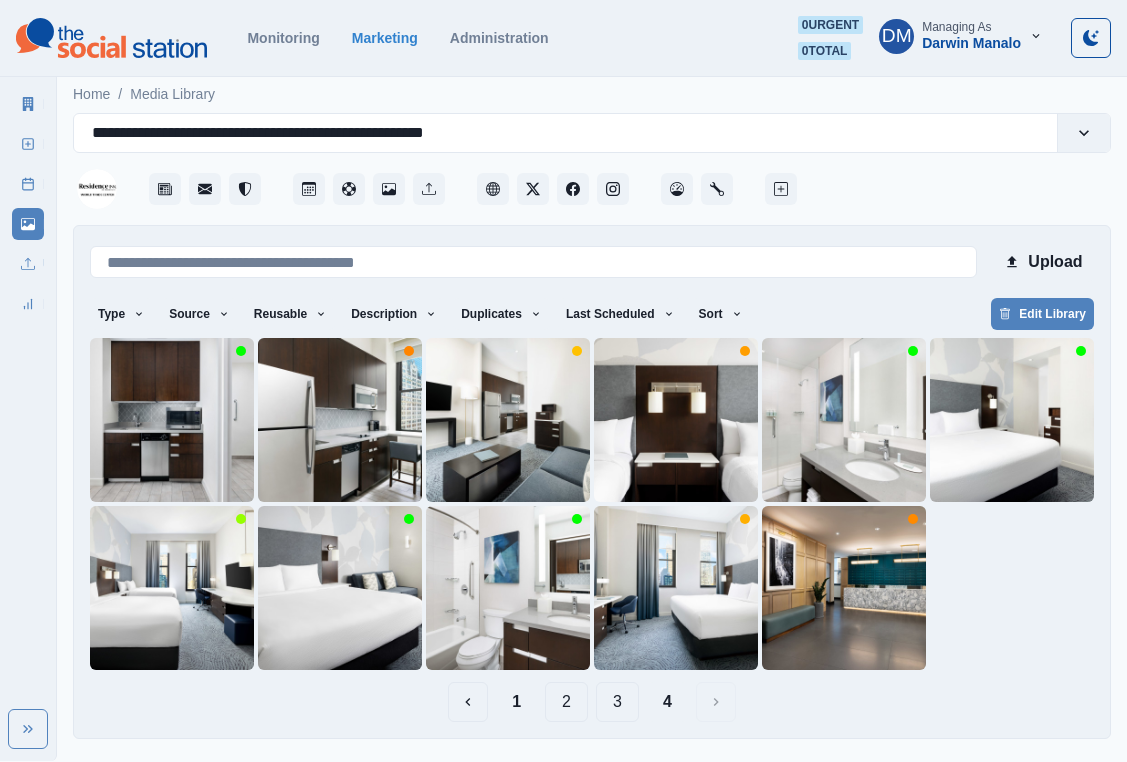 scroll, scrollTop: 0, scrollLeft: 0, axis: both 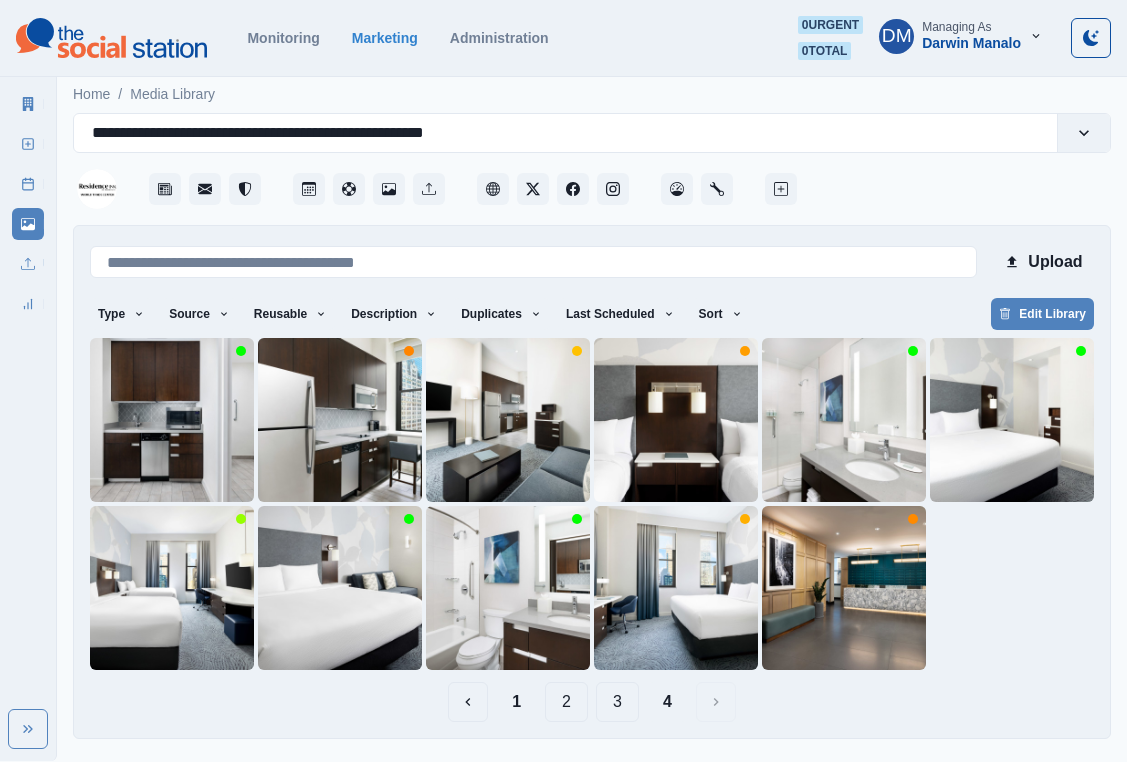 click on "3" at bounding box center (617, 702) 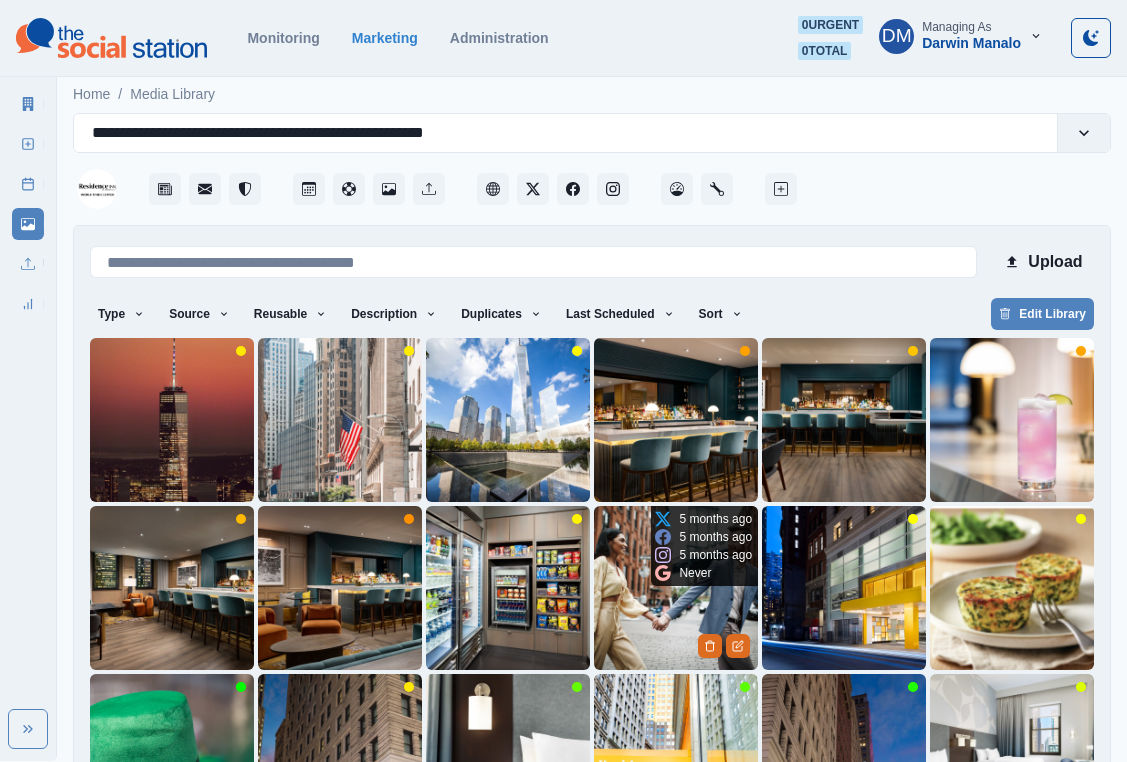 scroll, scrollTop: 84, scrollLeft: 0, axis: vertical 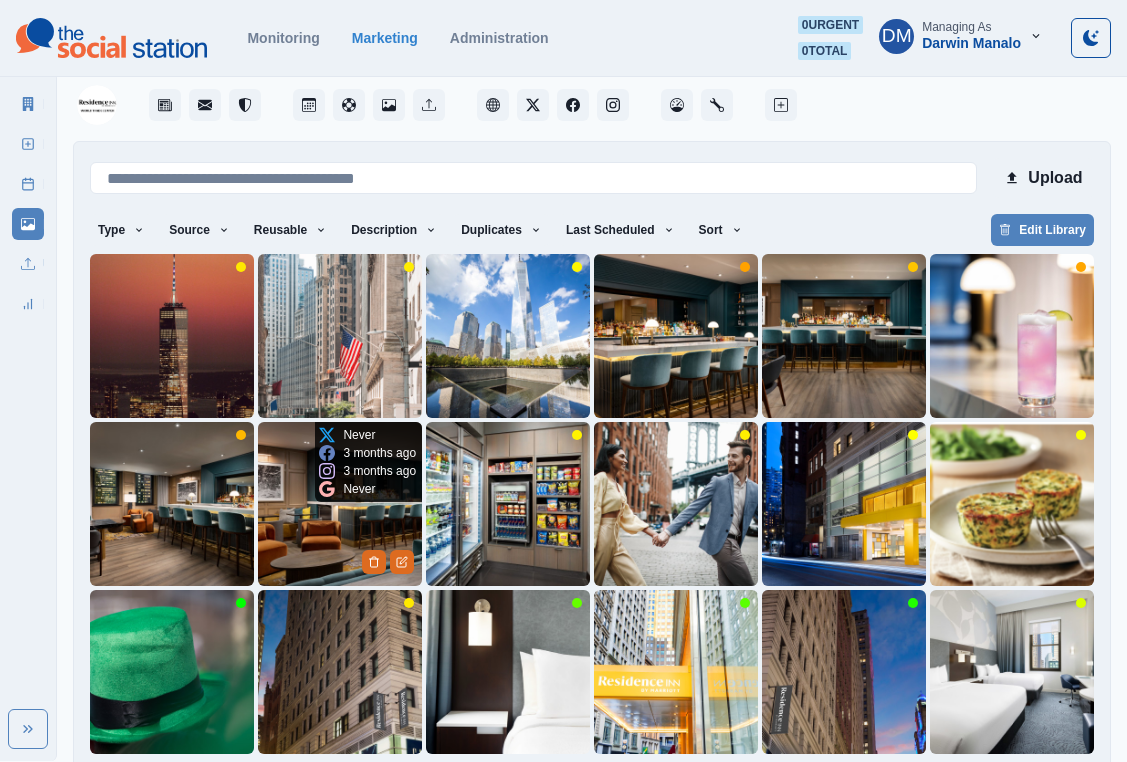 click at bounding box center [340, 504] 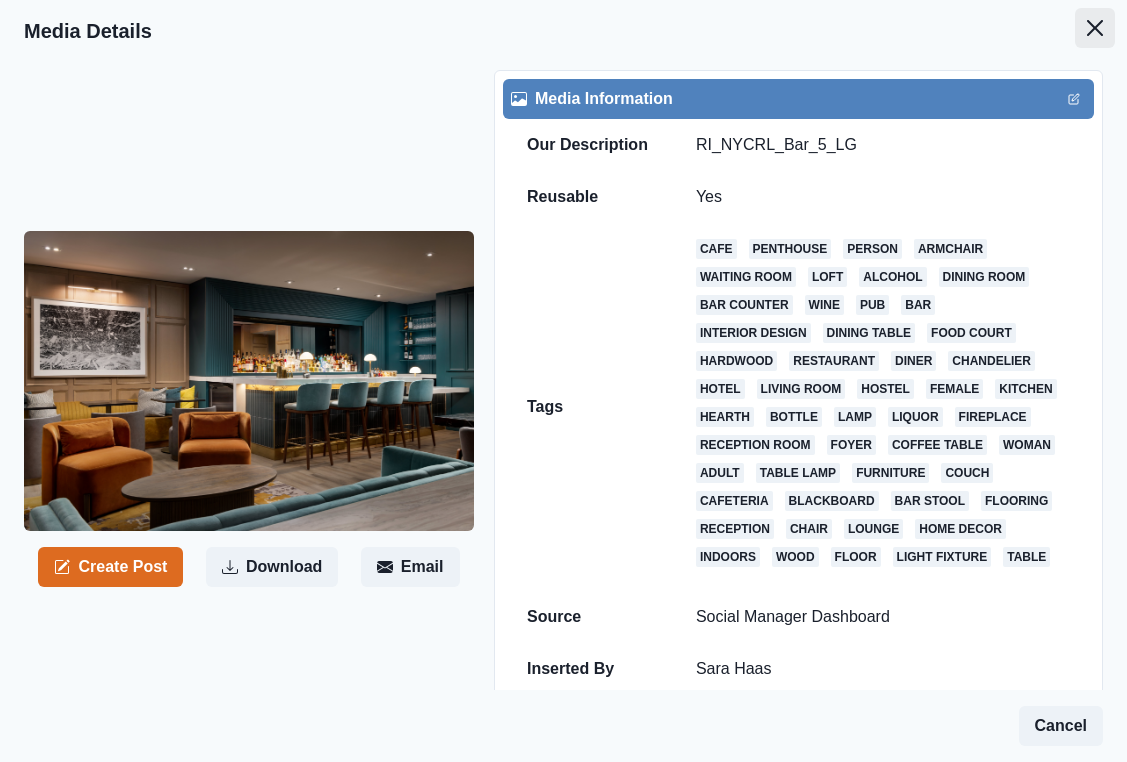 click 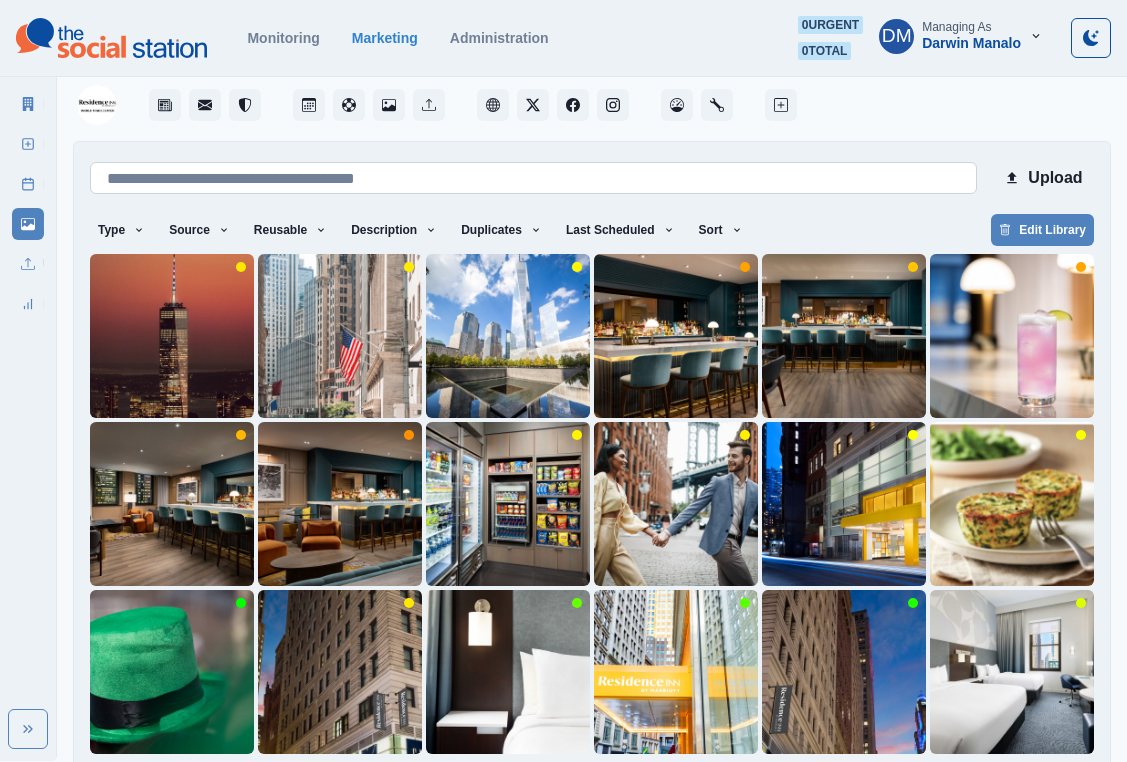 click at bounding box center [533, 178] 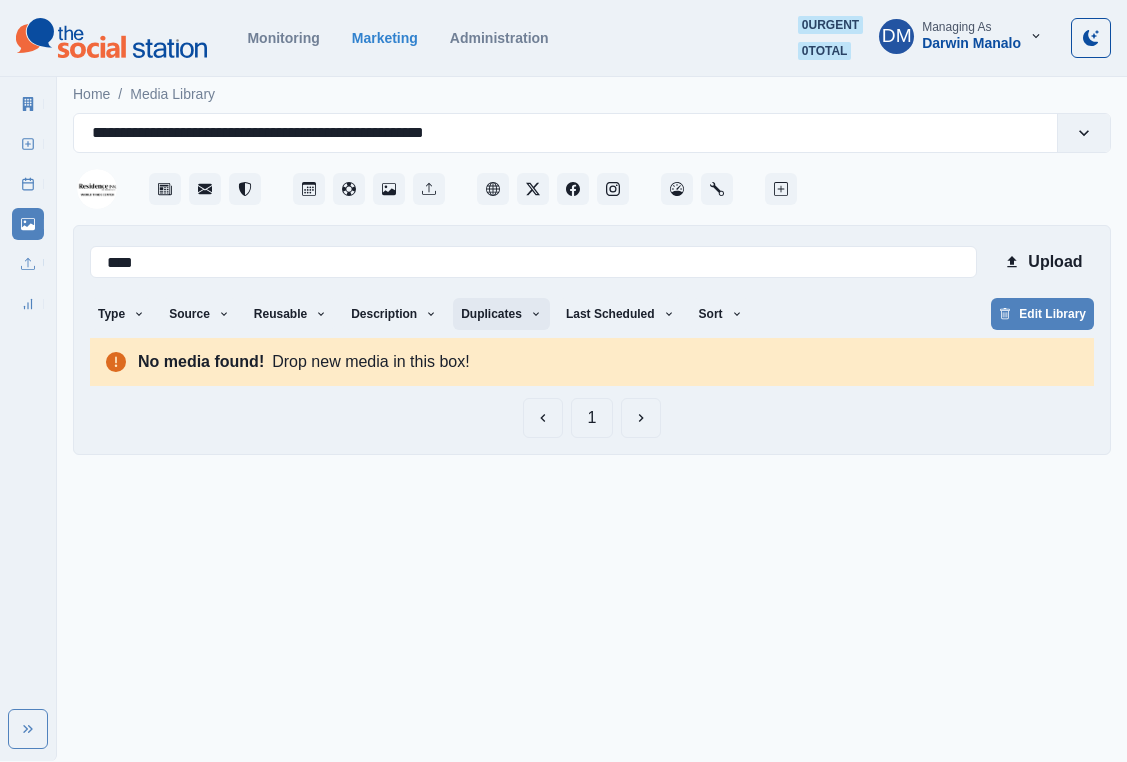 scroll, scrollTop: 0, scrollLeft: 0, axis: both 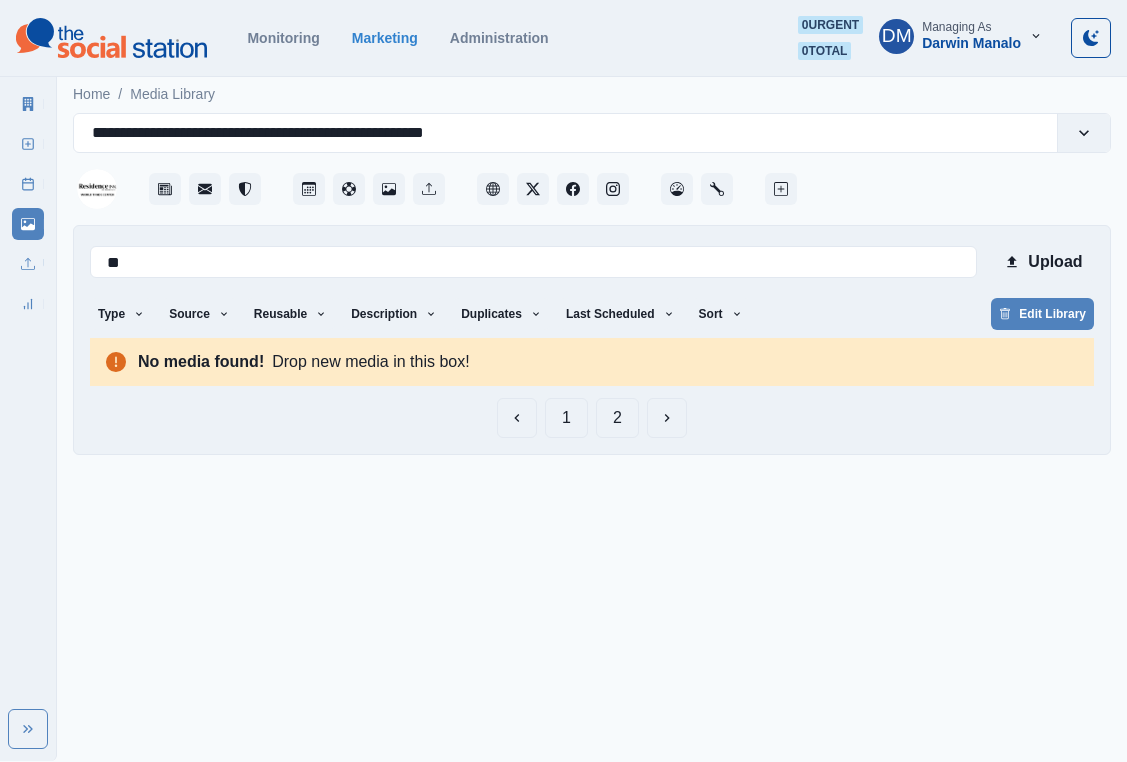 type on "*" 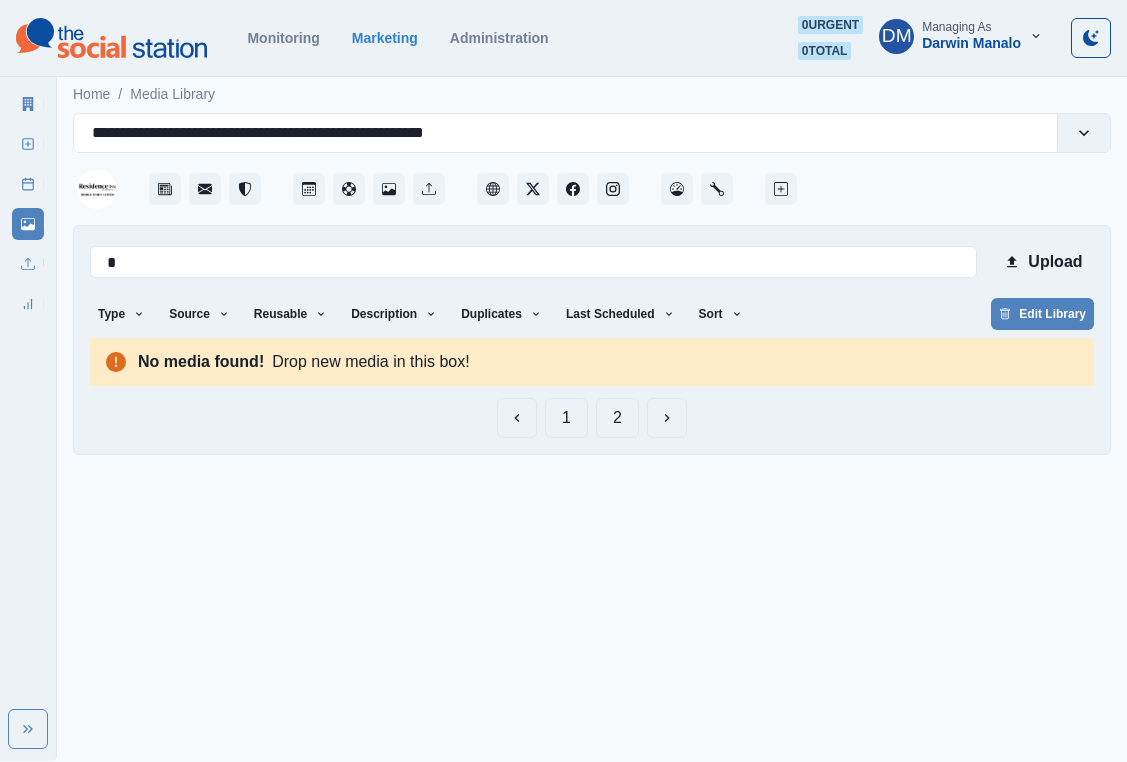 type 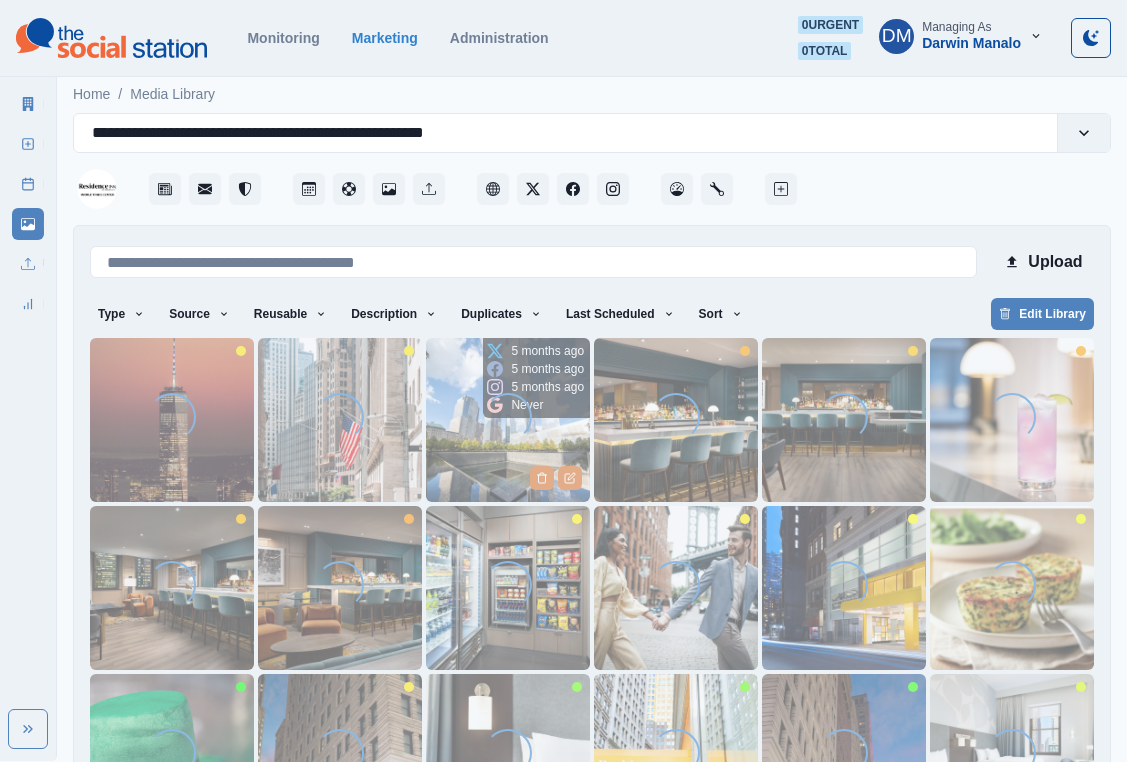 scroll, scrollTop: 84, scrollLeft: 0, axis: vertical 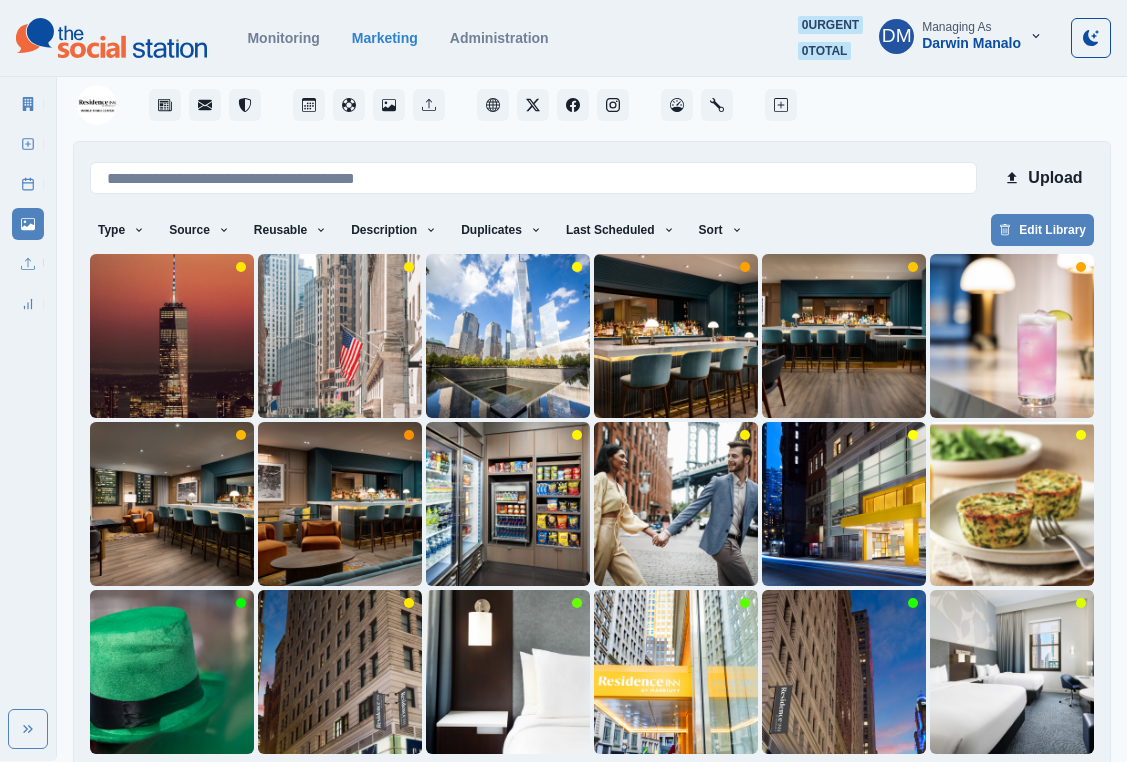 click on "2" at bounding box center [567, 786] 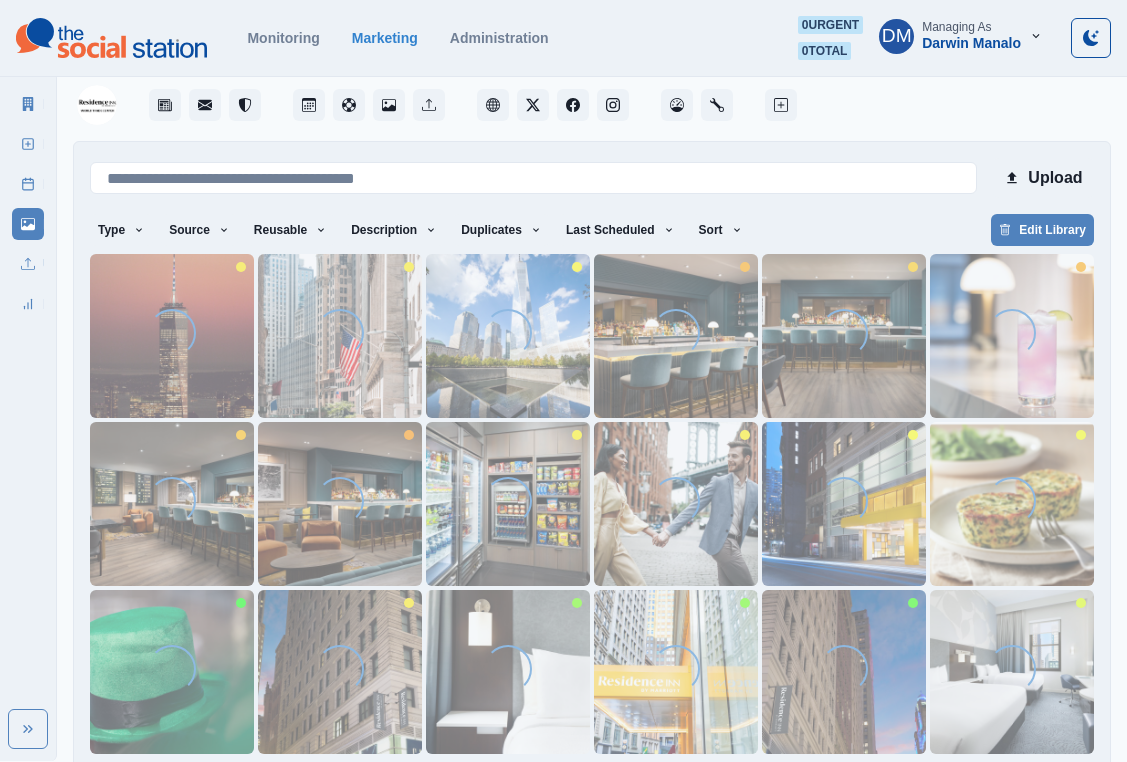 scroll, scrollTop: 0, scrollLeft: 0, axis: both 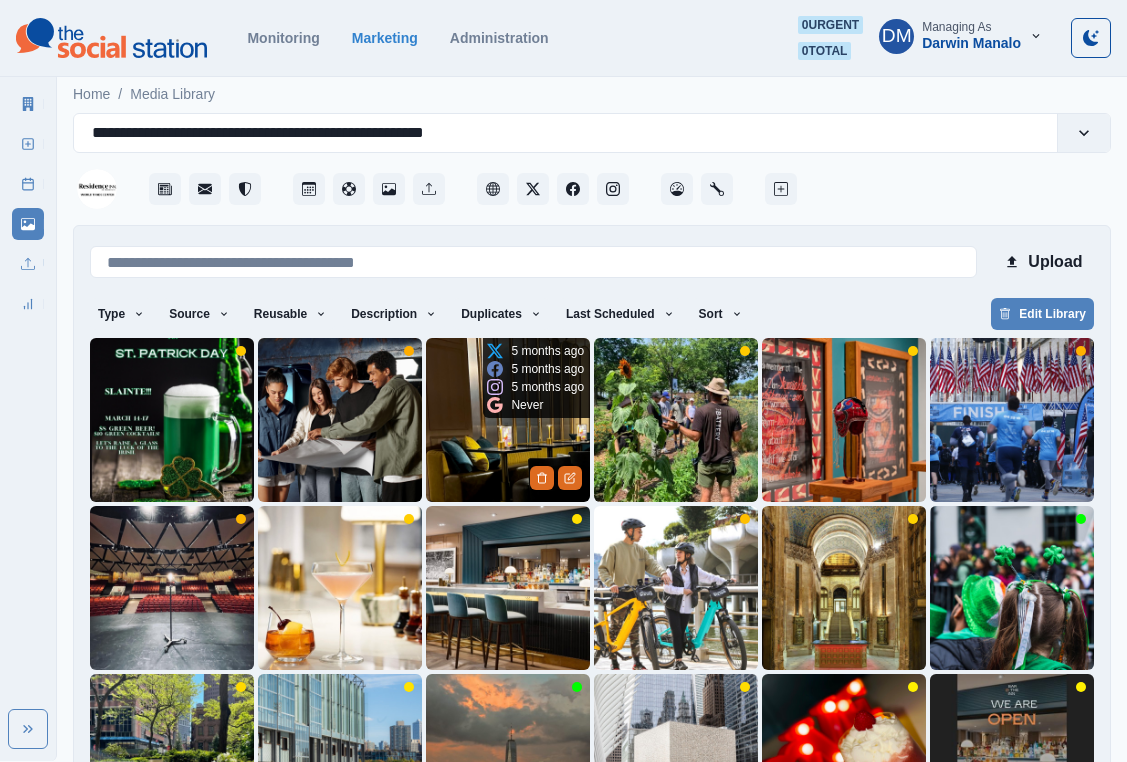 click at bounding box center (508, 420) 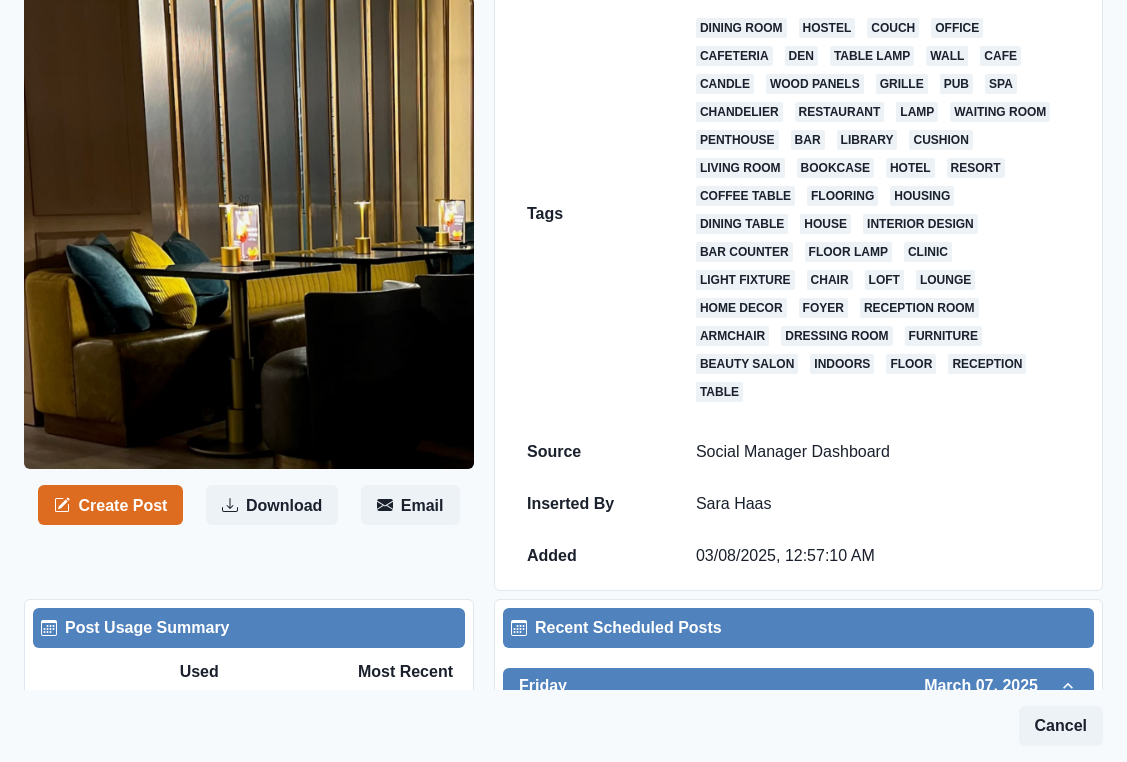 scroll, scrollTop: 0, scrollLeft: 0, axis: both 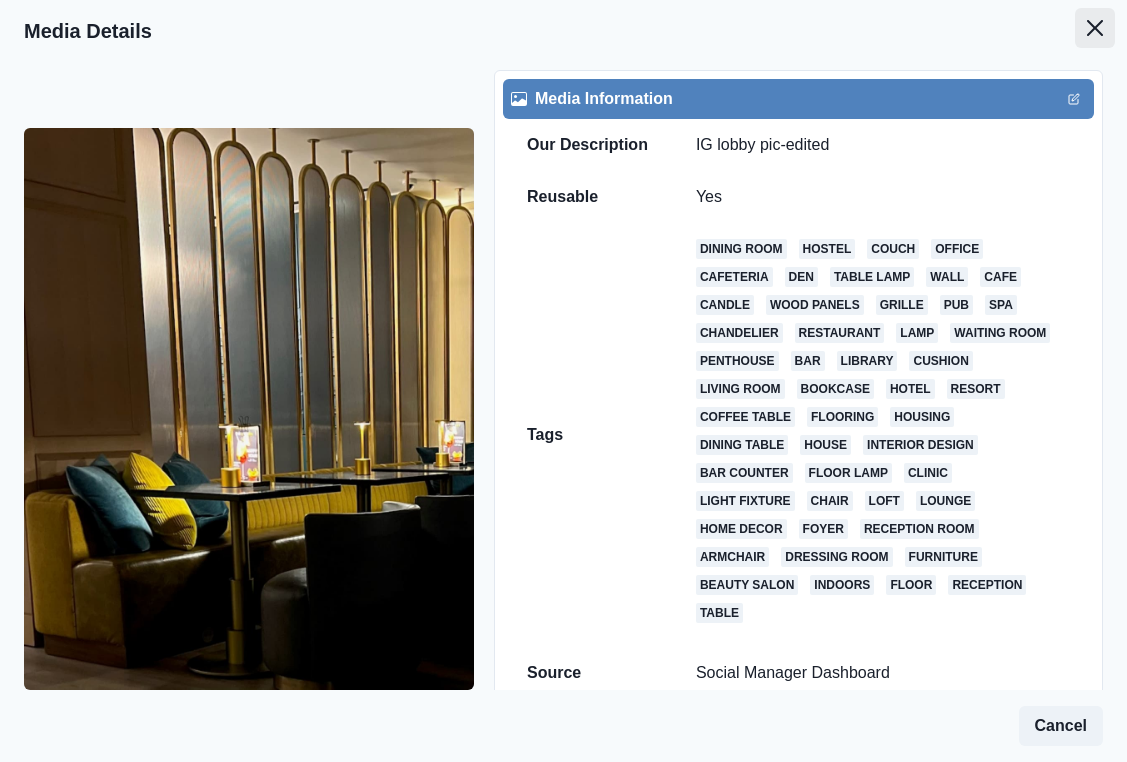 click at bounding box center [1095, 28] 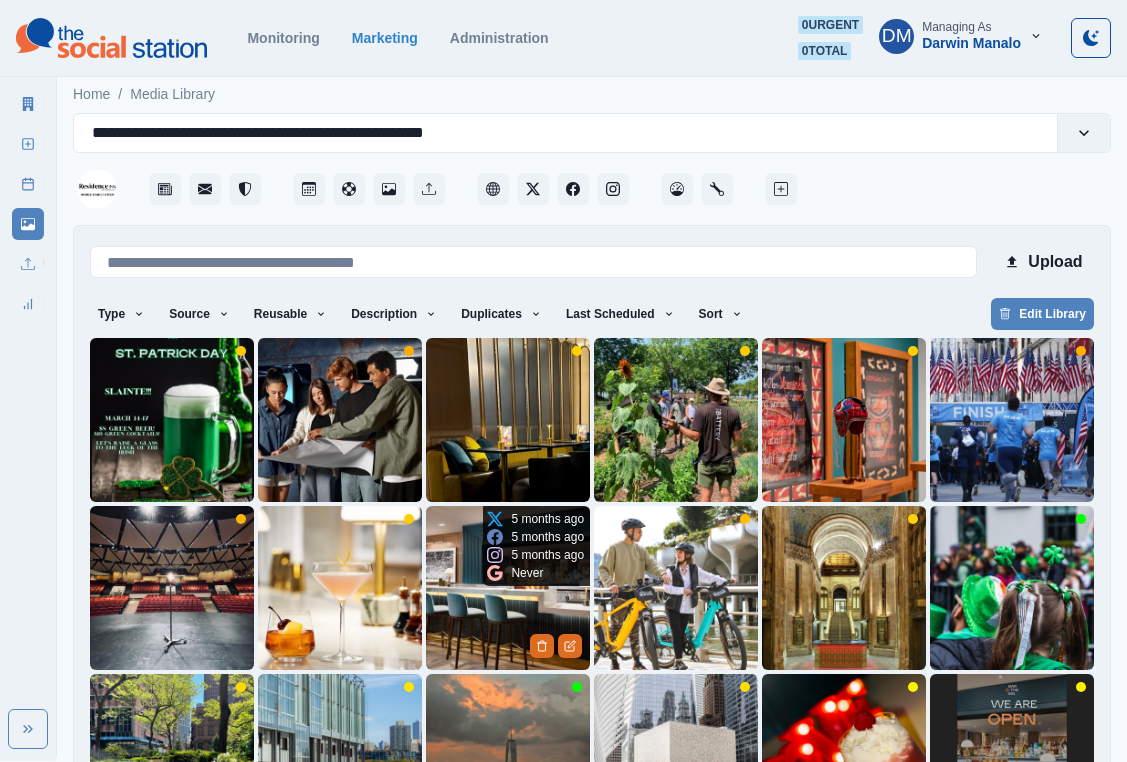 click at bounding box center [508, 588] 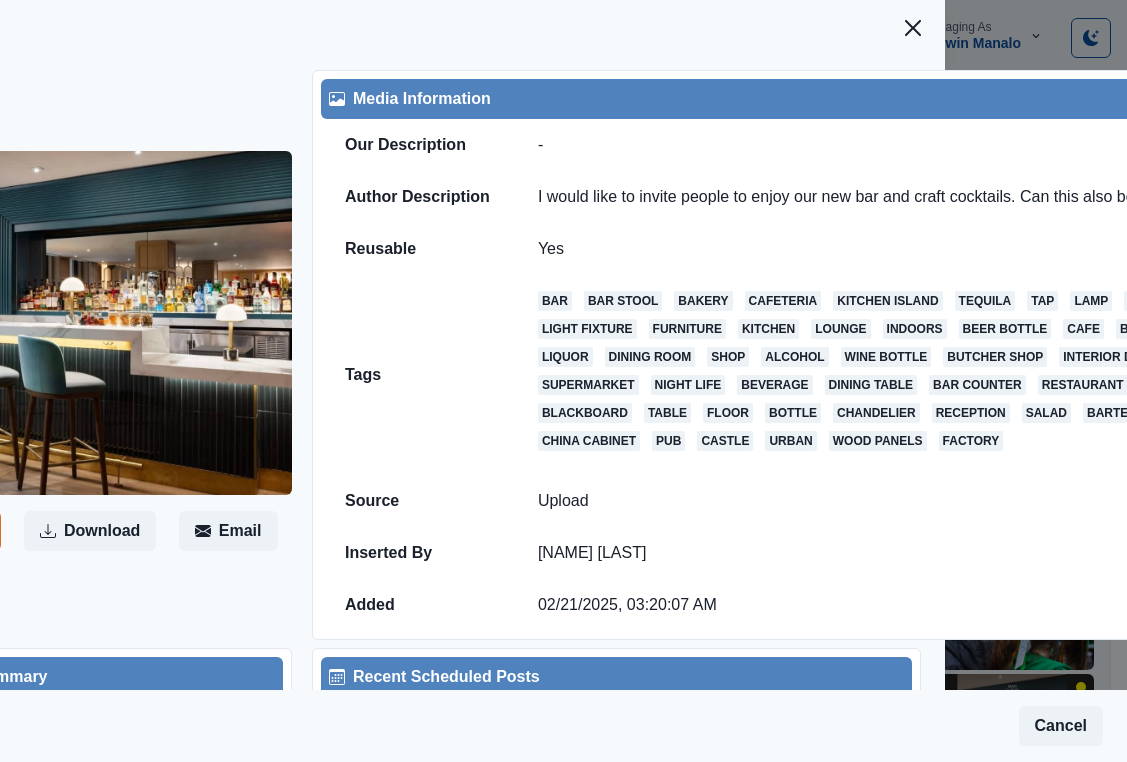 scroll, scrollTop: 0, scrollLeft: 0, axis: both 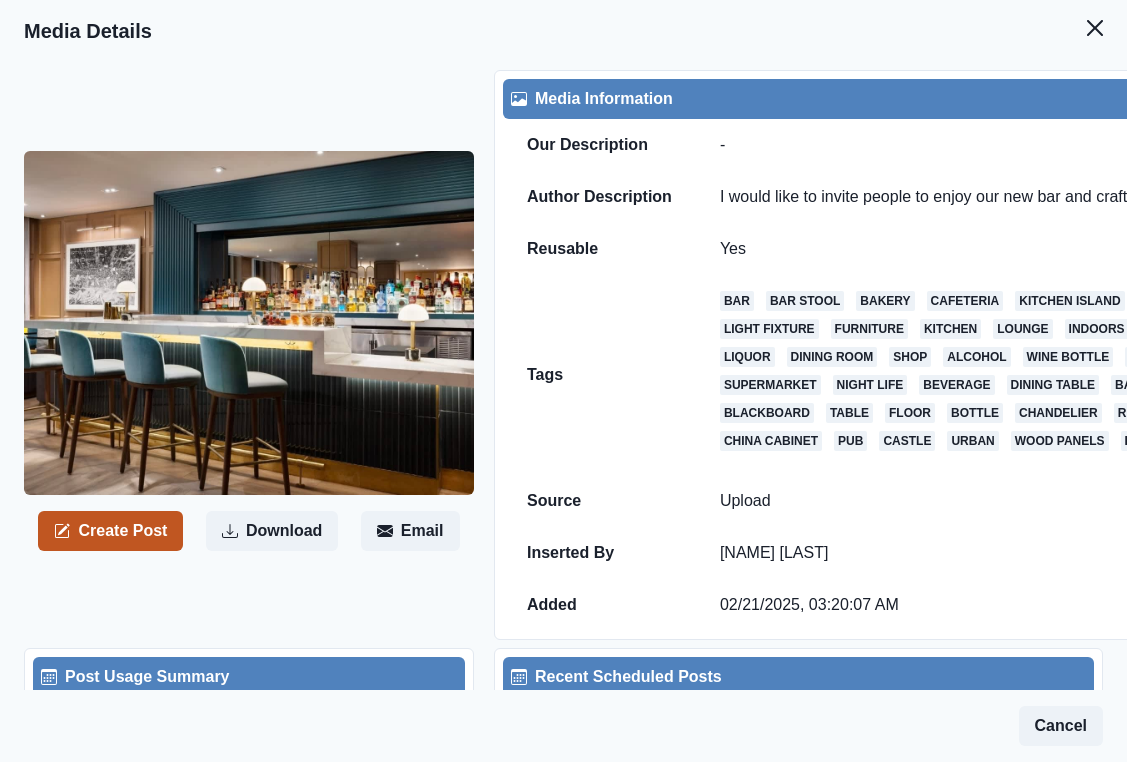 click on "Create Post" at bounding box center (110, 531) 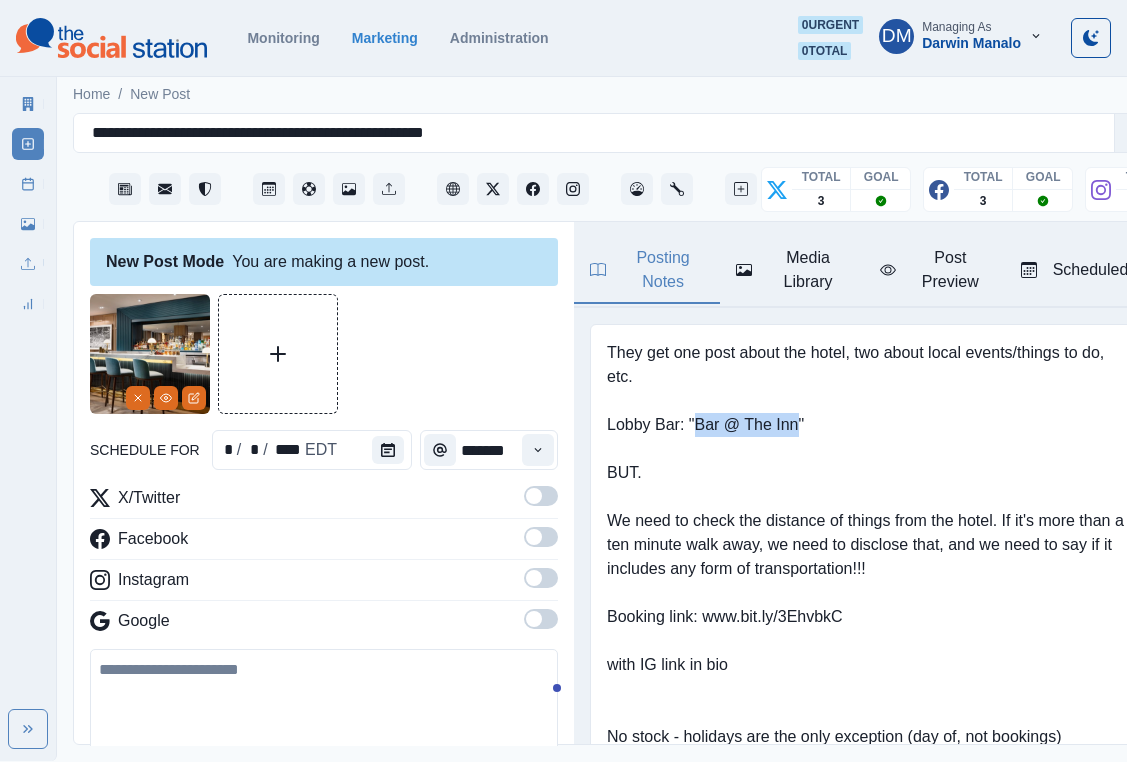 drag, startPoint x: 659, startPoint y: 308, endPoint x: 738, endPoint y: 307, distance: 79.00633 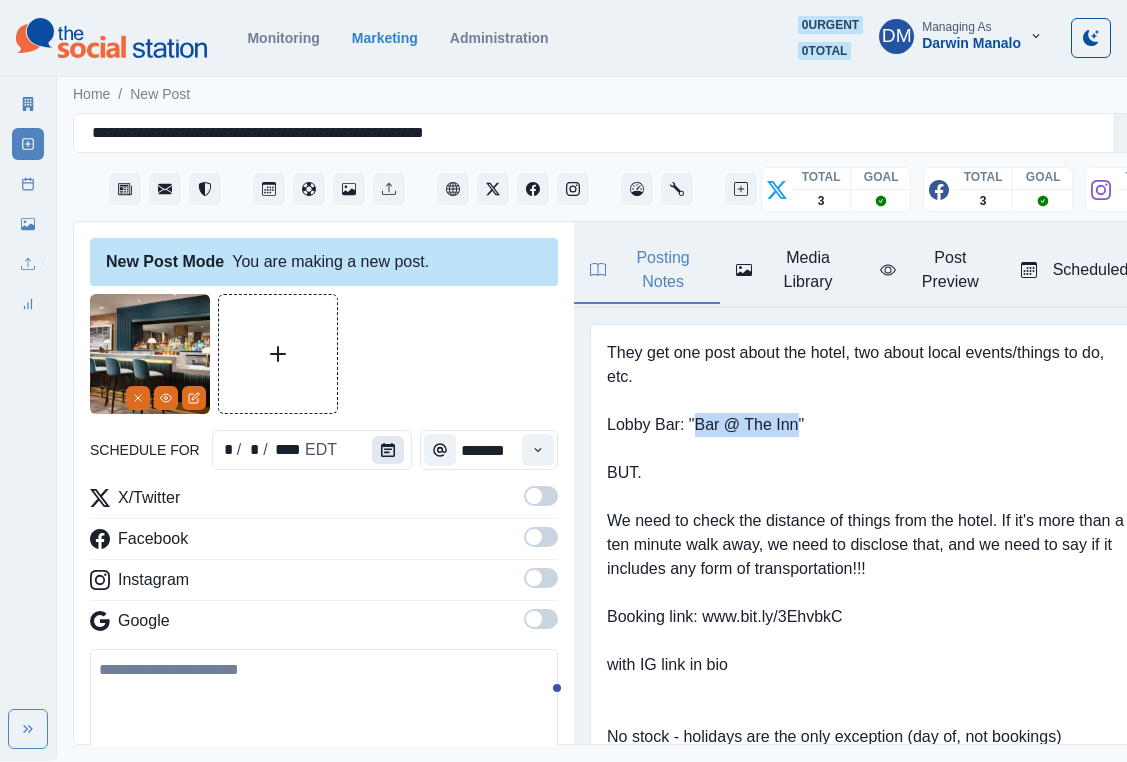 click at bounding box center (388, 450) 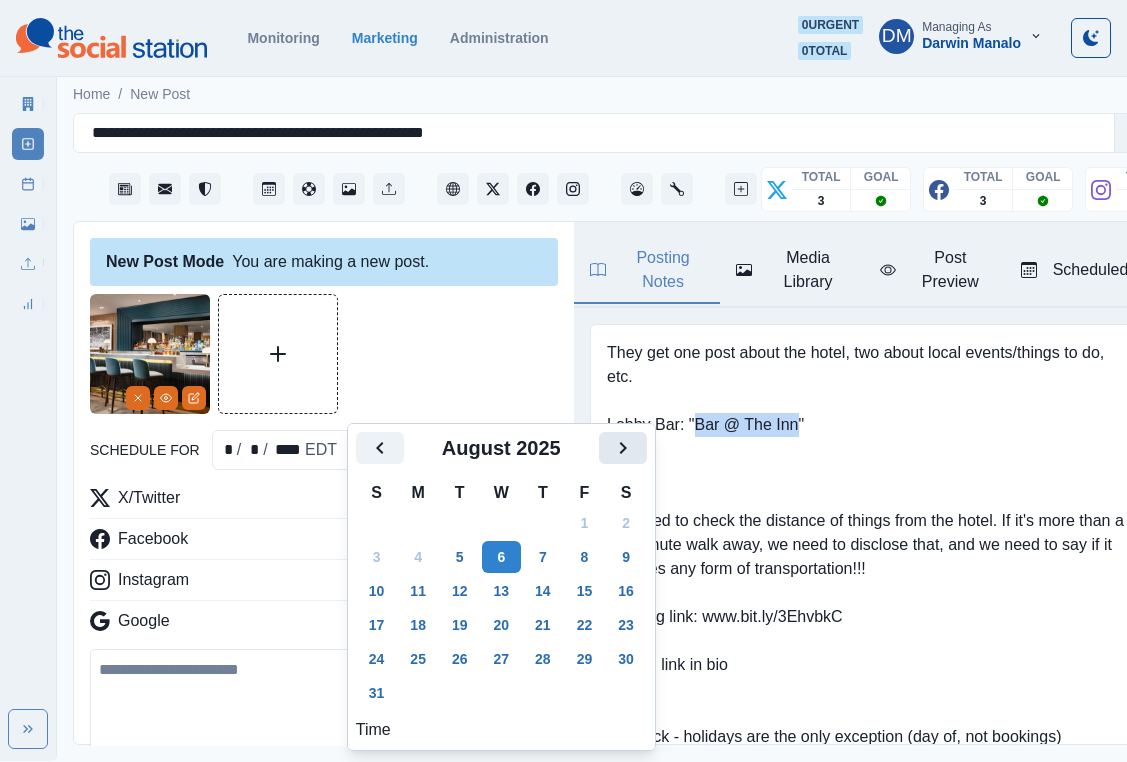 click 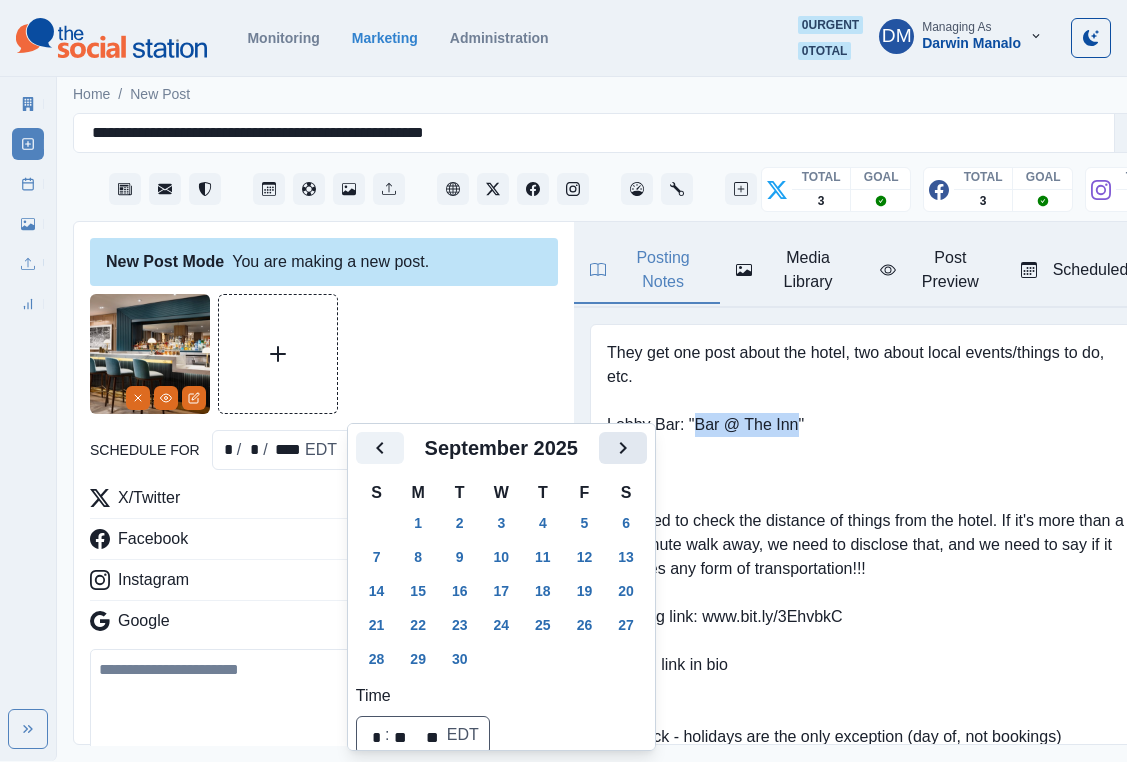 click 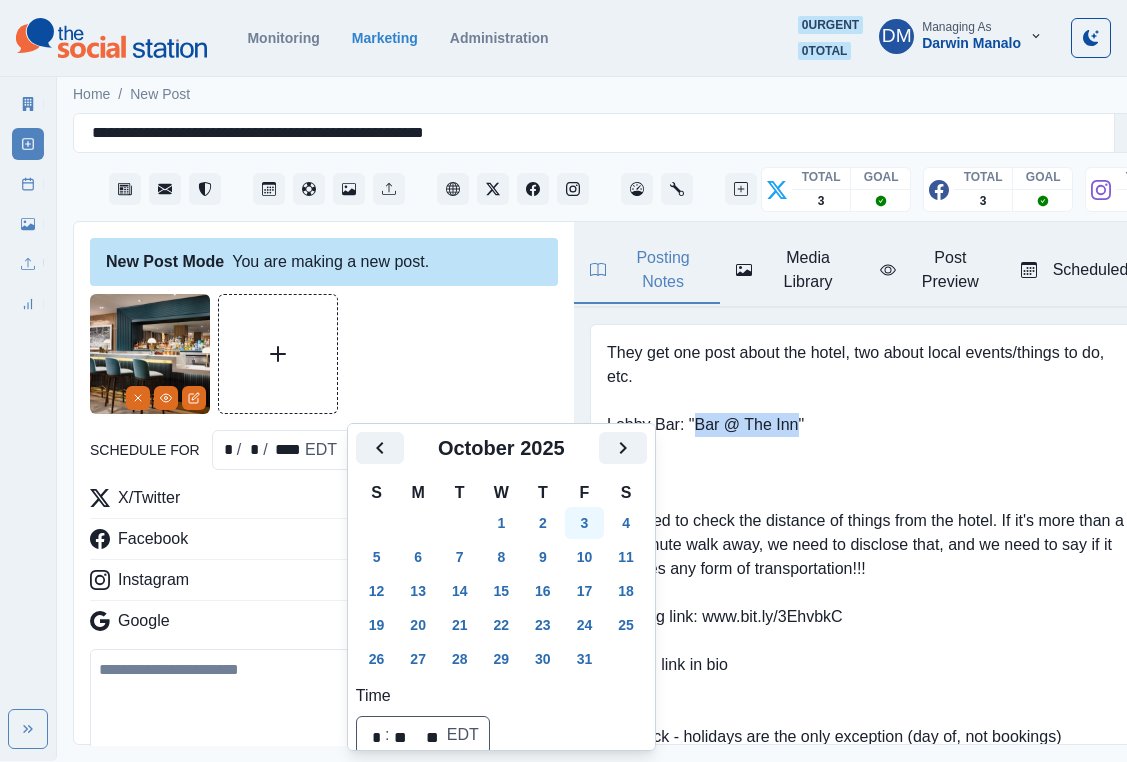 click on "3" at bounding box center (585, 523) 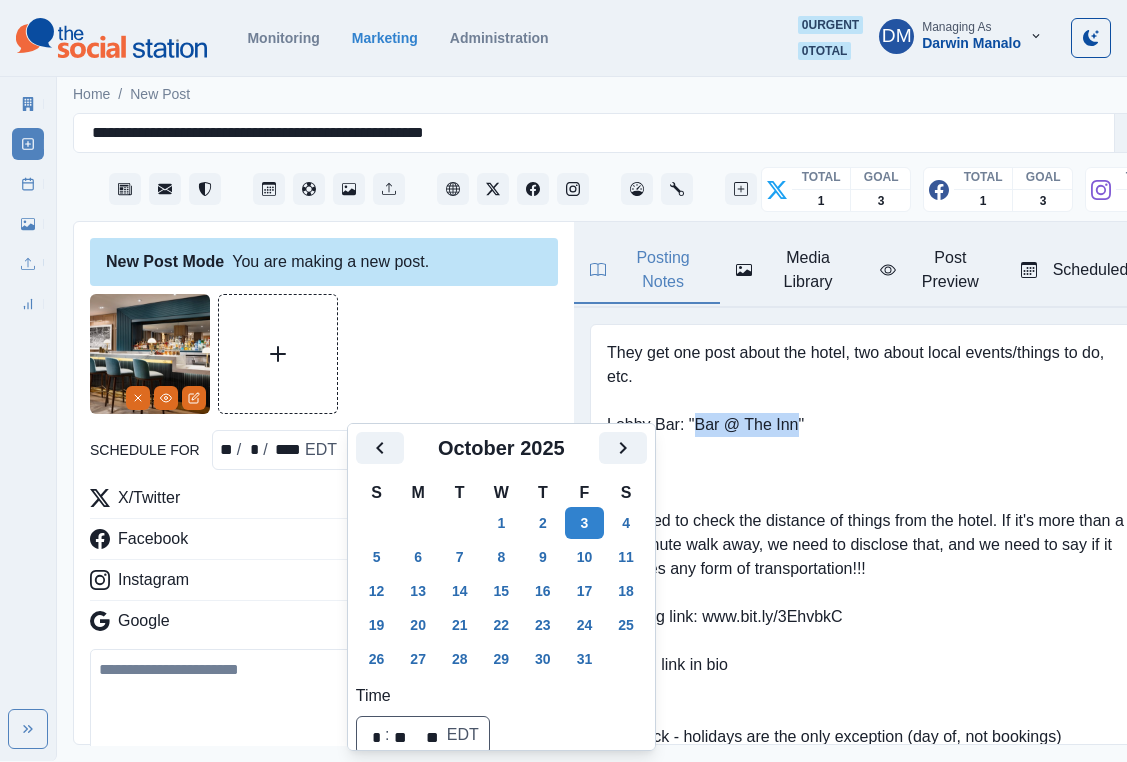 click at bounding box center (324, 706) 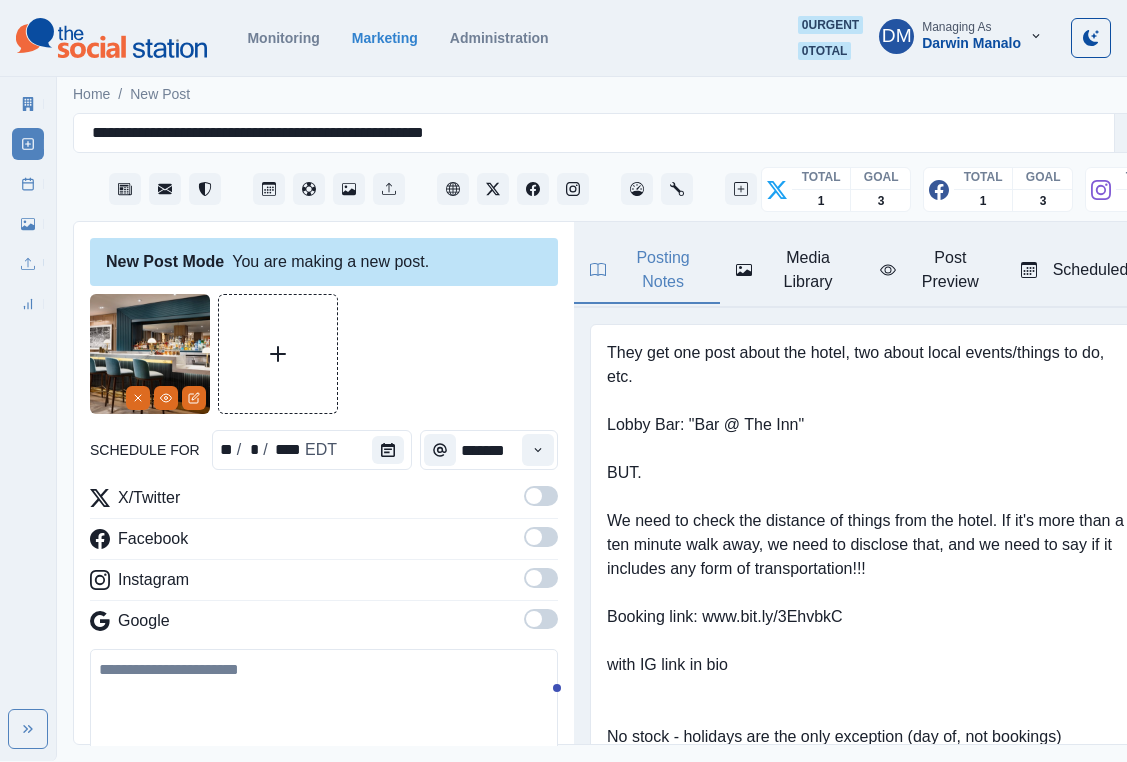 click at bounding box center [324, 706] 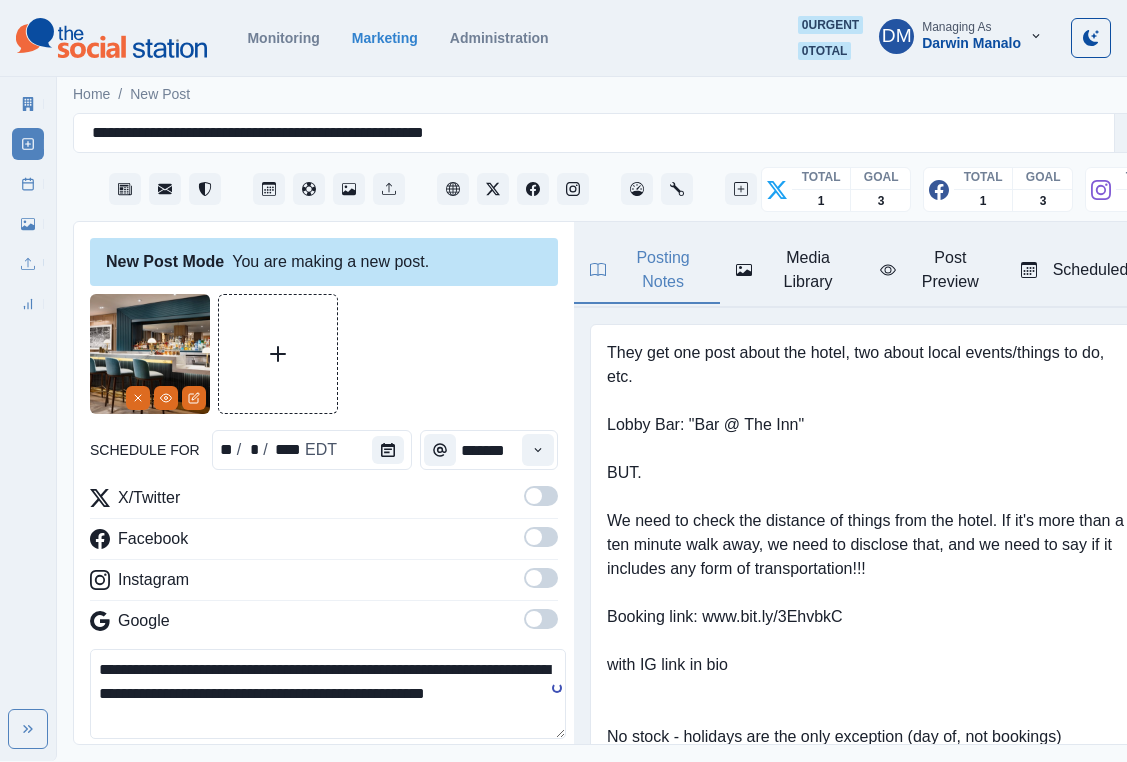 type on "**********" 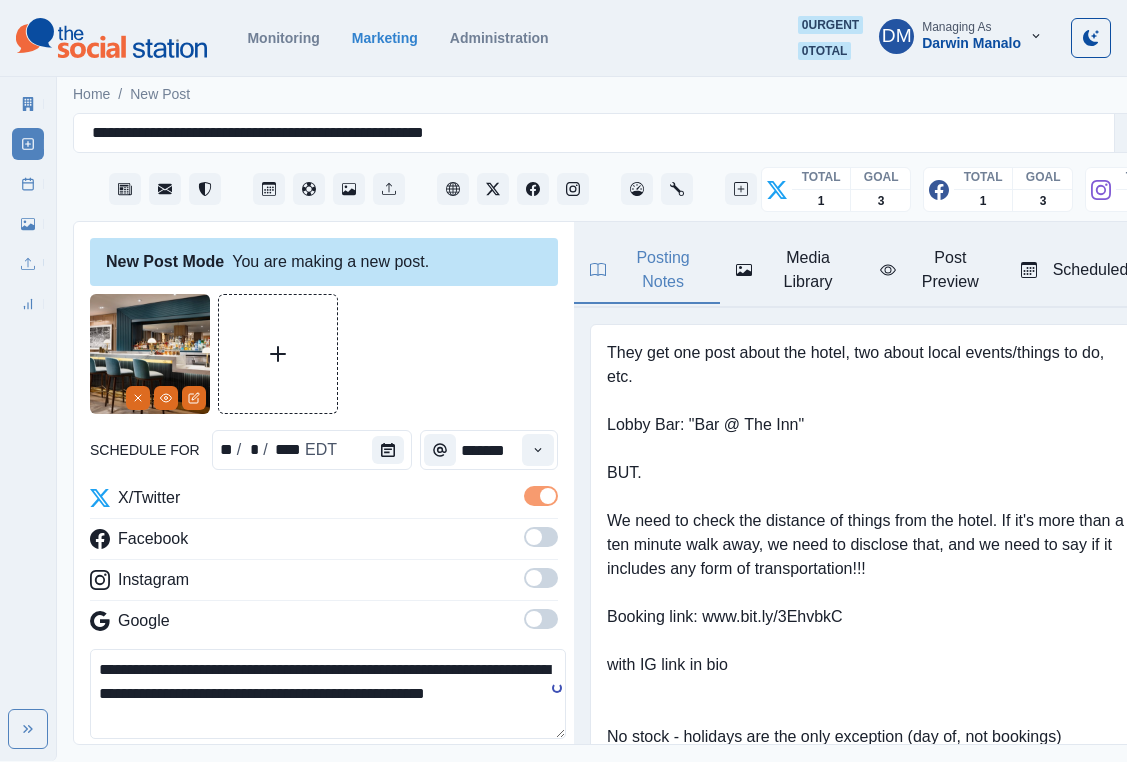 click at bounding box center (541, 537) 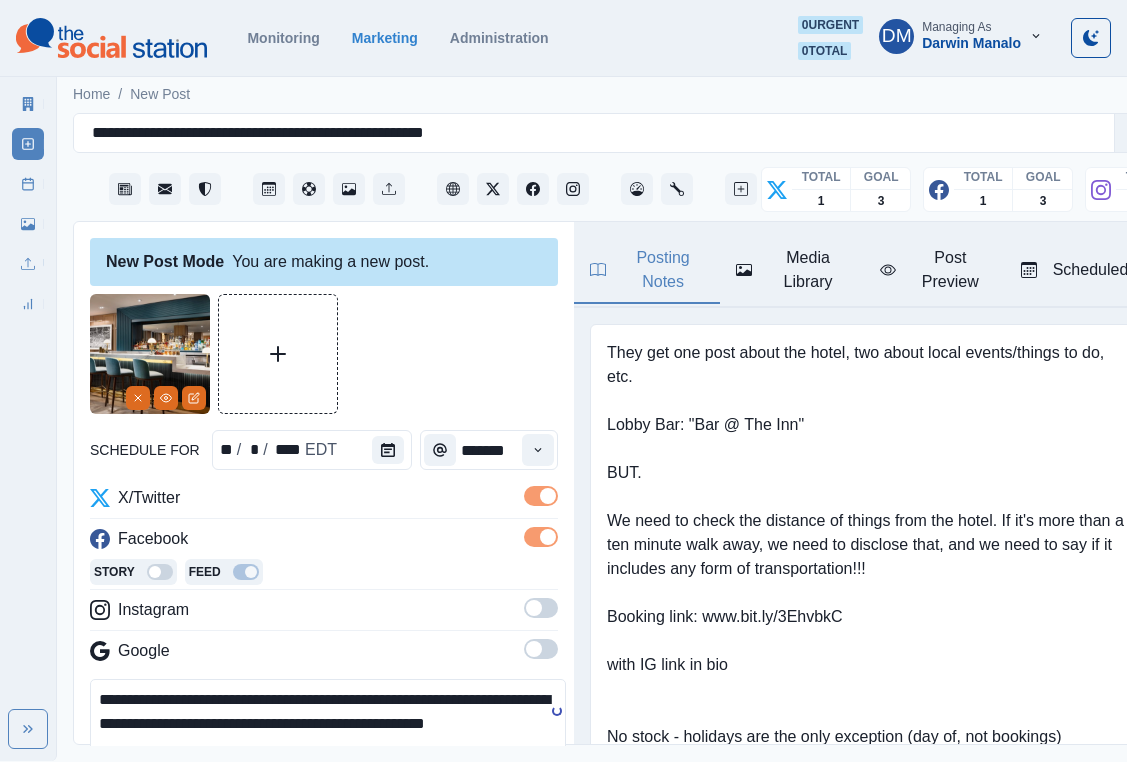 click at bounding box center [541, 608] 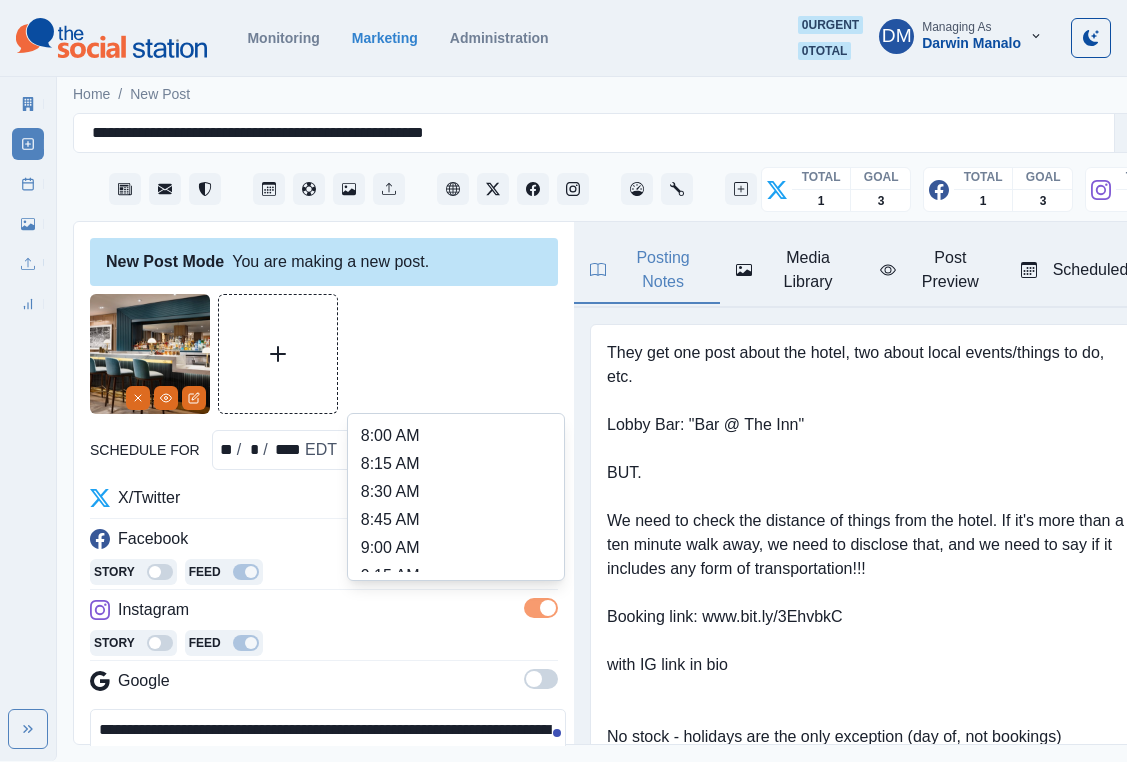 click at bounding box center (538, 450) 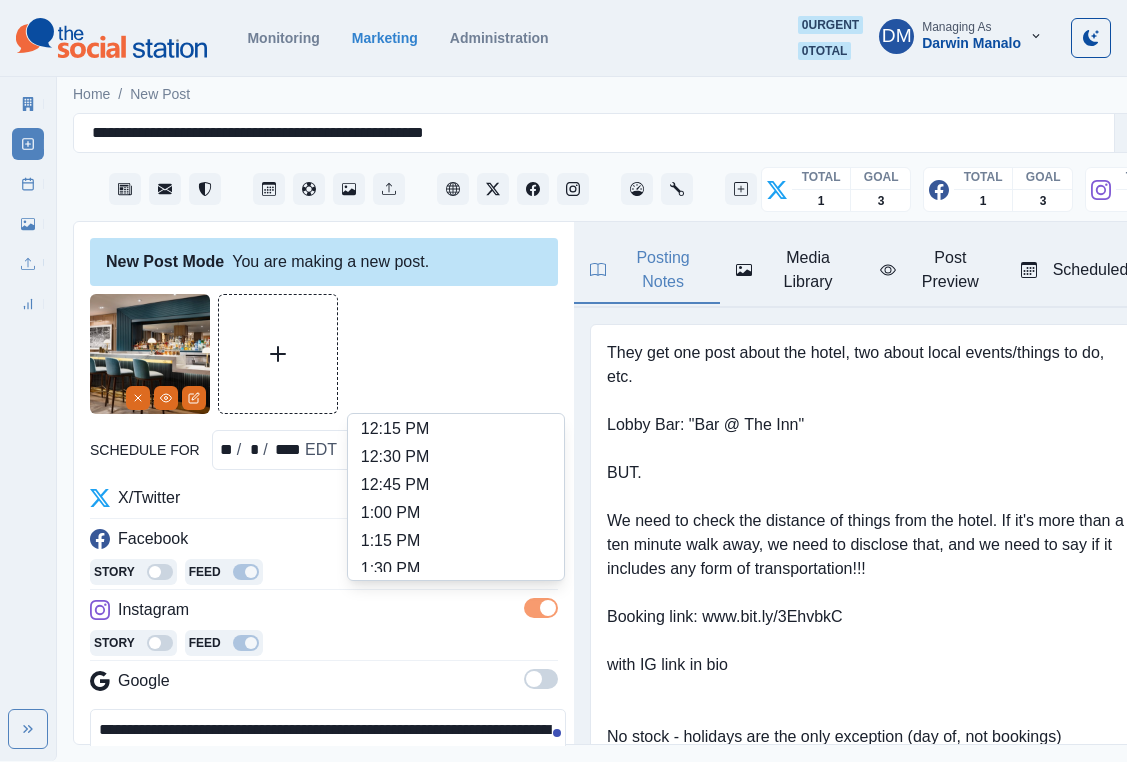 scroll, scrollTop: 511, scrollLeft: 0, axis: vertical 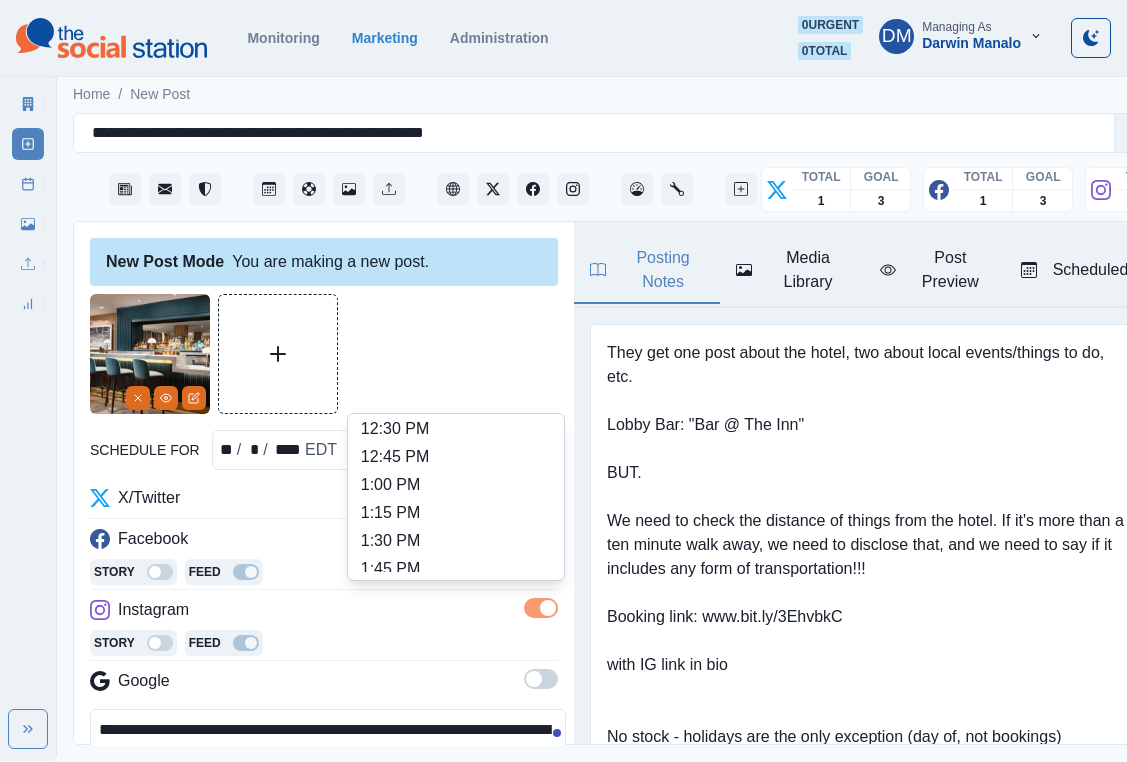 click on "2:00 PM" at bounding box center [456, 597] 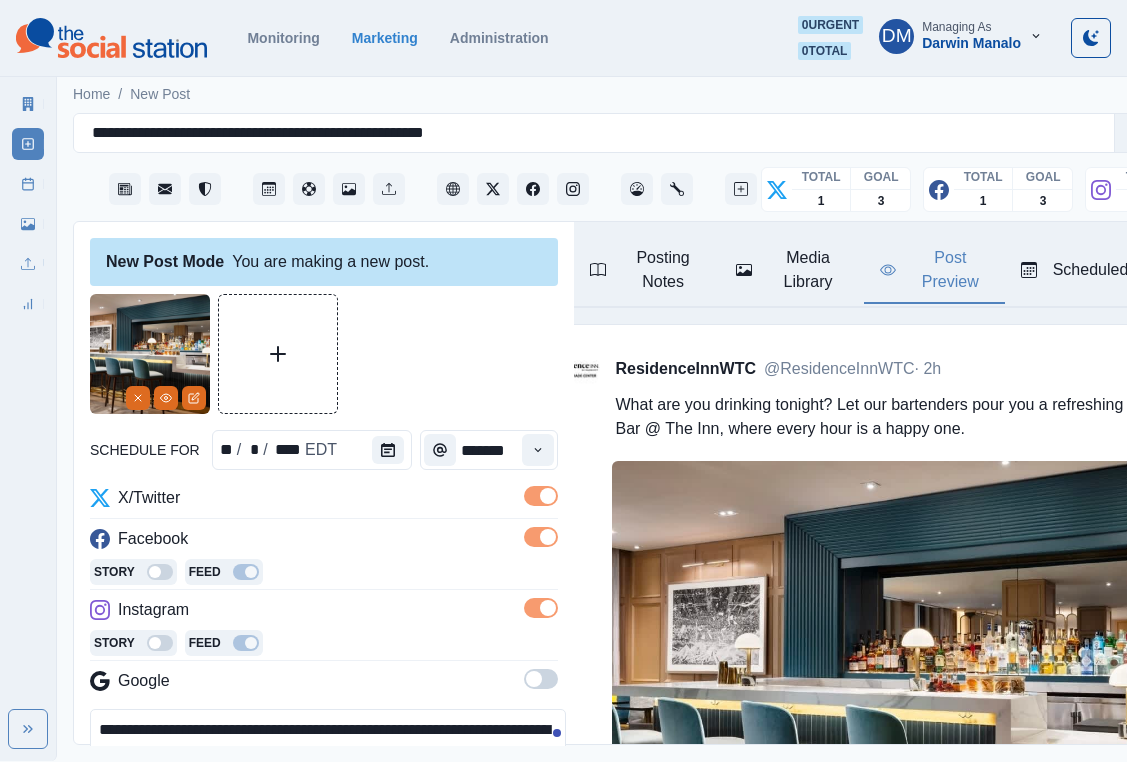 click on "Post Preview" at bounding box center (934, 270) 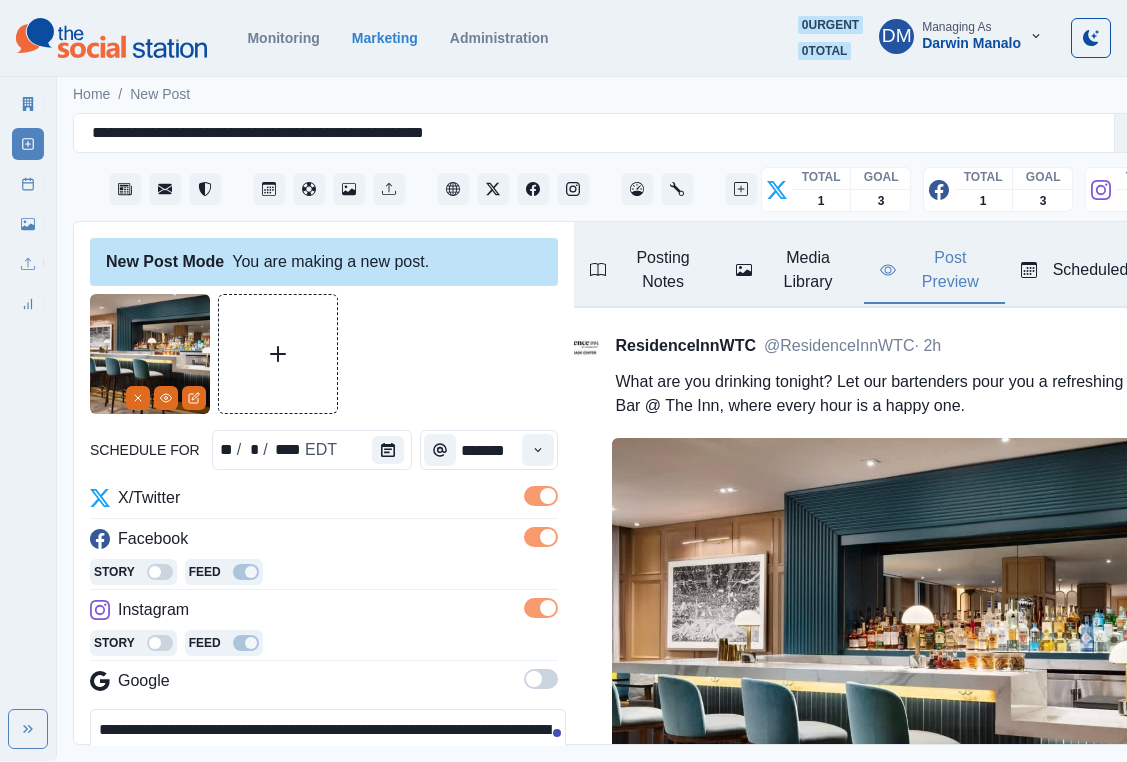 scroll, scrollTop: 0, scrollLeft: 0, axis: both 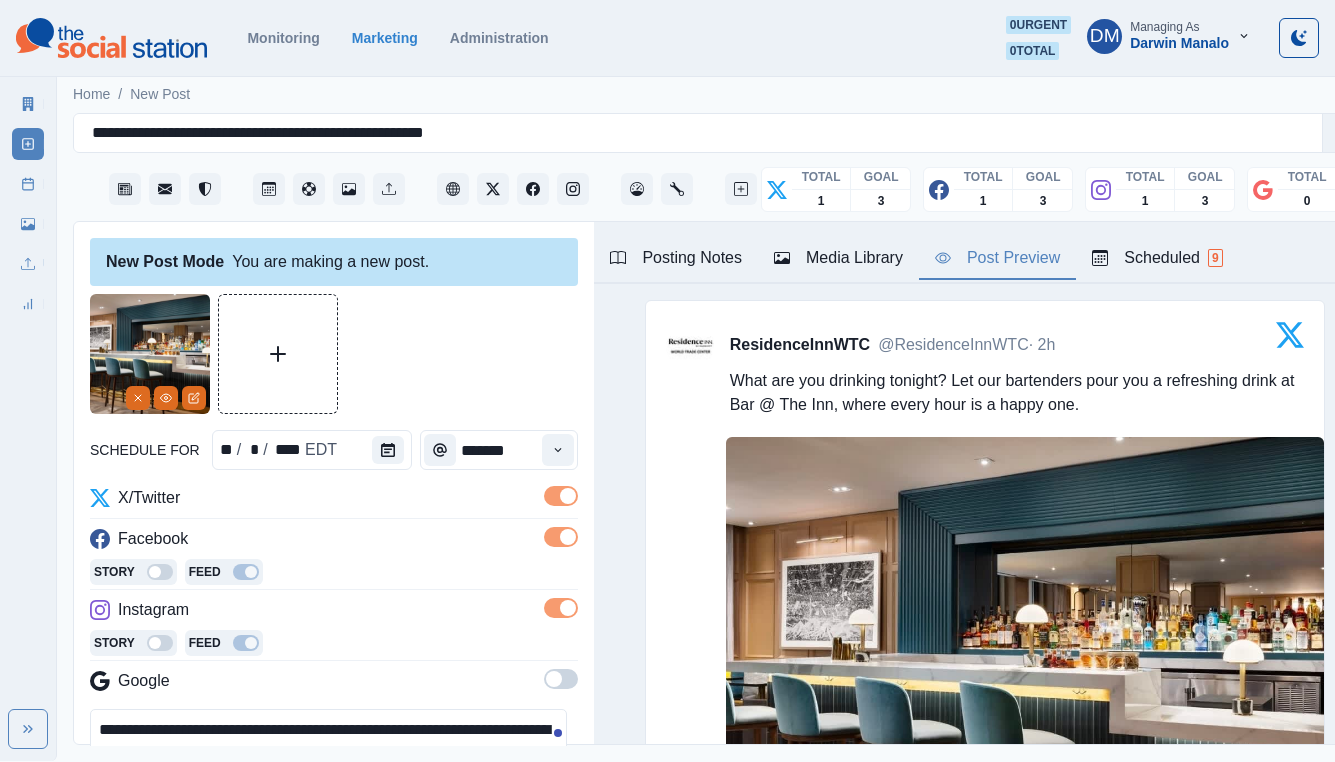 click on "**********" at bounding box center (328, 754) 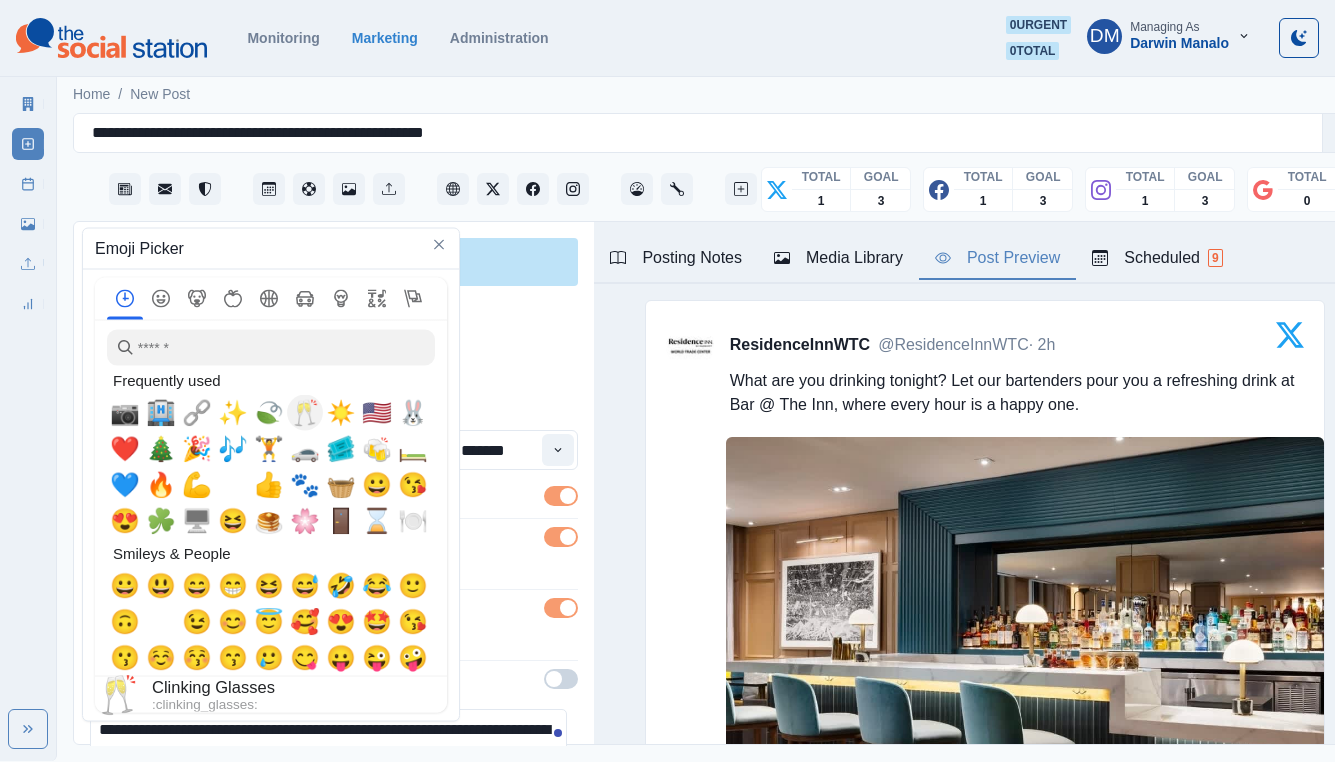 click on "🥂" at bounding box center [305, 413] 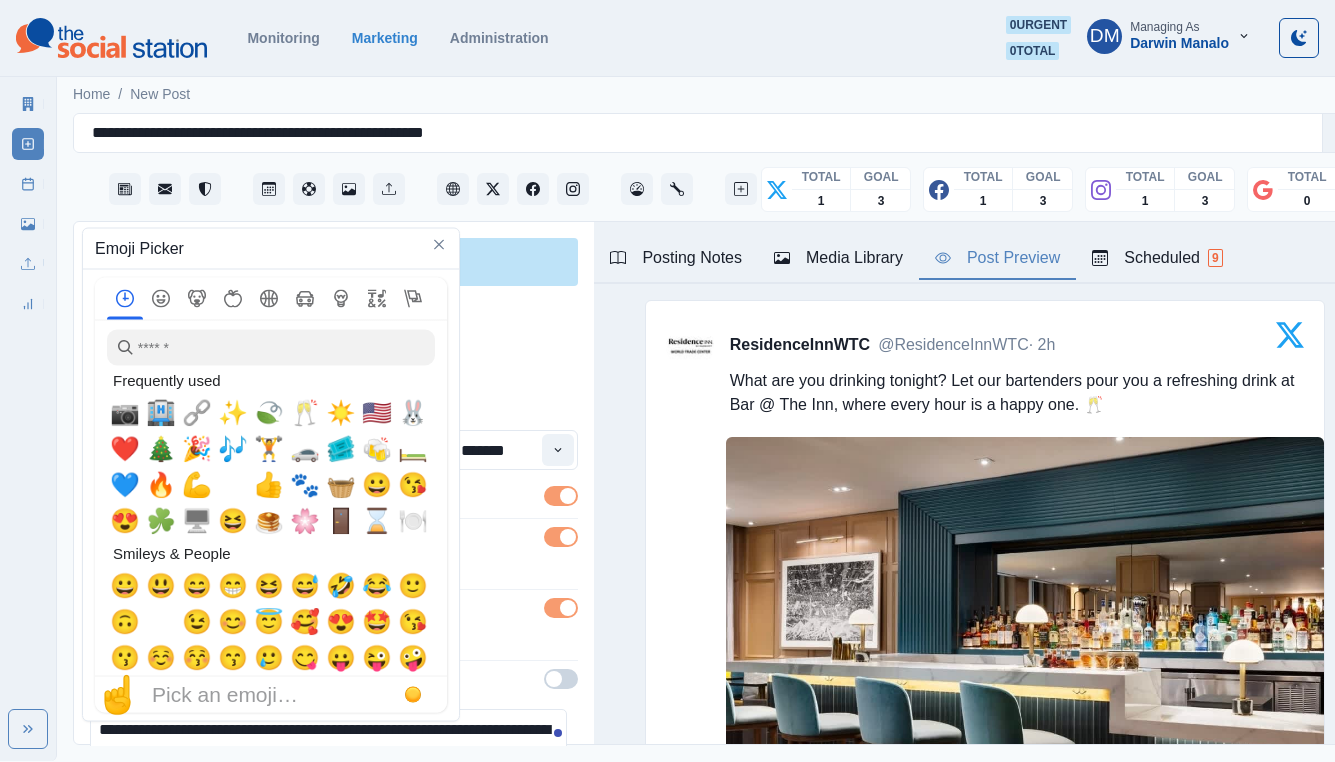 click on "**********" at bounding box center (328, 754) 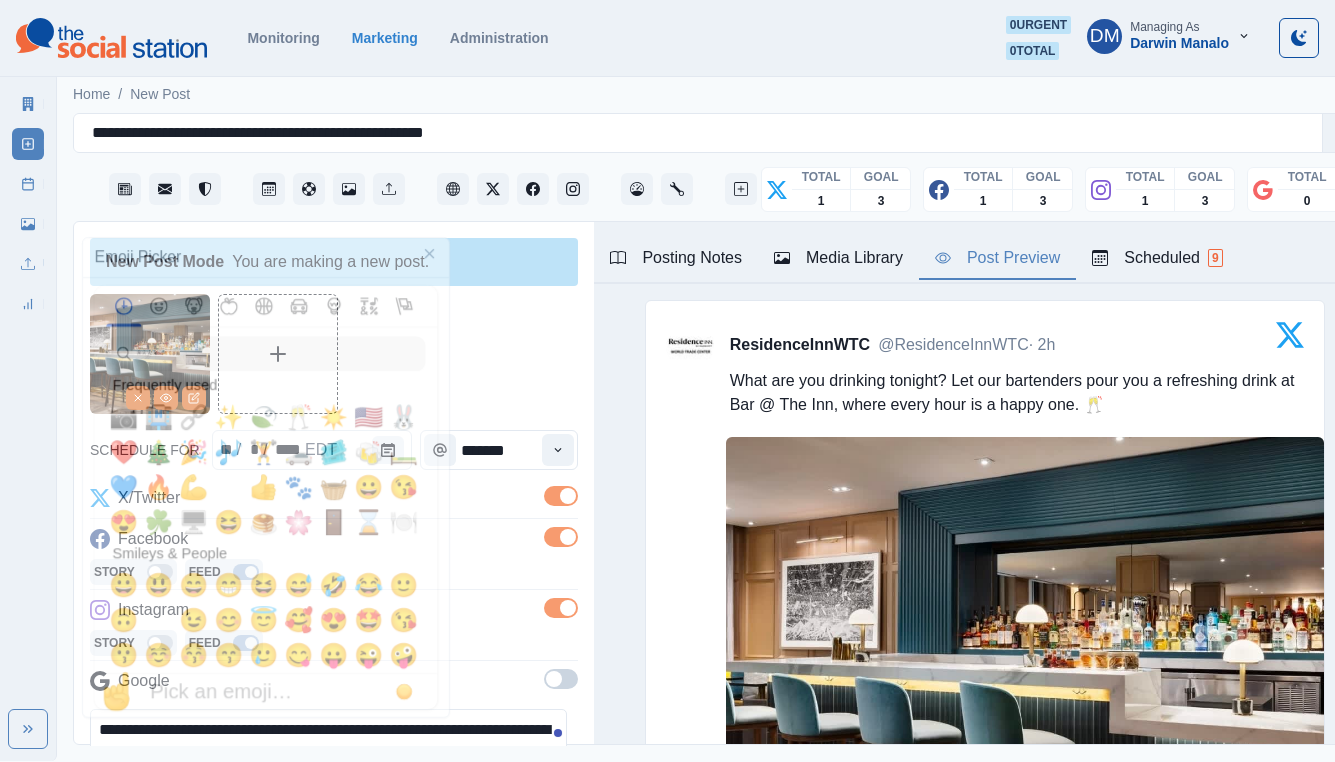 scroll, scrollTop: 3, scrollLeft: 0, axis: vertical 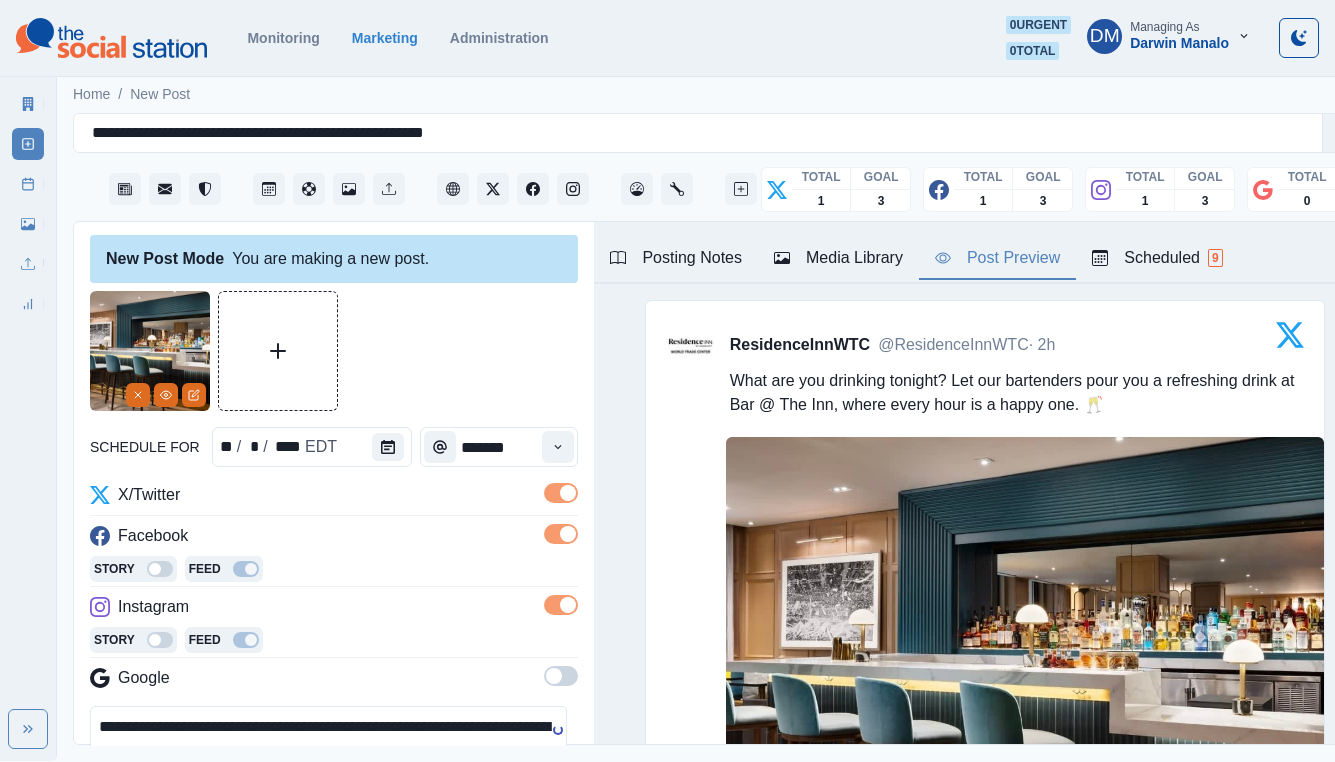type 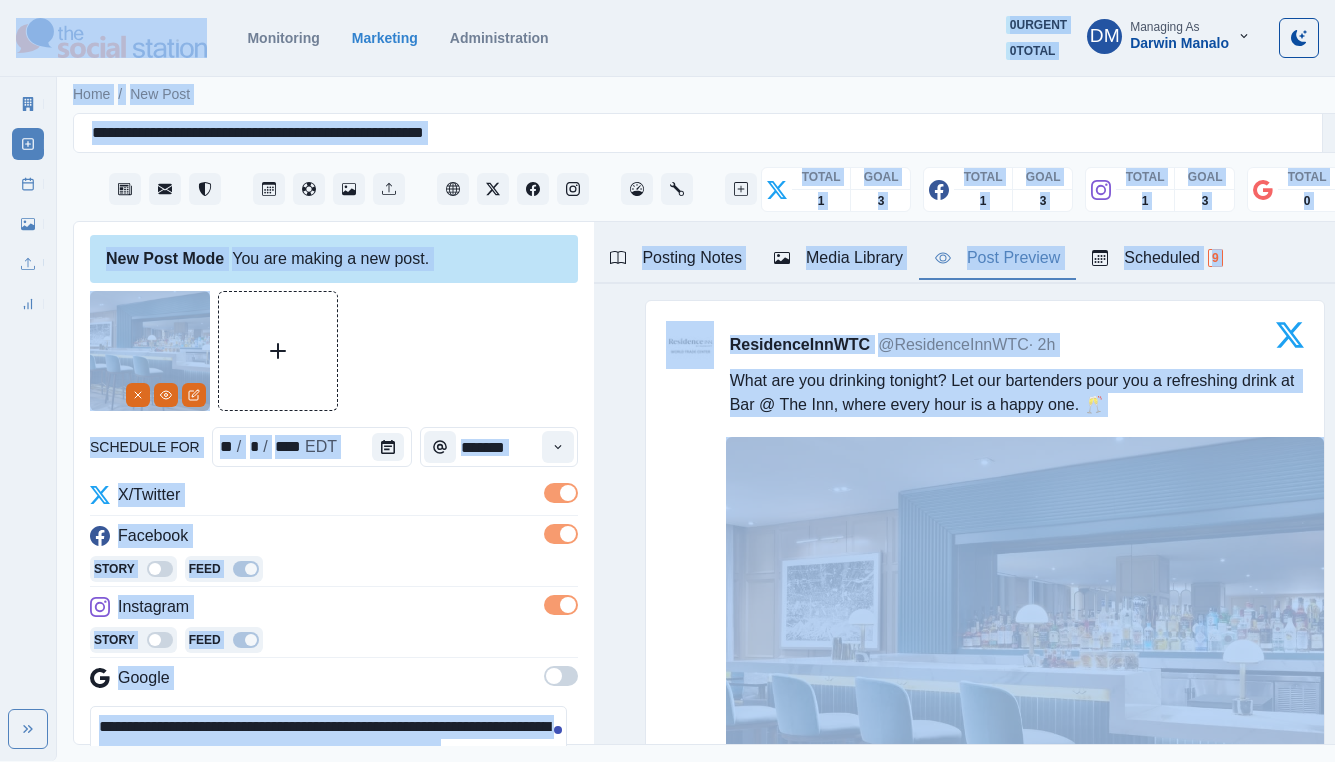 click on "**********" at bounding box center [328, 751] 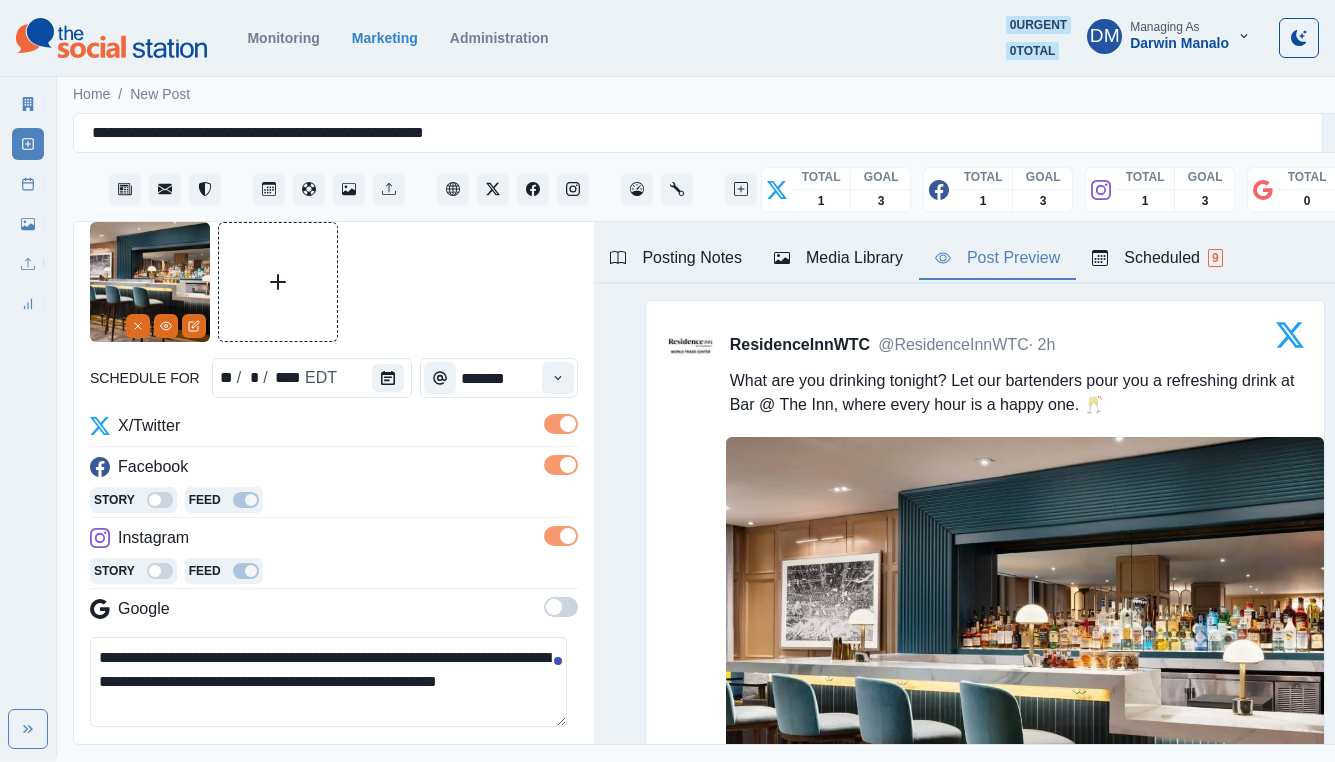 scroll, scrollTop: 148, scrollLeft: 0, axis: vertical 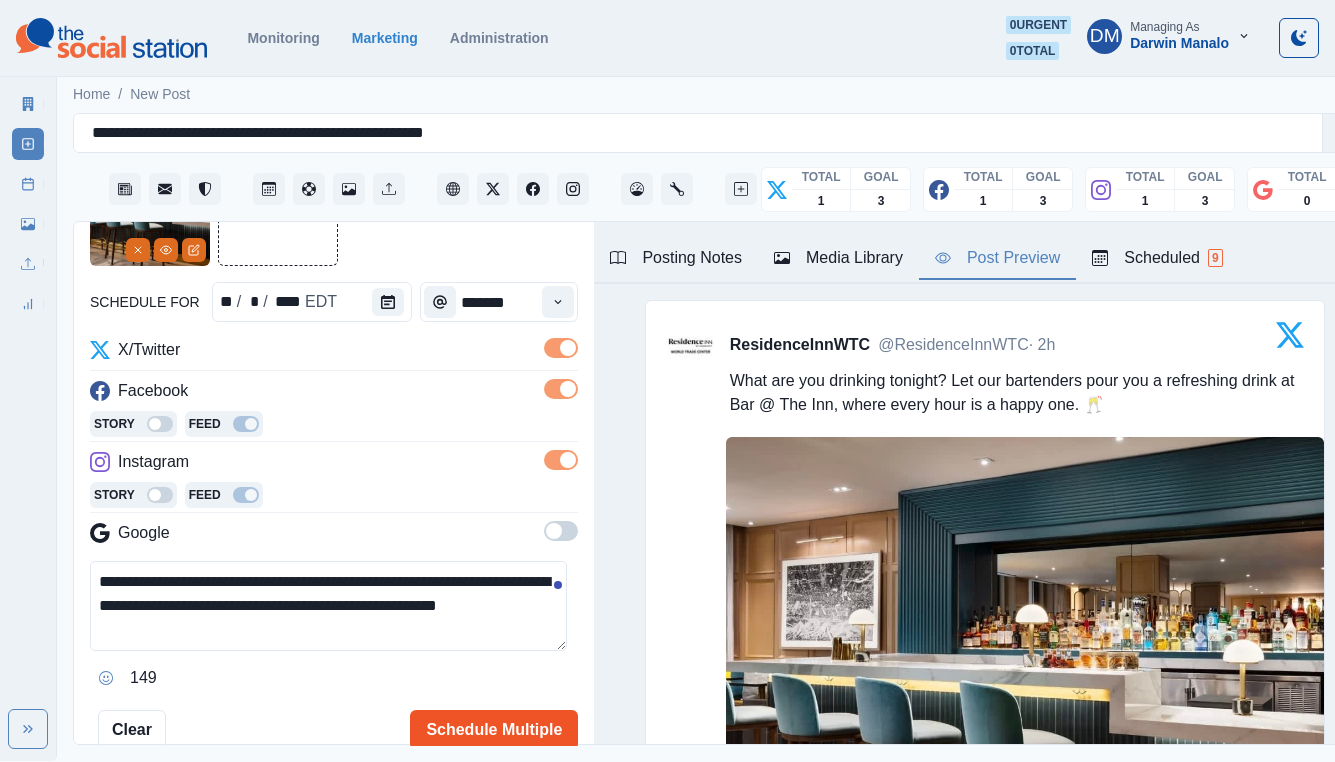 click on "Schedule Multiple" at bounding box center [494, 730] 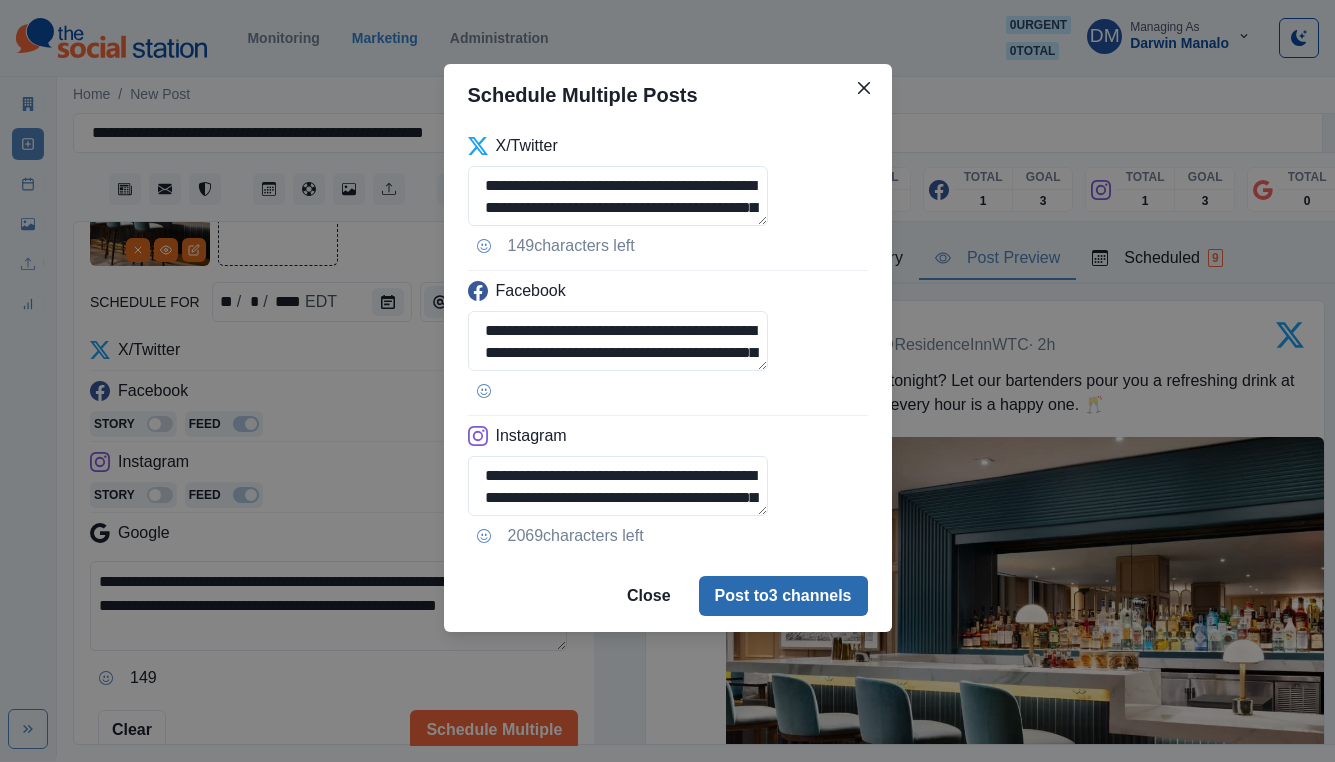 click on "Post to  3   channels" at bounding box center (783, 596) 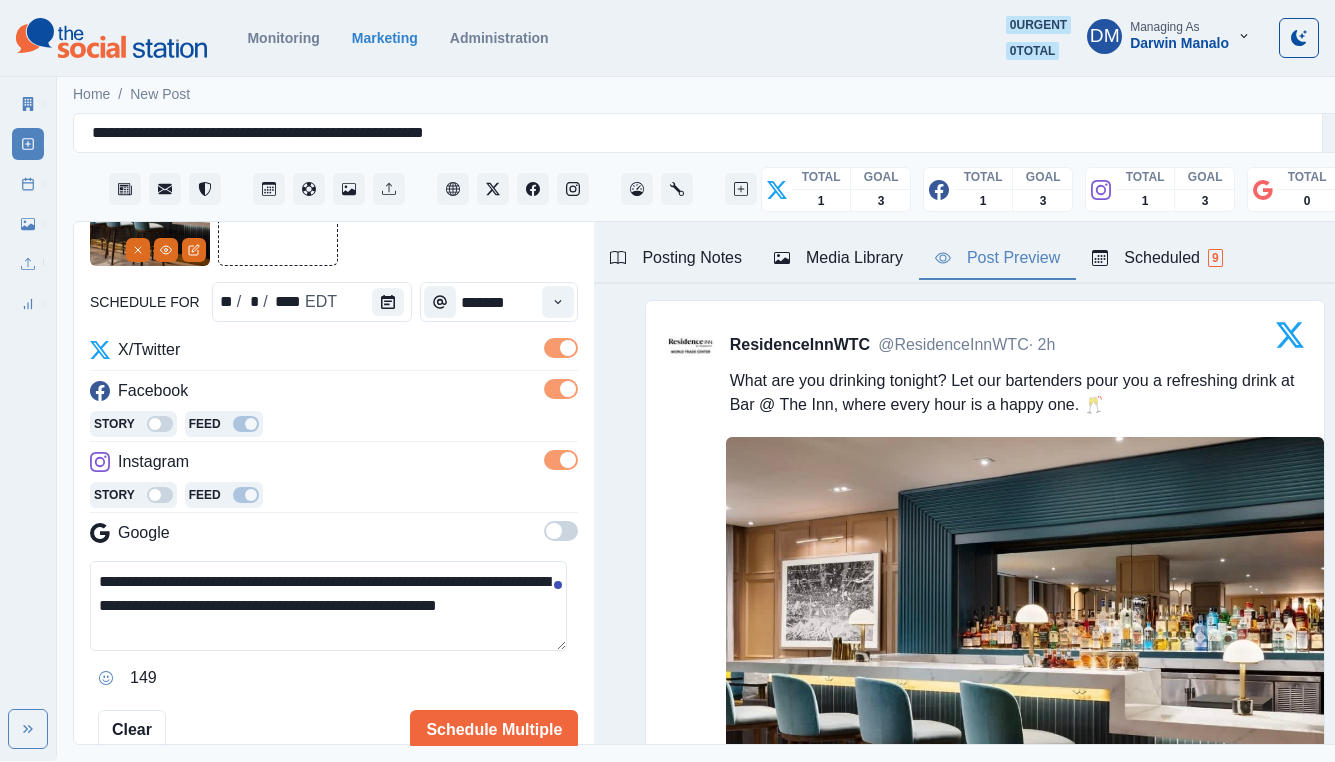 type 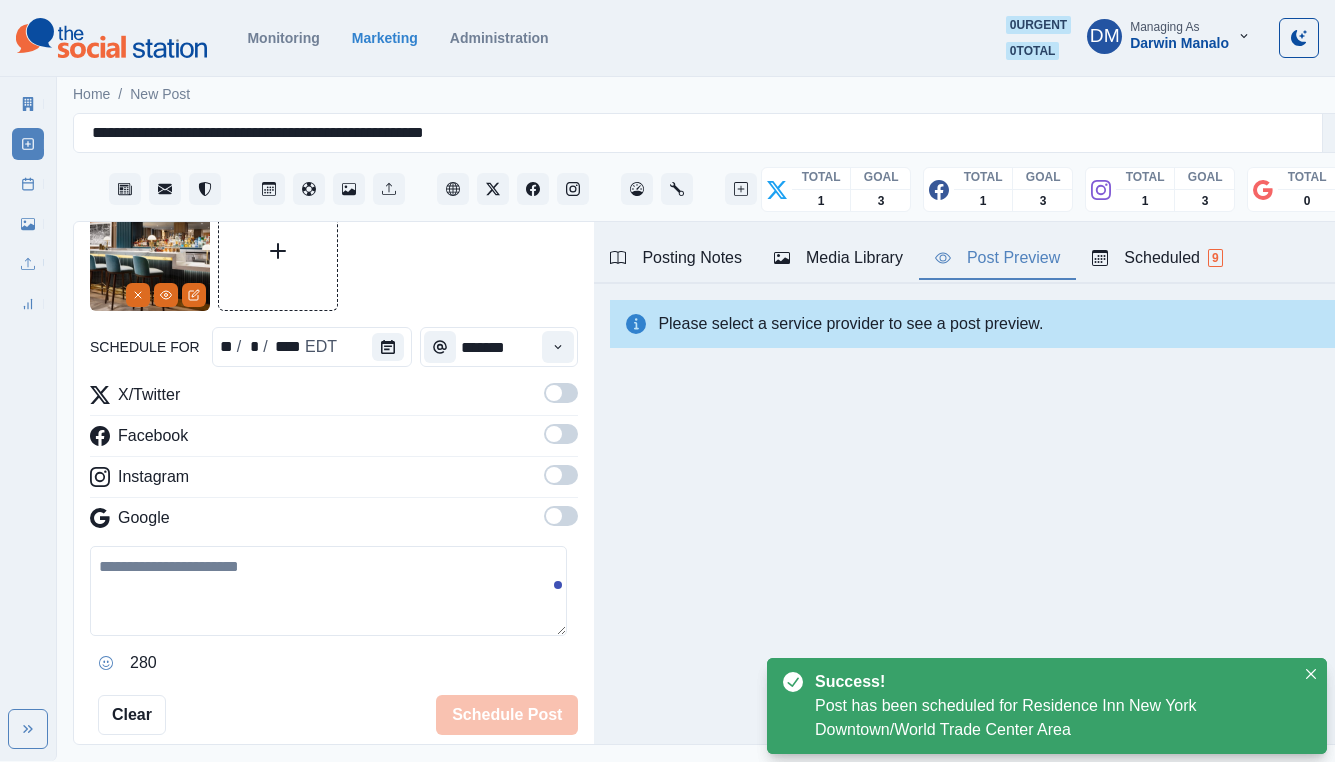 scroll, scrollTop: 148, scrollLeft: 0, axis: vertical 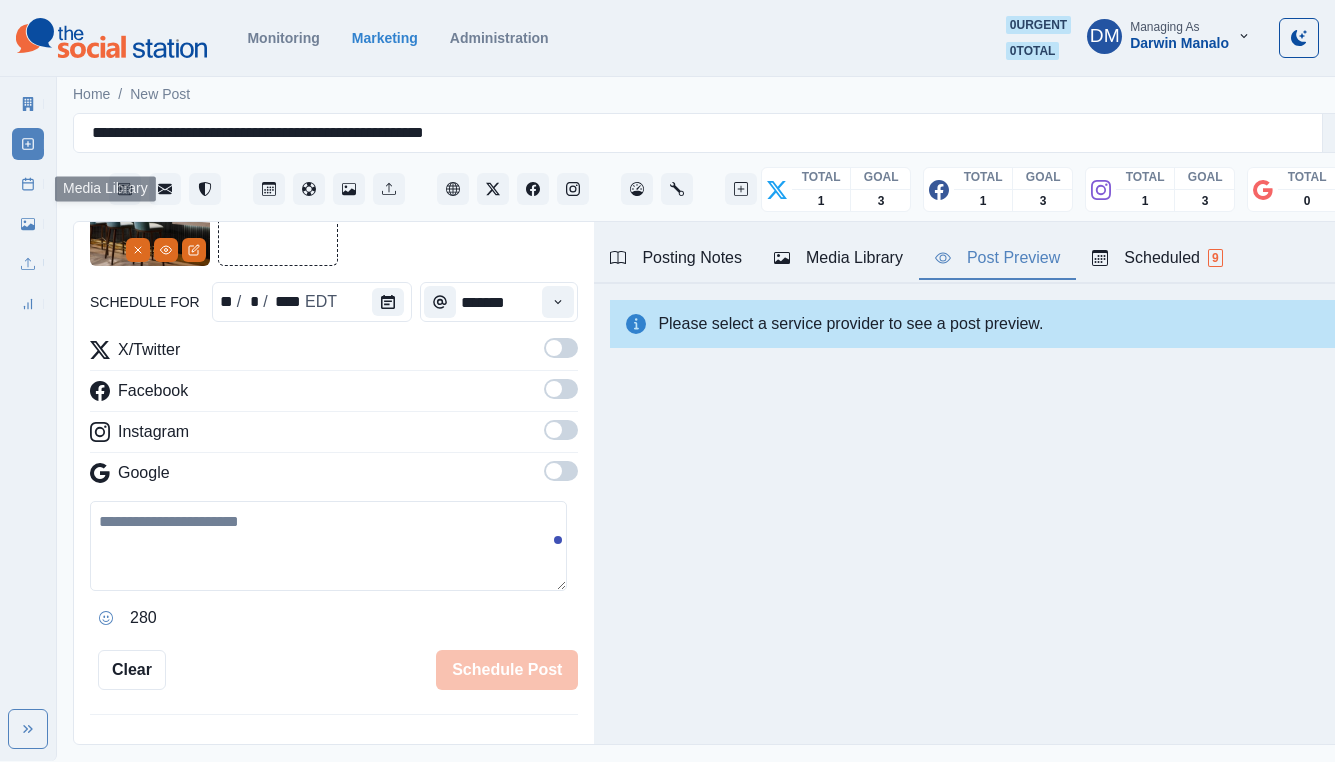 click on "Media Library" at bounding box center [28, 224] 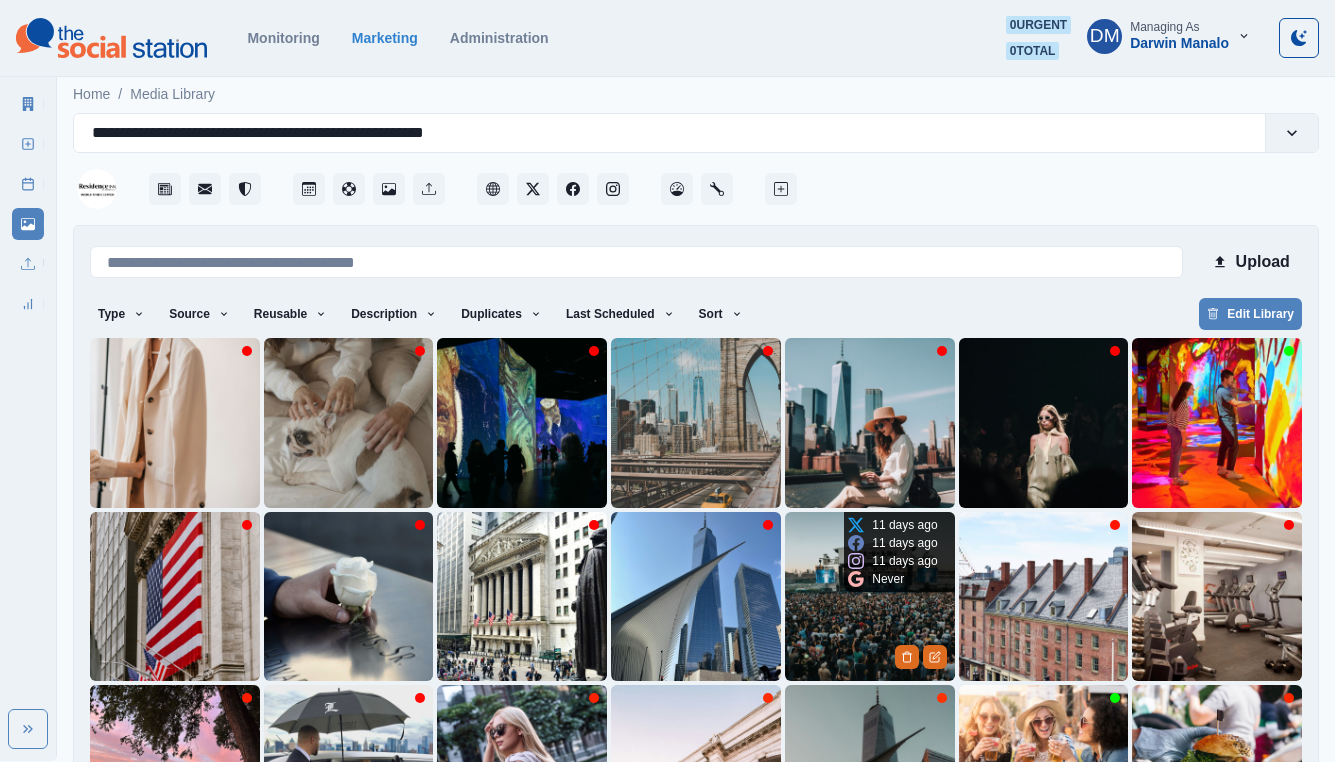 scroll, scrollTop: 34, scrollLeft: 0, axis: vertical 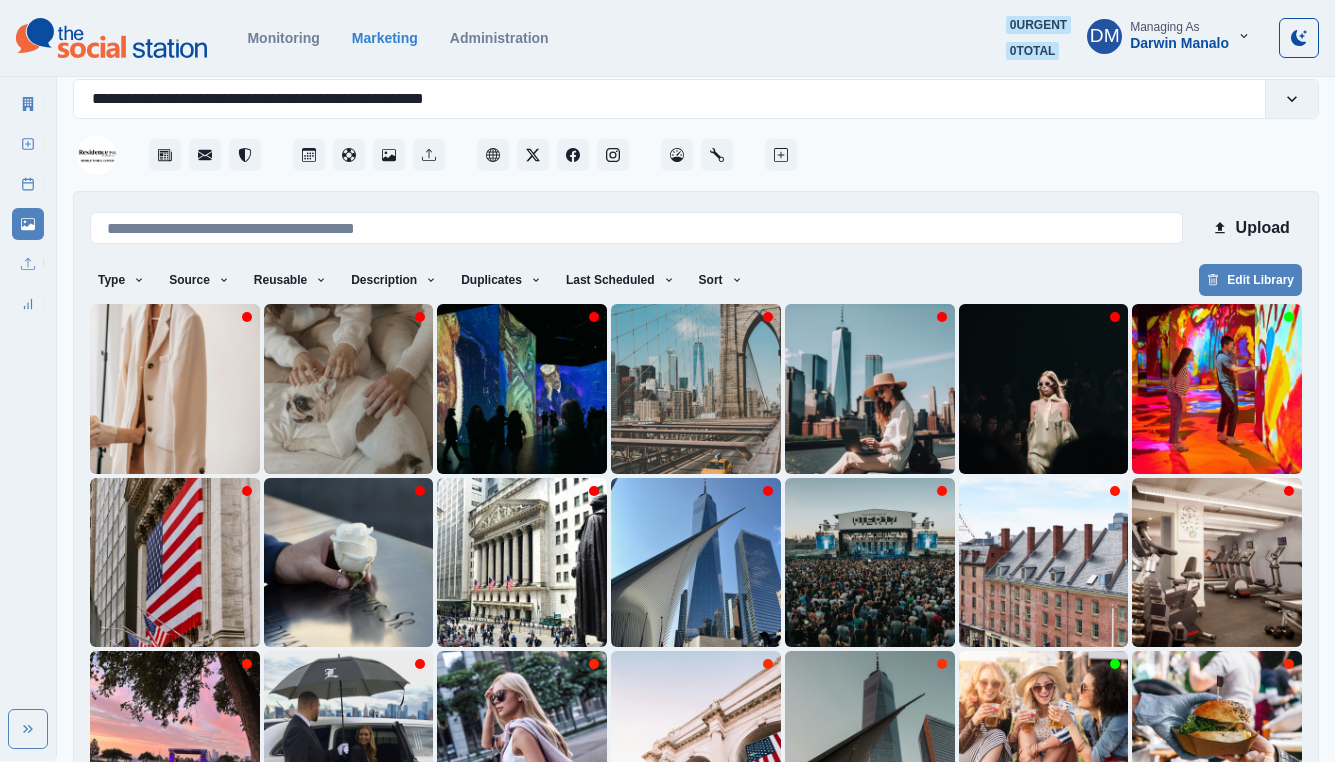 click on "6" at bounding box center (822, 853) 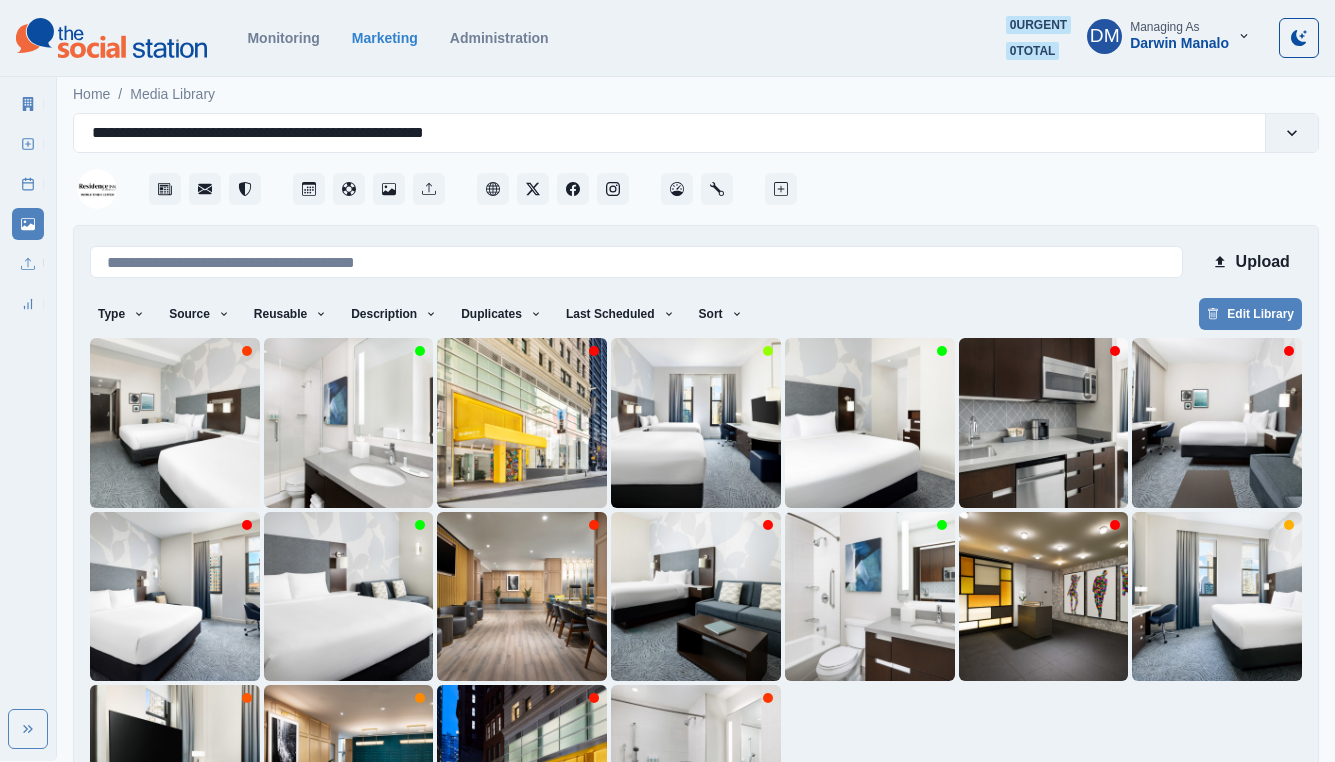 scroll, scrollTop: 34, scrollLeft: 0, axis: vertical 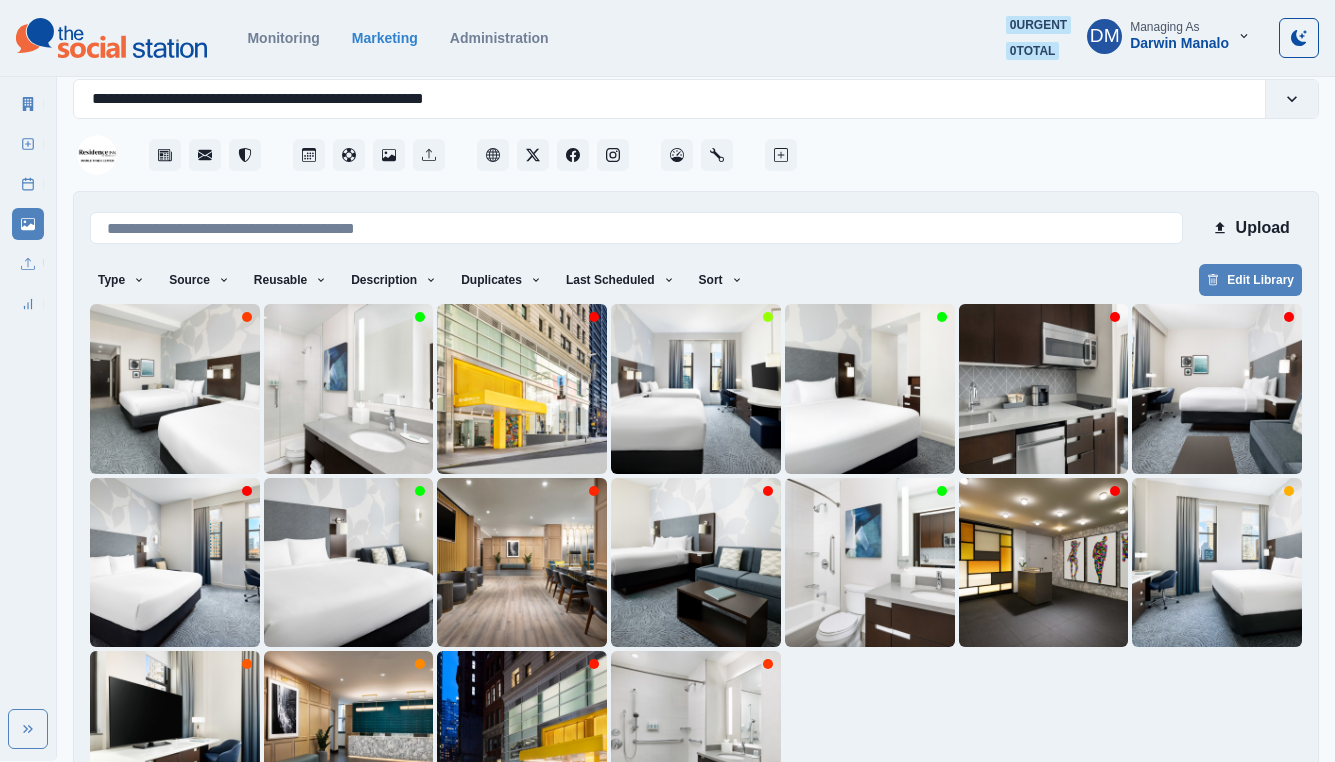 click on "5" at bounding box center (721, 853) 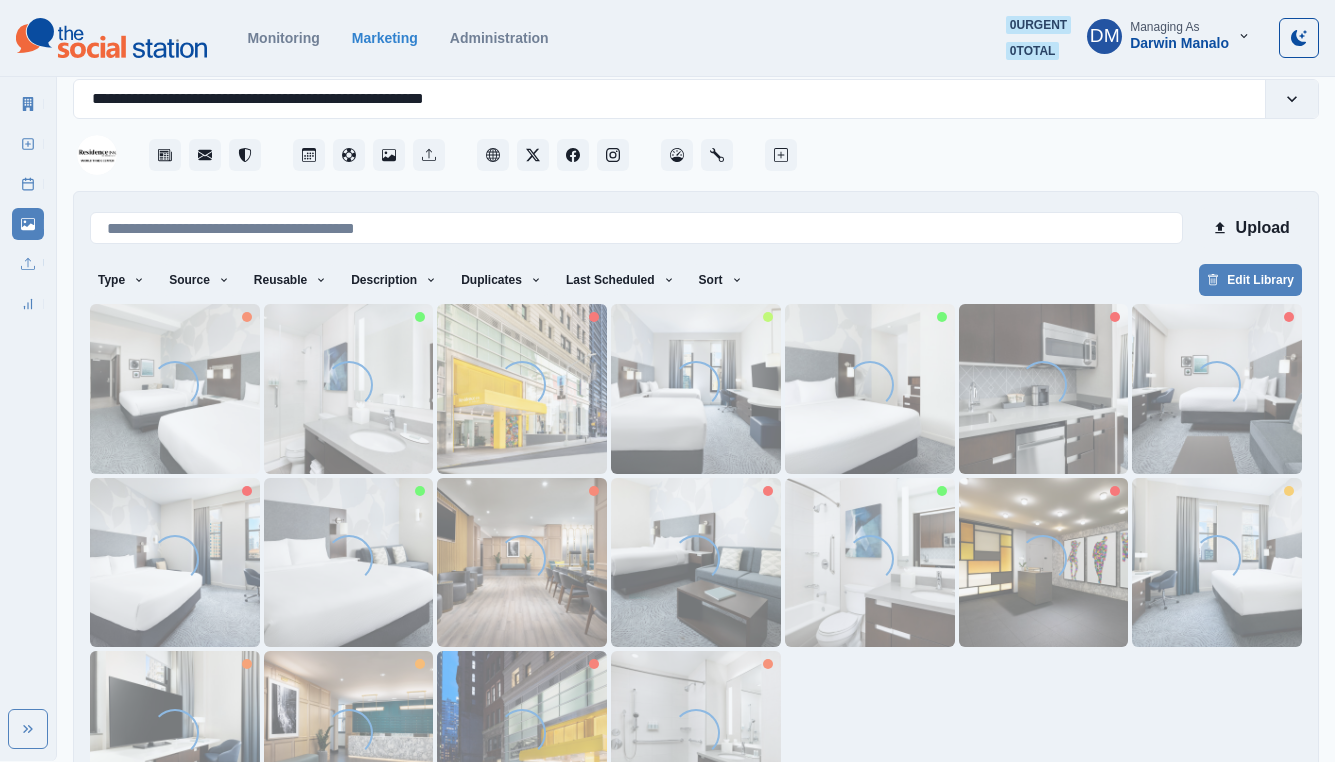 click on "4" at bounding box center [696, 853] 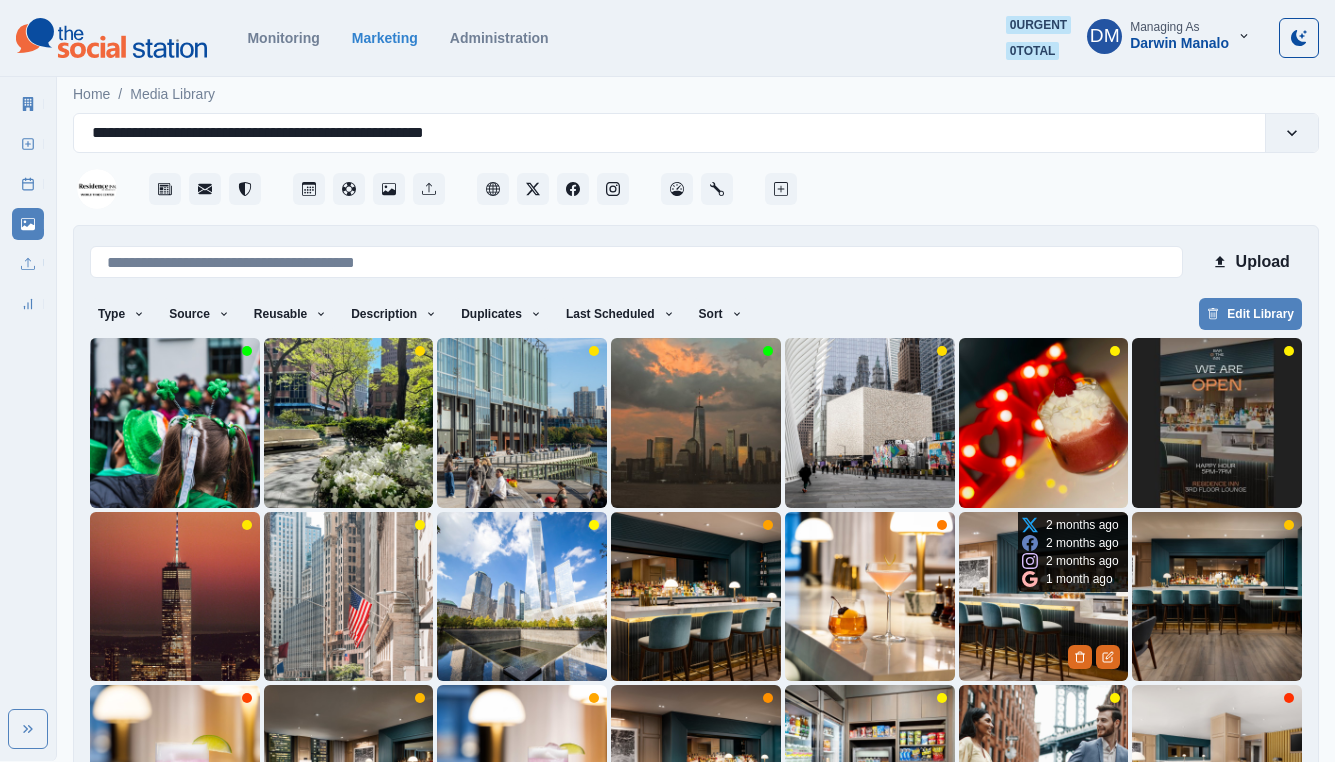 scroll, scrollTop: 34, scrollLeft: 0, axis: vertical 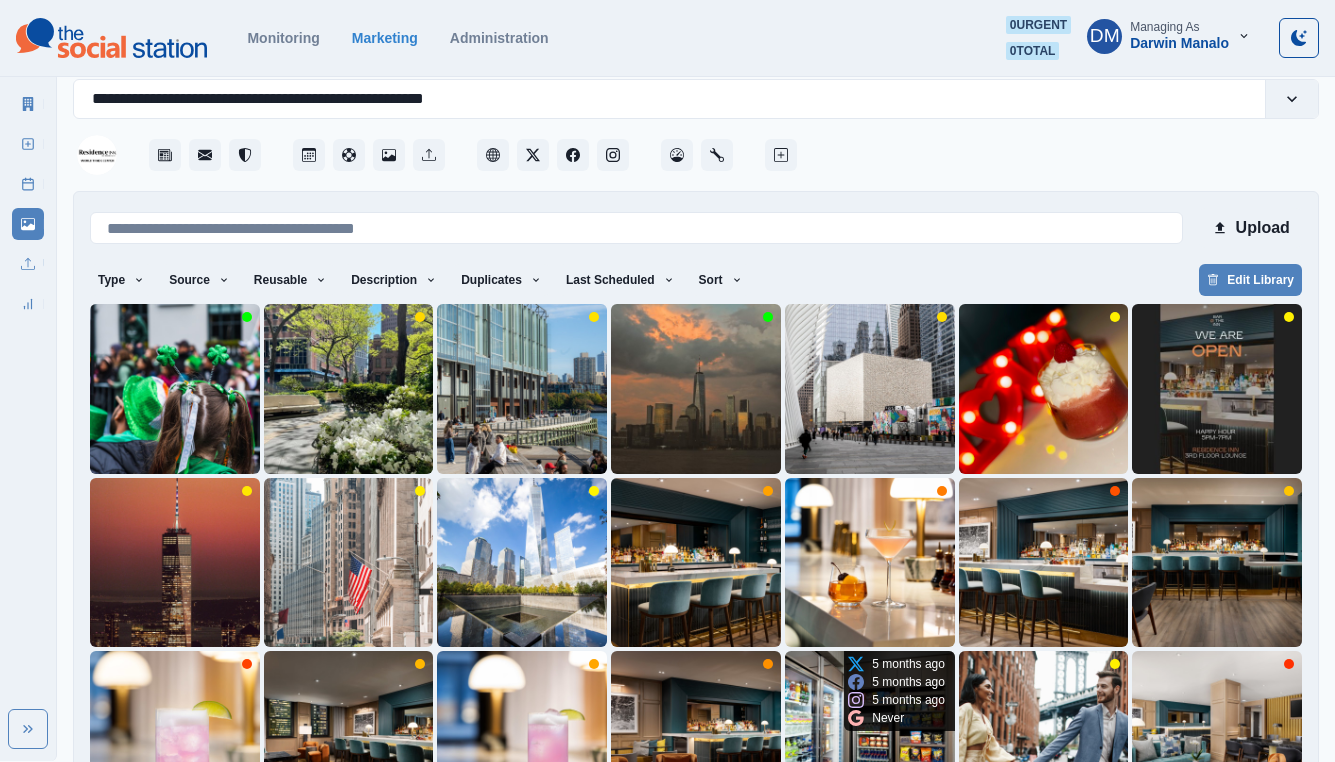 click at bounding box center [870, 736] 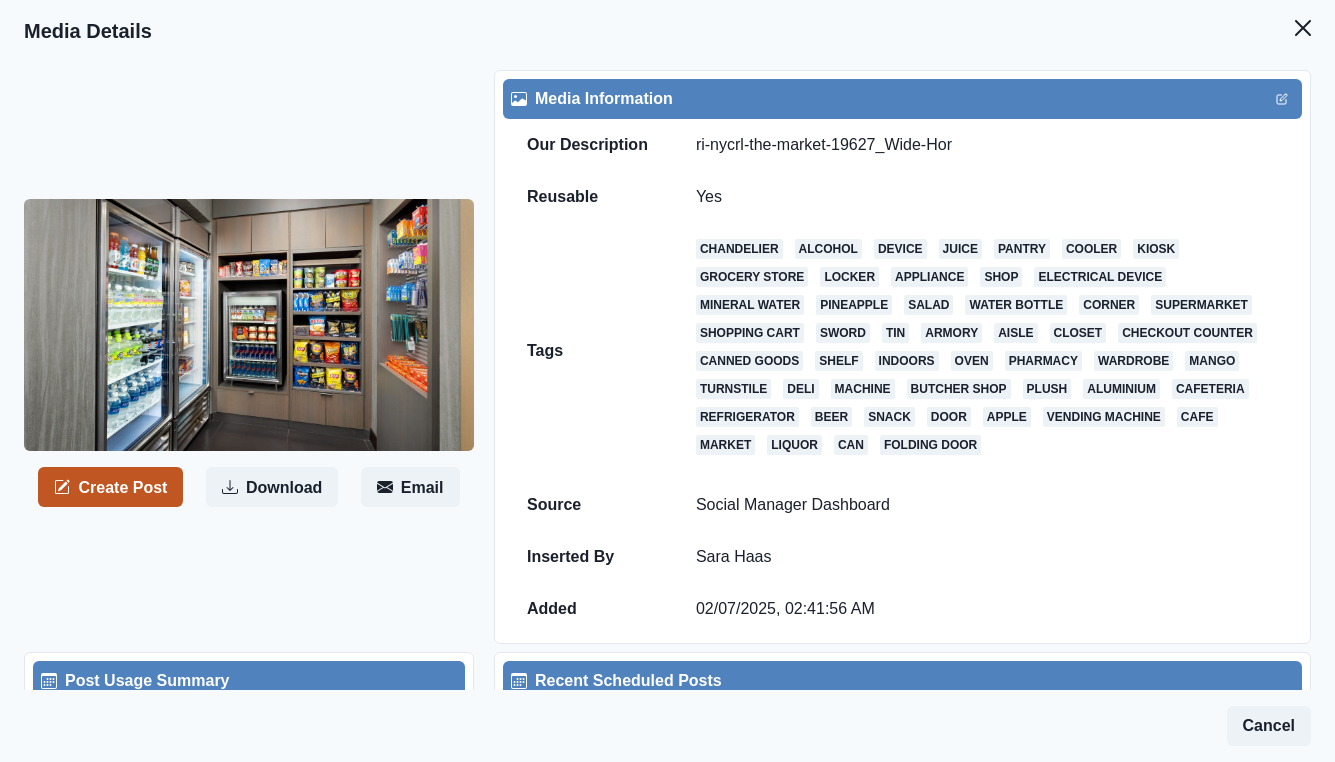 click on "Create Post" at bounding box center (110, 487) 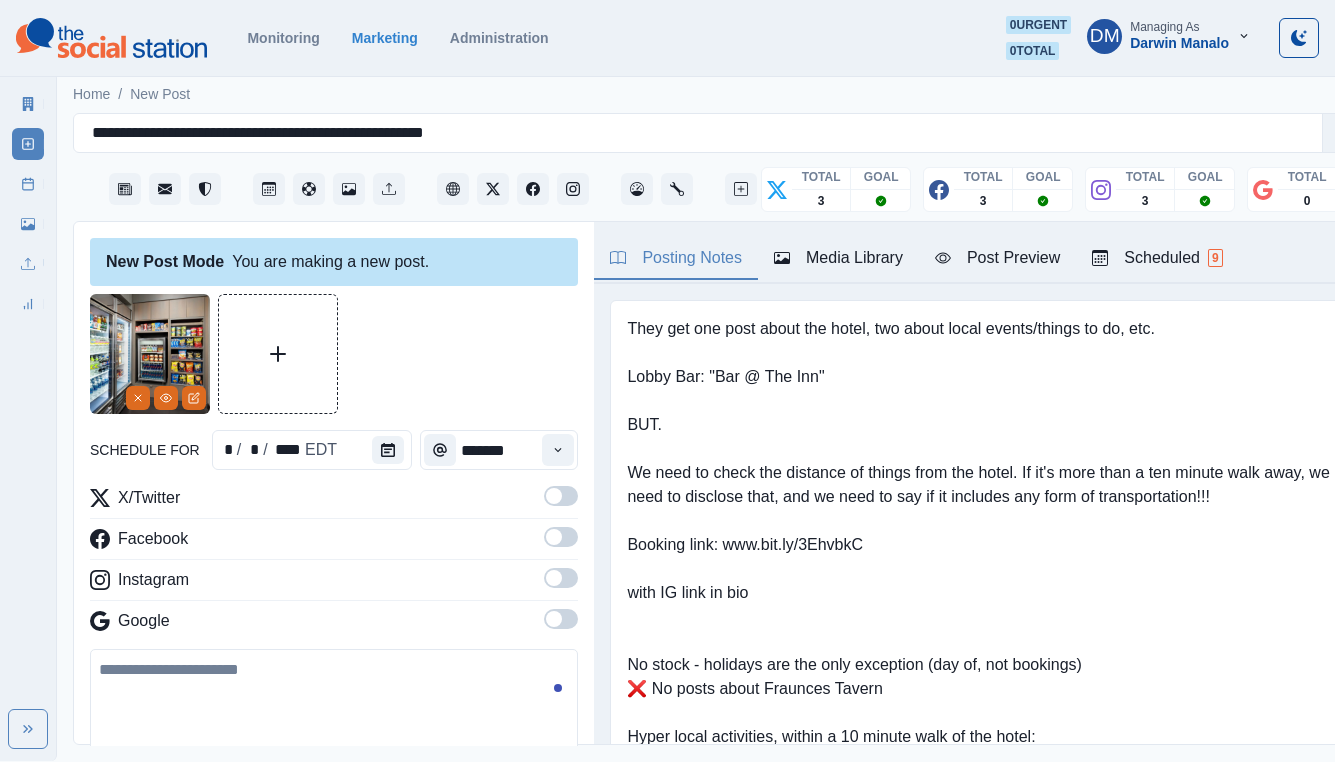 click at bounding box center (561, 502) 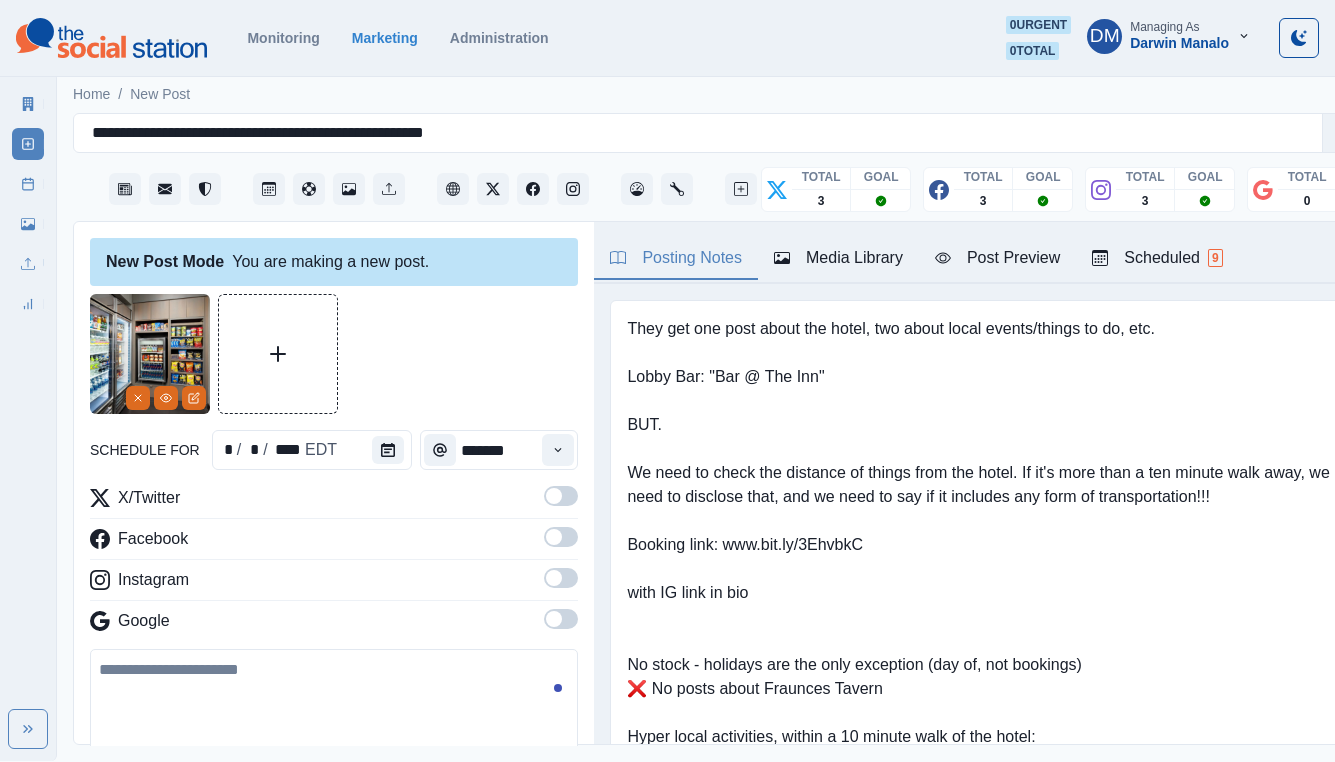 click at bounding box center (554, 537) 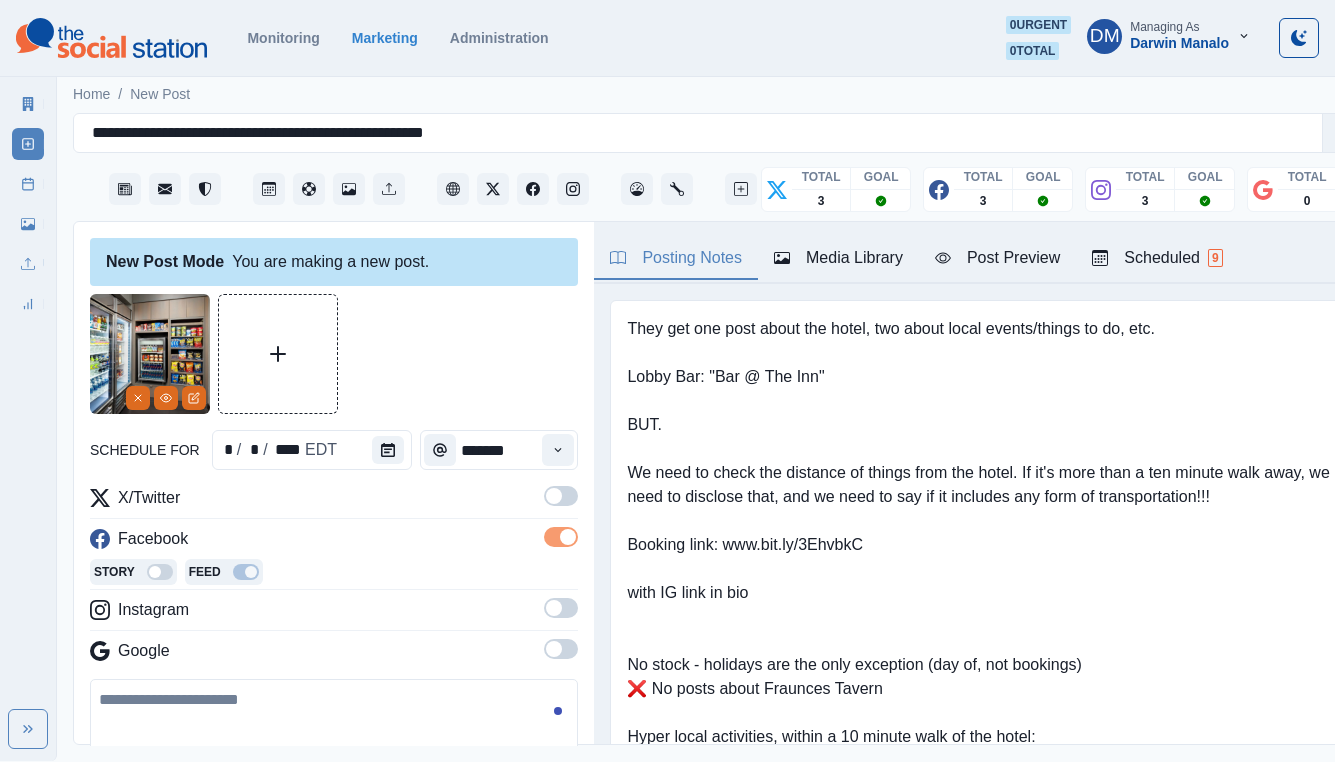 click at bounding box center [554, 496] 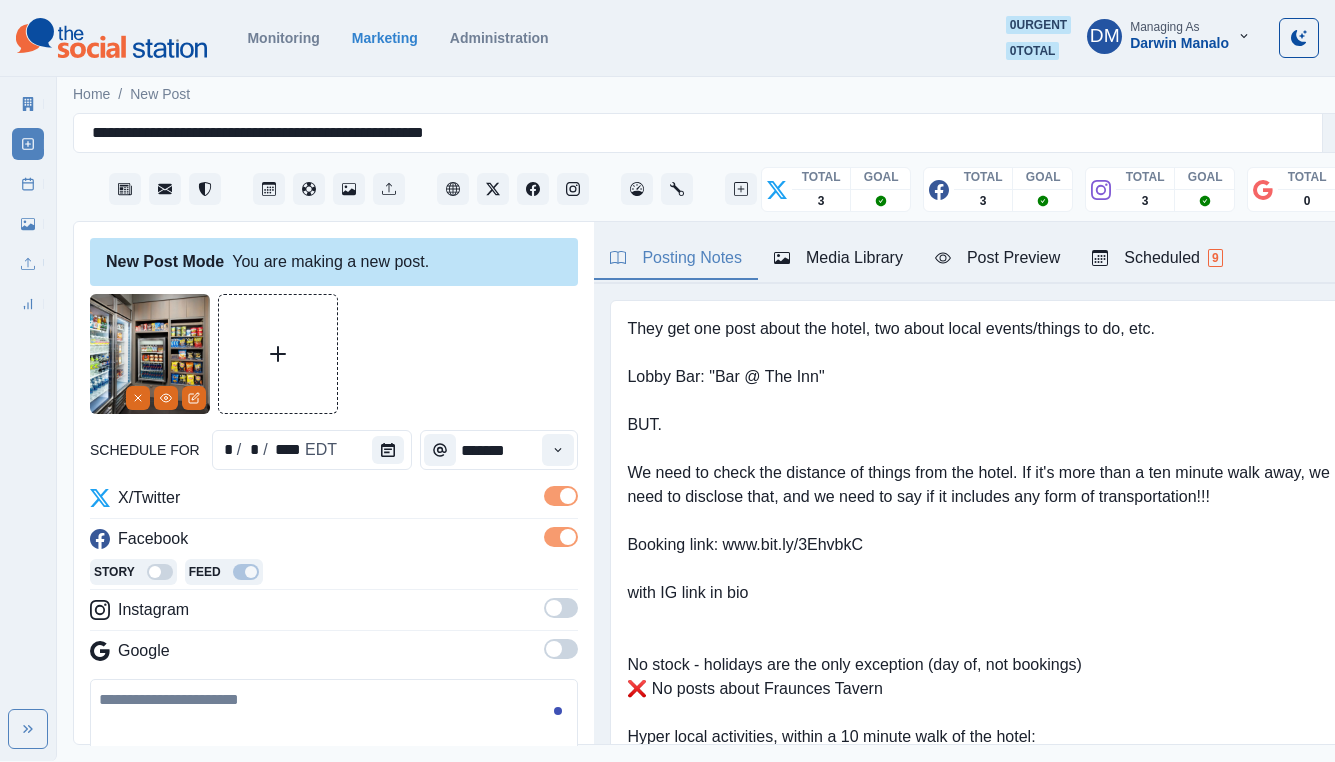 click on "X/Twitter Facebook Story Feed Instagram Google" at bounding box center [334, 578] 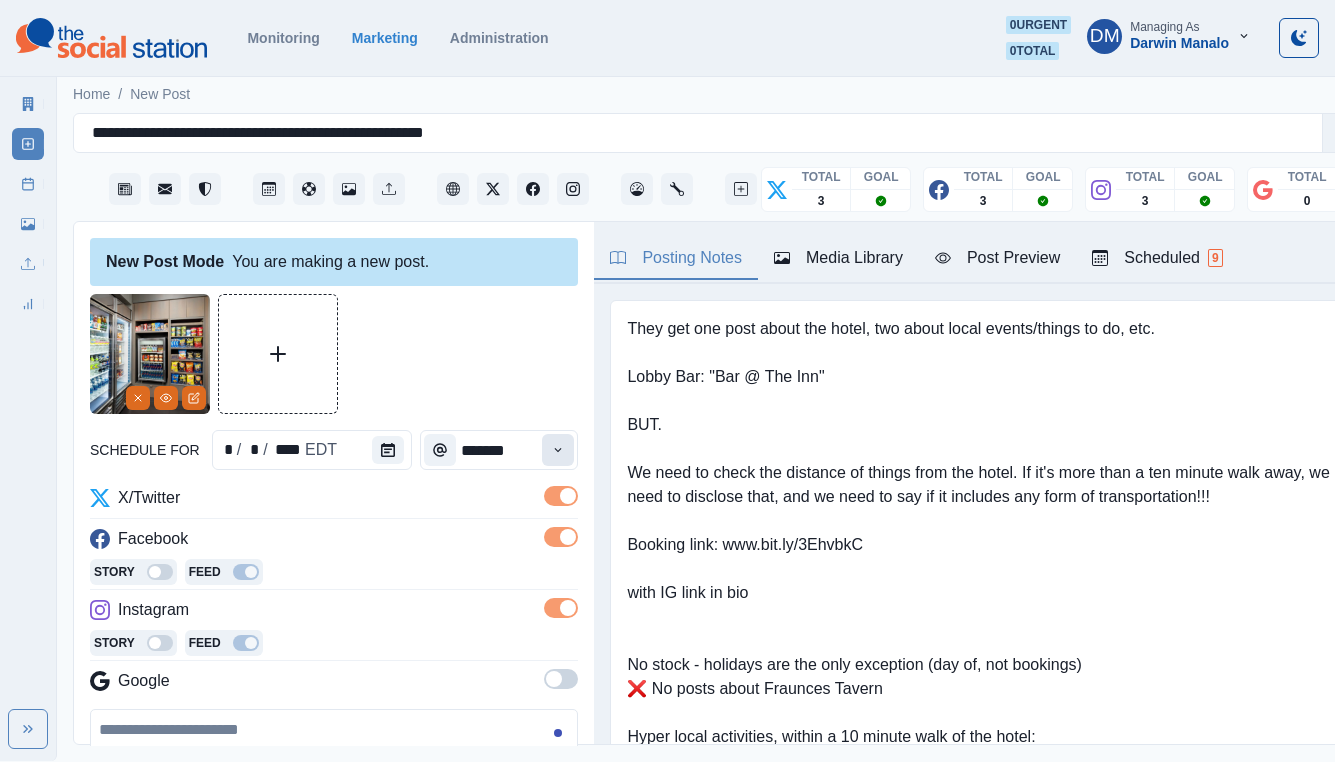 click at bounding box center [558, 450] 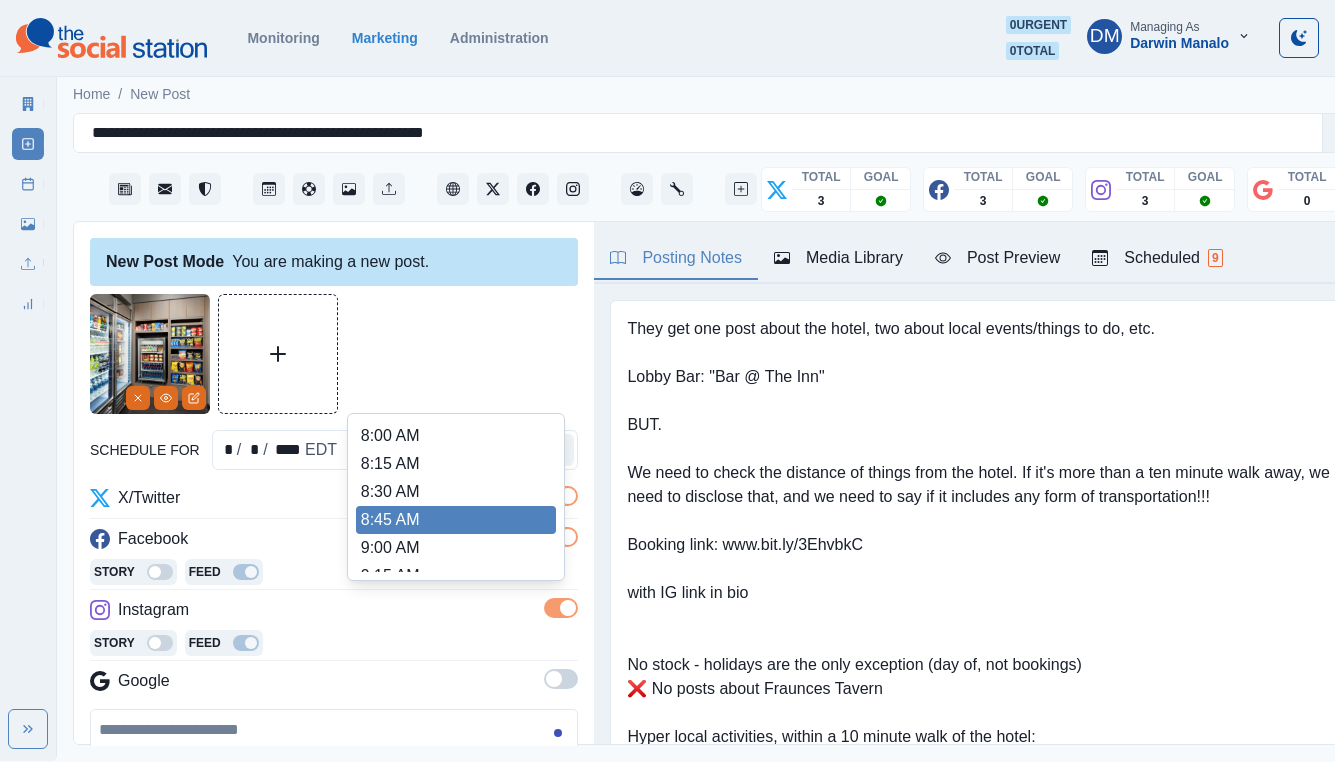 scroll, scrollTop: 336, scrollLeft: 0, axis: vertical 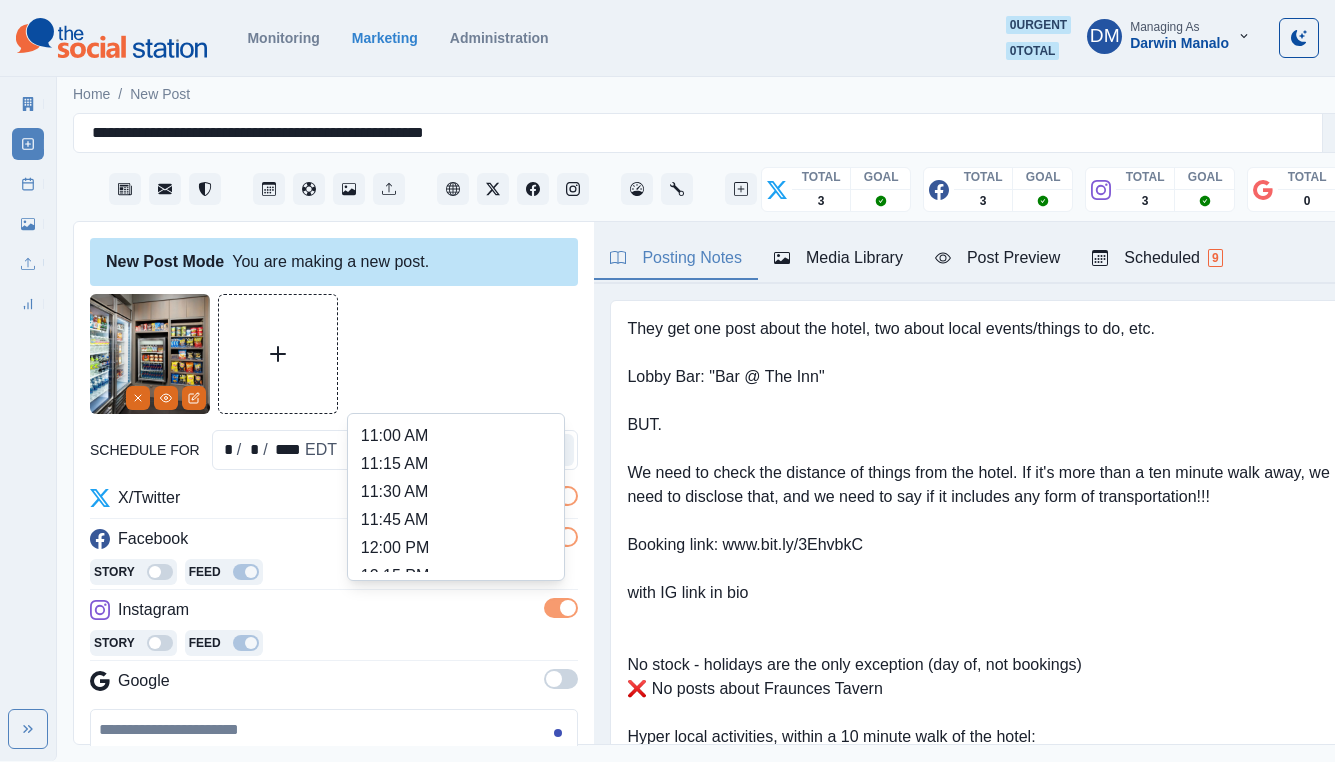 click on "12:45 PM" at bounding box center [456, 632] 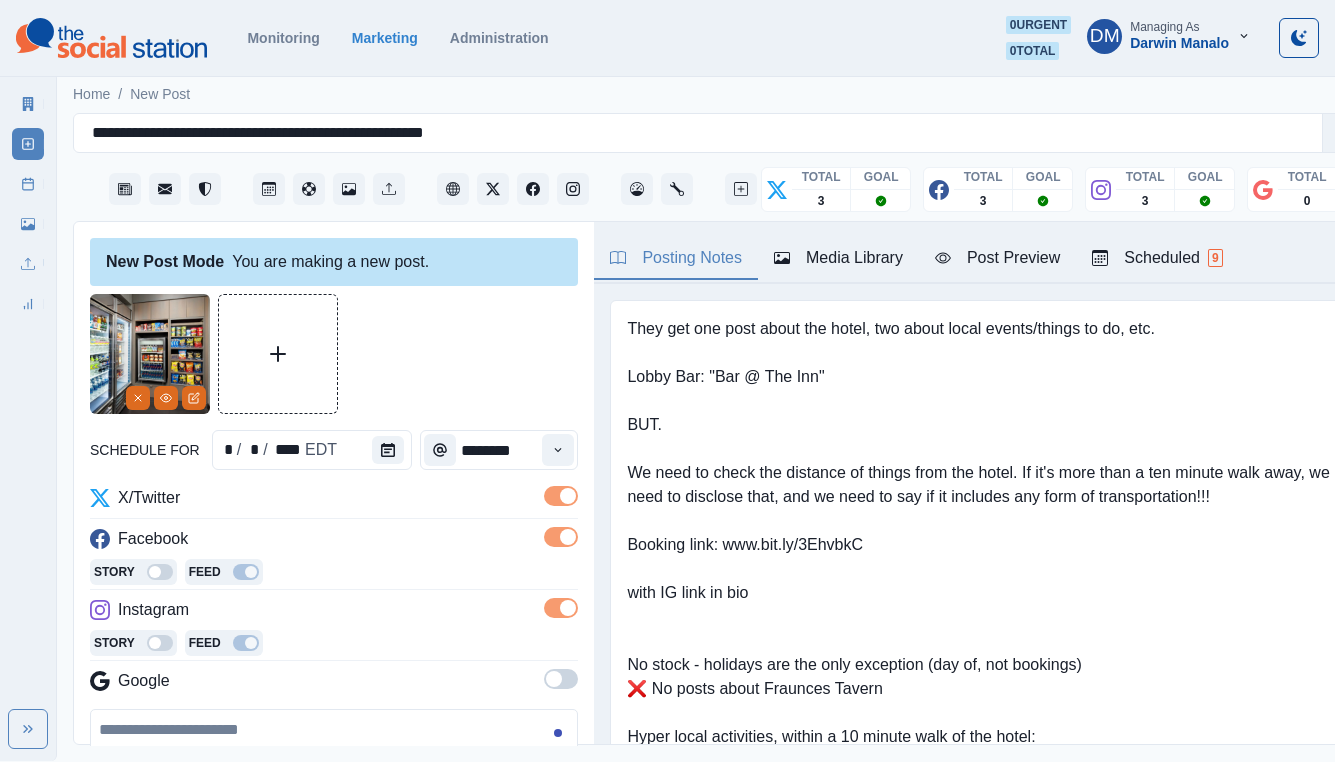 type on "********" 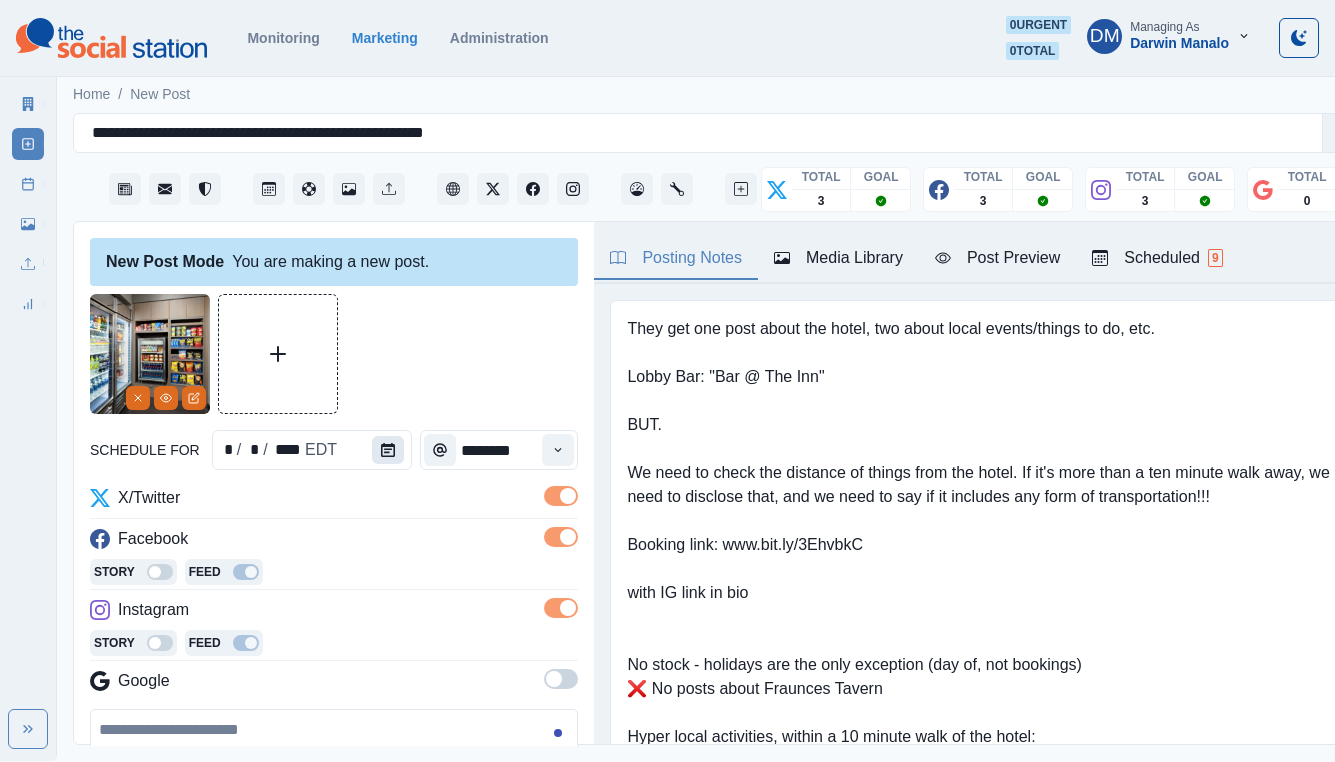 click at bounding box center (388, 450) 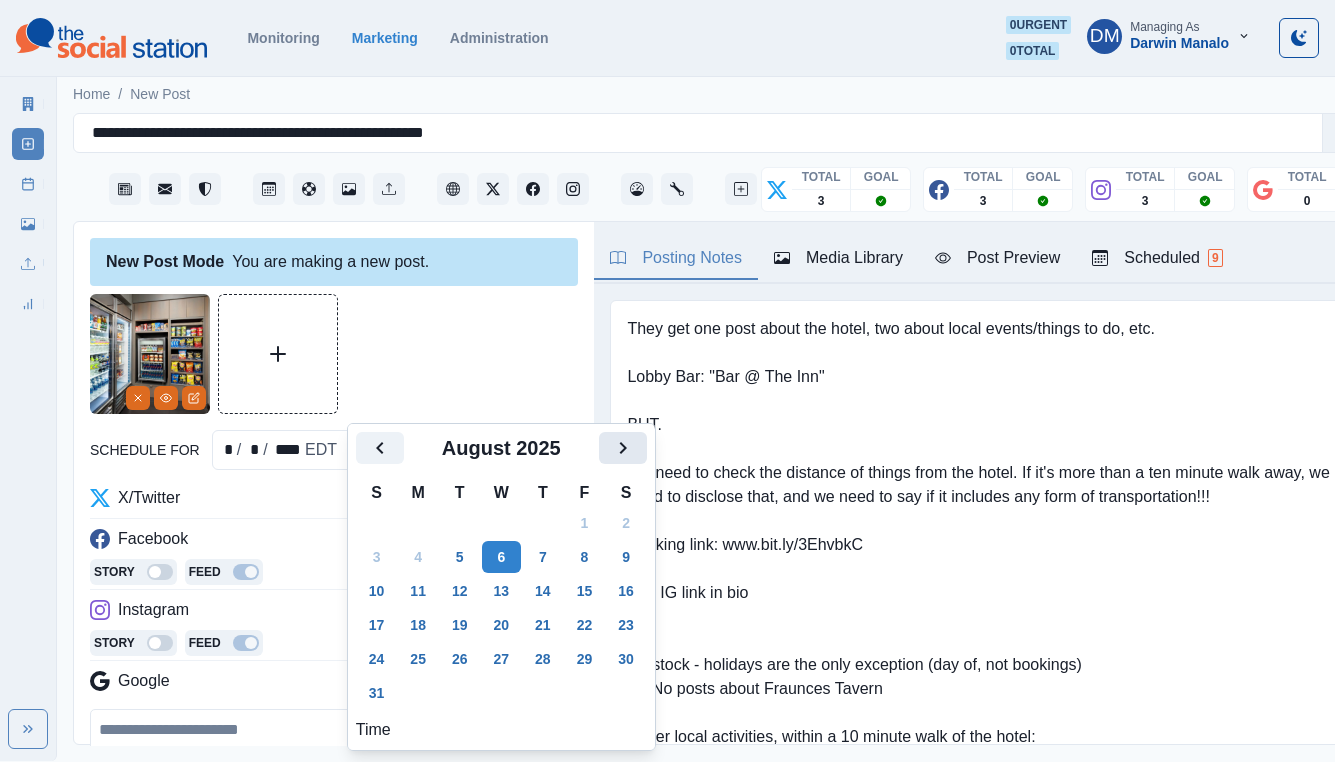 click 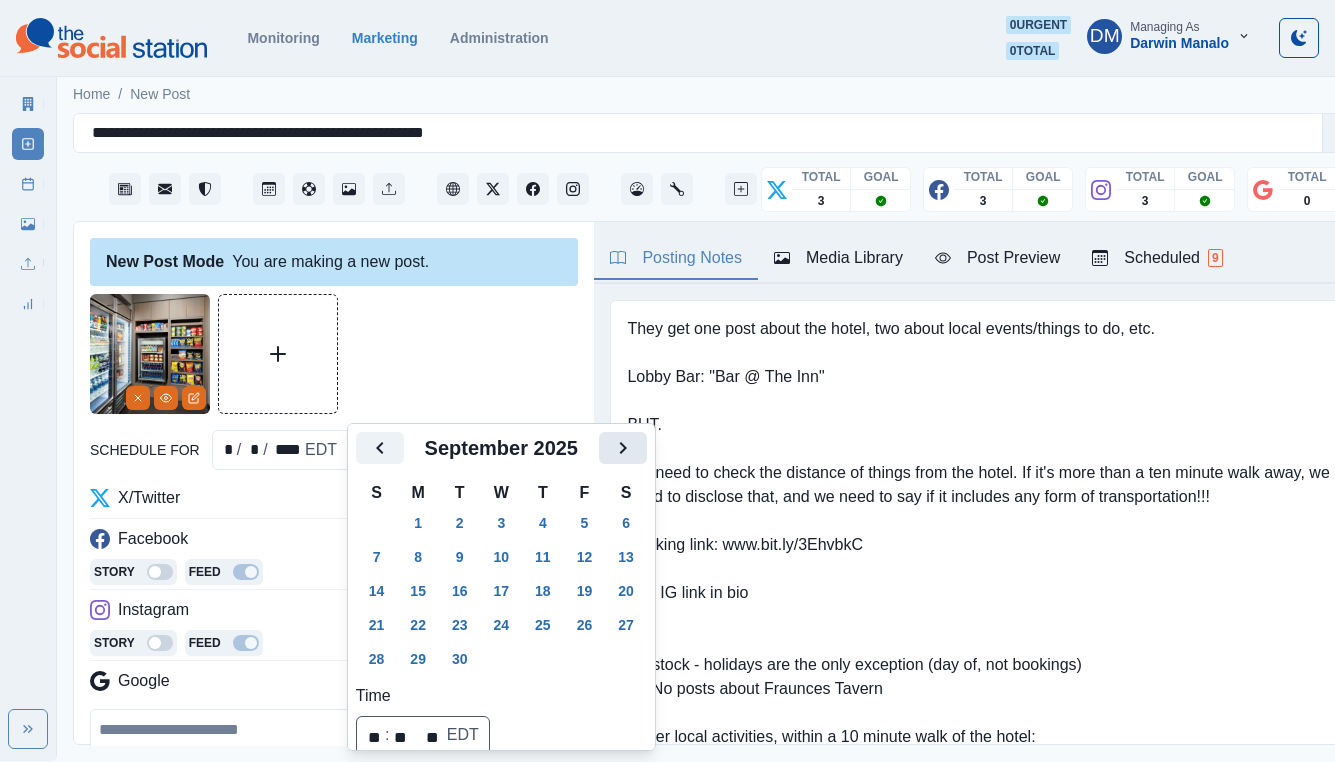 click 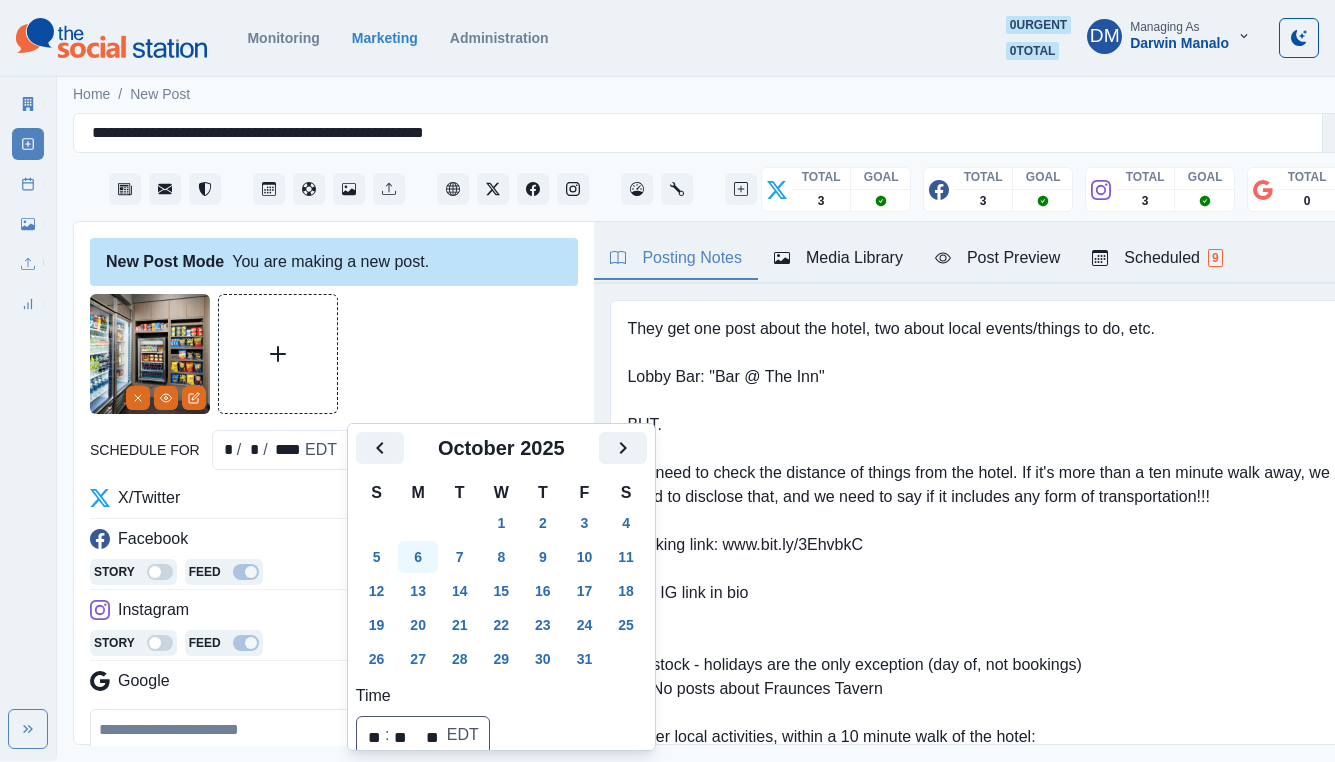 click on "6" at bounding box center [418, 557] 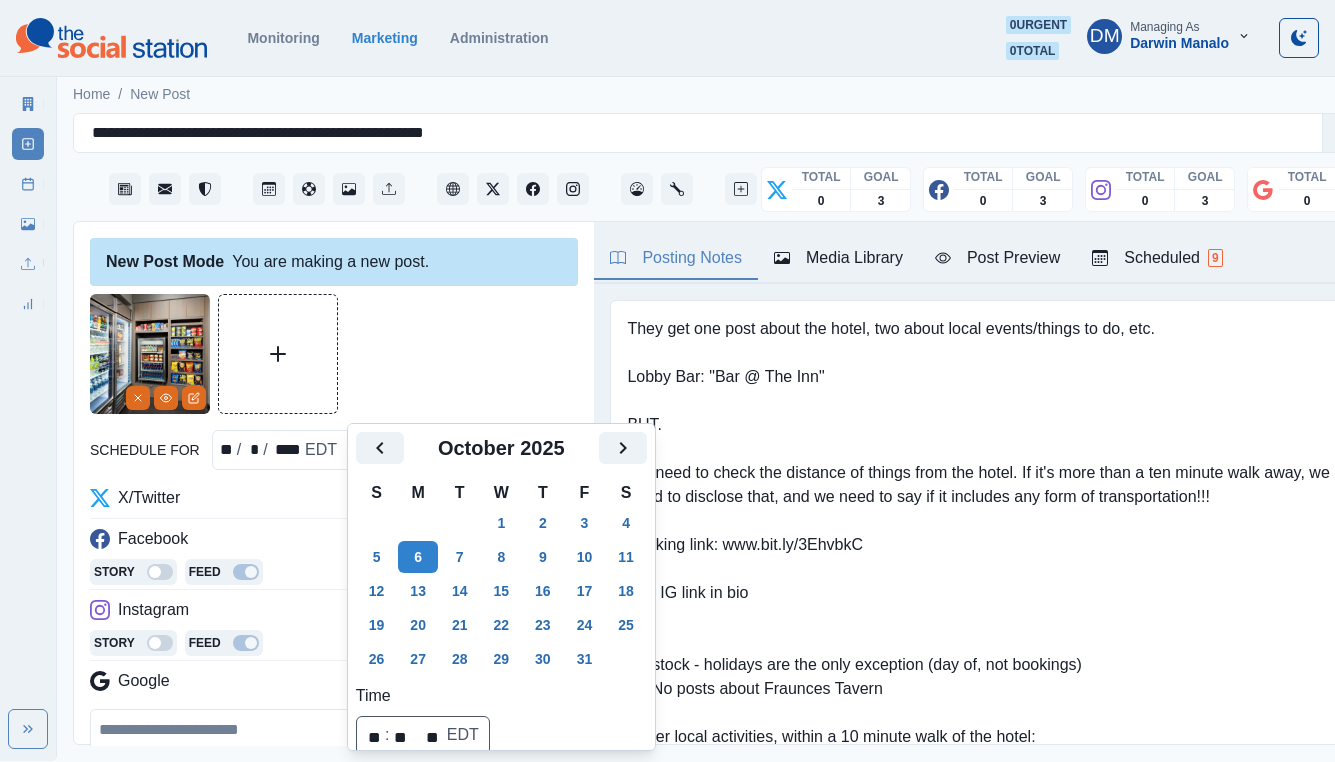 click at bounding box center [334, 766] 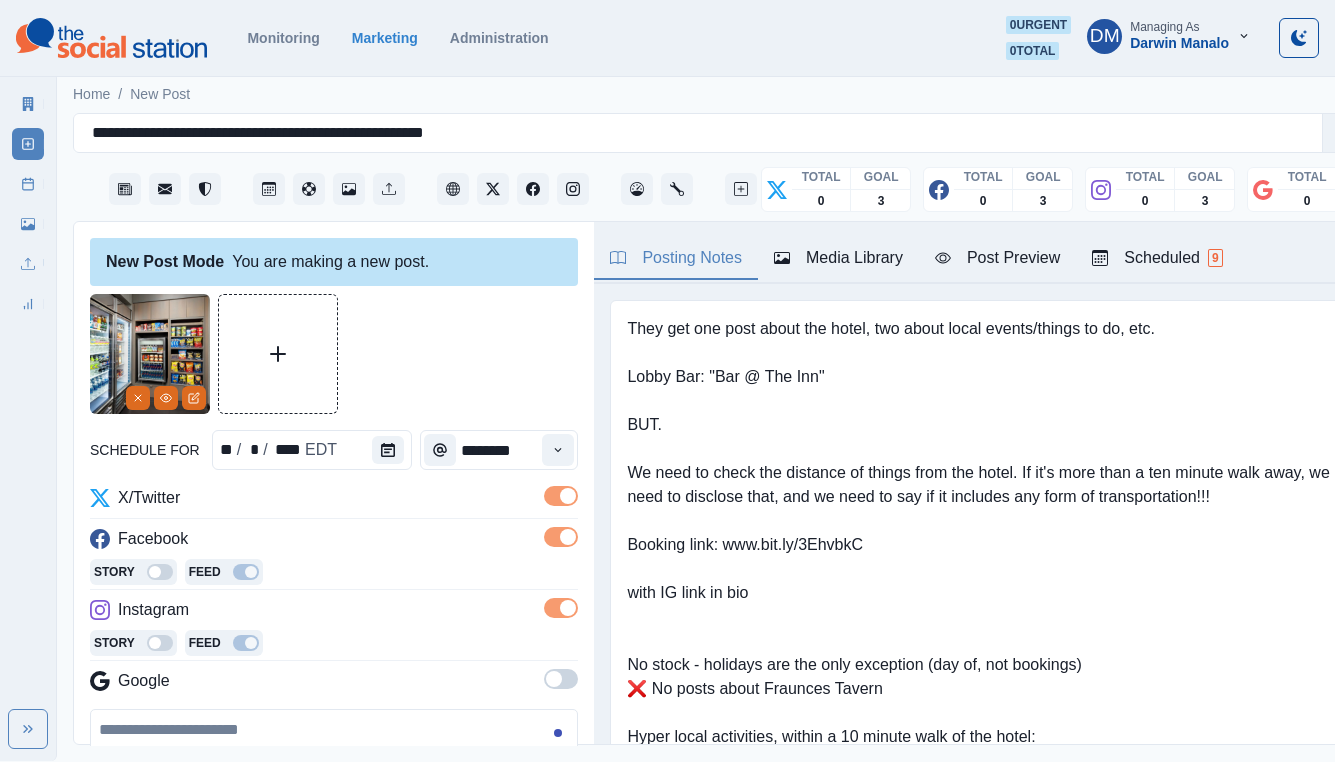 click at bounding box center [334, 766] 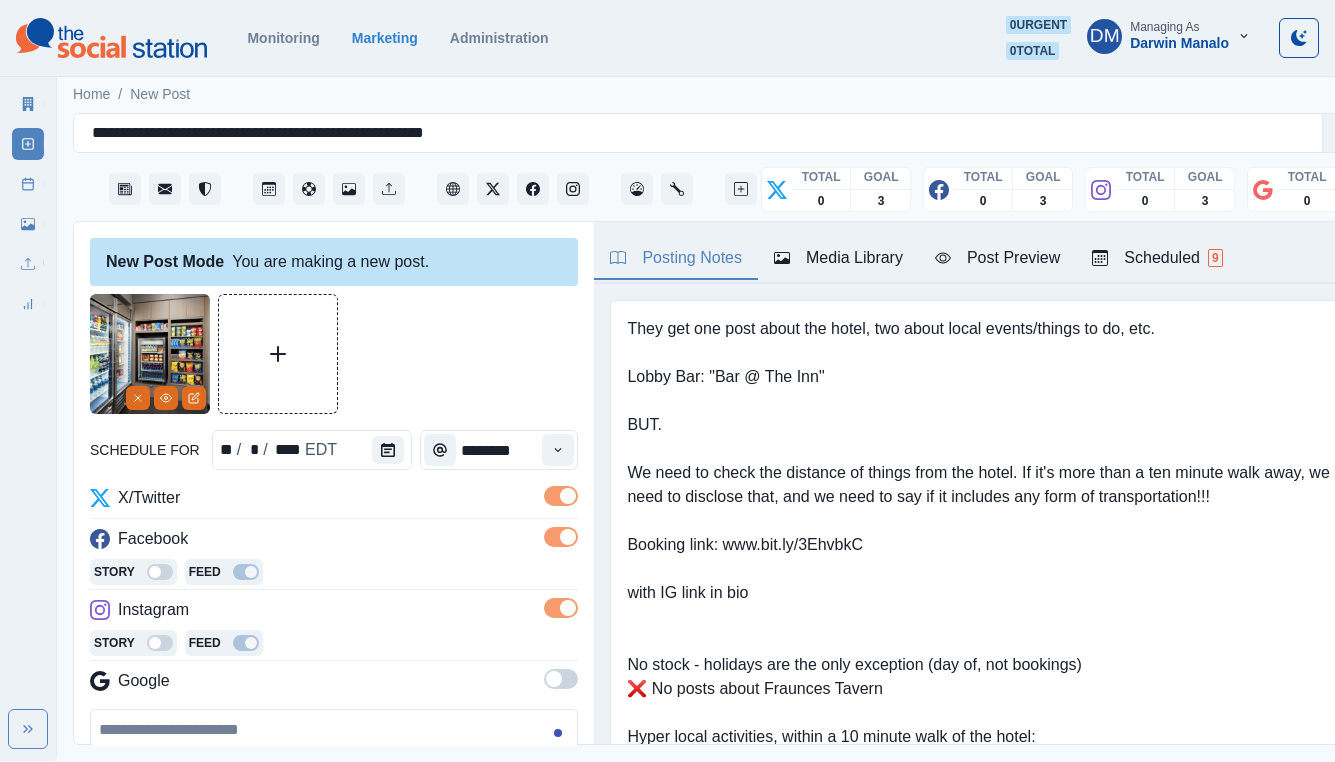 click at bounding box center (334, 766) 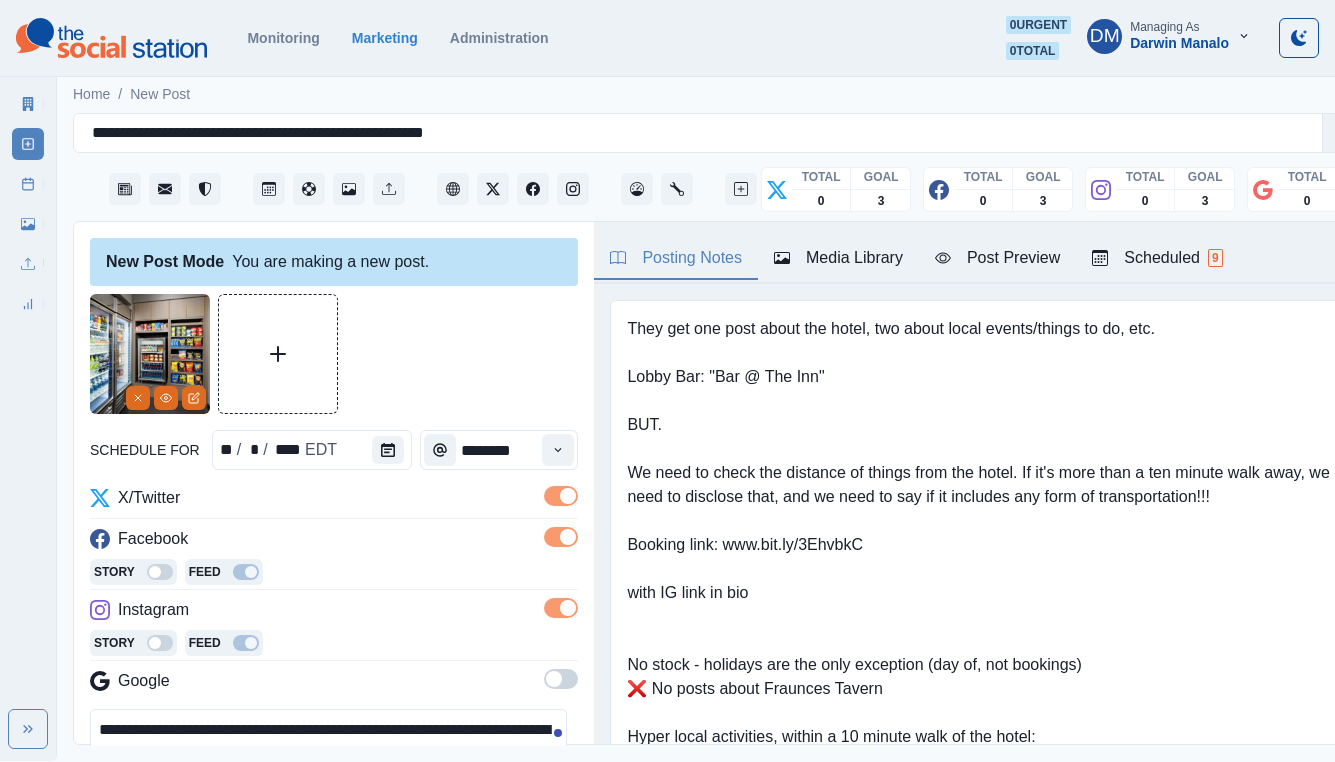 type on "**********" 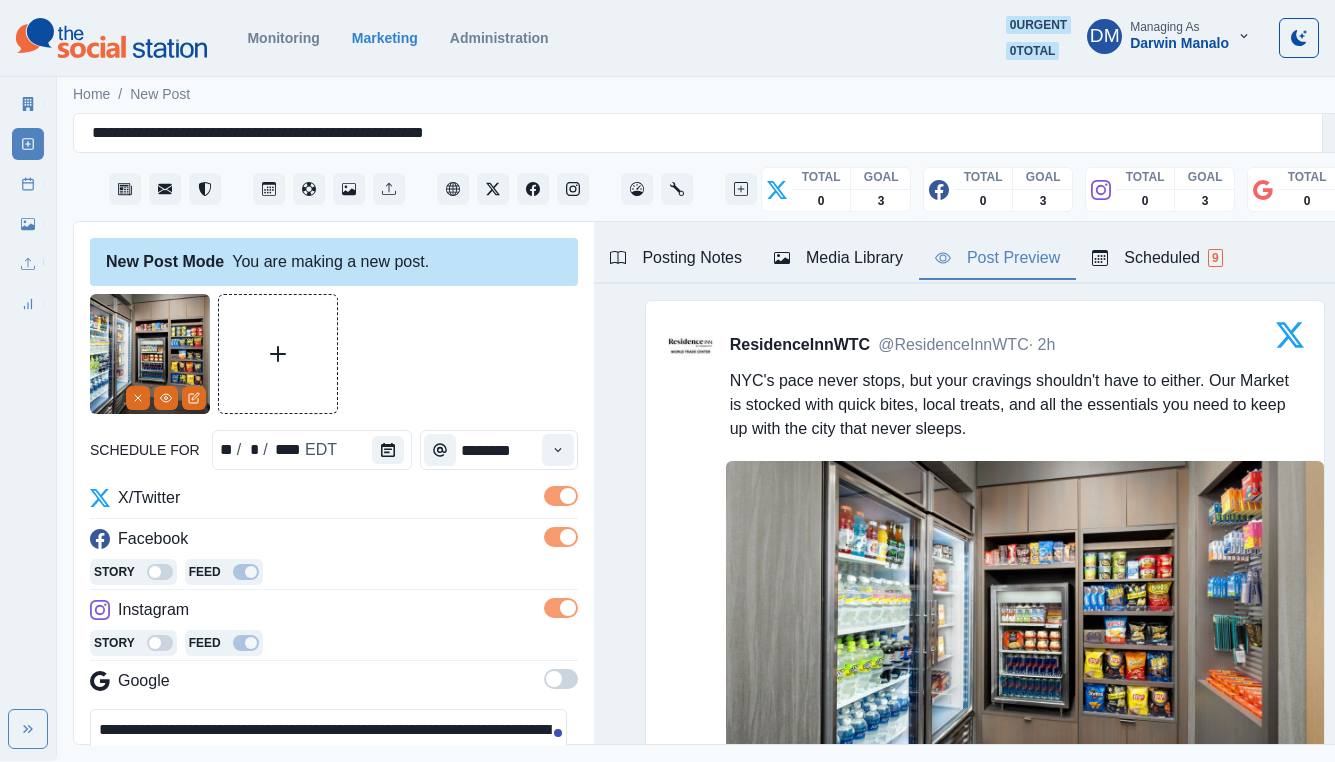 scroll, scrollTop: 148, scrollLeft: 0, axis: vertical 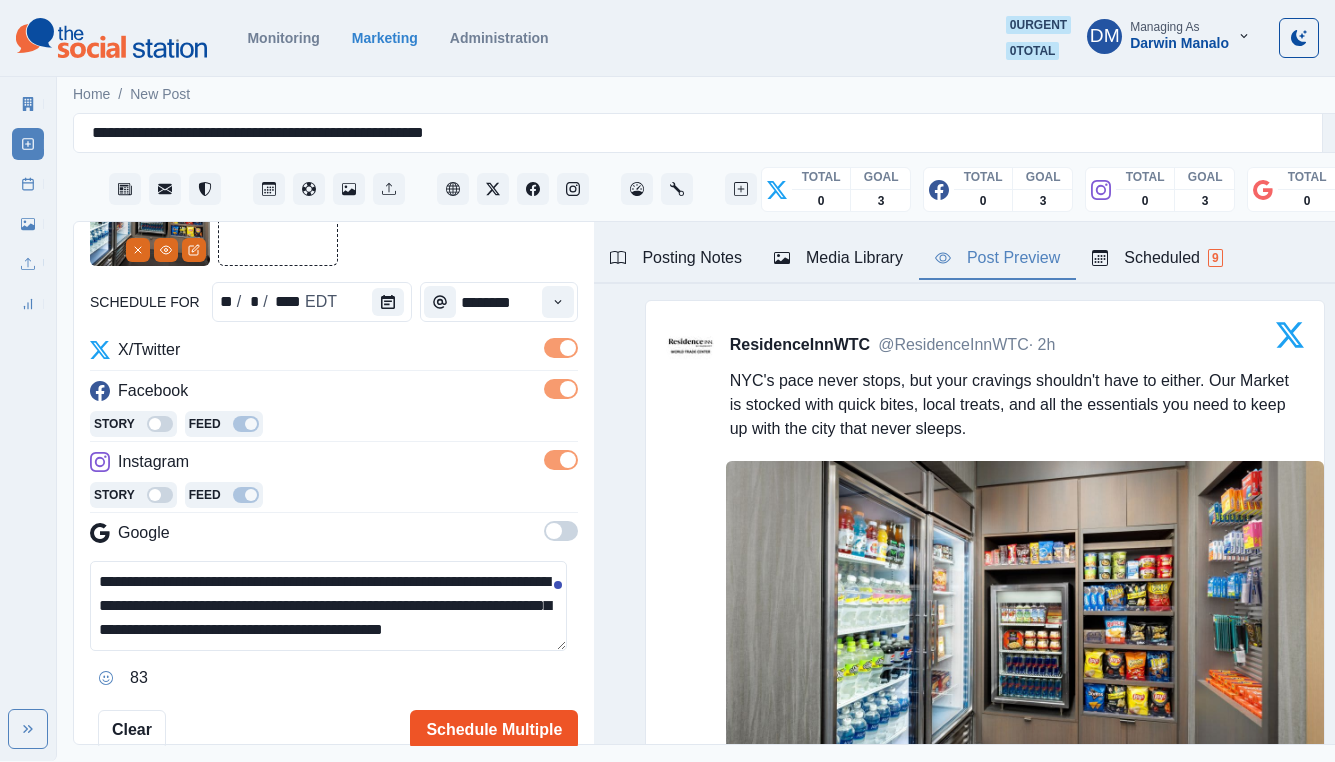 click on "Schedule Multiple" at bounding box center (494, 730) 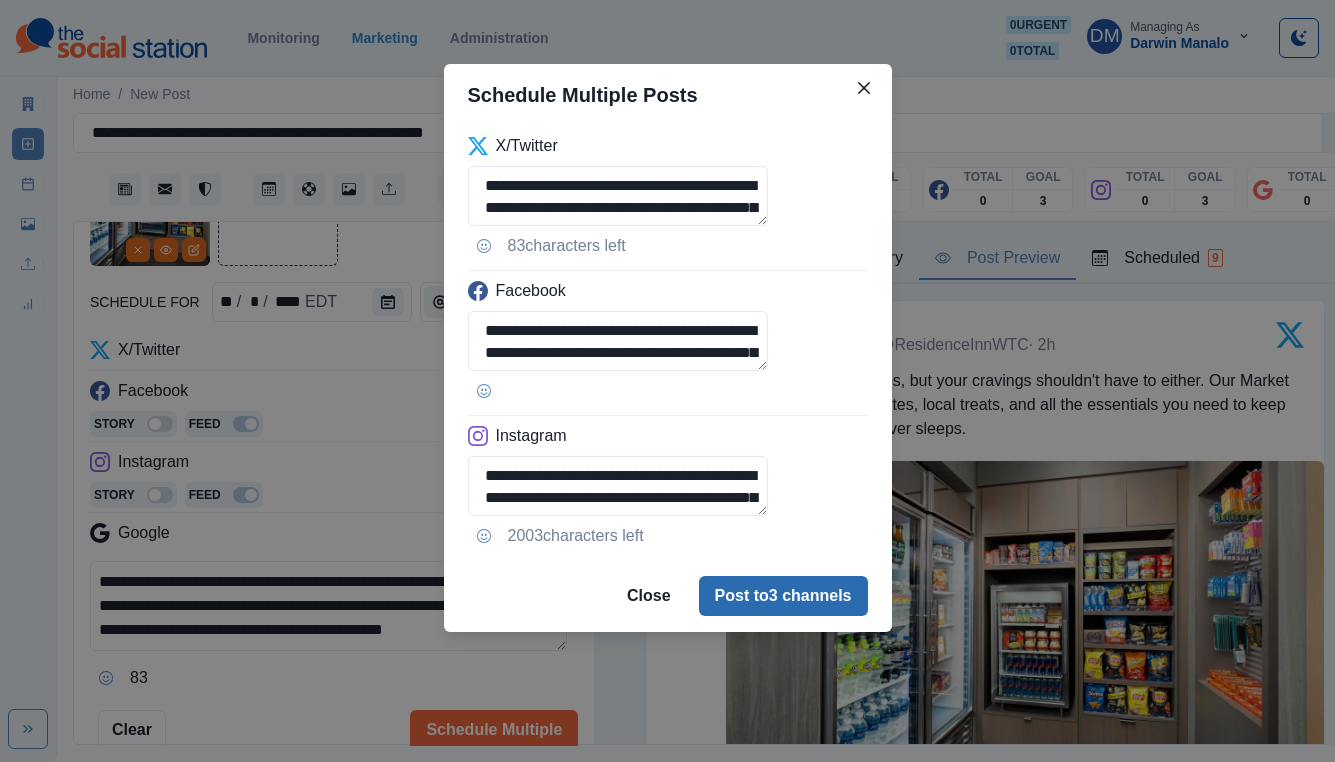 click on "Post to  3   channels" at bounding box center (783, 596) 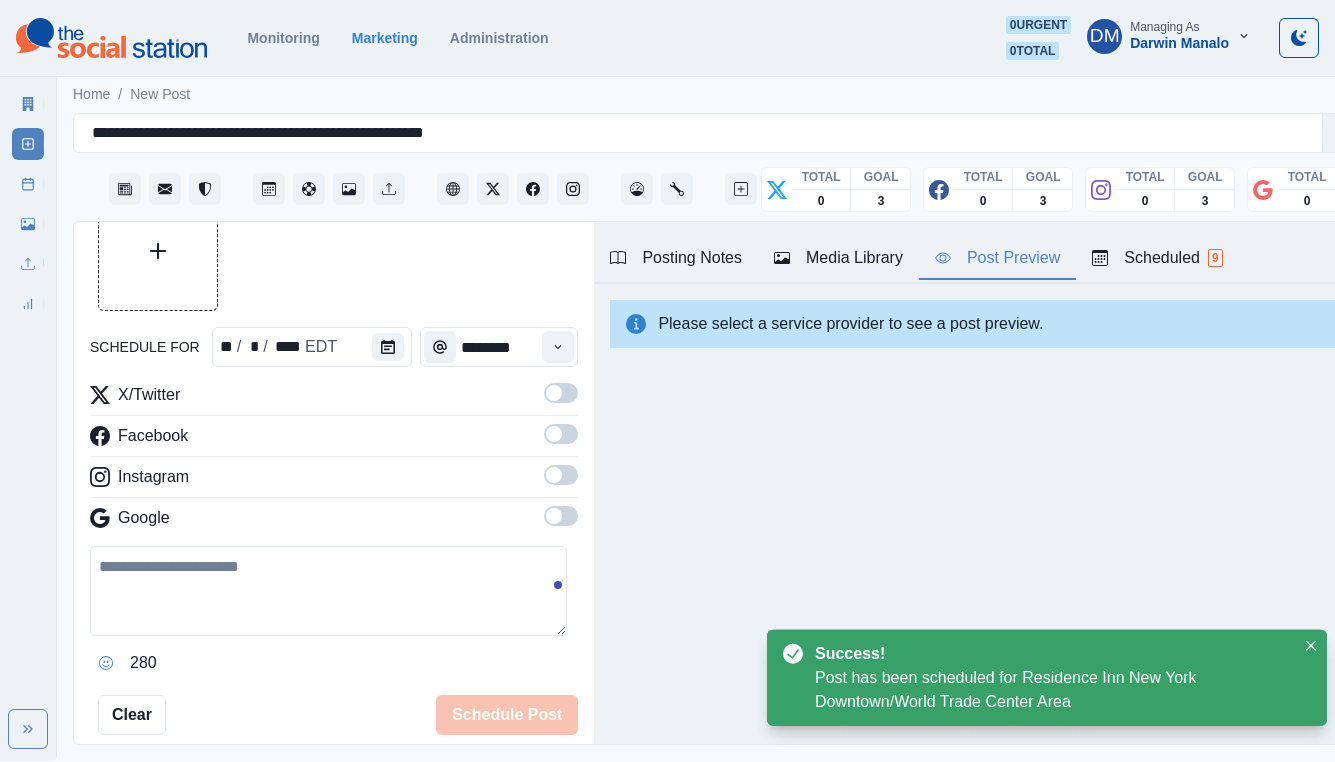 scroll, scrollTop: 148, scrollLeft: 0, axis: vertical 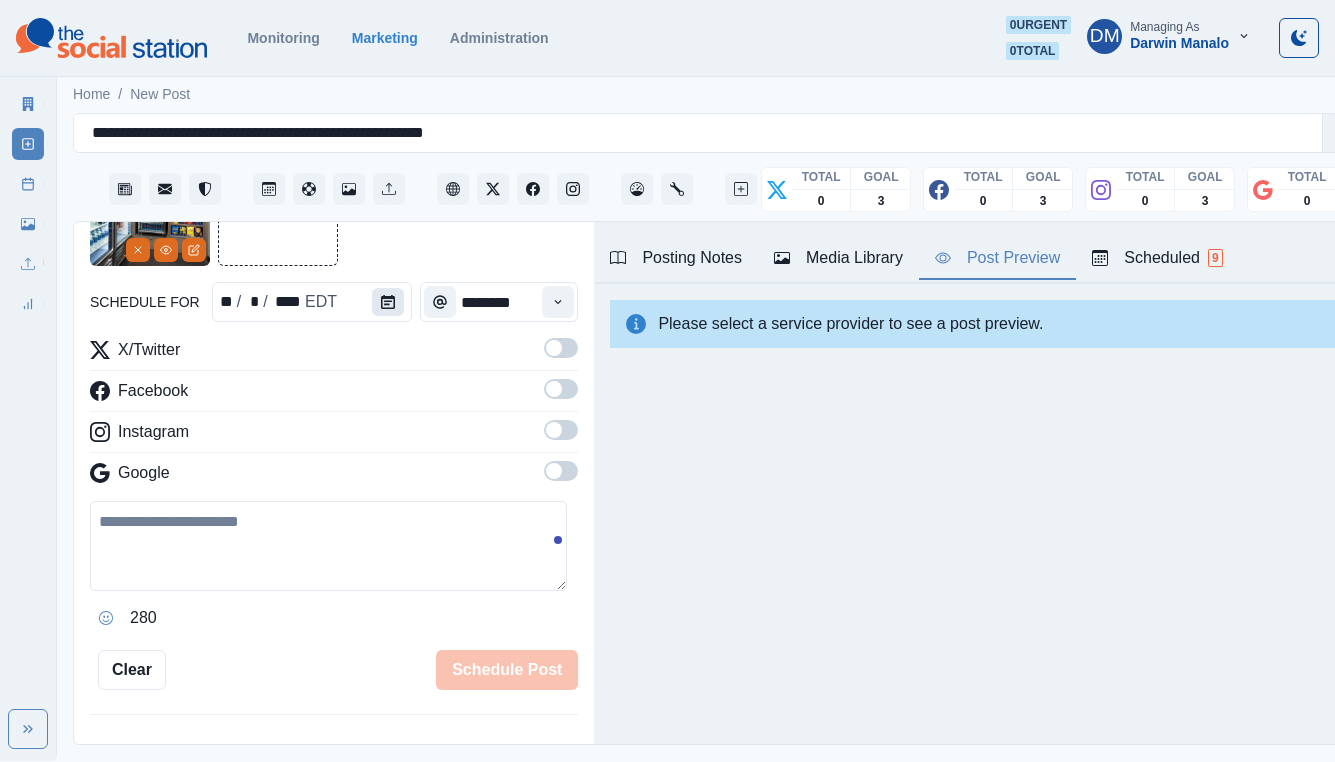 click 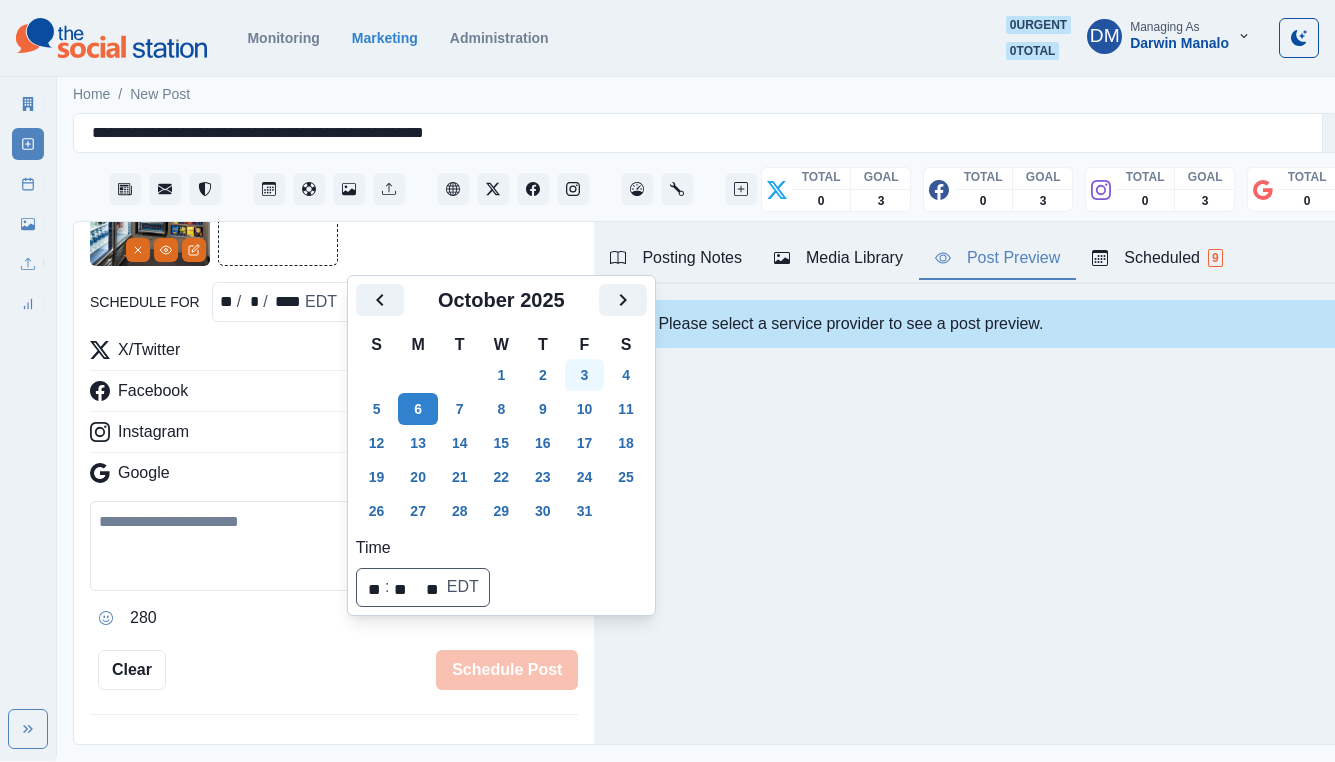 click on "3" at bounding box center [585, 375] 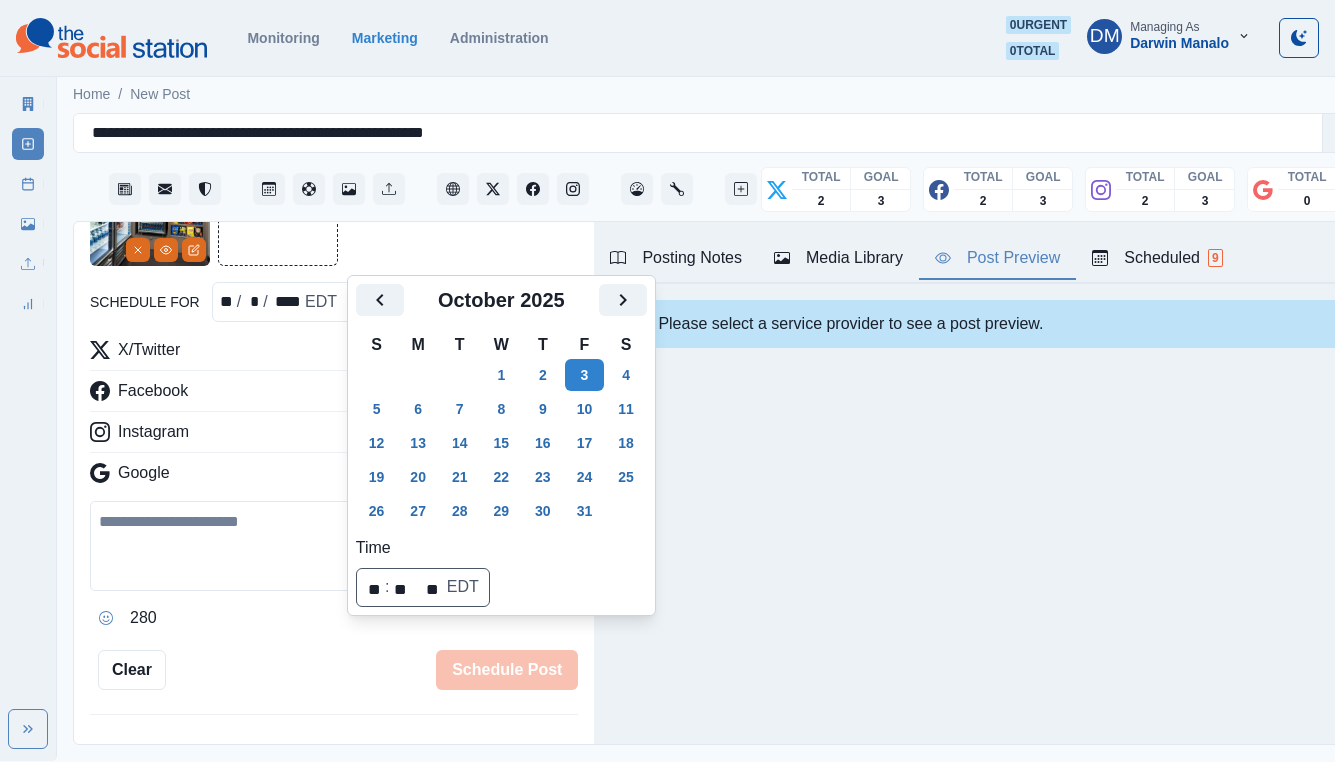 scroll, scrollTop: 148, scrollLeft: 0, axis: vertical 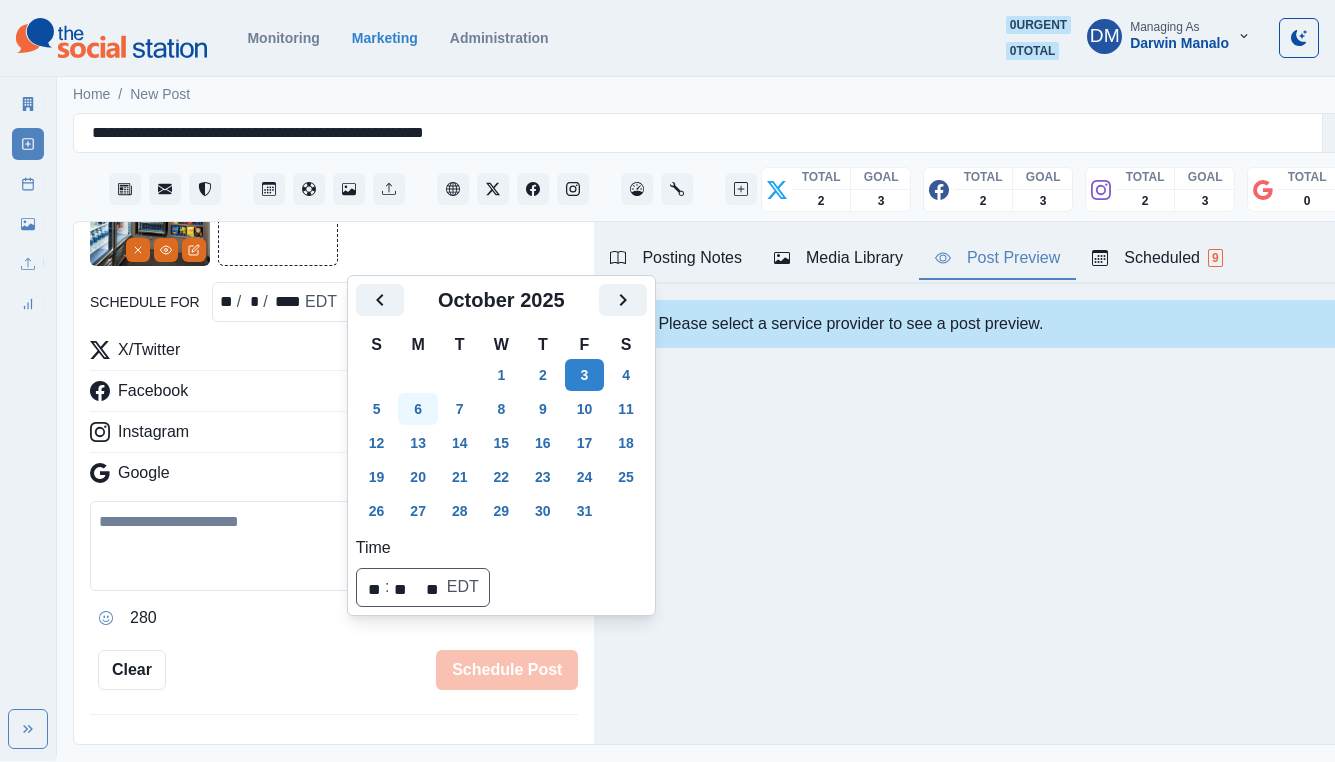 click on "6" at bounding box center [418, 409] 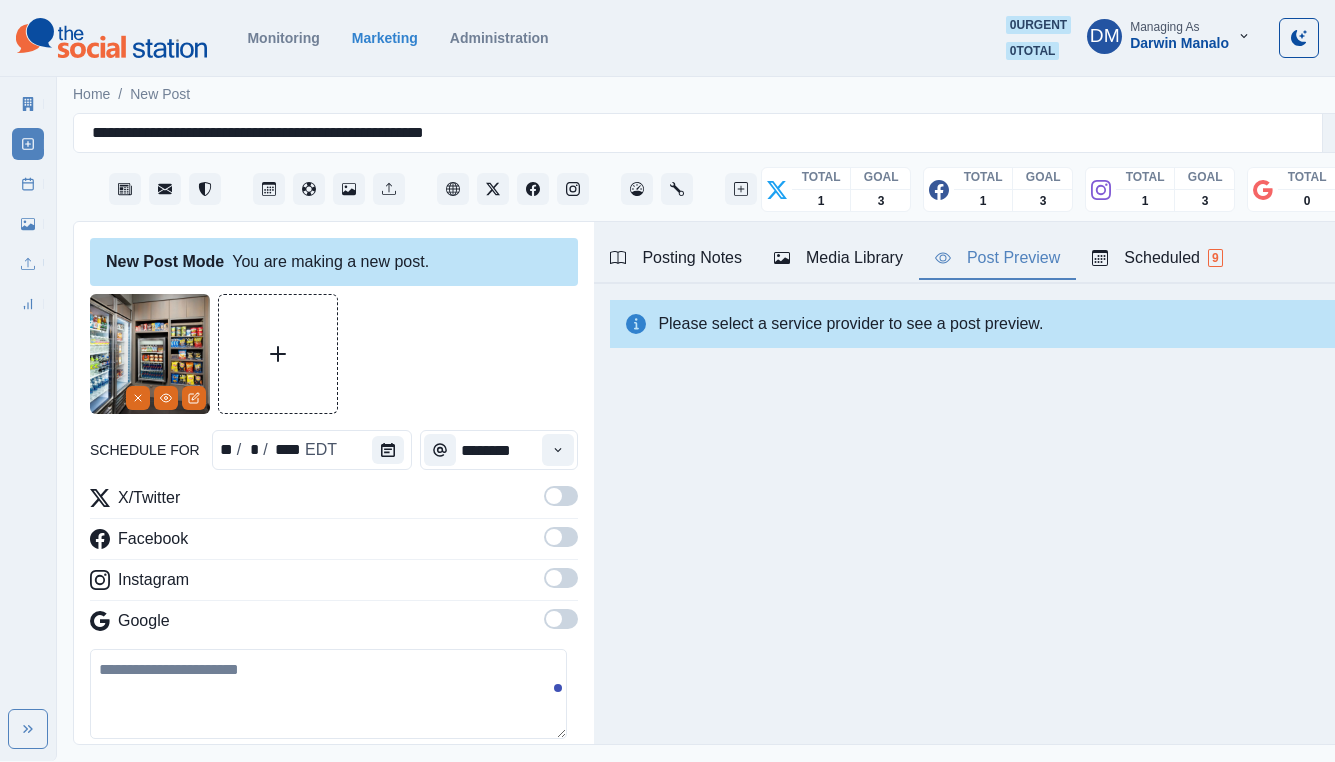 scroll, scrollTop: 577, scrollLeft: 0, axis: vertical 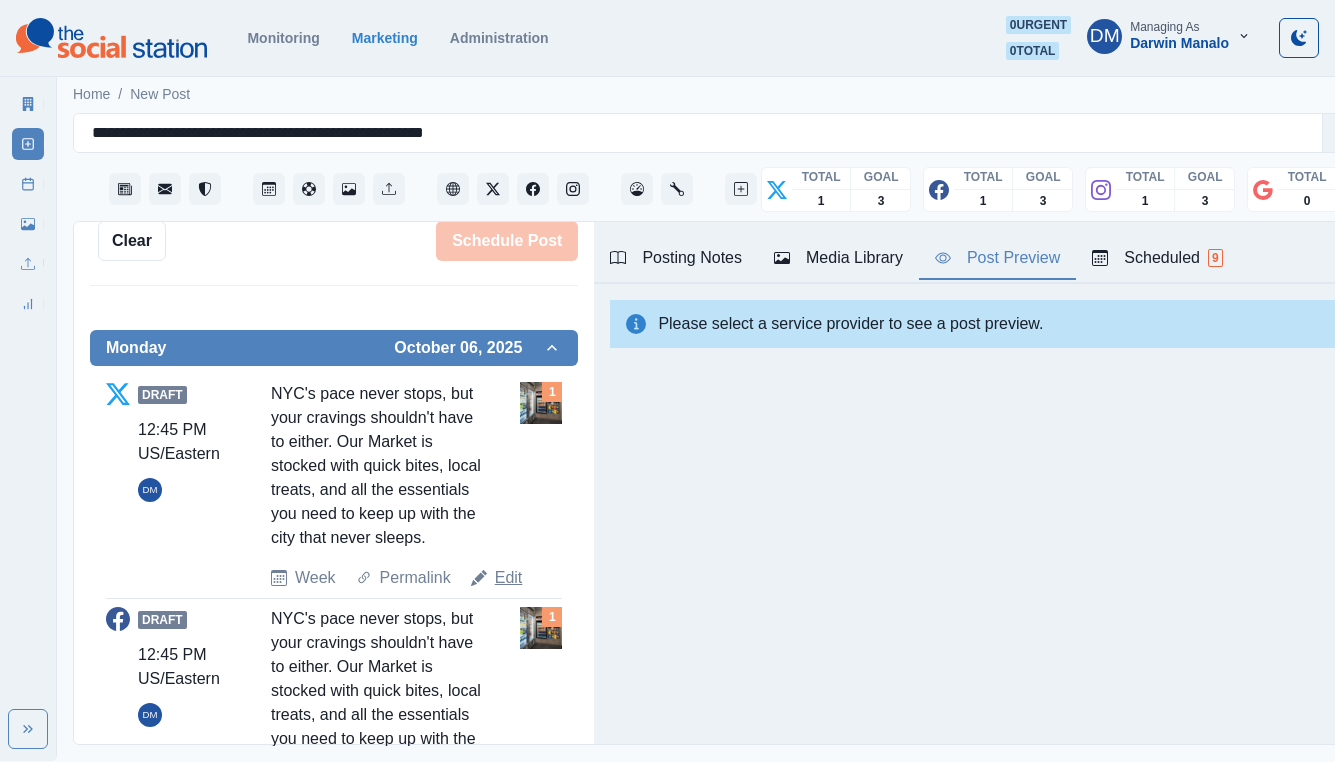 click on "Edit" at bounding box center (509, 578) 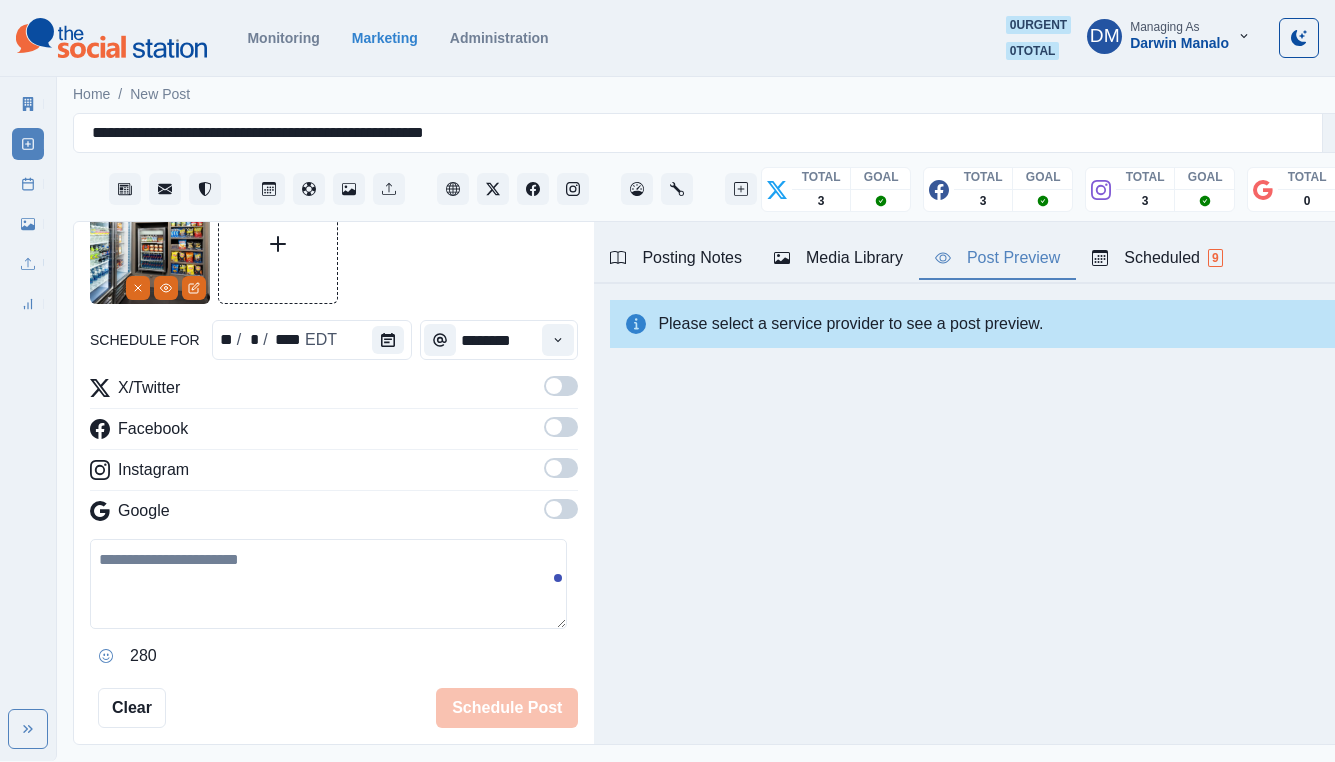 scroll, scrollTop: 0, scrollLeft: 0, axis: both 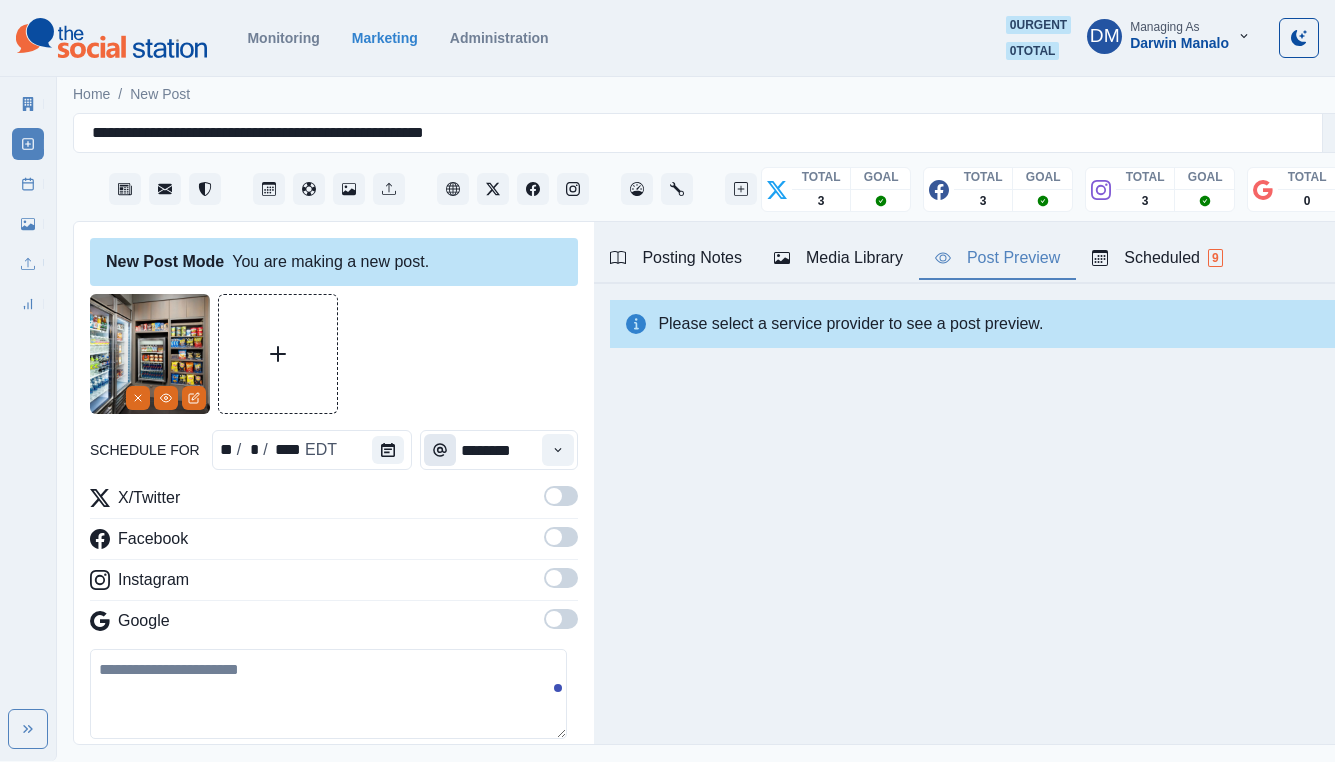 type on "**********" 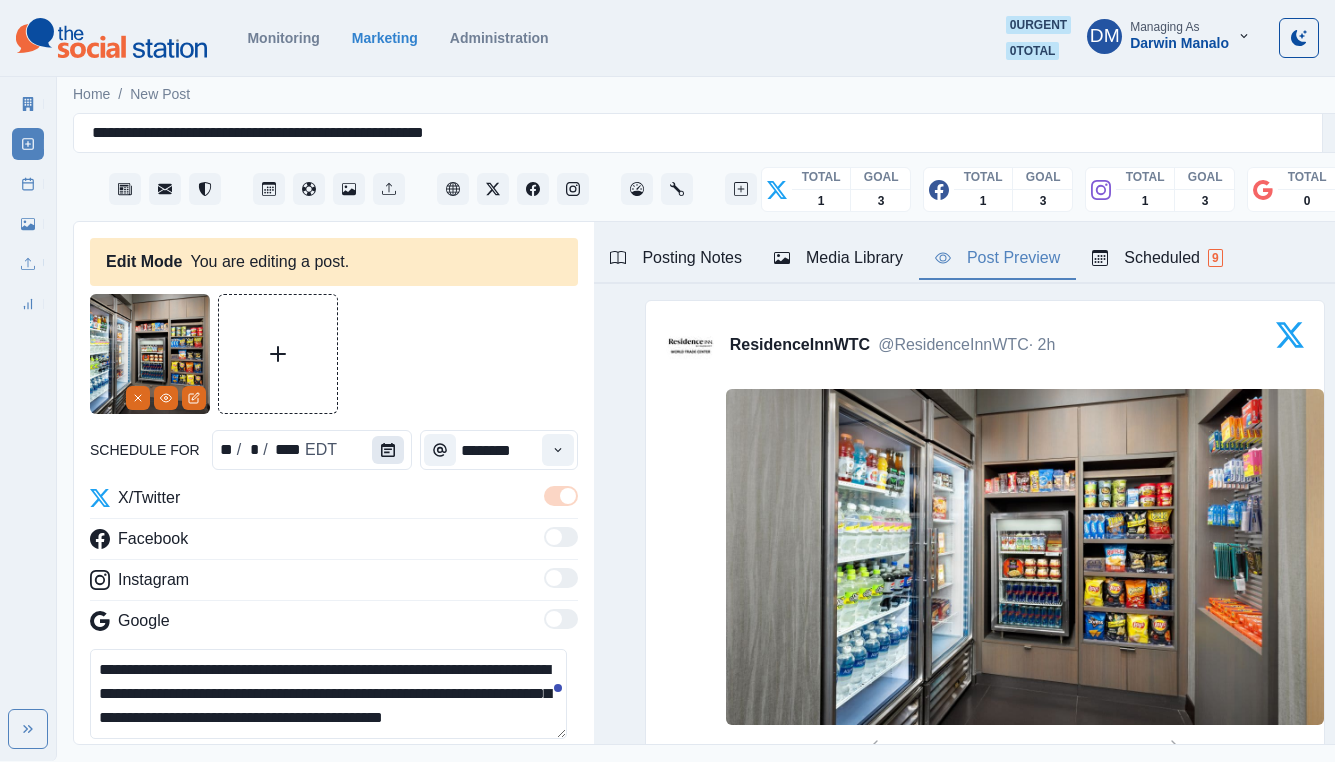 click 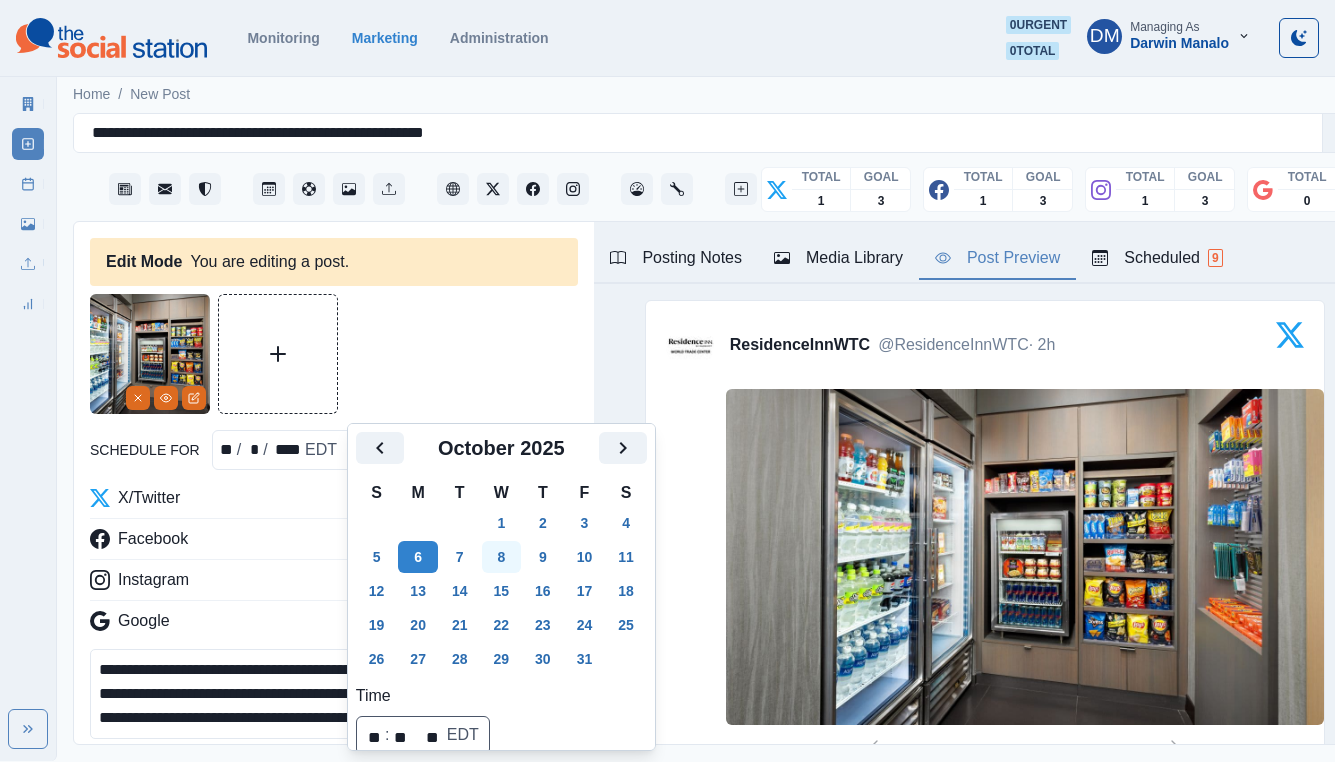 click on "8" at bounding box center [502, 557] 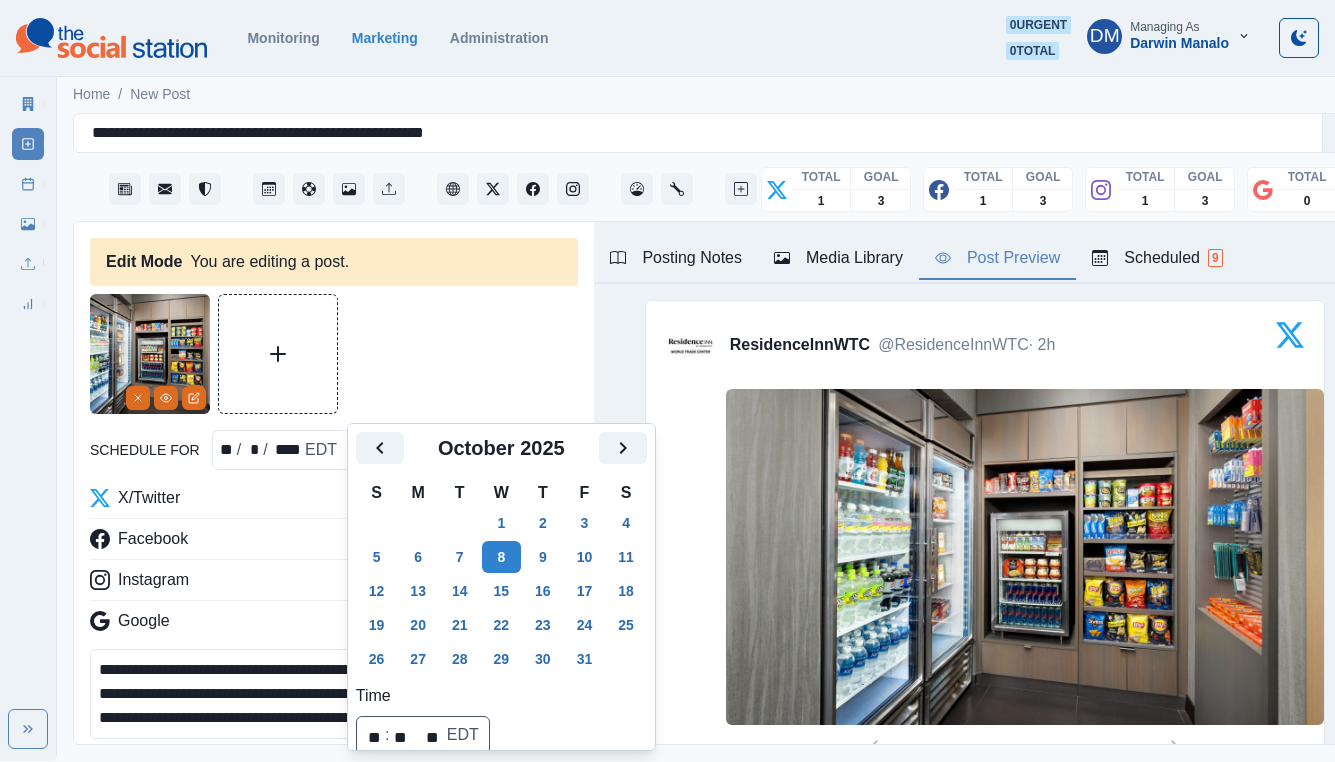 click on "Edit Post" at bounding box center [527, 818] 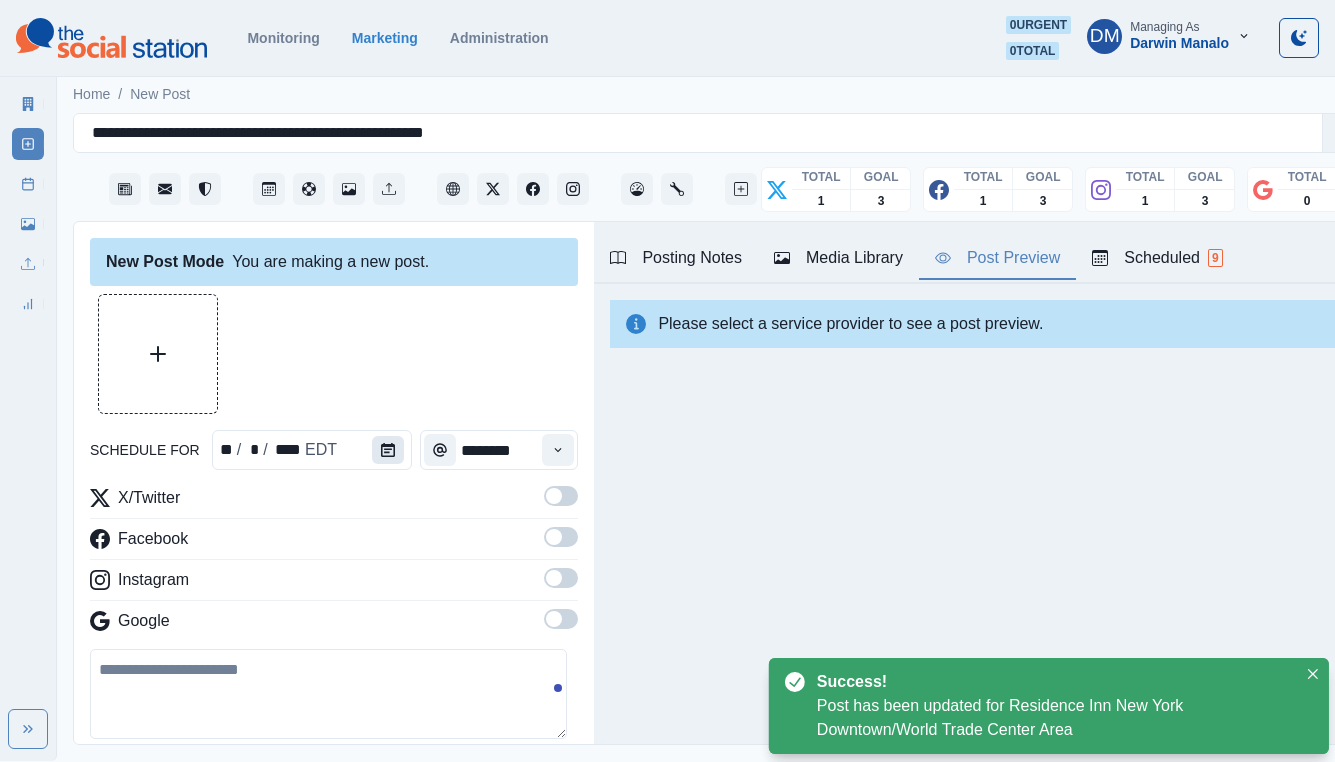 click 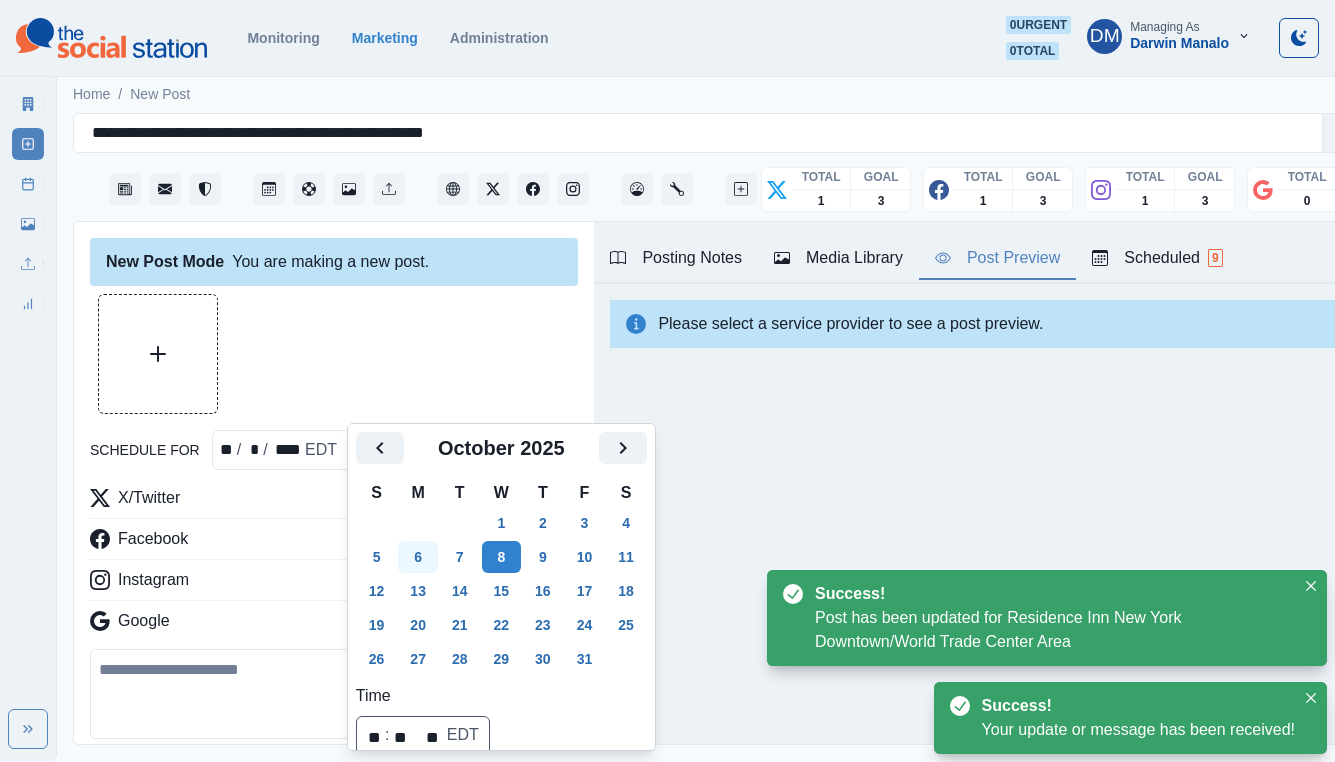 click on "6" at bounding box center [418, 557] 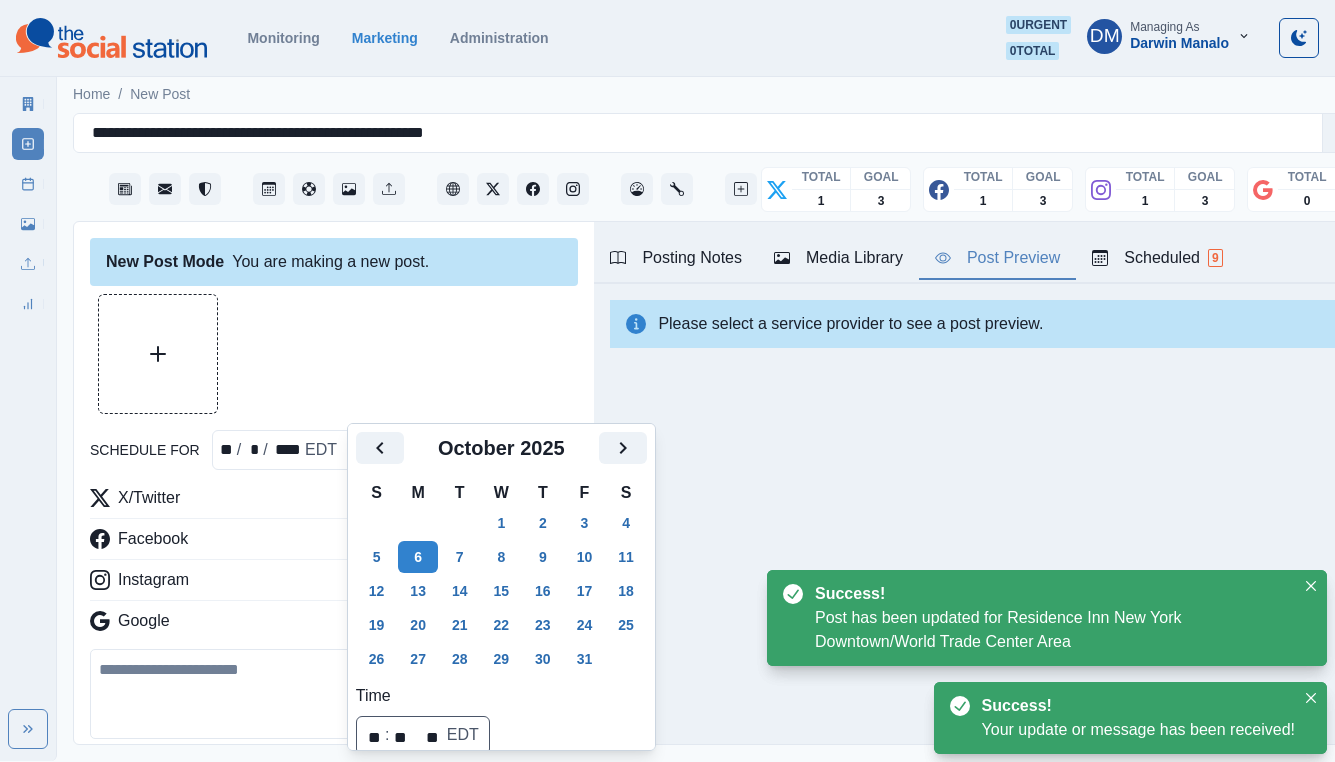 click at bounding box center [328, 694] 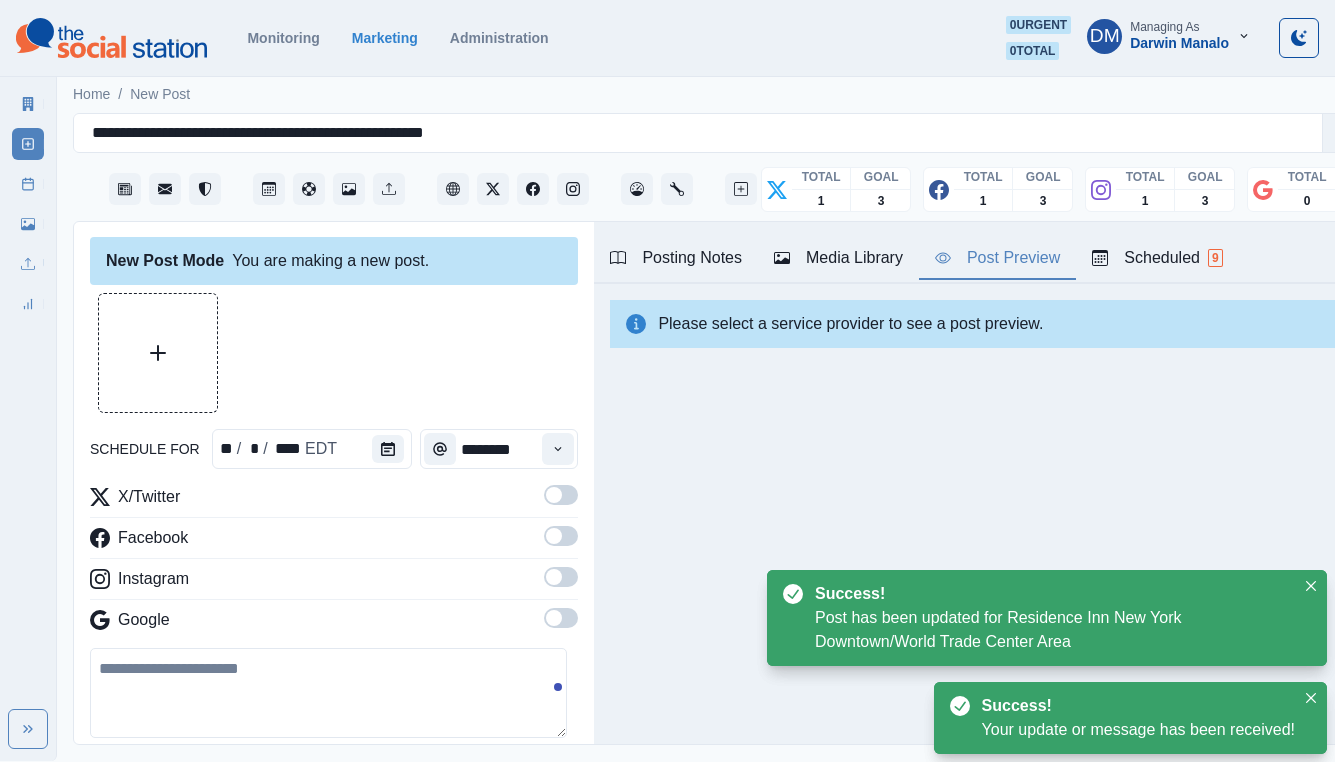 click at bounding box center (328, 693) 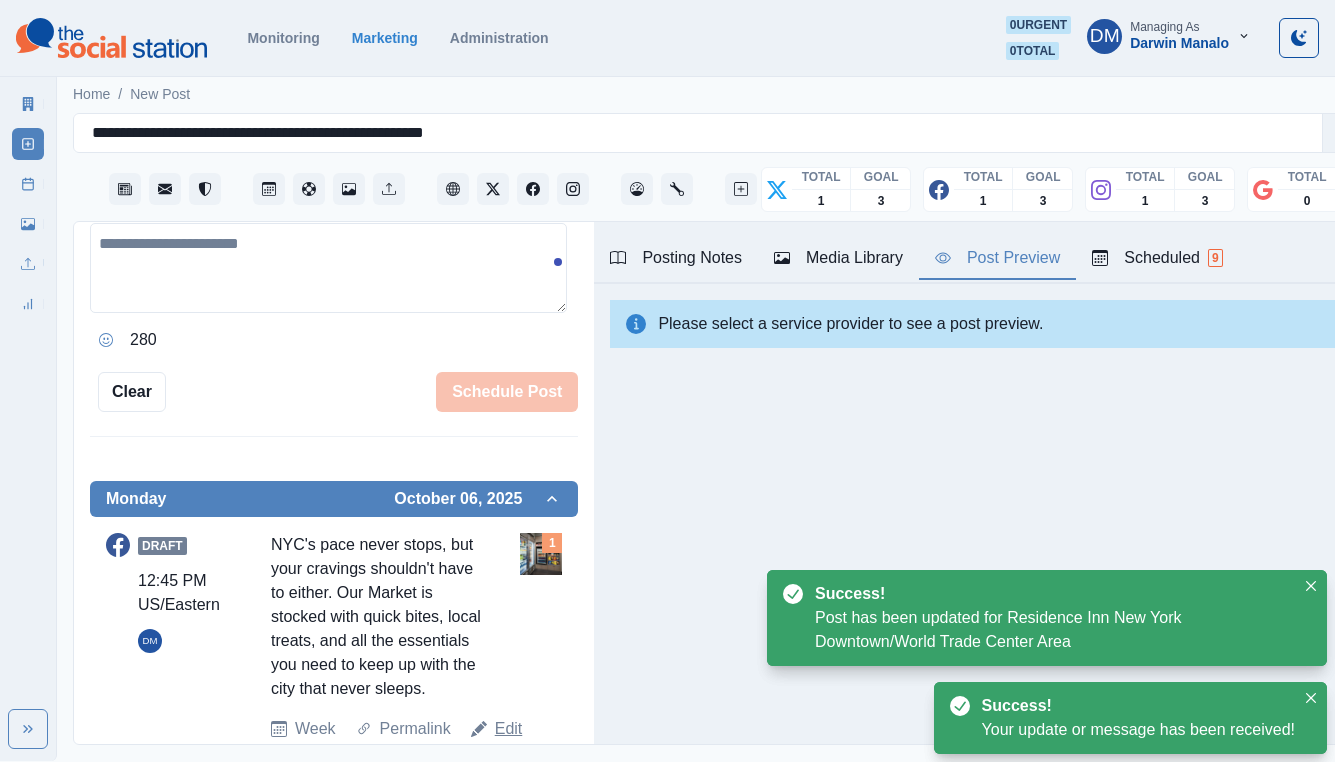 click on "Edit" at bounding box center [509, 729] 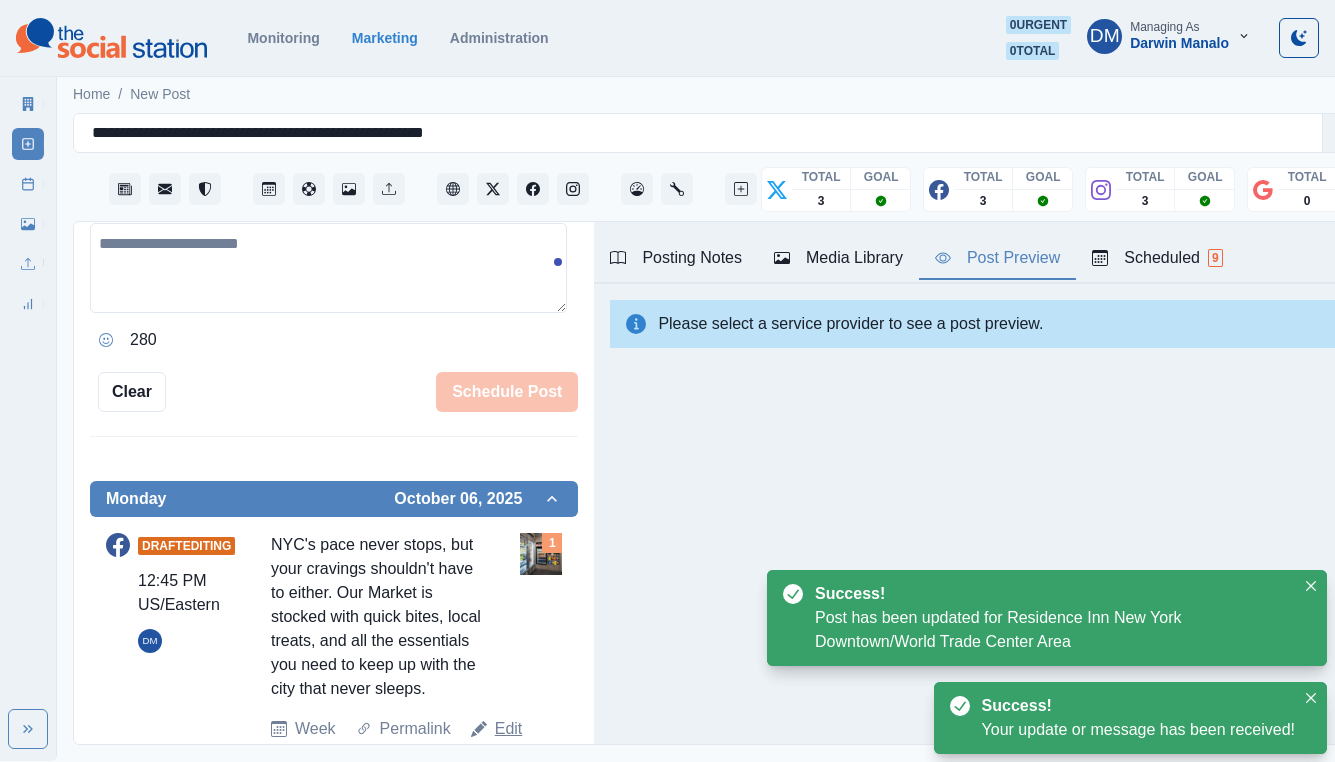 scroll, scrollTop: 0, scrollLeft: 0, axis: both 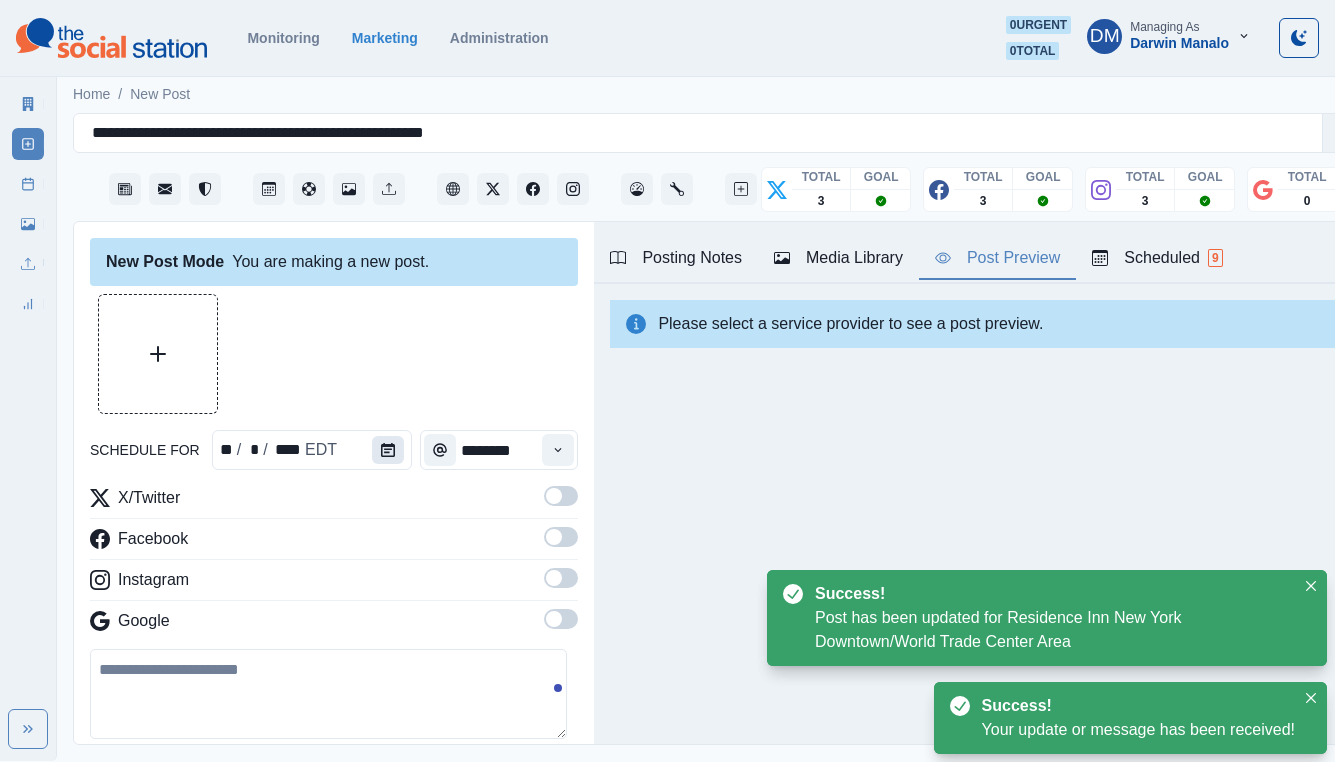 type on "**********" 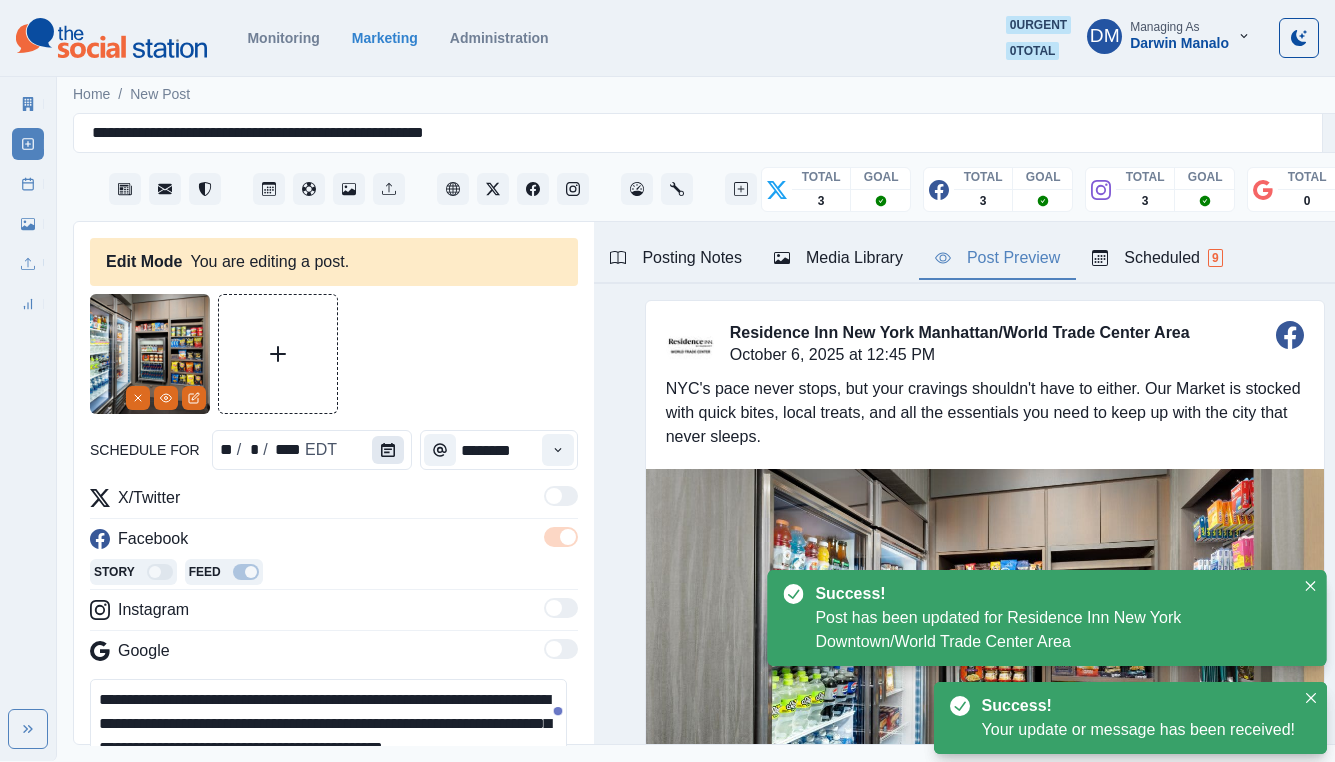 click 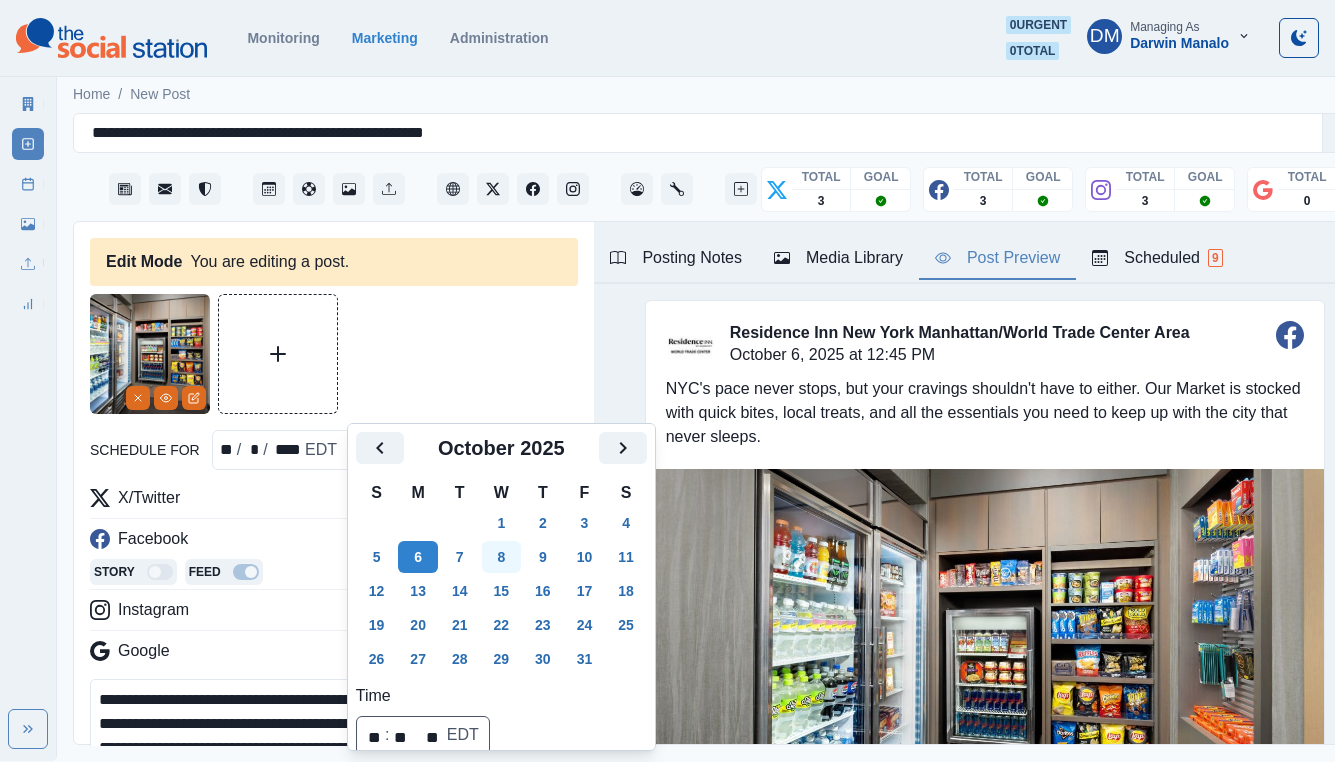 click on "8" at bounding box center (502, 557) 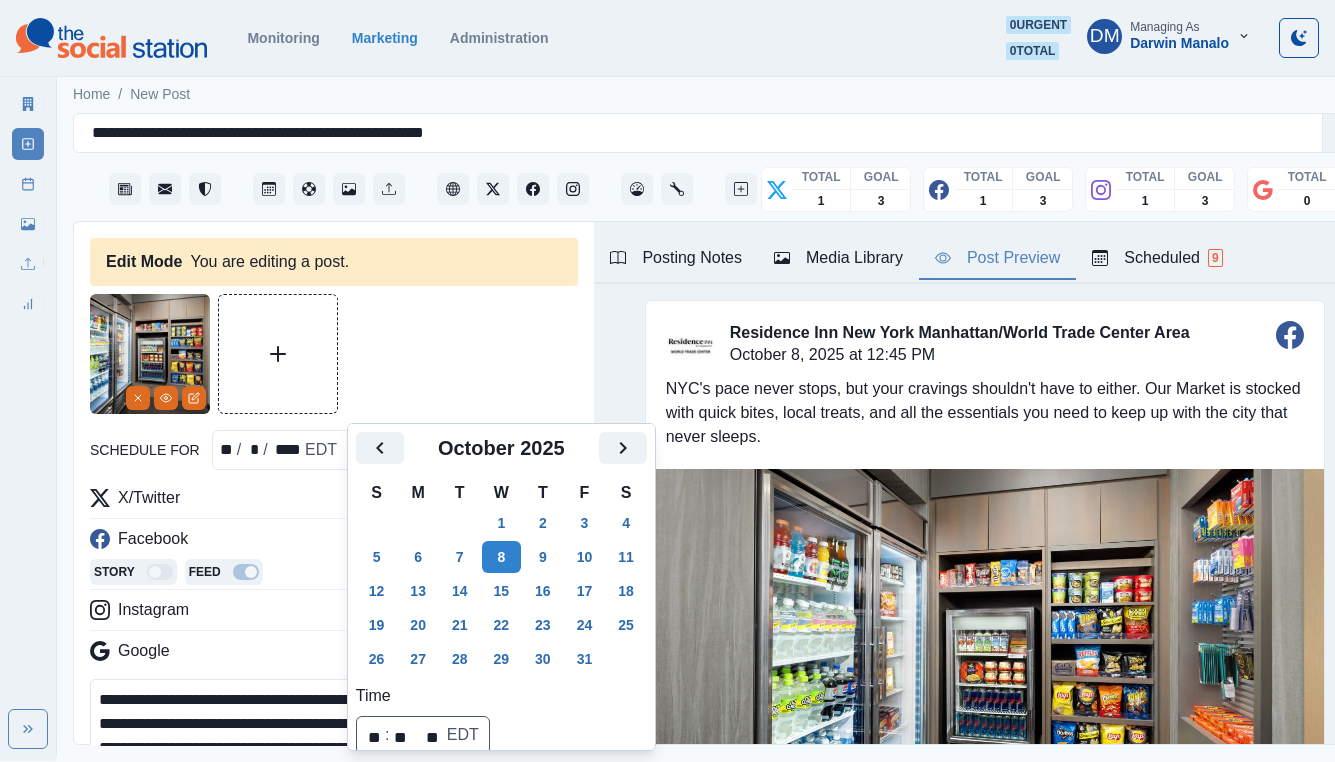 scroll, scrollTop: 160, scrollLeft: 0, axis: vertical 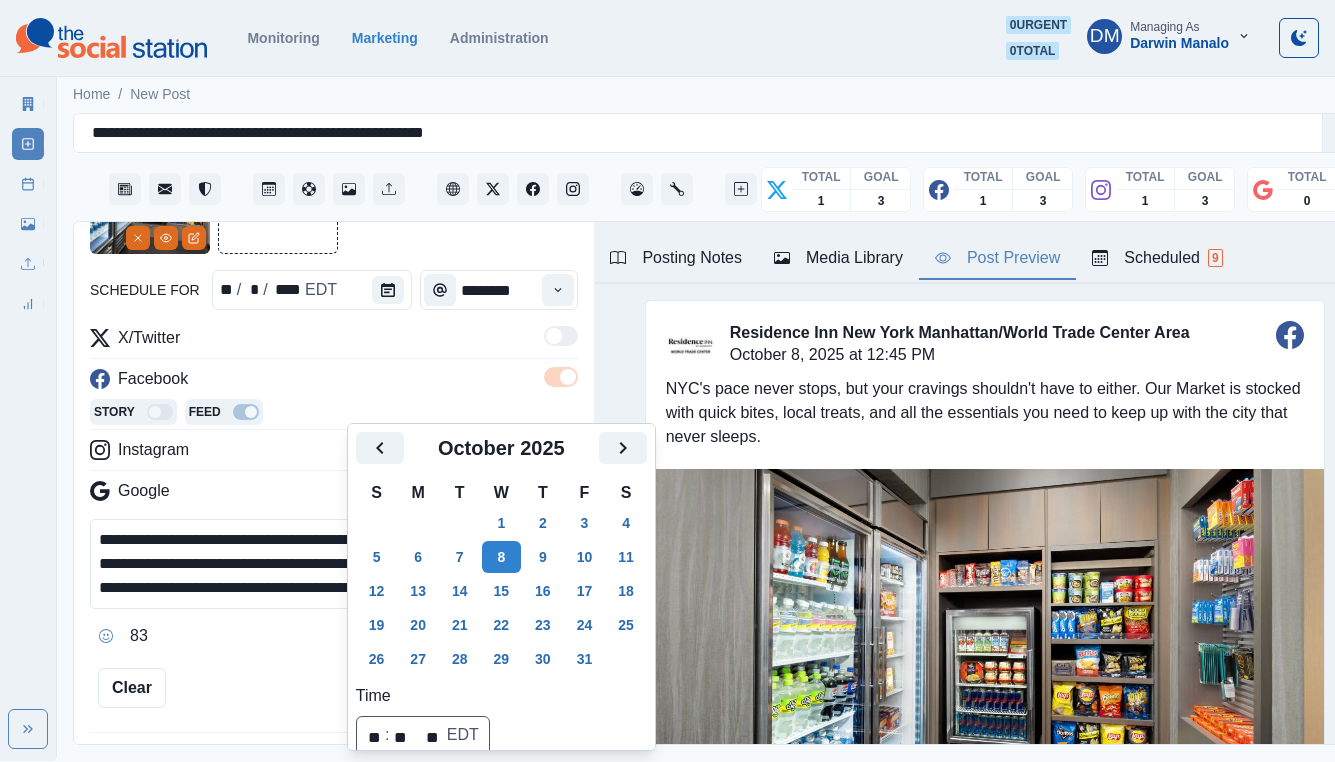 click on "**********" at bounding box center [334, 585] 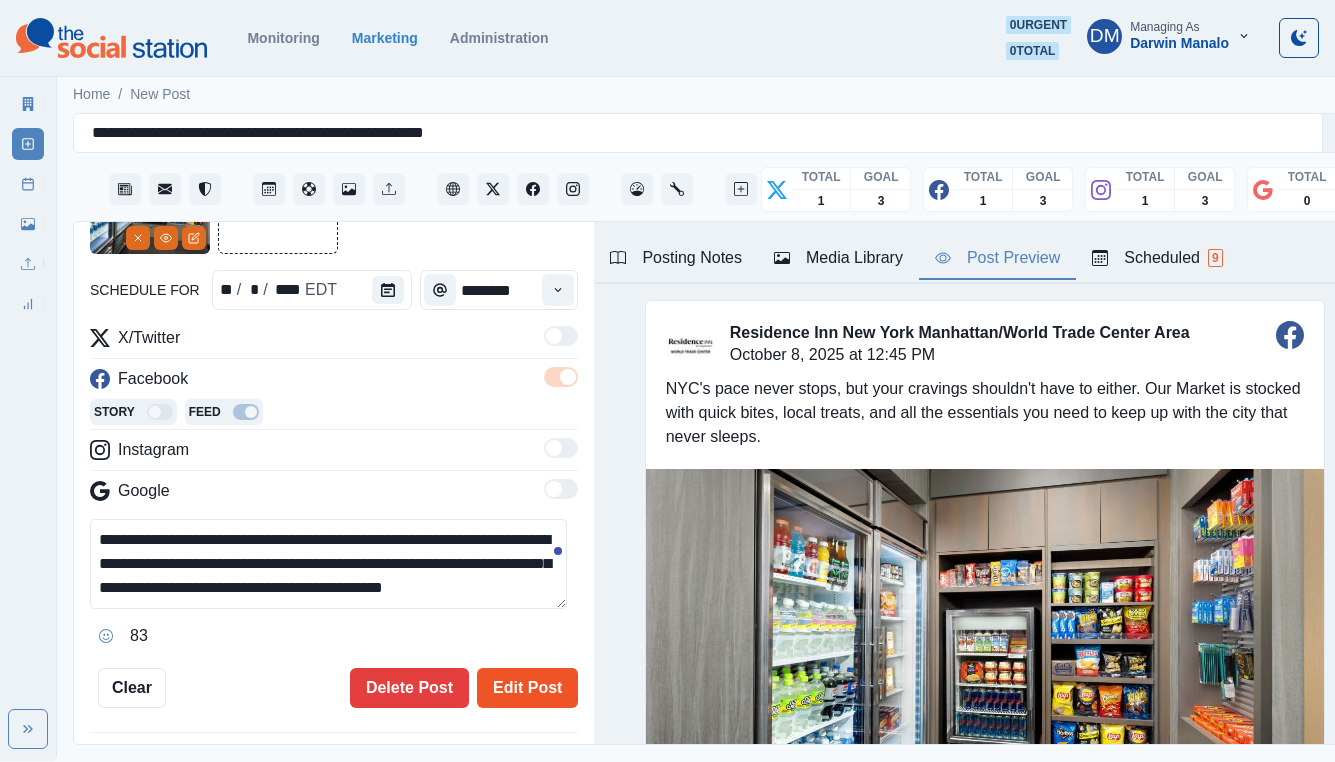 click on "Edit Post" at bounding box center (527, 688) 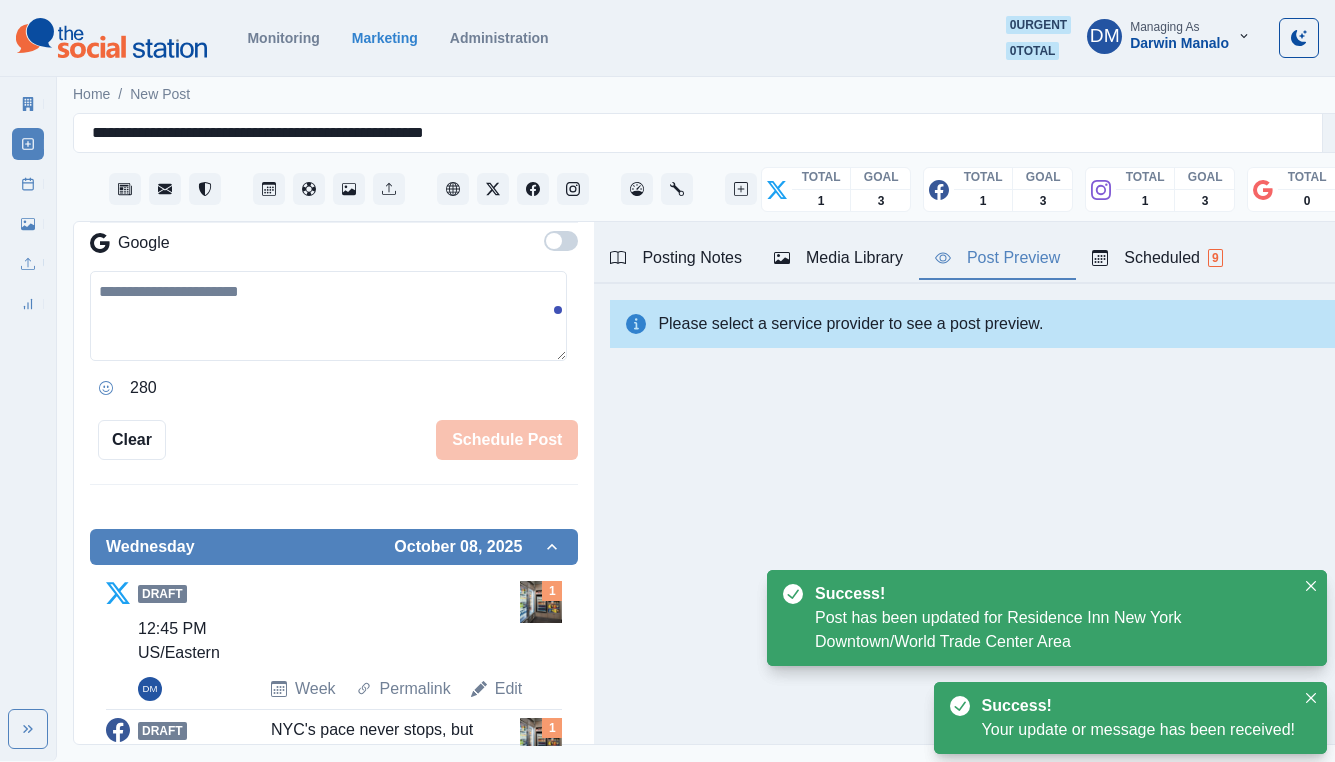 scroll, scrollTop: 0, scrollLeft: 0, axis: both 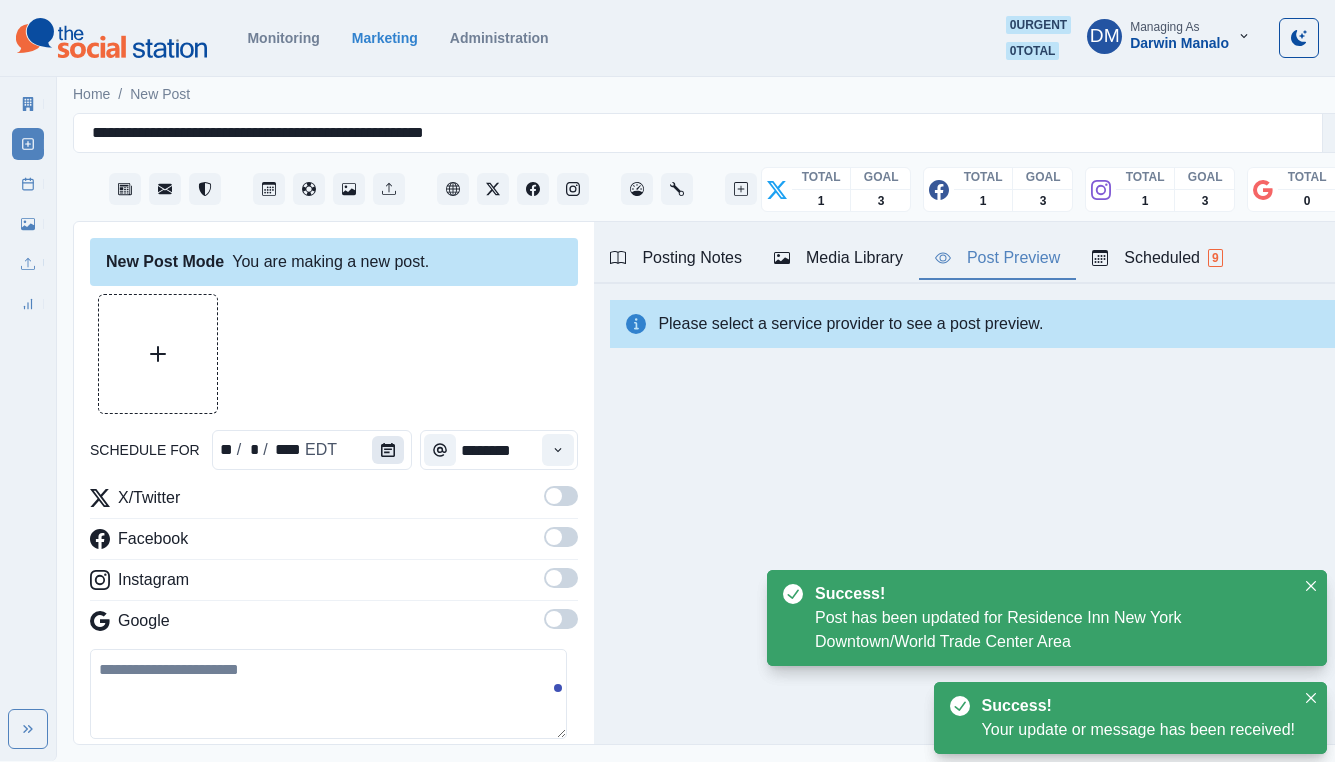 click at bounding box center (388, 450) 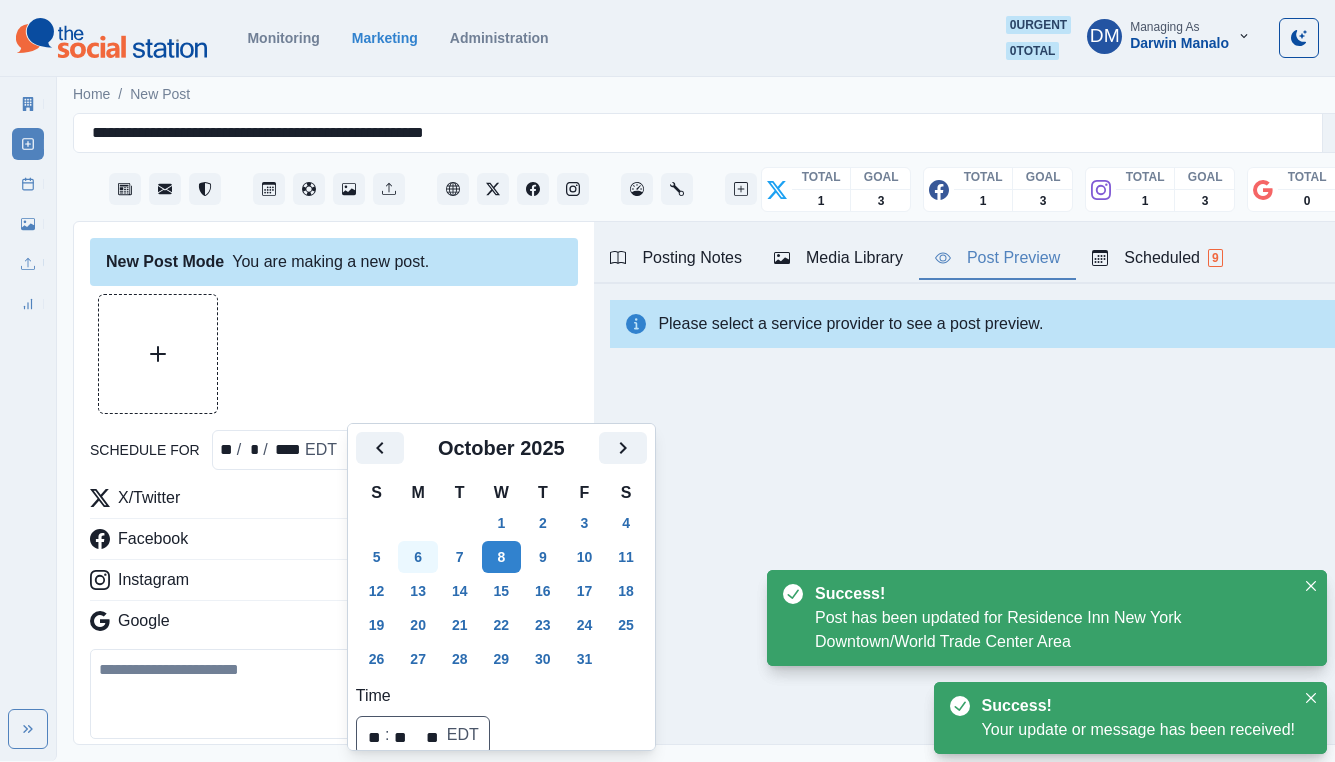 click on "6" at bounding box center (418, 557) 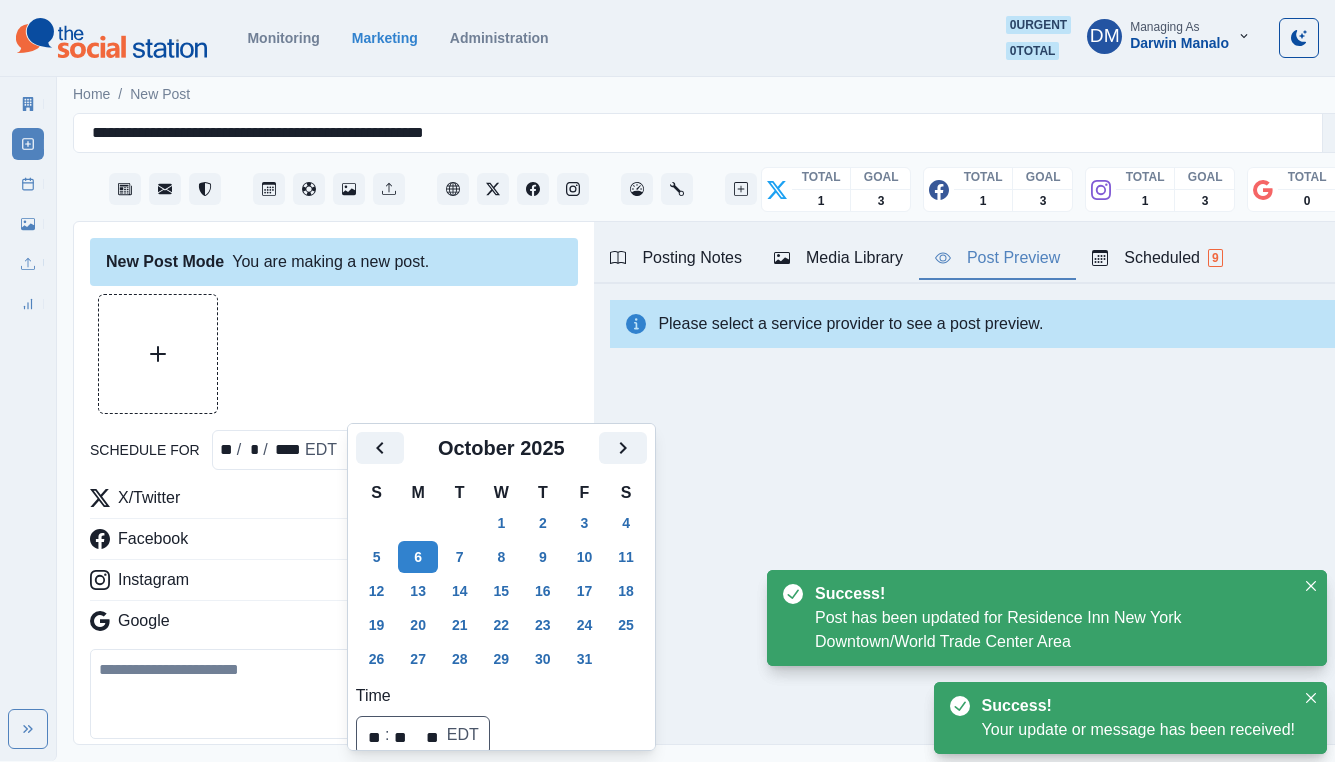 click on "280" at bounding box center [334, 766] 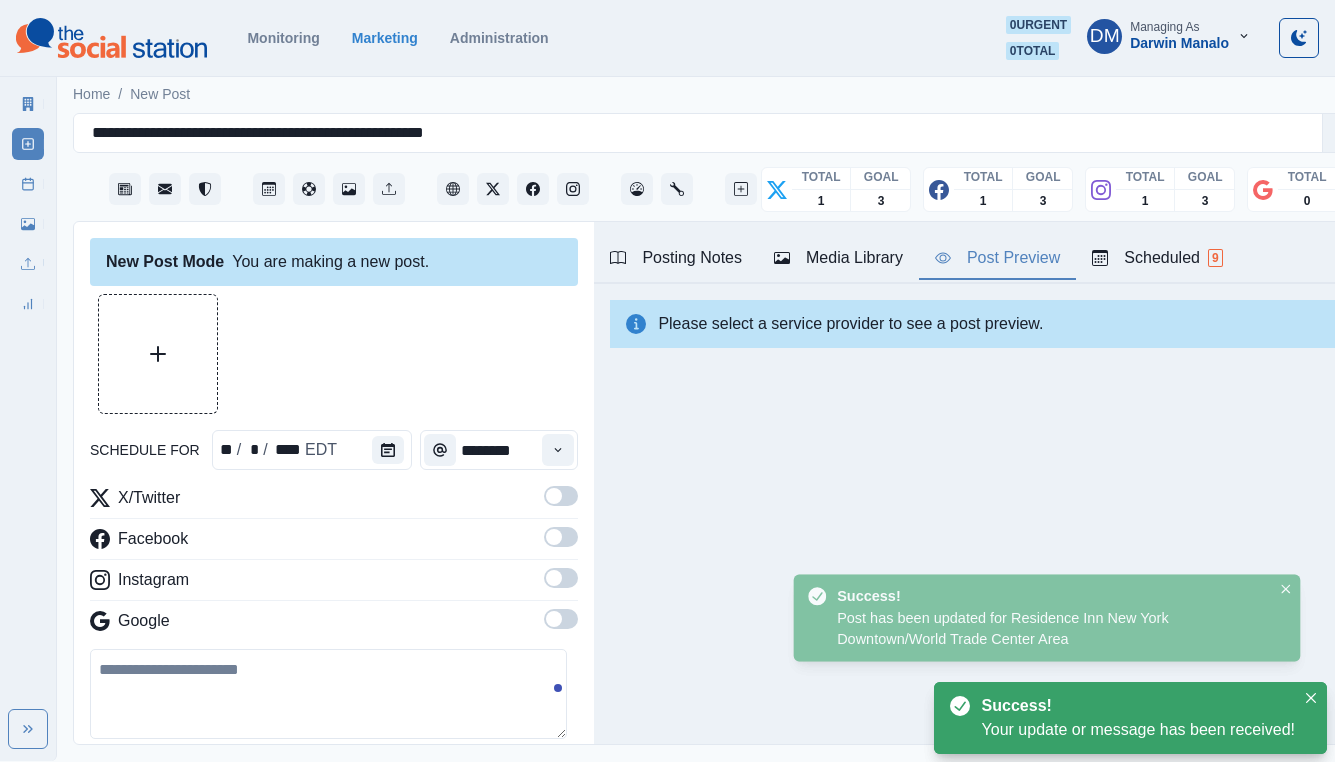 scroll, scrollTop: 275, scrollLeft: 0, axis: vertical 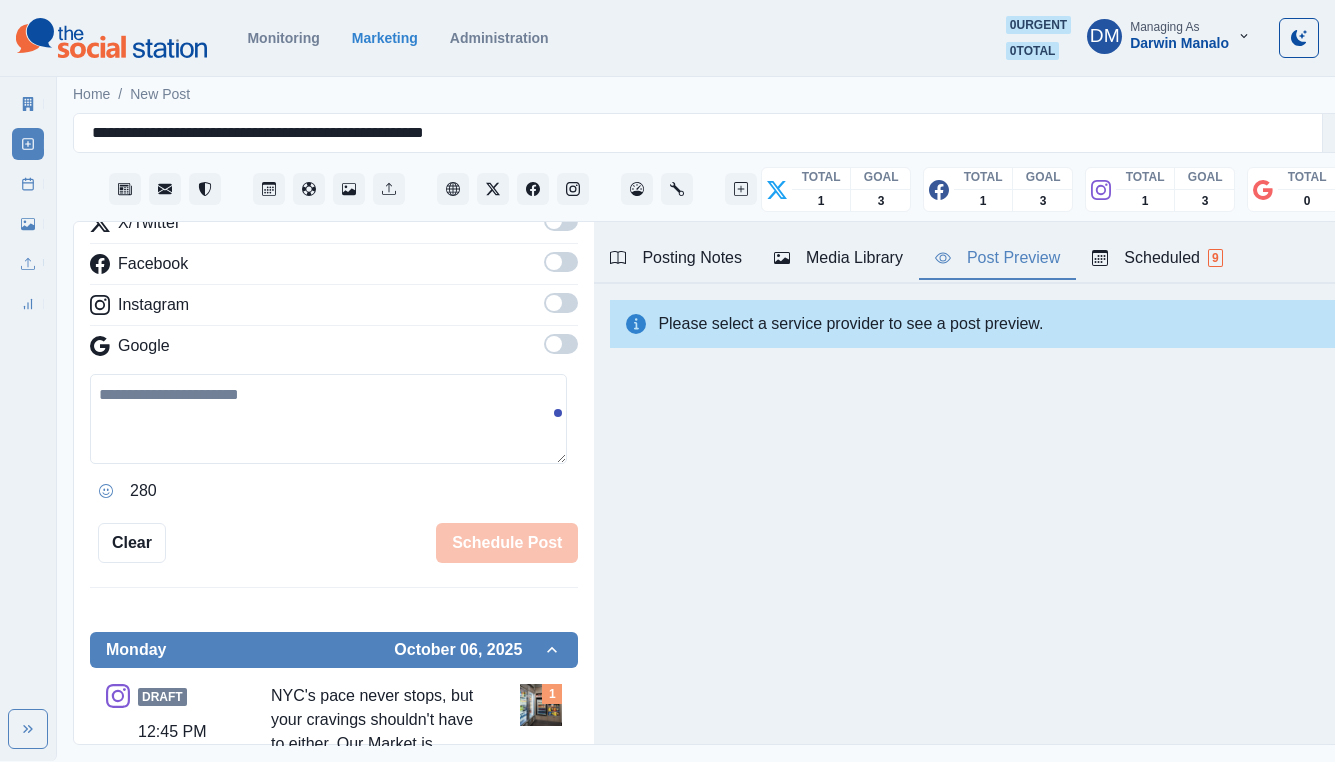 click on "Edit" at bounding box center [509, 880] 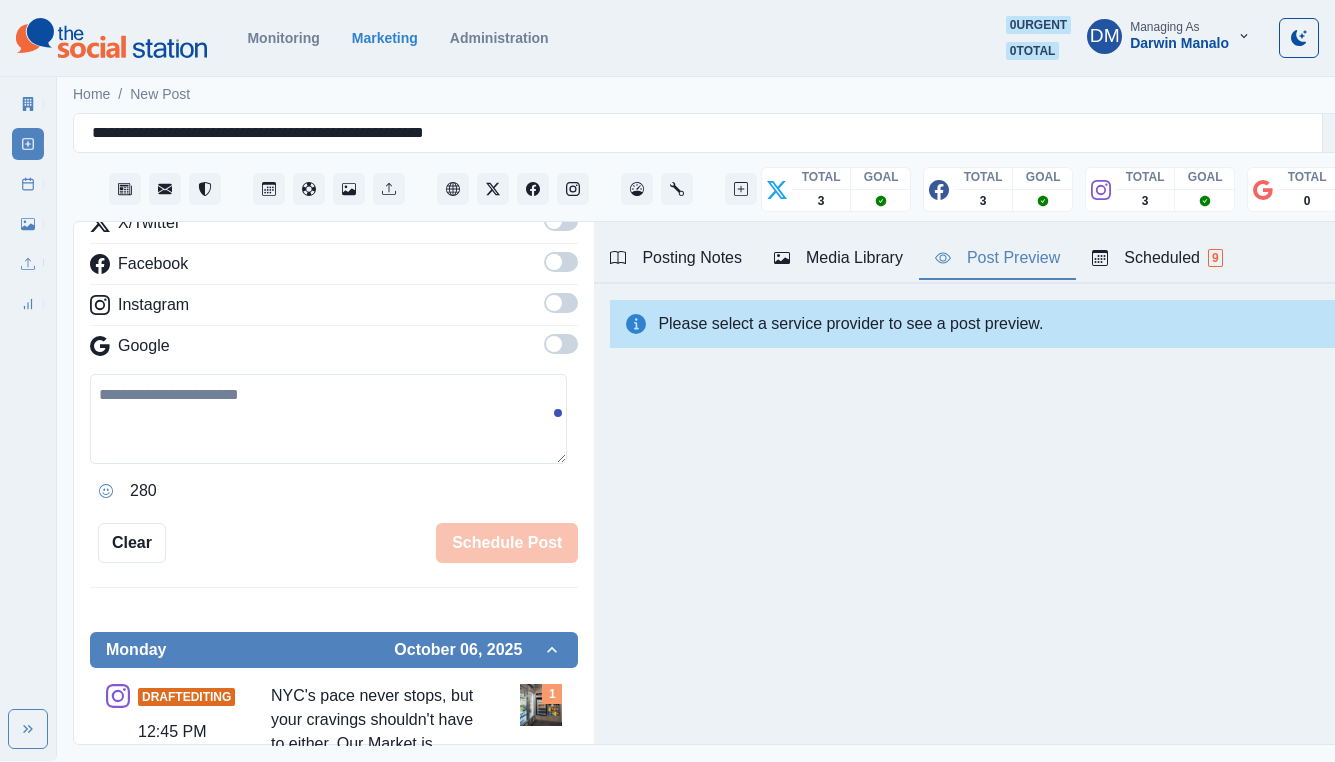 scroll, scrollTop: 0, scrollLeft: 0, axis: both 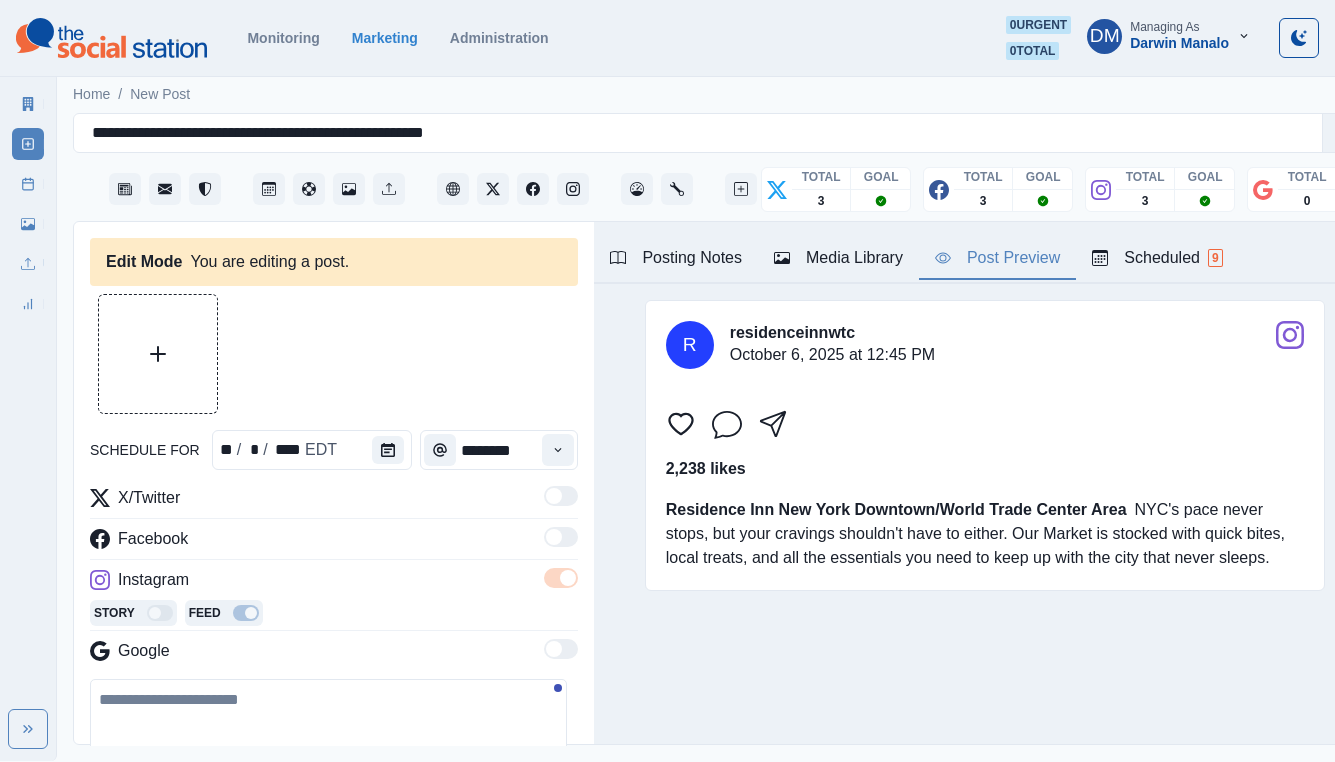 type on "**********" 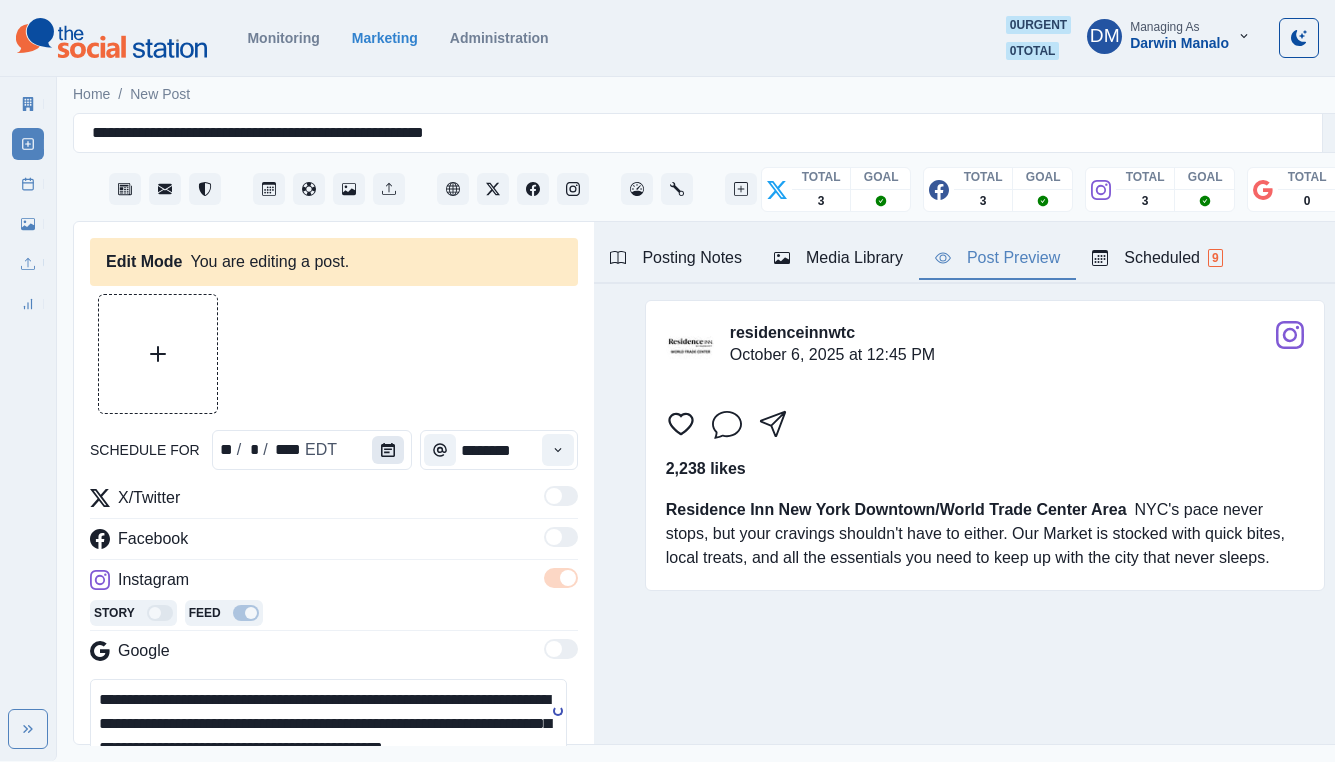 click at bounding box center (388, 450) 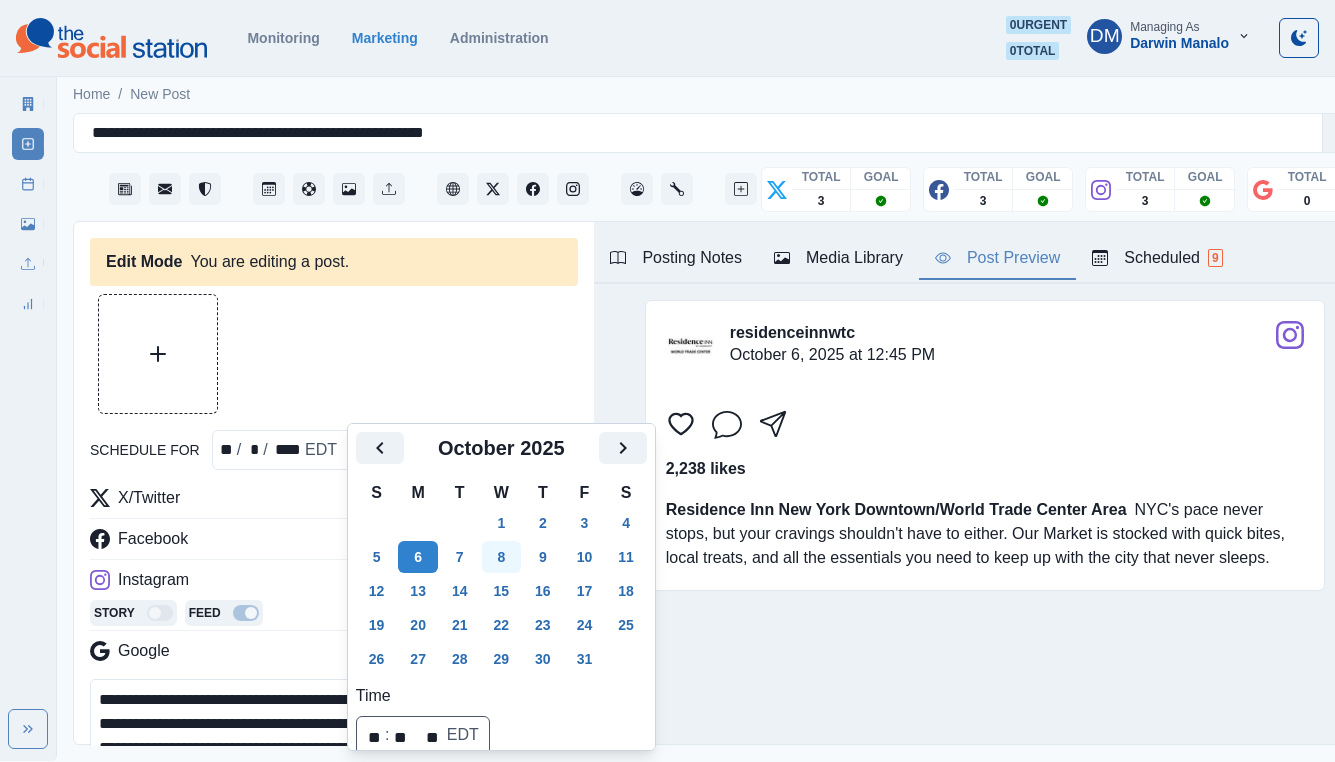 click on "8" at bounding box center (502, 557) 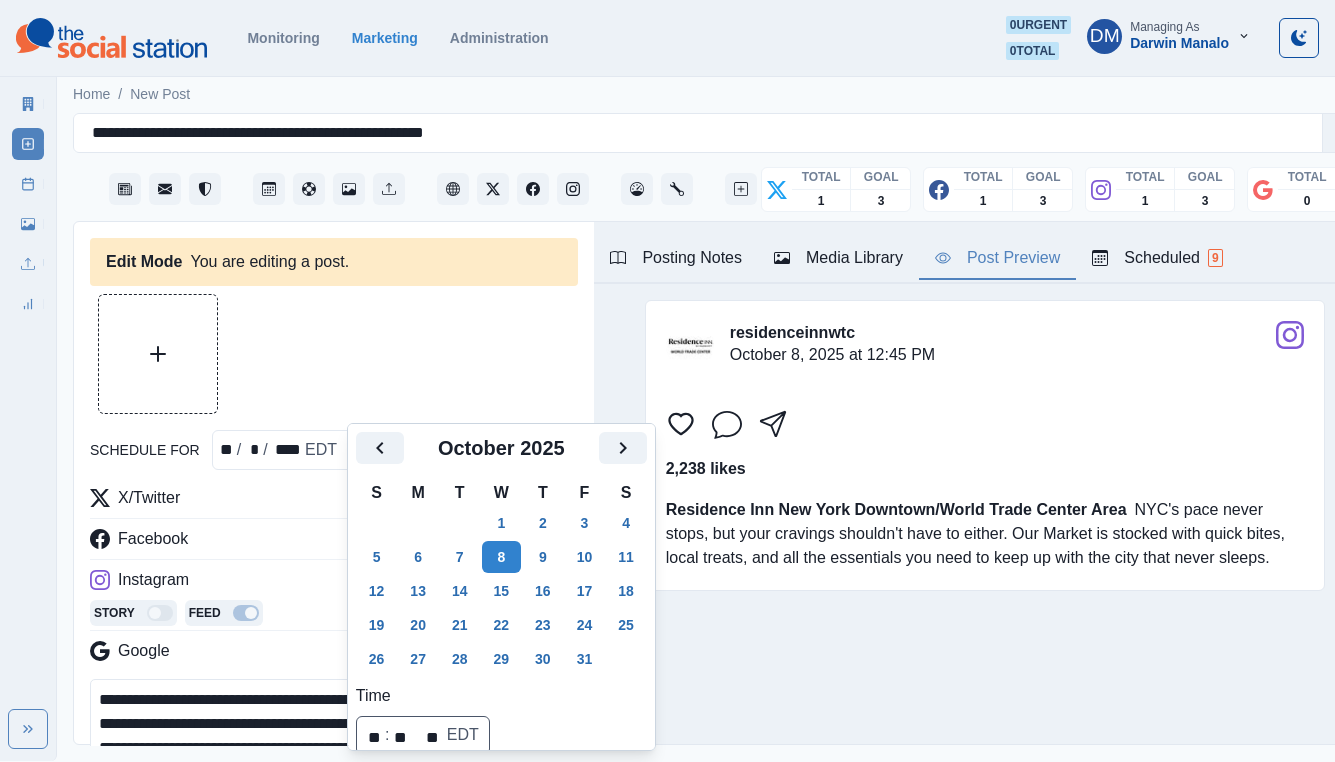 click on "**********" at bounding box center [328, 724] 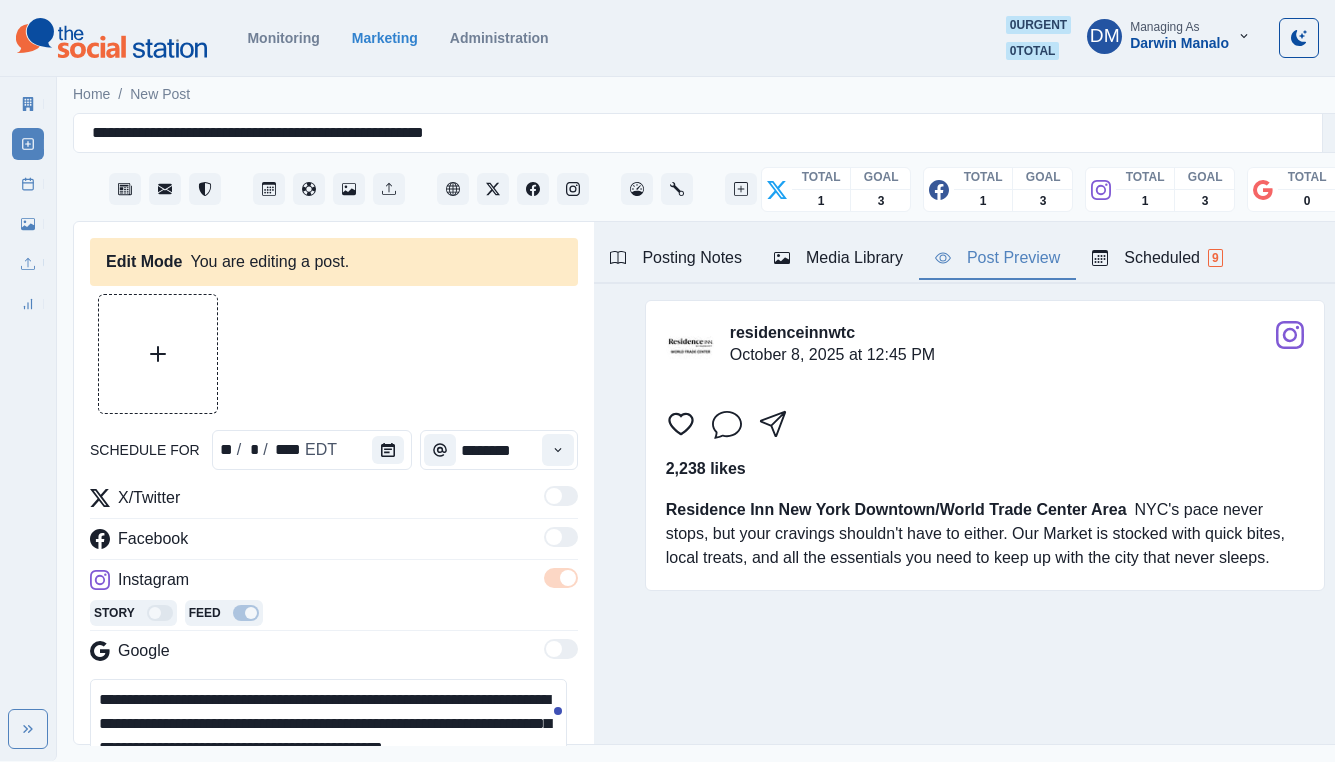 click on "**********" at bounding box center [328, 724] 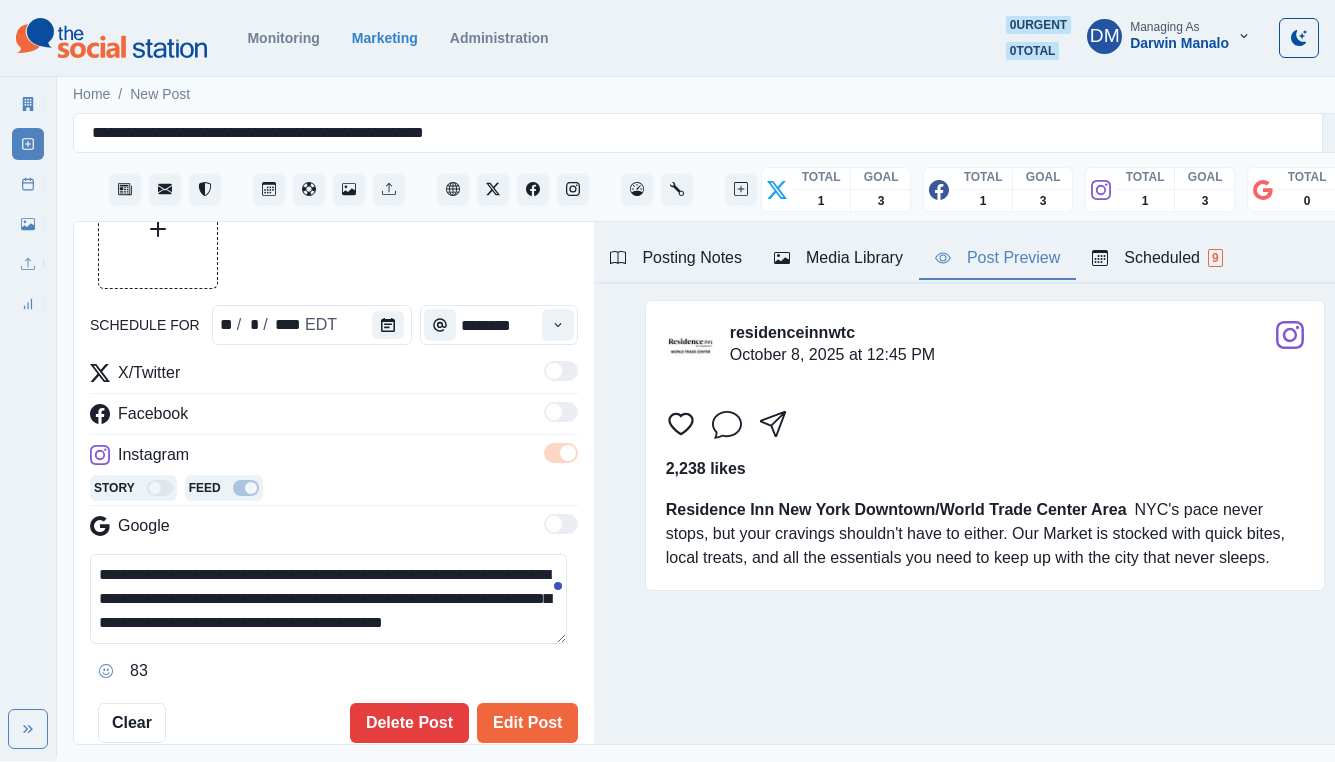 scroll, scrollTop: 151, scrollLeft: 0, axis: vertical 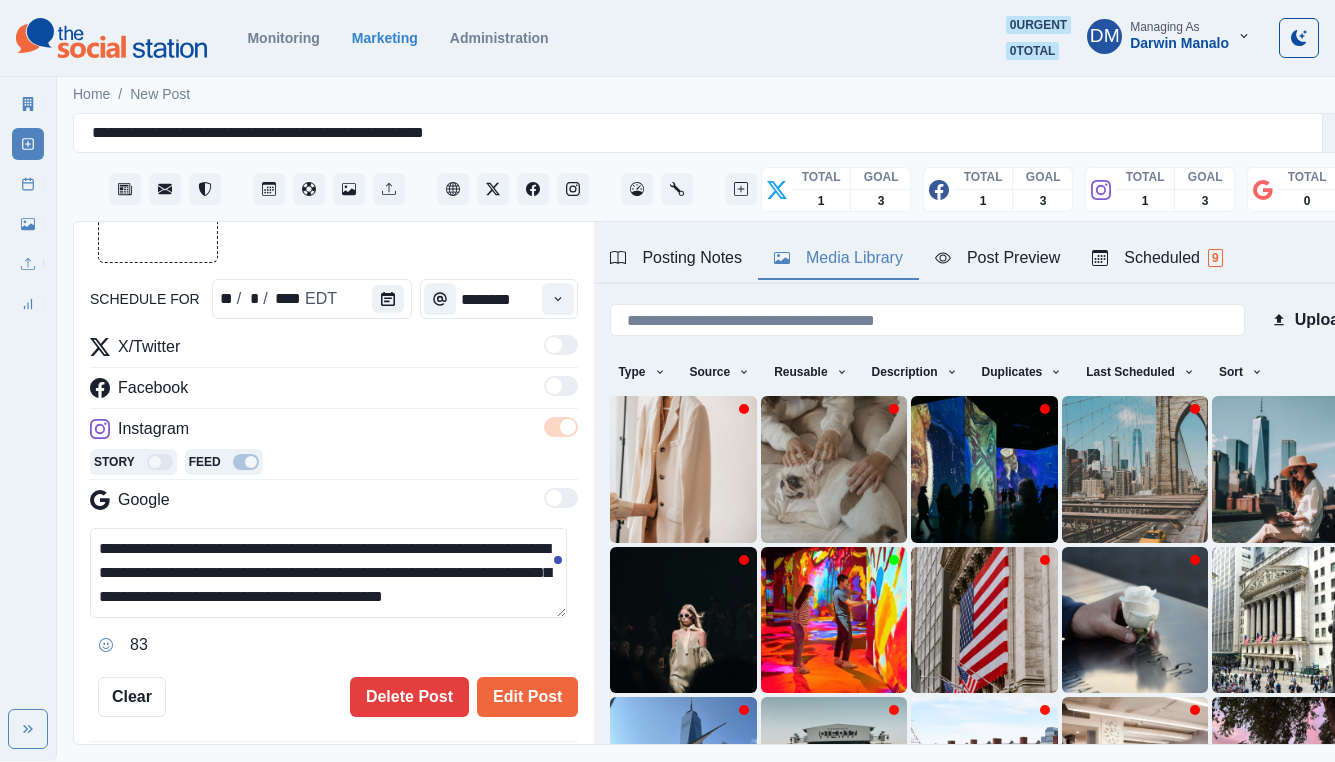 click on "Media Library" at bounding box center (838, 258) 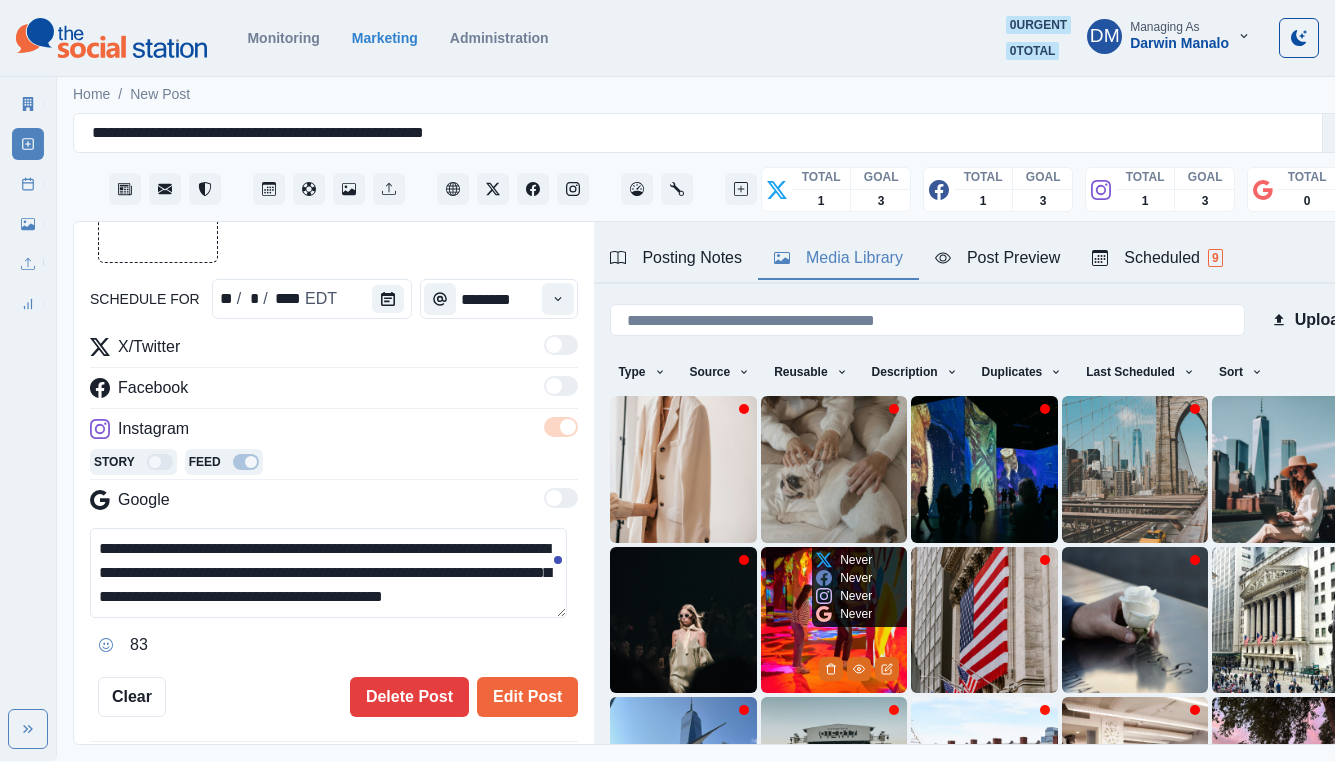 scroll, scrollTop: 144, scrollLeft: 0, axis: vertical 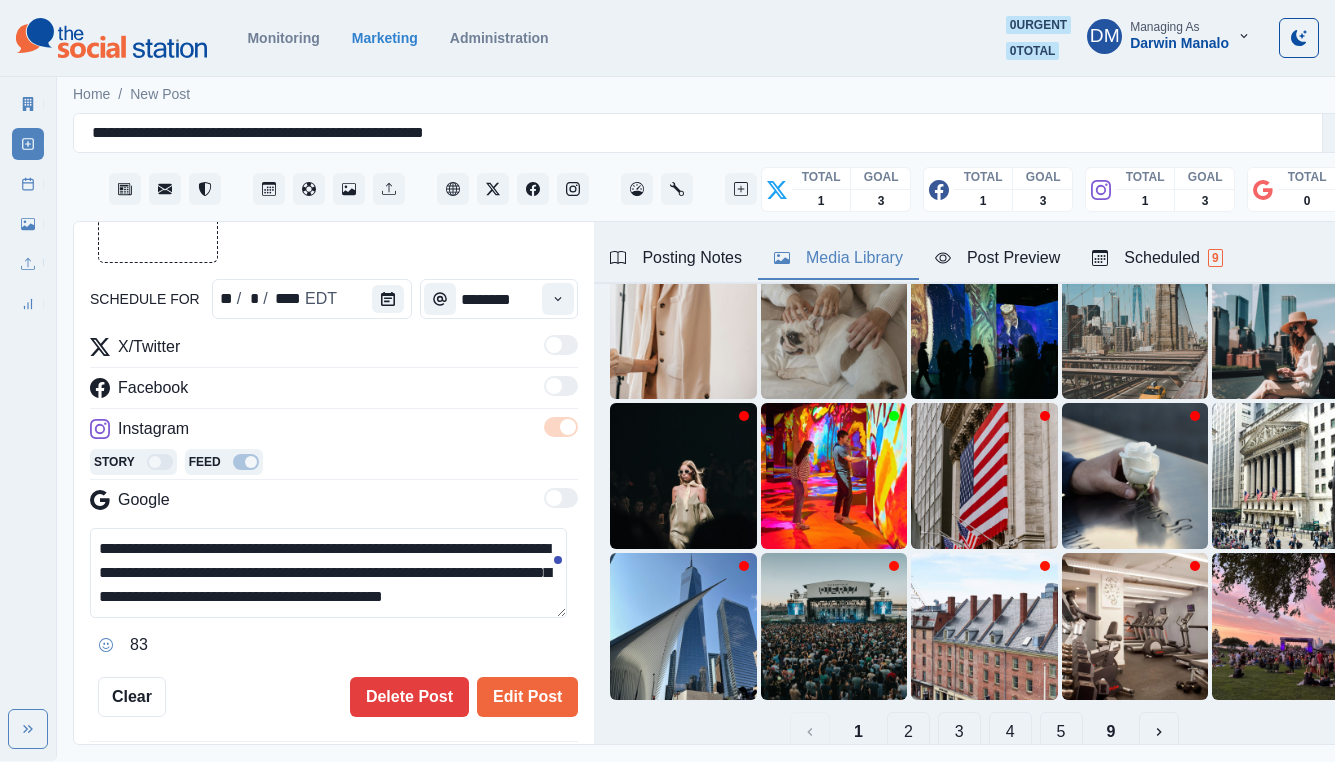 click on "9" at bounding box center (1111, 732) 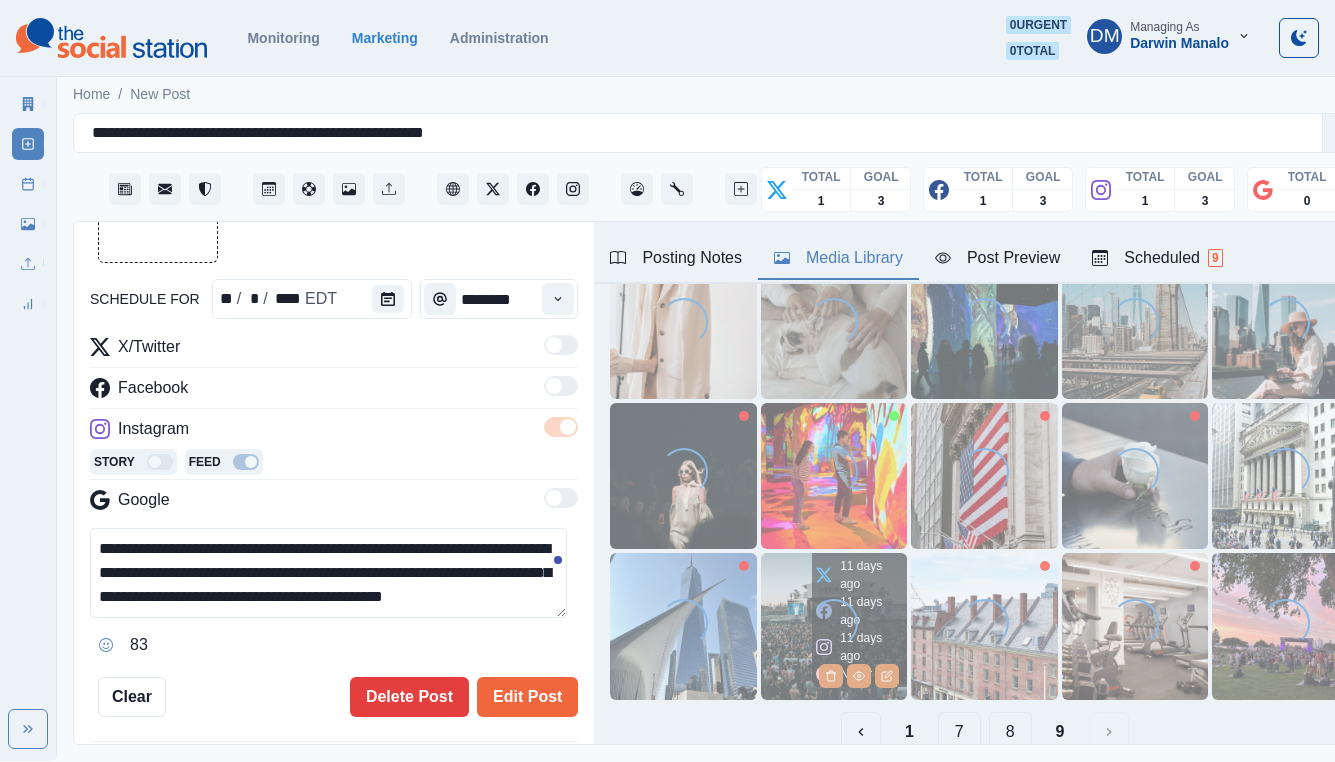 scroll, scrollTop: 0, scrollLeft: 0, axis: both 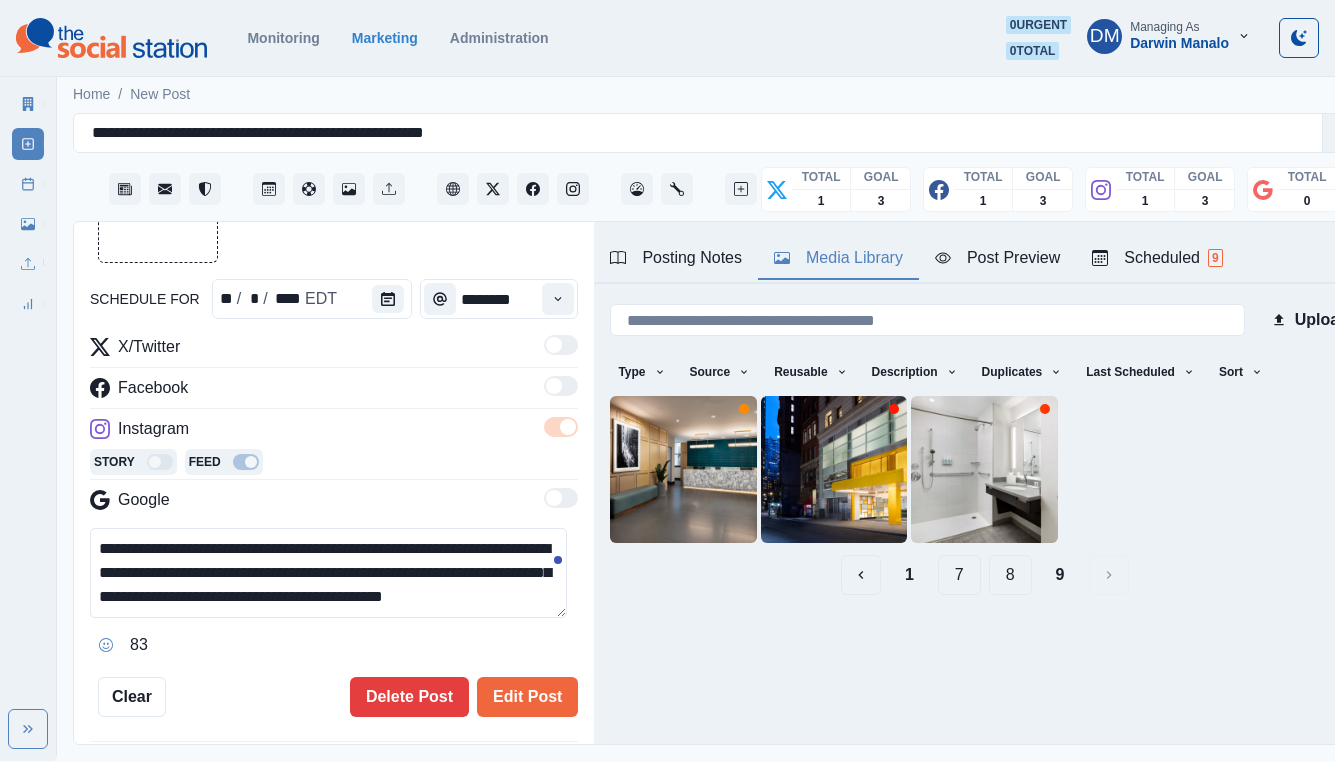 click on "8" at bounding box center (1010, 575) 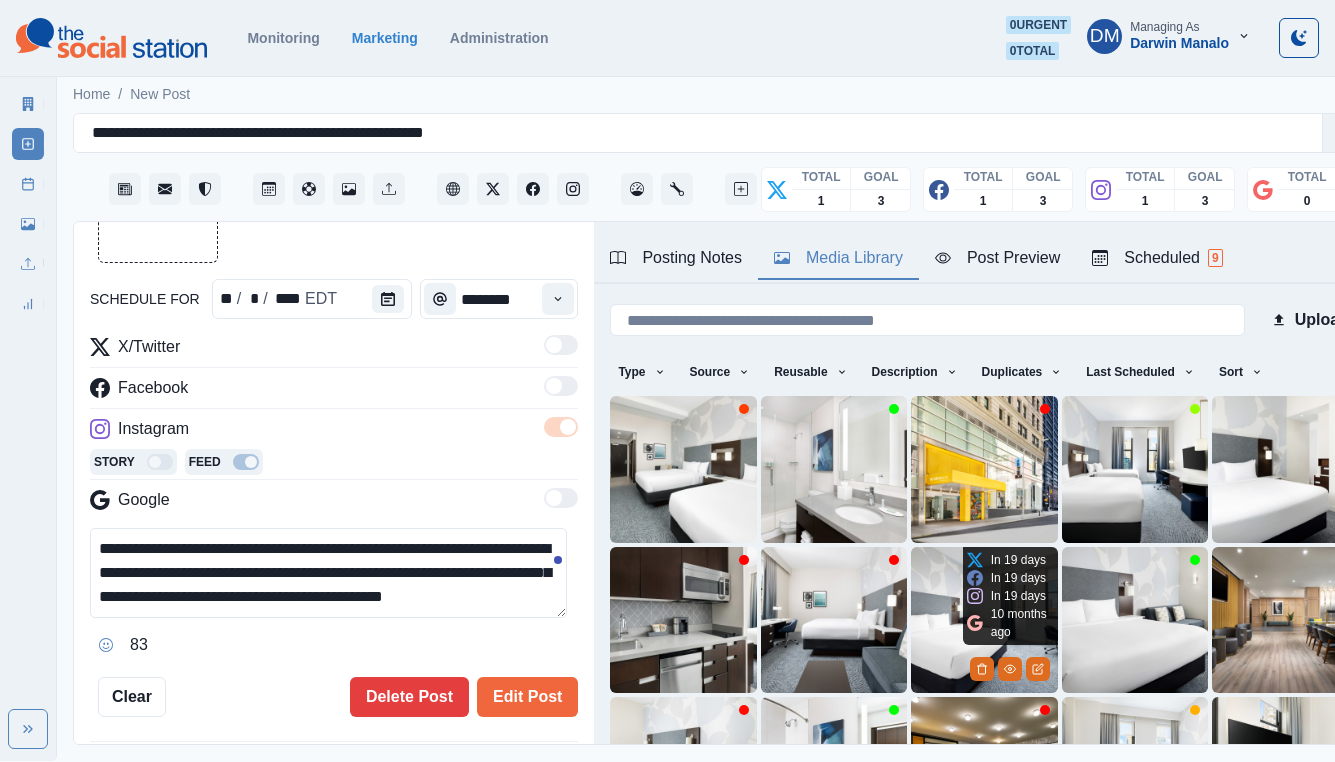 scroll, scrollTop: 144, scrollLeft: 0, axis: vertical 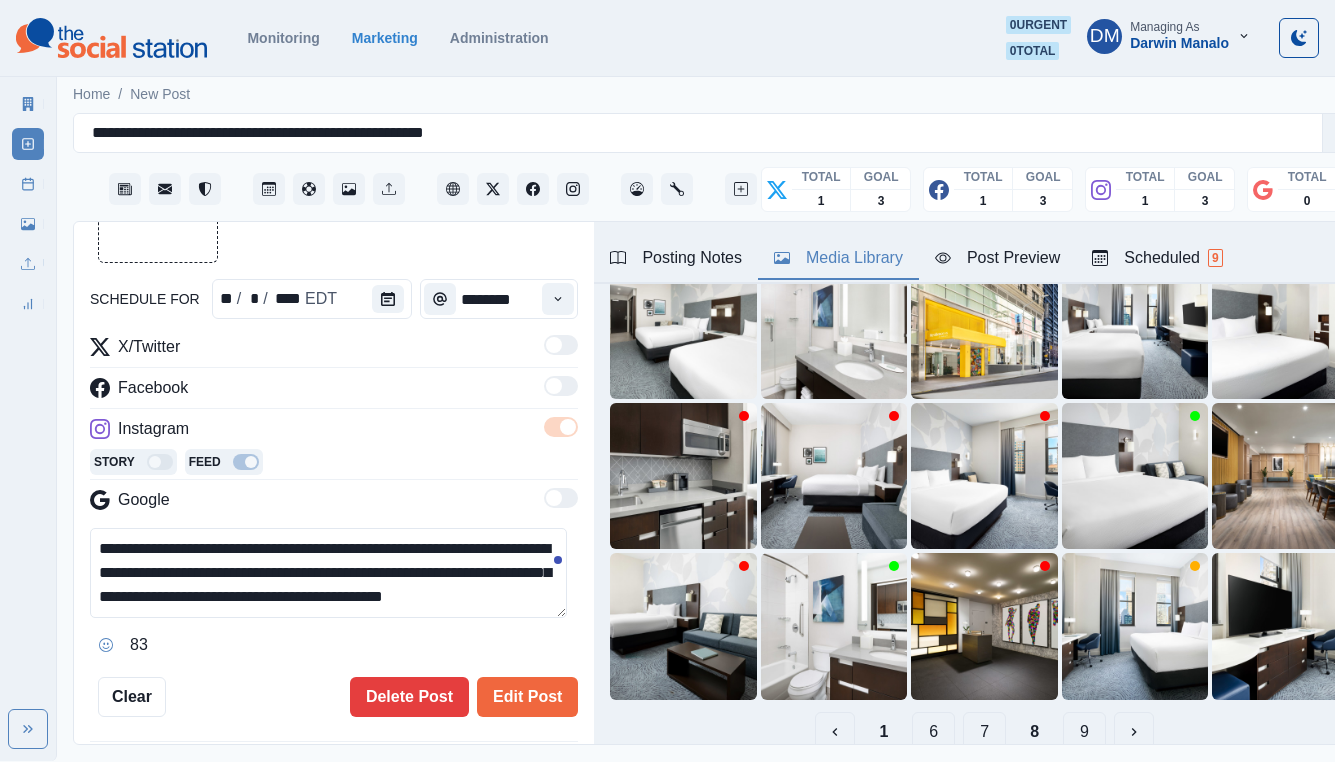 click on "7" at bounding box center [984, 732] 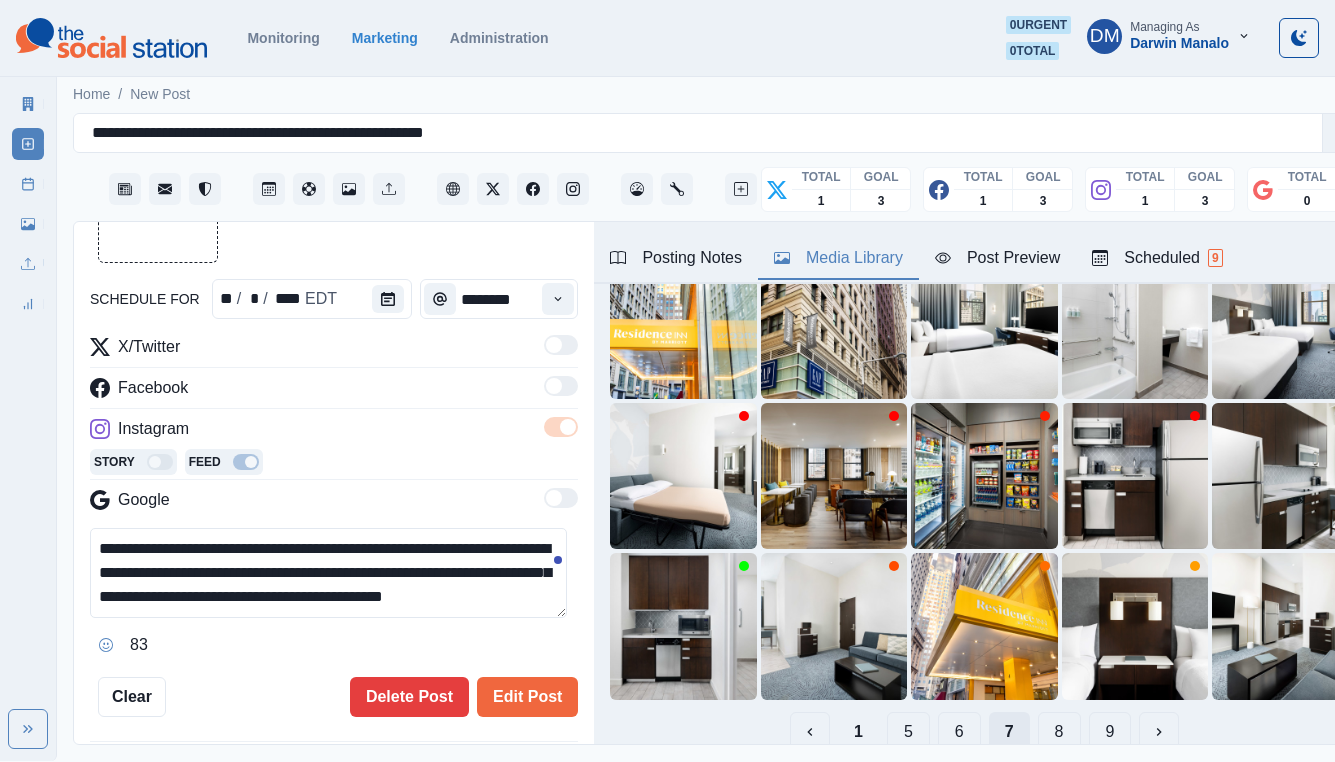 scroll, scrollTop: 144, scrollLeft: 0, axis: vertical 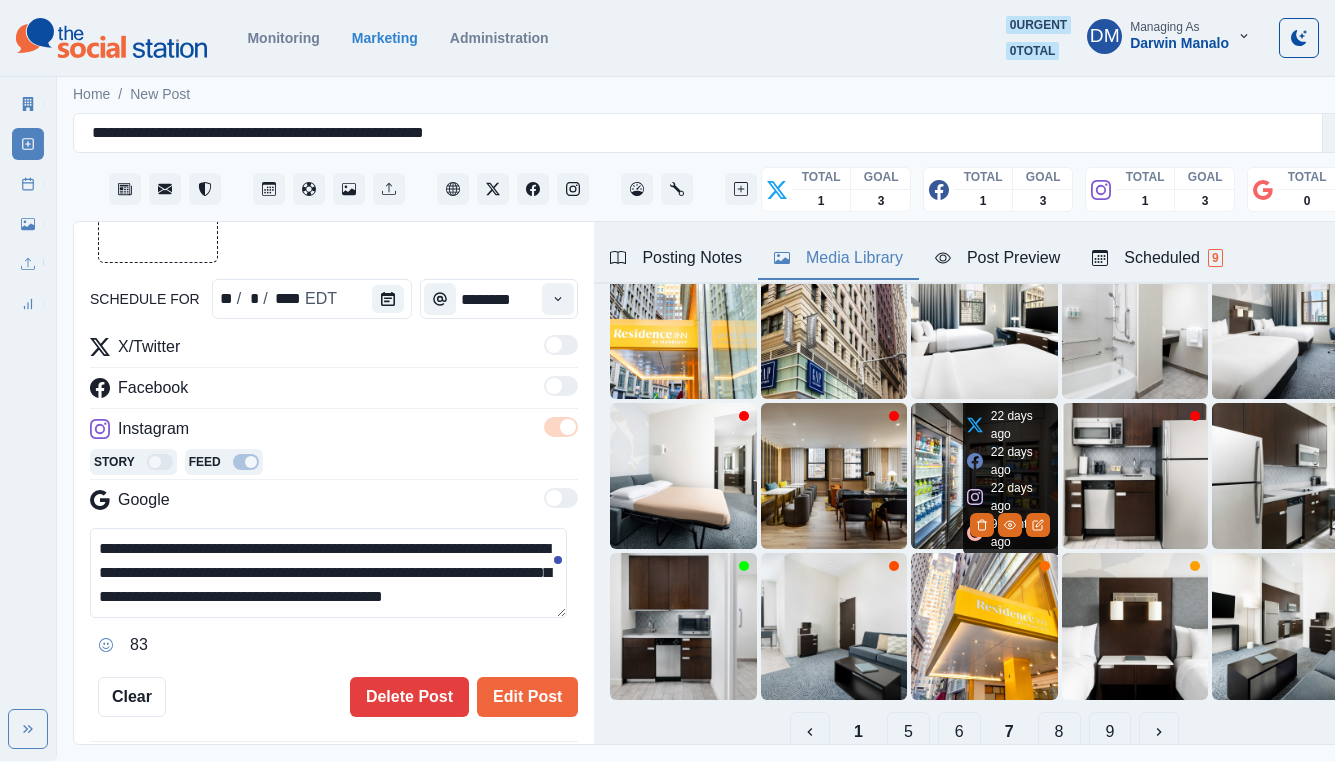 click at bounding box center [984, 476] 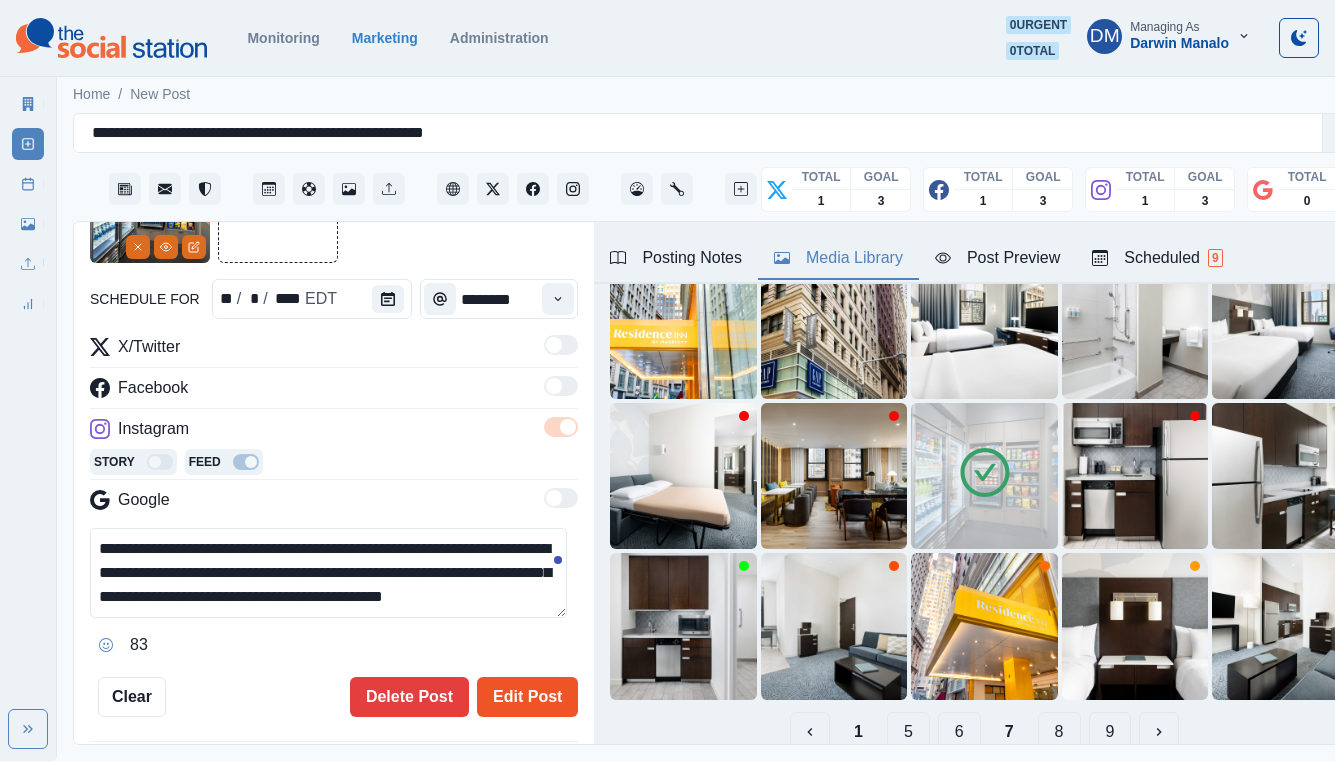 click on "Edit Post" at bounding box center (527, 697) 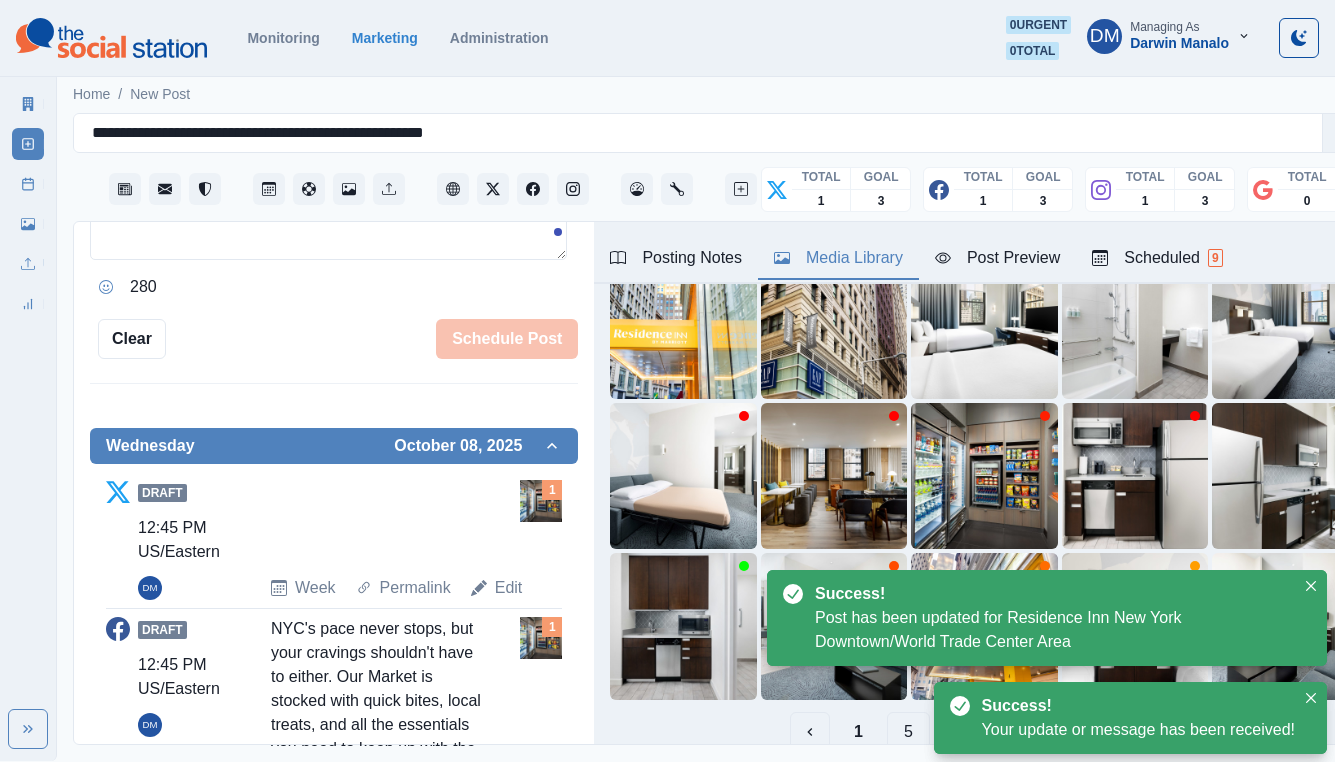 scroll, scrollTop: 529, scrollLeft: 0, axis: vertical 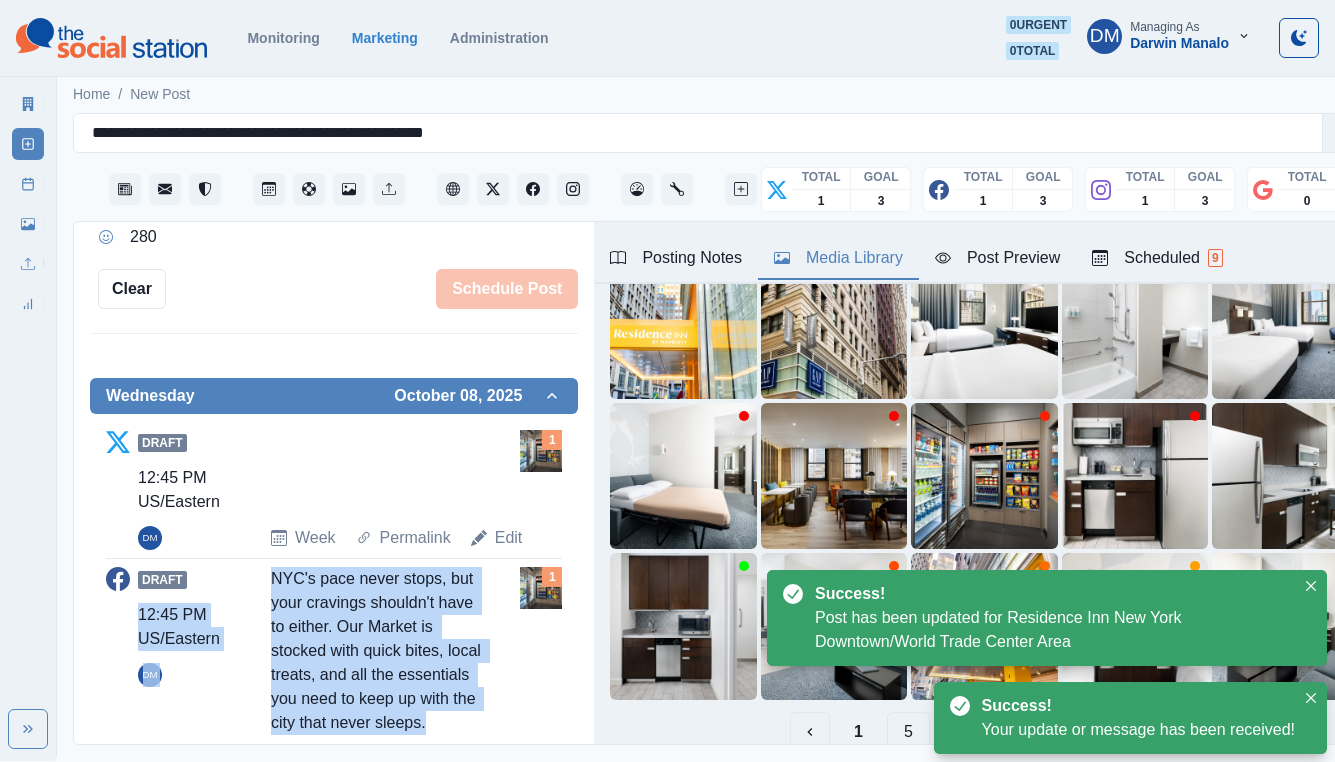 drag, startPoint x: 233, startPoint y: 392, endPoint x: 345, endPoint y: 484, distance: 144.94136 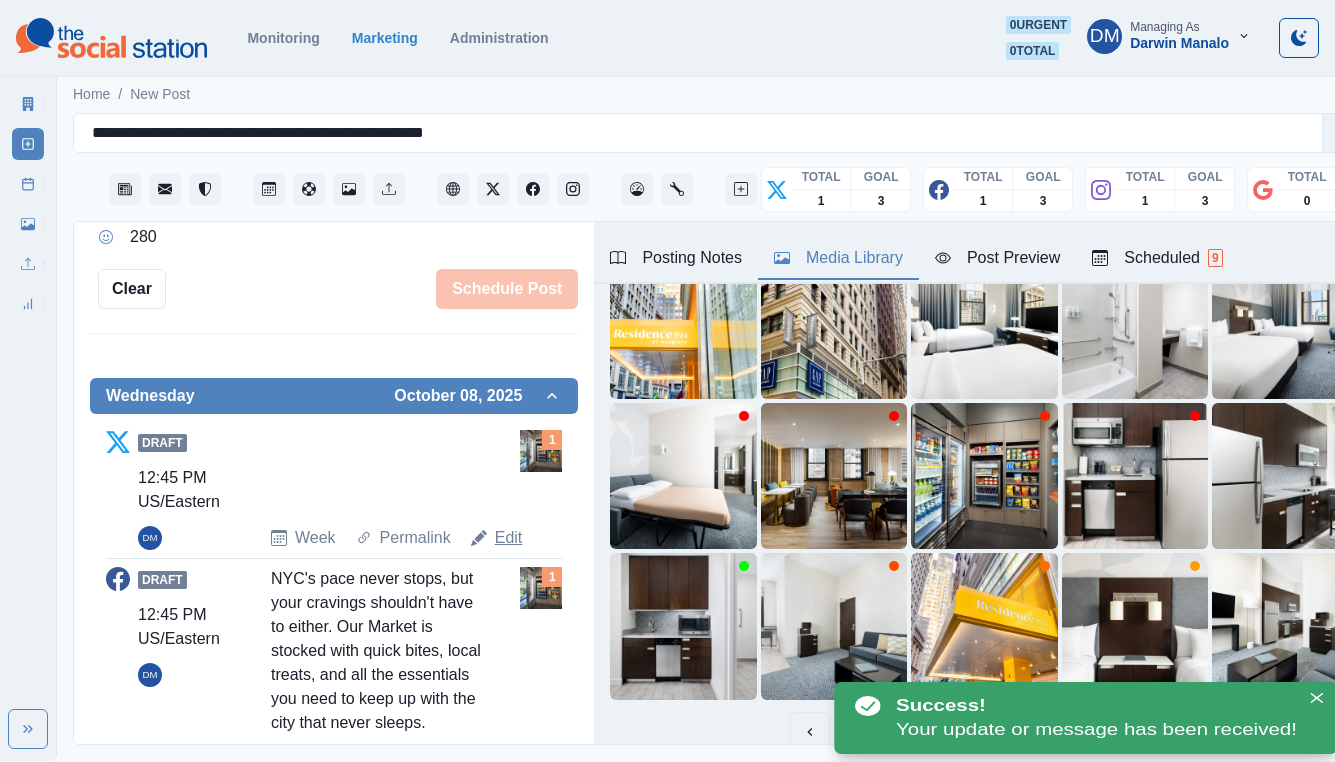click on "Edit" at bounding box center (509, 538) 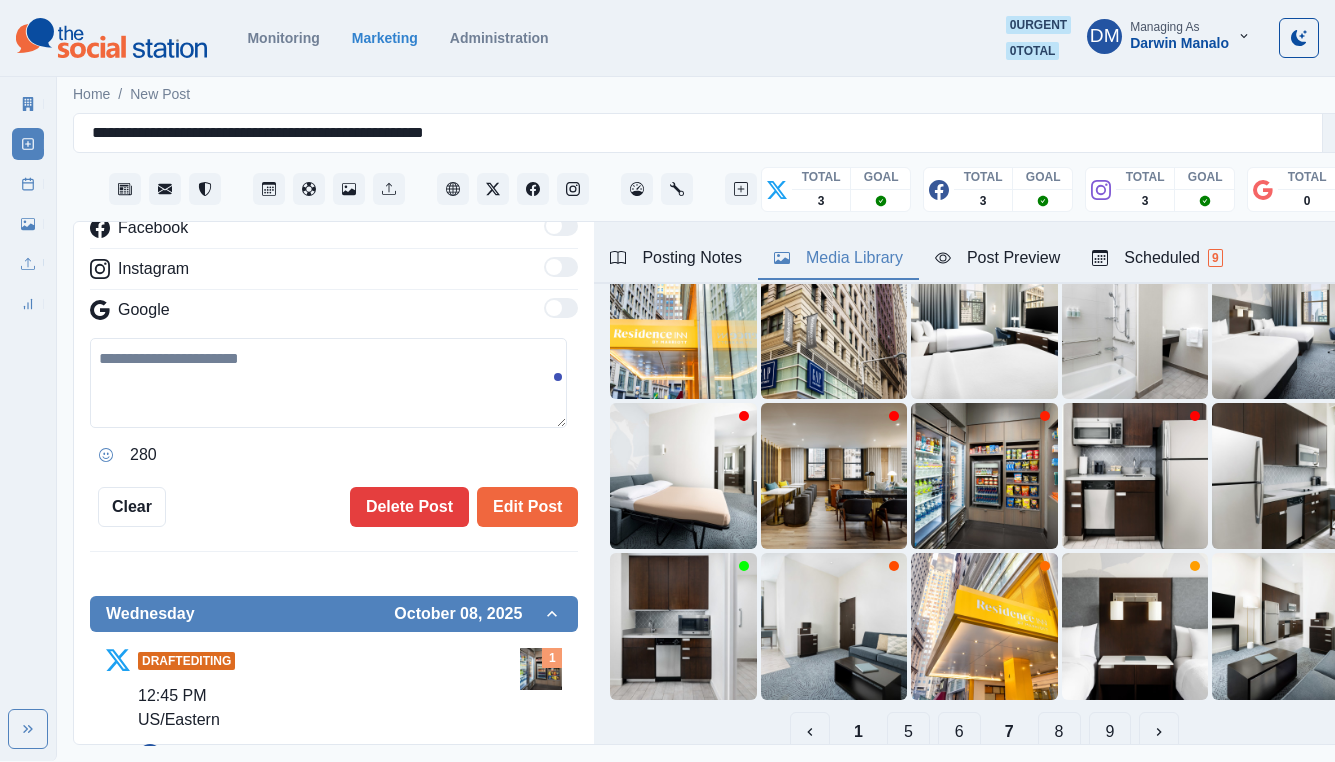 scroll, scrollTop: 227, scrollLeft: 0, axis: vertical 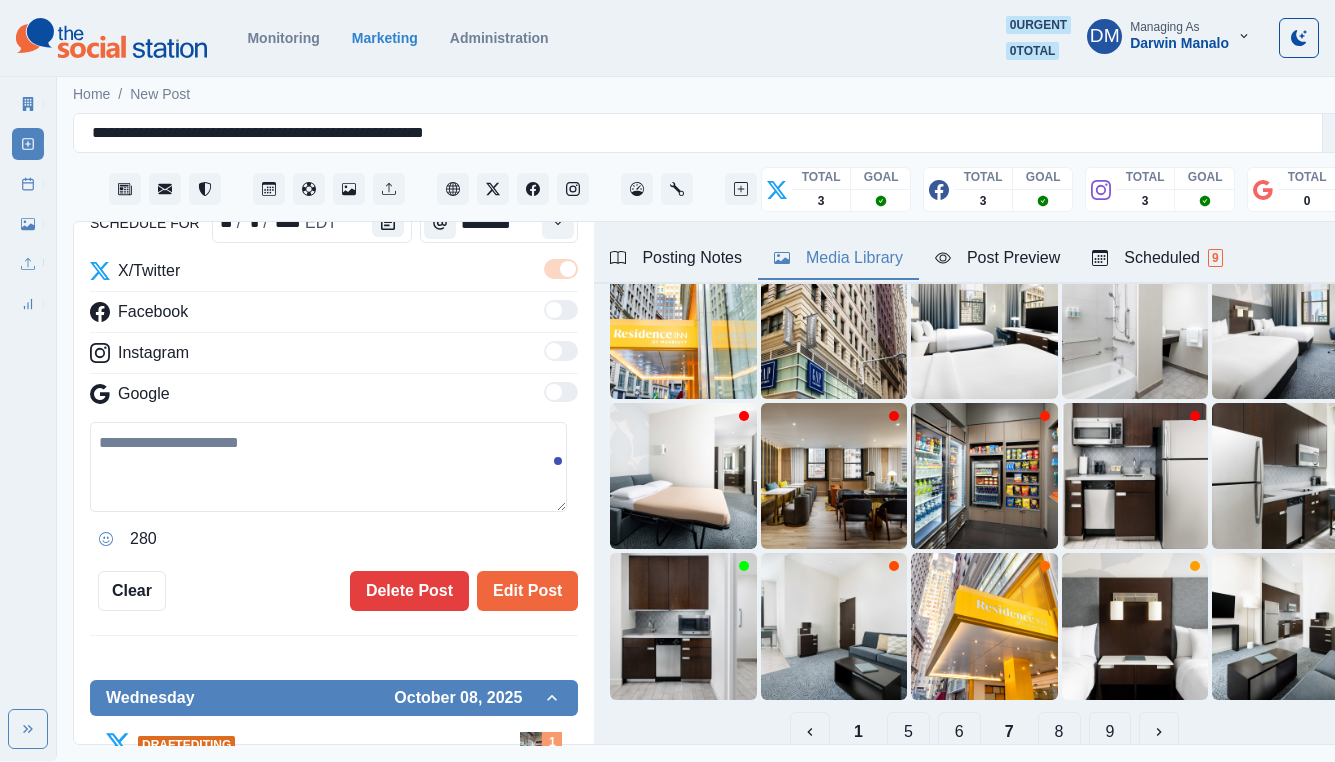 click at bounding box center [328, 467] 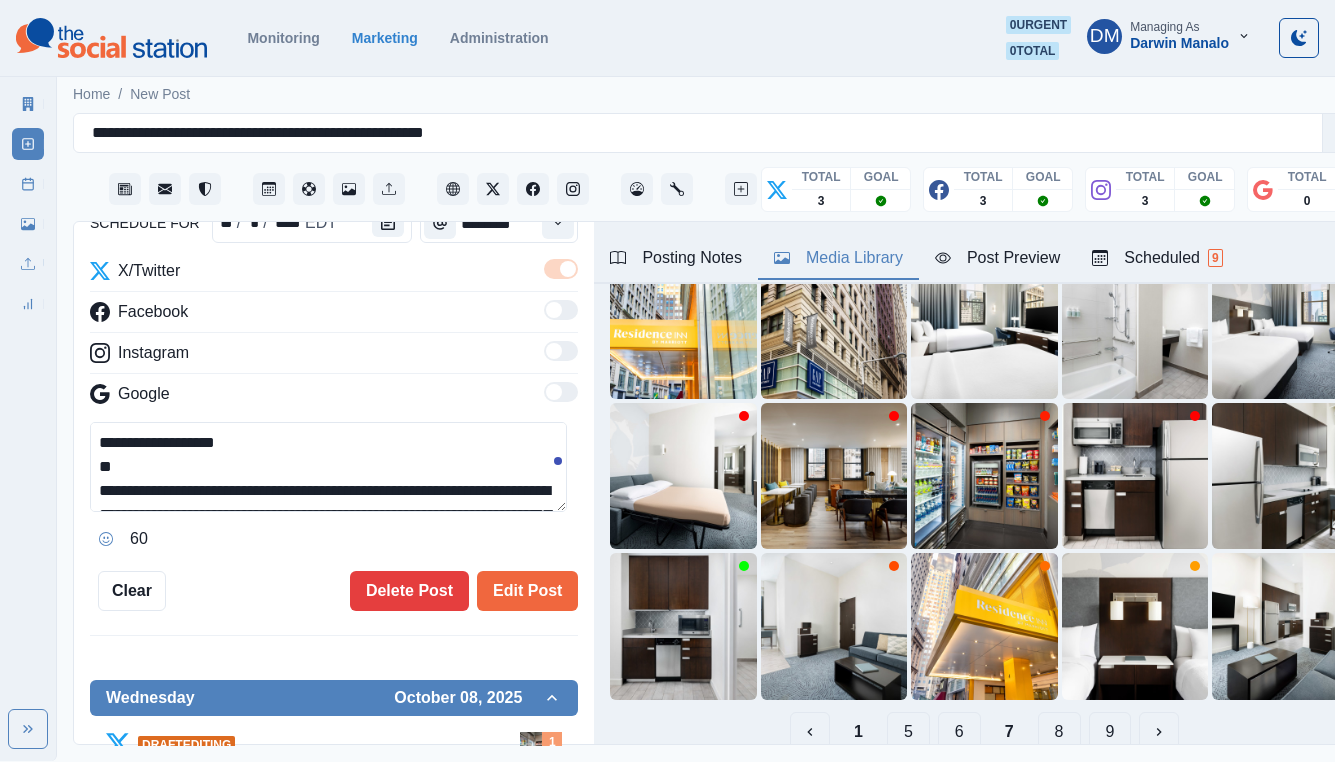 scroll, scrollTop: 8, scrollLeft: 0, axis: vertical 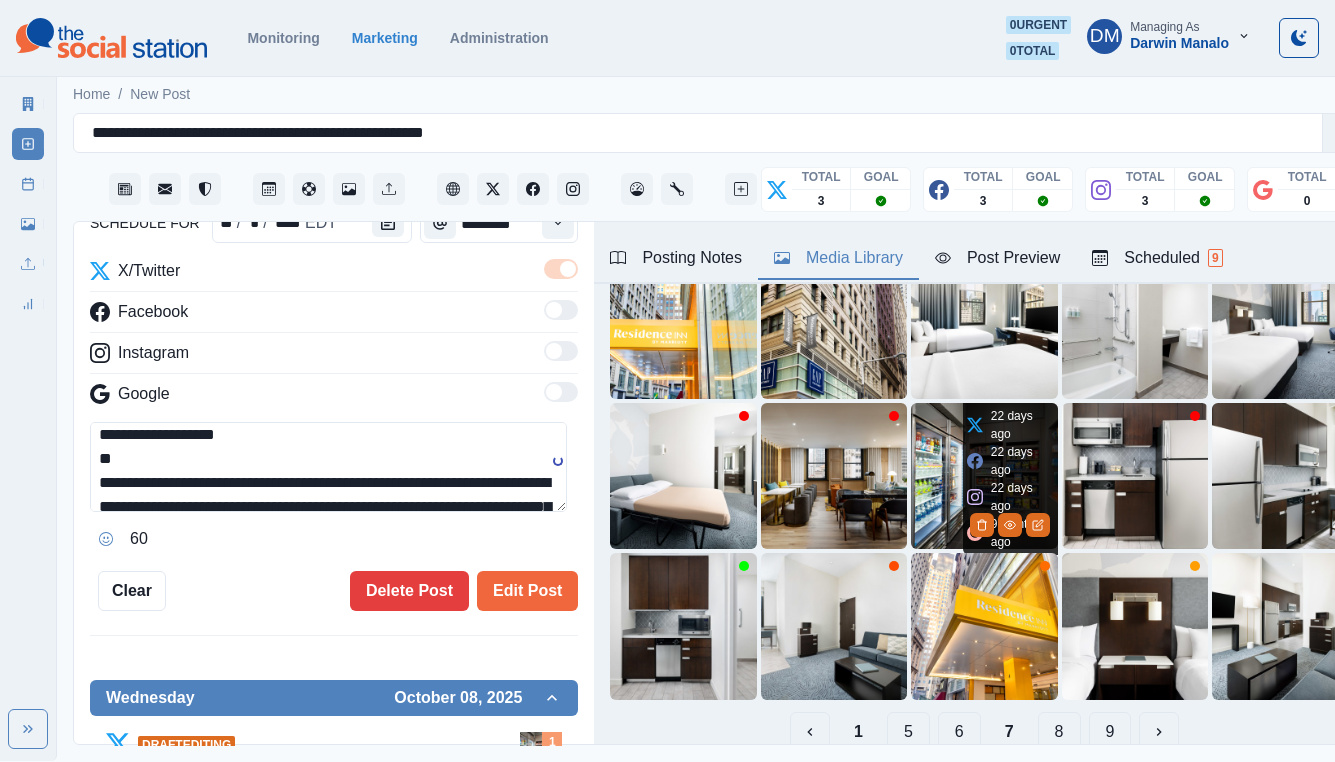 click at bounding box center [984, 476] 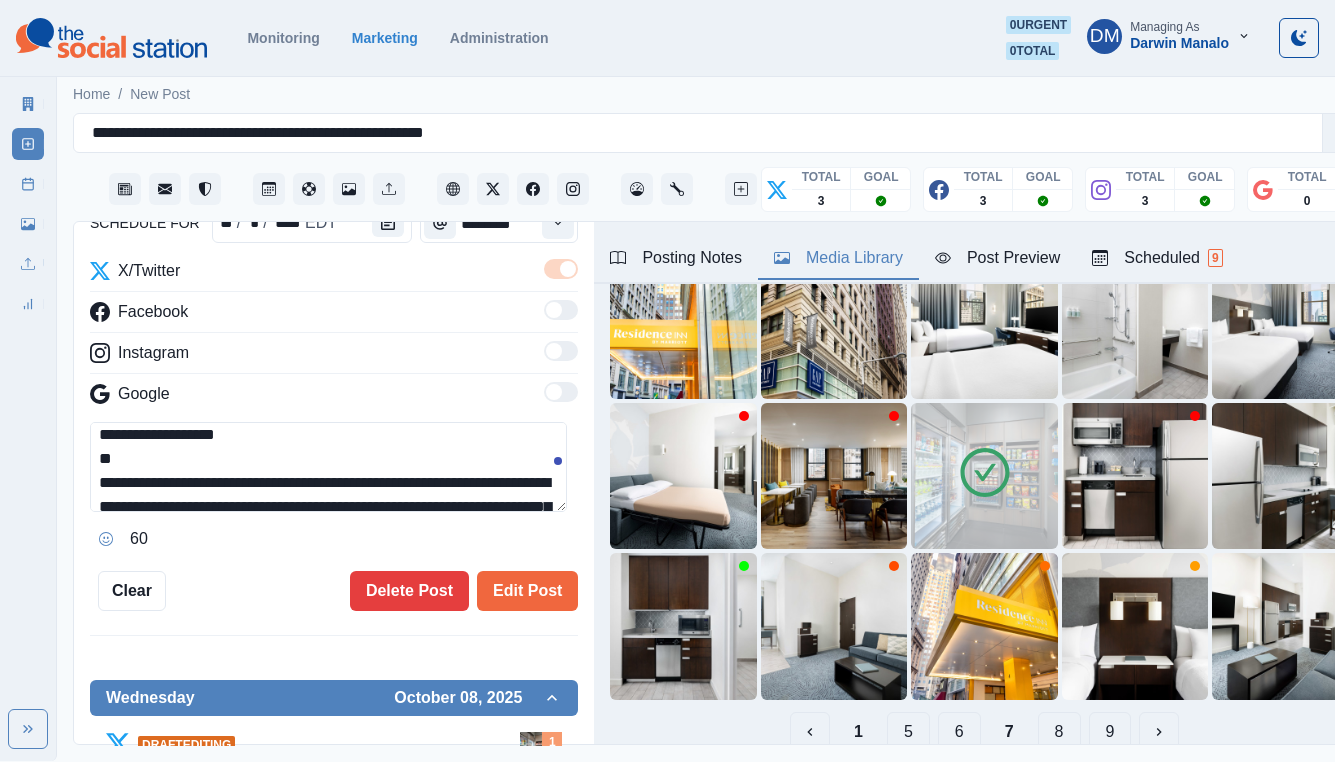 scroll, scrollTop: 0, scrollLeft: 0, axis: both 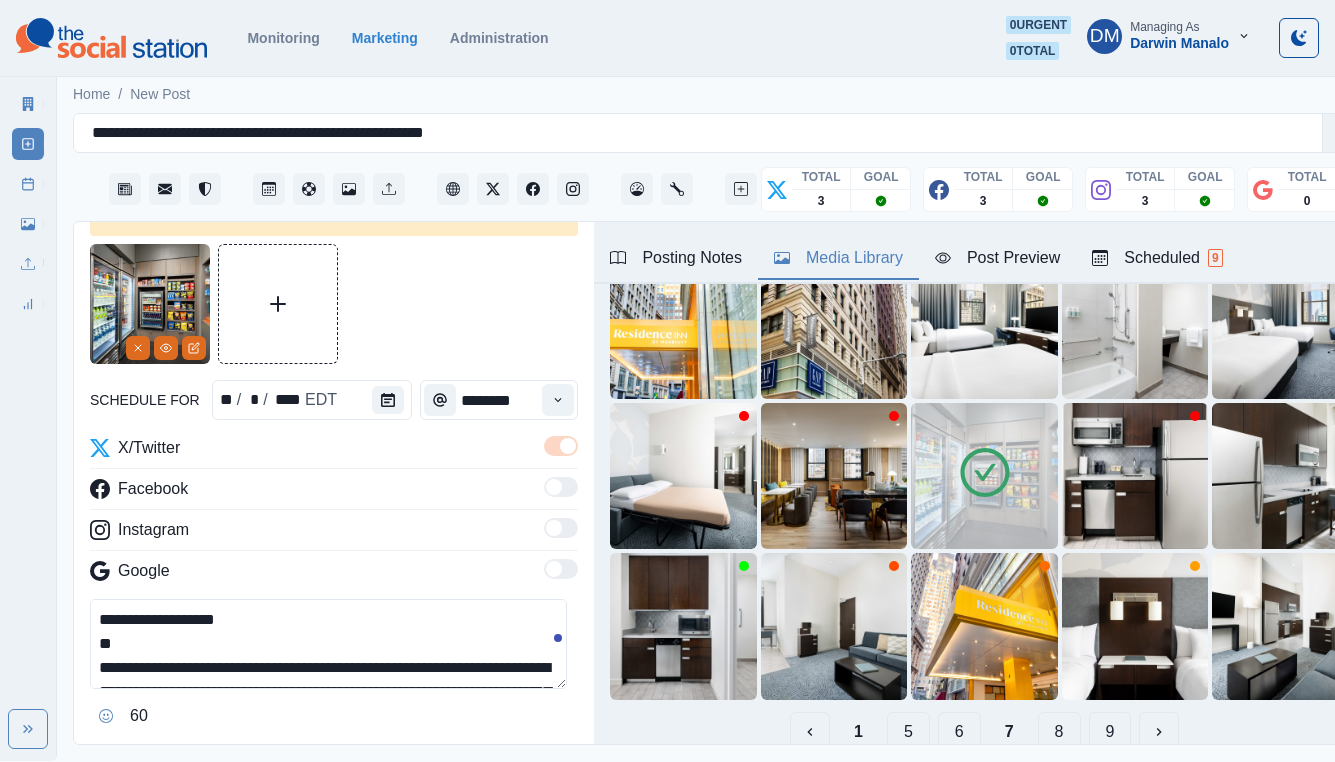 drag, startPoint x: 134, startPoint y: 543, endPoint x: 73, endPoint y: 511, distance: 68.88396 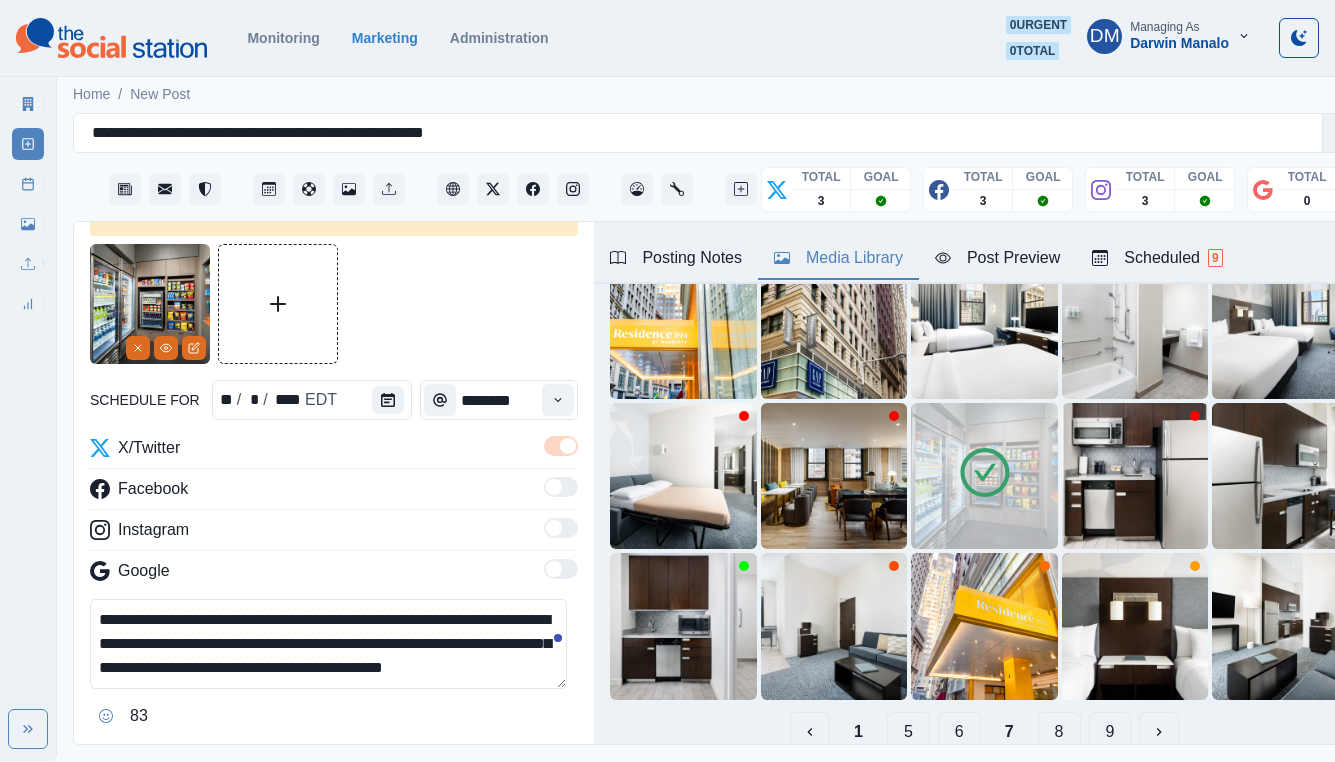 click on "**********" at bounding box center (328, 644) 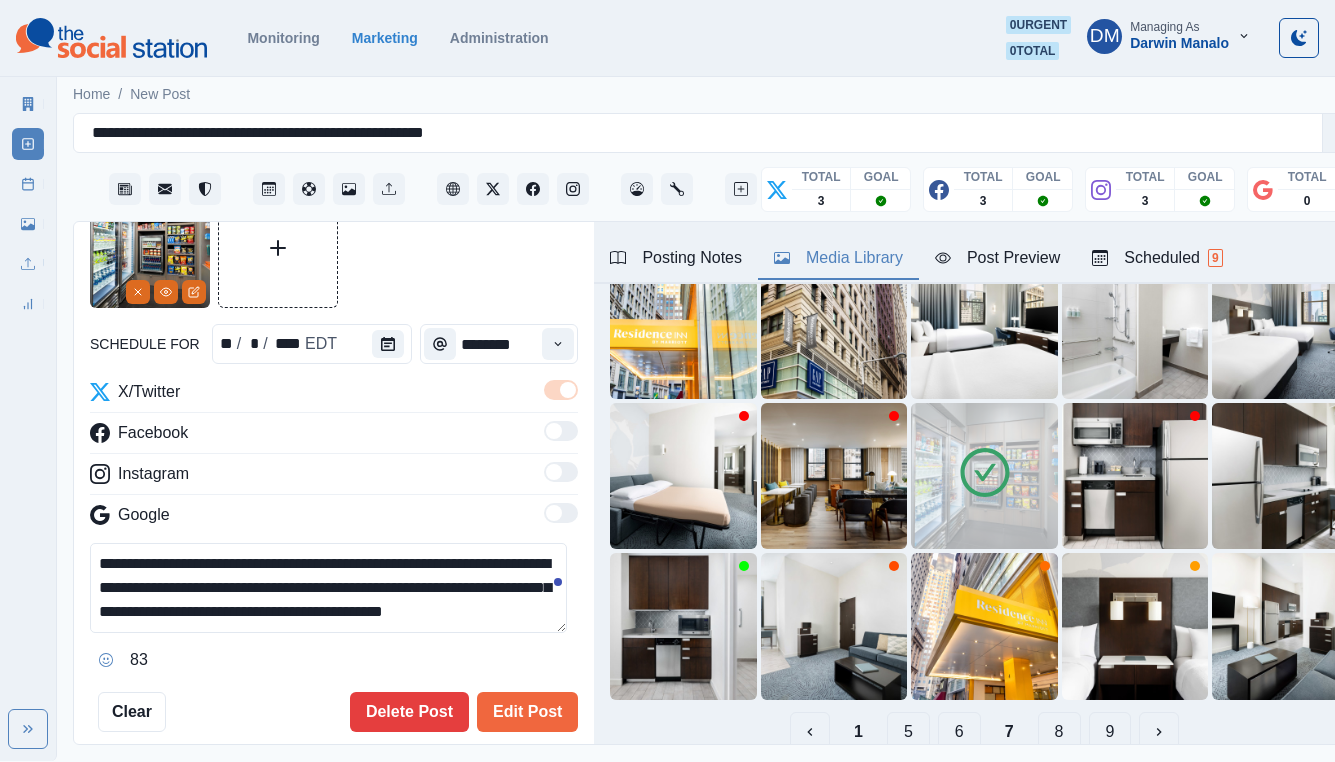 scroll, scrollTop: 164, scrollLeft: 0, axis: vertical 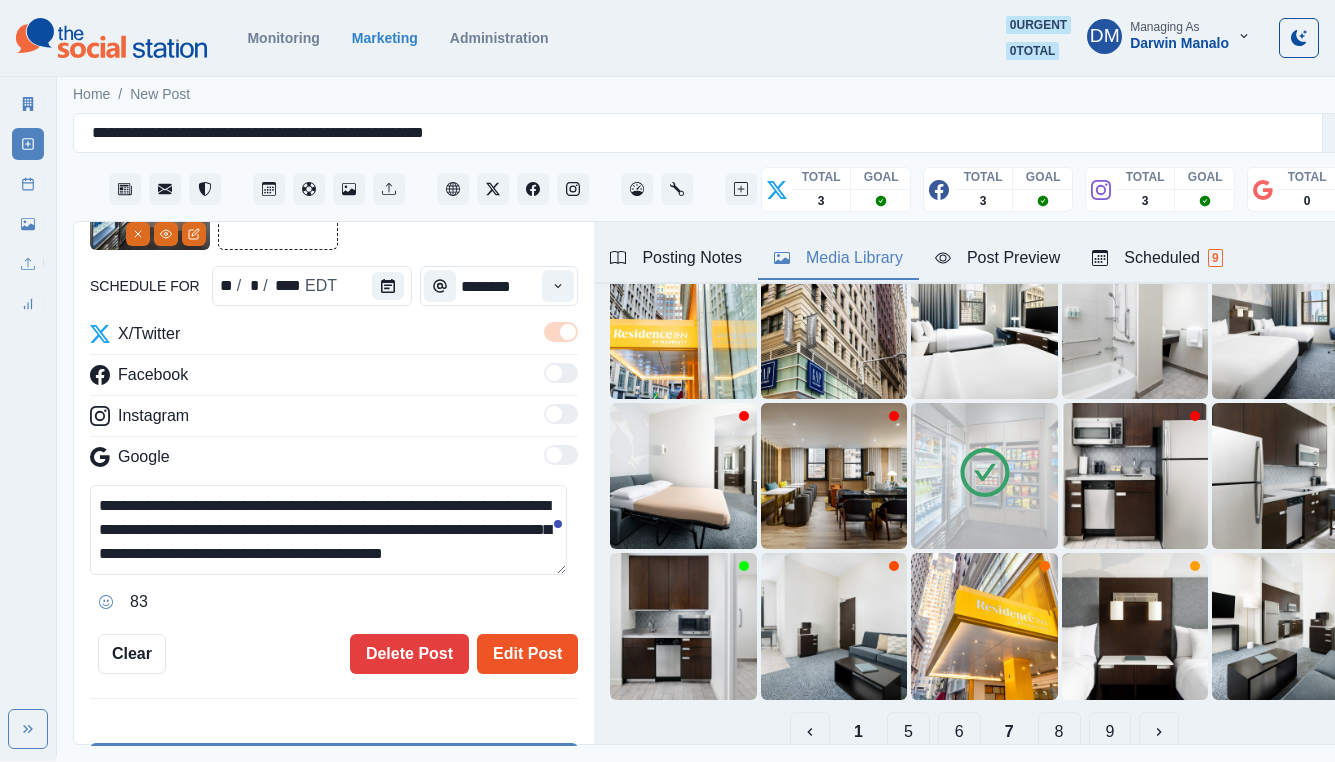 type on "**********" 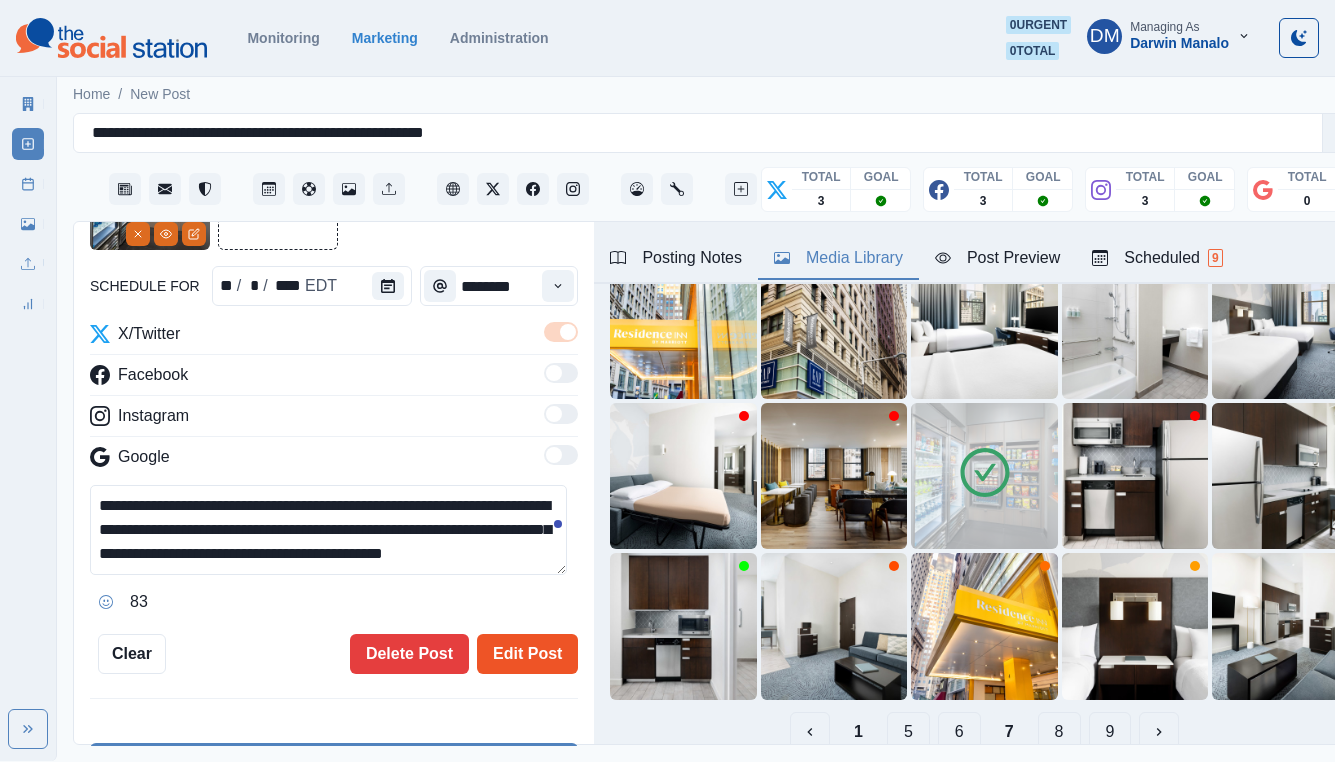 click on "Edit Post" at bounding box center [527, 654] 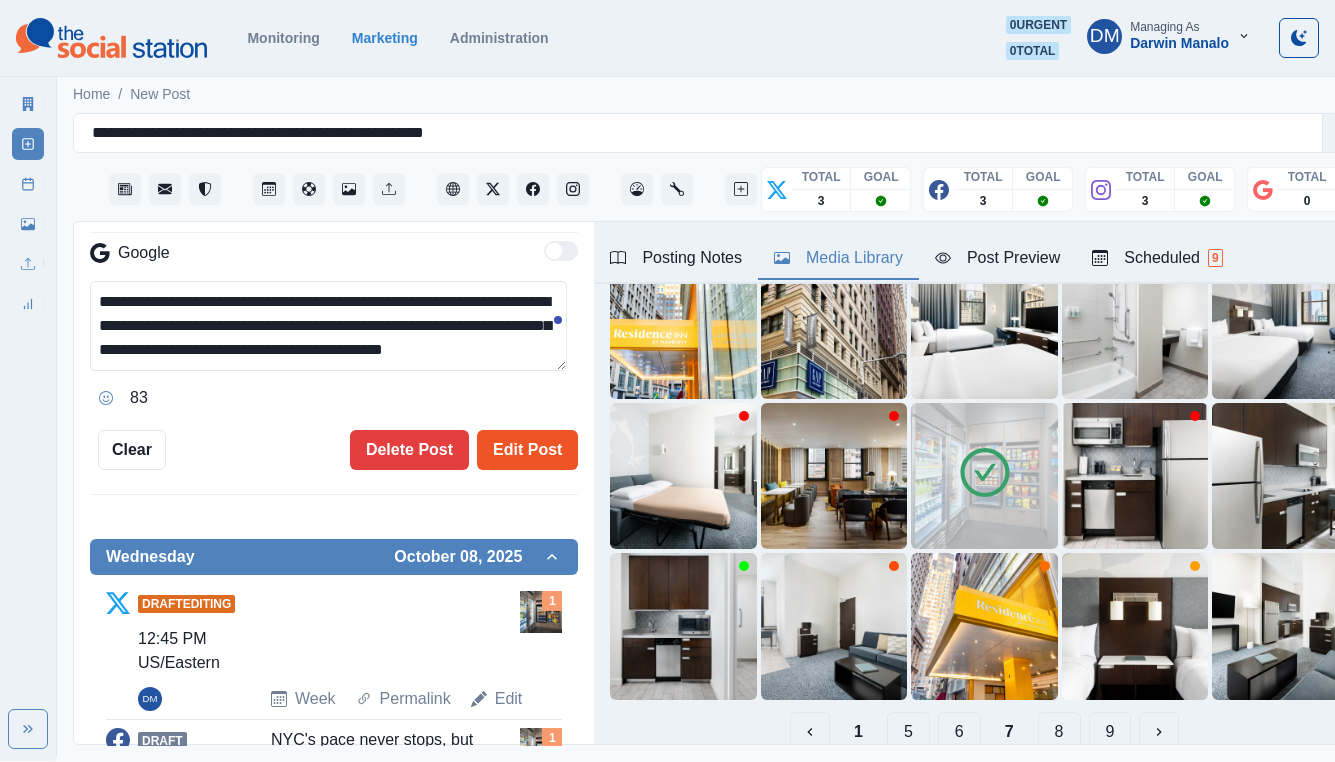 scroll, scrollTop: 482, scrollLeft: 0, axis: vertical 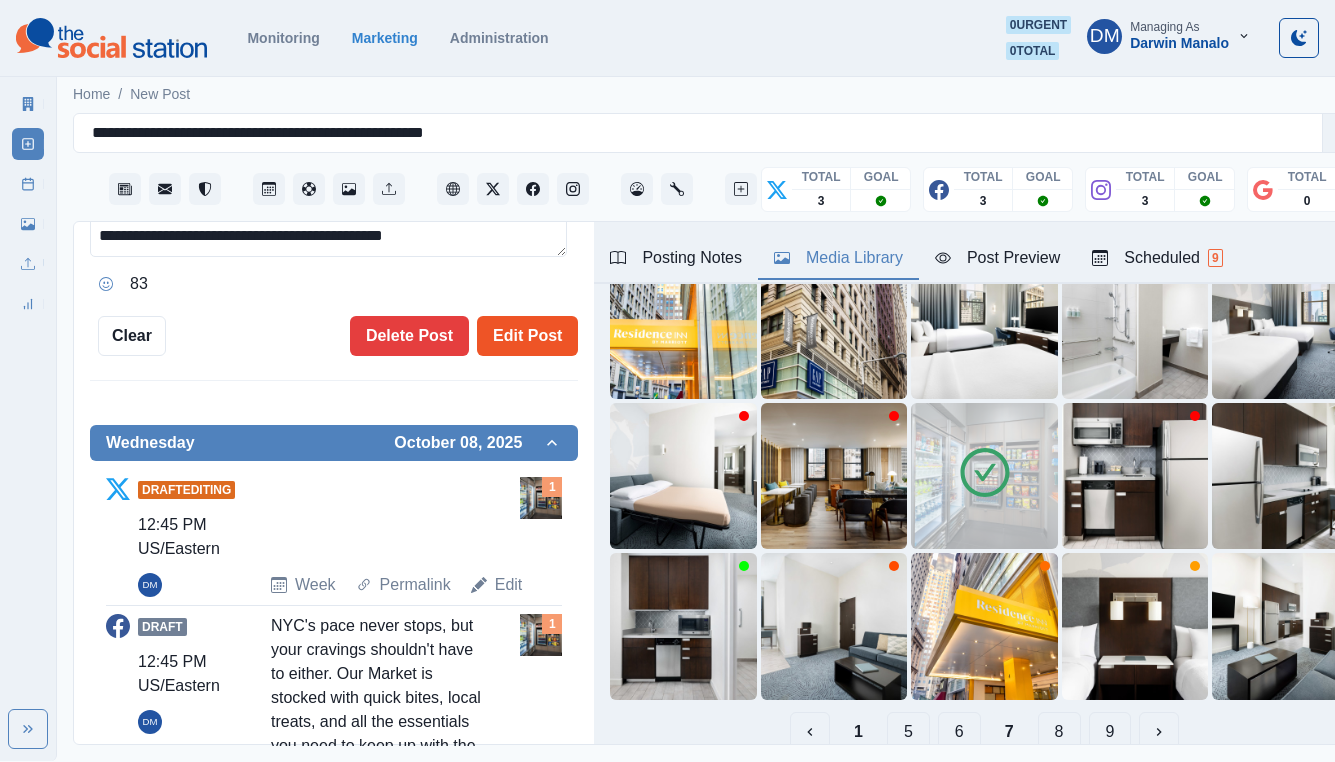 type 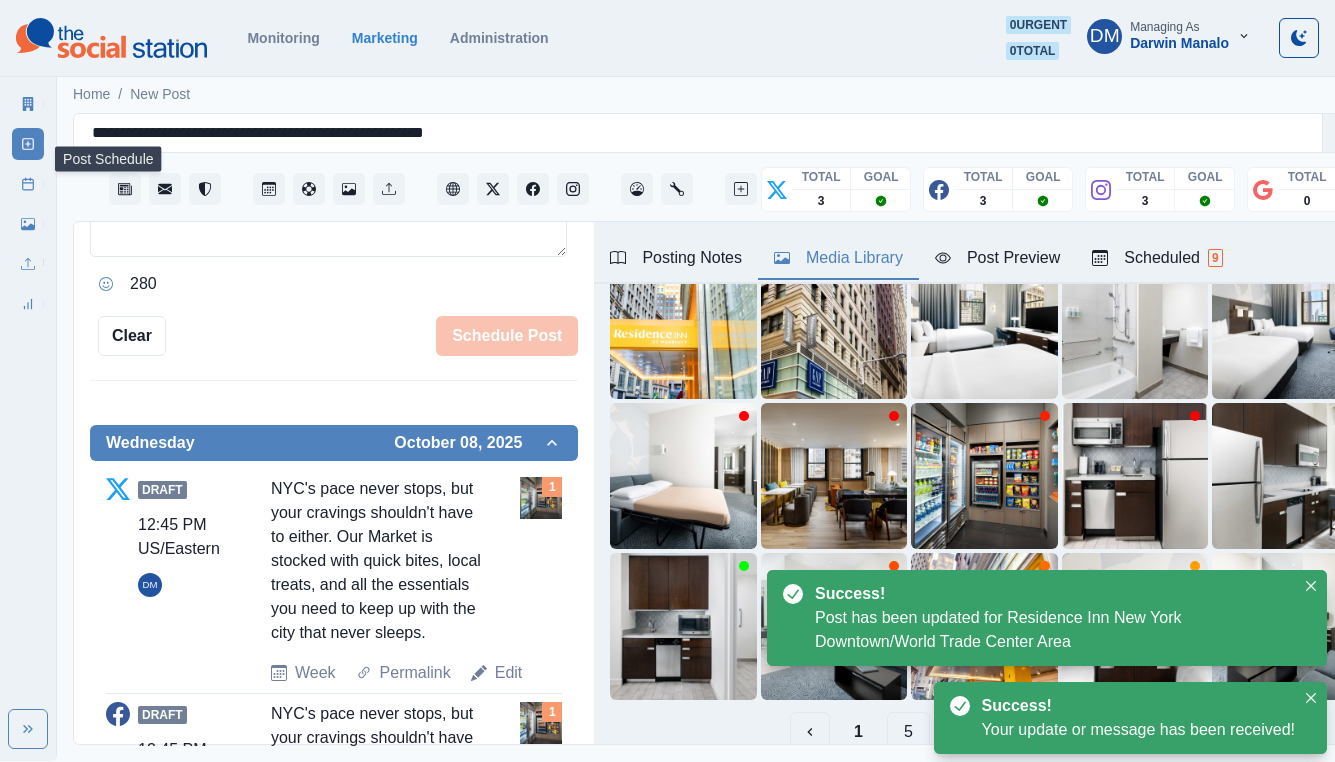 click on "Post Schedule" at bounding box center [28, 184] 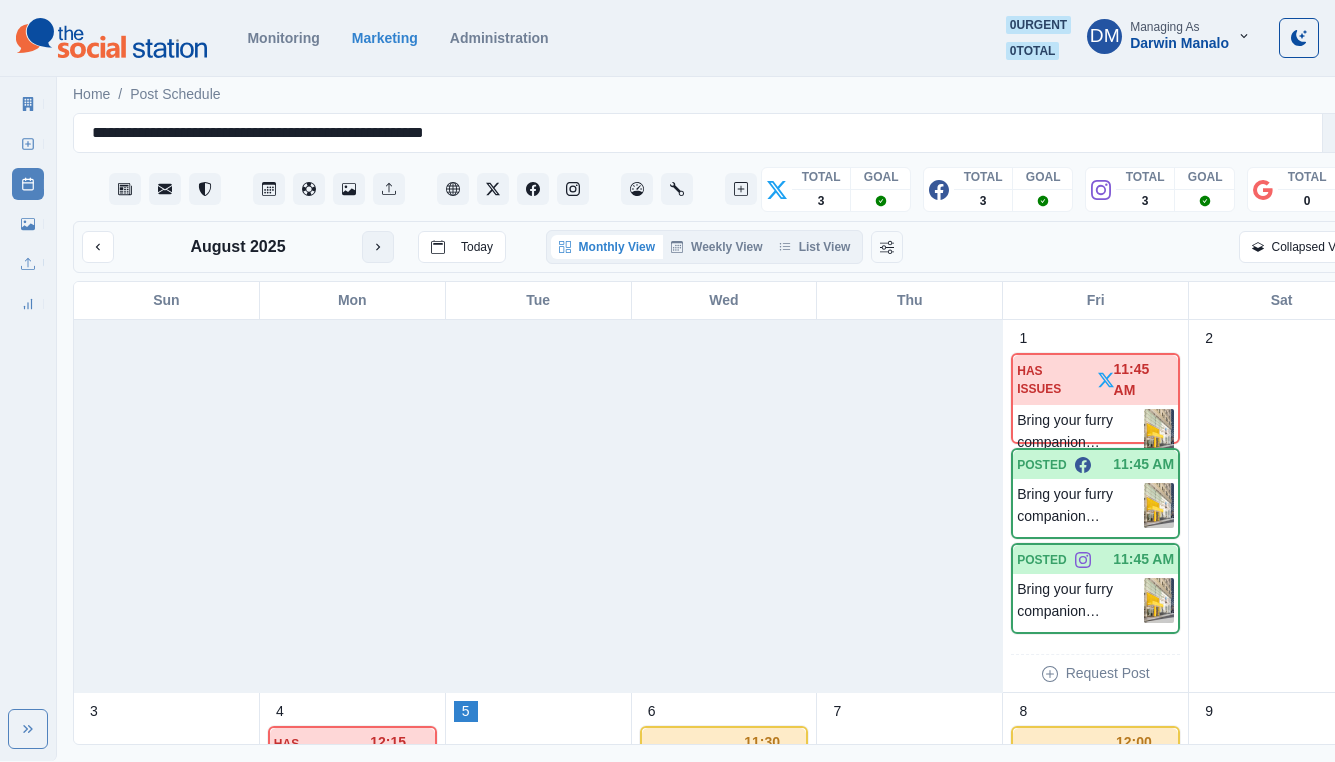 click at bounding box center [378, 247] 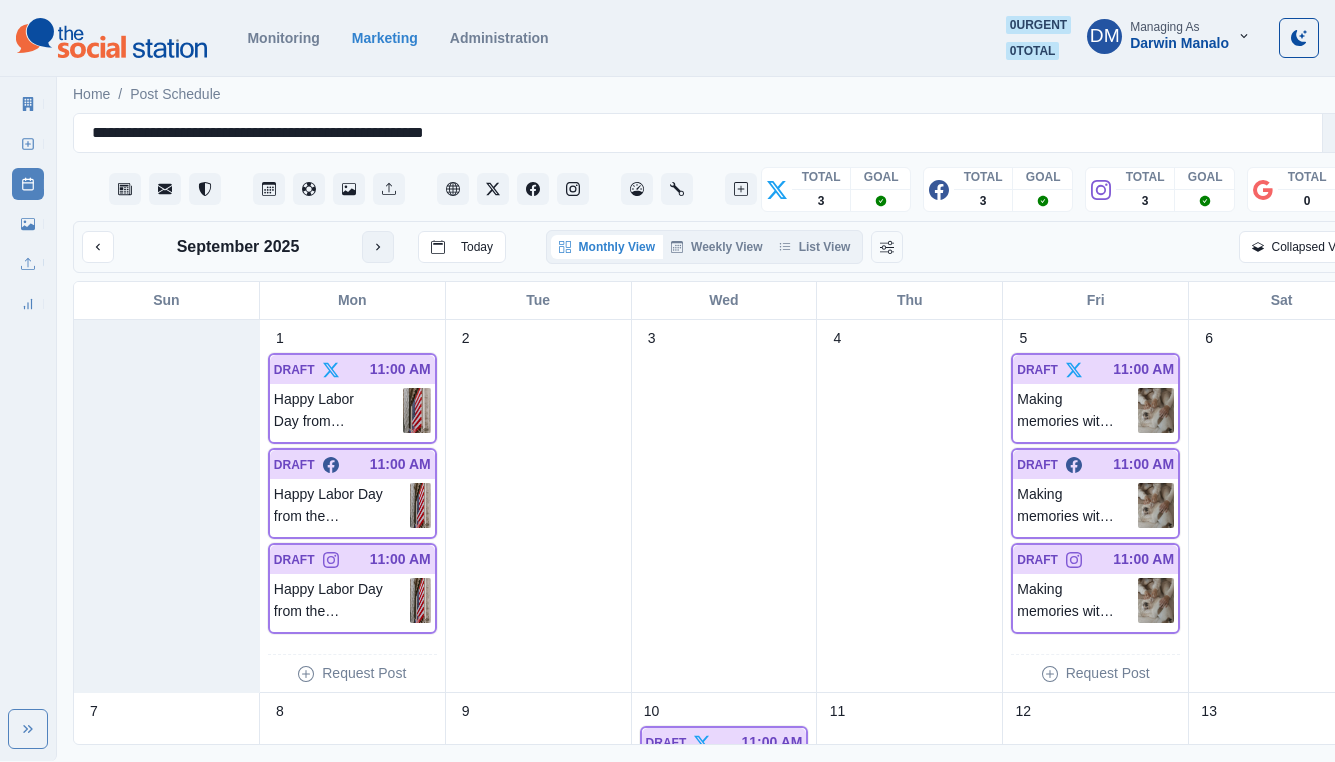click 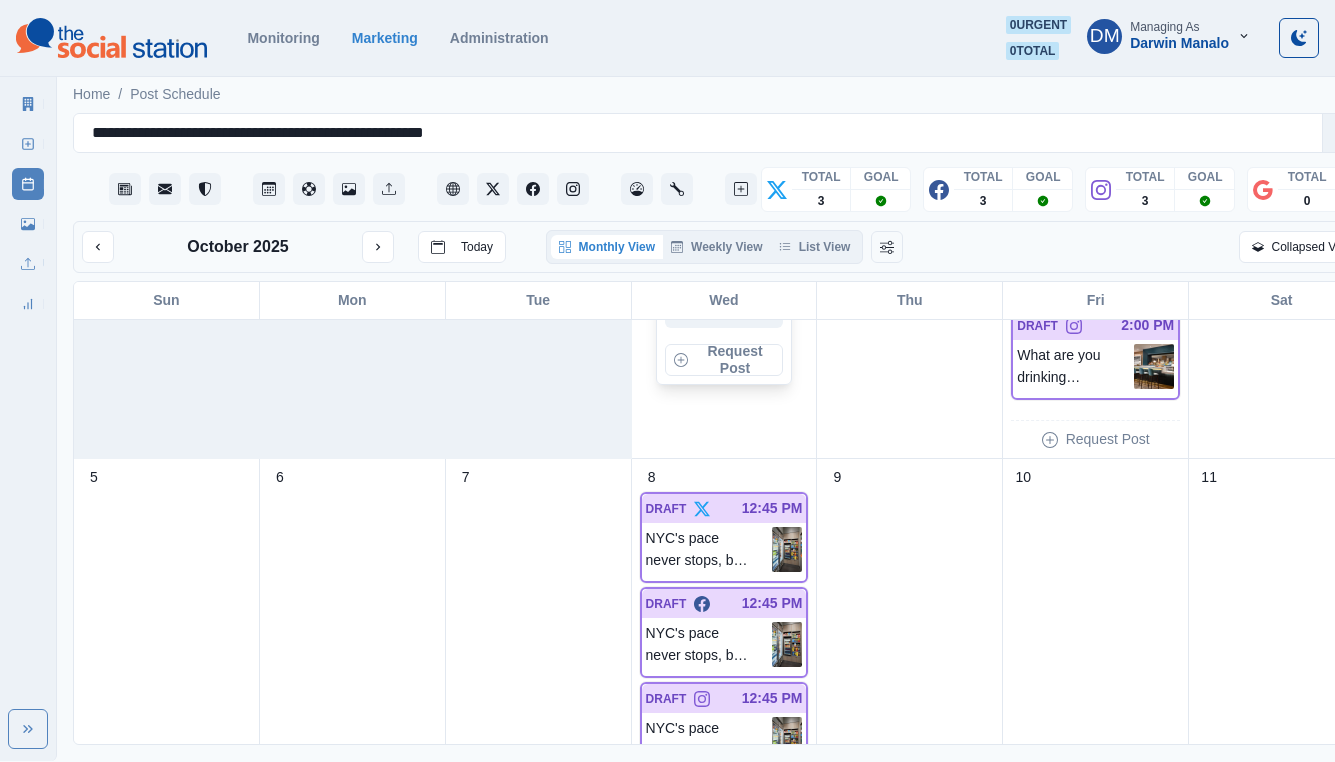 scroll, scrollTop: 379, scrollLeft: 0, axis: vertical 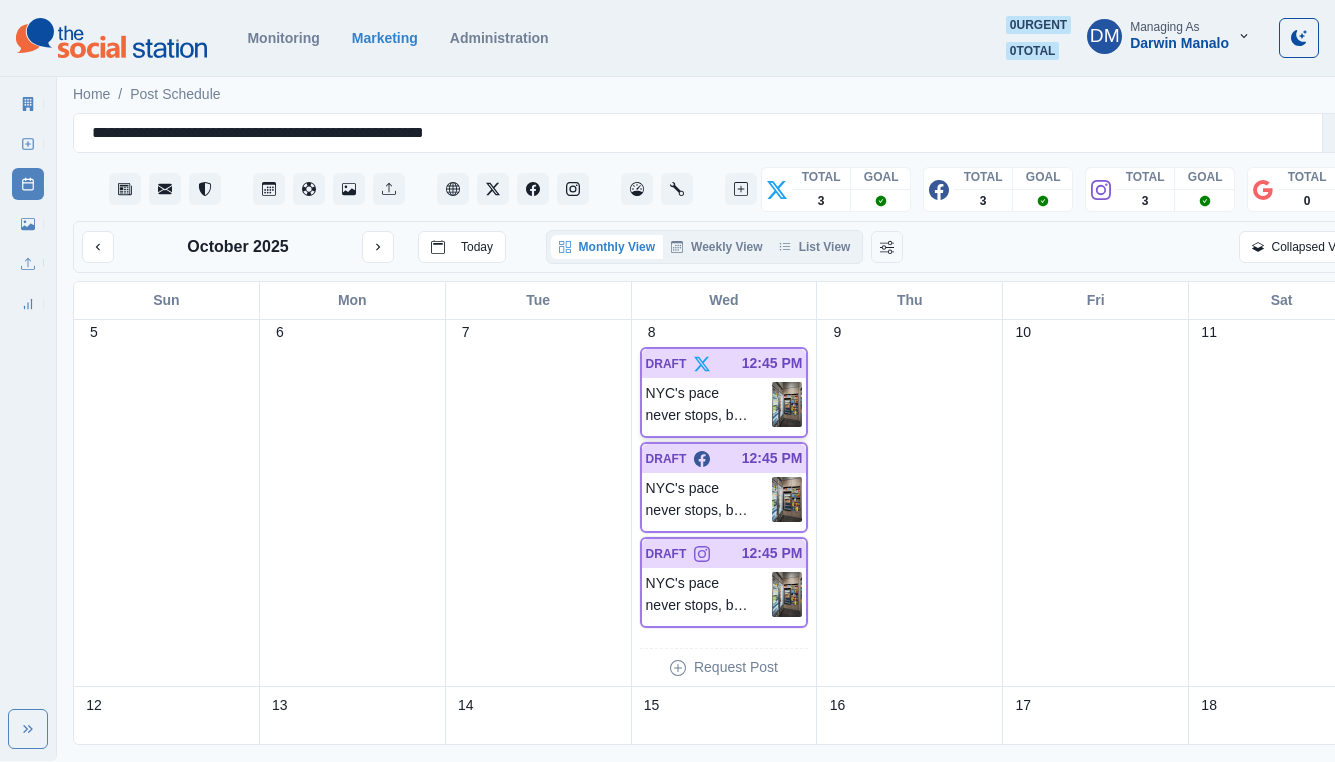 click at bounding box center [787, 404] 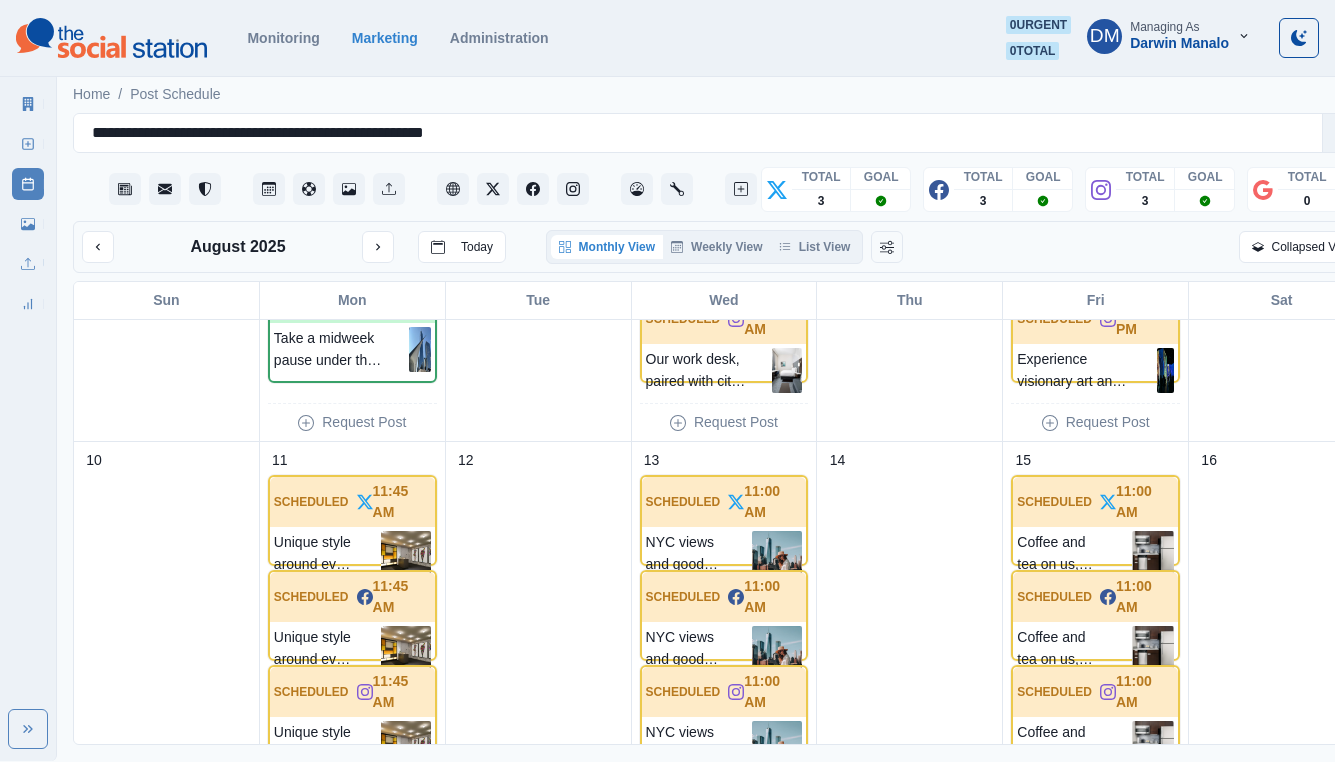 scroll, scrollTop: 0, scrollLeft: 0, axis: both 